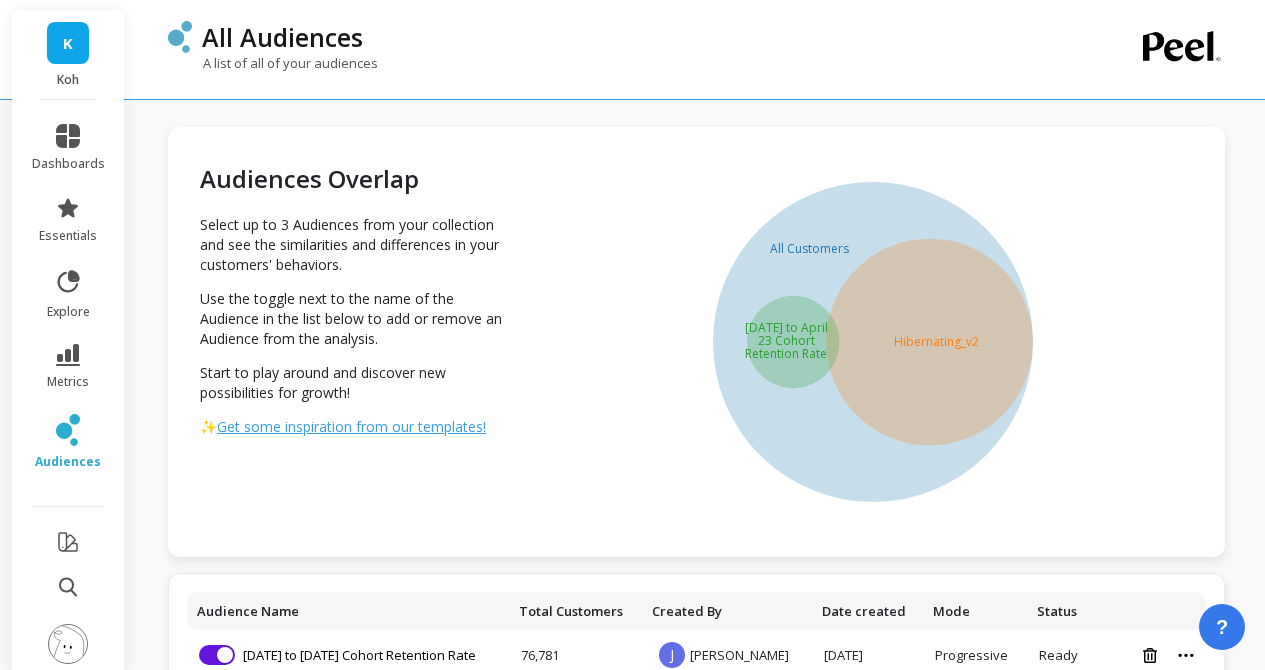 scroll, scrollTop: 0, scrollLeft: 0, axis: both 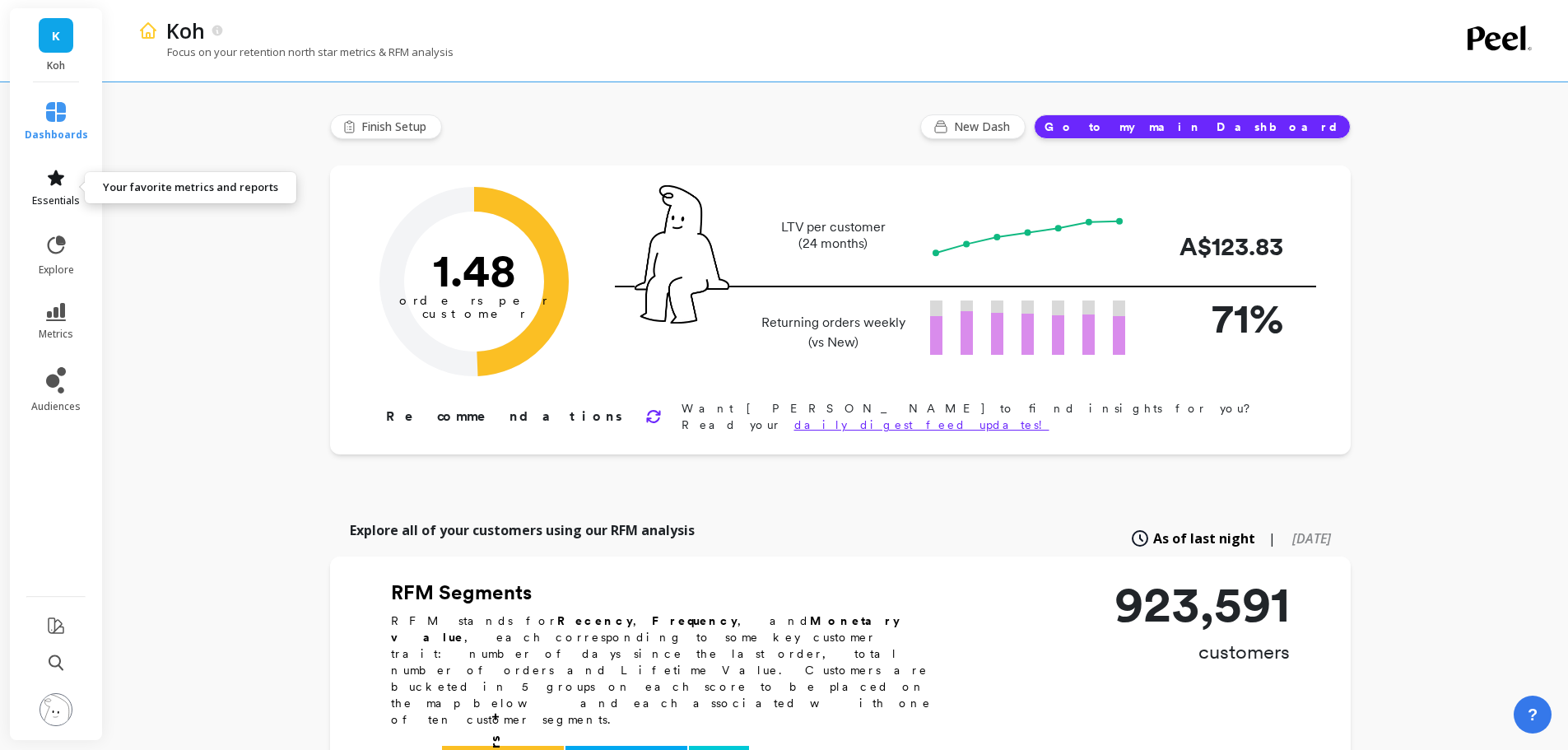 click 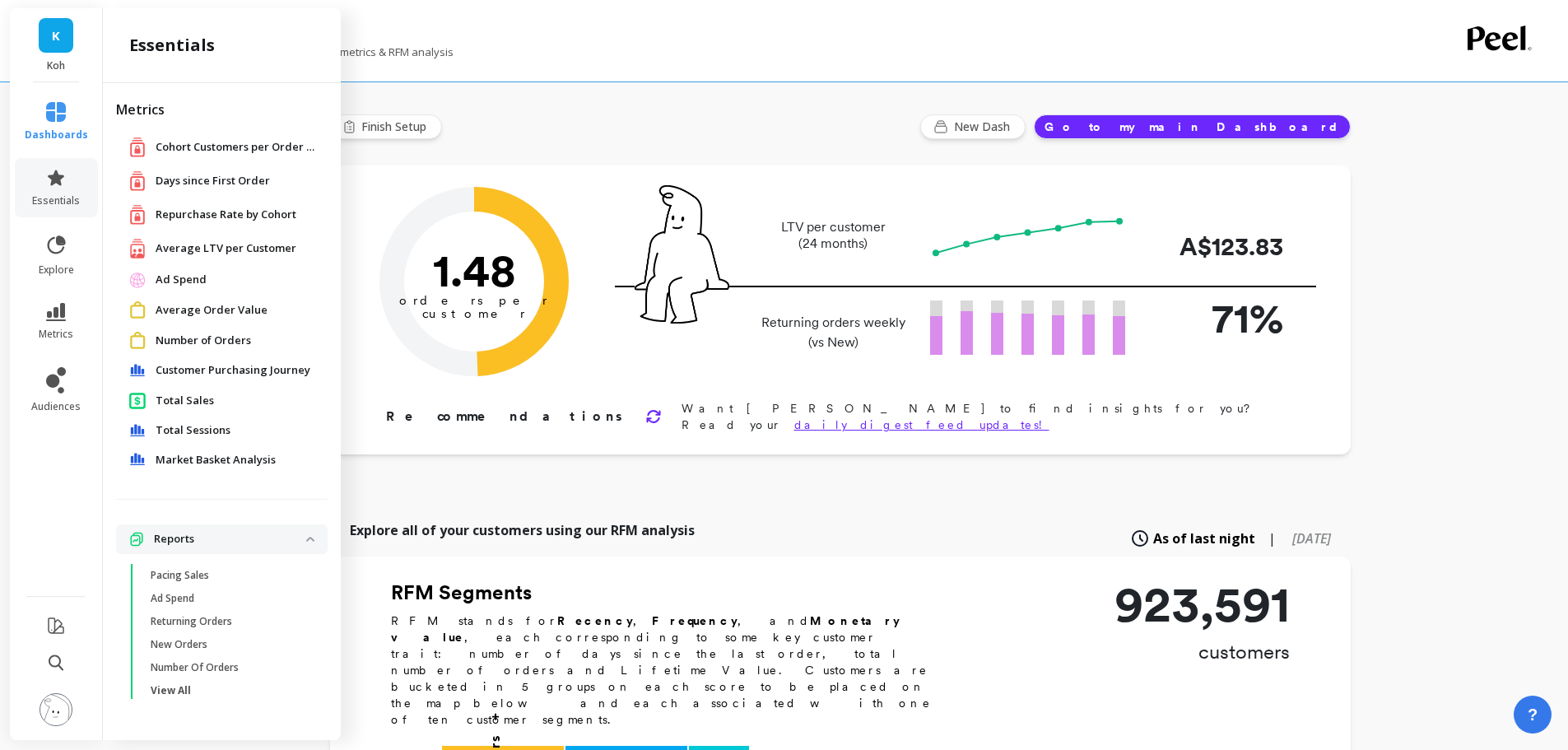 click on "Average Order Value" at bounding box center [212, 310] 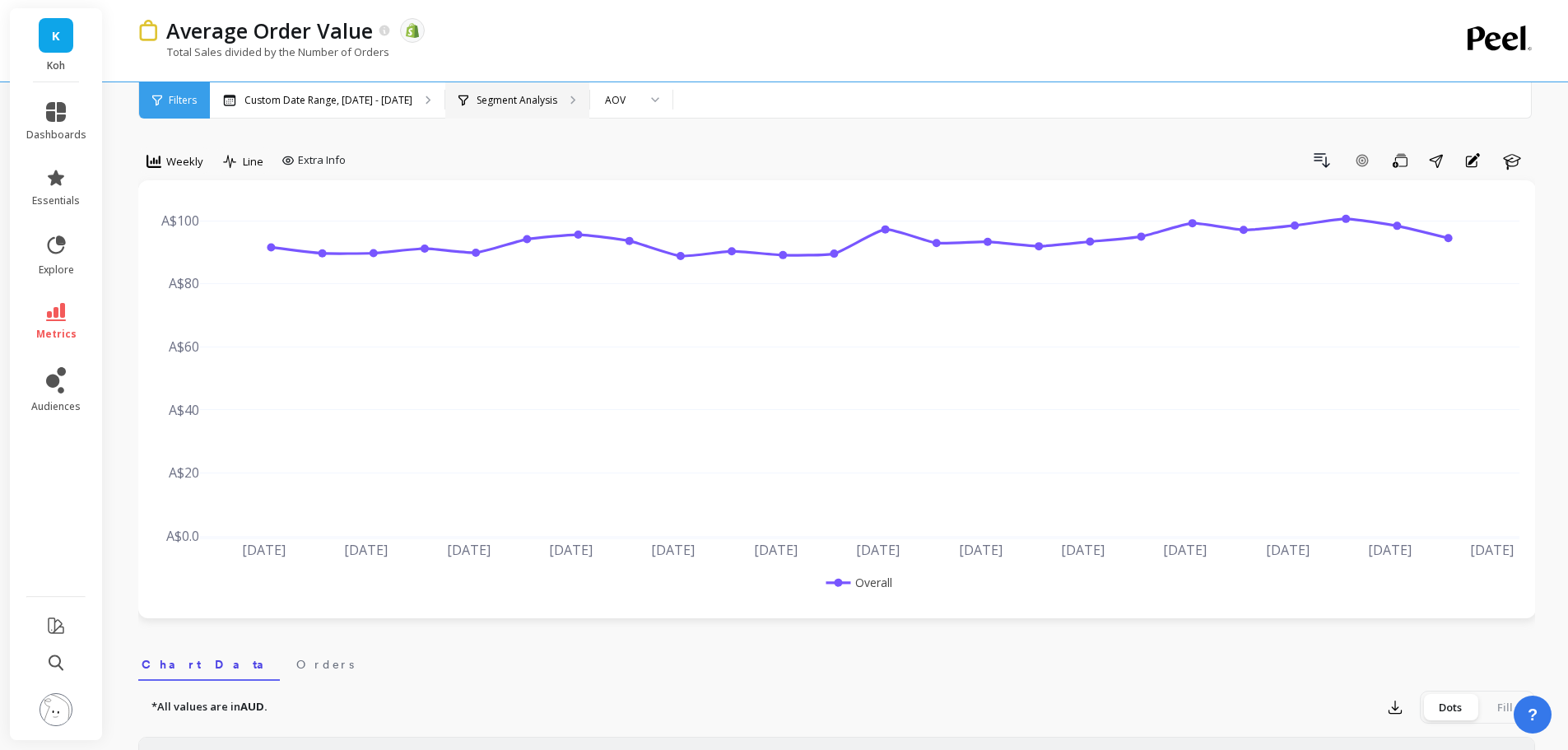 click on "Segment Analysis" at bounding box center [517, 100] 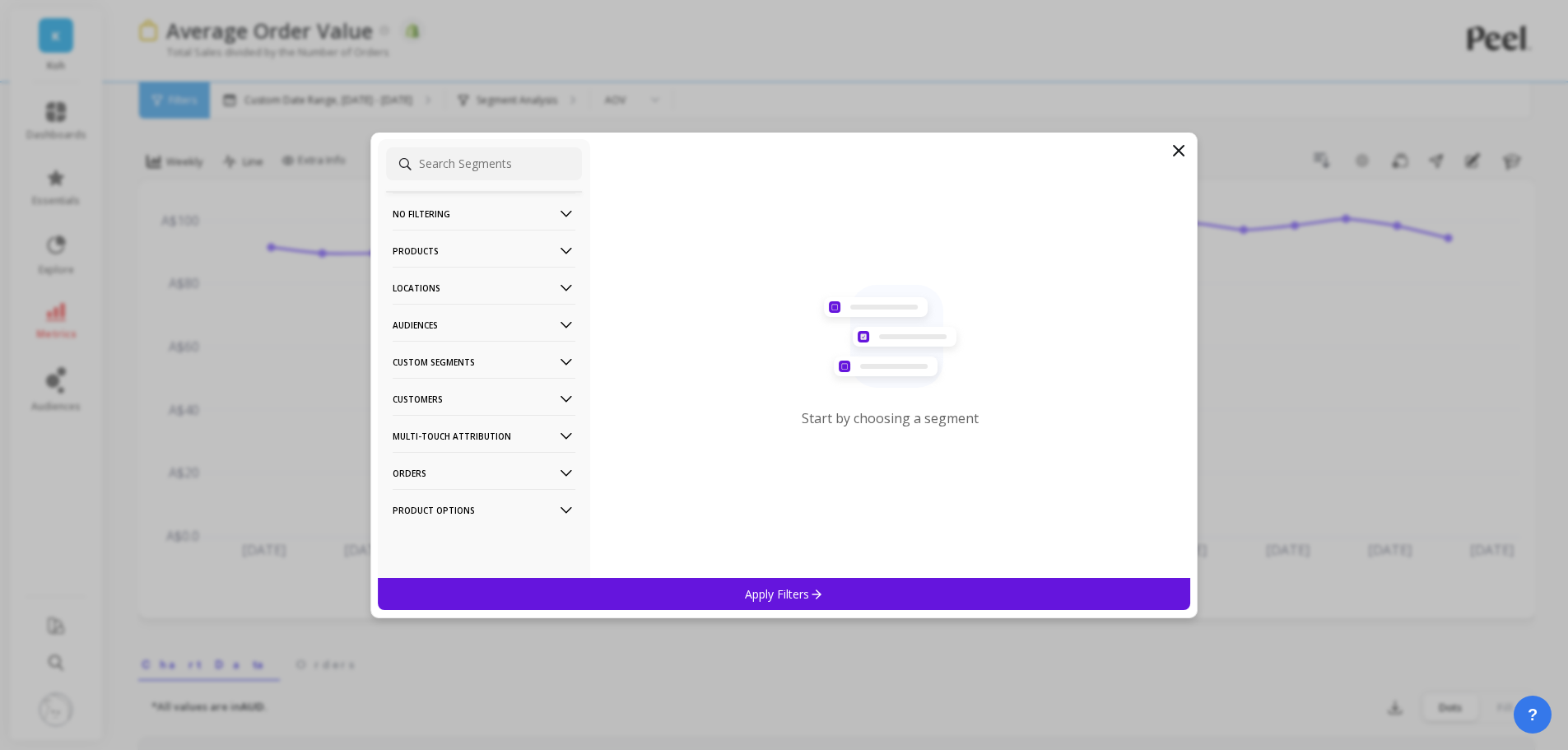 click at bounding box center [484, 164] 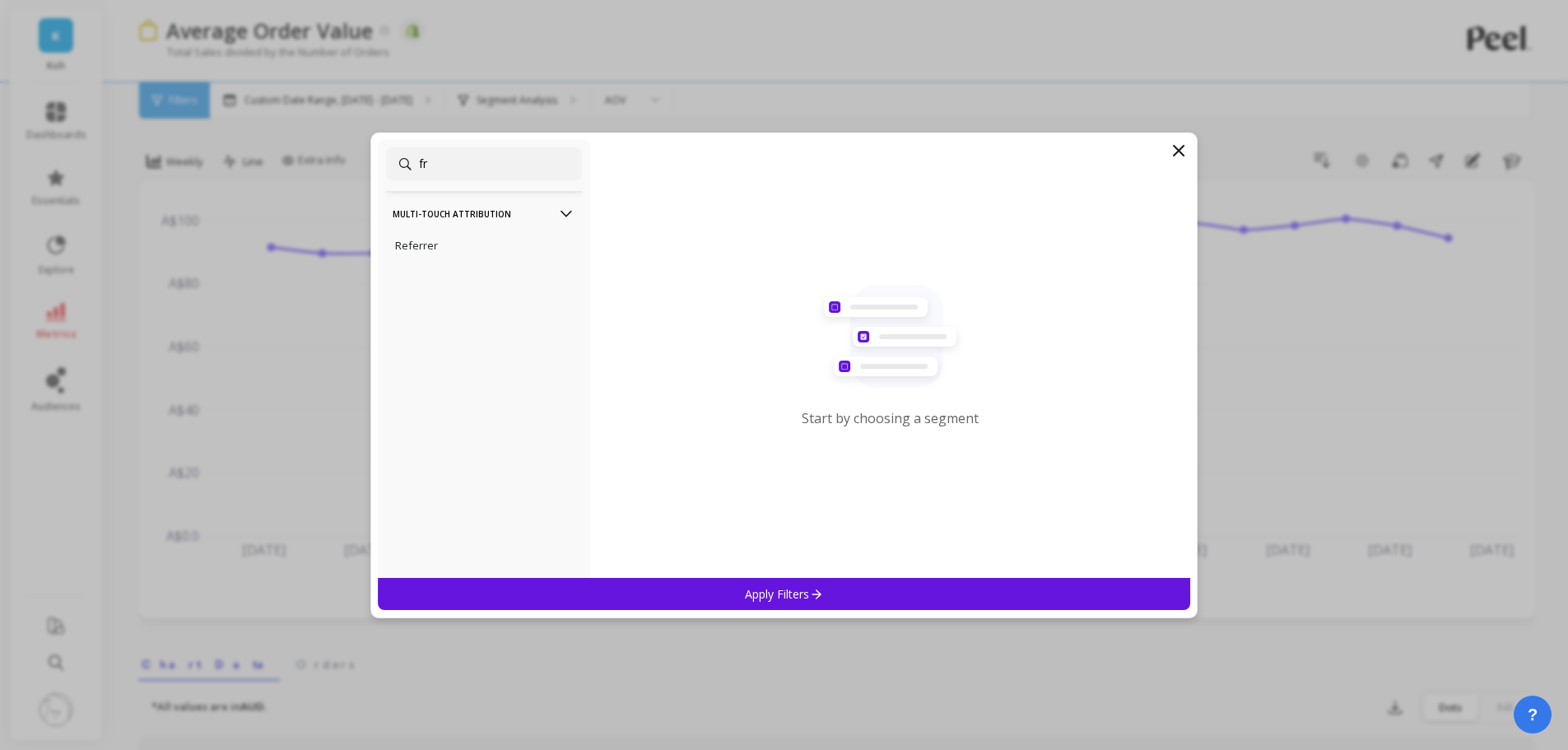 type on "fre" 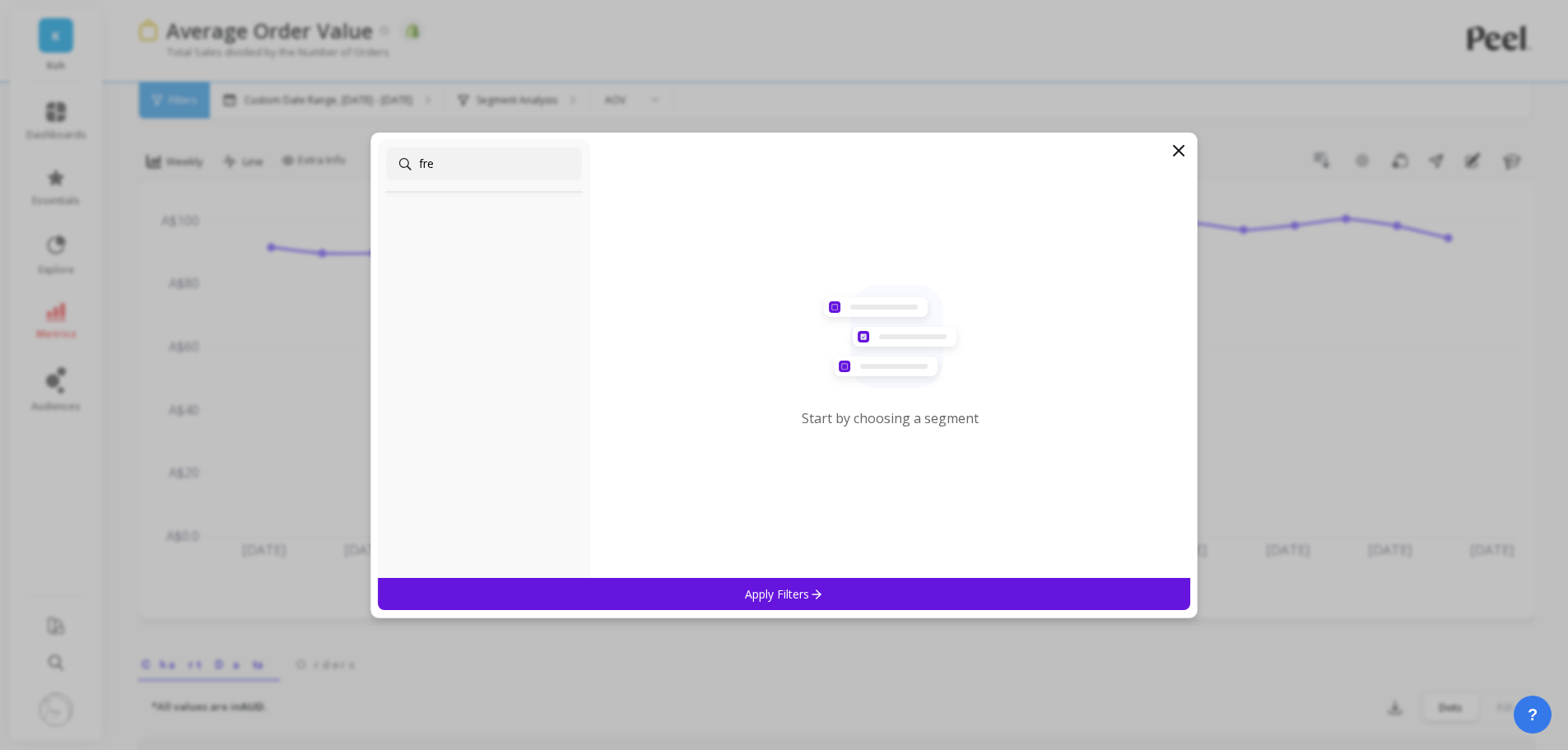 click on "fre" at bounding box center [484, 164] 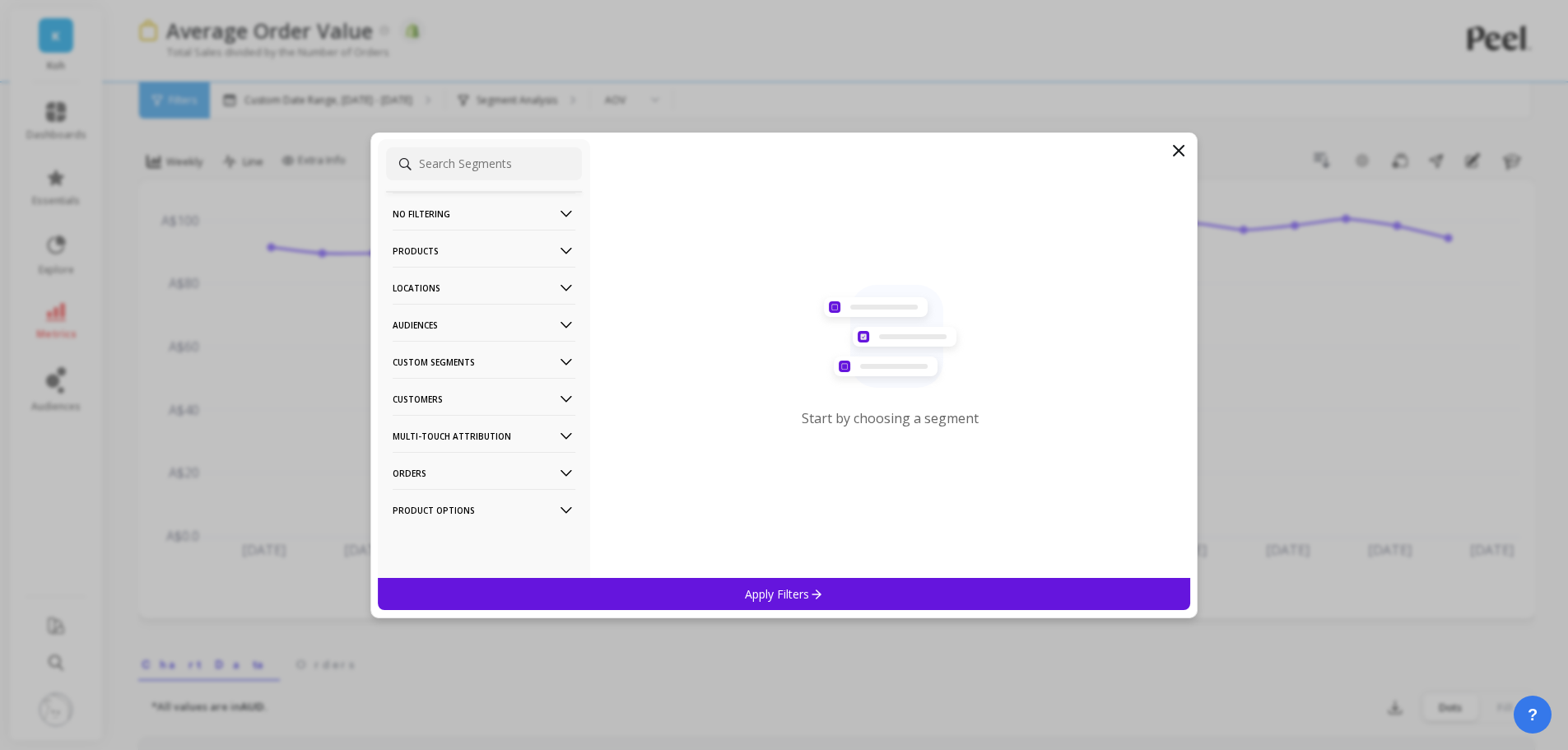 click on "Orders" at bounding box center (484, 473) 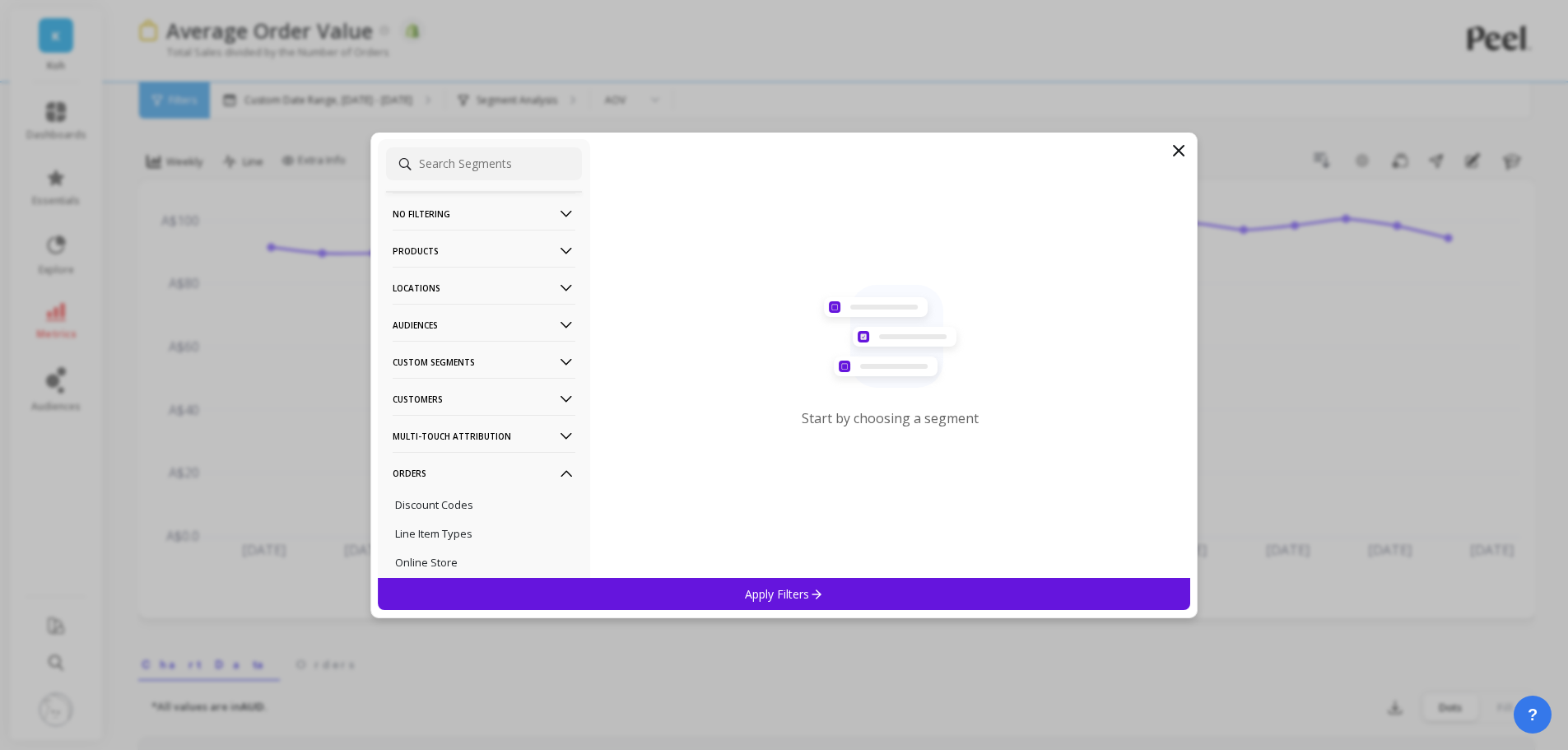 click on "Orders" at bounding box center [484, 473] 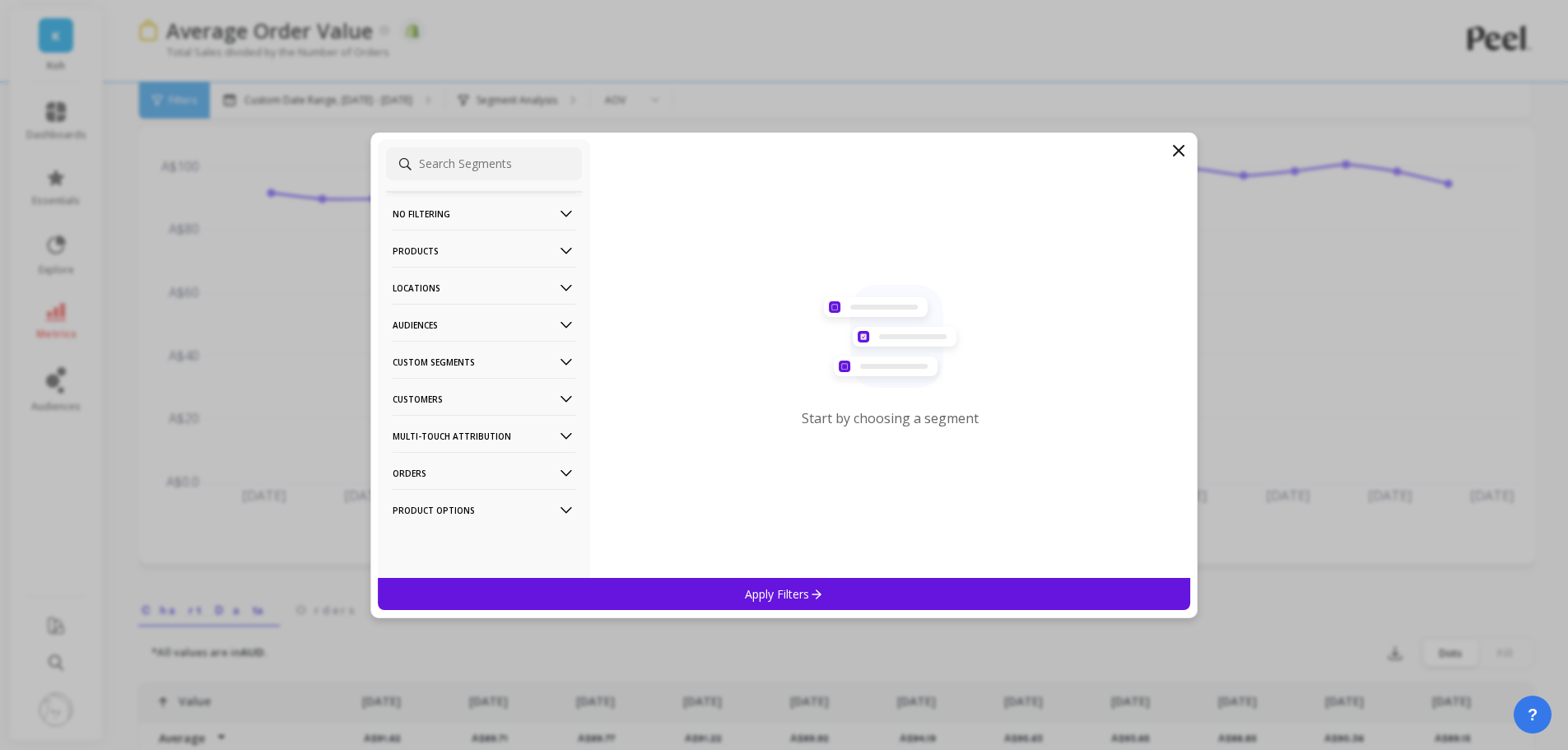 scroll, scrollTop: 82, scrollLeft: 0, axis: vertical 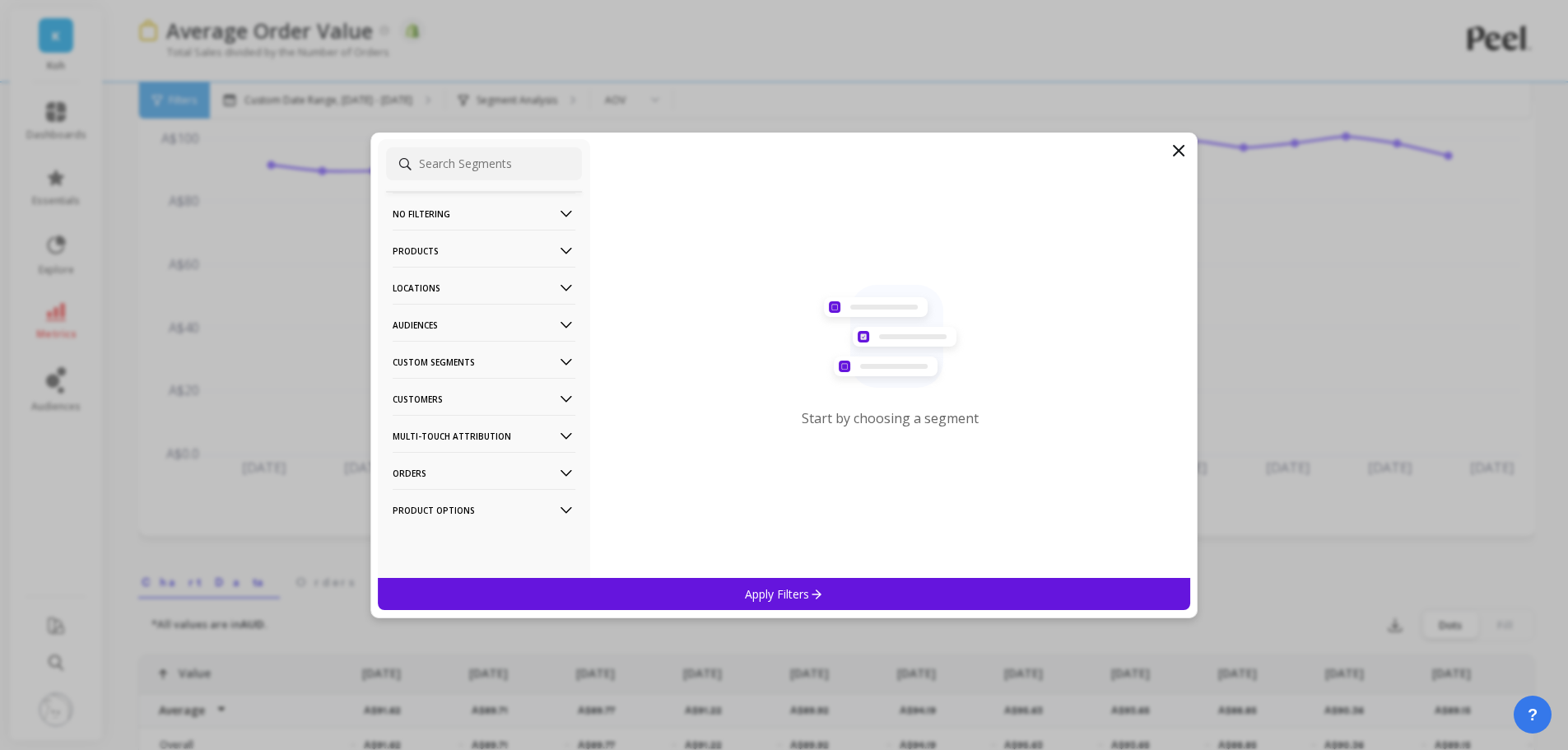 click 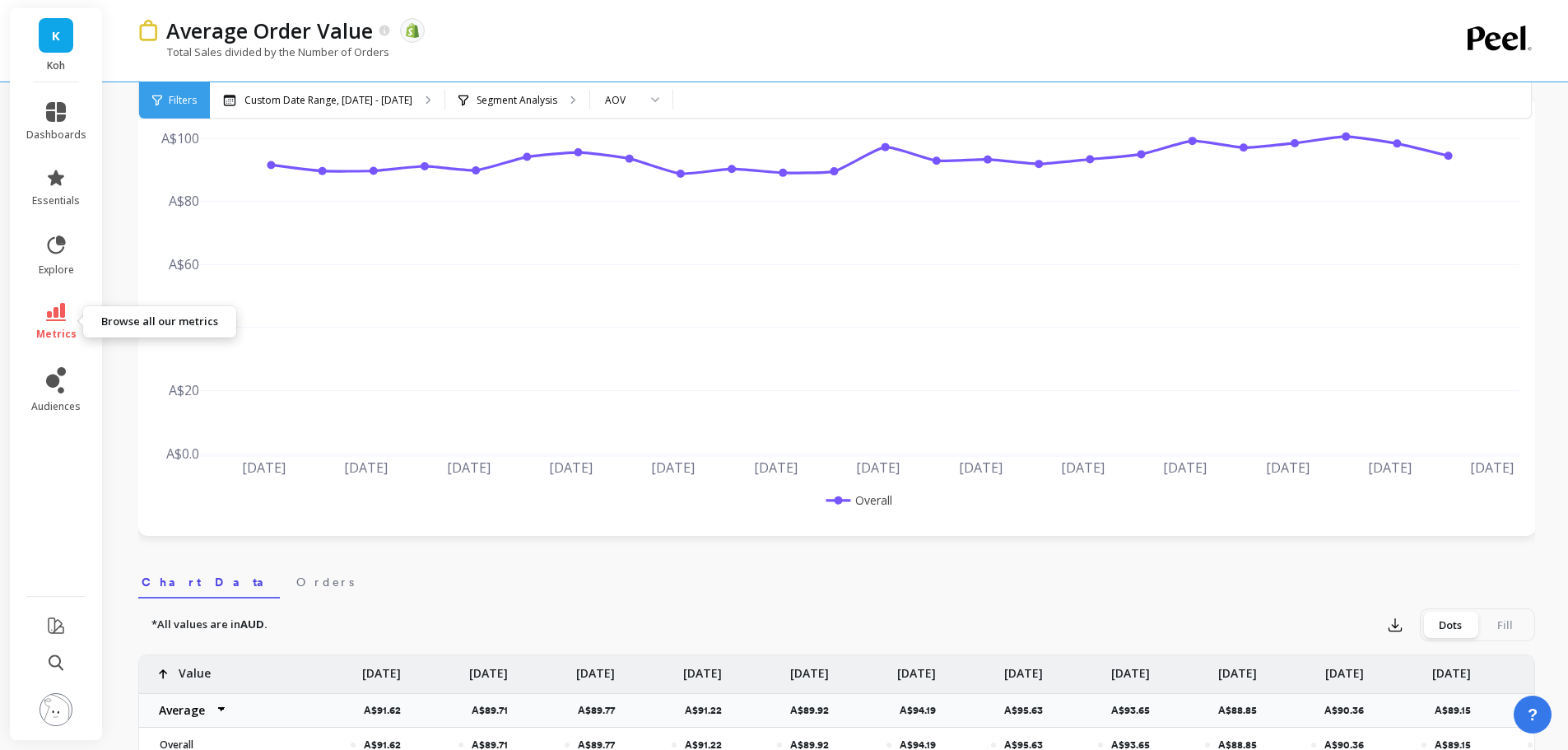 click on "metrics" at bounding box center (56, 322) 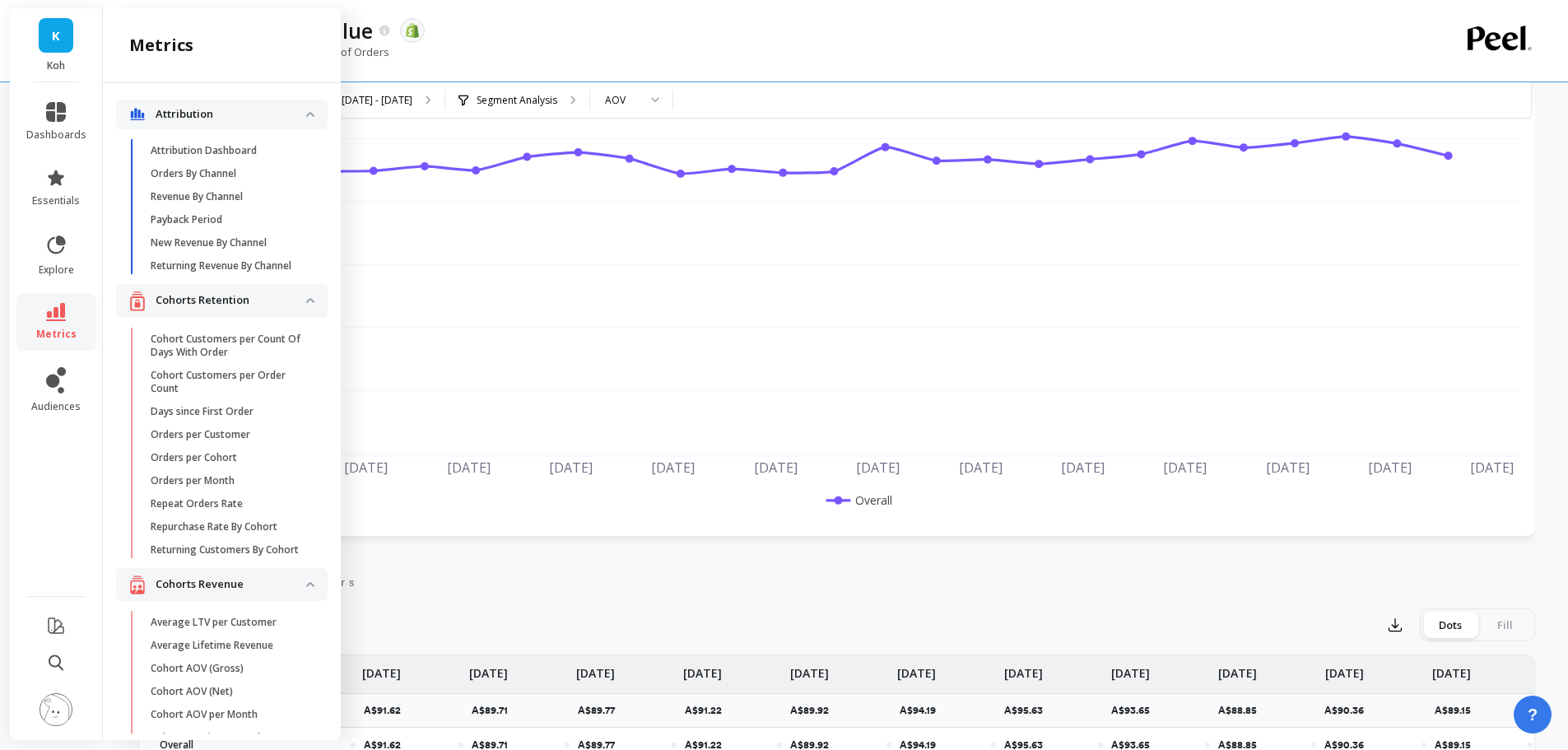 scroll, scrollTop: 3656, scrollLeft: 0, axis: vertical 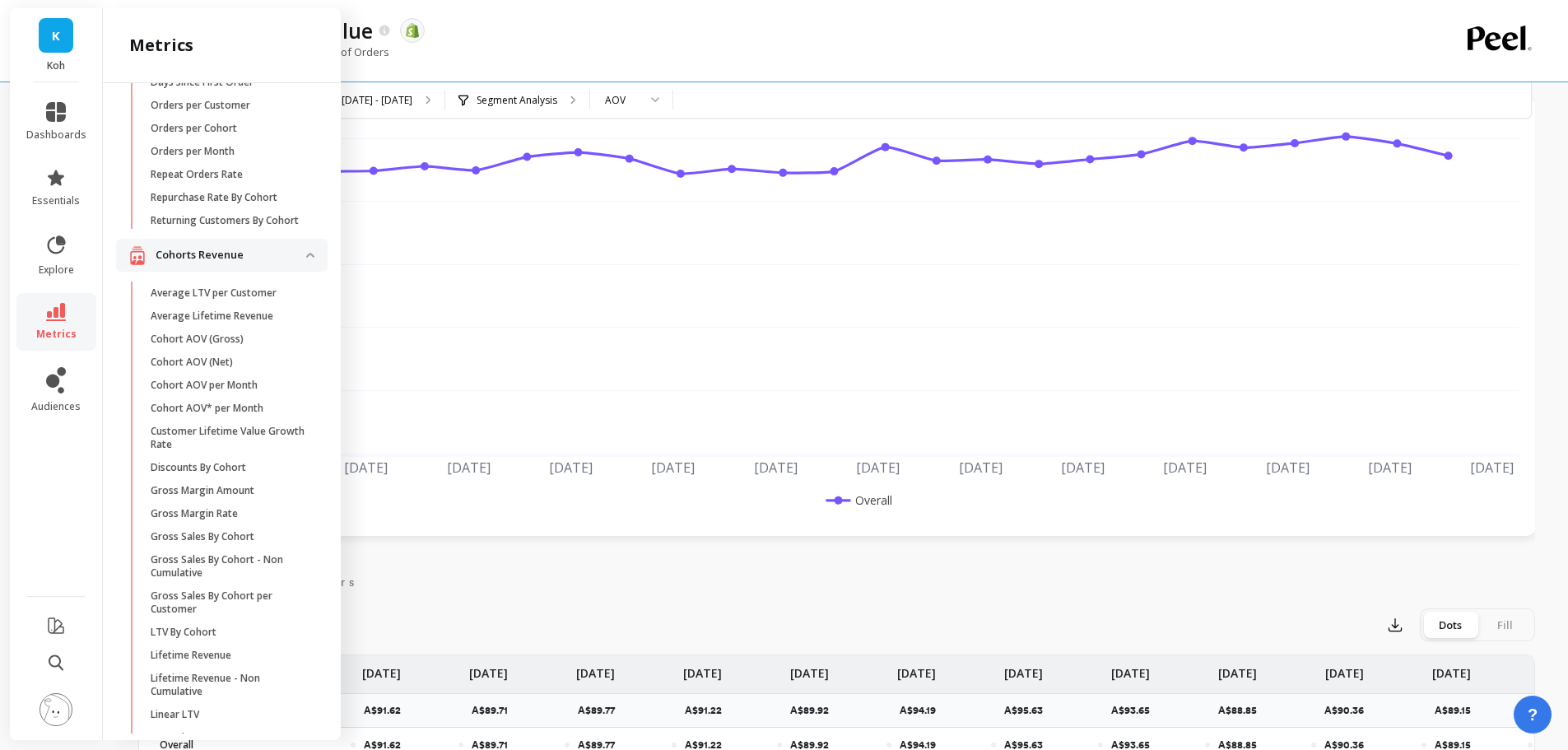 click on "Cohort AOV (Net)" at bounding box center (235, 362) 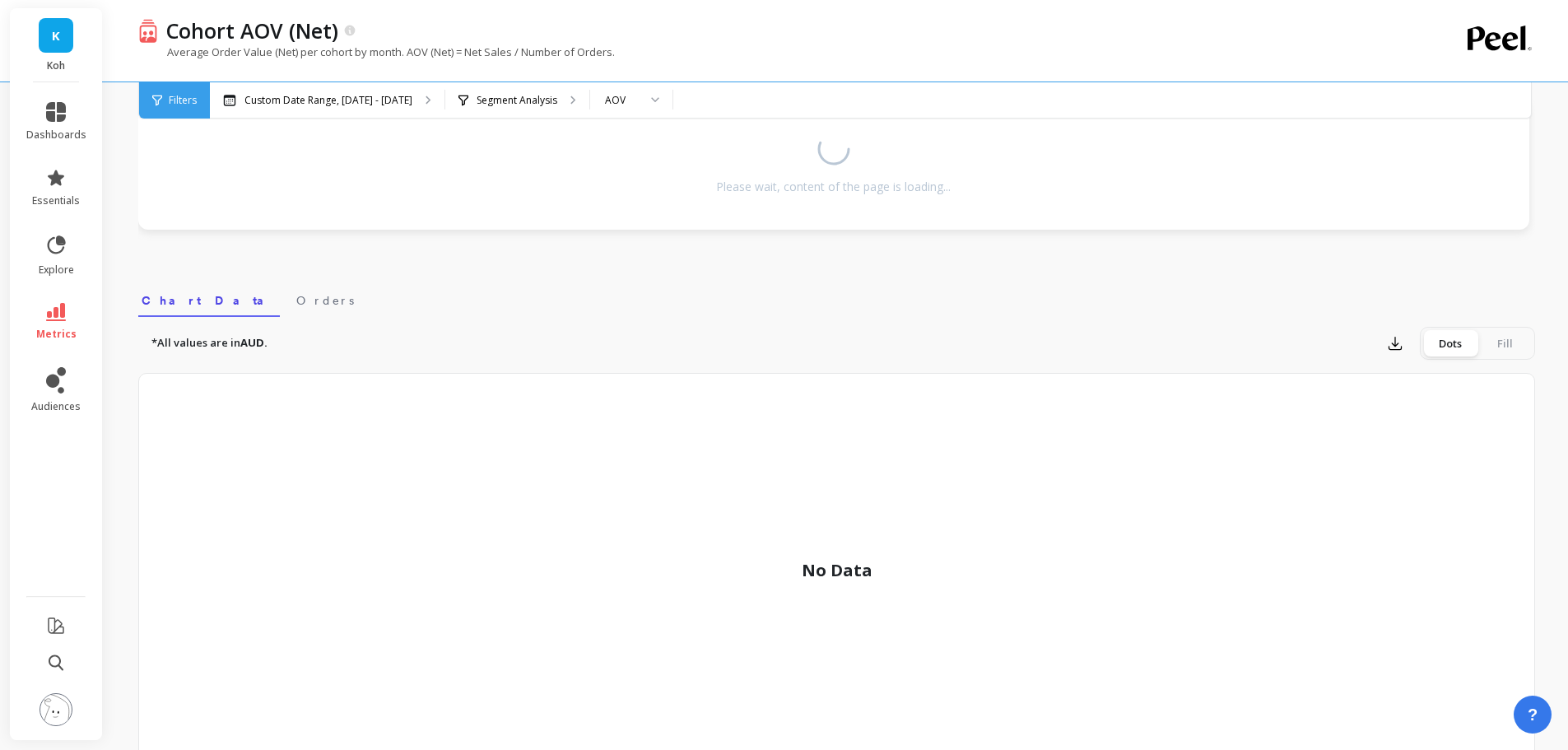 scroll, scrollTop: 0, scrollLeft: 0, axis: both 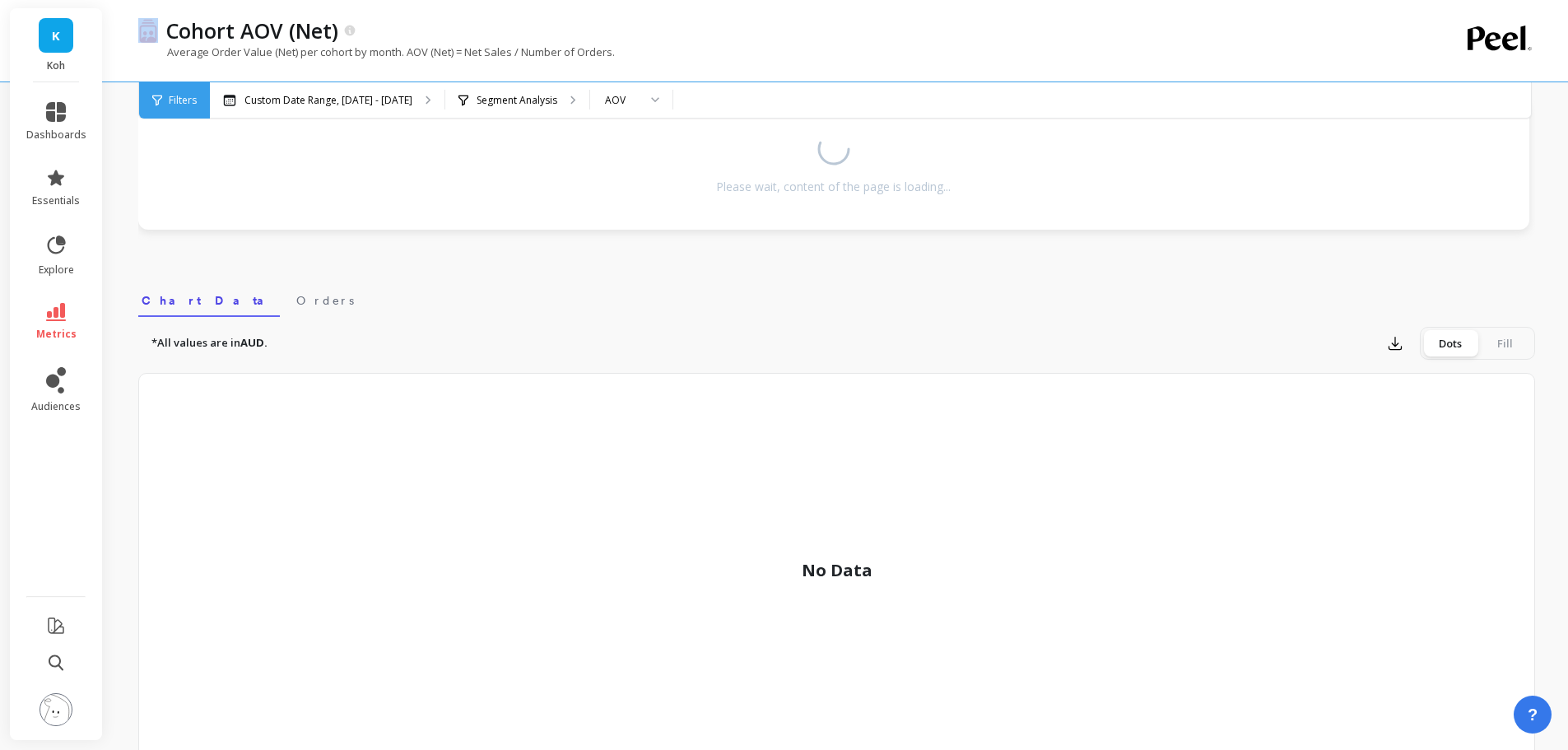 click on "K Koh dashboards essentials explore metrics audiences Cohort AOV (Net) Average Order Value (Net) per cohort by month. AOV (Net) = Net Sales / Number of Orders.  Filters  Filters  Custom Date Range,  Feb 1 - Jul 9  Segment Analysis  AOV Line Drill Down
Save
Share
Learn
Please wait, content of the page is loading... Select a tab Chart Data Orders Chart Data Orders *All values are in  AUD. Export Dots Fill No Data" at bounding box center [784, 384] 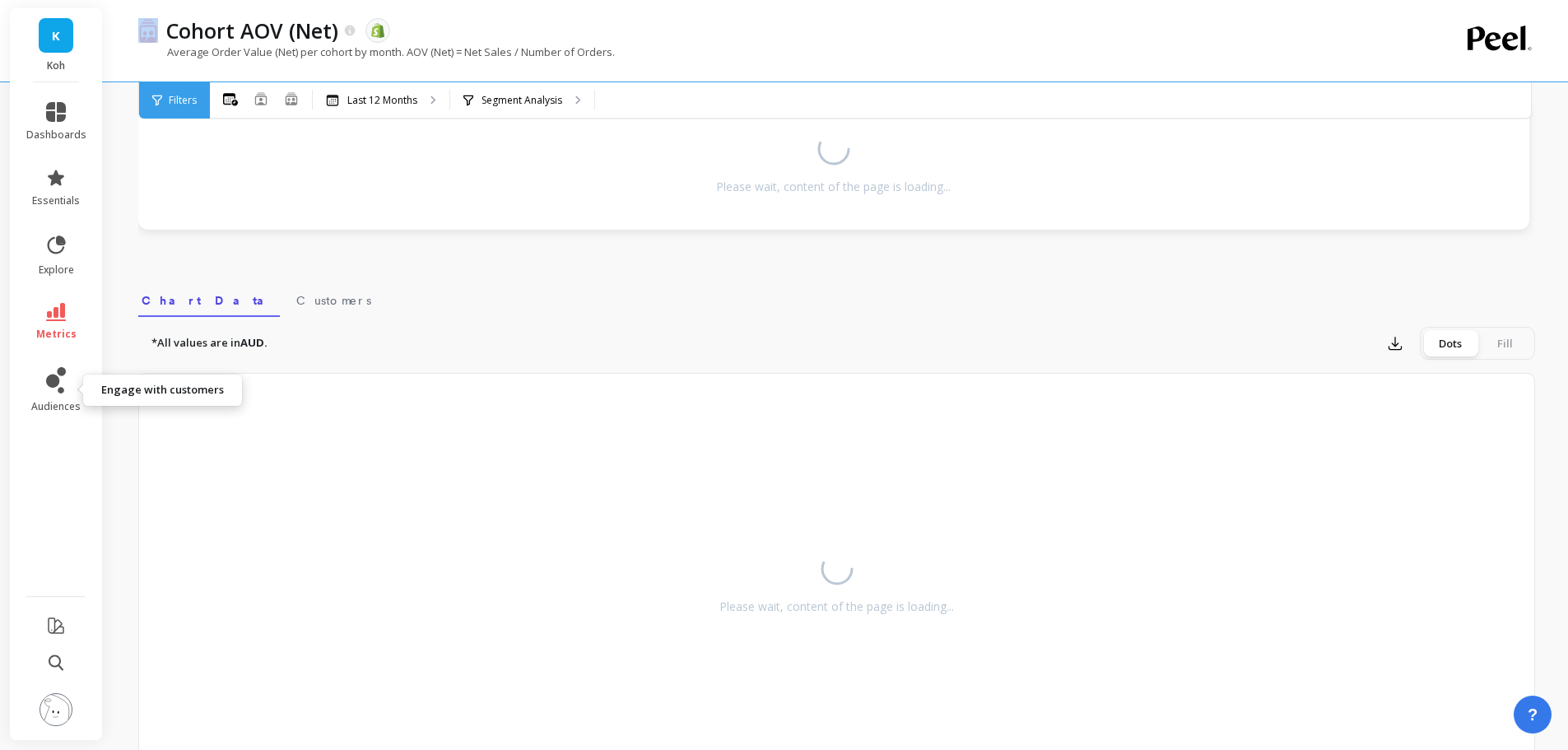 click on "metrics" at bounding box center [56, 334] 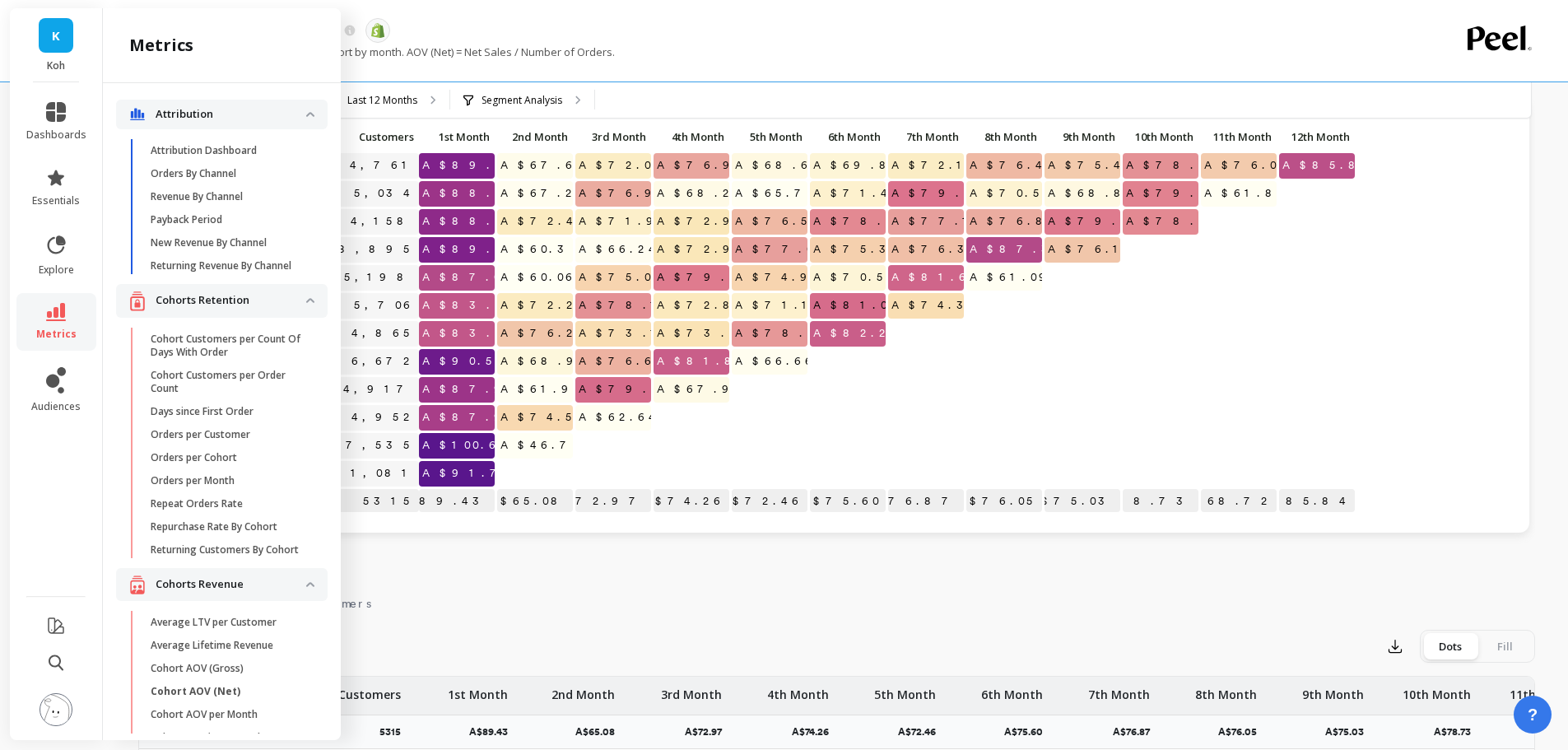 scroll, scrollTop: 329, scrollLeft: 0, axis: vertical 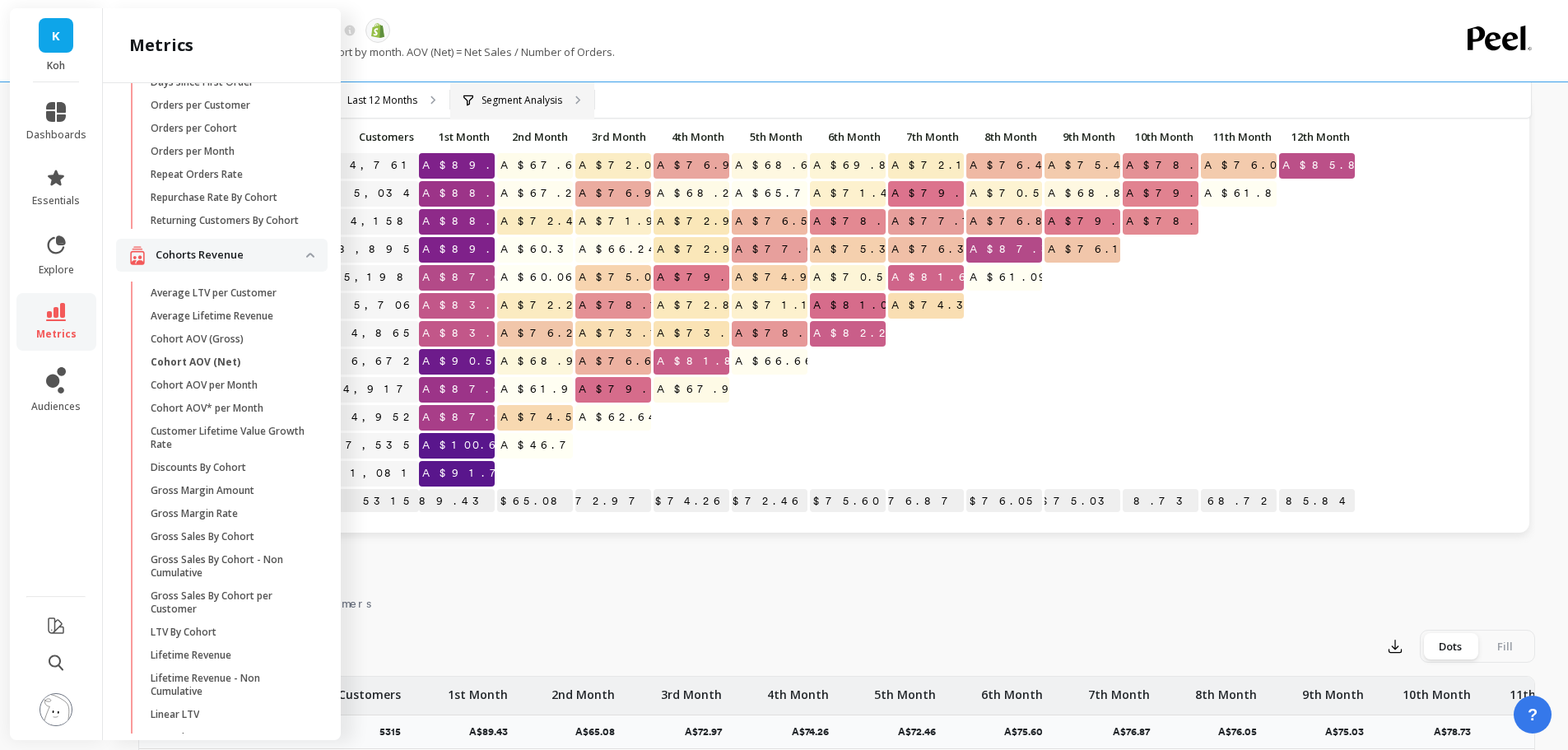 drag, startPoint x: 670, startPoint y: 66, endPoint x: 562, endPoint y: 95, distance: 111.82576 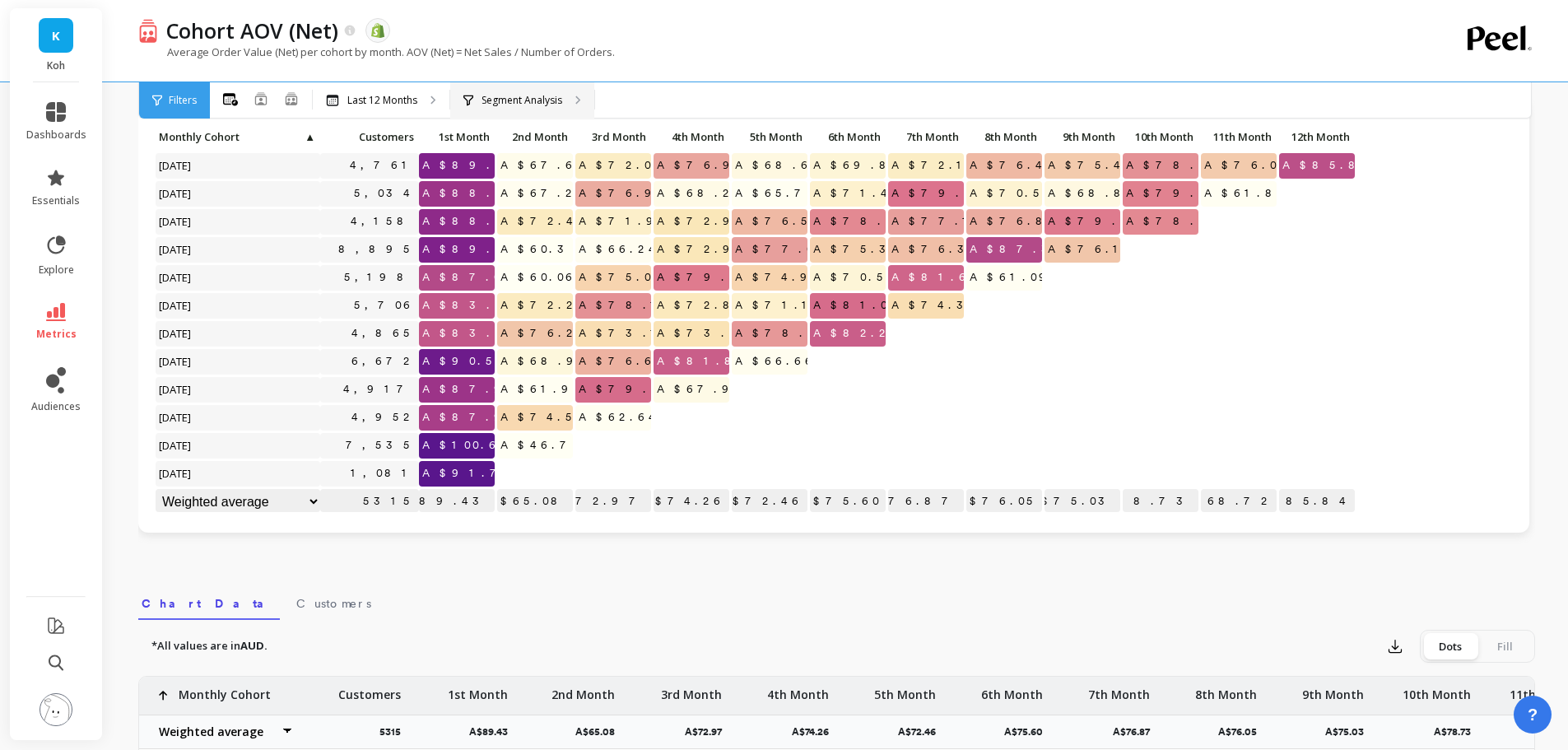 click on "Segment Analysis" at bounding box center [522, 100] 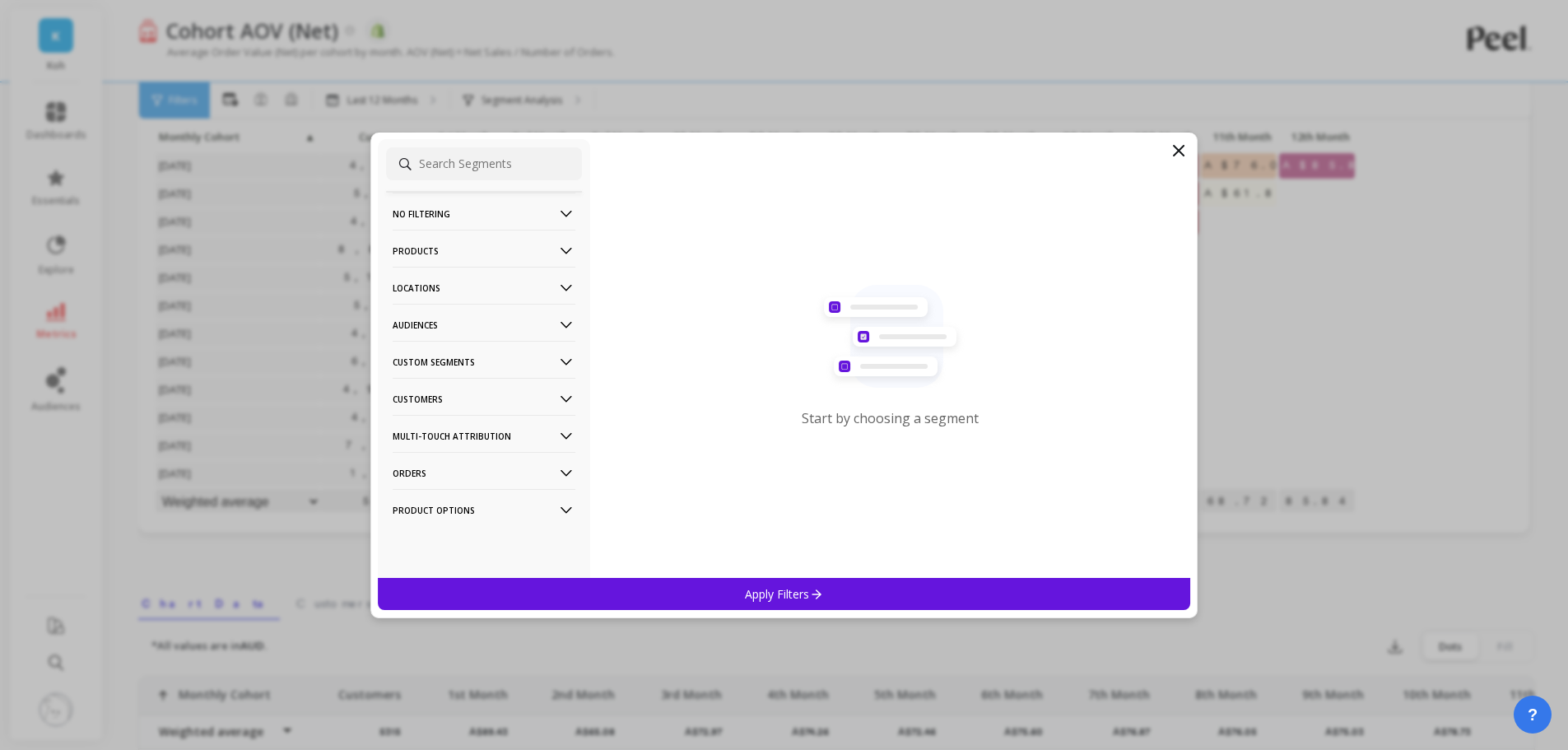 click on "Customers" at bounding box center (484, 398) 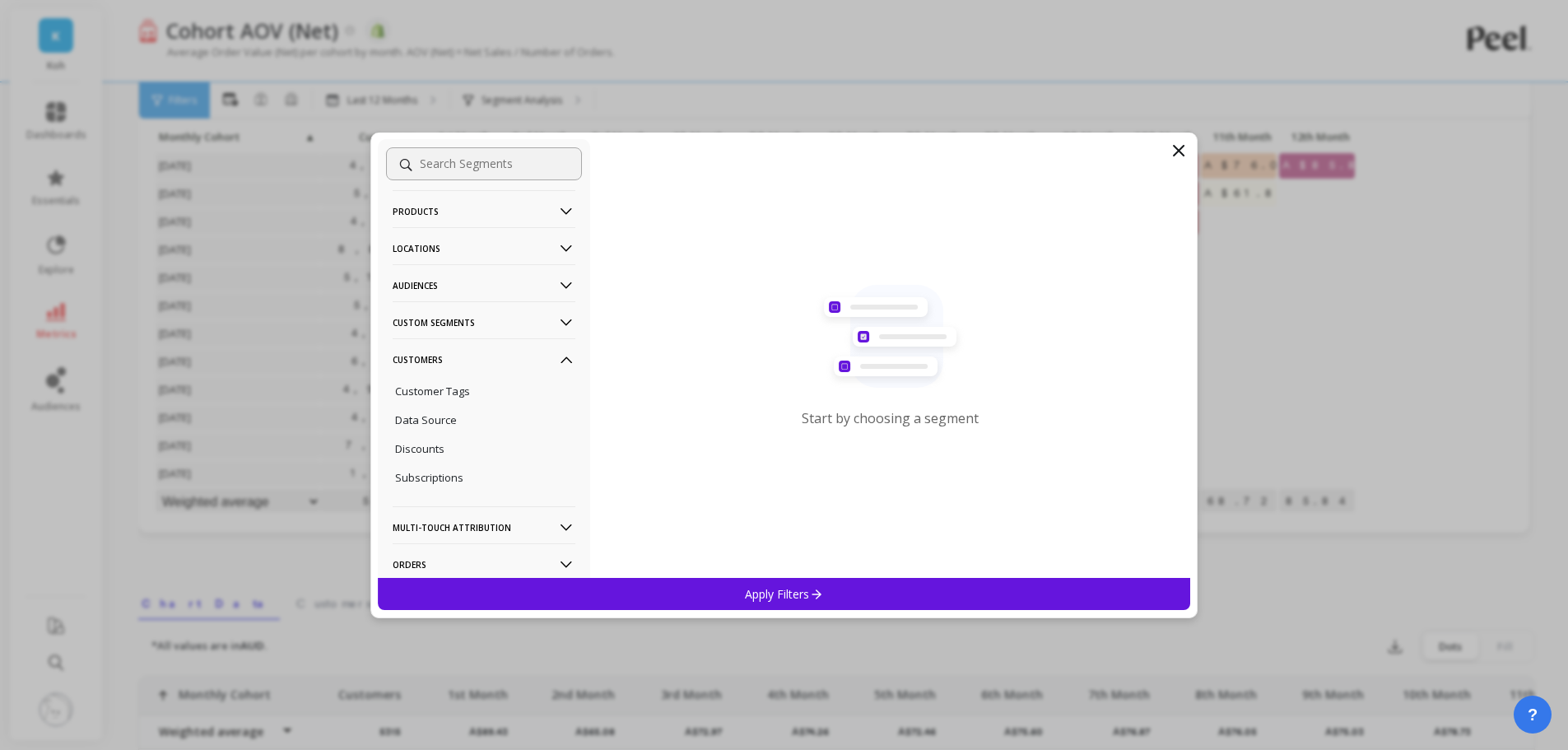 scroll, scrollTop: 0, scrollLeft: 0, axis: both 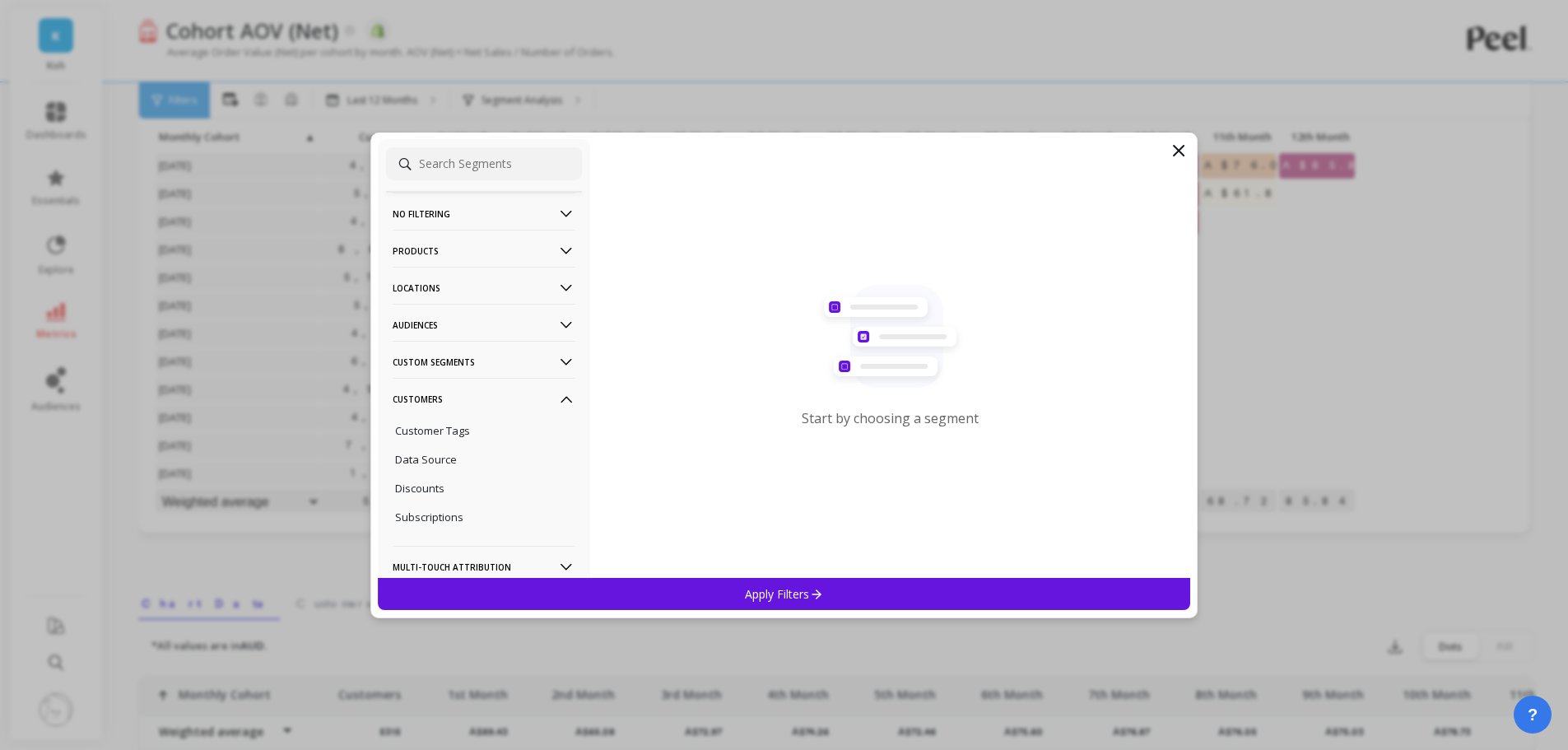 click at bounding box center [484, 164] 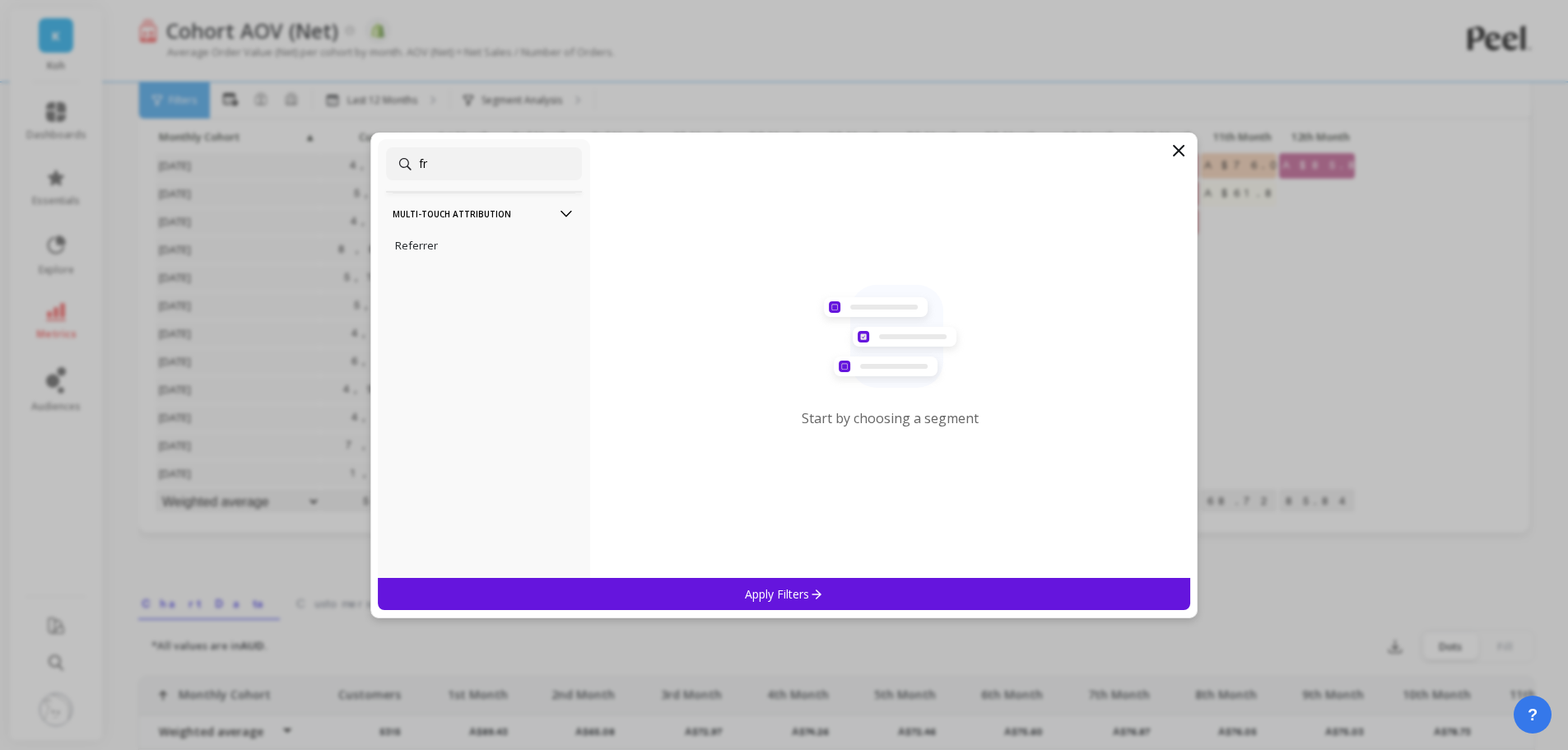 type on "fre" 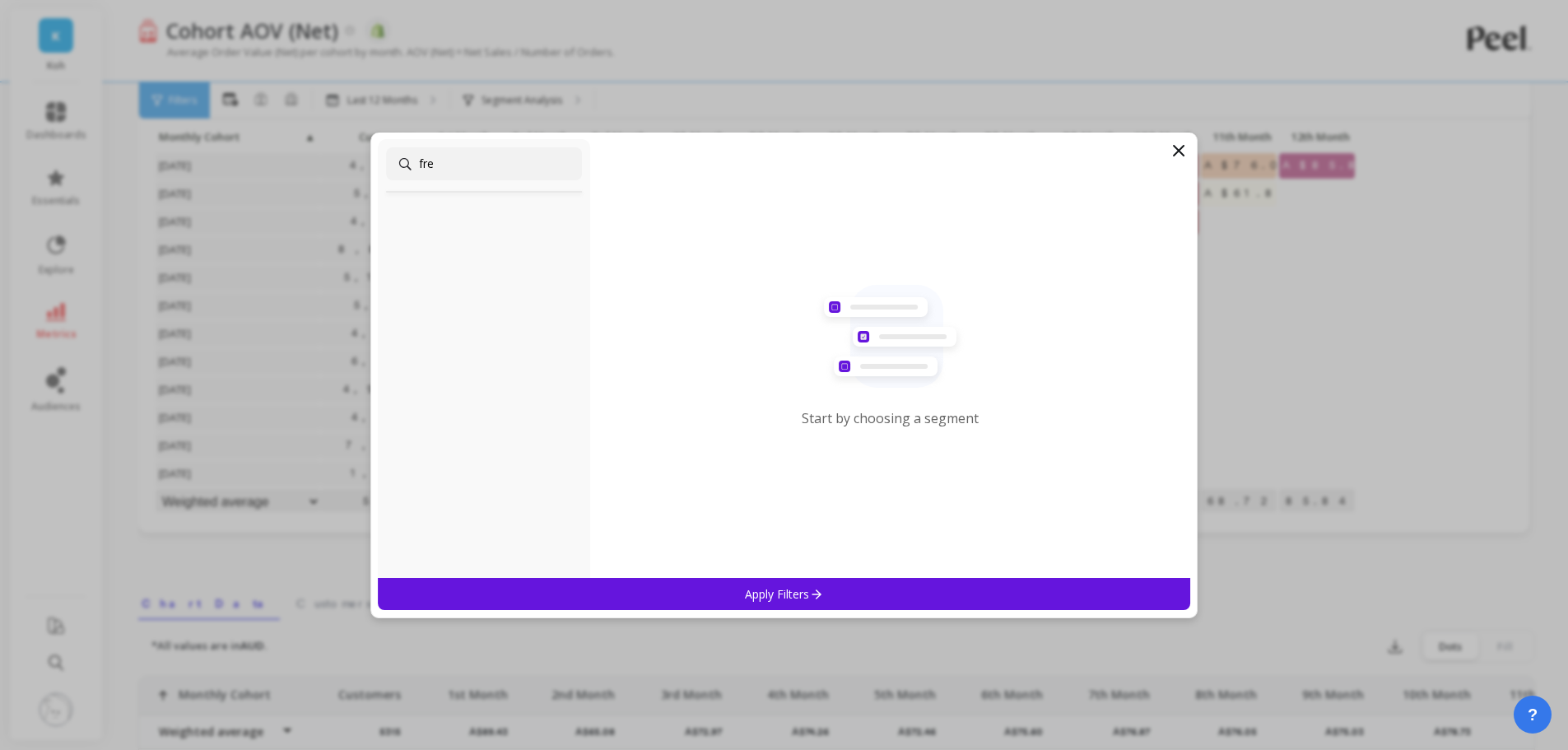 click on "fre" at bounding box center (484, 164) 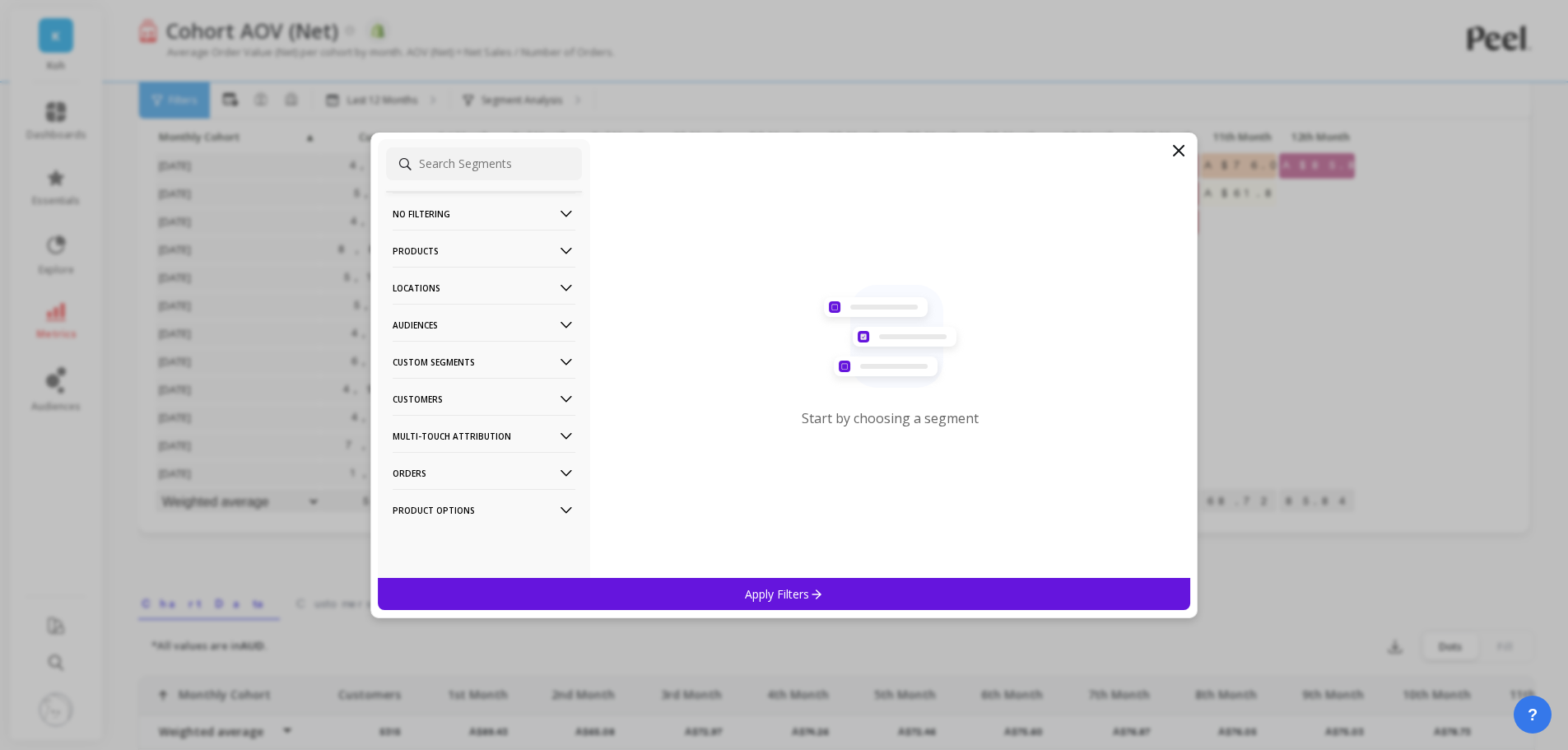 click on "Locations" at bounding box center (484, 287) 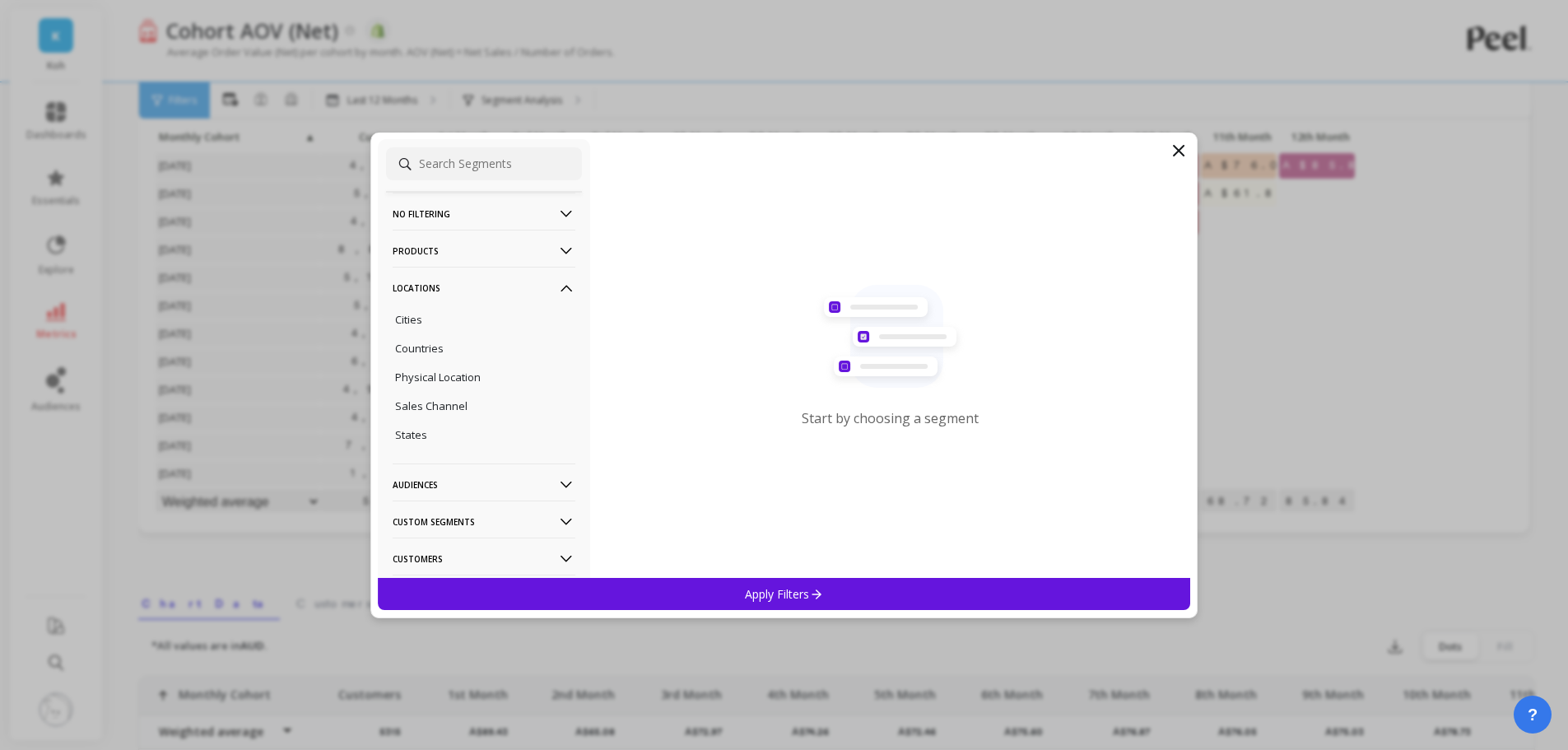 click on "Locations" at bounding box center (484, 287) 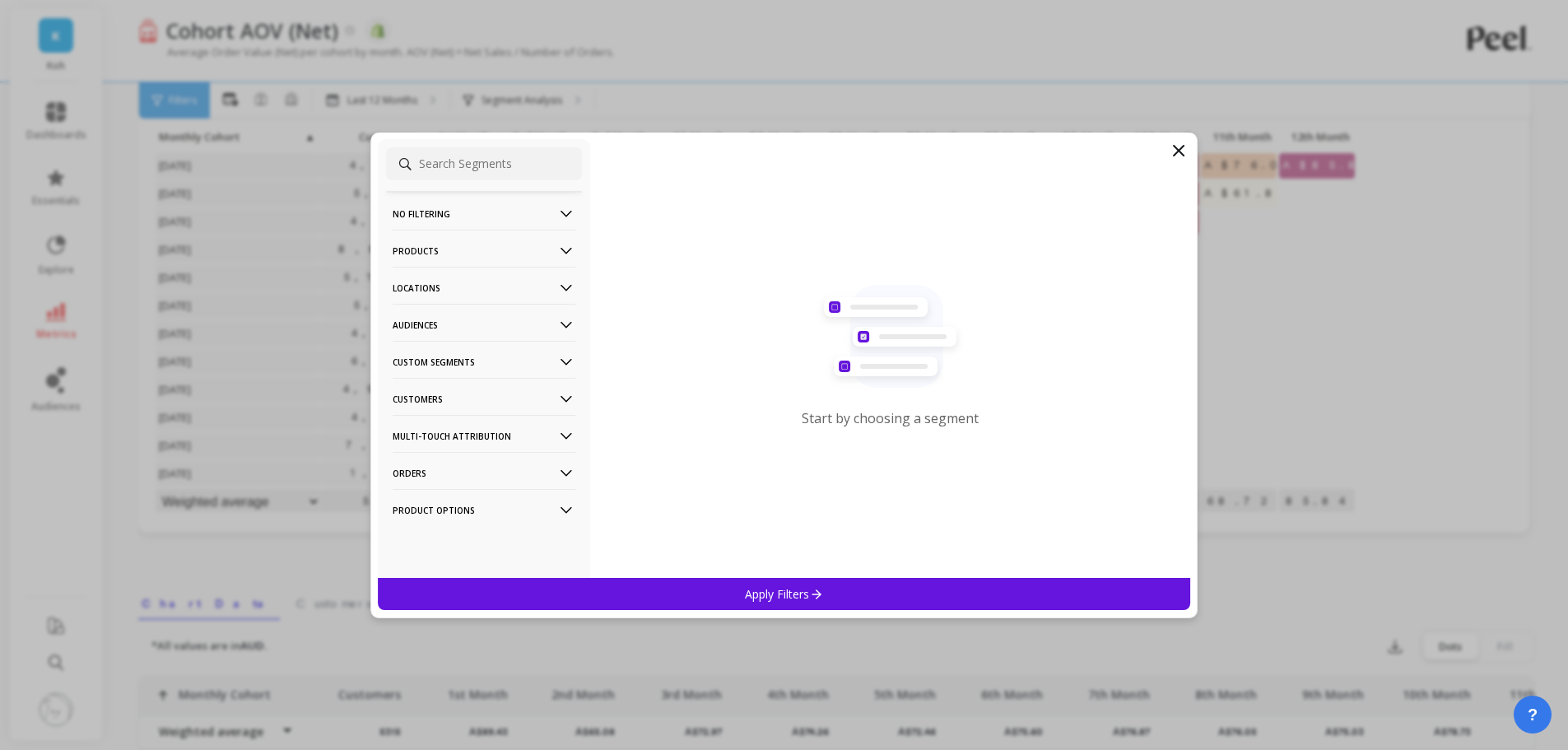 click on "Products" at bounding box center (484, 250) 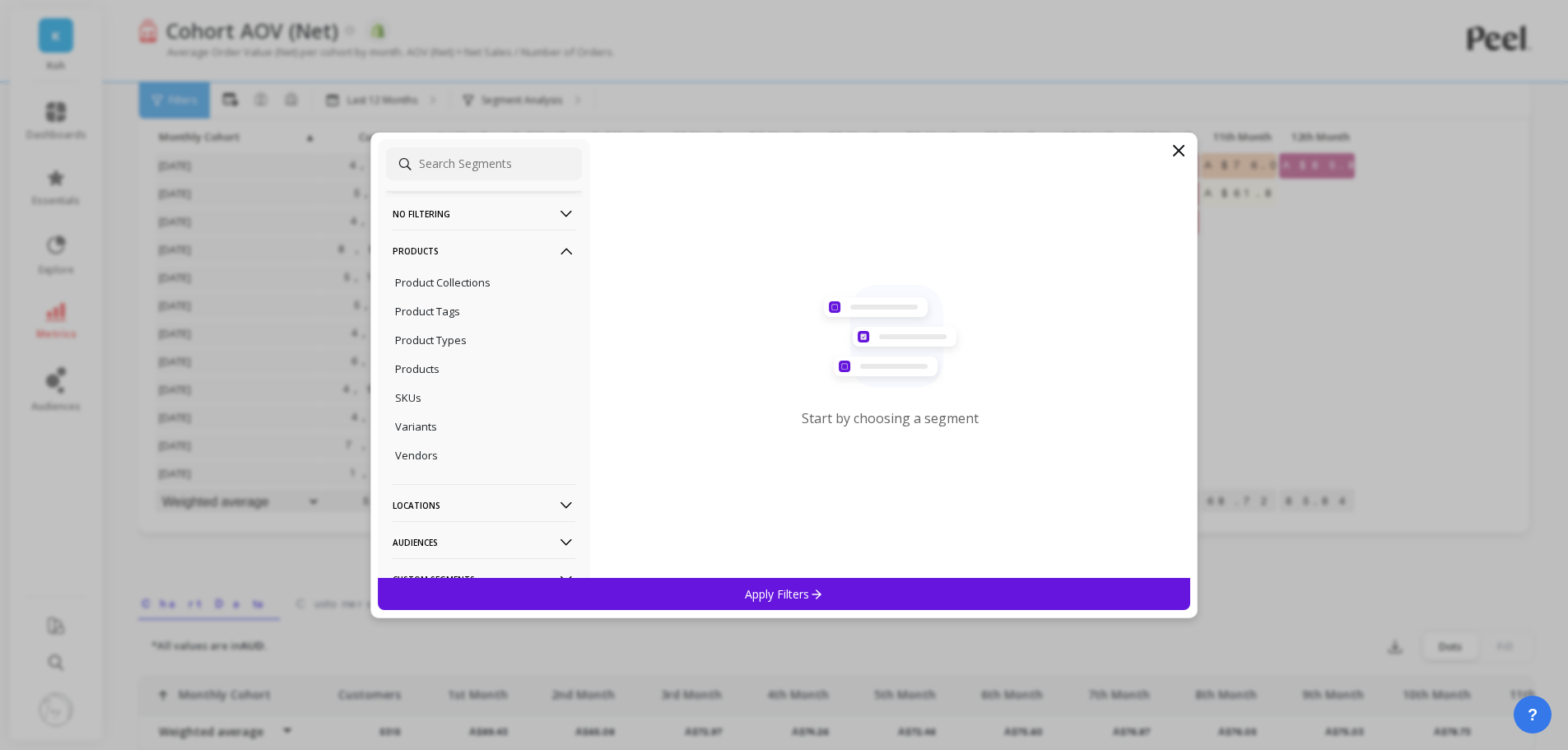 click on "Products" at bounding box center [484, 250] 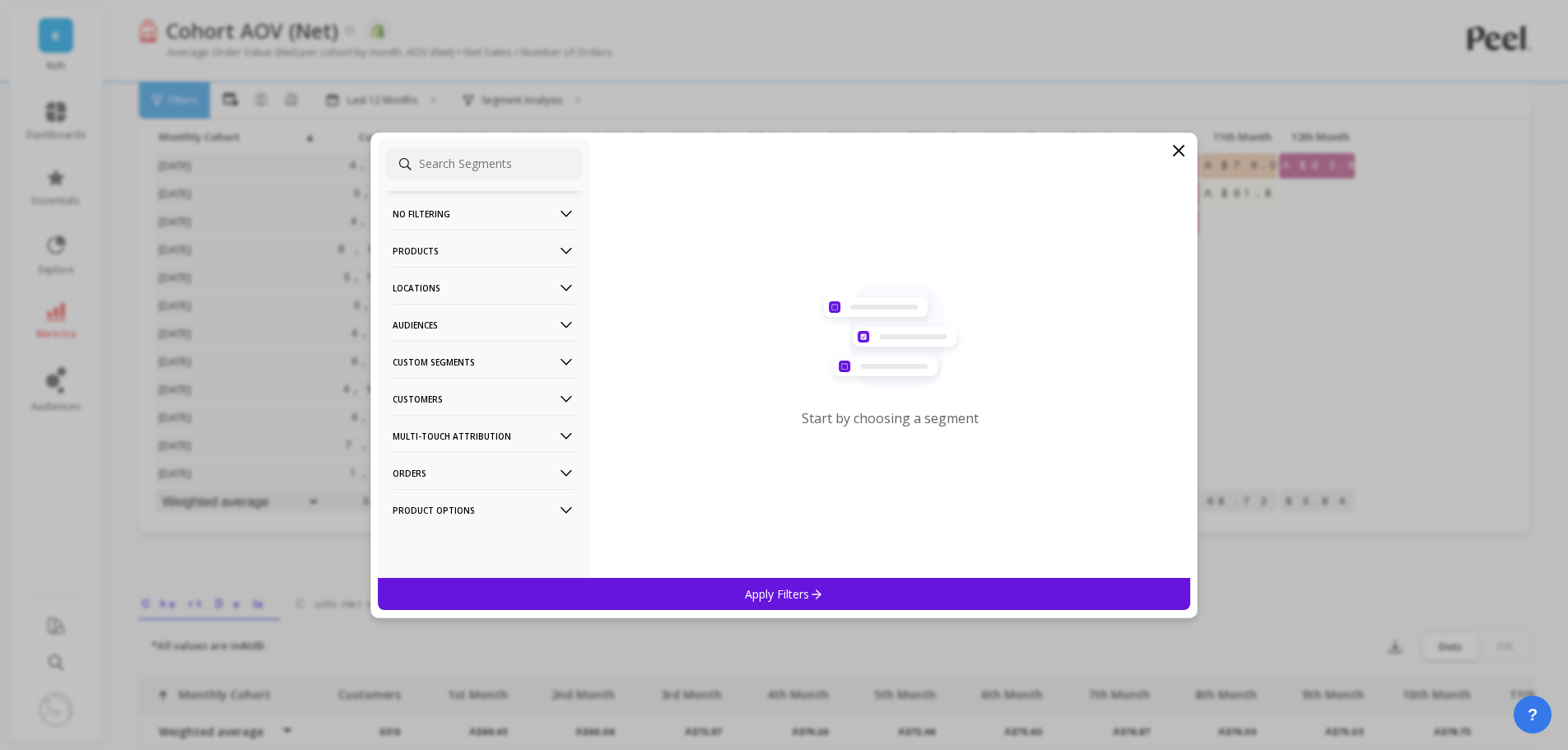 click on "Multi-Touch Attribution" at bounding box center [484, 436] 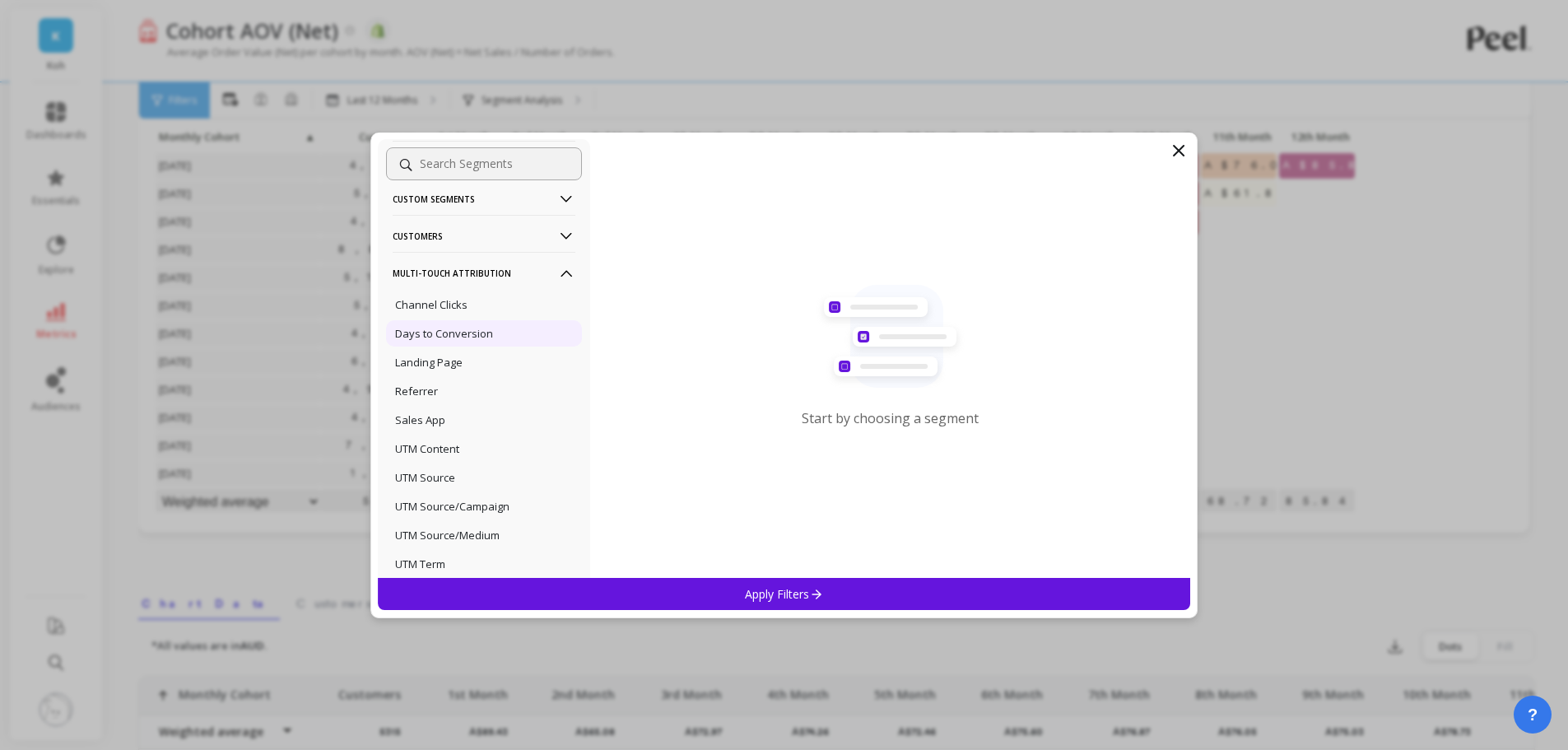 scroll, scrollTop: 165, scrollLeft: 0, axis: vertical 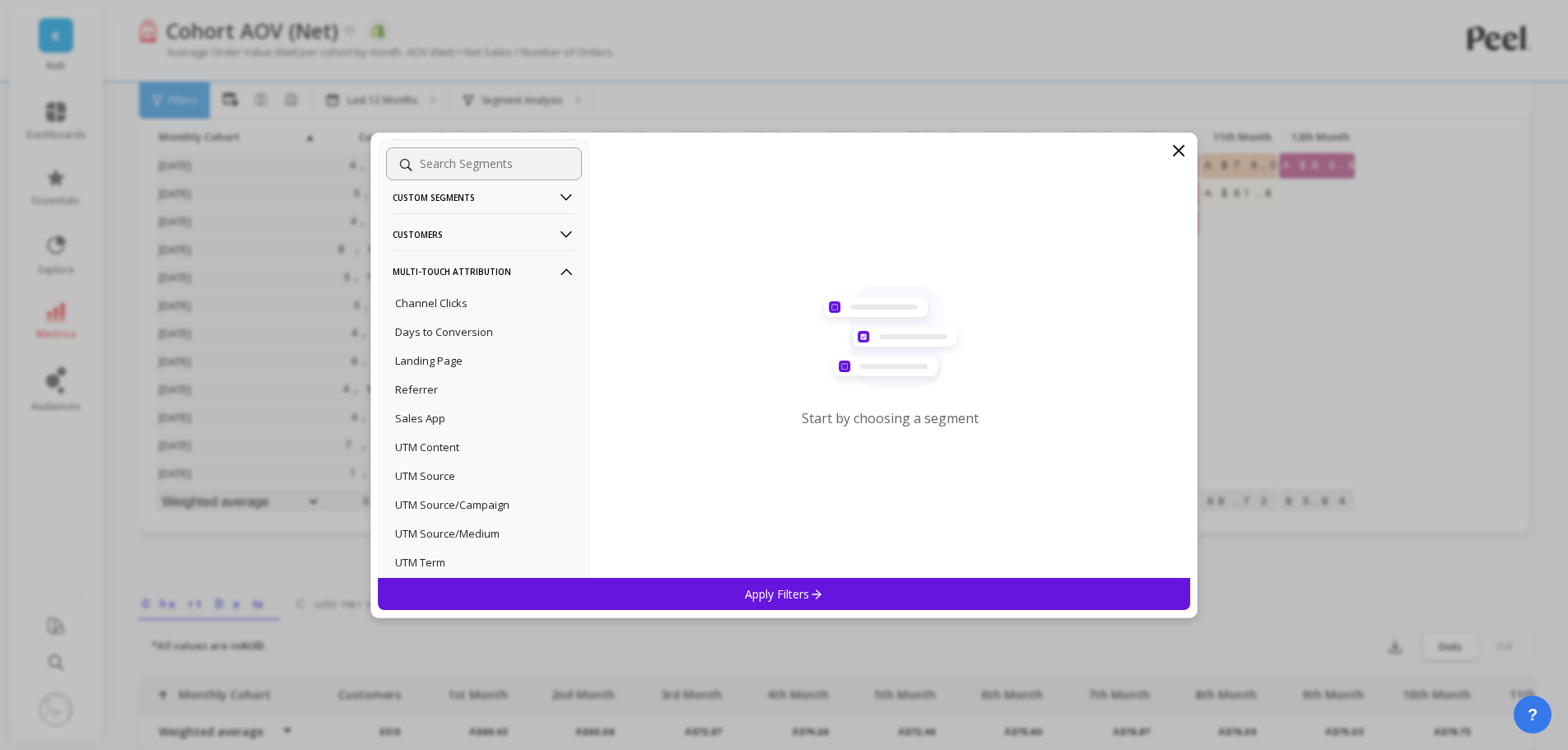 click on "Multi-Touch Attribution" at bounding box center [484, 271] 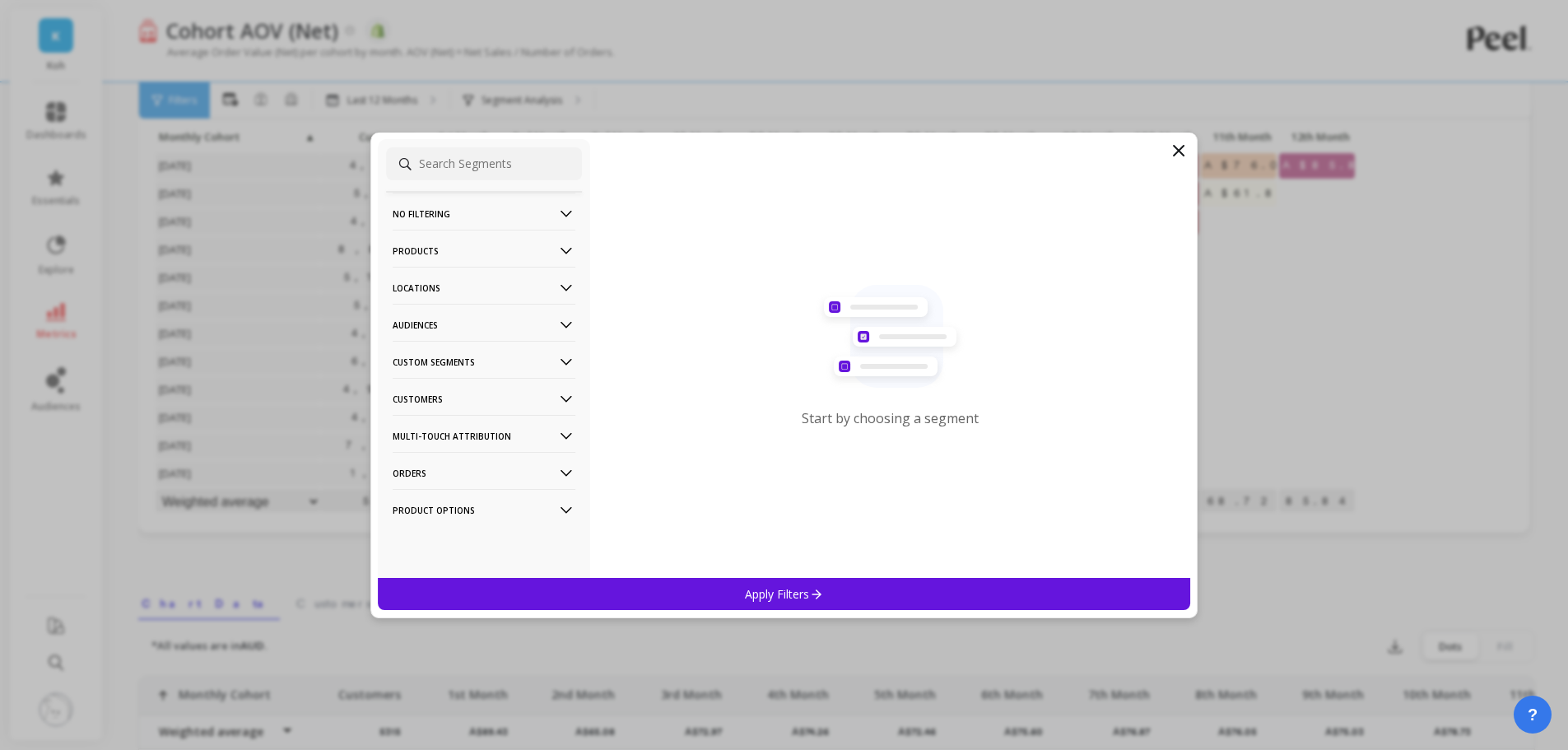 click on "Product Options" at bounding box center (484, 510) 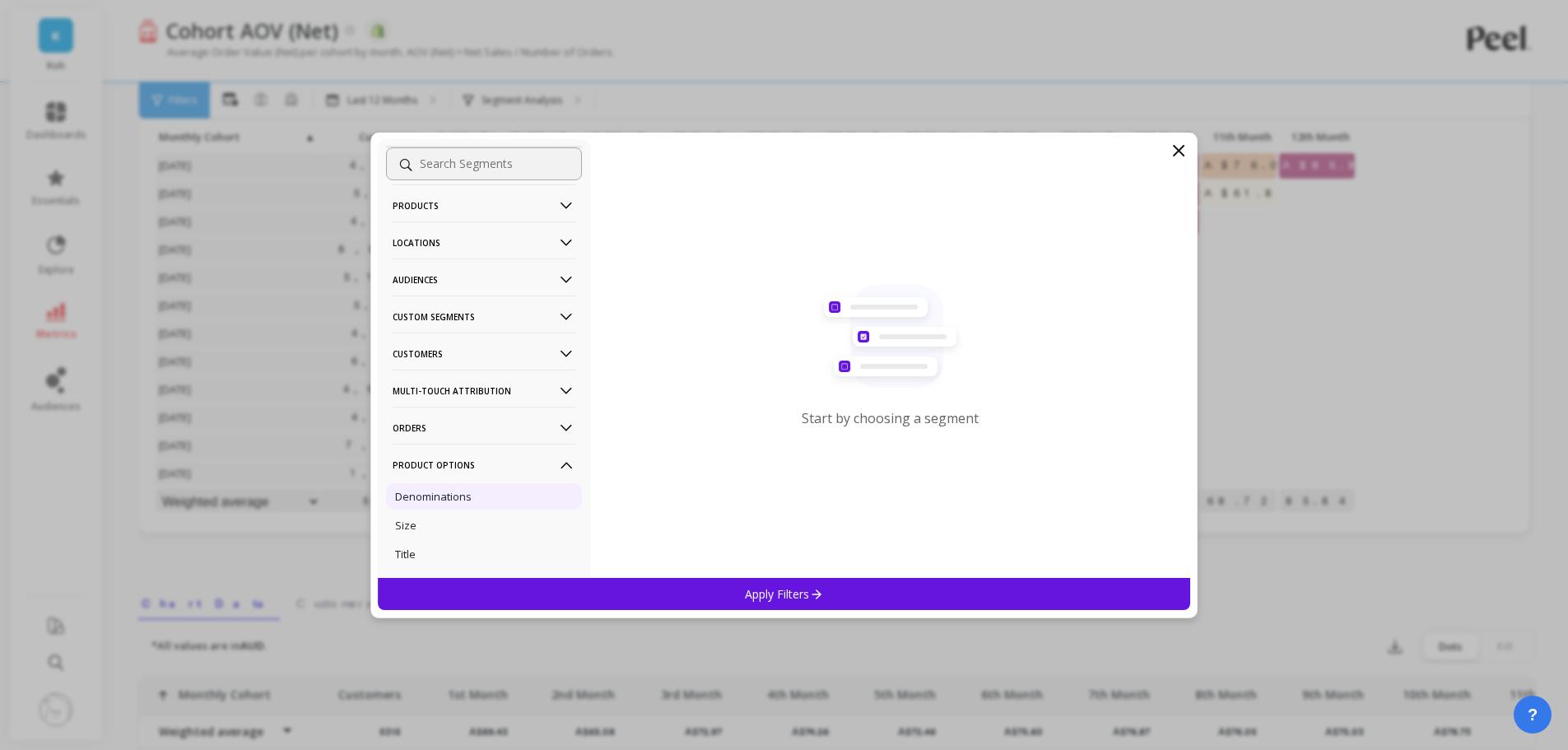 scroll, scrollTop: 82, scrollLeft: 0, axis: vertical 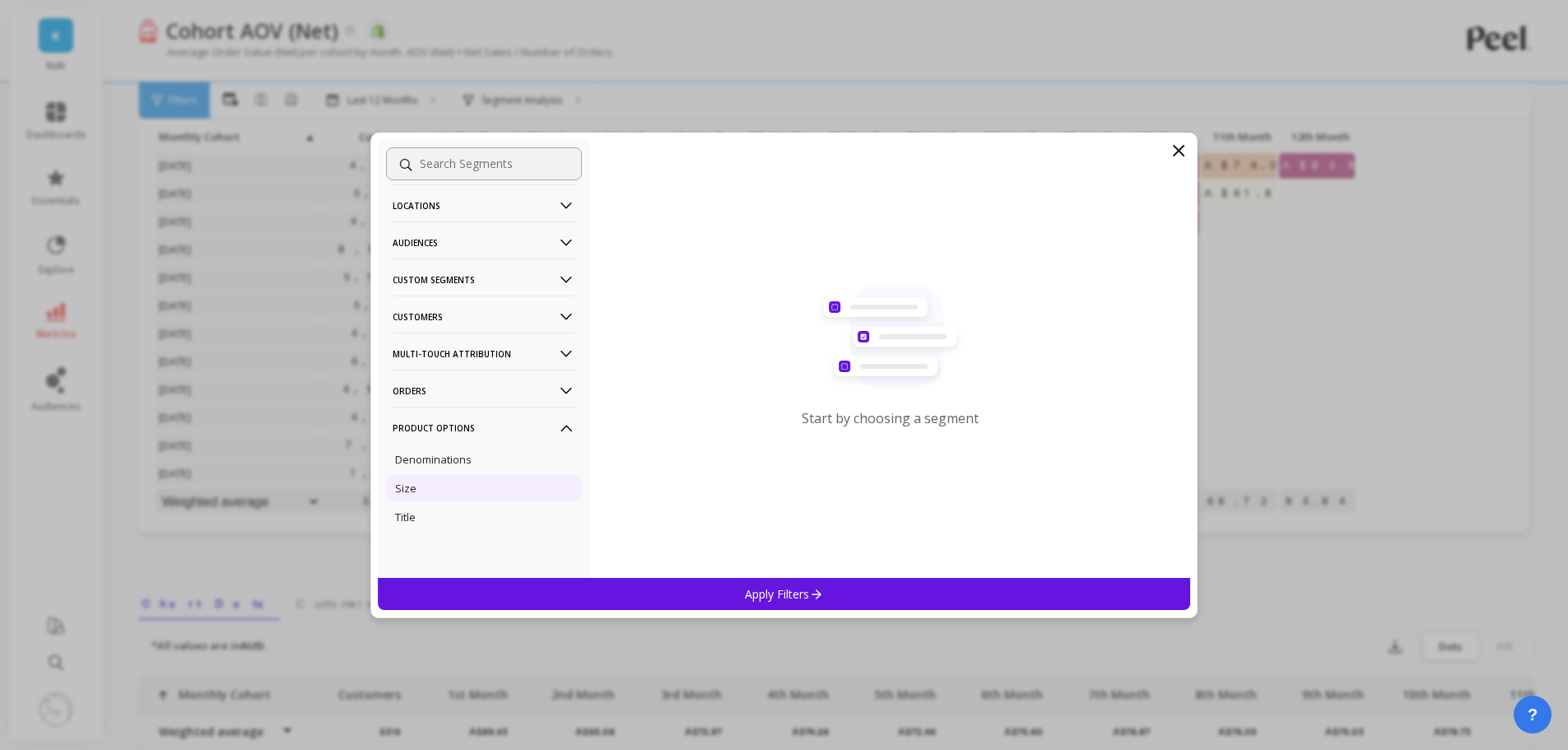 click on "Size" at bounding box center [484, 488] 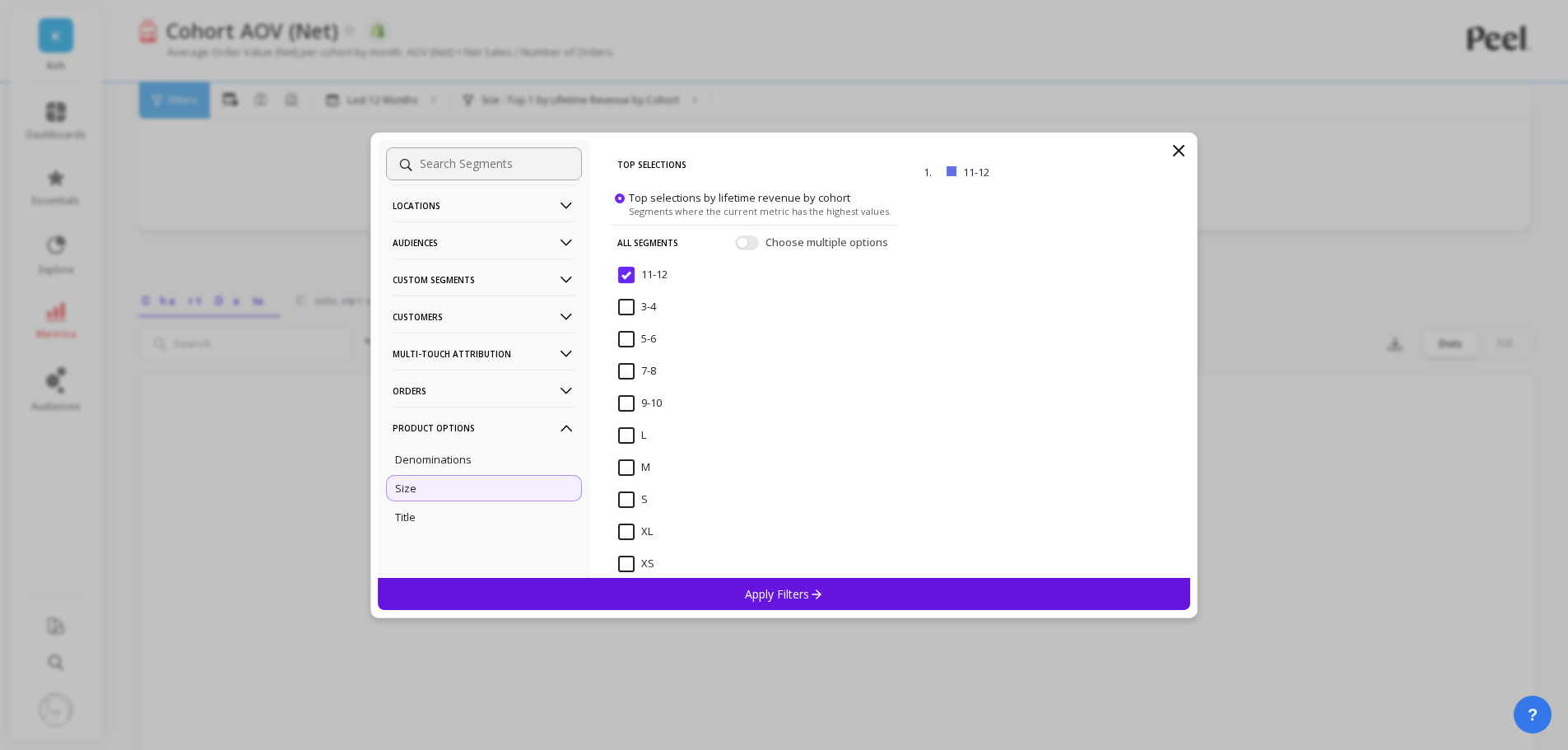 click on "Orders" at bounding box center [484, 390] 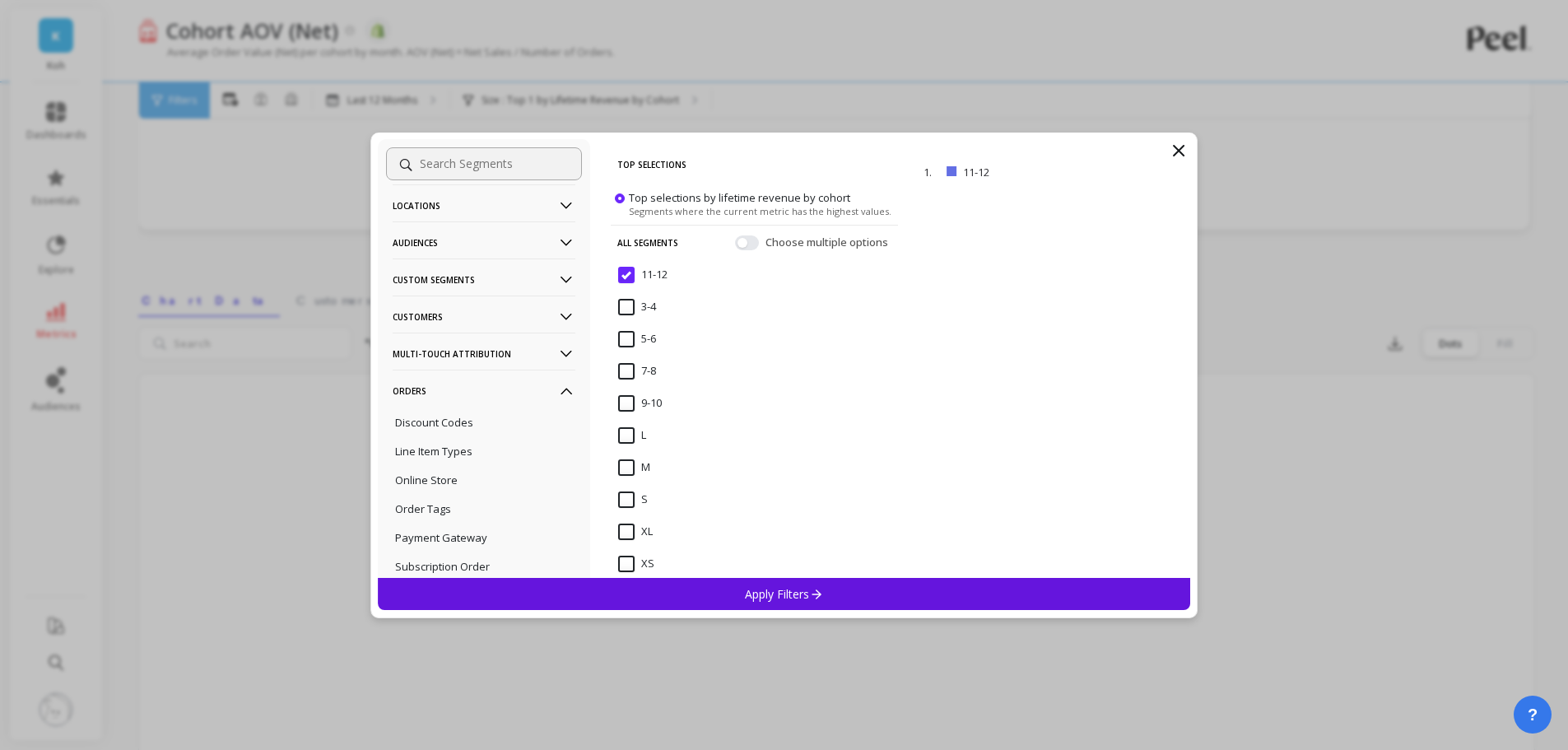 click on "Customers" at bounding box center (484, 316) 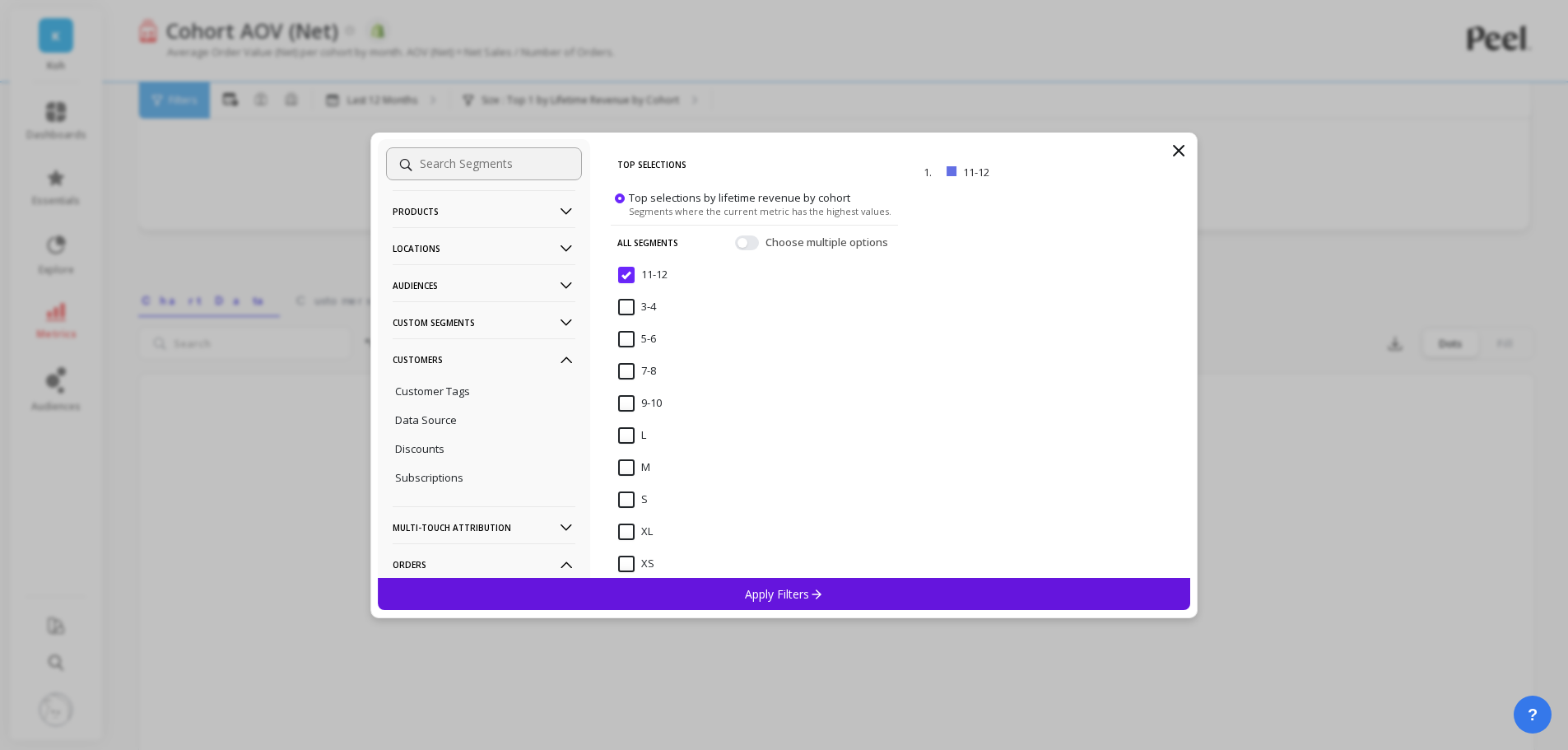 scroll, scrollTop: 0, scrollLeft: 0, axis: both 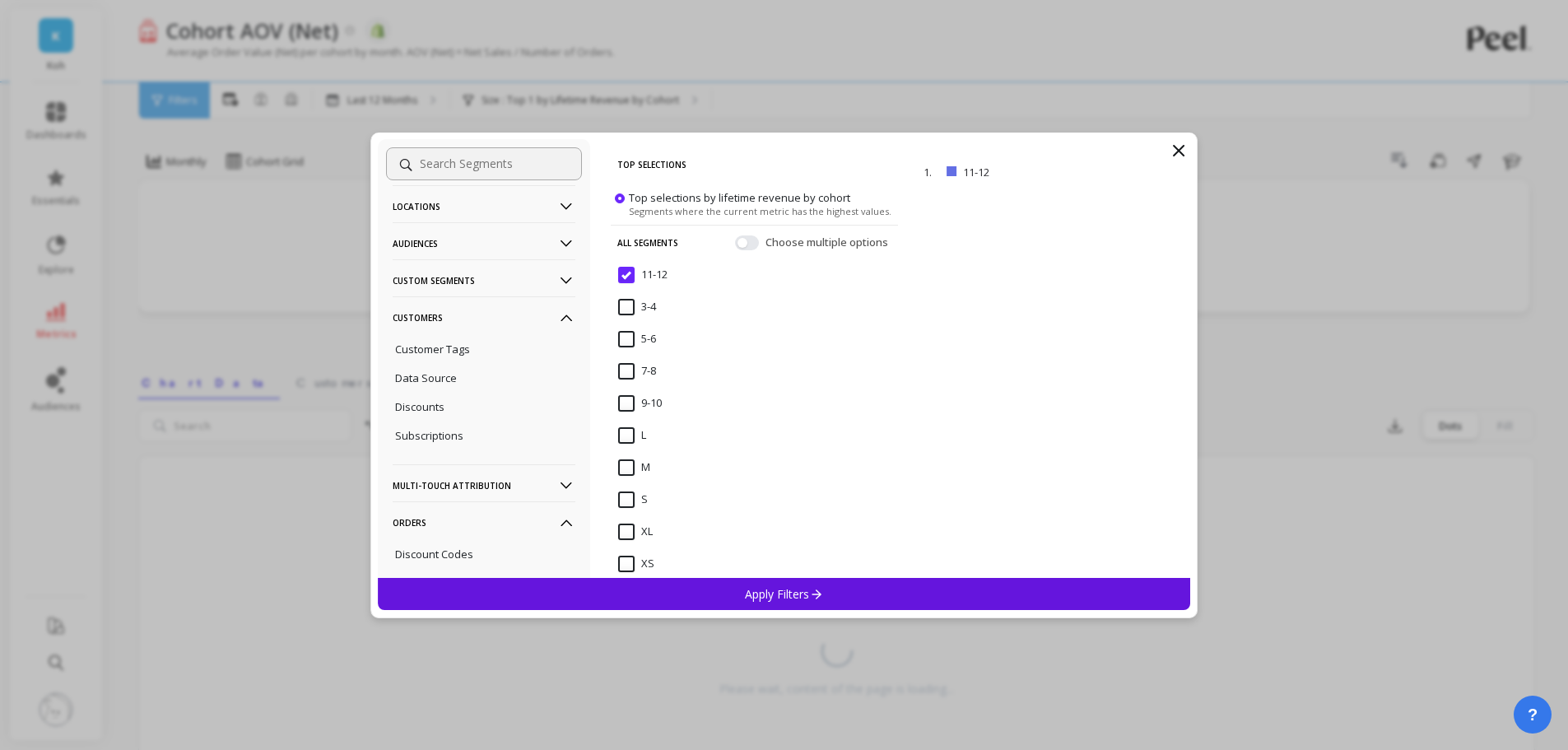 click on "Custom Segments" at bounding box center (484, 280) 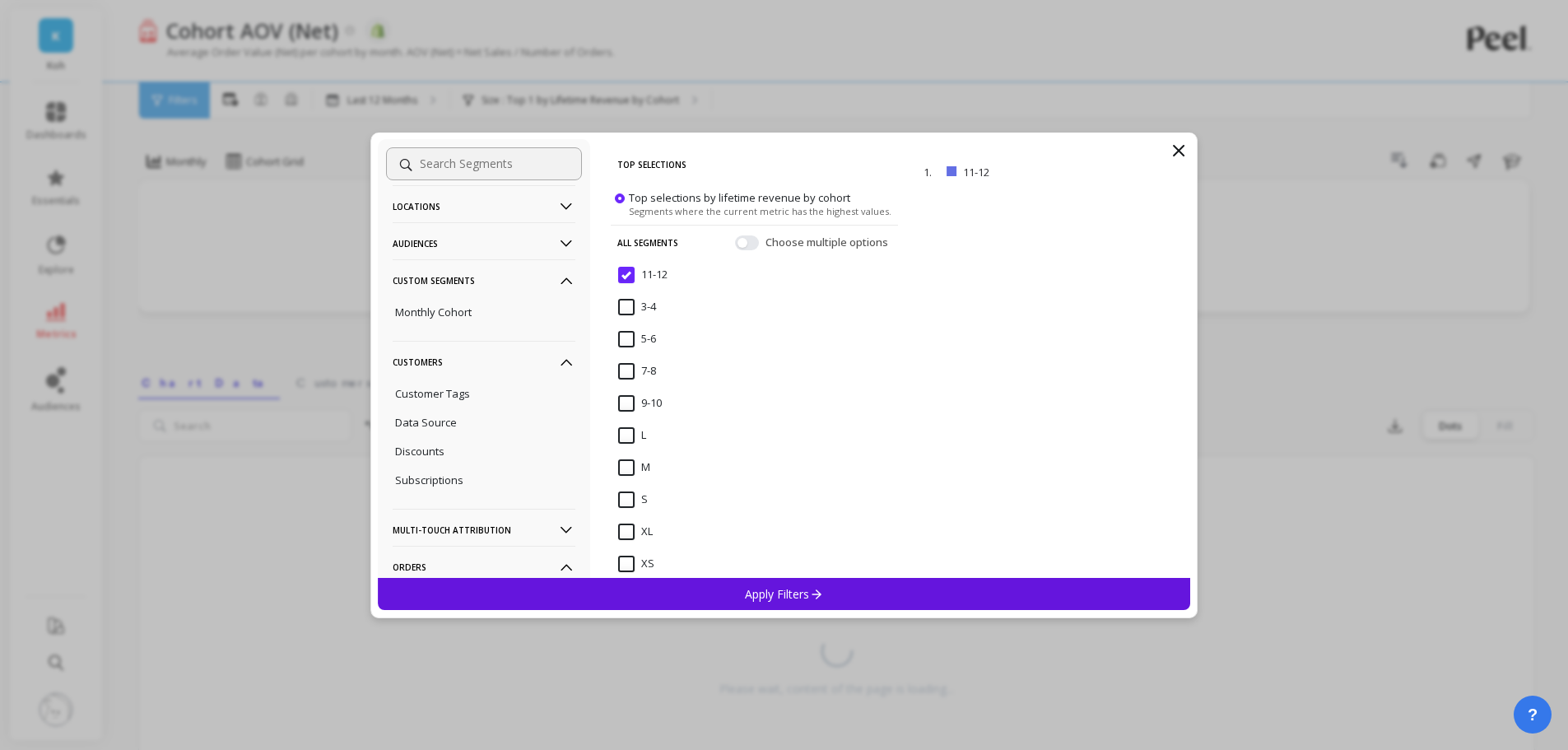 click on "Custom Segments" at bounding box center [484, 280] 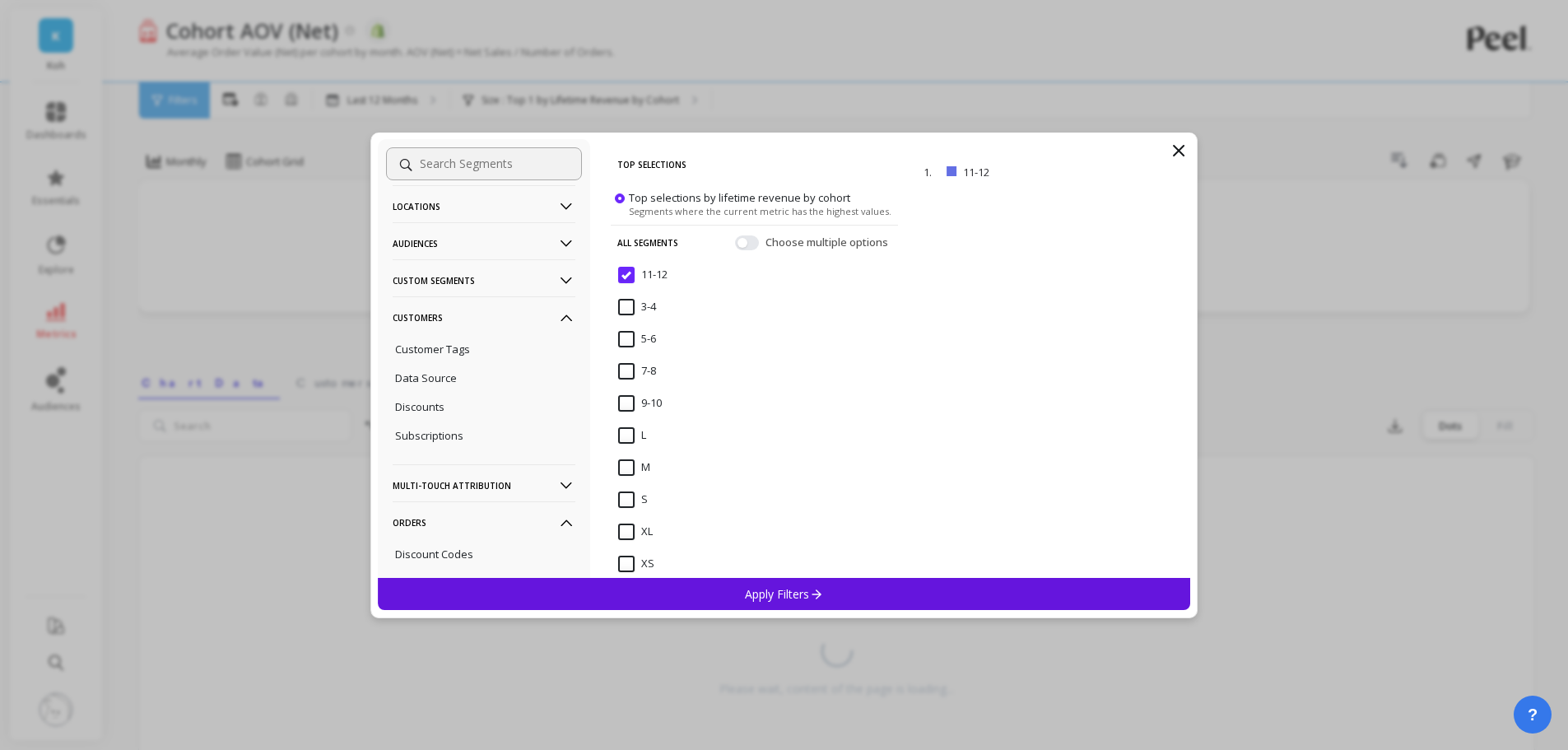 click on "Audiences" at bounding box center (484, 243) 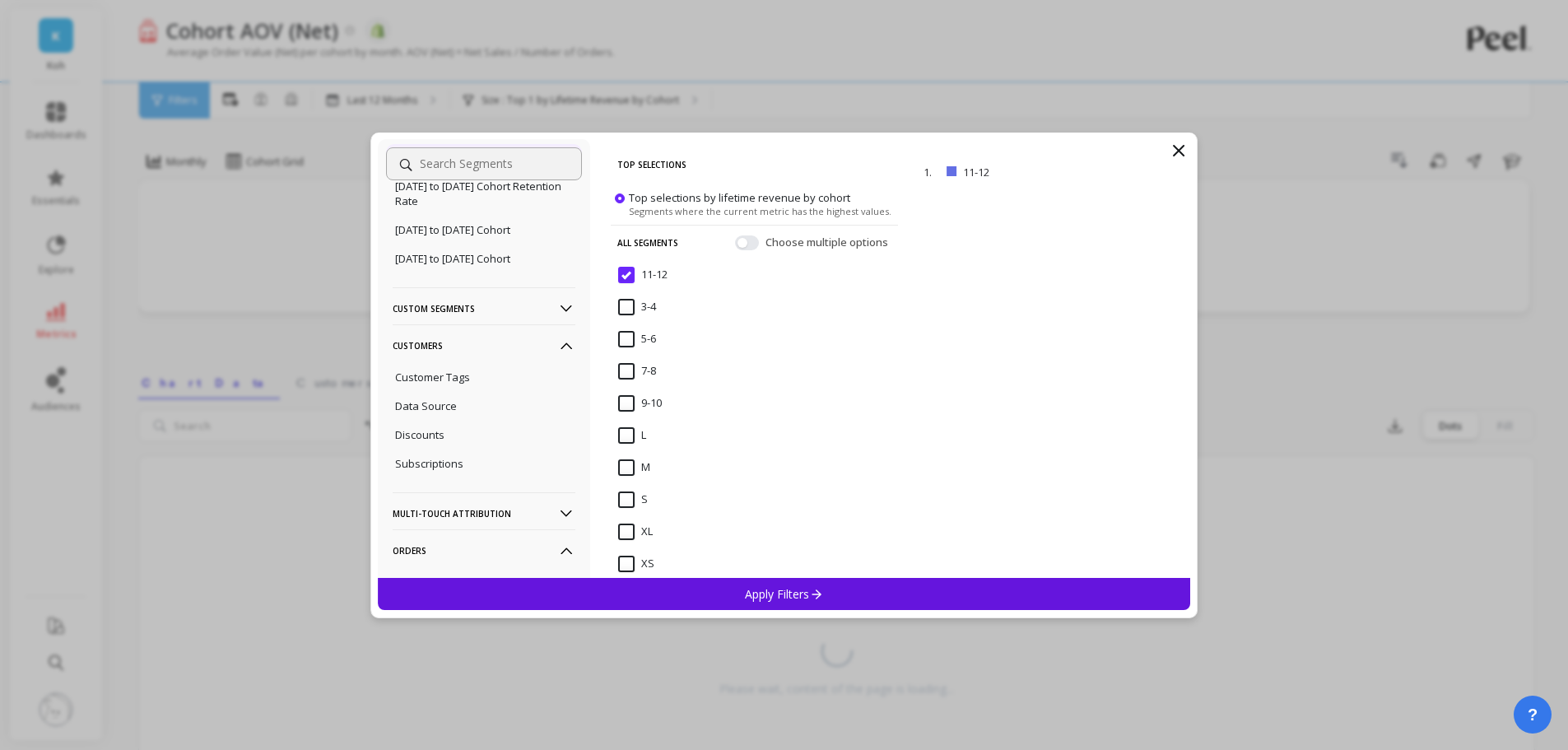 scroll, scrollTop: 82, scrollLeft: 0, axis: vertical 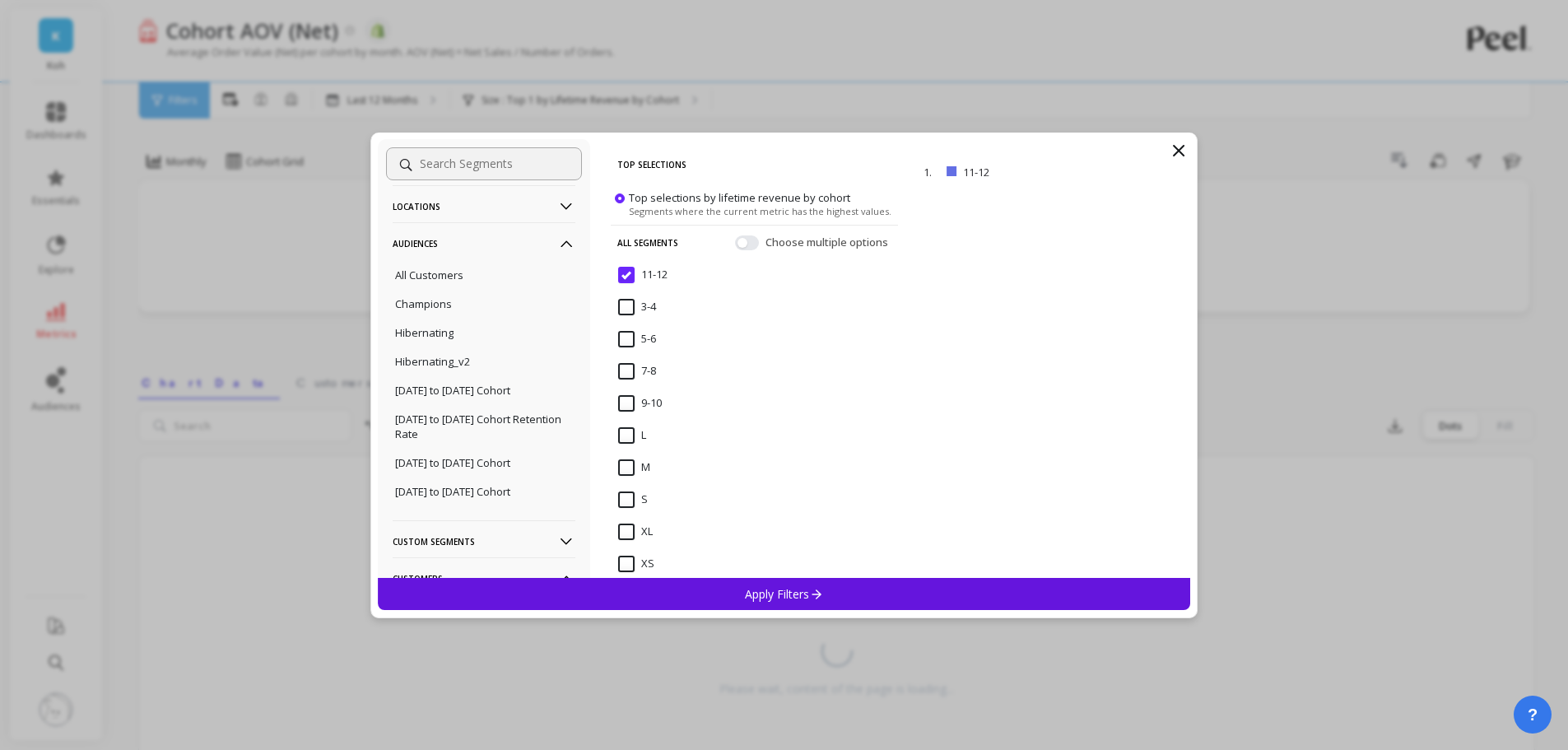 click on "Audiences" at bounding box center [484, 243] 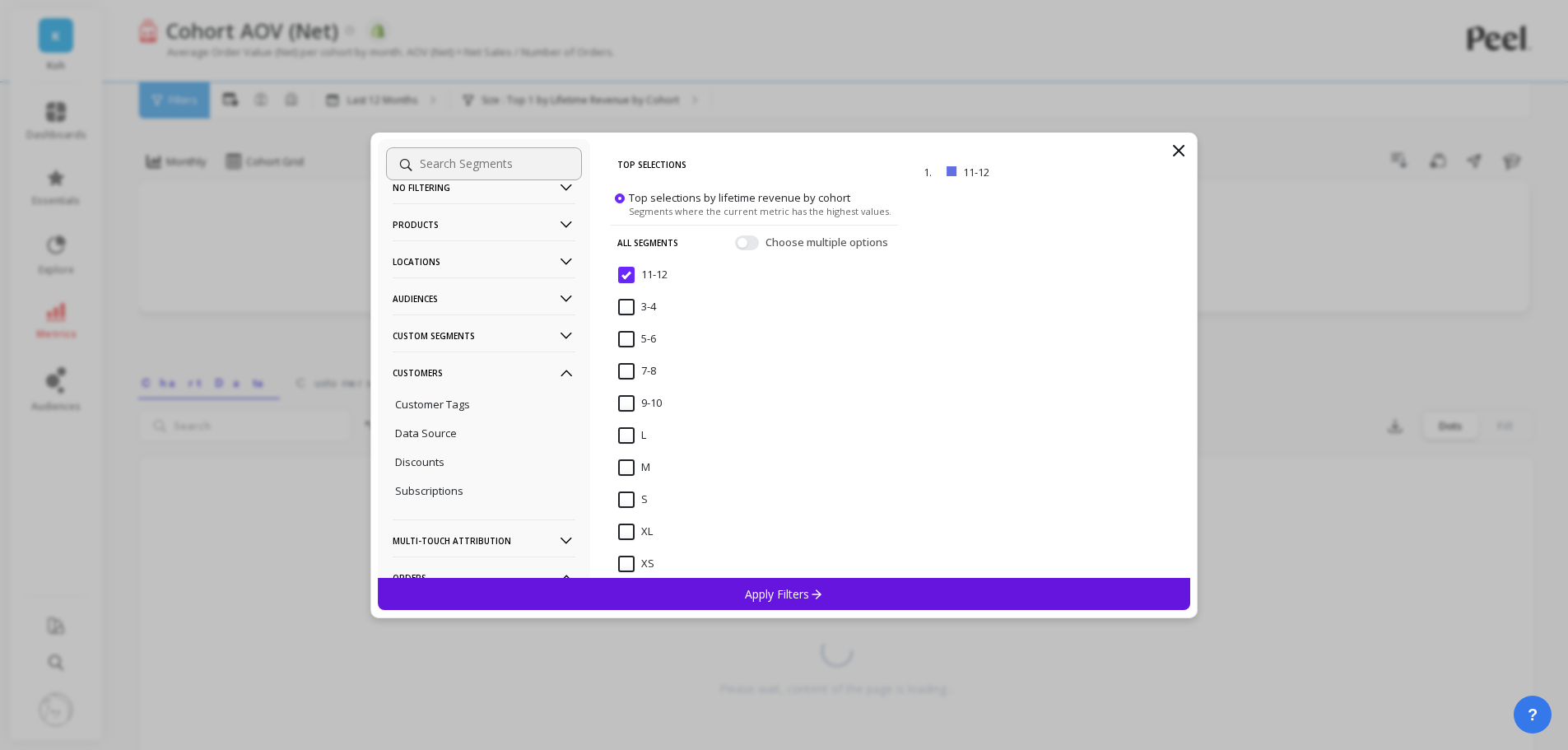 scroll, scrollTop: 0, scrollLeft: 0, axis: both 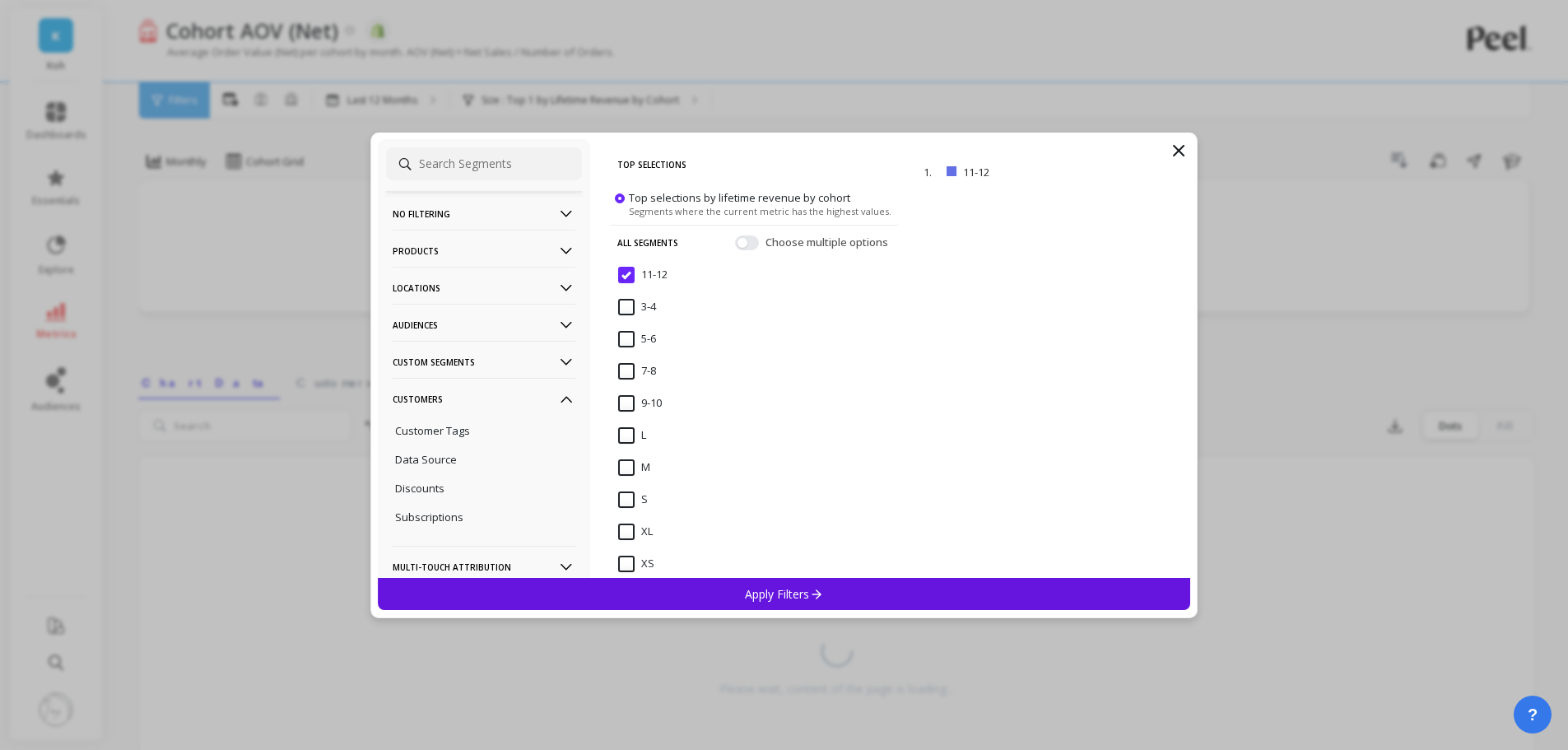 click on "Products" at bounding box center [484, 250] 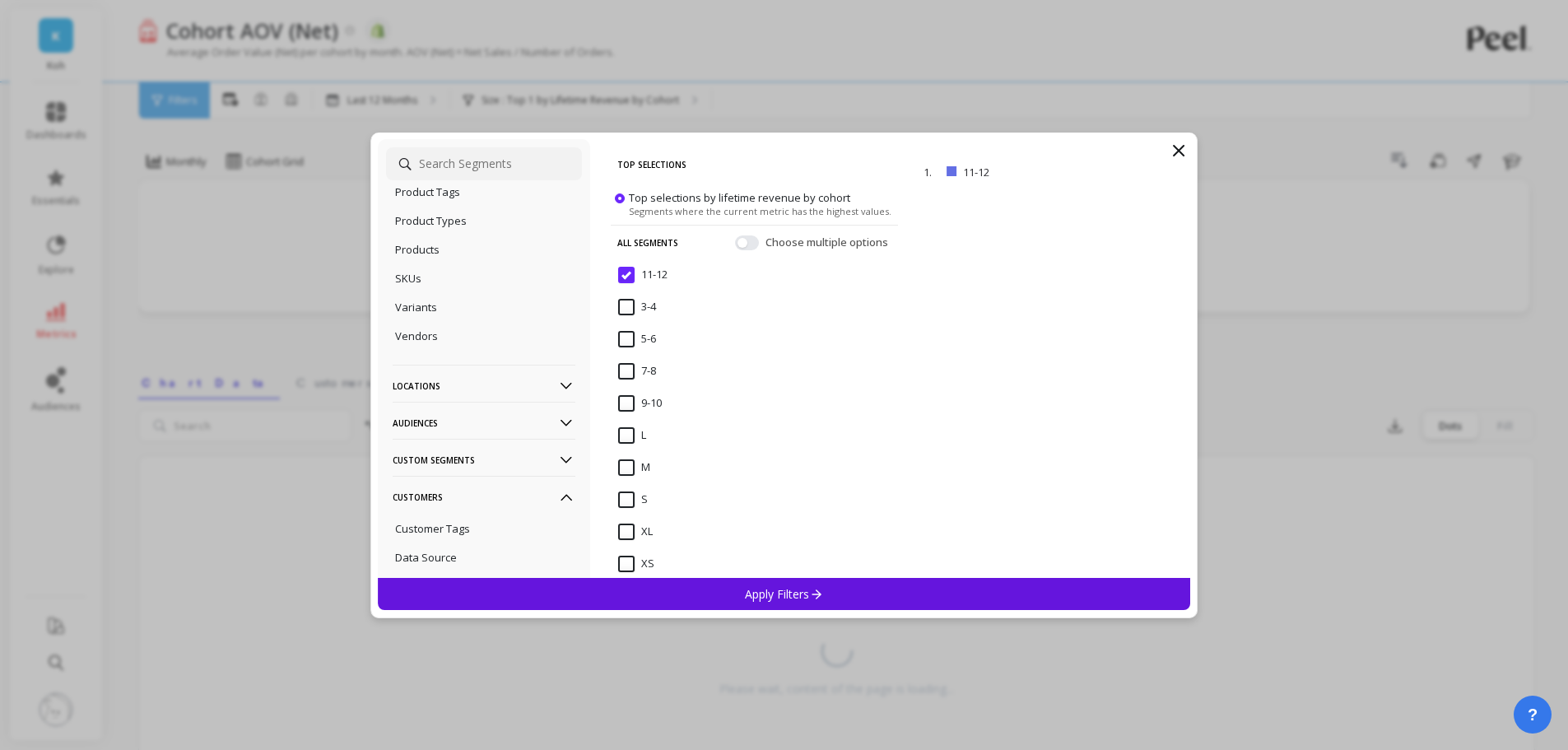 scroll, scrollTop: 0, scrollLeft: 0, axis: both 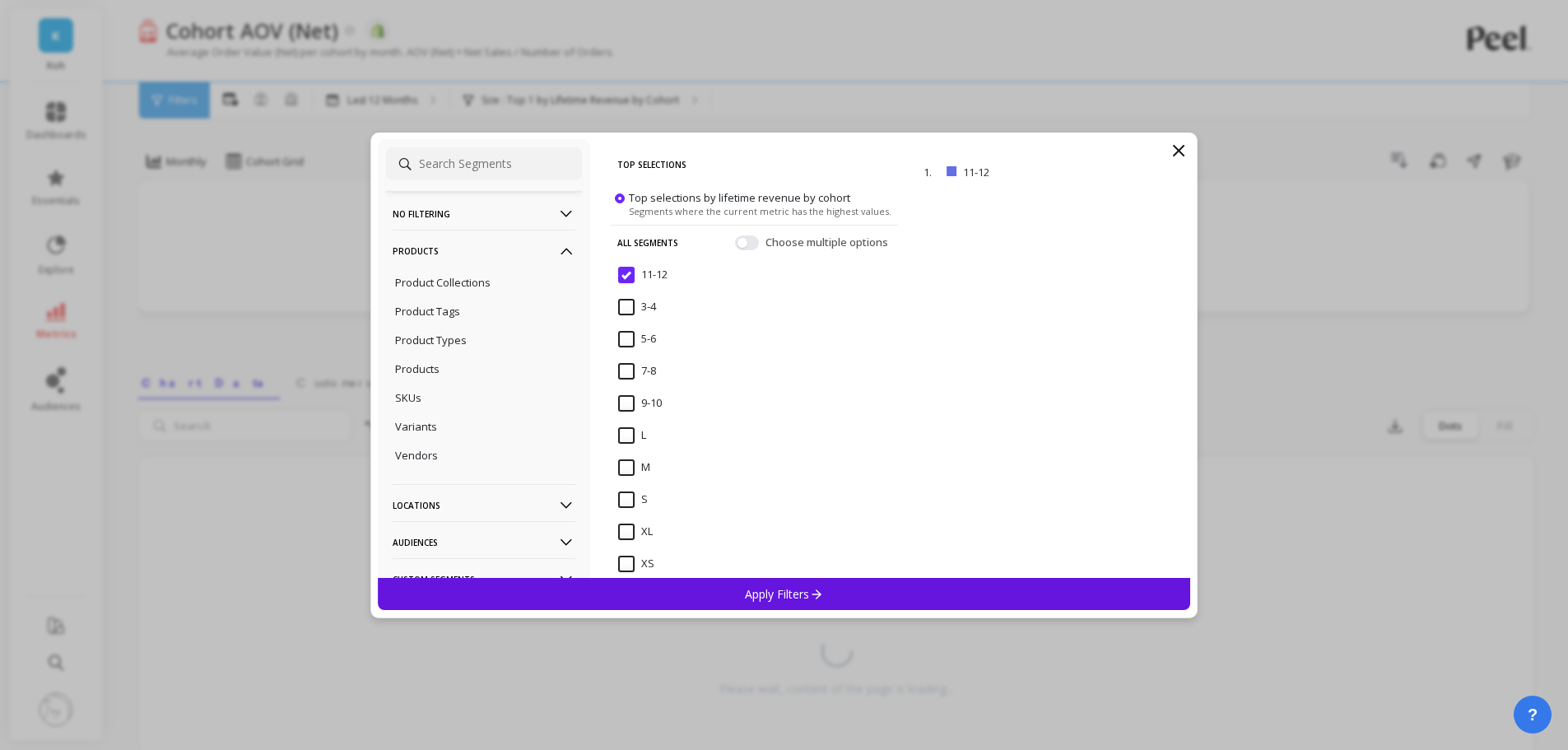 click 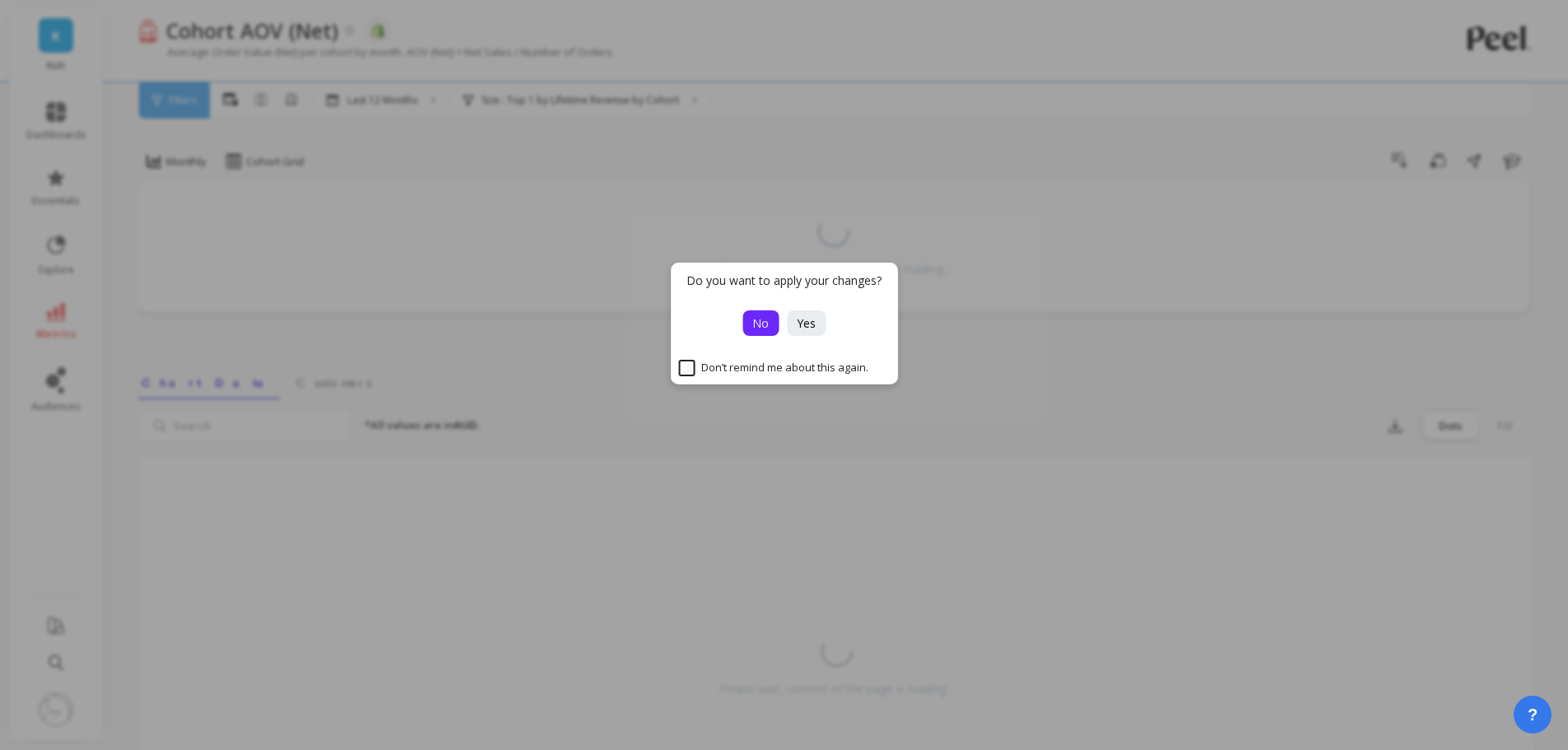 click on "No" at bounding box center (761, 323) 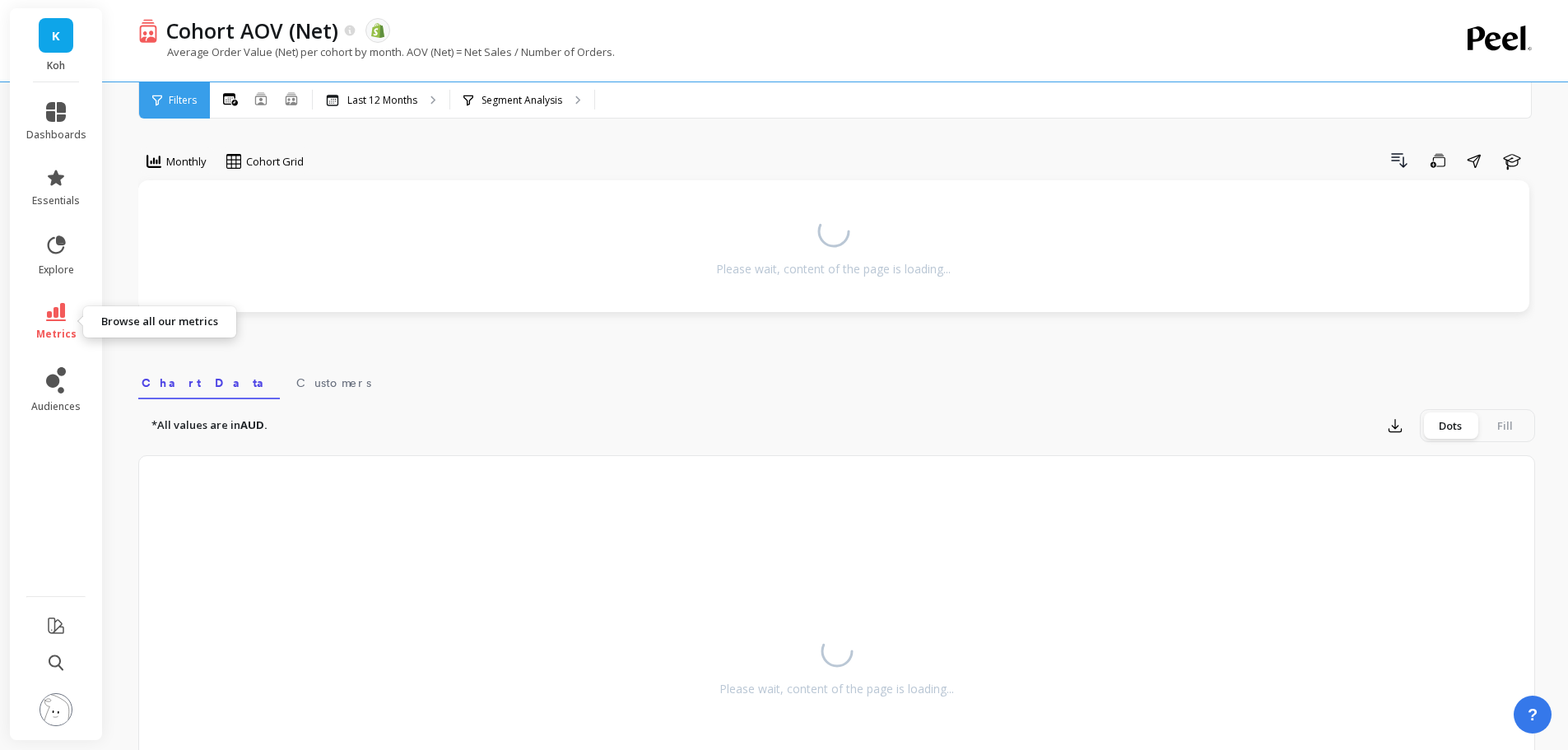 click on "metrics" at bounding box center (56, 322) 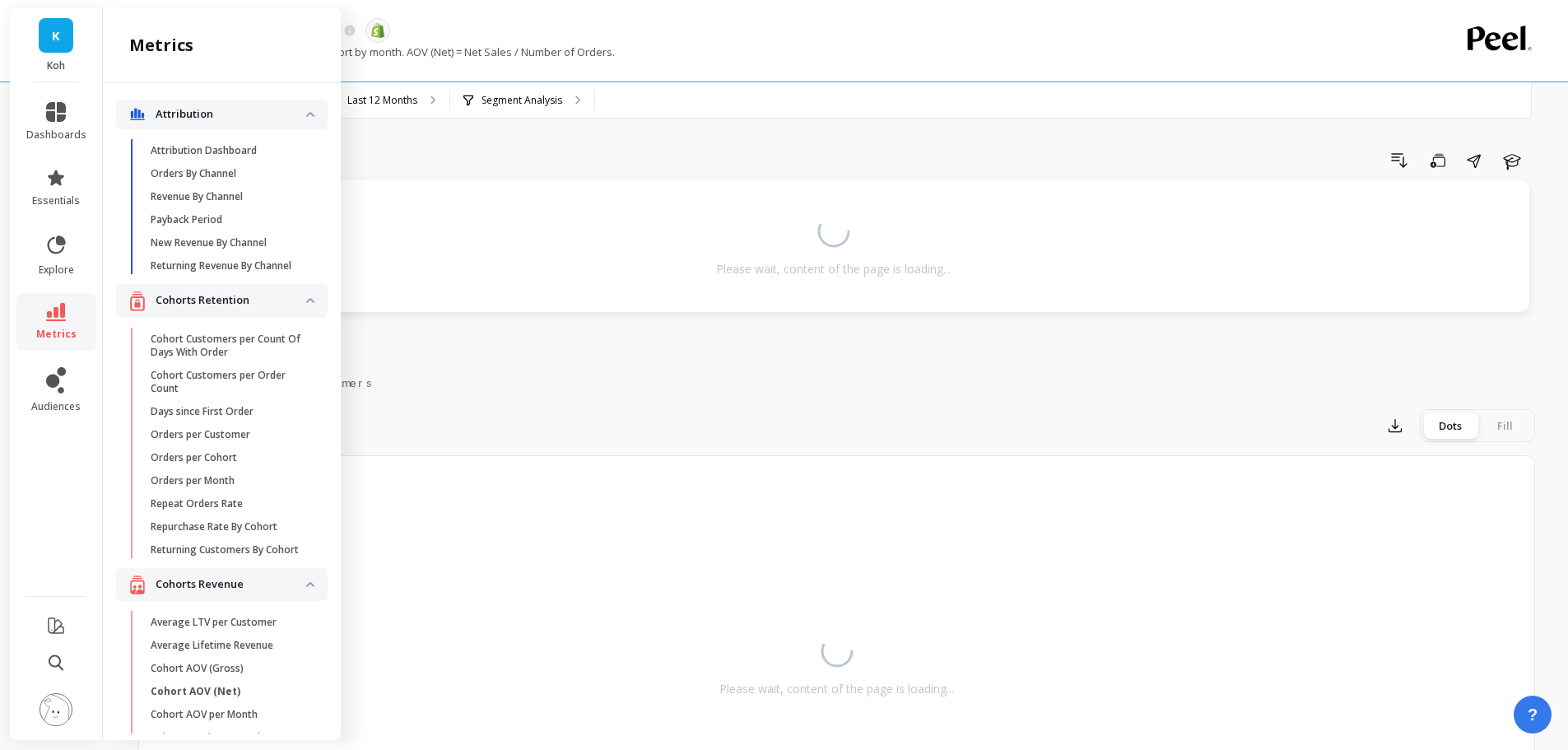 scroll, scrollTop: 329, scrollLeft: 0, axis: vertical 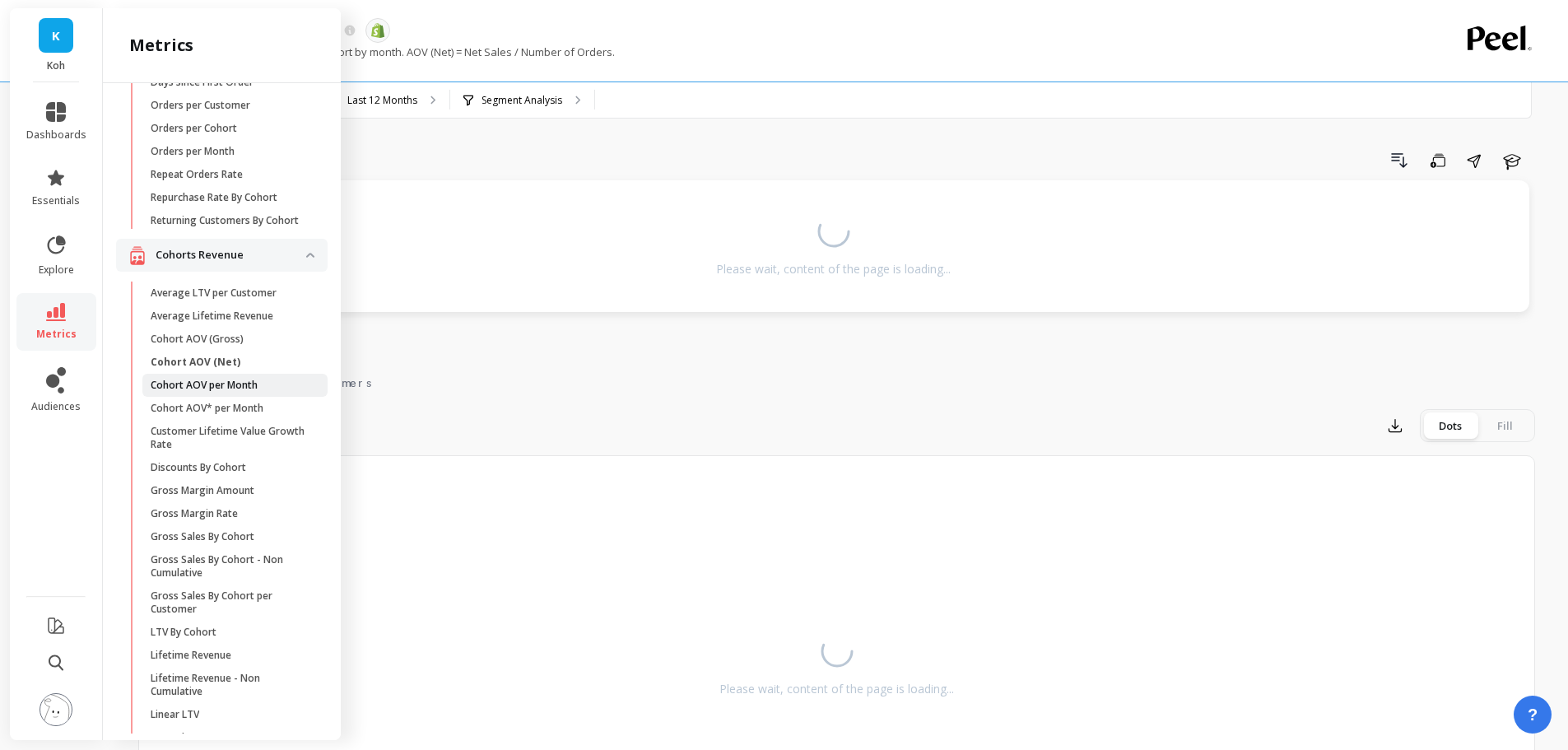 click on "Cohort AOV per Month" at bounding box center (204, 385) 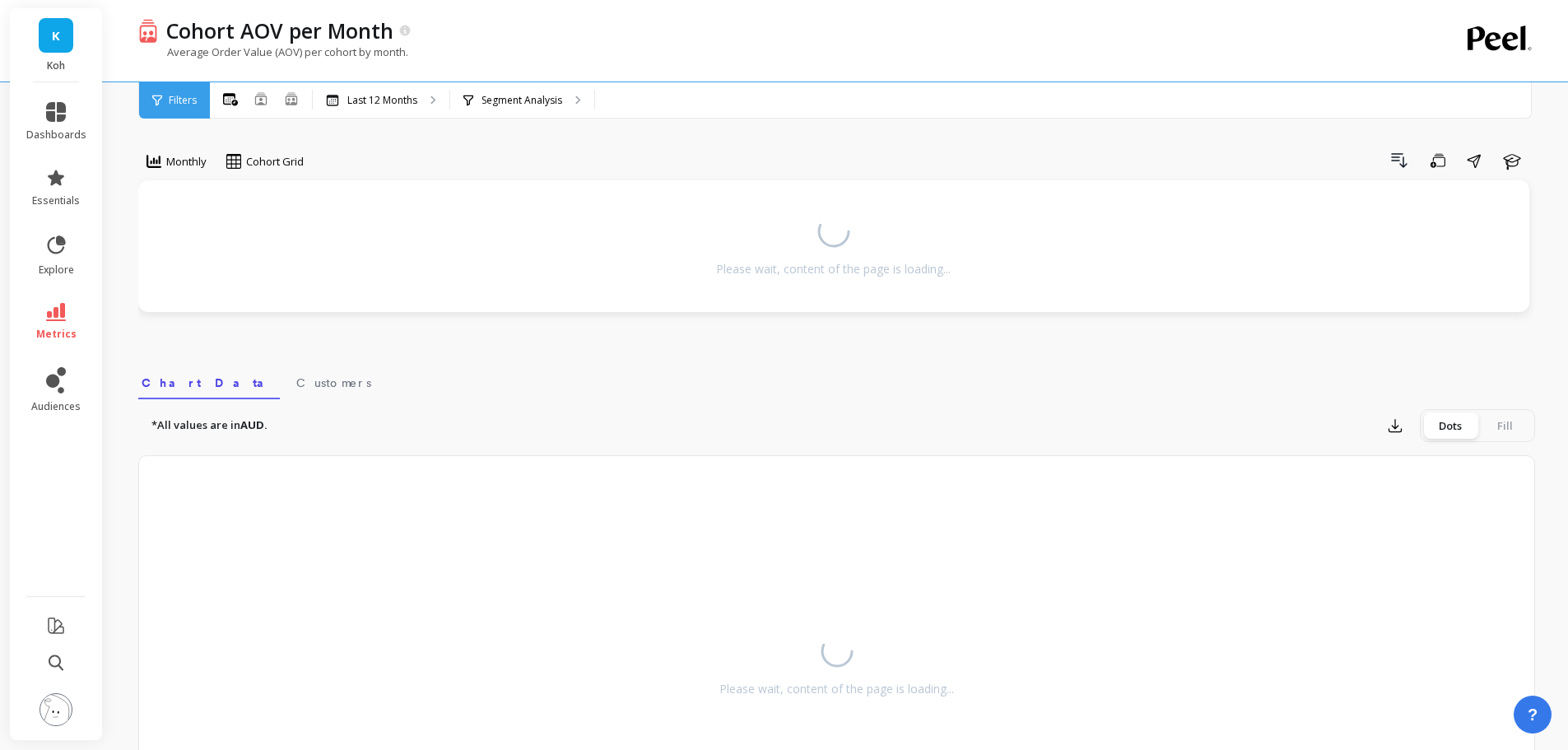 scroll, scrollTop: 0, scrollLeft: 0, axis: both 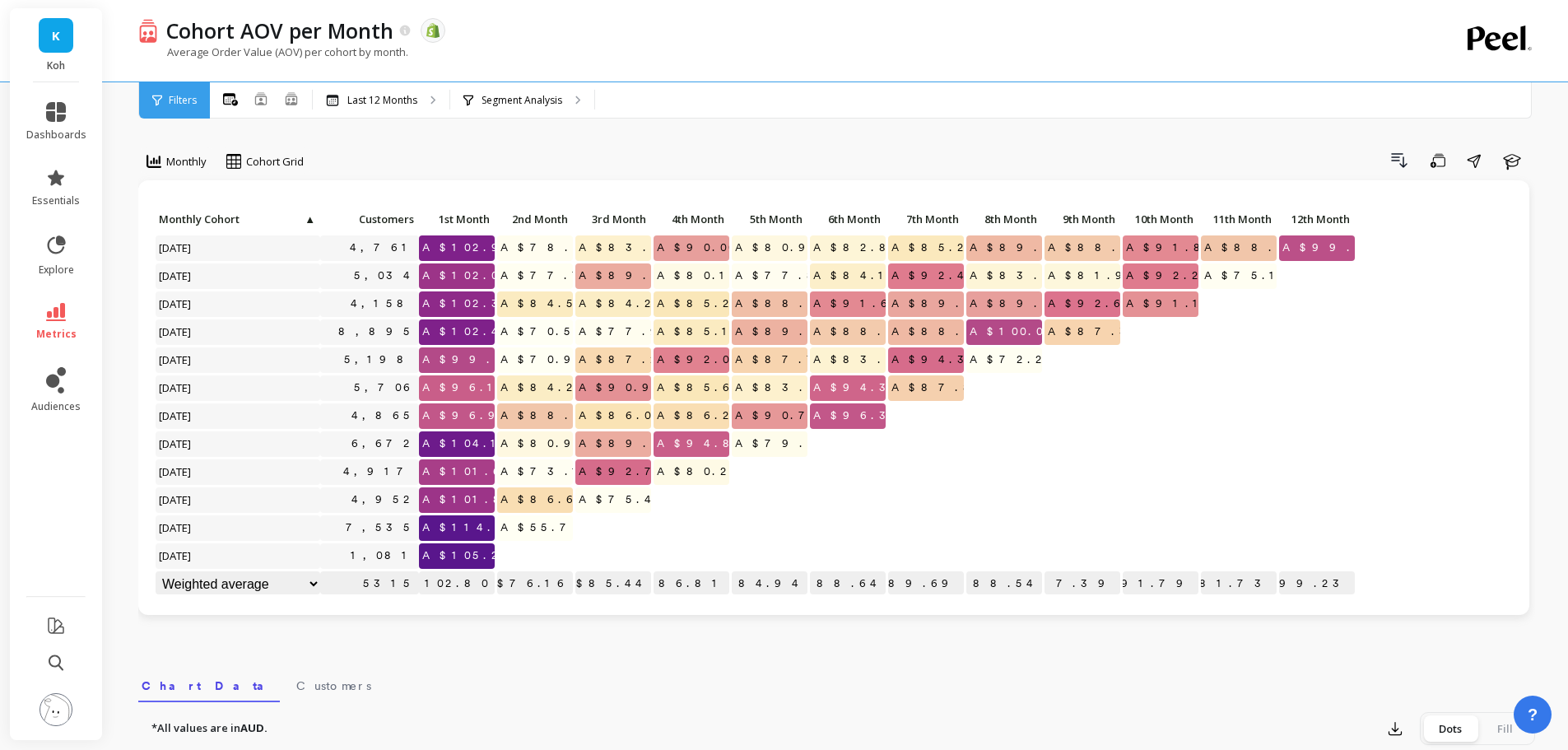click 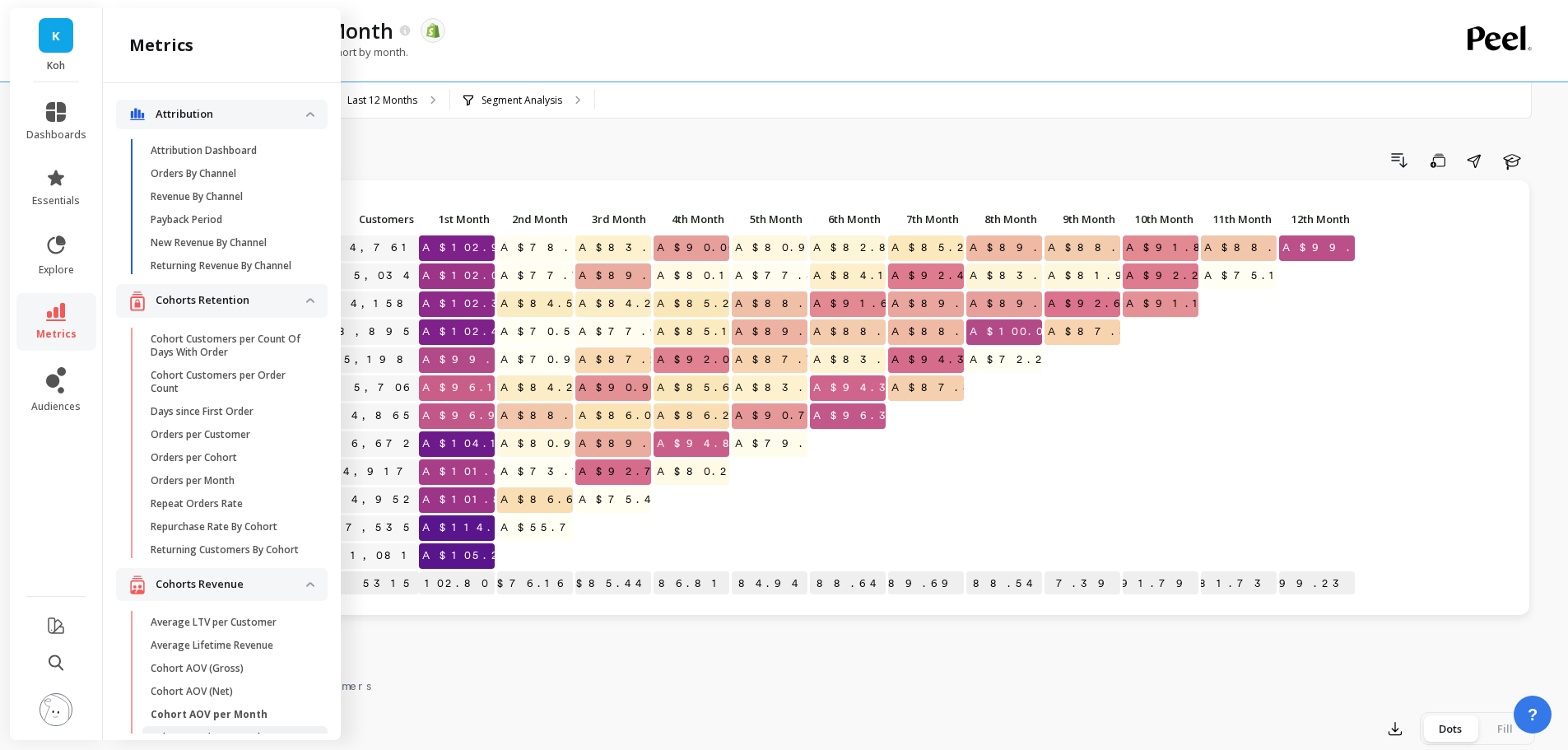 scroll, scrollTop: 329, scrollLeft: 0, axis: vertical 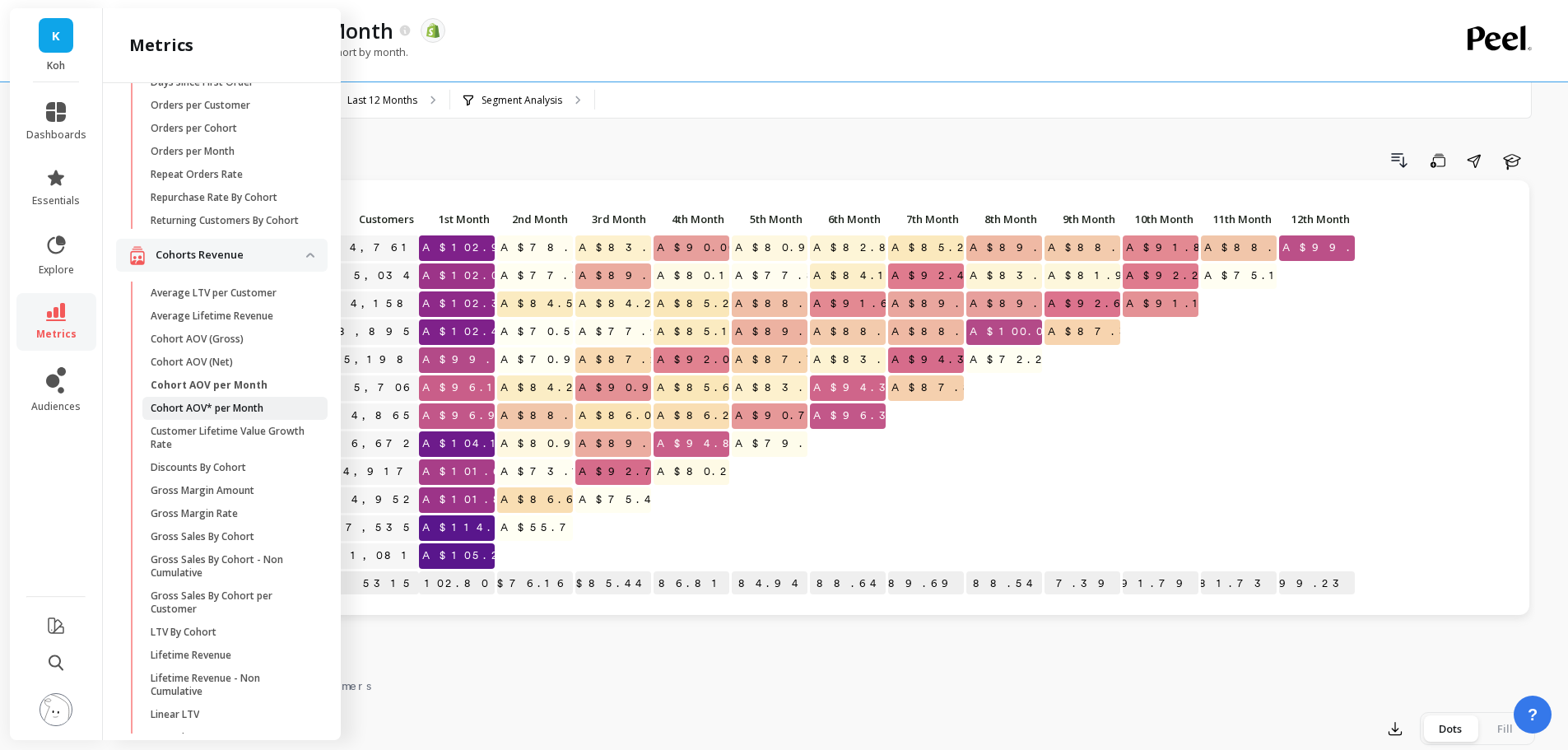 click on "Cohort AOV* per Month" at bounding box center (207, 408) 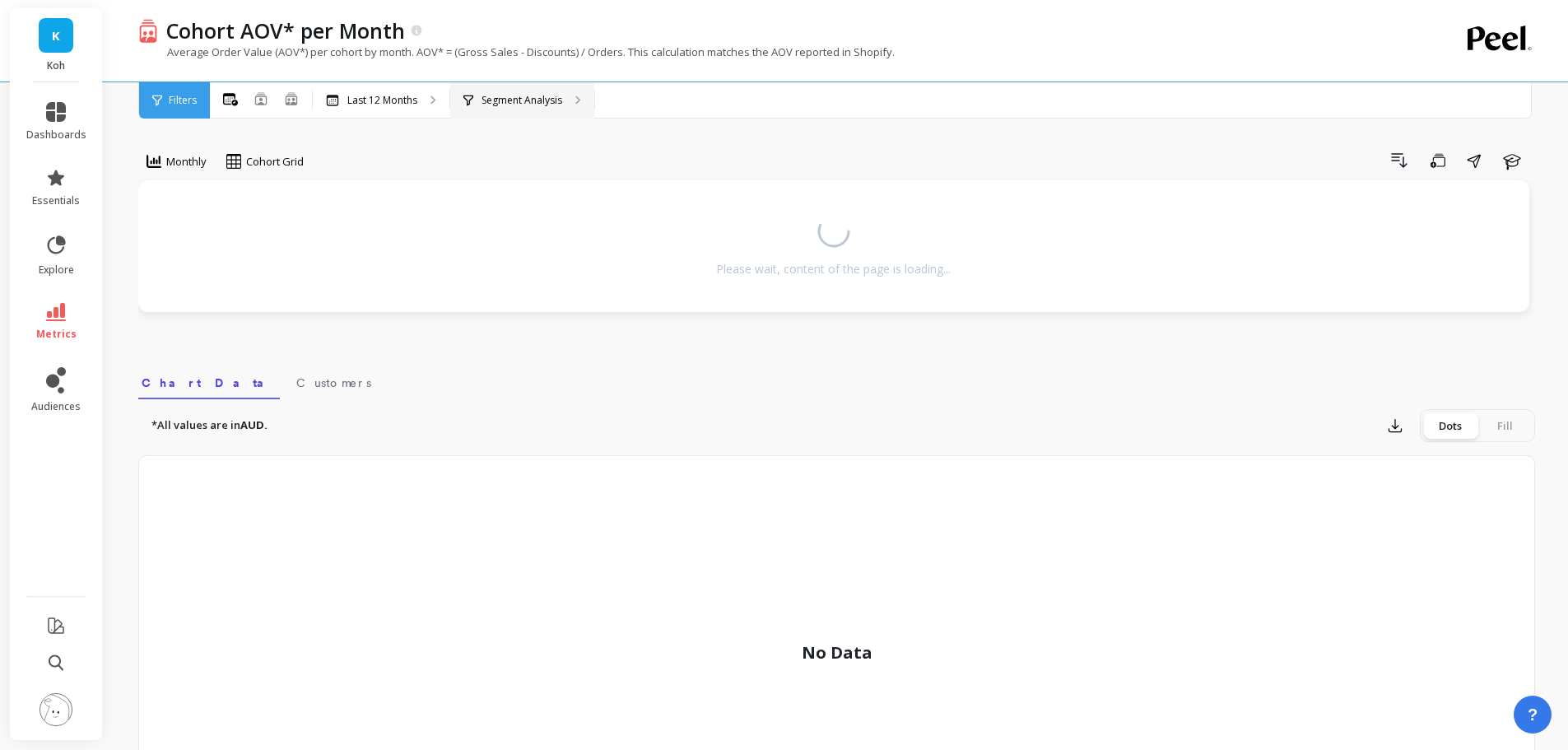 scroll, scrollTop: 0, scrollLeft: 0, axis: both 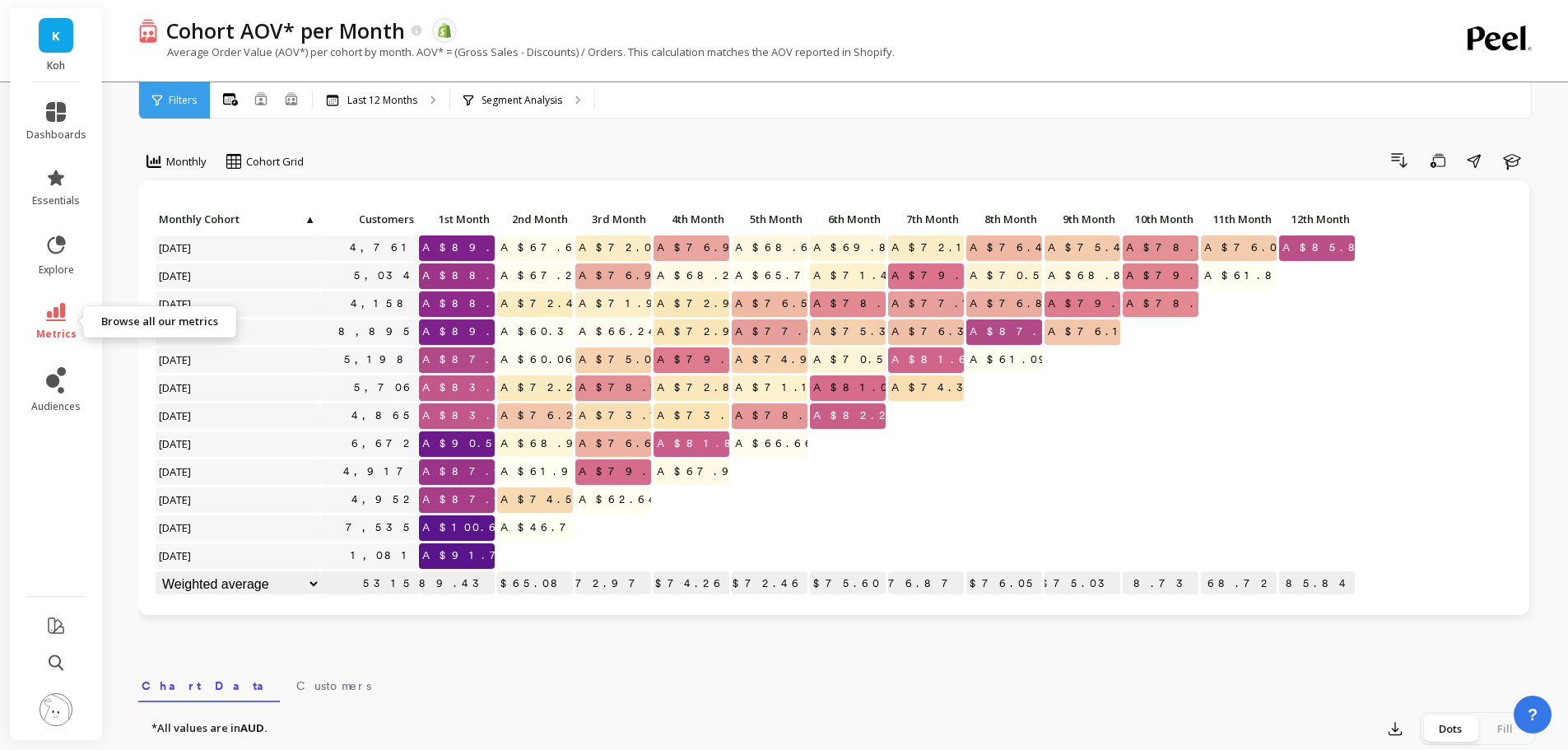 click 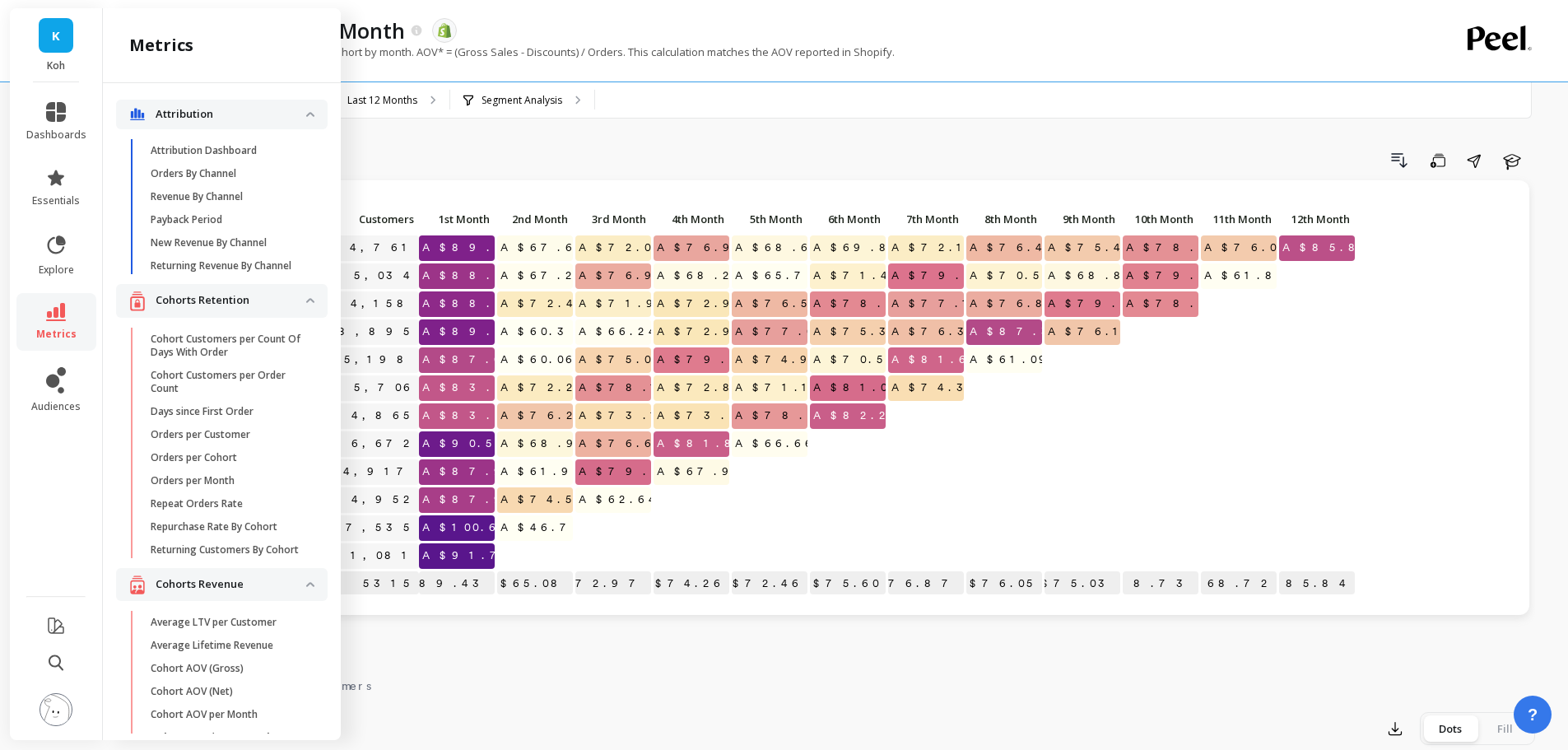 scroll, scrollTop: 329, scrollLeft: 0, axis: vertical 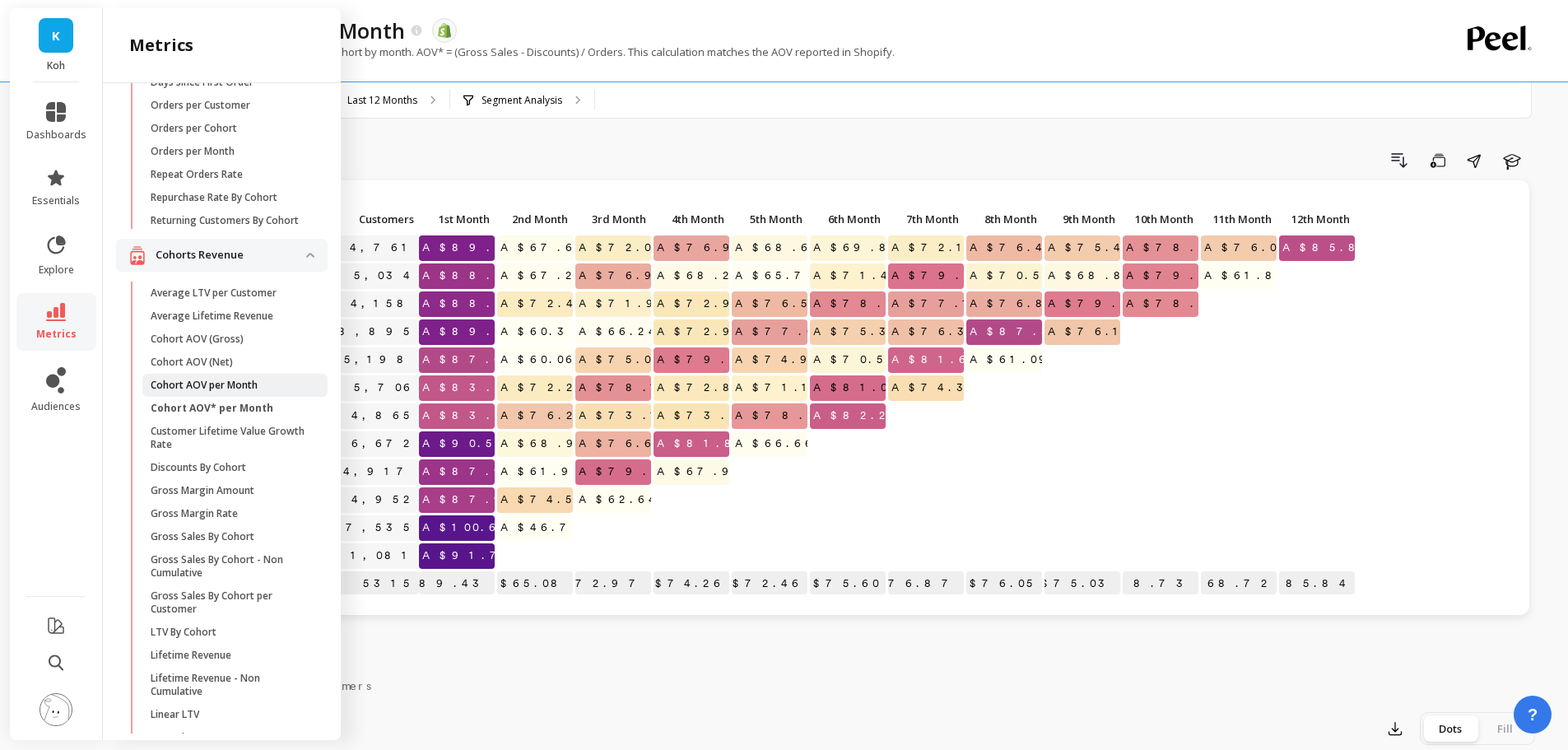 click on "Cohort AOV per Month" at bounding box center [229, 385] 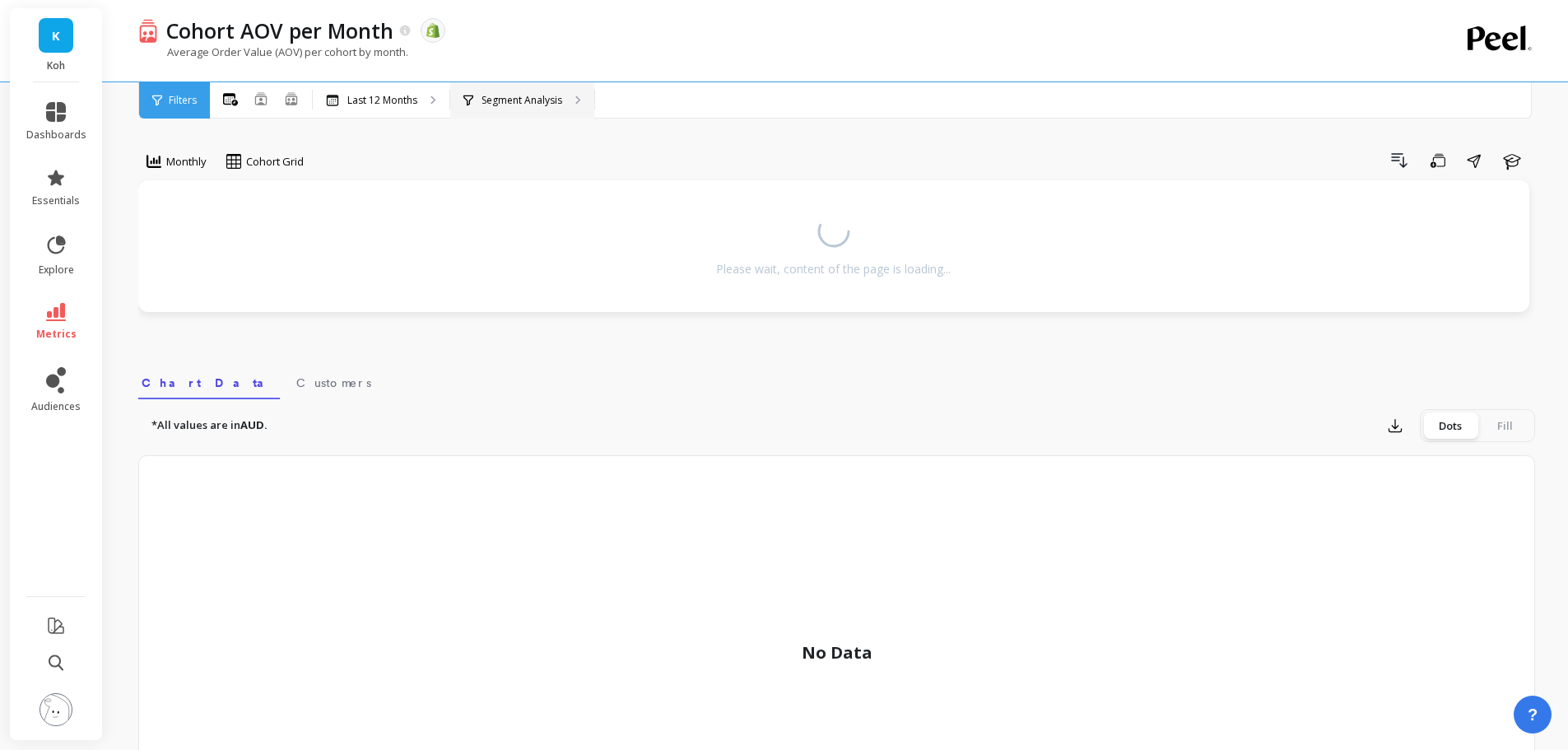 scroll, scrollTop: 0, scrollLeft: 0, axis: both 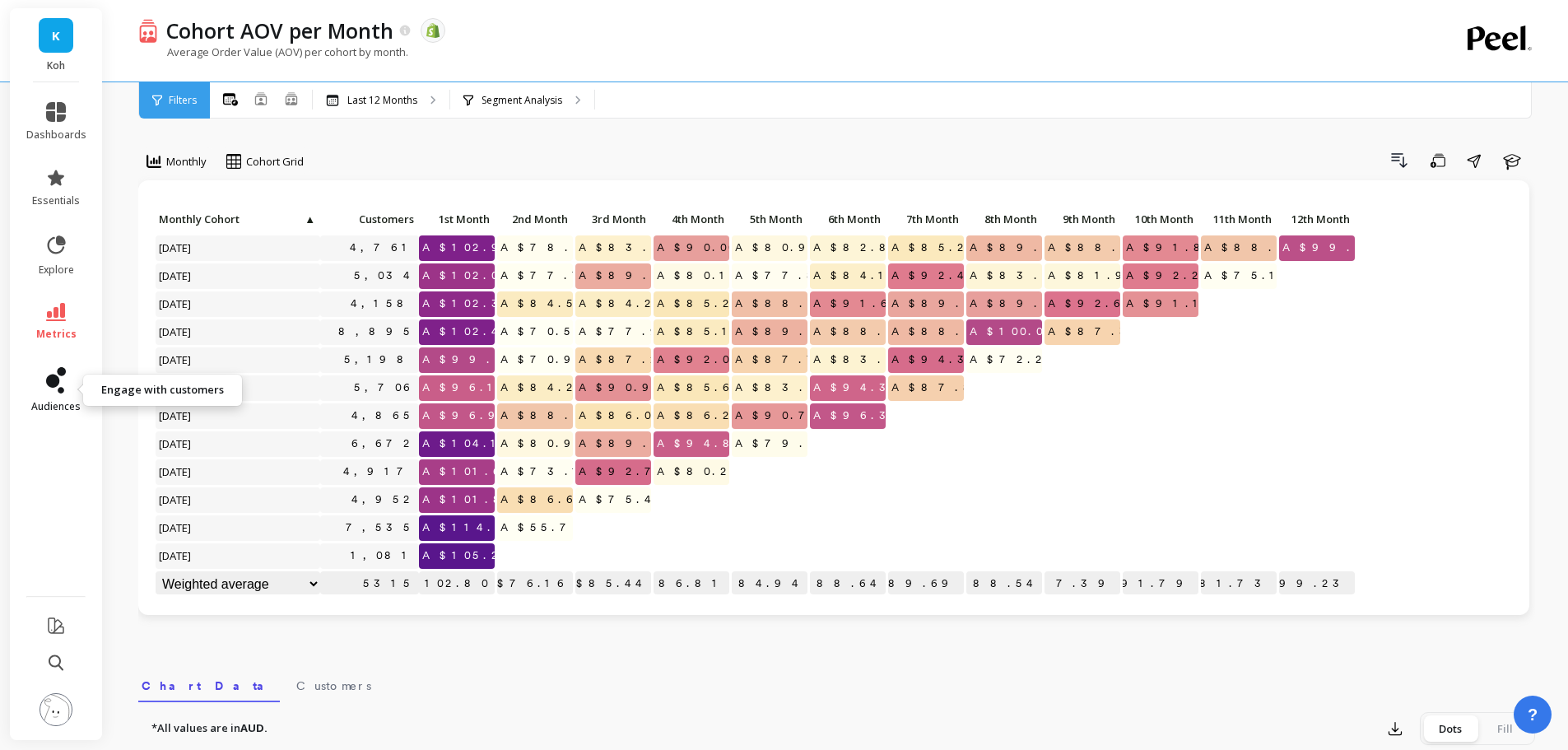 click on "audiences" at bounding box center (56, 407) 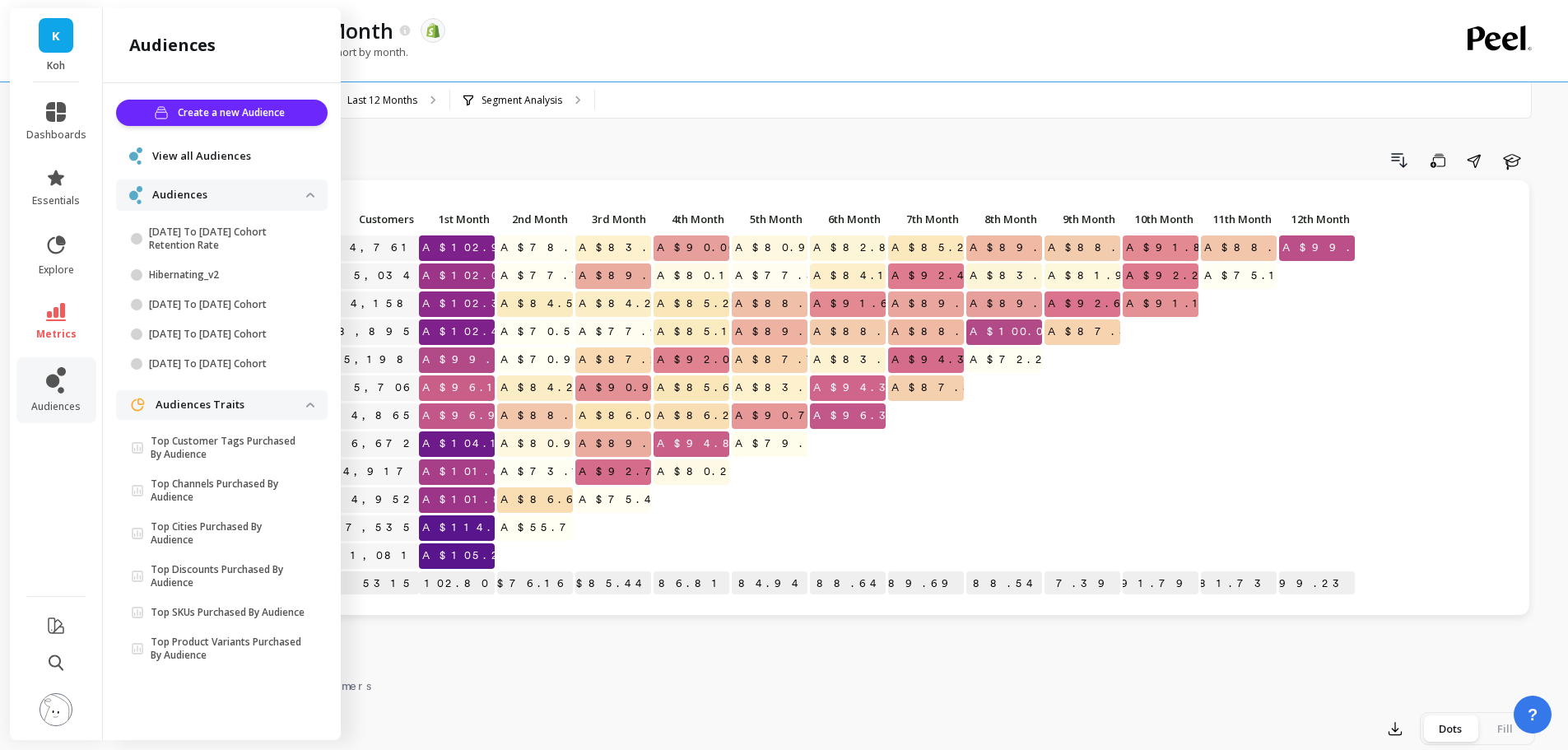 click on "View all Audiences" at bounding box center [202, 156] 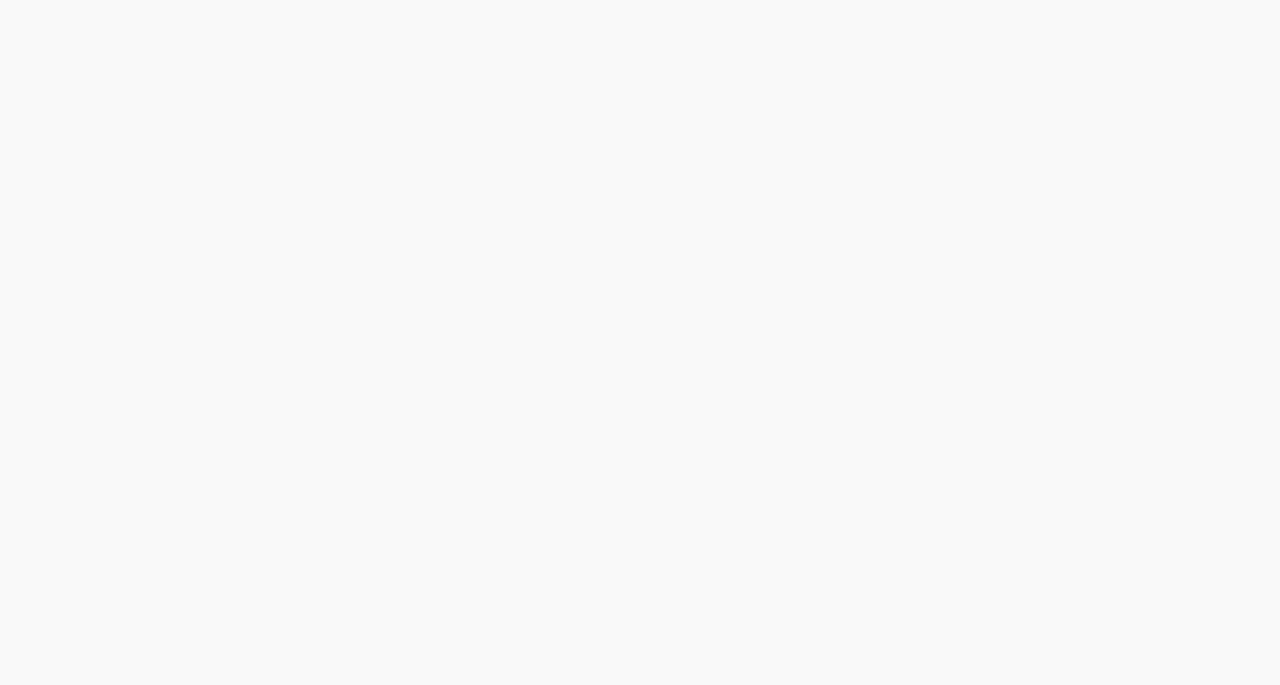 scroll, scrollTop: 0, scrollLeft: 0, axis: both 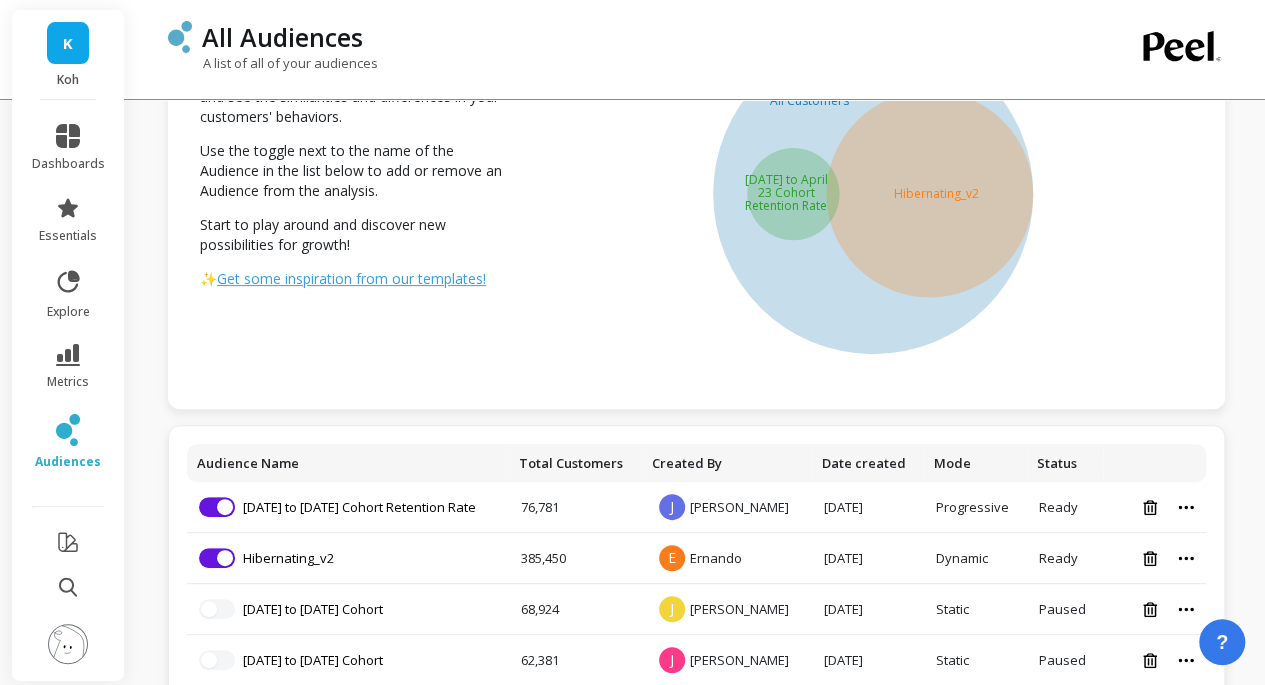 click on "All Audiences" at bounding box center (626, 37) 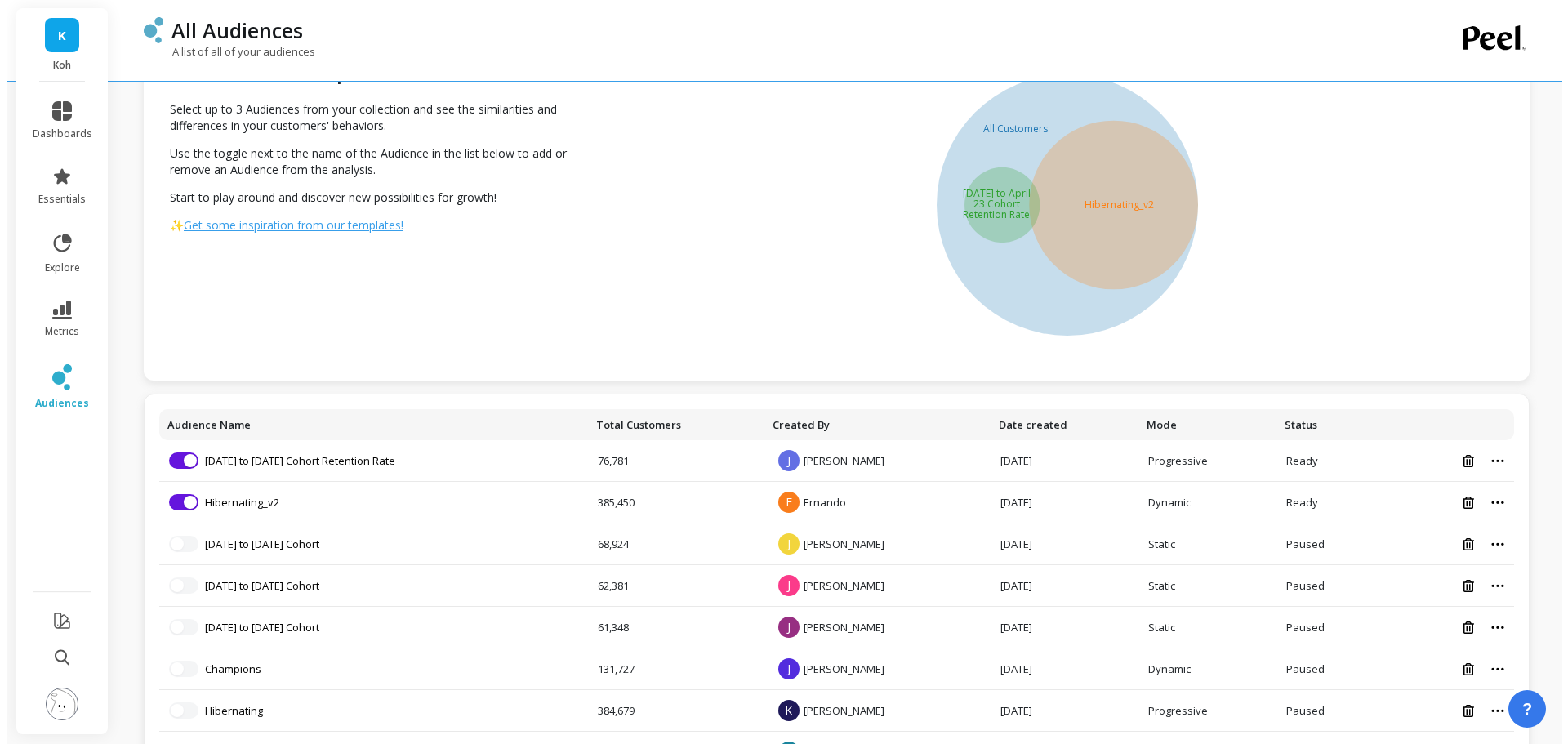 scroll, scrollTop: 0, scrollLeft: 0, axis: both 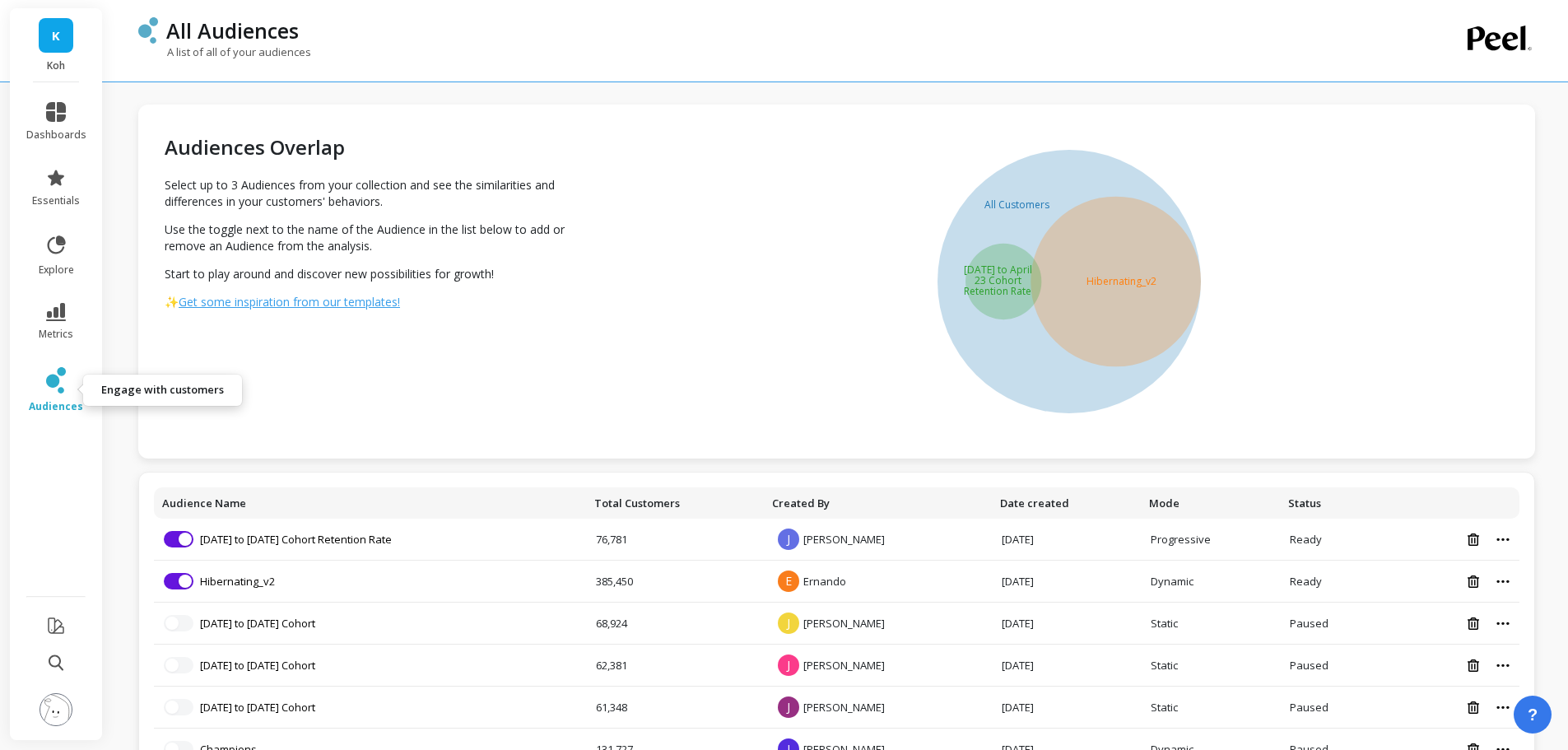click on "audiences" at bounding box center (56, 407) 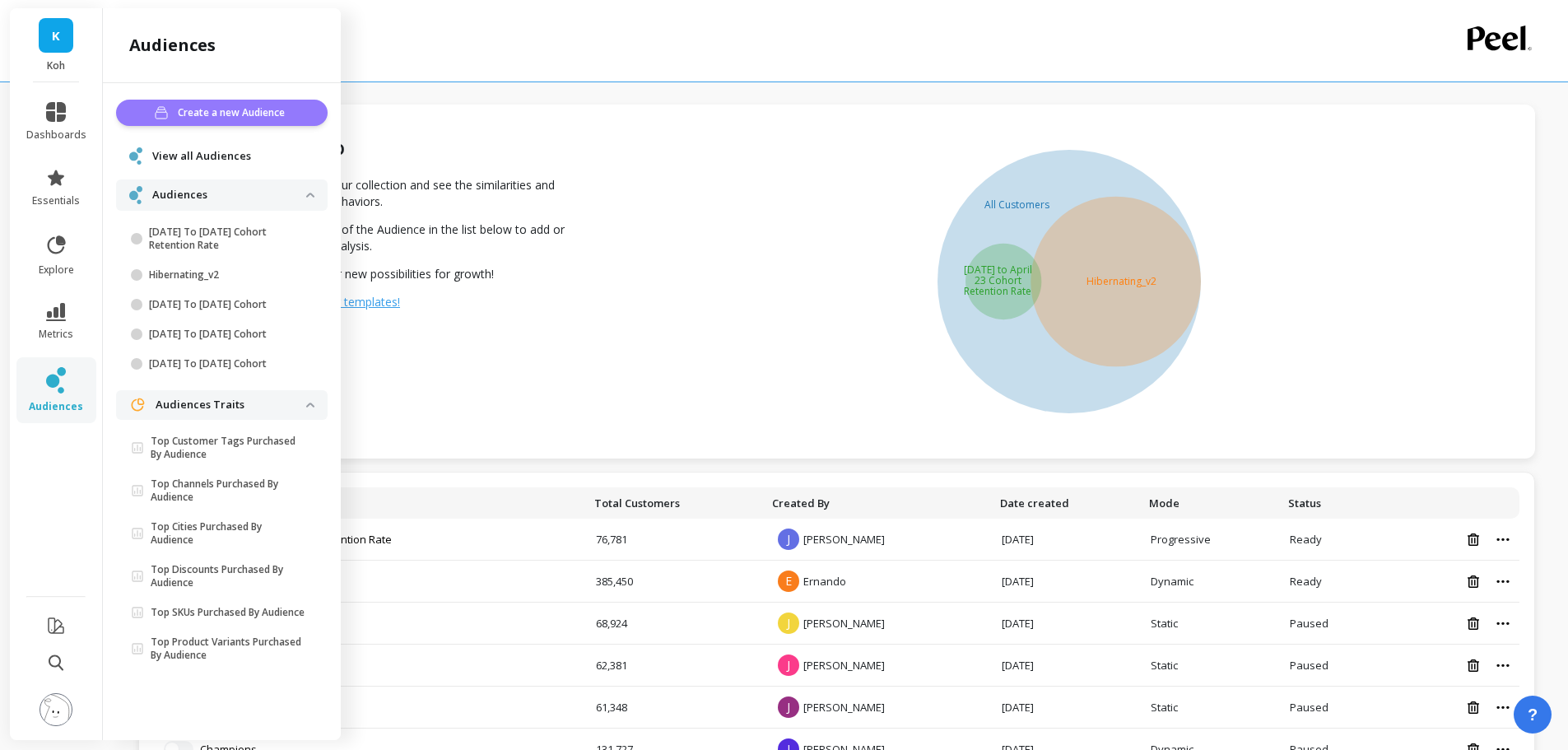 click on "Create a new Audience" at bounding box center [234, 113] 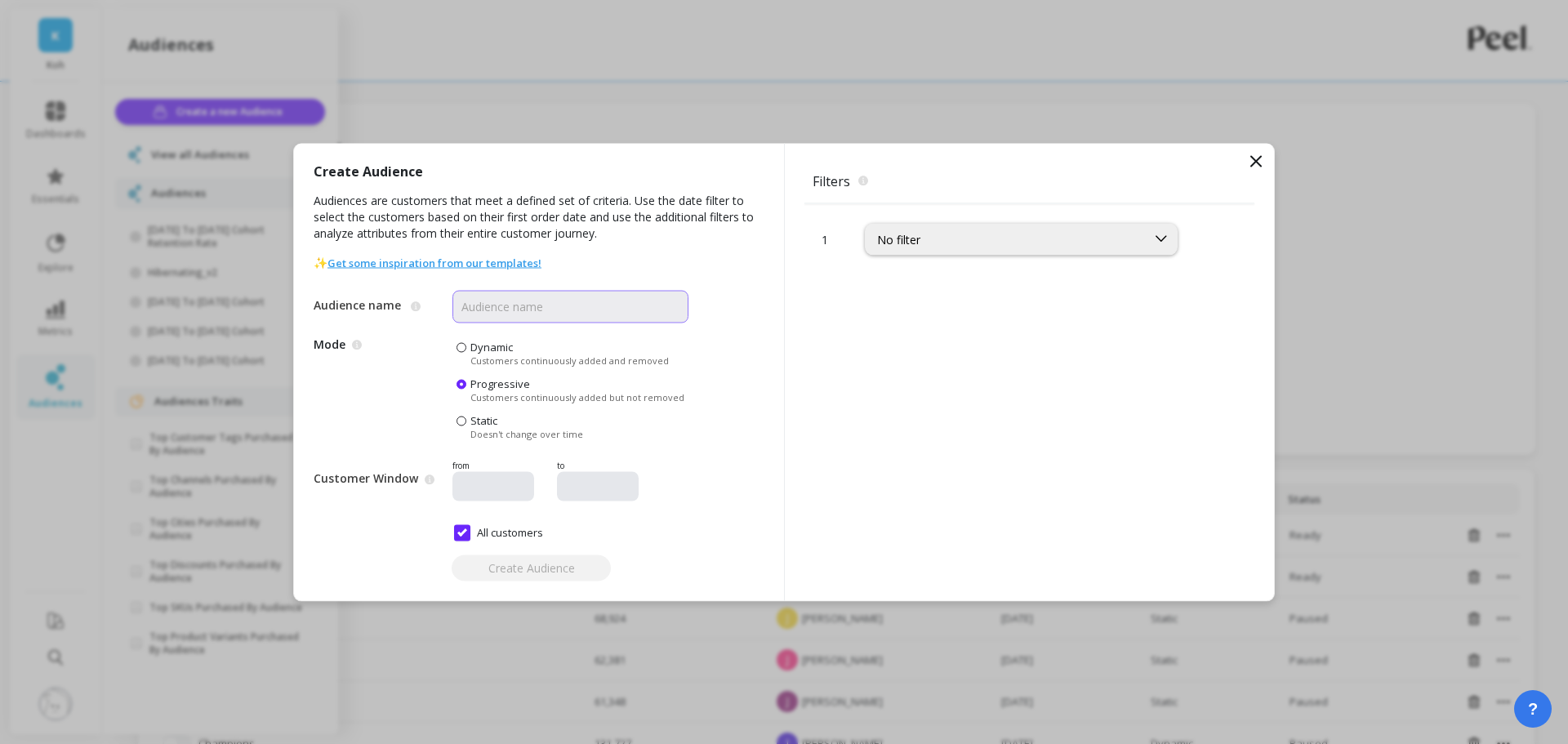 click on "Audience name" at bounding box center [570, 306] 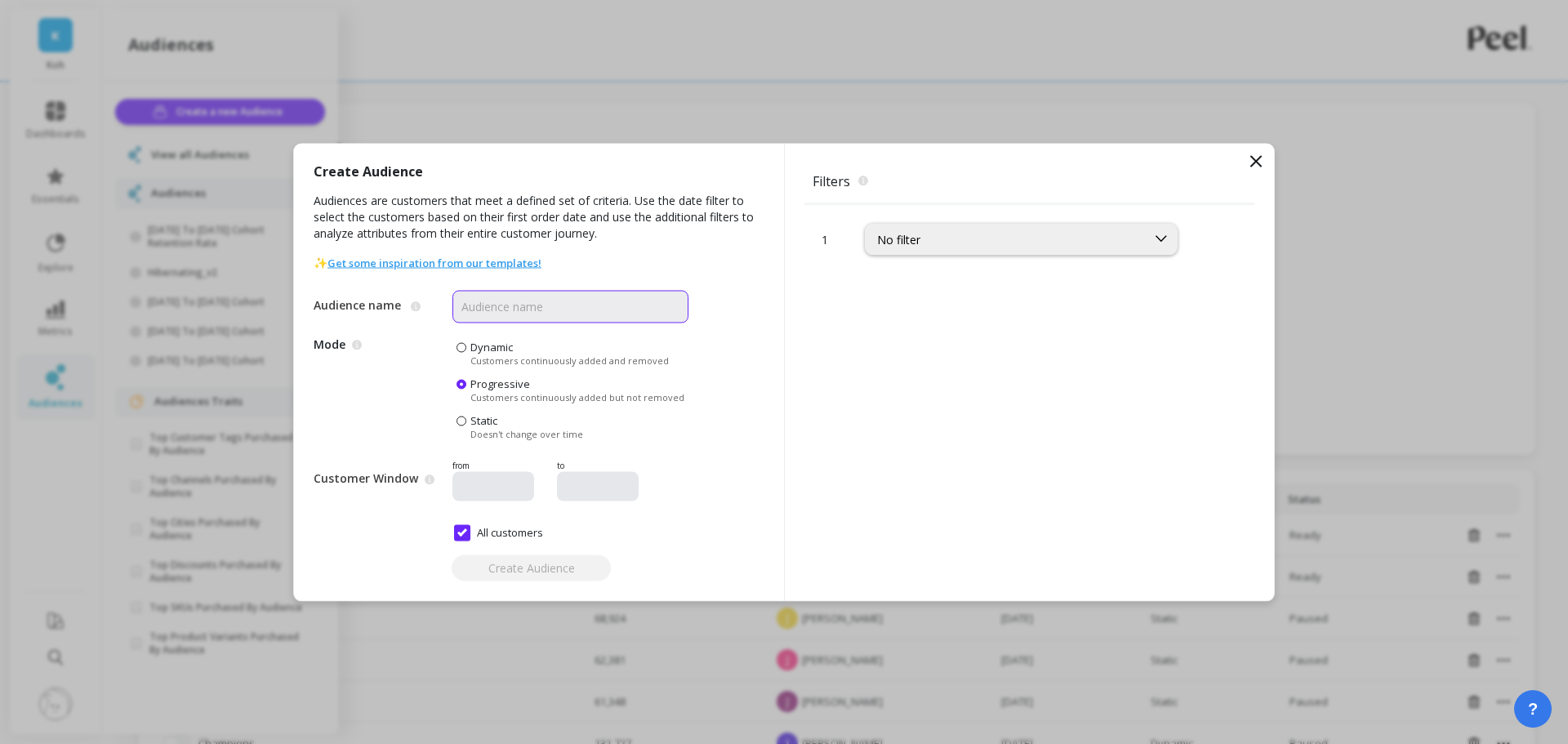 type on "Bulk Buyers" 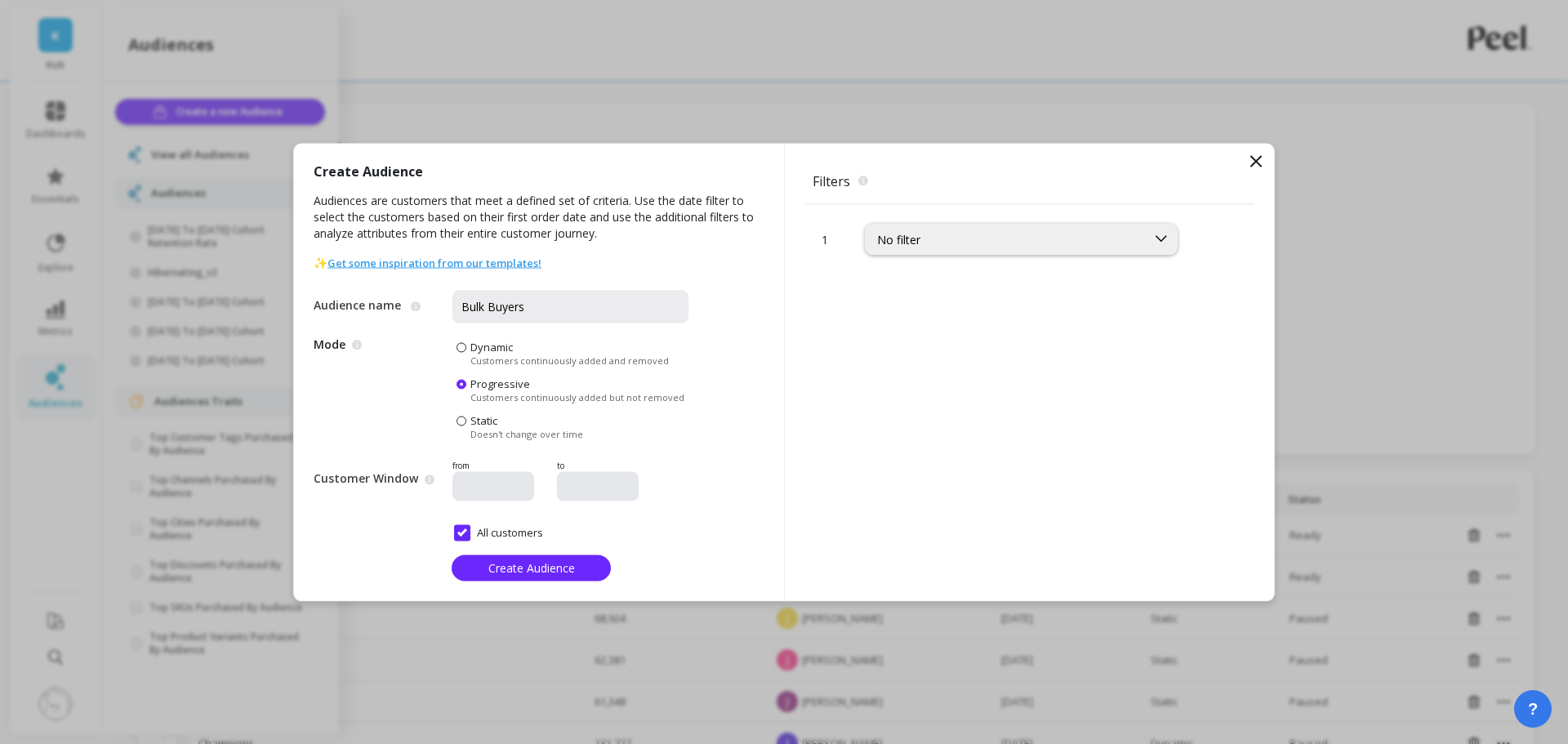 click on "Dynamic" at bounding box center [492, 346] 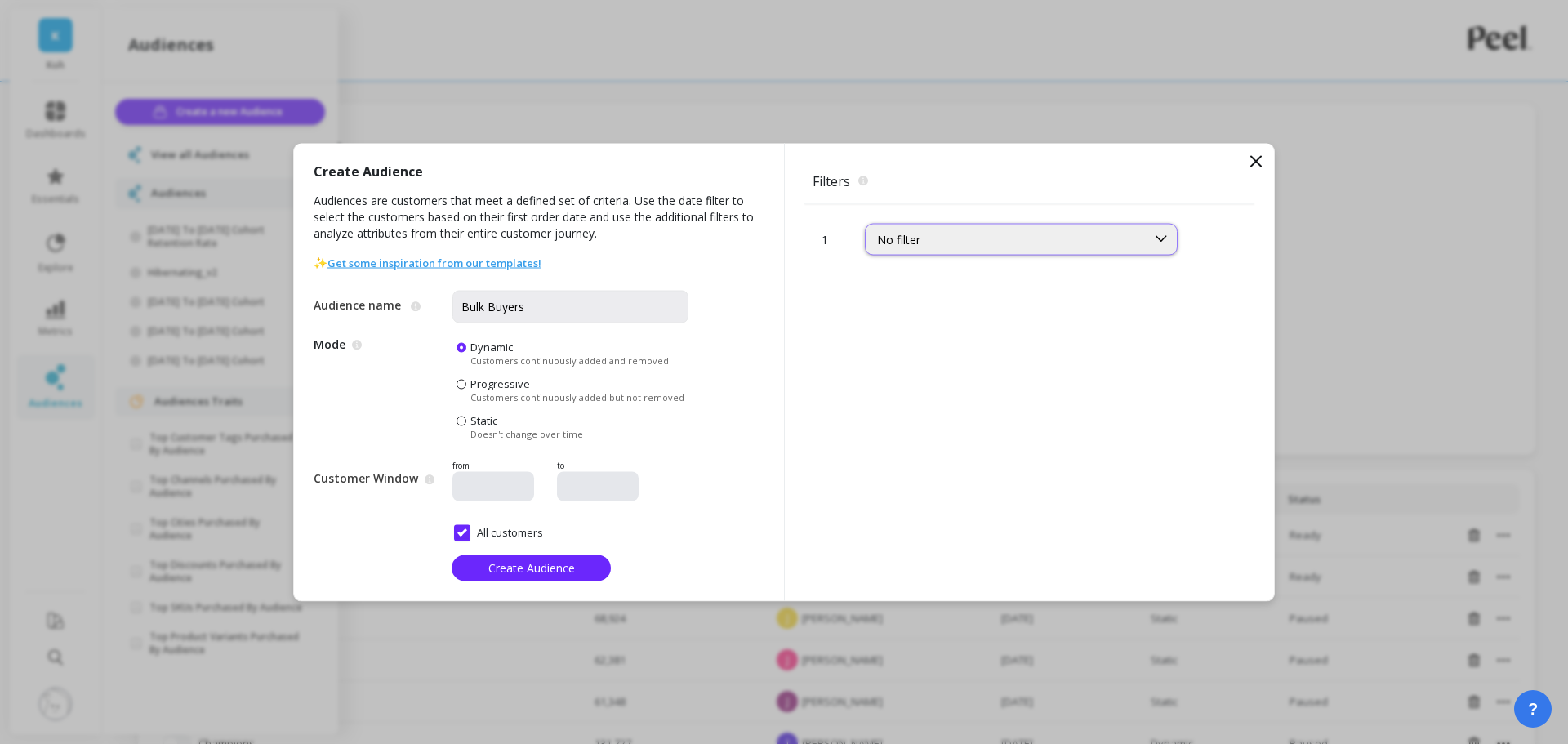 click on "No filter" at bounding box center (1005, 238) 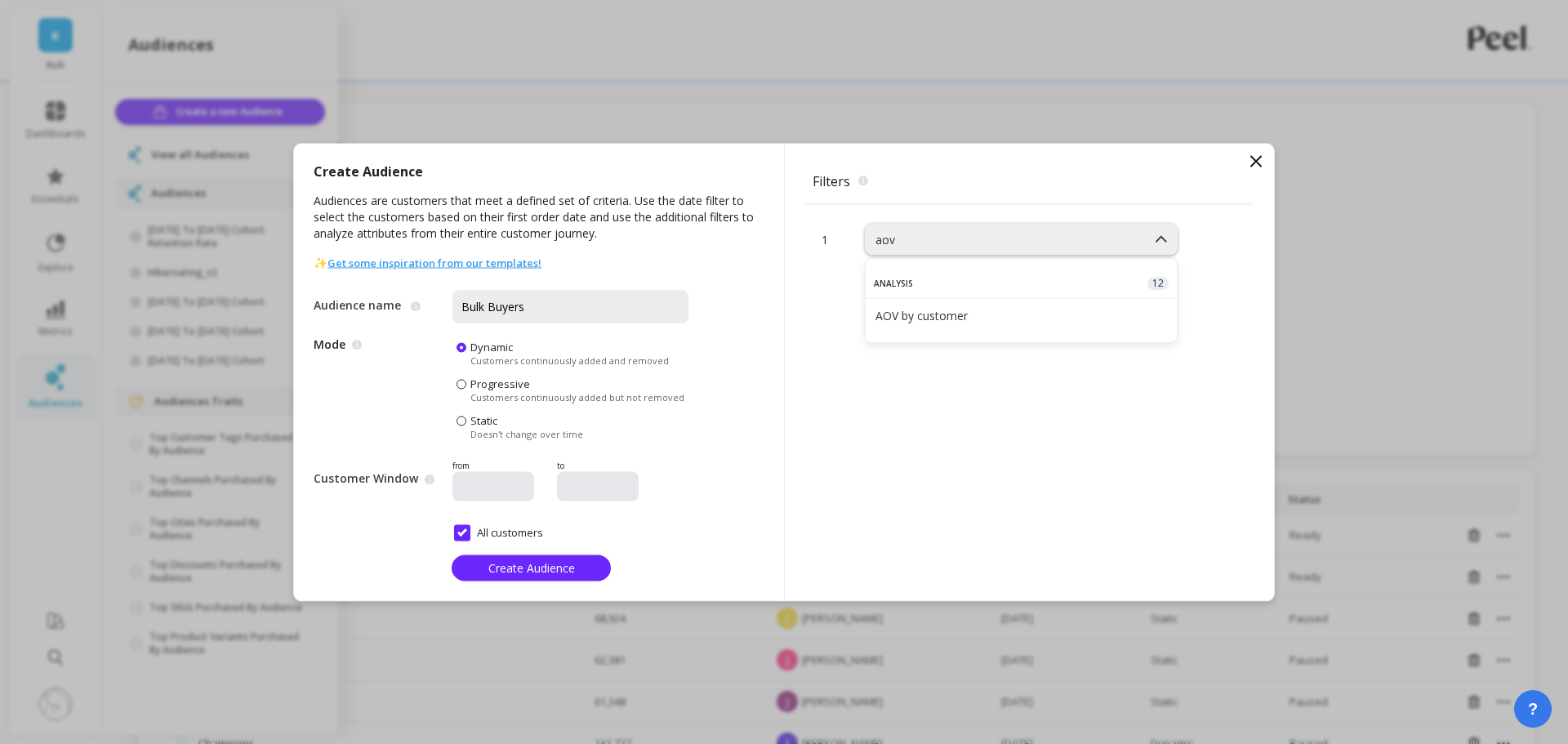 type on "aov" 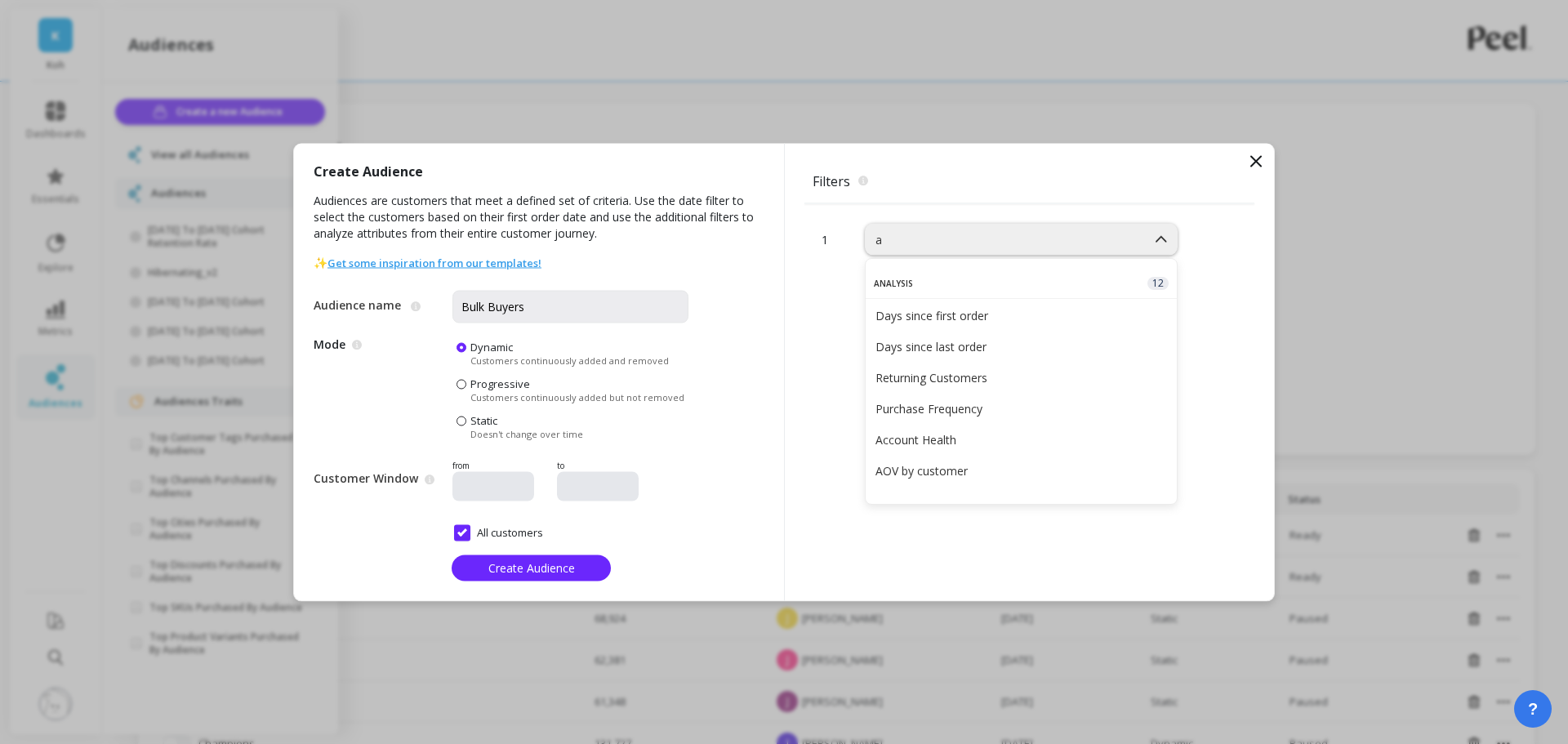 type on "ao" 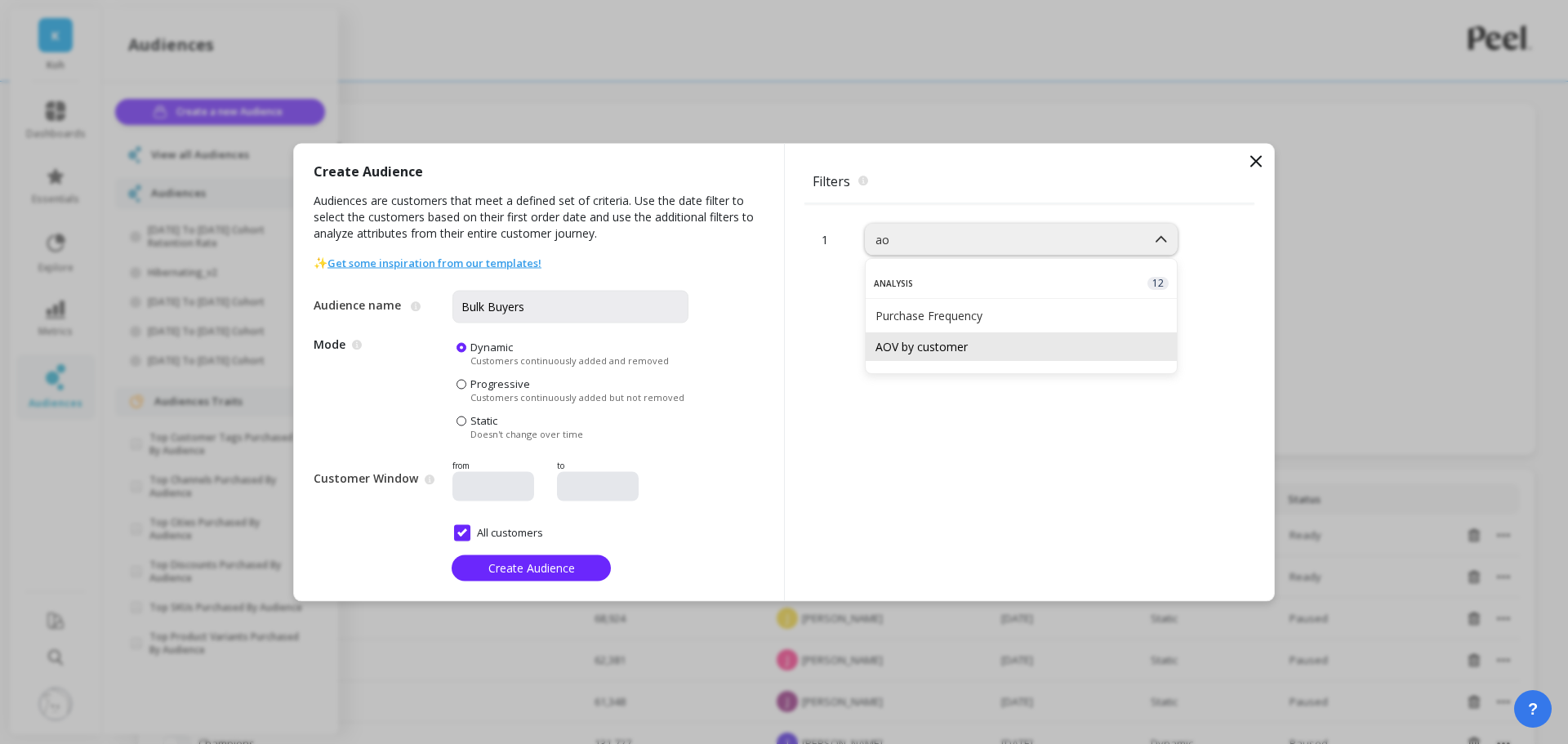 click on "AOV by customer" at bounding box center (1021, 346) 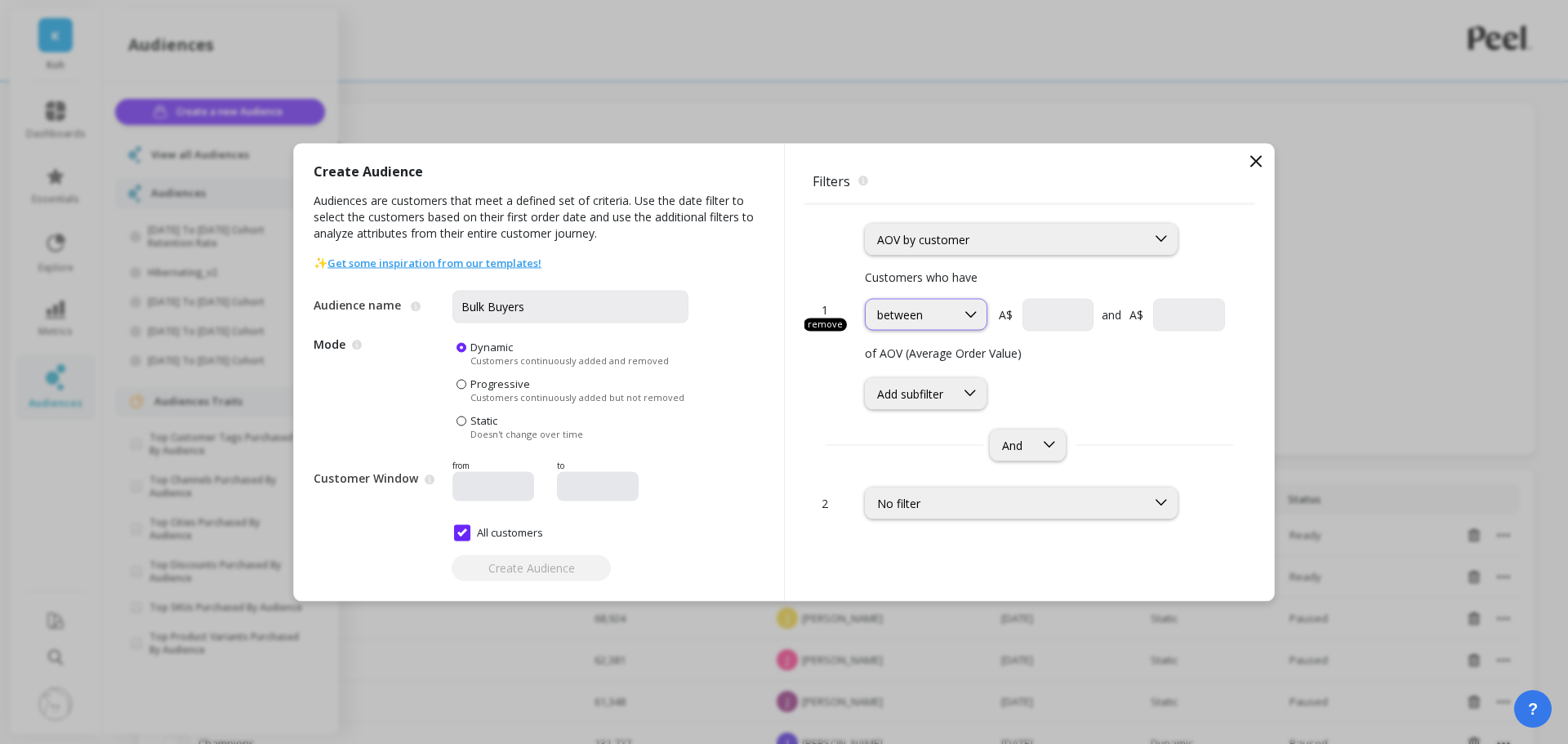 drag, startPoint x: 954, startPoint y: 334, endPoint x: 954, endPoint y: 316, distance: 18 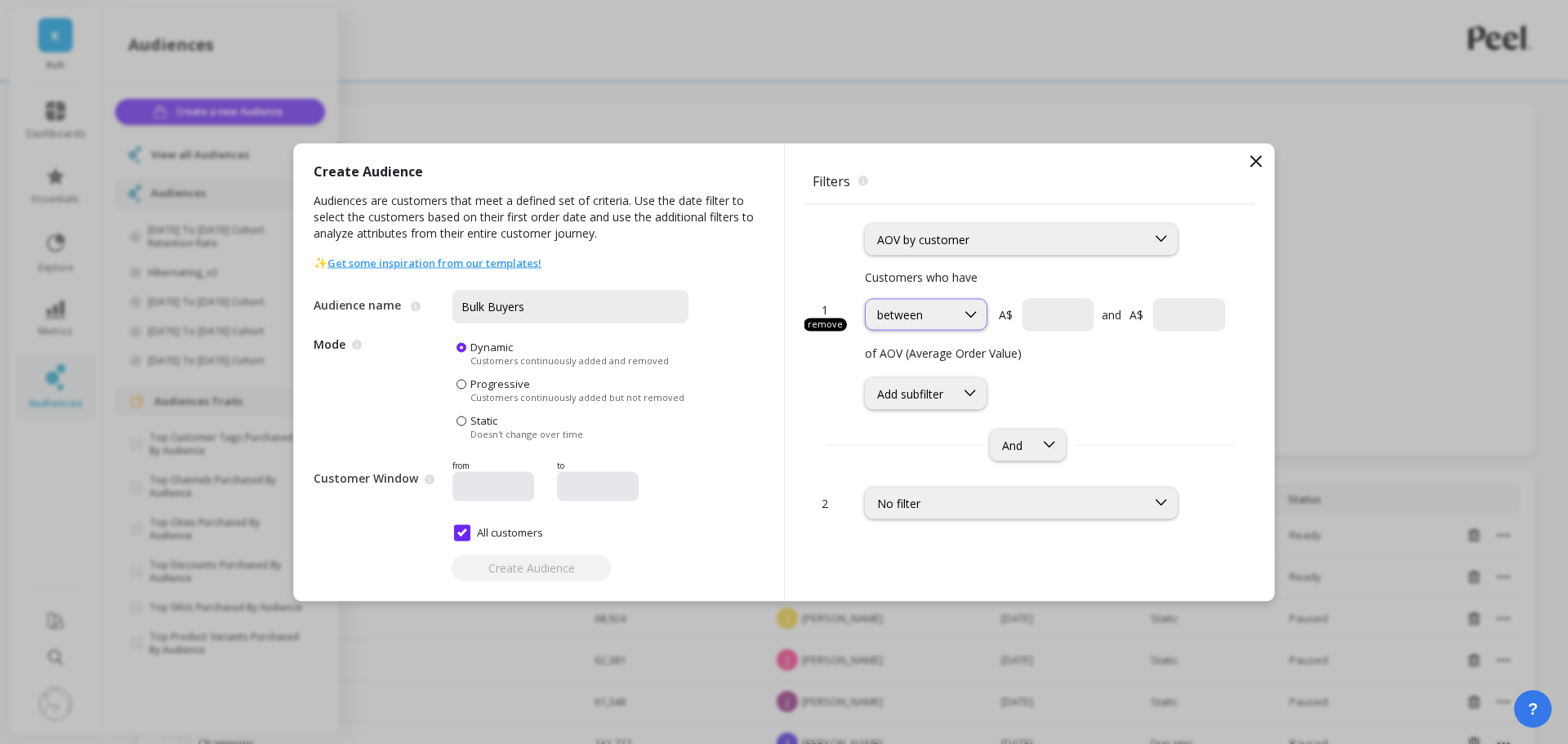 click on "between" at bounding box center (911, 314) 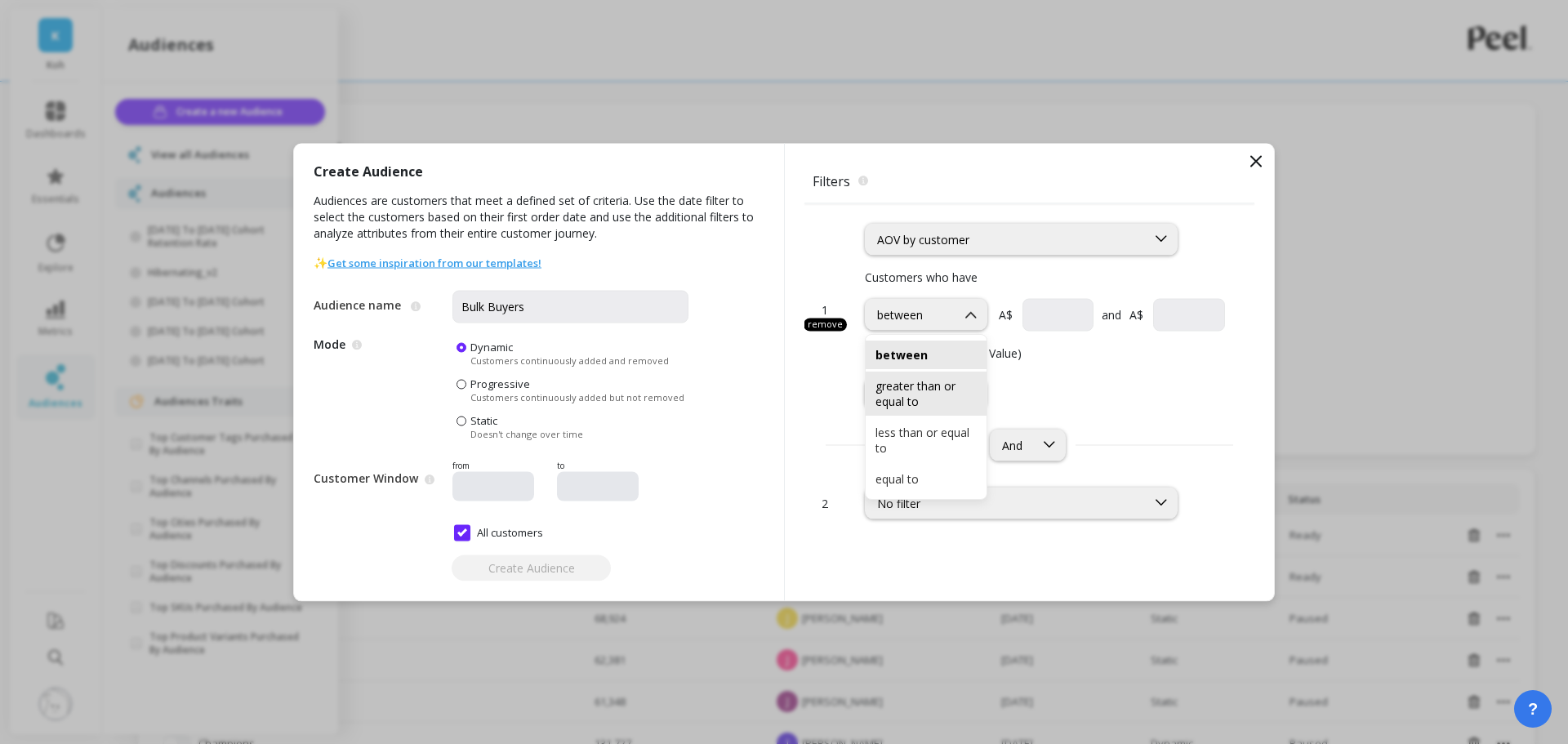 click on "greater than or equal to" at bounding box center (926, 394) 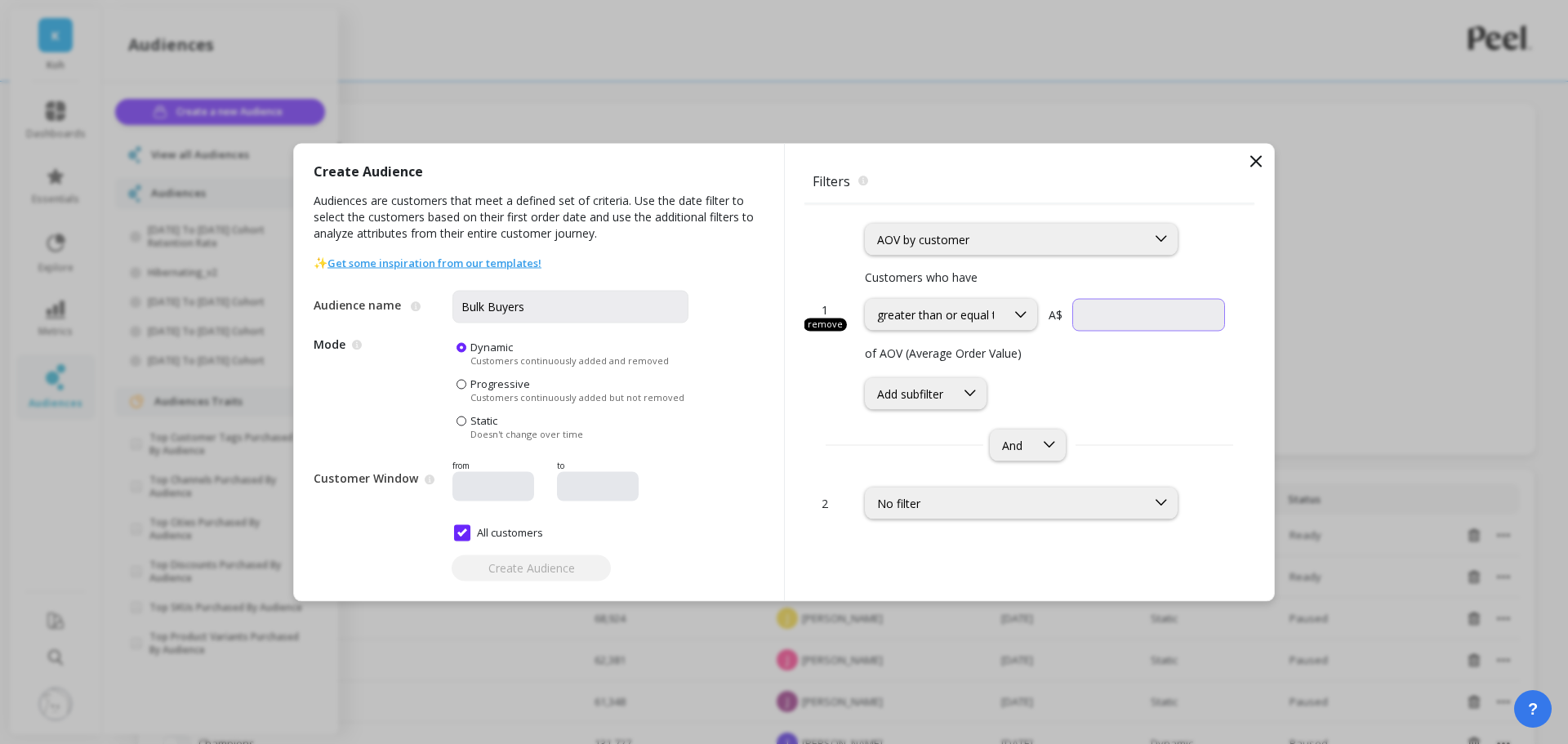 click at bounding box center (1148, 314) 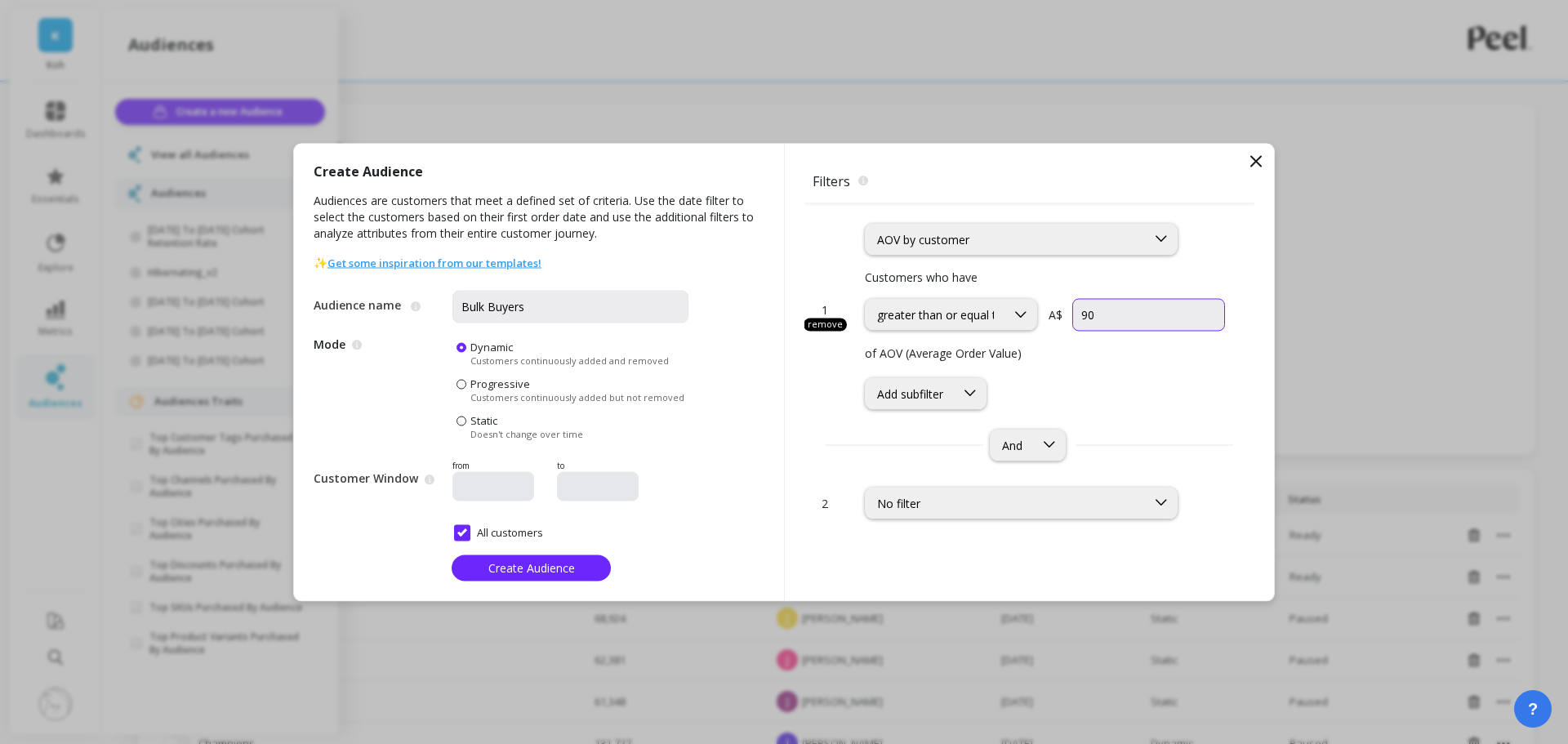 type on "90" 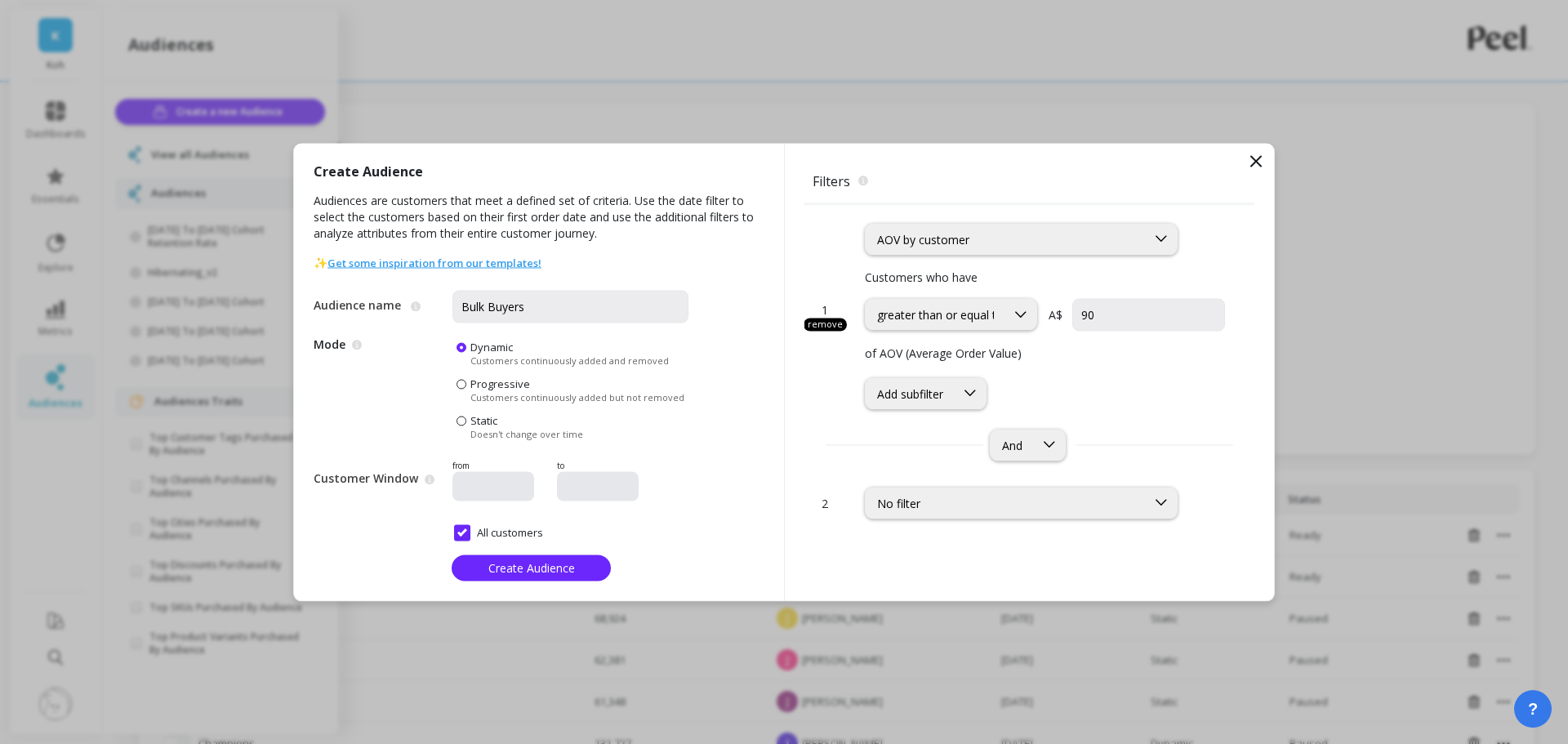 click on "Add subfilter" at bounding box center (1045, 393) 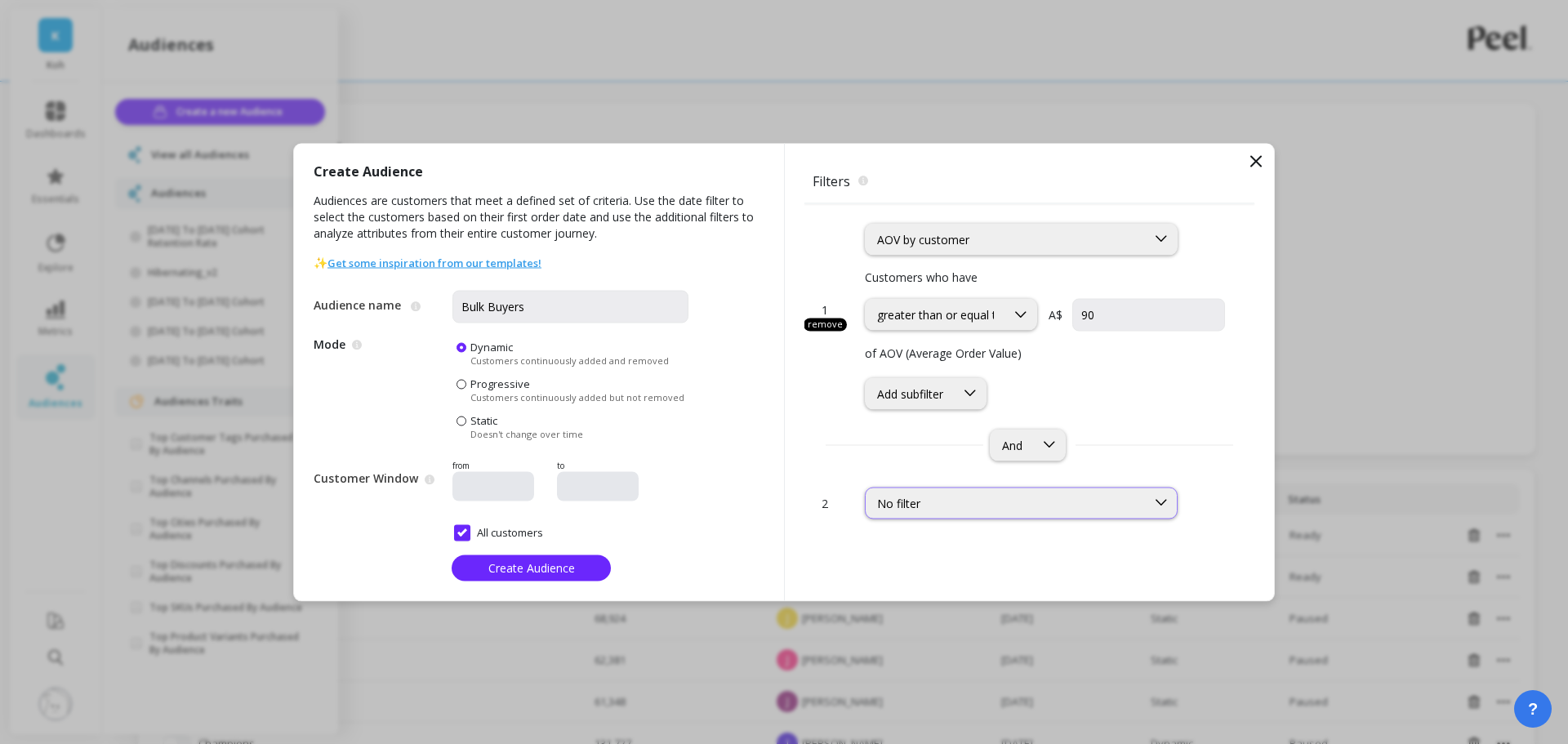 click on "No filter" at bounding box center [1005, 502] 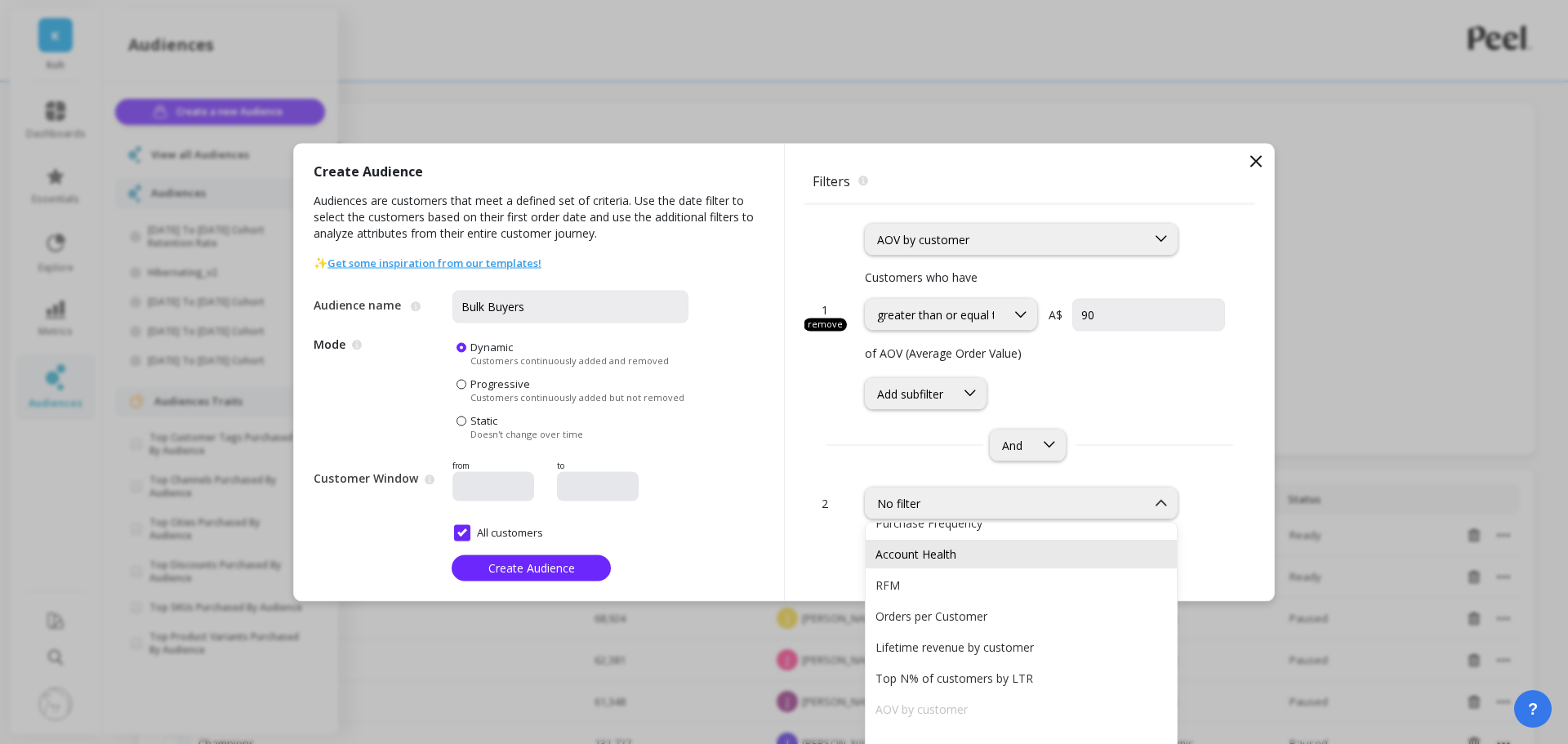 scroll, scrollTop: 163, scrollLeft: 0, axis: vertical 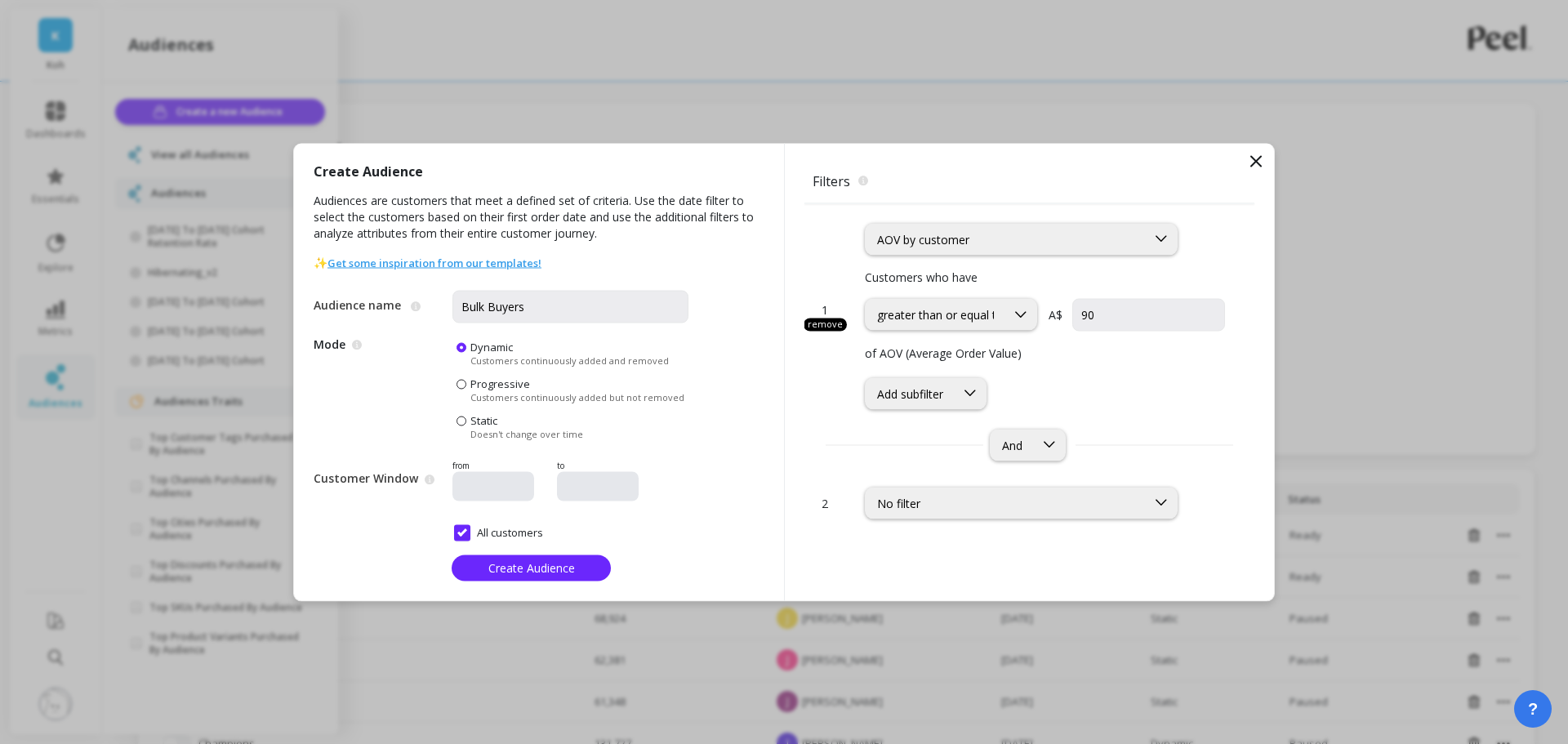 click on "remove" at bounding box center (825, 325) 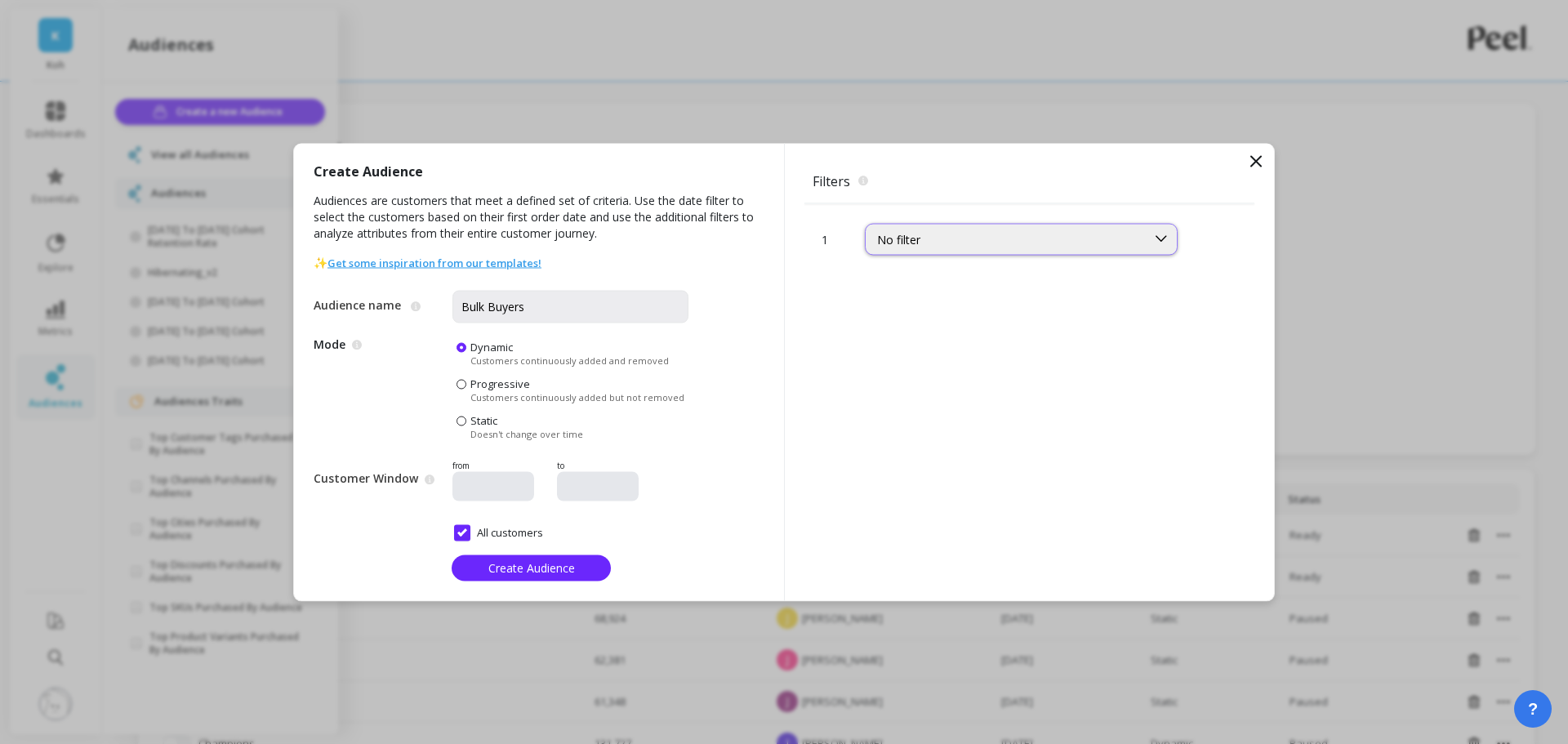 click on "No filter" at bounding box center (1005, 238) 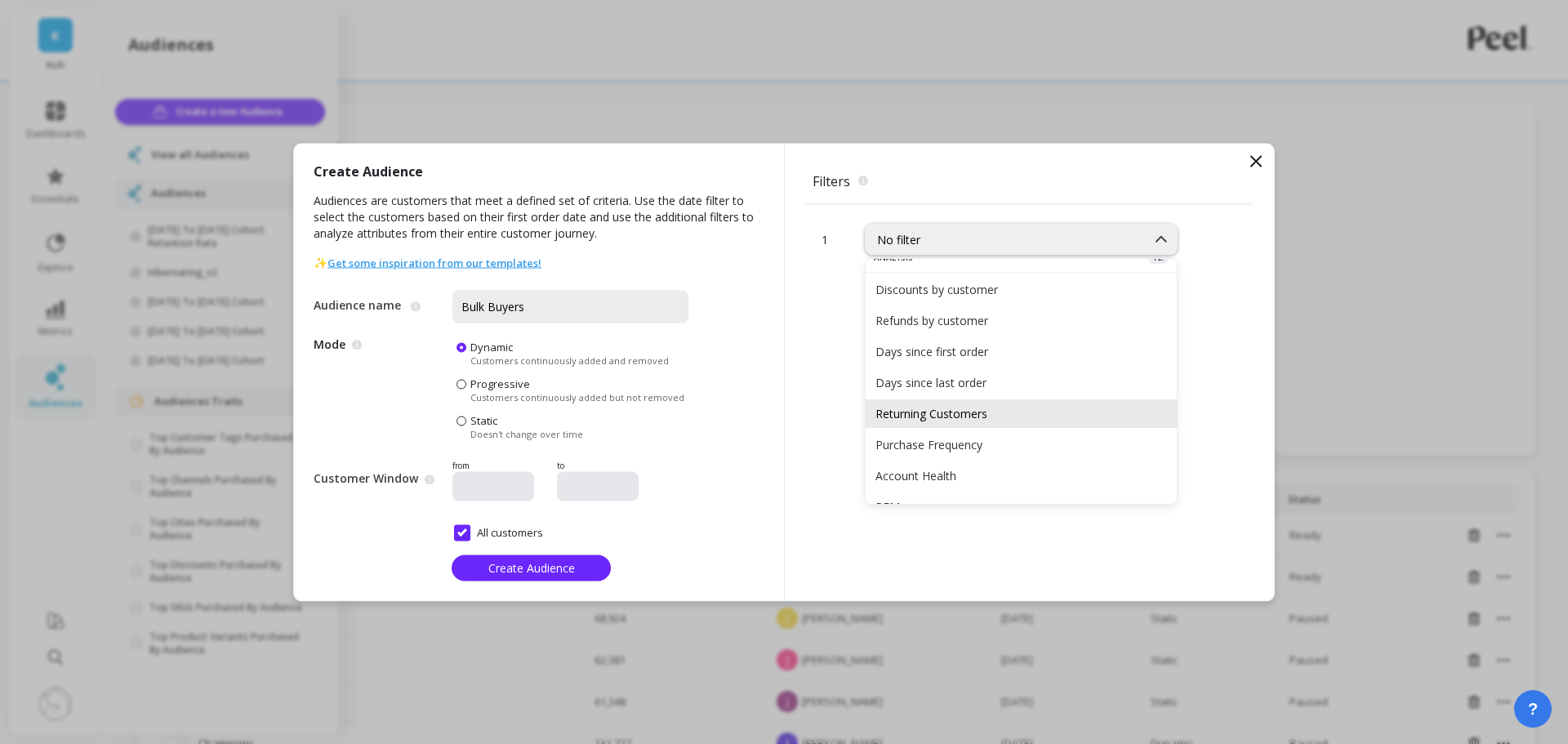 scroll, scrollTop: 82, scrollLeft: 0, axis: vertical 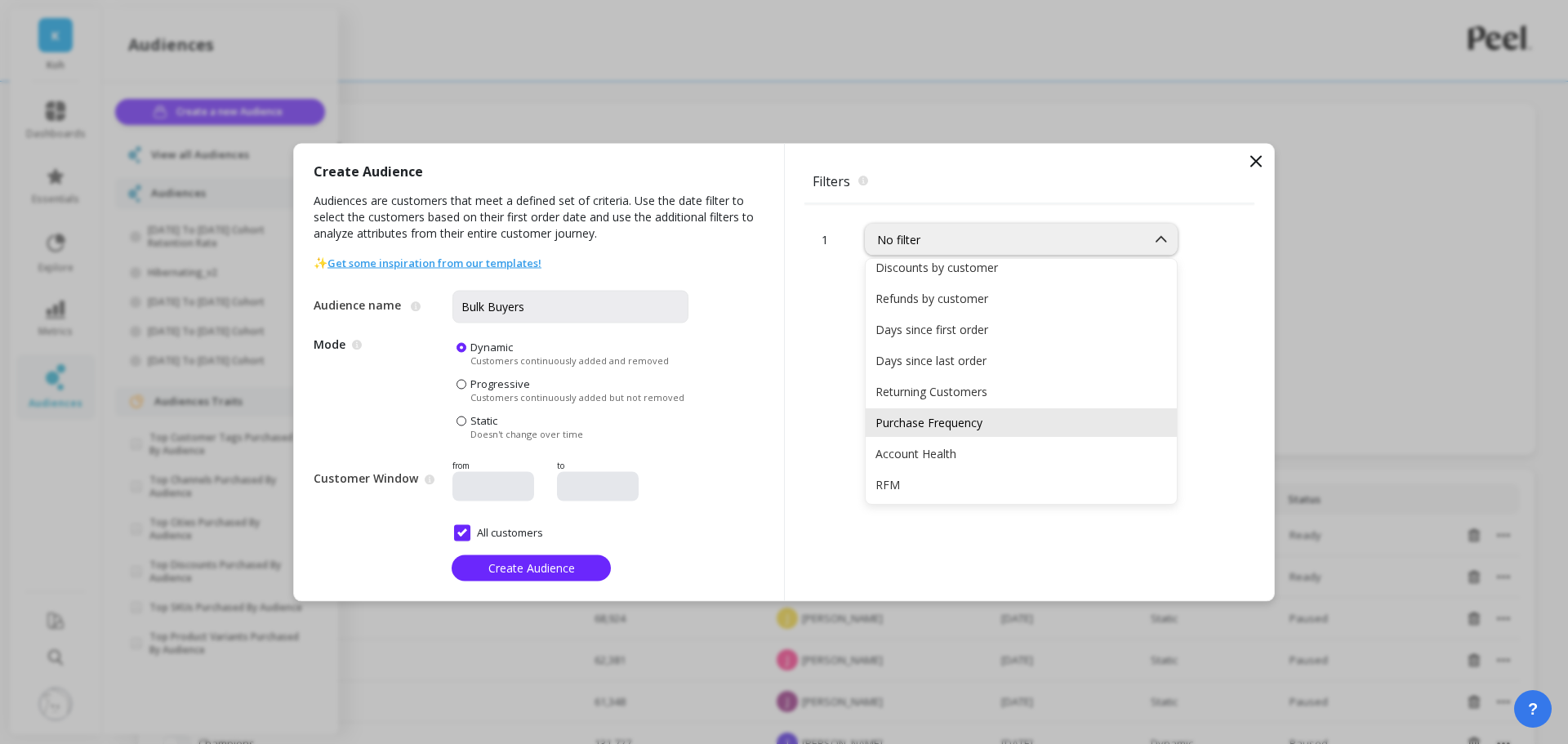 click on "Purchase Frequency" at bounding box center [1021, 422] 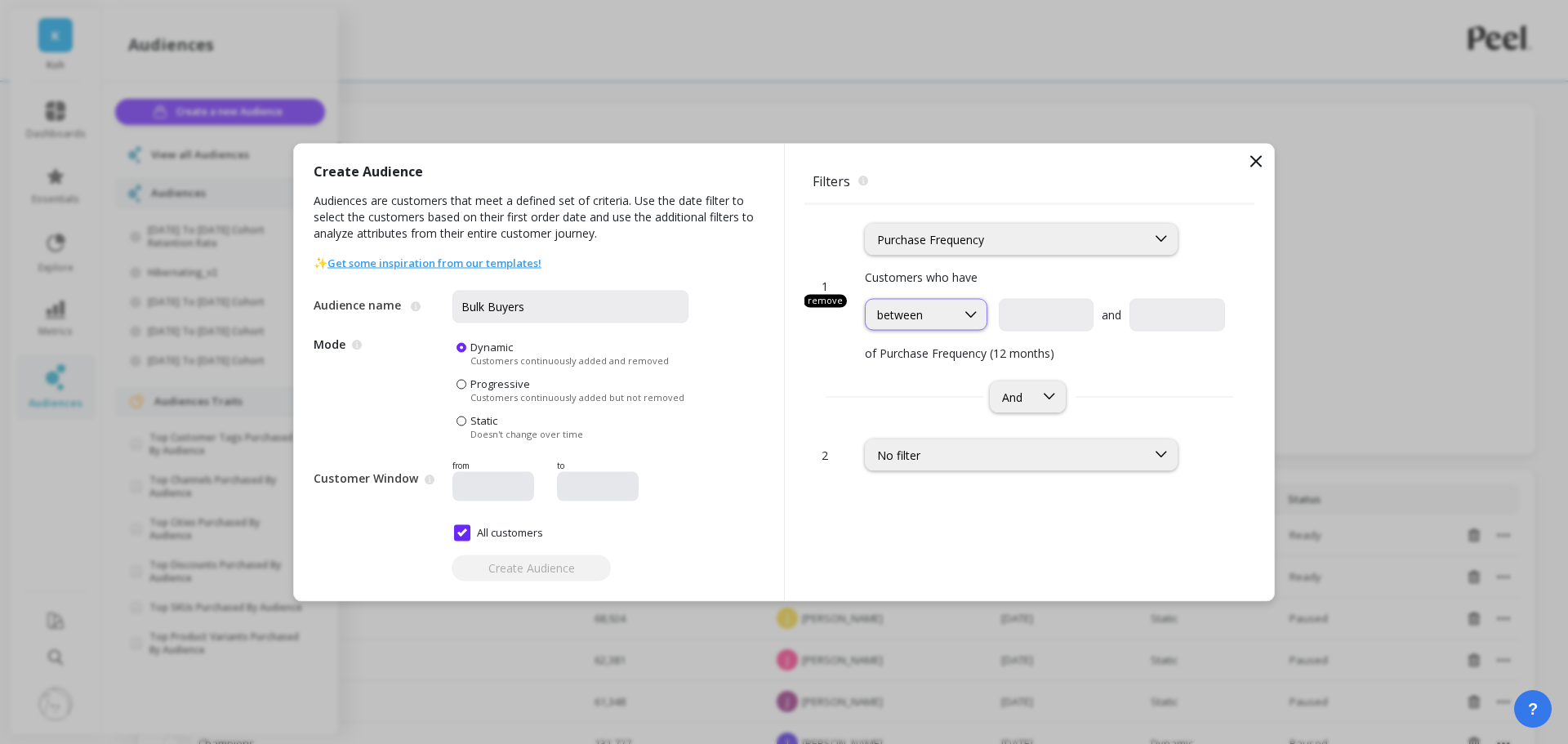 click on "between" at bounding box center [911, 314] 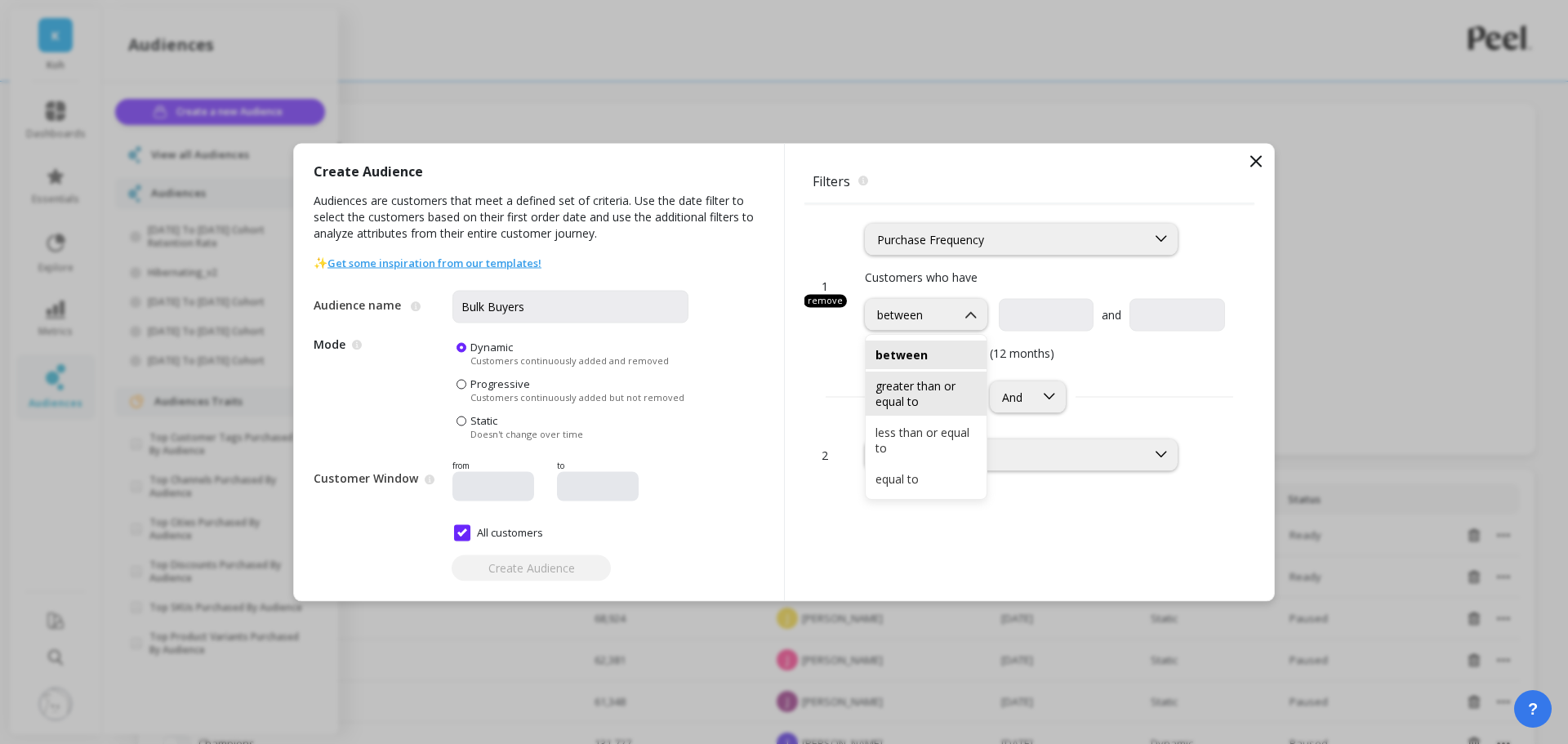 click on "greater than or equal to" at bounding box center (926, 394) 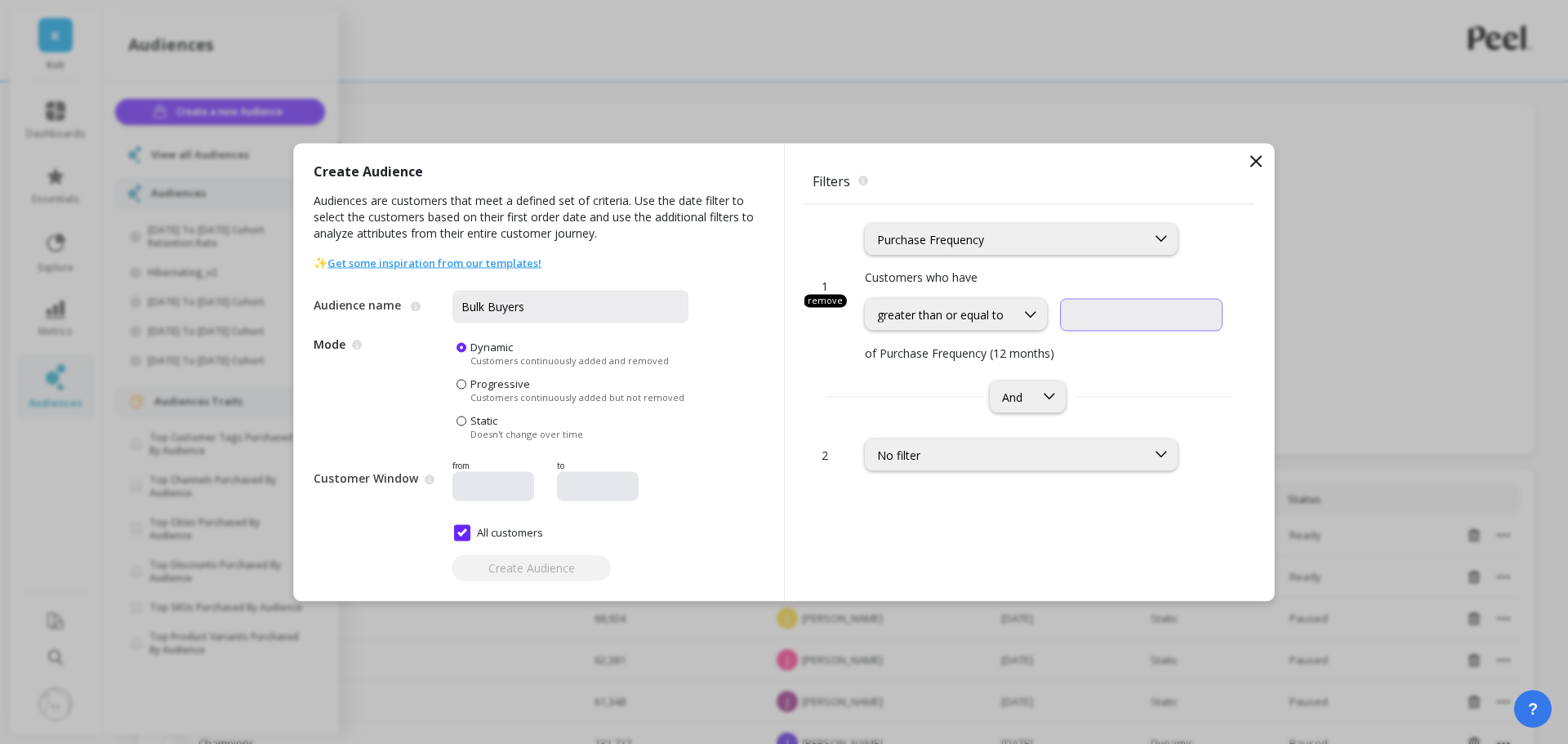 click at bounding box center (1141, 314) 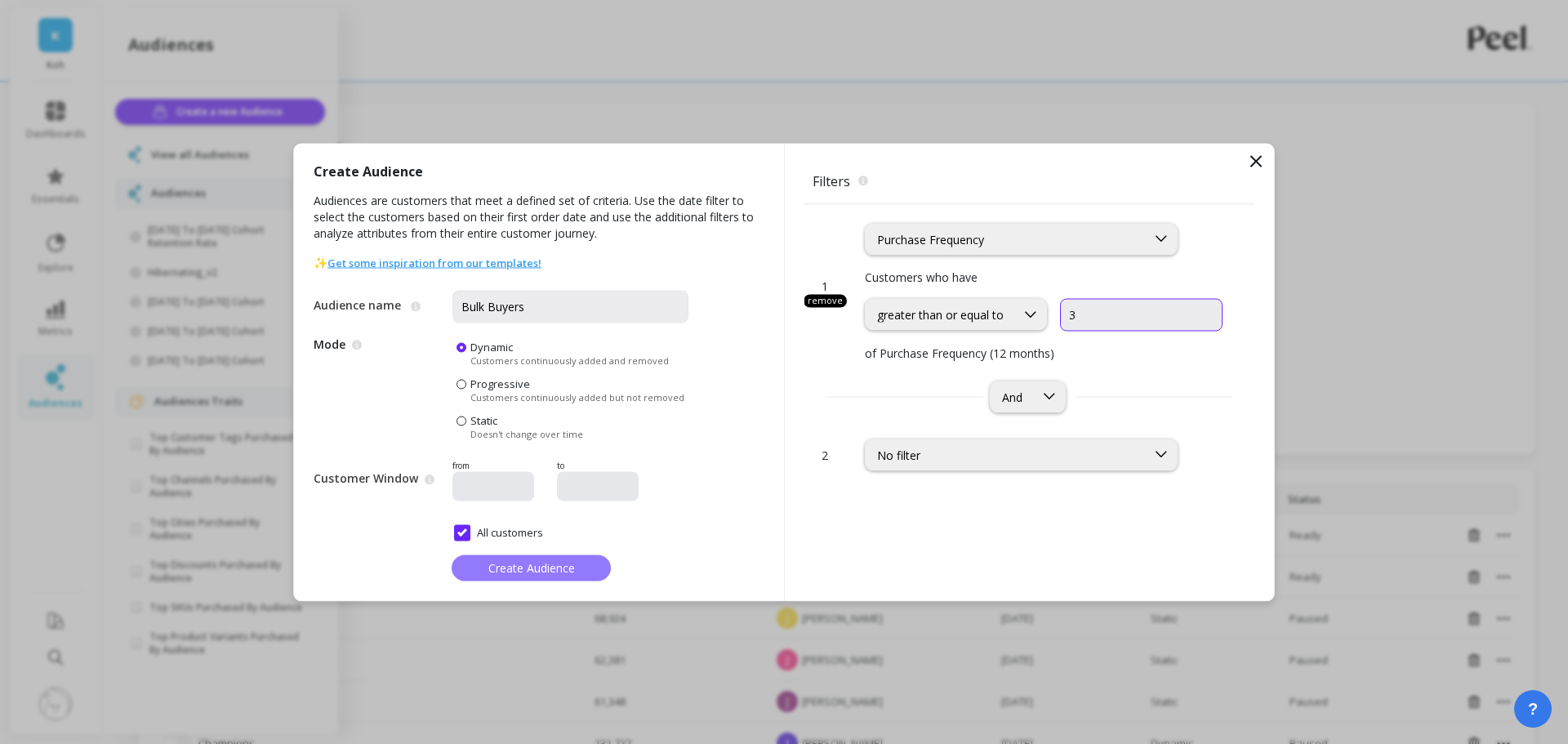 type on "3" 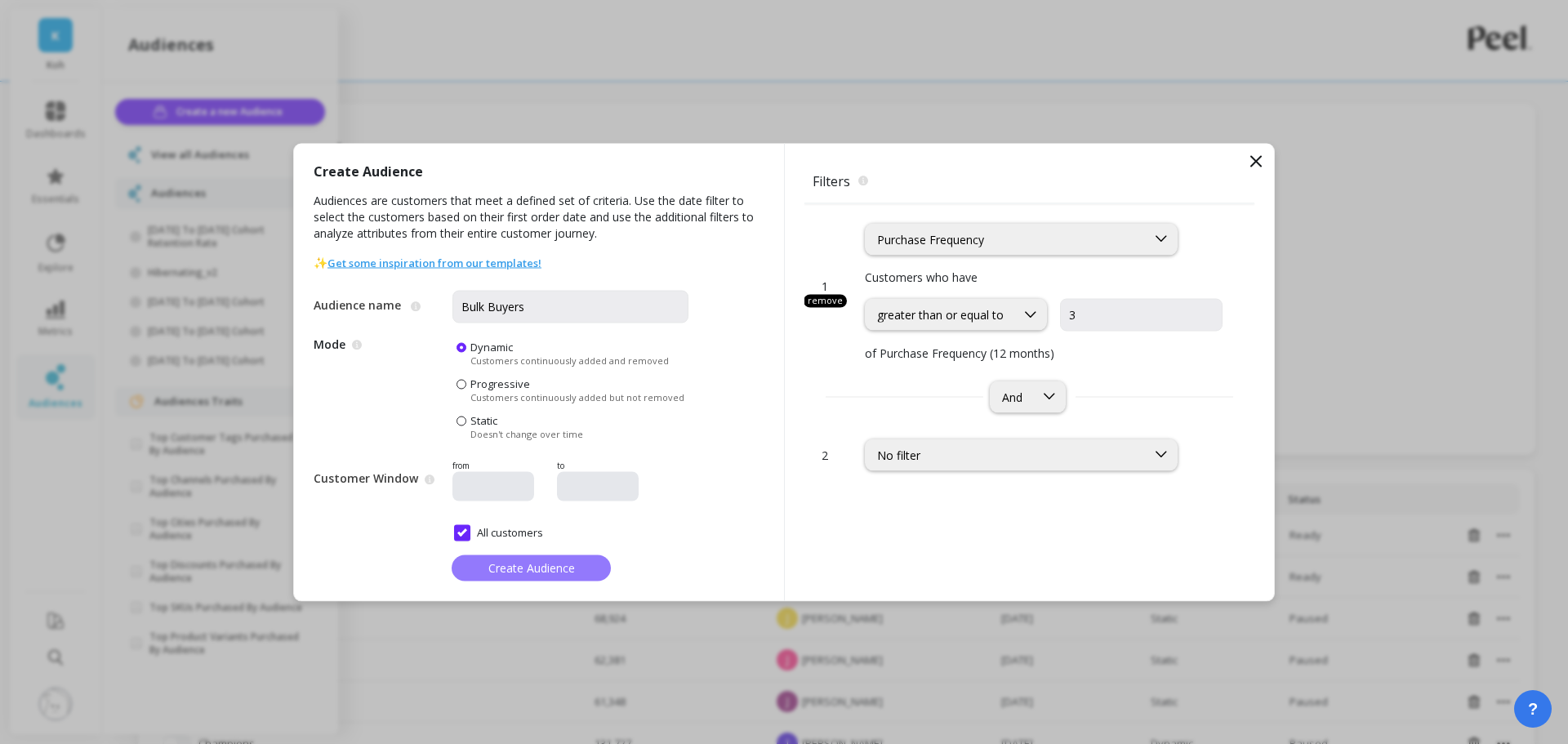 click on "Create Audience" at bounding box center (532, 568) 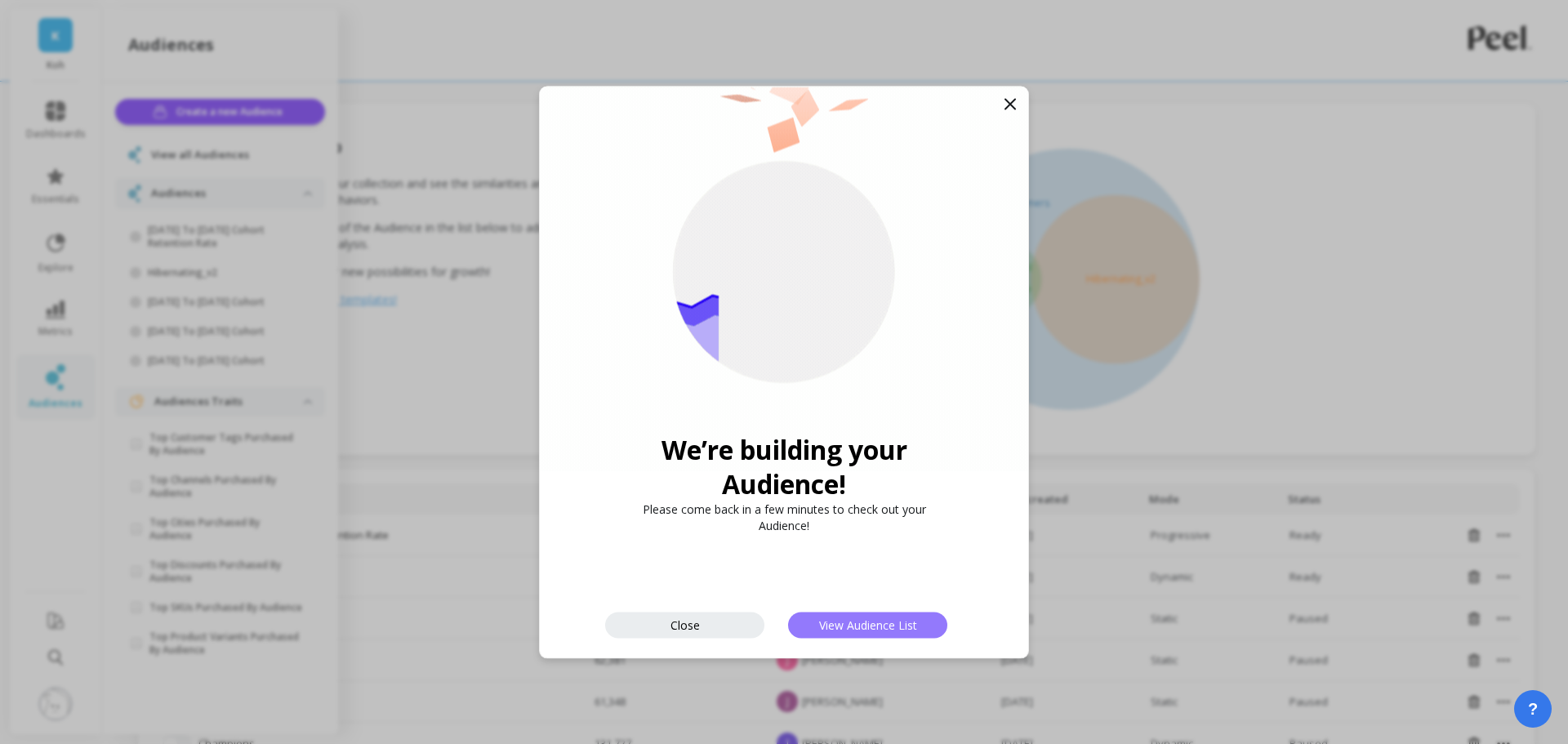 click on "View Audience List" at bounding box center [867, 625] 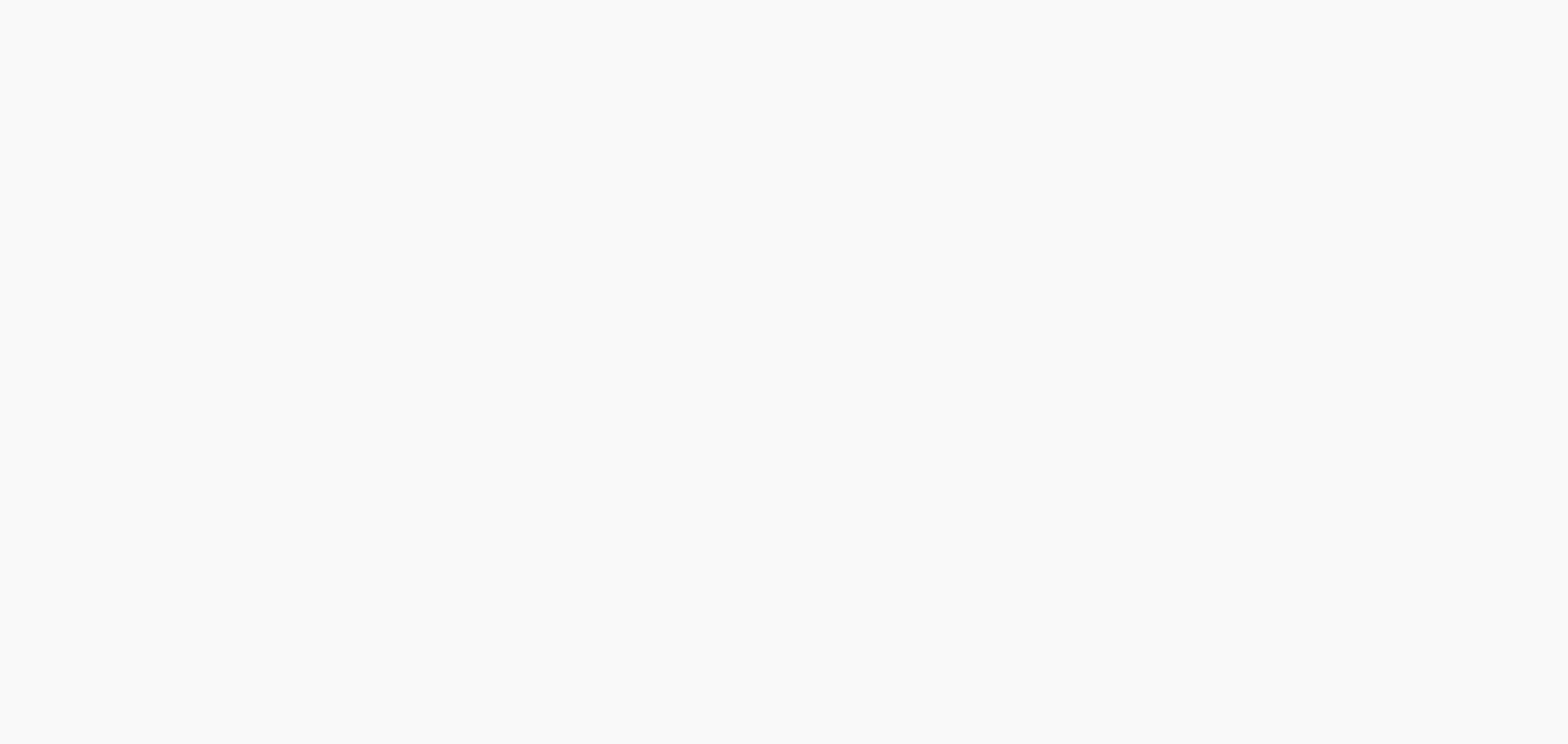 scroll, scrollTop: 0, scrollLeft: 0, axis: both 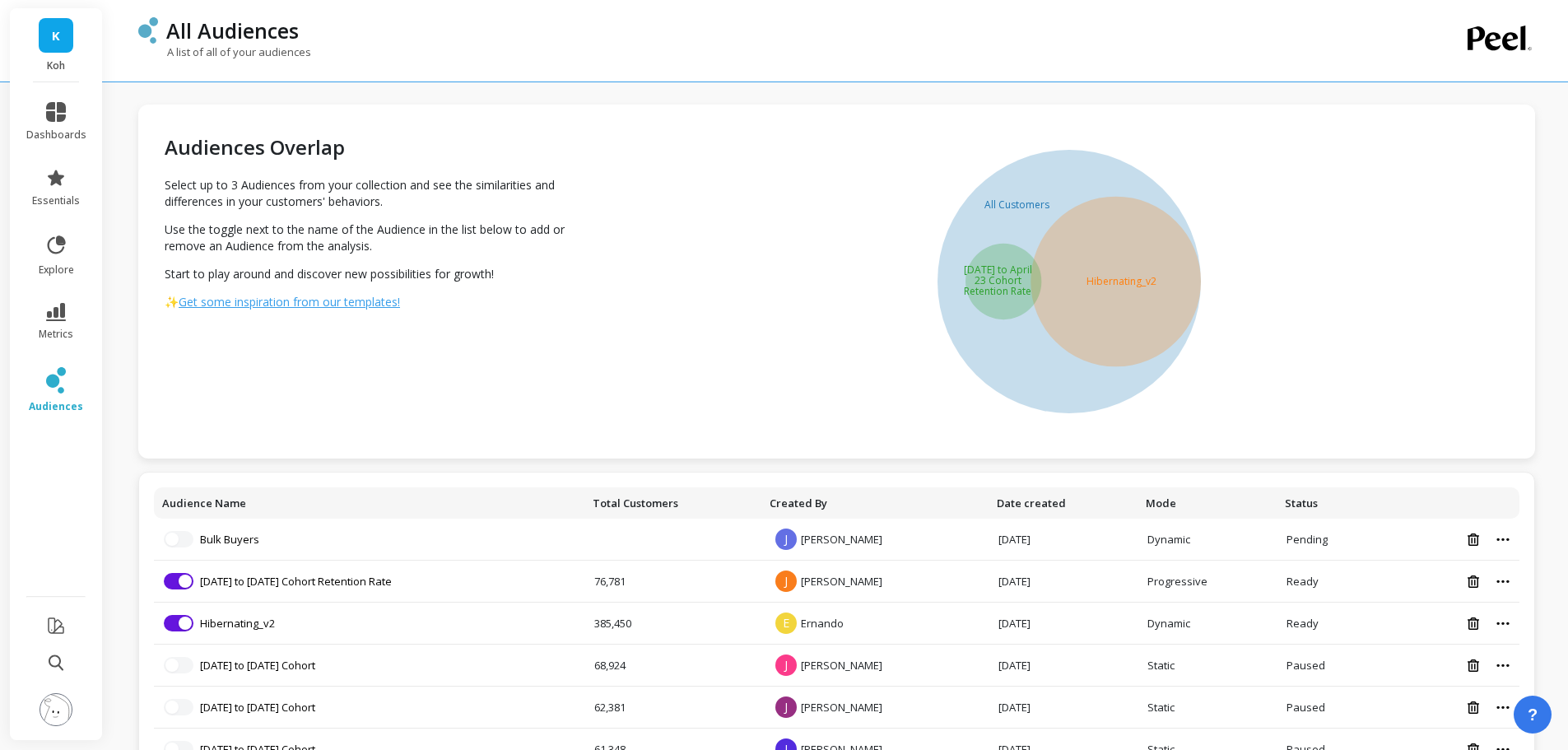 drag, startPoint x: 32, startPoint y: 726, endPoint x: 50, endPoint y: 714, distance: 21.633308 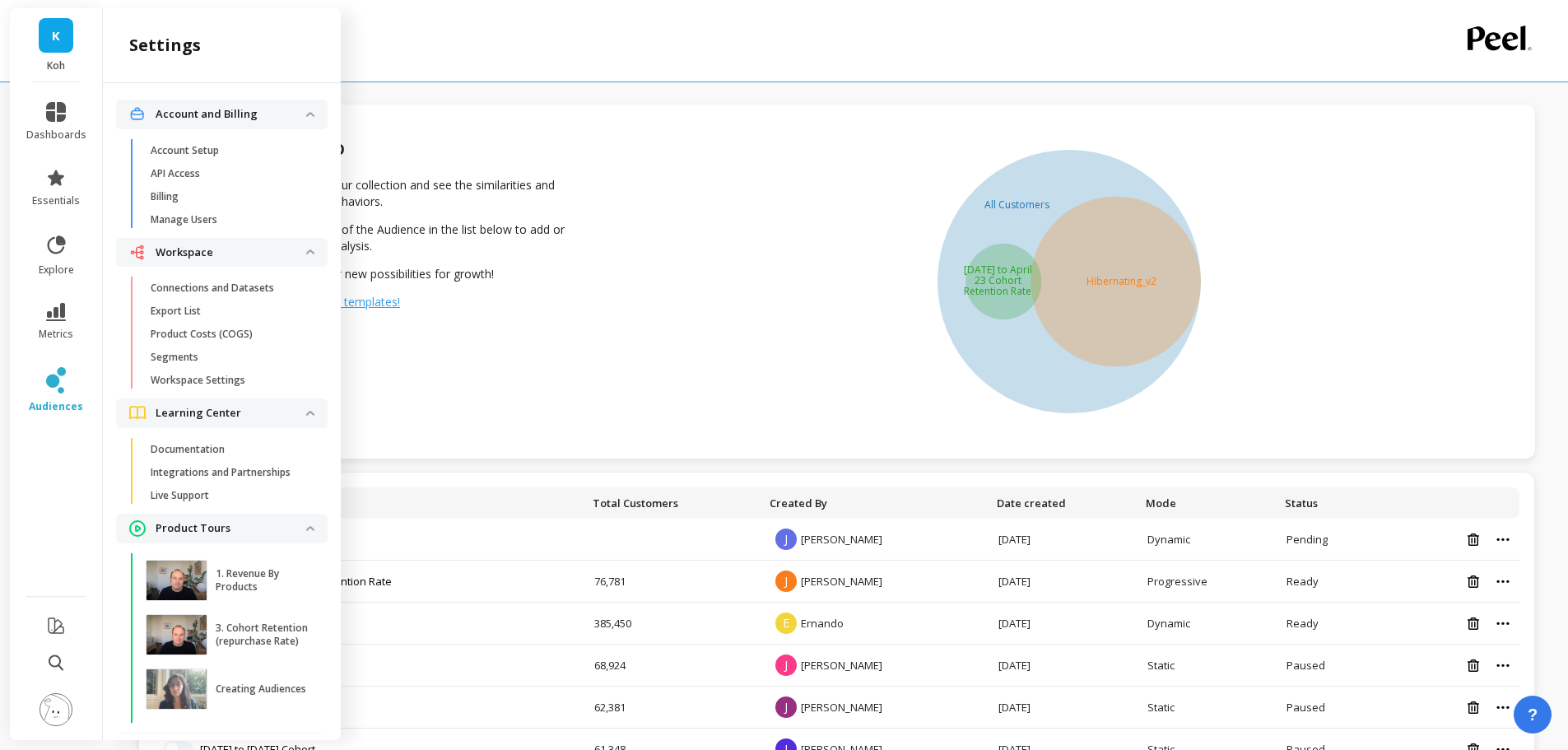 scroll, scrollTop: 37, scrollLeft: 0, axis: vertical 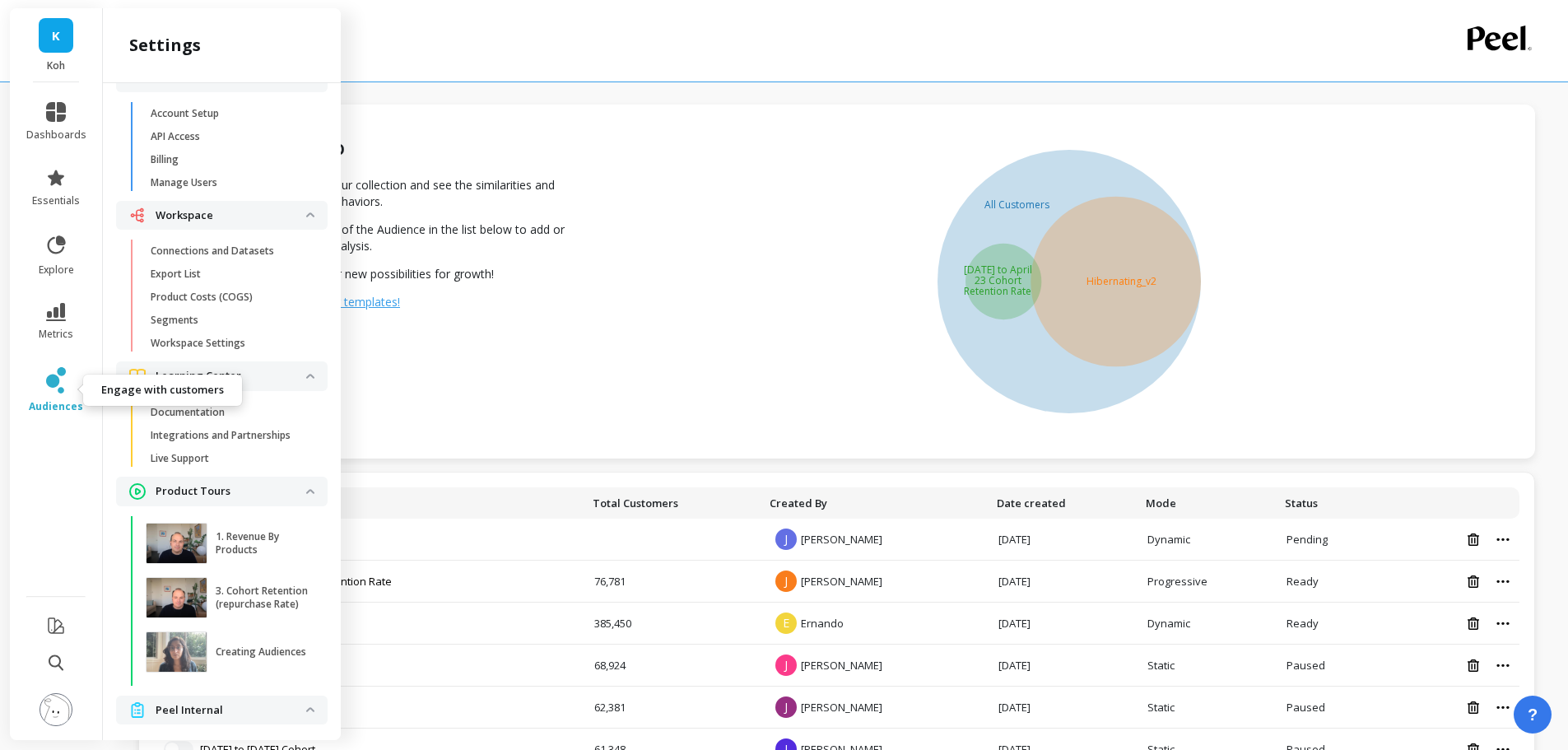 click on "audiences" at bounding box center [56, 390] 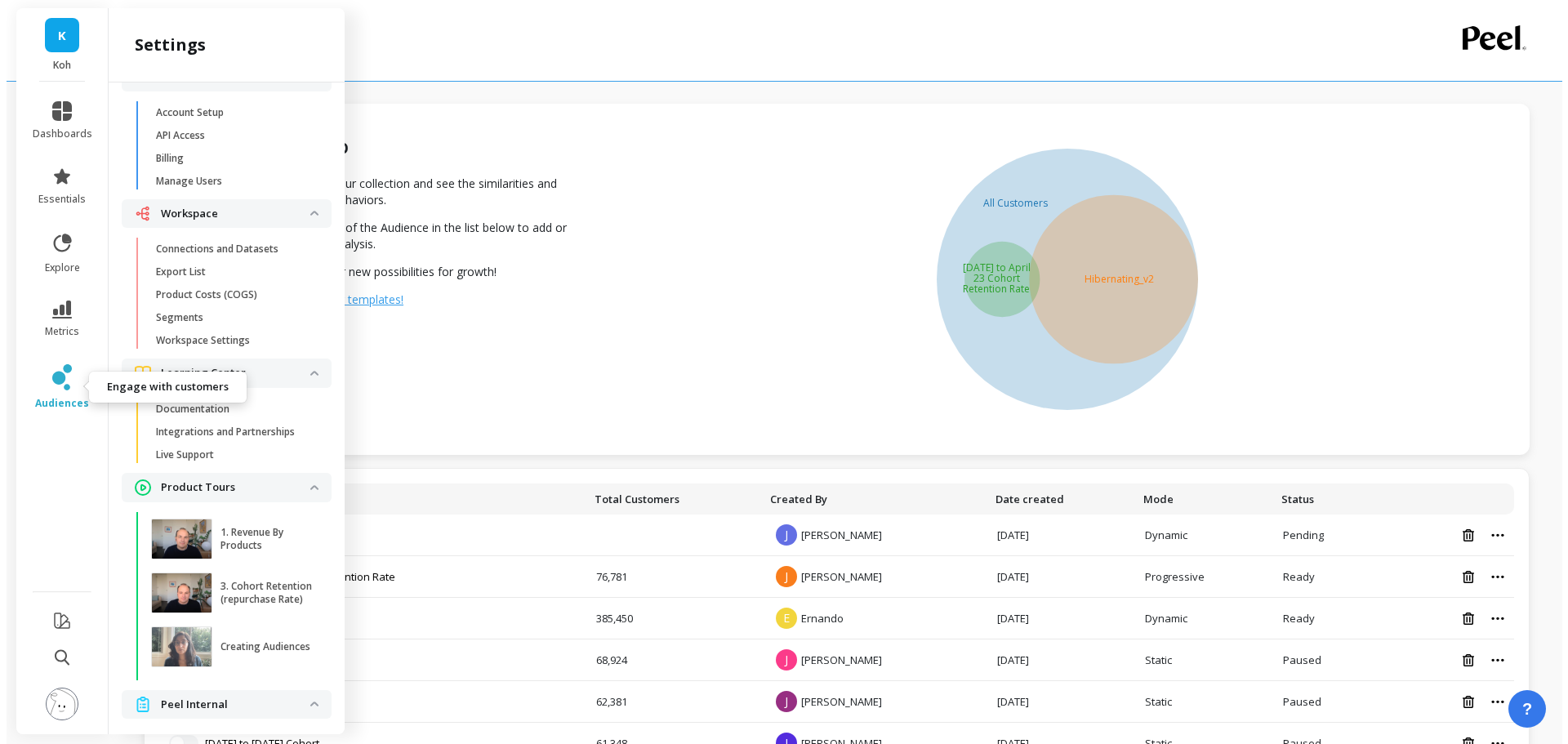 scroll, scrollTop: 0, scrollLeft: 0, axis: both 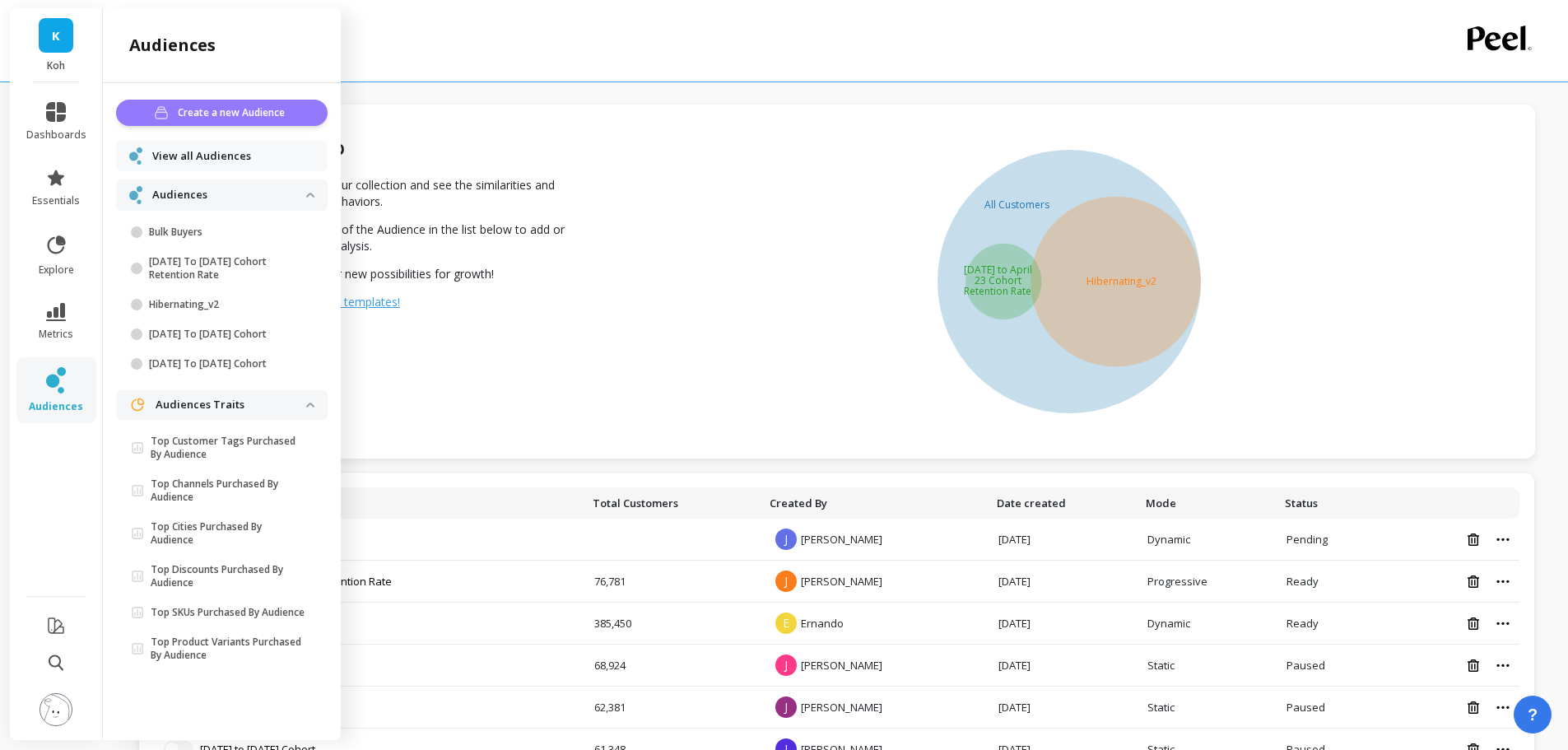 click on "Create a new Audience" at bounding box center (221, 113) 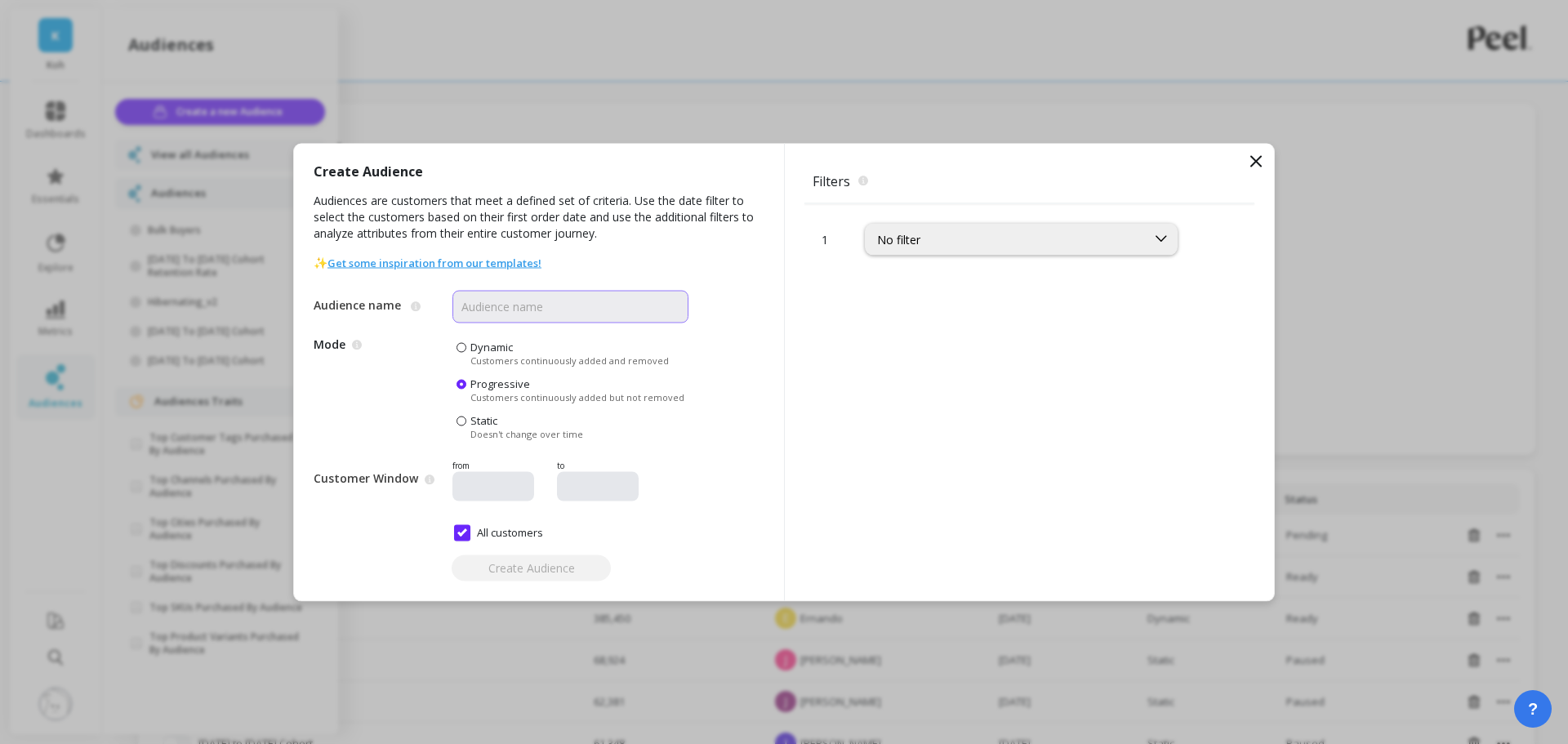 click on "Audience name" at bounding box center (570, 306) 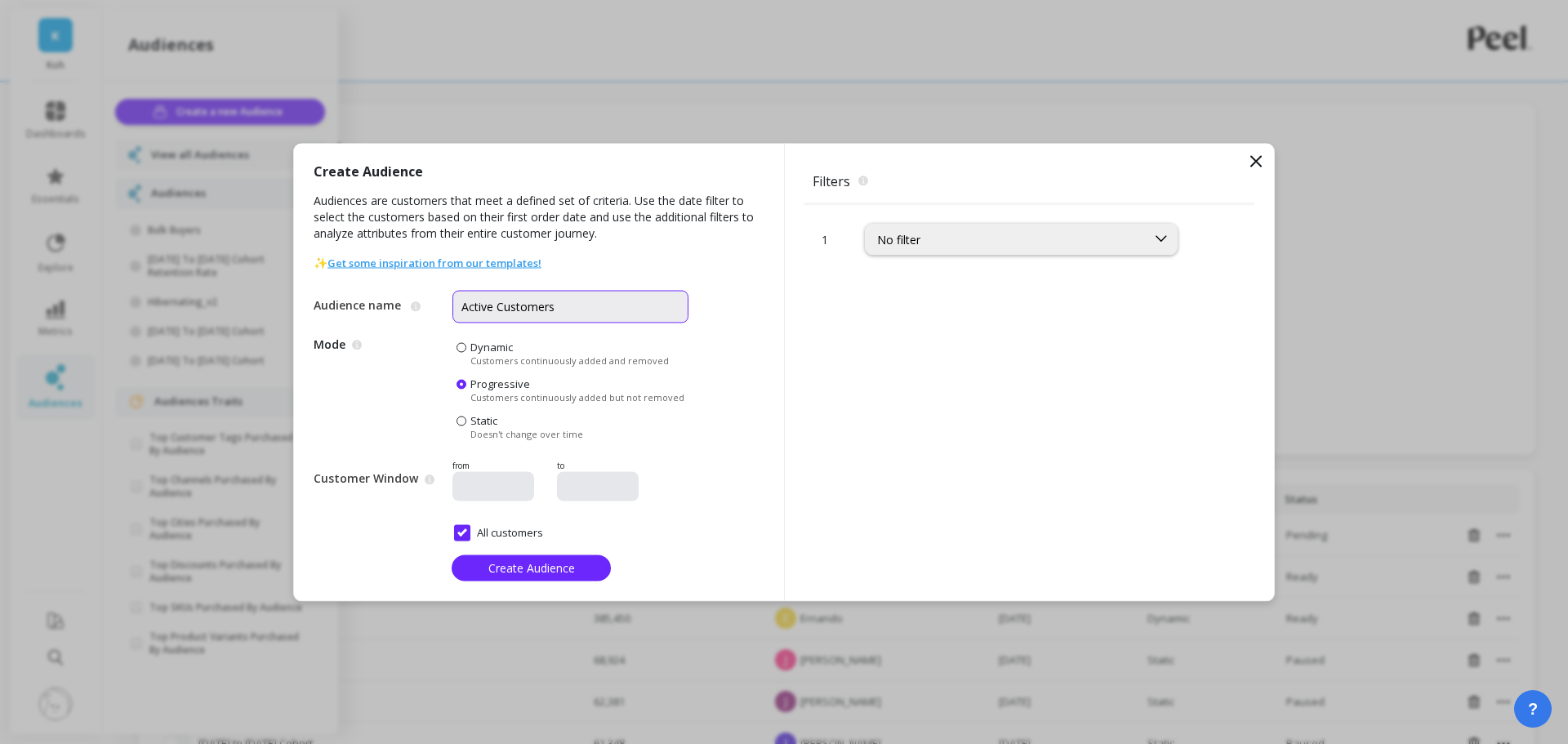 type on "Active Customers" 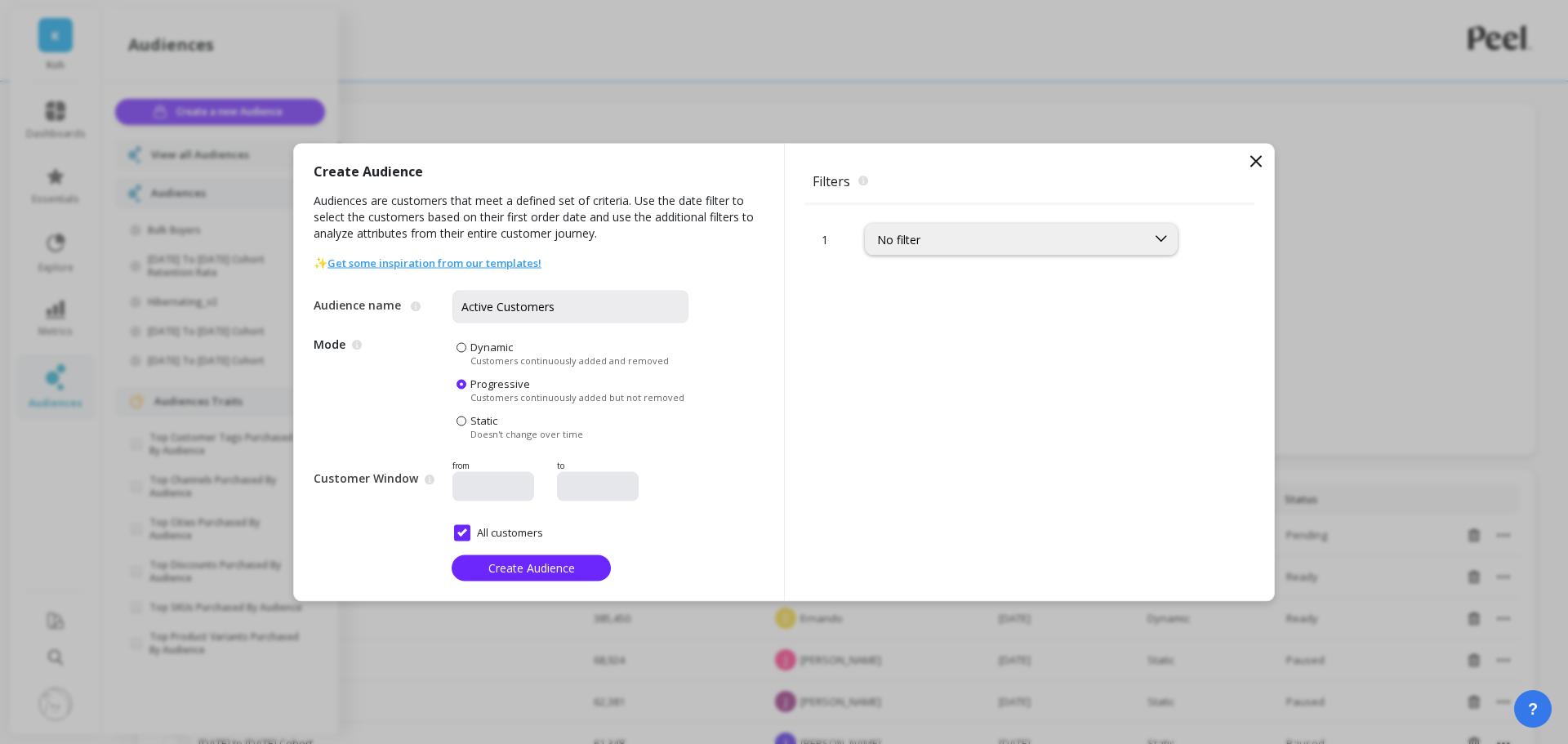 click on "Dynamic Customers continuously added and removed" at bounding box center (569, 352) 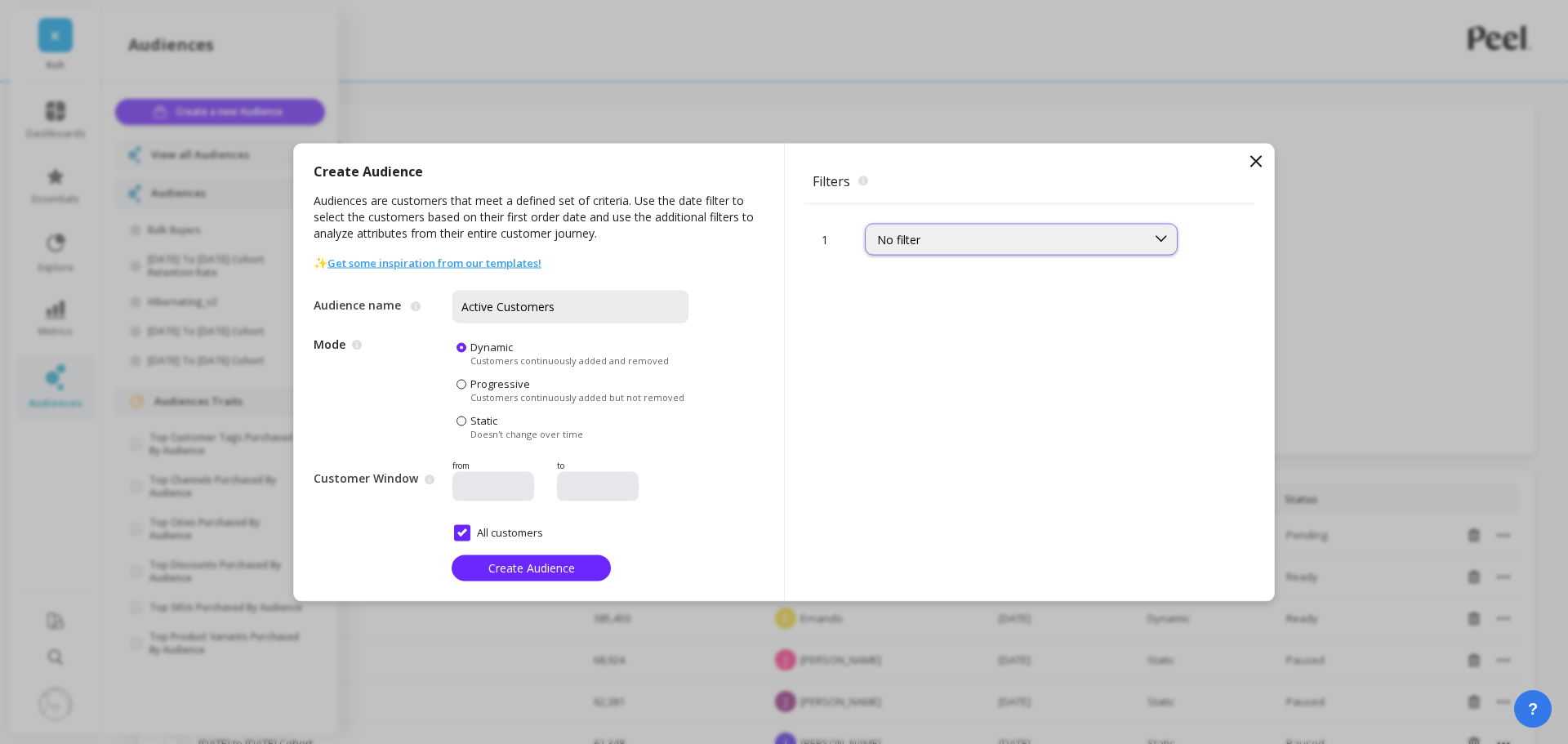 click on "No filter" at bounding box center [1005, 238] 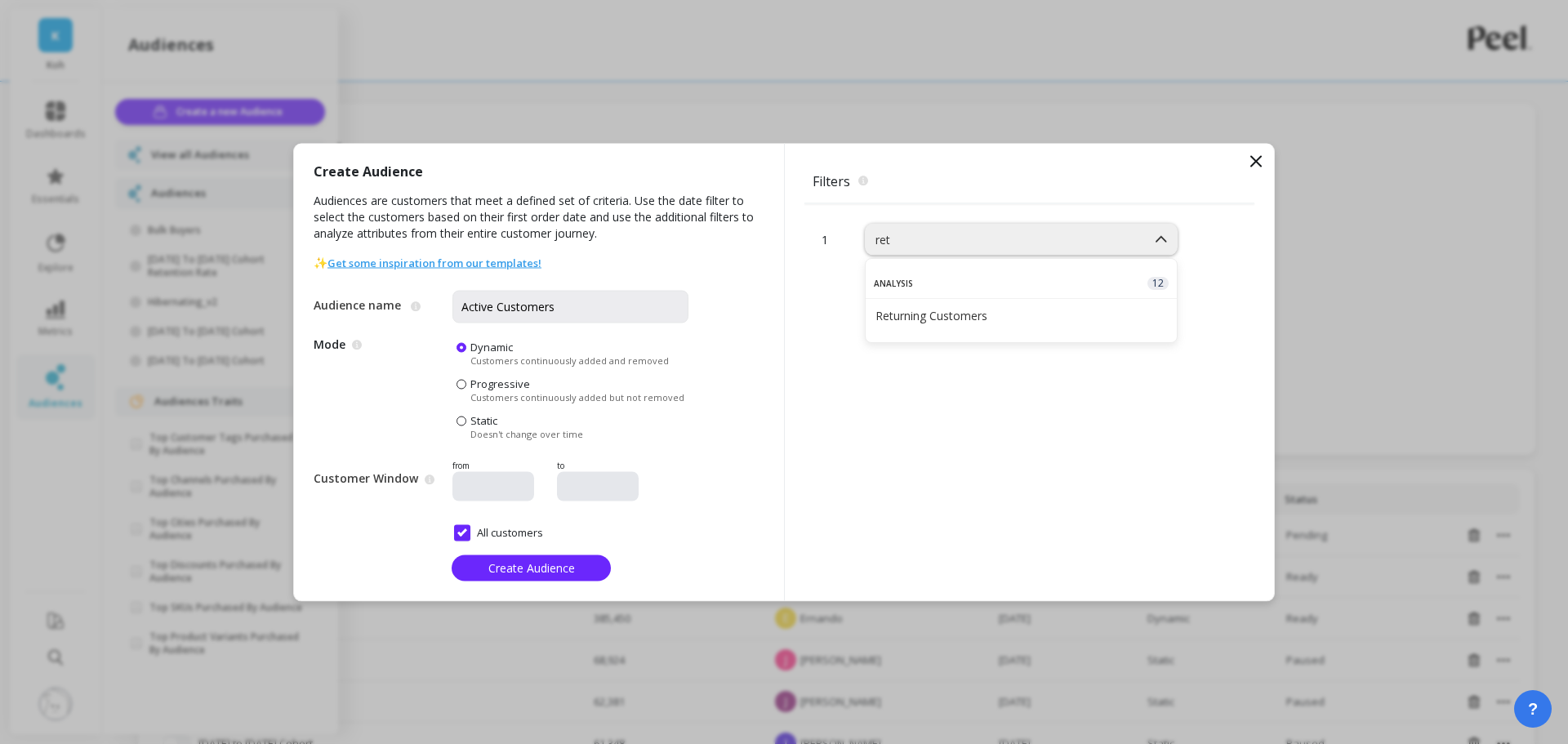type on "retu" 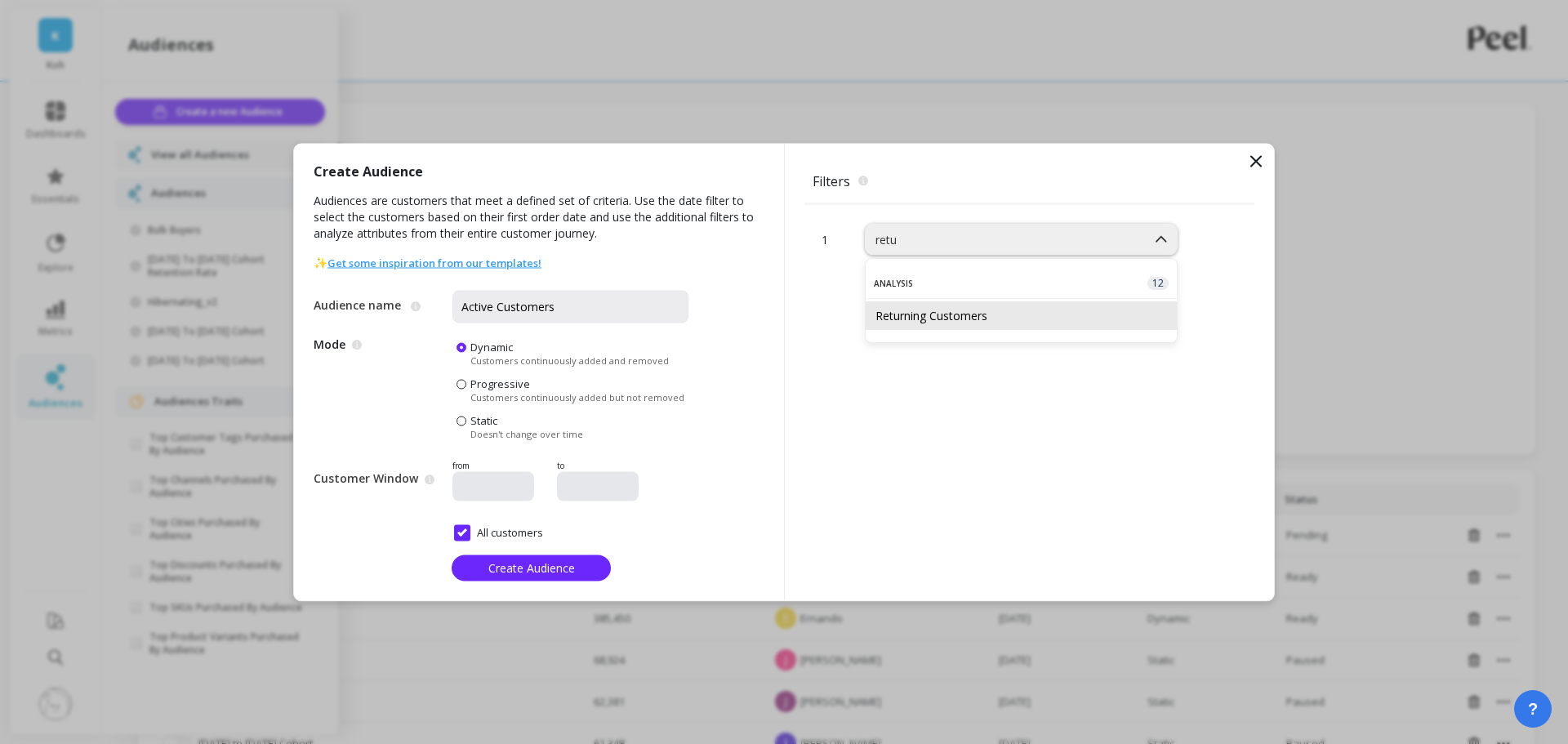 click on "Returning Customers" at bounding box center (1021, 315) 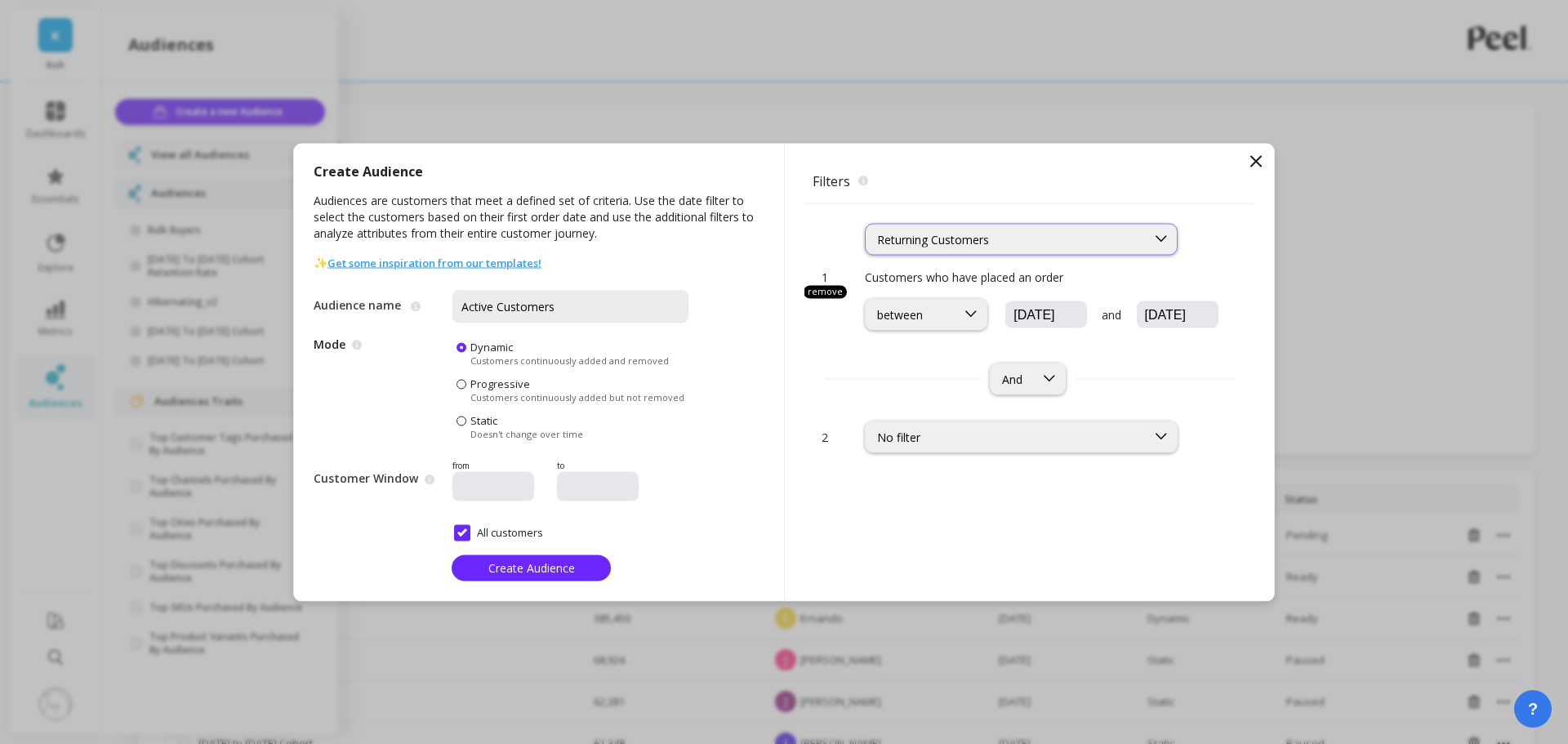 click on "Returning Customers" at bounding box center [1005, 238] 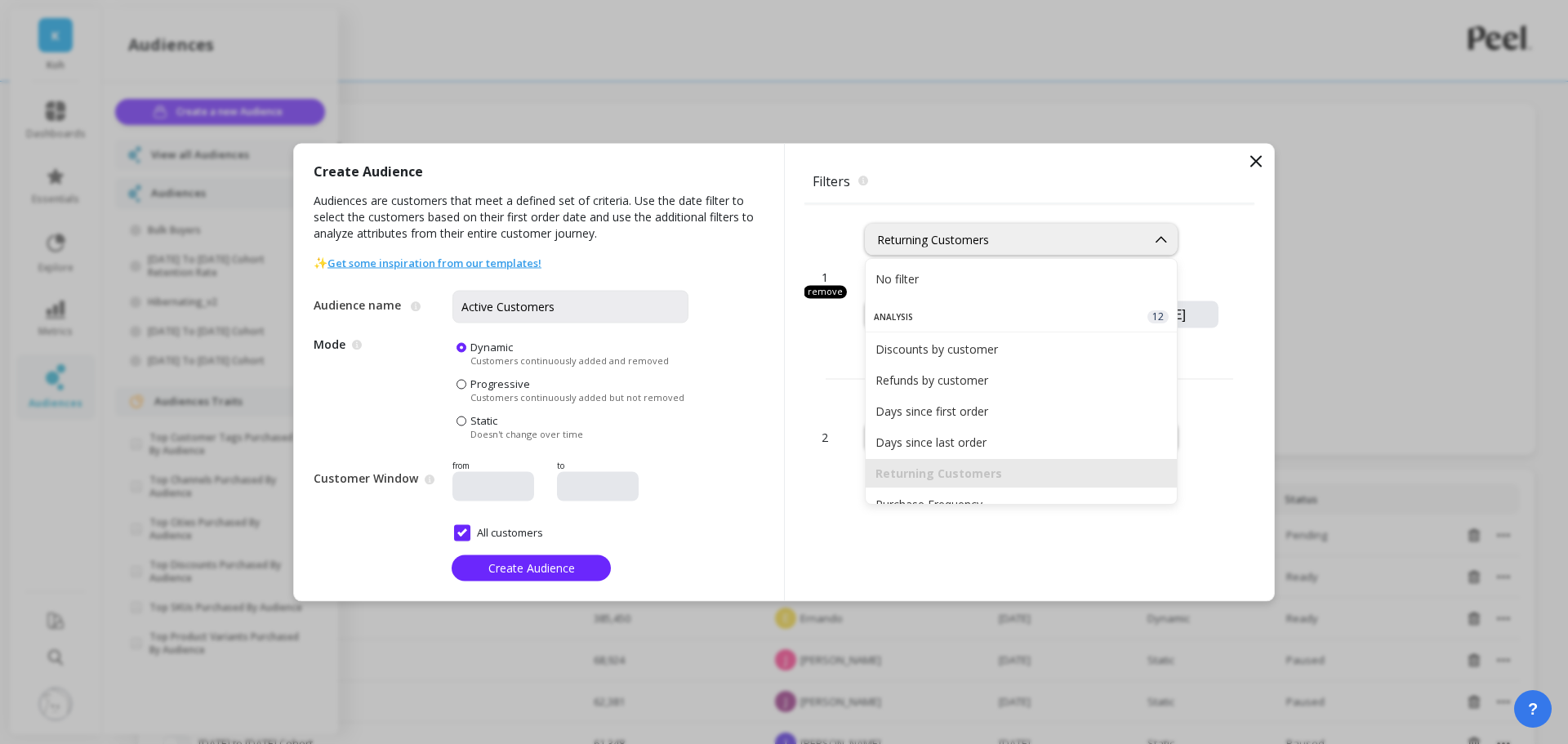 scroll, scrollTop: 76, scrollLeft: 0, axis: vertical 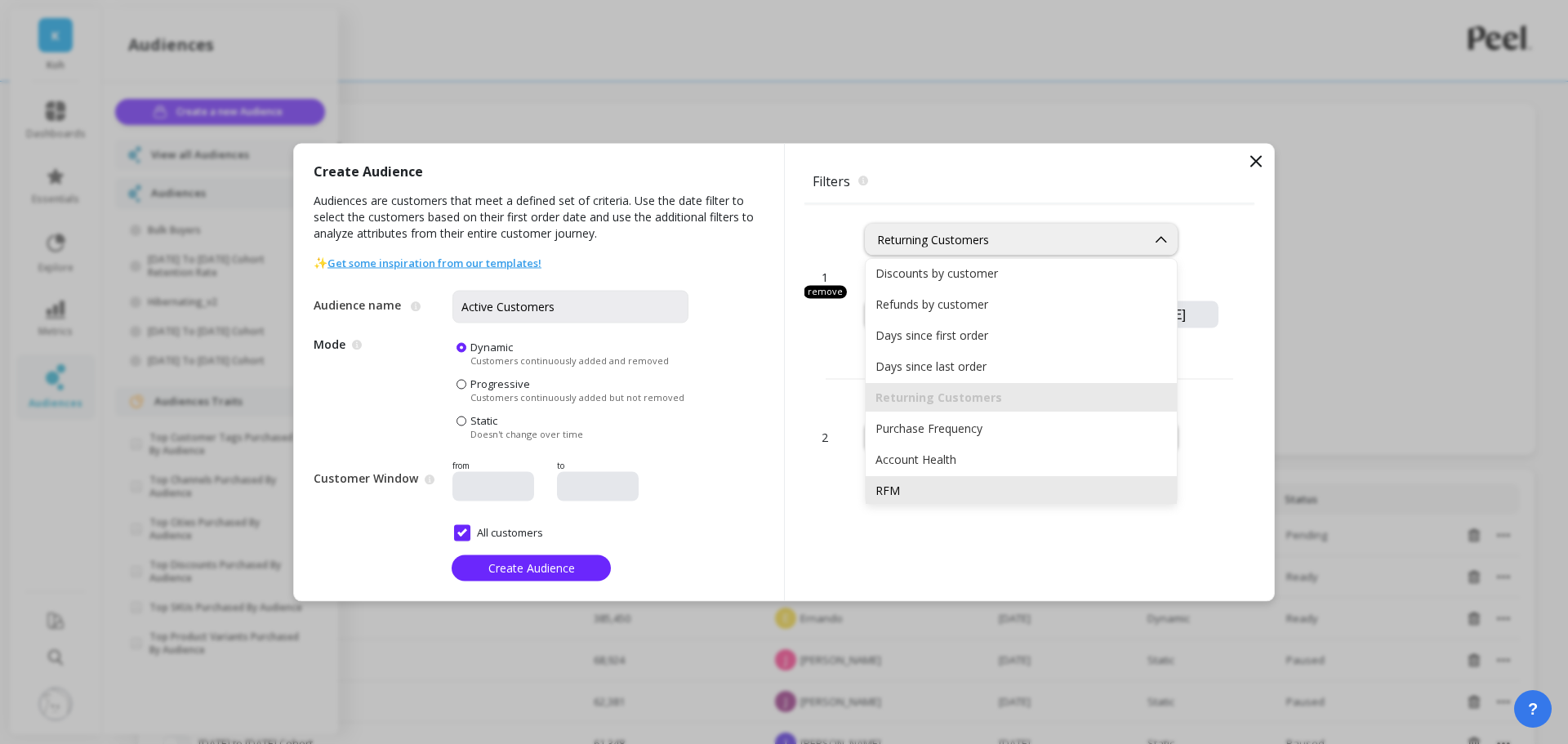 click on "RFM" at bounding box center [1021, 490] 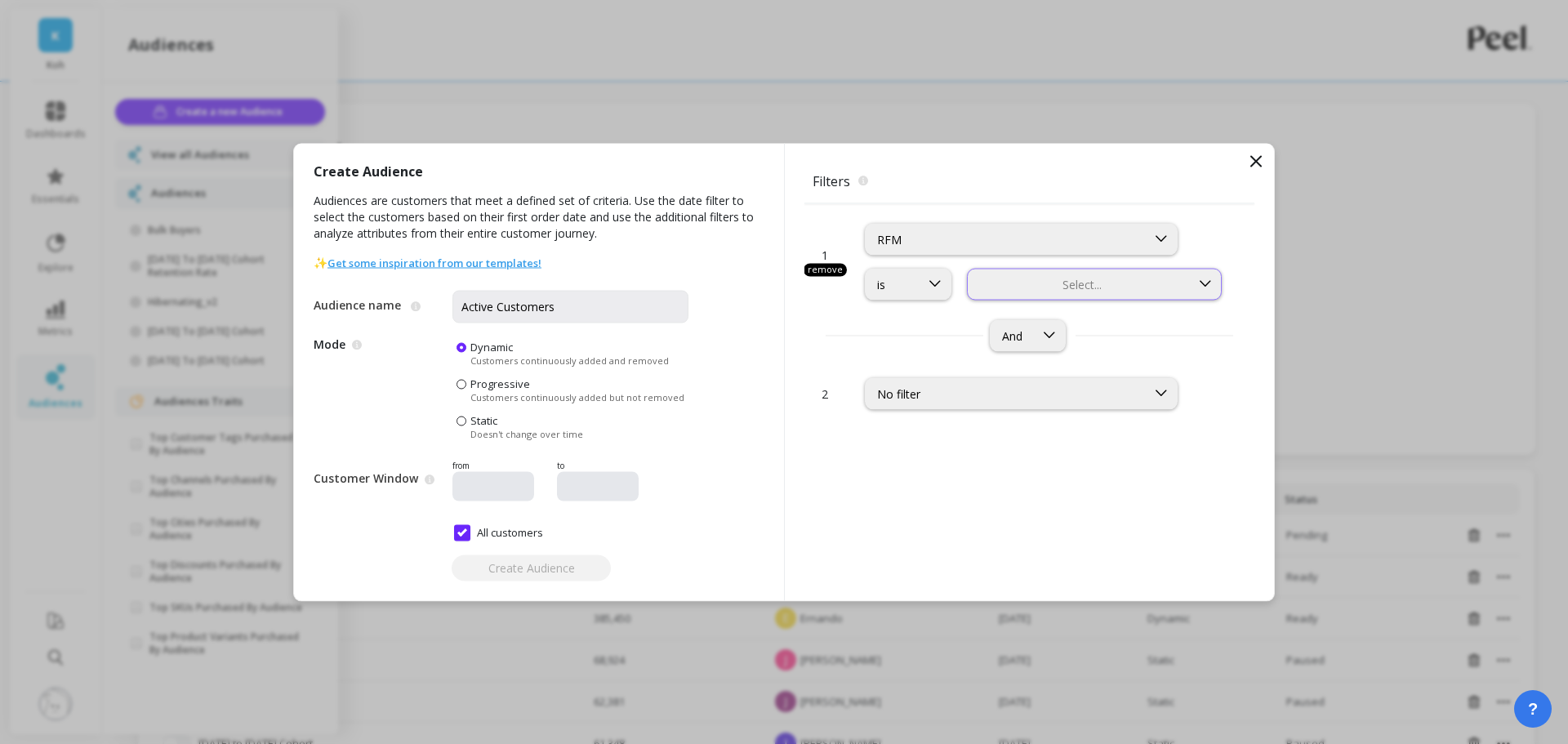 click at bounding box center [1079, 283] 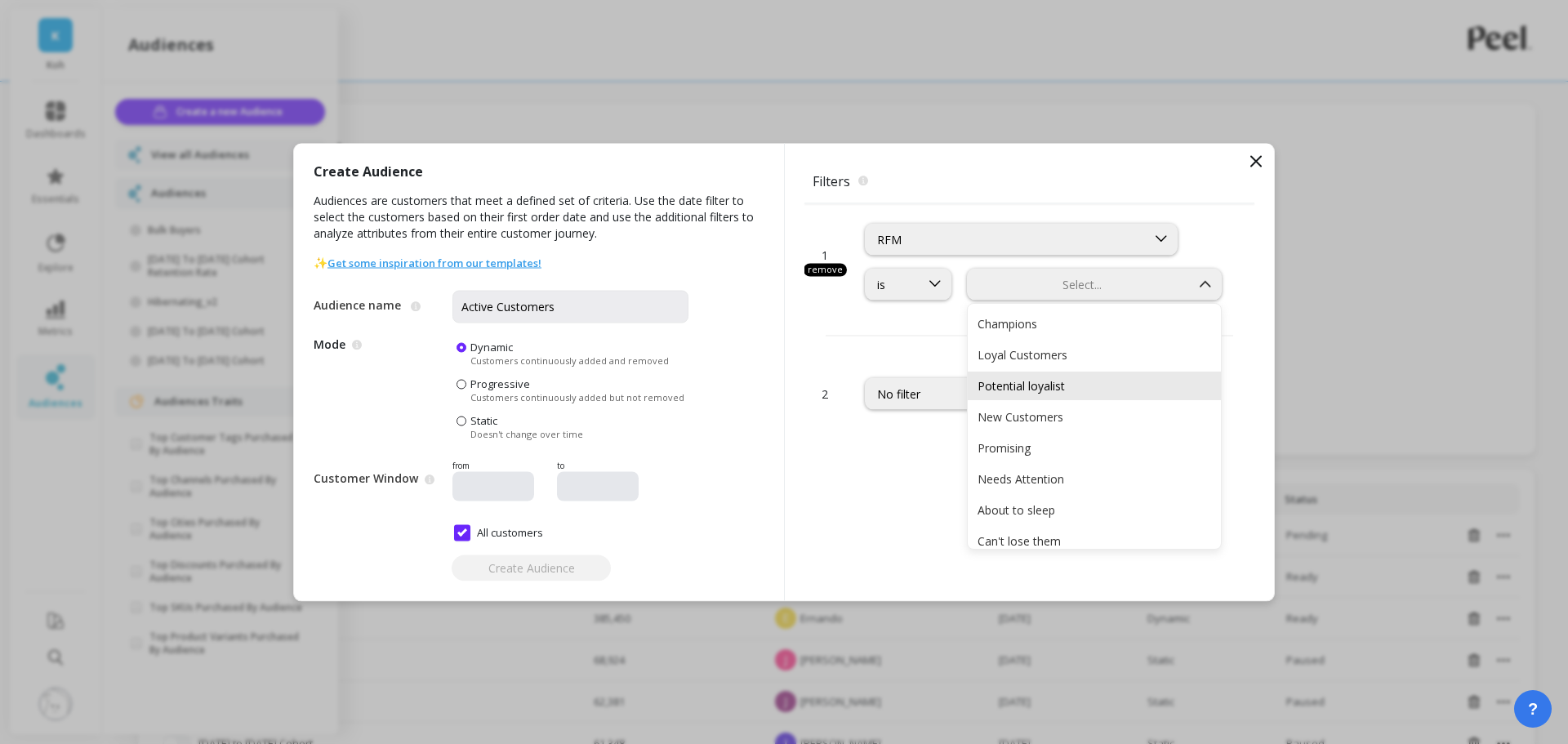 click on "Potential loyalist" at bounding box center [1094, 385] 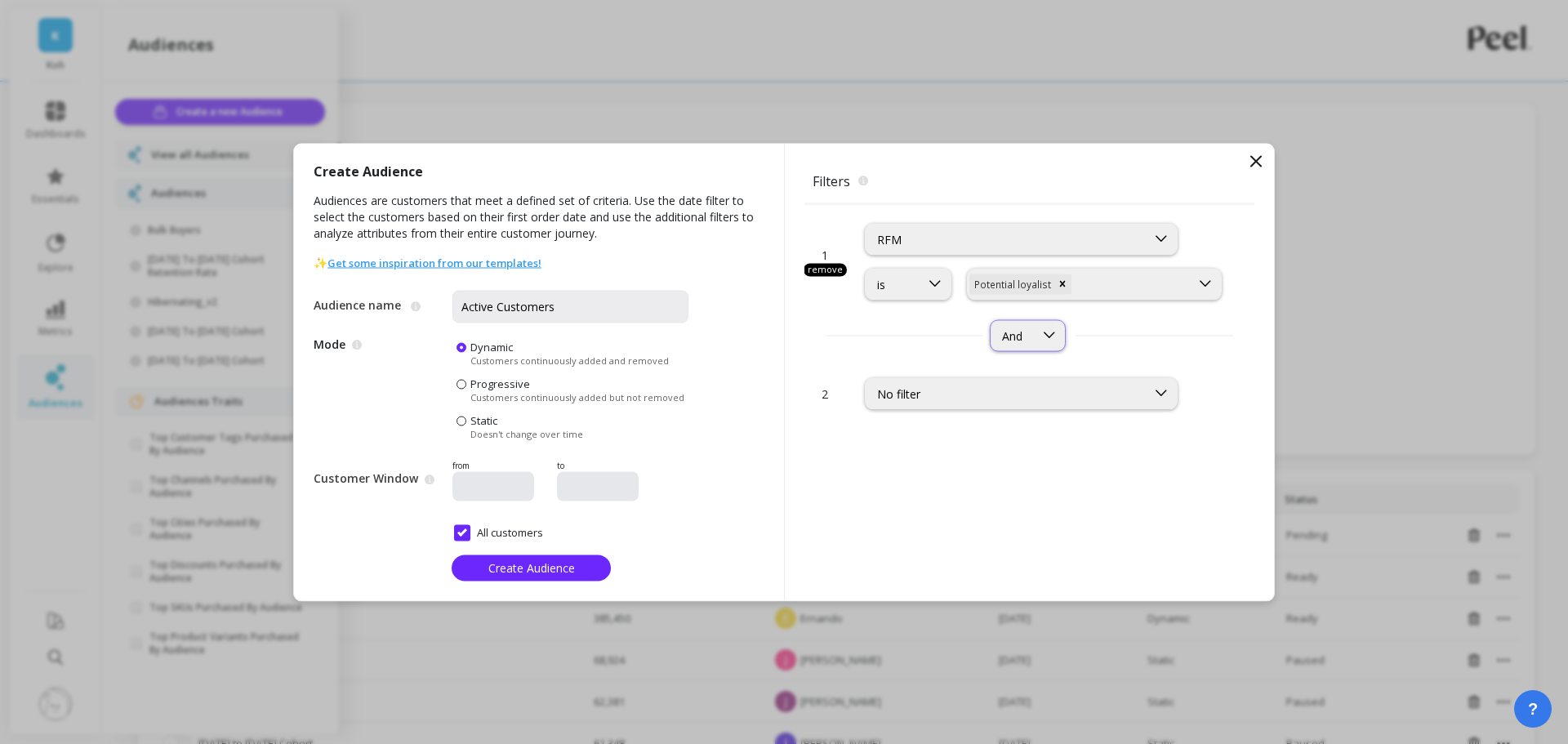 click on "And" at bounding box center [1012, 335] 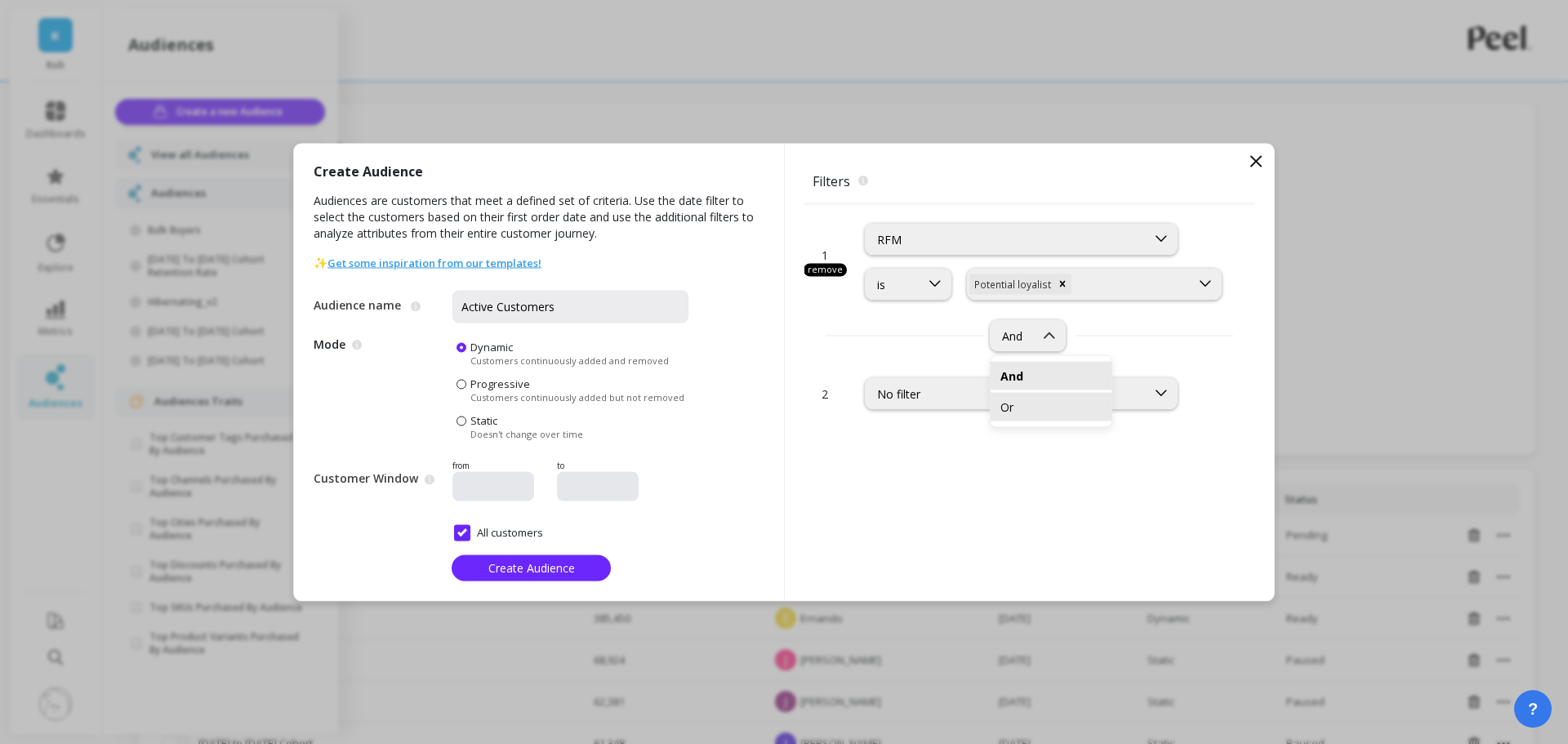 click on "Or" at bounding box center (1051, 406) 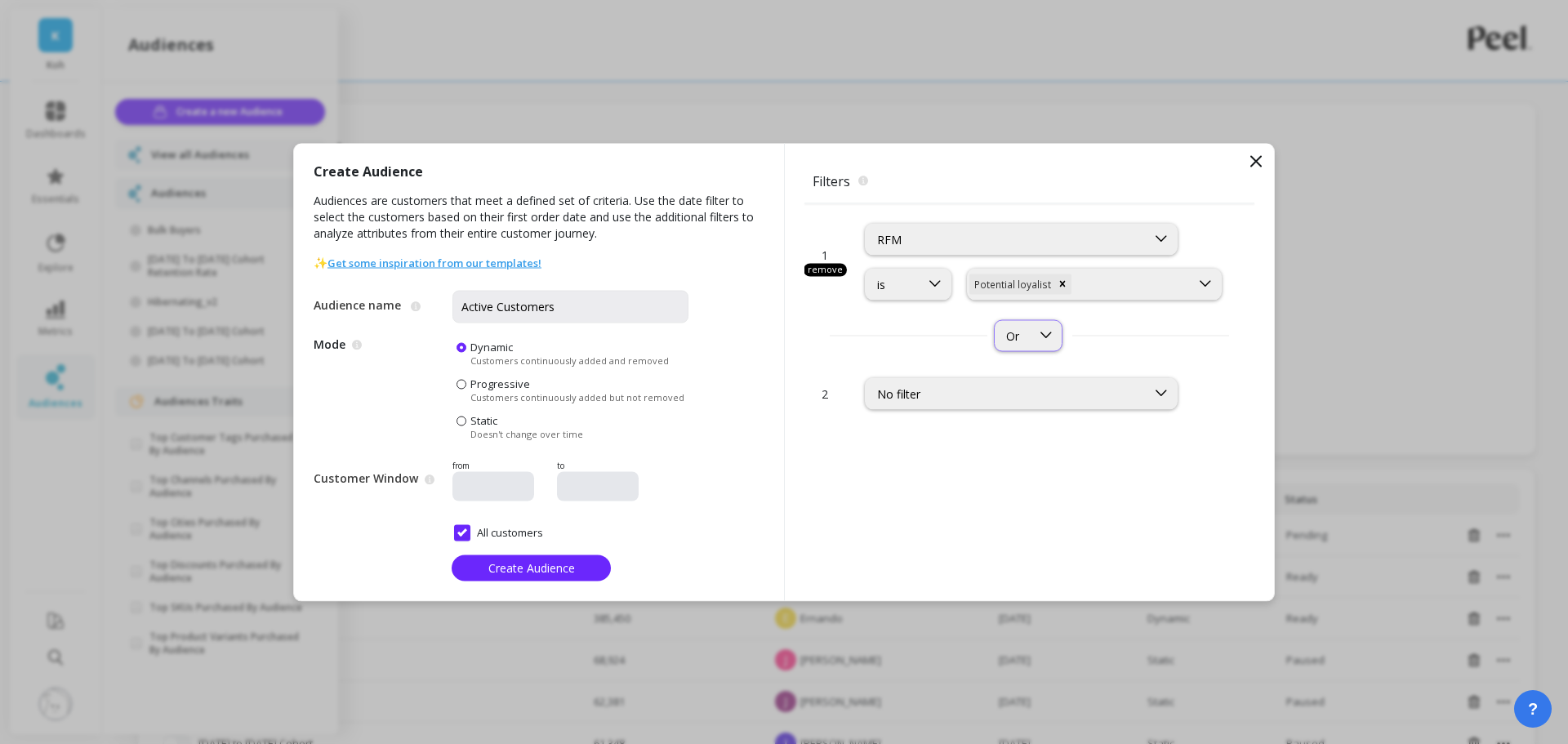 click 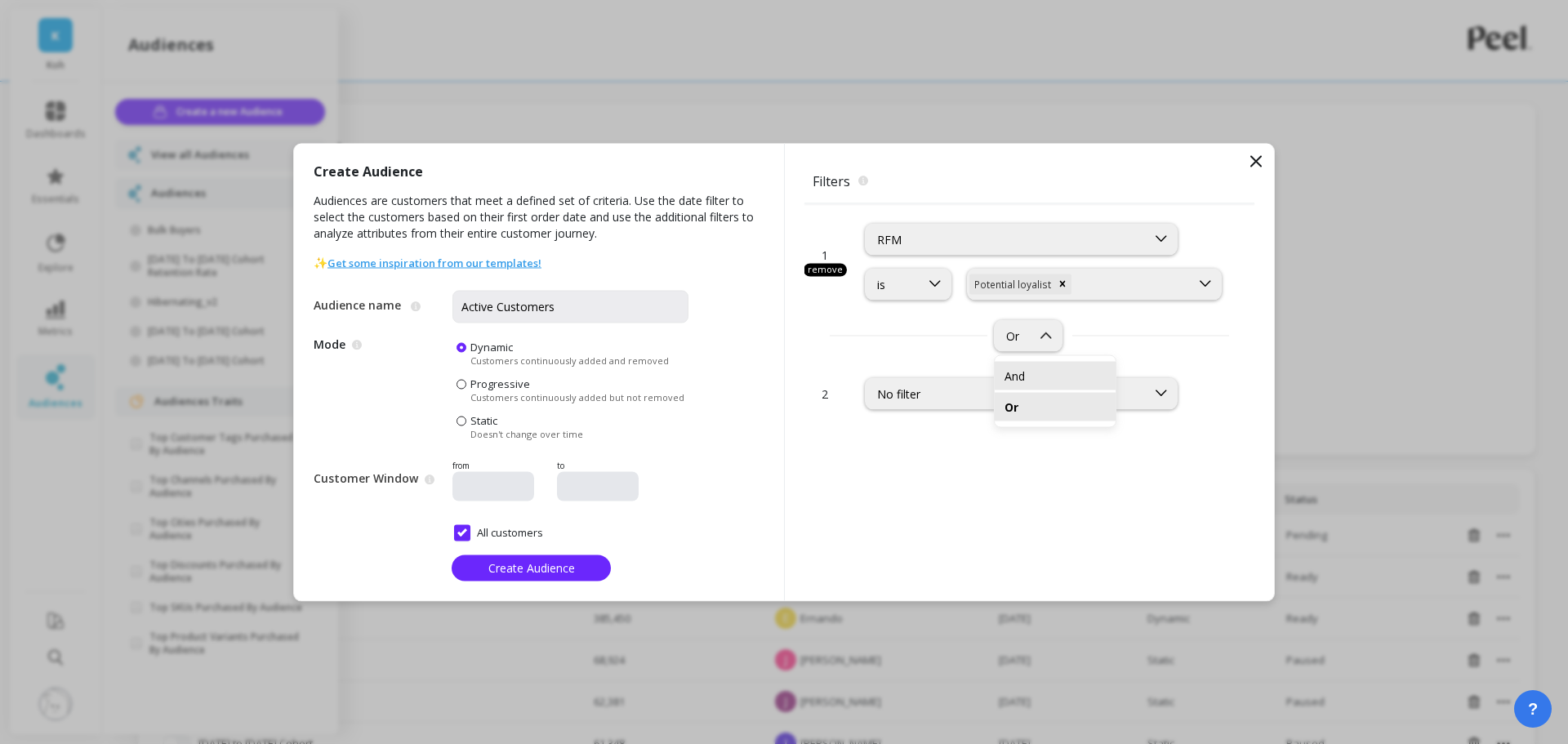 click on "And" at bounding box center [1055, 375] 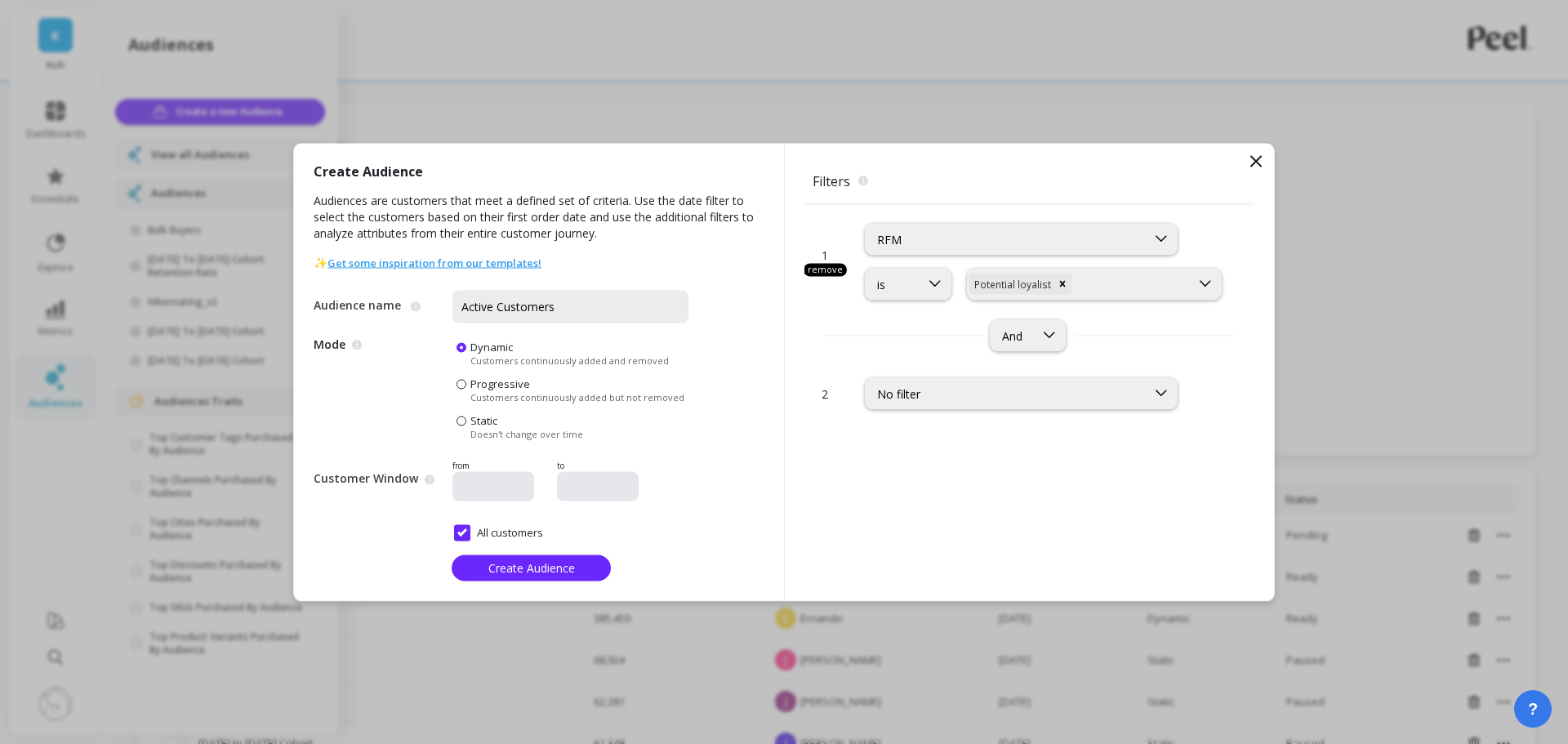 drag, startPoint x: 964, startPoint y: 327, endPoint x: 1003, endPoint y: 305, distance: 44.777226 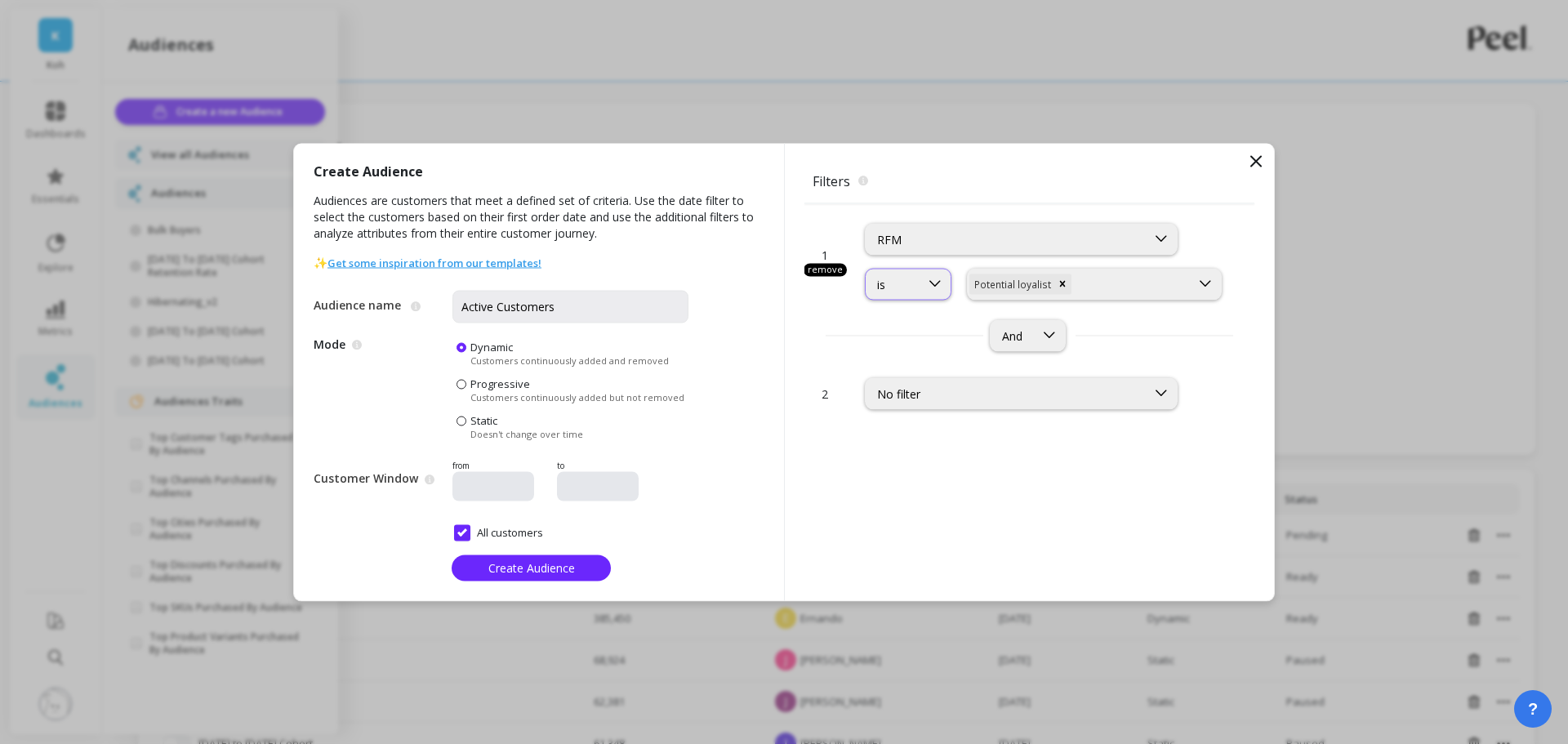 click 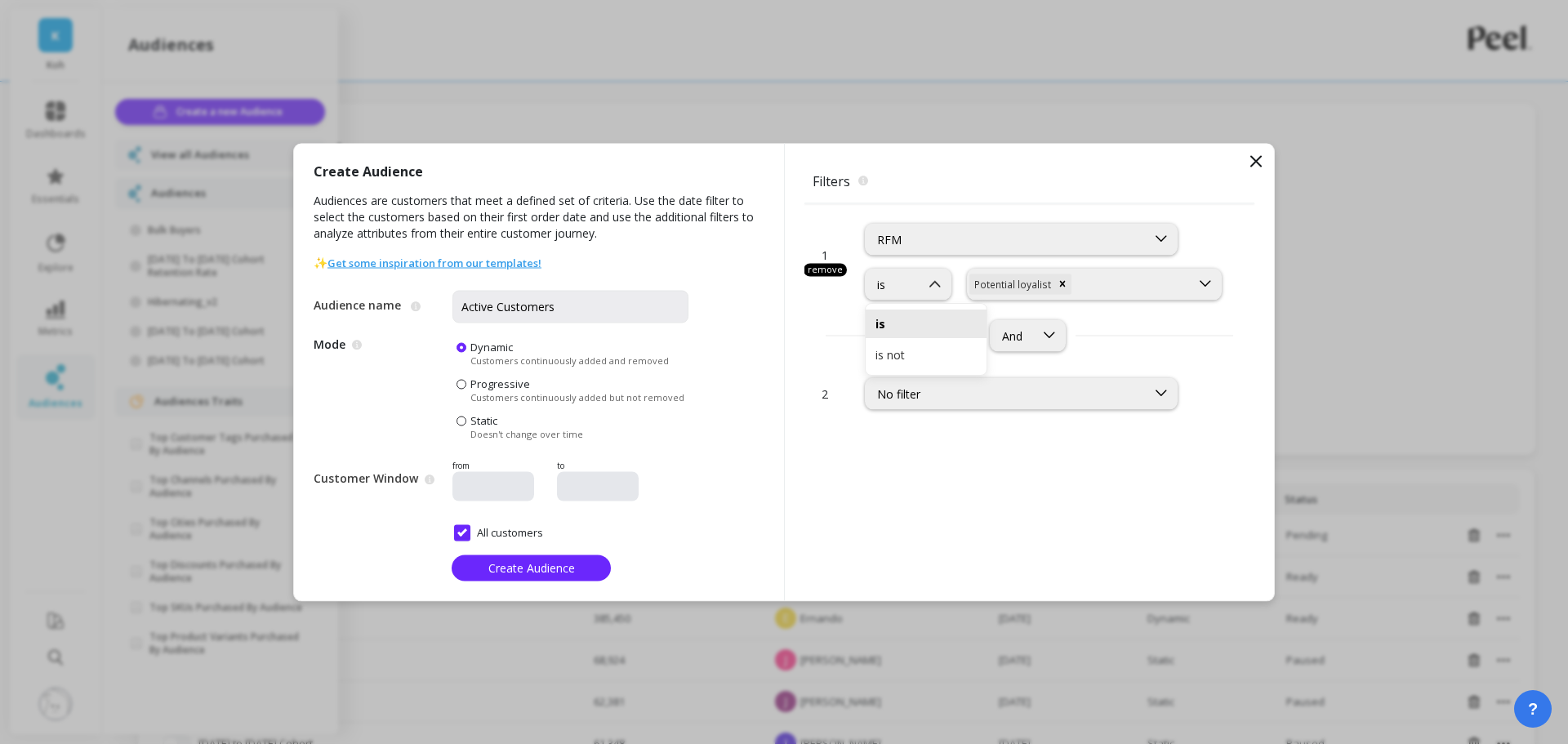 drag, startPoint x: 826, startPoint y: 320, endPoint x: 845, endPoint y: 326, distance: 20 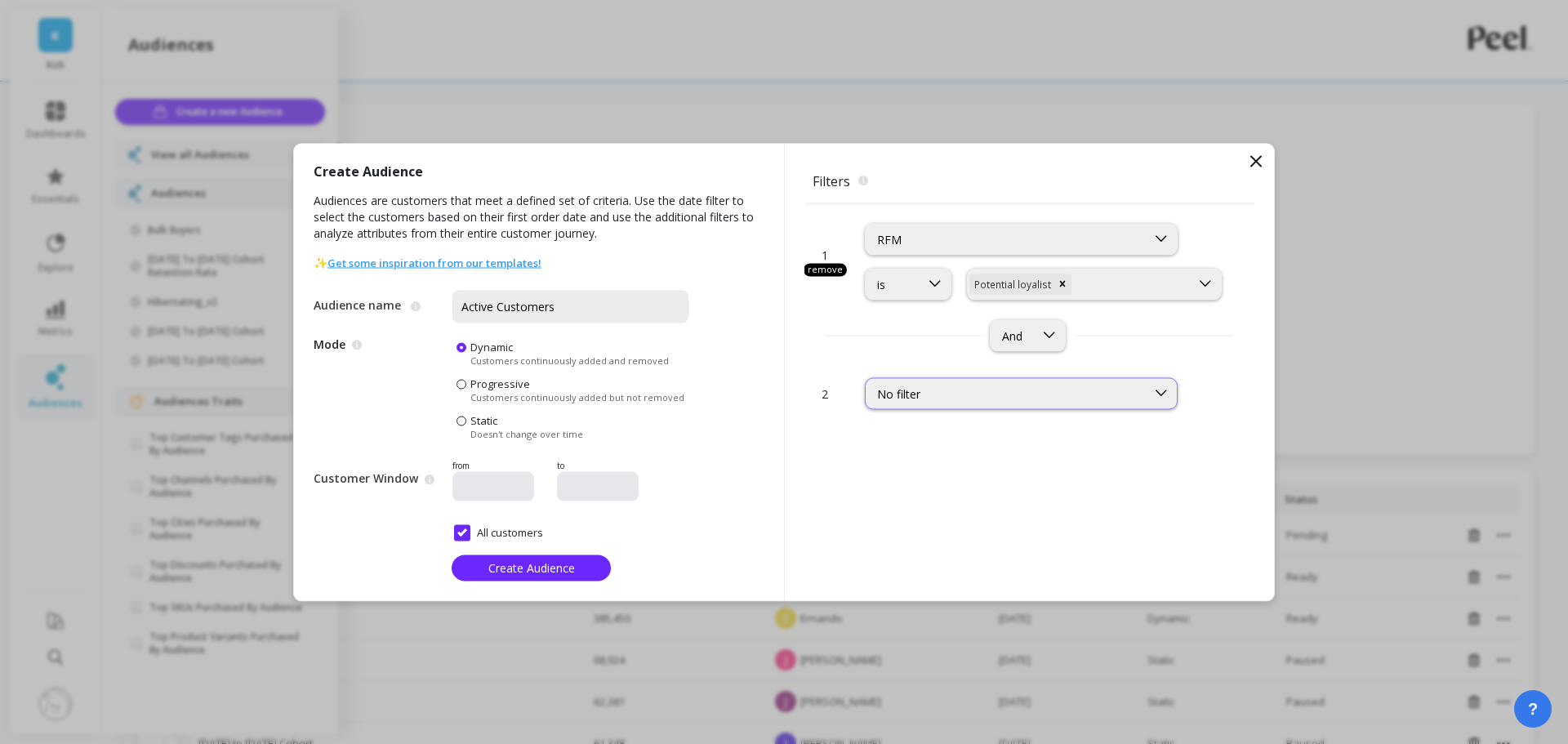 click on "No filter" at bounding box center (1005, 393) 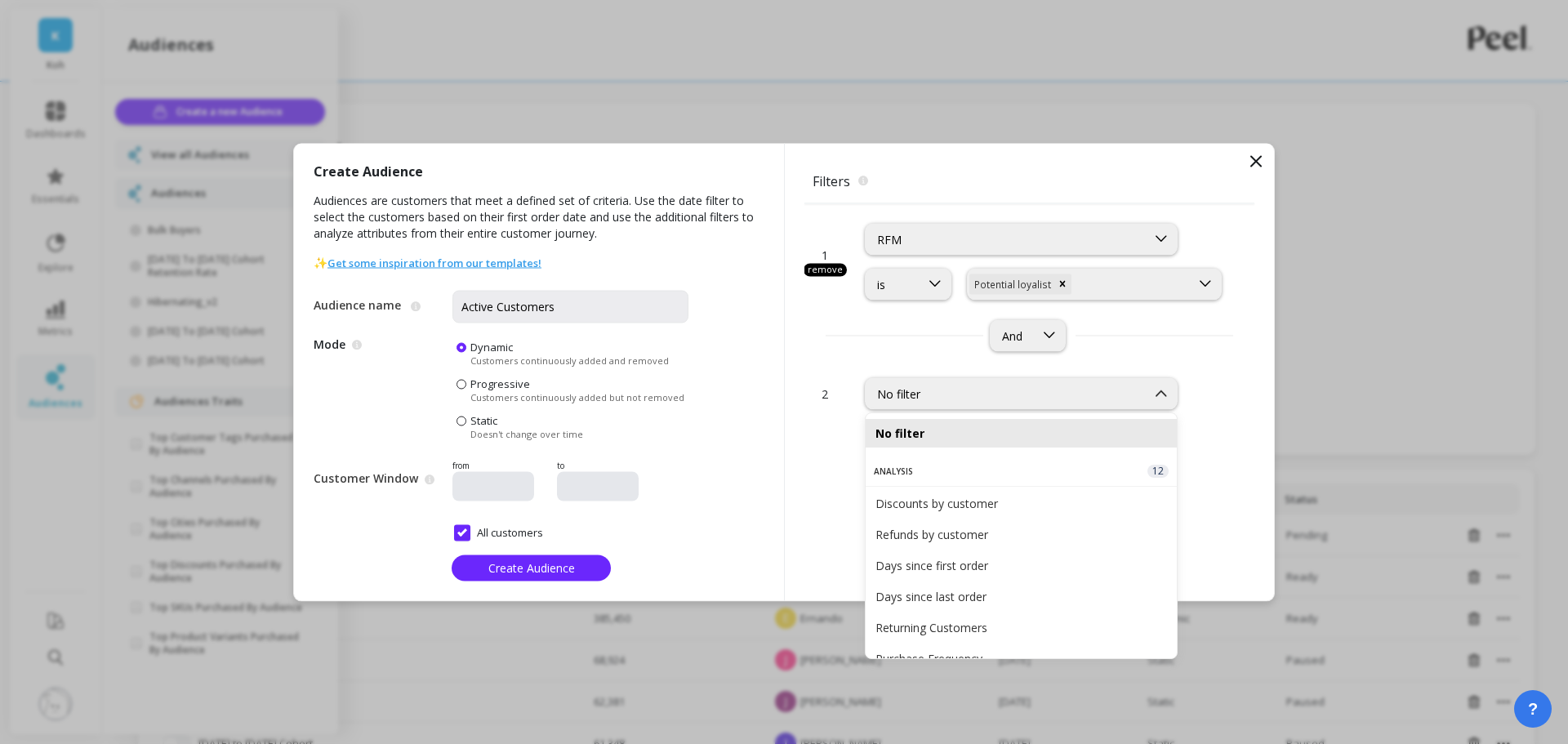 click on "1 remove option RFM, selected. RFM is option Potential loyalist, selected. Potential loyalist option And, selected. And" at bounding box center (1029, 280) 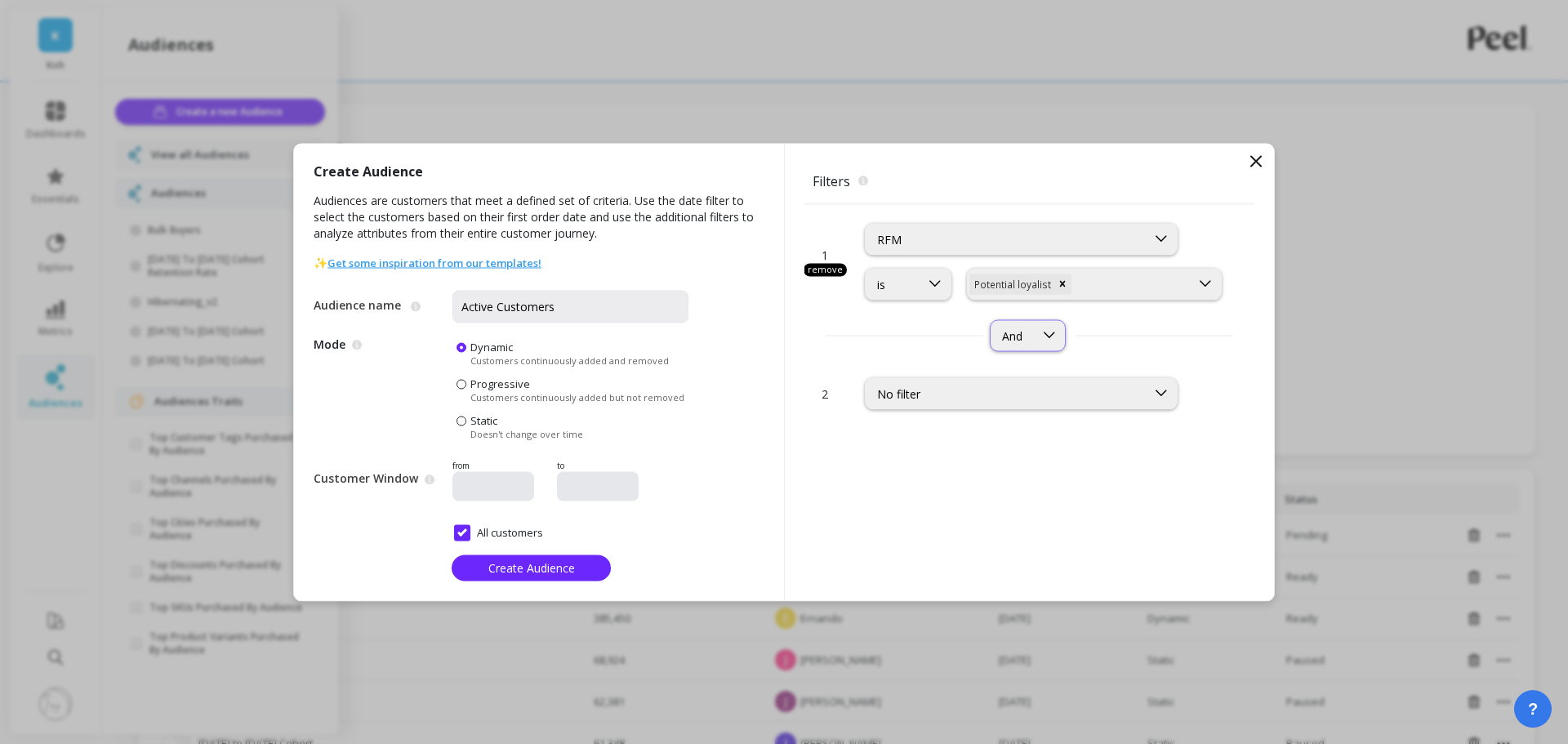 click on "And" at bounding box center (1012, 335) 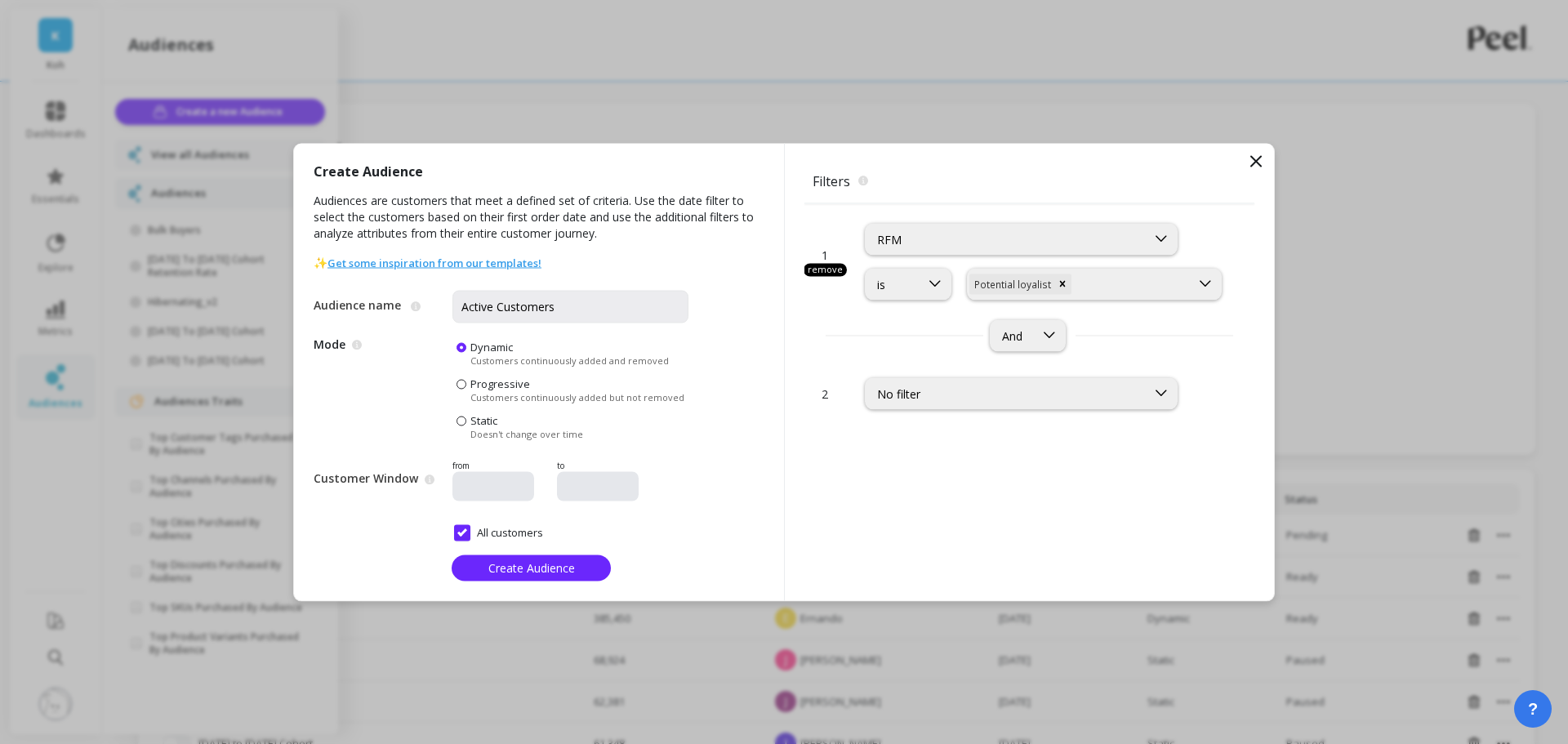 click on "1 remove option RFM, selected. RFM is option Potential loyalist, selected. Potential loyalist option And, selected. And" at bounding box center (1029, 280) 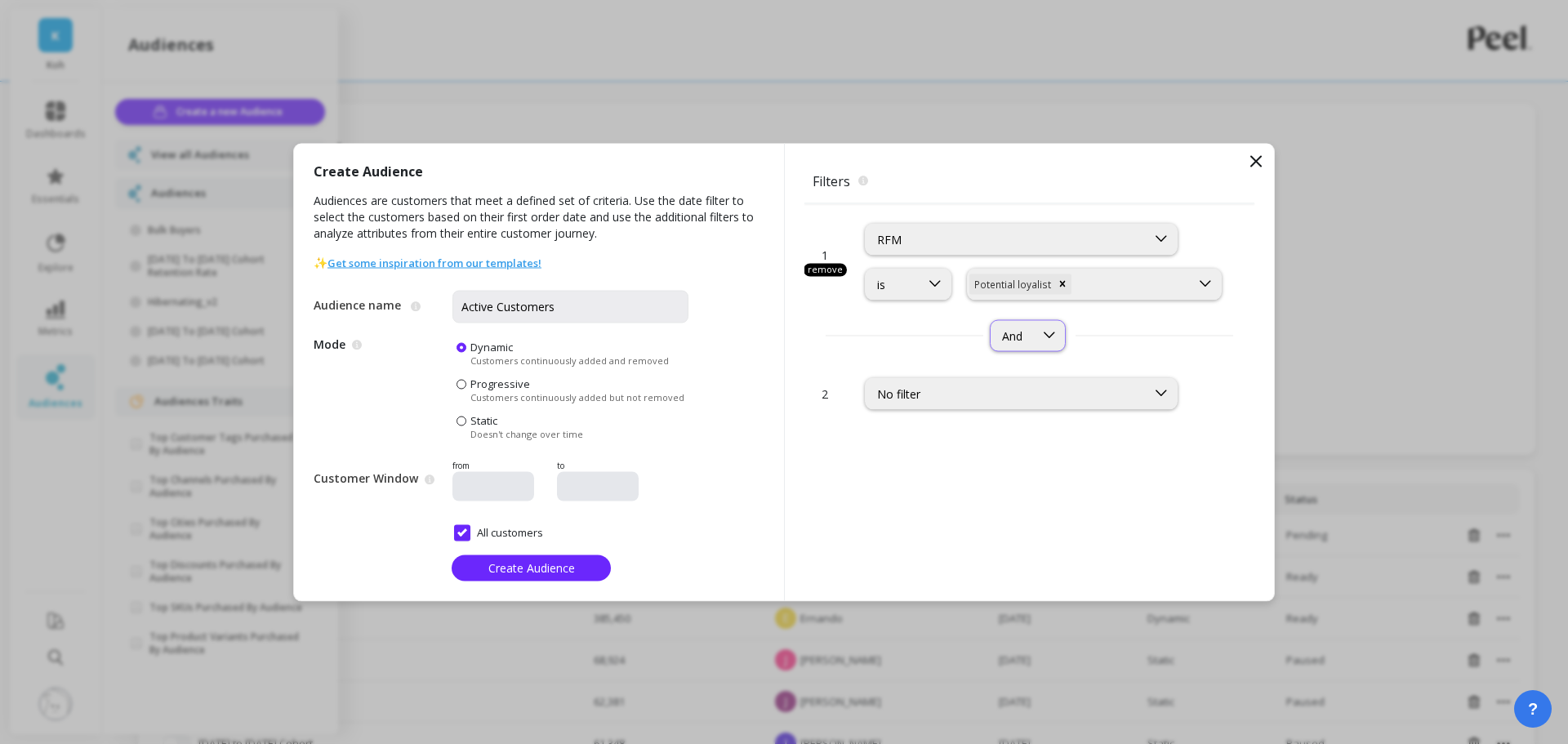 click 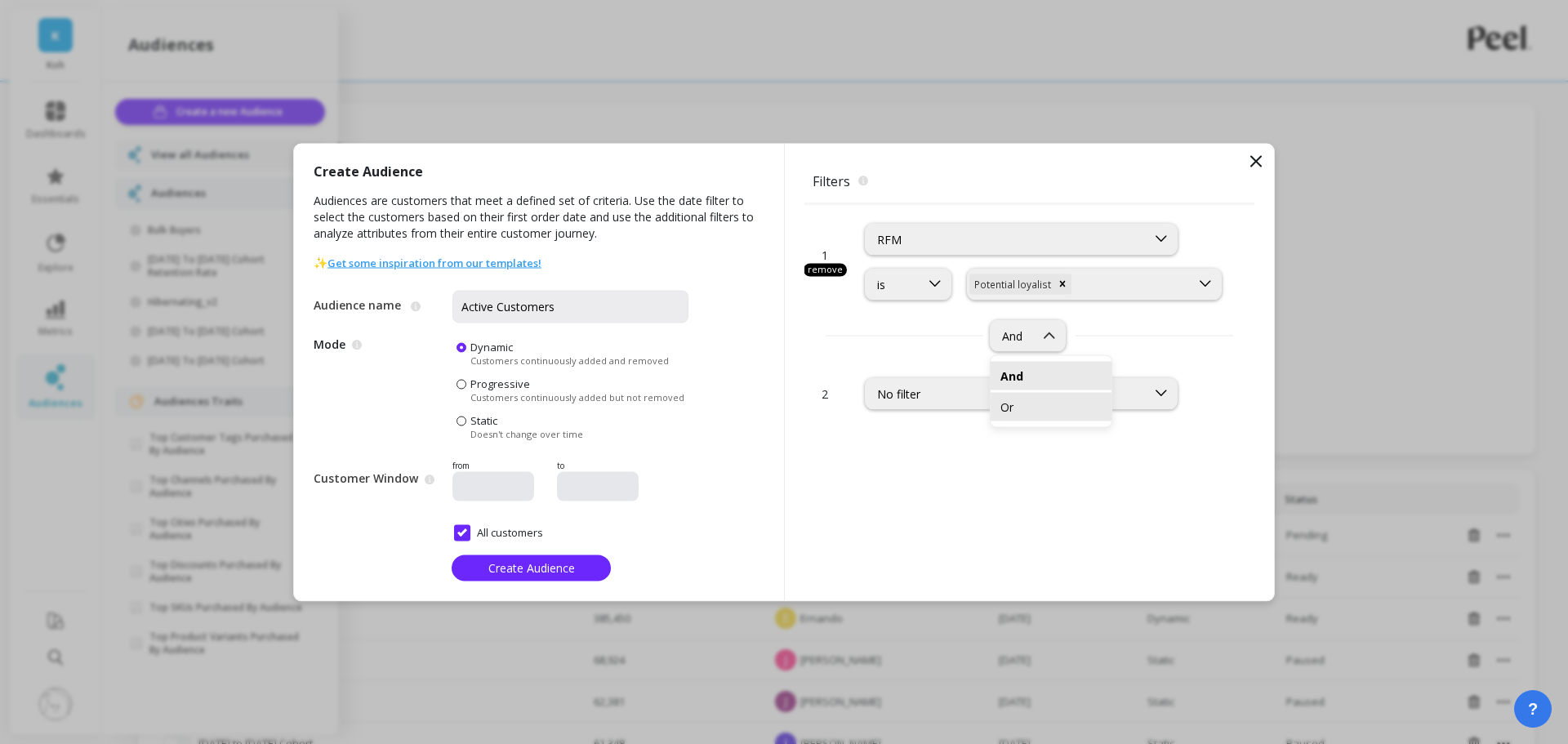 click on "Or" at bounding box center (1051, 406) 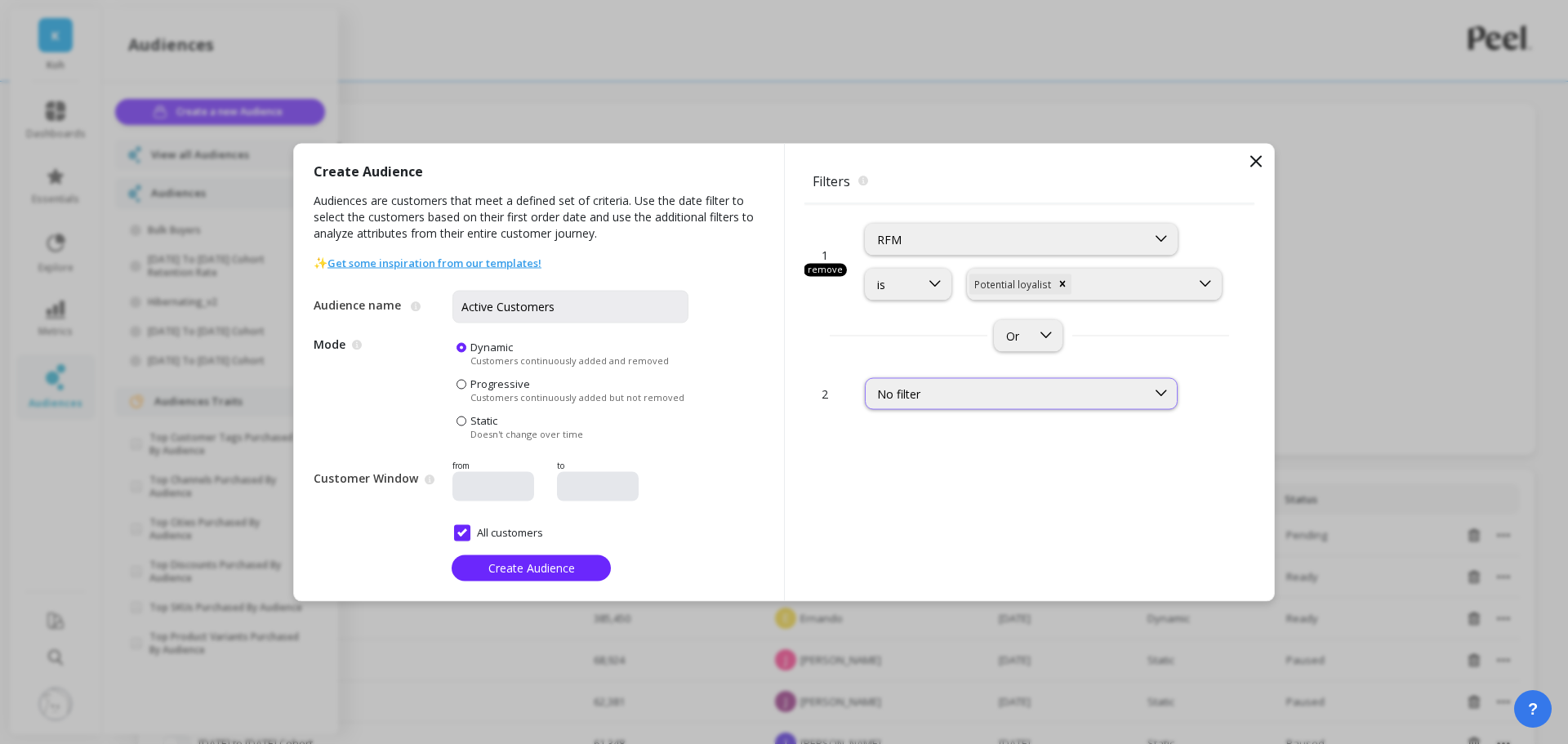 click on "No filter" at bounding box center (1005, 393) 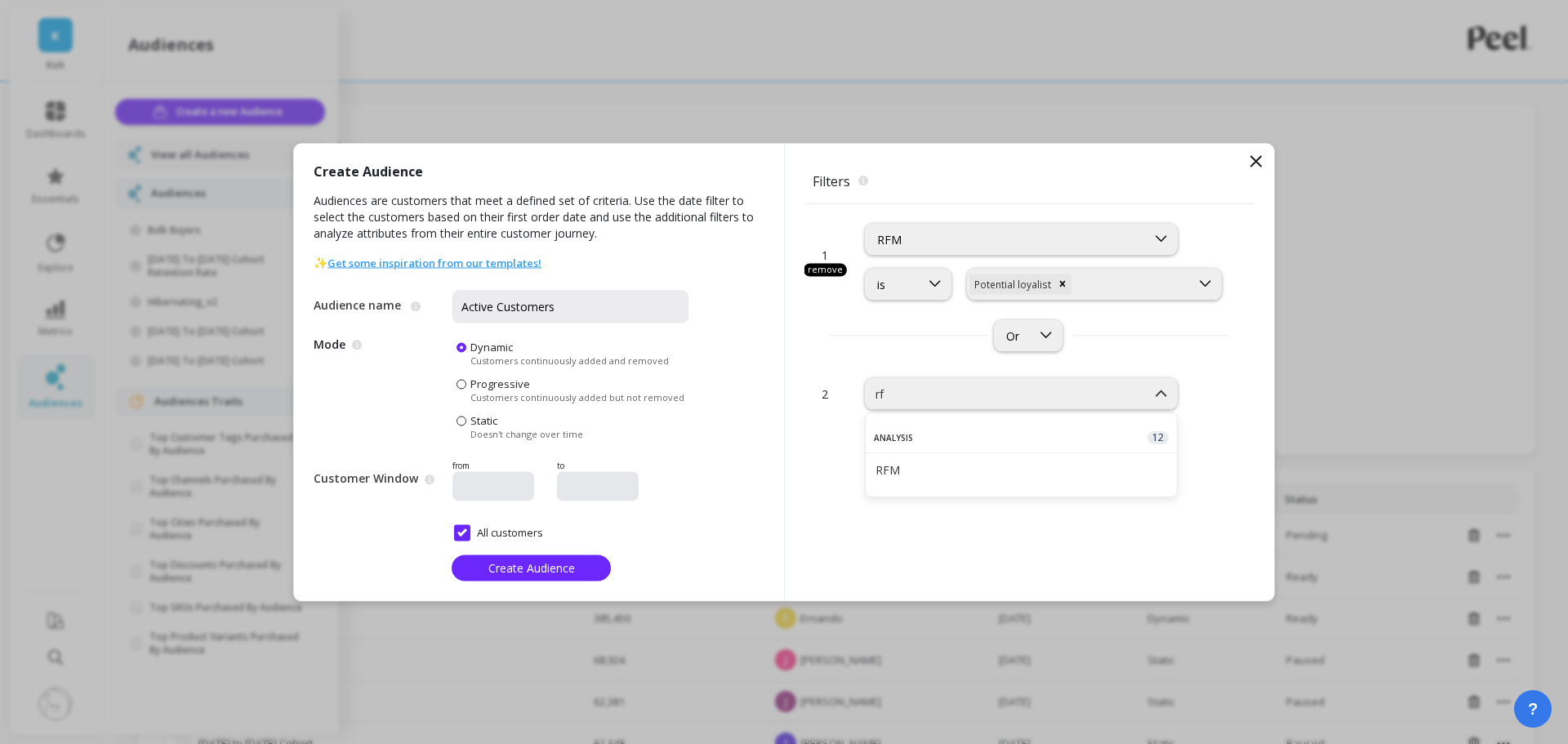 type on "rfm" 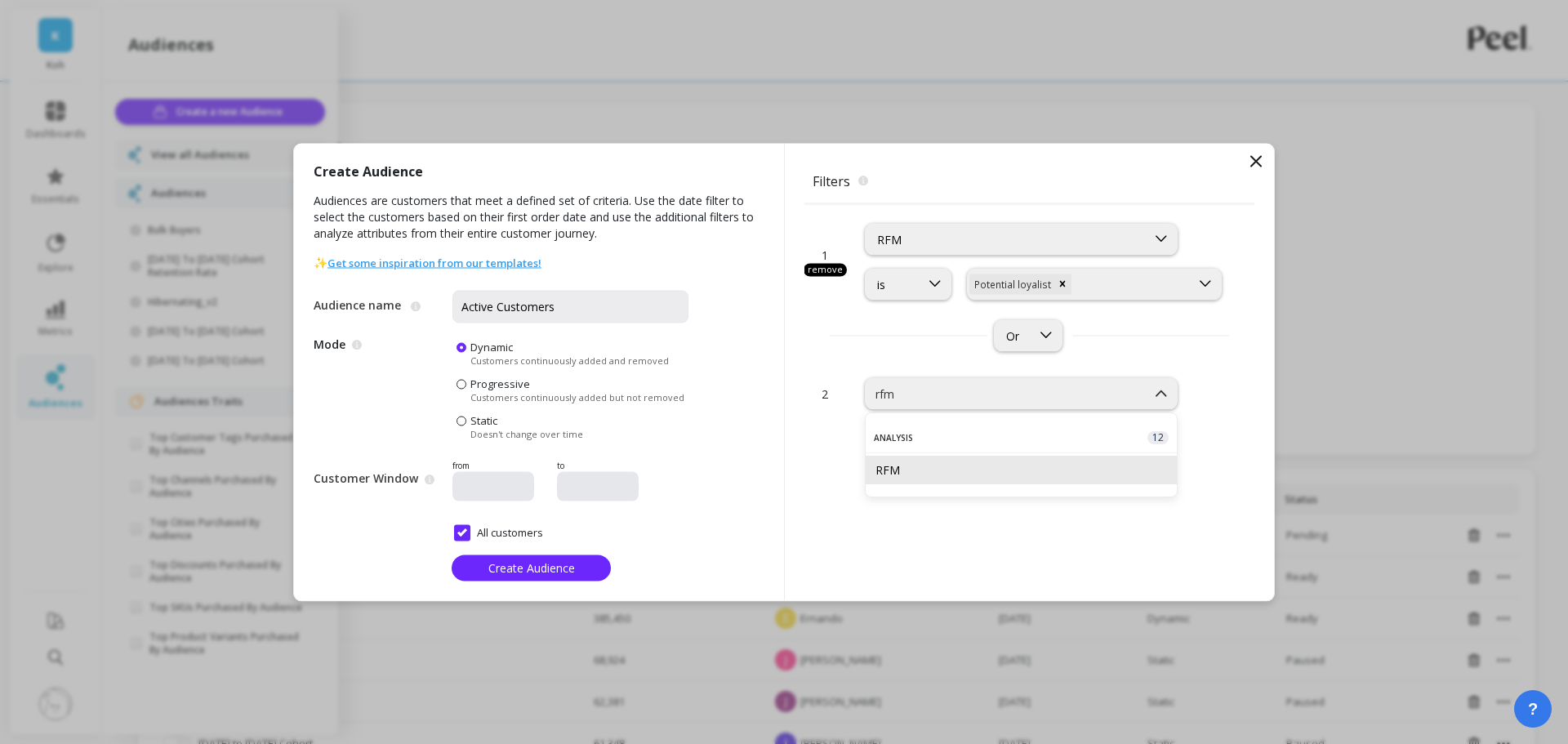 click on "RFM" at bounding box center [1021, 470] 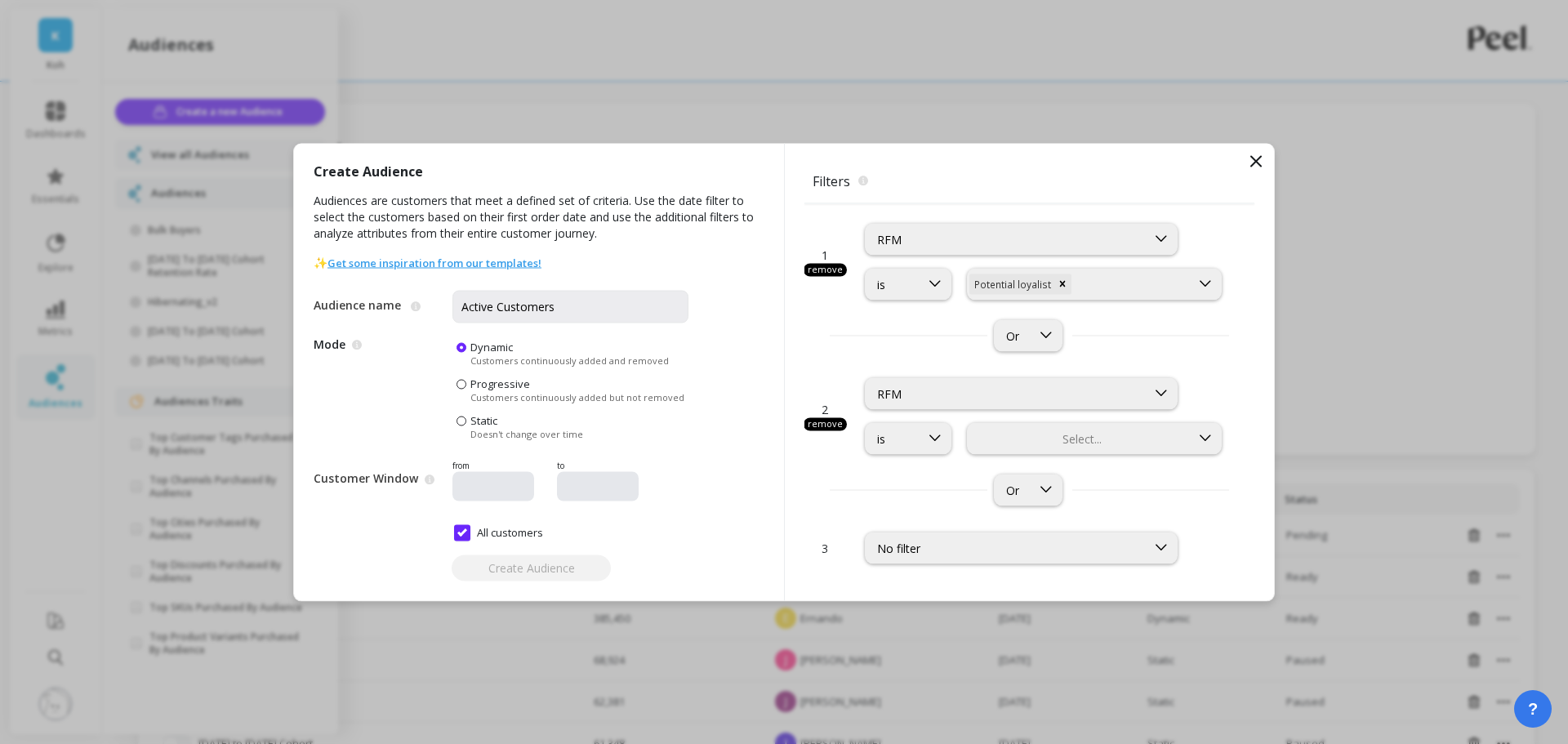 click on "remove" at bounding box center (825, 425) 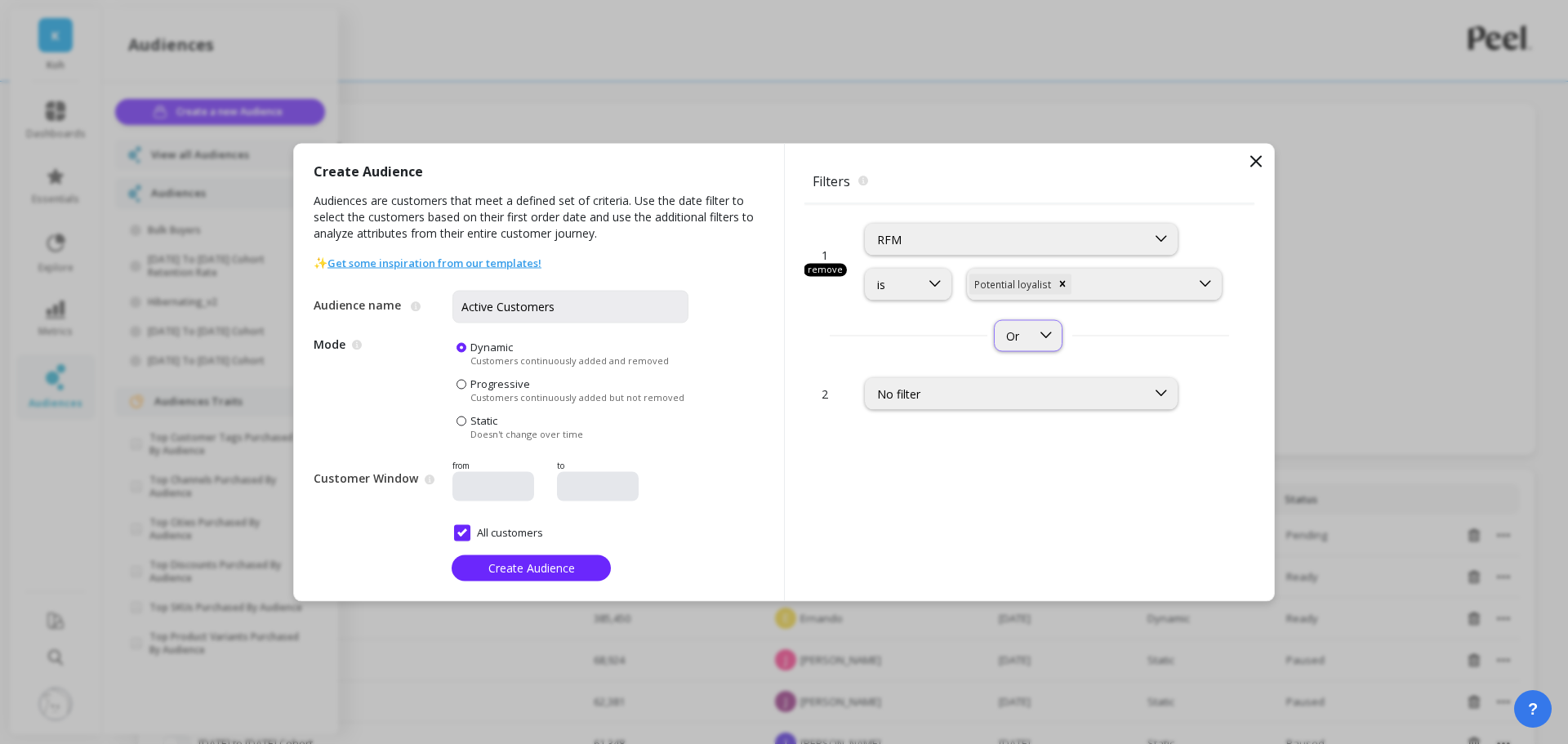 click on "Or" at bounding box center (1028, 335) 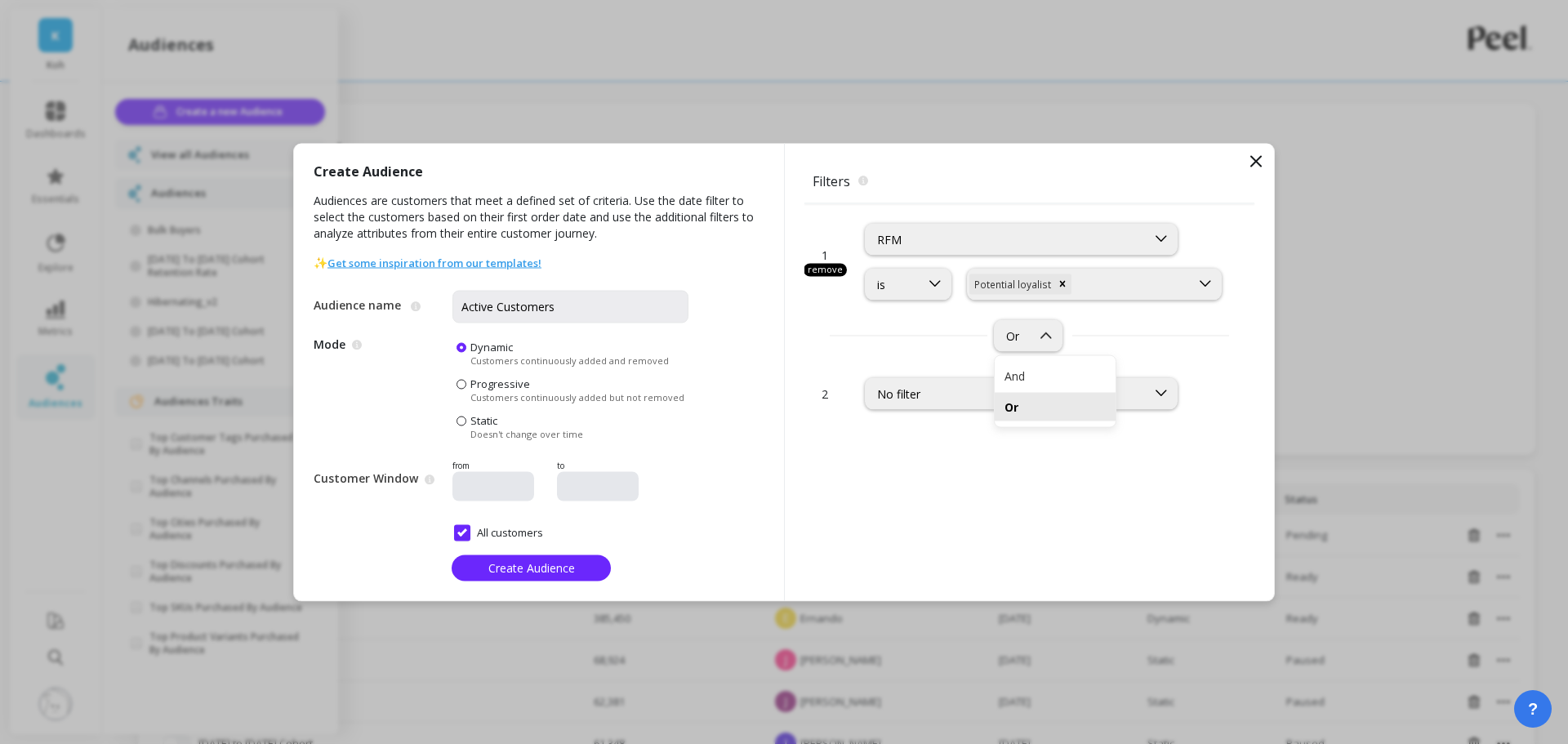 click on "Or" at bounding box center [1028, 335] 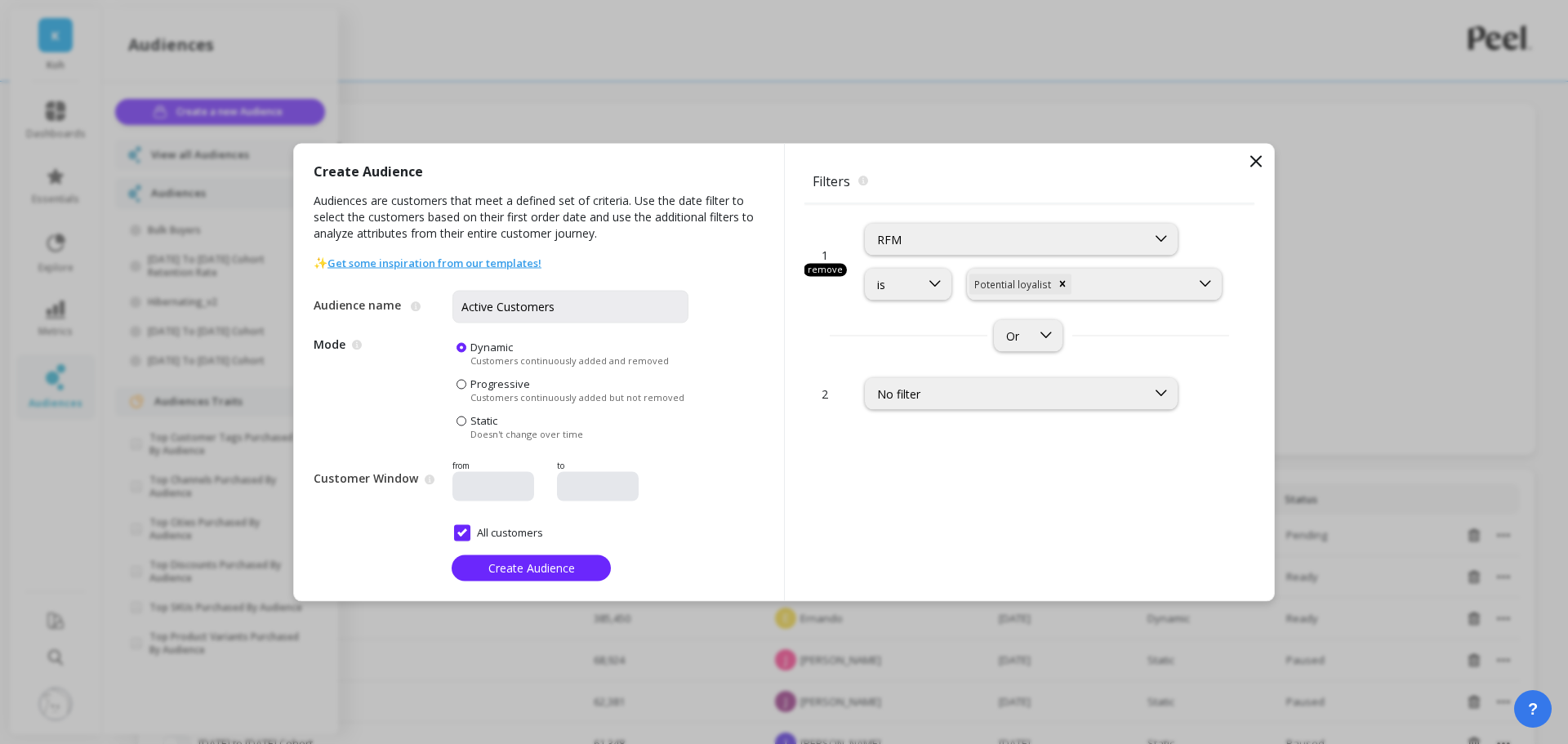 click on "1 remove option RFM, selected. RFM is option Potential loyalist, selected. Potential loyalist option Or, selected. Or 2 No filter" at bounding box center (1029, 402) 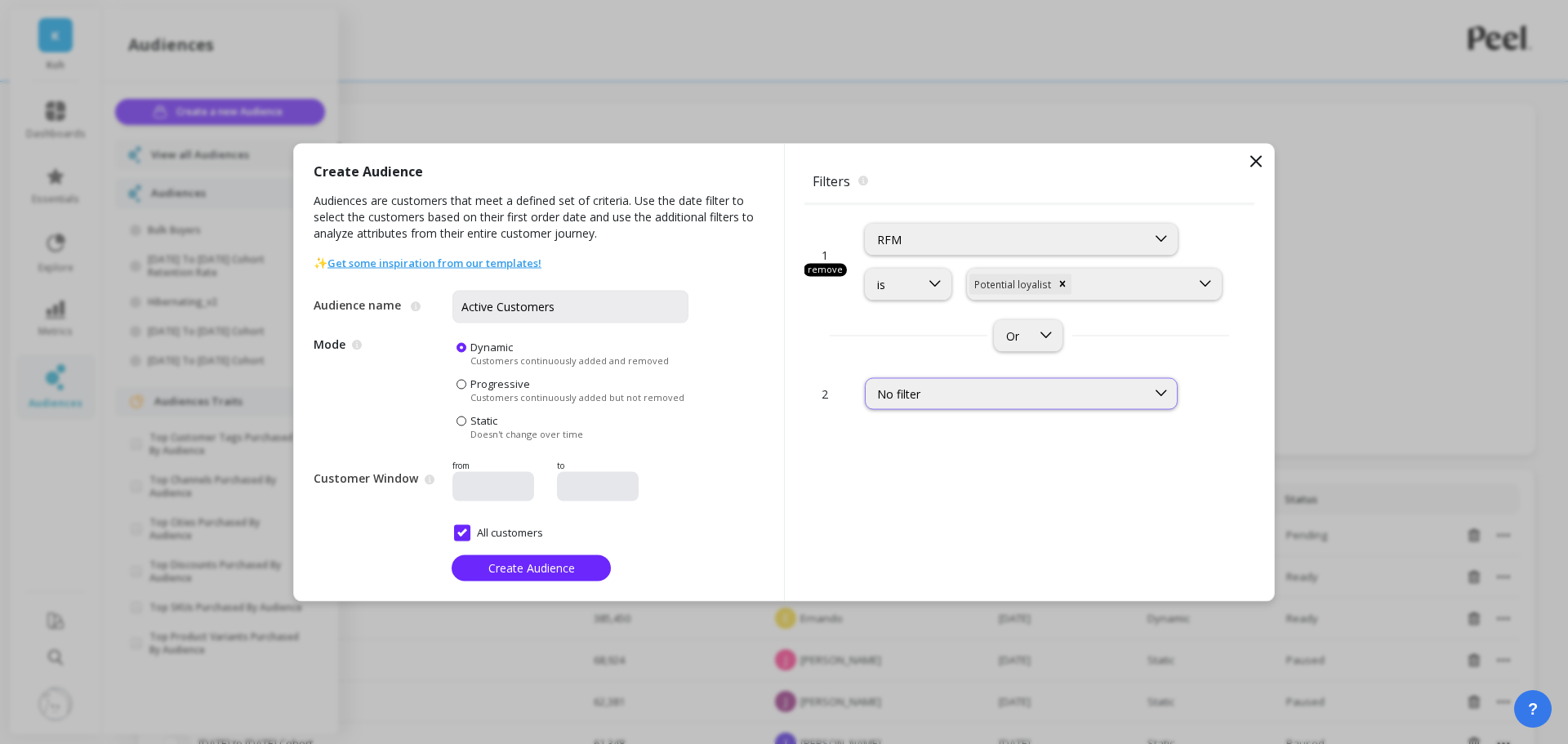 click on "No filter" at bounding box center (1021, 393) 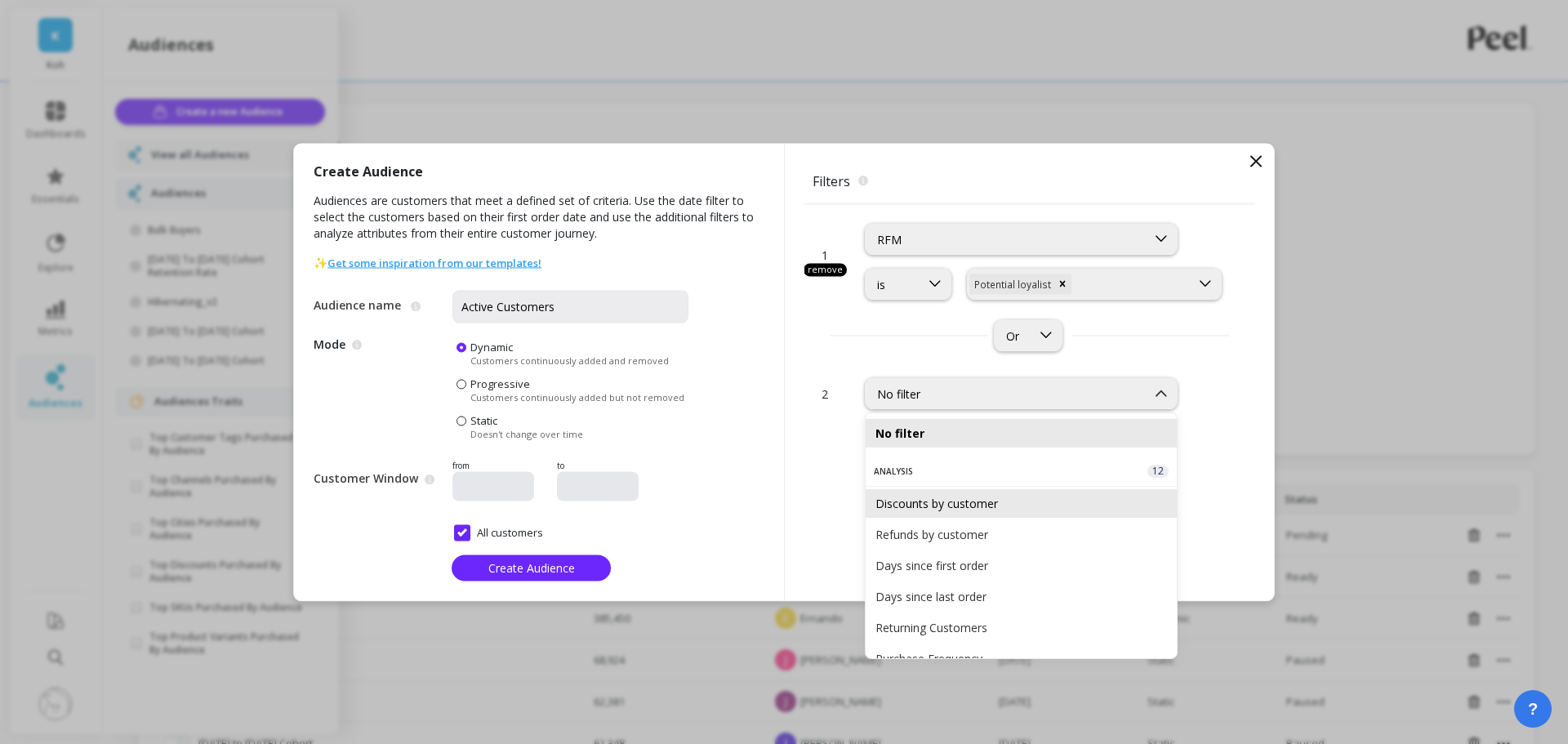 click on "Discounts by customer" at bounding box center (1021, 503) 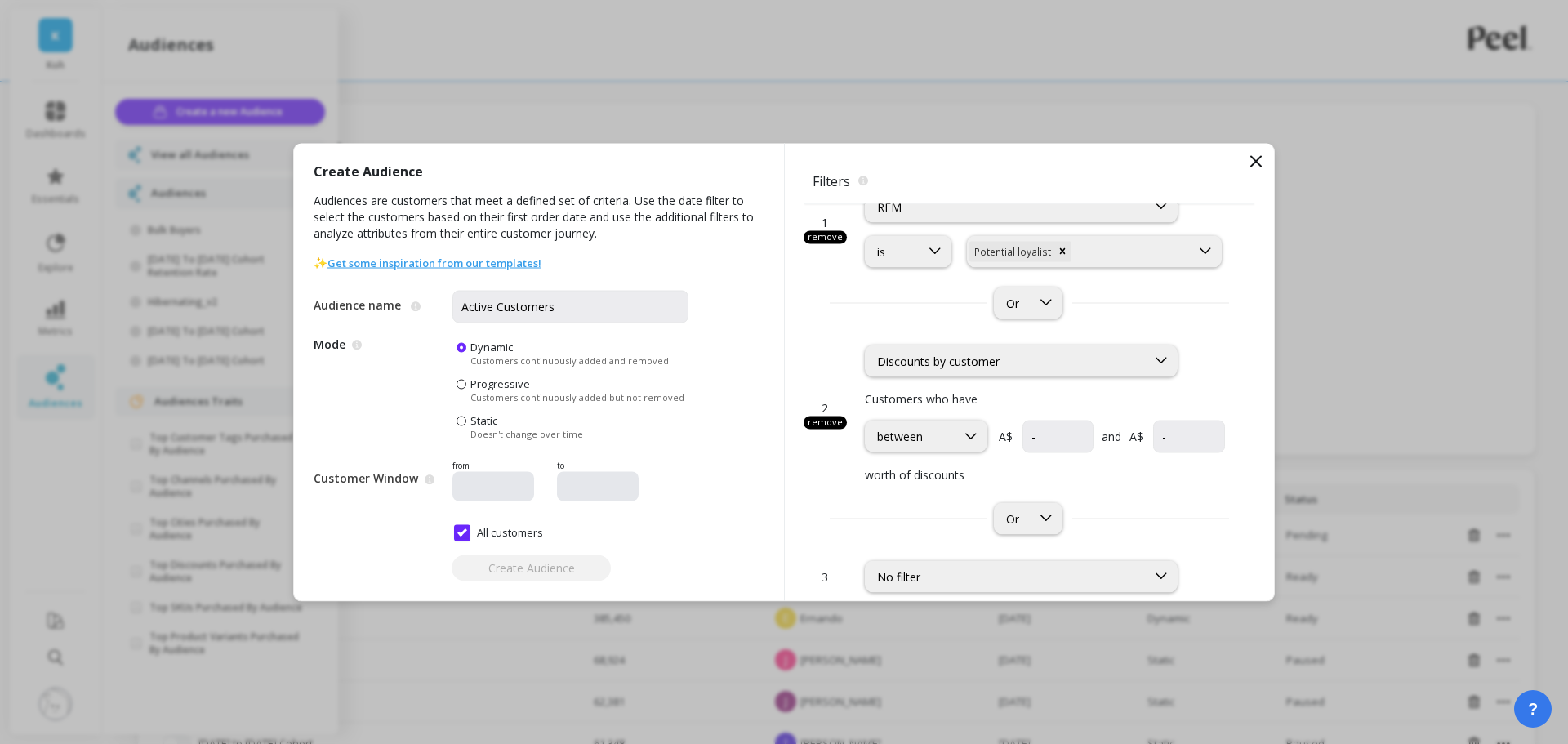 scroll, scrollTop: 49, scrollLeft: 0, axis: vertical 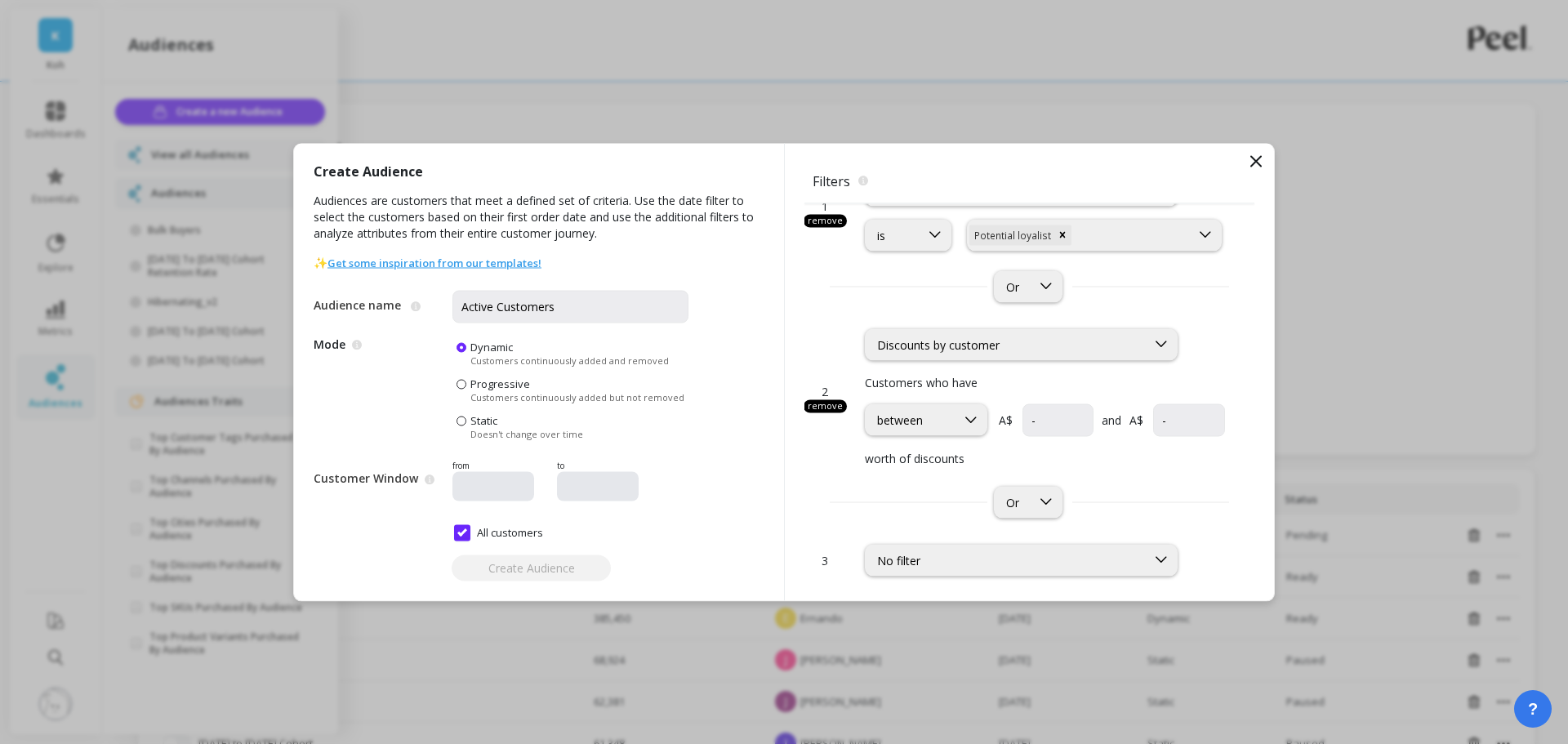 click on "remove" at bounding box center [825, 406] 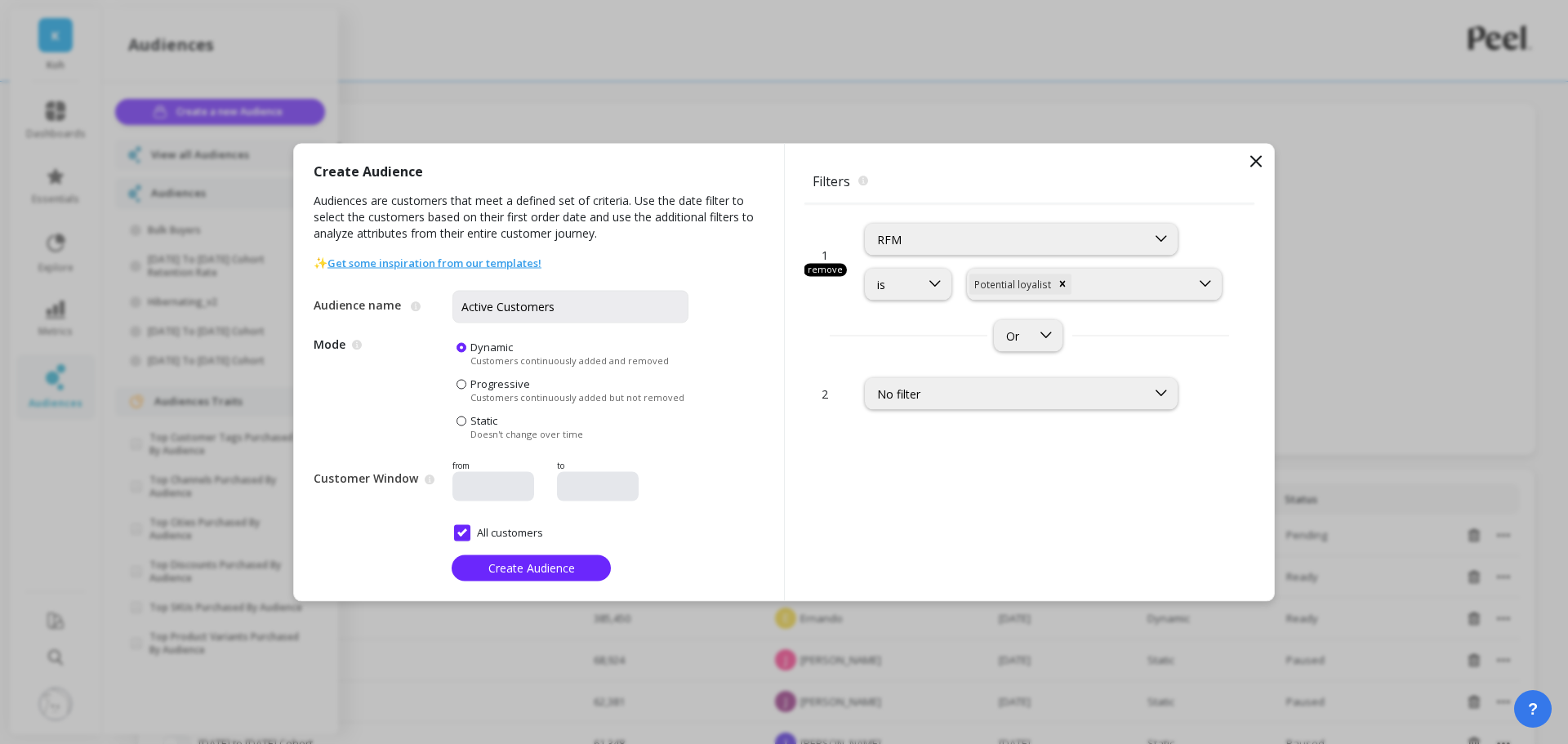 scroll, scrollTop: 0, scrollLeft: 0, axis: both 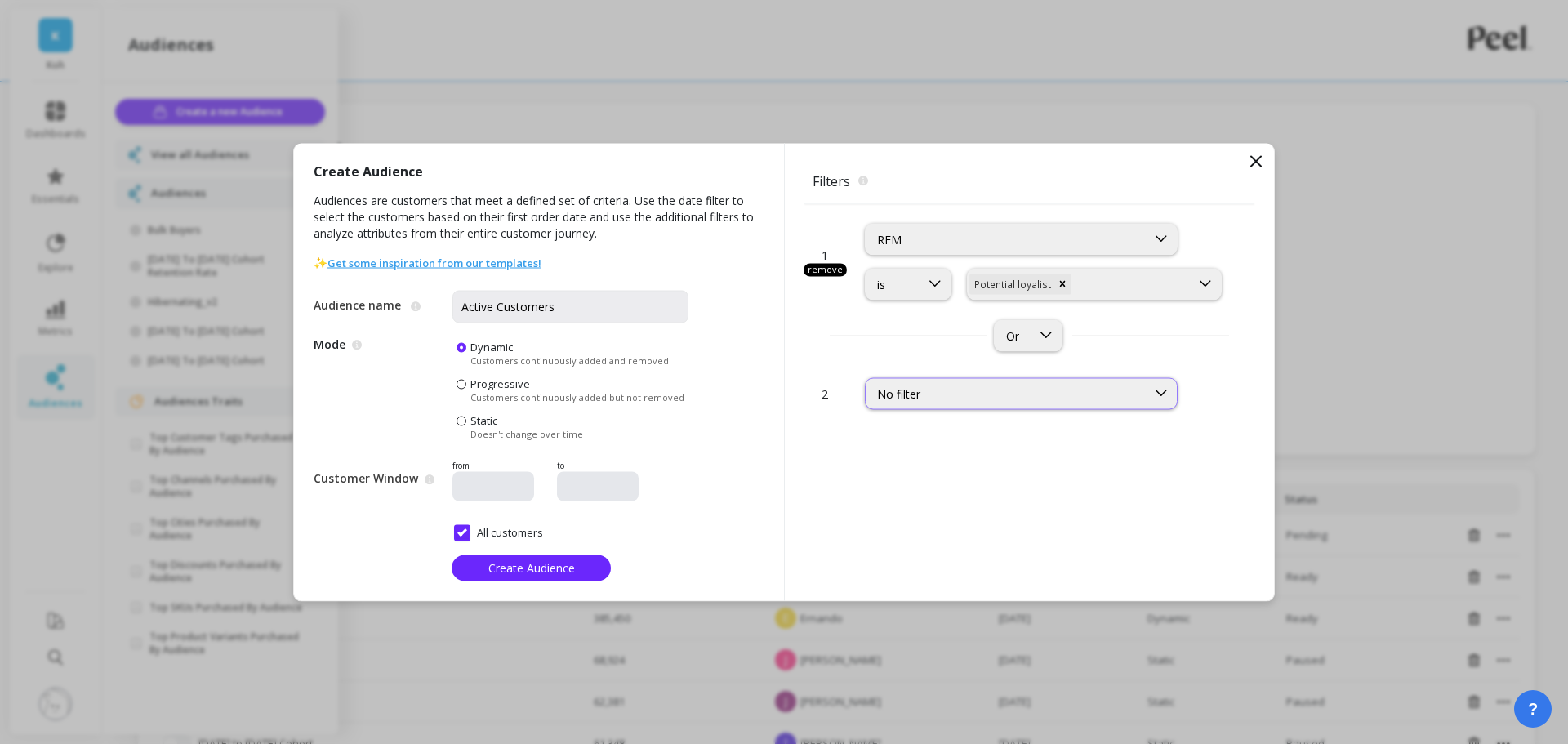 click on "No filter" at bounding box center [1021, 393] 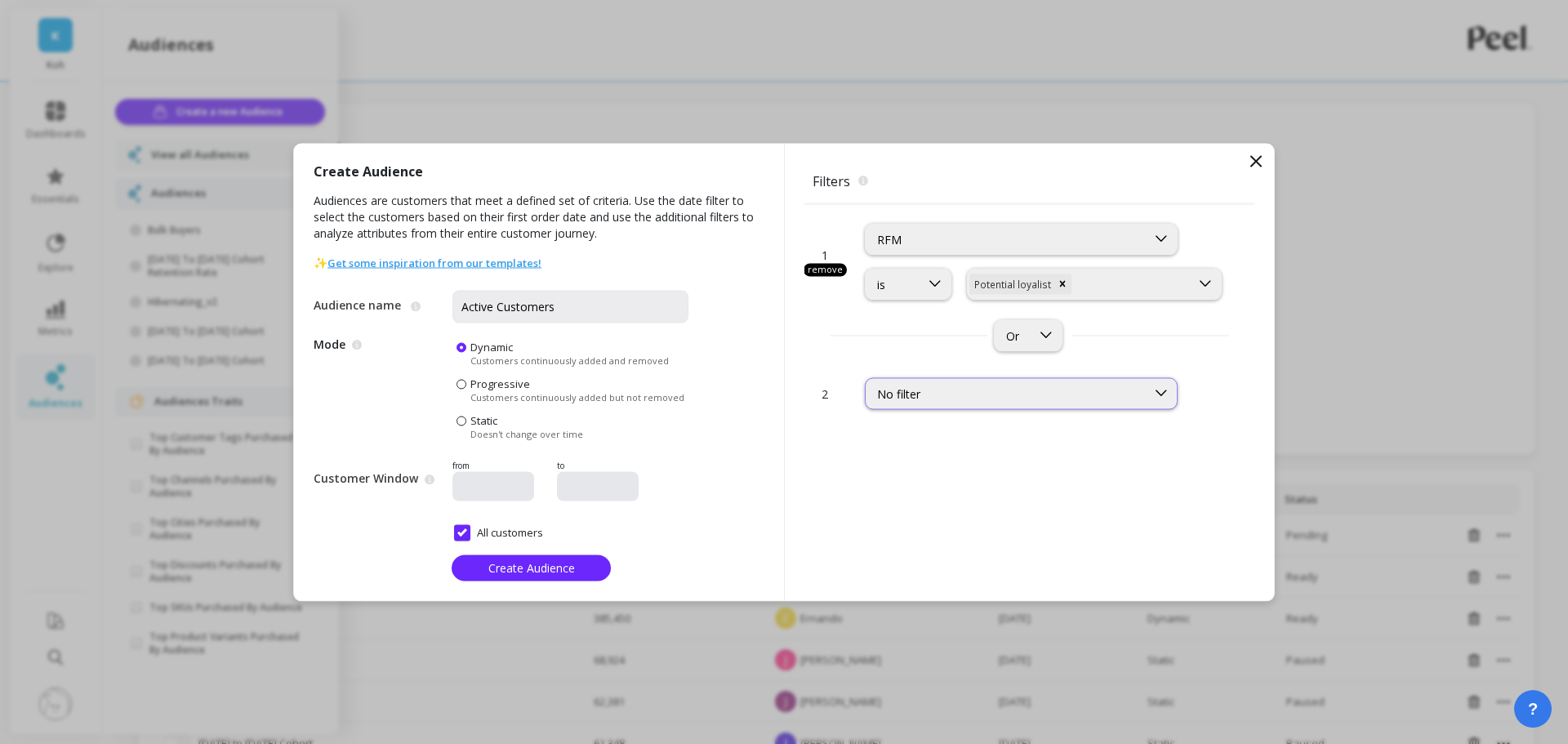 click on "No filter" at bounding box center [1005, 393] 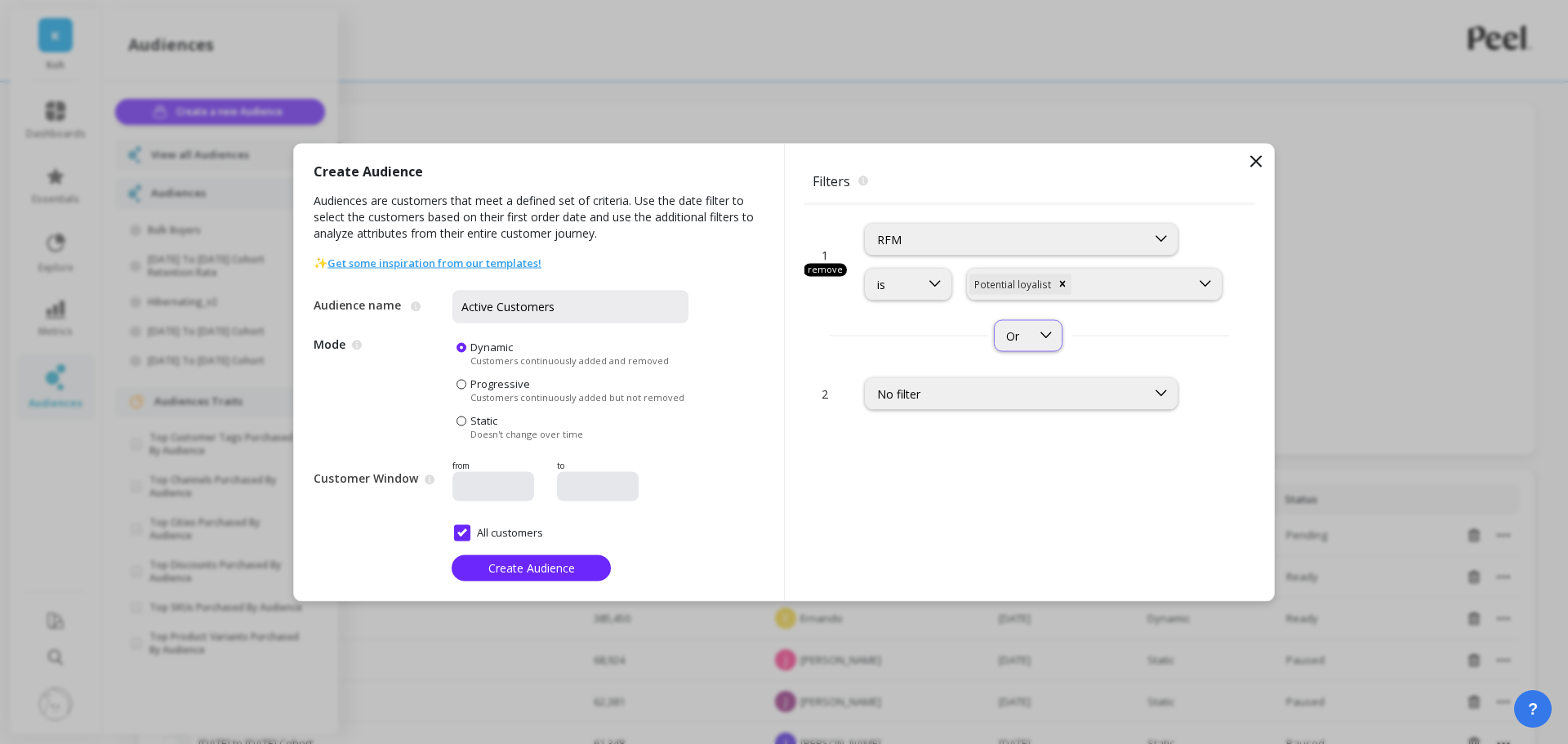 click on "Or" at bounding box center (1028, 335) 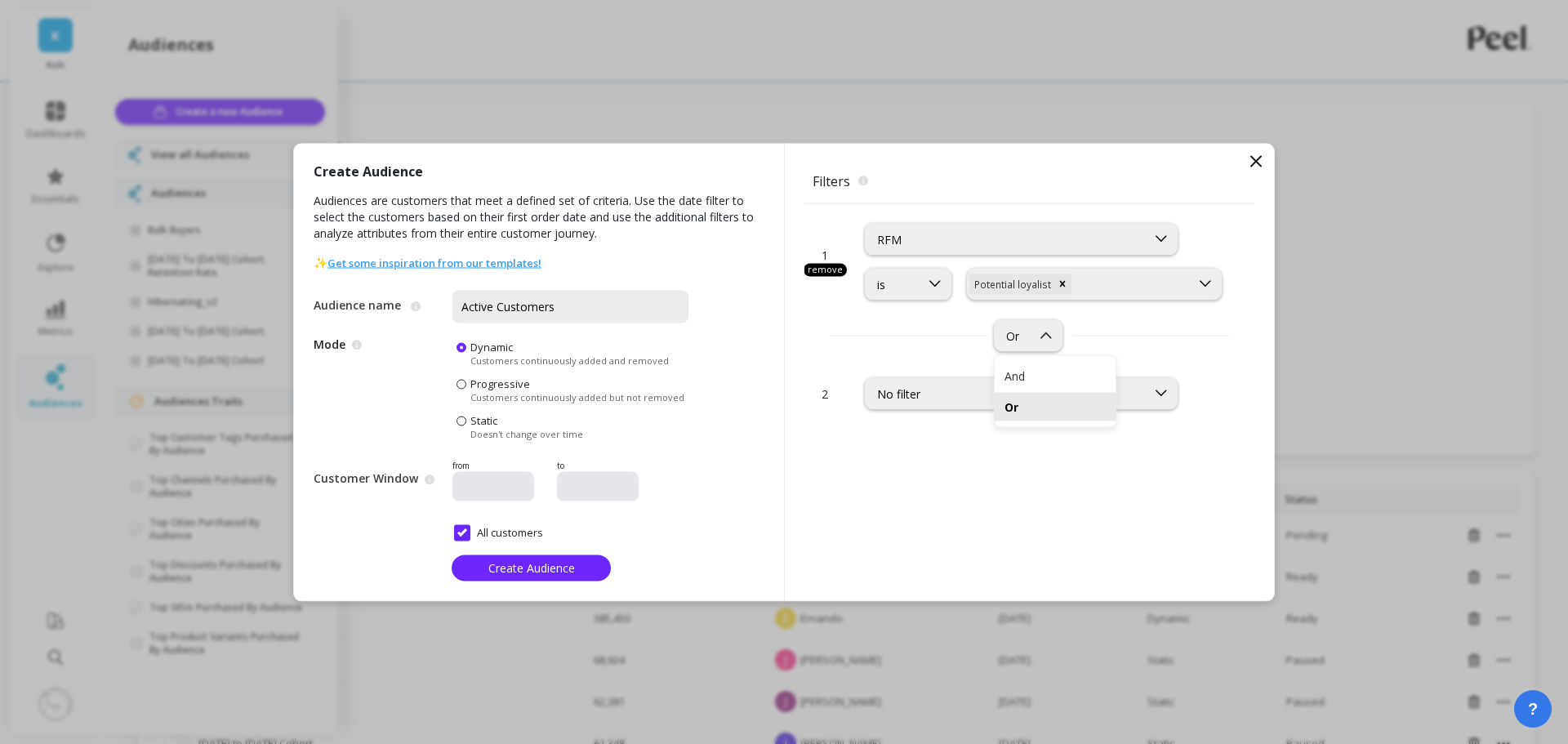 click on "And" at bounding box center (1055, 375) 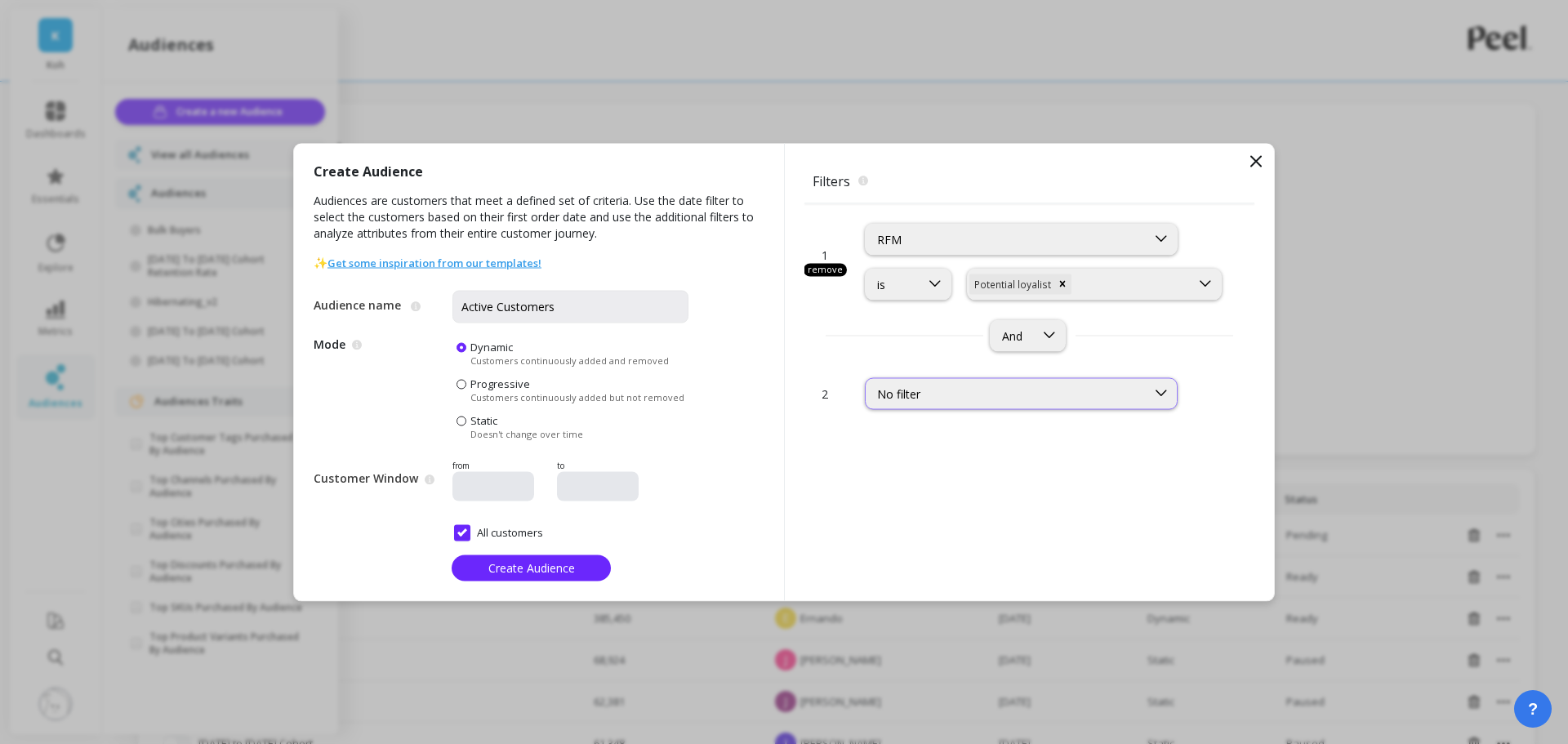 click on "No filter" at bounding box center (1005, 393) 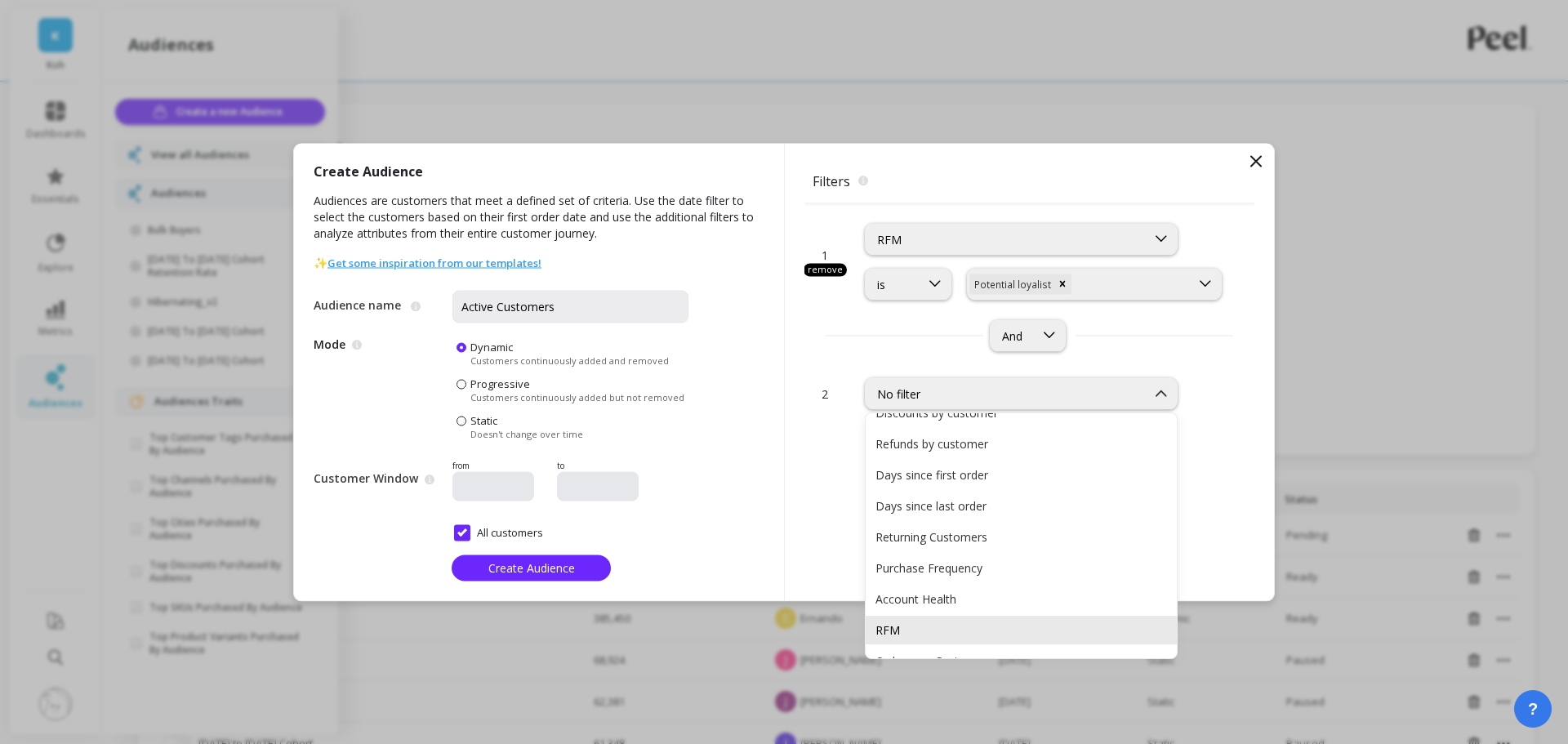 scroll, scrollTop: 163, scrollLeft: 0, axis: vertical 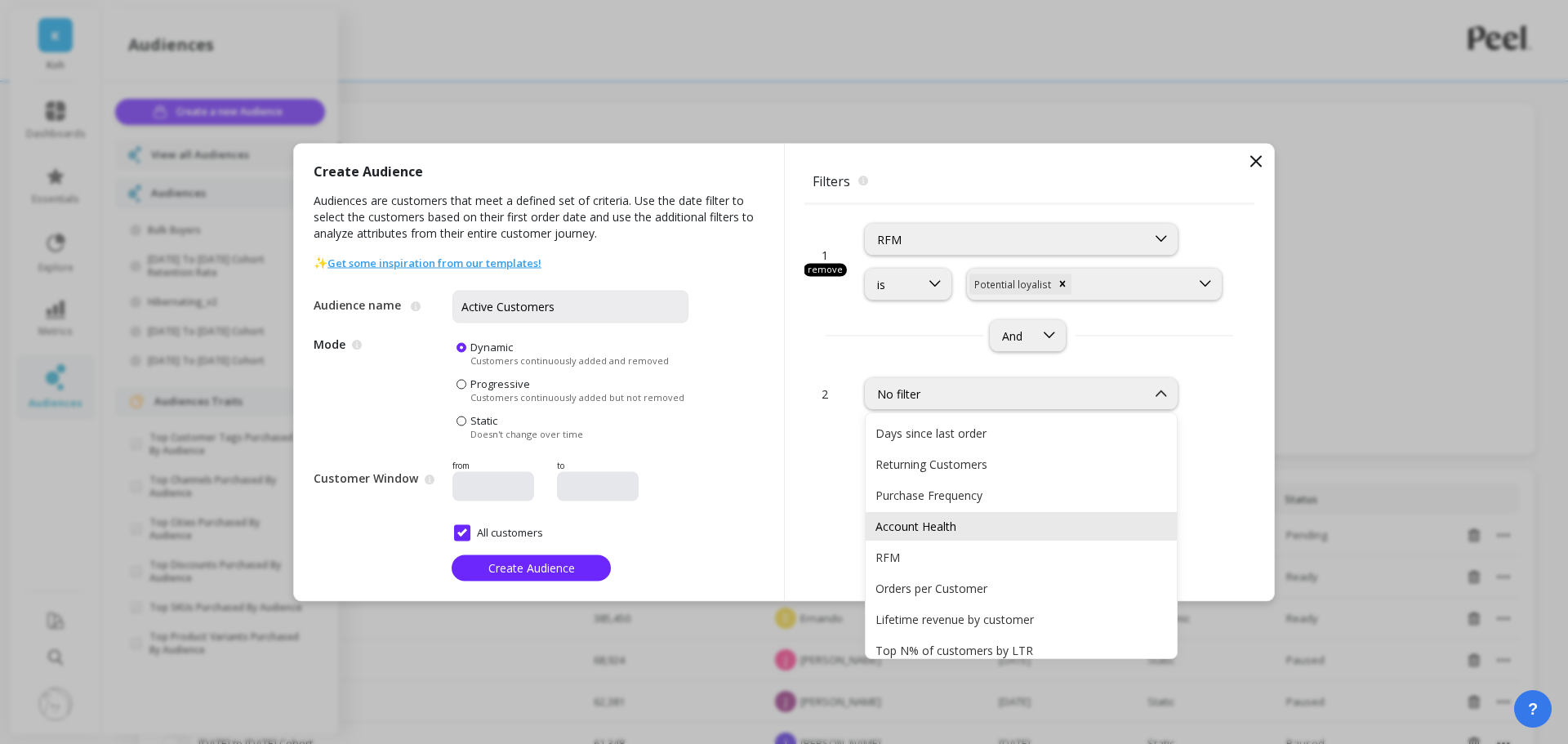 click on "Account Health" at bounding box center [1021, 526] 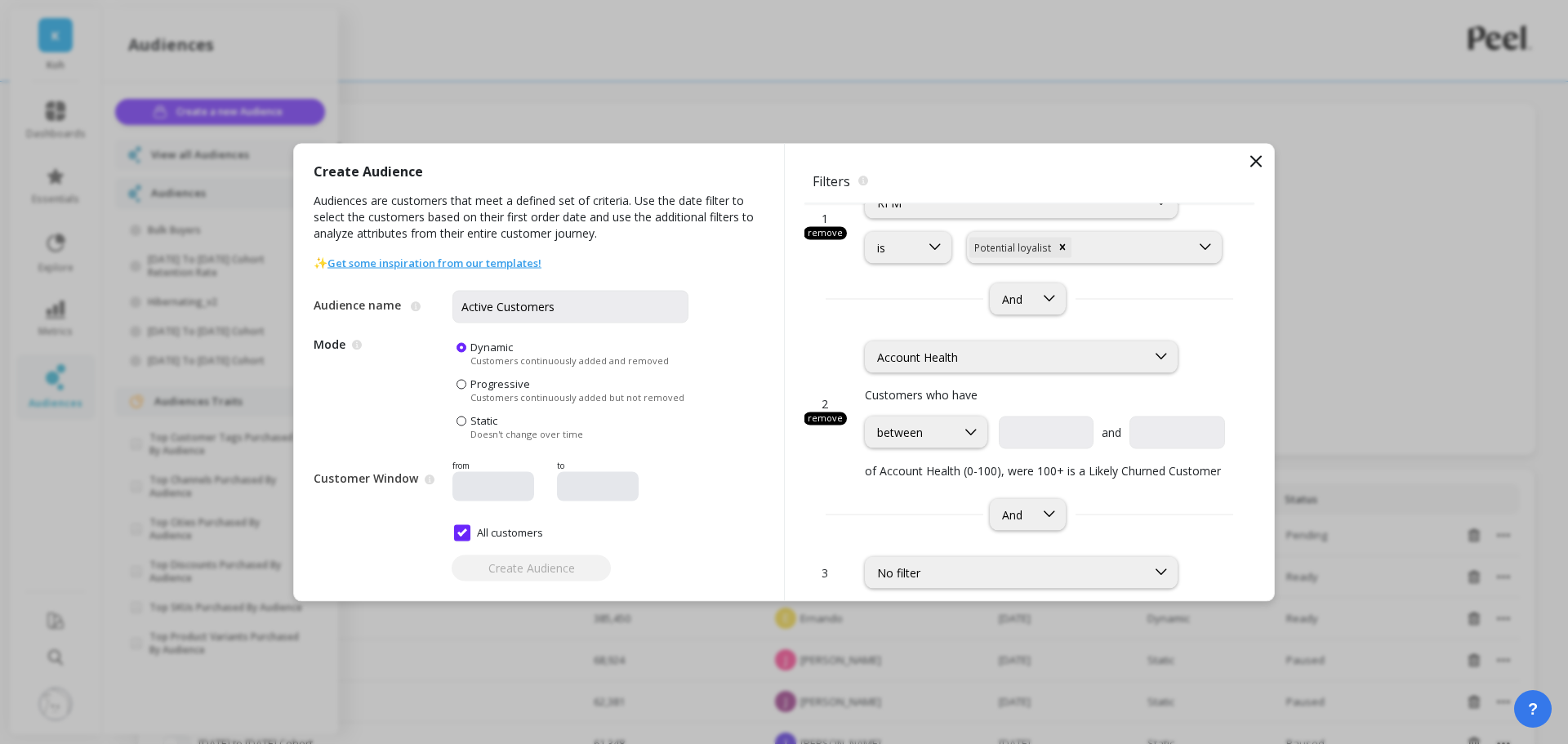 scroll, scrollTop: 66, scrollLeft: 0, axis: vertical 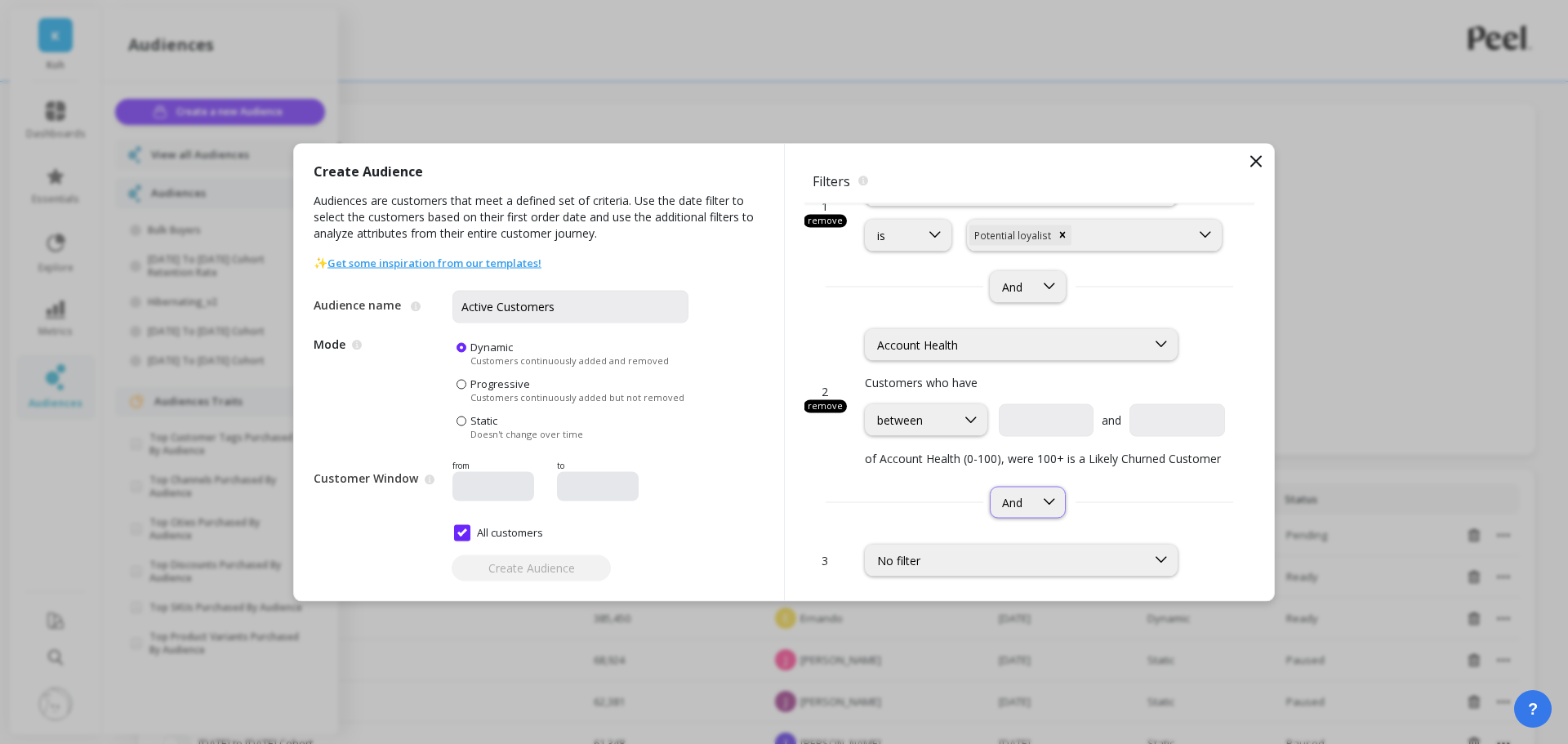 click 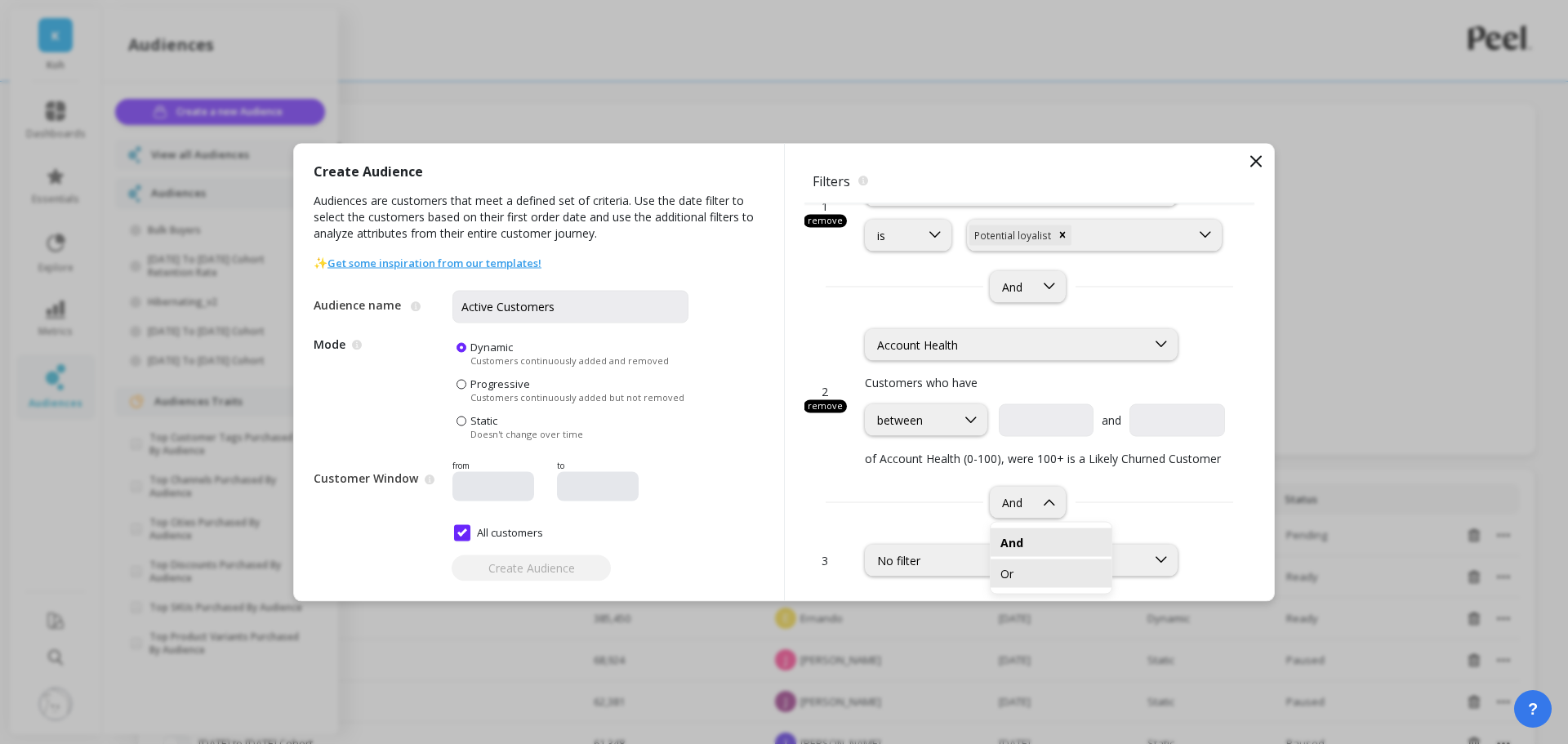 click on "Or" at bounding box center [1051, 572] 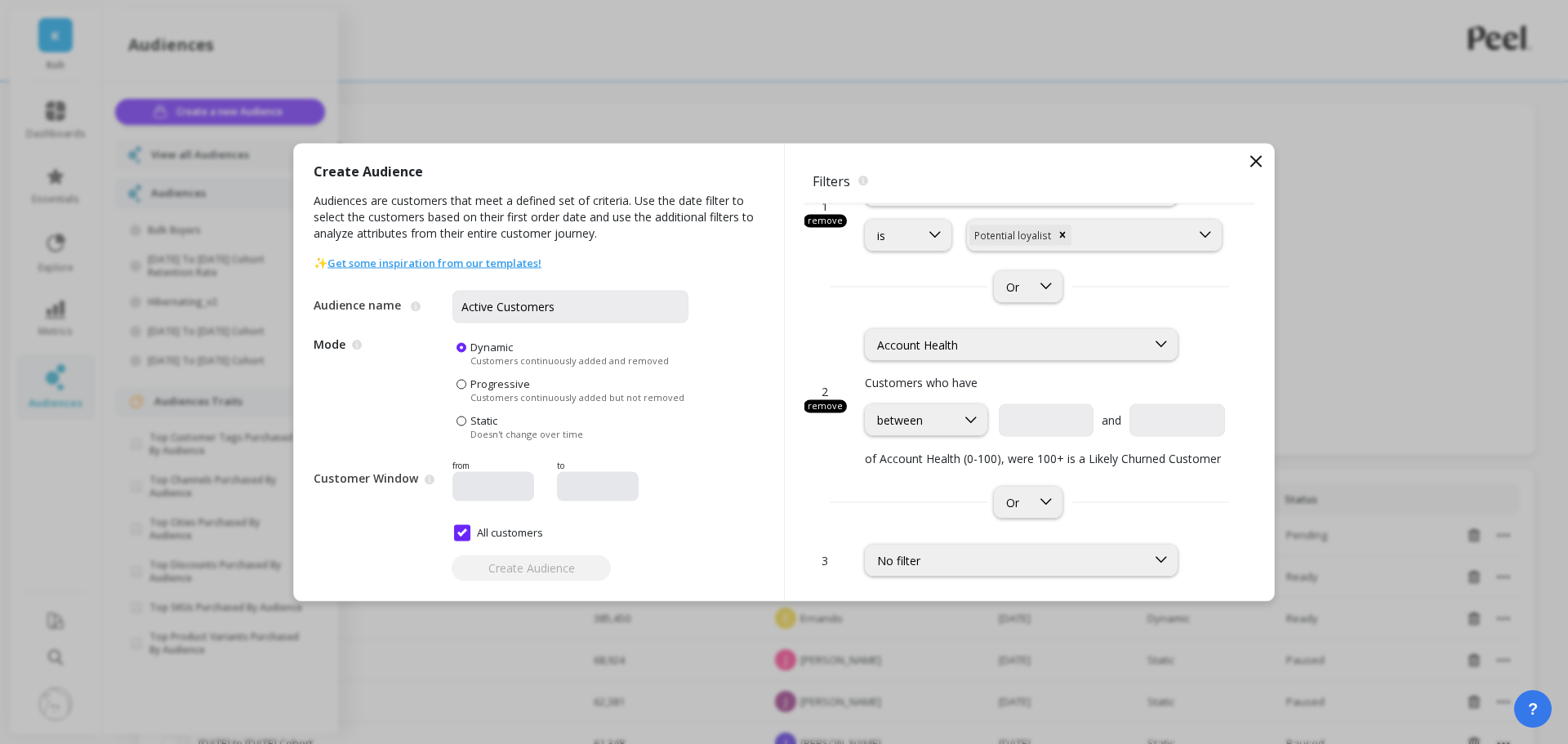 click on "option Or, selected. Or" at bounding box center [1029, 501] 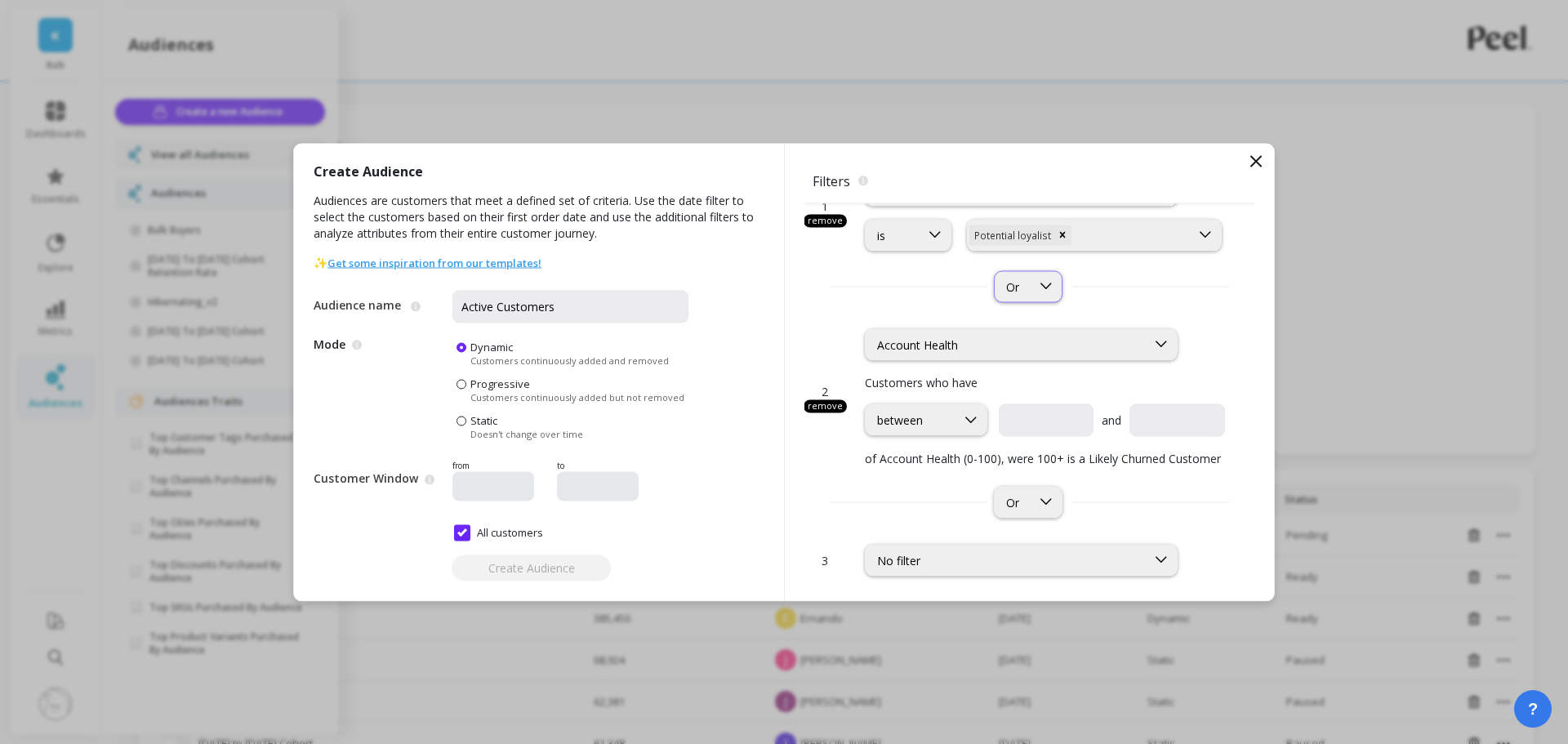 click 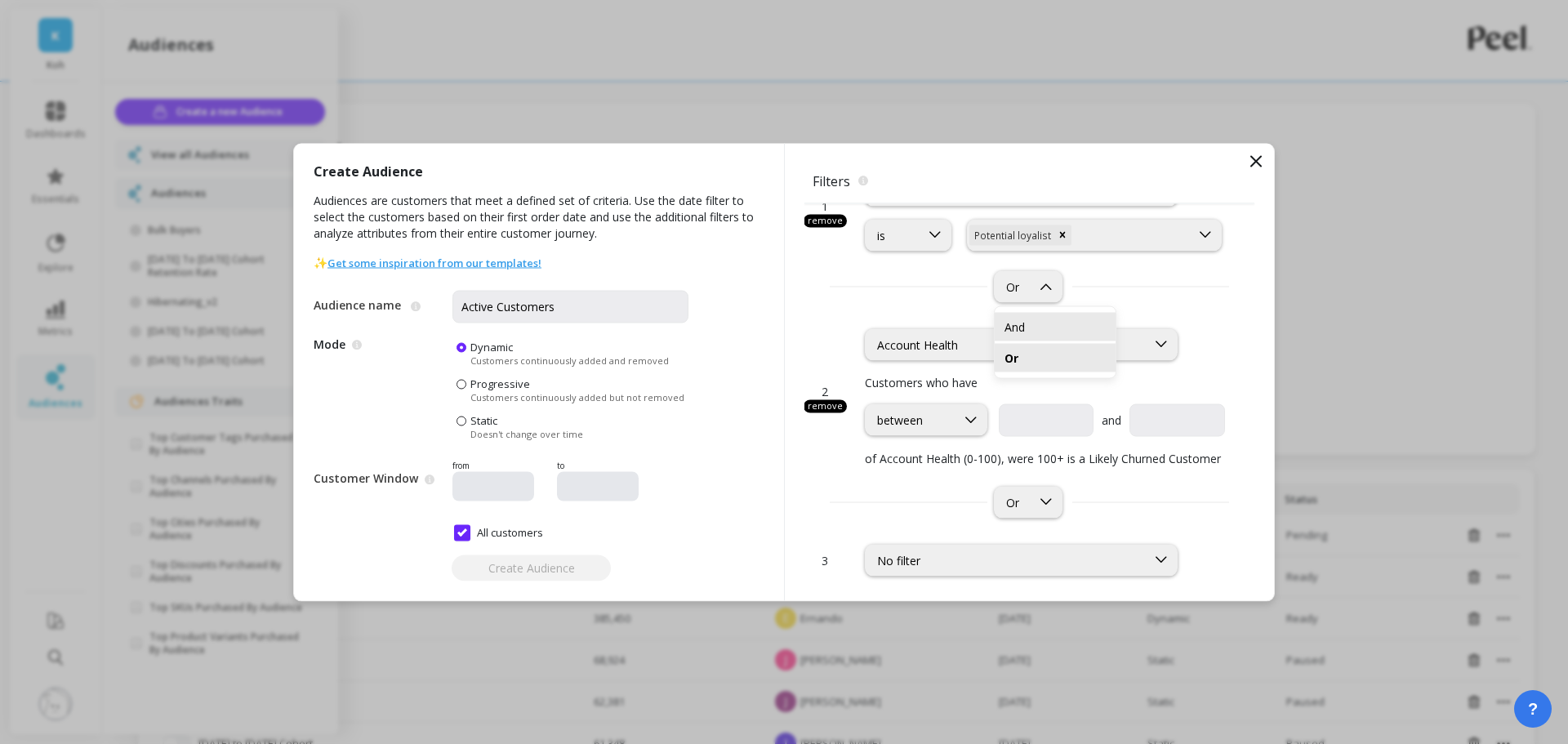 click on "And" at bounding box center [1055, 326] 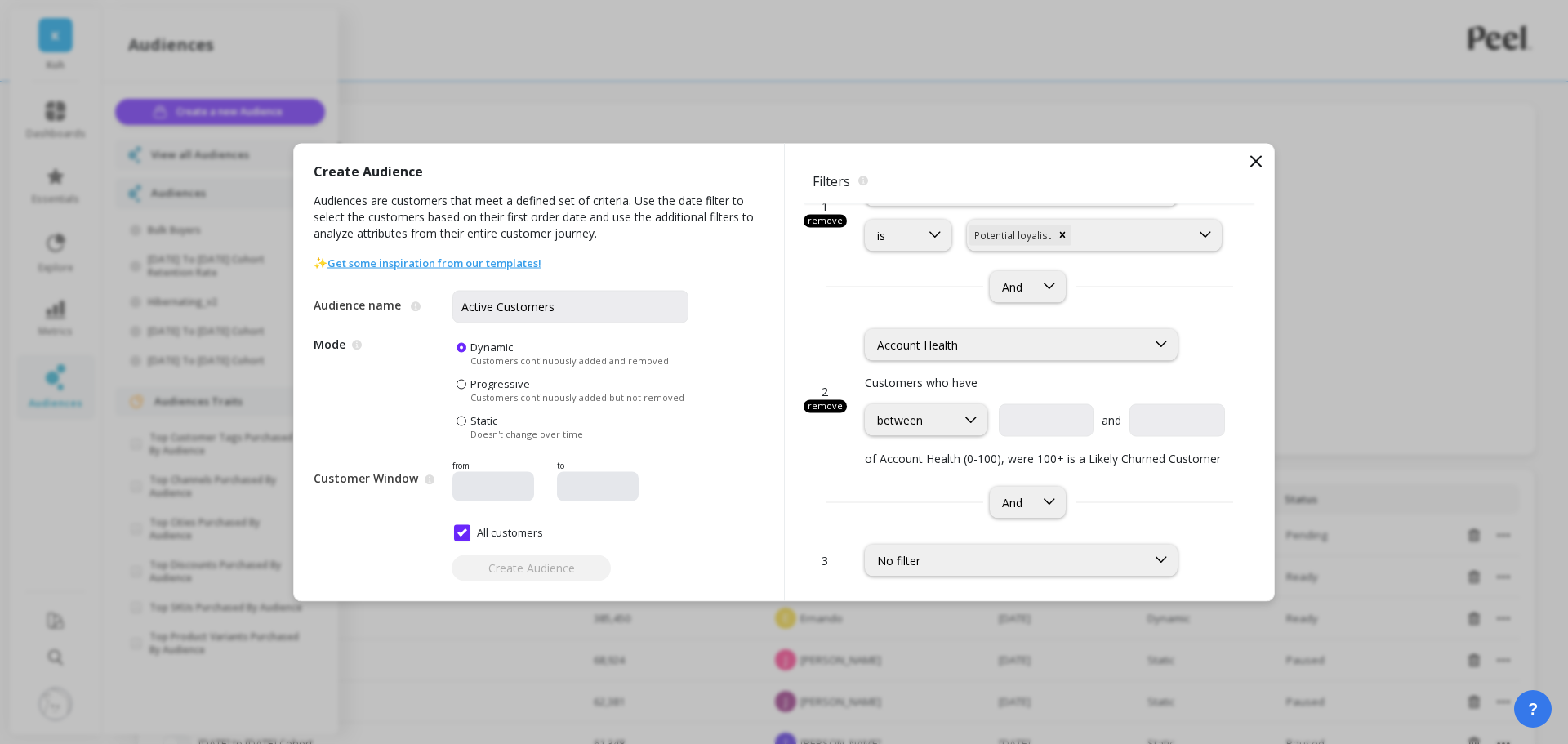 click on "option Account Health, selected. Account Health Customers who have between   and   of Account Health (0-100), were 100+ is a Likely Churned Customer" at bounding box center (1045, 387) 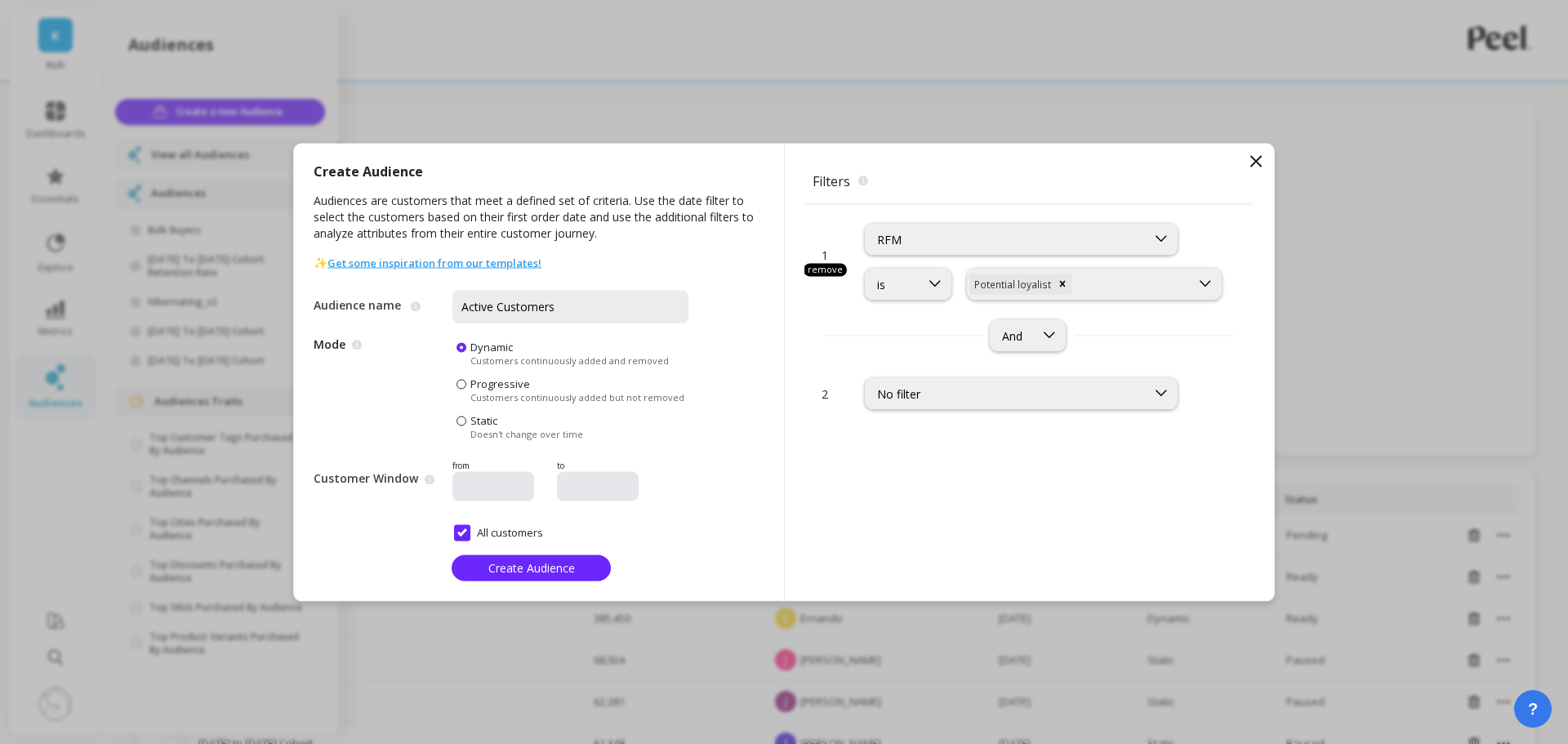 scroll, scrollTop: 0, scrollLeft: 0, axis: both 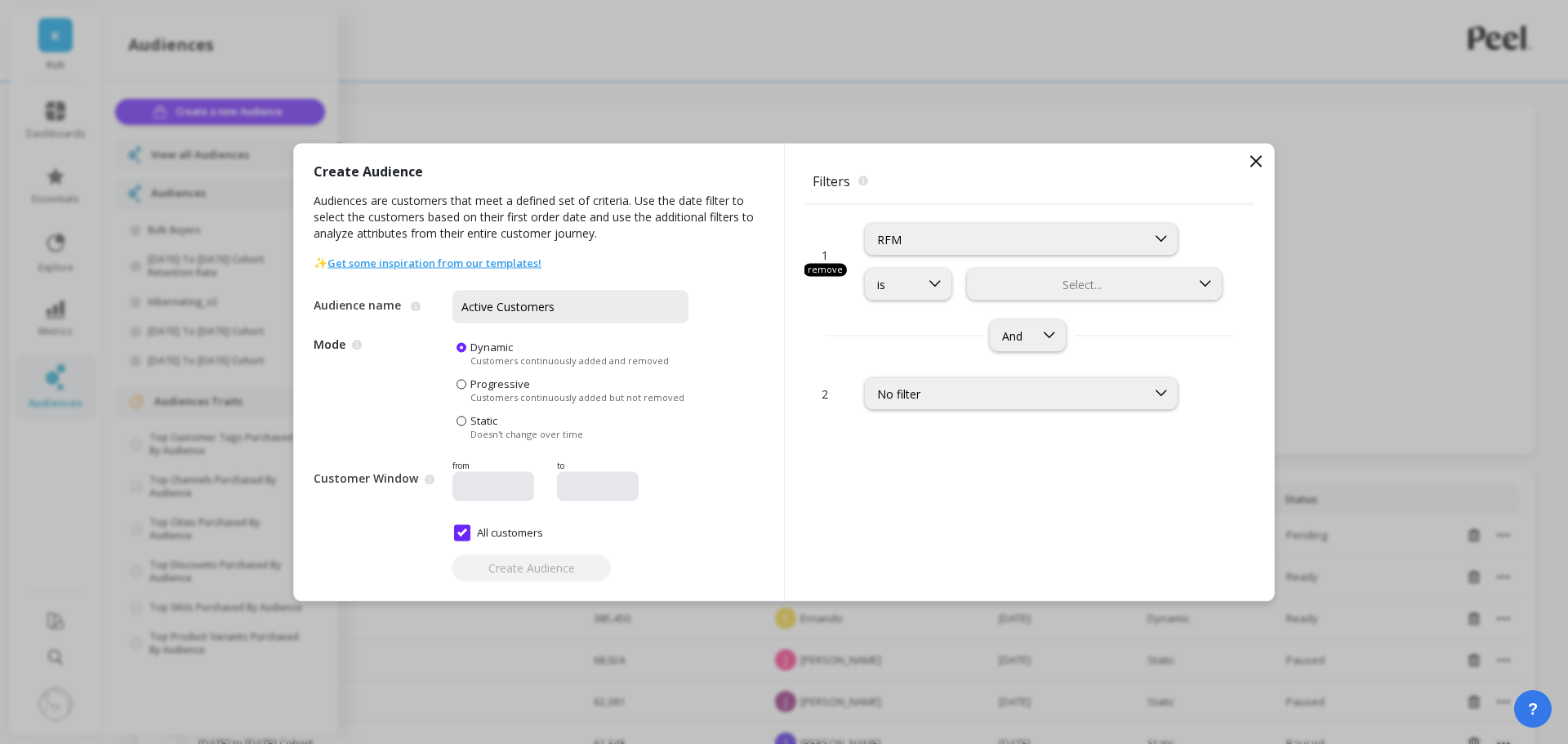 click on "RFM" at bounding box center (1021, 238) 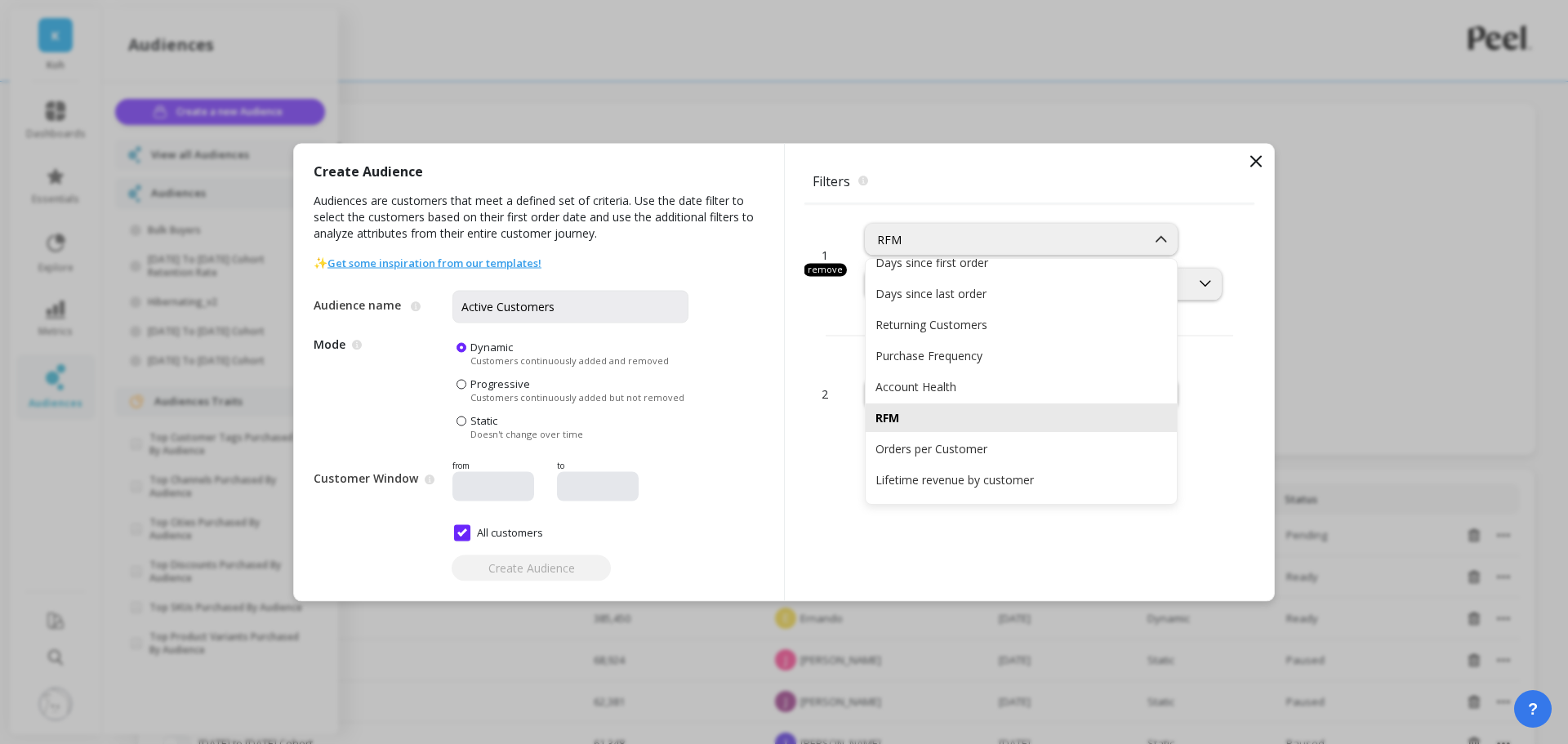 scroll, scrollTop: 0, scrollLeft: 0, axis: both 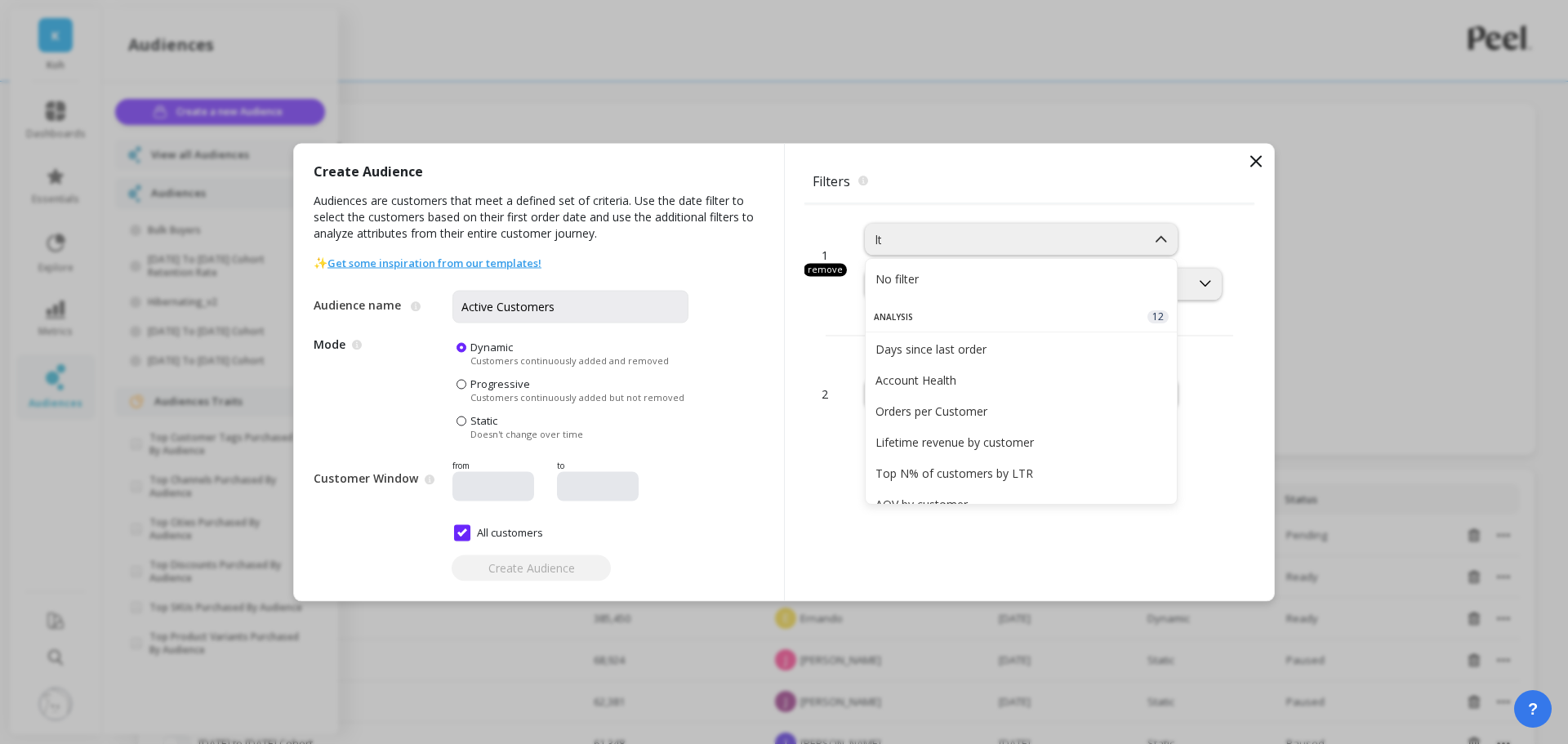 type on "ltv" 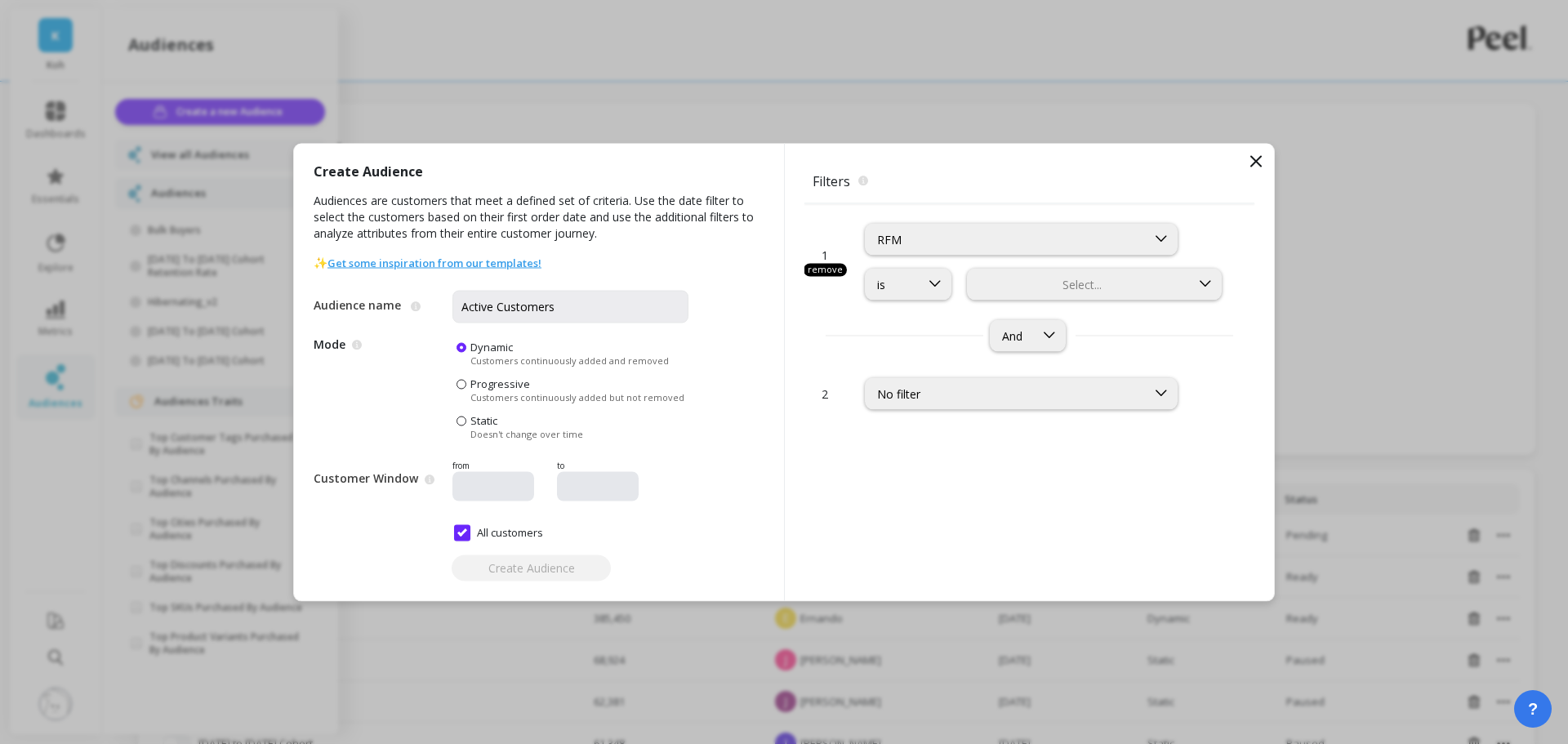 click on "RFM" at bounding box center (1005, 238) 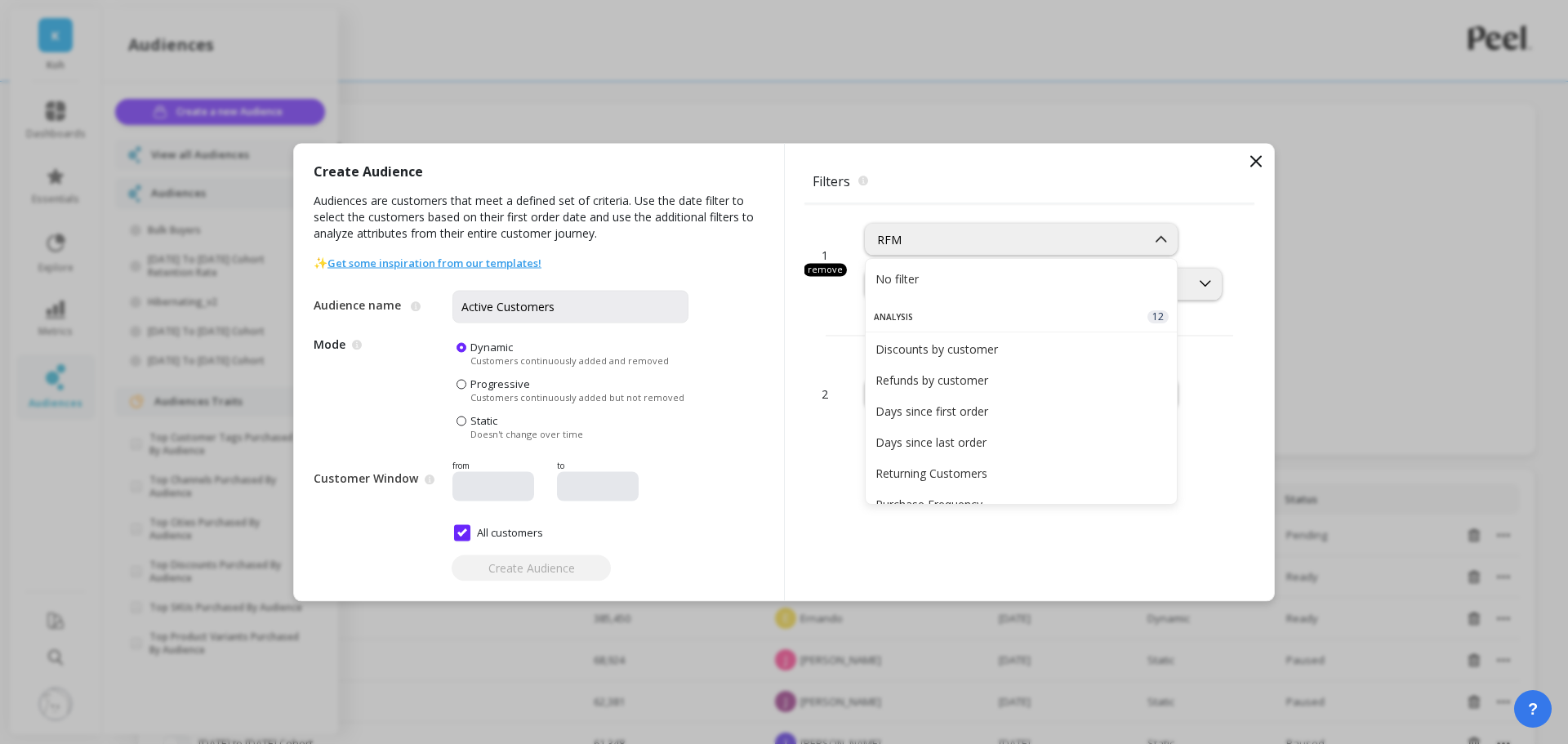 scroll, scrollTop: 149, scrollLeft: 0, axis: vertical 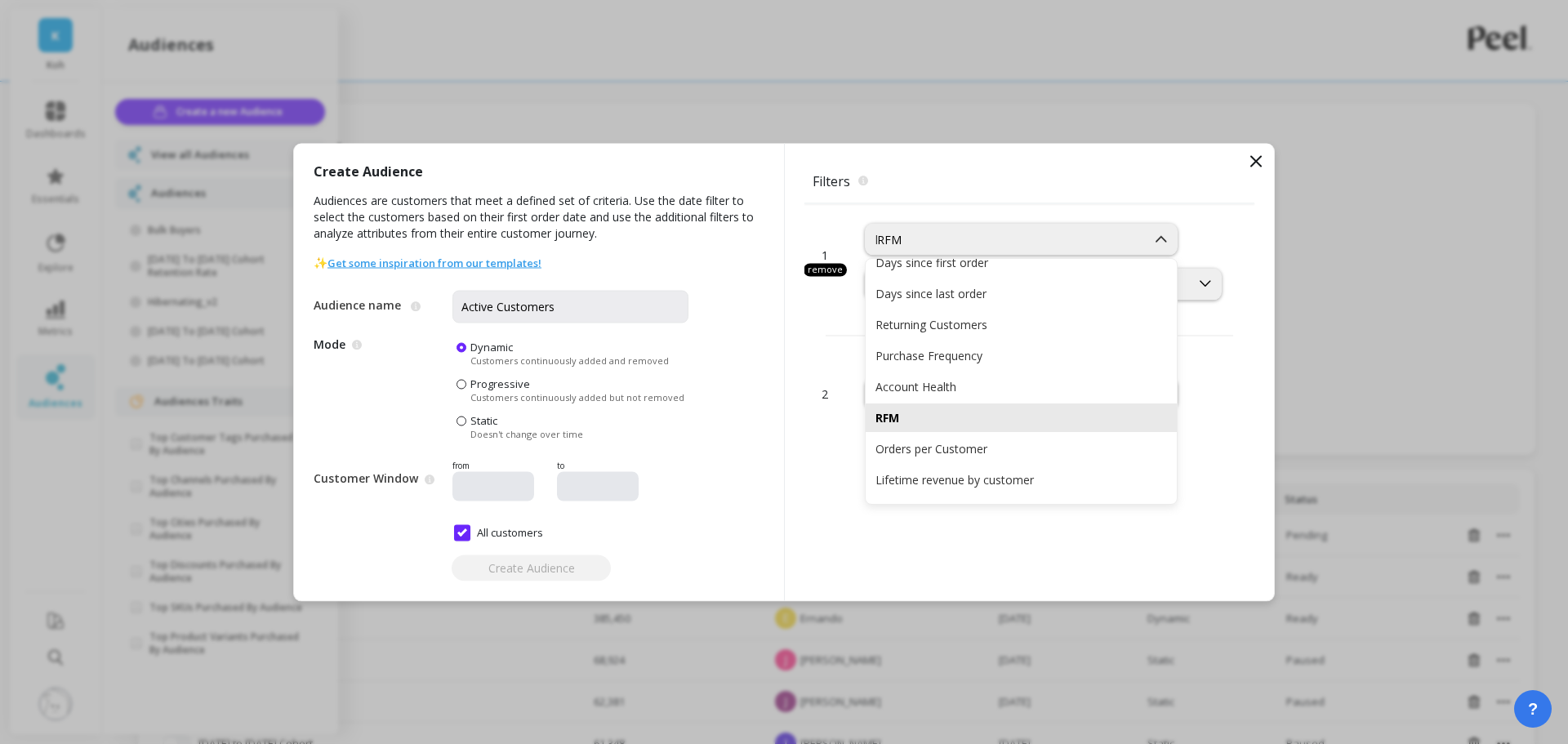 type on "li" 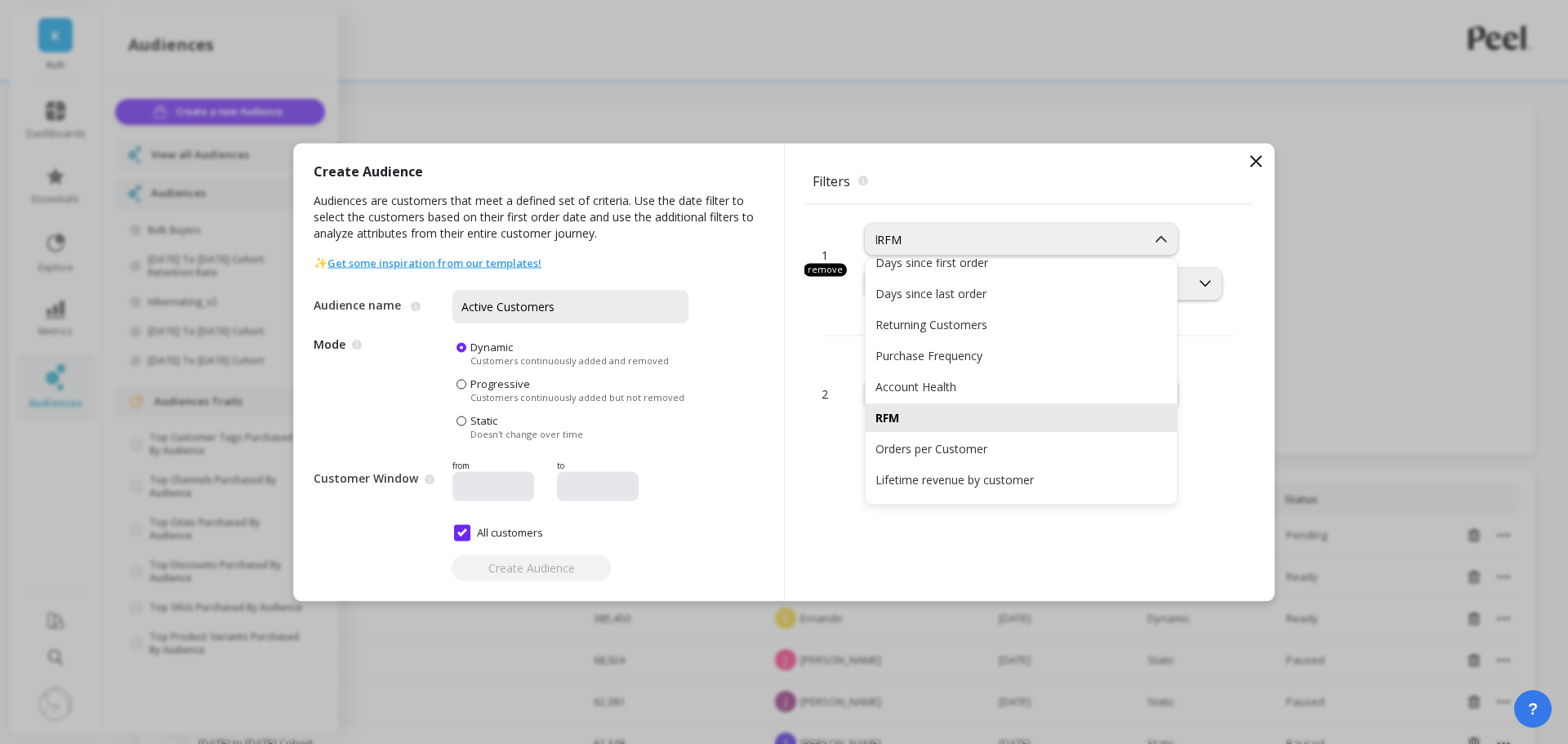 scroll, scrollTop: 0, scrollLeft: 0, axis: both 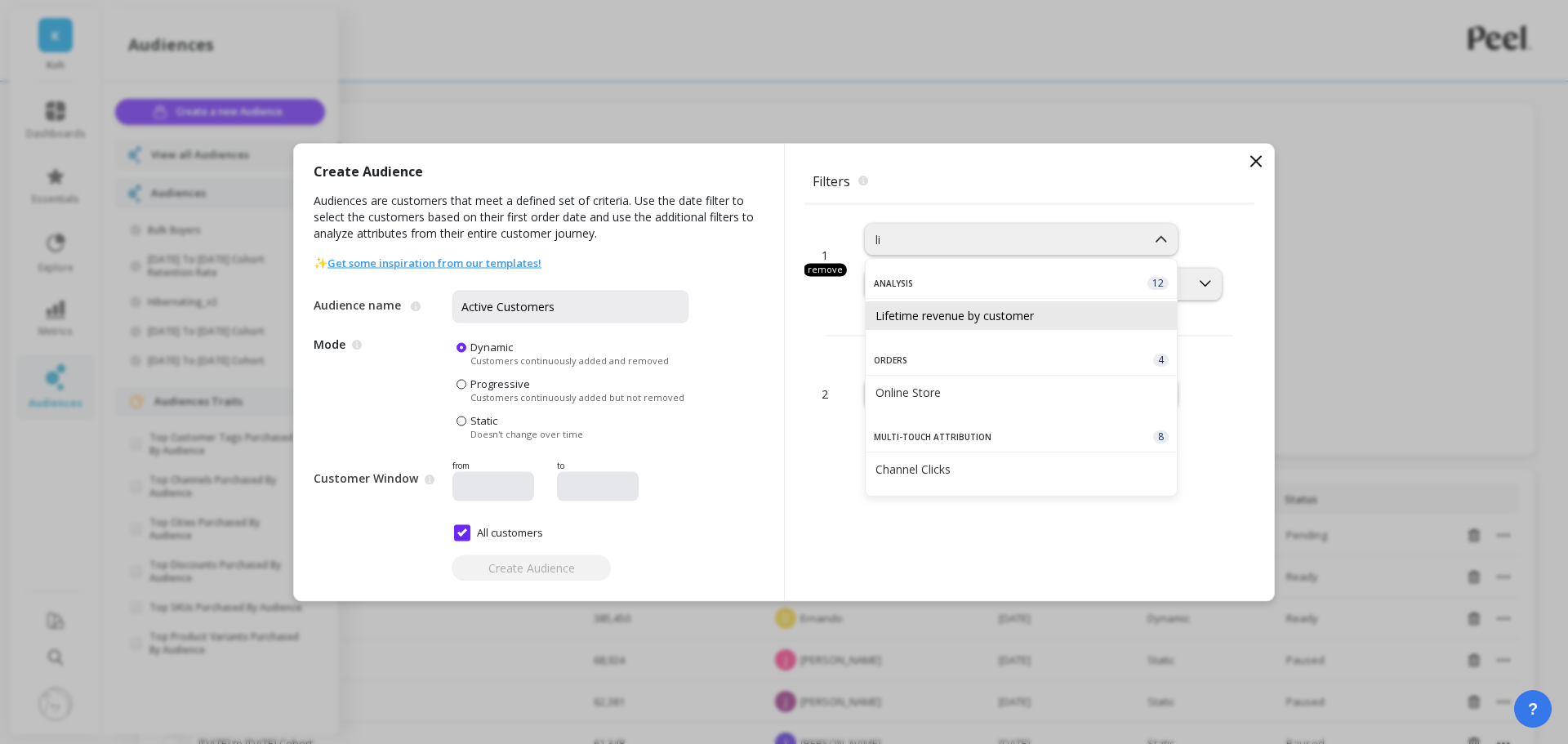 click on "Lifetime revenue by customer" at bounding box center [1021, 315] 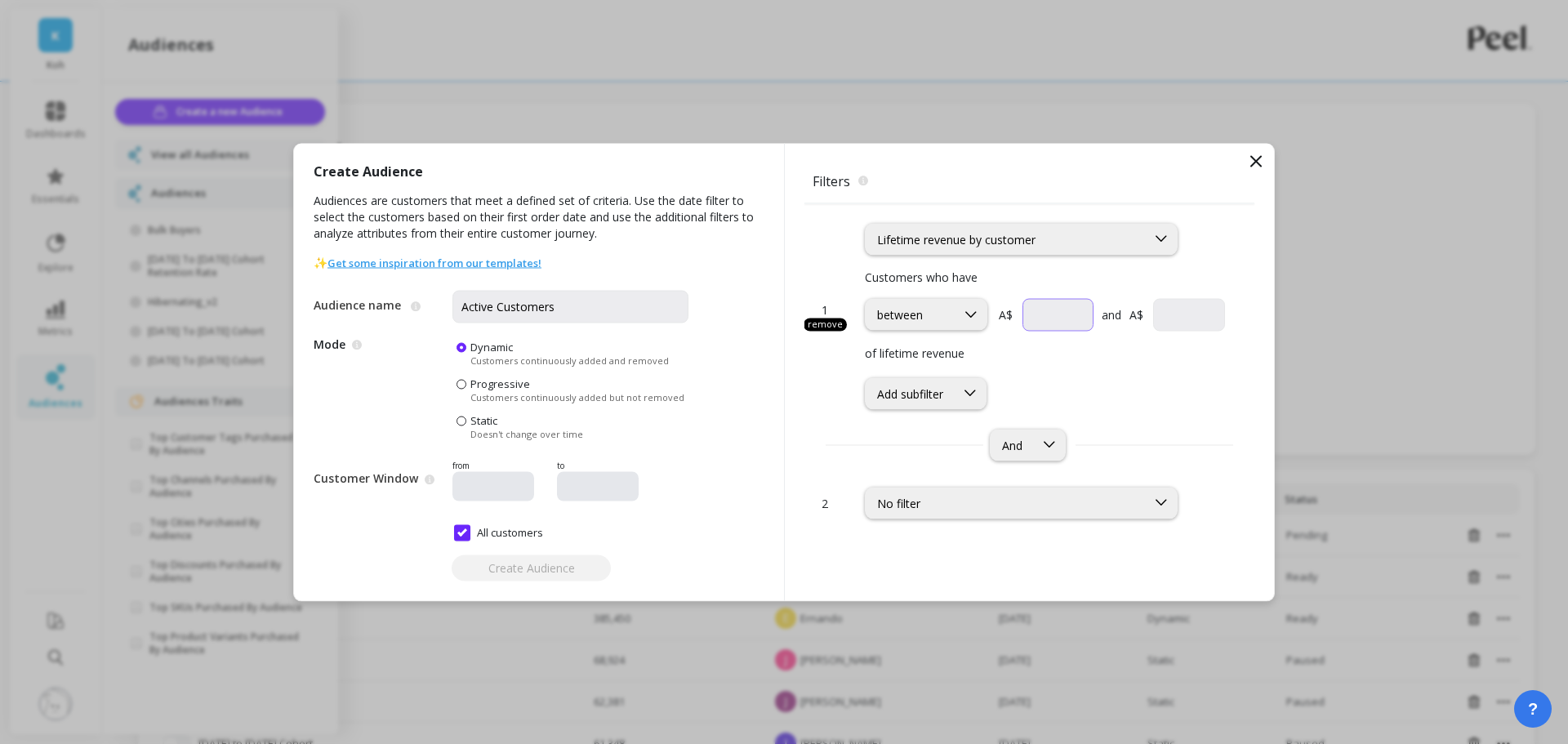 click at bounding box center [1058, 314] 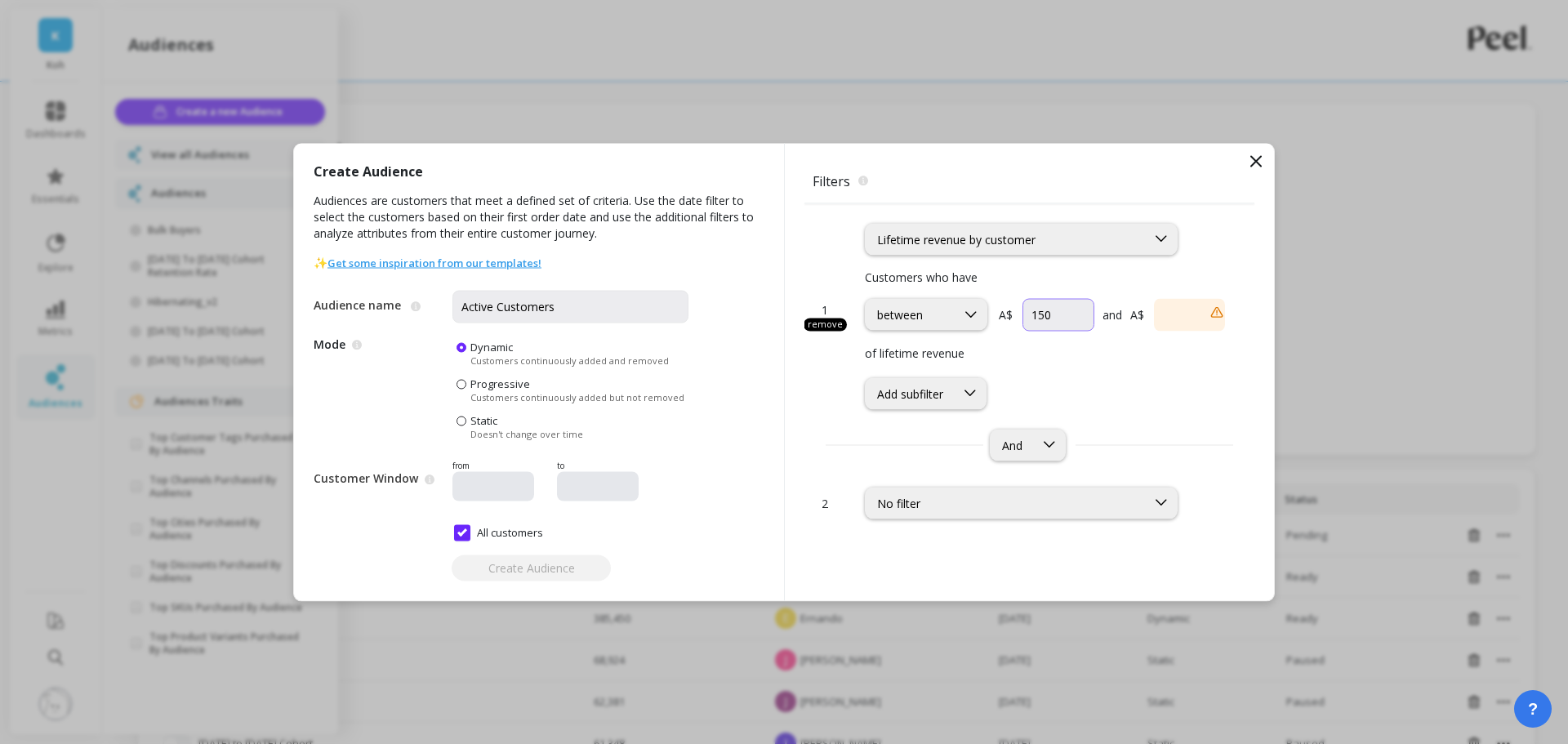 type on "150" 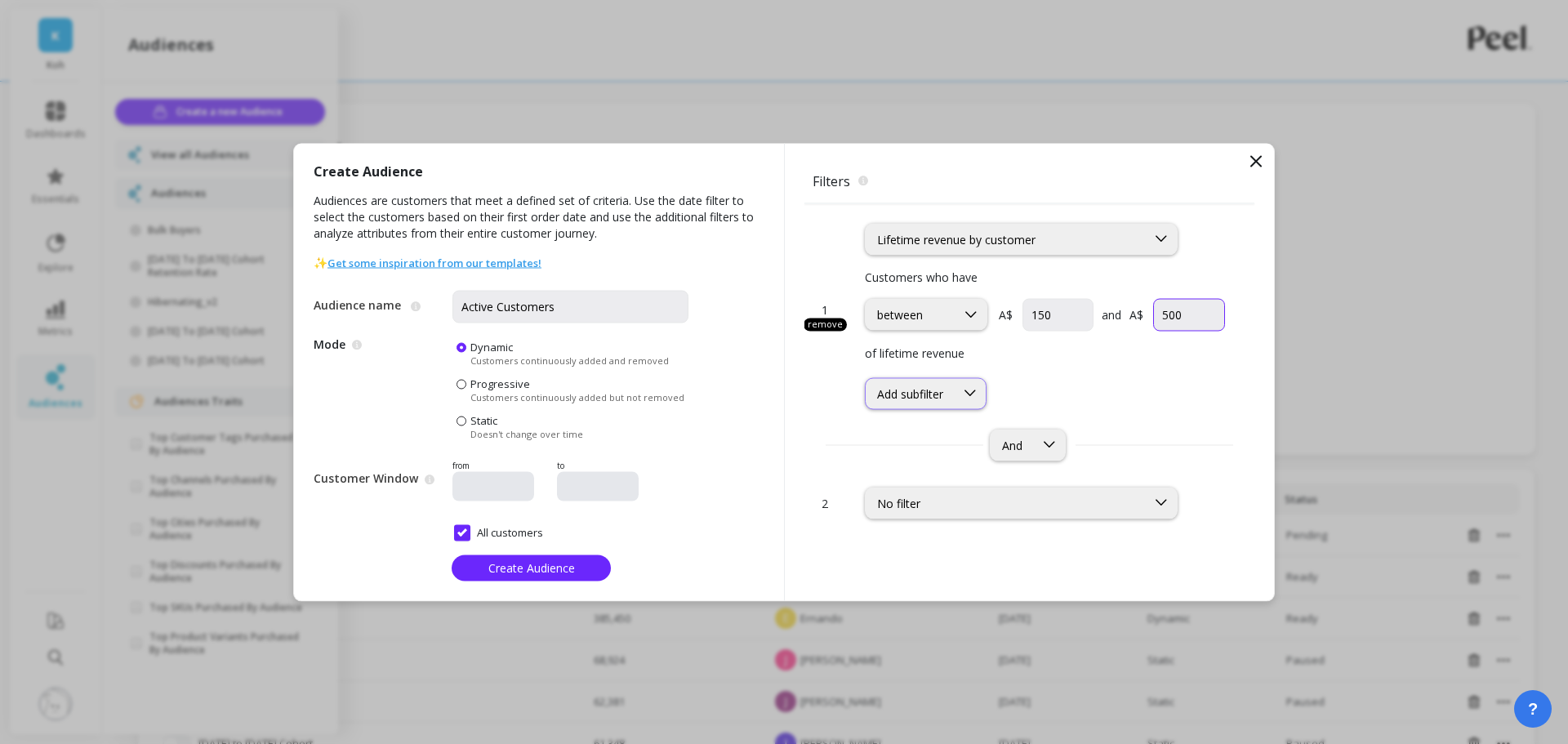 type on "500" 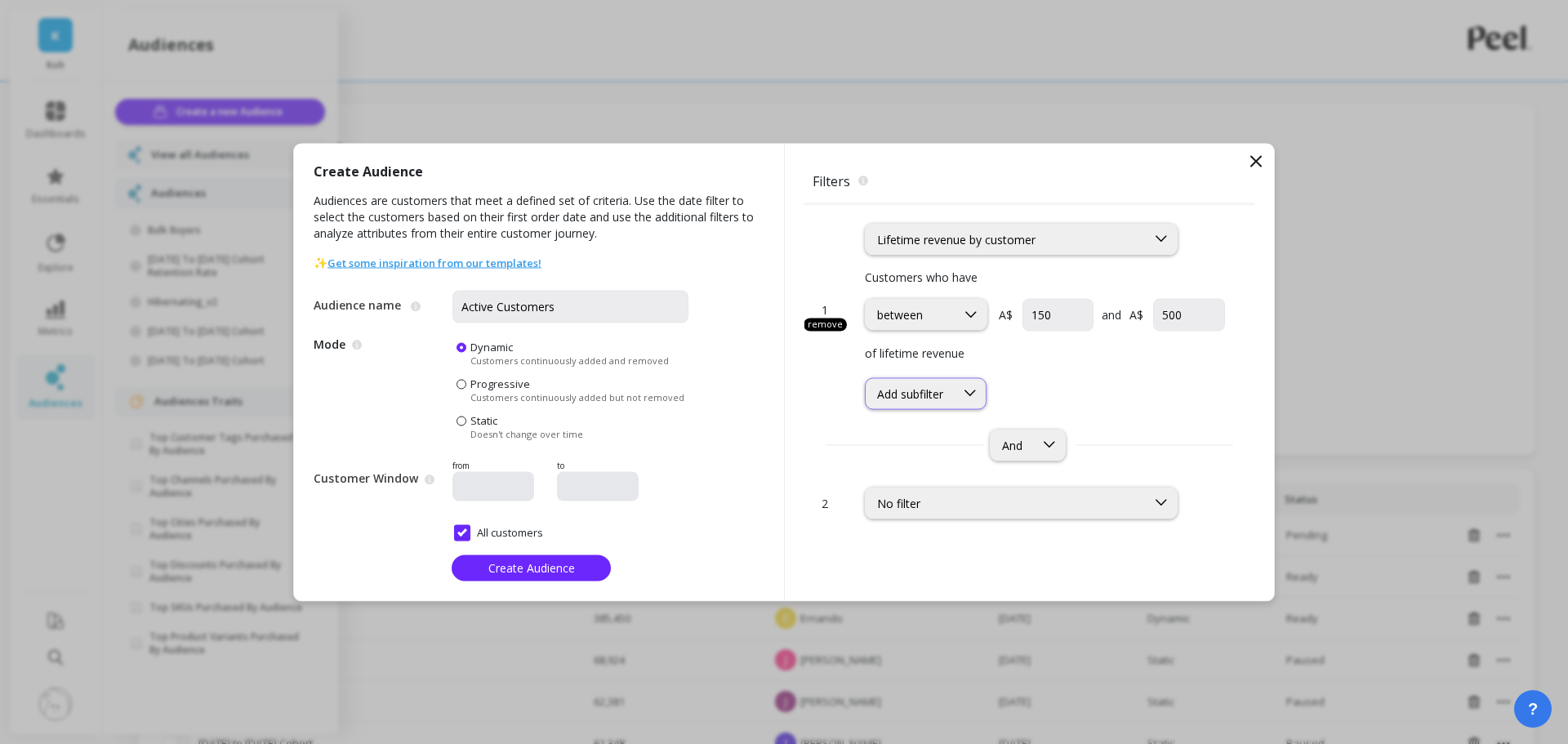 click on "Add subfilter" at bounding box center (910, 393) 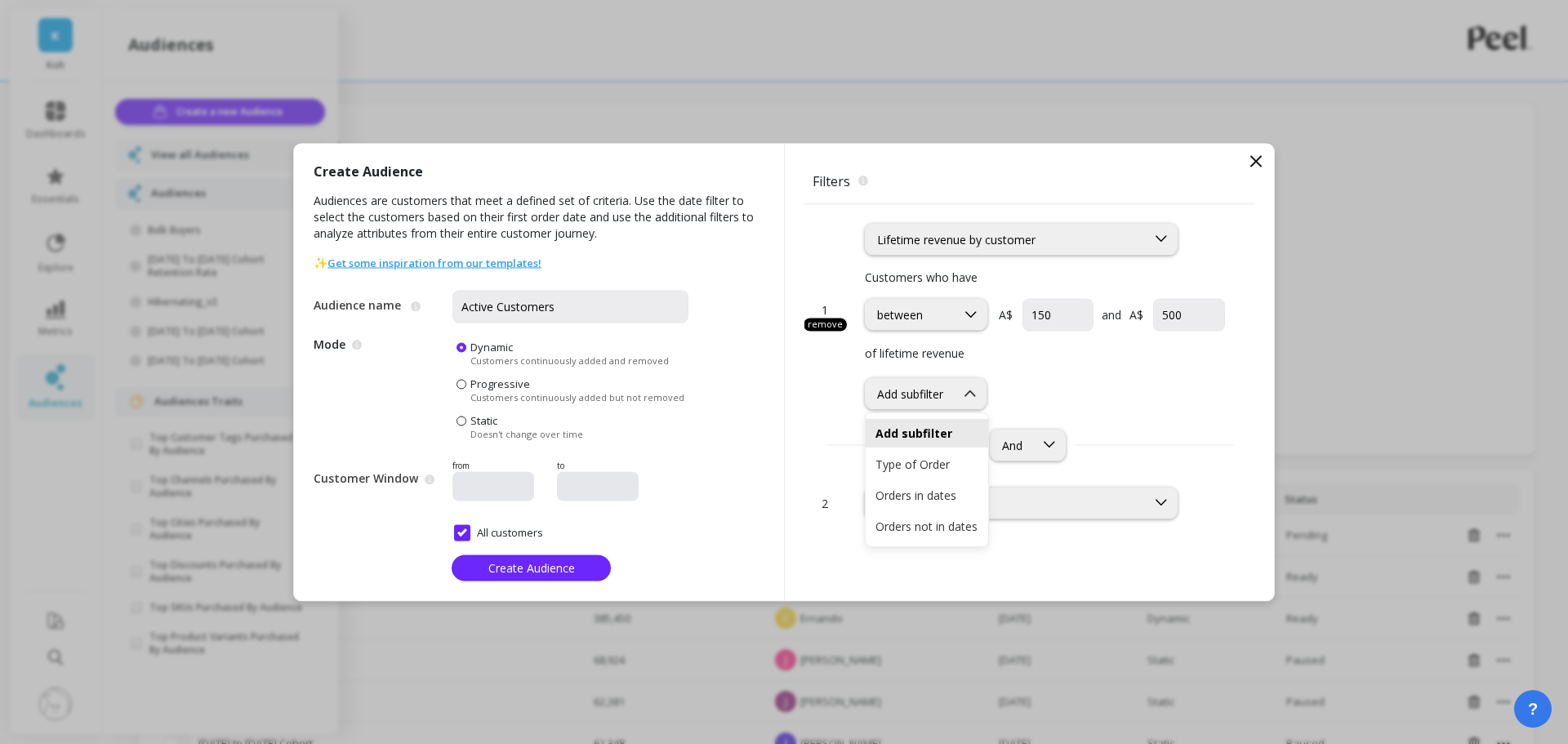 click on "4 results available. Use Up and Down to choose options, press Enter to select the currently focused option, press Escape to exit the menu, press Tab to select the option and exit the menu. Add subfilter" at bounding box center [1045, 393] 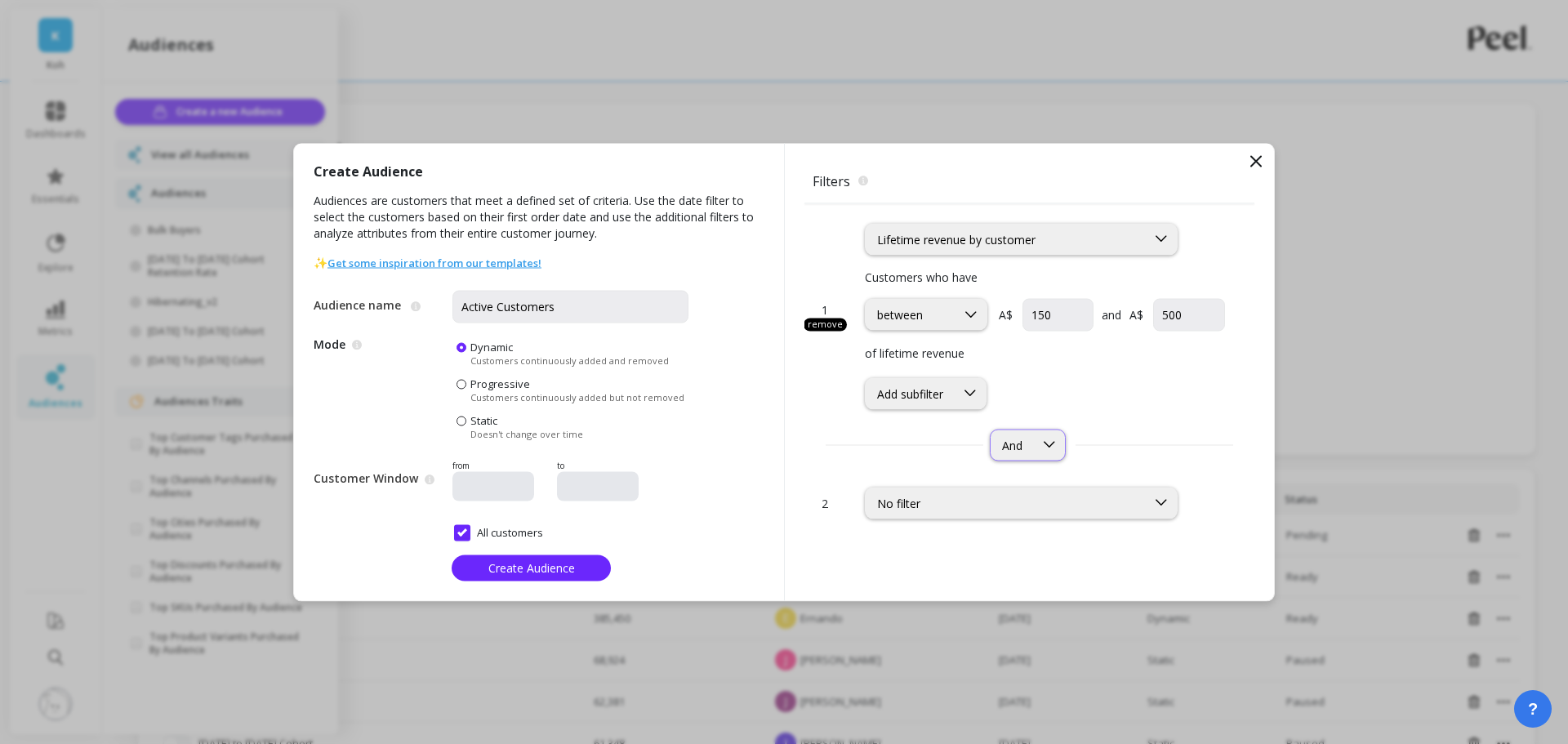 click at bounding box center (1049, 444) 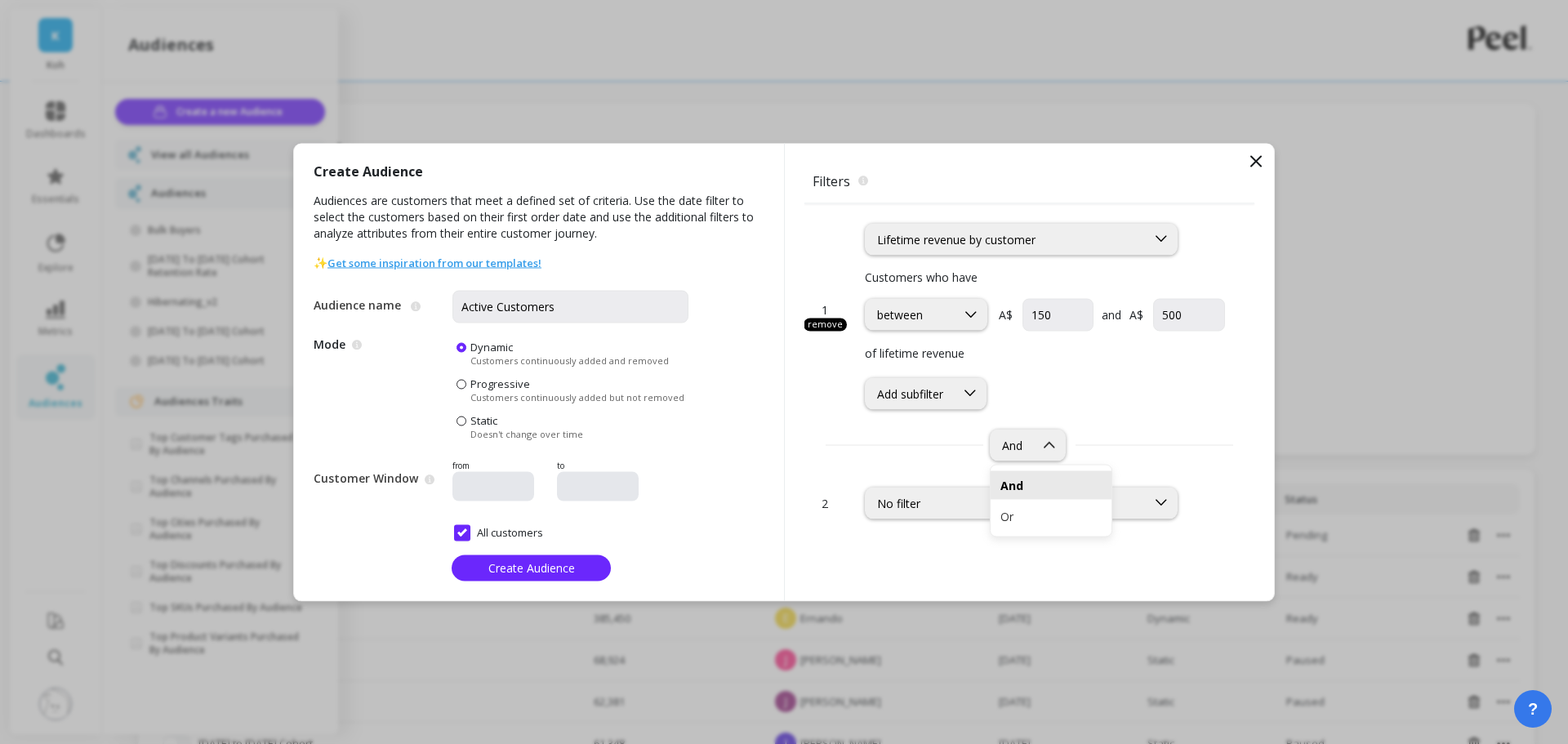 click on "And" at bounding box center (1051, 484) 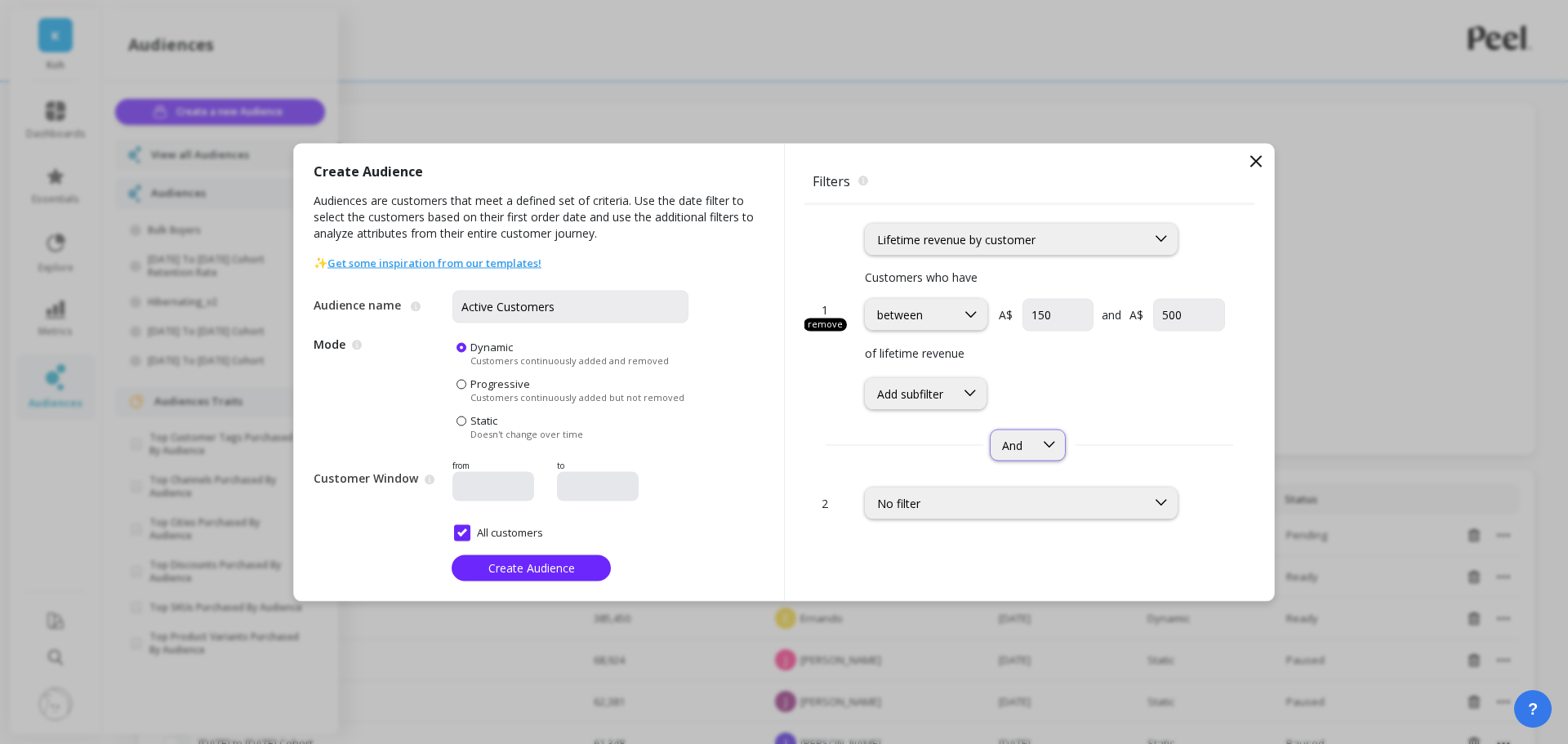 click on "And" at bounding box center [1012, 444] 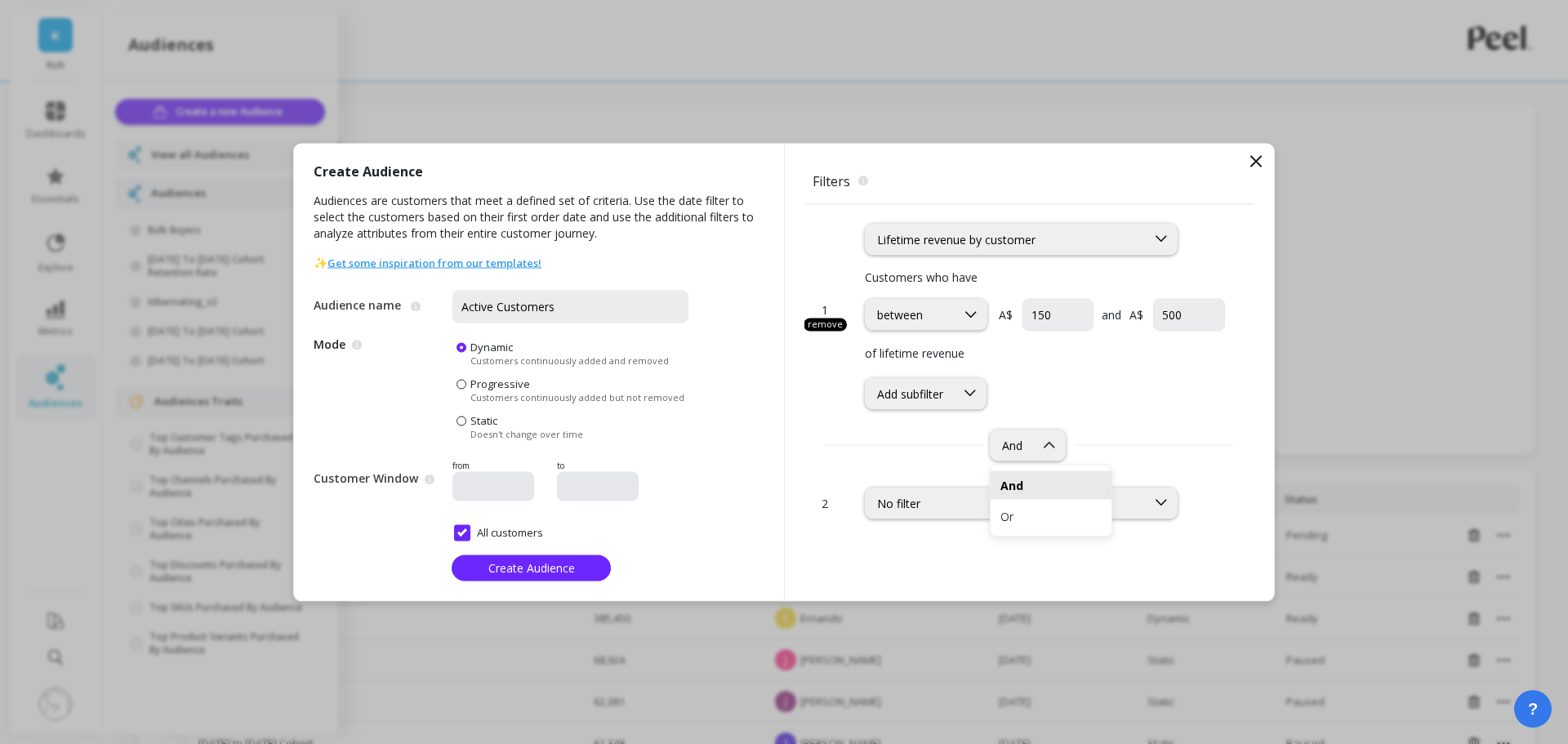 drag, startPoint x: 1022, startPoint y: 441, endPoint x: 966, endPoint y: 484, distance: 70.604532 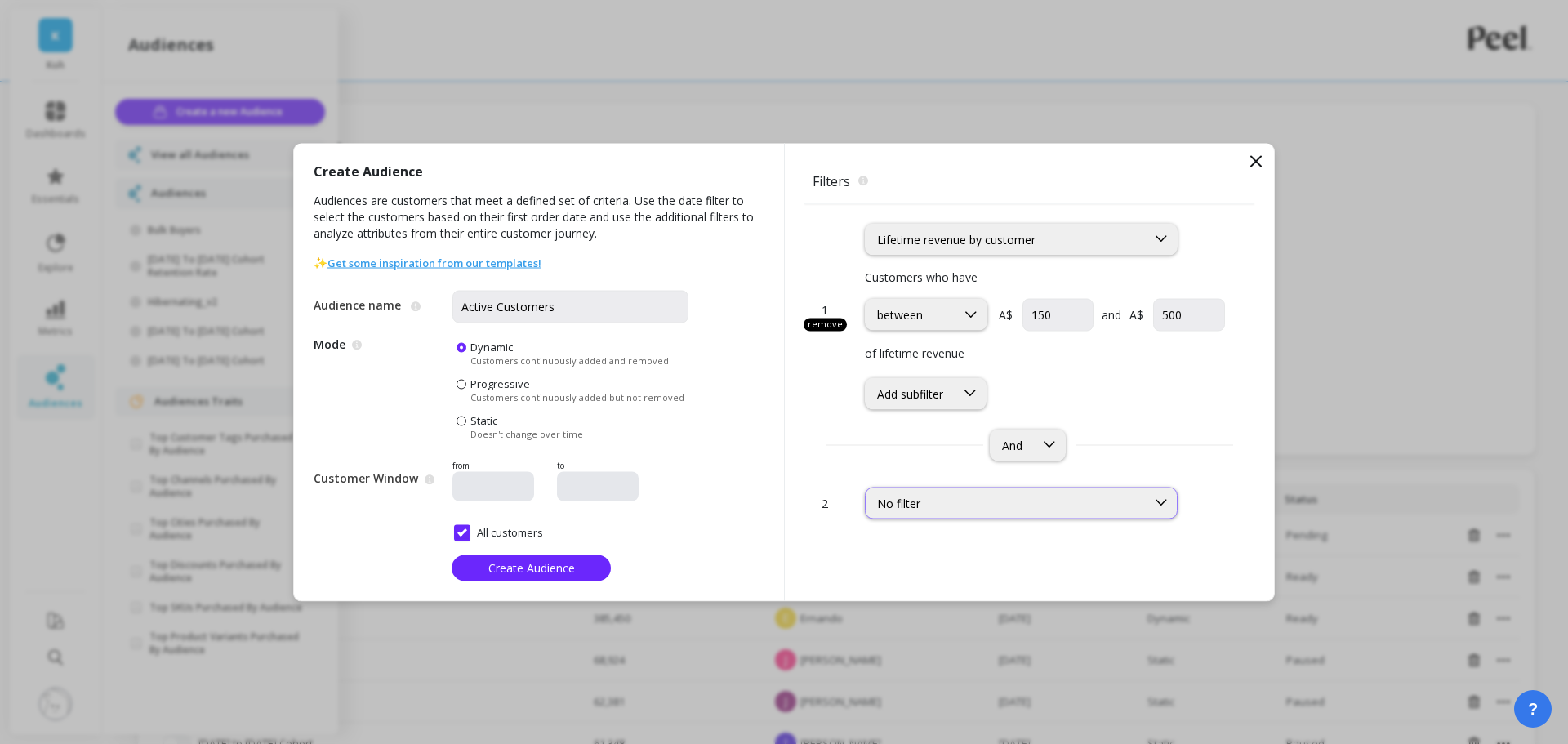 click on "No filter" at bounding box center (1005, 502) 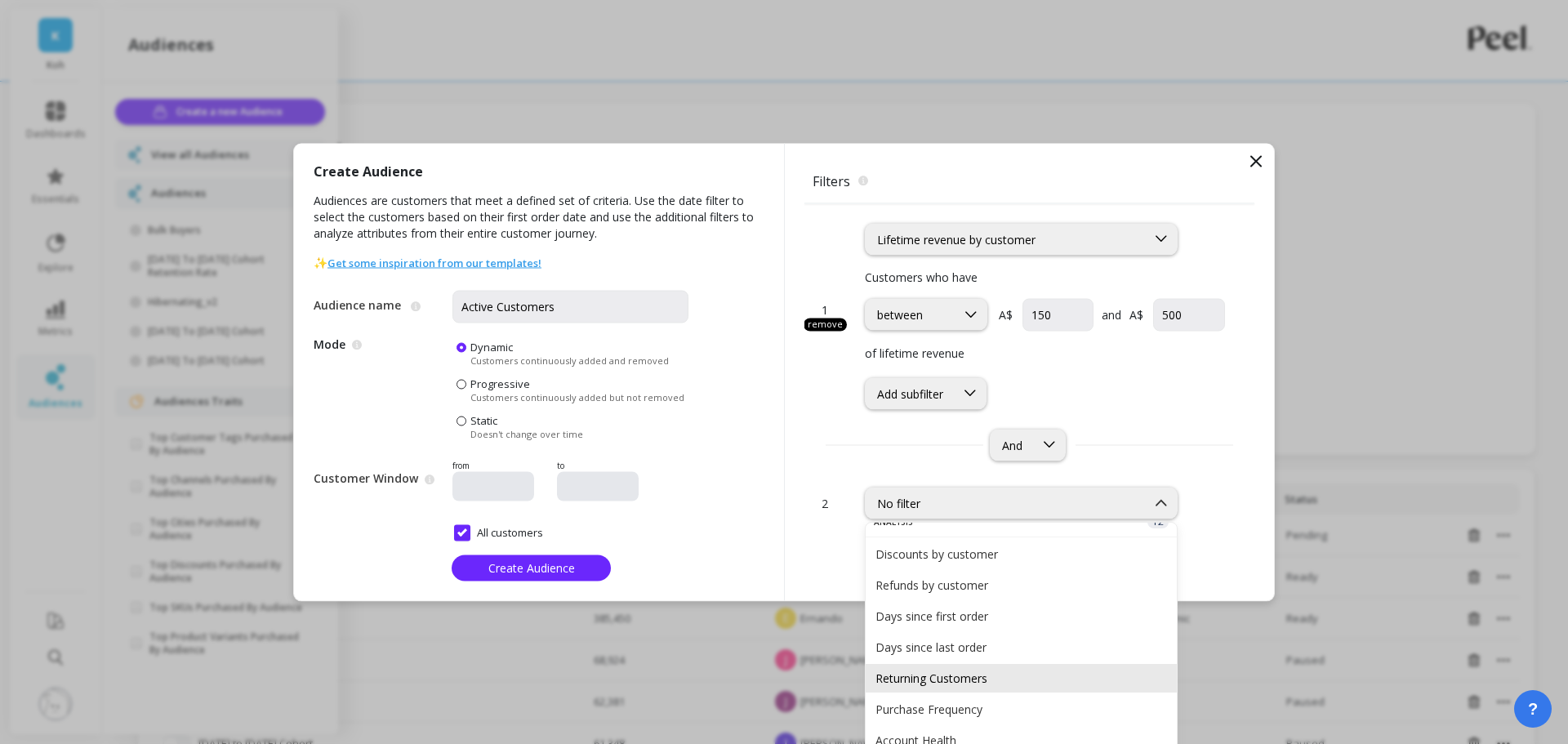scroll, scrollTop: 82, scrollLeft: 0, axis: vertical 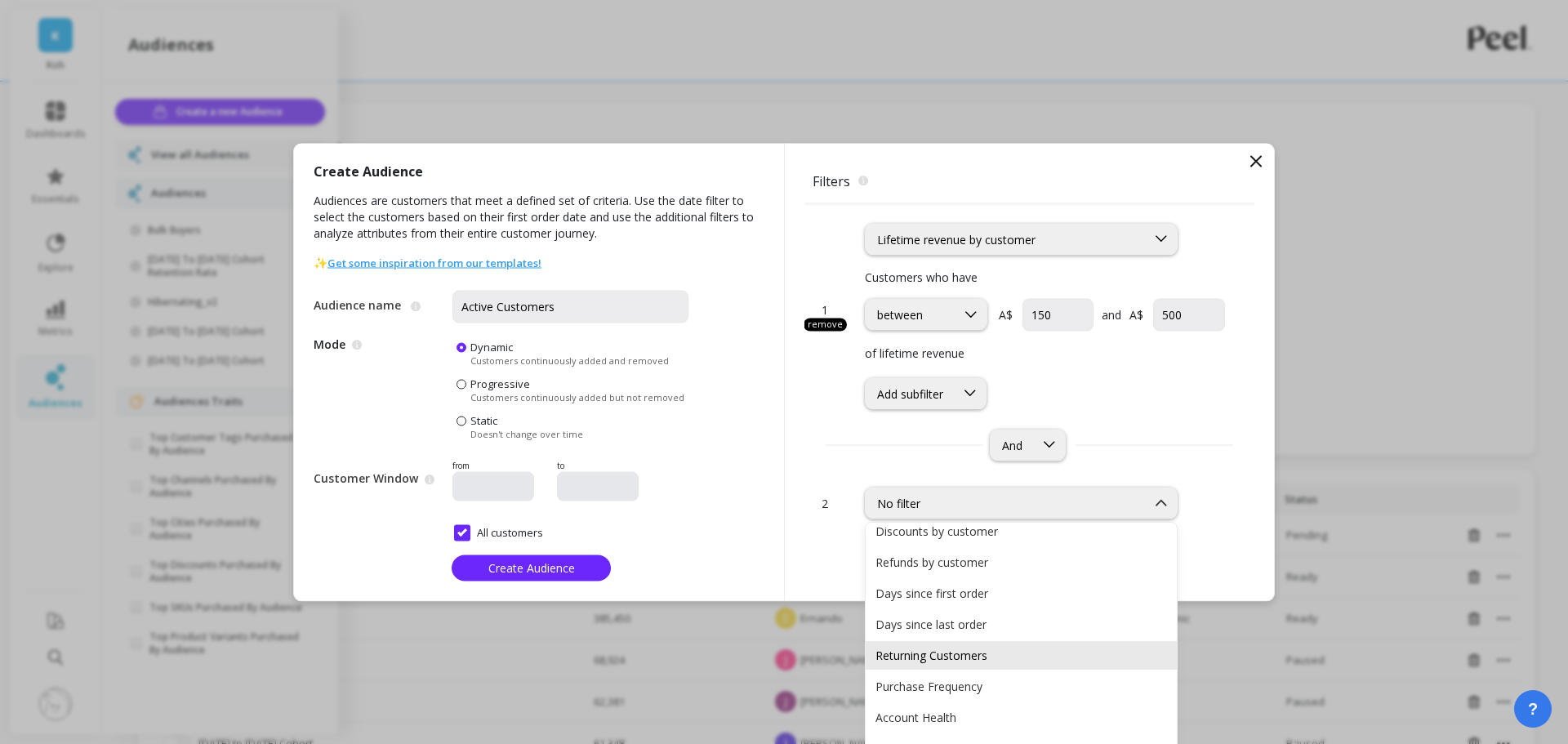 click on "Returning Customers" at bounding box center [1021, 655] 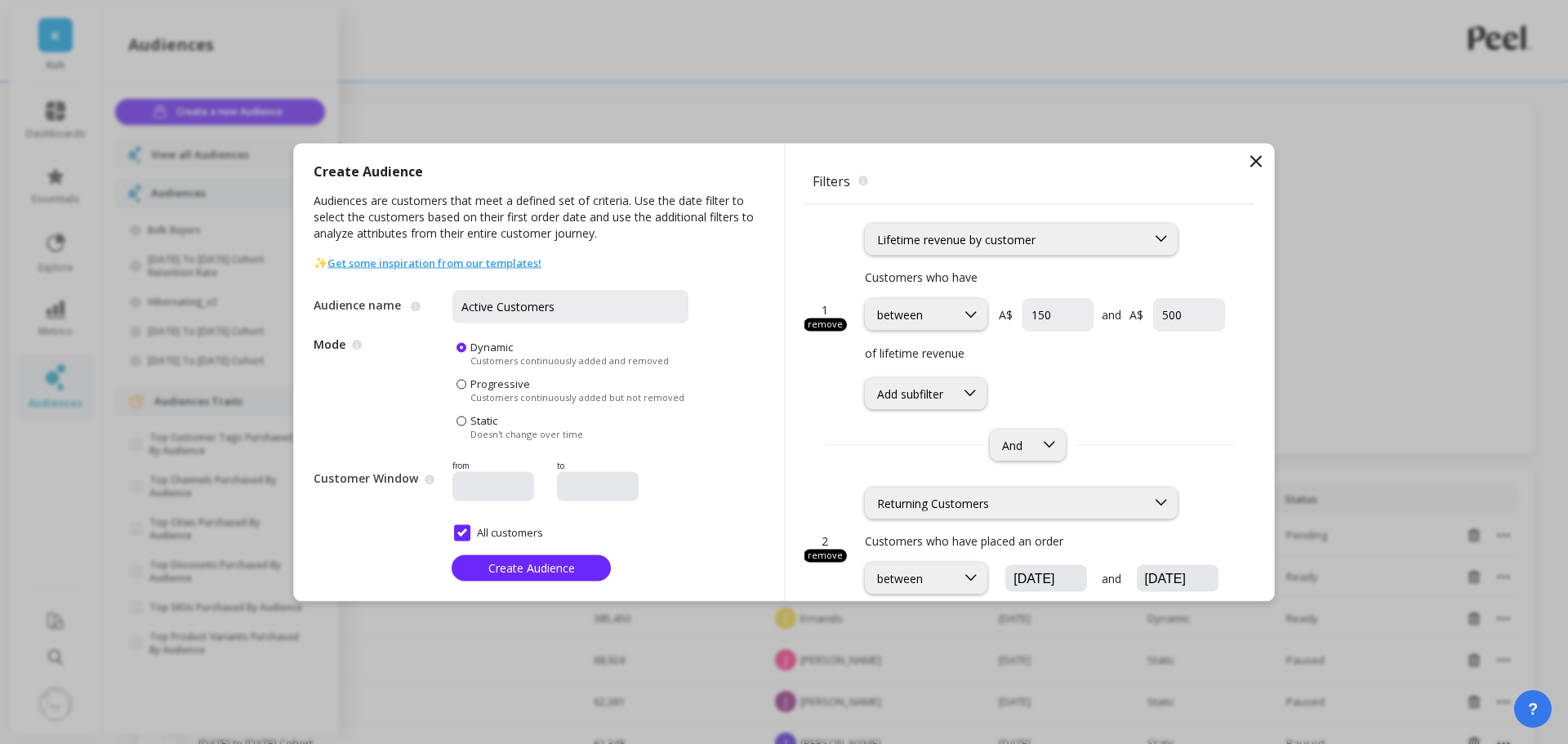 scroll, scrollTop: 82, scrollLeft: 0, axis: vertical 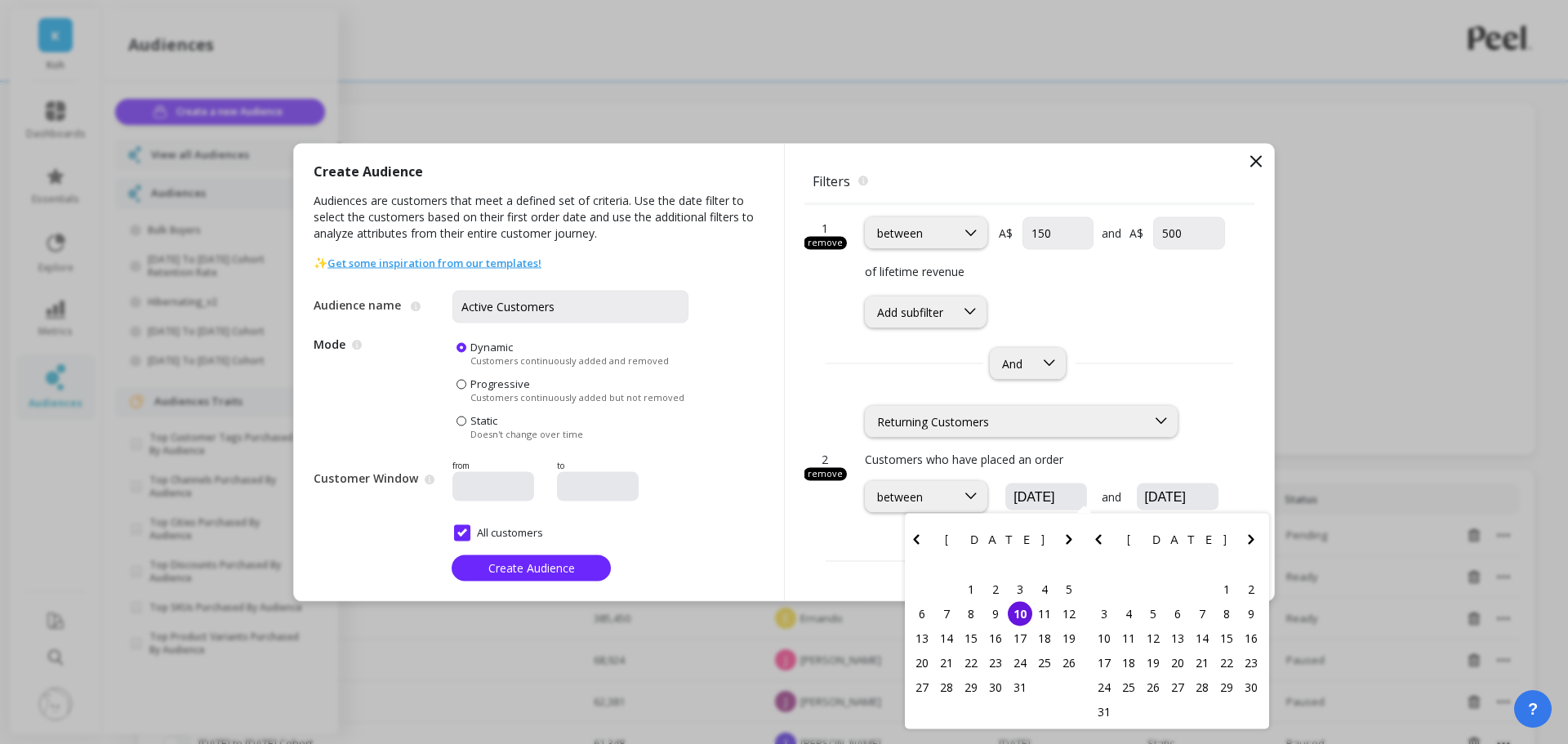 click on "07/10/2025" at bounding box center [1095, 497] 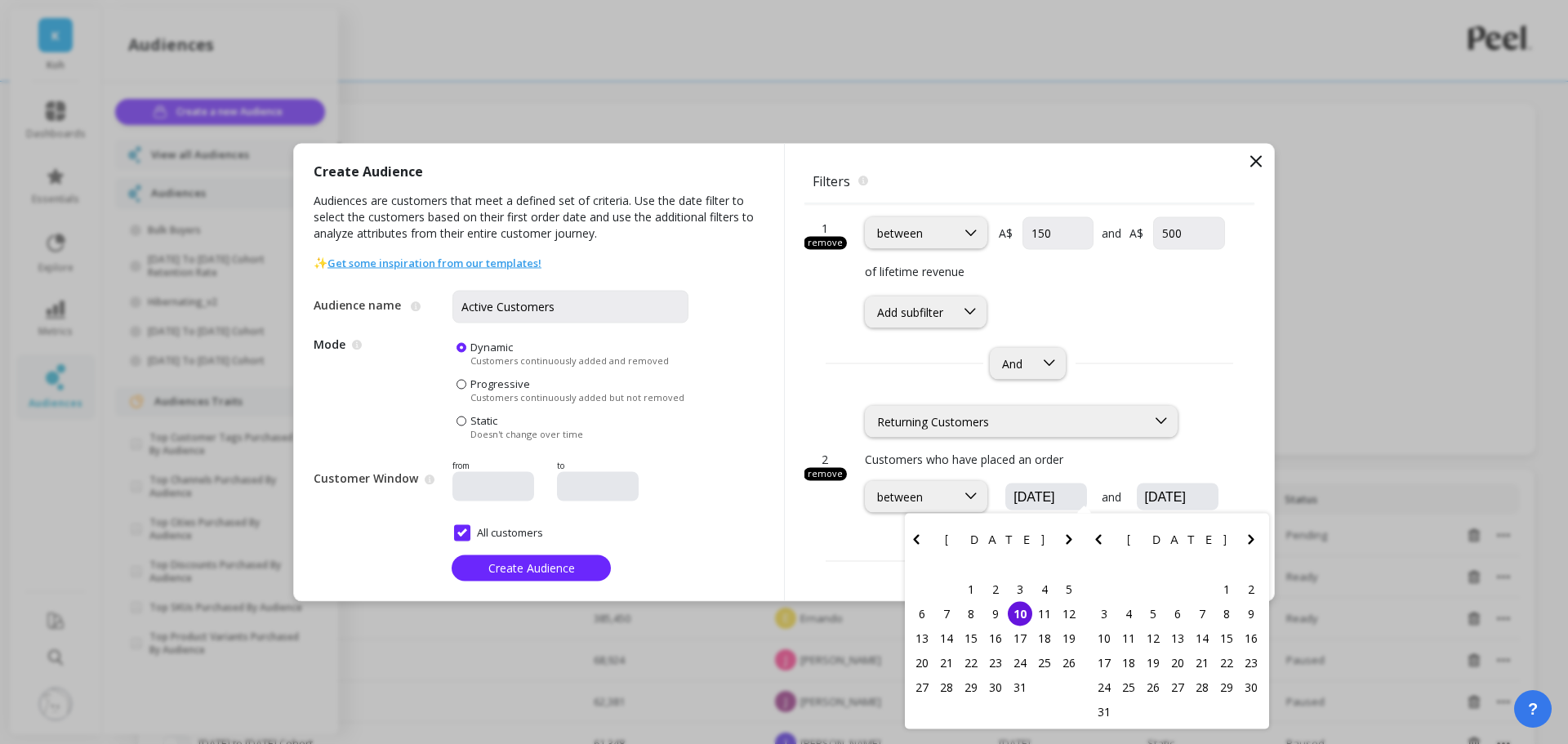 click on "Customers who have placed an order" at bounding box center (1045, 458) 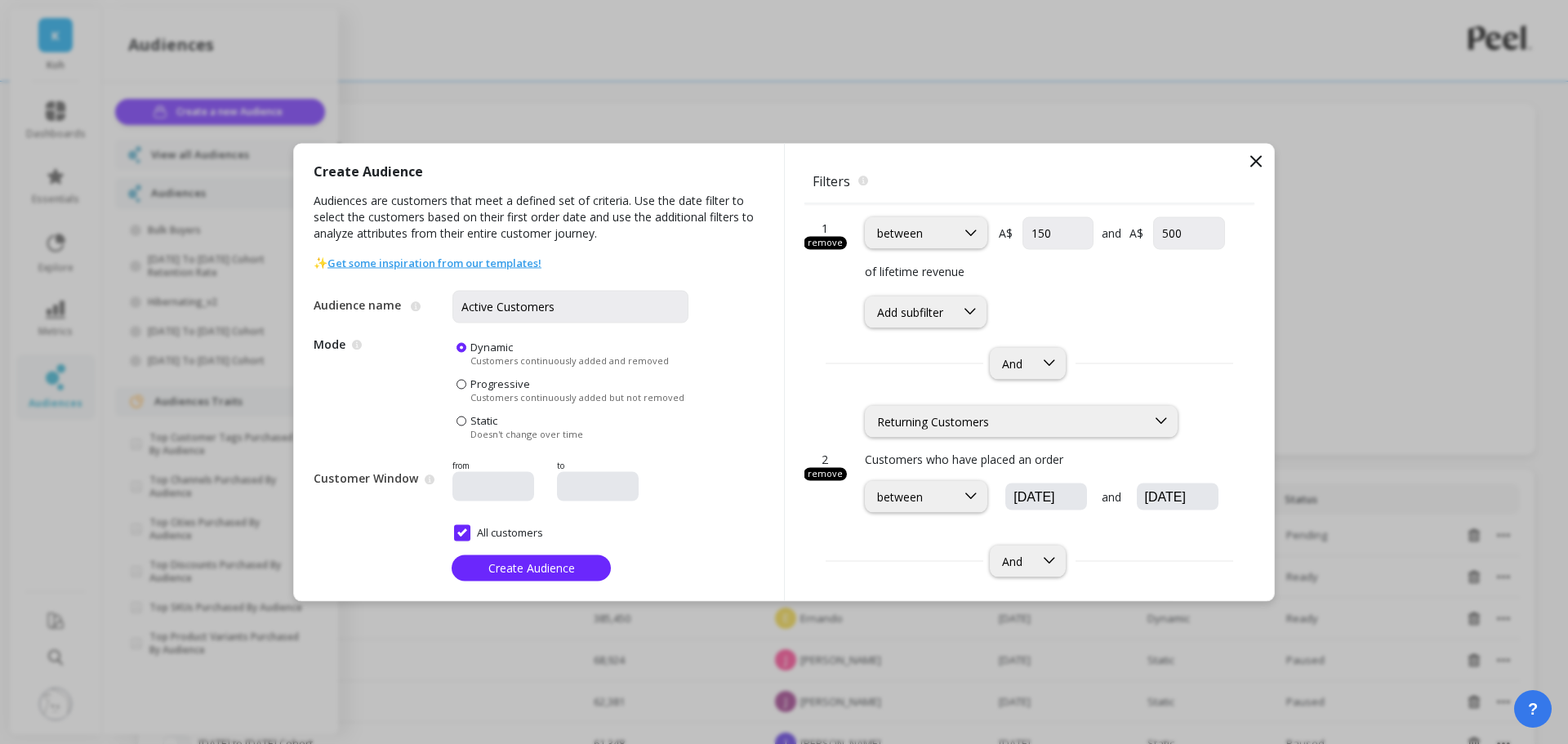 click on "07/10/2025" at bounding box center (1095, 497) 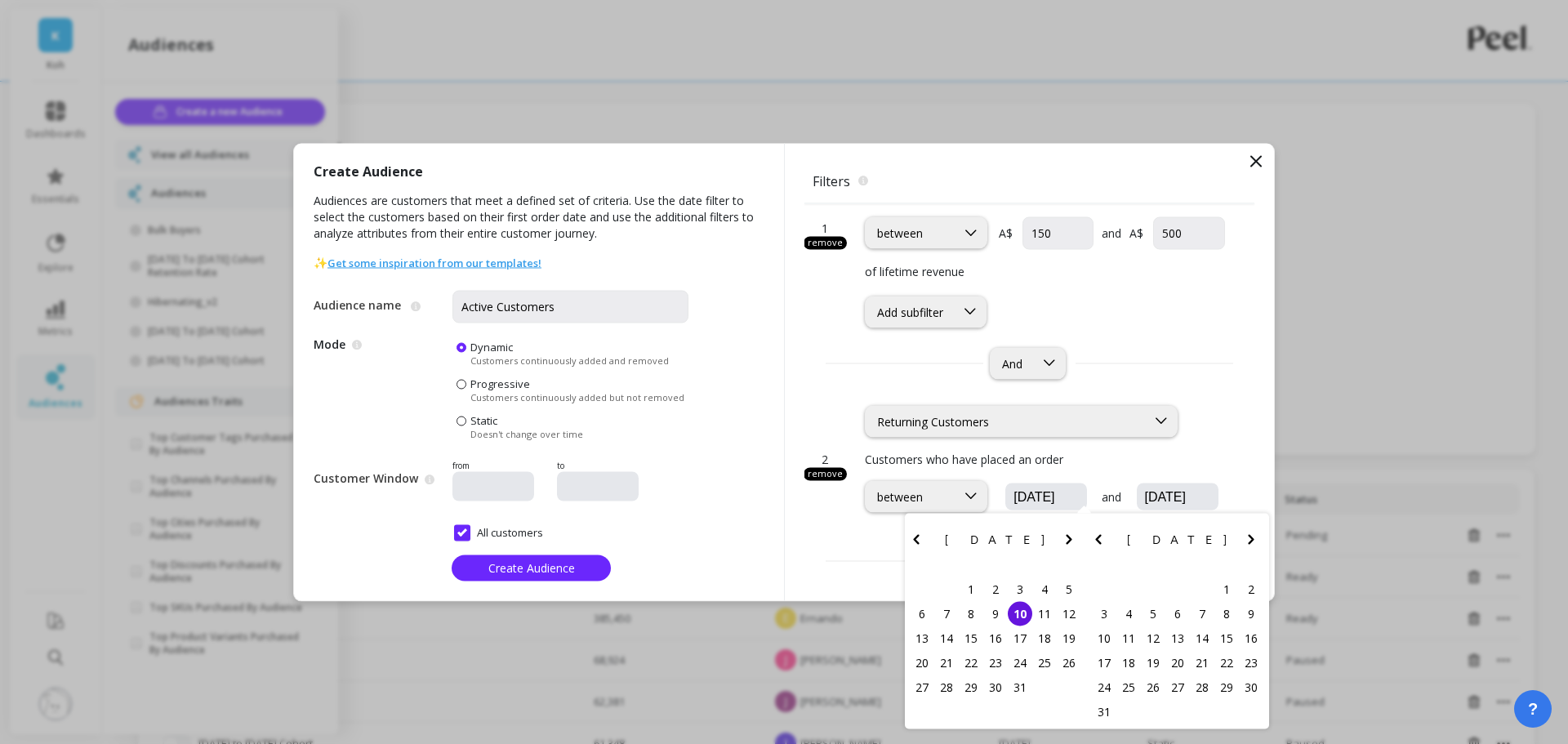 click on "Customers who have placed an order between 07/10/2025 July 2025 Su Mo Tu We Th Fr Sa 29 30 1 2 3 4 5 6 7 8 9 10 11 12 13 14 15 16 17 18 19 20 21 22 23 24 25 26 27 28 29 30 31 August 2025 Su Mo Tu We Th Fr Sa 1 2 3 4 5 6 7 8 9 10 11 12 13 14 15 16 17 18 19 20 21 22 23 24 25 26 27 28 29 30 31 1 2 3 4 5 6   and 07/10/2025" at bounding box center (1045, 488) 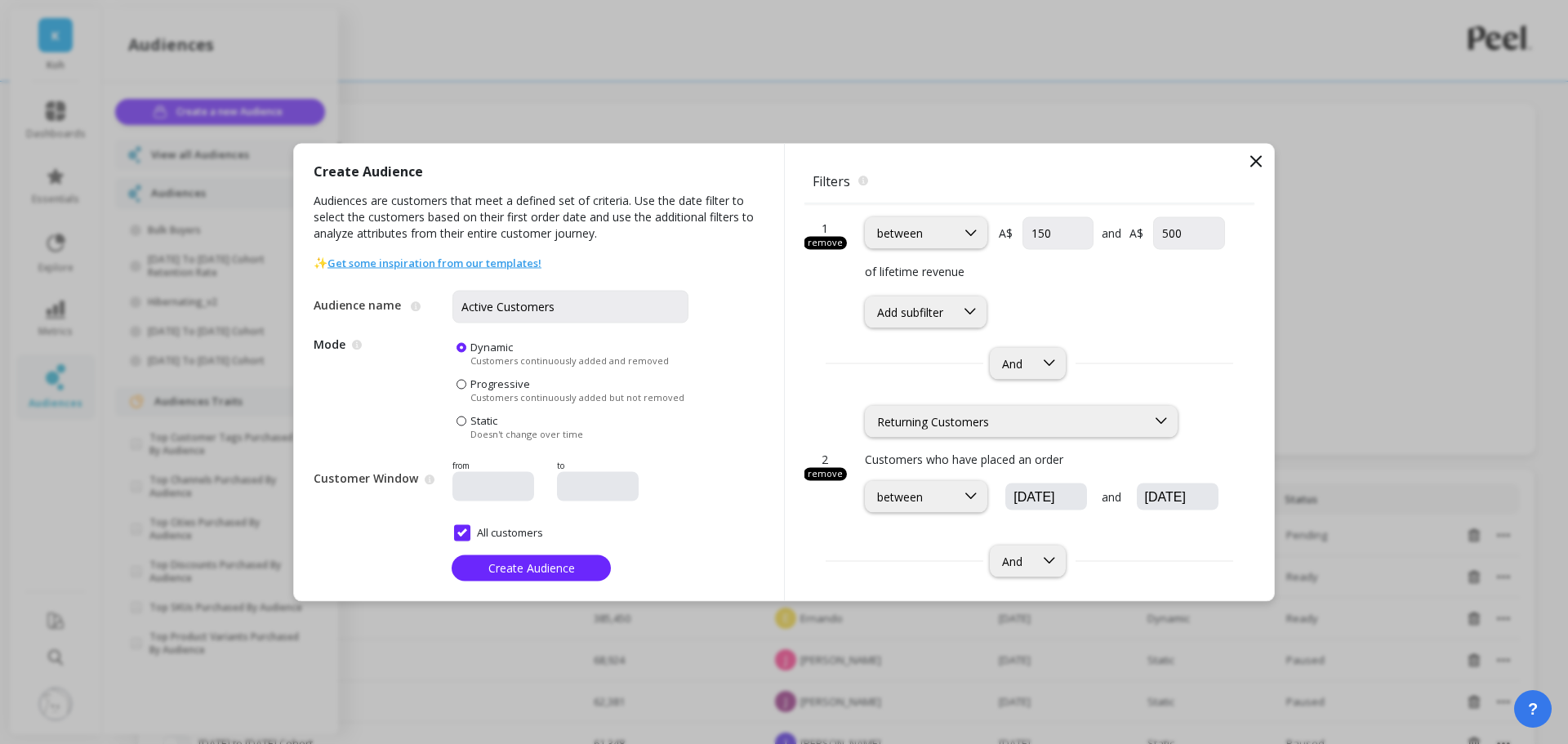 click on "option Returning Customers, selected. Returning Customers Customers who have placed an order between 07/10/2025   and 07/10/2025" at bounding box center (1045, 455) 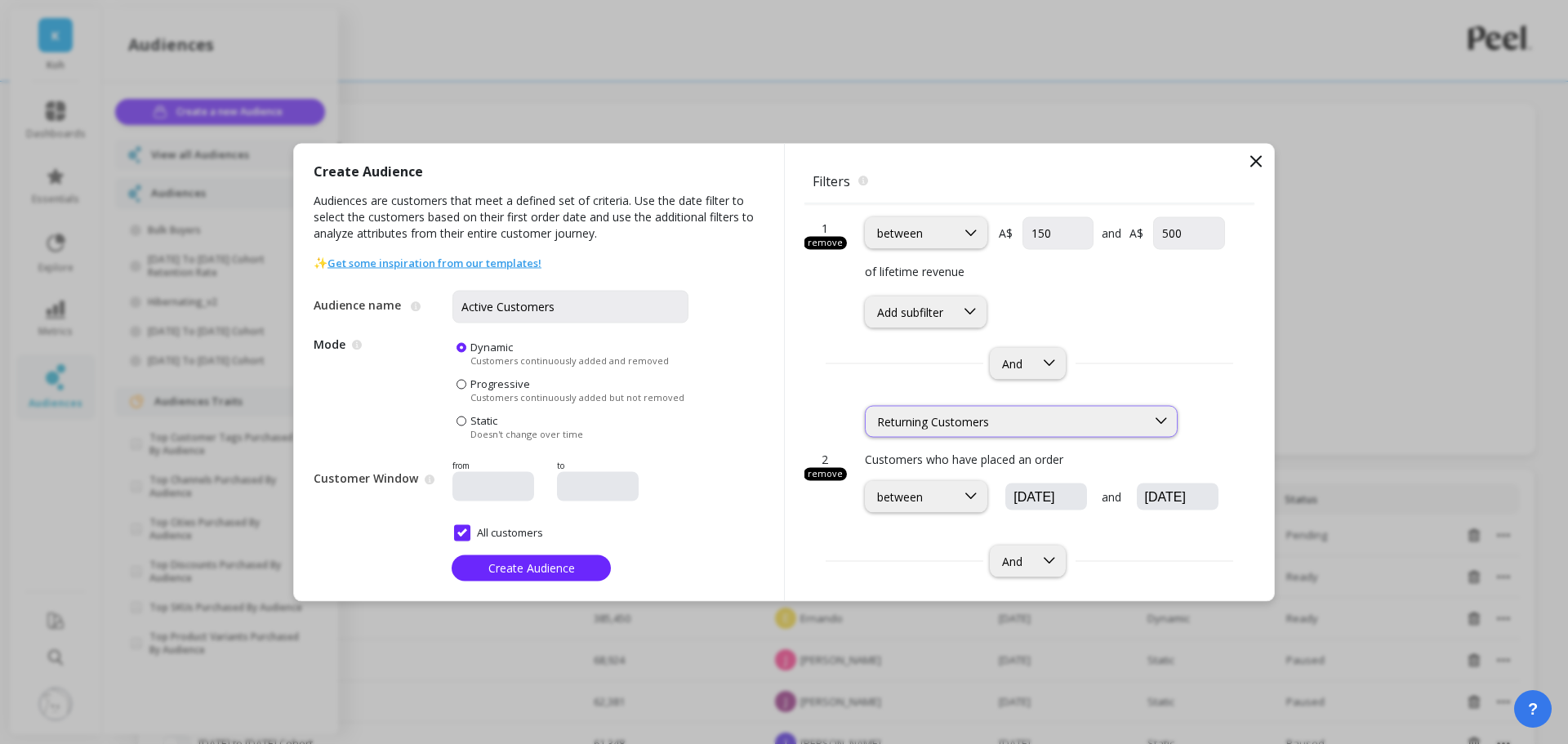 click on "Returning Customers" at bounding box center (1005, 421) 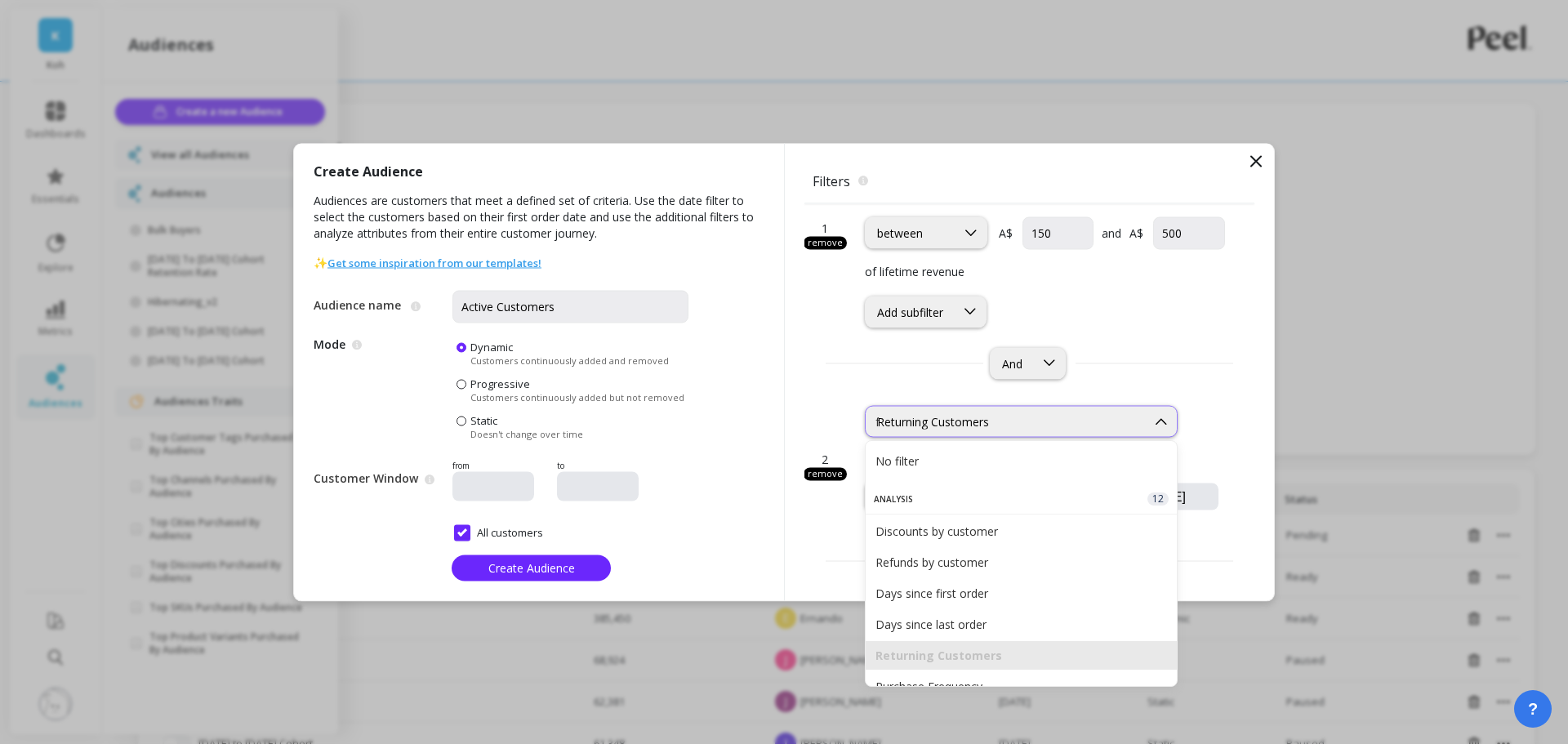 scroll, scrollTop: 45, scrollLeft: 0, axis: vertical 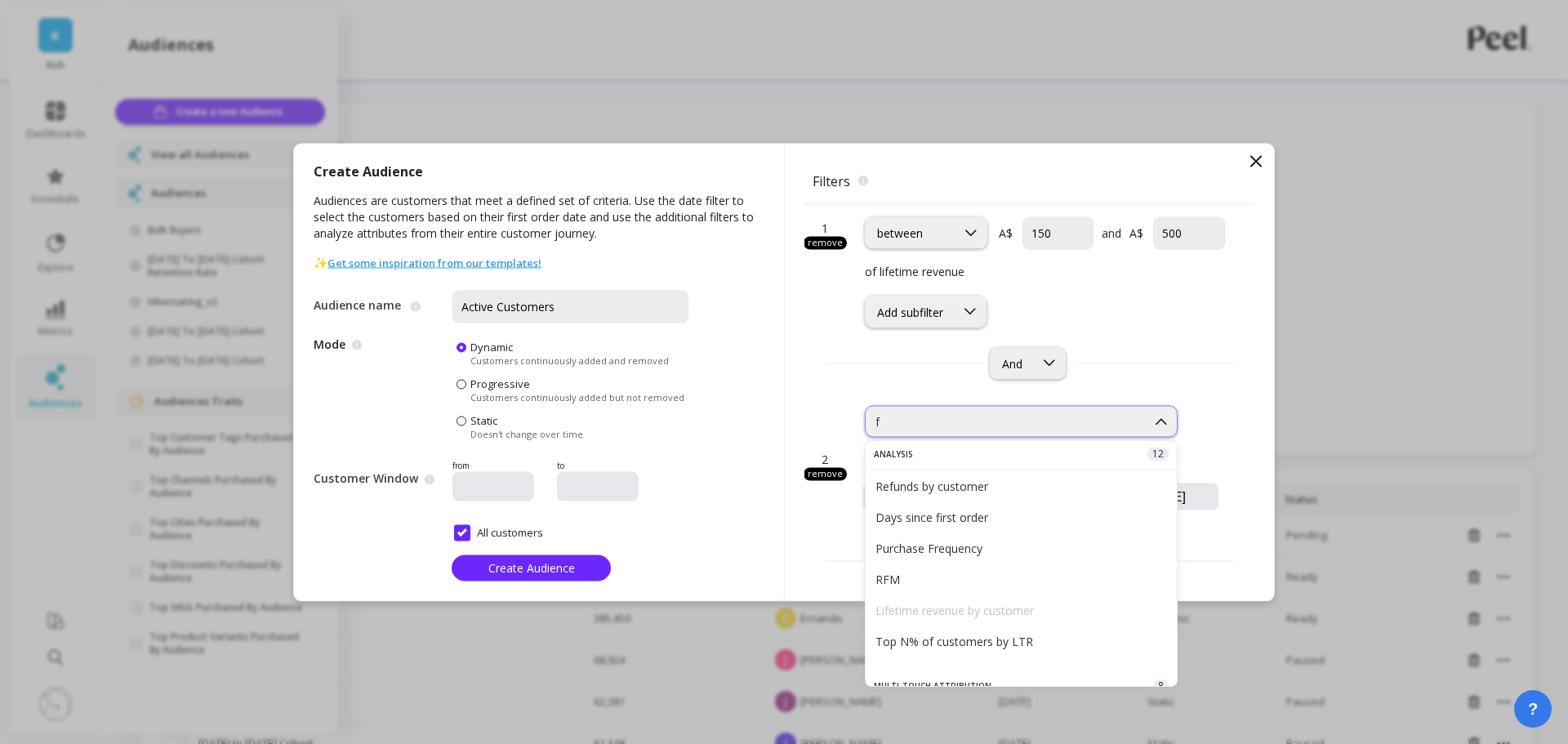 type on "fr" 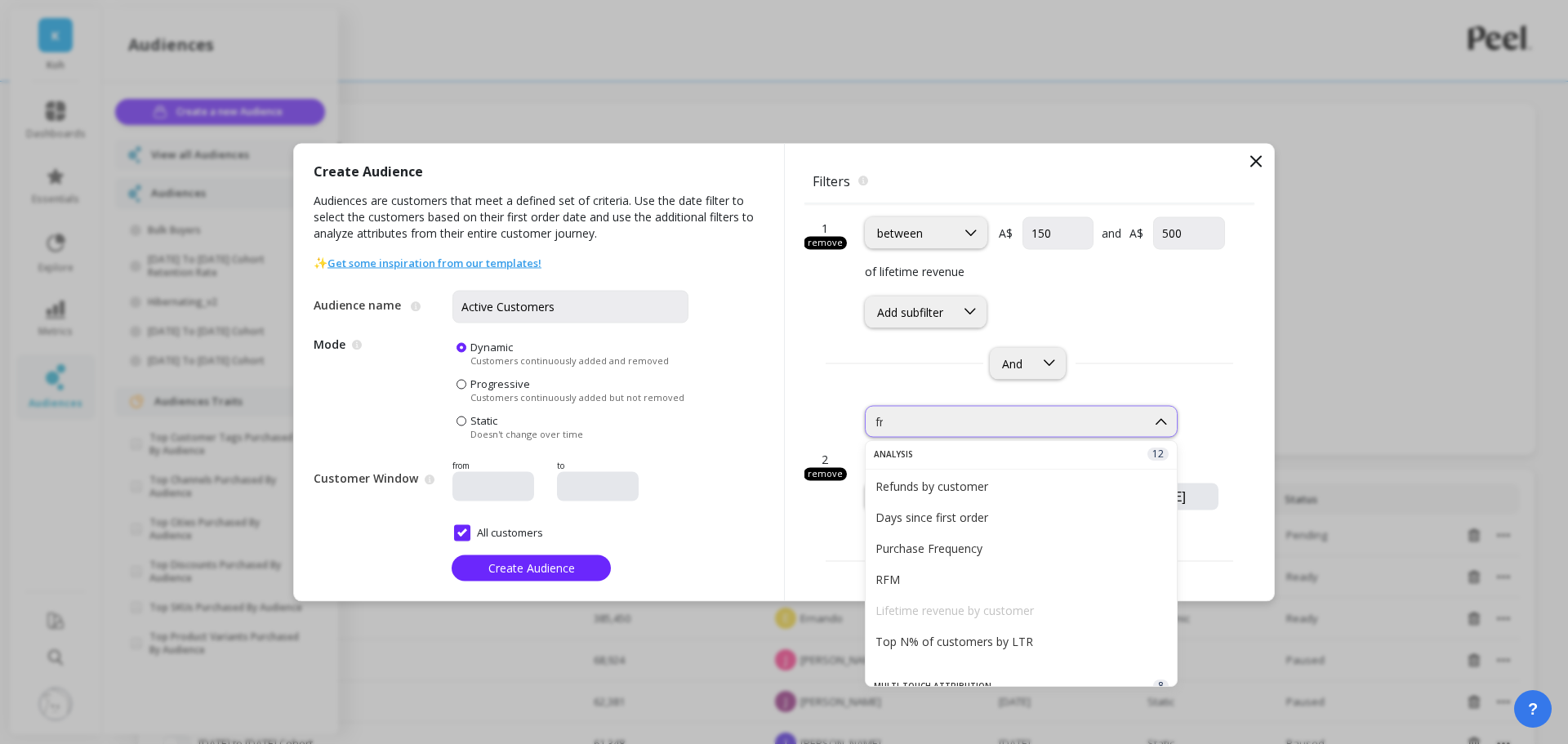 scroll, scrollTop: 0, scrollLeft: 0, axis: both 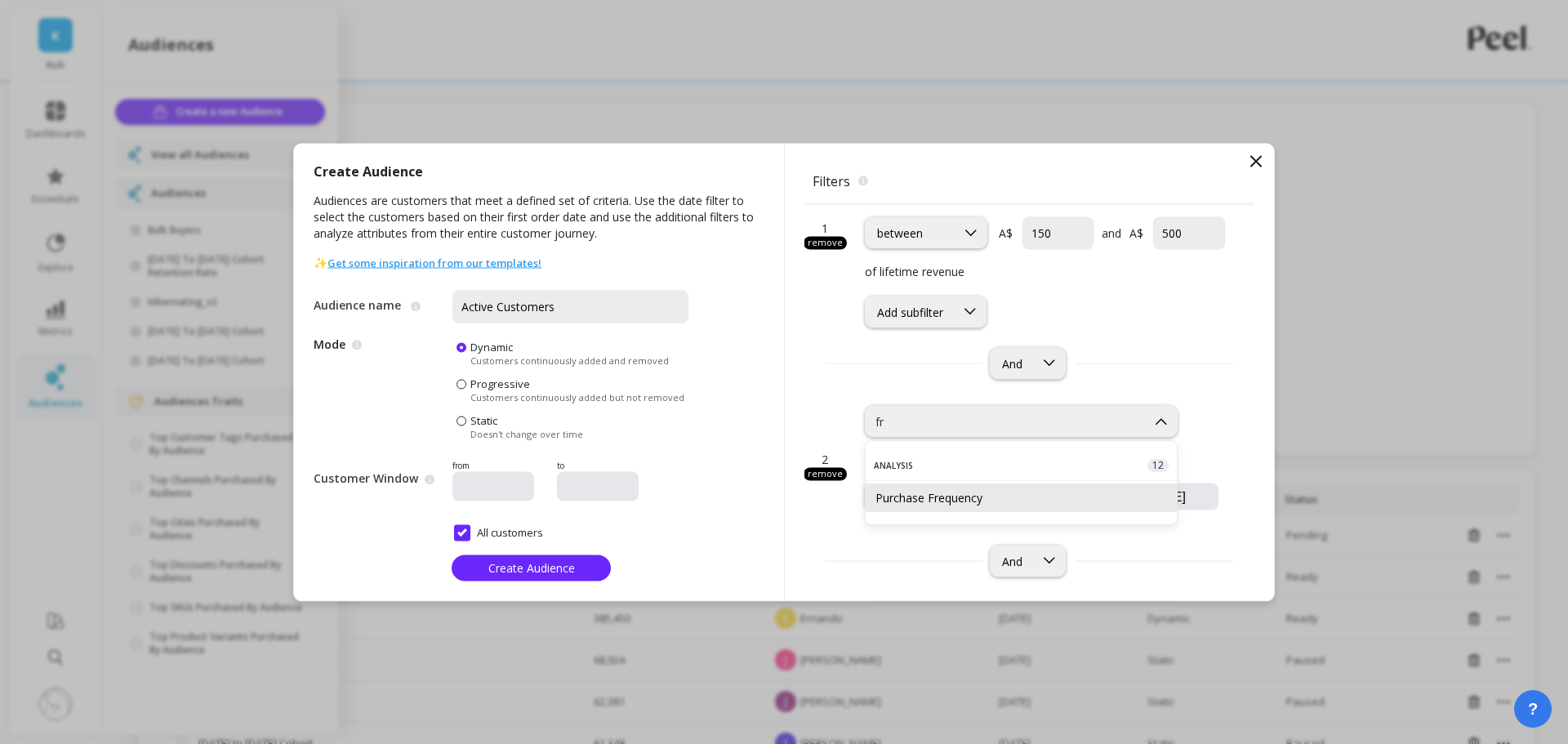 click on "Purchase Frequency" at bounding box center (1021, 497) 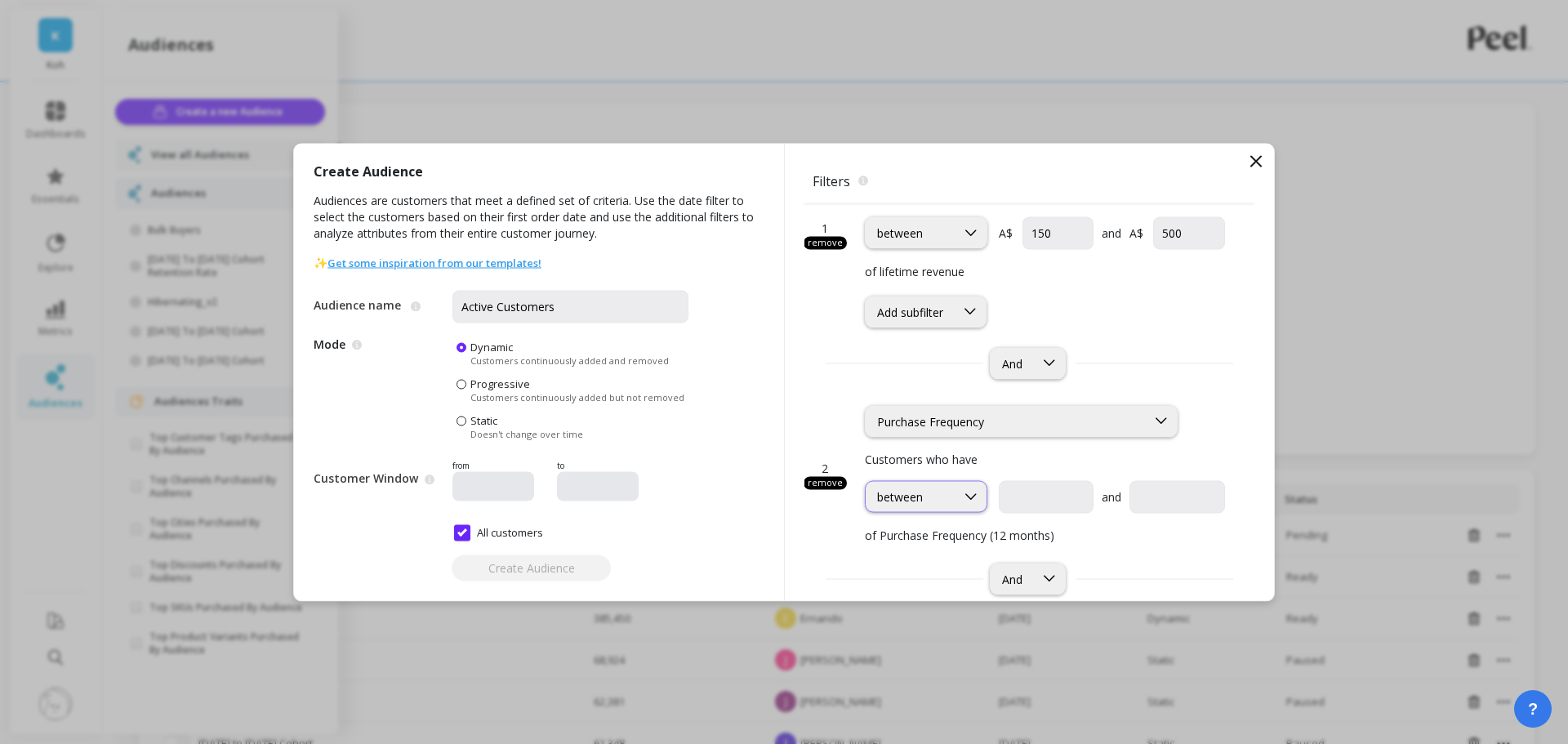 click on "between" at bounding box center [911, 497] 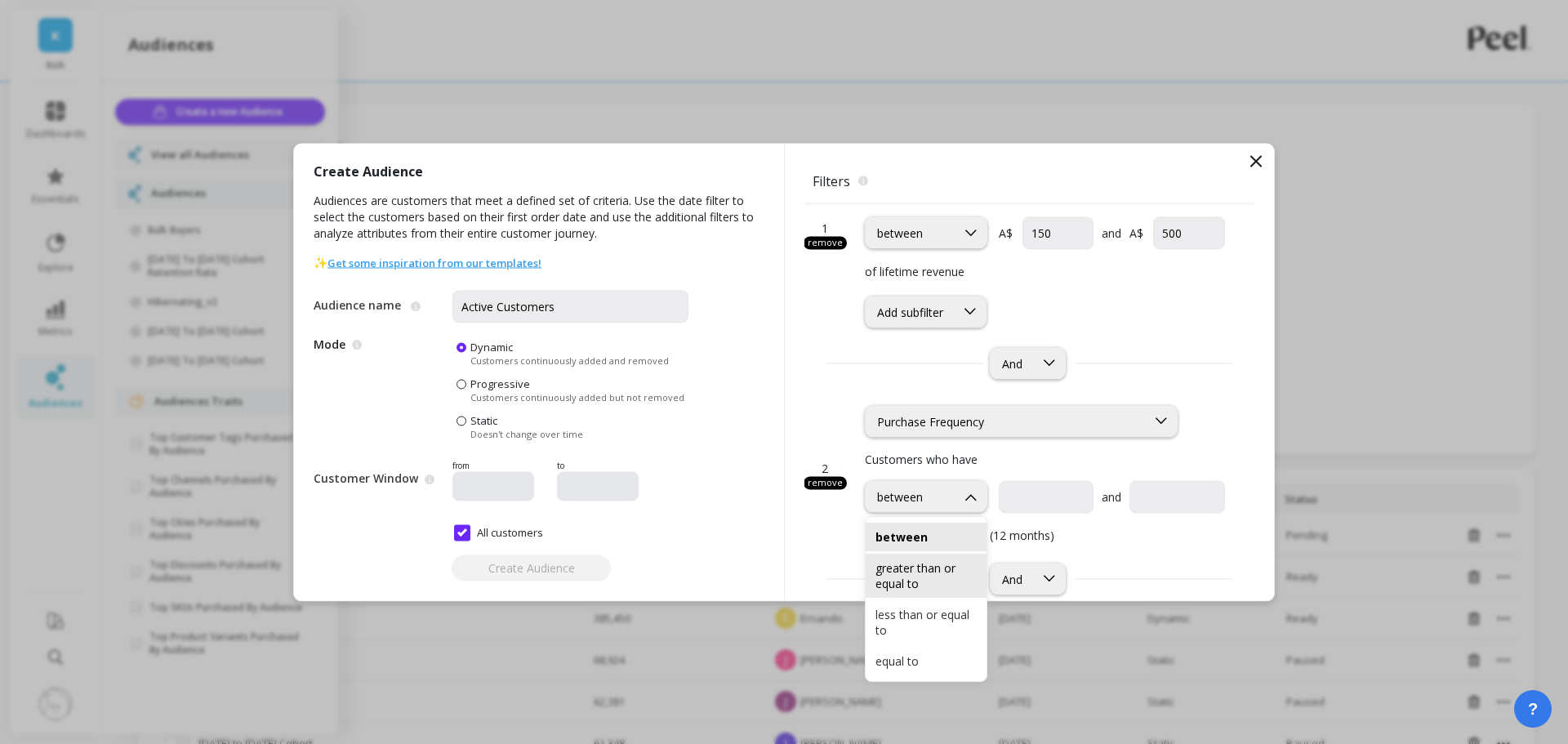 click on "greater than or equal to" at bounding box center (926, 576) 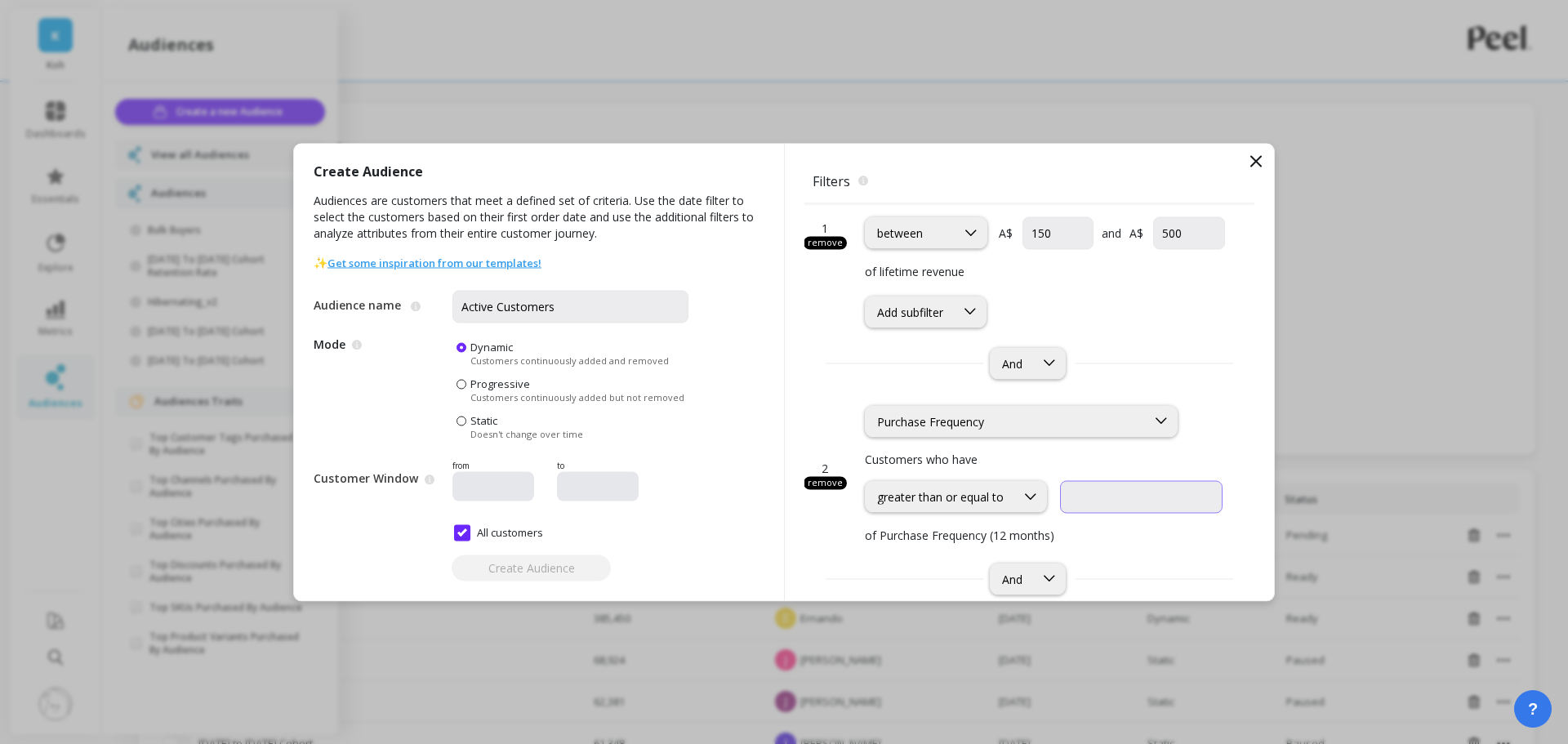click at bounding box center [1141, 497] 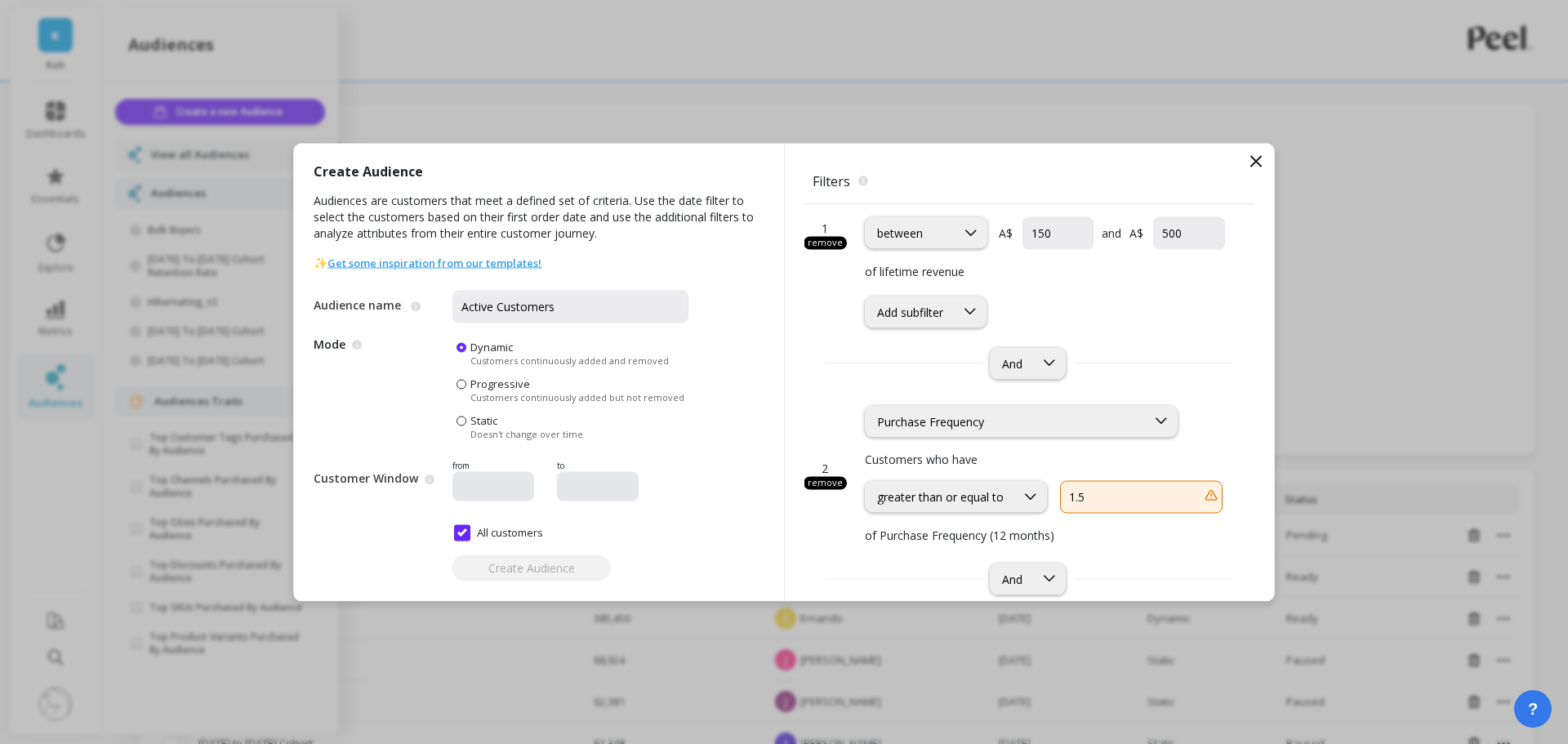 type on "1.5" 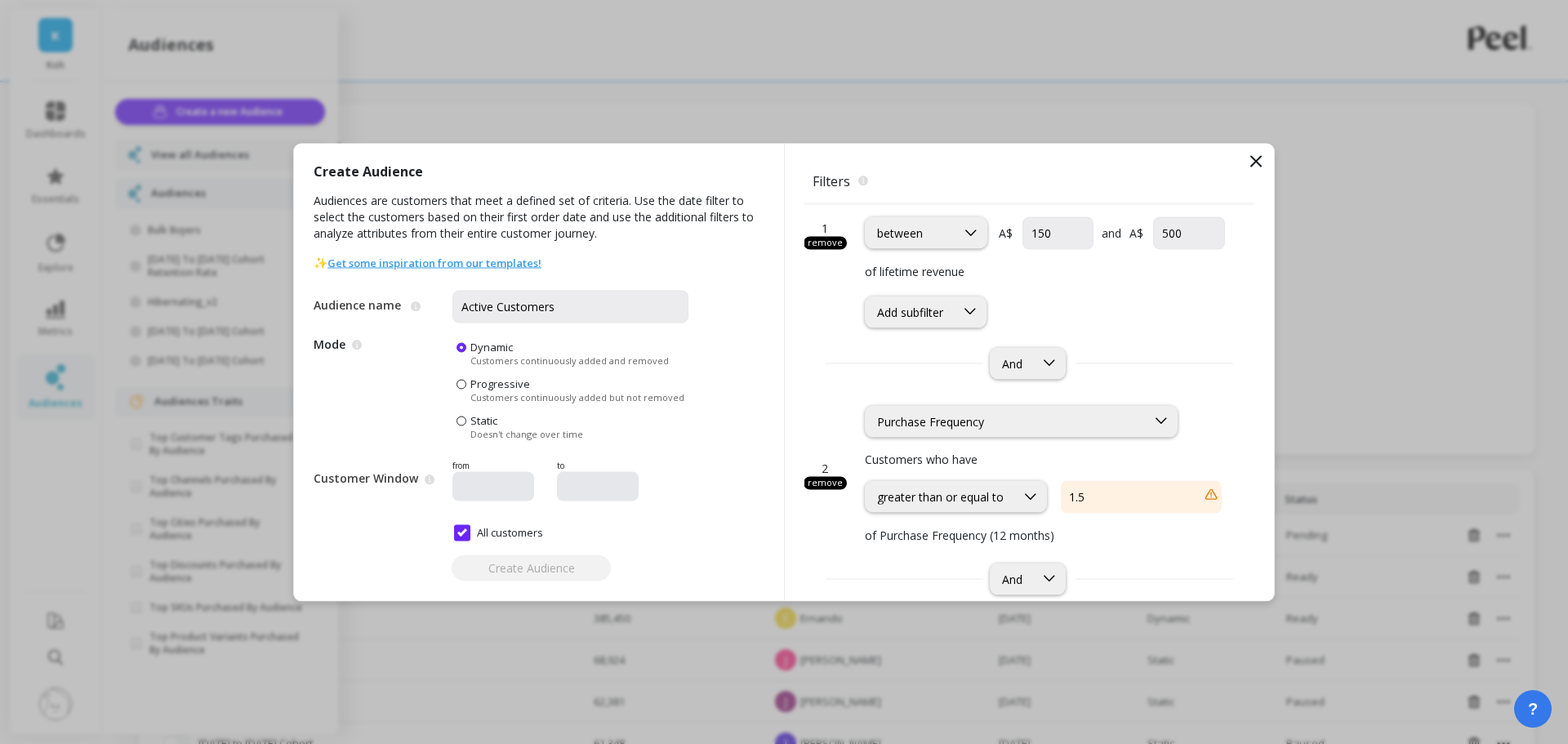 click on "Customers who have" at bounding box center (1045, 458) 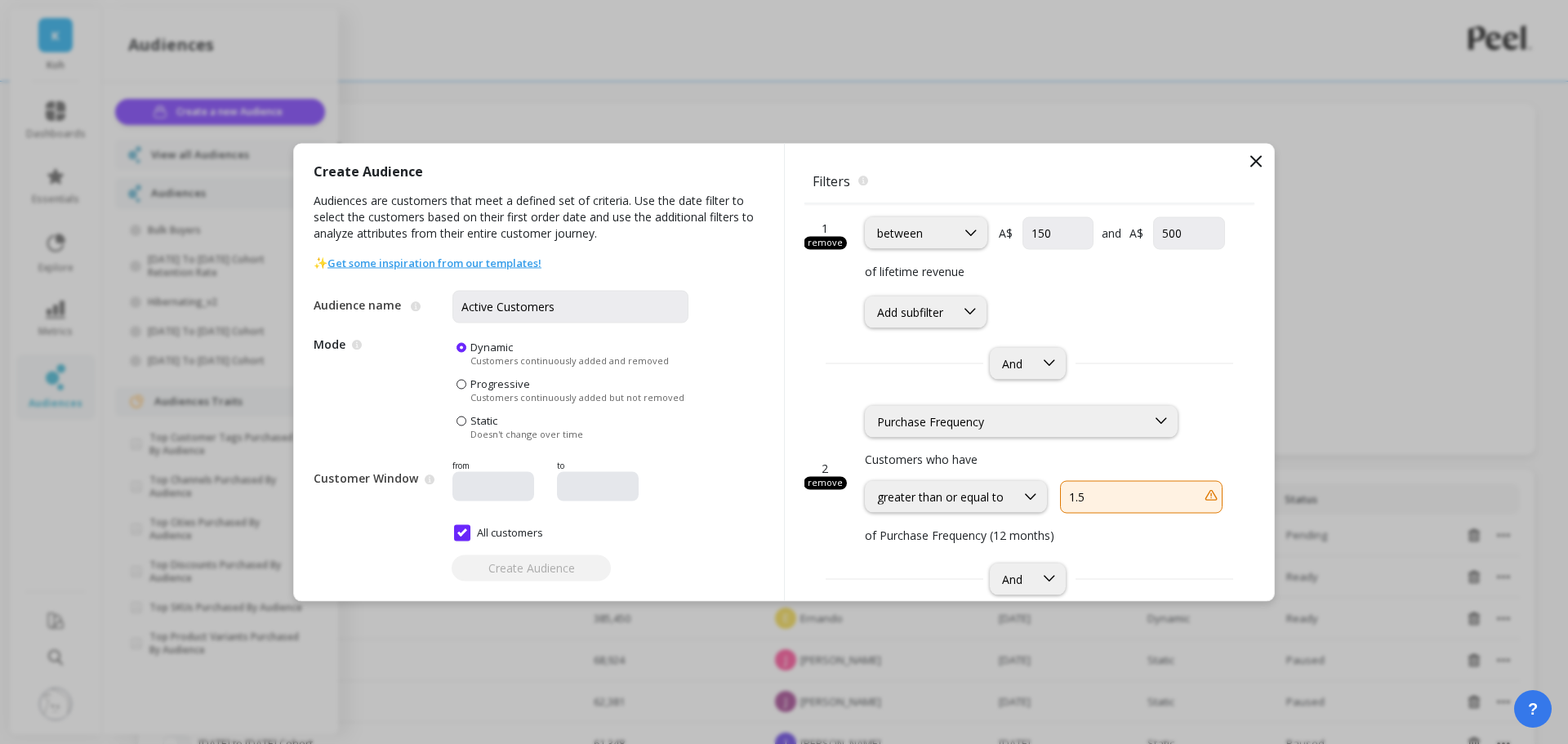 click on "1.5" at bounding box center (1141, 497) 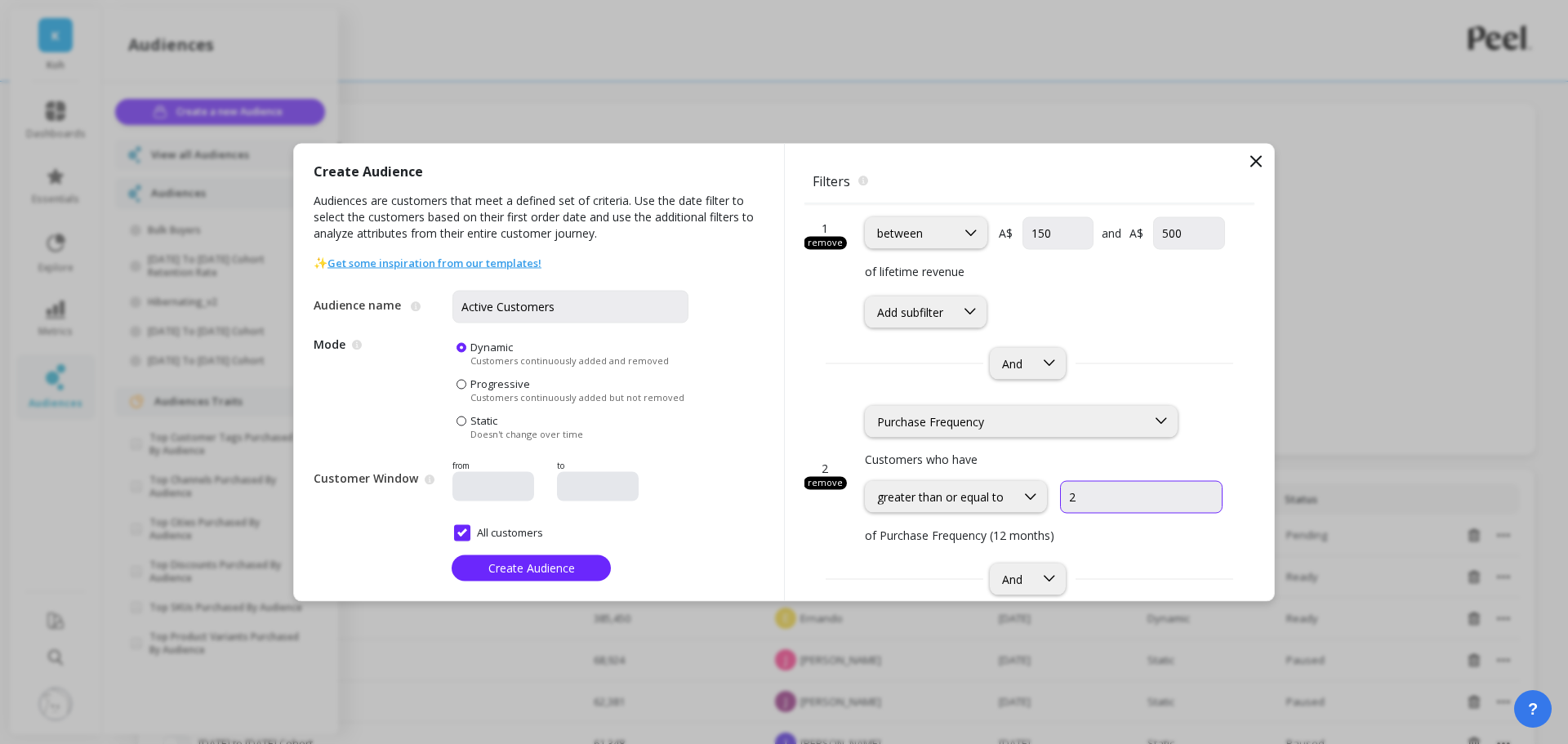 type on "2" 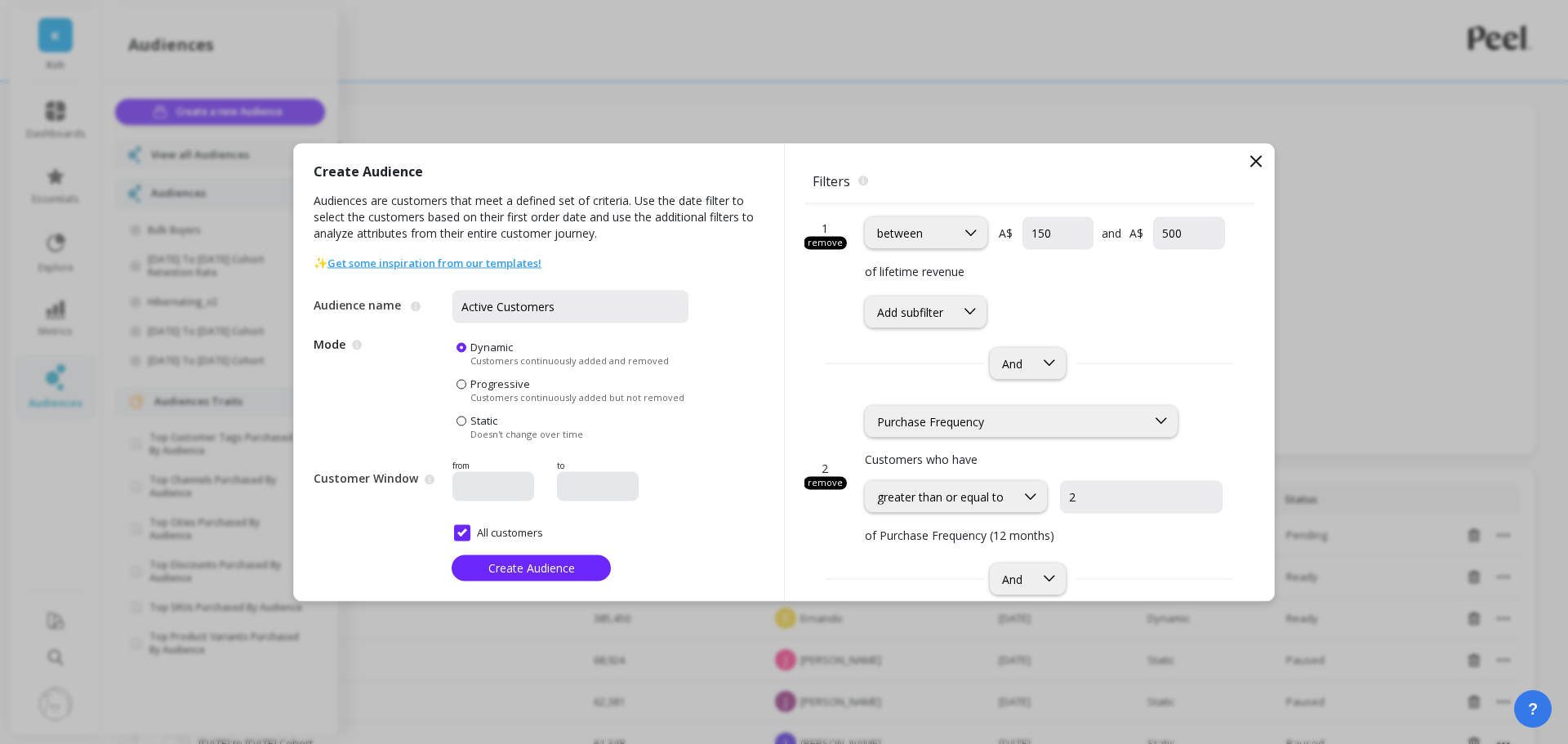 click on "option Purchase Frequency, selected. Purchase Frequency Customers who have option greater than or equal to, selected. greater than or equal to 2   of Purchase Frequency (12 months)" at bounding box center [1045, 464] 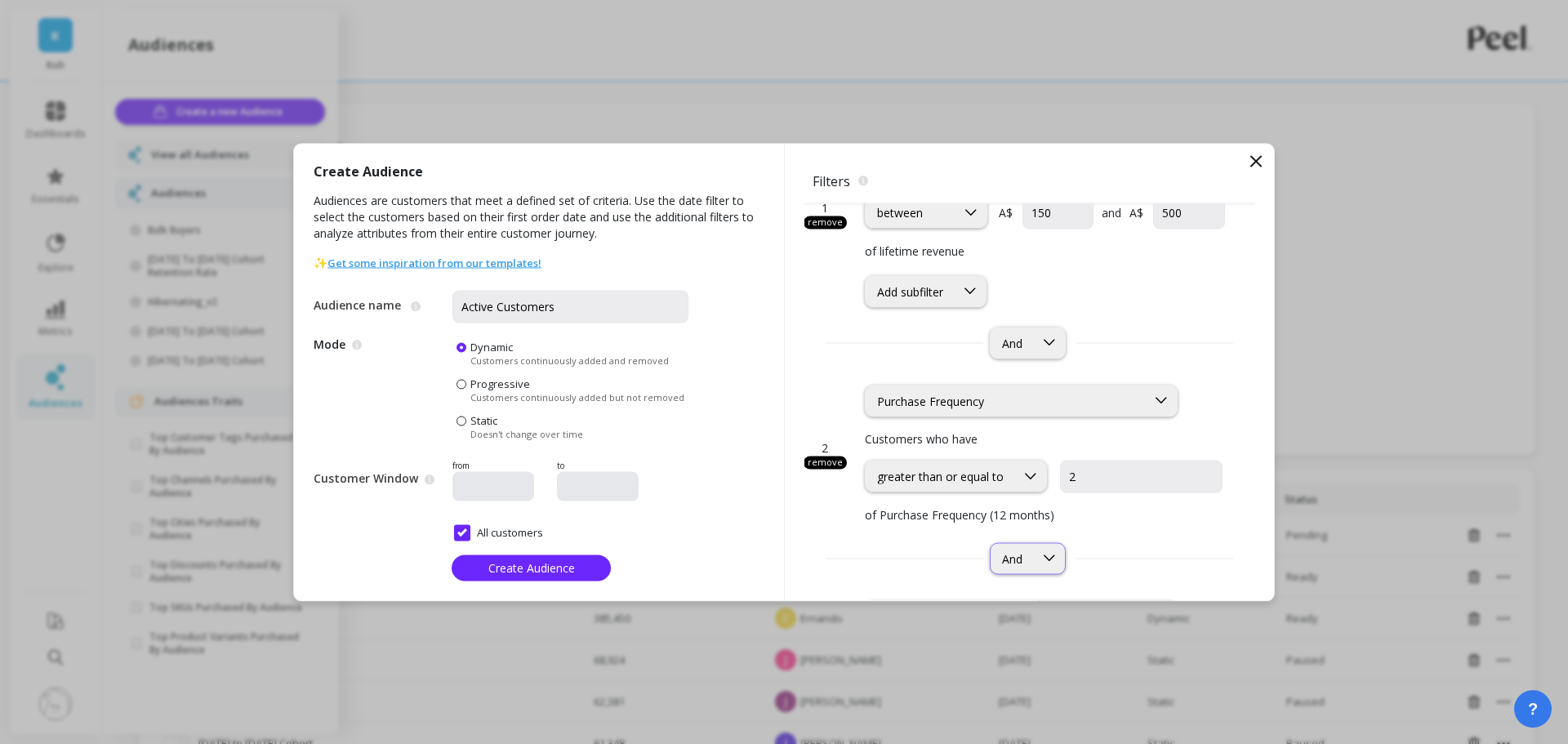 scroll, scrollTop: 158, scrollLeft: 0, axis: vertical 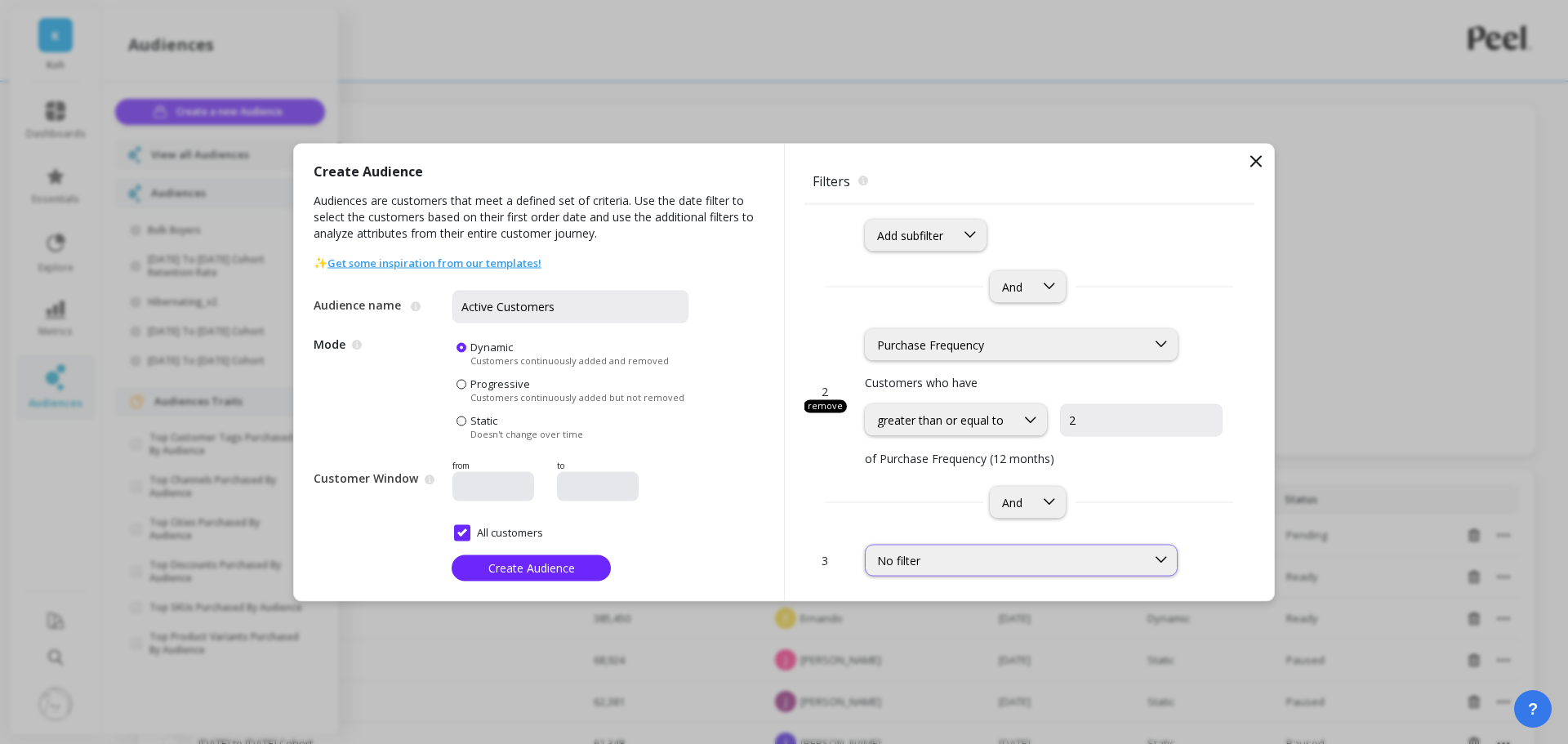 click on "No filter" at bounding box center (1005, 559) 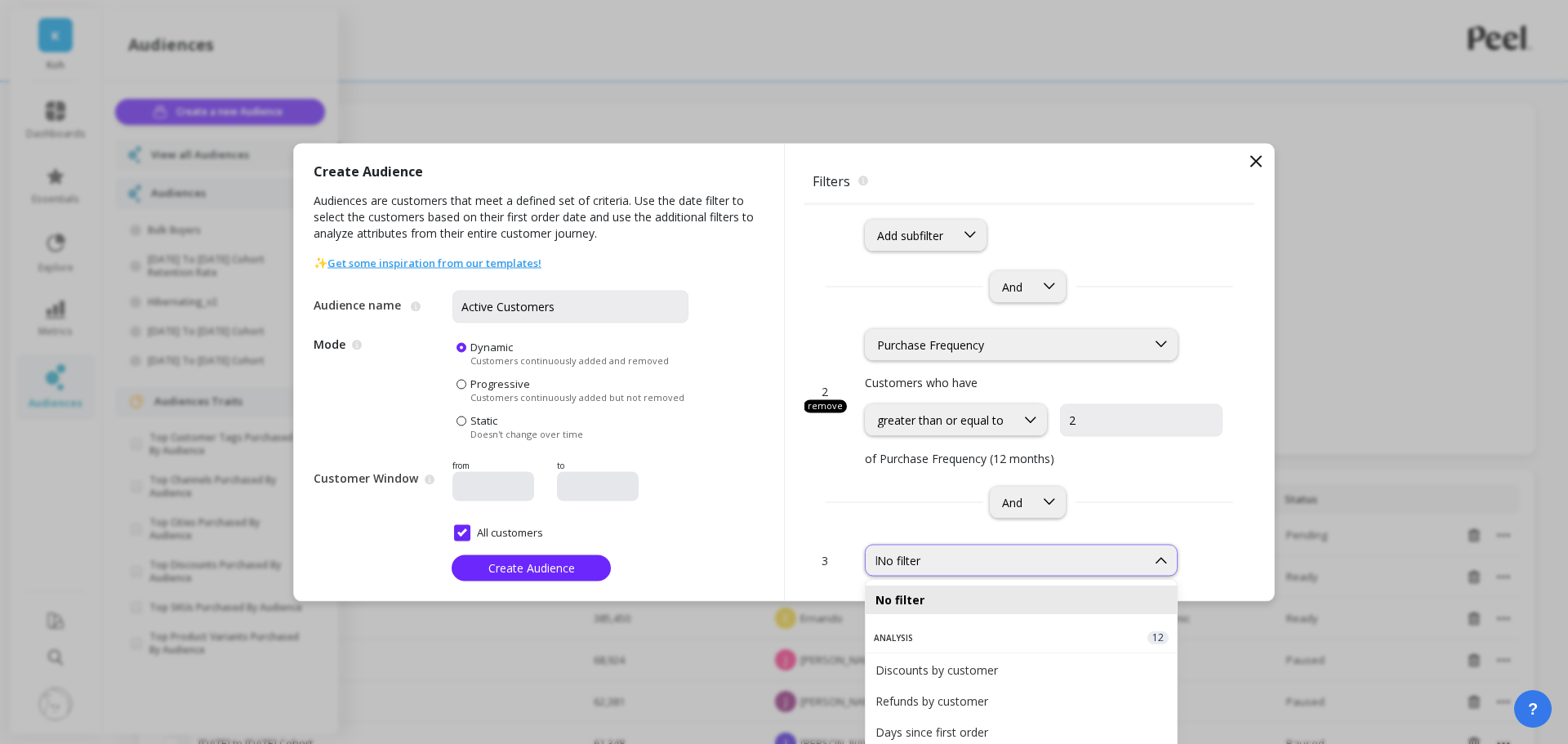 type on "last" 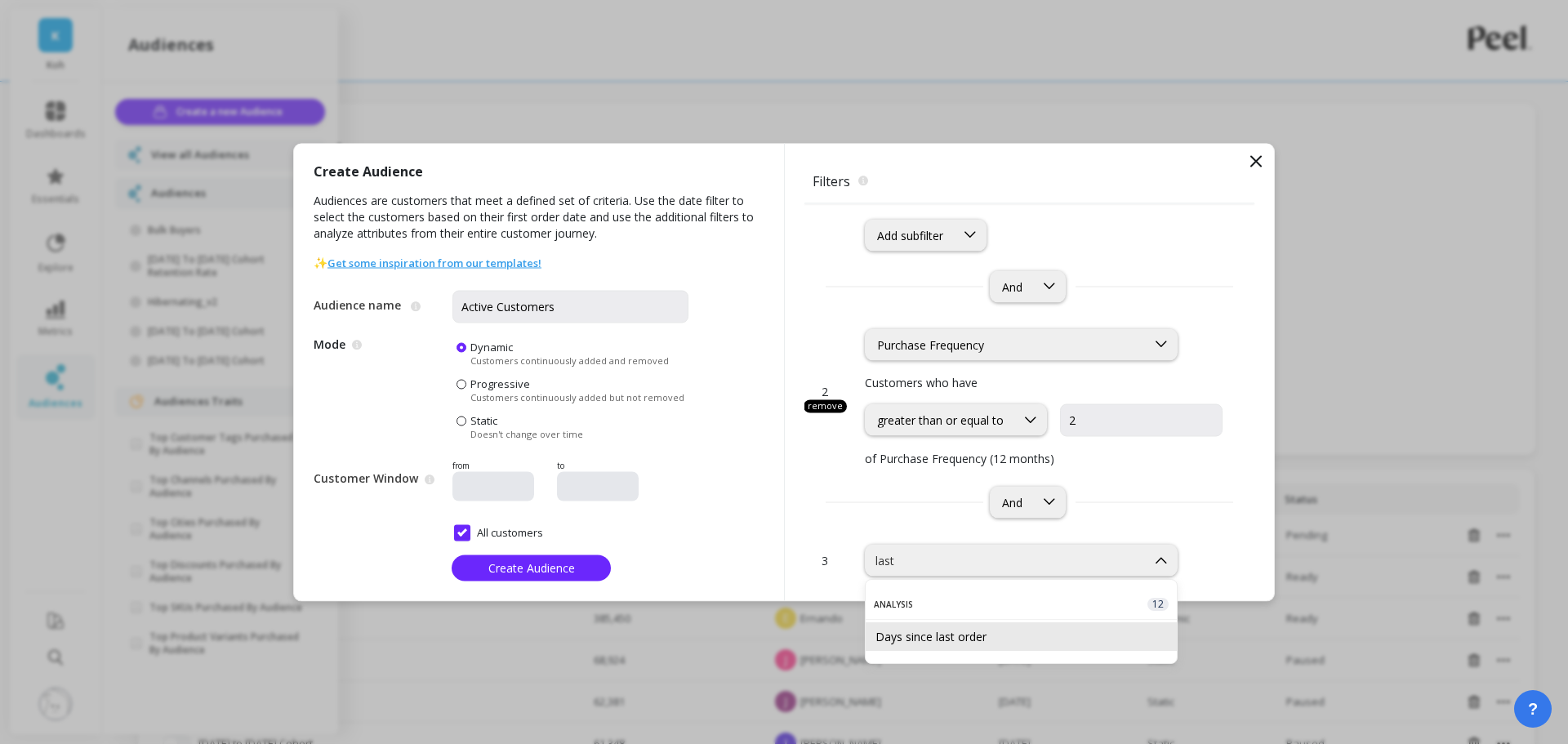 click on "Days since last order" at bounding box center [1021, 636] 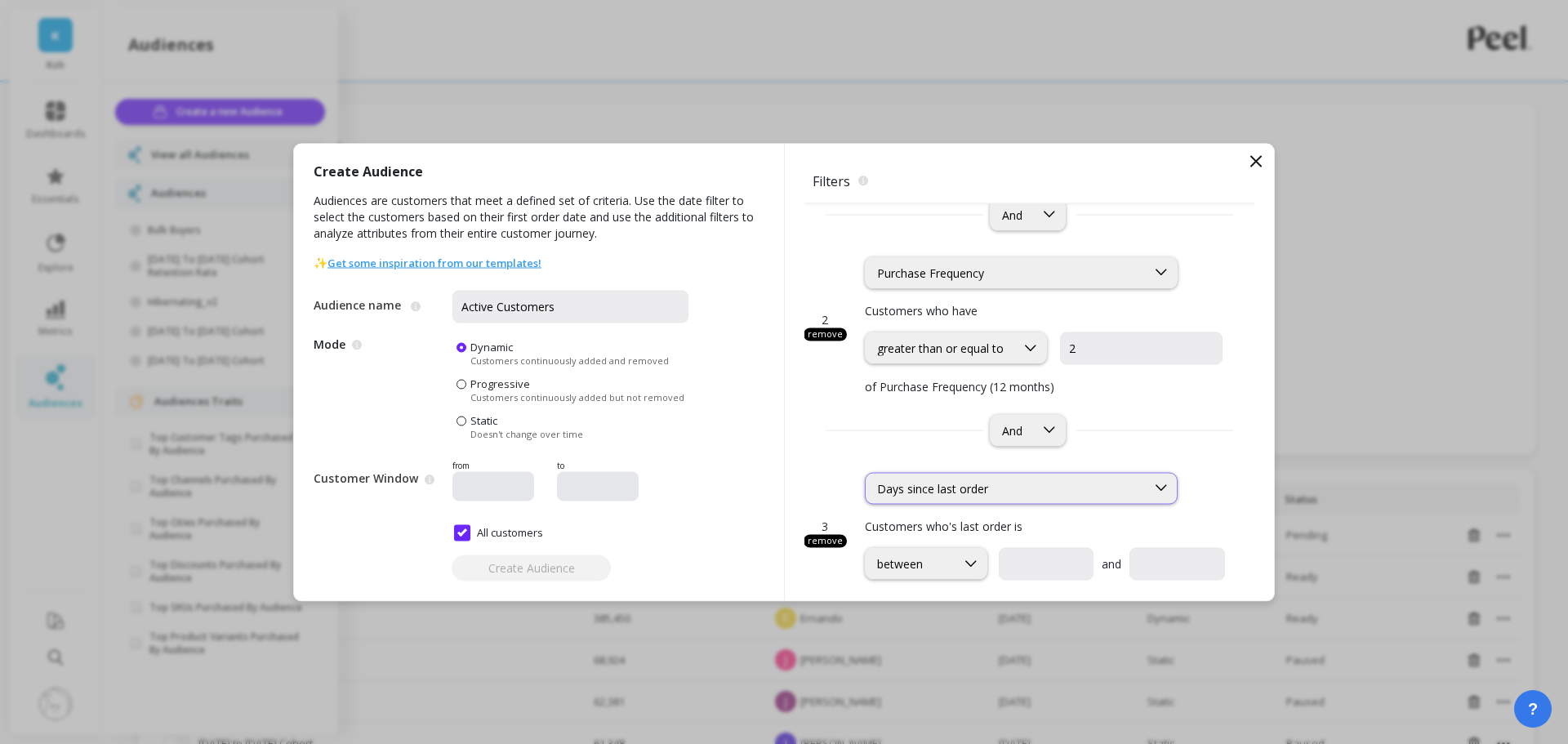 scroll, scrollTop: 322, scrollLeft: 0, axis: vertical 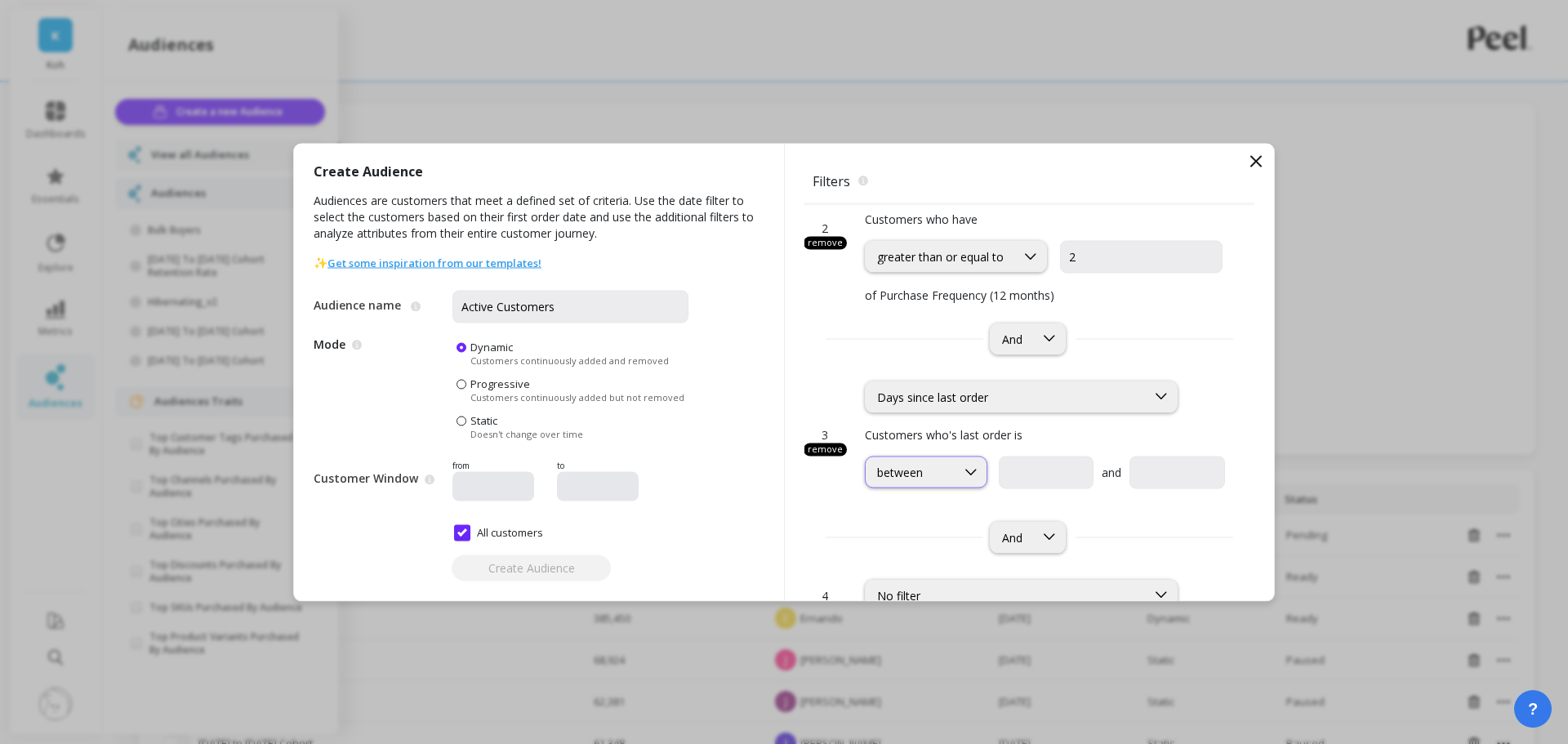 click on "between" at bounding box center (911, 472) 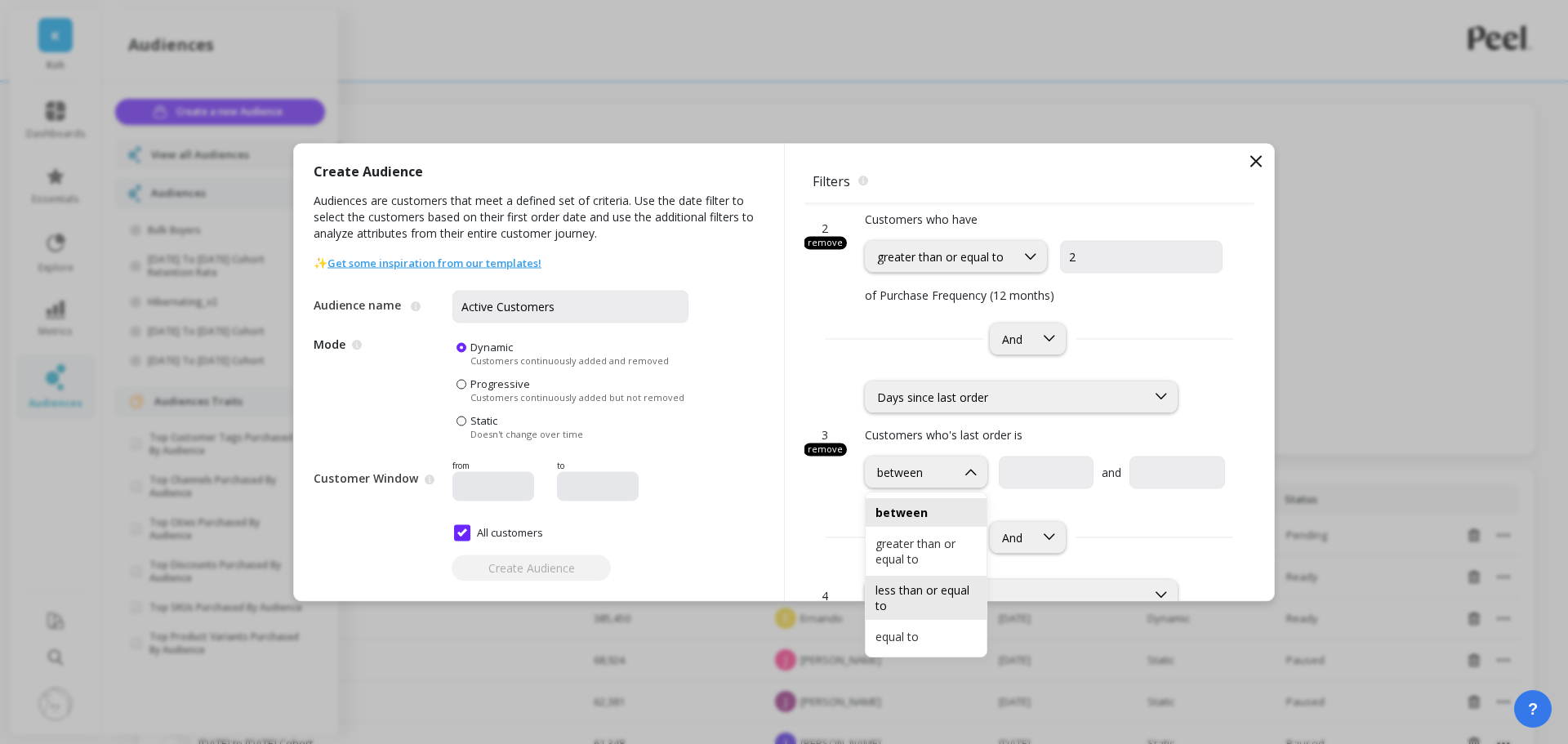 click on "less than or equal to" at bounding box center (926, 598) 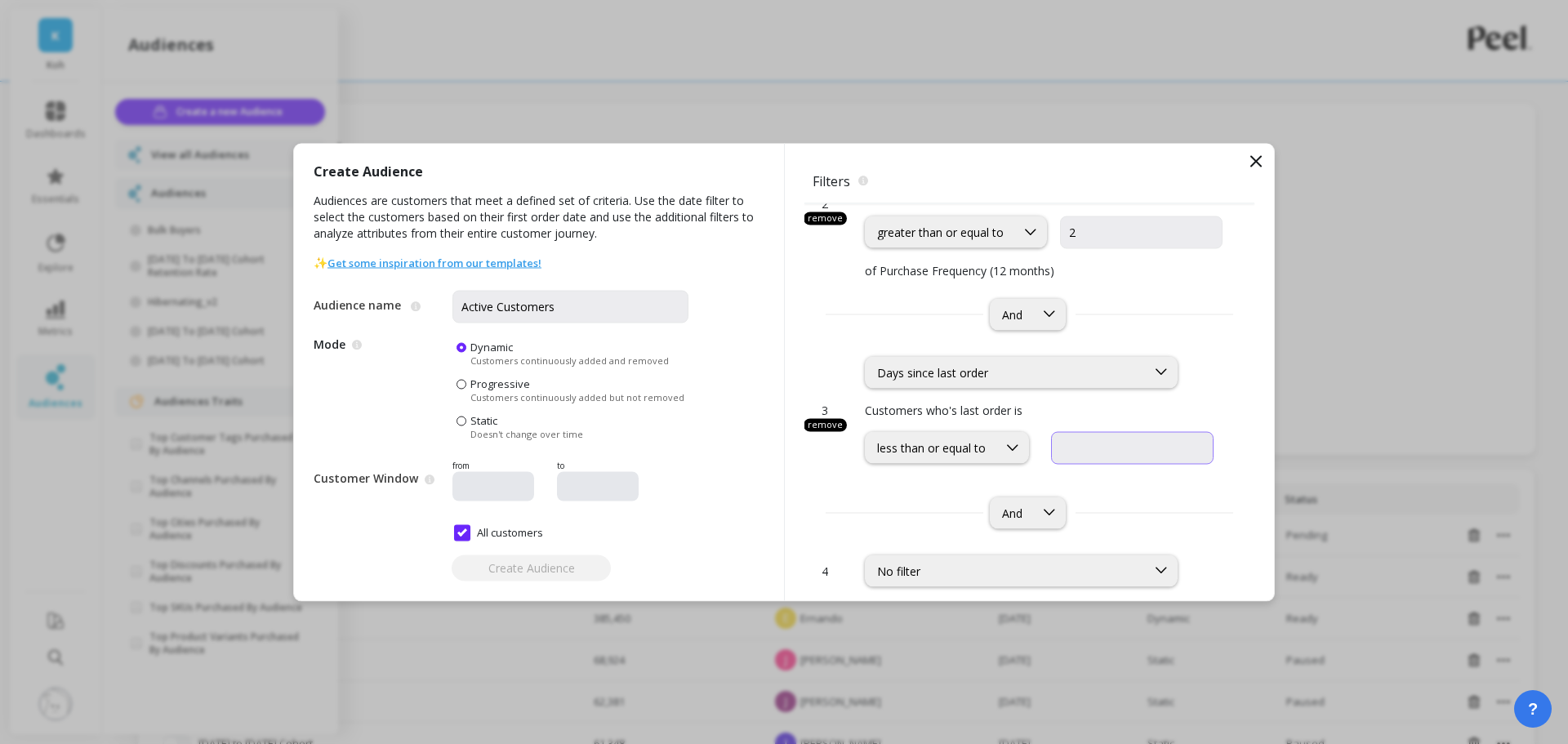 scroll, scrollTop: 357, scrollLeft: 0, axis: vertical 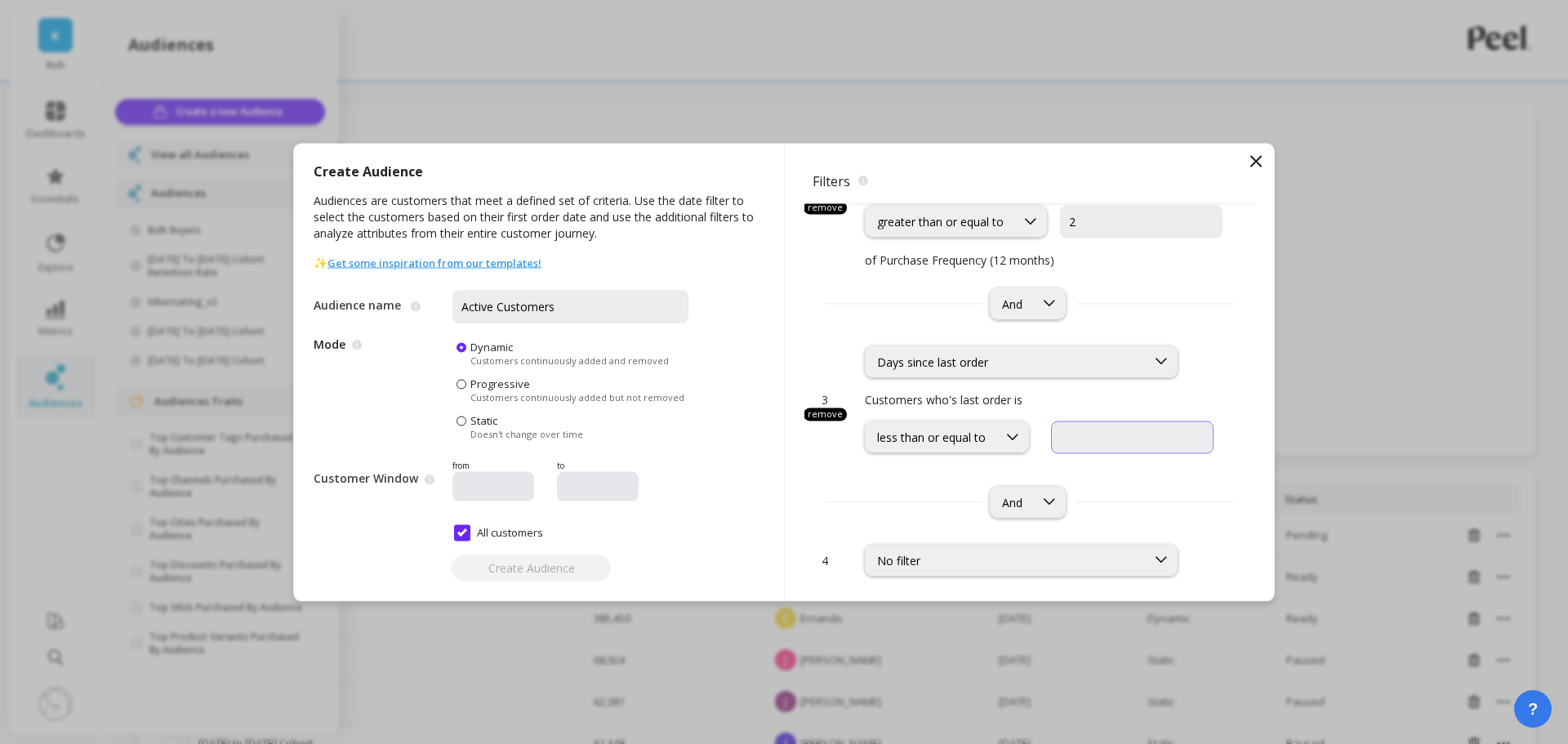 click at bounding box center [1141, 221] 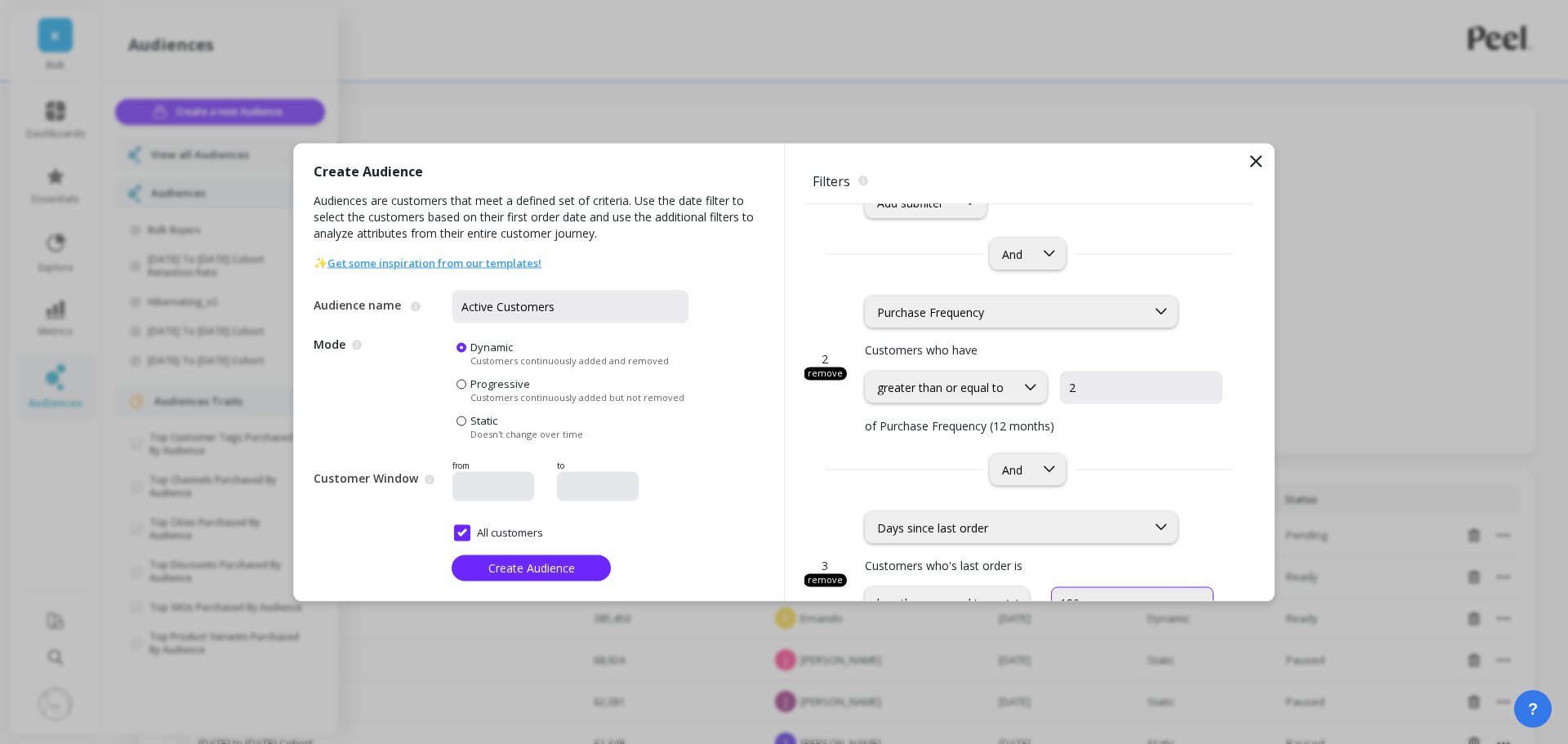 scroll, scrollTop: 357, scrollLeft: 0, axis: vertical 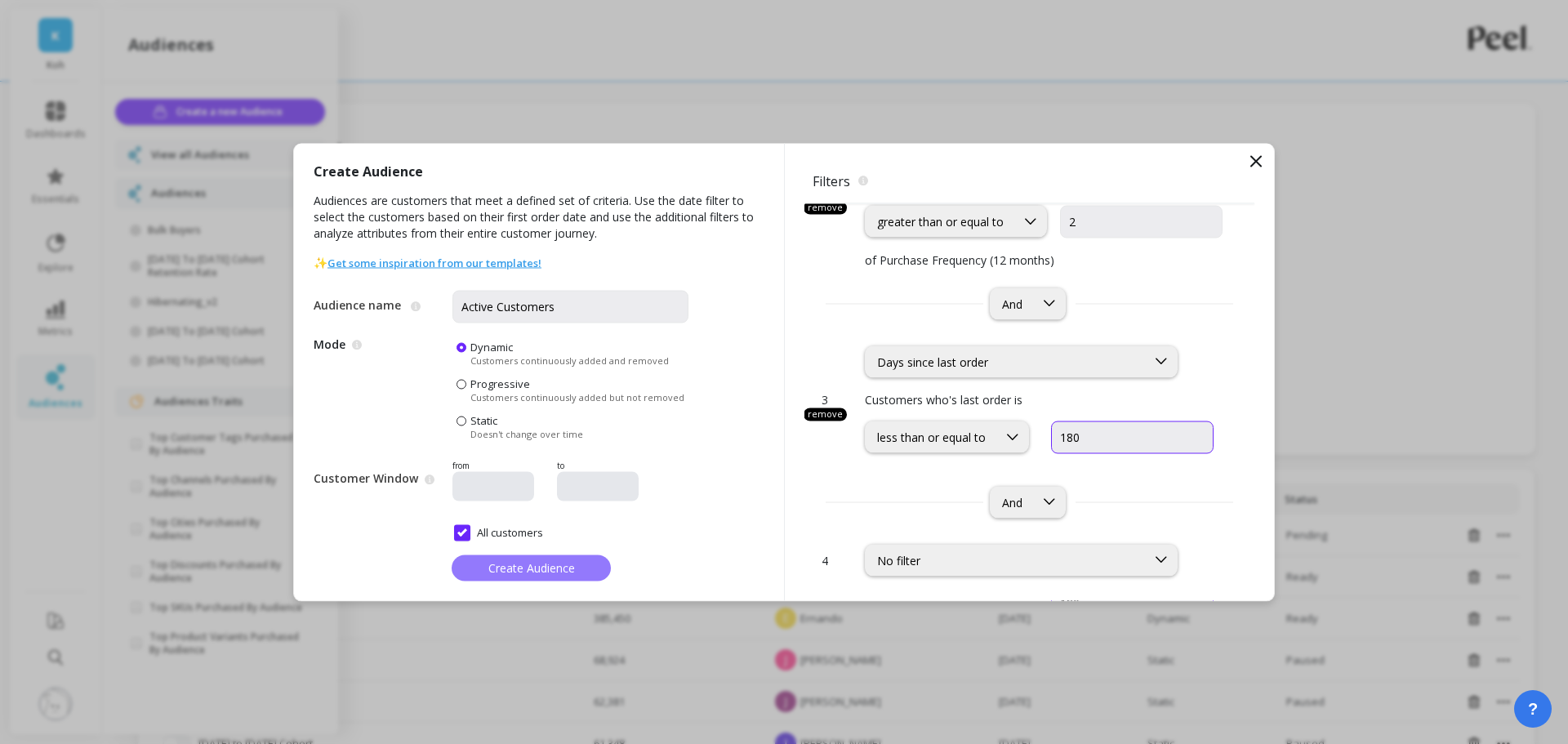 type on "180" 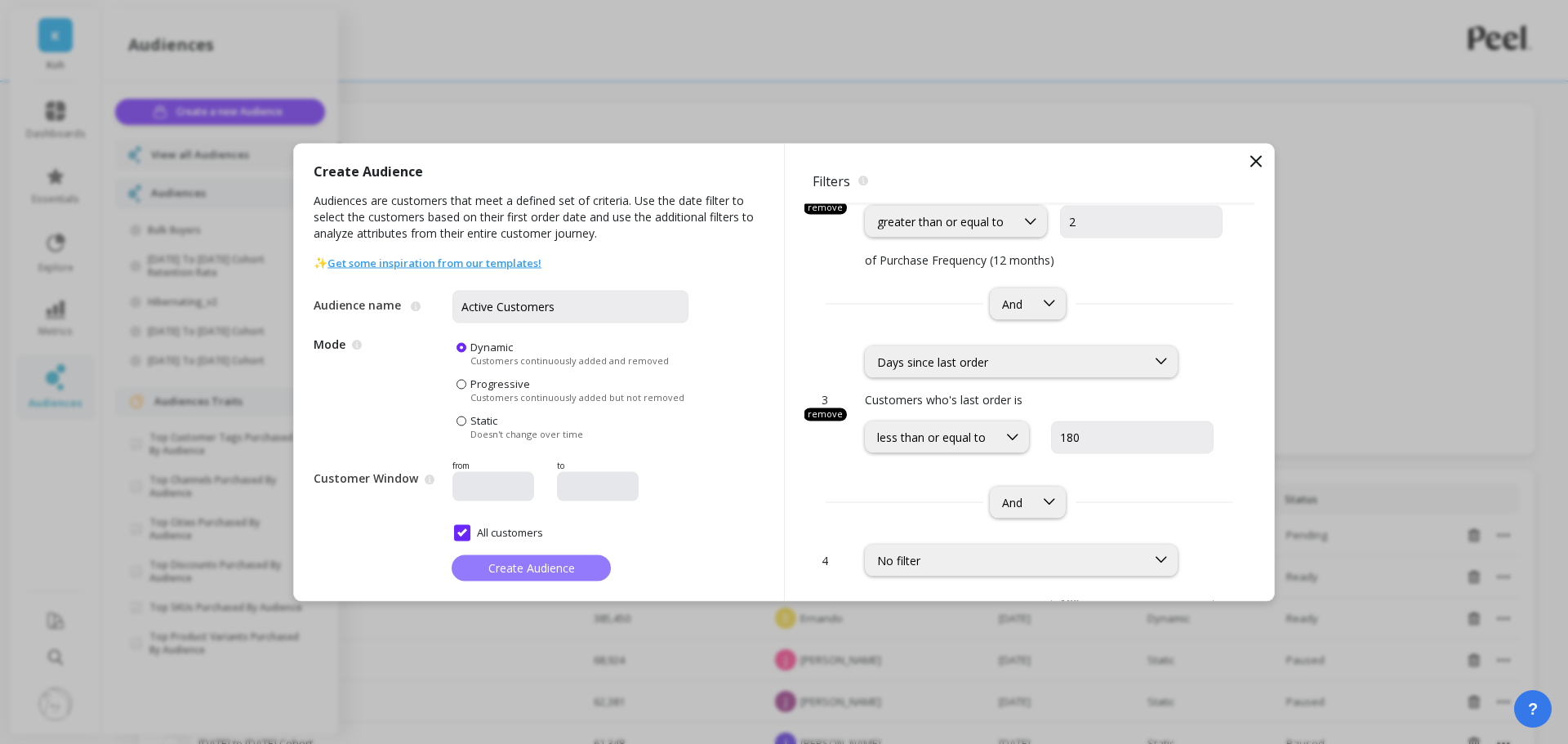 click on "Create Audience" at bounding box center (532, 568) 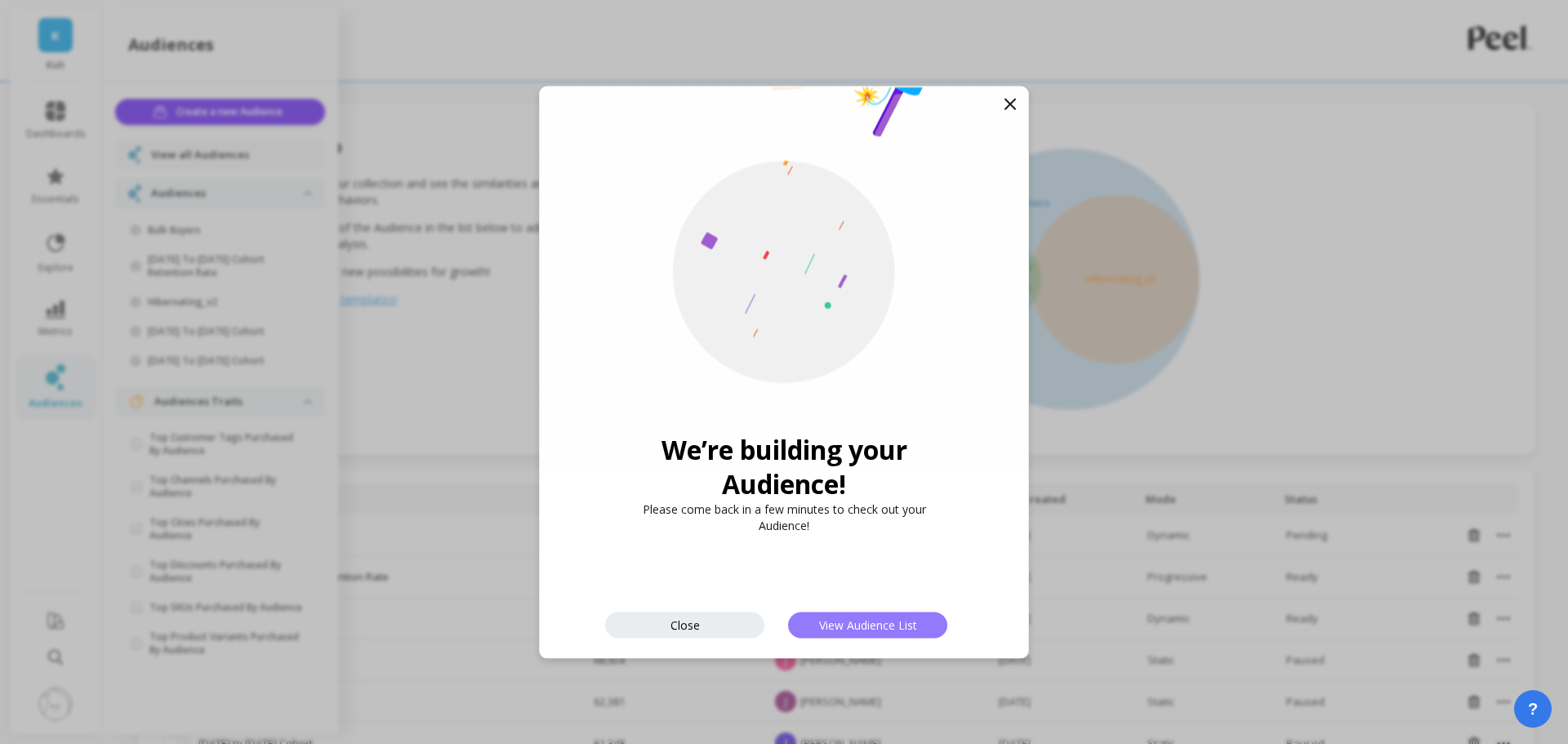 click on "View Audience List" at bounding box center (868, 625) 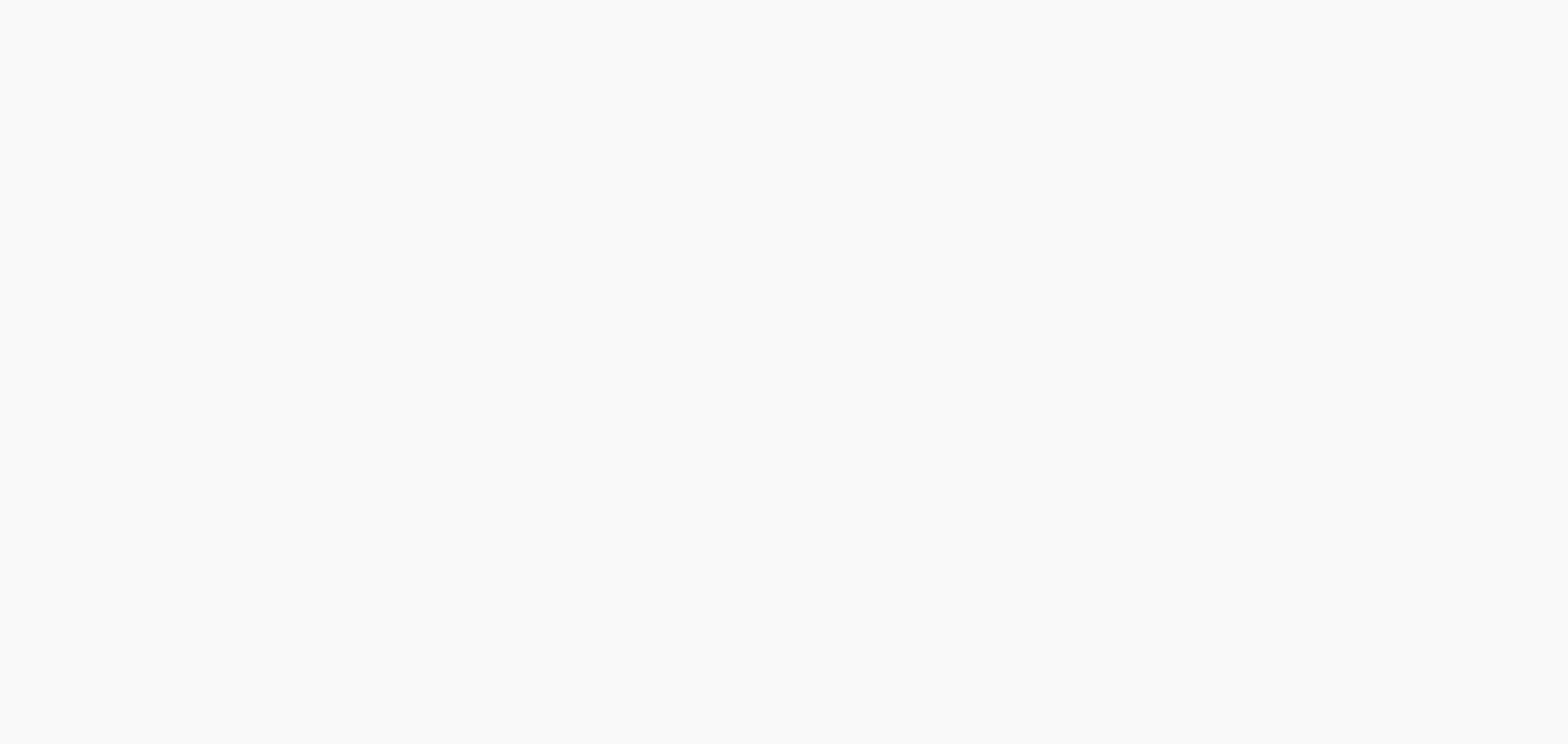 scroll, scrollTop: 0, scrollLeft: 0, axis: both 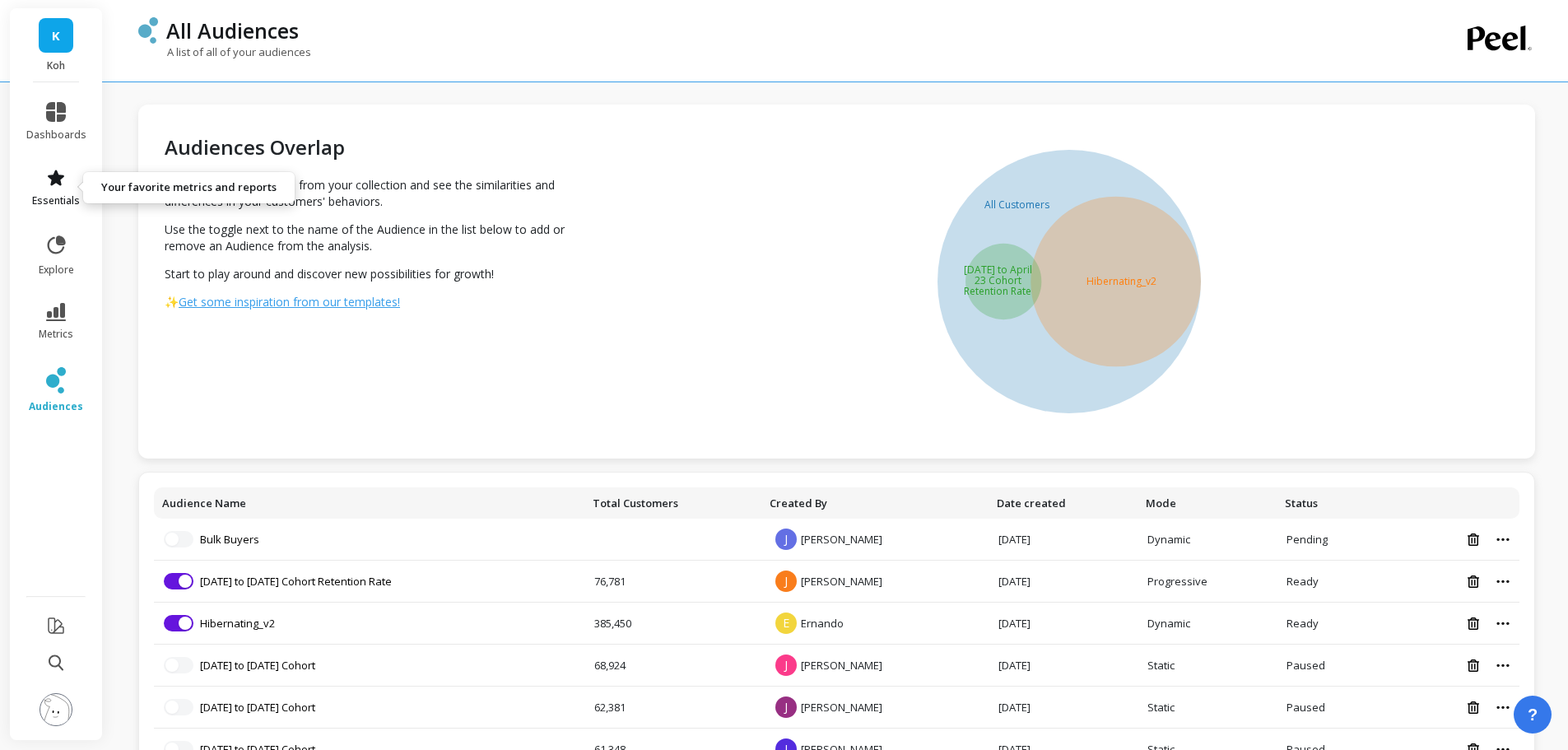 click 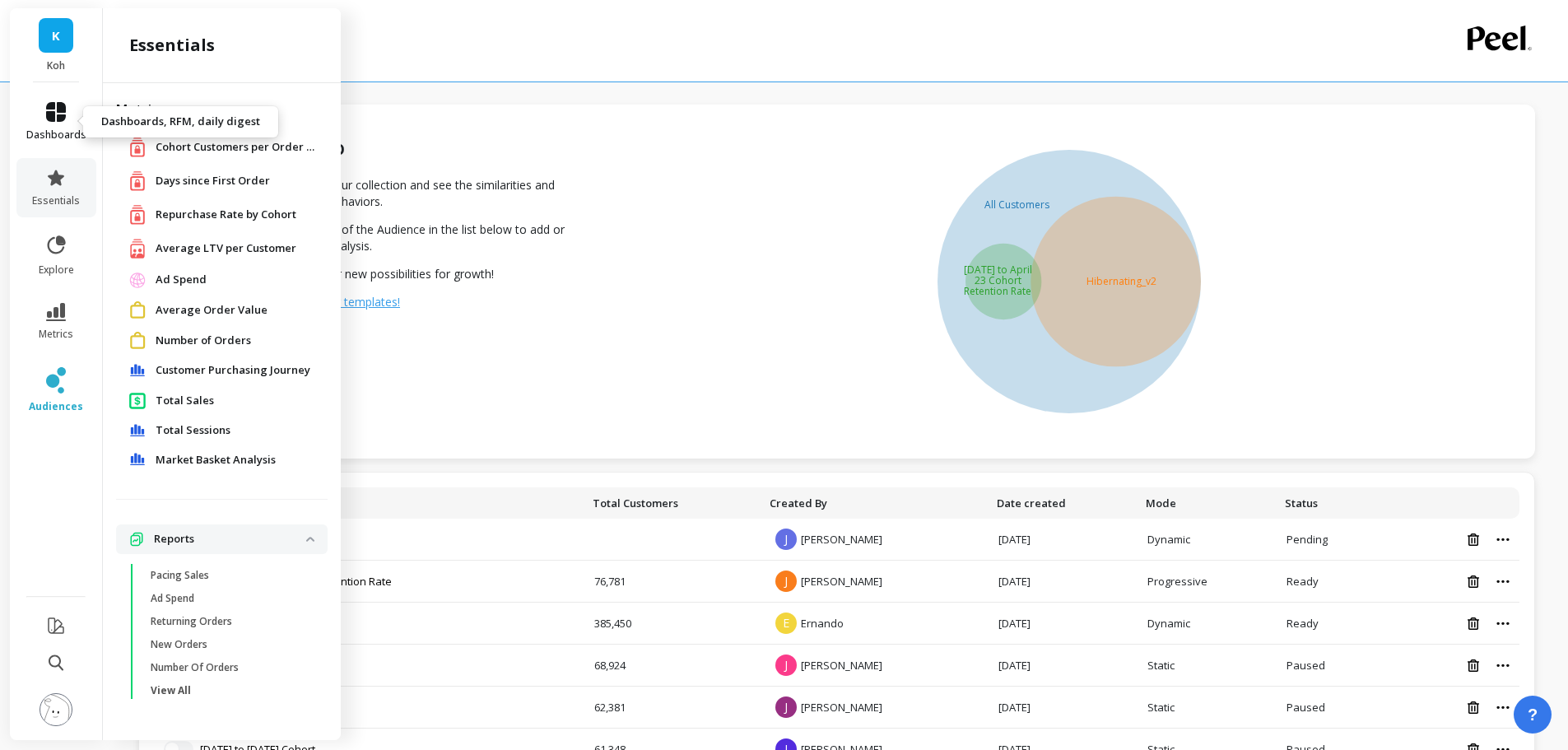 click 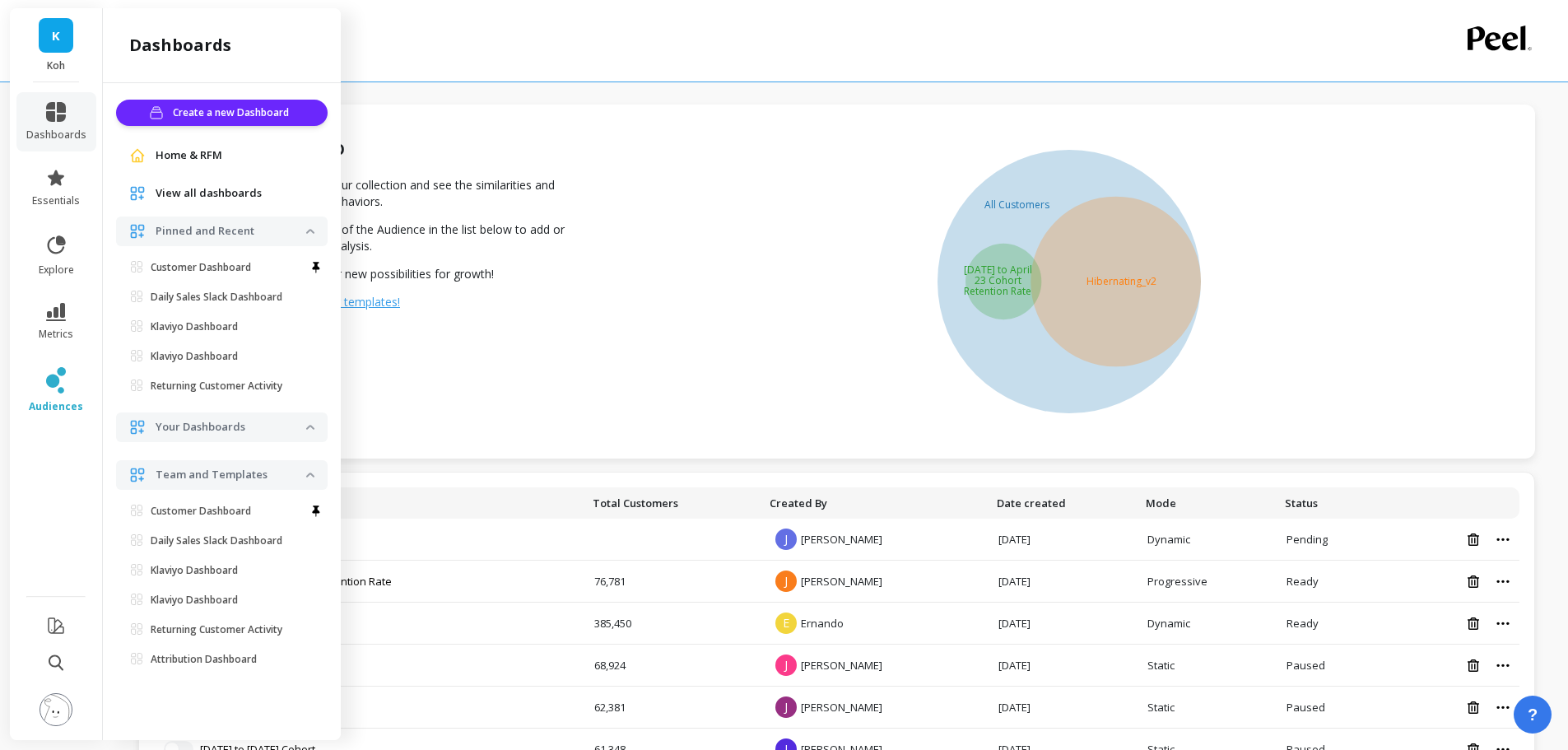 click on "Home & RFM" at bounding box center [188, 156] 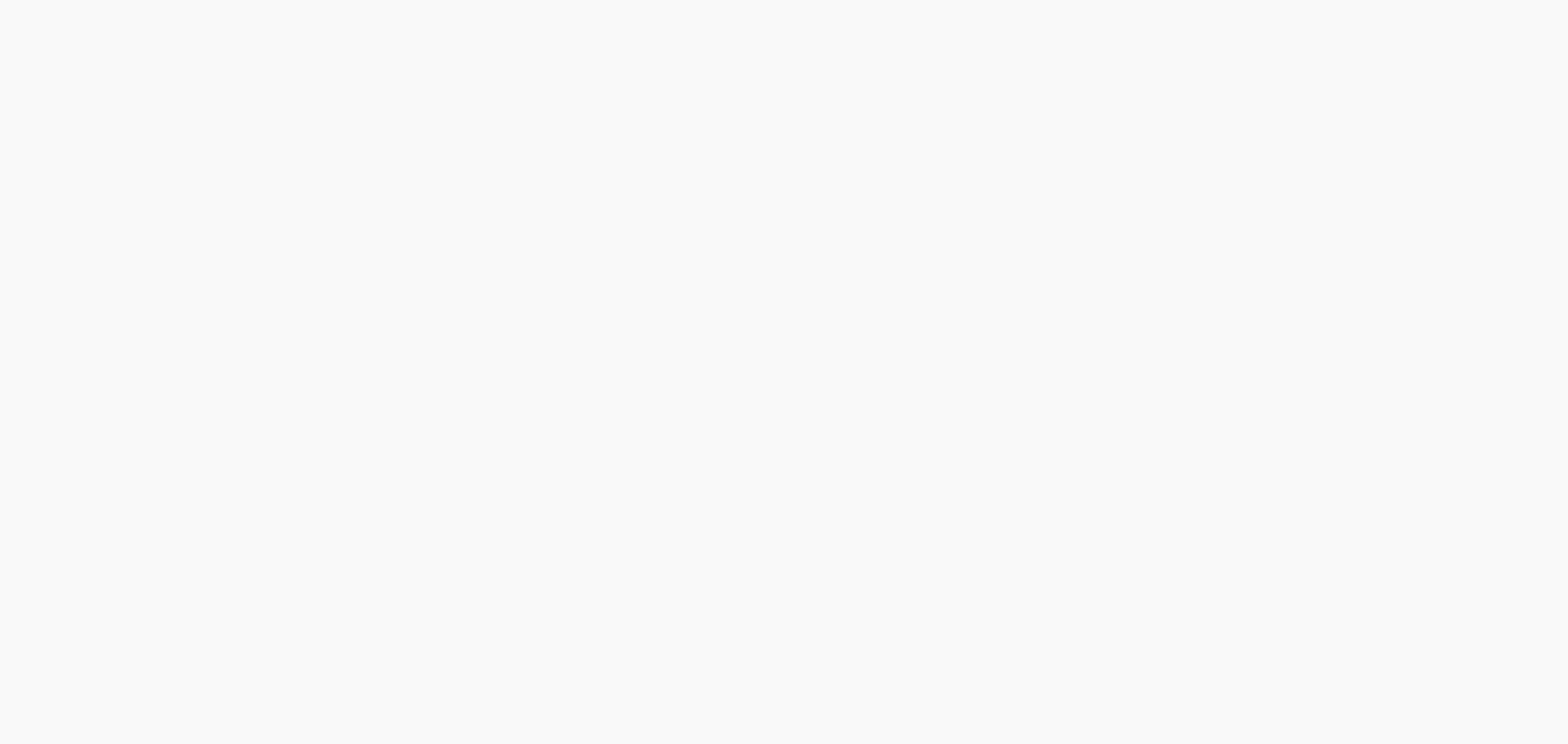 scroll, scrollTop: 0, scrollLeft: 0, axis: both 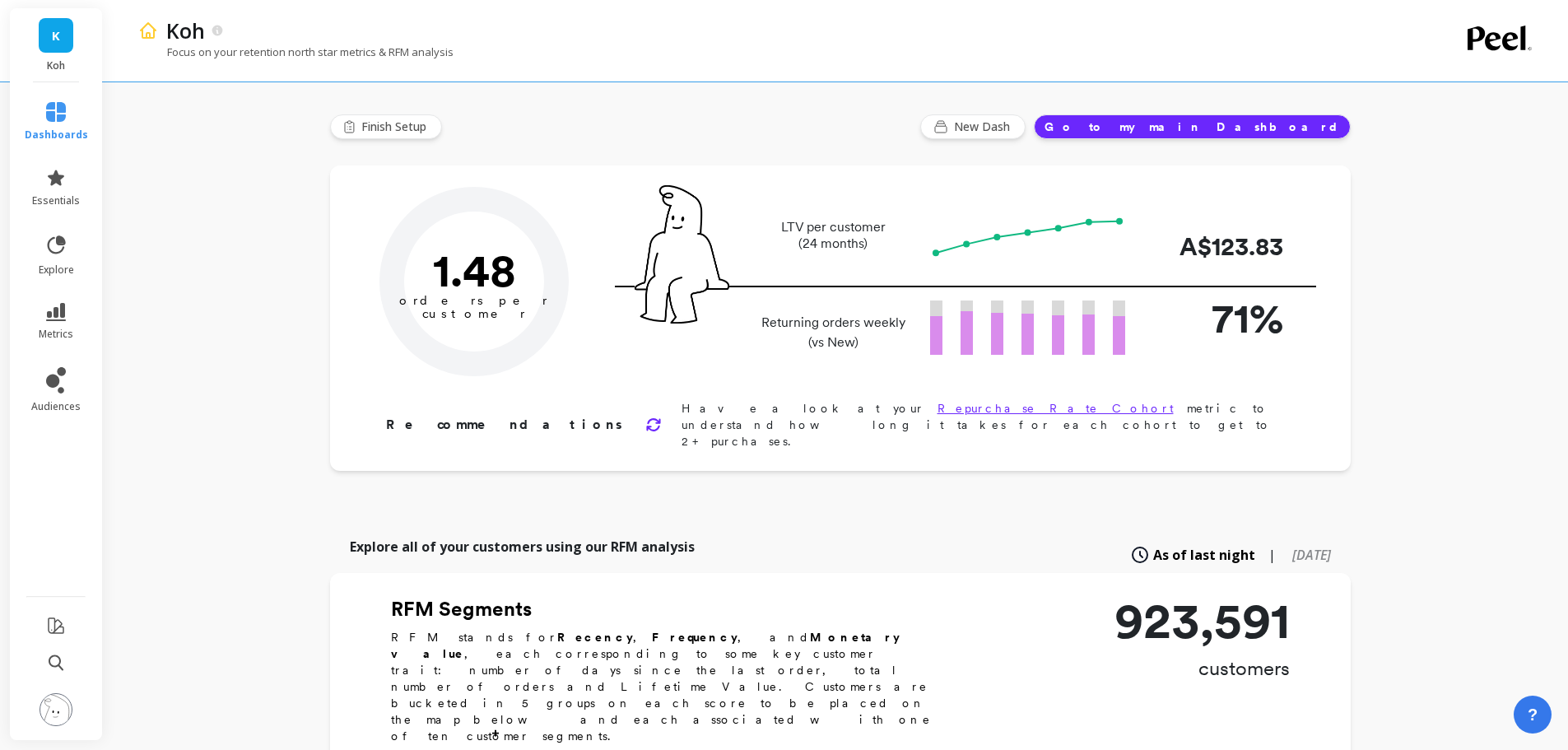 type on "Champions" 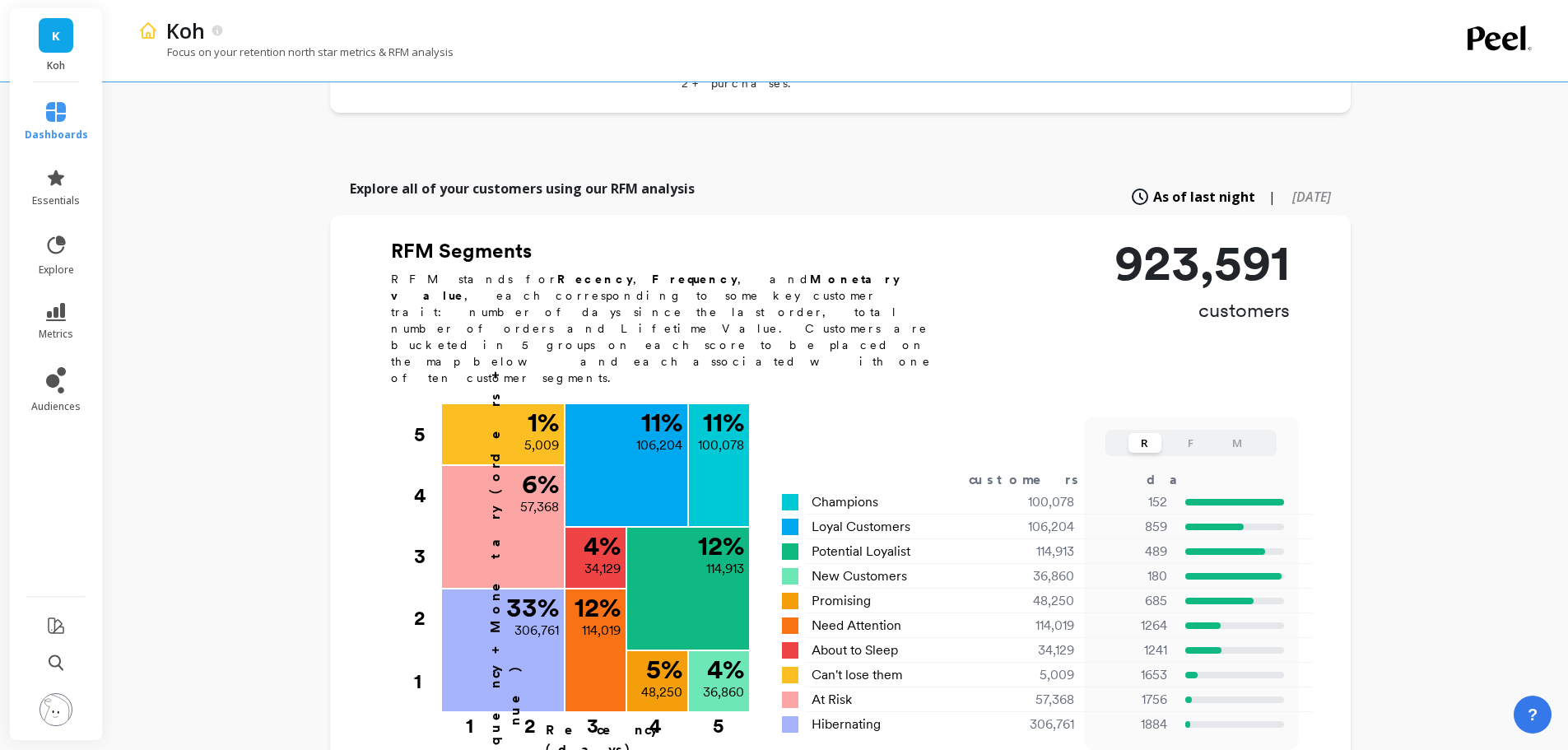 scroll, scrollTop: 576, scrollLeft: 0, axis: vertical 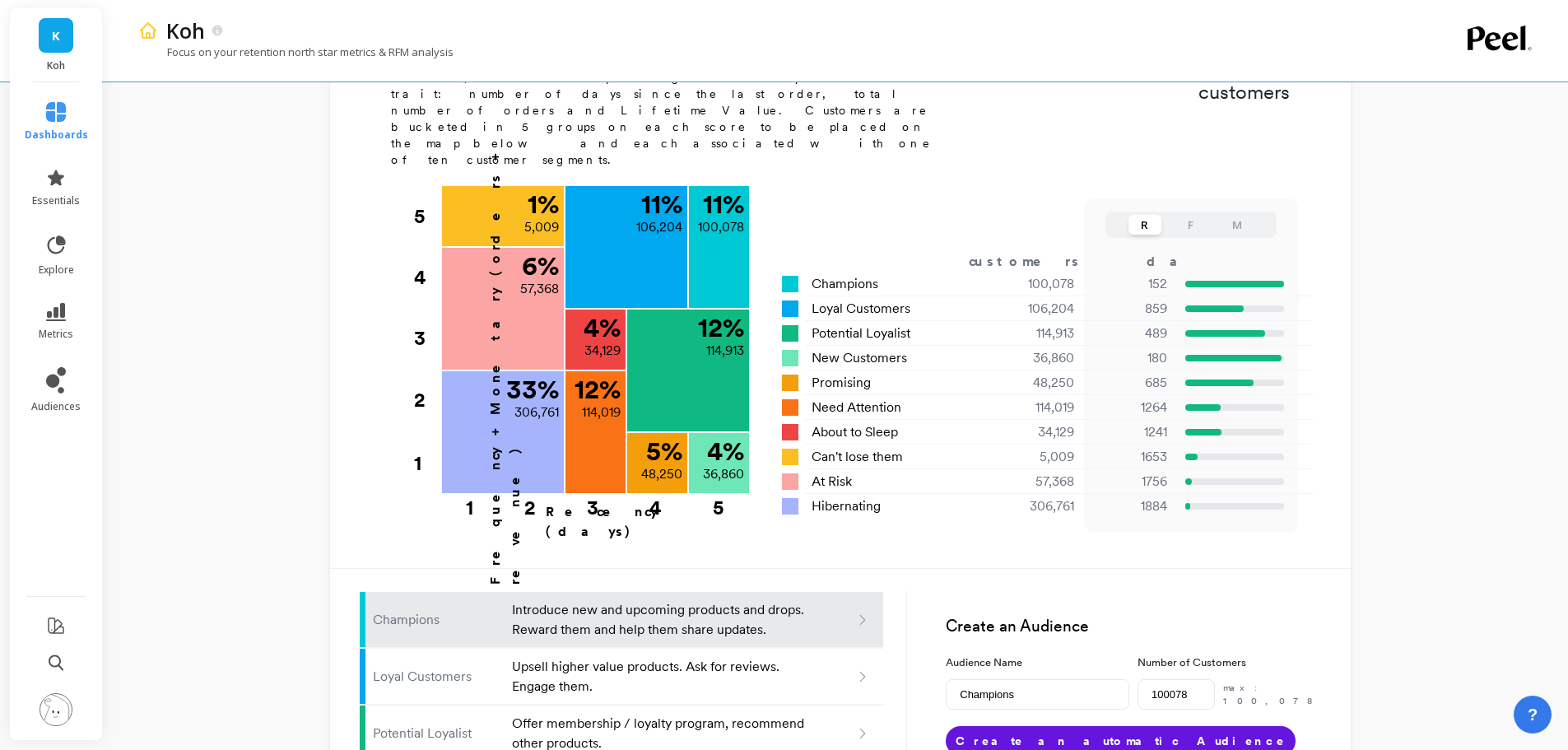 click on "F" at bounding box center (1191, 225) 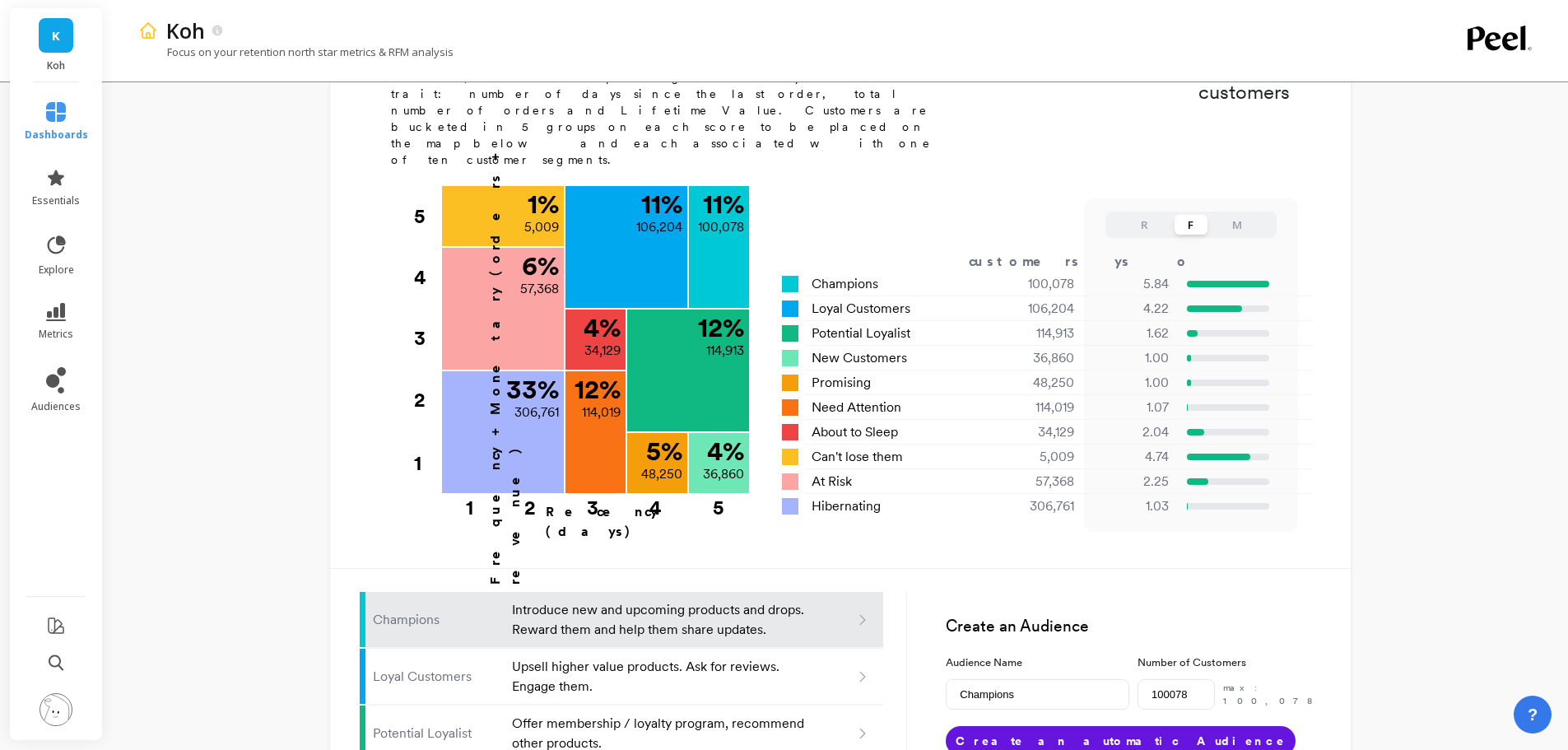 click on "M" at bounding box center (1237, 225) 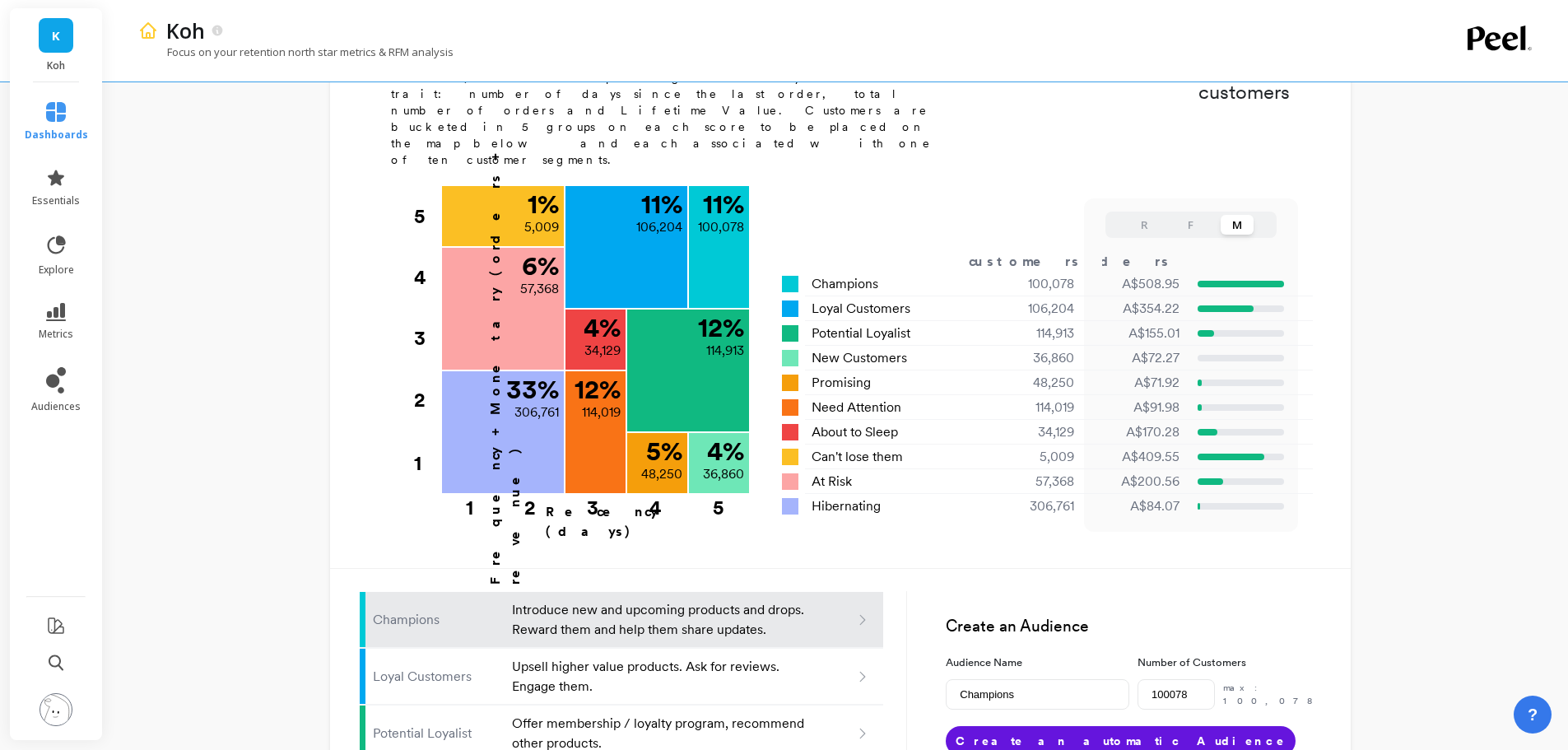 click on "F" at bounding box center [1191, 225] 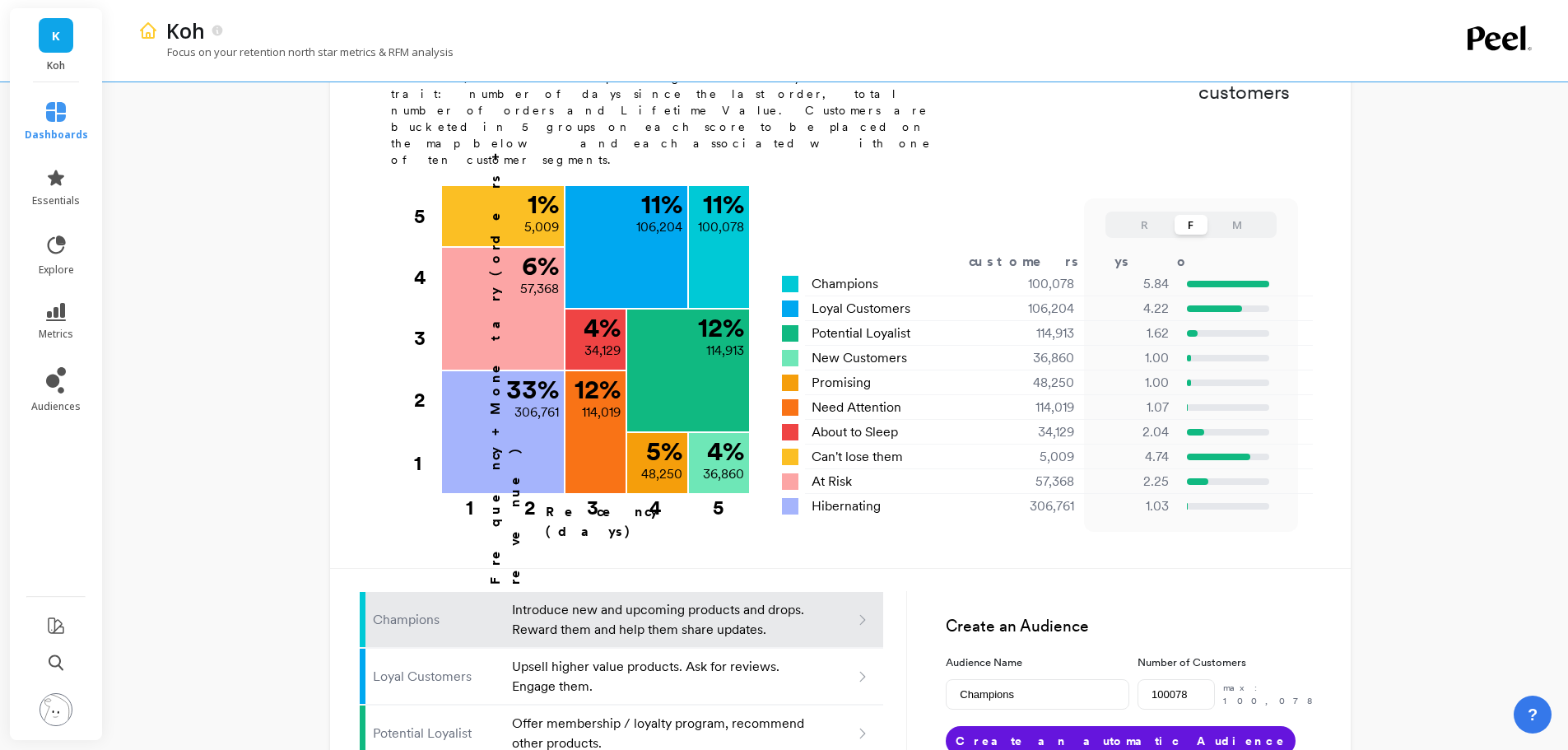 click on "R" at bounding box center [1145, 225] 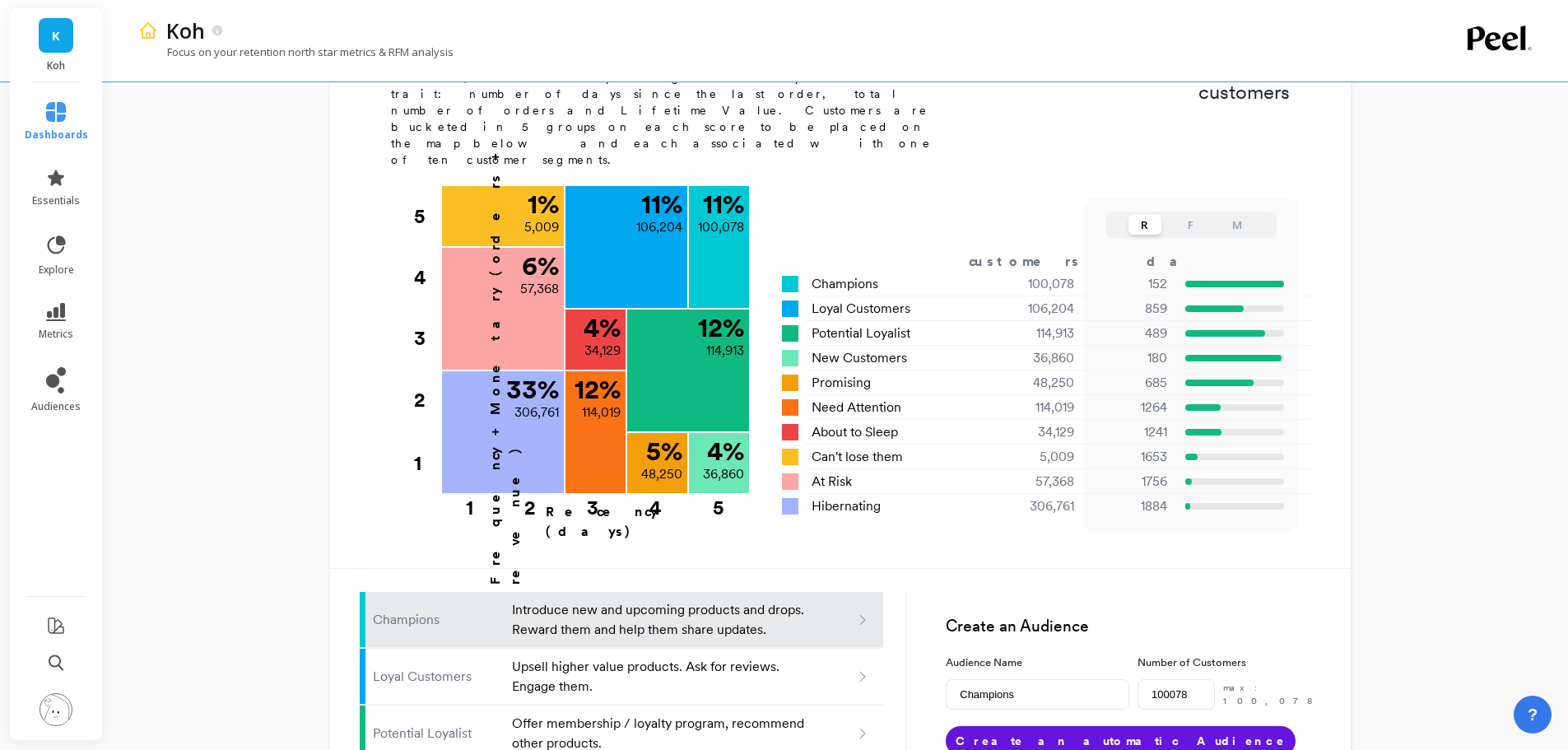 click on "F" at bounding box center (1191, 225) 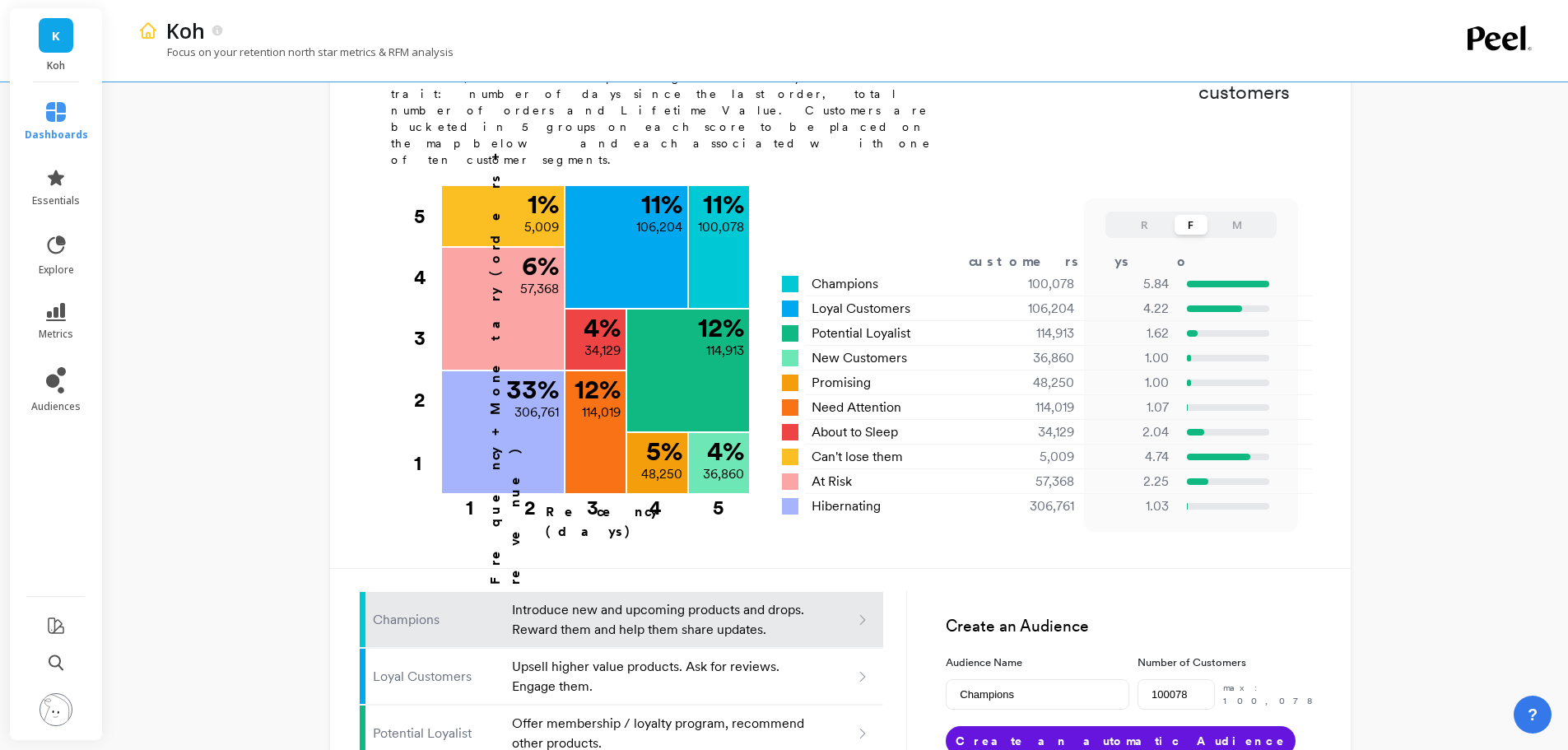 click on "M" at bounding box center [1237, 225] 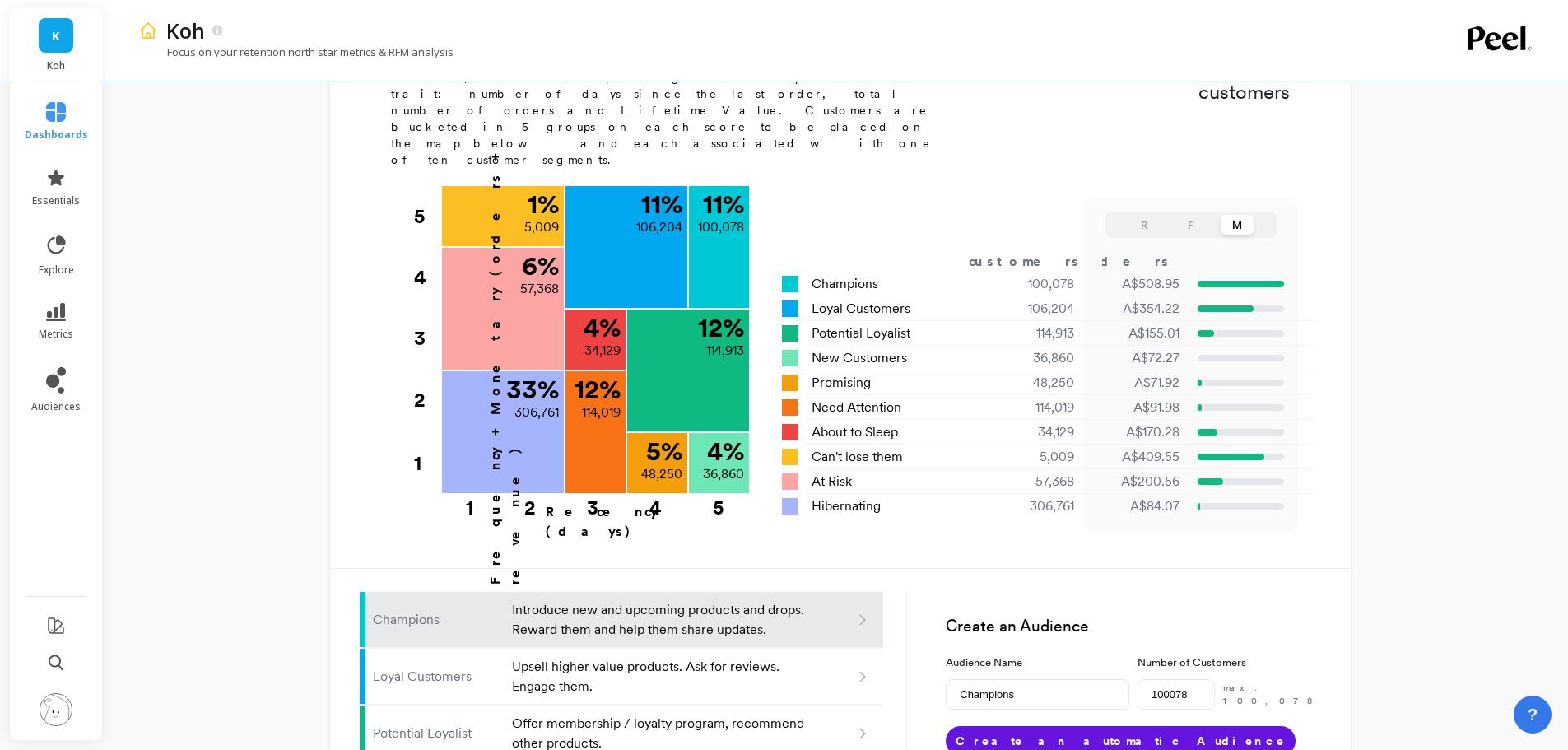 click on "F" at bounding box center (1191, 225) 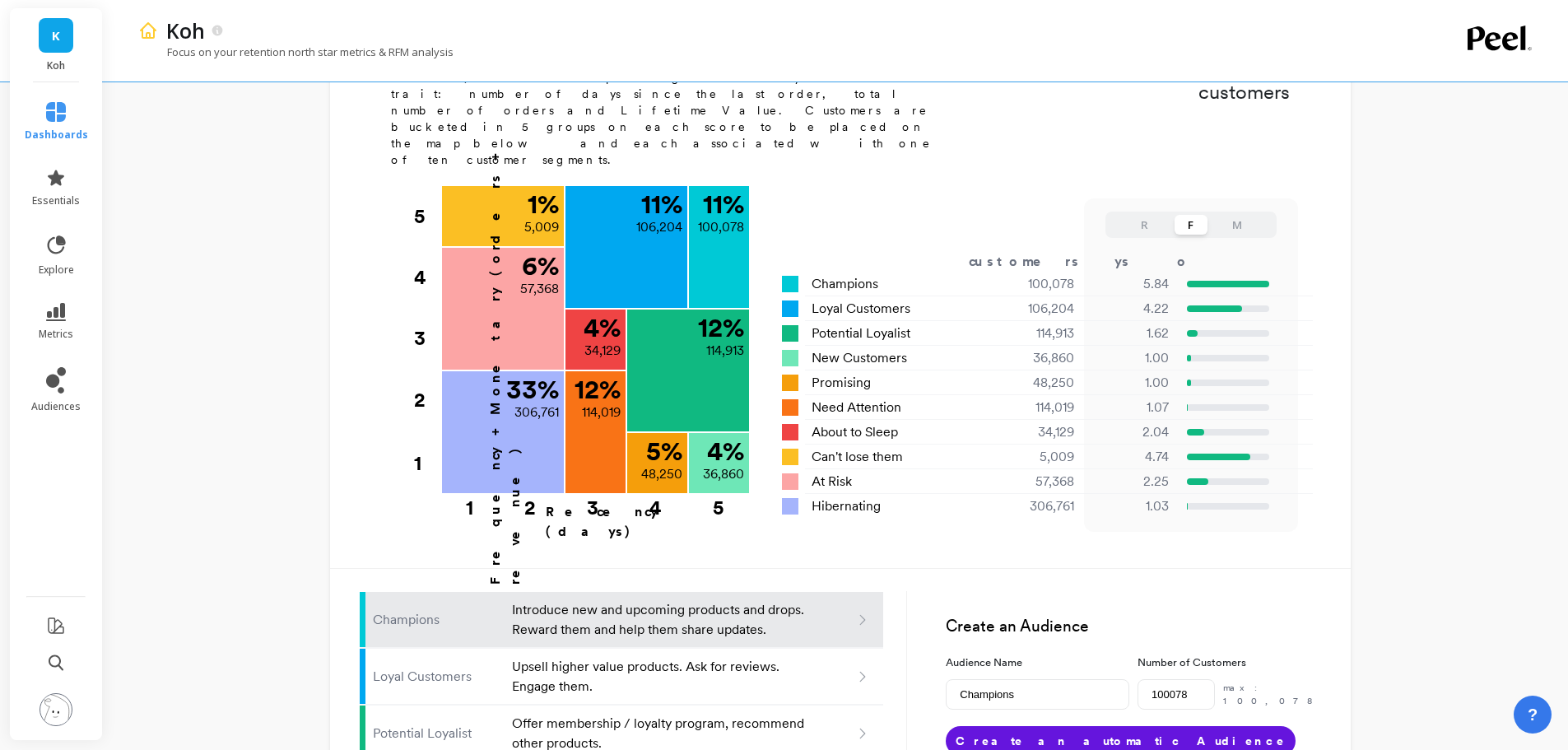 click on "M" at bounding box center [1237, 225] 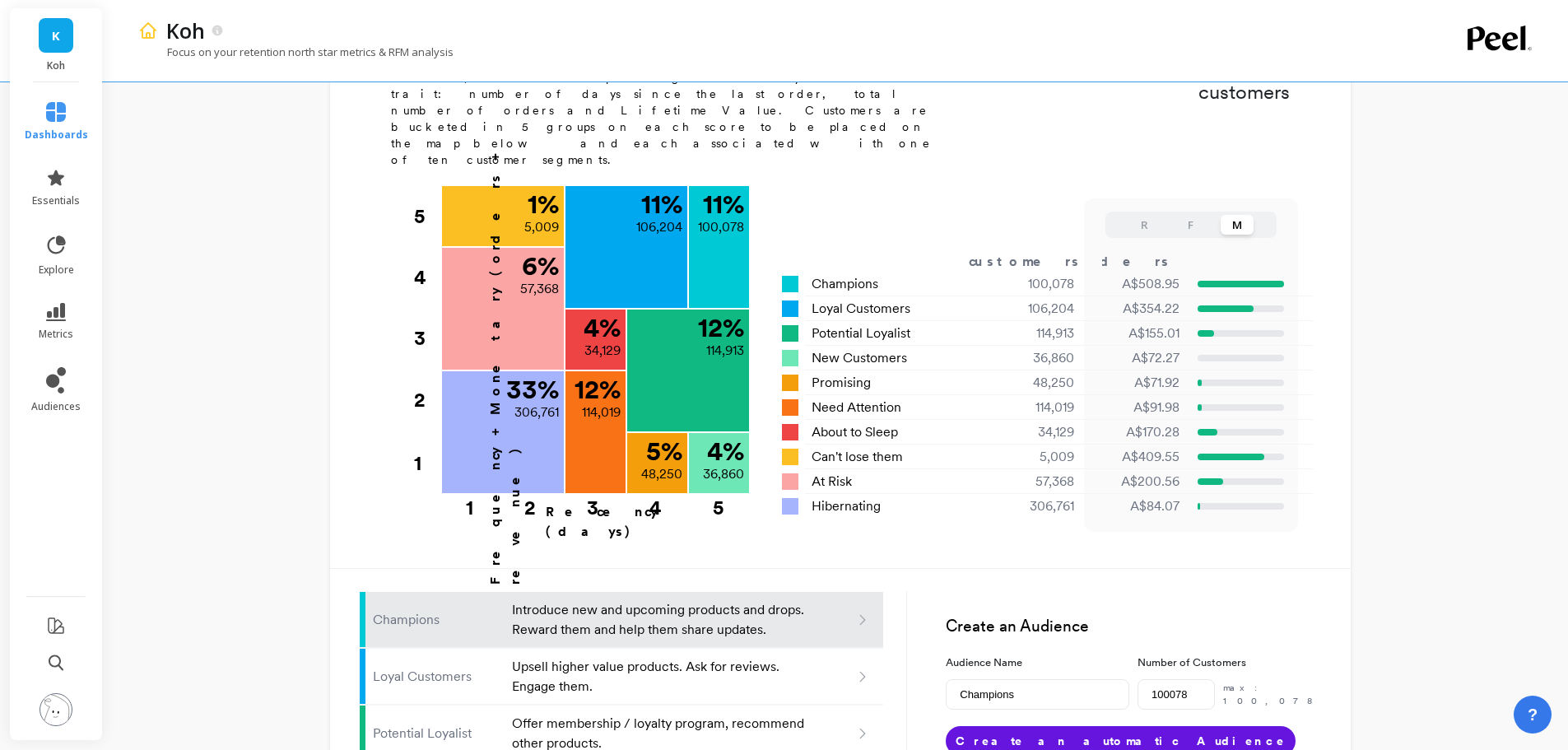 click on "F" at bounding box center [1191, 225] 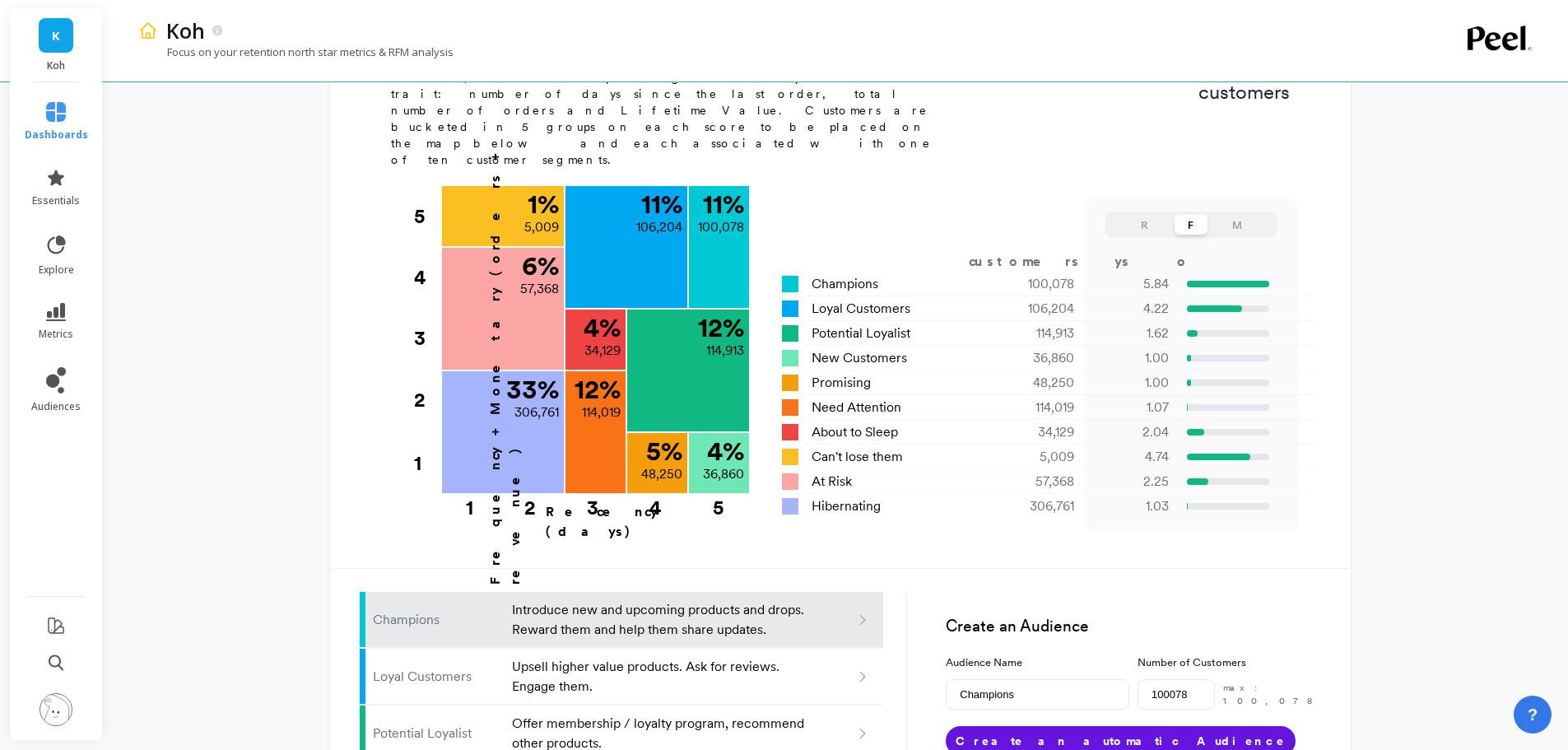 click on "R" at bounding box center (1145, 225) 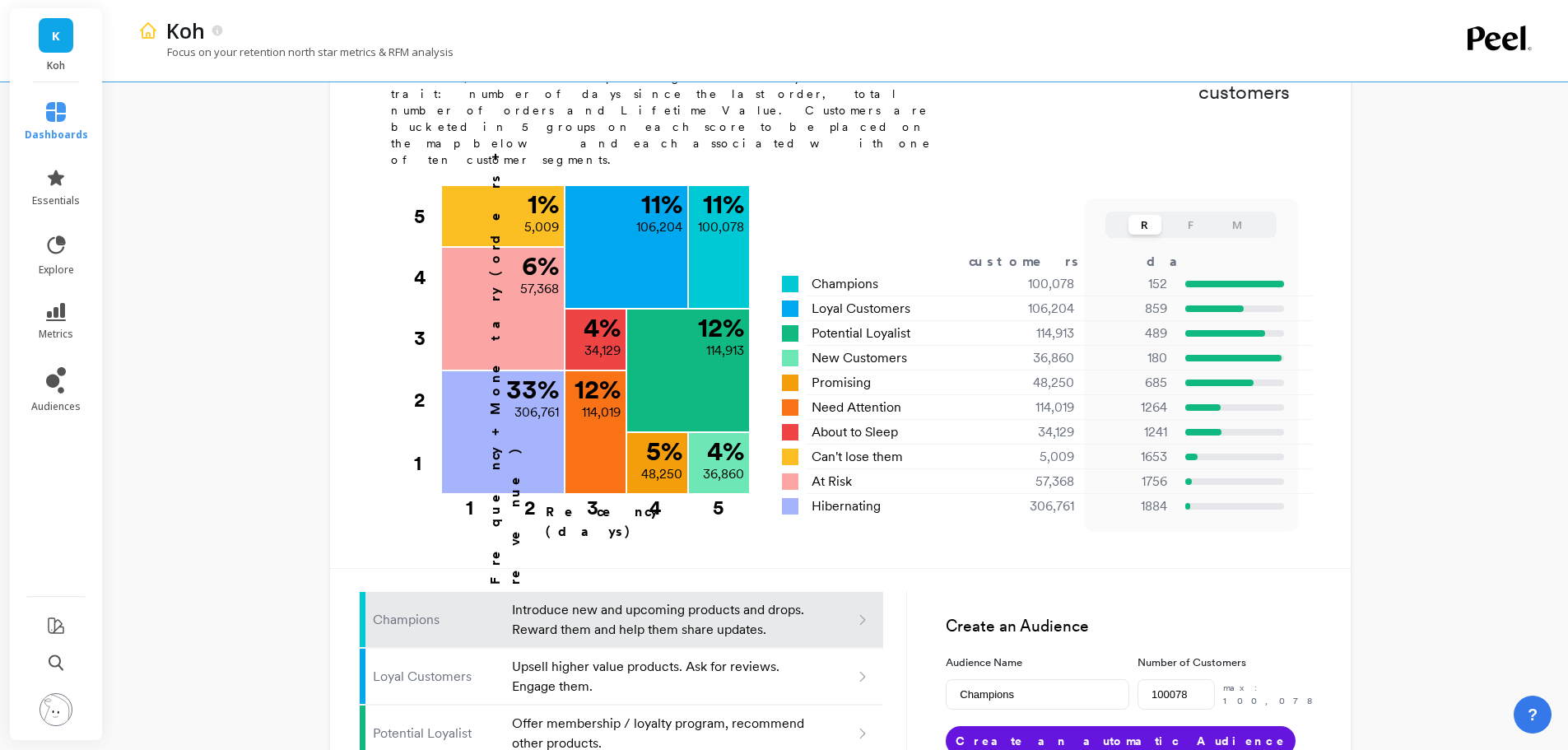 click on "F" at bounding box center (1191, 225) 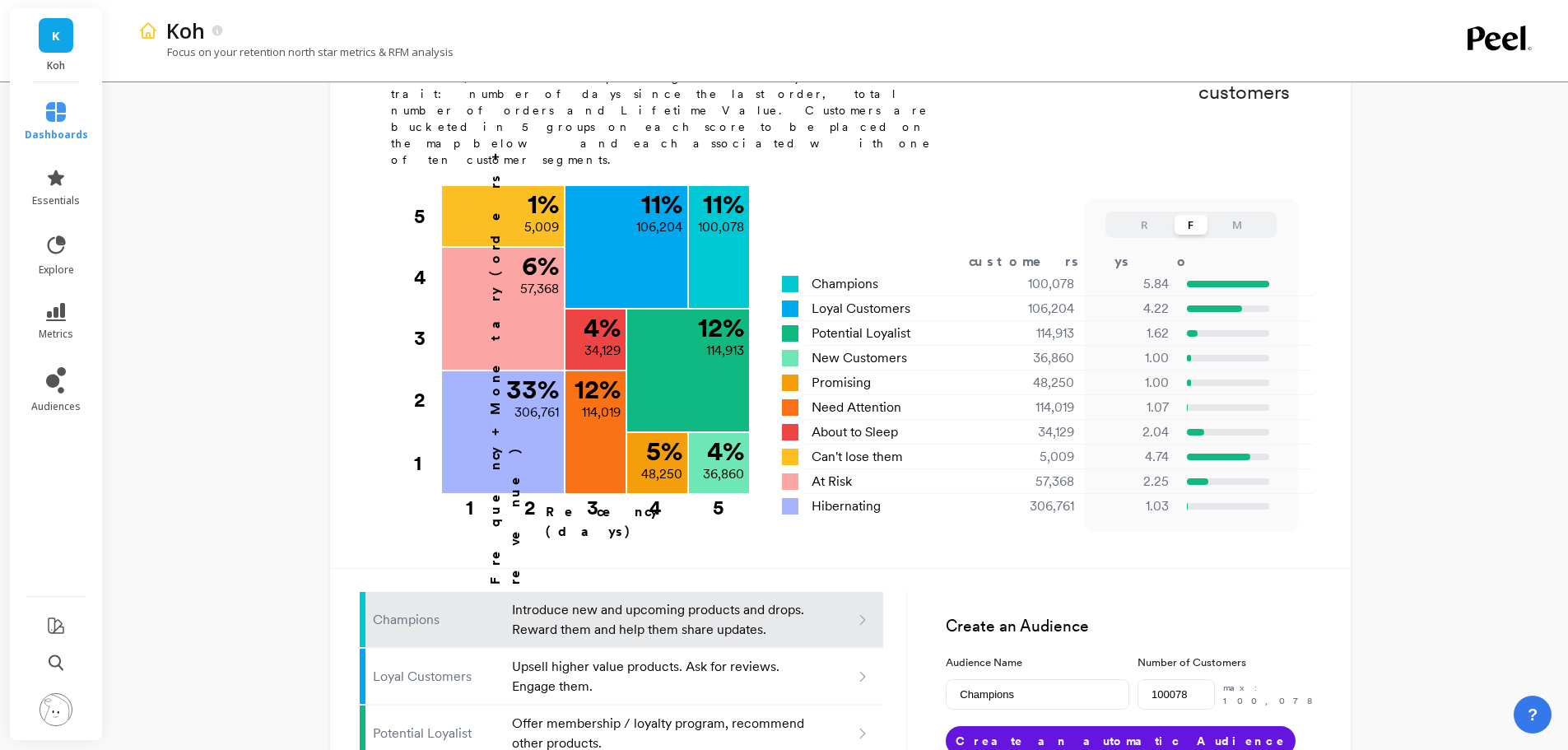 click on "R" at bounding box center (1145, 225) 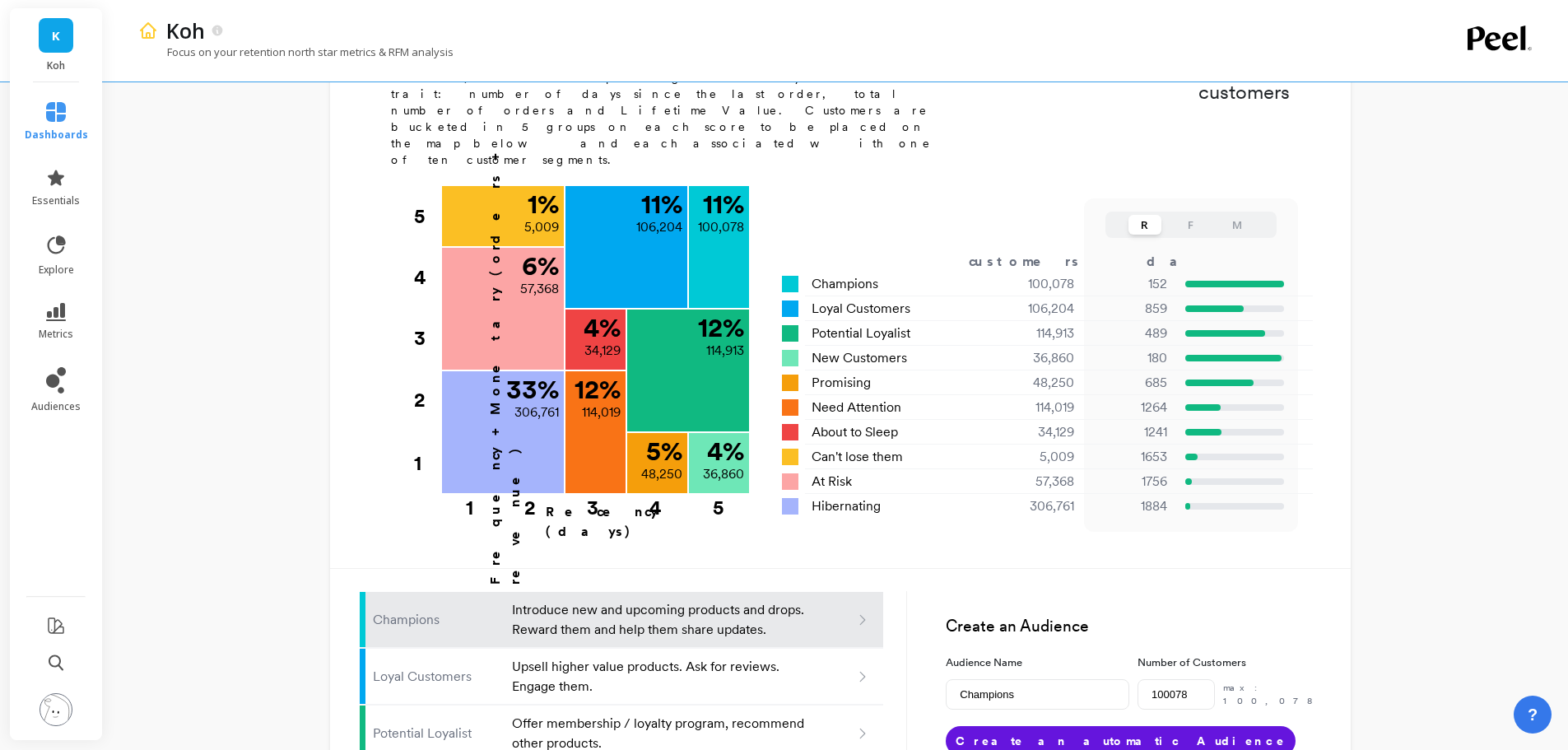 click on "F" at bounding box center (1191, 225) 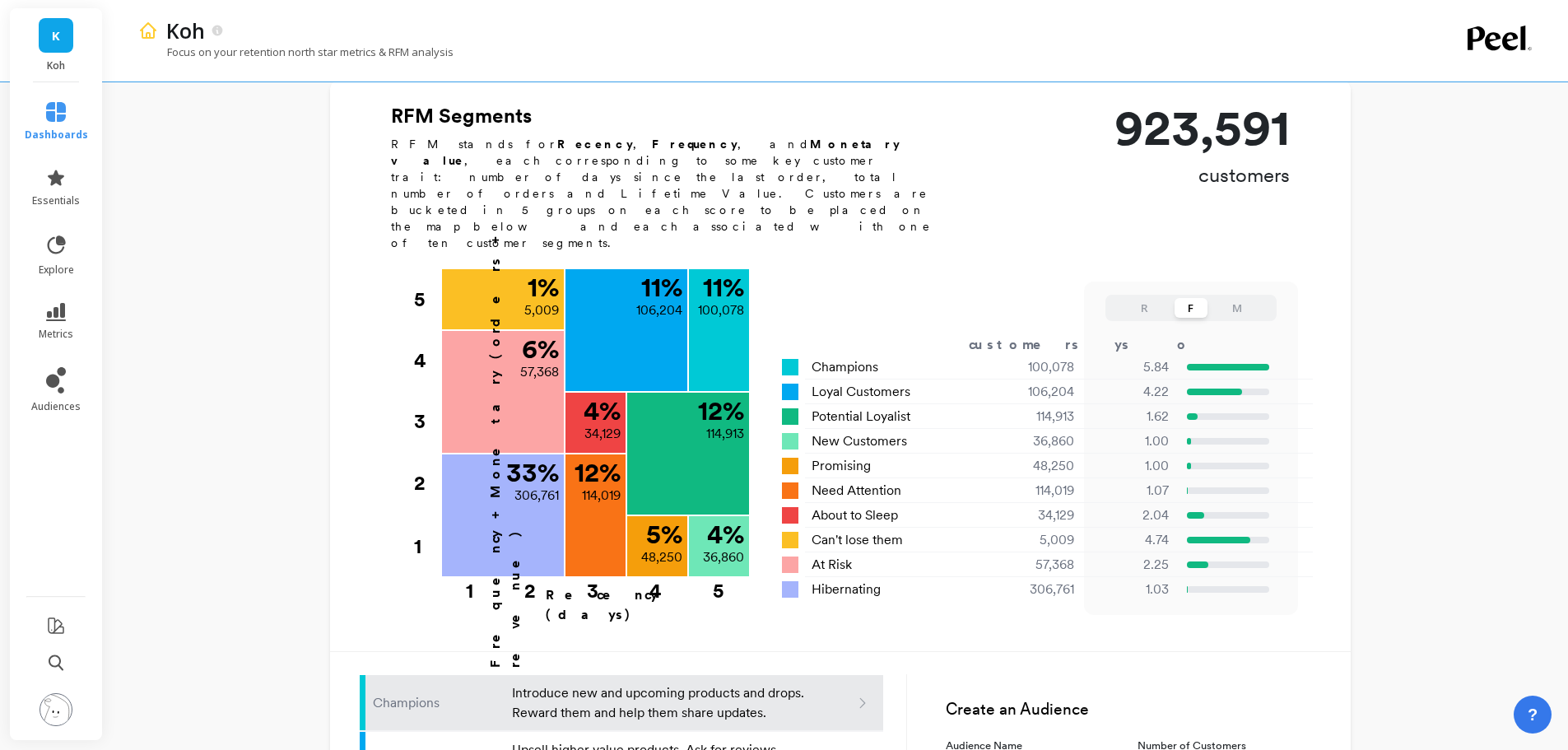 scroll, scrollTop: 494, scrollLeft: 0, axis: vertical 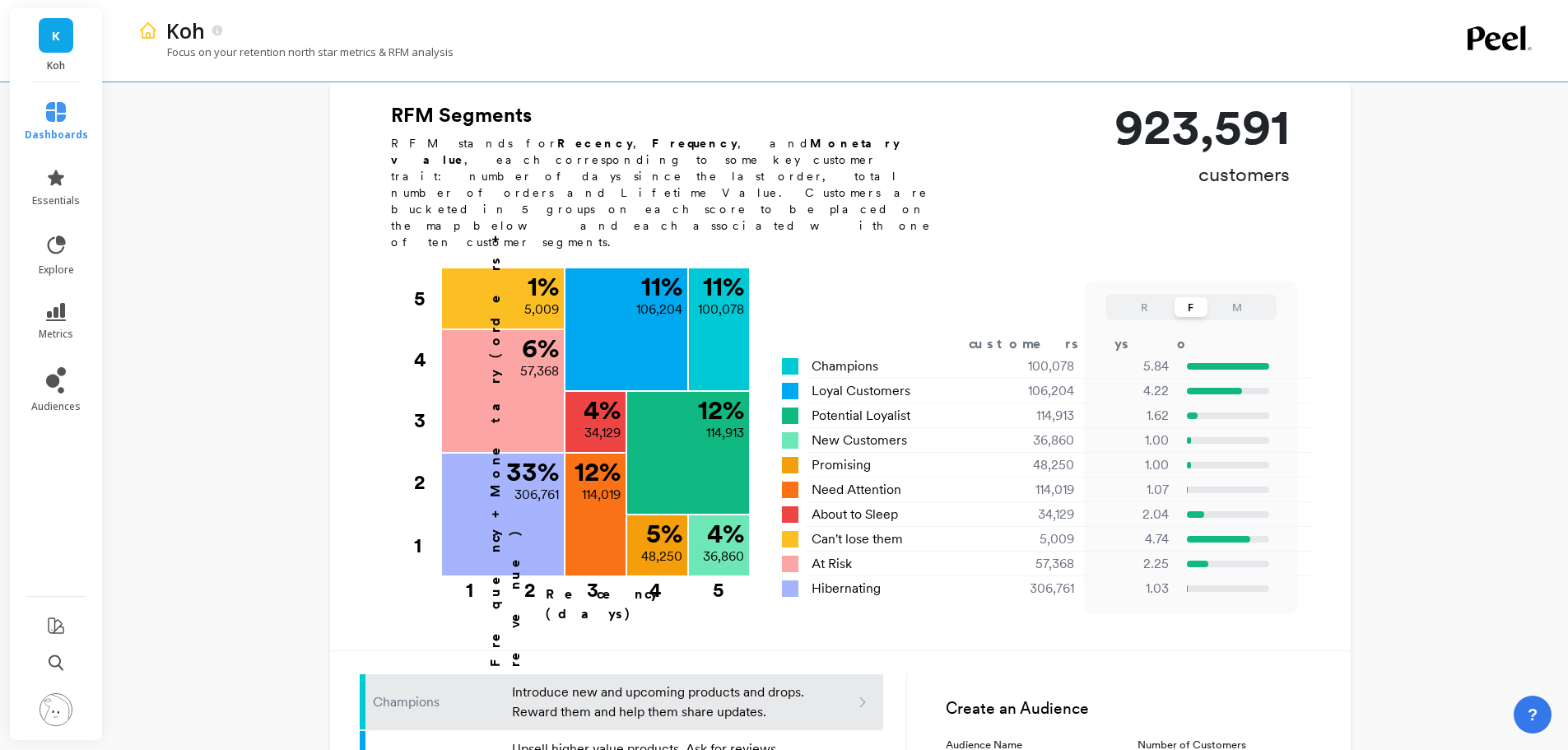 click on "M" at bounding box center [1237, 307] 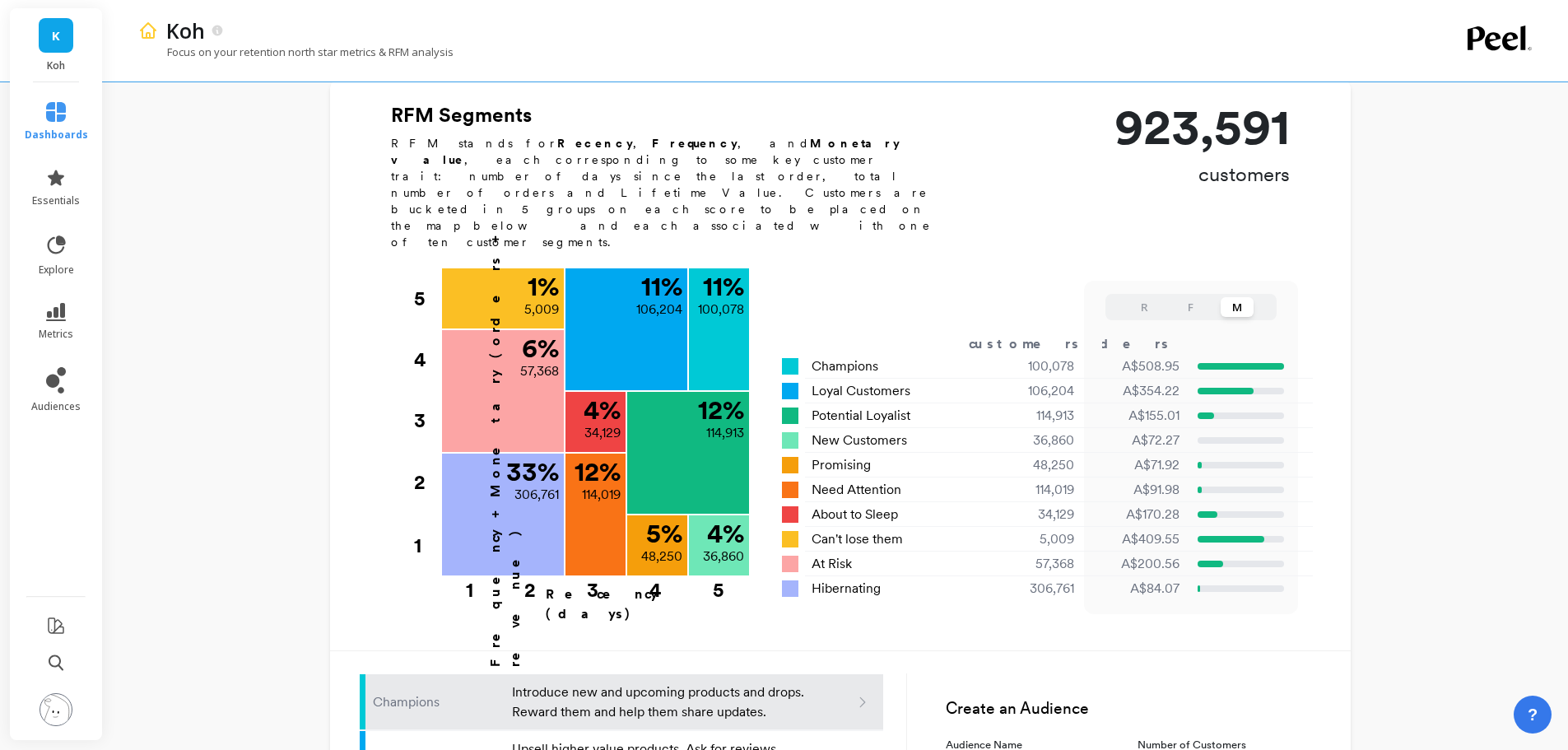 click on "F" at bounding box center (1191, 307) 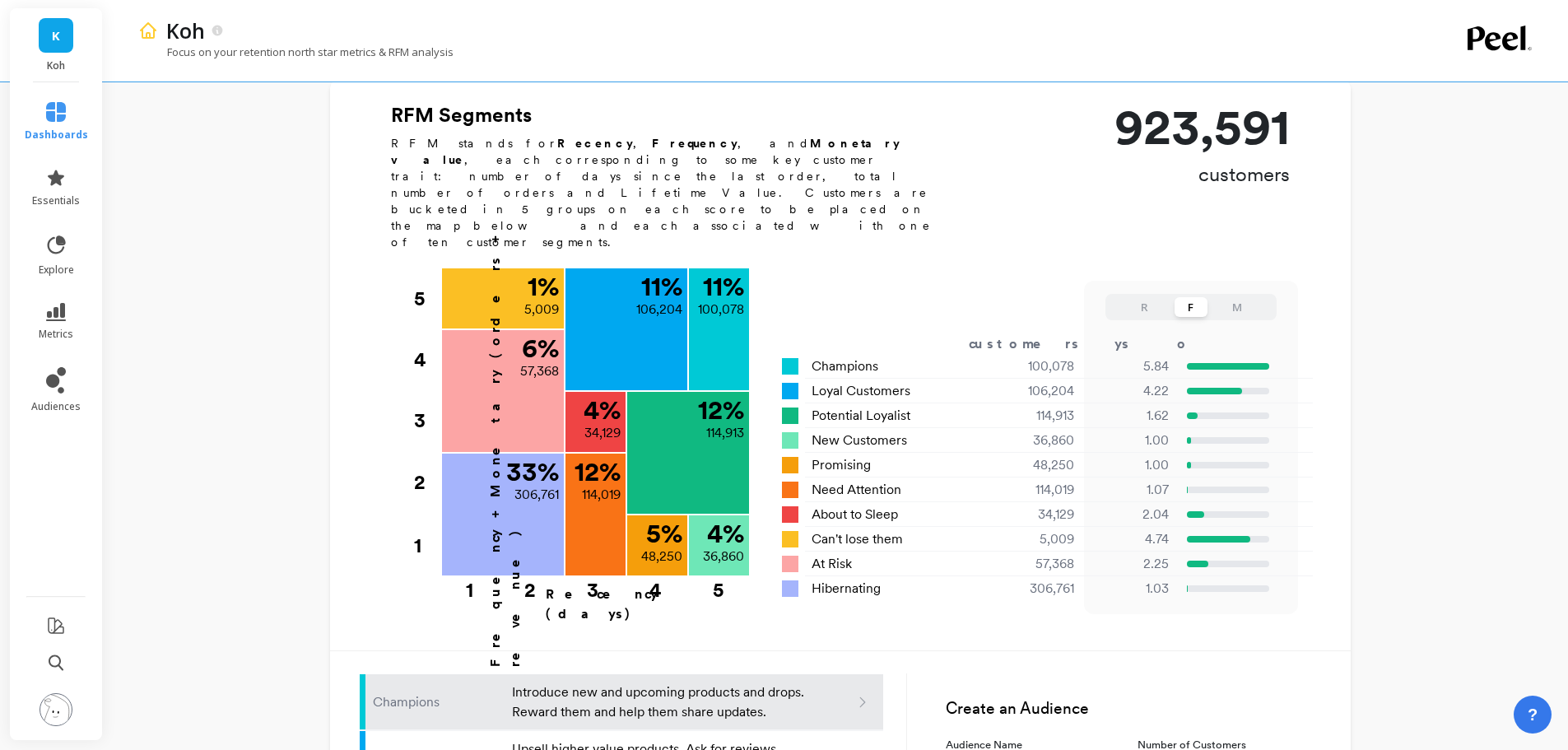 click on "R" at bounding box center (1145, 307) 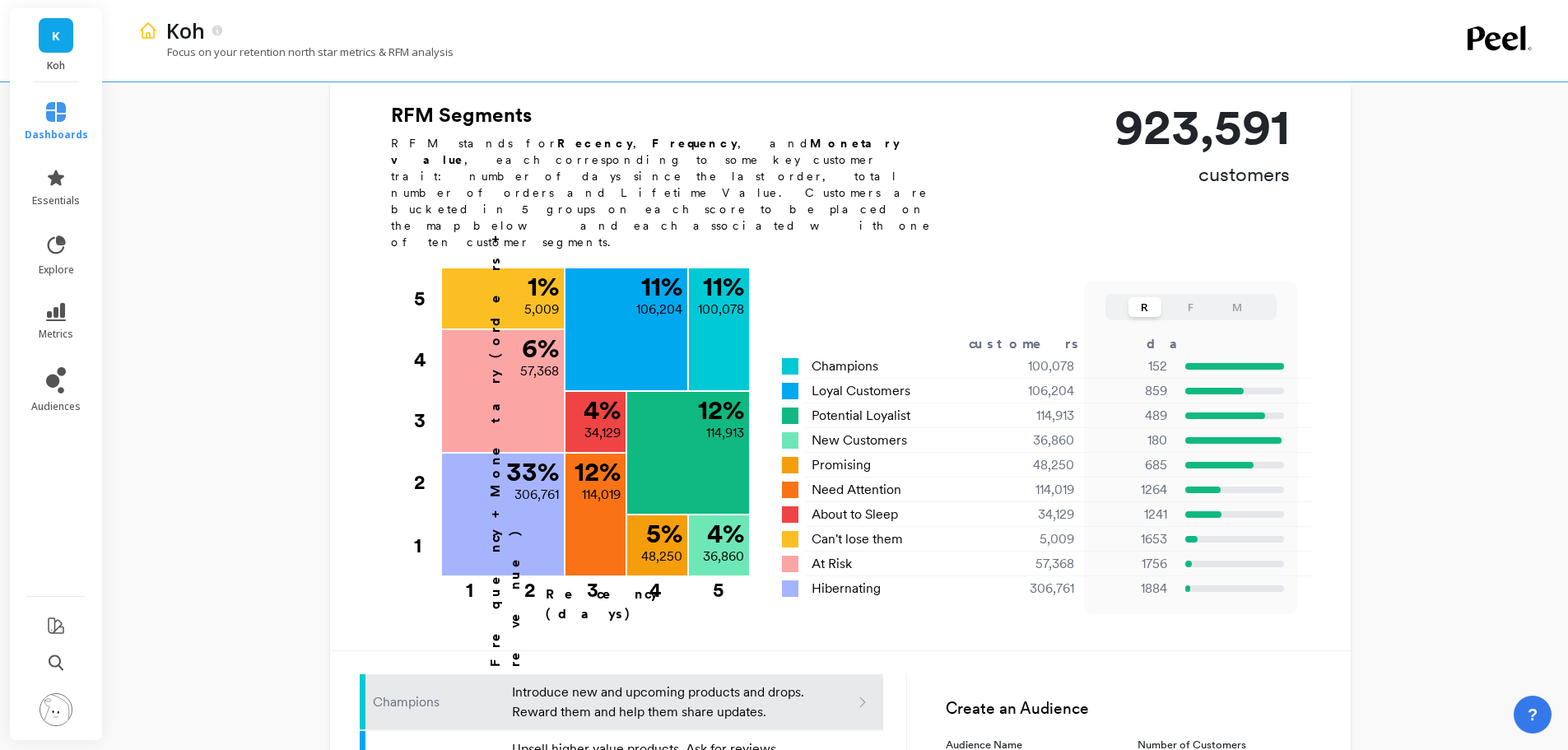 click on "F" at bounding box center [1191, 307] 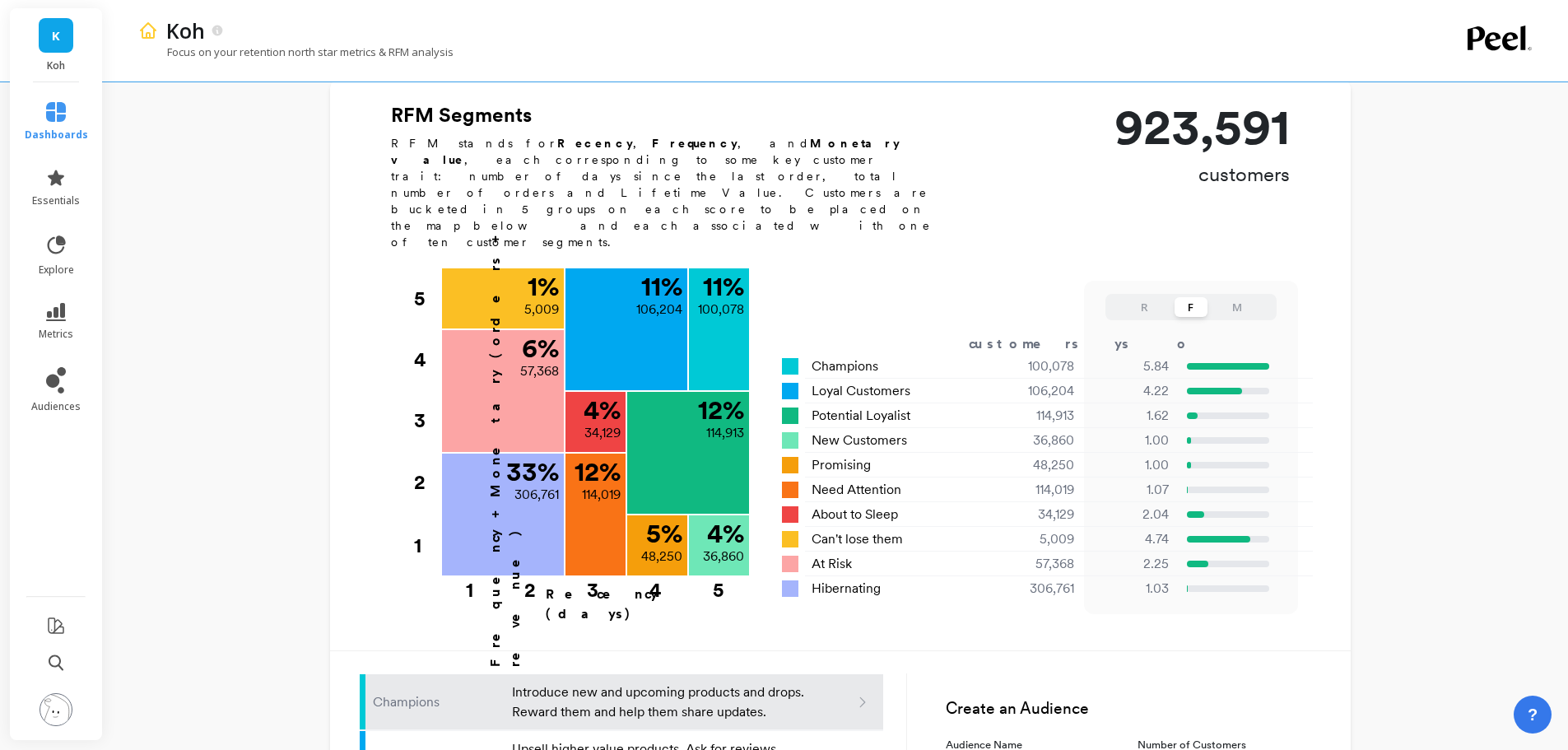 click on "M" at bounding box center (1237, 307) 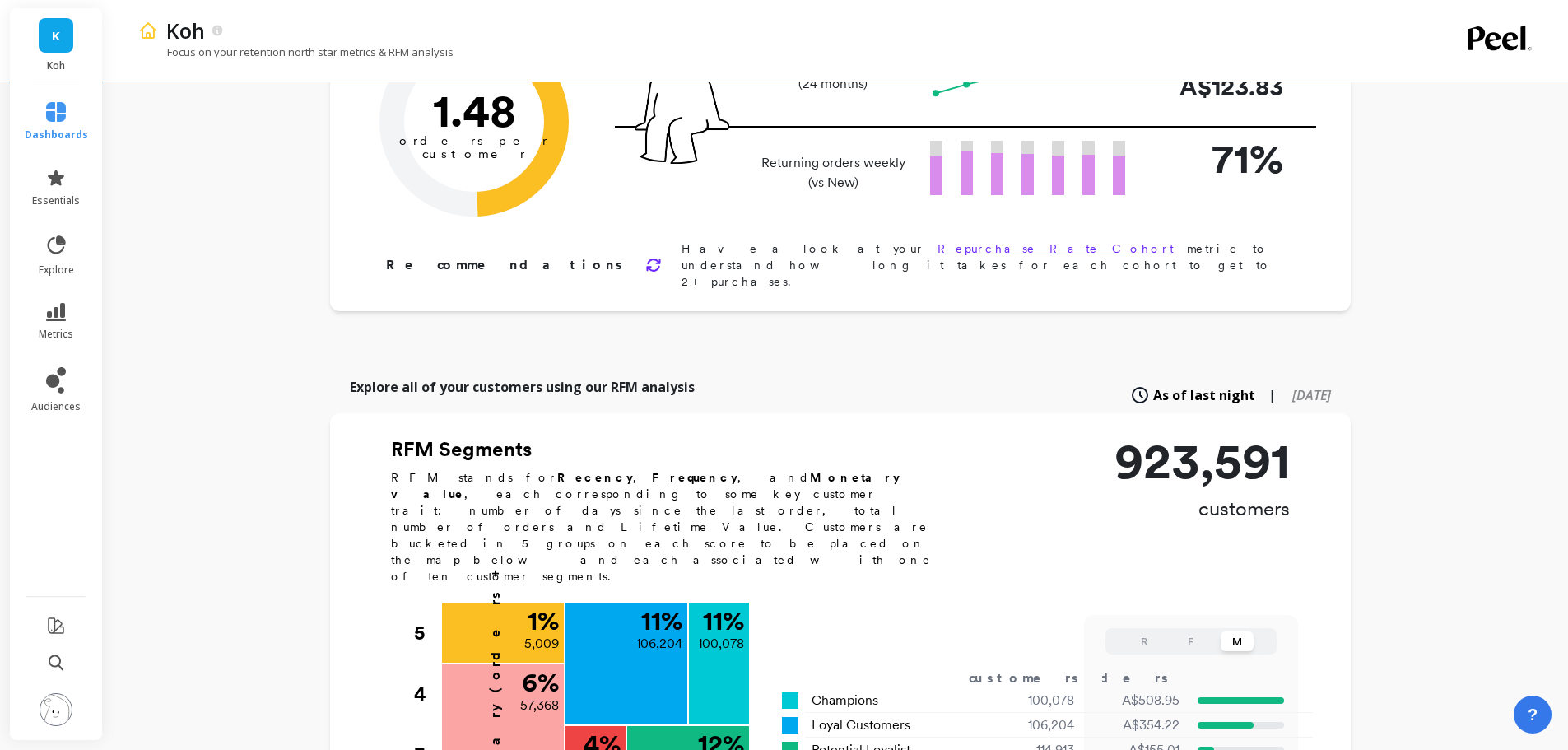 scroll, scrollTop: 412, scrollLeft: 0, axis: vertical 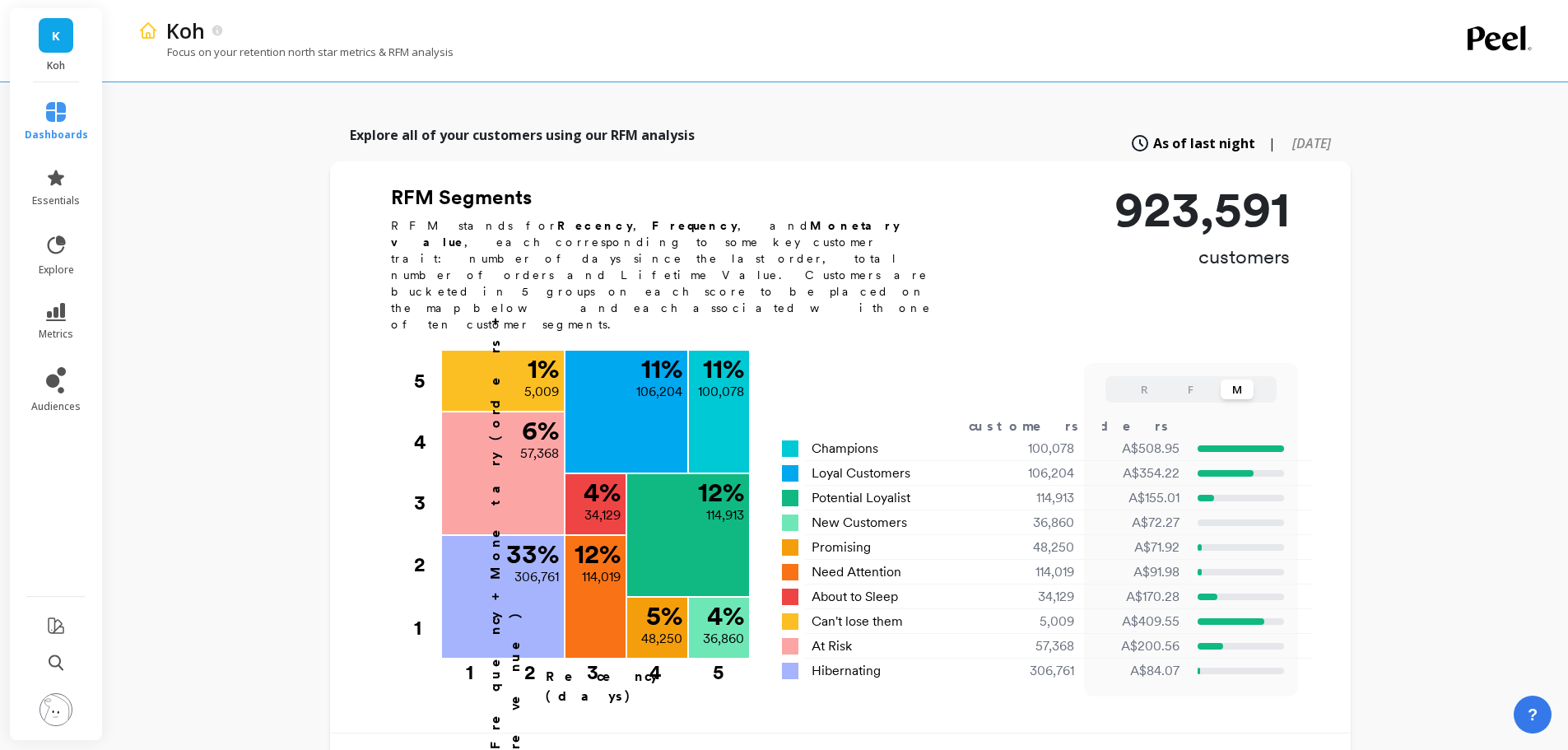 click on "R" at bounding box center (1145, 389) 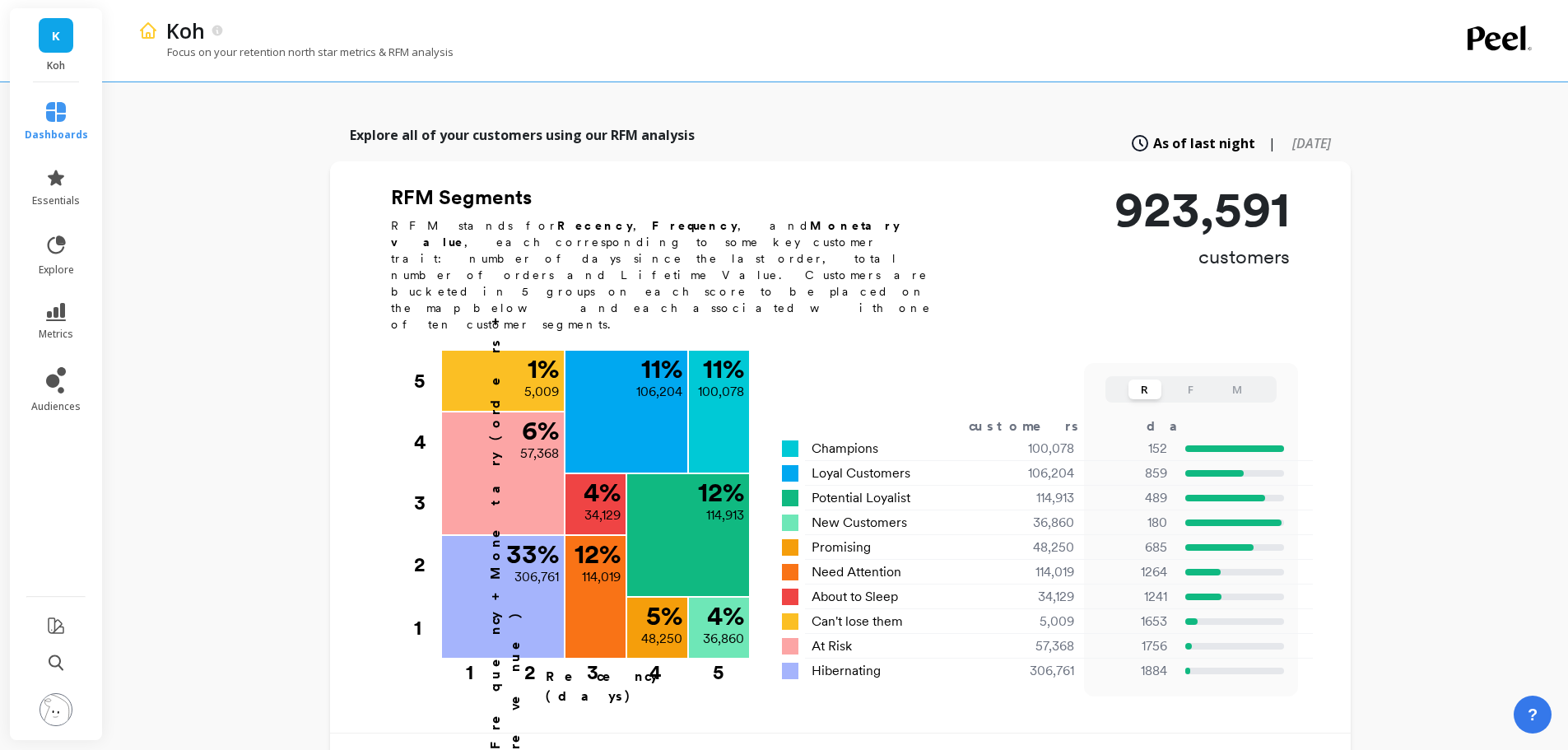 click on "F" at bounding box center [1191, 389] 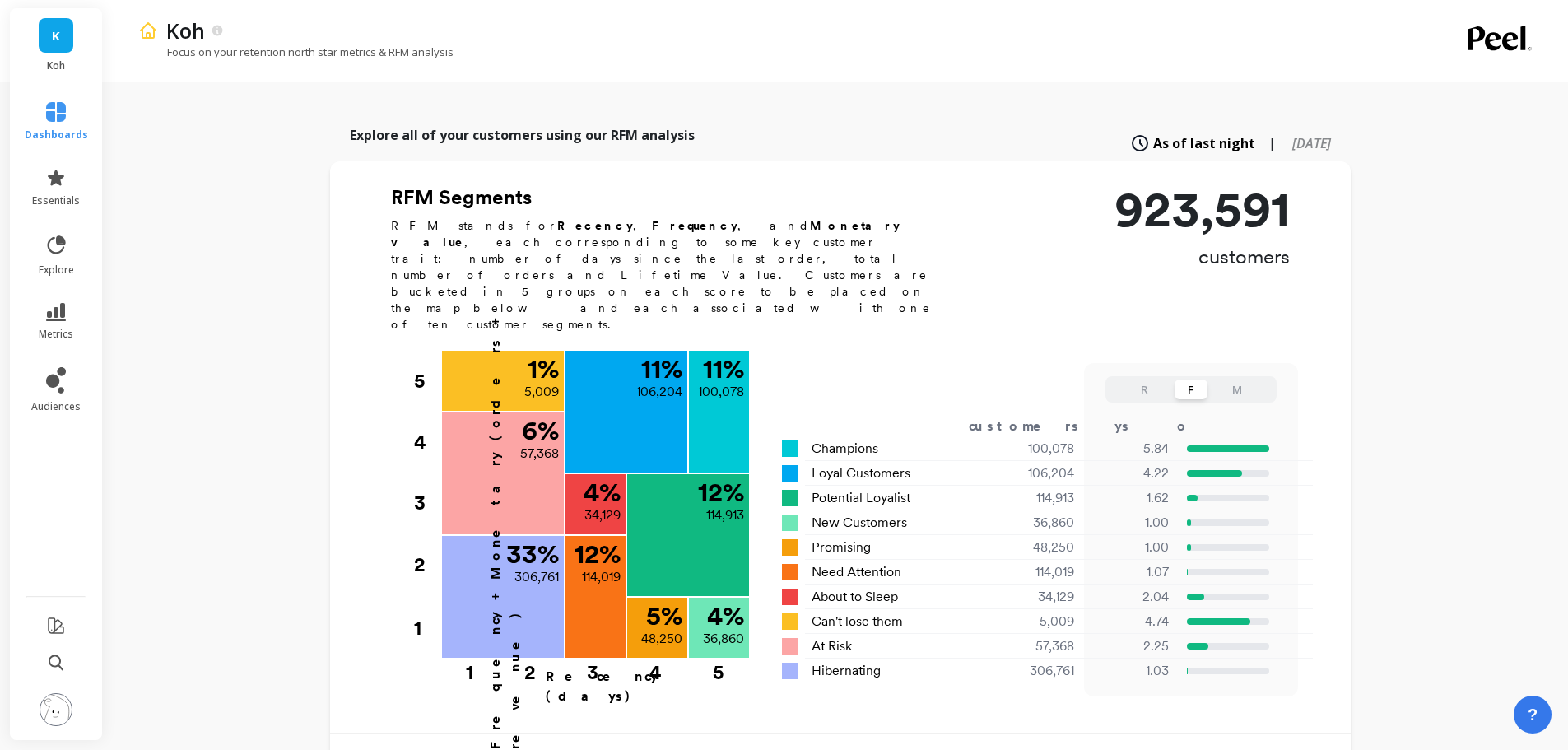 click on "R" at bounding box center [1145, 389] 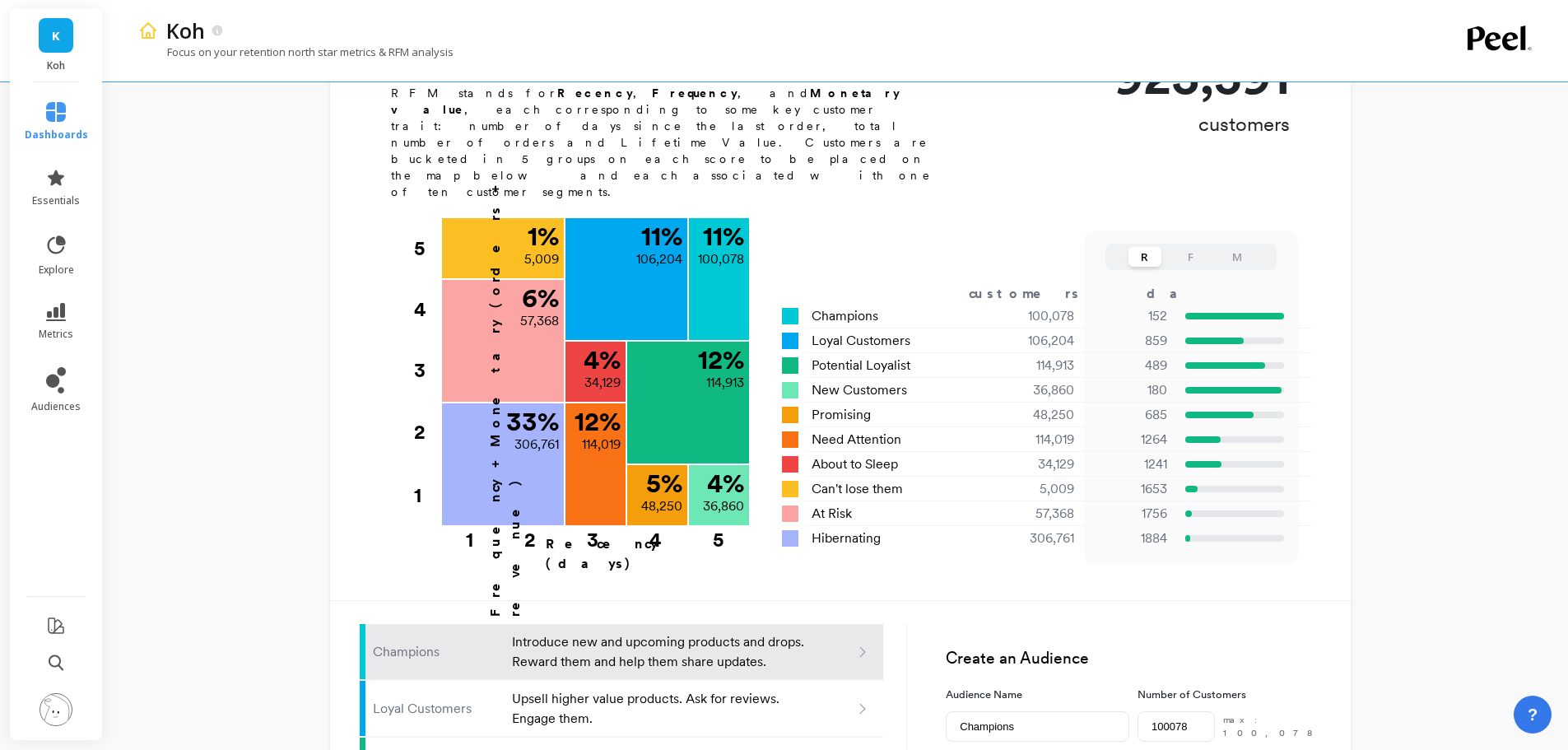 scroll, scrollTop: 741, scrollLeft: 0, axis: vertical 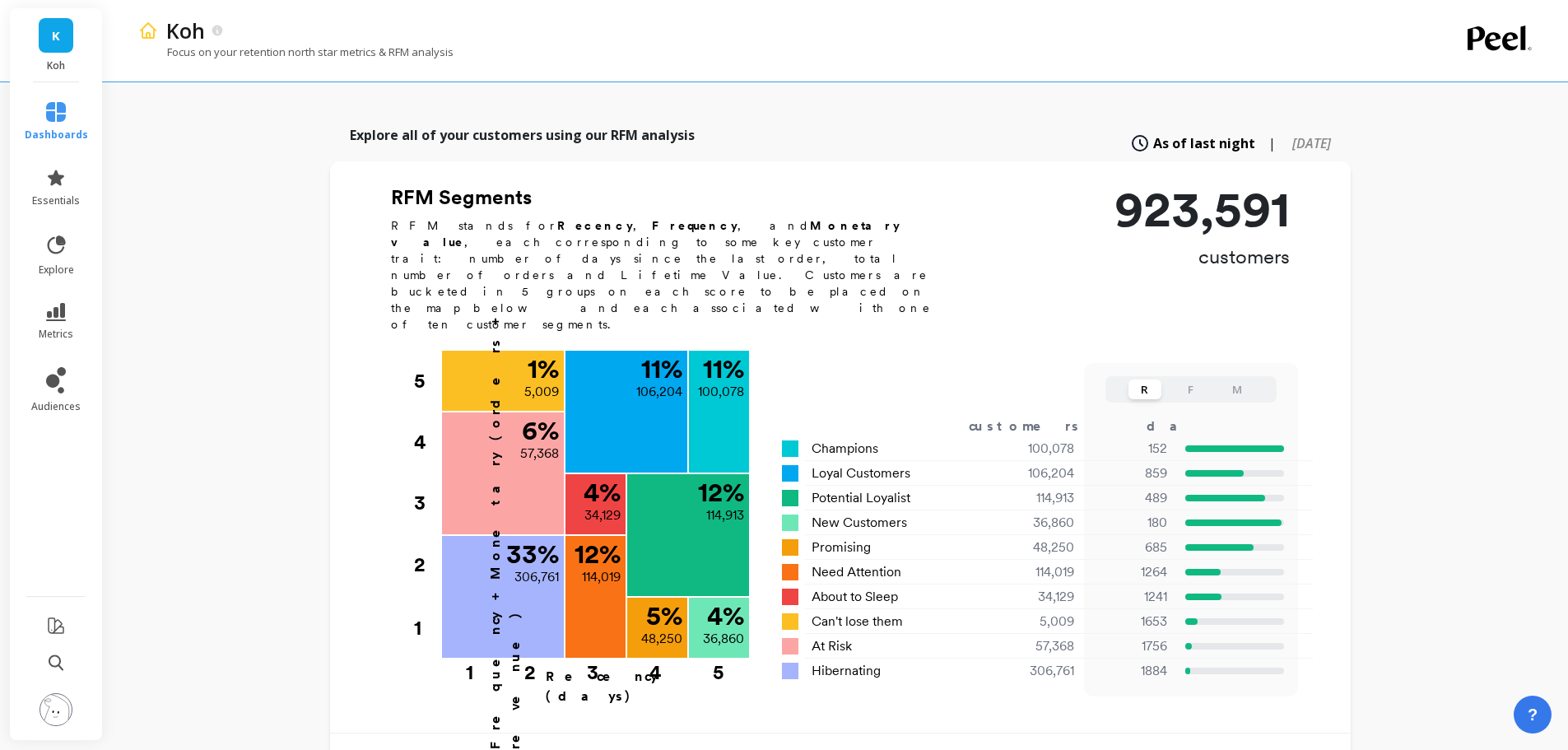 click on "F" at bounding box center [1191, 389] 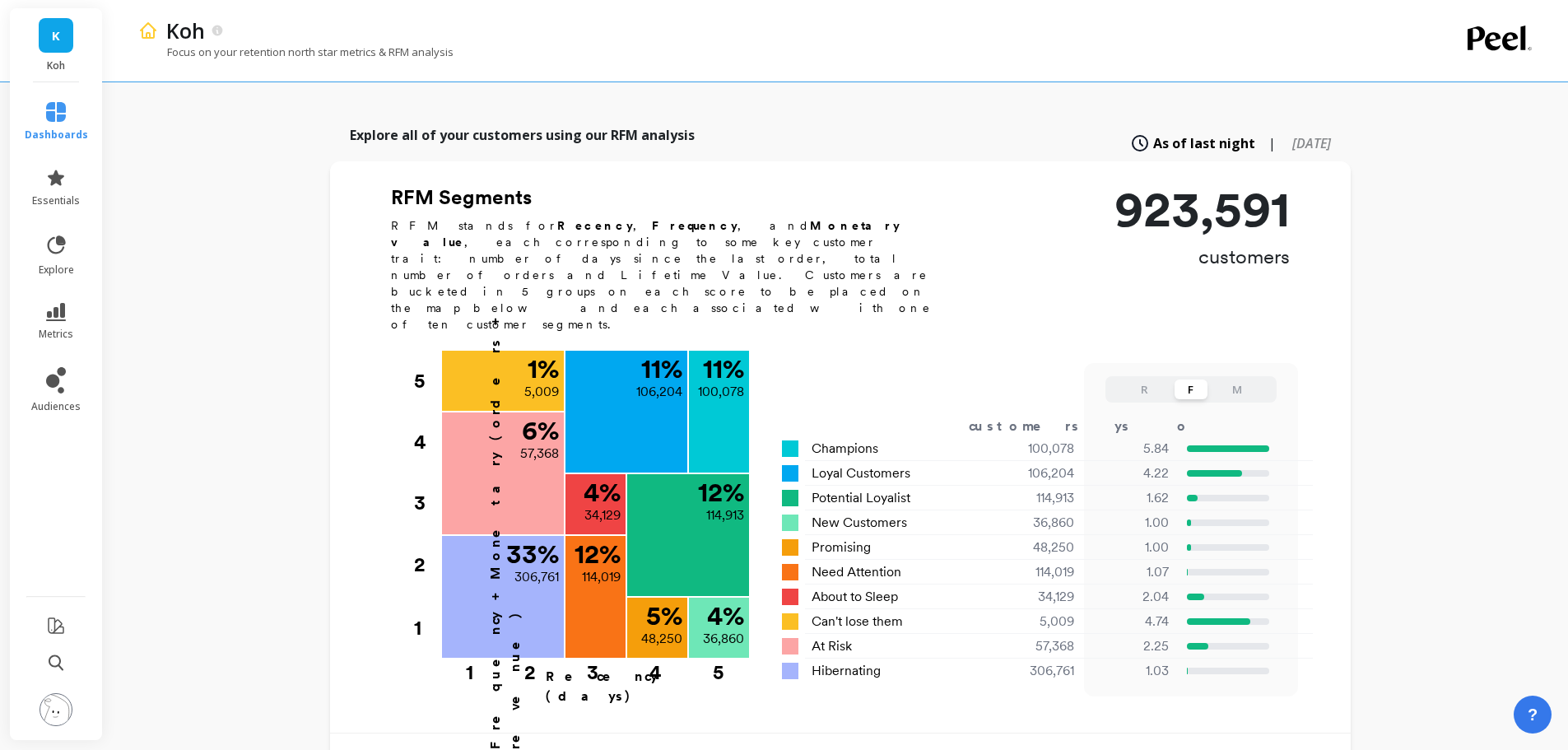 click on "M" at bounding box center [1237, 389] 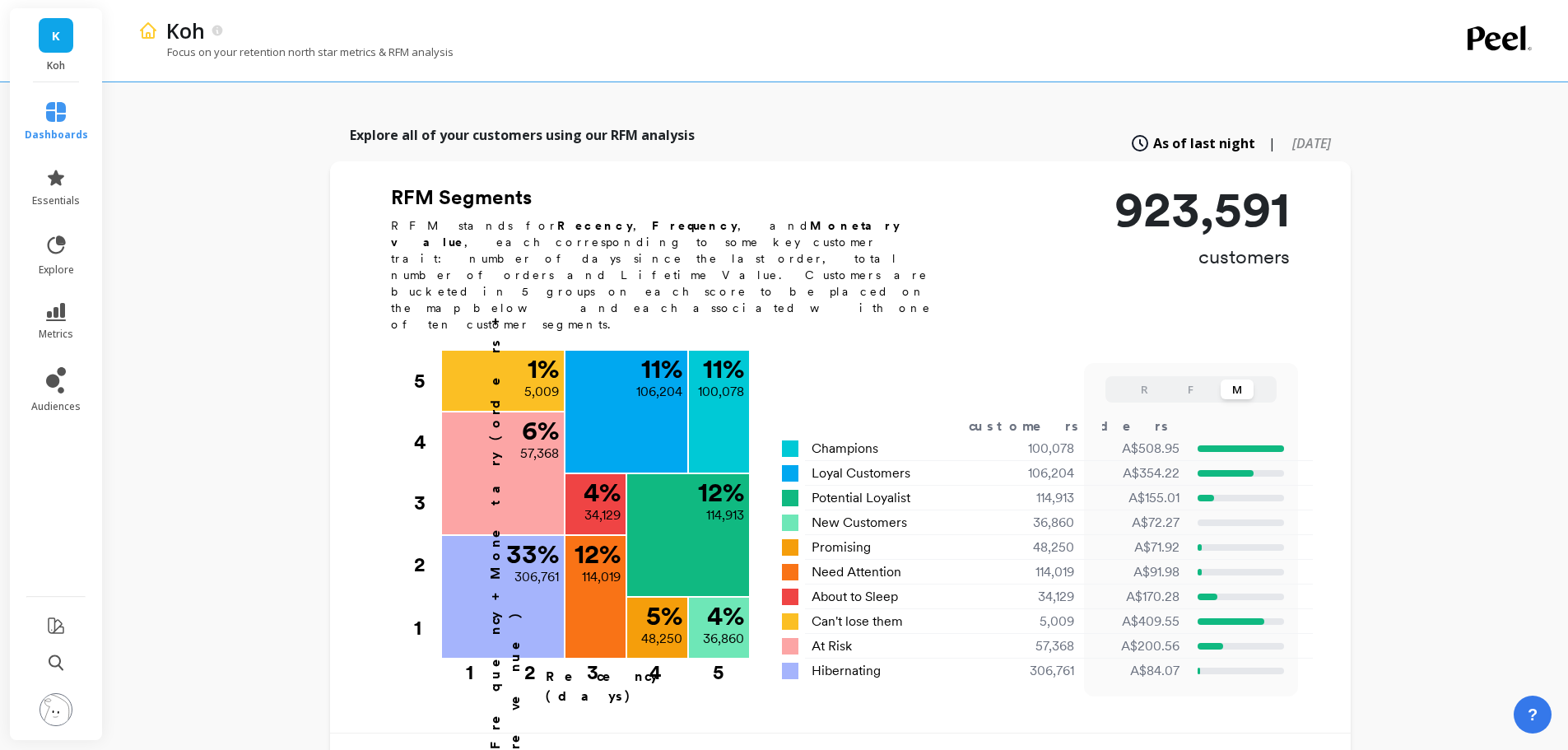 click on "R F M" at bounding box center (1190, 389) 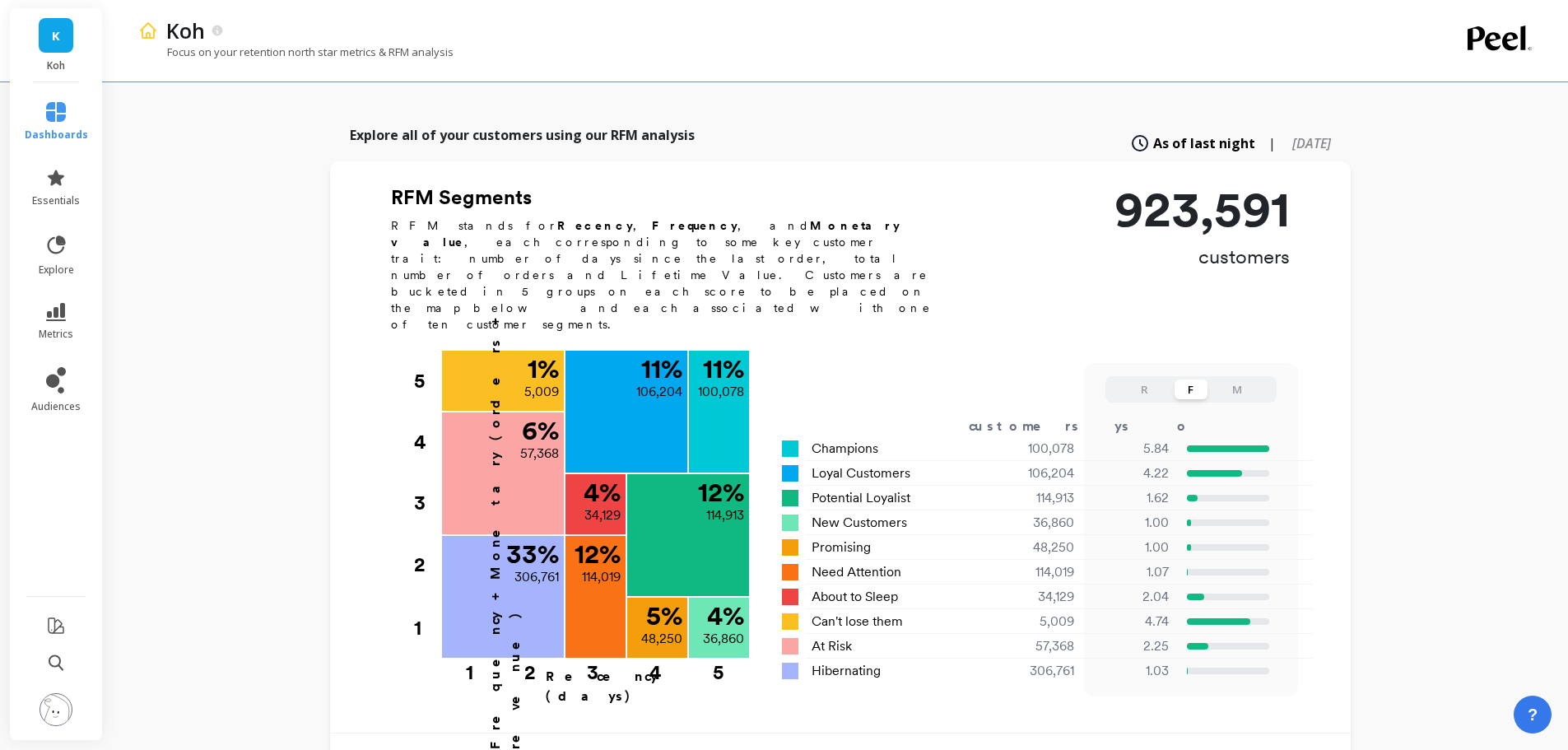 click on "R" at bounding box center [1145, 389] 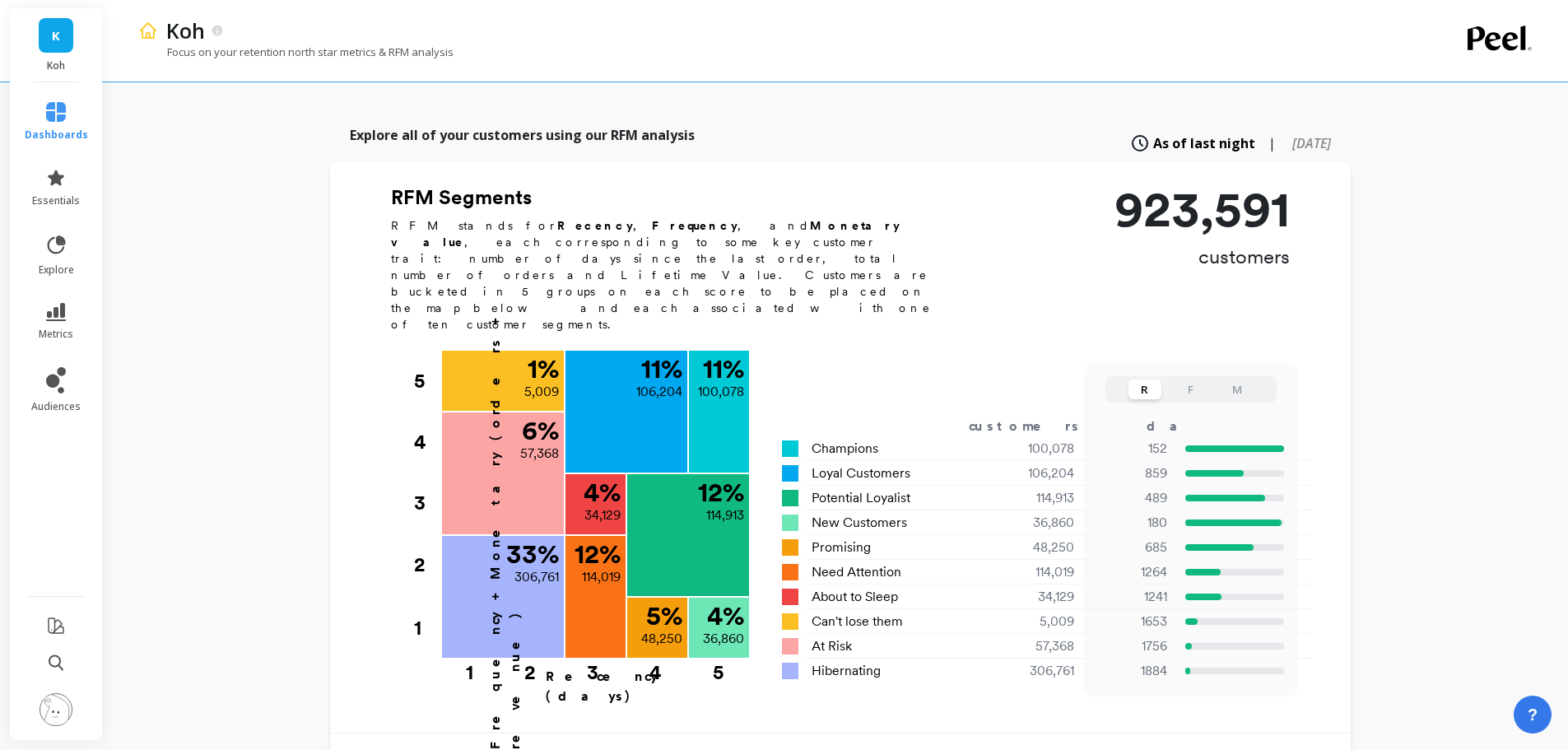 click on "F" at bounding box center (1191, 389) 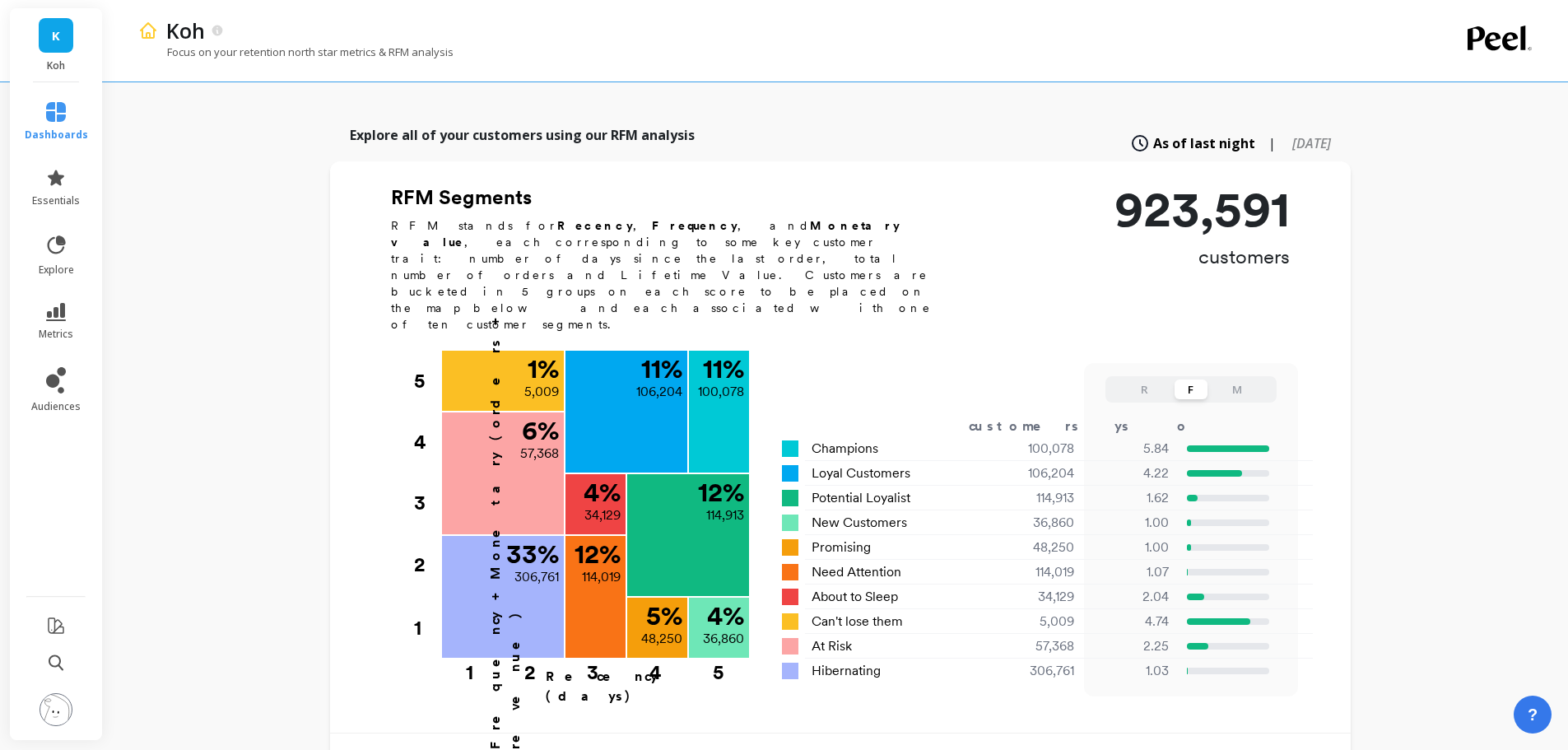 click on "R F M" at bounding box center (1190, 389) 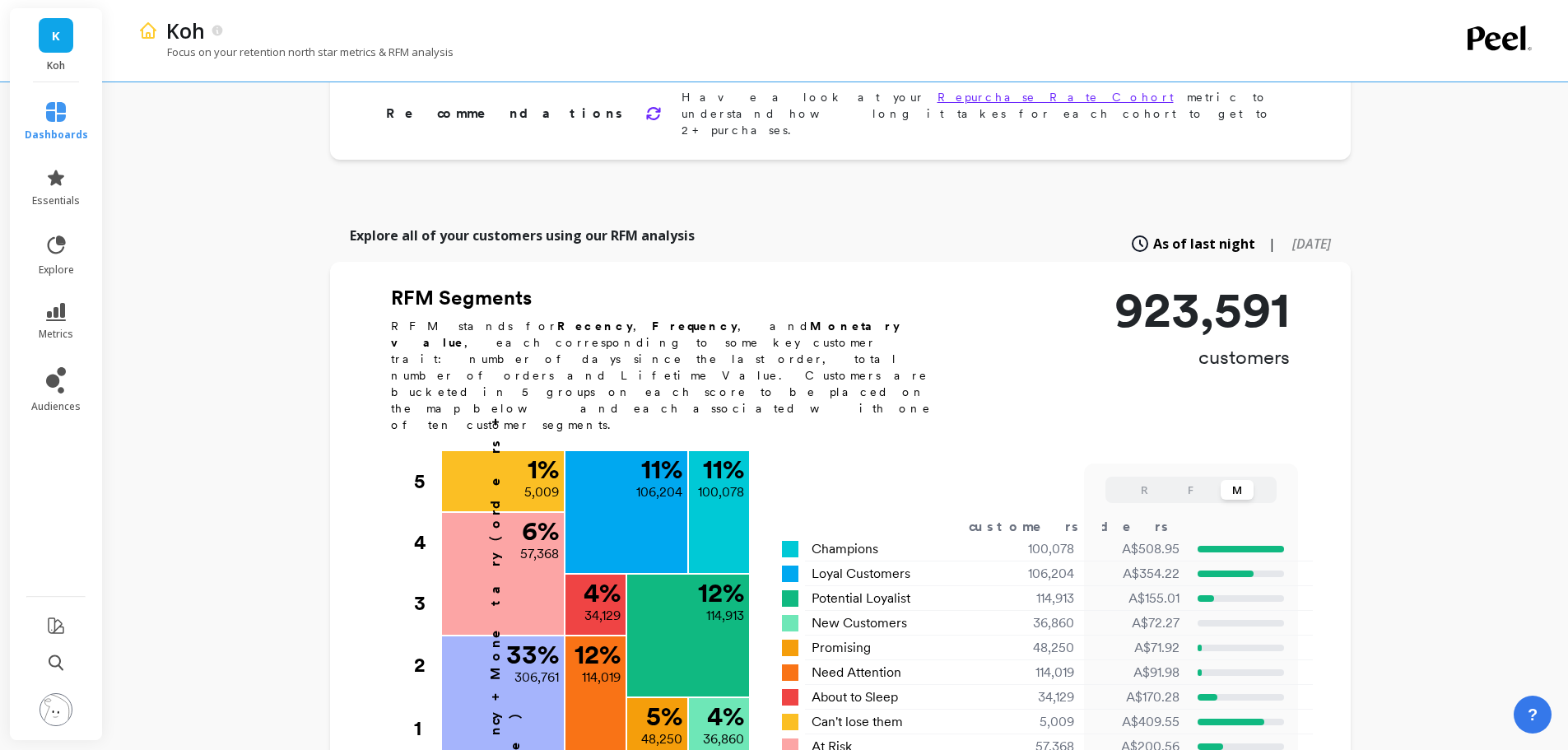 scroll, scrollTop: 0, scrollLeft: 0, axis: both 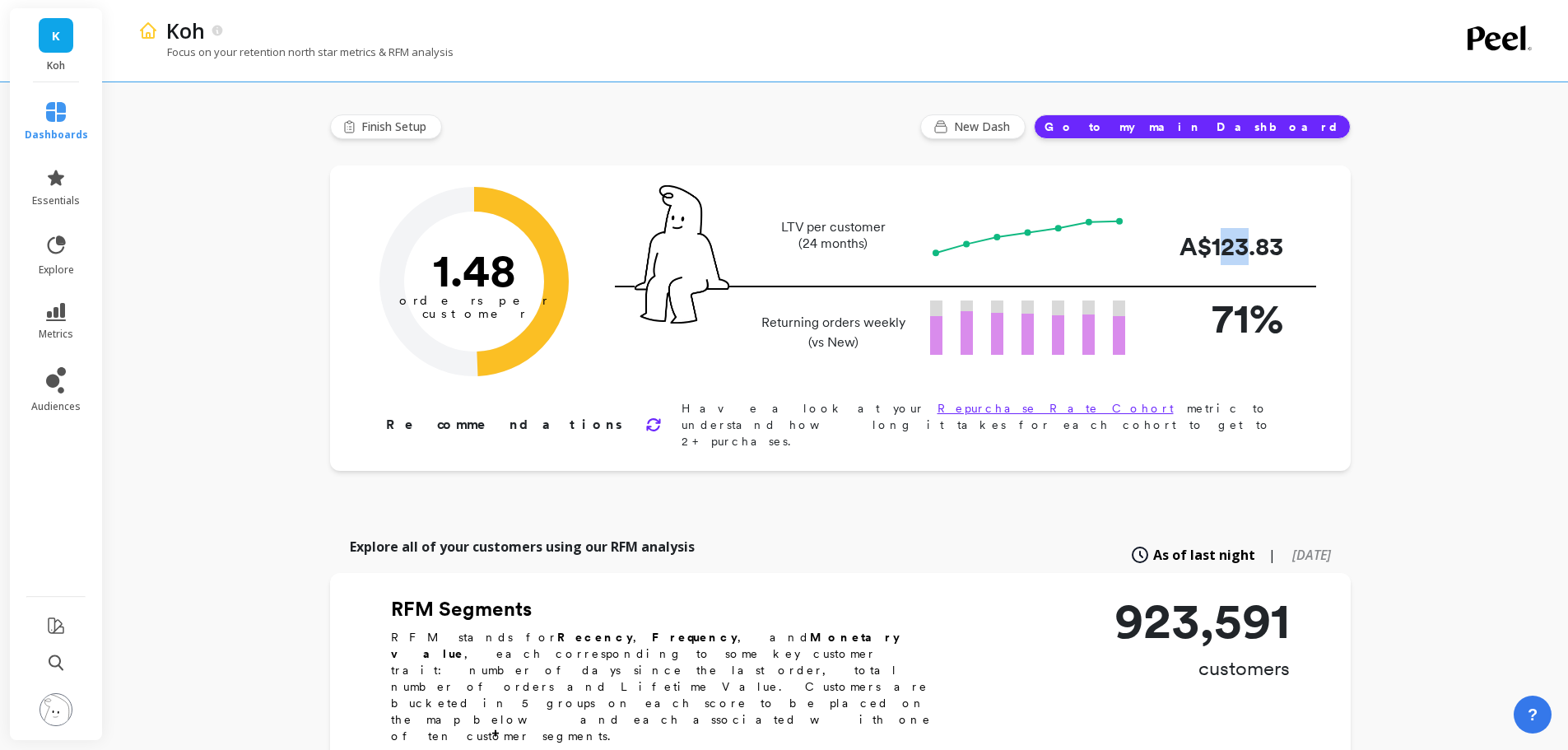 drag, startPoint x: 1221, startPoint y: 248, endPoint x: 1249, endPoint y: 244, distance: 28.28427 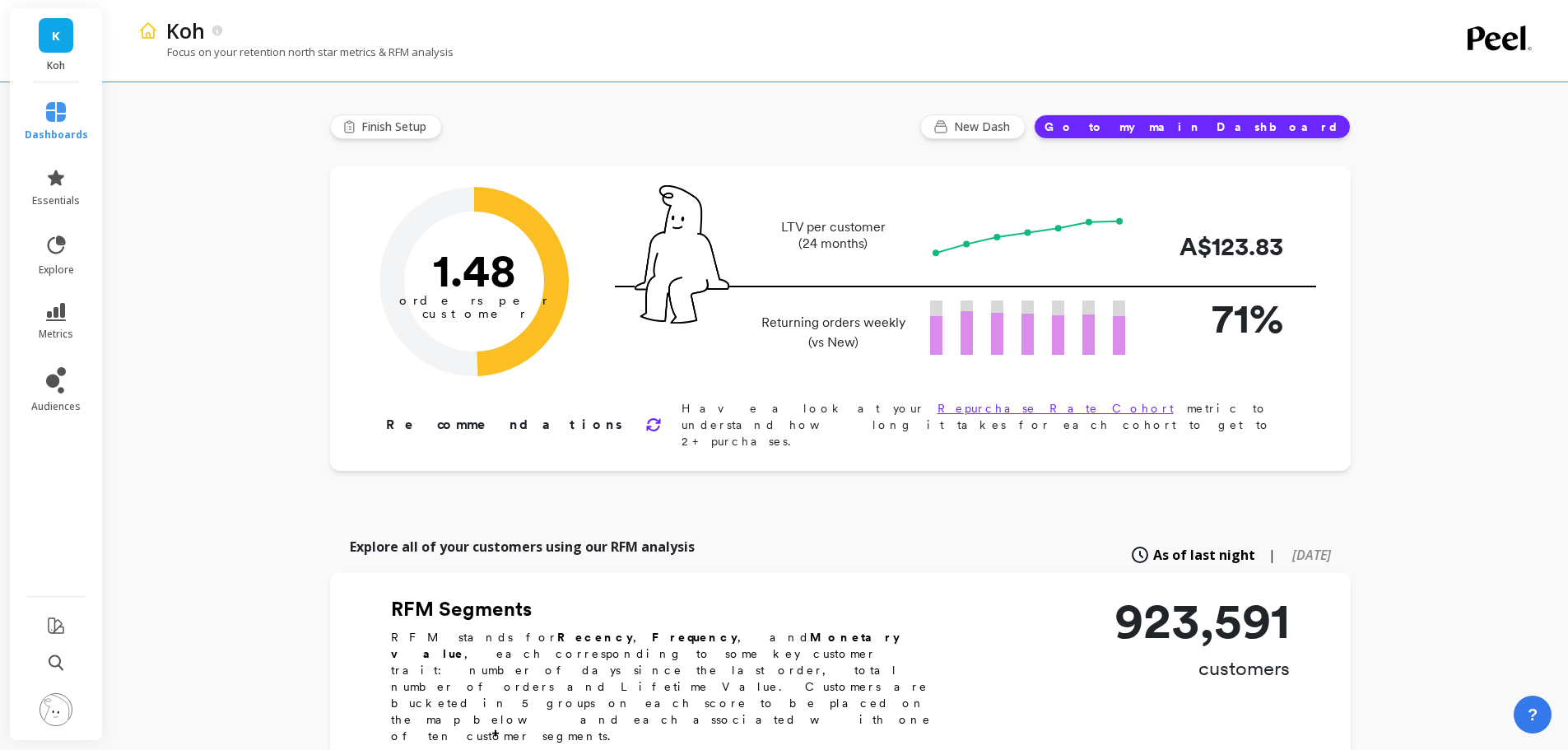 click on "LTV per customer   (24 months) A$123.83" at bounding box center [965, 236] 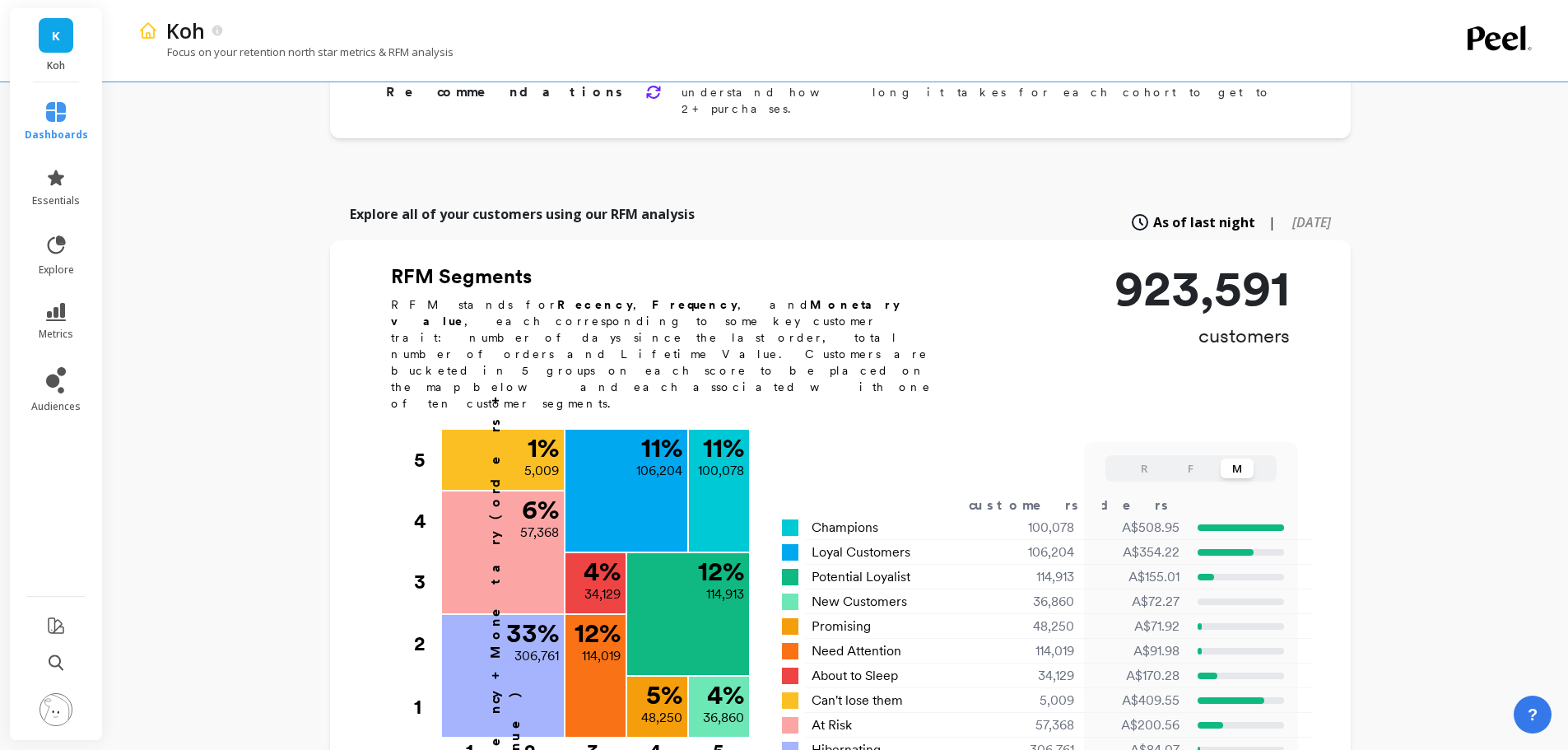 scroll, scrollTop: 412, scrollLeft: 0, axis: vertical 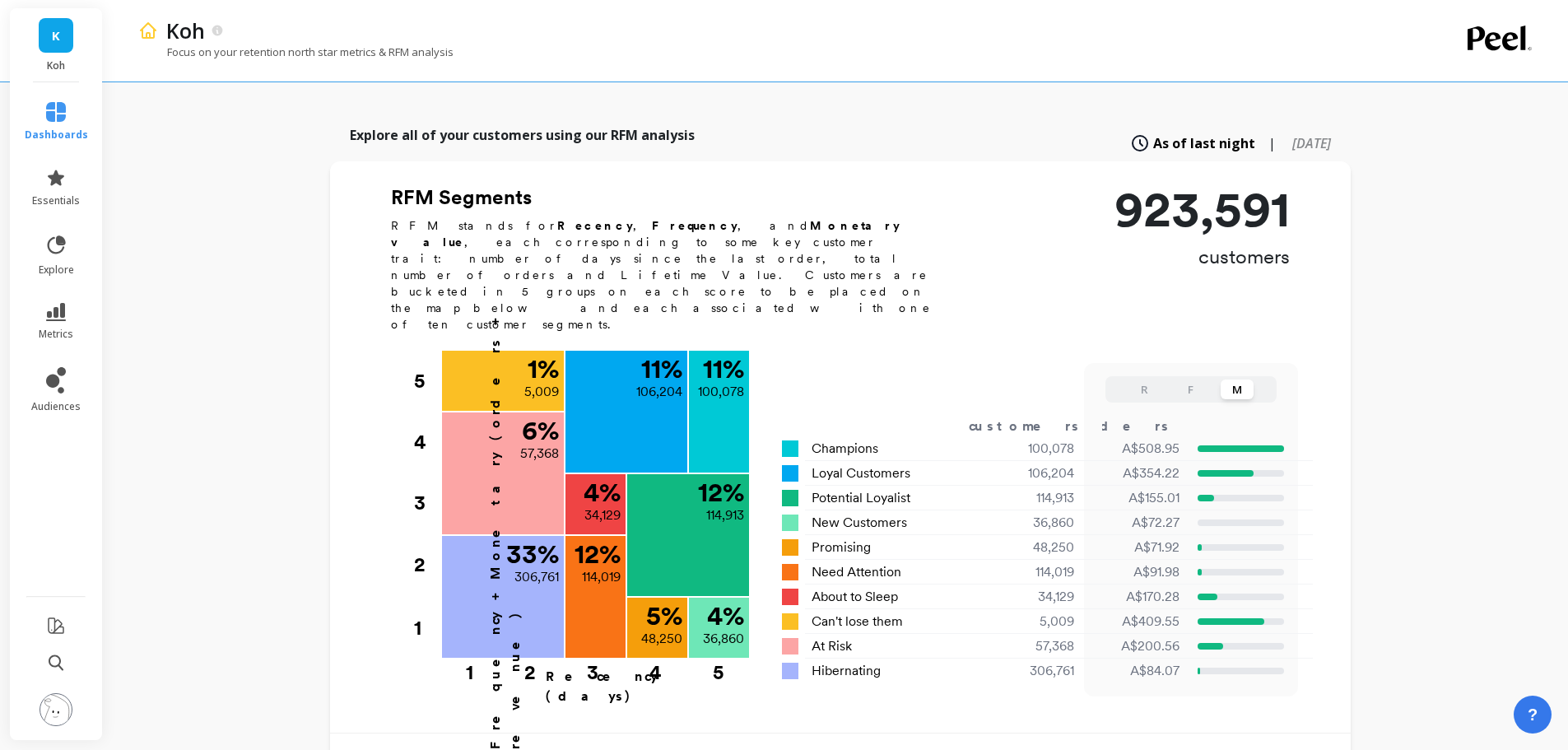 click on "F" at bounding box center [1191, 389] 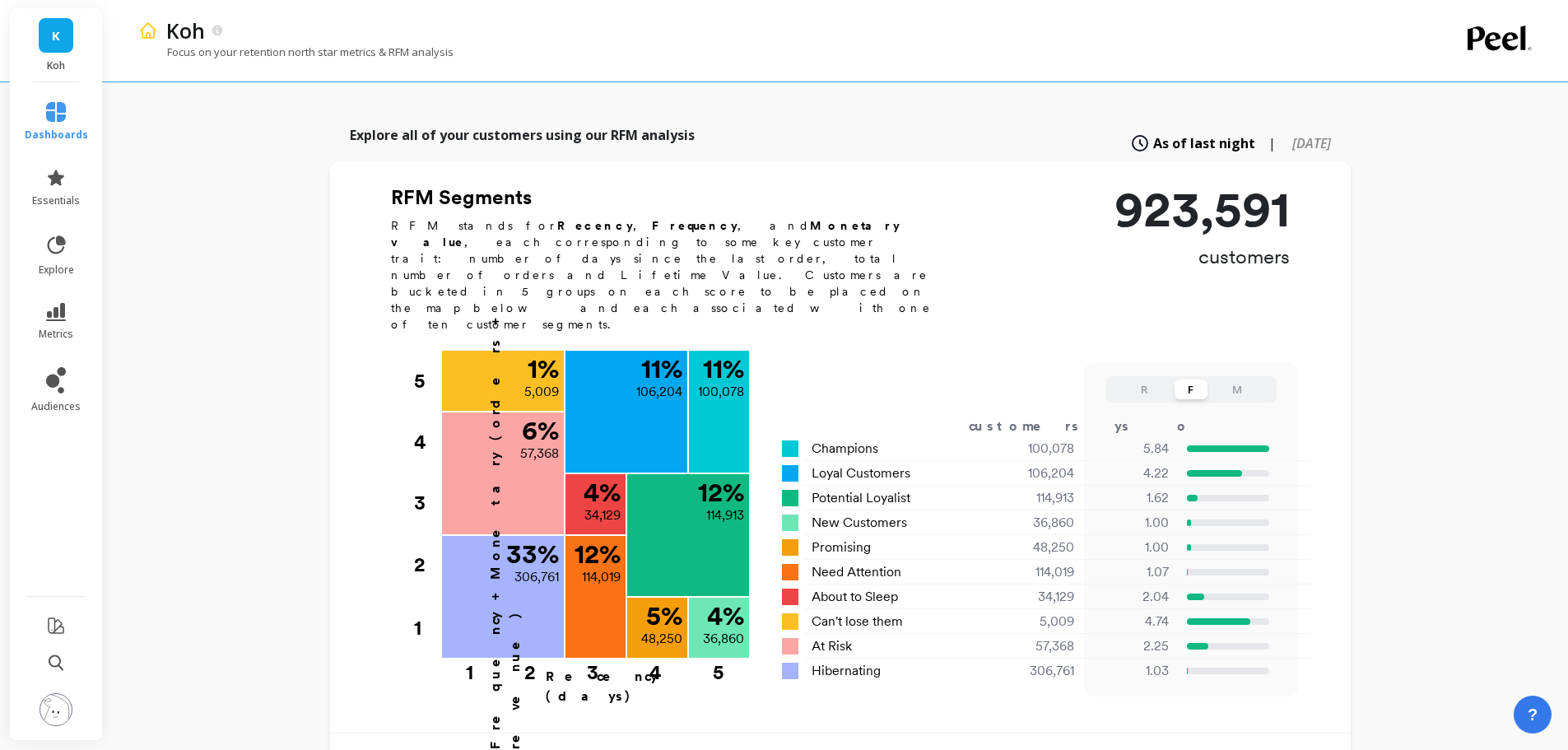 click on "R" at bounding box center (1145, 389) 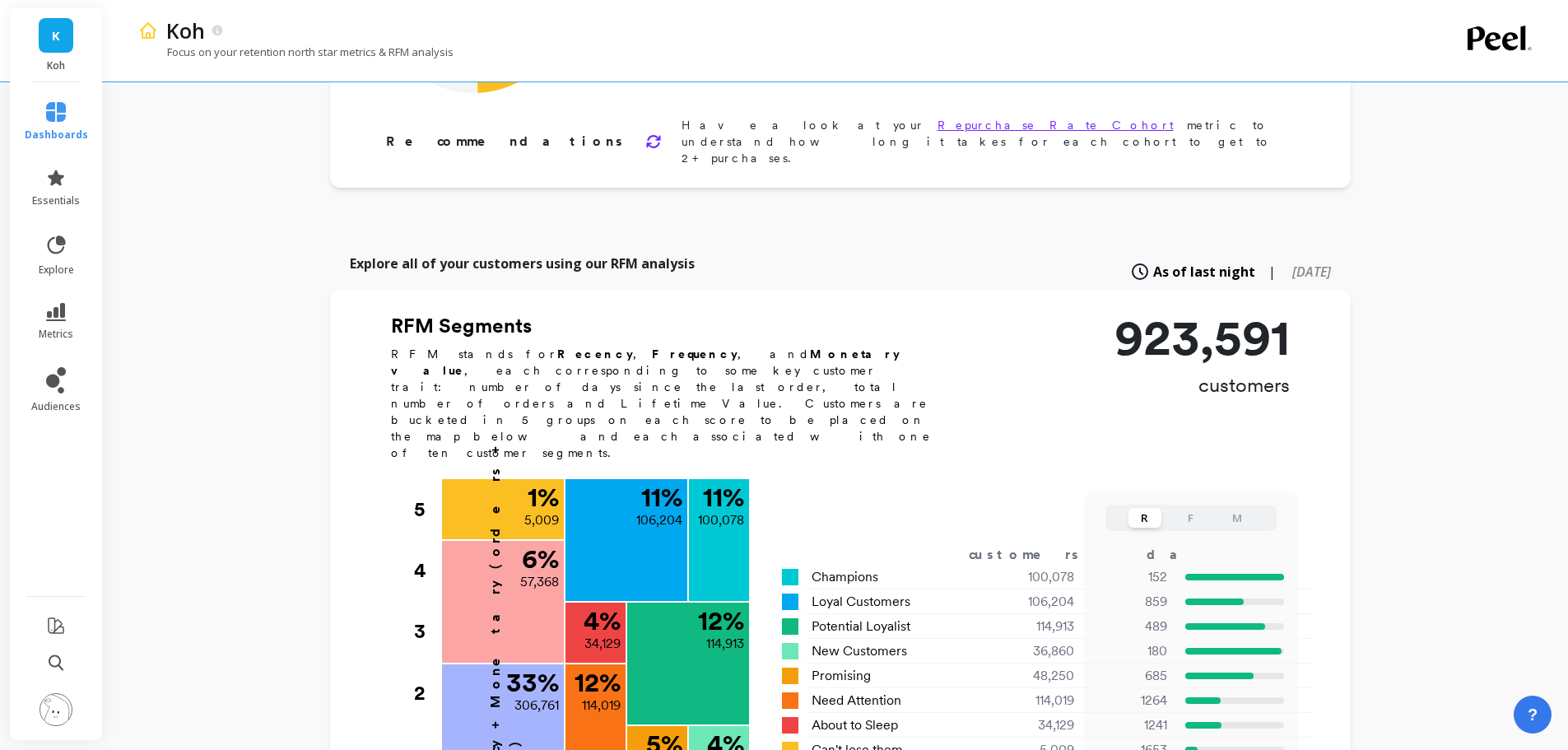 scroll, scrollTop: 412, scrollLeft: 0, axis: vertical 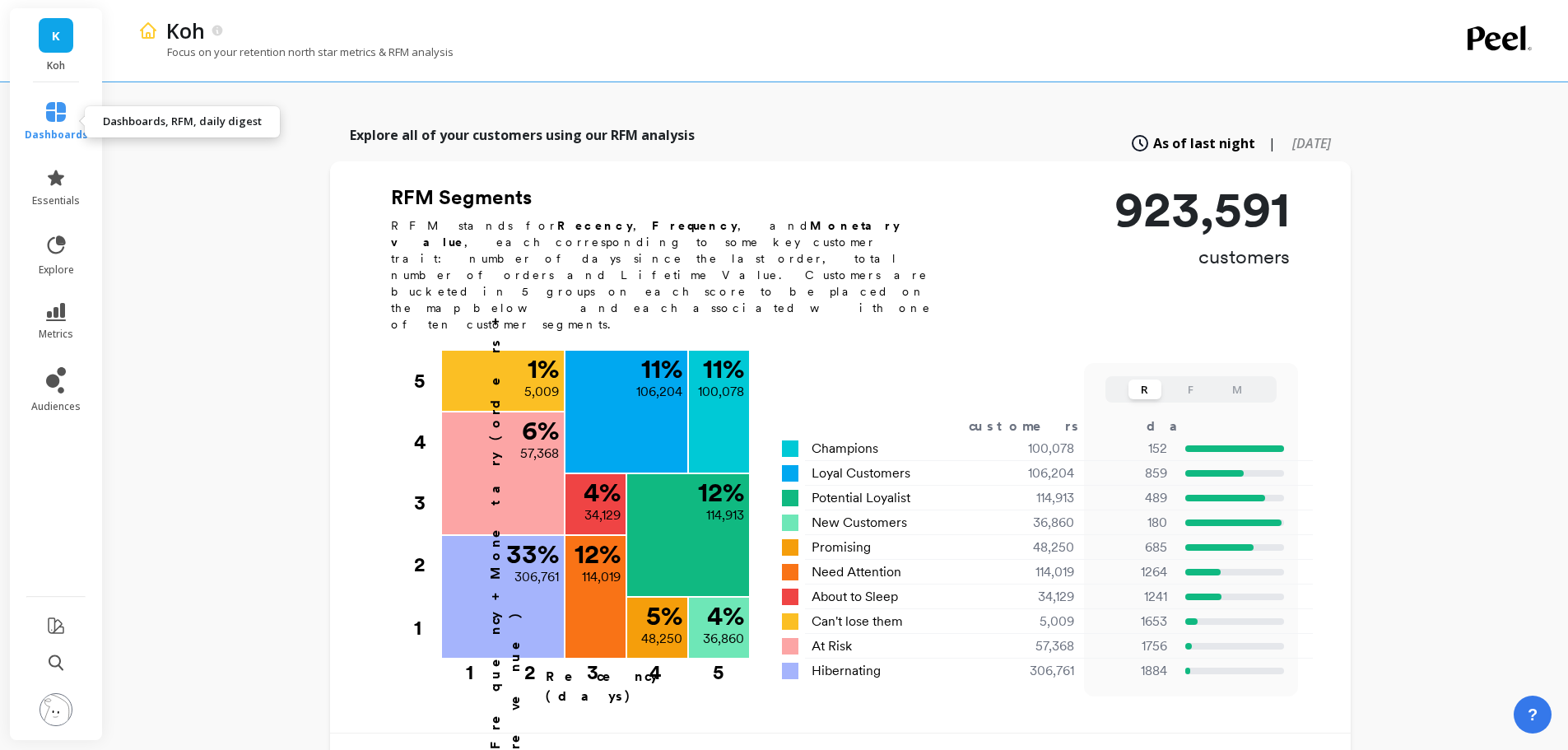 click 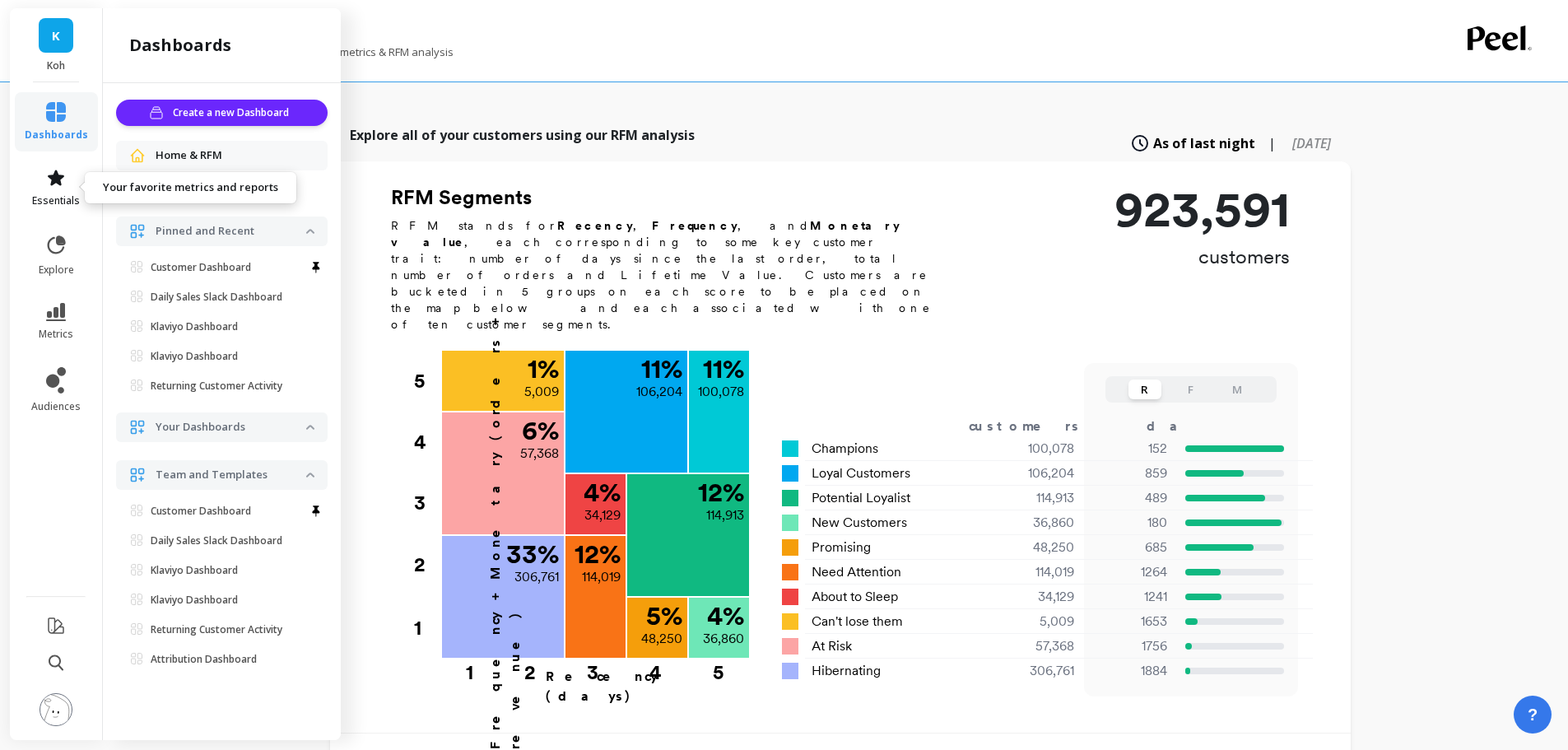 click 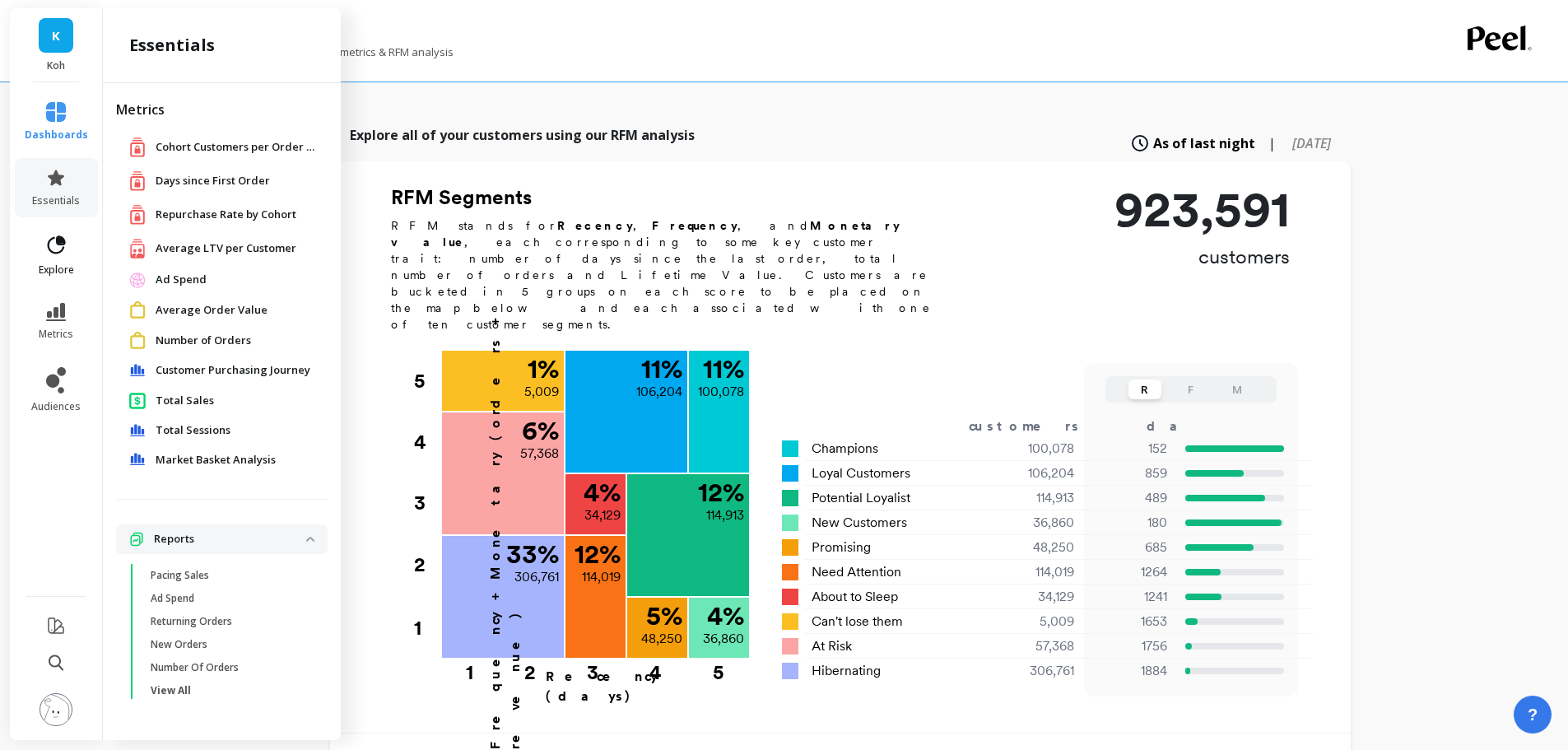 click 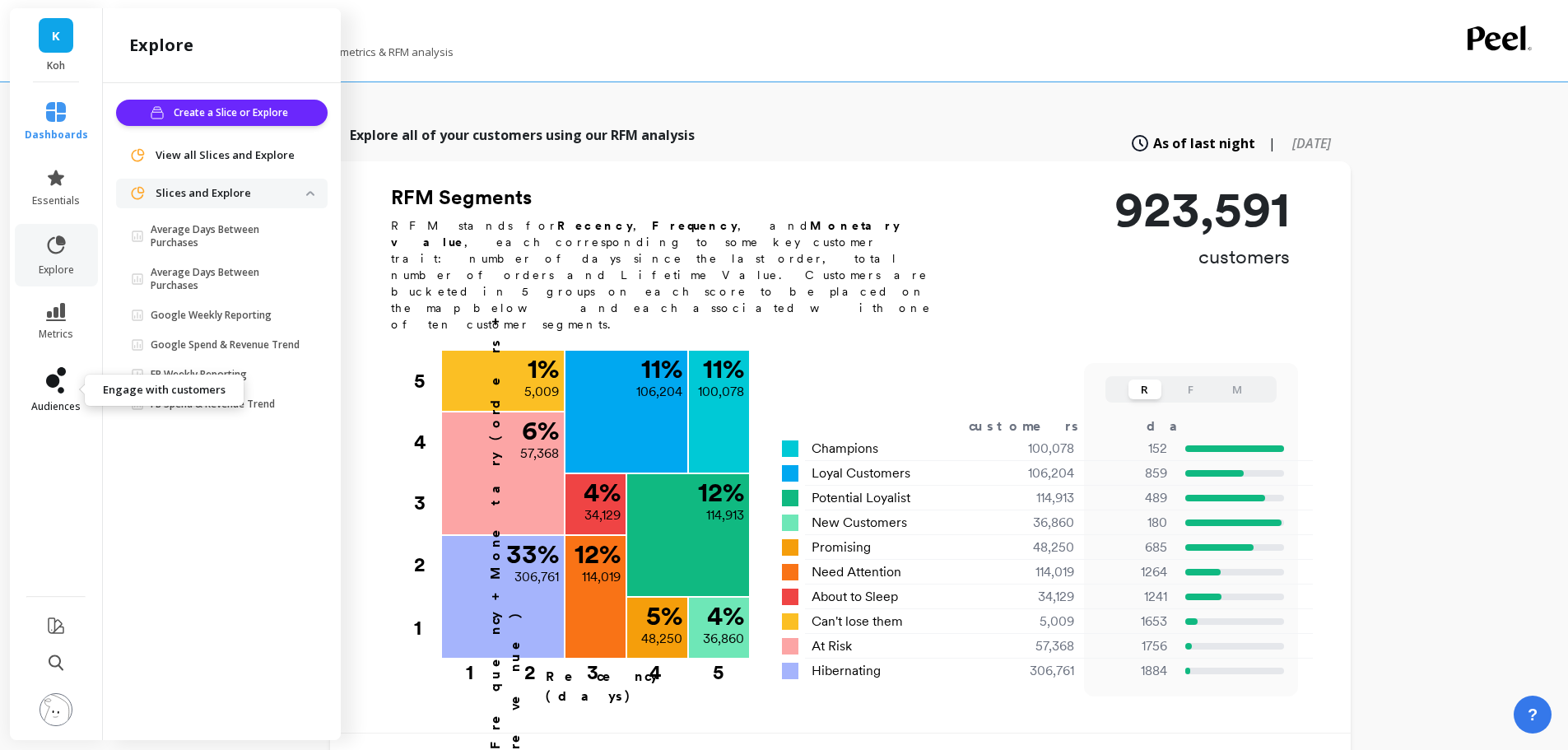 click 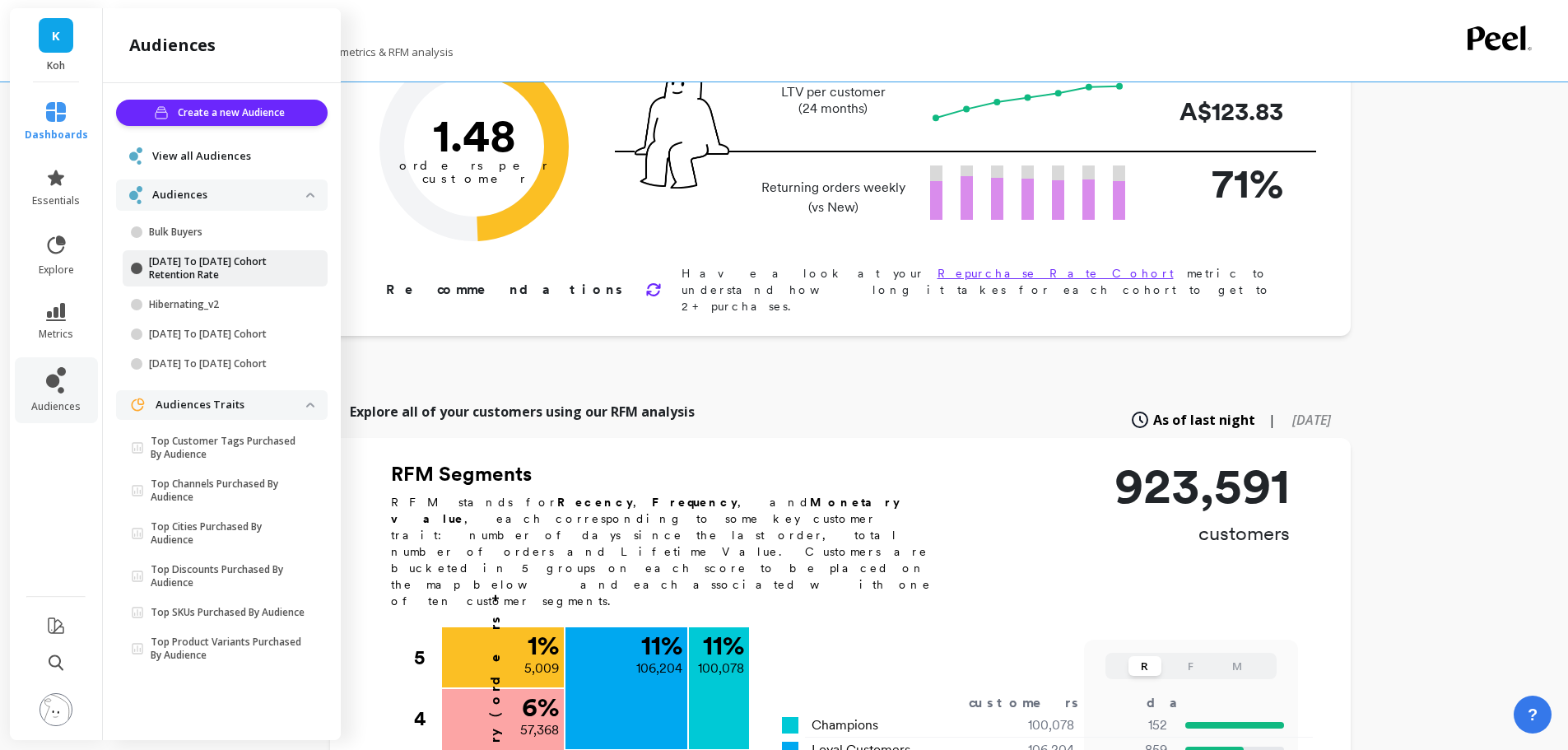 scroll, scrollTop: 82, scrollLeft: 0, axis: vertical 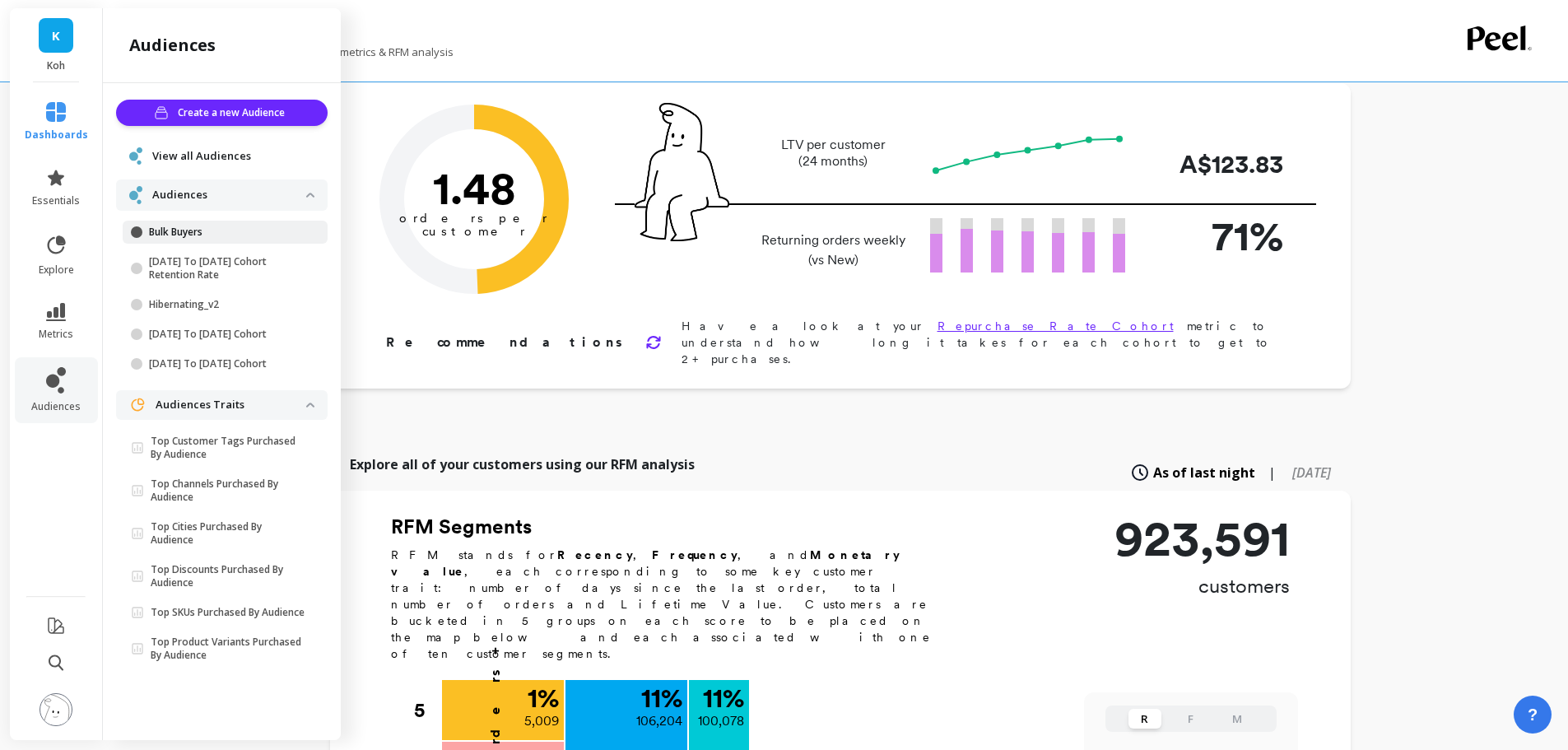 click on "Bulk Buyers" at bounding box center [227, 232] 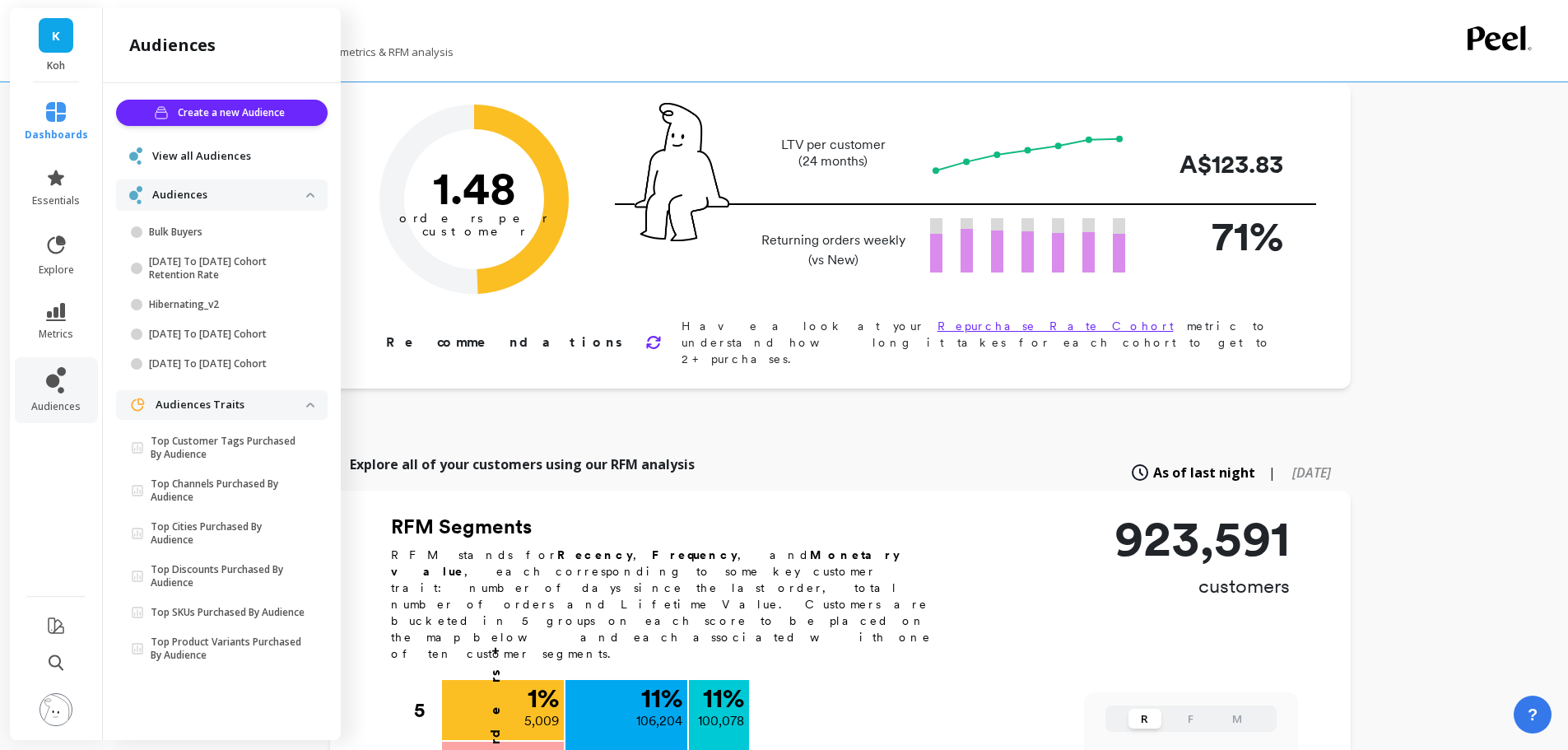 scroll, scrollTop: 0, scrollLeft: 0, axis: both 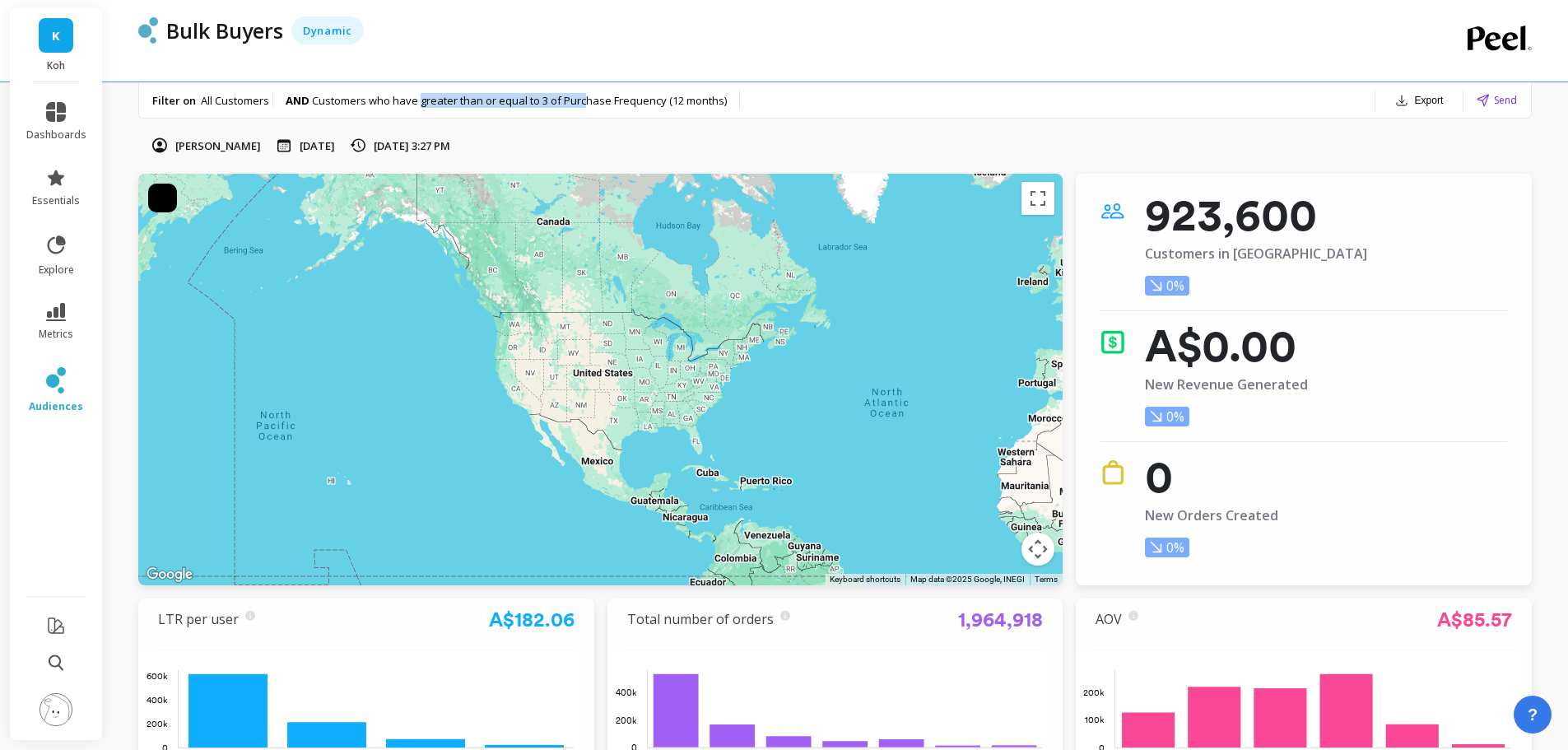 drag, startPoint x: 421, startPoint y: 103, endPoint x: 585, endPoint y: 97, distance: 164.10972 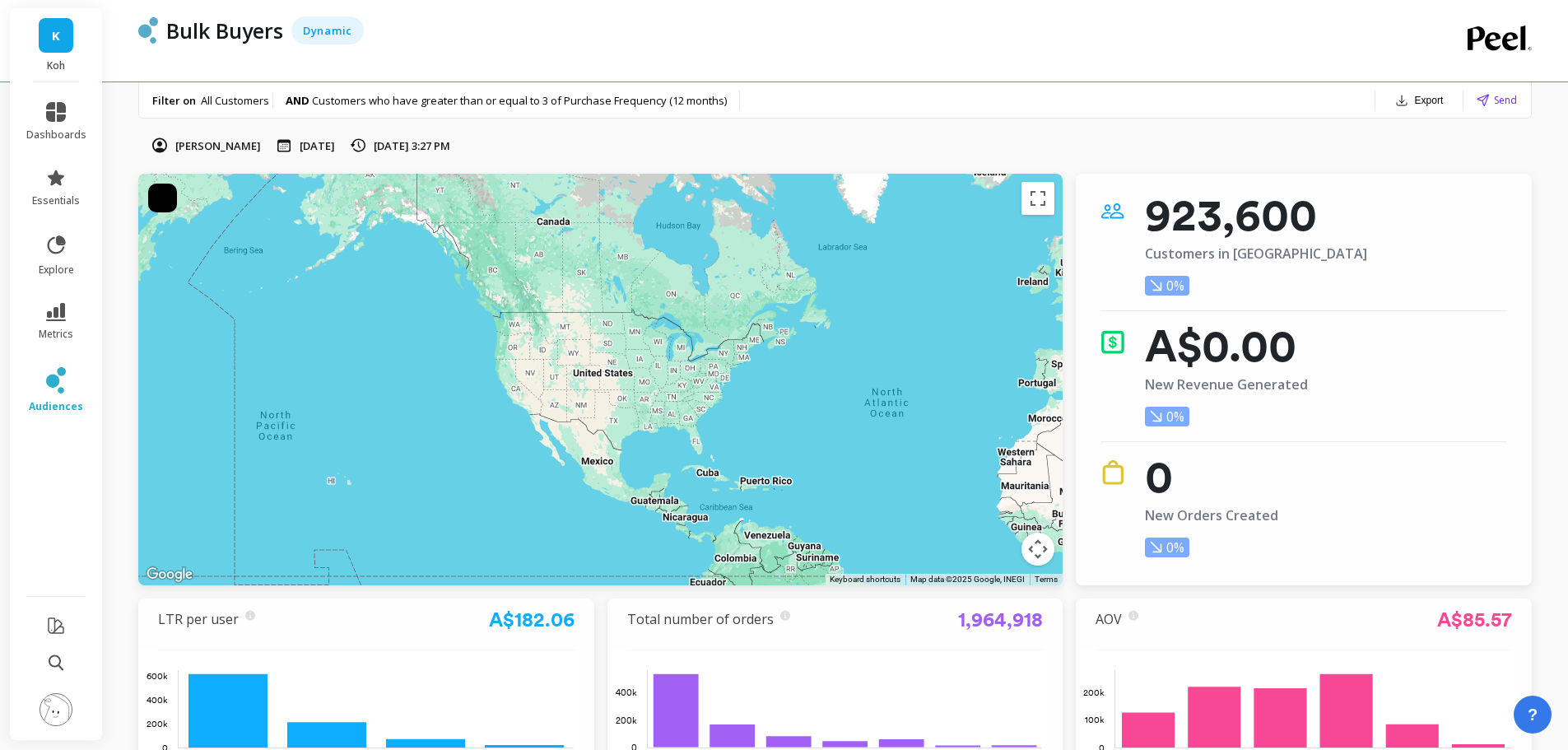 click on "Customers who have greater than or equal to 3 of Purchase Frequency (12 months)" at bounding box center (519, 100) 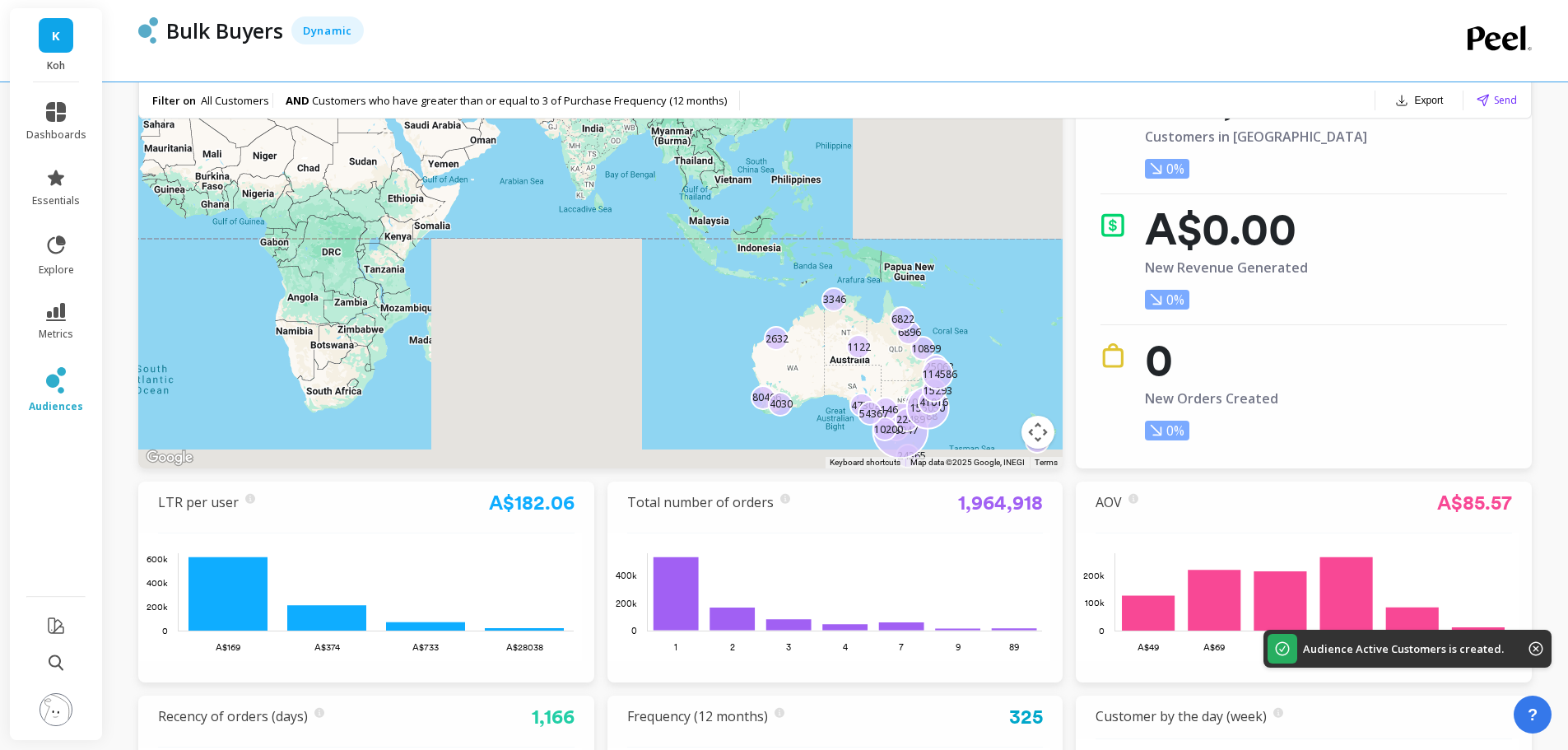 scroll, scrollTop: 0, scrollLeft: 0, axis: both 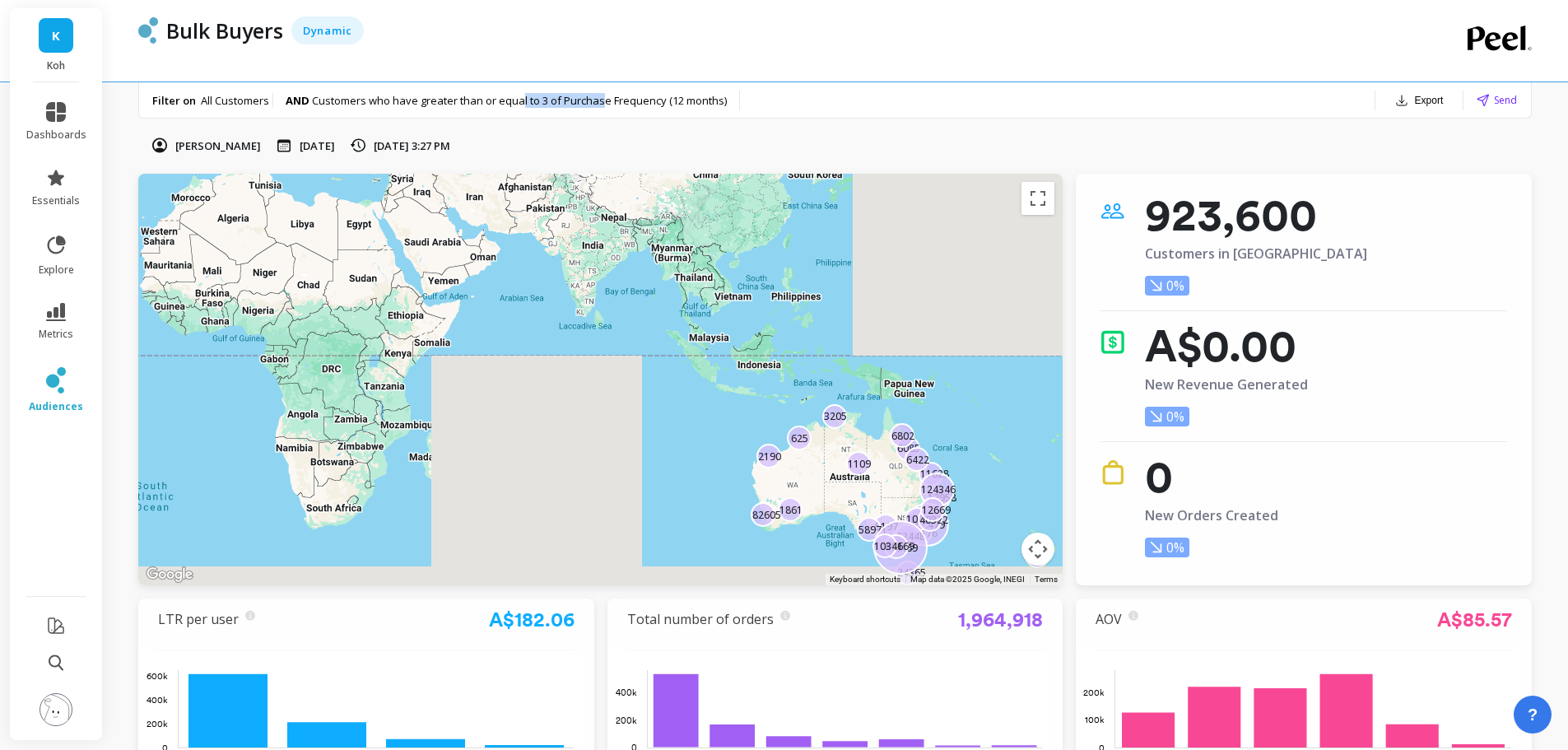 click on "Filter on All Customers AND   Customers who have greater than or equal to 3 of Purchase Frequency (12 months)" at bounding box center (440, 100) 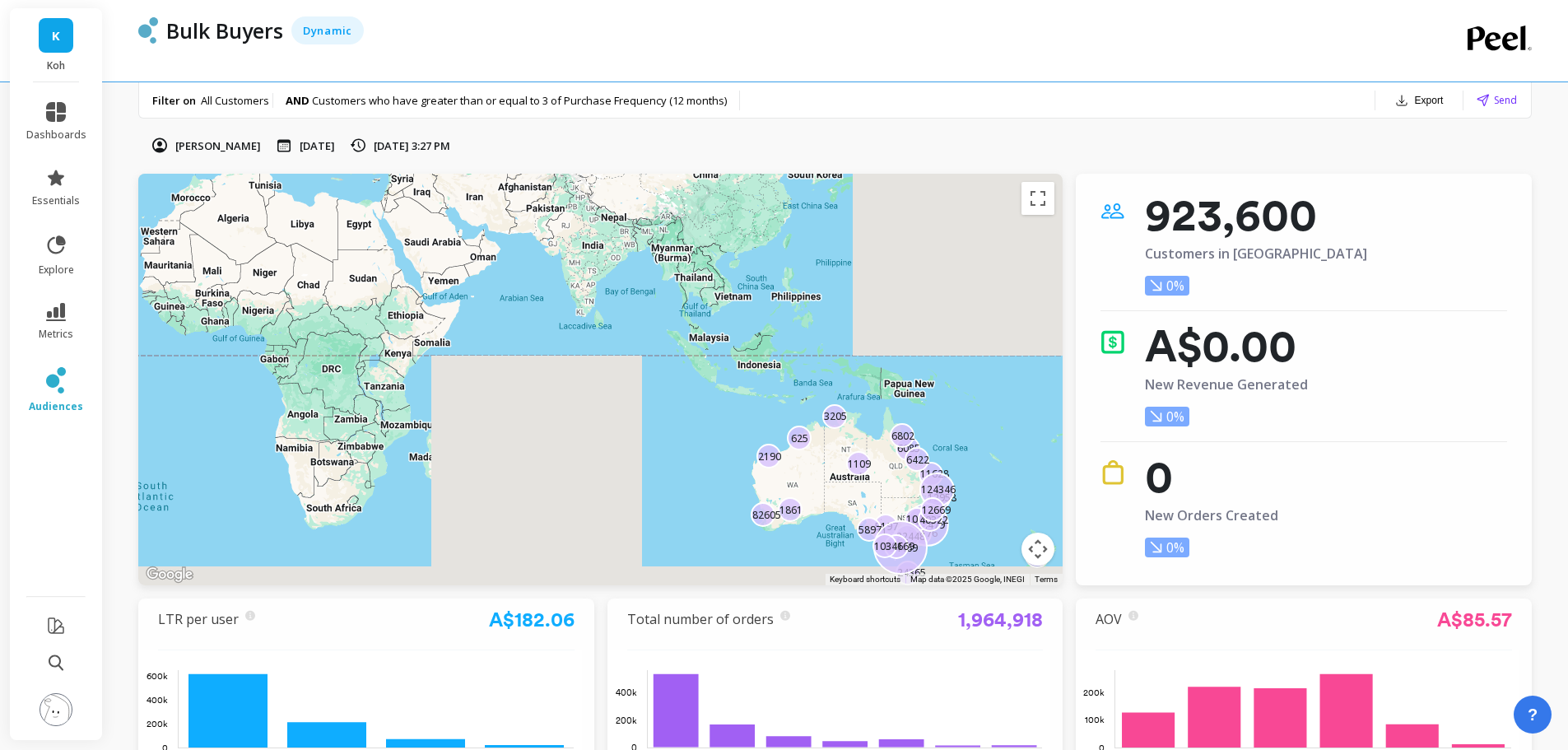 click at bounding box center (56, 710) 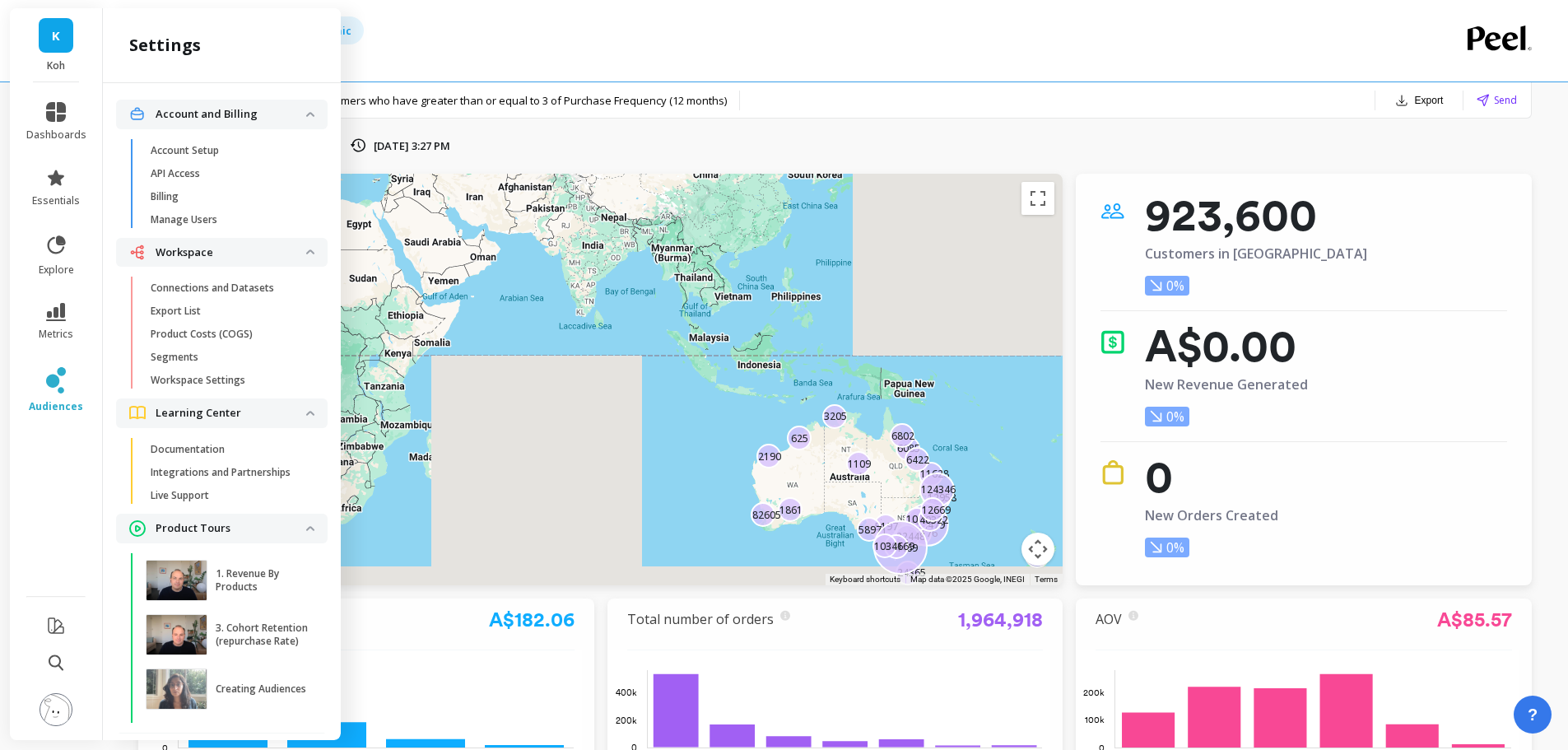 scroll, scrollTop: 37, scrollLeft: 0, axis: vertical 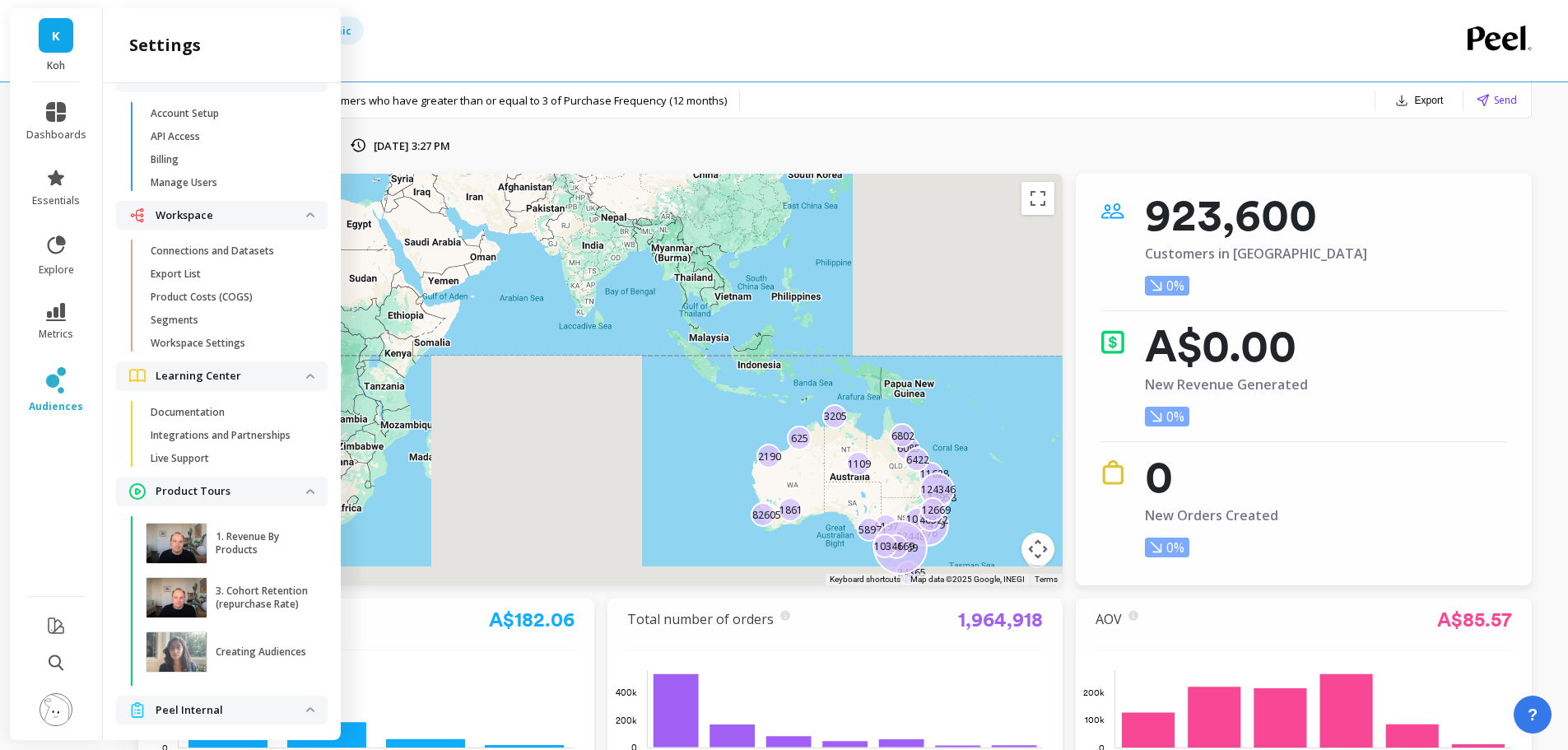 click on "dashboards essentials explore metrics audiences" at bounding box center [56, 334] 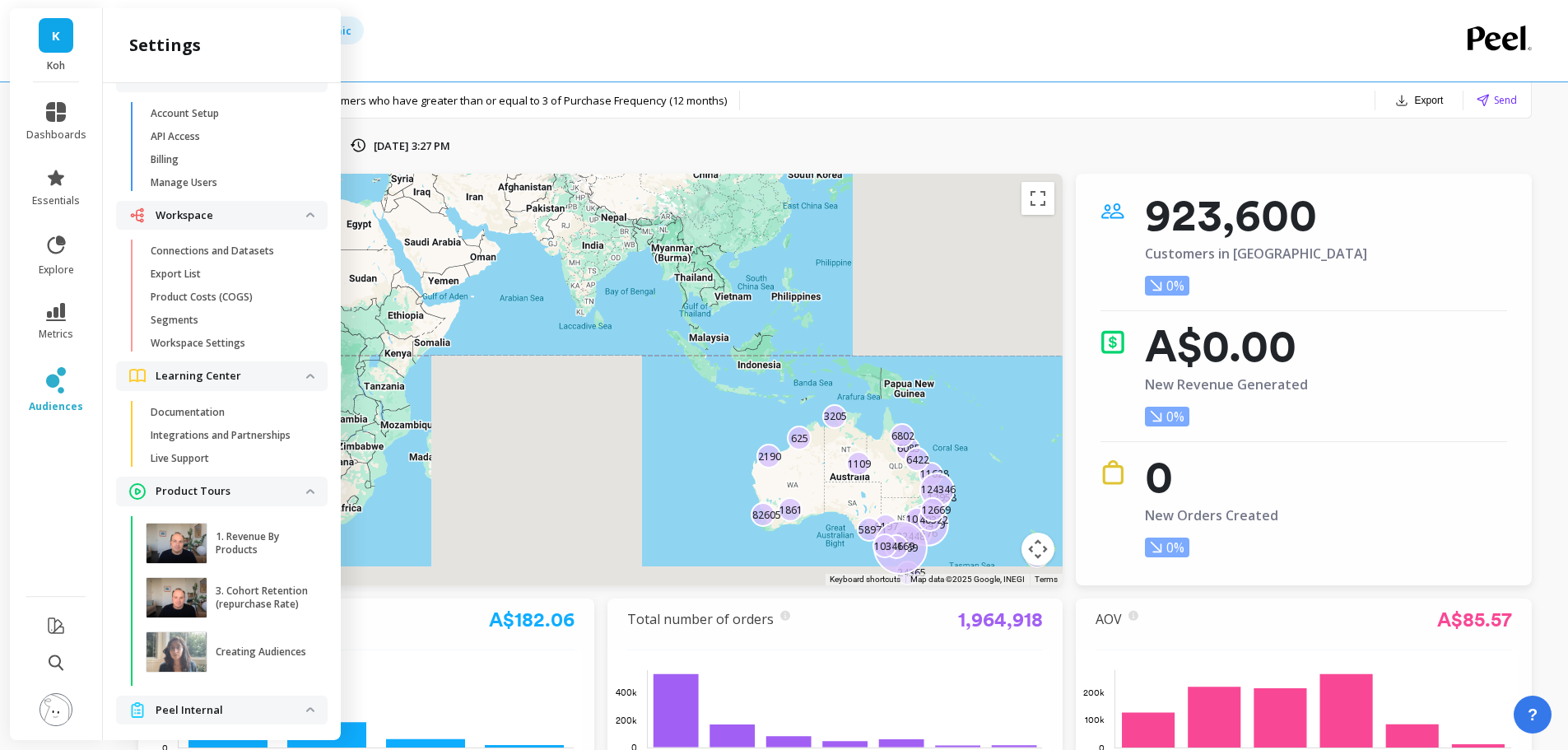 scroll, scrollTop: 0, scrollLeft: 0, axis: both 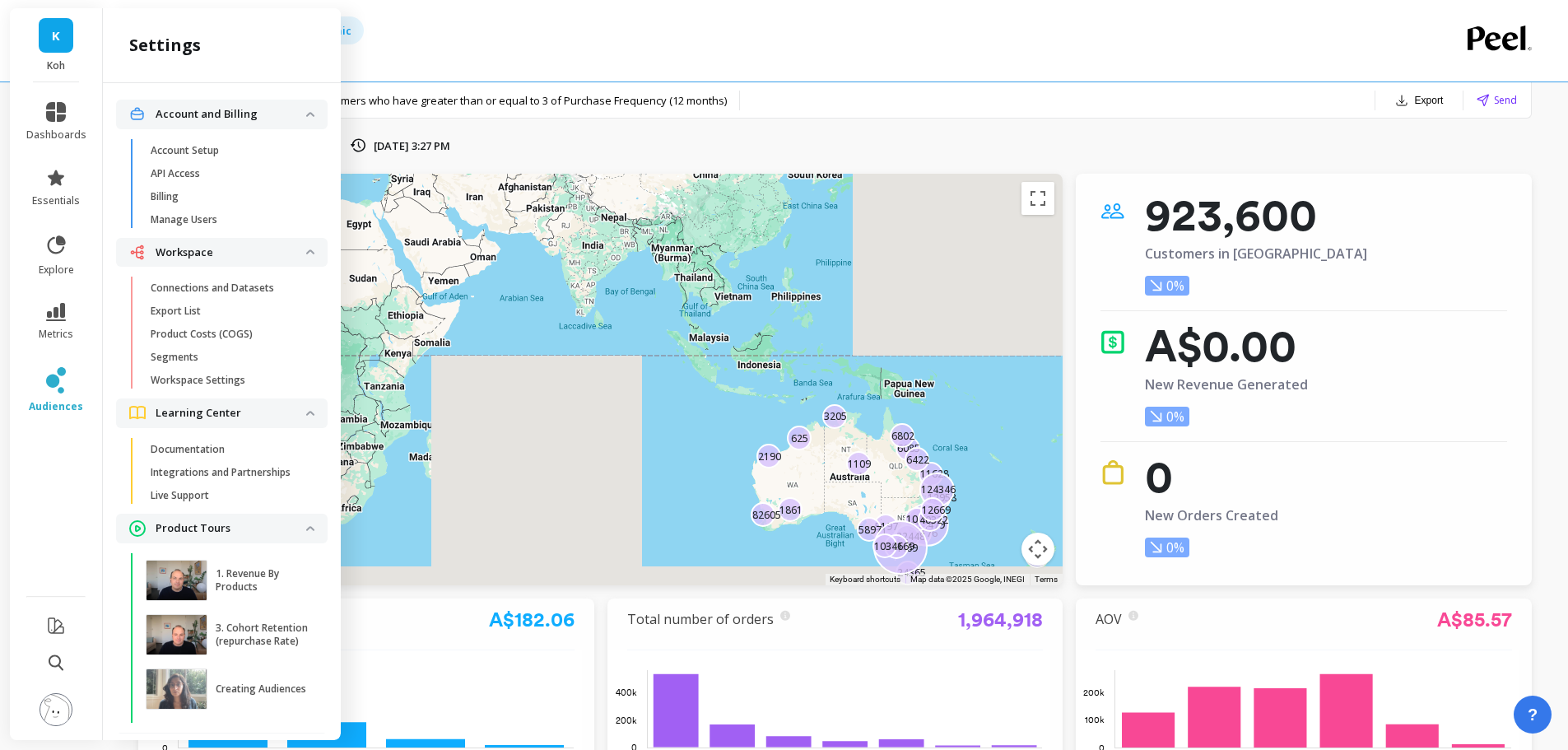 click on "Bulk Buyers Dynamic" at bounding box center (769, 40) 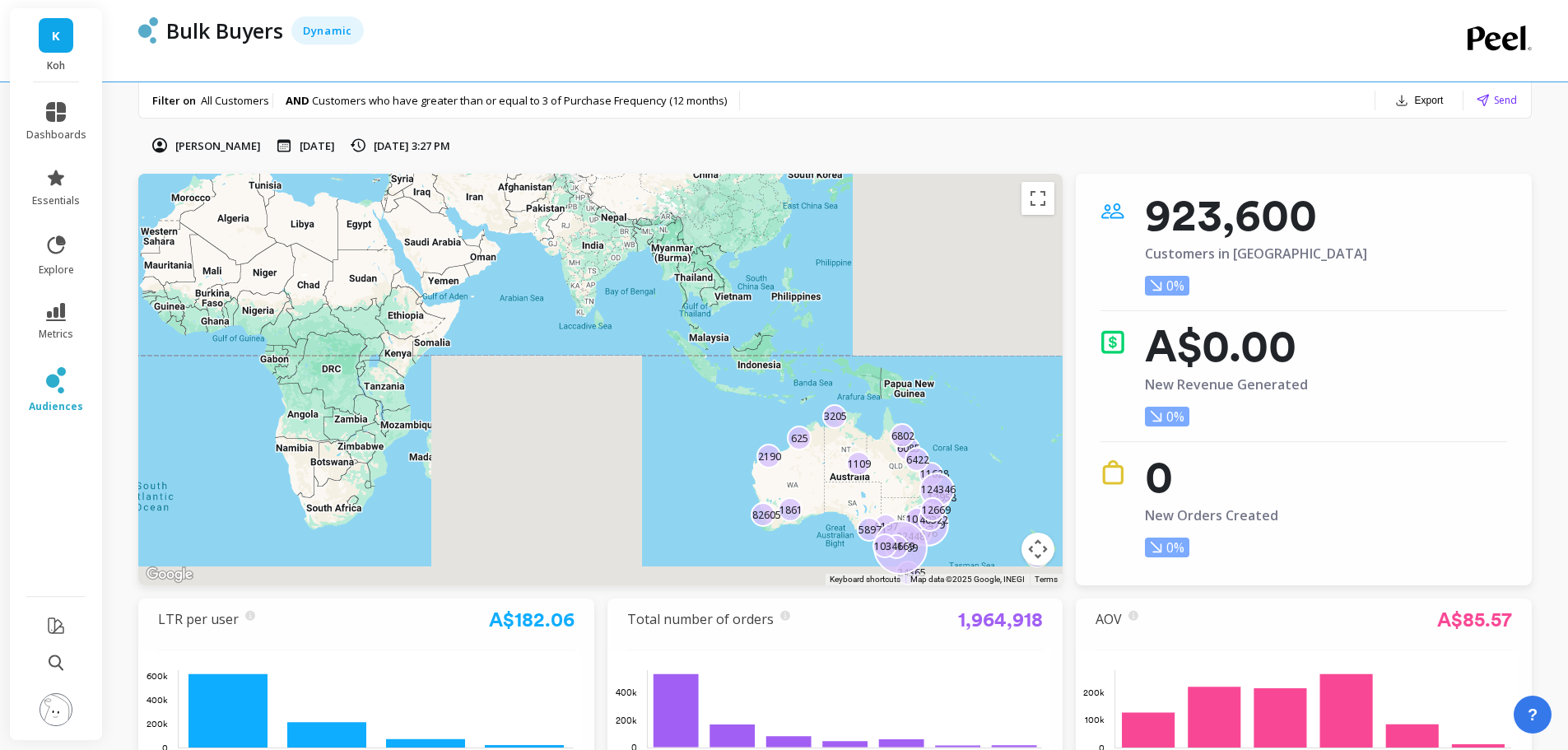 click on "Bulk Buyers" at bounding box center [225, 30] 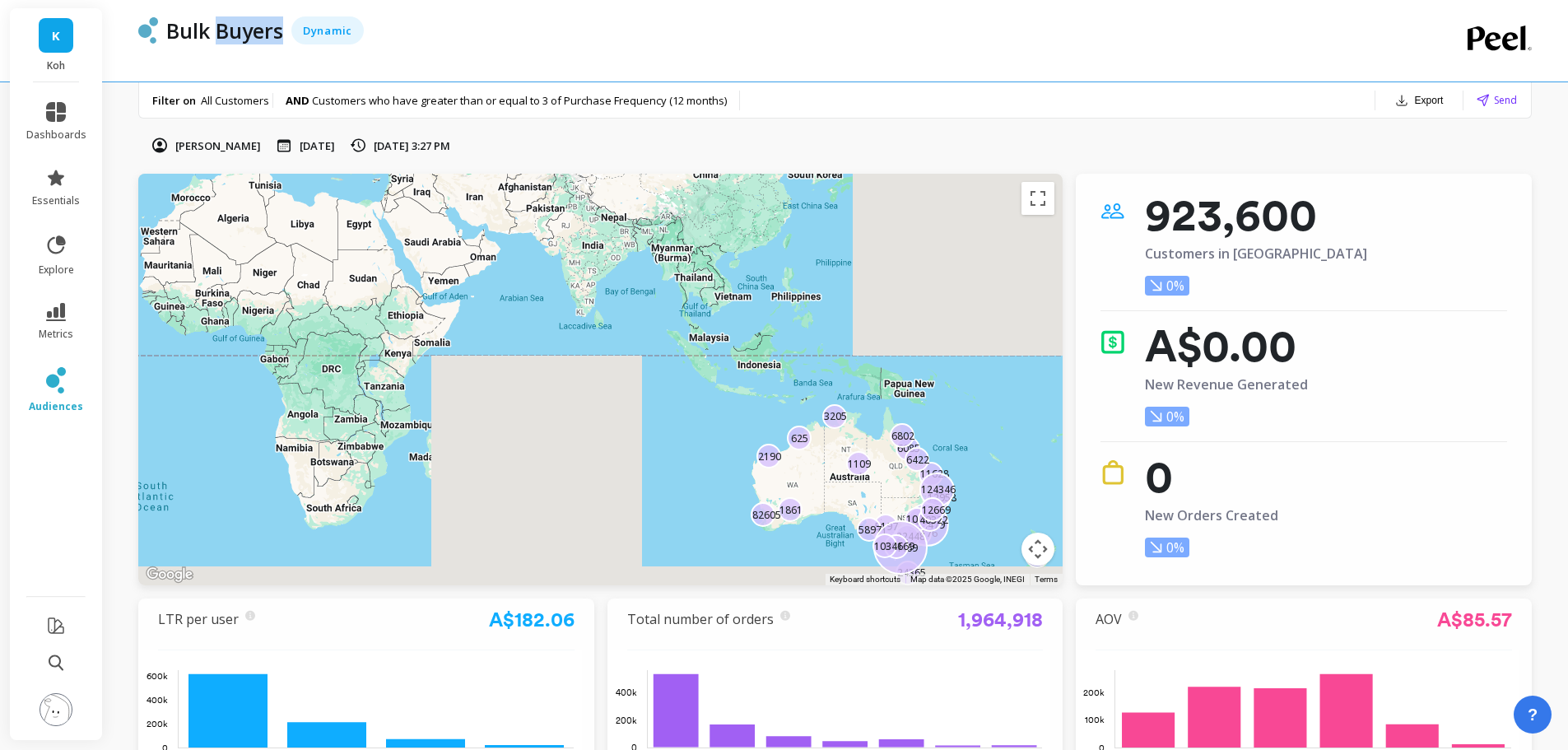 click on "Bulk Buyers" at bounding box center [225, 30] 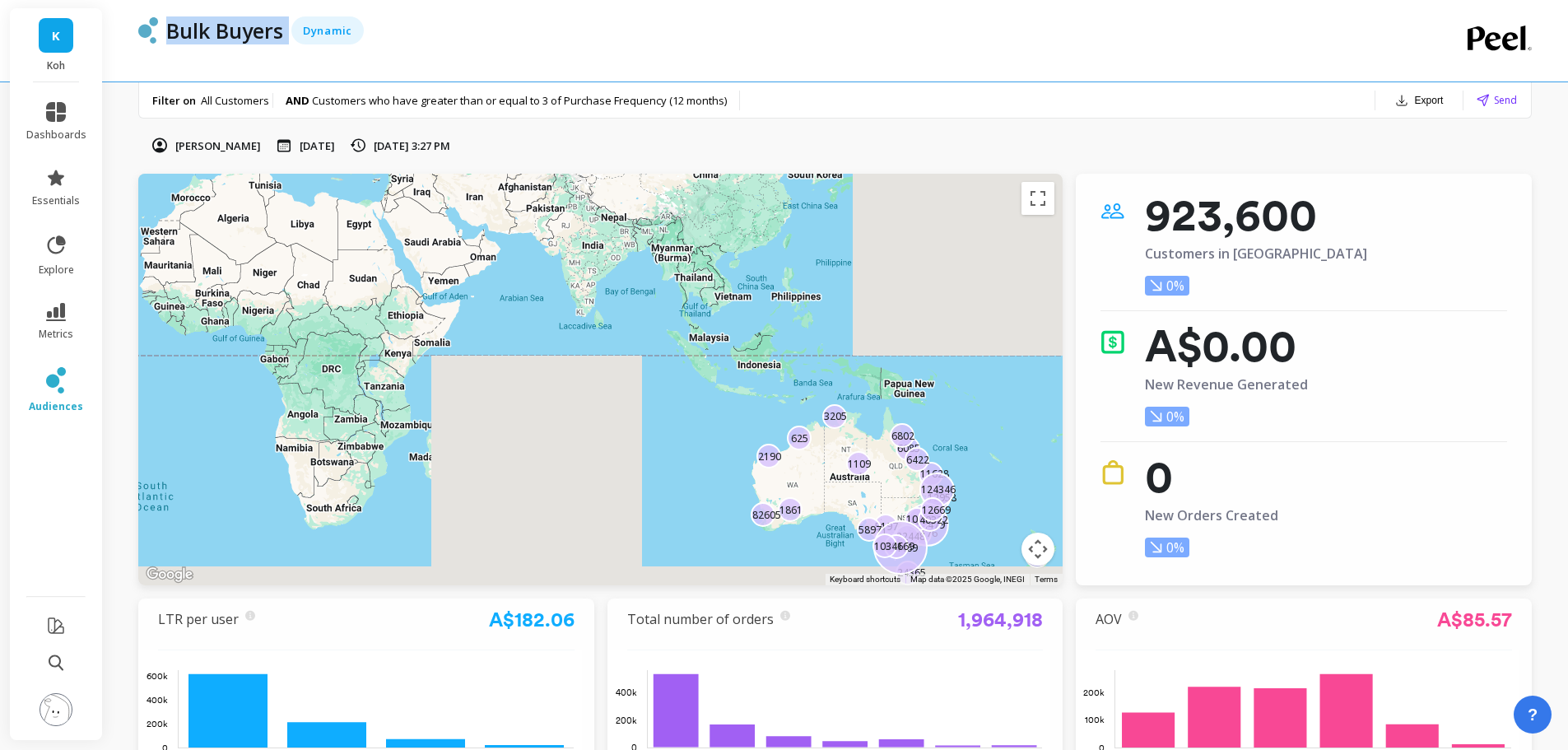 click on "Bulk Buyers" at bounding box center (225, 30) 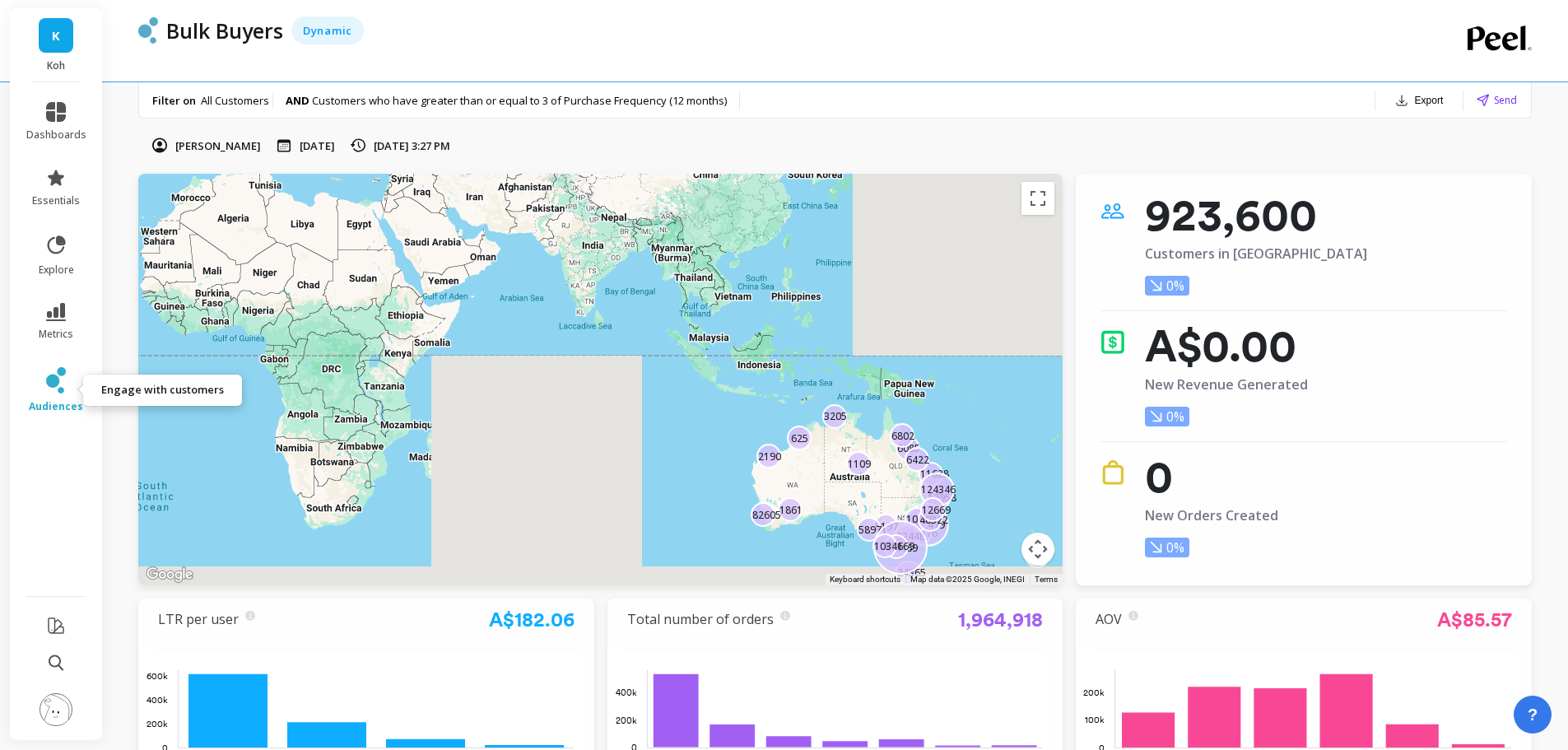 click 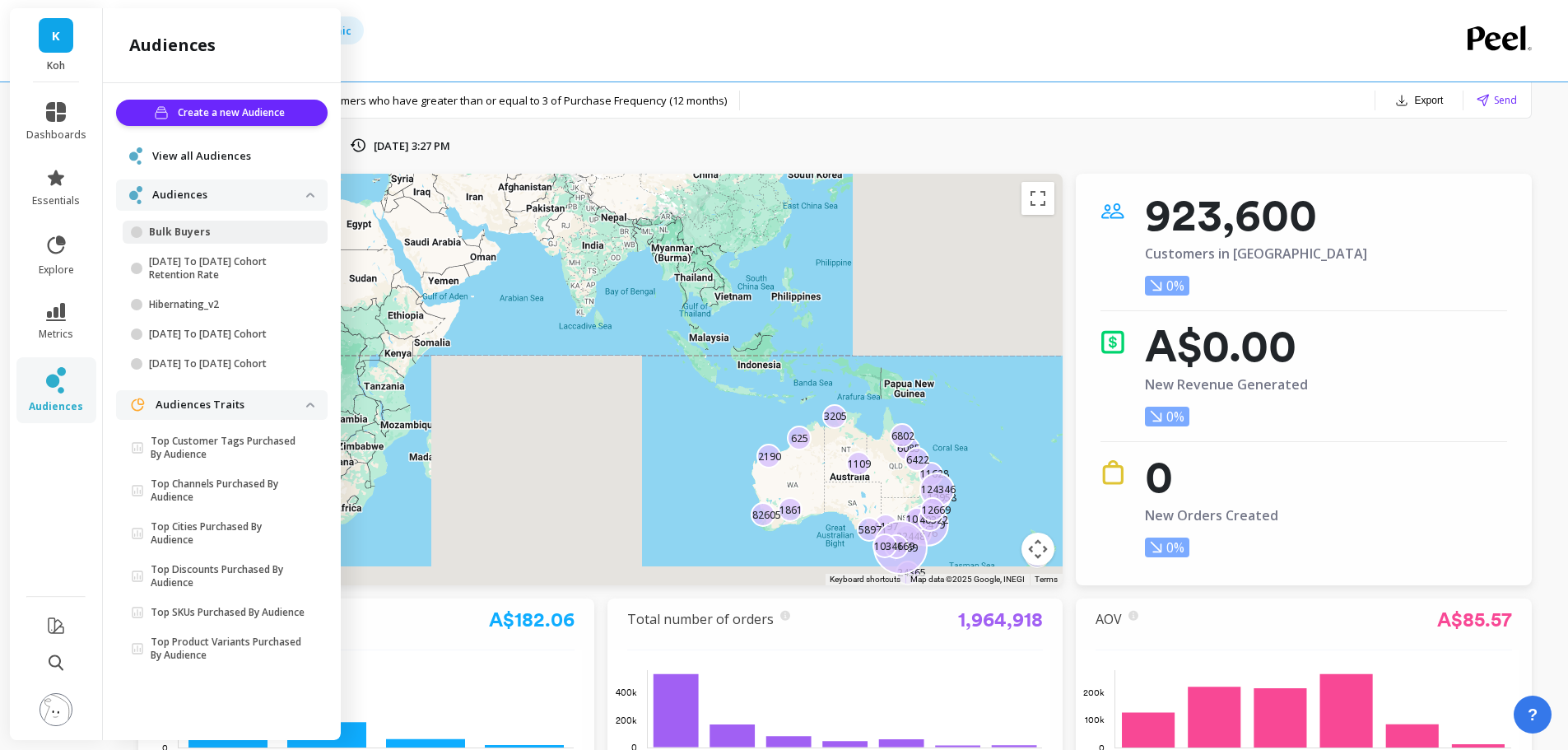 click on "View all Audiences" at bounding box center [202, 156] 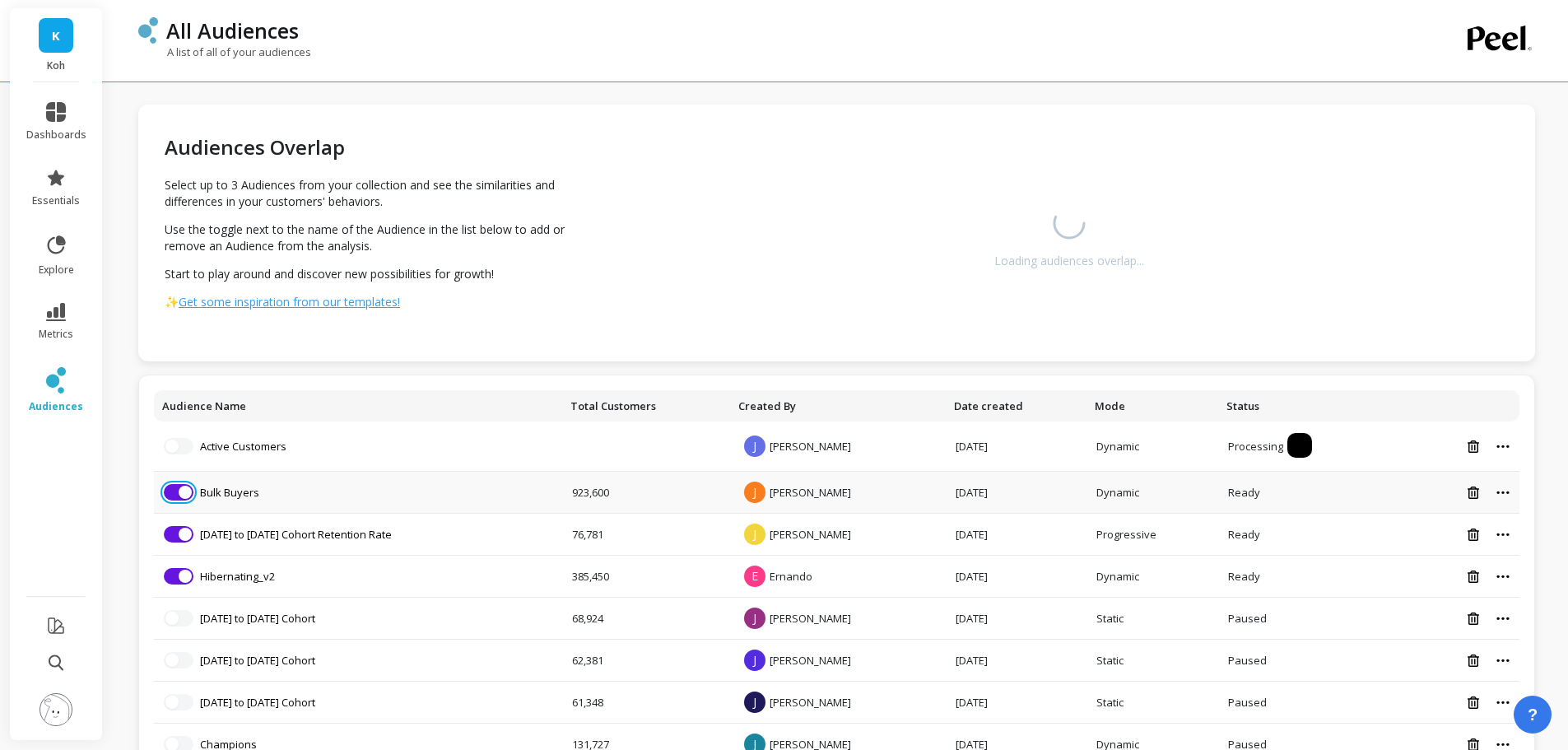 click at bounding box center [185, 492] 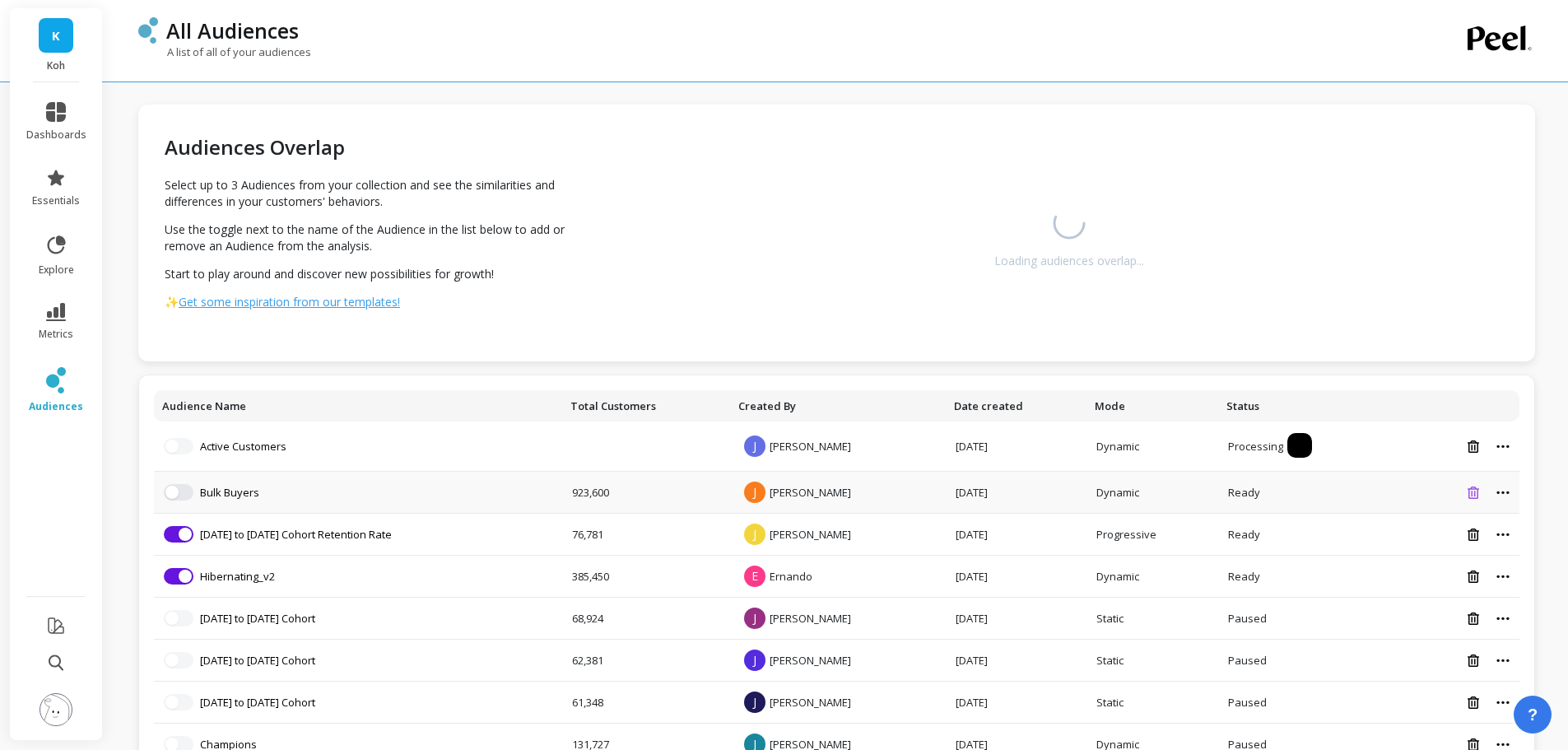click 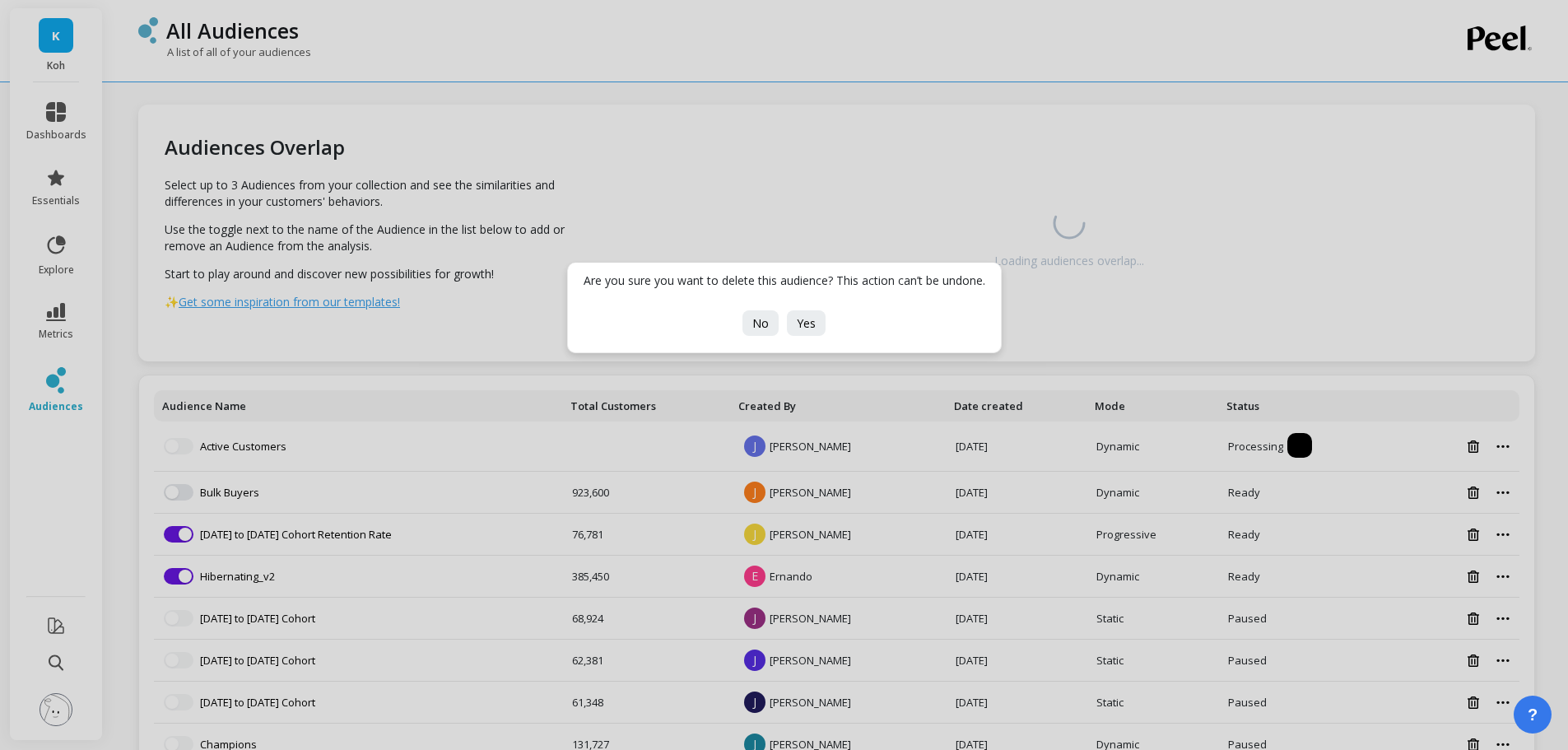 click on "Are you sure you want to delete this audience? This action can’t be undone." at bounding box center [784, 286] 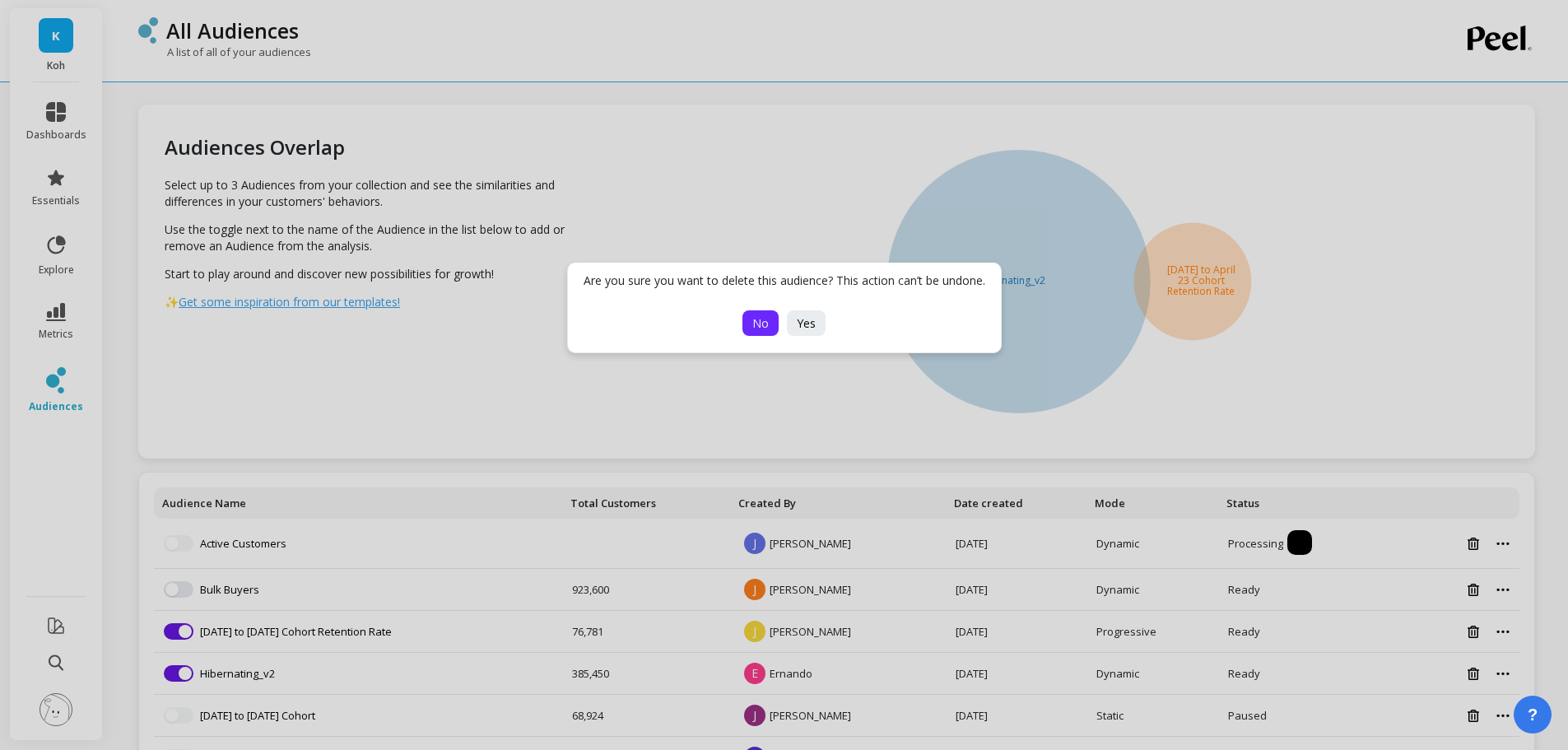 click on "No" at bounding box center [761, 323] 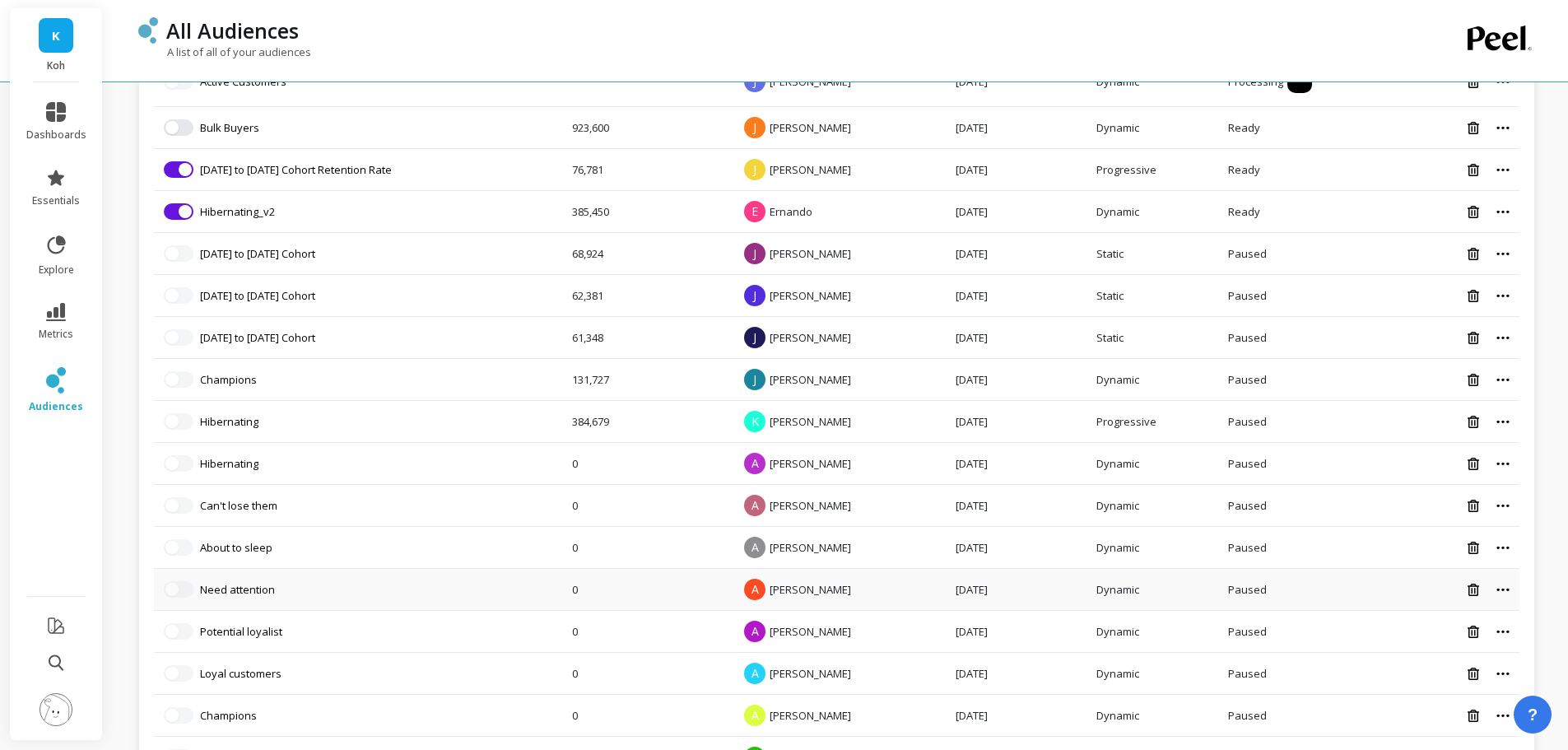 scroll, scrollTop: 364, scrollLeft: 0, axis: vertical 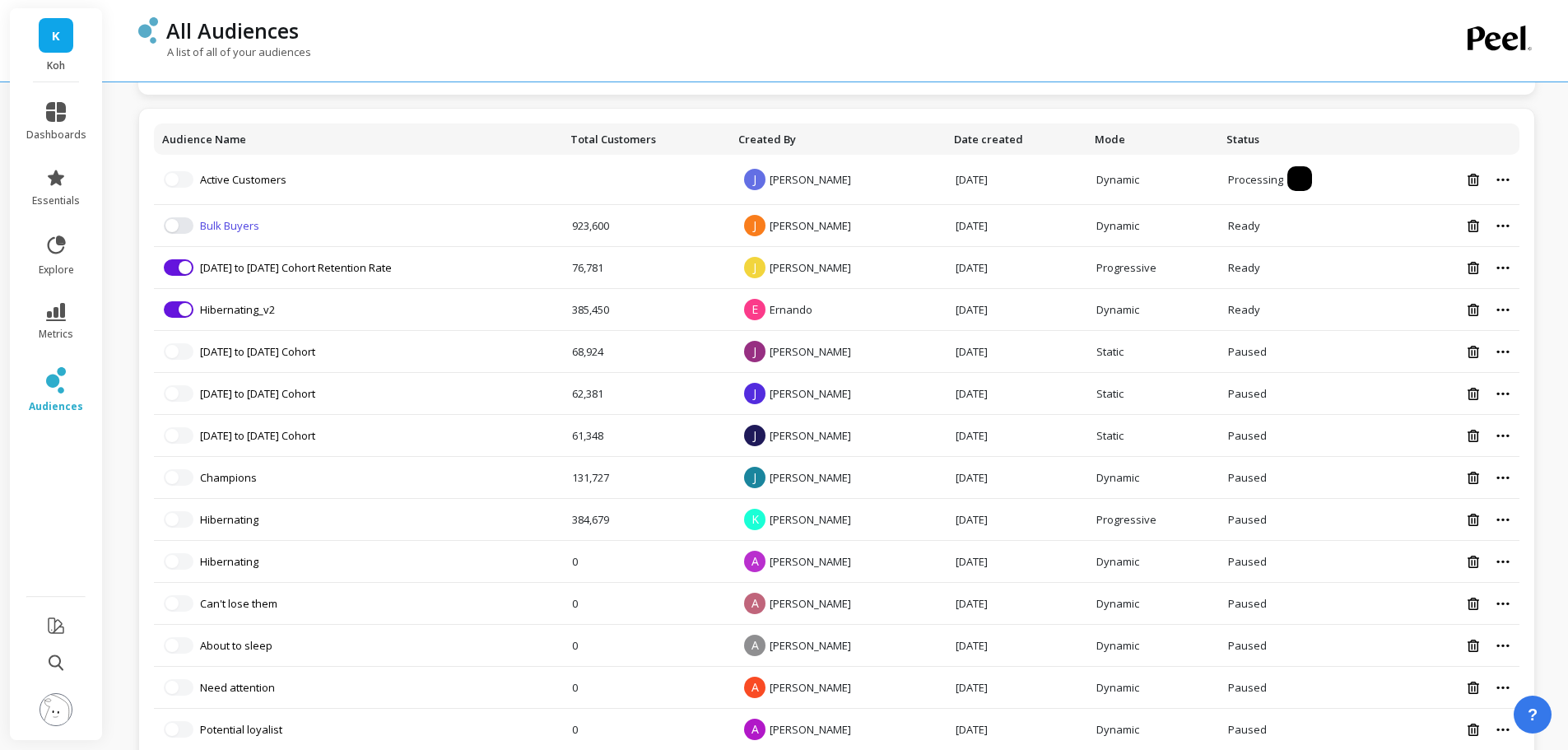 click on "Bulk Buyers" at bounding box center [230, 226] 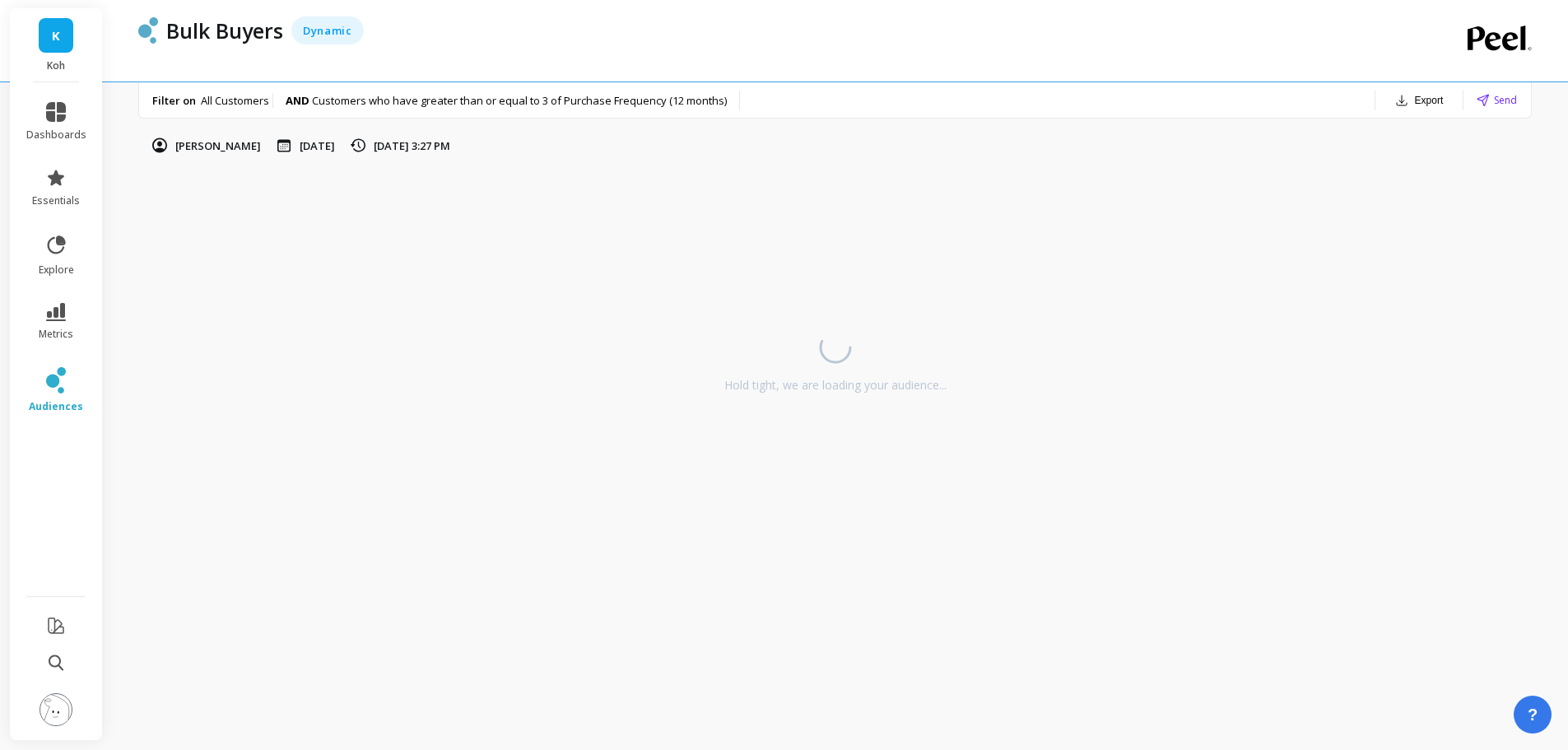 scroll, scrollTop: 0, scrollLeft: 0, axis: both 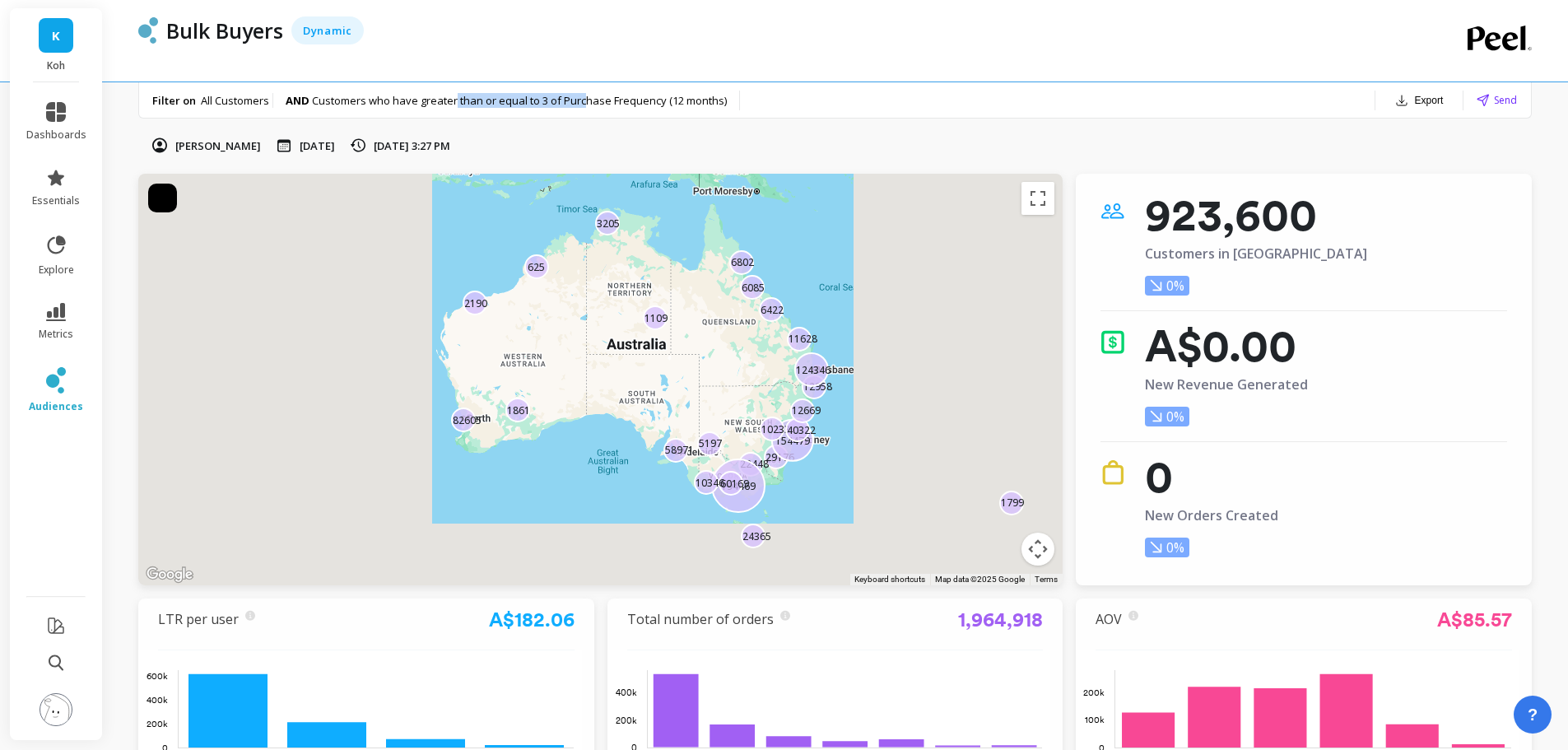drag, startPoint x: 455, startPoint y: 104, endPoint x: 588, endPoint y: 104, distance: 133 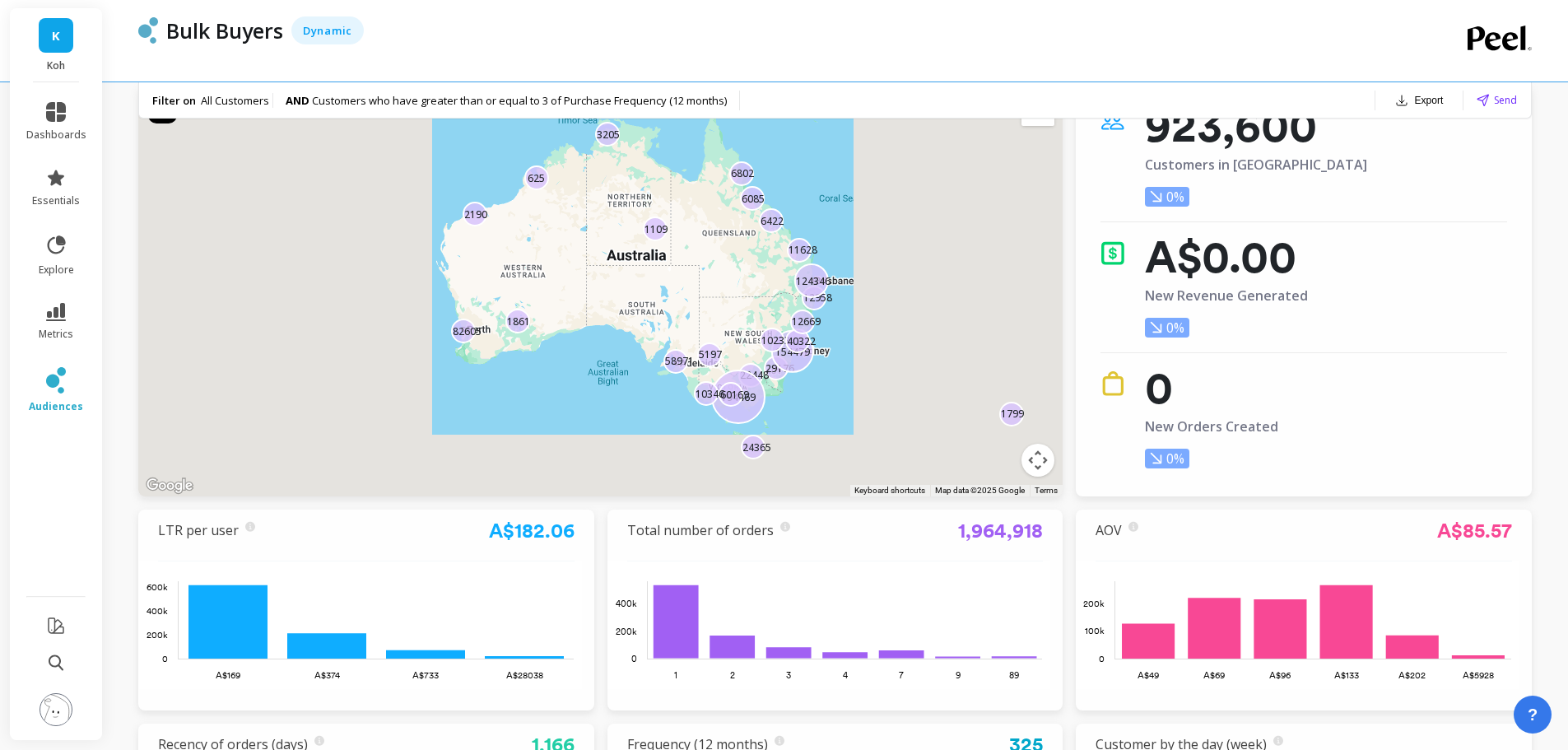 scroll, scrollTop: 0, scrollLeft: 0, axis: both 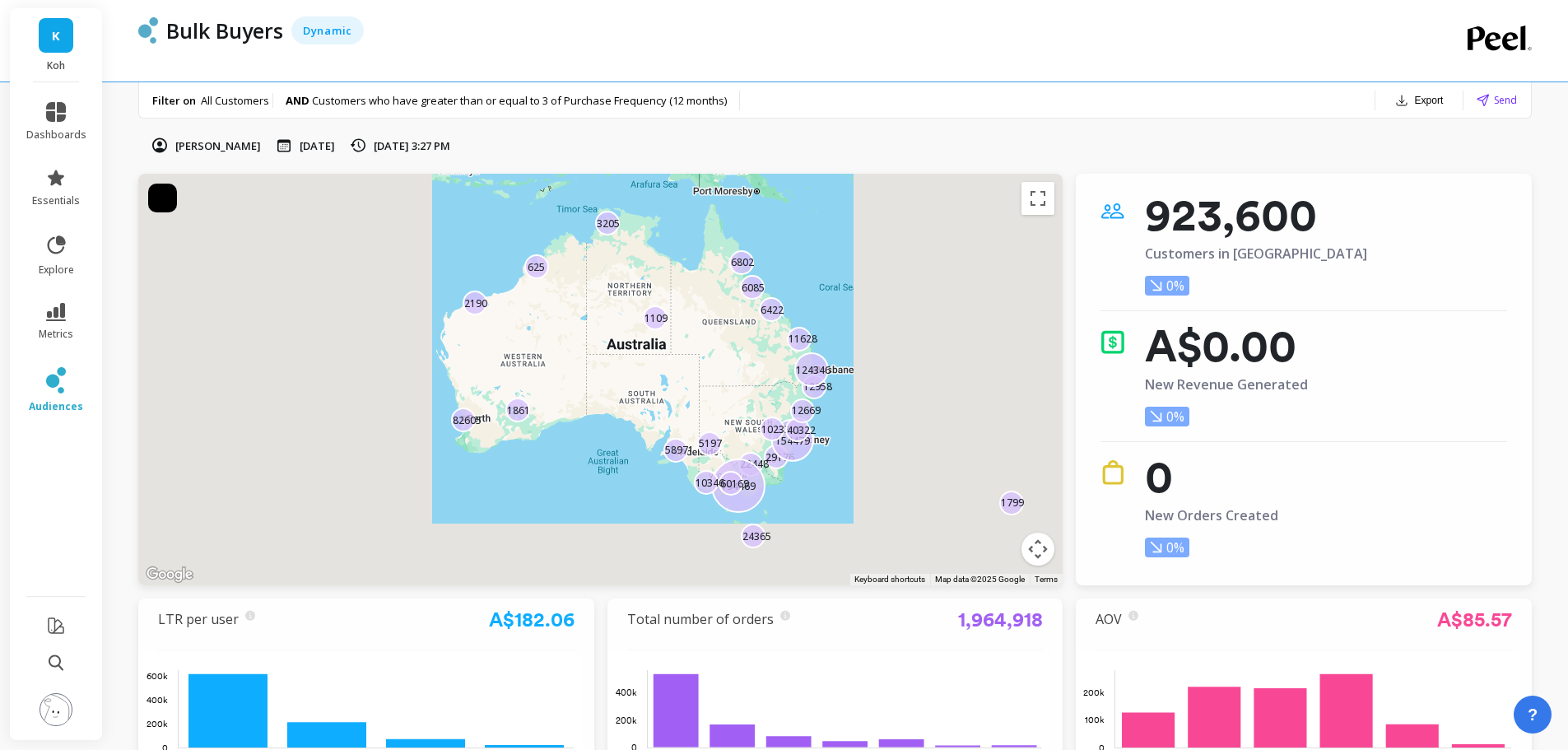 click at bounding box center (56, 710) 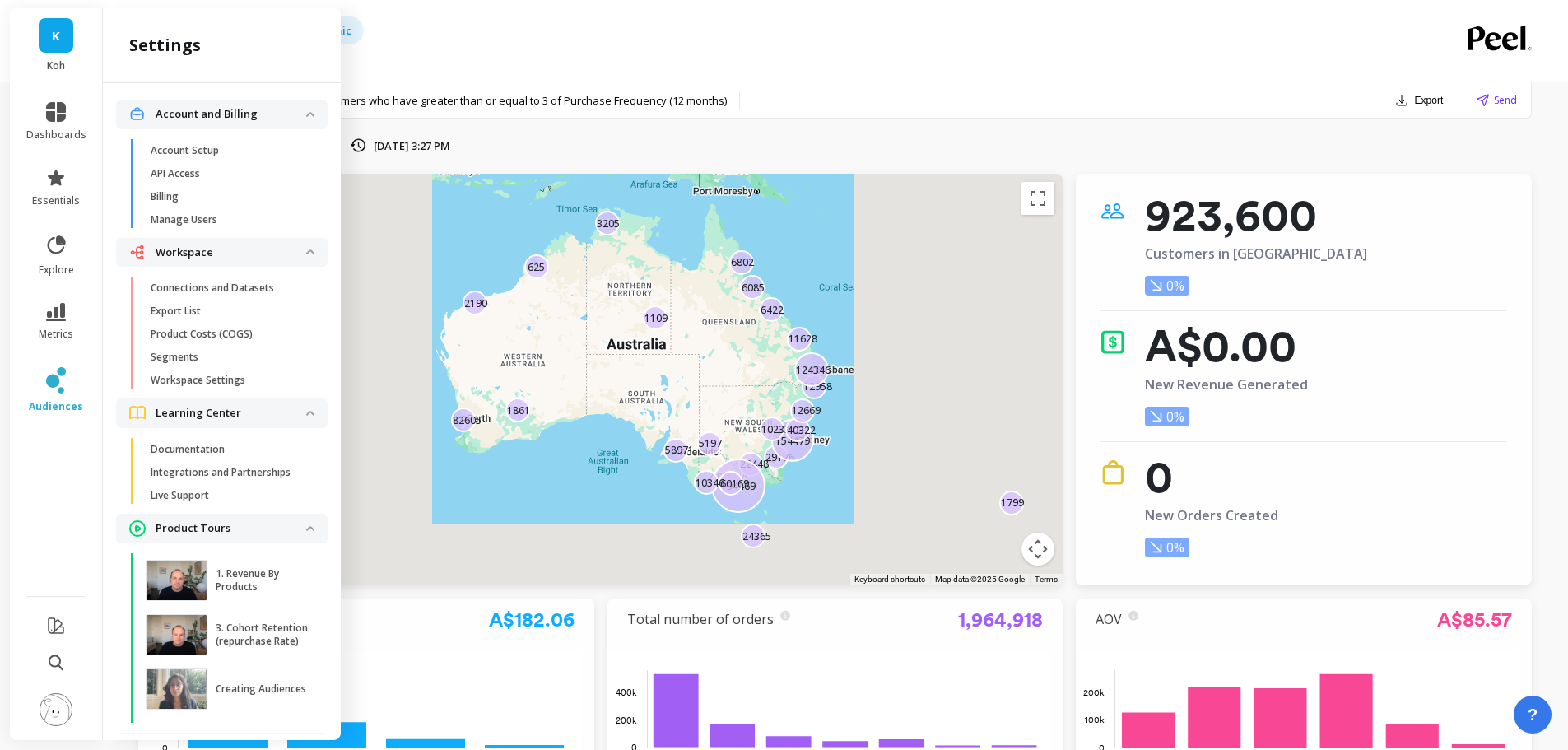 scroll, scrollTop: 37, scrollLeft: 0, axis: vertical 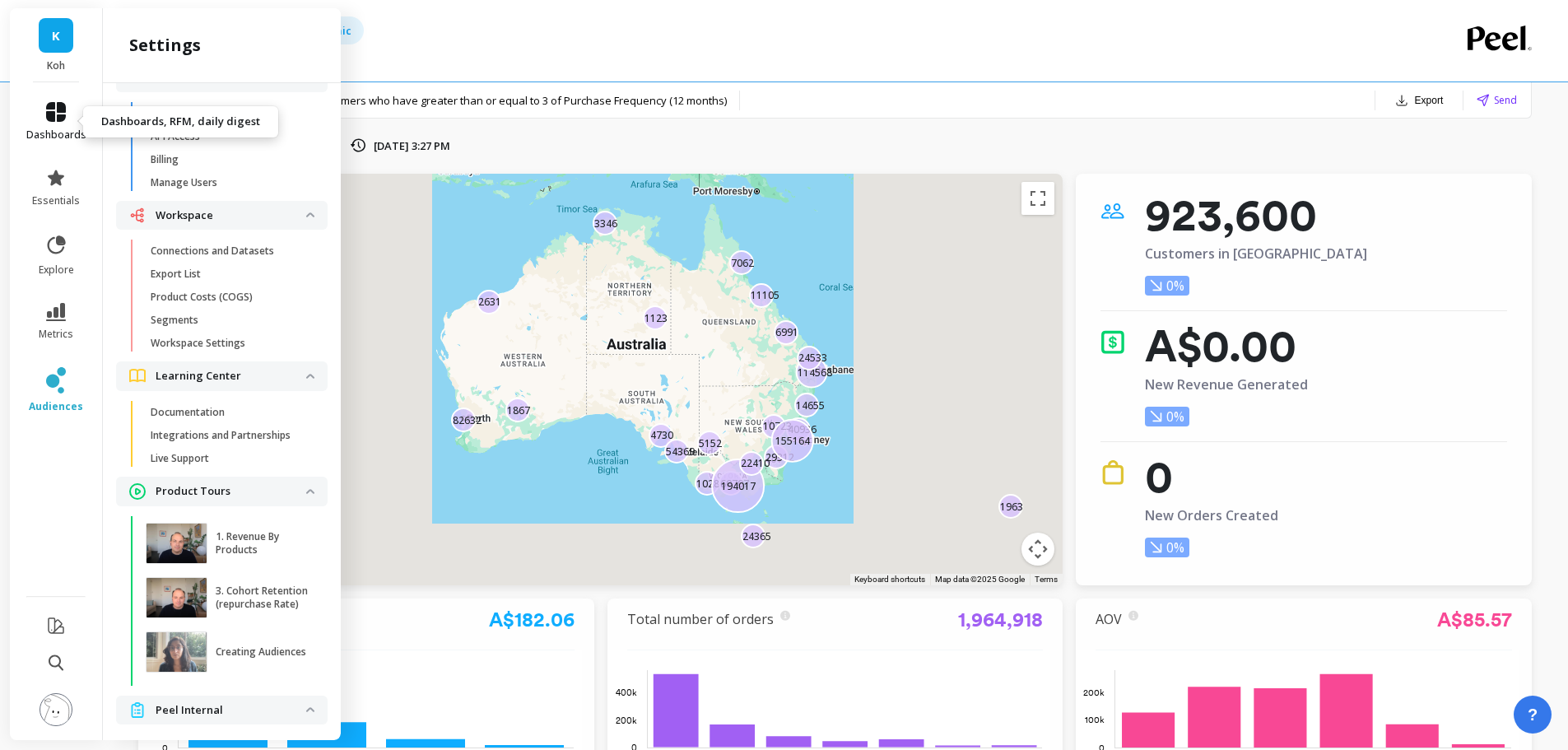 click 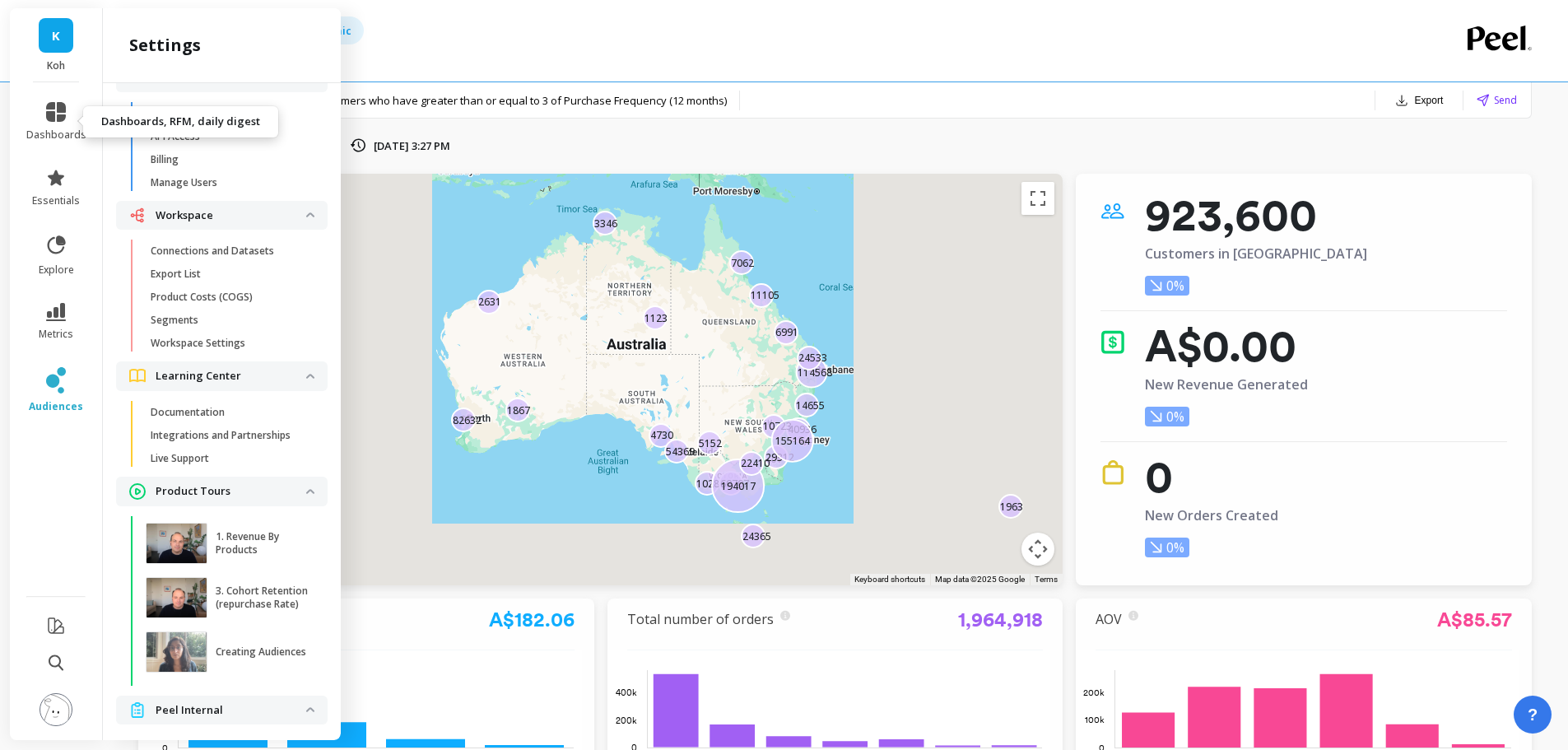 scroll, scrollTop: 0, scrollLeft: 0, axis: both 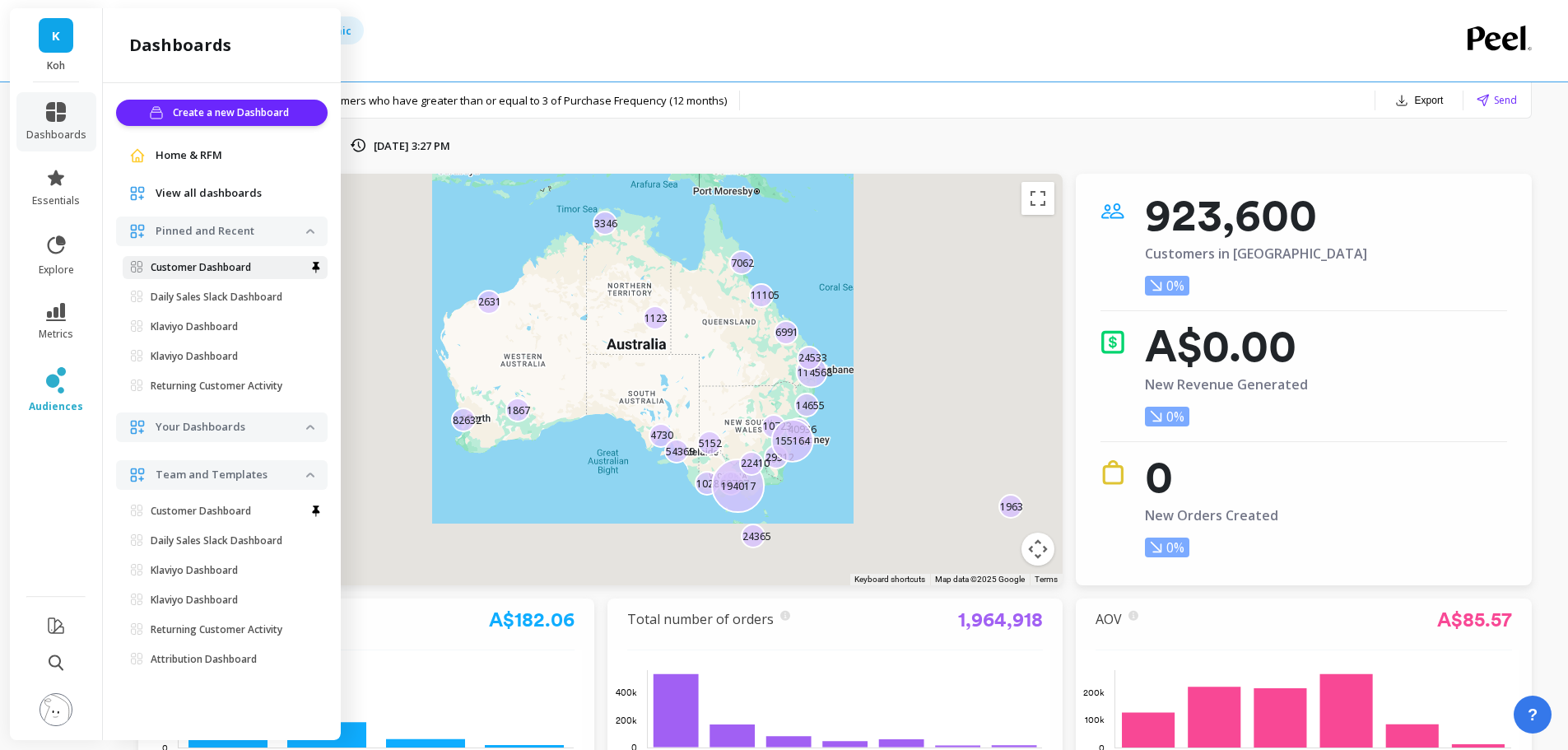 click on "Customer Dashboard" at bounding box center (201, 268) 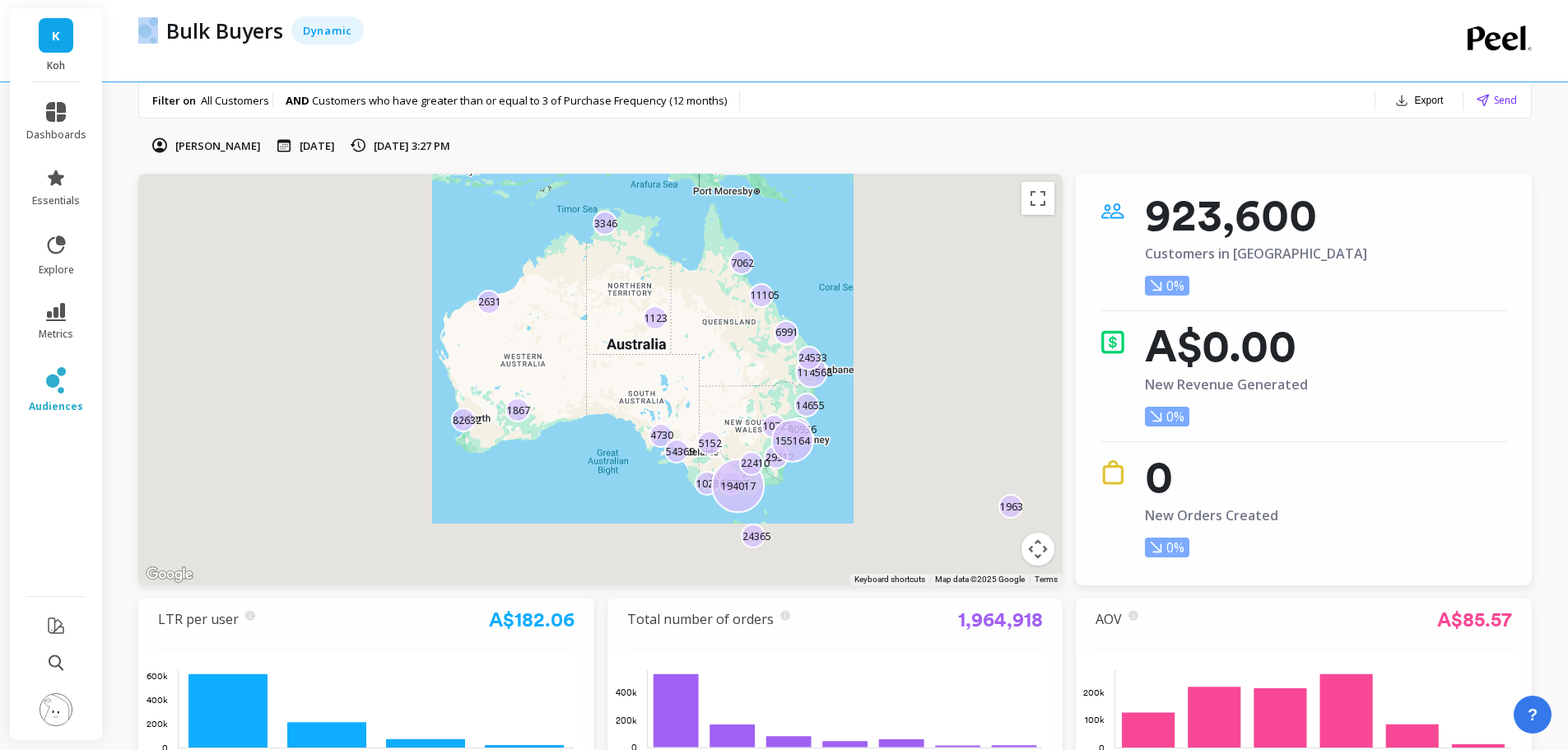 click on "K Koh dashboards essentials explore metrics audiences Bulk Buyers Dynamic Filter on All Customers AND   Customers who have greater than or equal to 3 of Purchase Frequency (12 months) Export
Send Jordan Berg Jul 10, 2025 Jul 10, 2025, 3:27 PM To navigate the map with touch gestures double-tap and hold your finger on the map, then drag the map. ← Move left → Move right ↑ Move up ↓ Move down + Zoom in - Zoom out Home Jump left by 75% End Jump right by 75% Page Up Jump up by 75% Page Down Jump down by 75% To navigate, press the arrow keys. 2631 1123 4730 24365 114568 10282 29312 3346 11105 1867 7062 40936 10723 54369 6991 82632 60707 14655 194017 22410 24533 155164 5152 1963 5 Keyboard shortcuts Map Data Map data ©2025 Google Map data ©2025 Google 500 km  Click to toggle between metric and imperial units Terms Report a map error 923,600 Customers in Audience  0% A$0.00 New Revenue Generated  0% 0 New Orders Created  0% LTR per user A$182.06 A$169 A$374 A$733 A$28038 0 200k 400k 600k 1,964,918" at bounding box center (784, 1377) 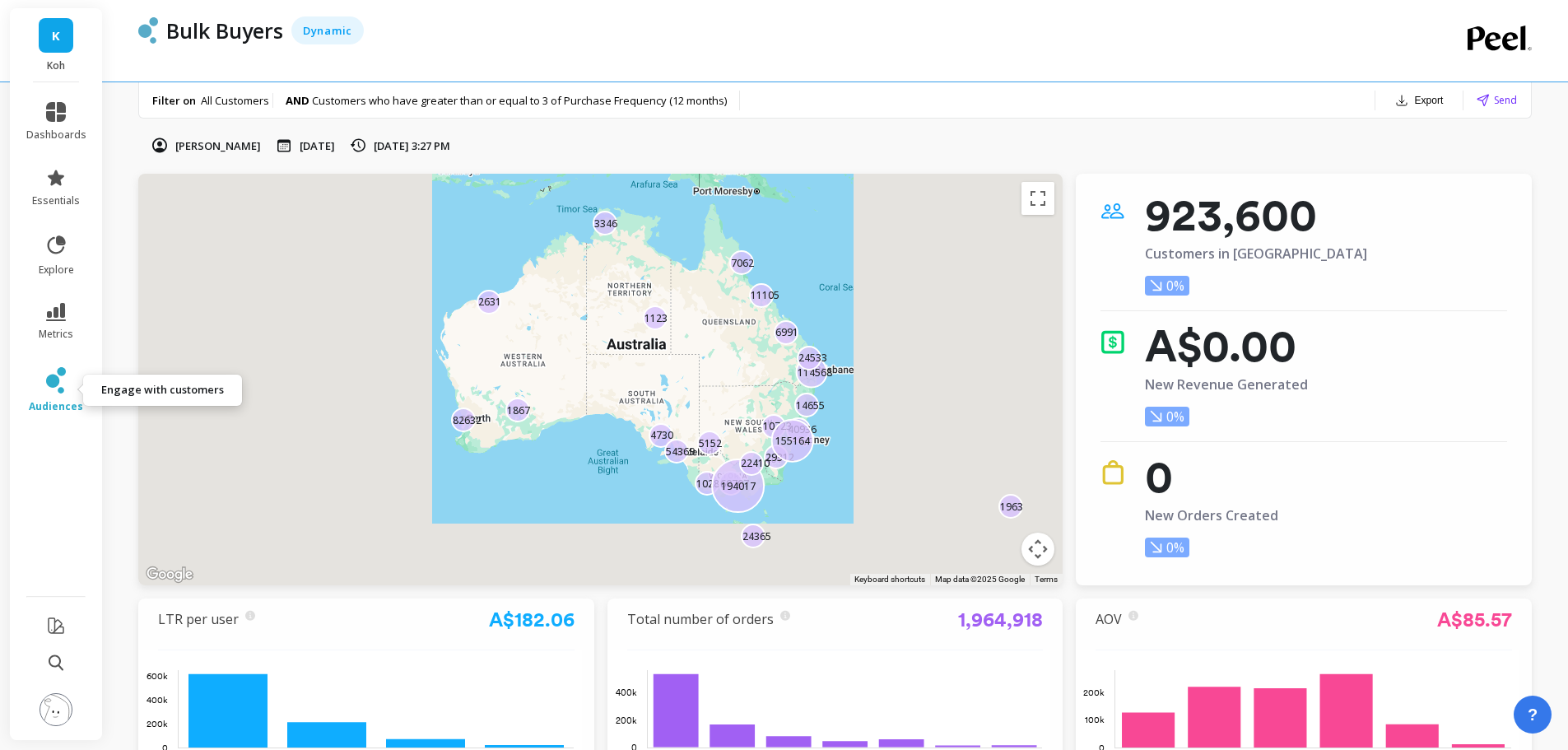click 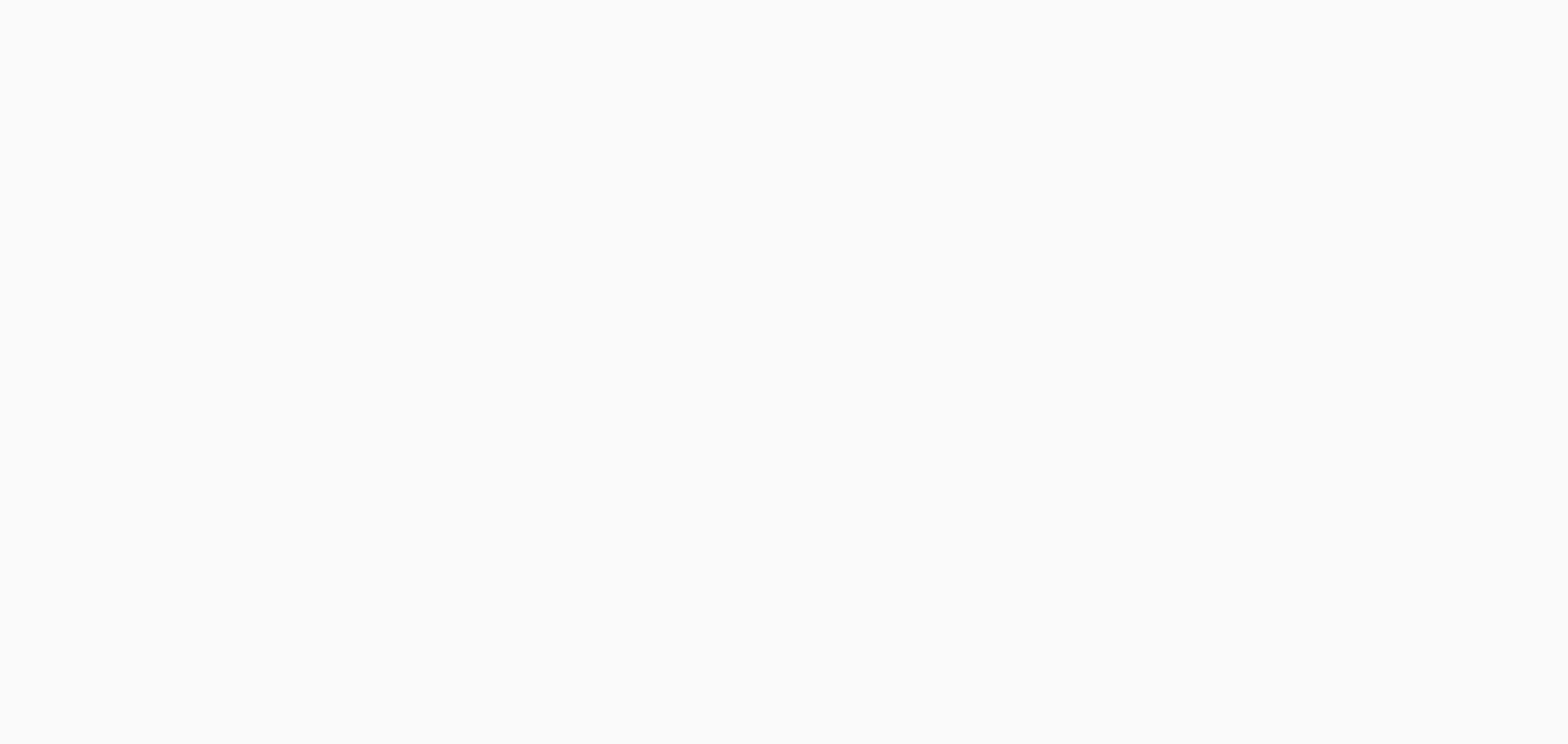 click at bounding box center (784, 0) 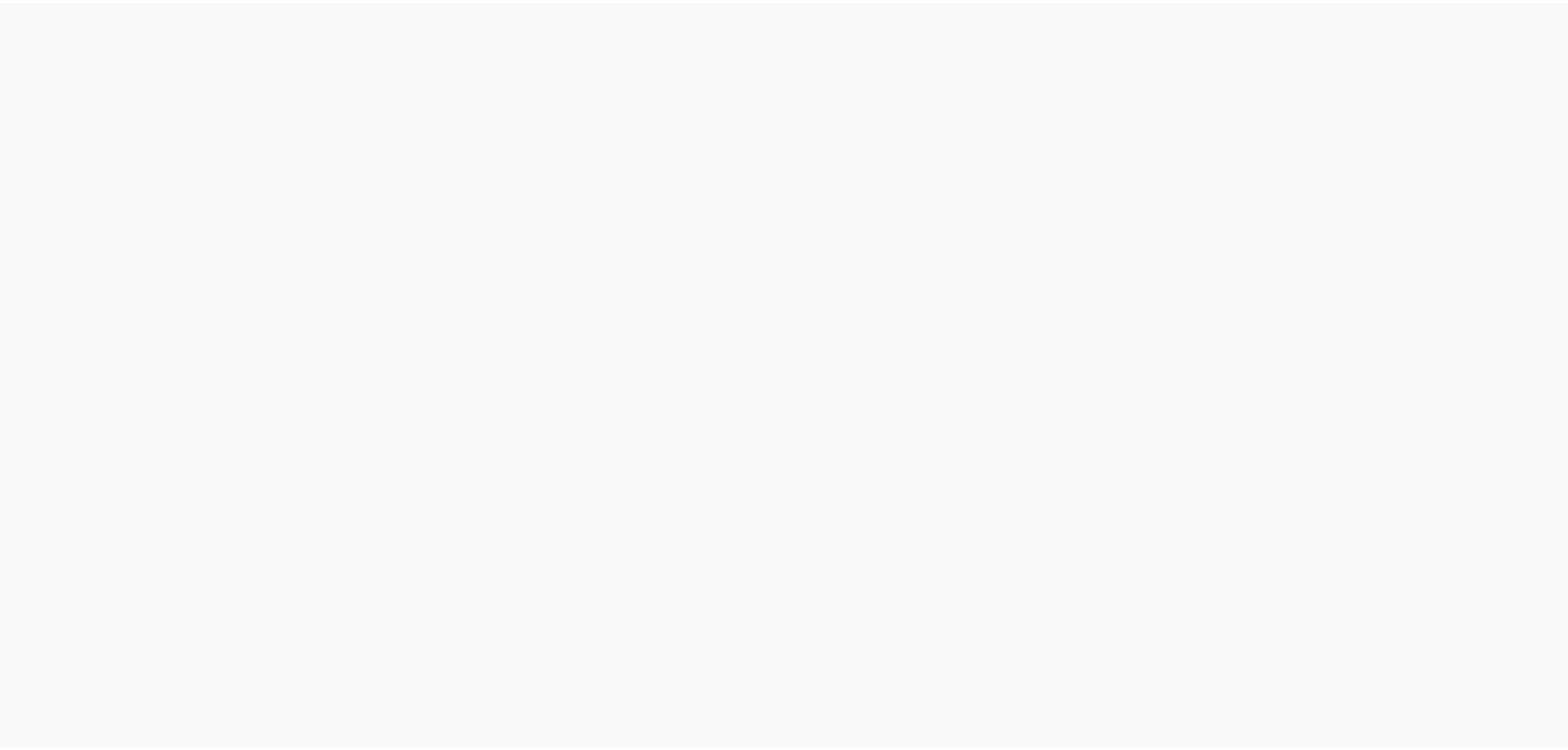 scroll, scrollTop: 0, scrollLeft: 0, axis: both 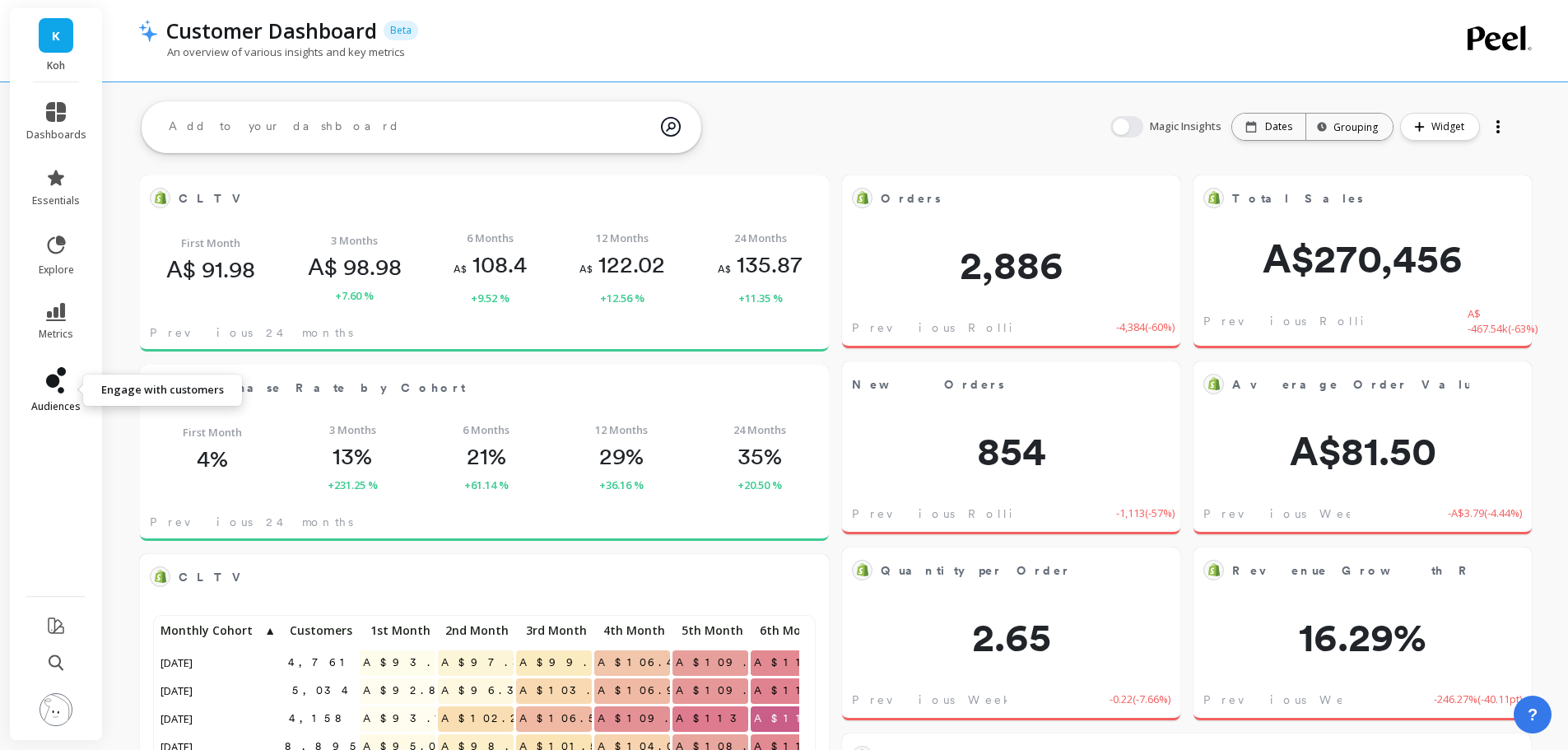click on "audiences" at bounding box center (56, 390) 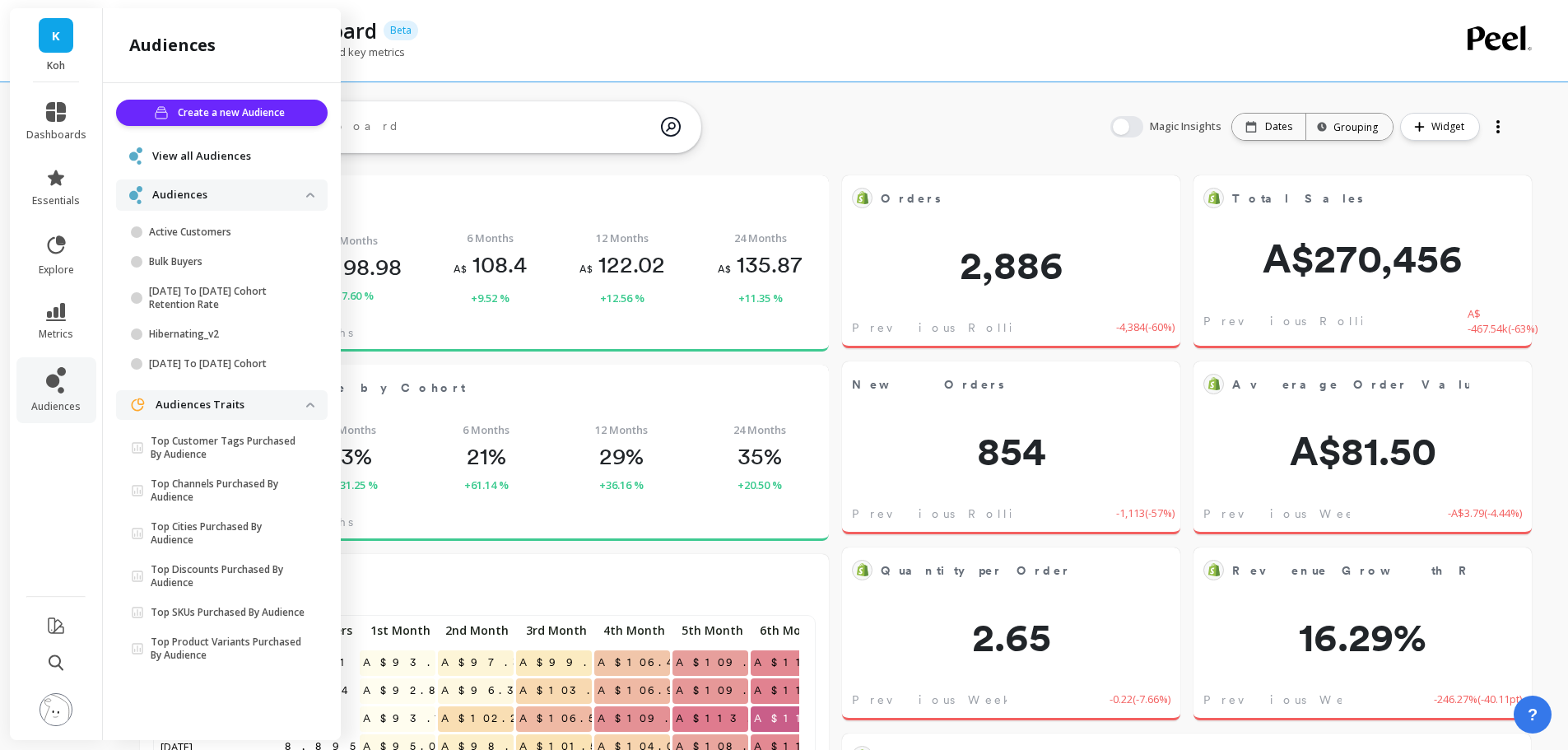click on "View all Audiences" at bounding box center [202, 156] 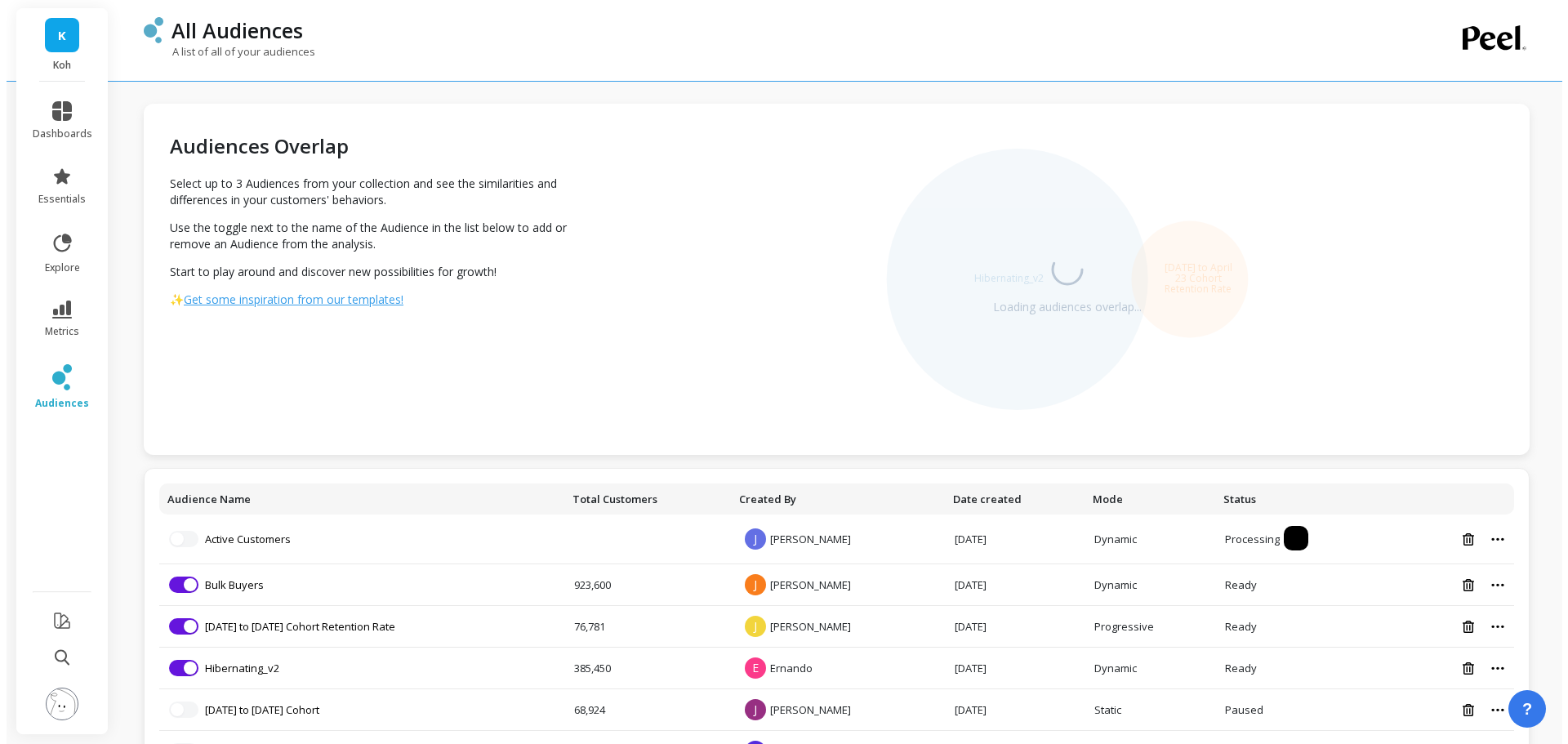 scroll, scrollTop: 82, scrollLeft: 0, axis: vertical 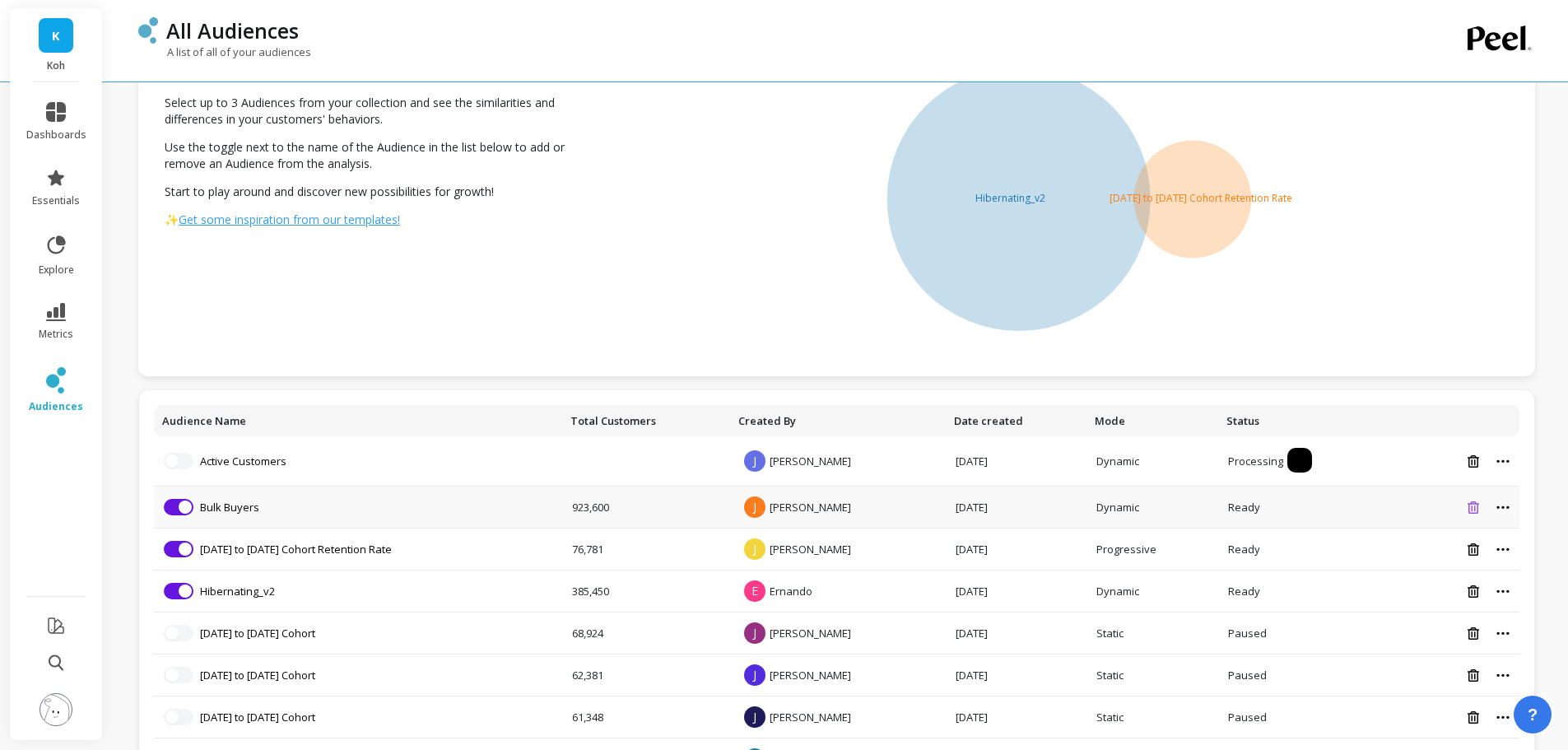 click 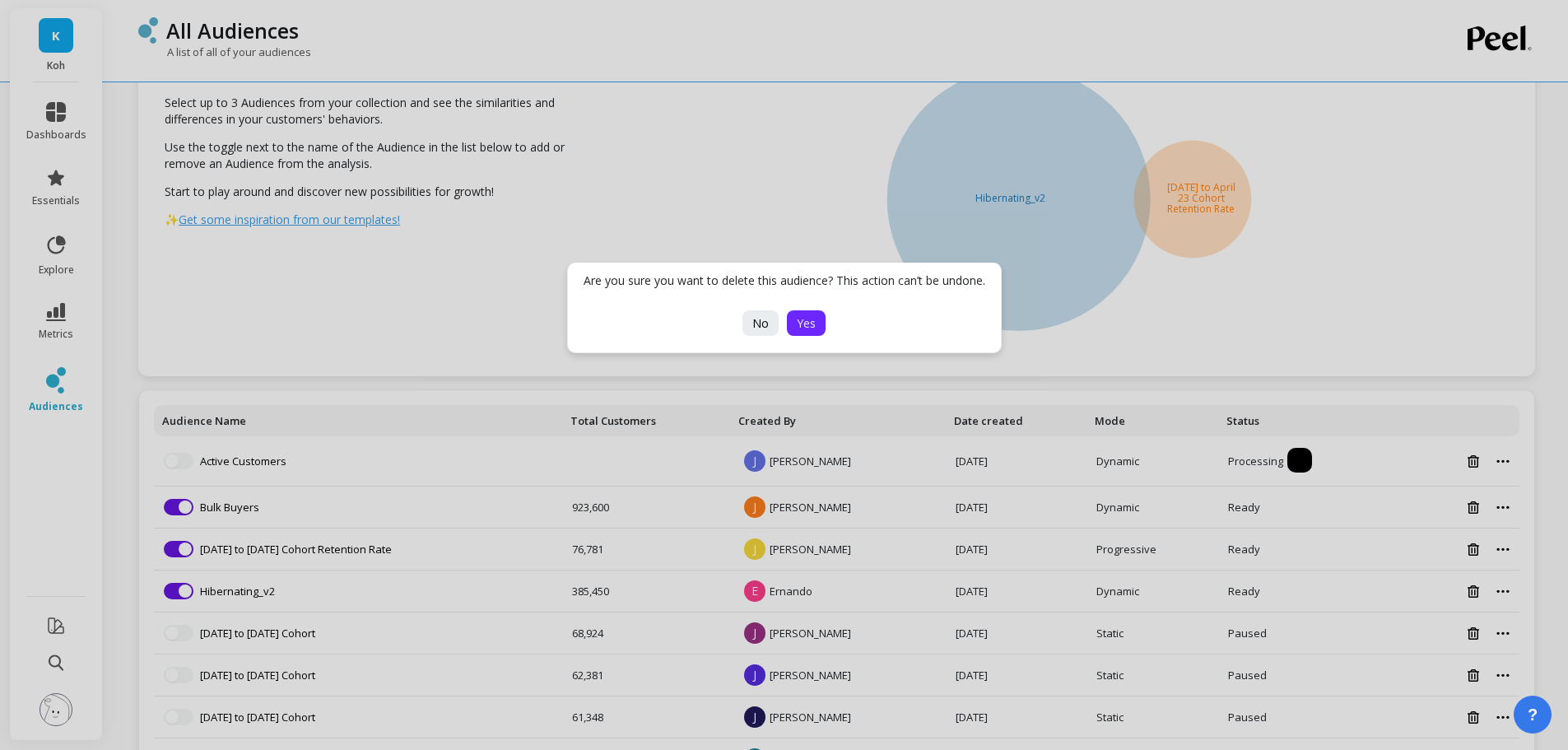 click on "Yes" at bounding box center (806, 323) 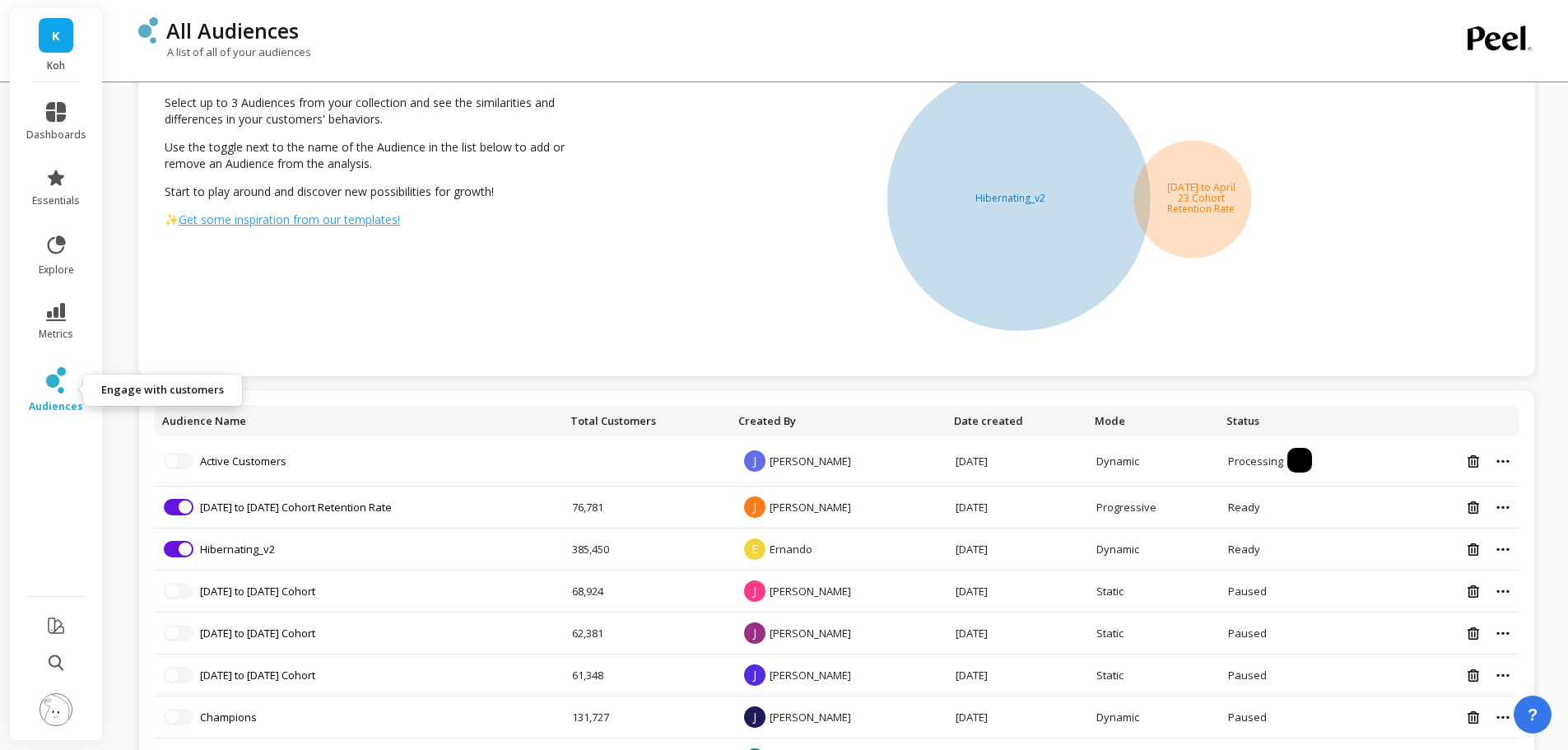 click 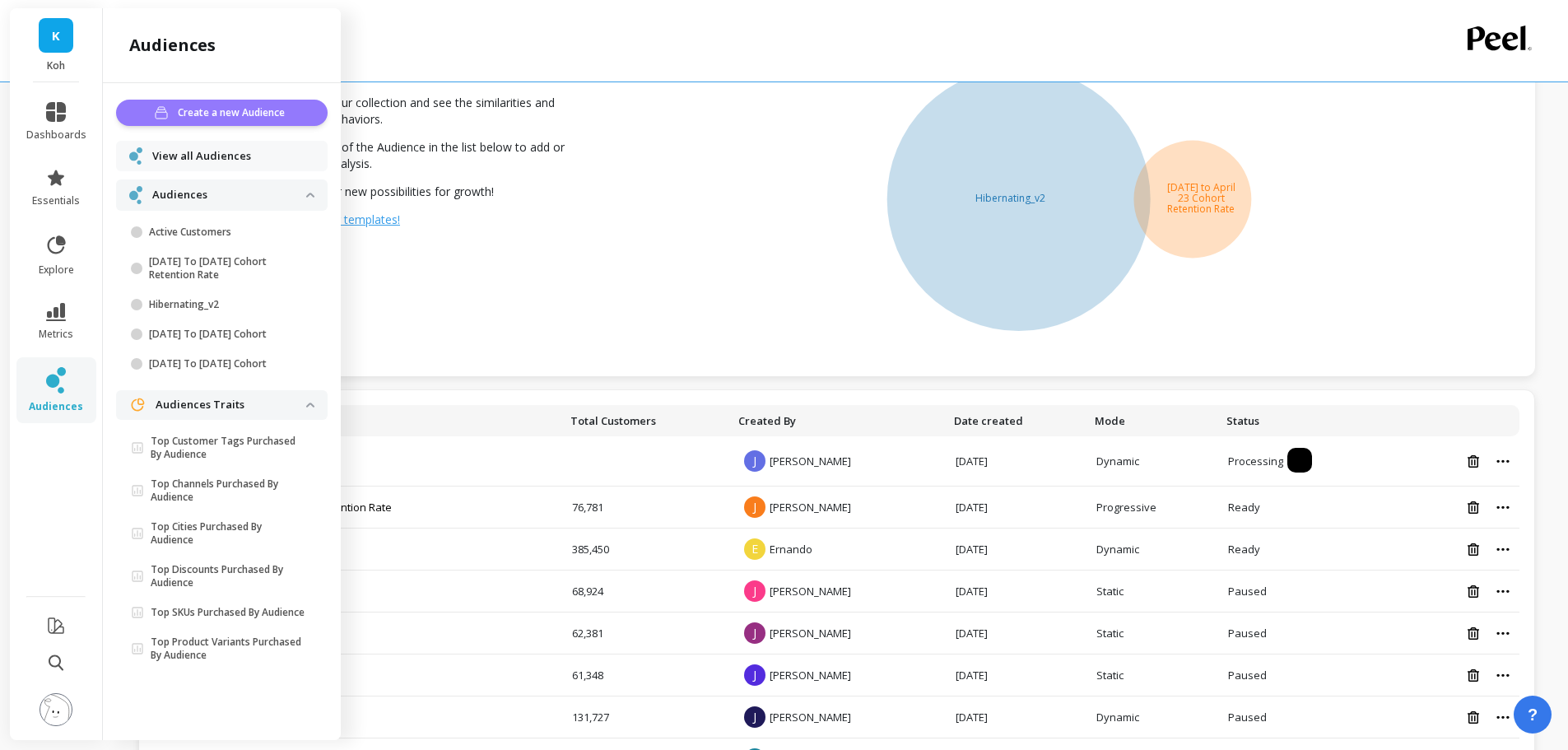 click on "Create a new Audience" at bounding box center [234, 113] 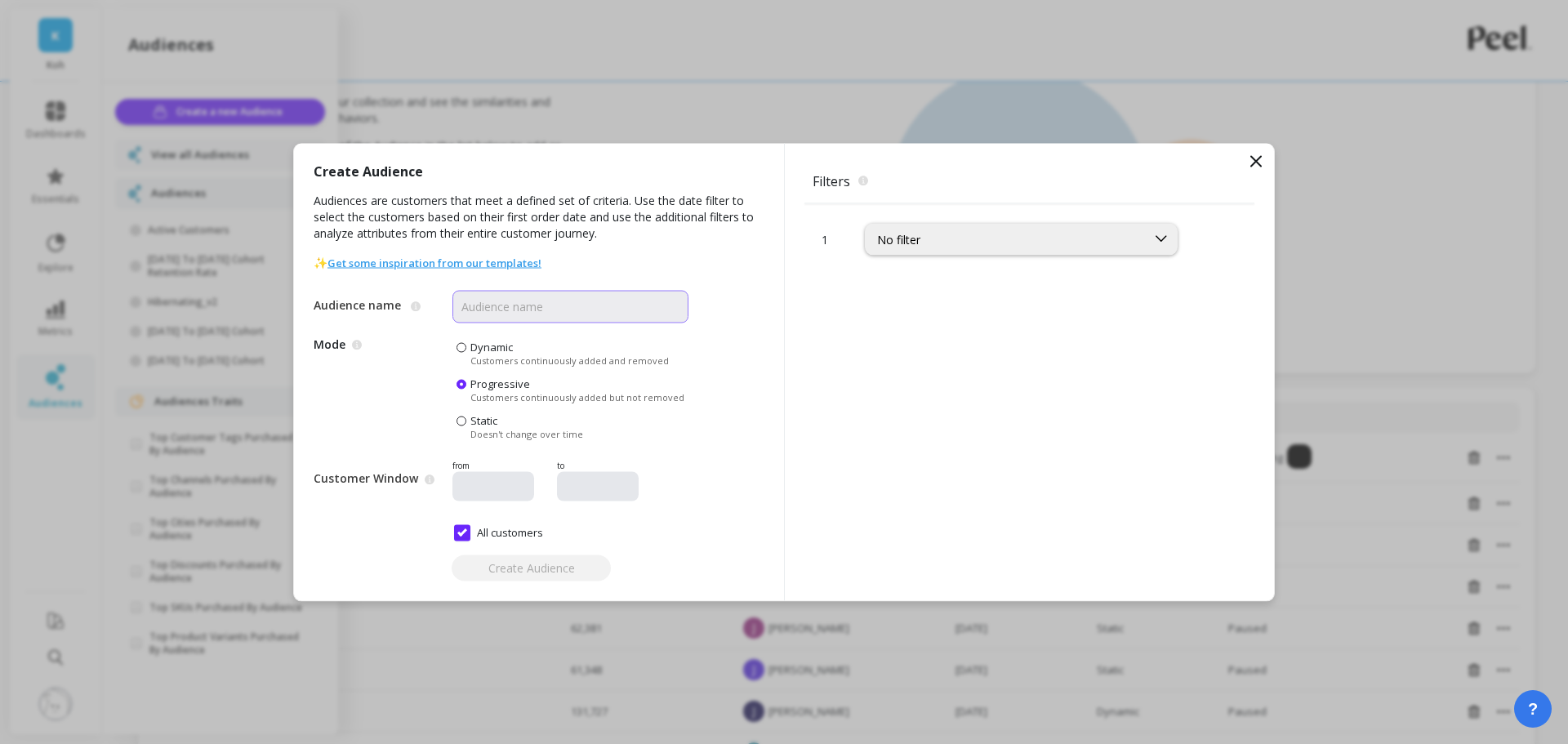 click on "Audience name" at bounding box center (570, 306) 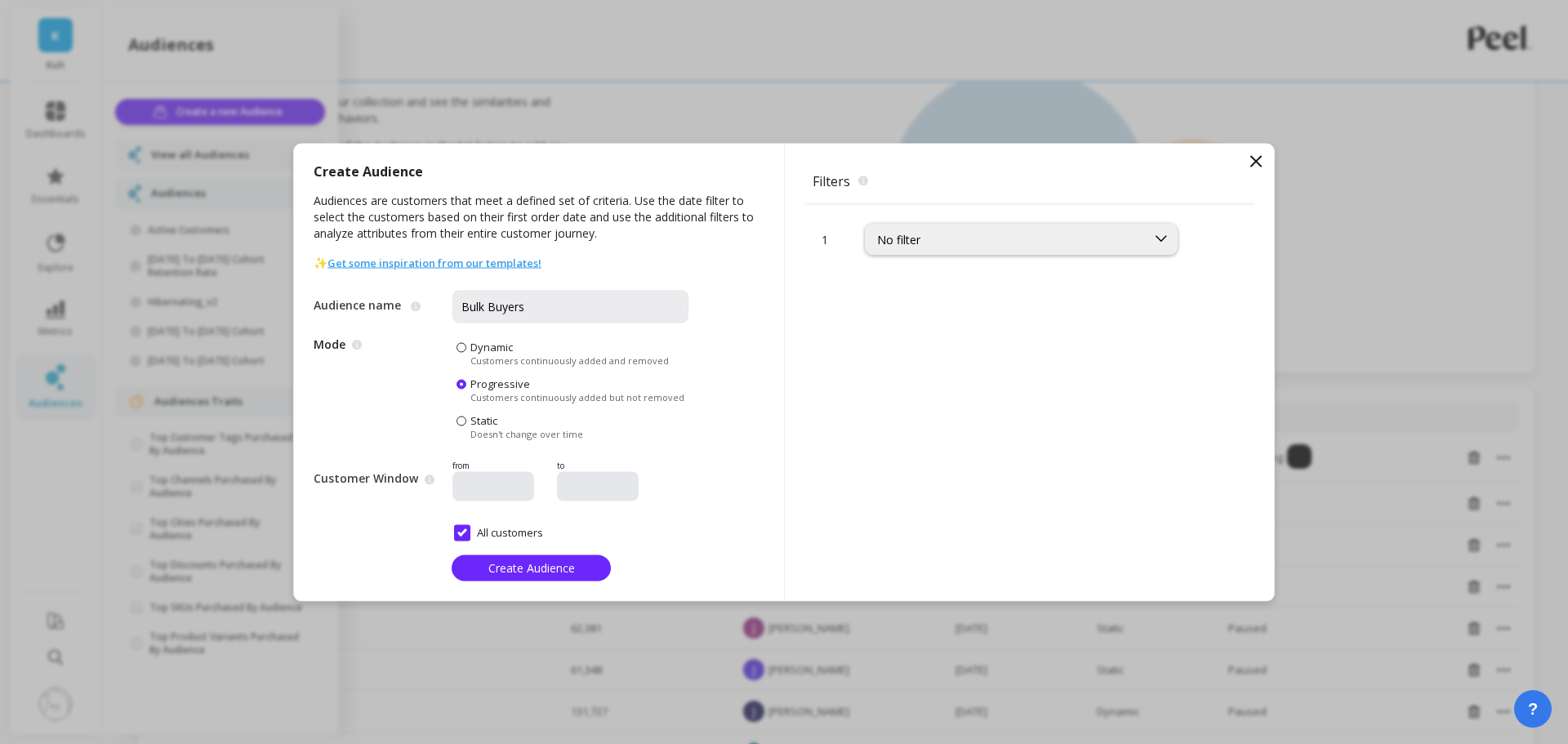 click on "Dynamic Customers continuously added and removed" at bounding box center (569, 352) 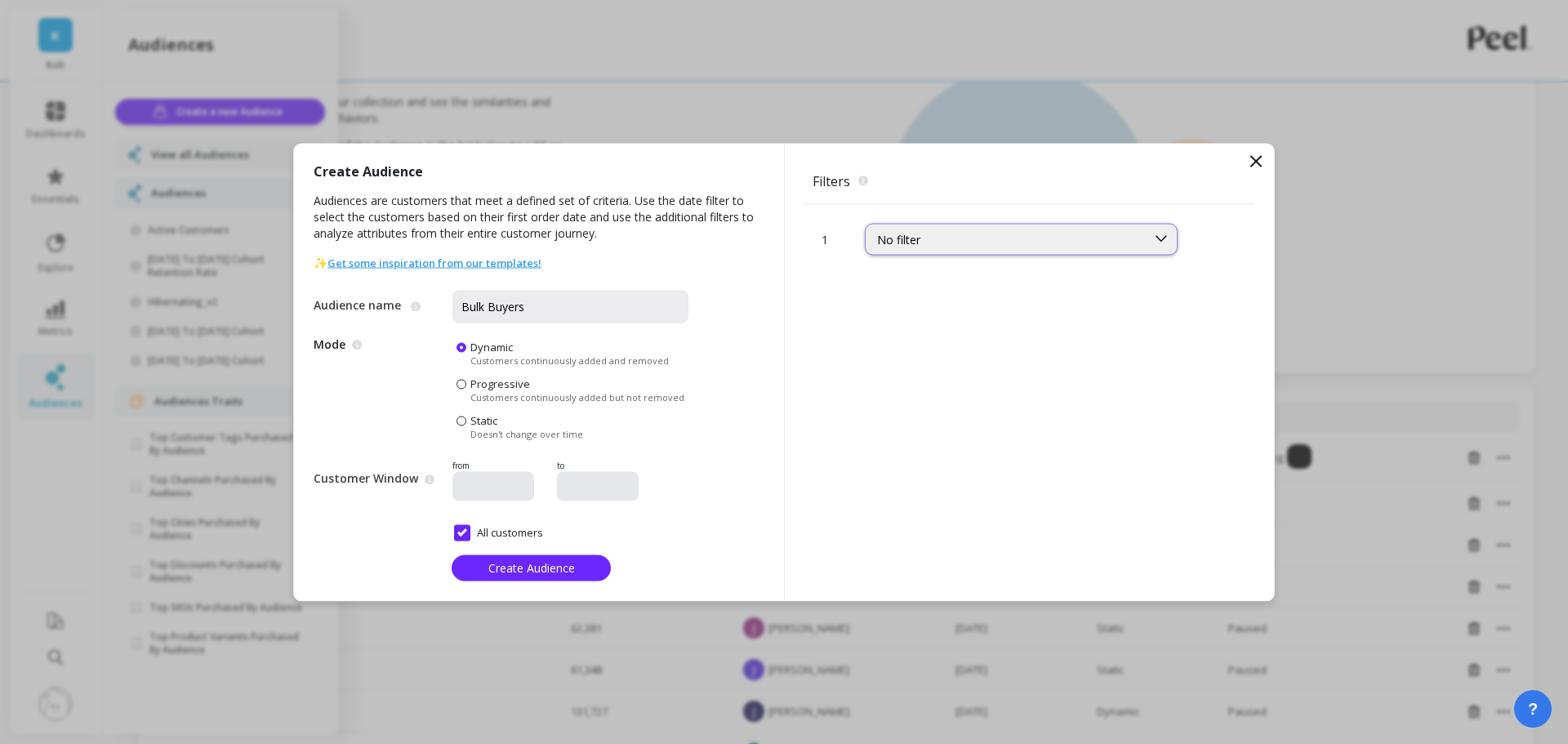 click on "No filter" at bounding box center [1005, 238] 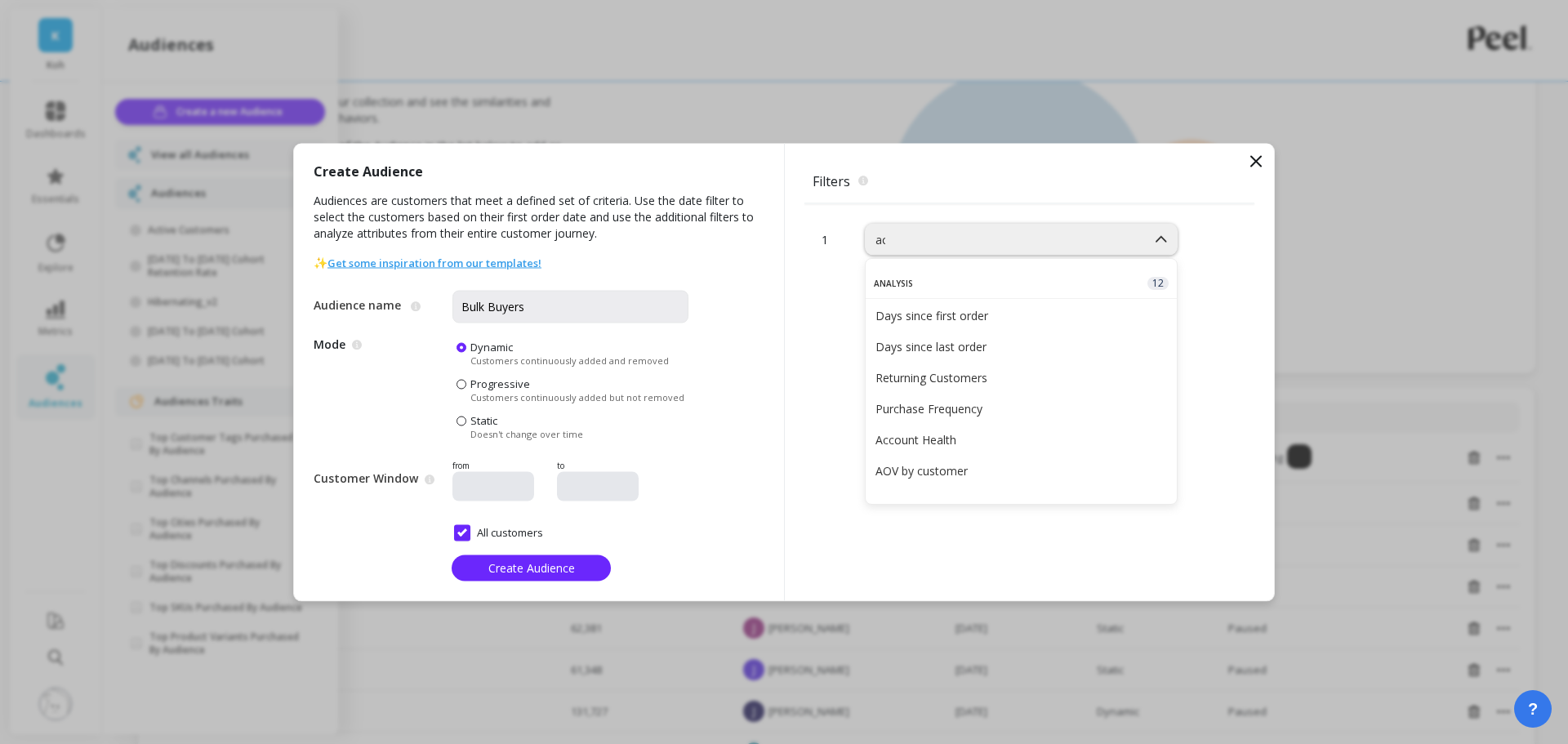 type on "aov" 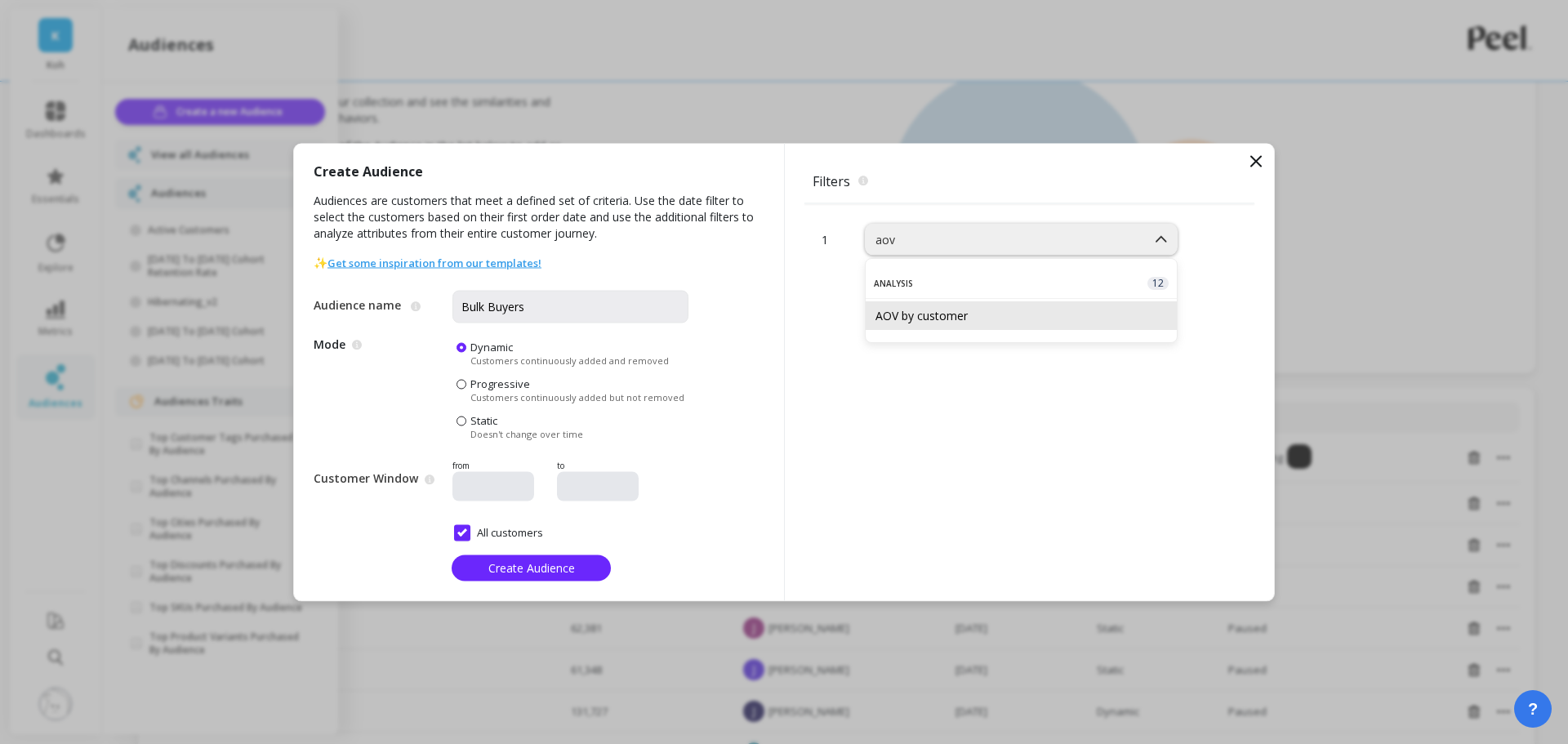 click on "AOV by customer" at bounding box center (1021, 315) 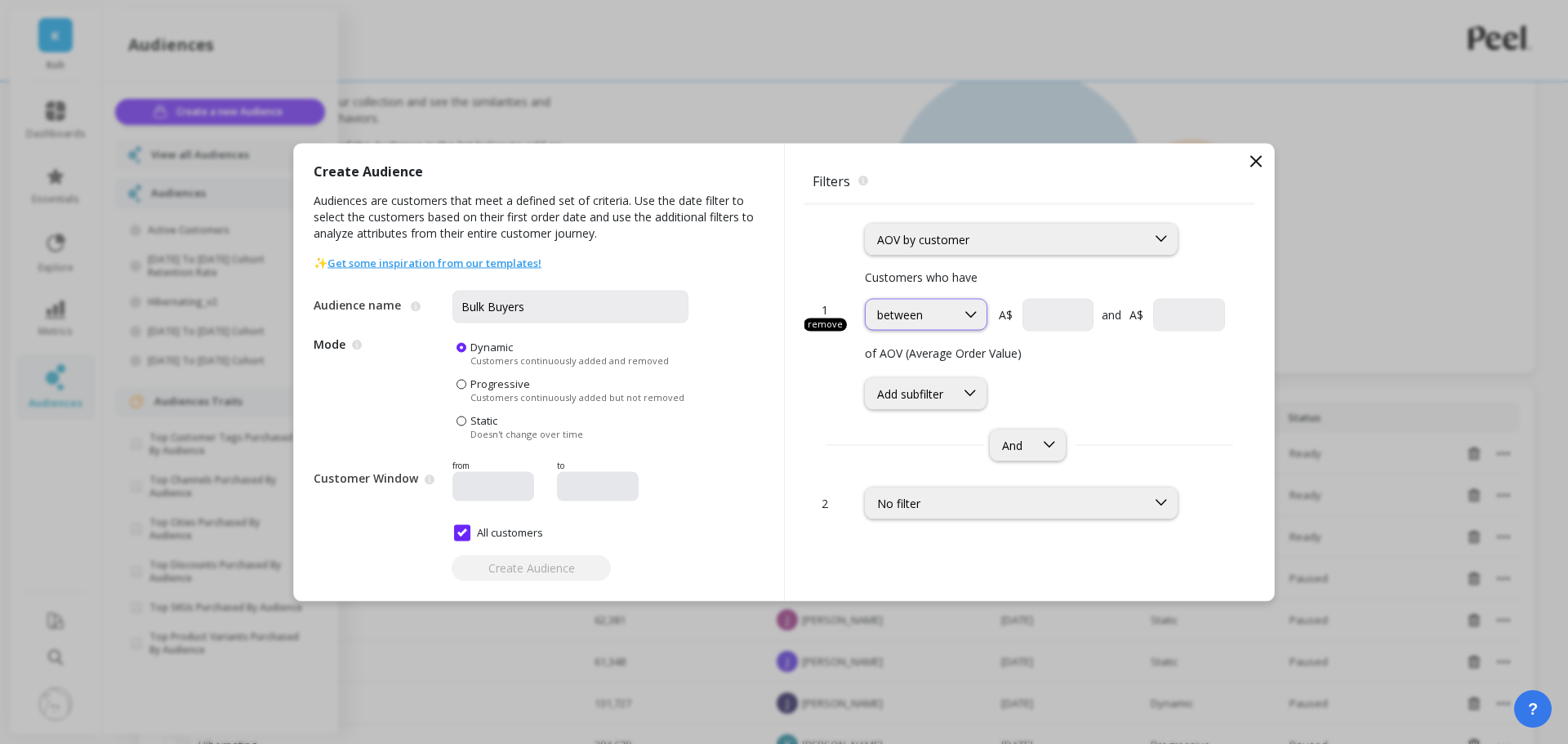 click on "between" at bounding box center [911, 314] 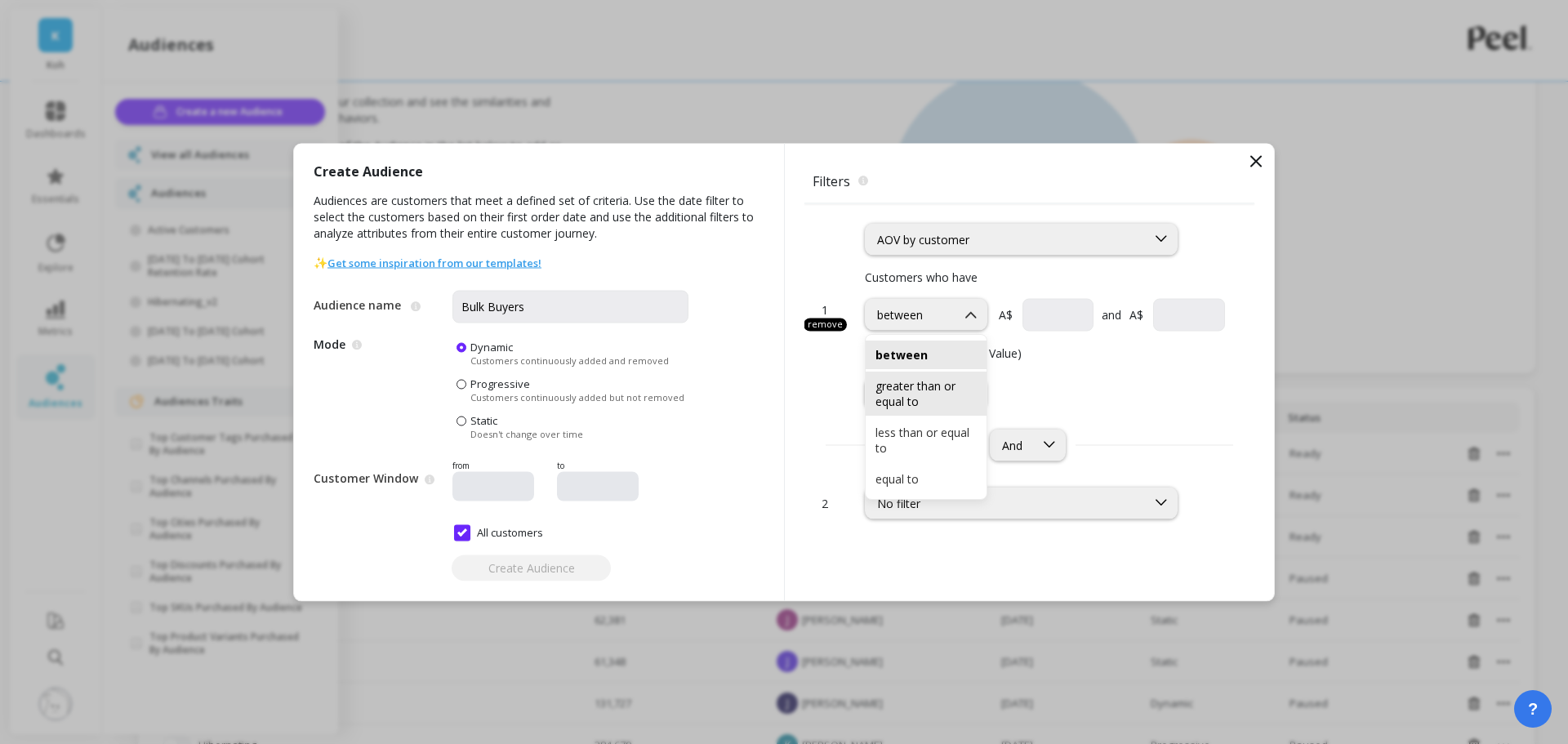 click on "greater than or equal to" at bounding box center (926, 394) 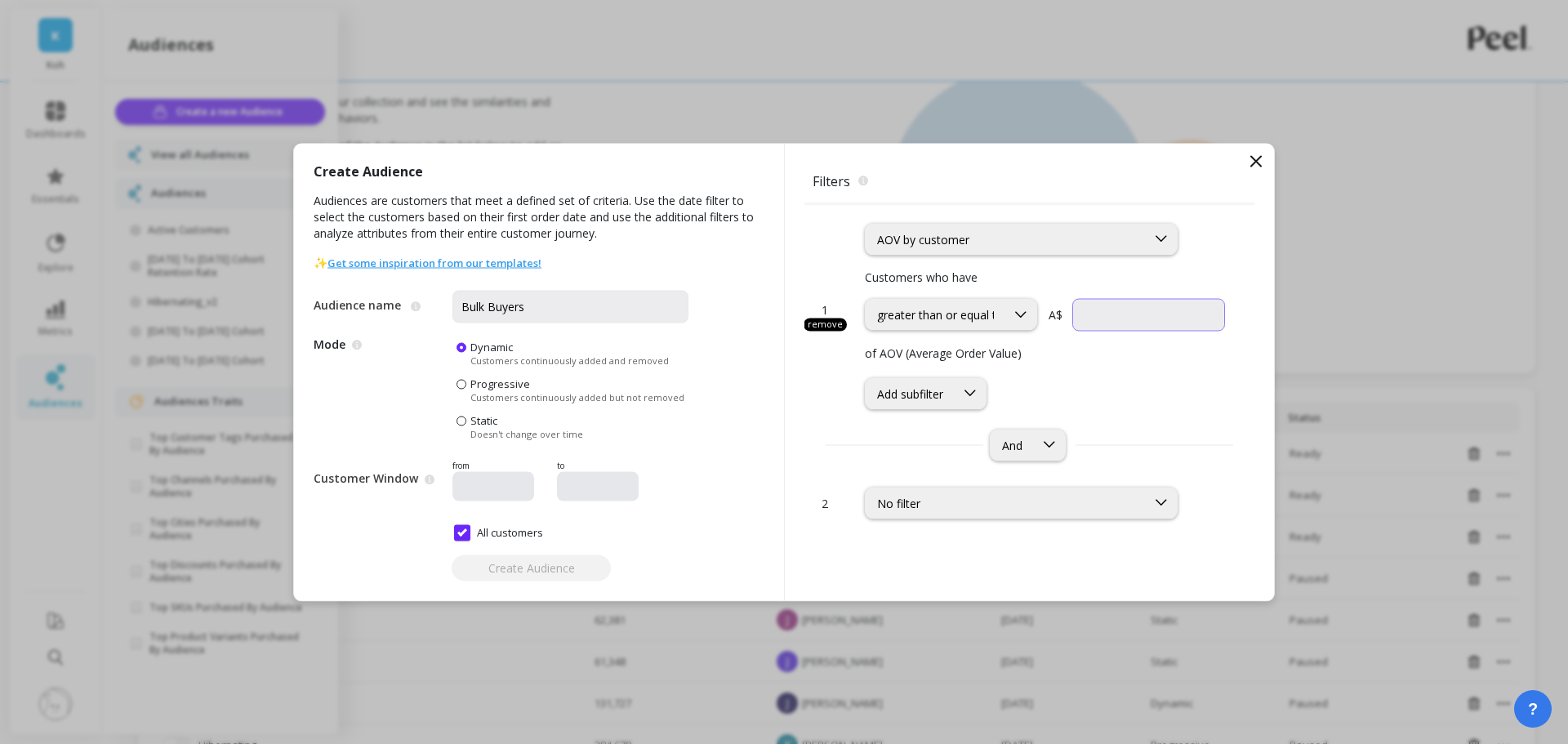 click at bounding box center [1148, 314] 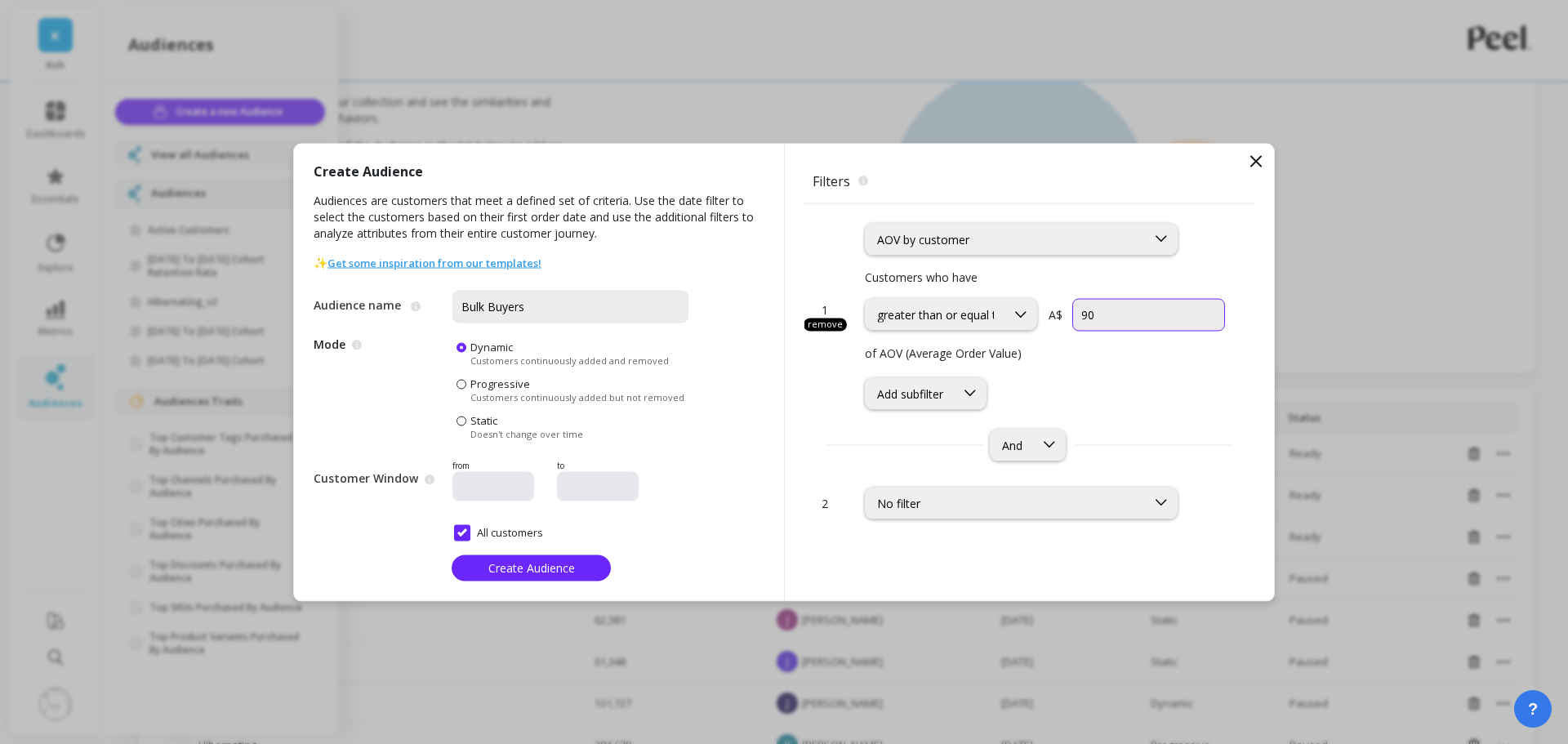 type on "90" 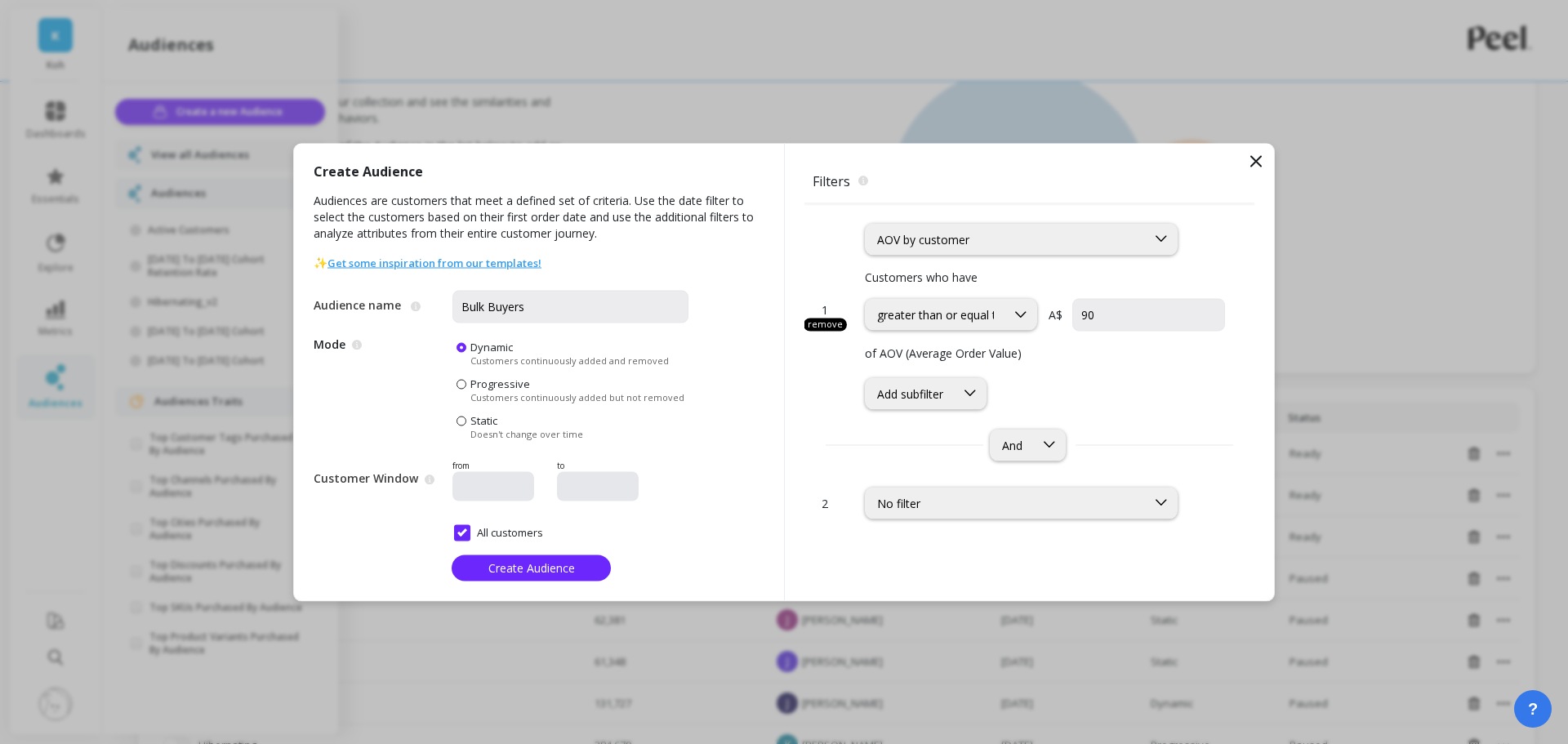 click on "Customers who have" at bounding box center (1045, 276) 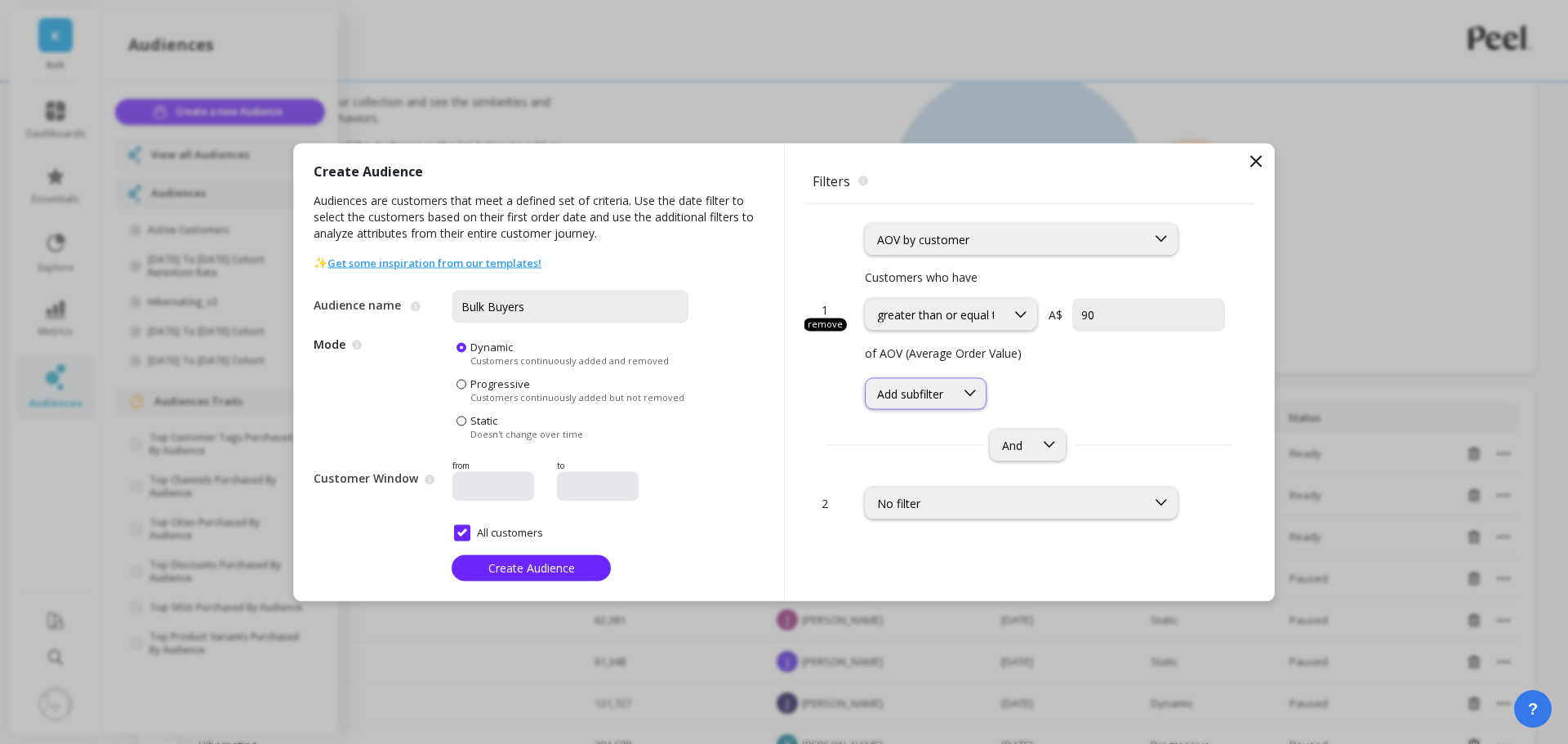 click on "Add subfilter" at bounding box center (910, 393) 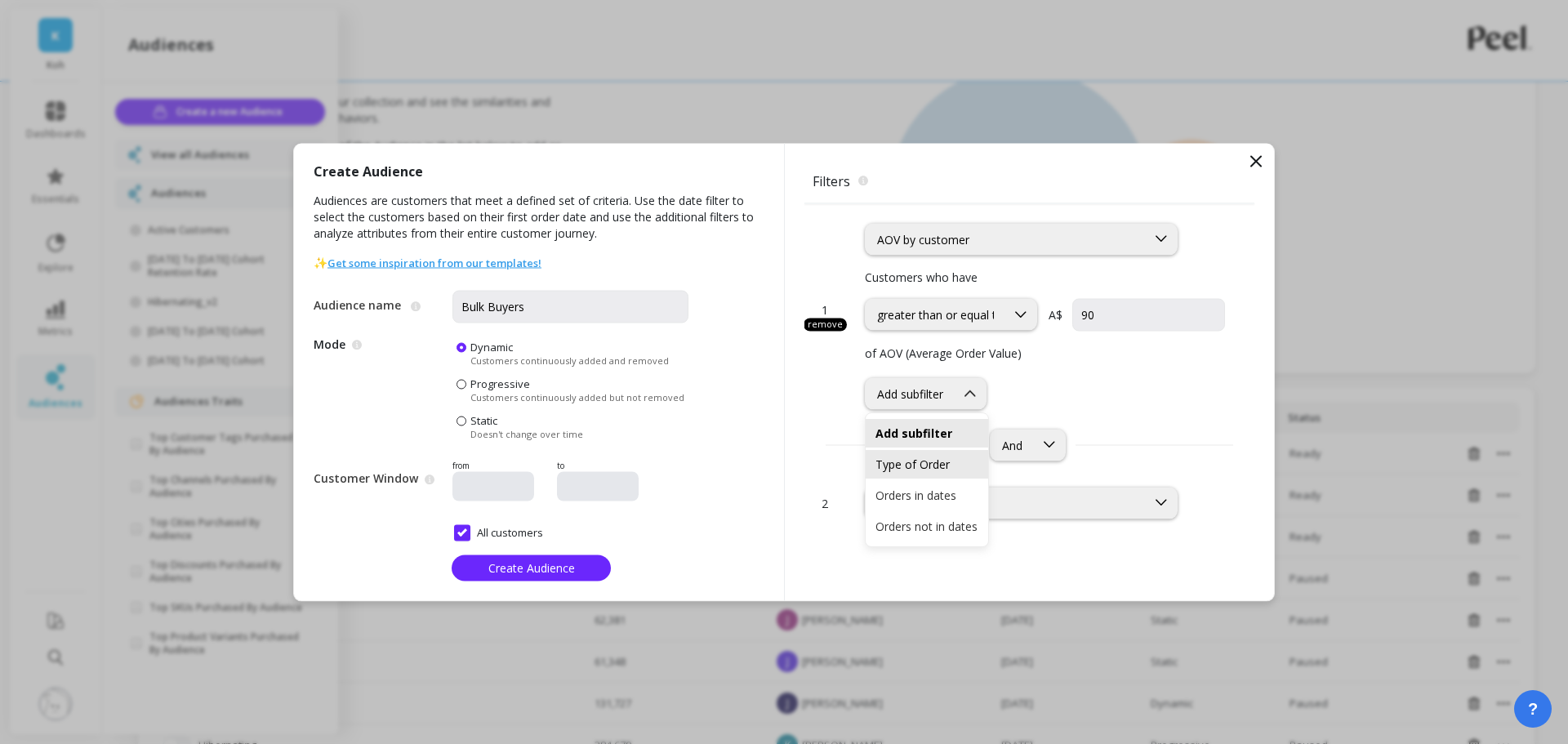 click on "Type of Order" at bounding box center (927, 464) 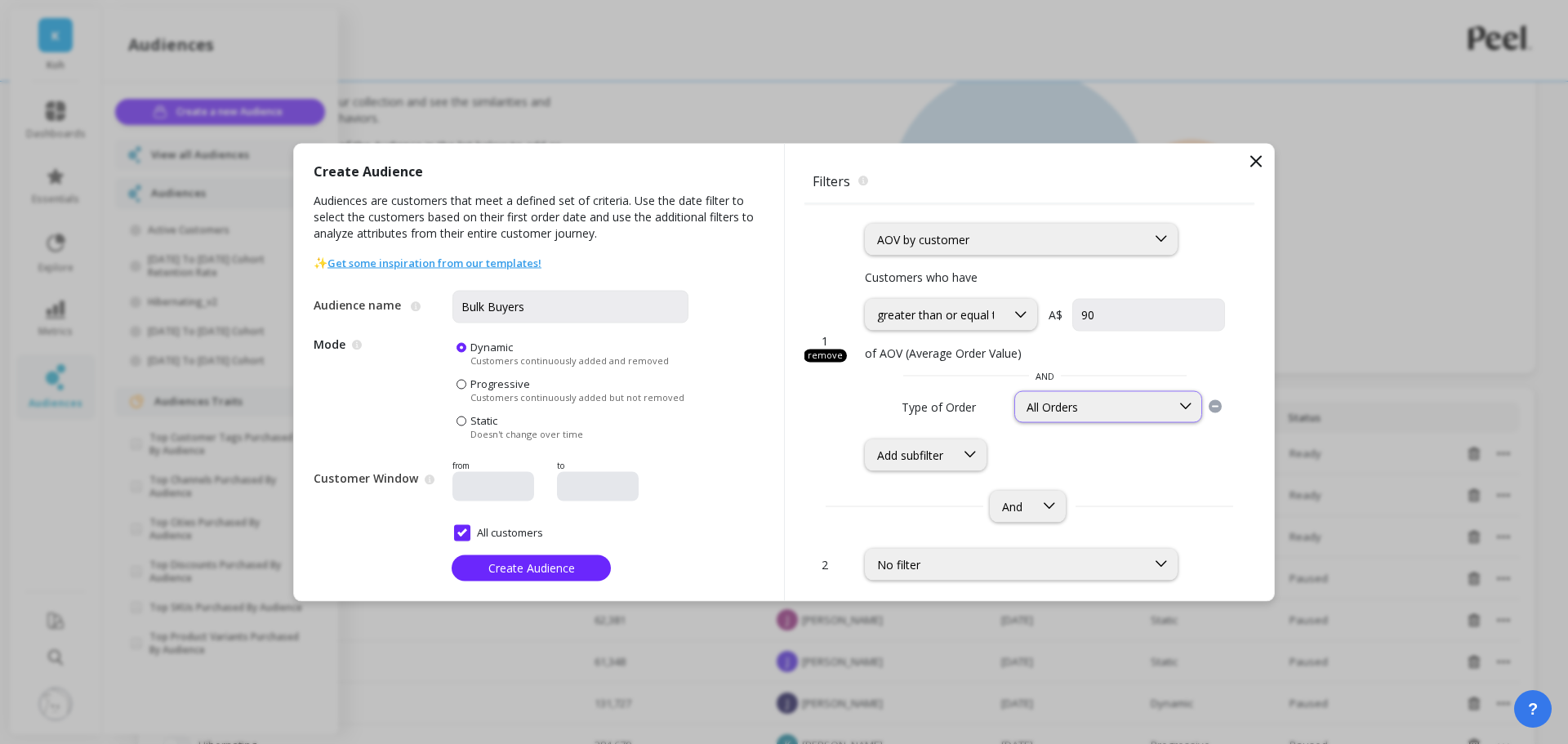 click on "All Orders" at bounding box center (1093, 406) 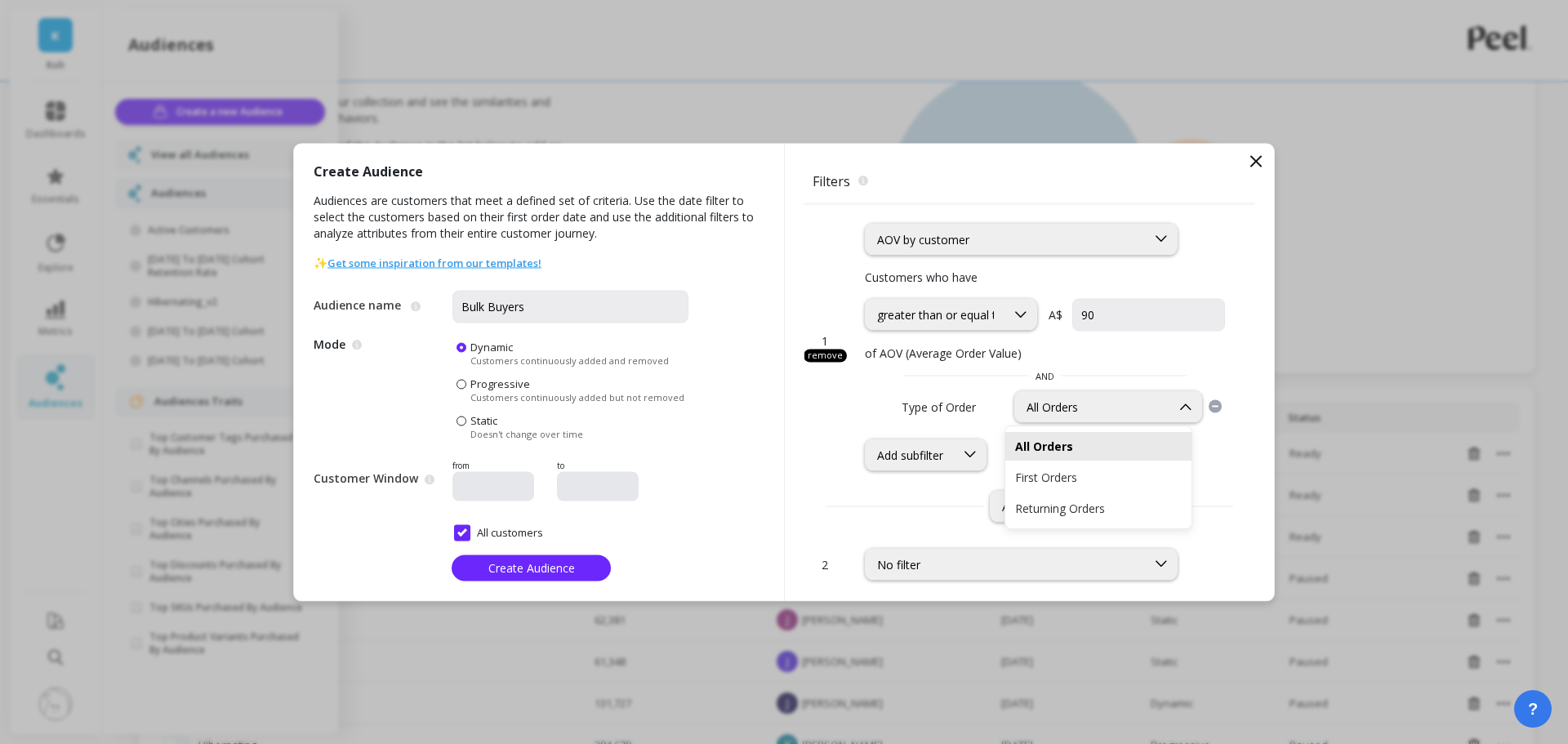 click on "option Type of Order, selected. Add subfilter" at bounding box center (1045, 454) 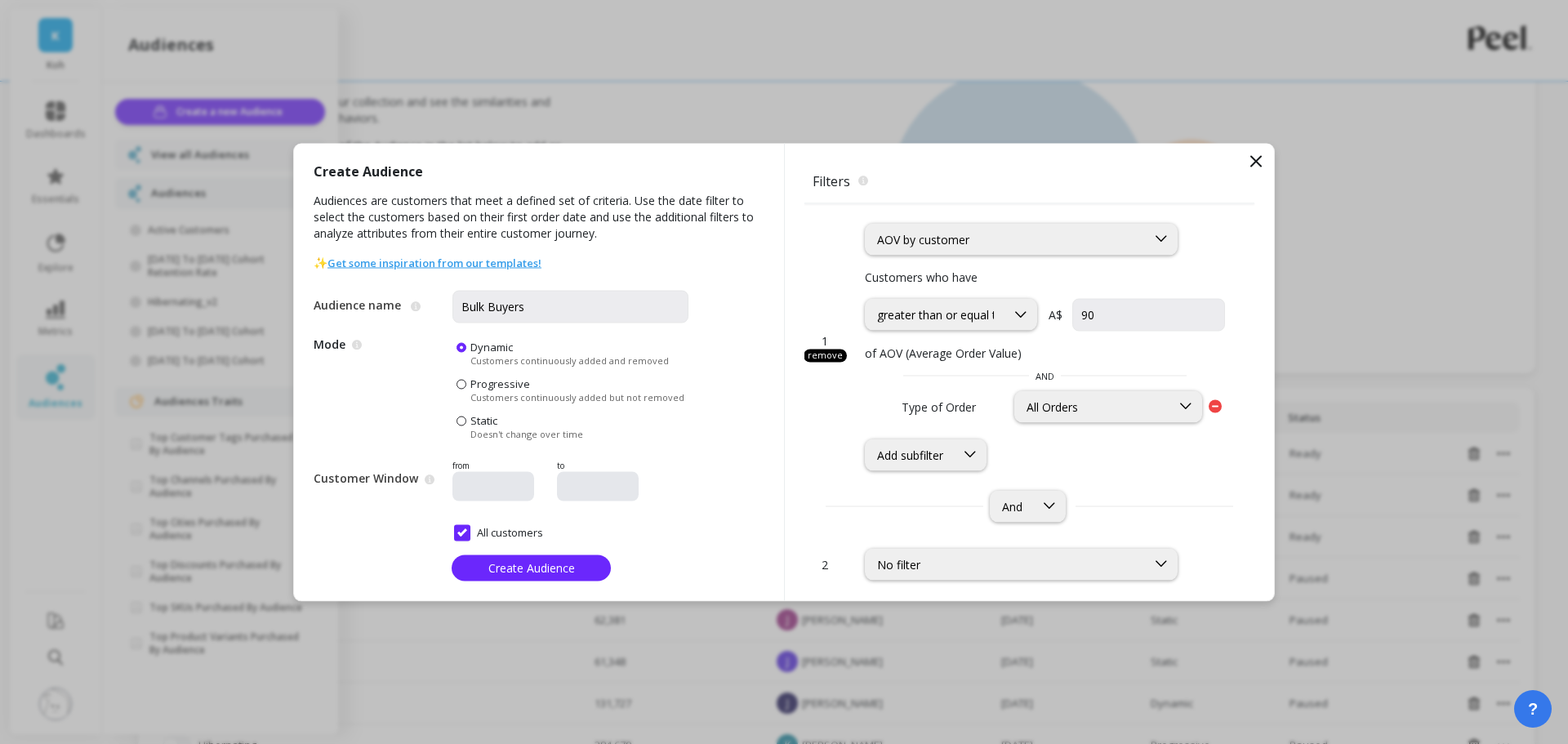 click 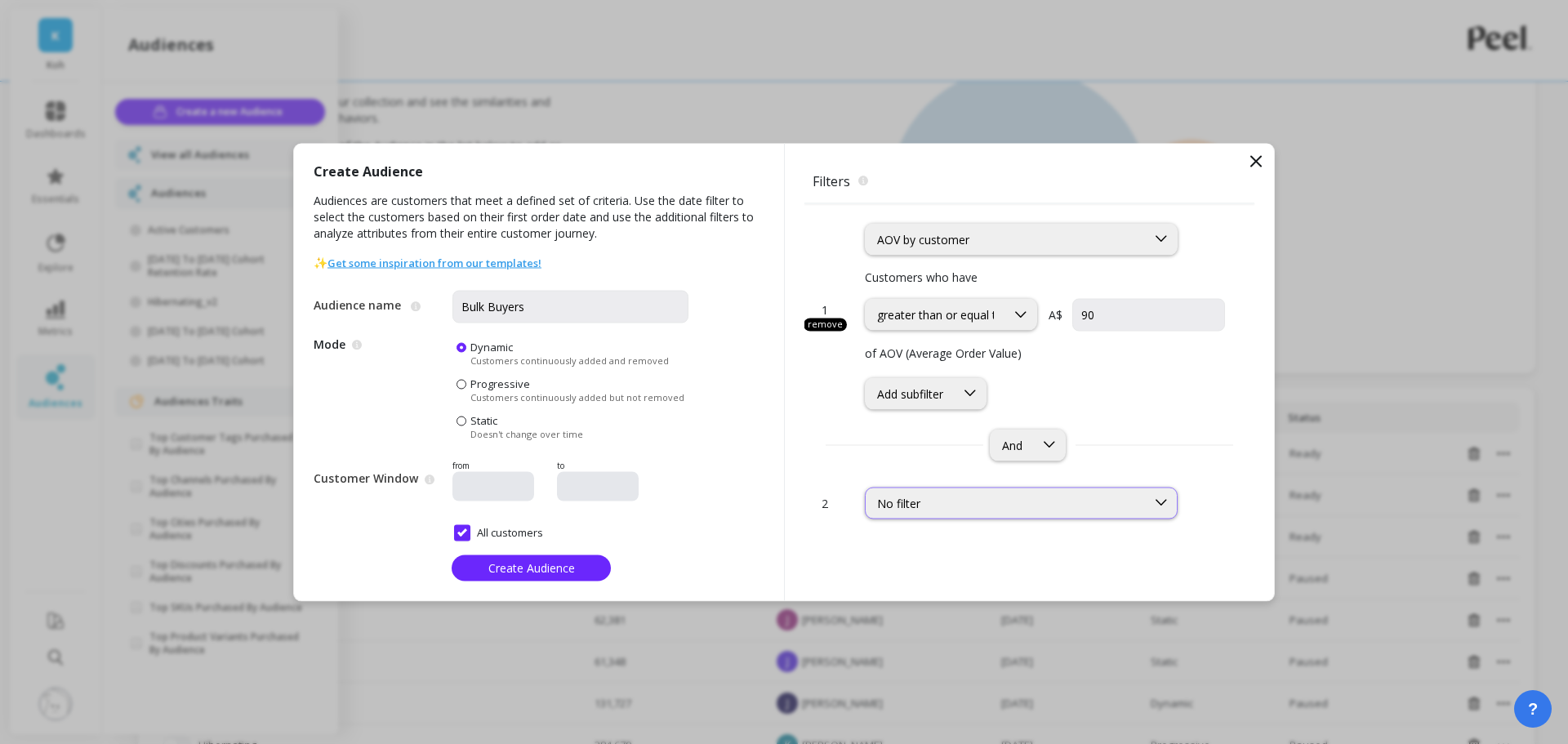 click on "No filter" at bounding box center [1005, 502] 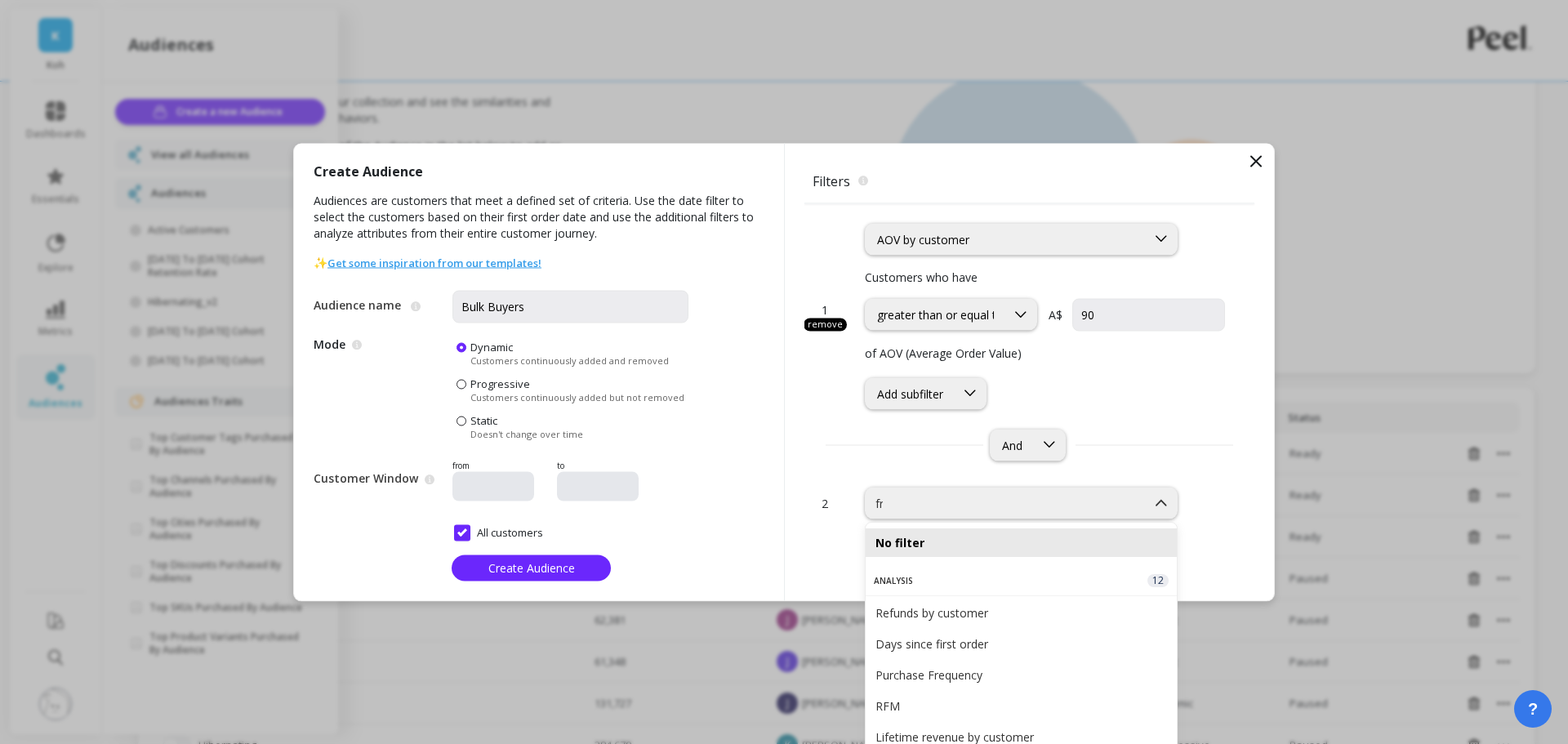 type on "fre" 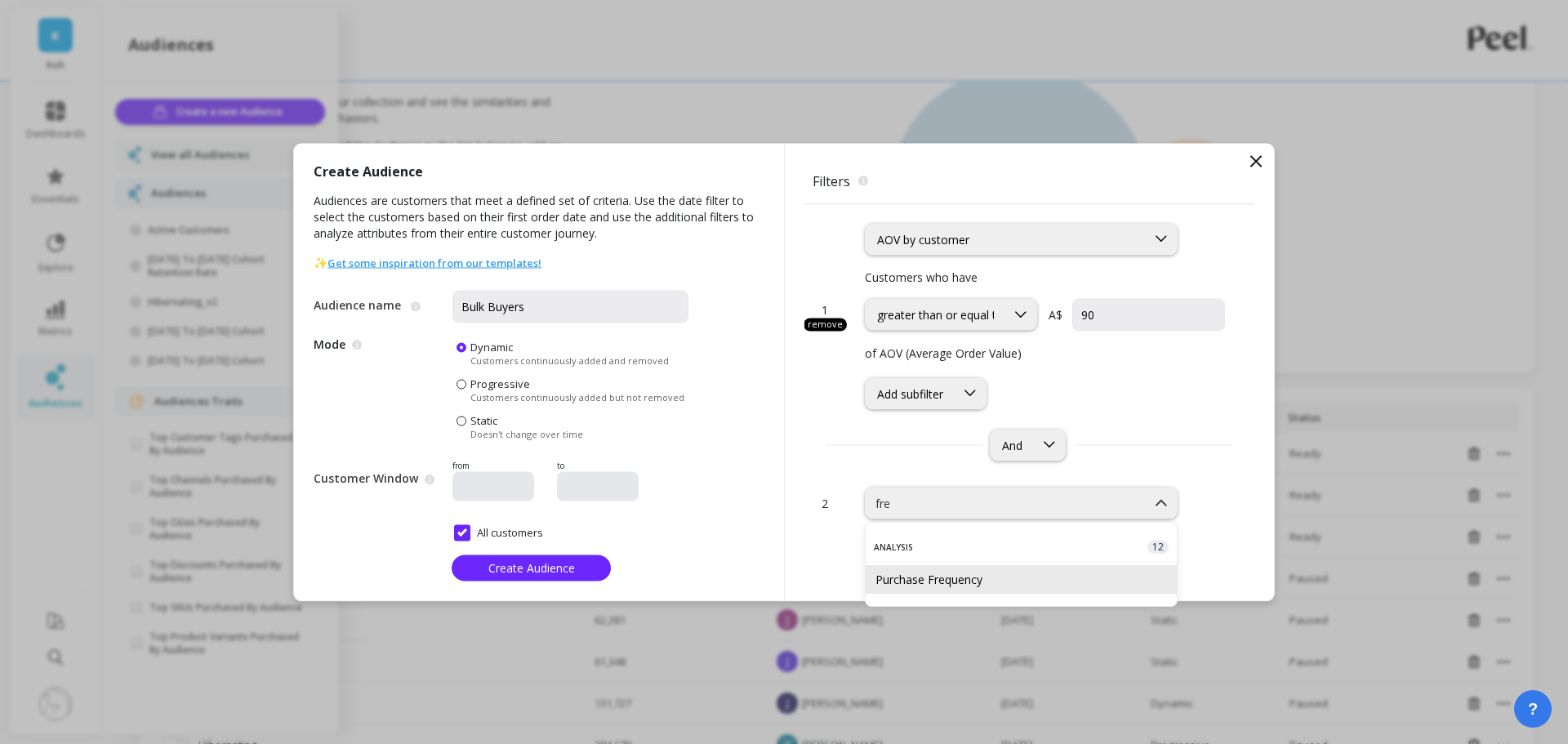 click on "Purchase Frequency" at bounding box center (1021, 579) 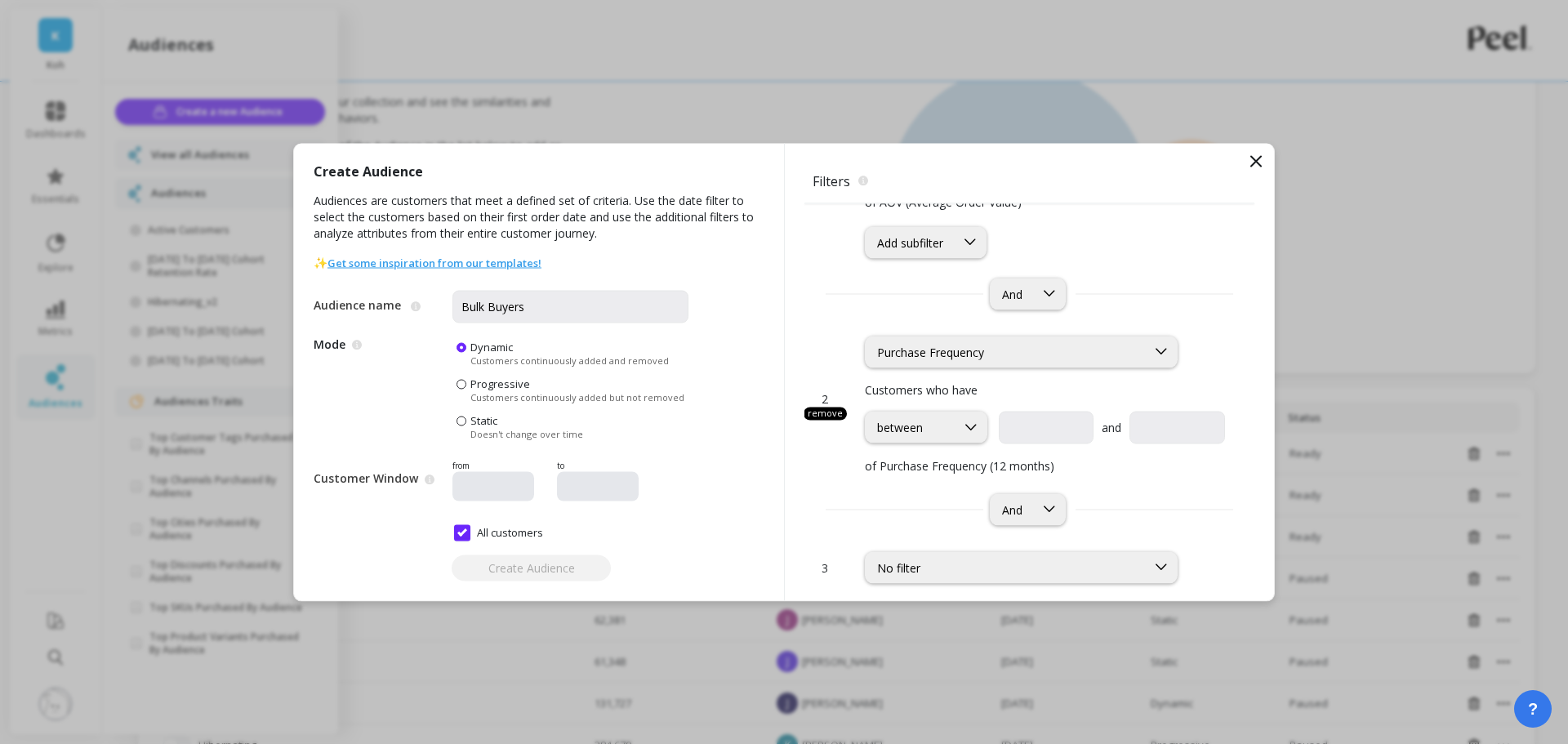scroll, scrollTop: 158, scrollLeft: 0, axis: vertical 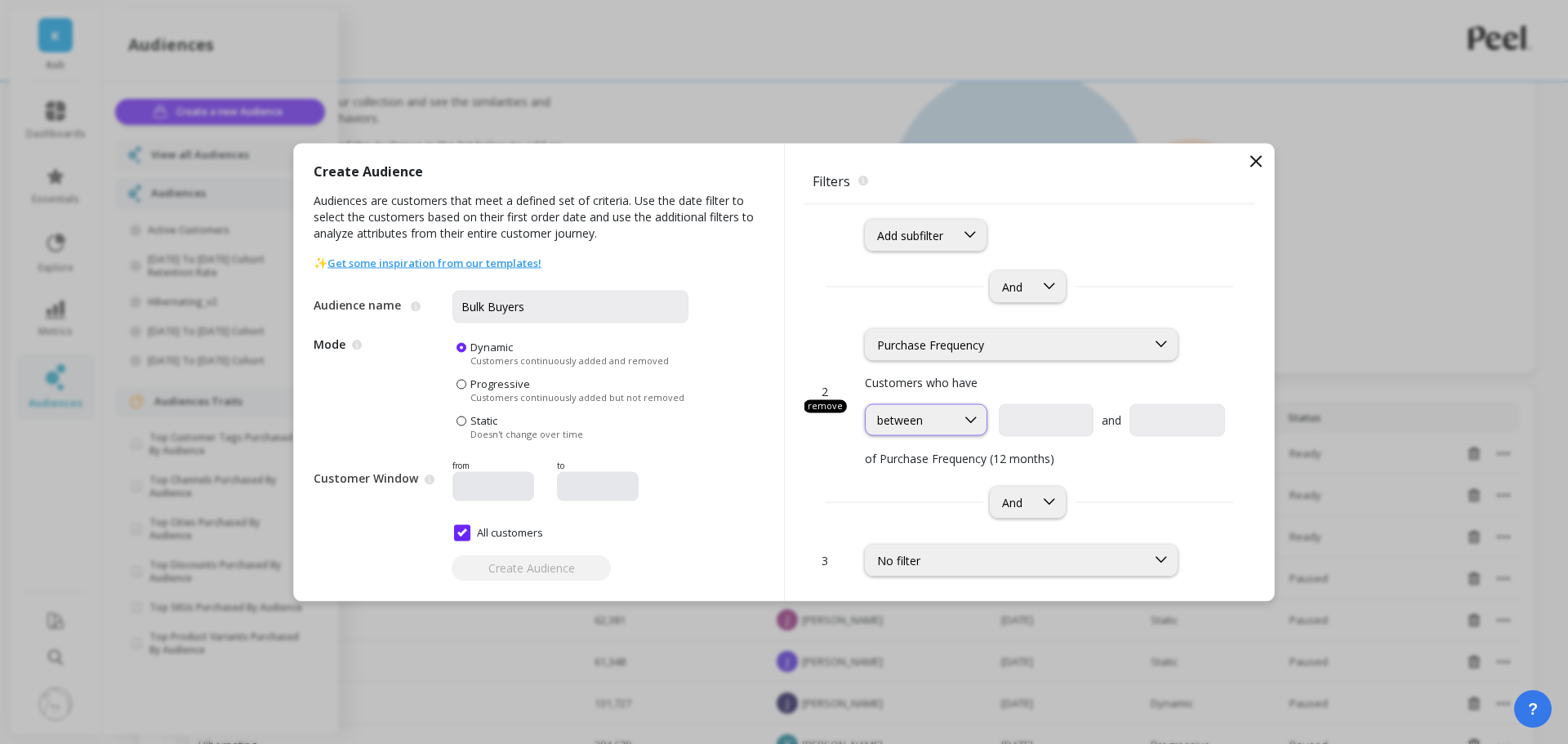 click on "between" at bounding box center [911, 420] 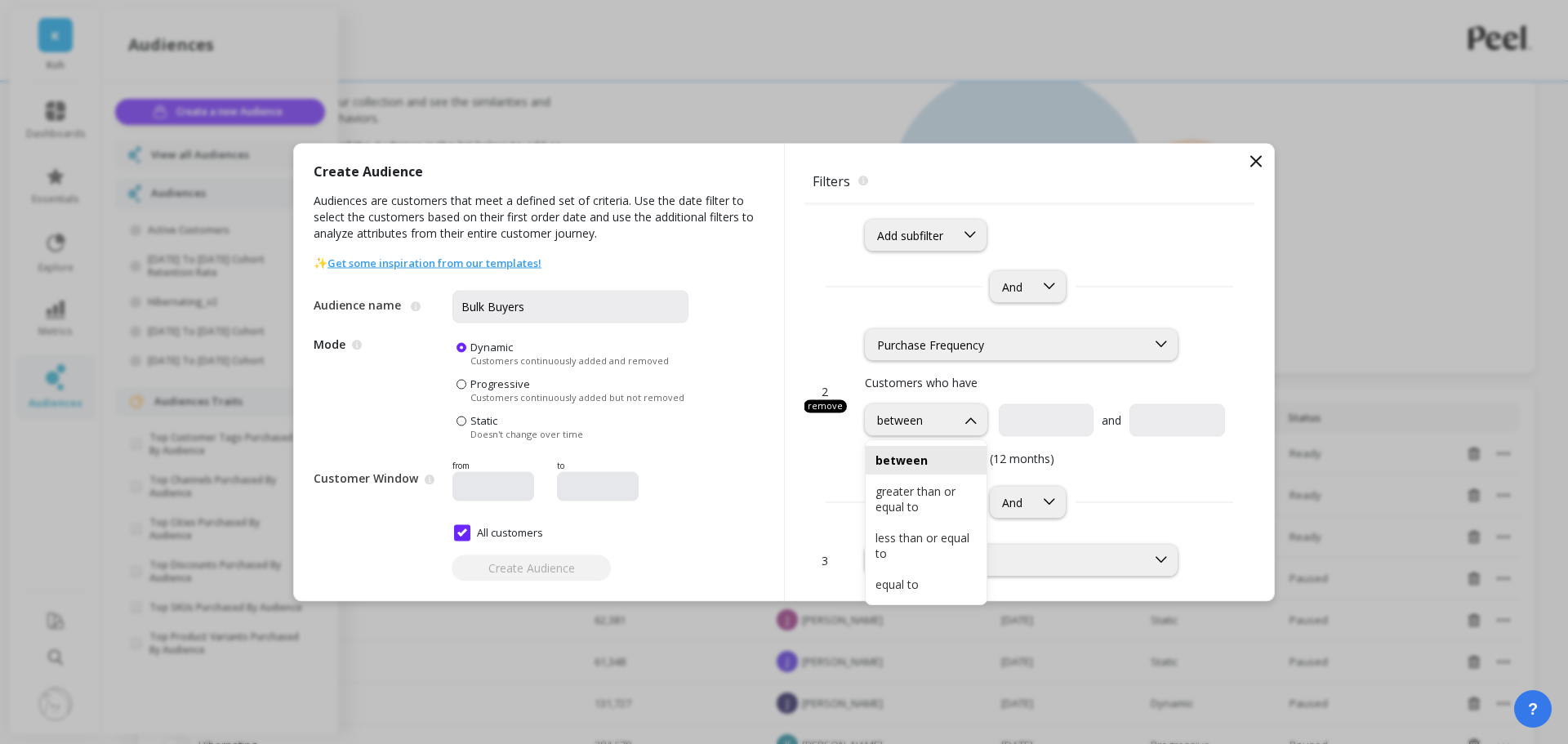 click on "option Purchase Frequency, selected. Purchase Frequency Customers who have 4 results available. Use Up and Down to choose options, press Enter to select the currently focused option, press Escape to exit the menu, press Tab to select the option and exit the menu. between   and   of Purchase Frequency (12 months)" at bounding box center (1045, 387) 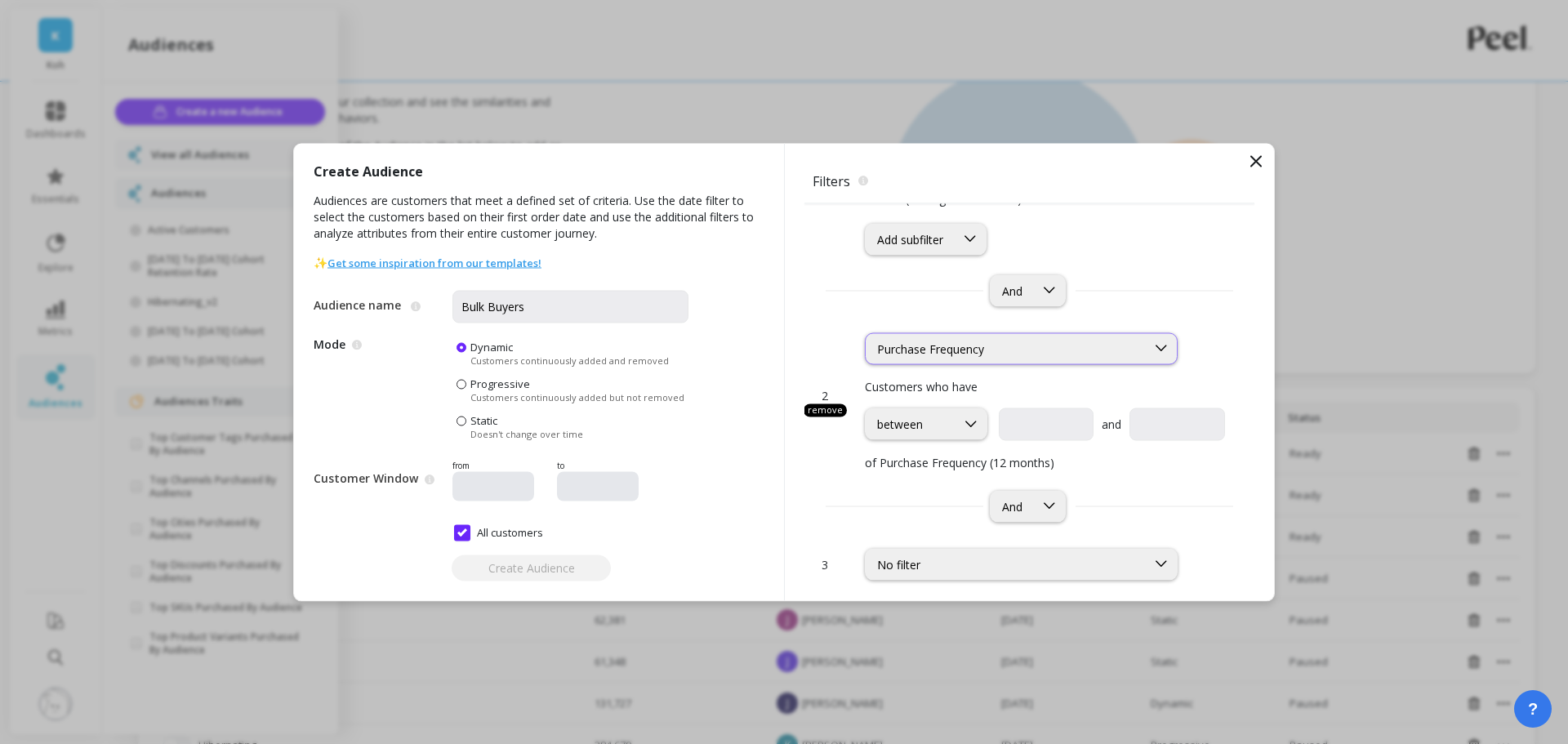 scroll, scrollTop: 158, scrollLeft: 0, axis: vertical 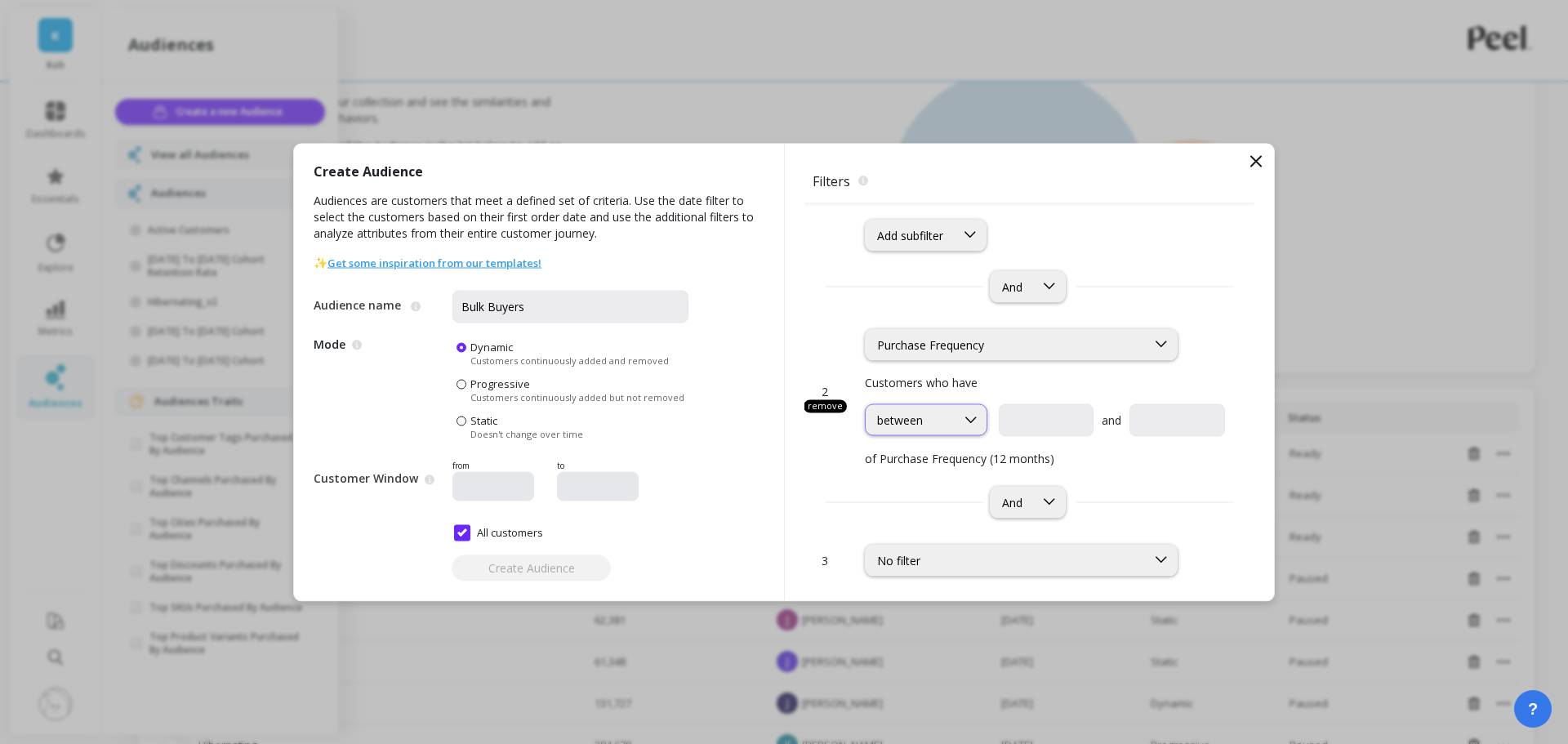 click on "between" at bounding box center [911, 420] 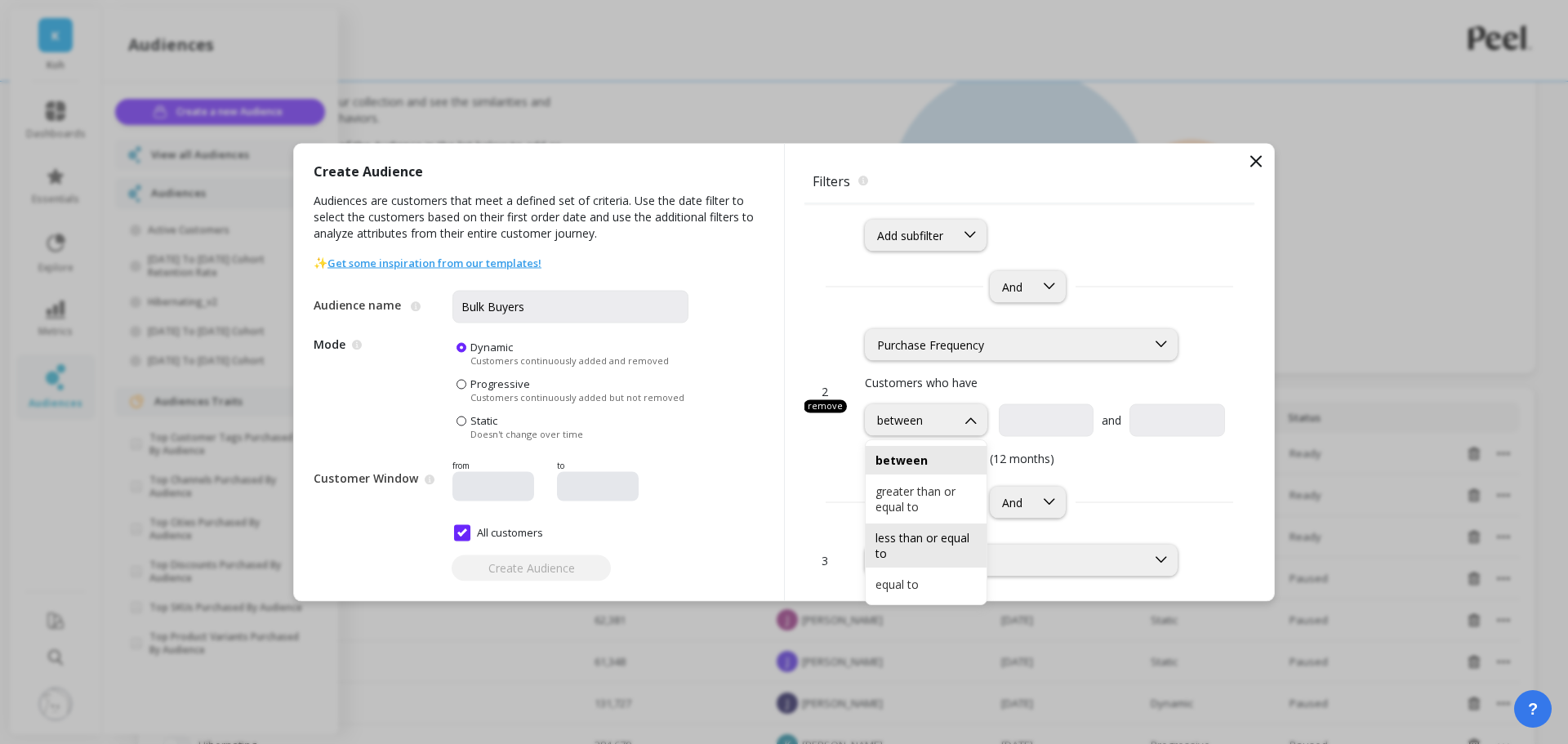 click on "less than or equal to" at bounding box center (926, 546) 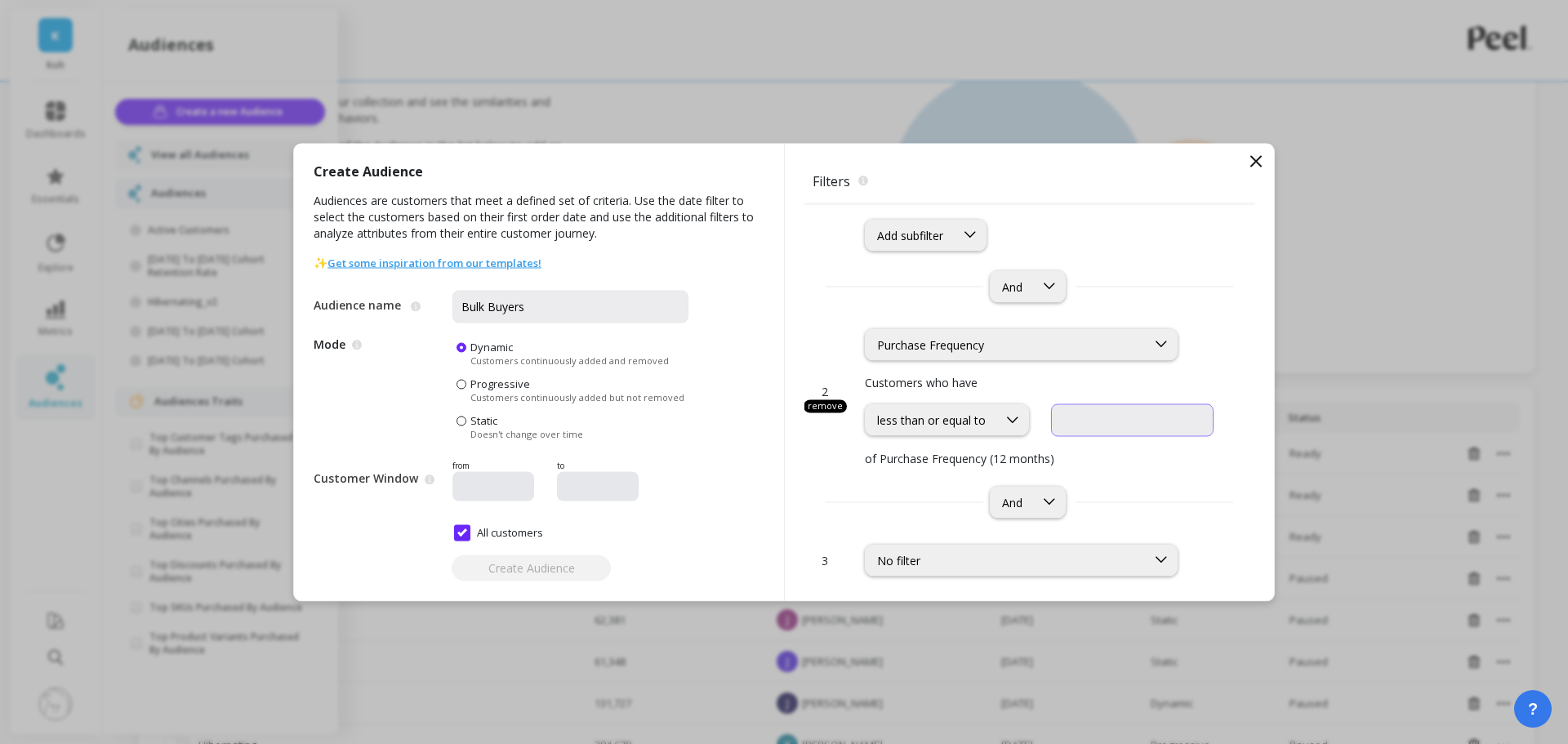 click at bounding box center [1132, 420] 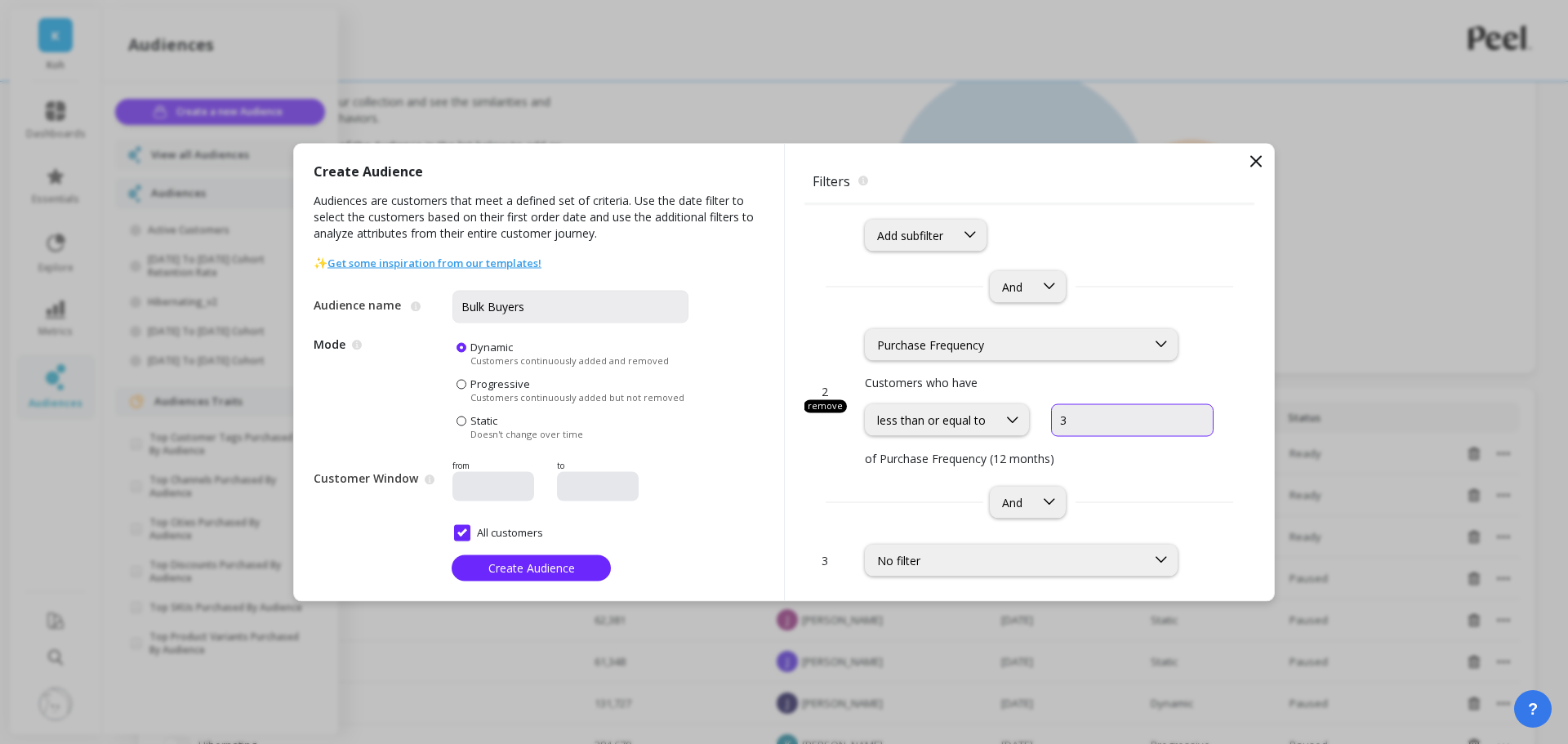 type on "3" 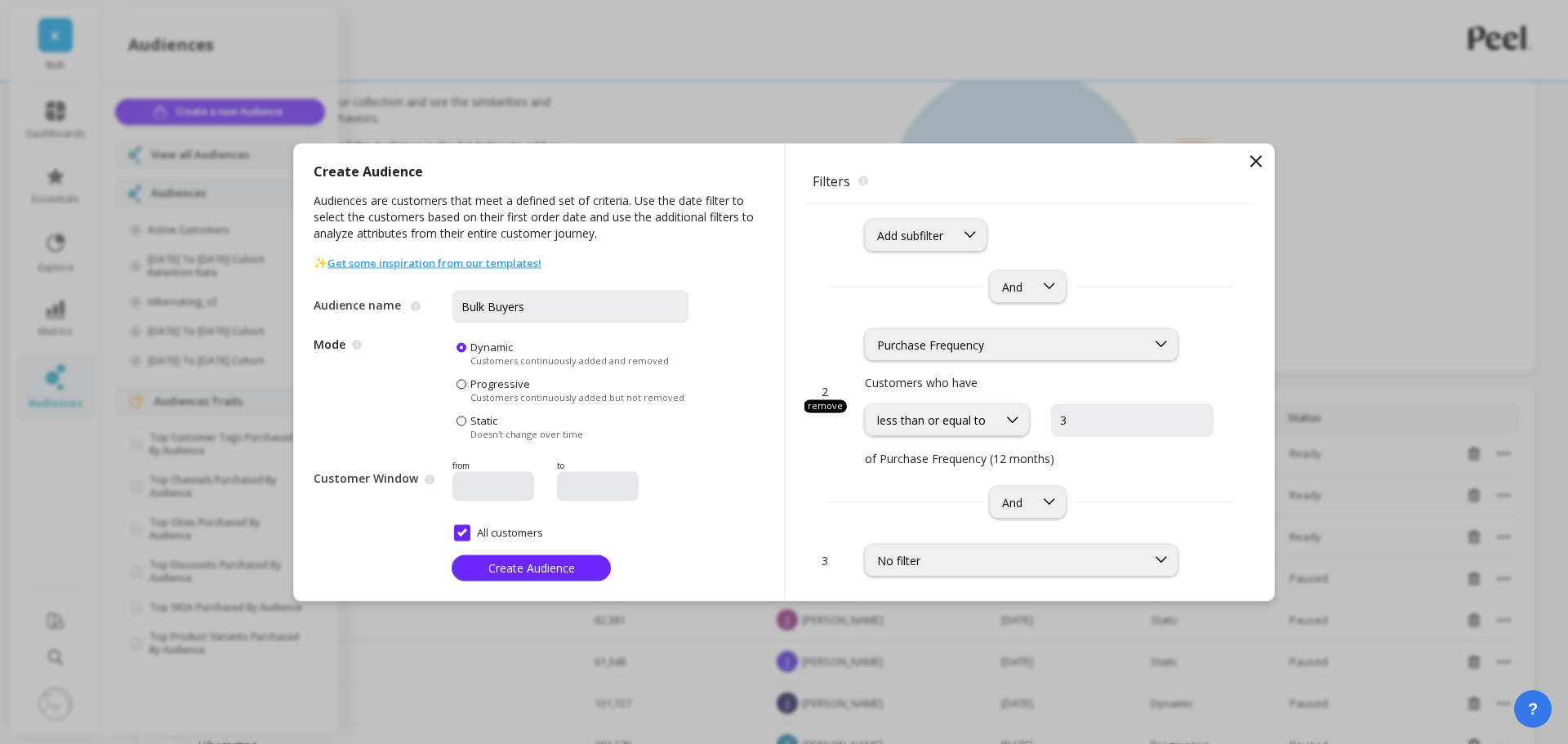 click on "Customers who have" at bounding box center (1045, 381) 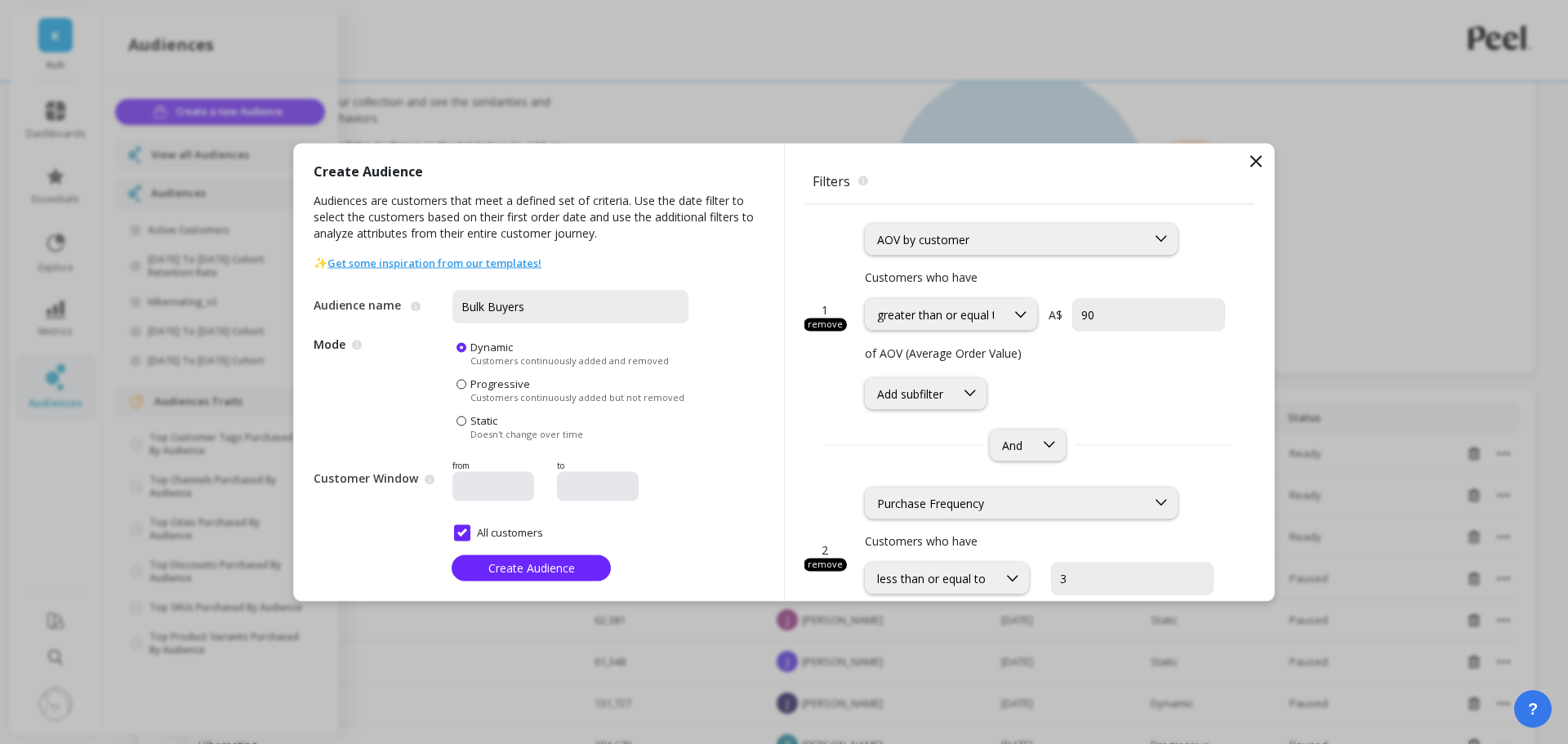 scroll, scrollTop: 158, scrollLeft: 0, axis: vertical 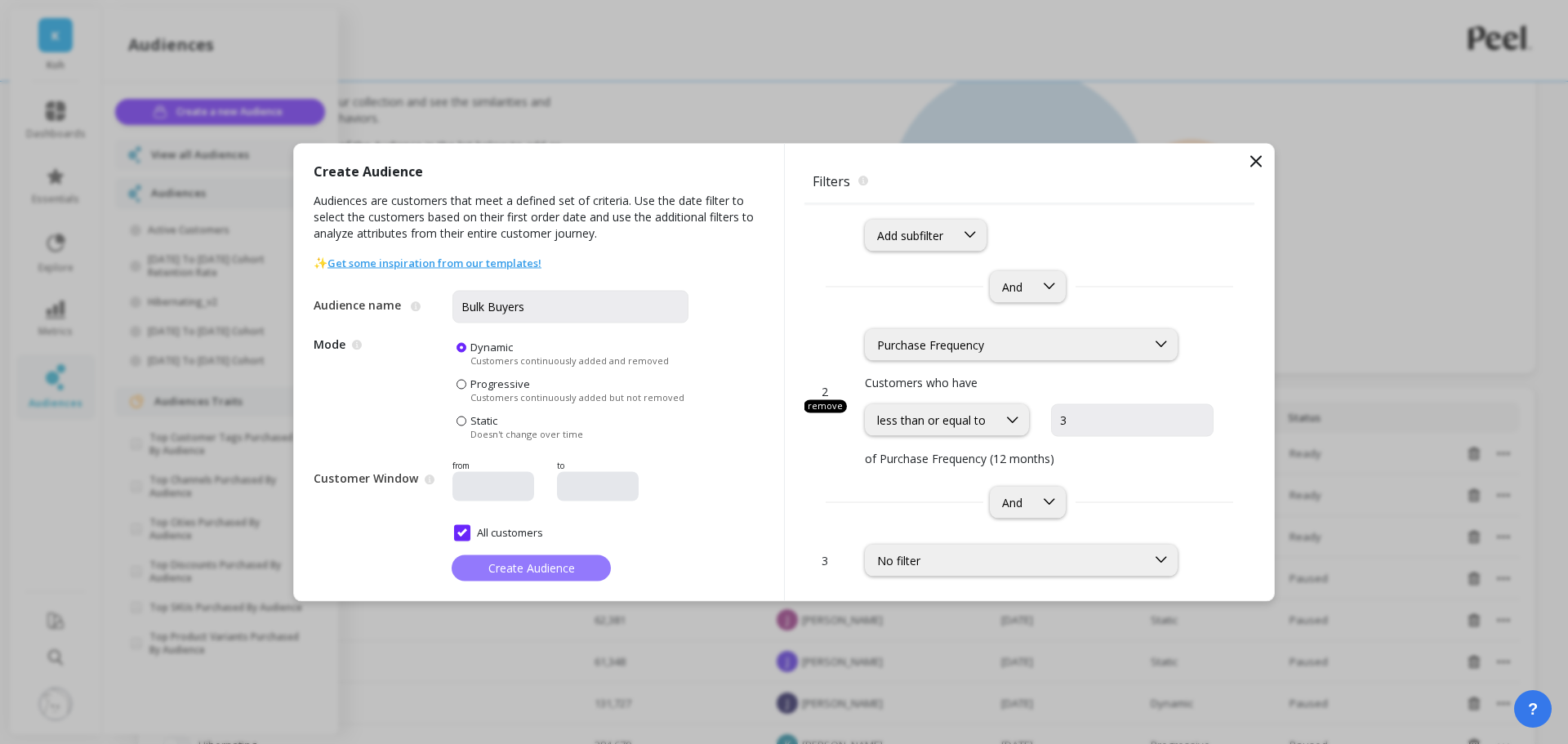 click on "Create Audience" at bounding box center (532, 568) 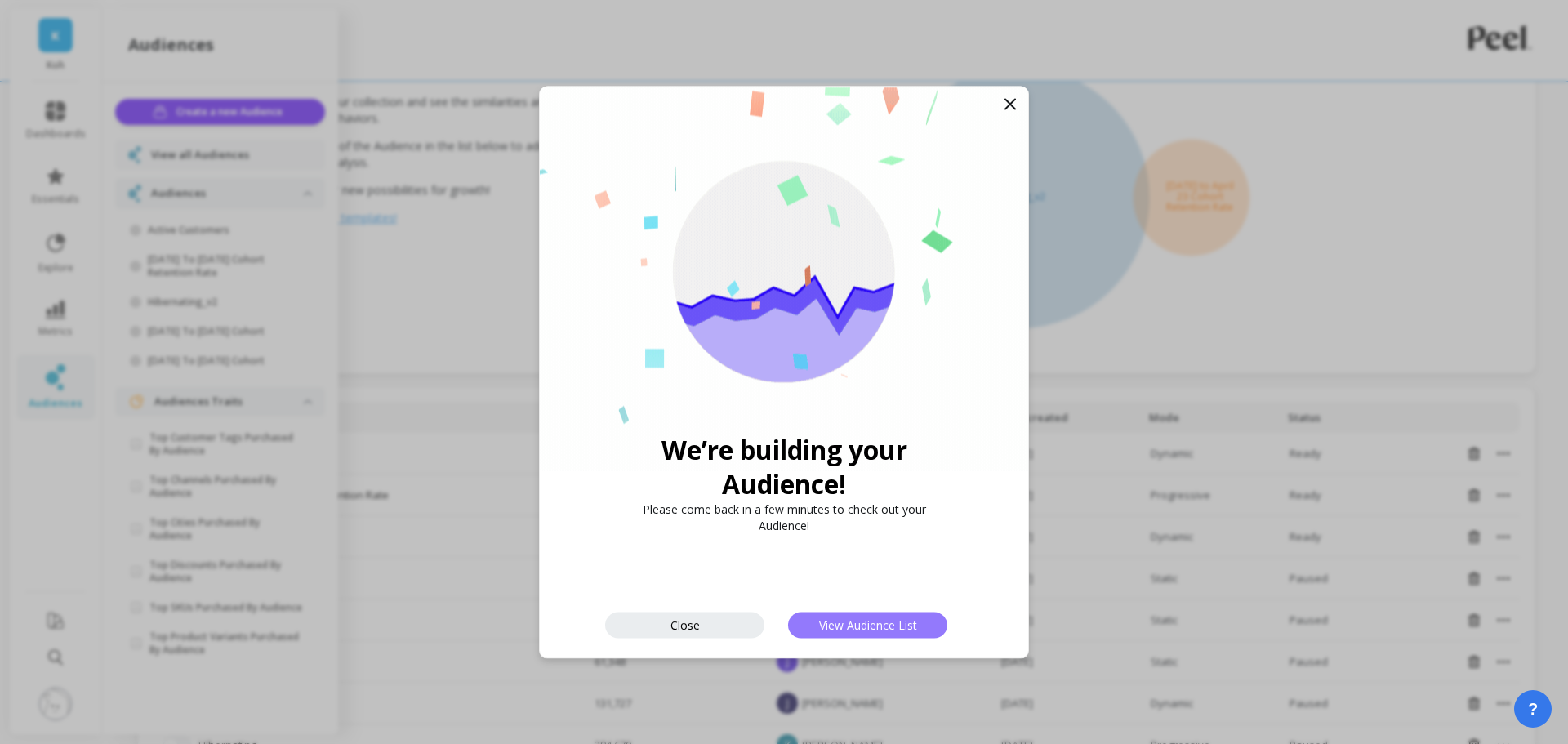 click on "View Audience List" at bounding box center (868, 625) 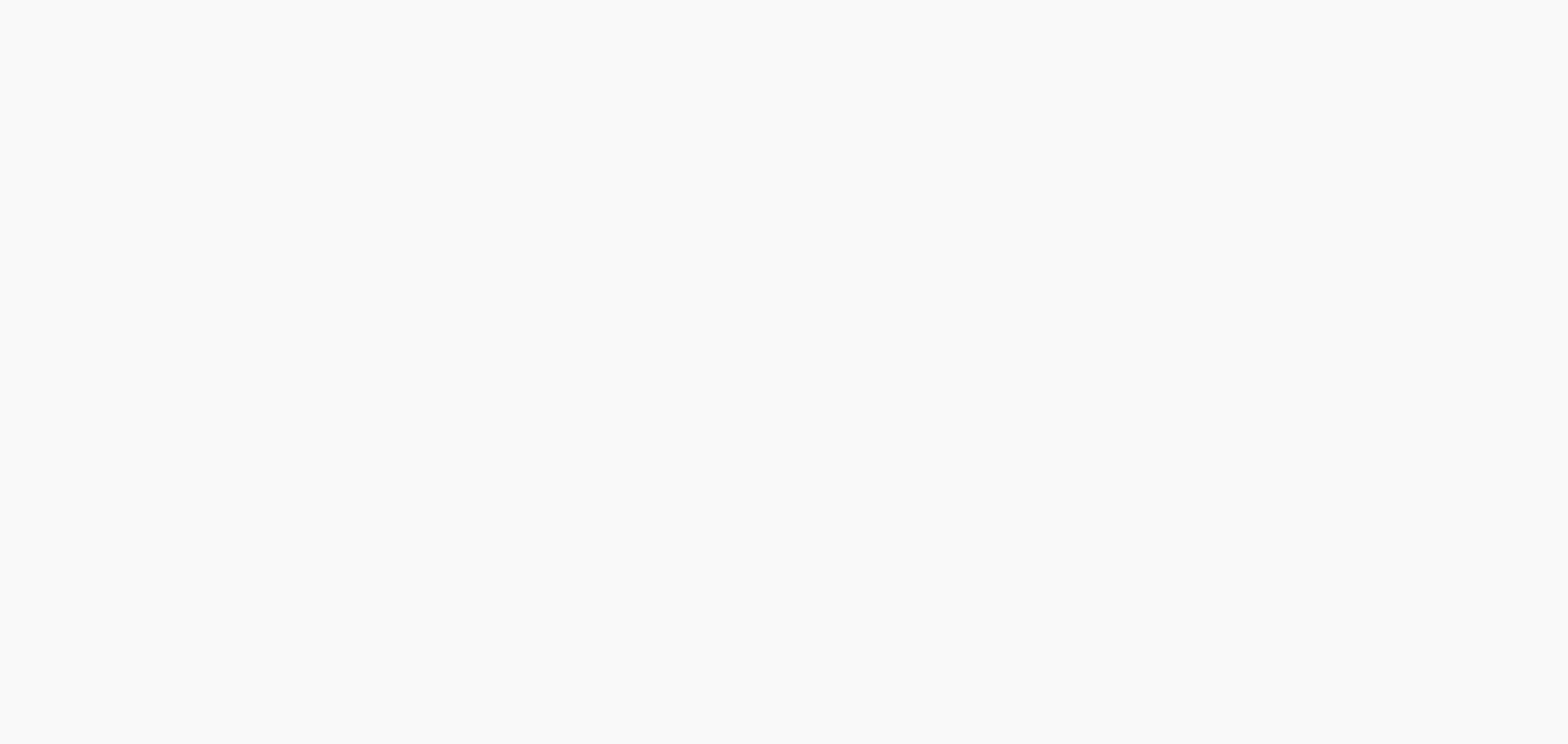 scroll, scrollTop: 0, scrollLeft: 0, axis: both 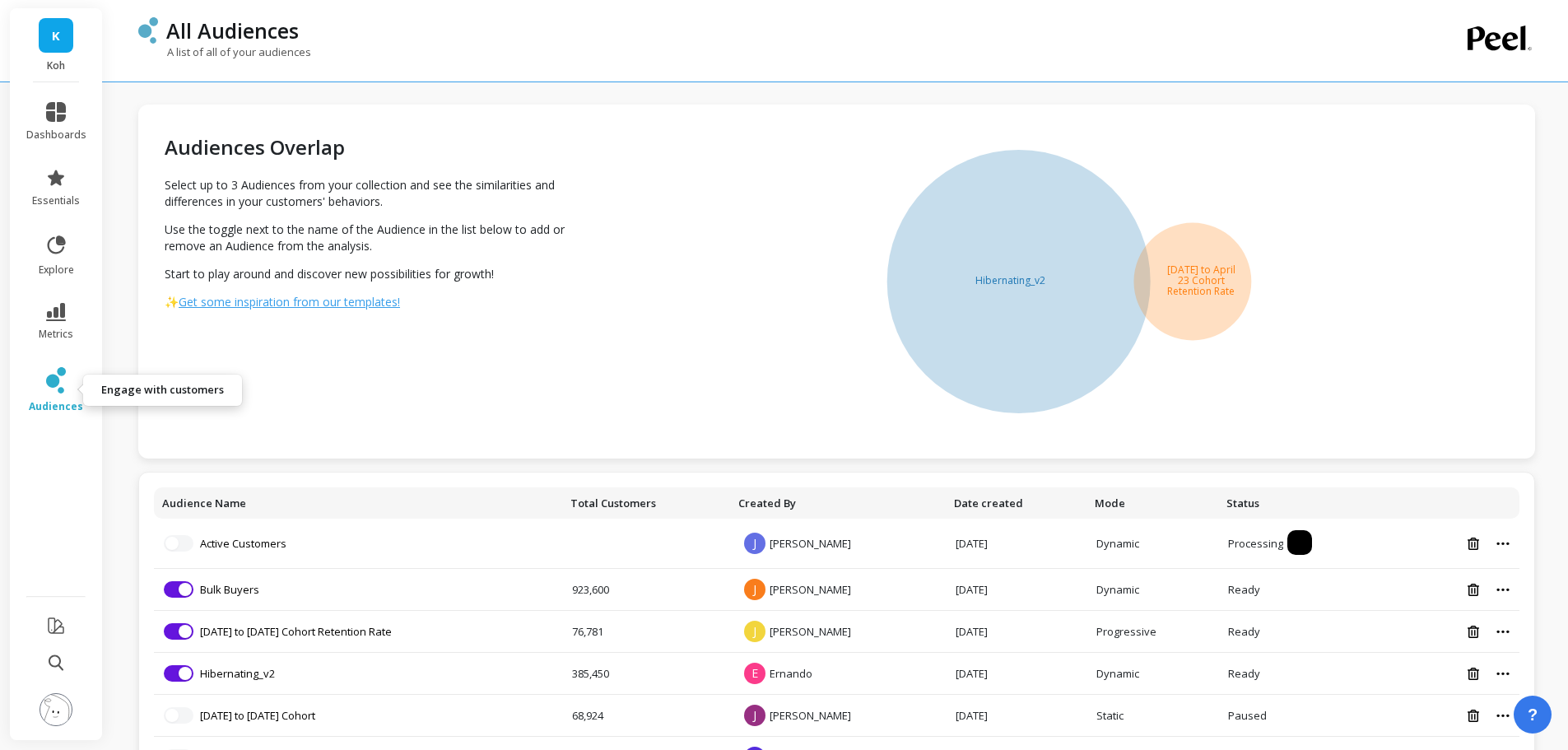 click 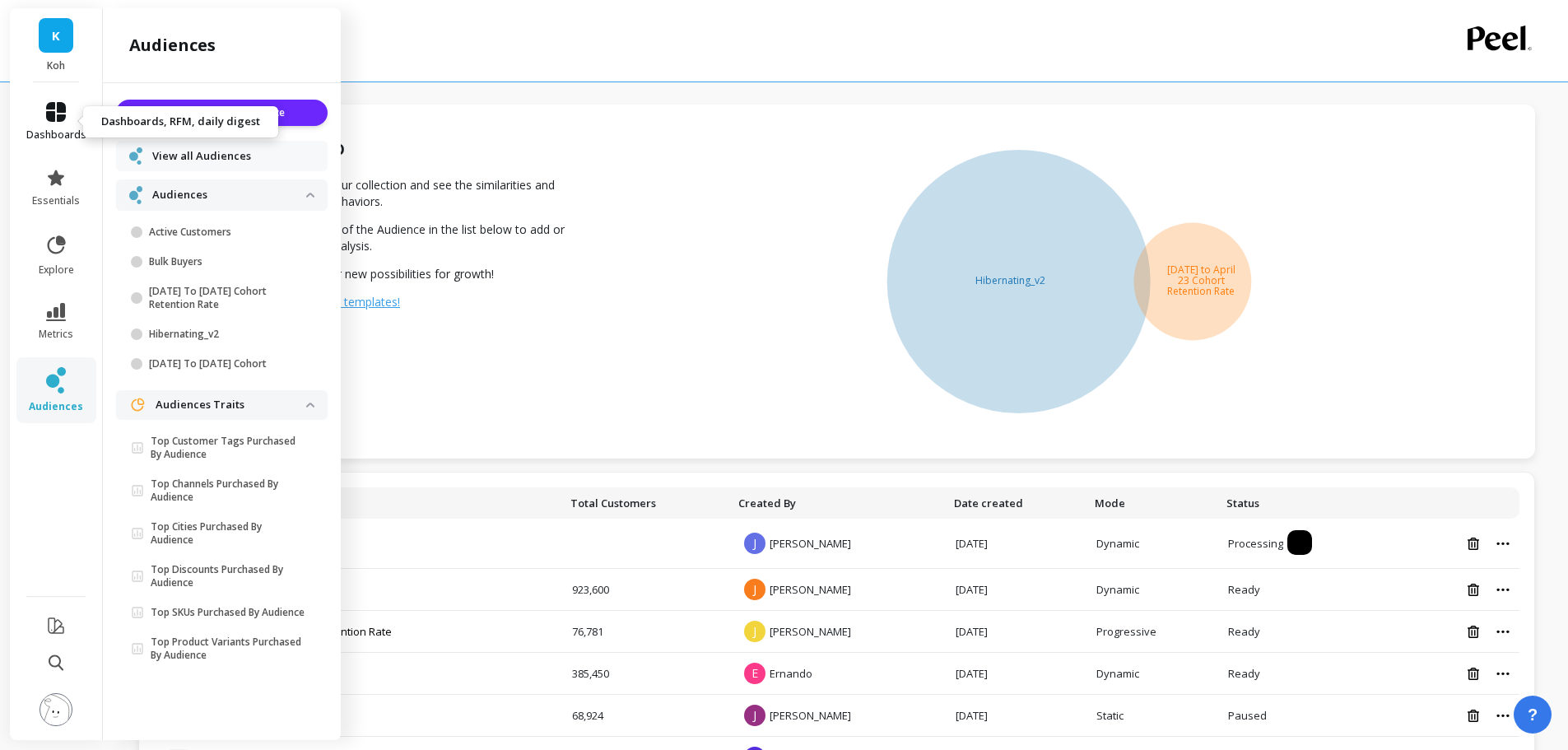 click 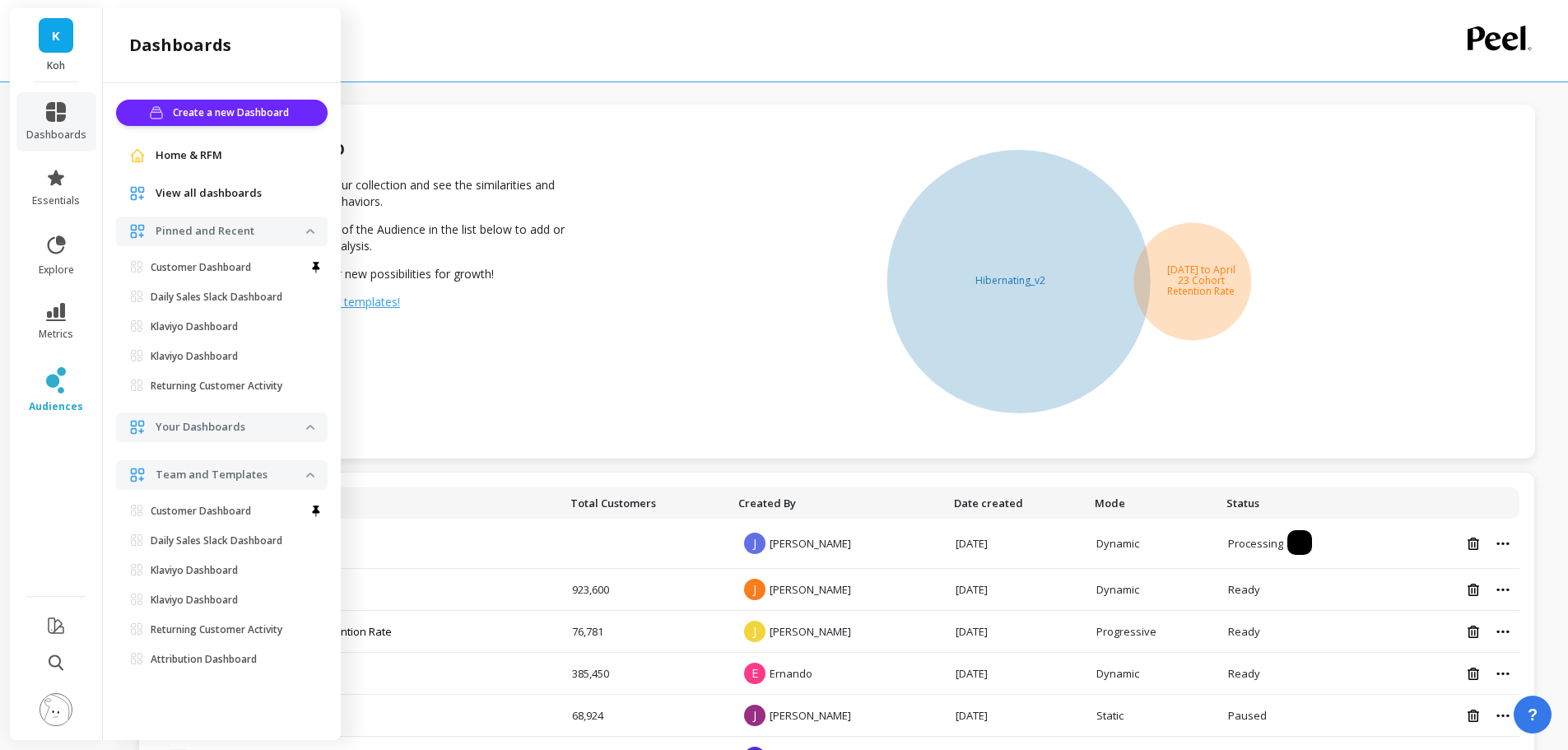 click on "Home & RFM" at bounding box center (188, 156) 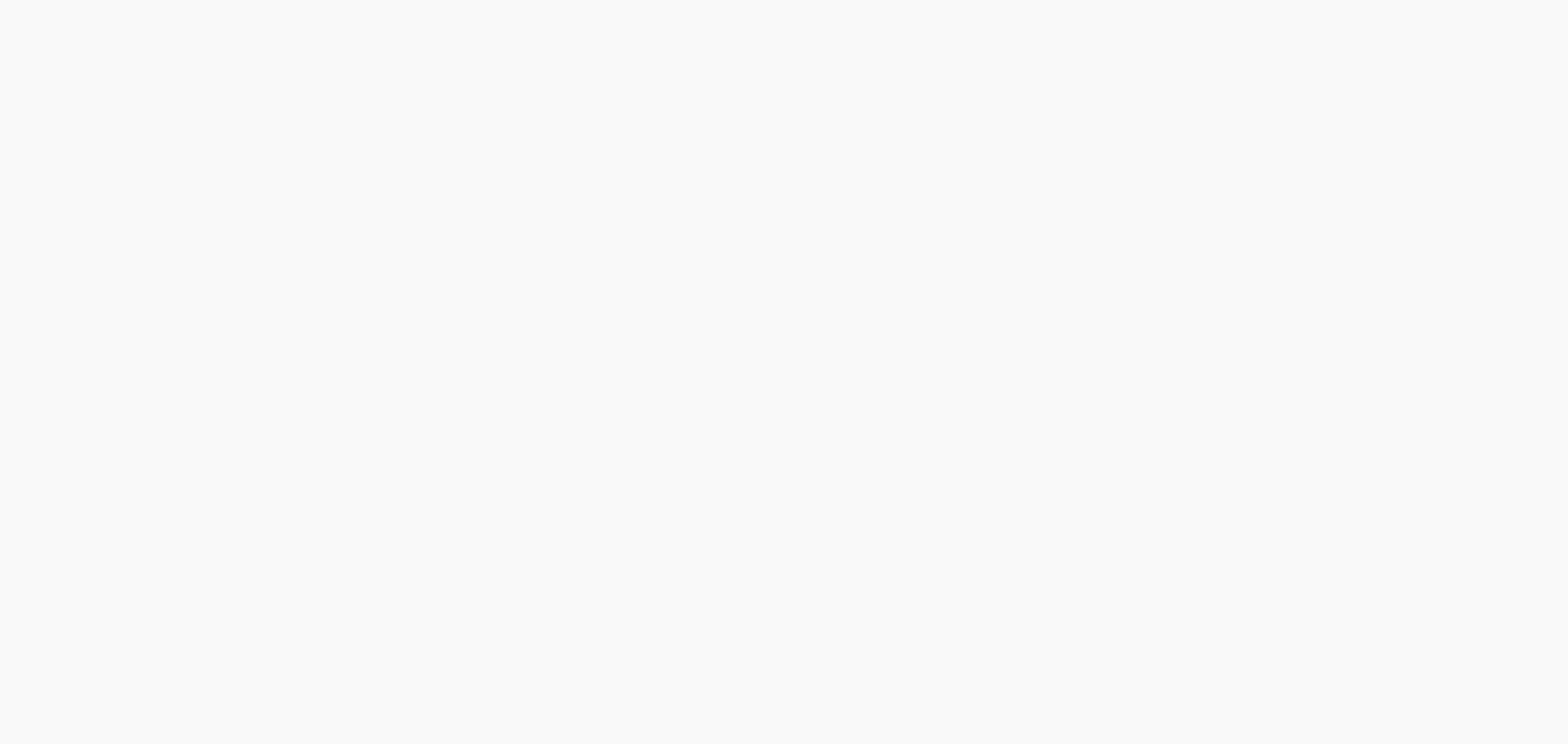 scroll, scrollTop: 0, scrollLeft: 0, axis: both 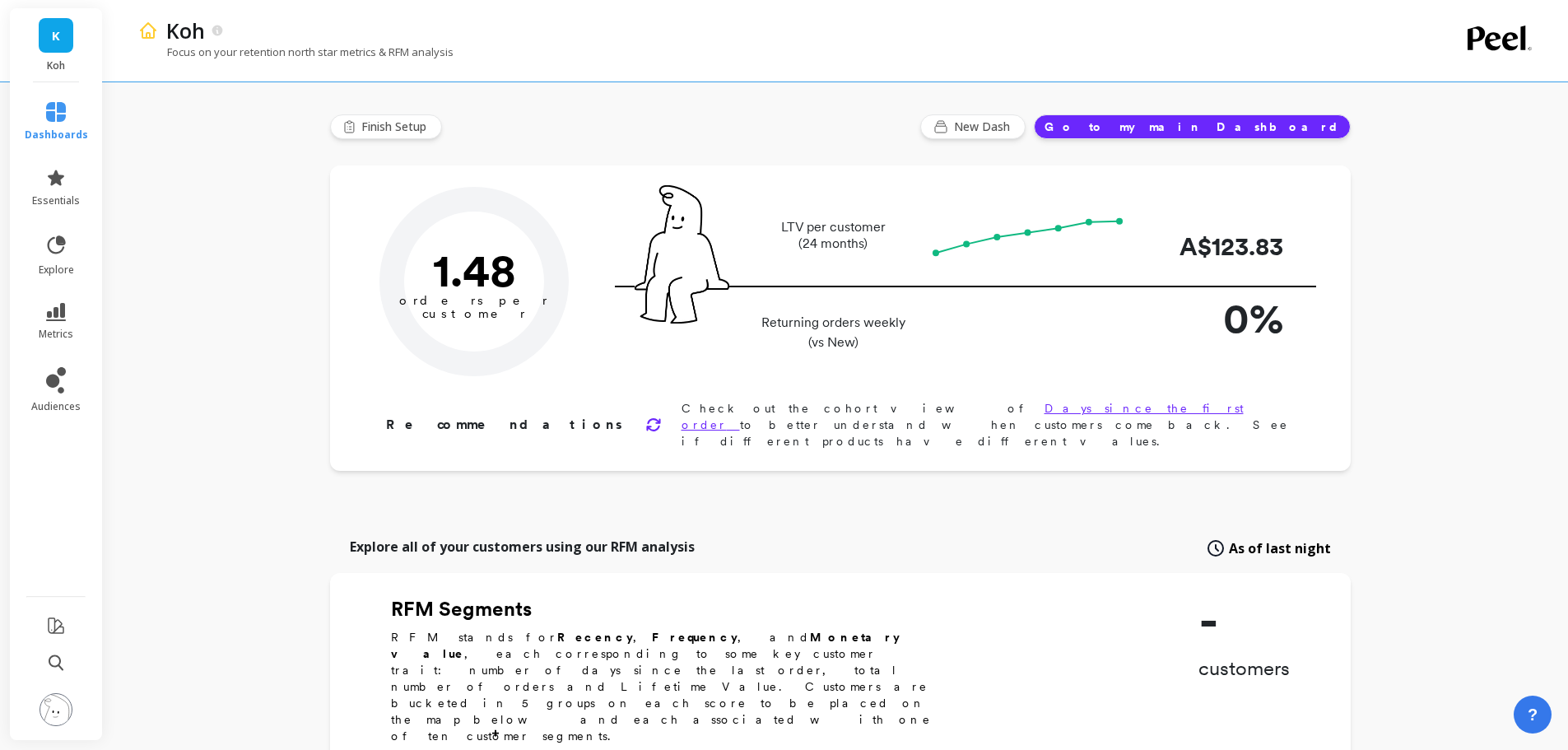 type on "Champions" 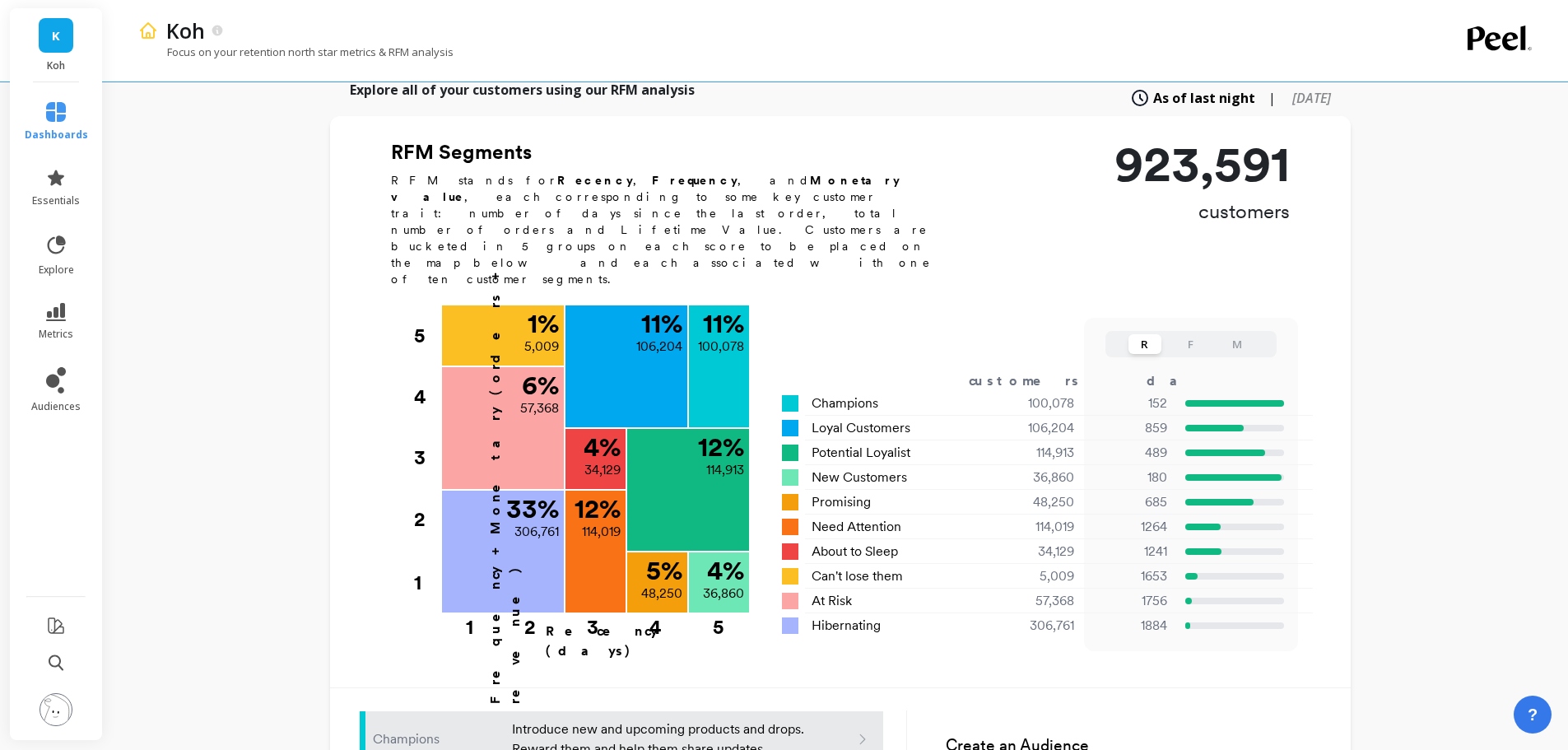 scroll, scrollTop: 0, scrollLeft: 0, axis: both 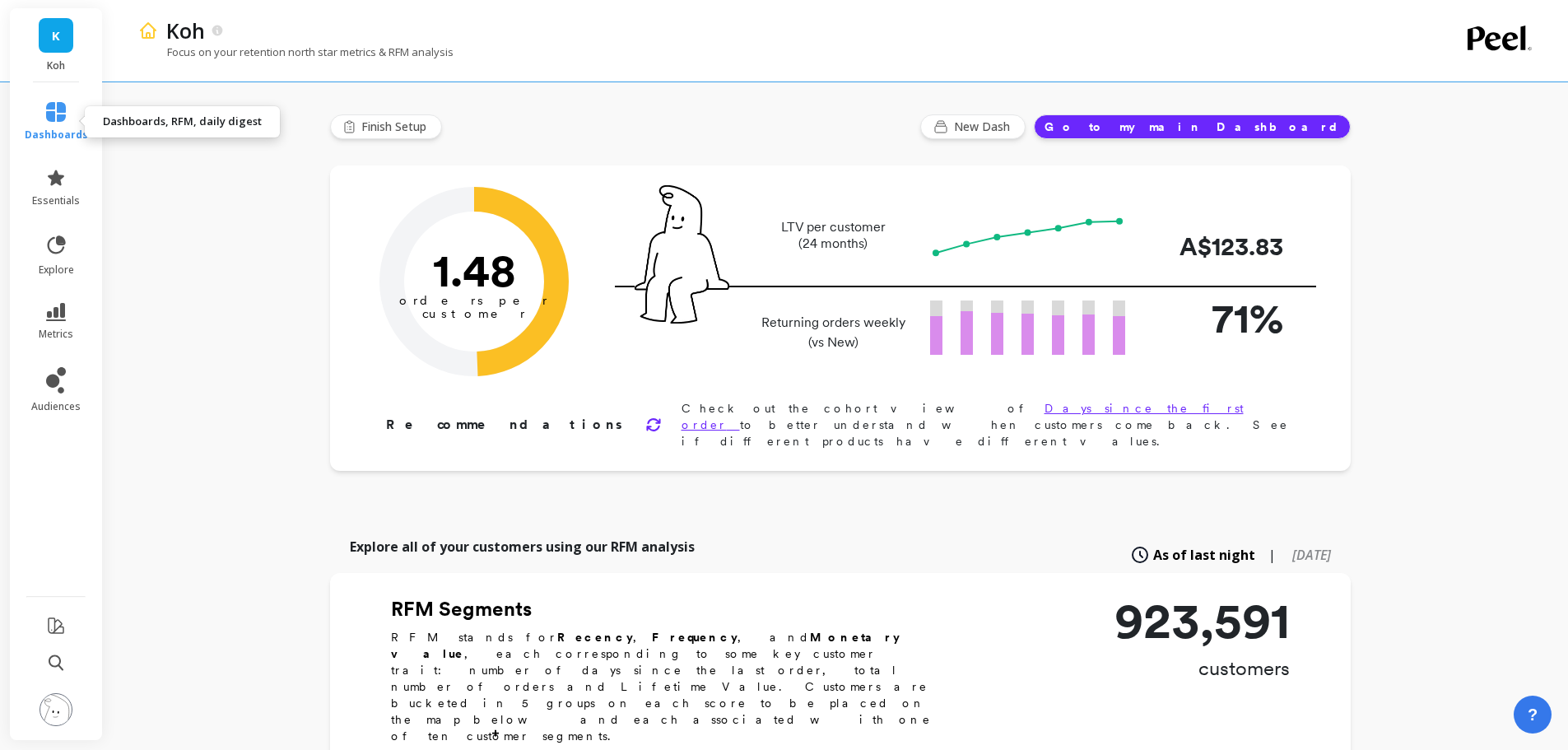 click 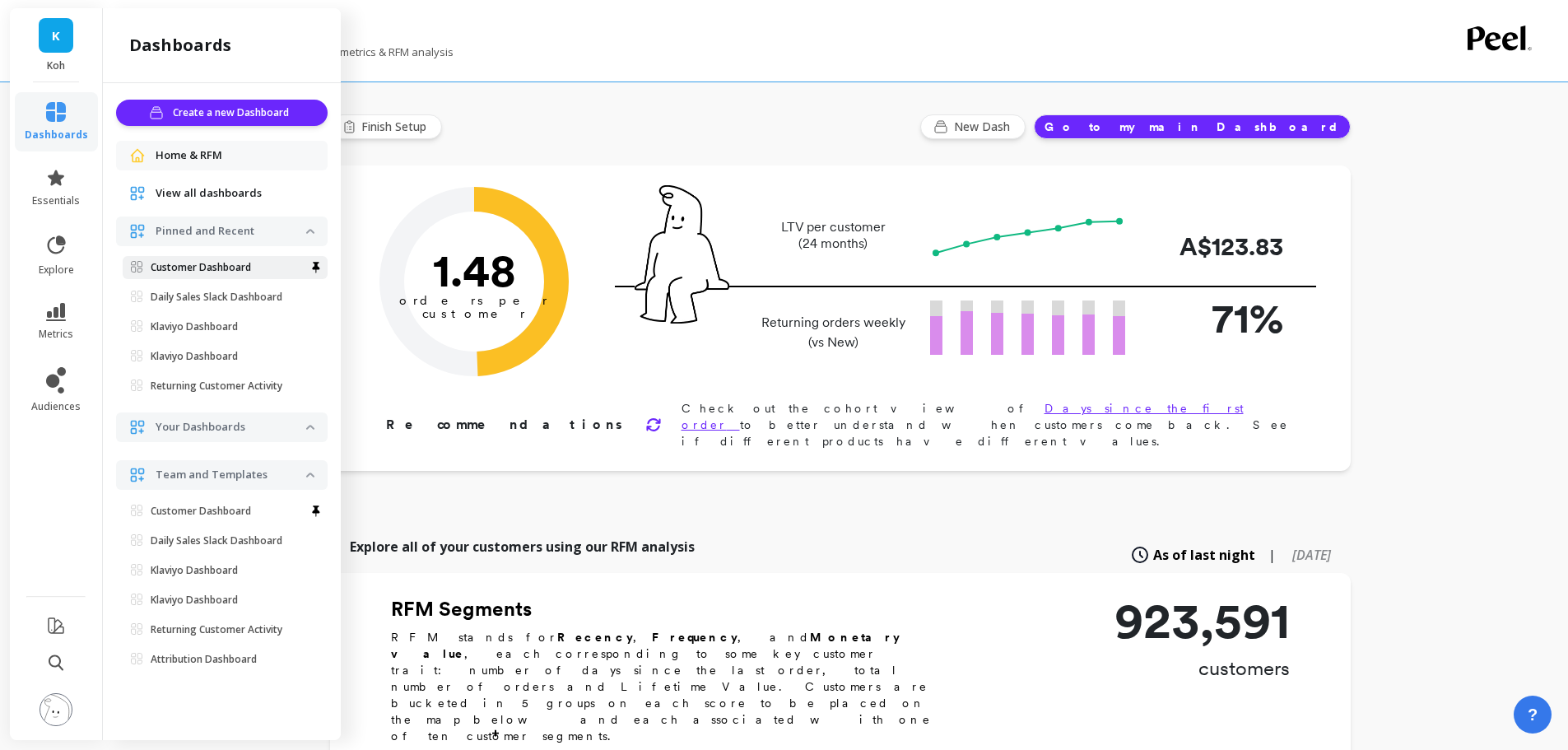 click on "Customer Dashboard" at bounding box center [201, 268] 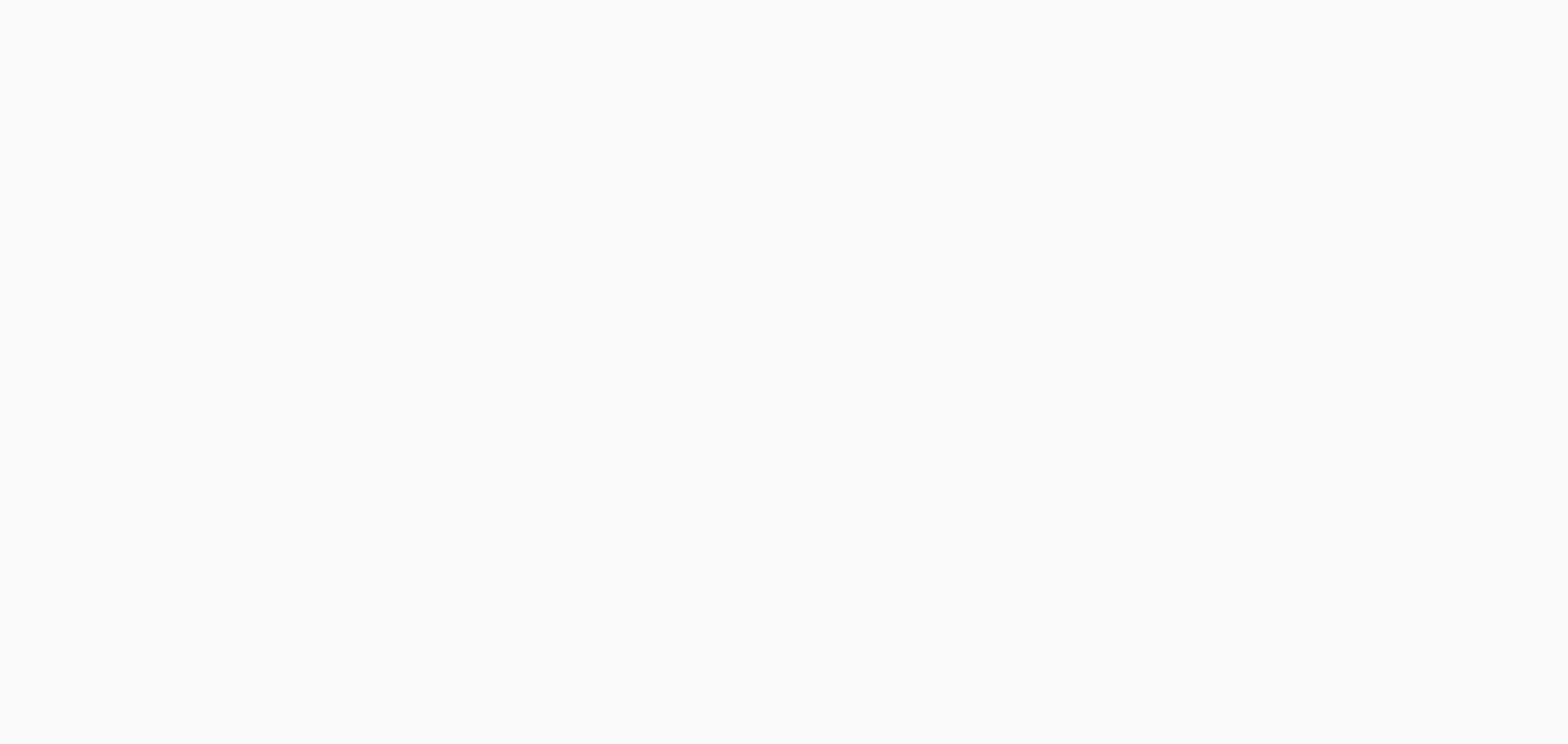 scroll, scrollTop: 0, scrollLeft: 0, axis: both 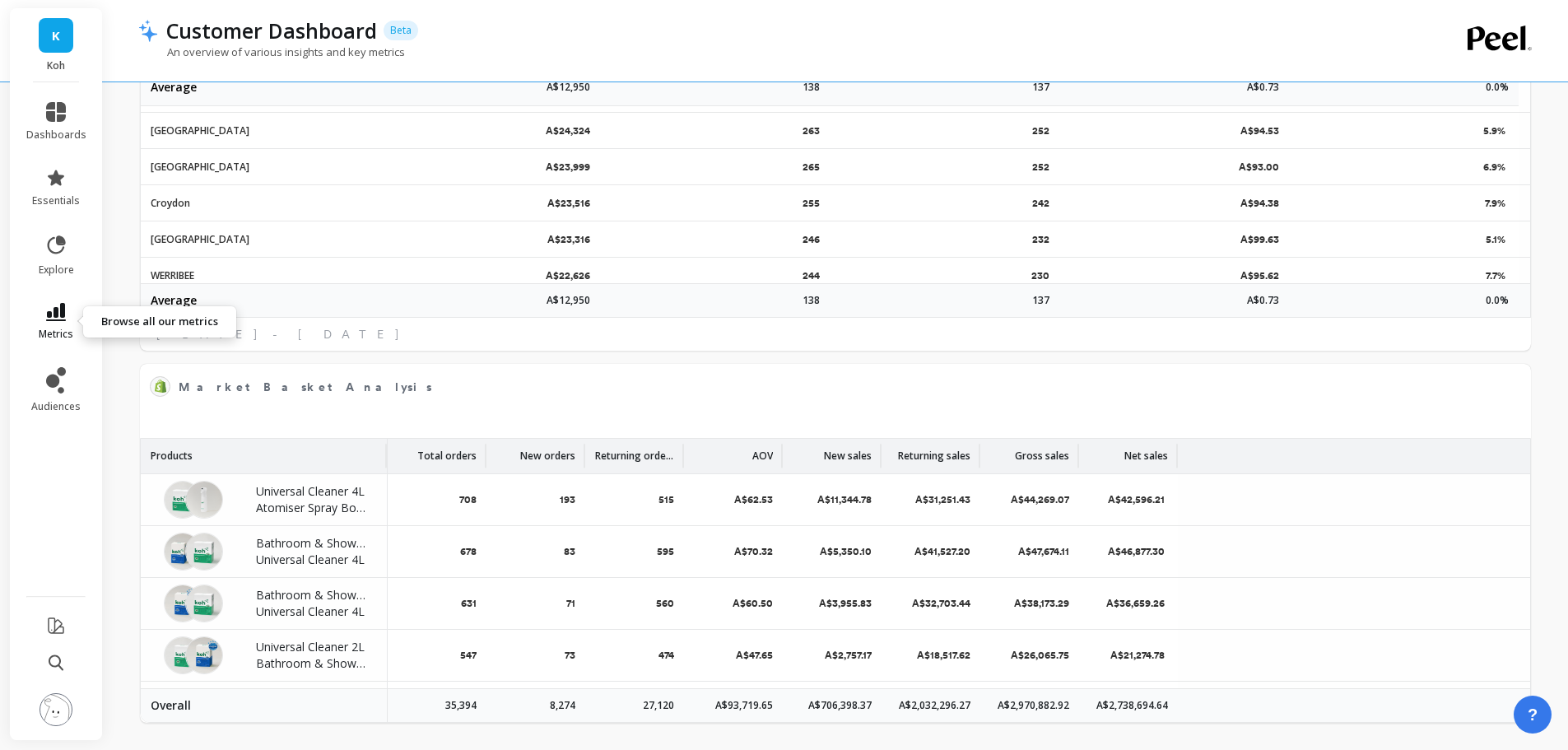 click 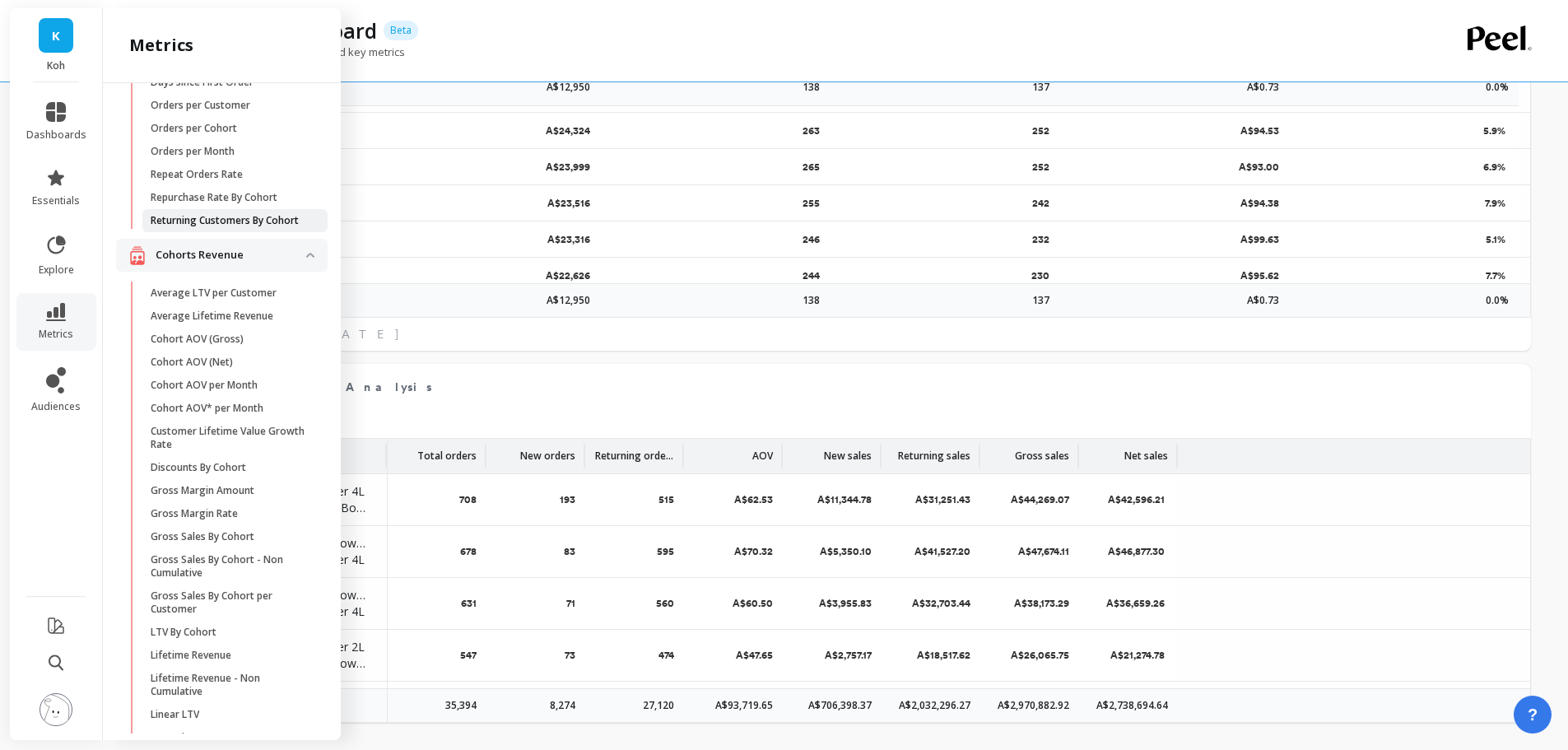 scroll, scrollTop: 0, scrollLeft: 0, axis: both 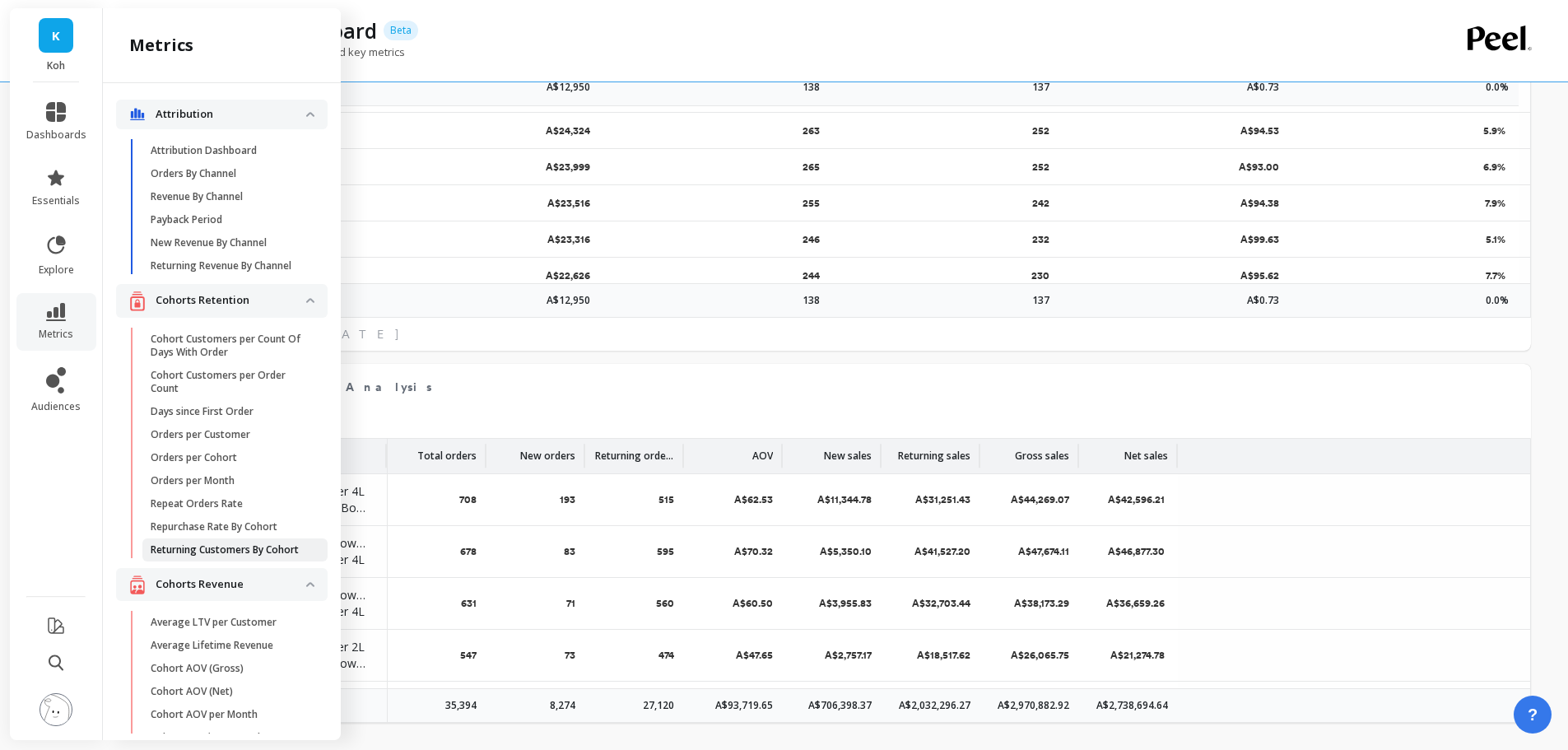 click on "Returning Customers By Cohort" at bounding box center [225, 550] 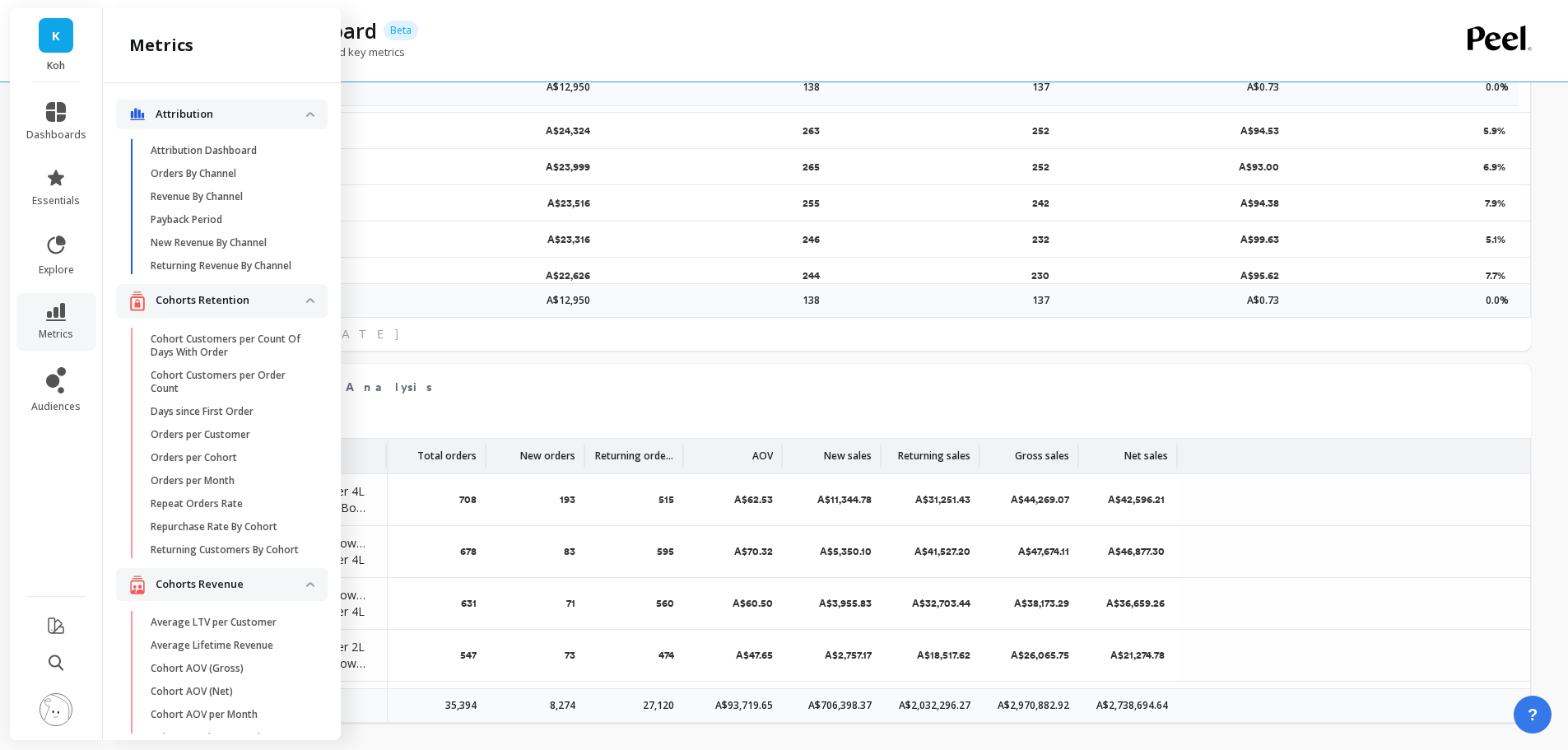 scroll, scrollTop: 0, scrollLeft: 0, axis: both 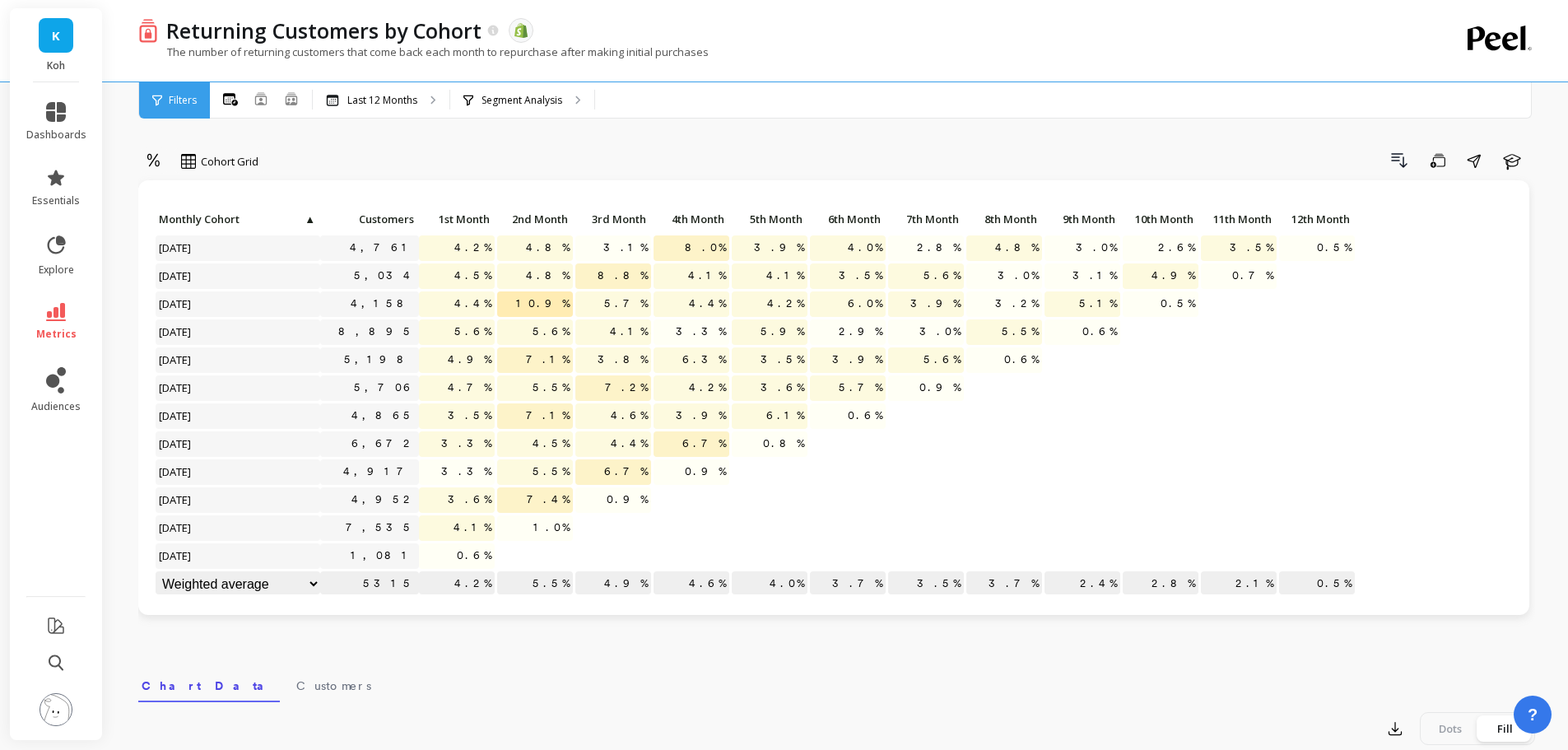 click on "Drill Down
Save
Share
Learn" at bounding box center (902, 161) 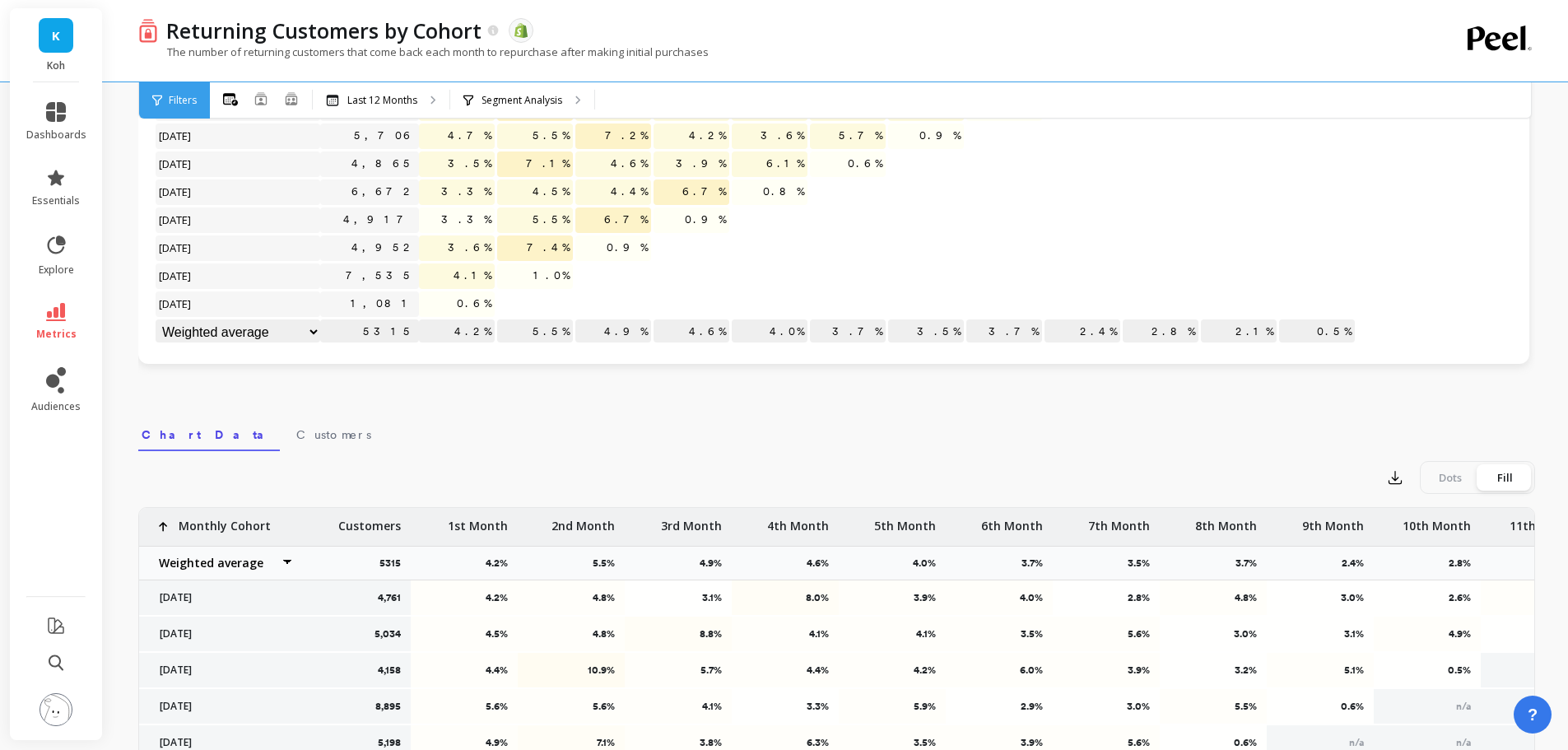 scroll, scrollTop: 494, scrollLeft: 0, axis: vertical 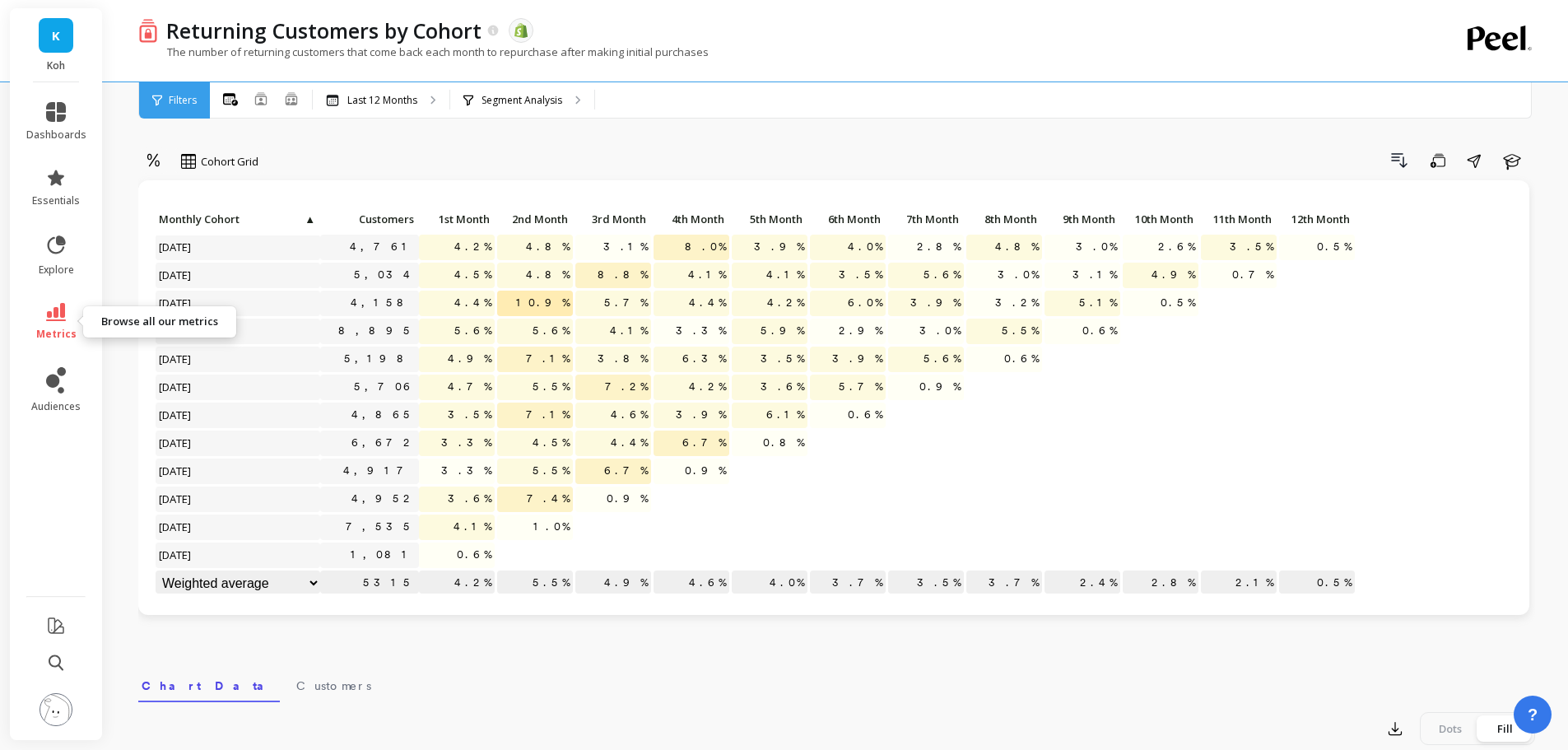 click 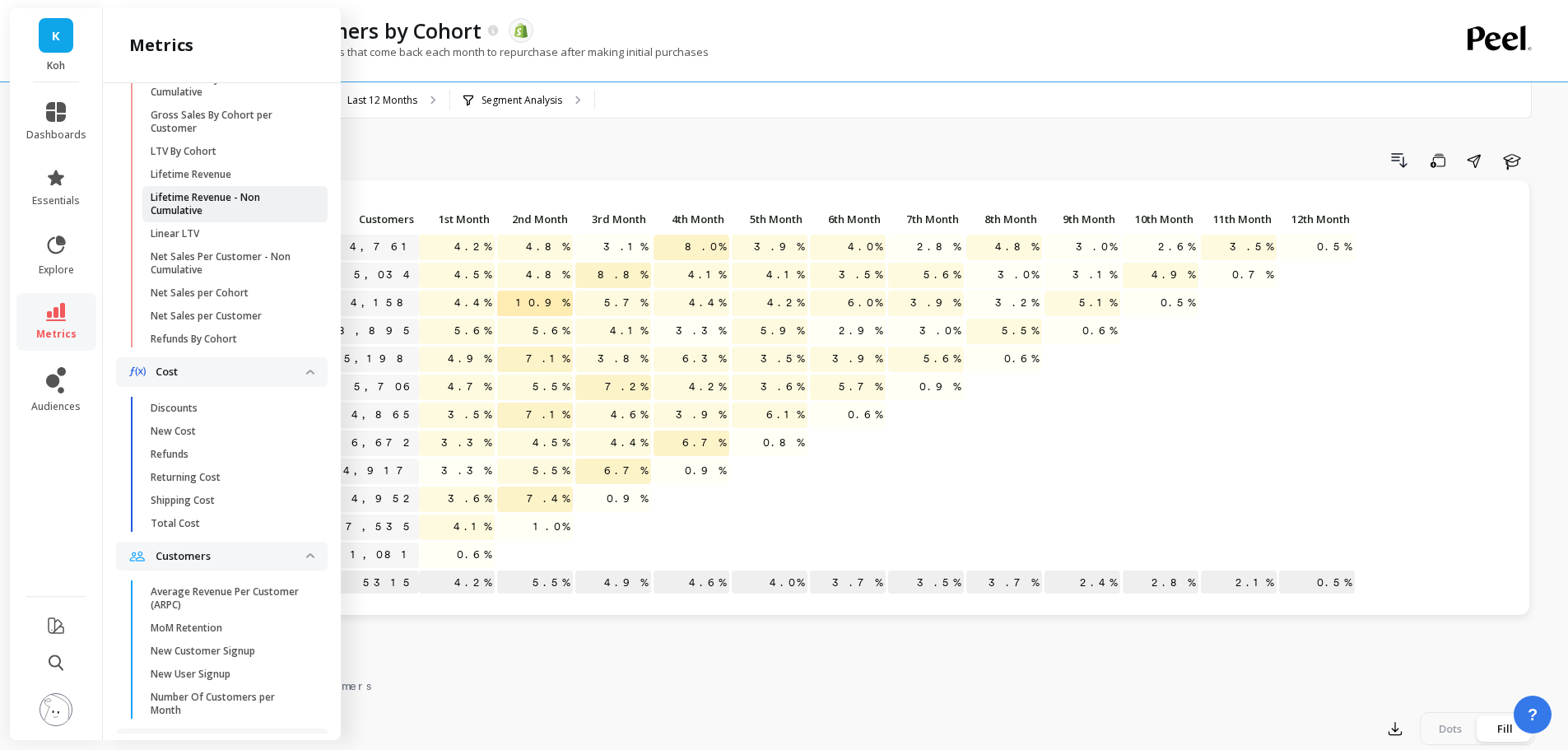 scroll, scrollTop: 1070, scrollLeft: 0, axis: vertical 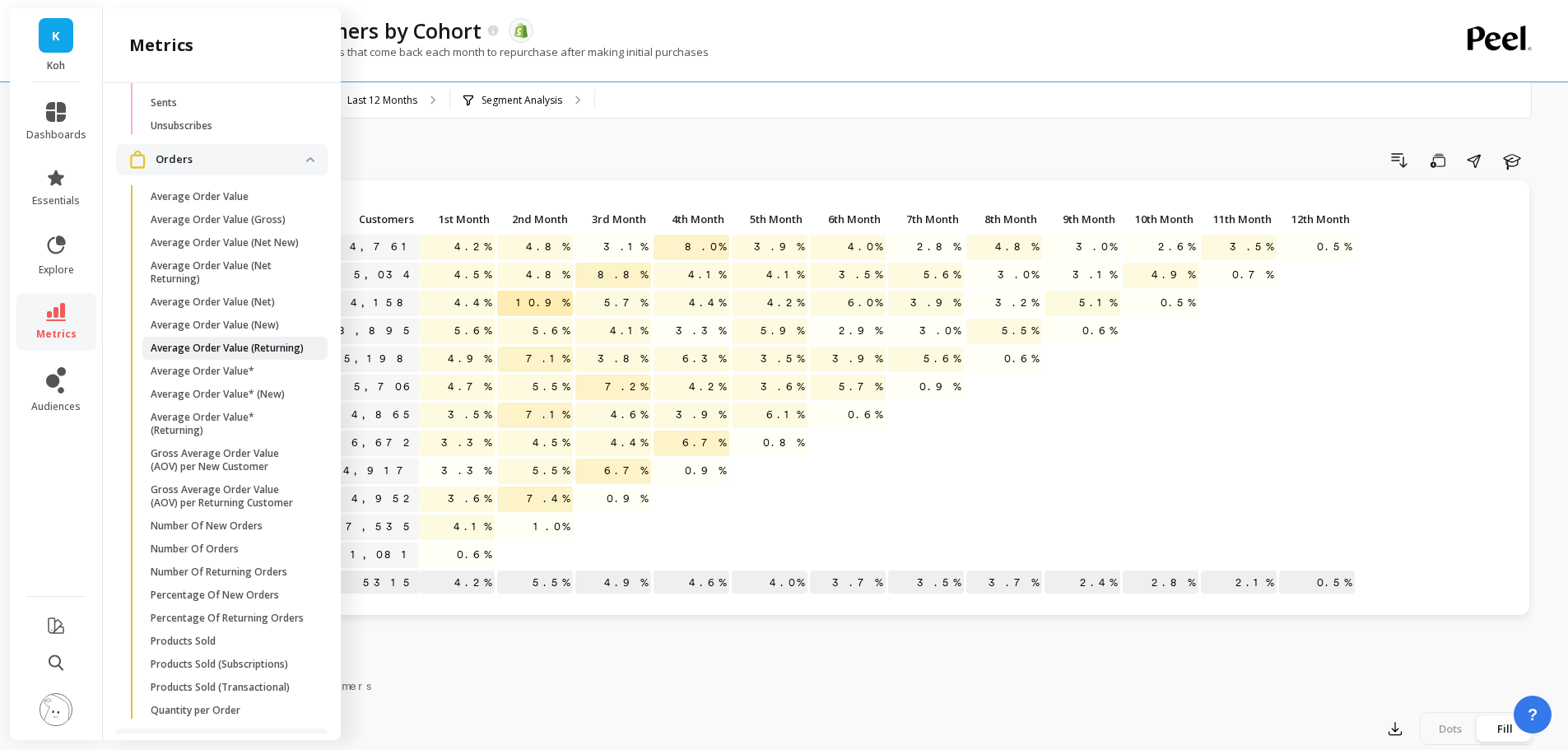 click on "Average Order Value (Returning)" at bounding box center (227, 348) 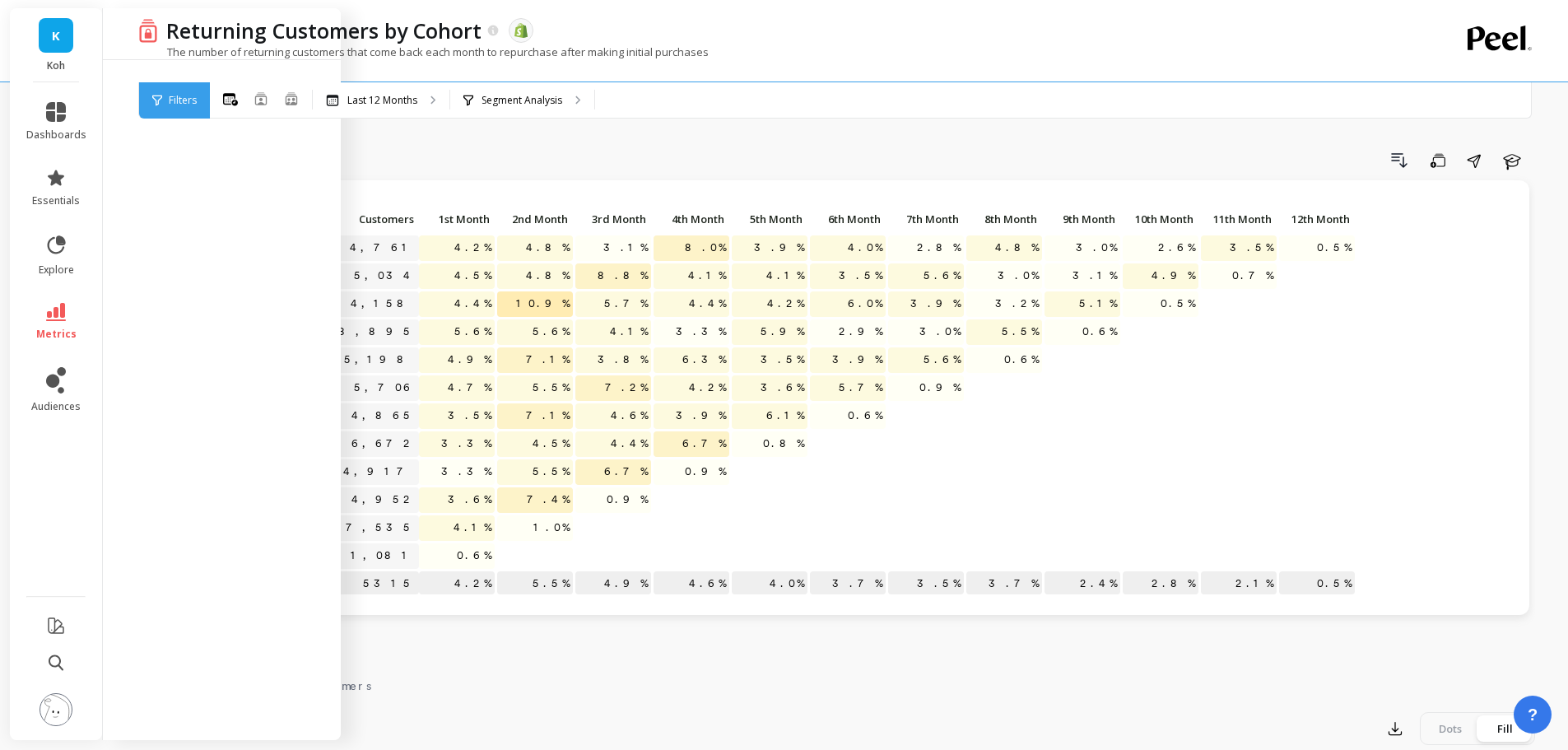 scroll, scrollTop: 0, scrollLeft: 0, axis: both 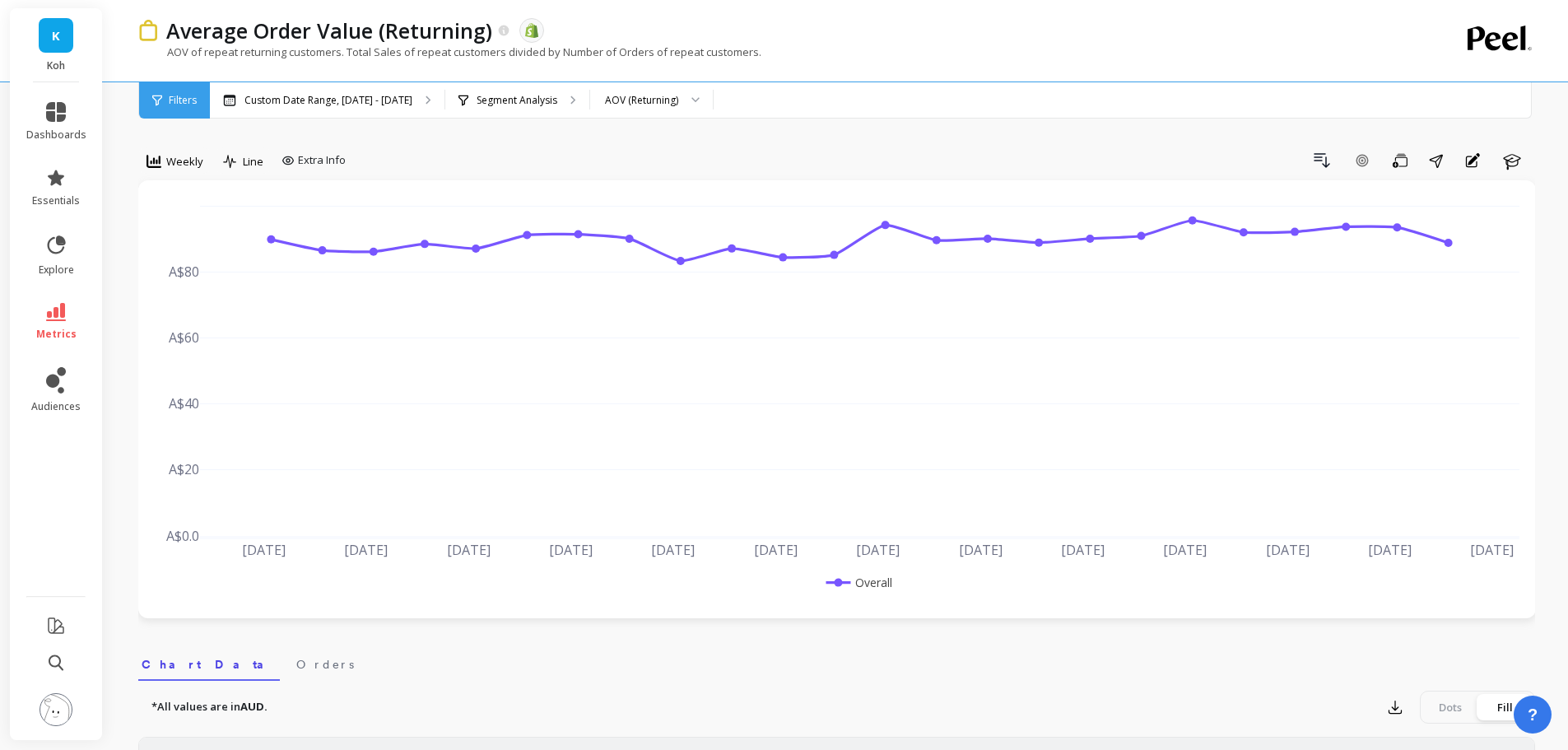 click at bounding box center [56, 710] 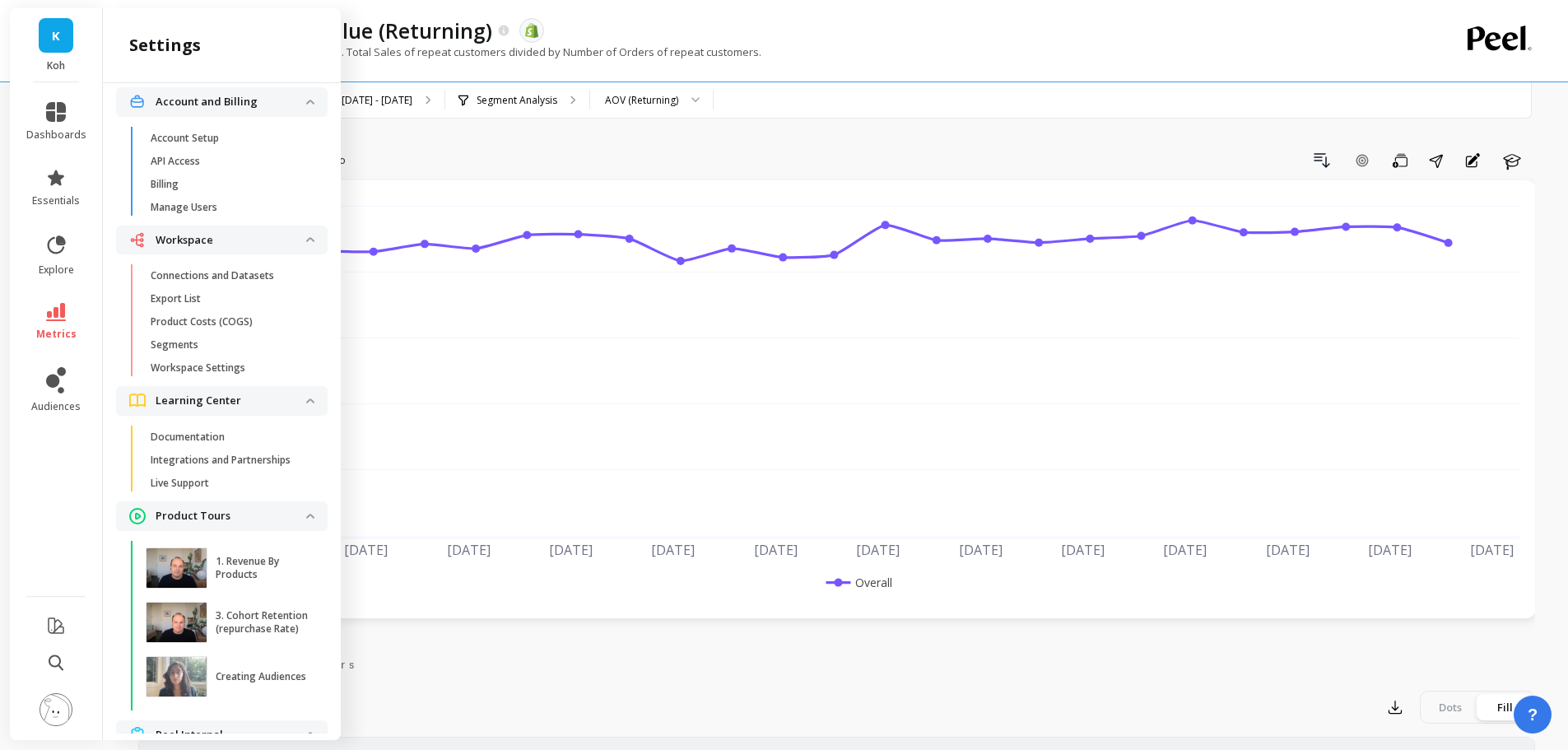 scroll, scrollTop: 0, scrollLeft: 0, axis: both 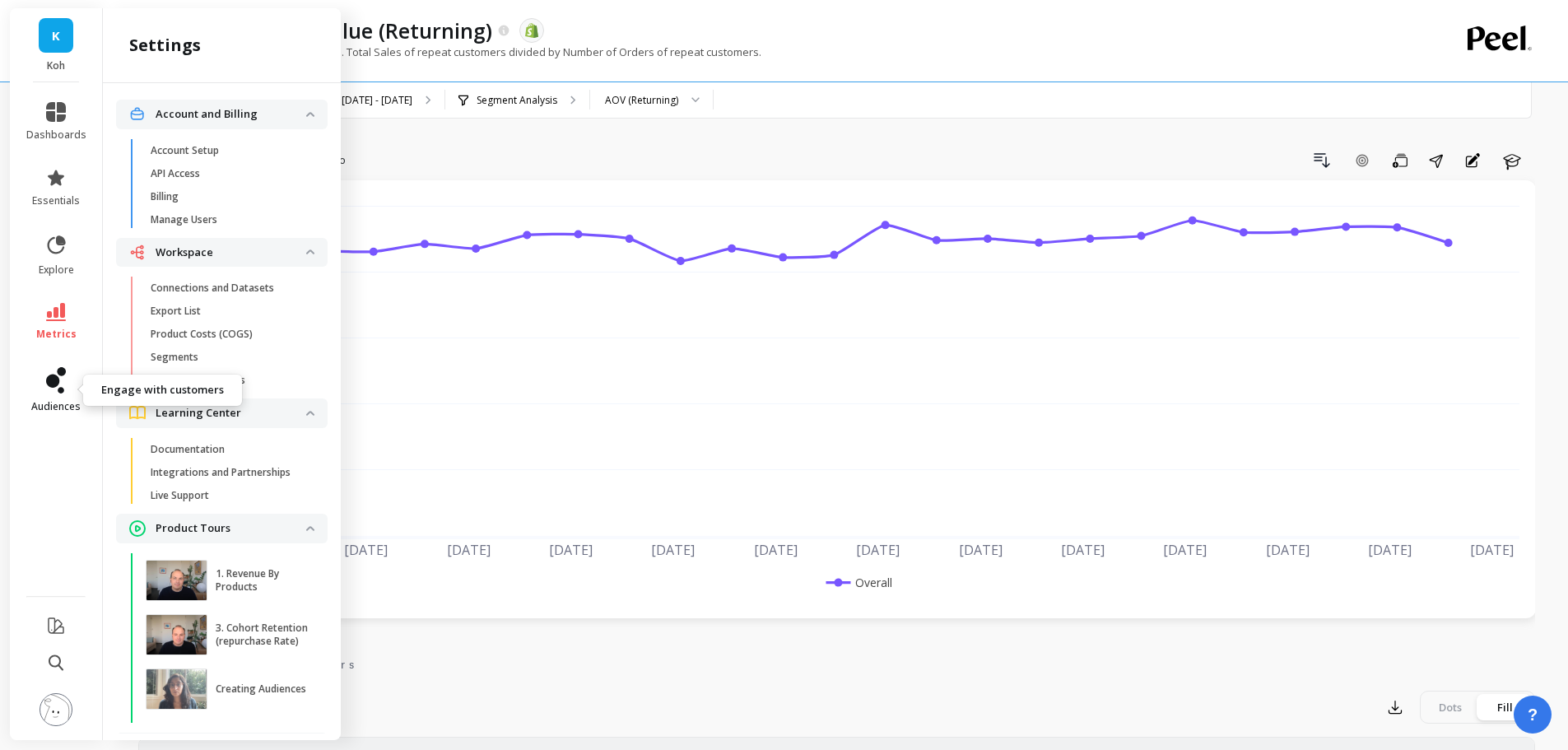 drag, startPoint x: 47, startPoint y: 412, endPoint x: 55, endPoint y: 393, distance: 20.615528 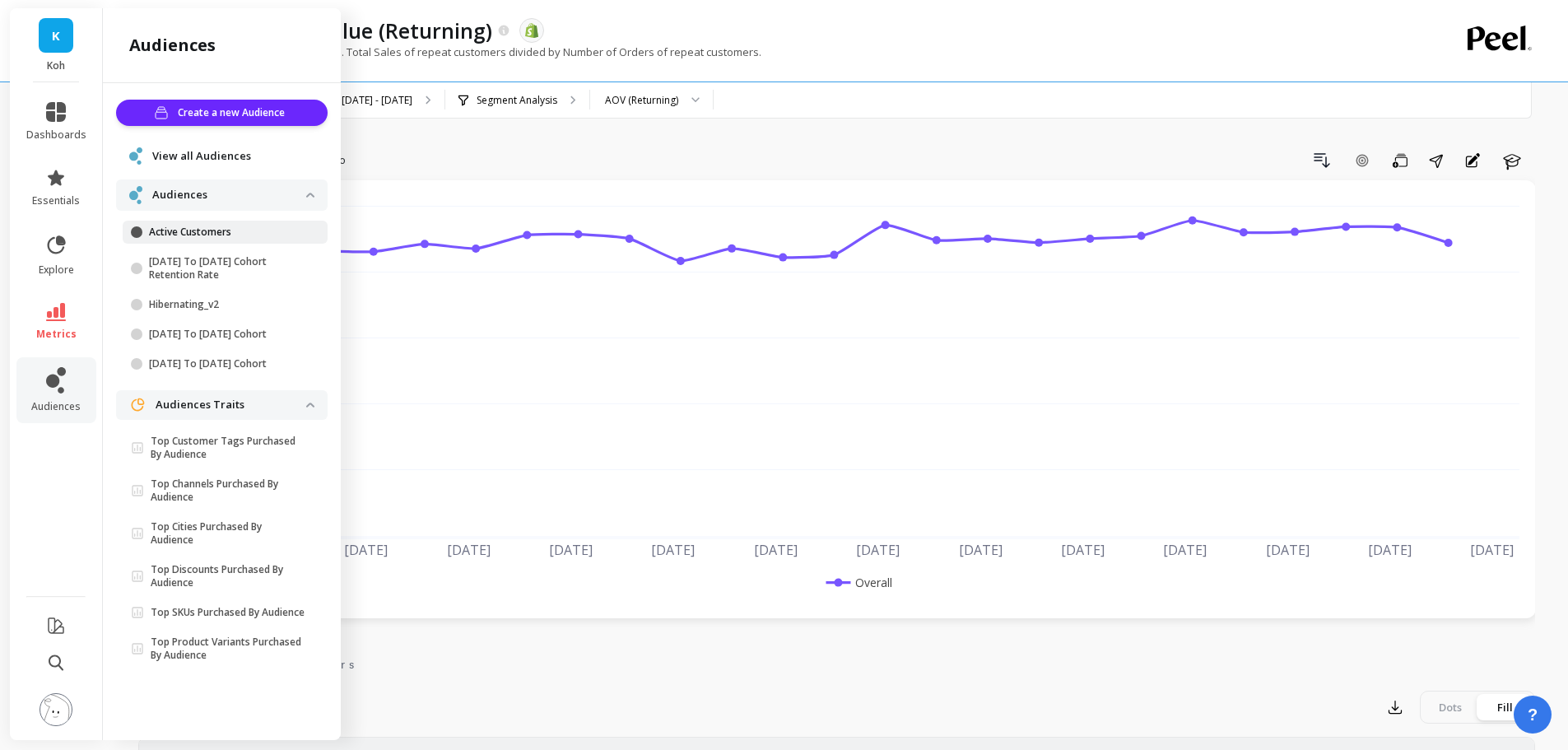 click on "Active Customers" at bounding box center (227, 232) 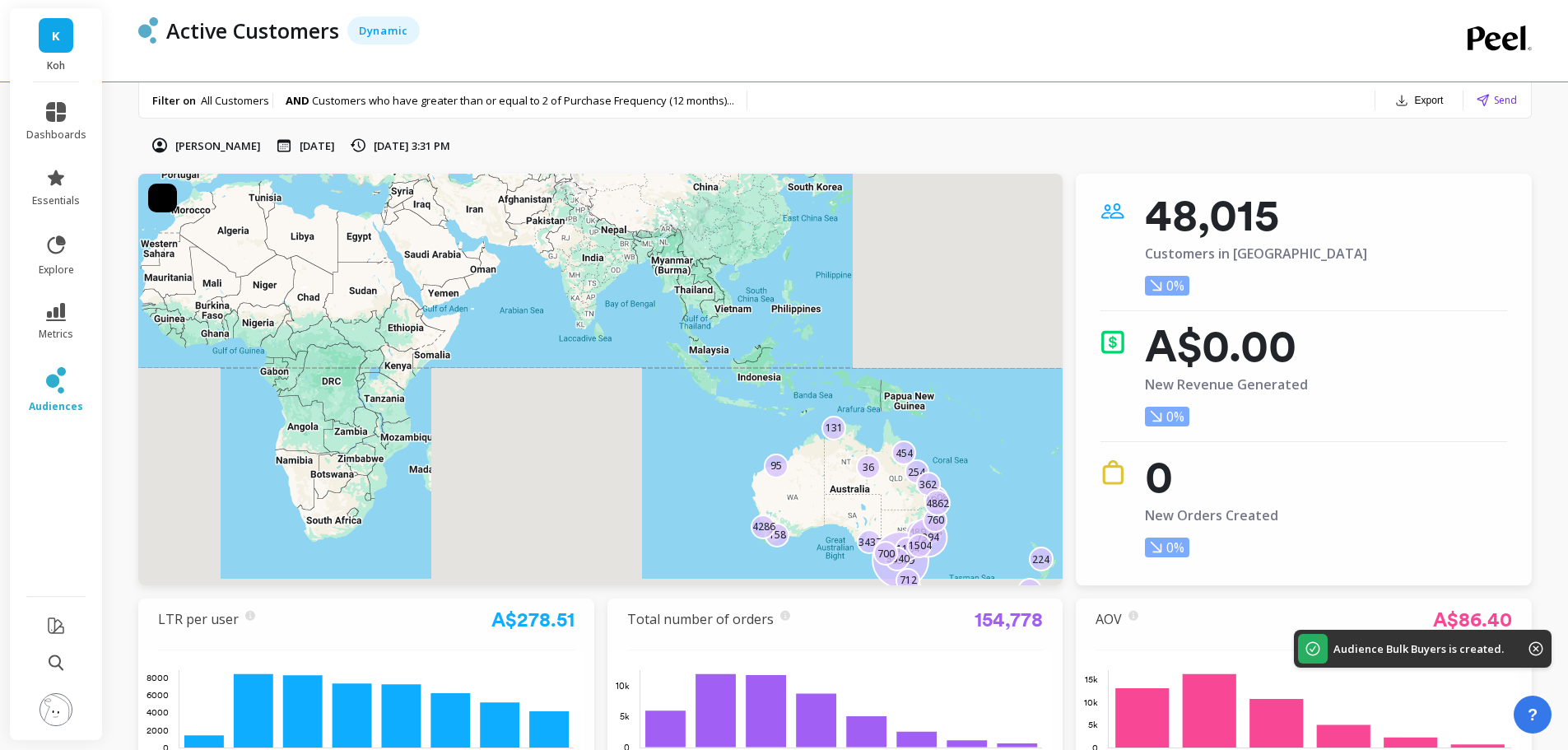 click on "Active Customers Dynamic" at bounding box center [779, 30] 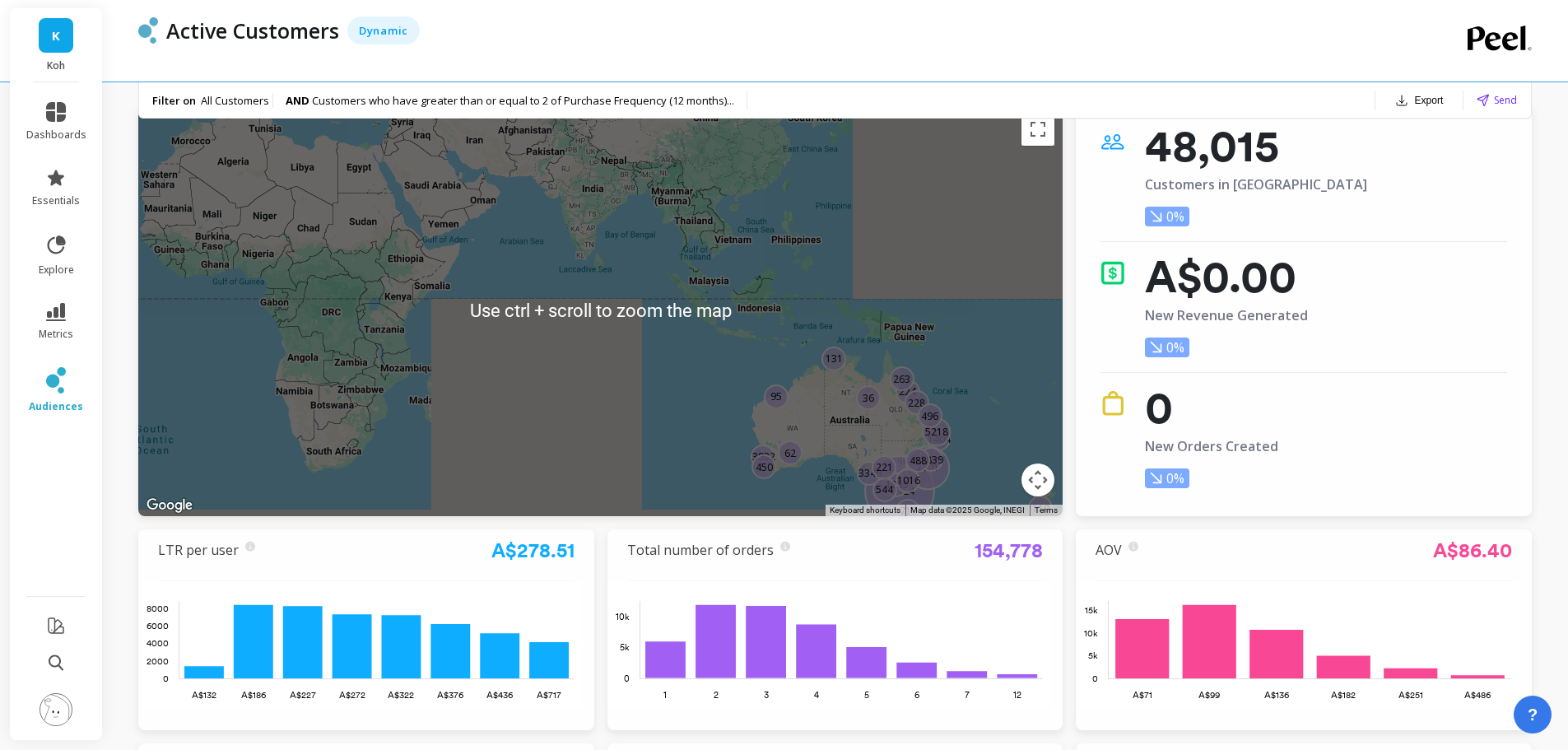 scroll, scrollTop: 0, scrollLeft: 0, axis: both 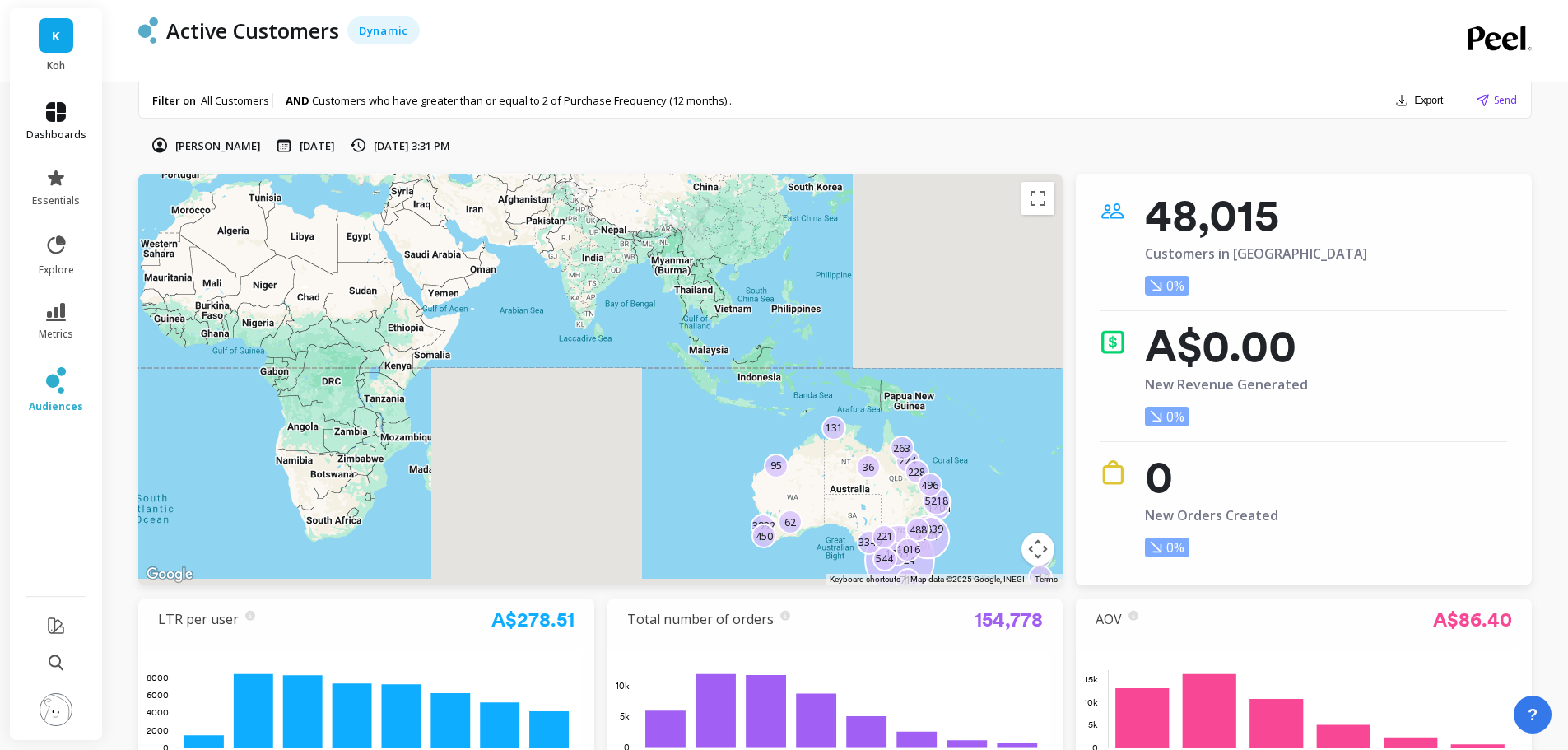 click 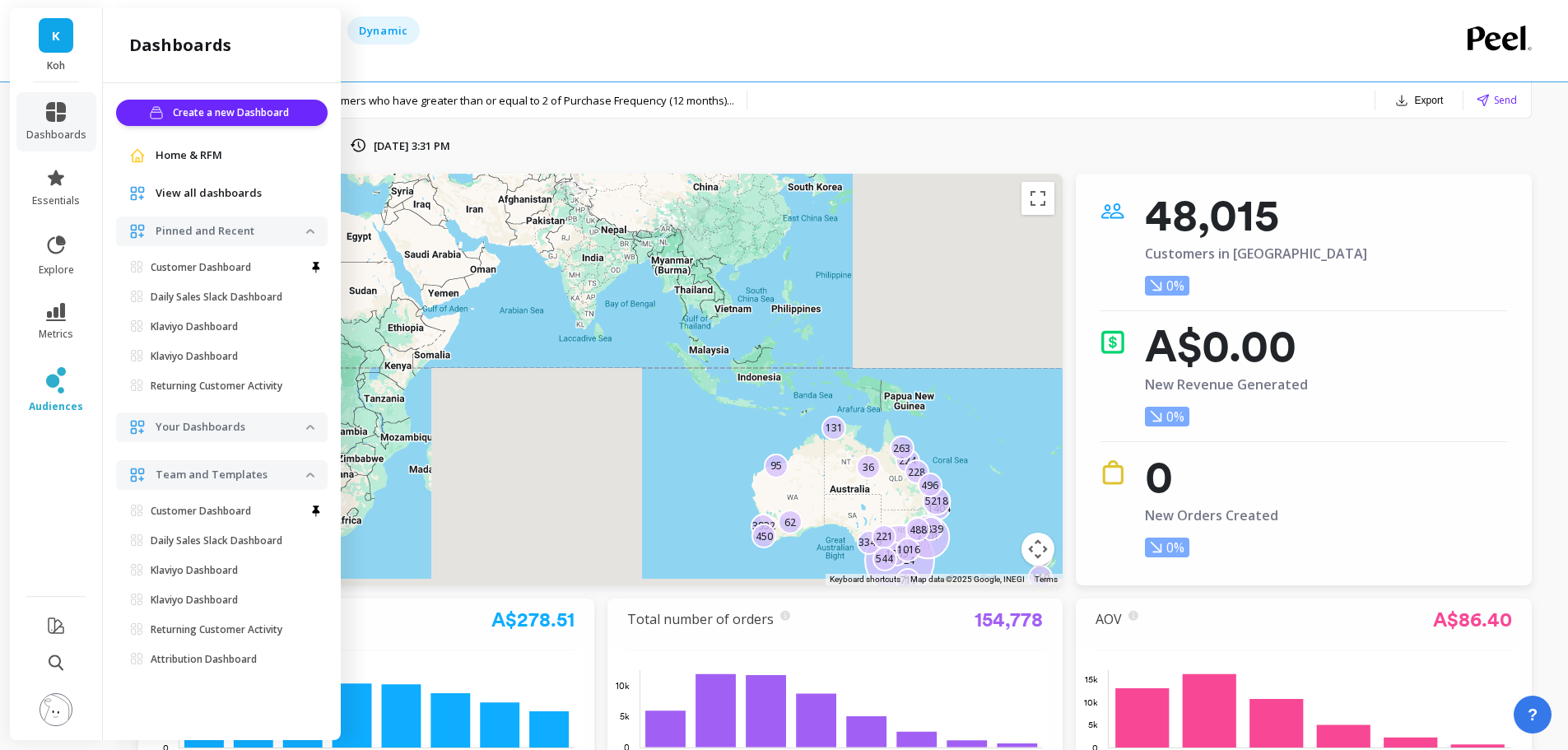 click on "Active Customers Dynamic" at bounding box center [779, 30] 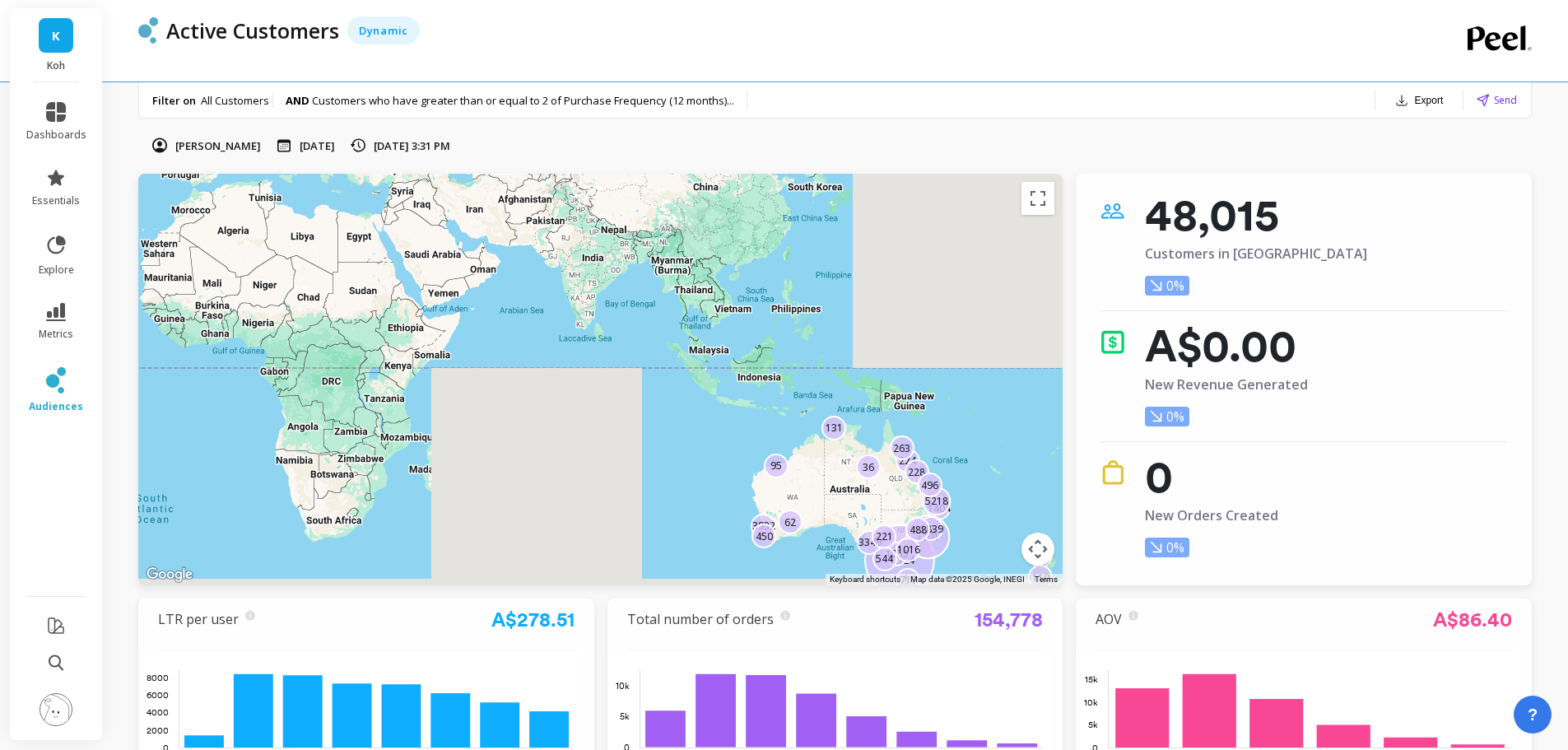 click at bounding box center (56, 710) 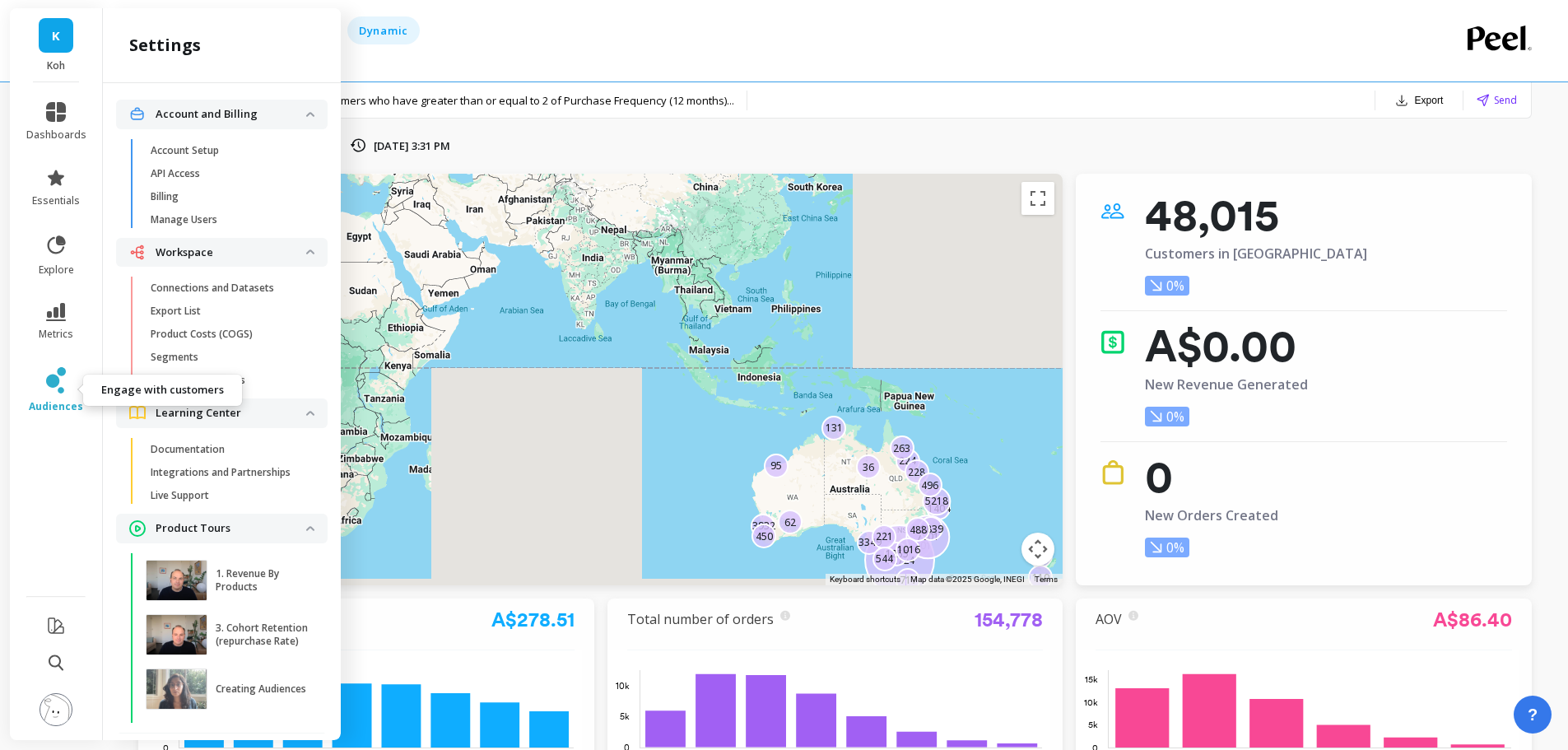 click 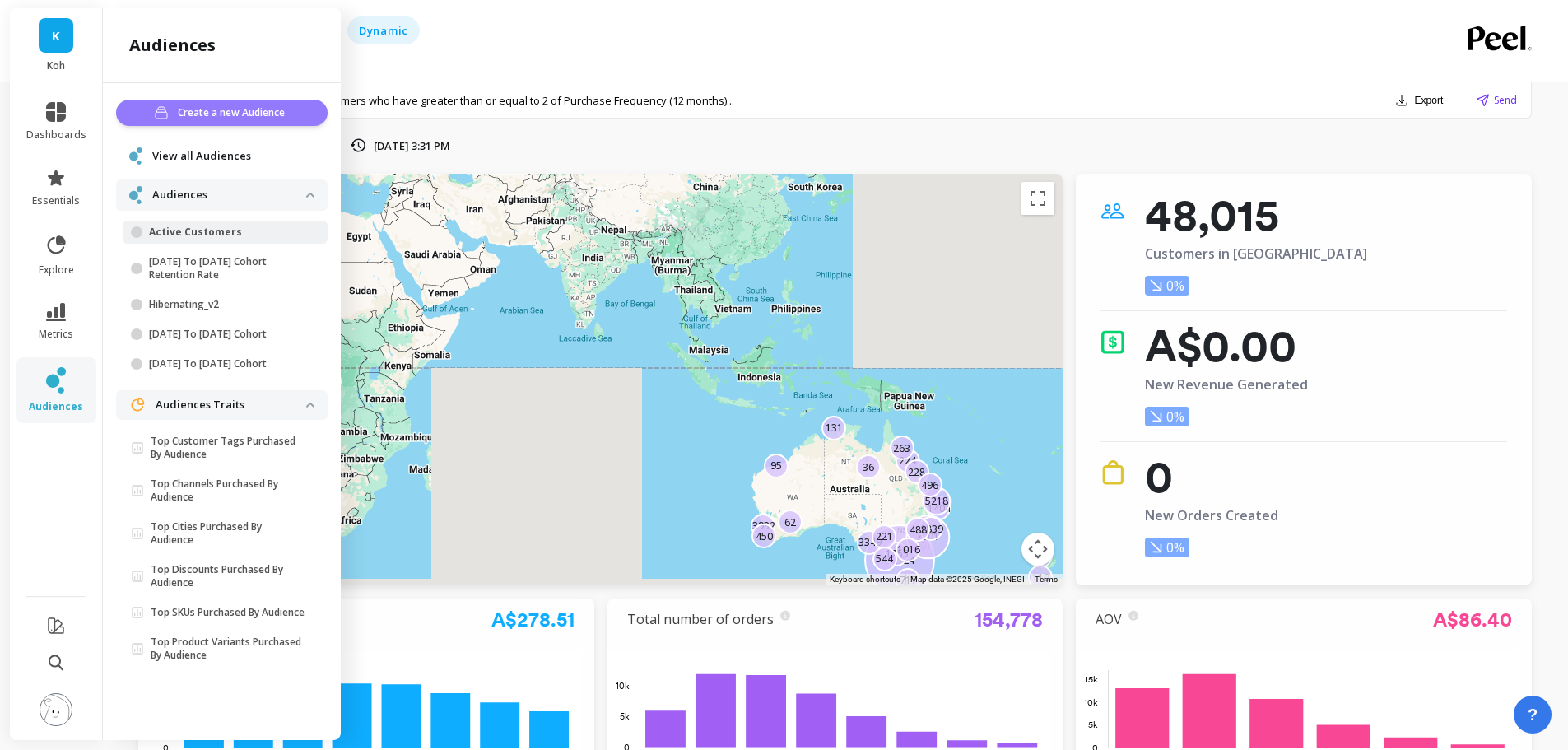 click on "Create a new Audience" at bounding box center [234, 113] 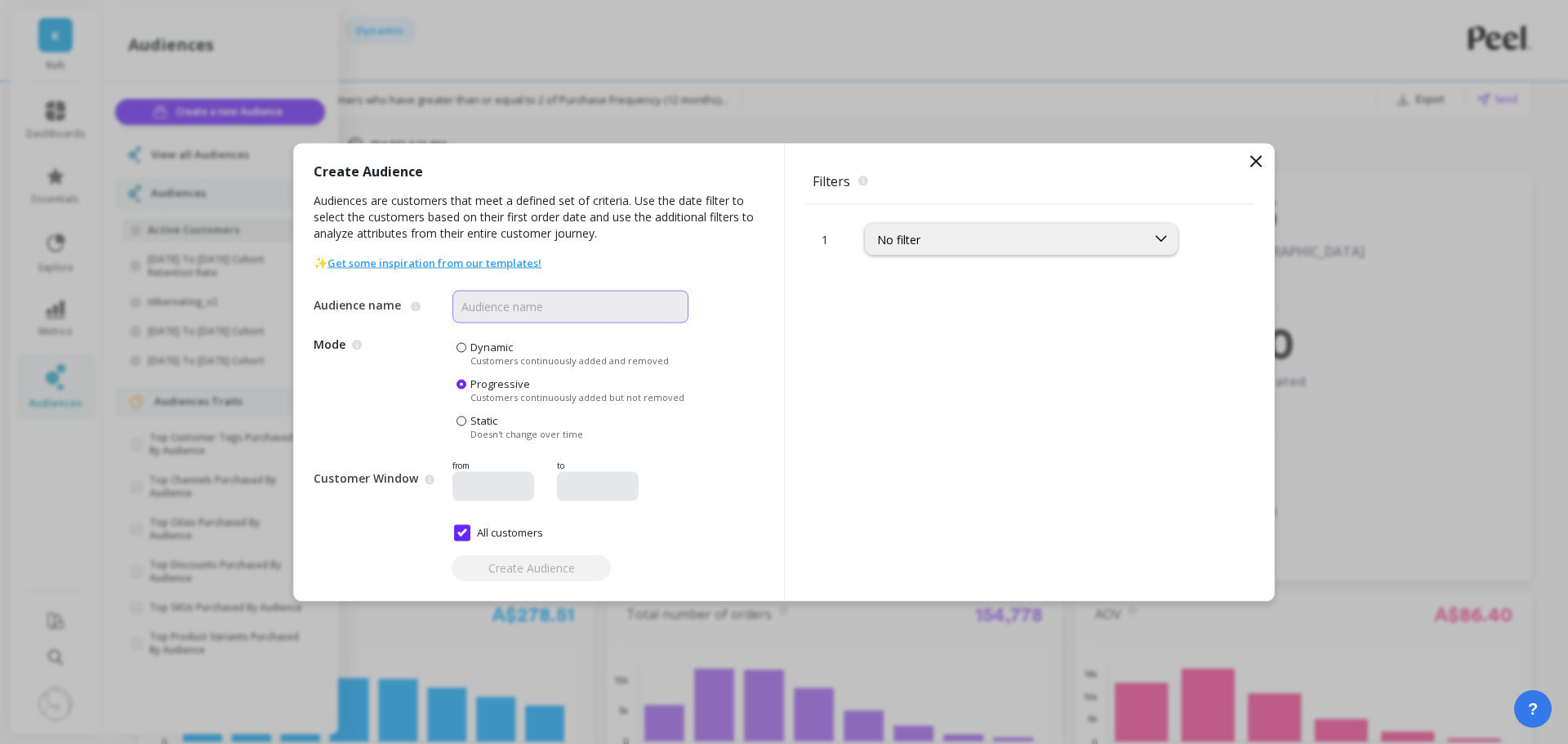 click on "Audience name" at bounding box center (570, 306) 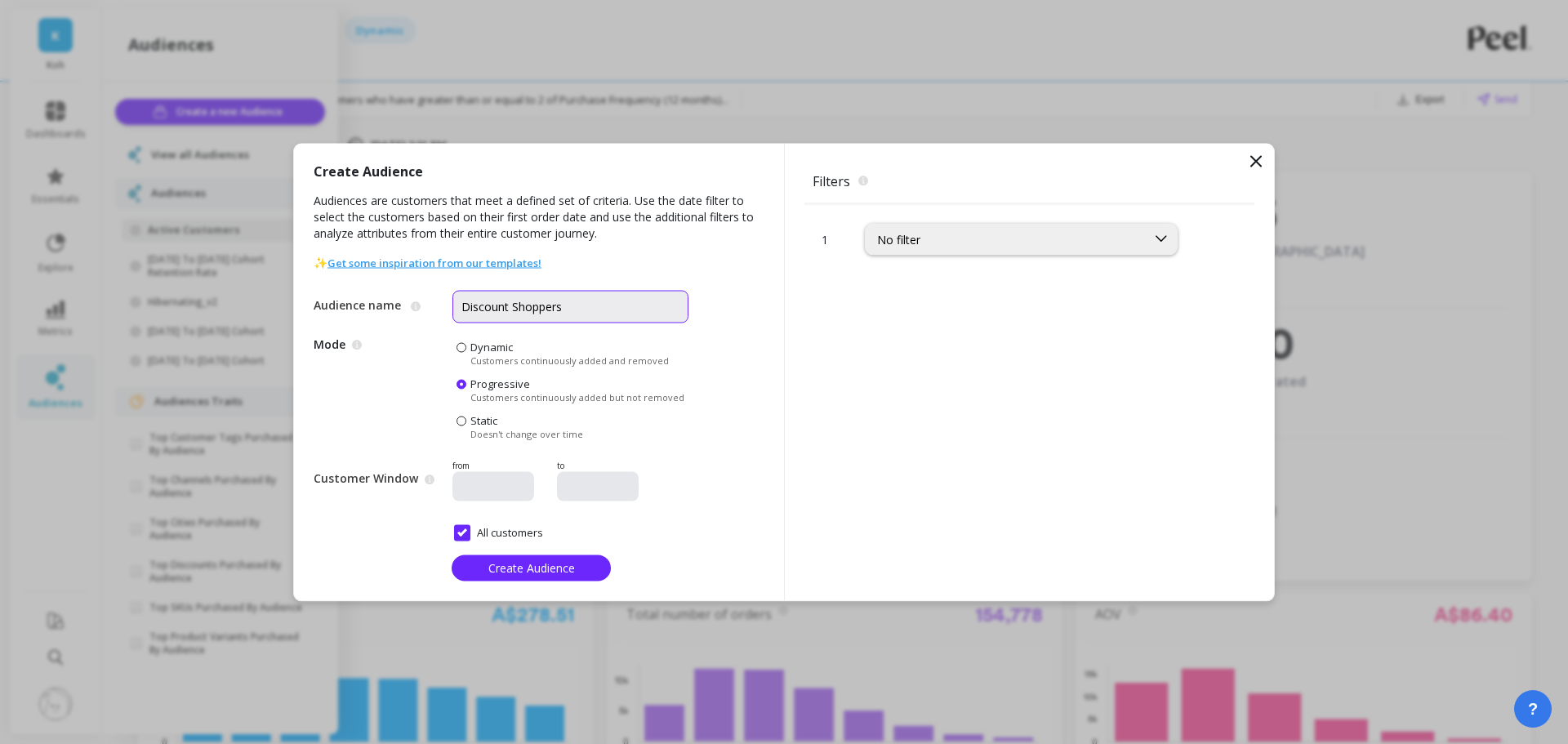 type on "Discount Shoppers" 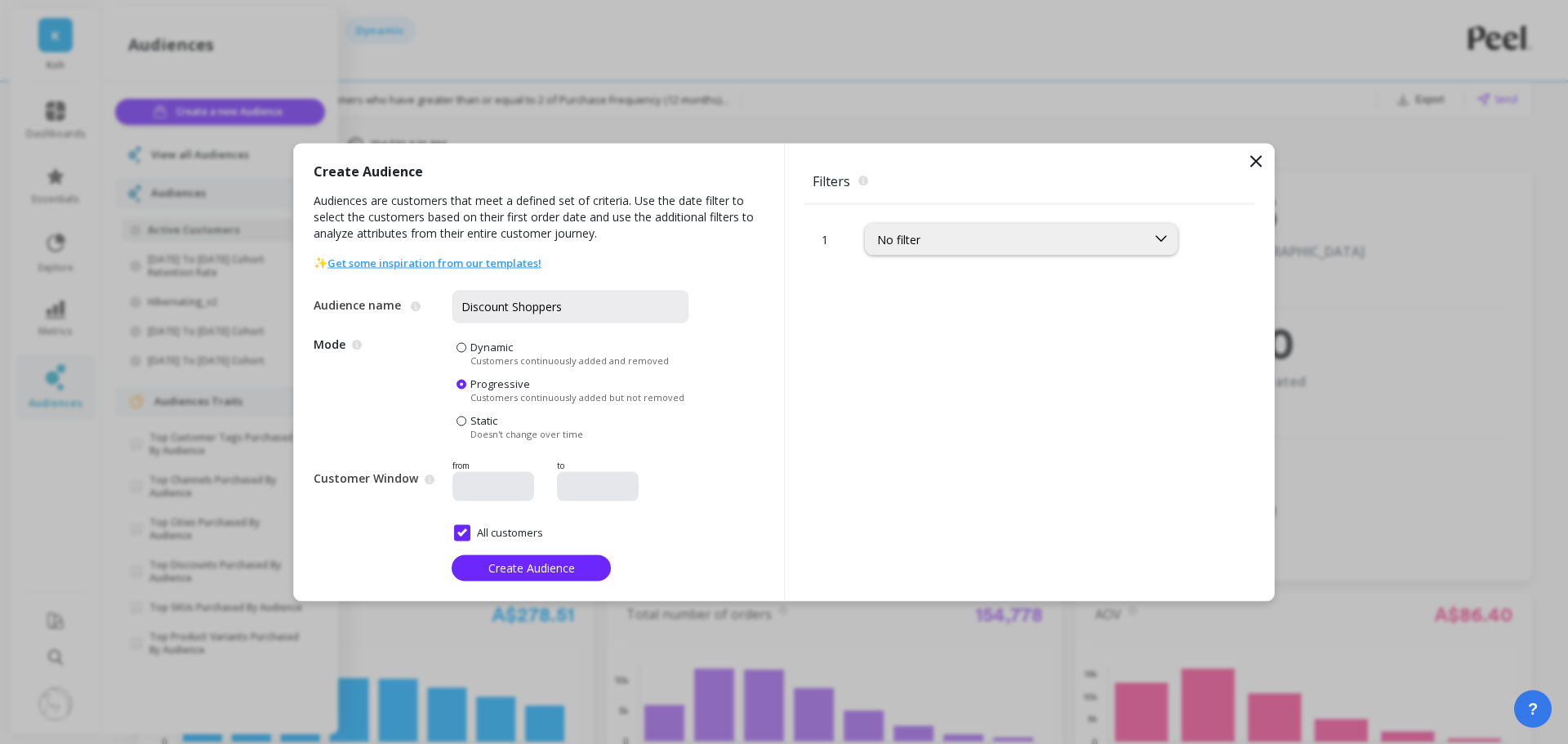click on "Customers continuously added and removed" at bounding box center (569, 359) 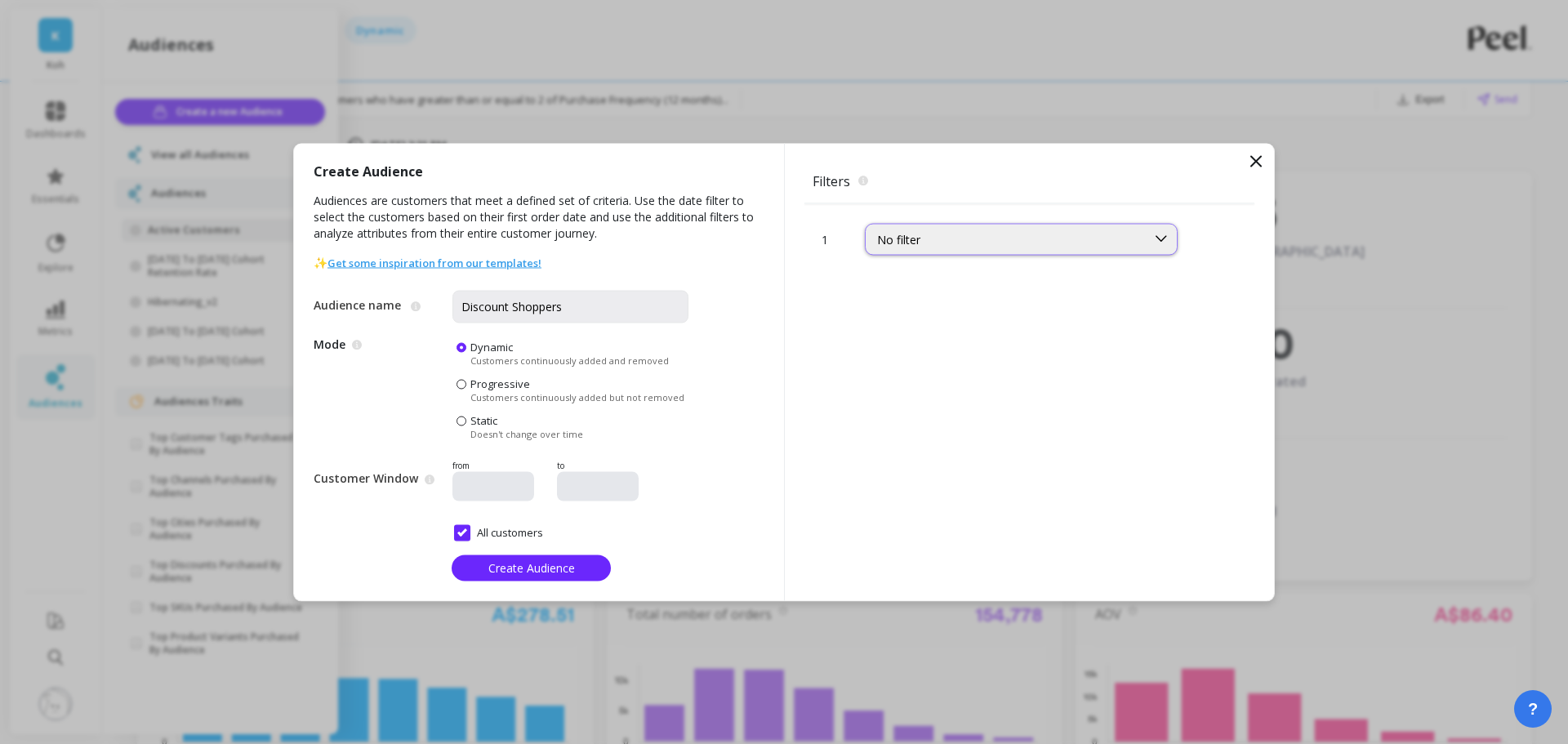 click on "No filter" at bounding box center [1021, 238] 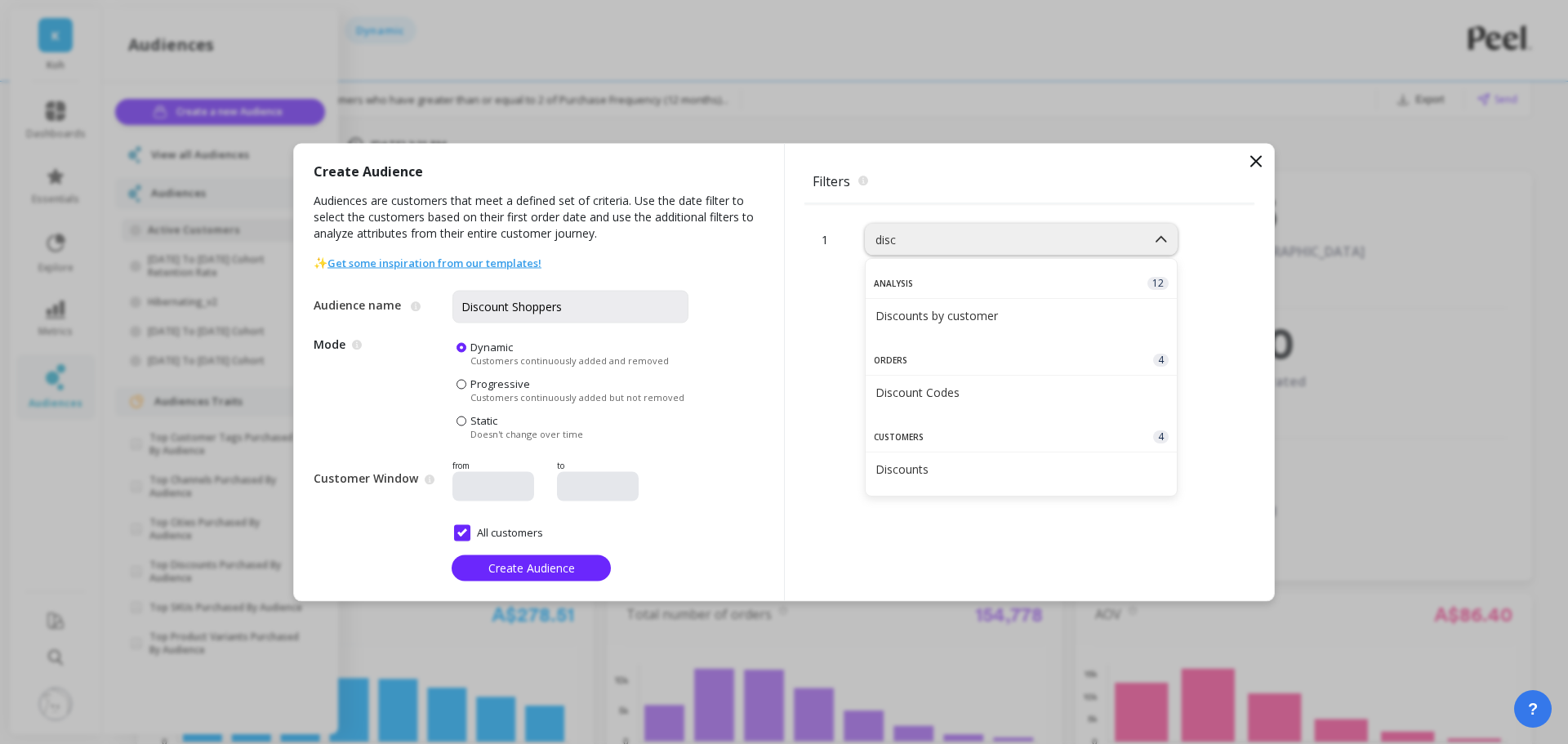 type on "disc" 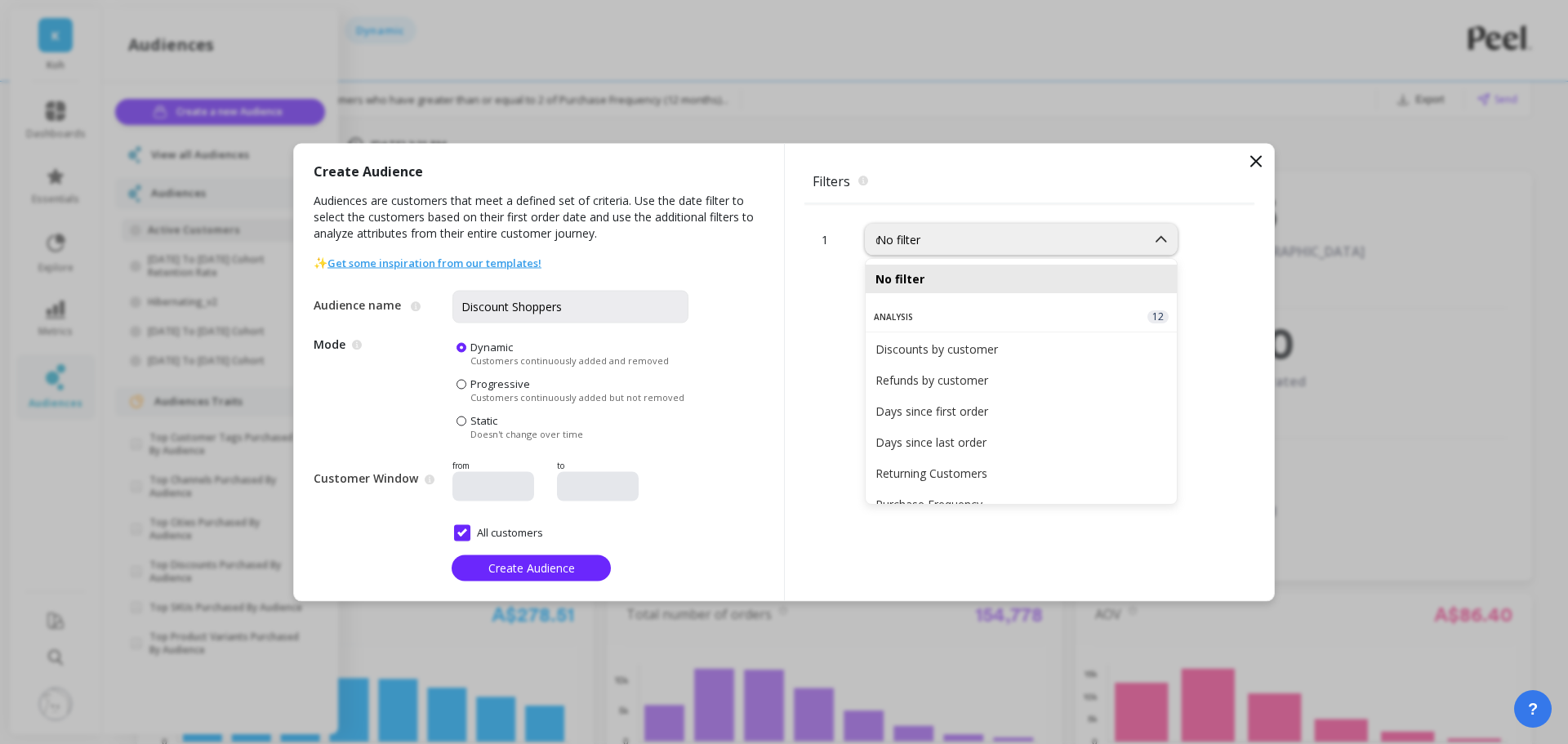 type 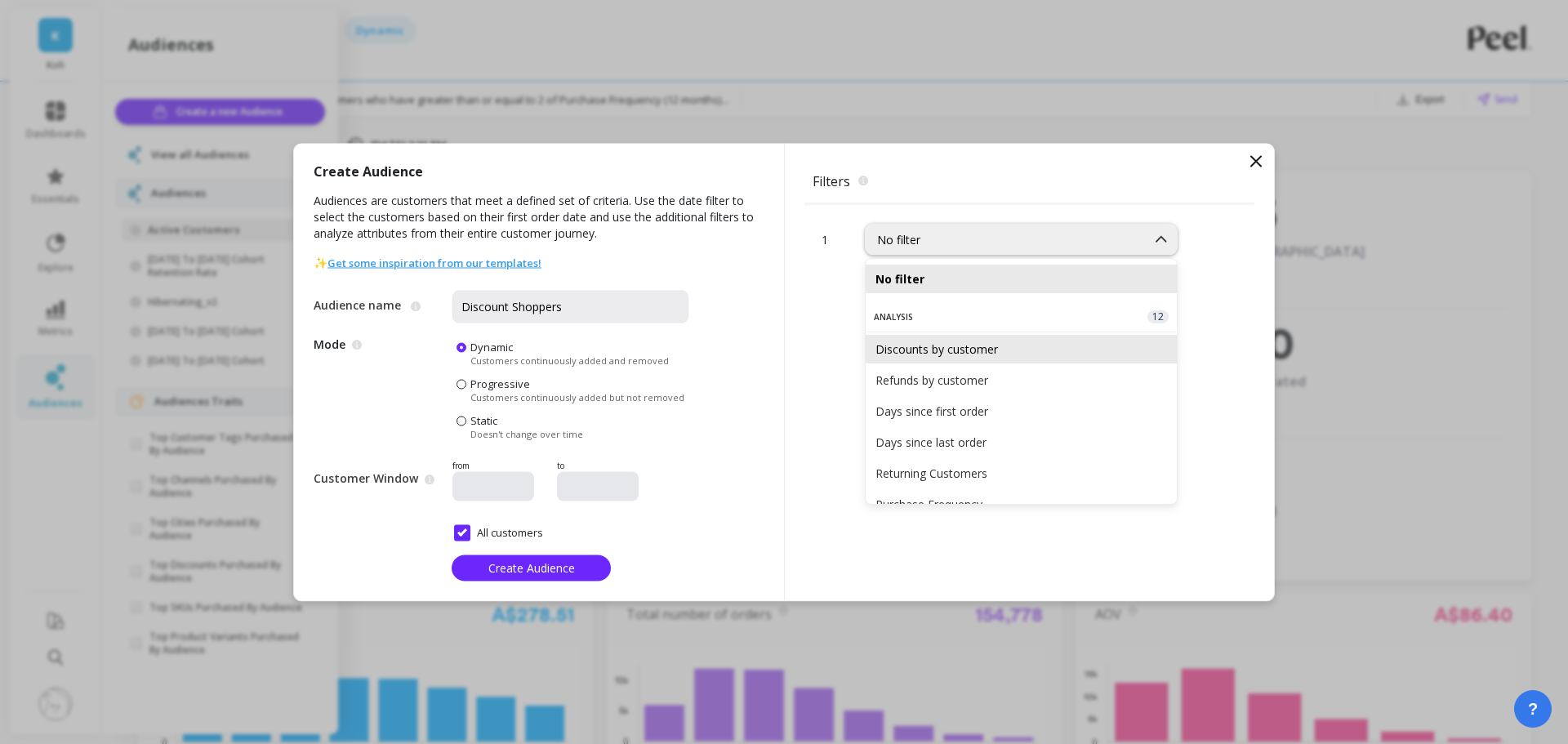 click on "Discounts by customer" at bounding box center (1021, 349) 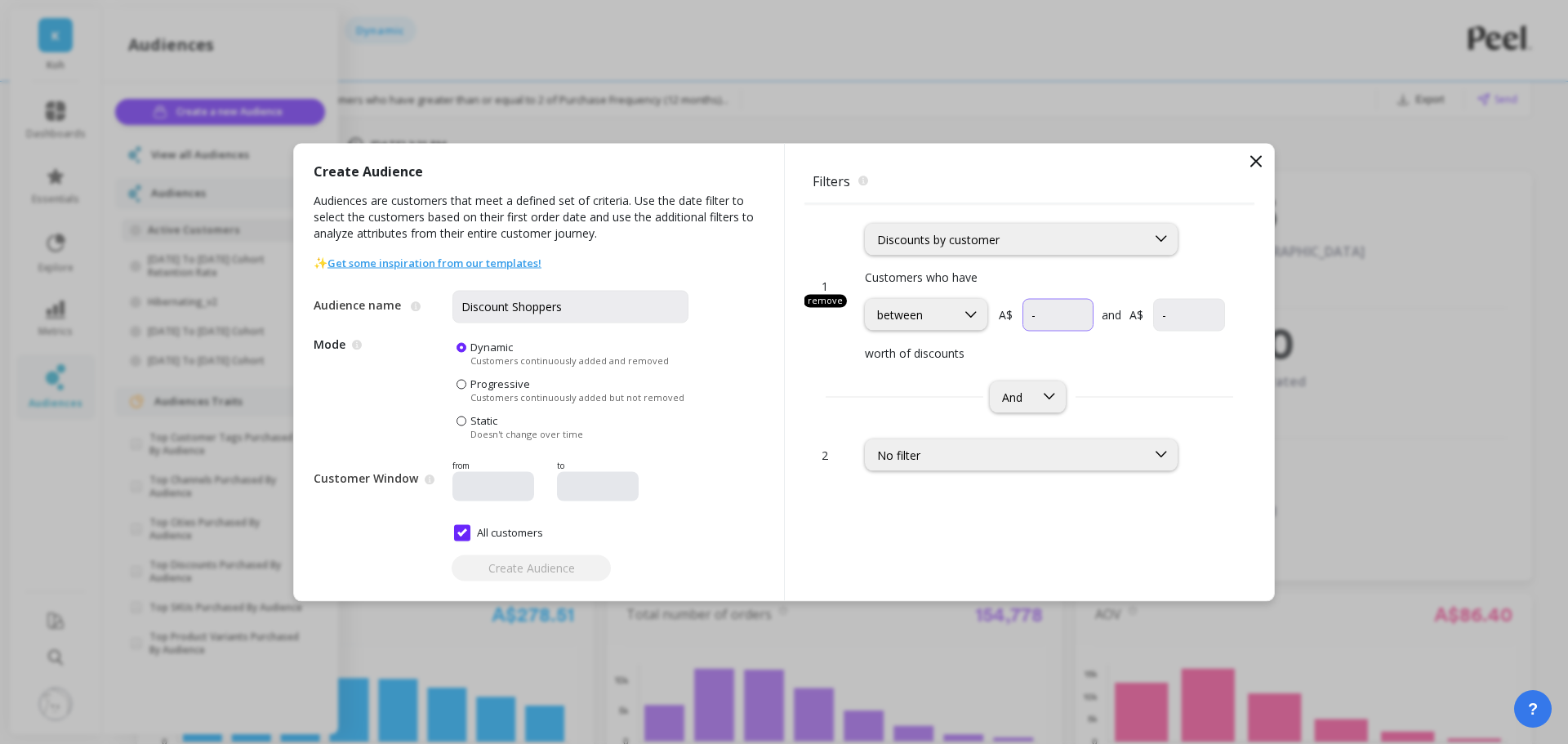 click at bounding box center (1058, 314) 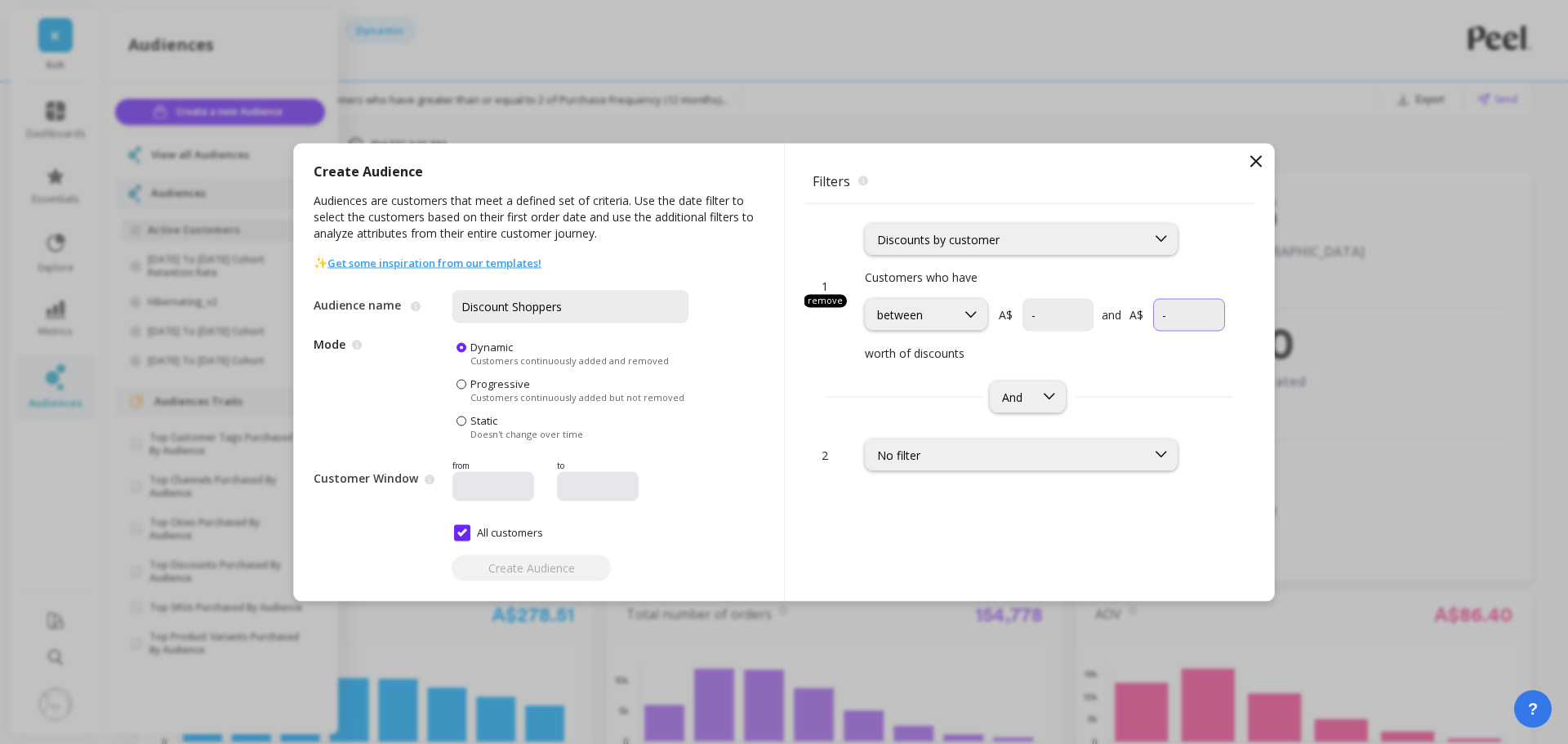 click at bounding box center (1188, 314) 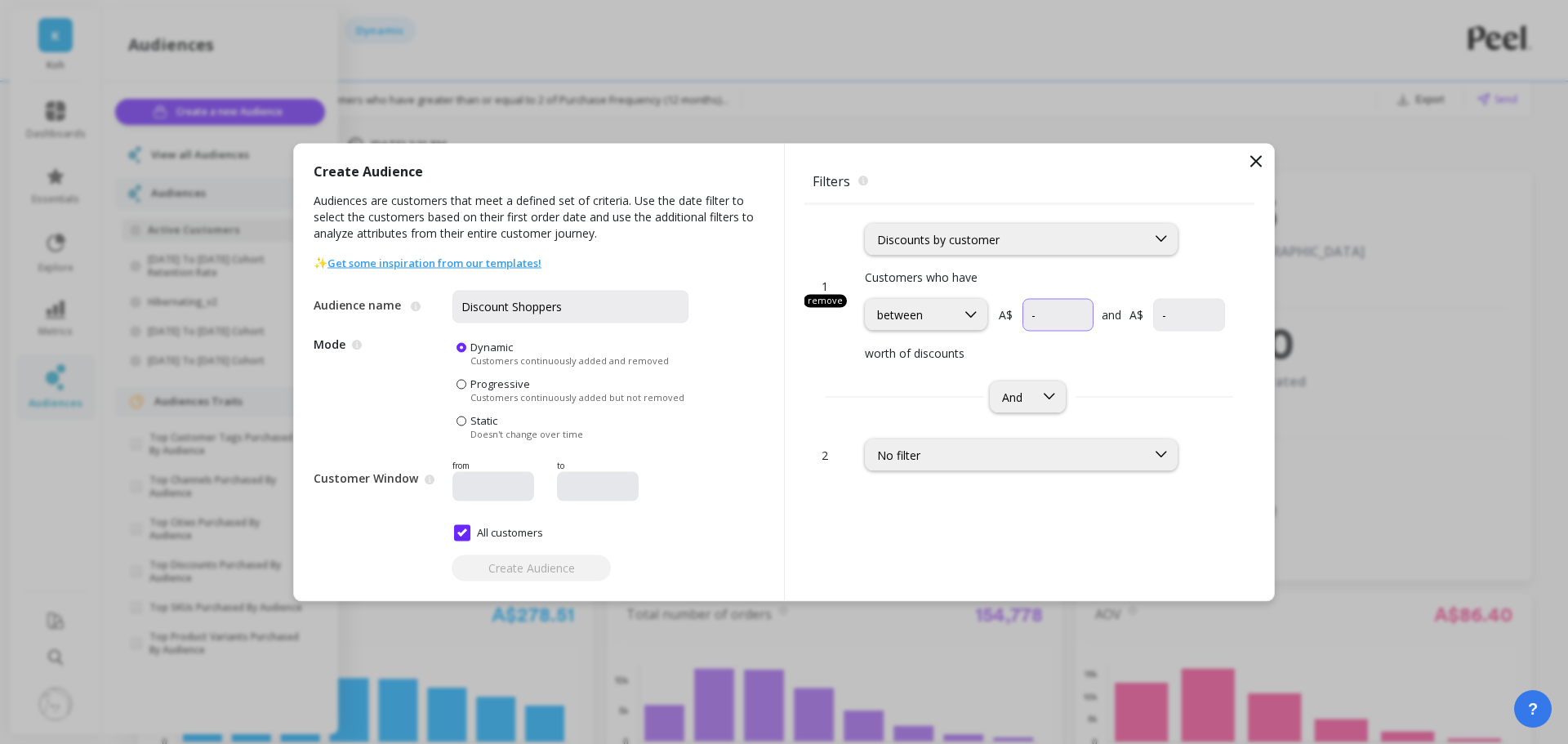 click at bounding box center [1058, 314] 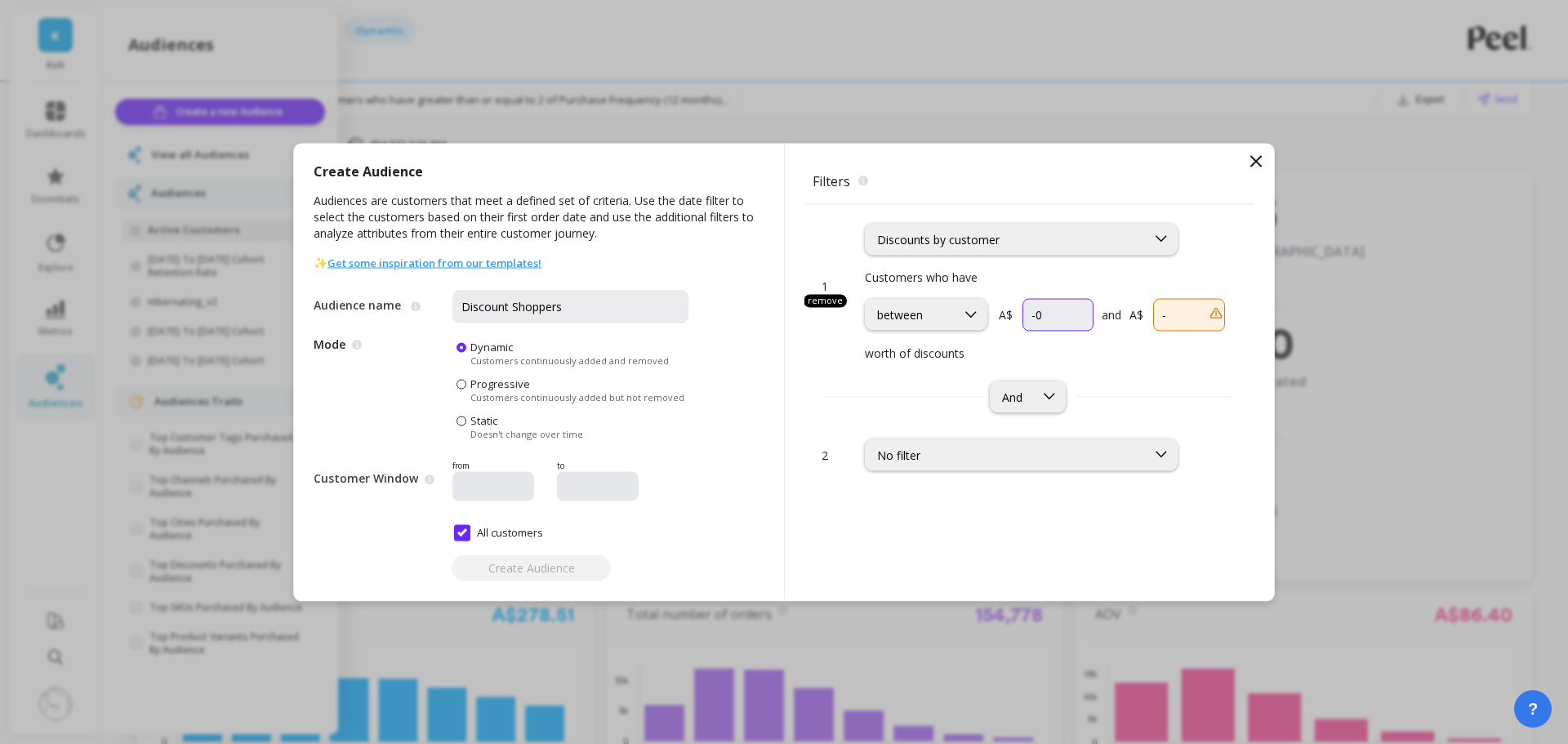 type on "-0" 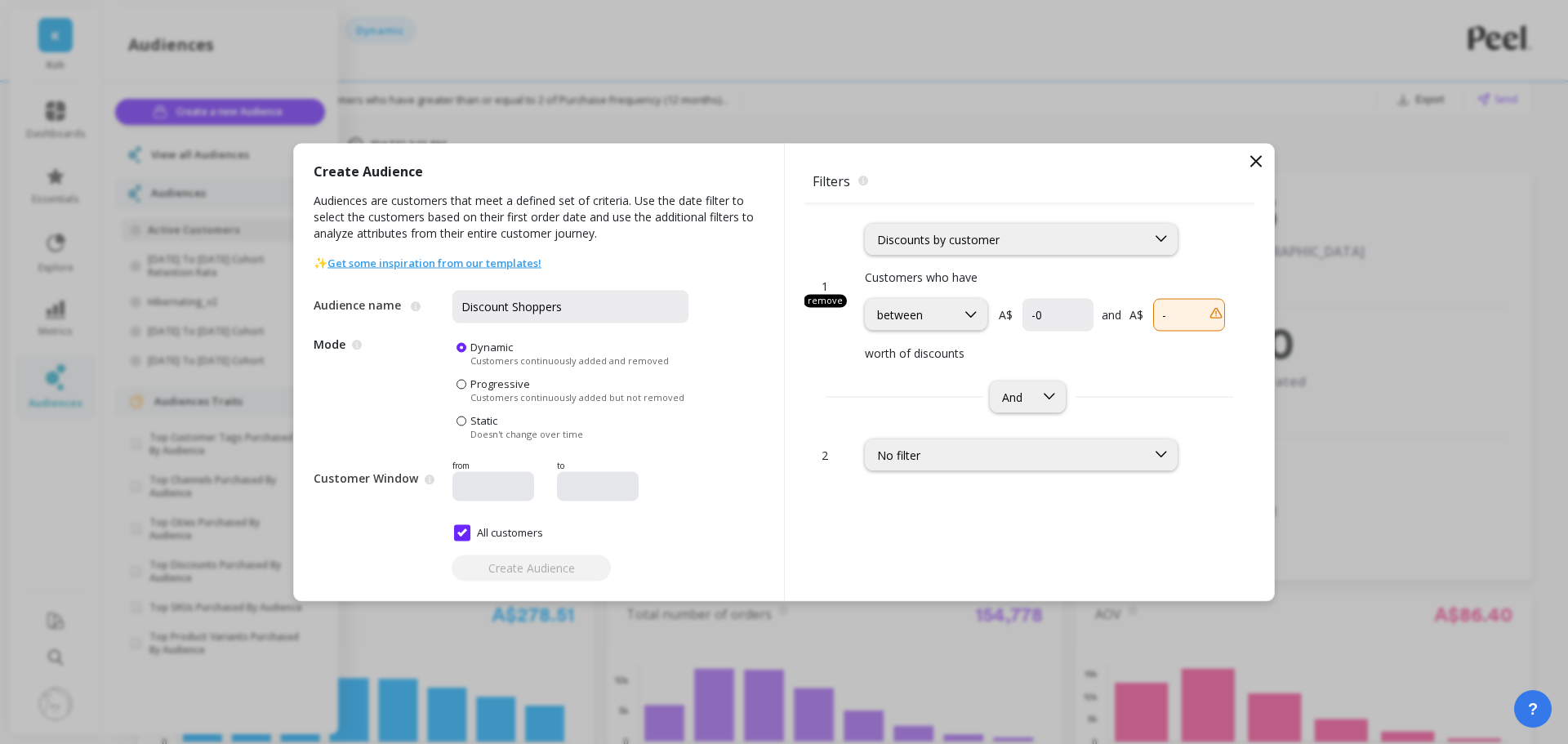 click at bounding box center (1188, 314) 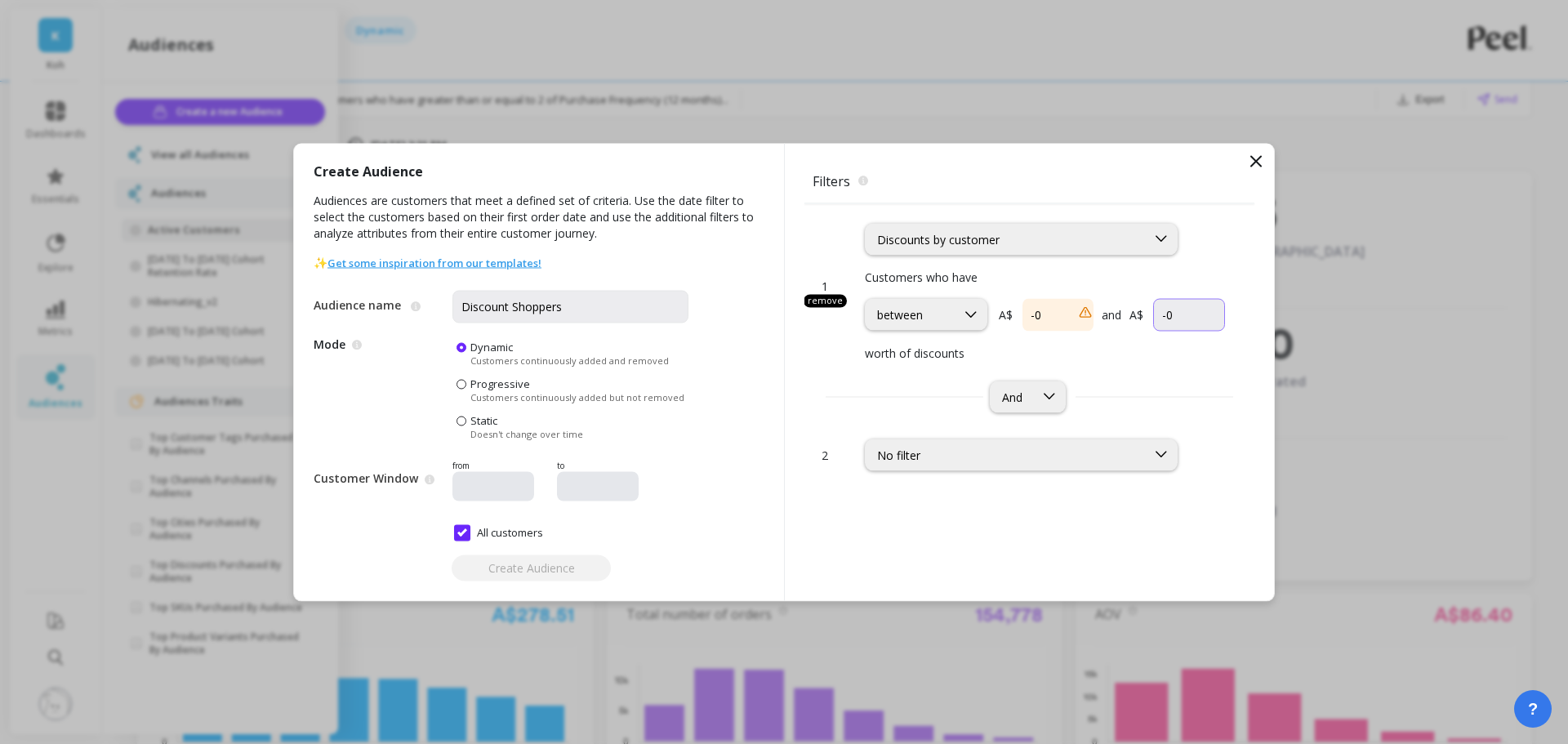 type on "-" 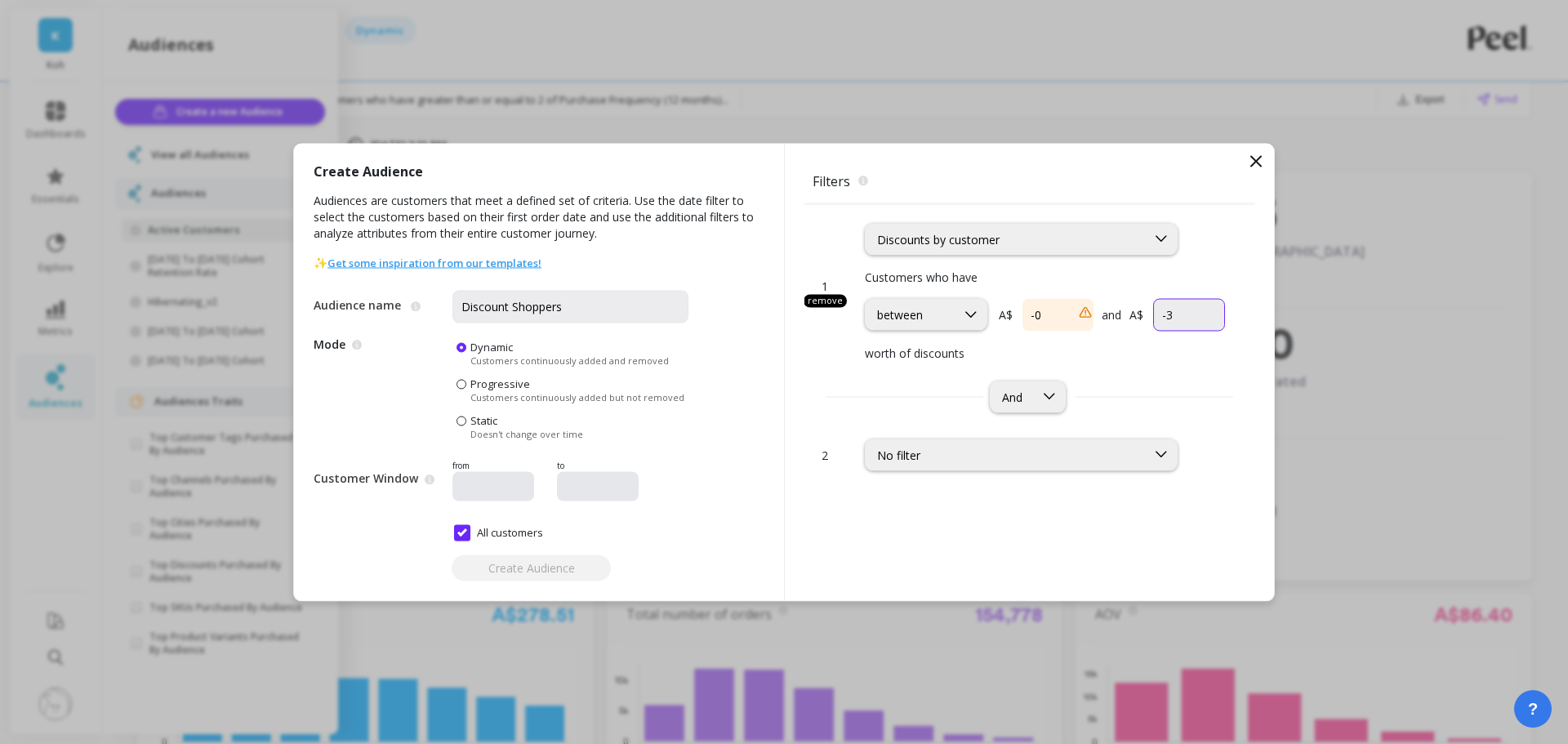 type on "-3" 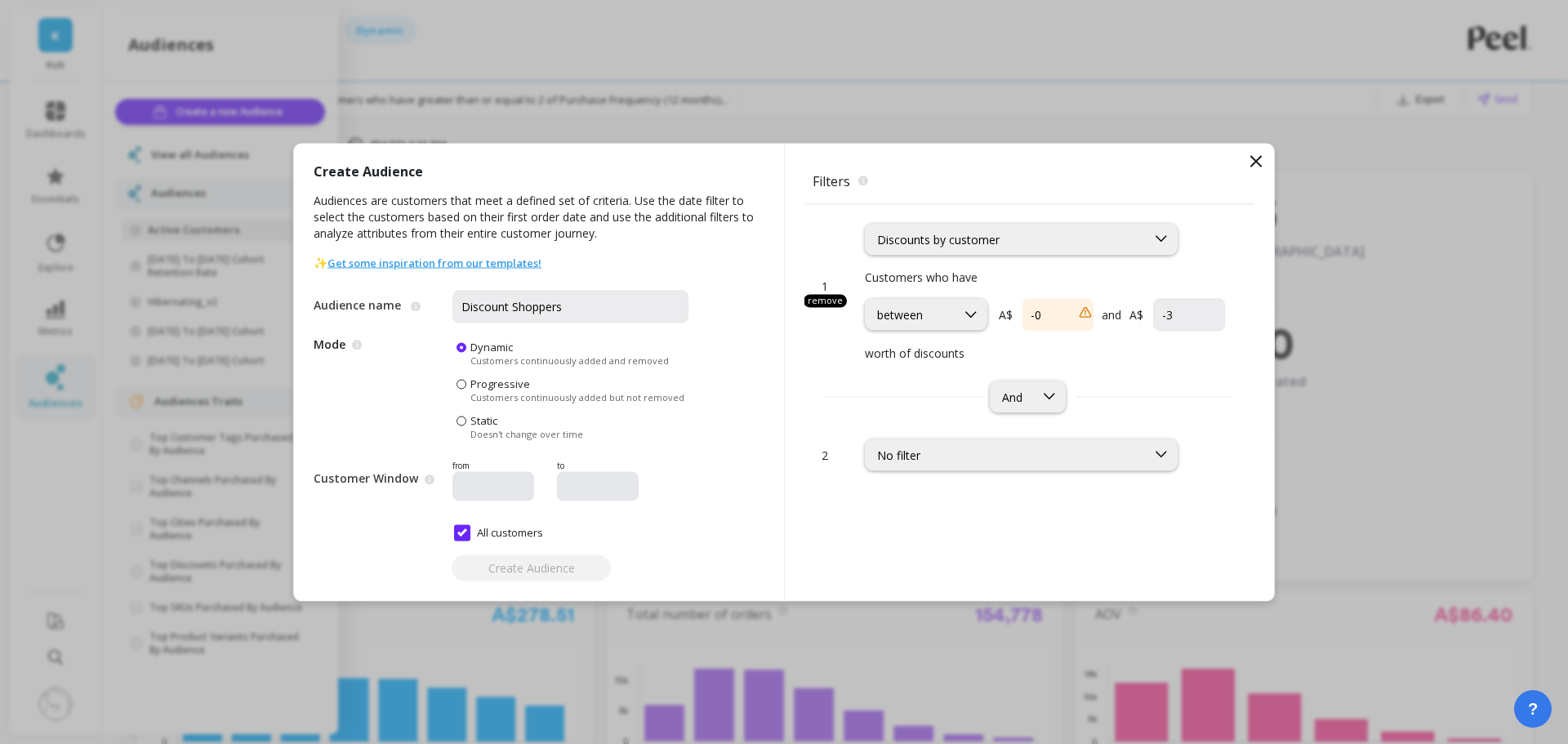 click on "1 remove option Discounts by customer, selected. Discounts by customer Customers who have between A$   and A$   worth of discounts And" at bounding box center (1029, 311) 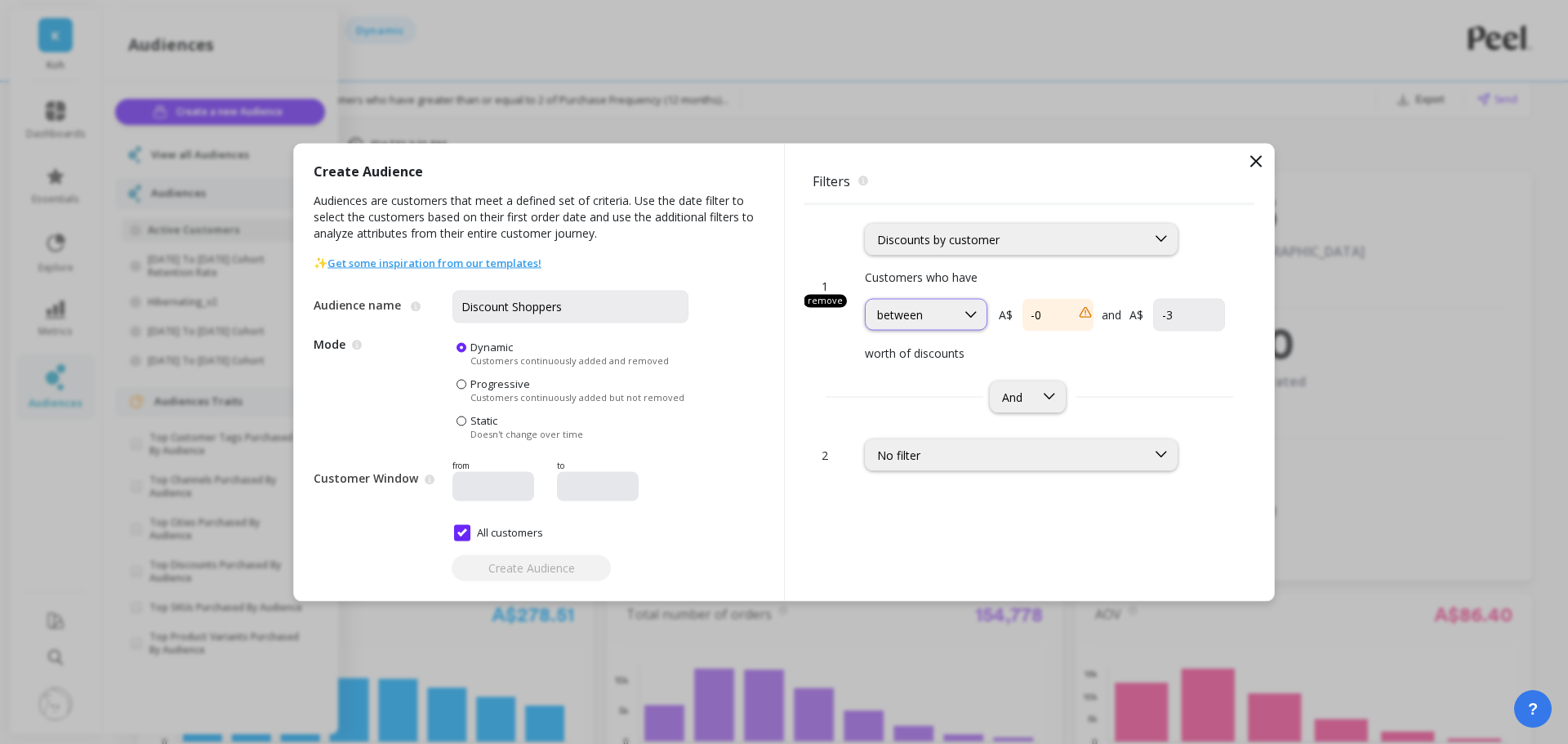 click on "between" at bounding box center (911, 314) 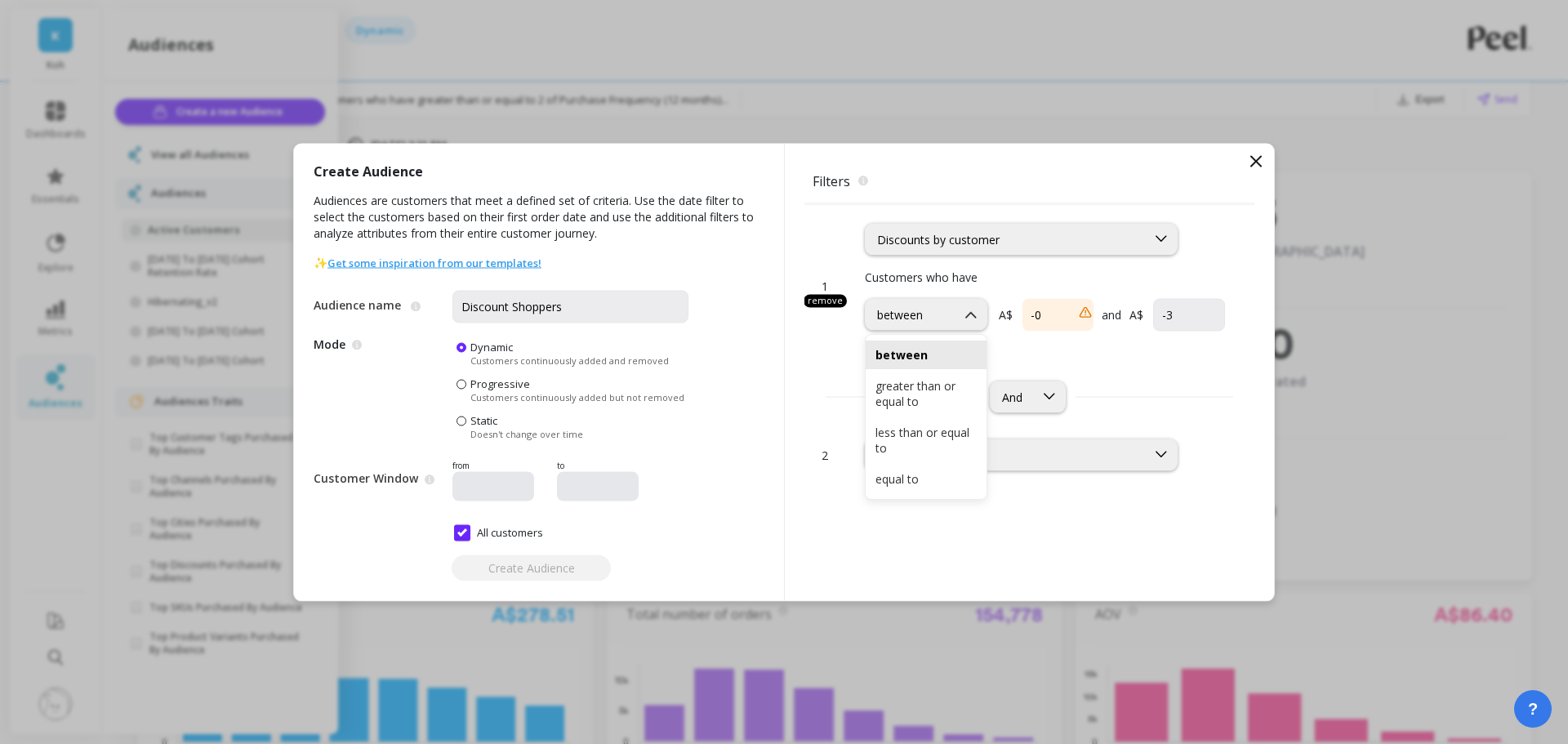 click on "worth of discounts" at bounding box center [1045, 352] 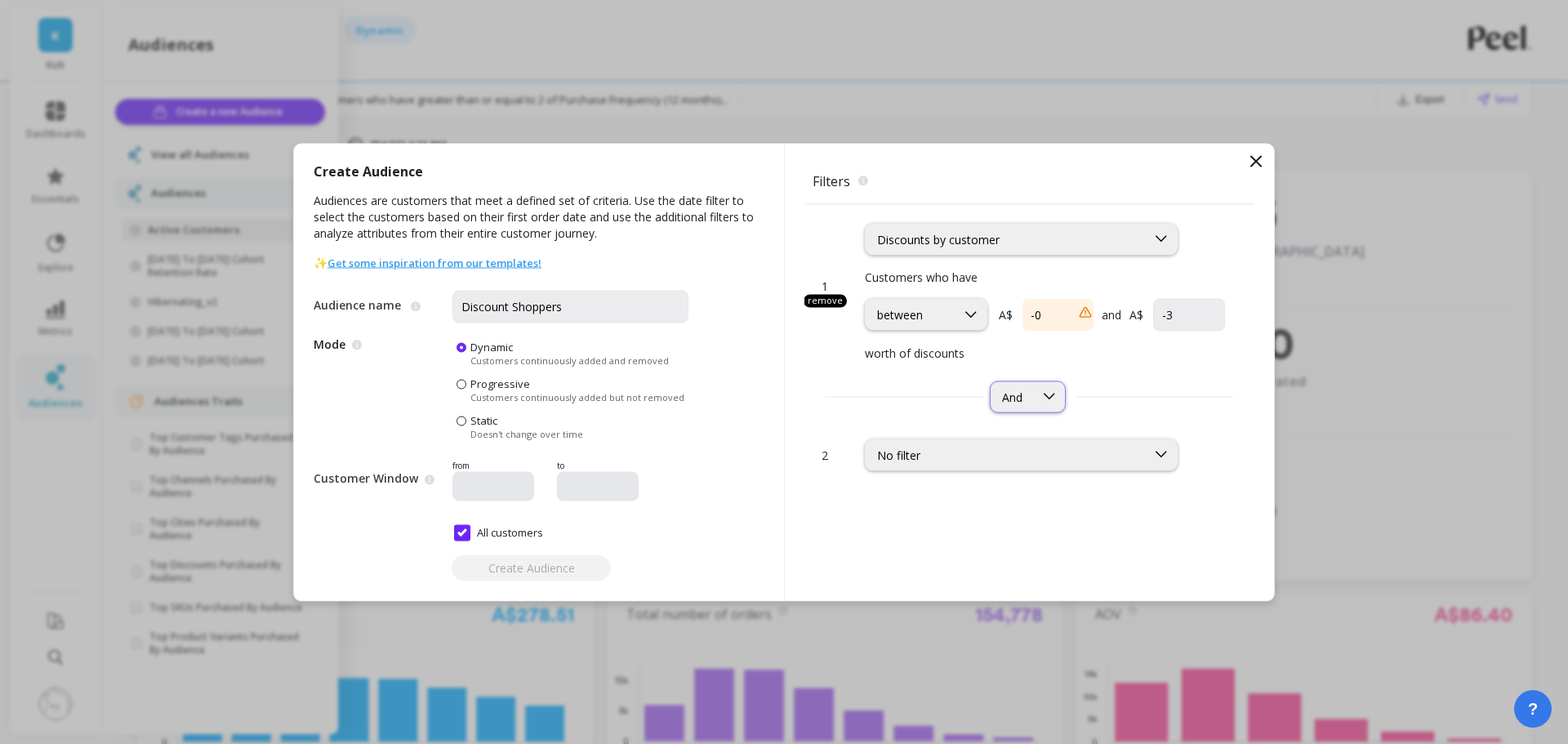 click on "And" at bounding box center [1012, 396] 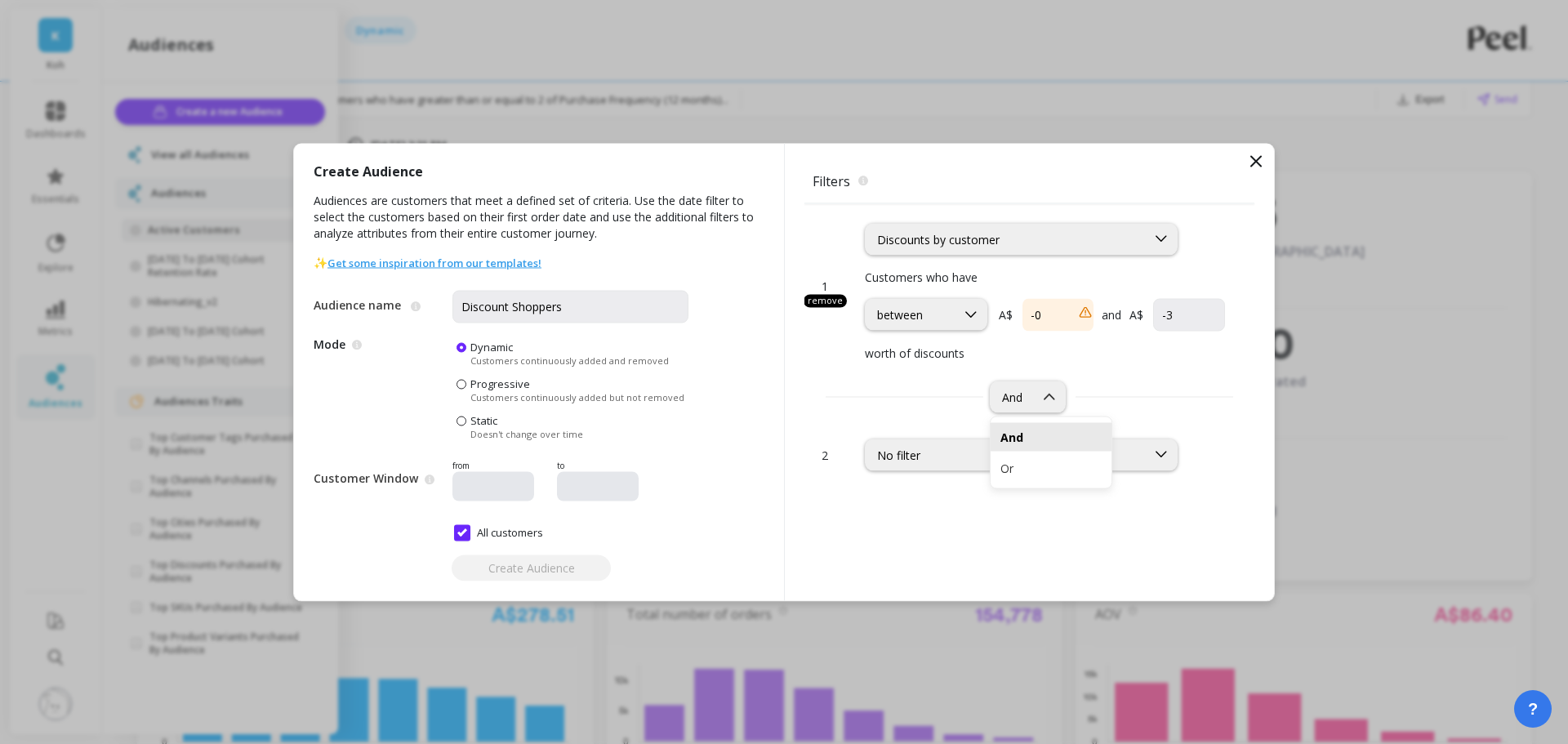 click on "And Or" at bounding box center (1051, 452) 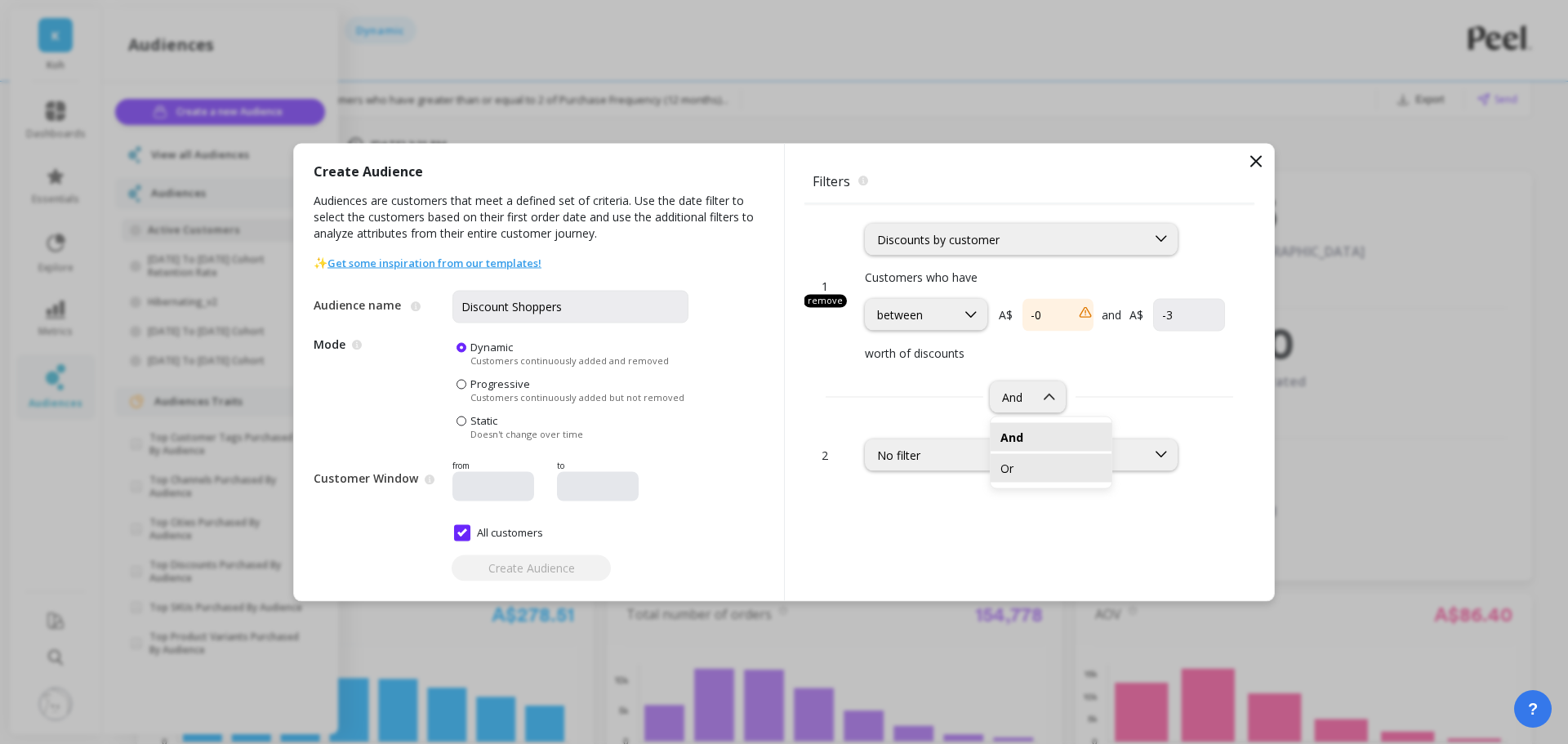 click on "Or" at bounding box center (1051, 467) 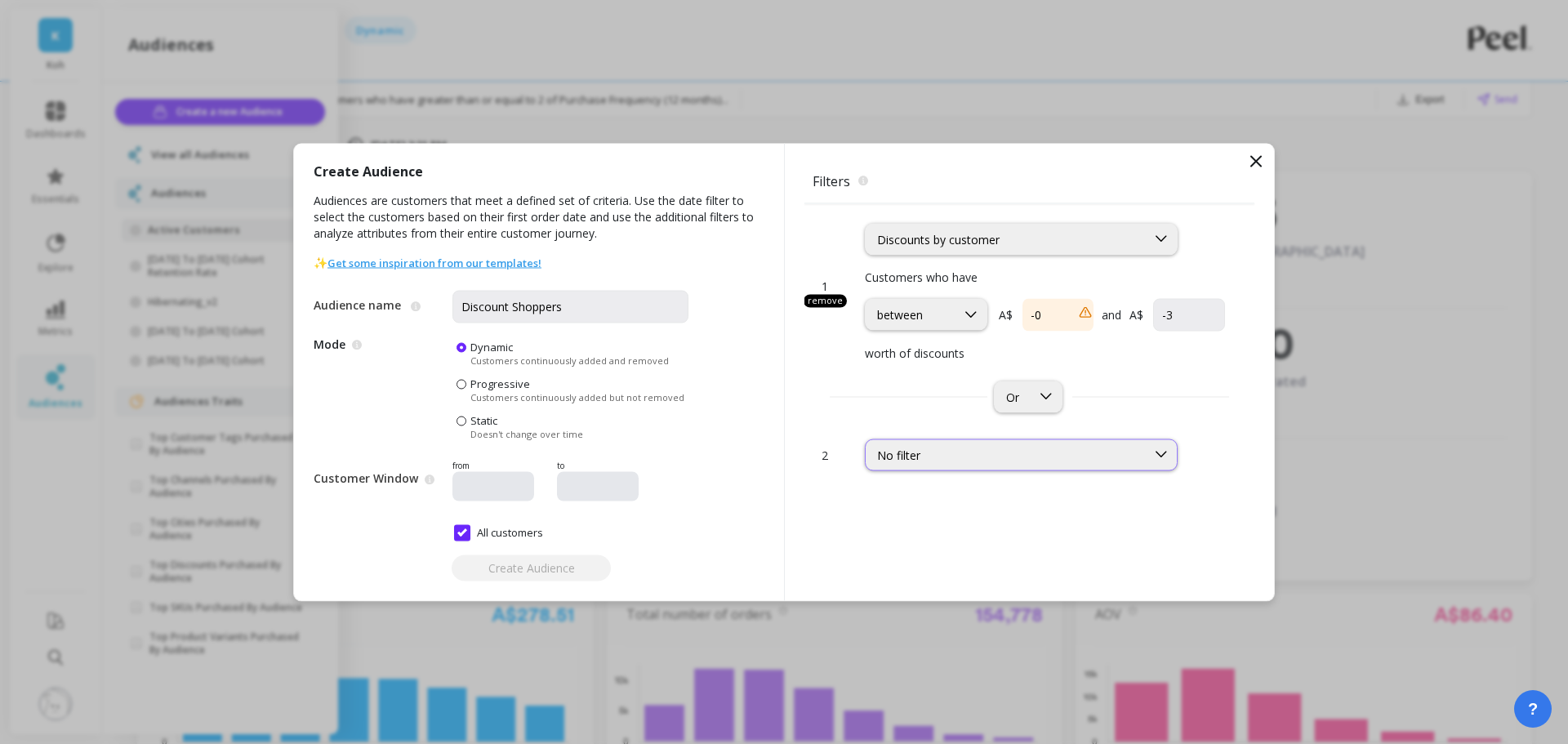 click on "No filter" at bounding box center [1005, 454] 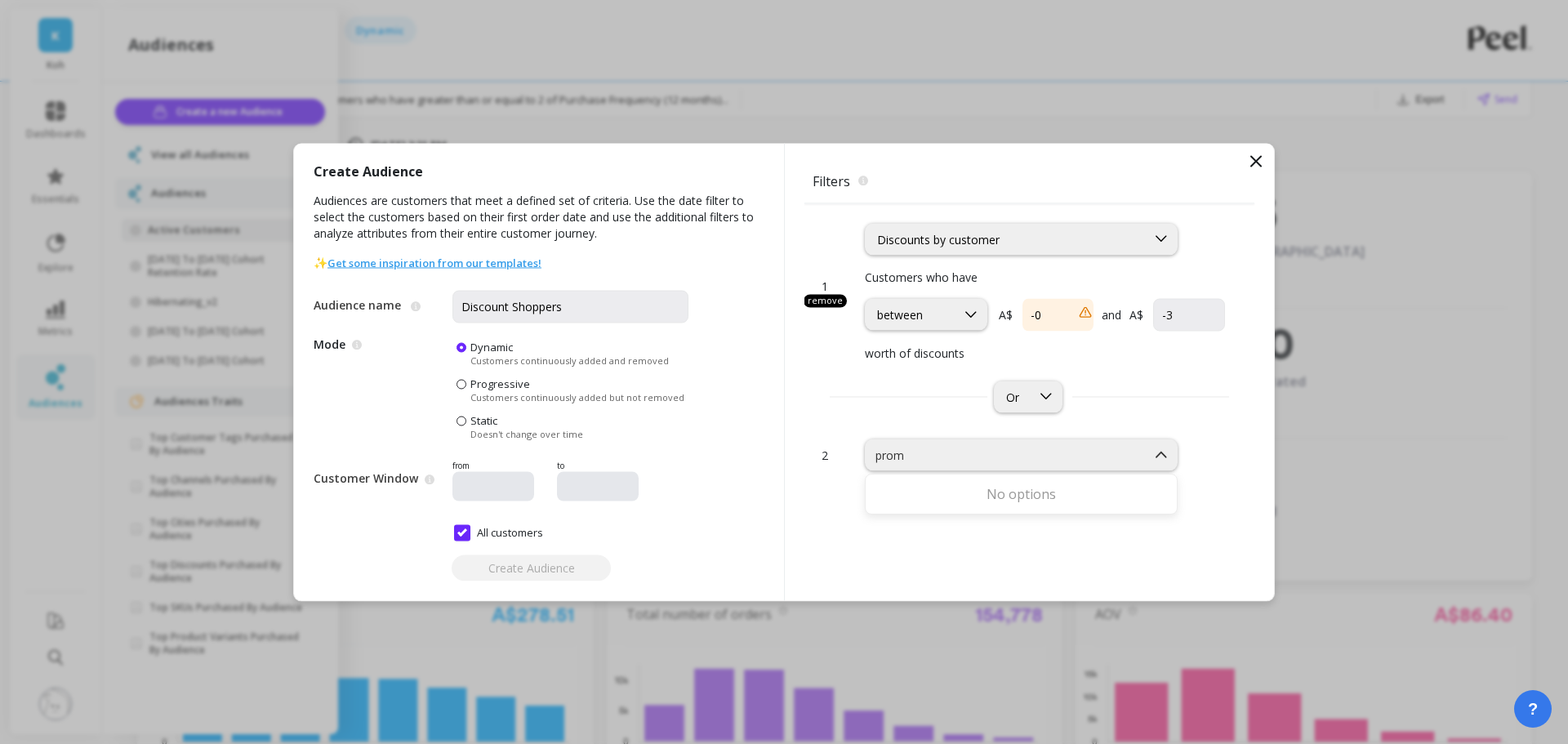 type on "pro" 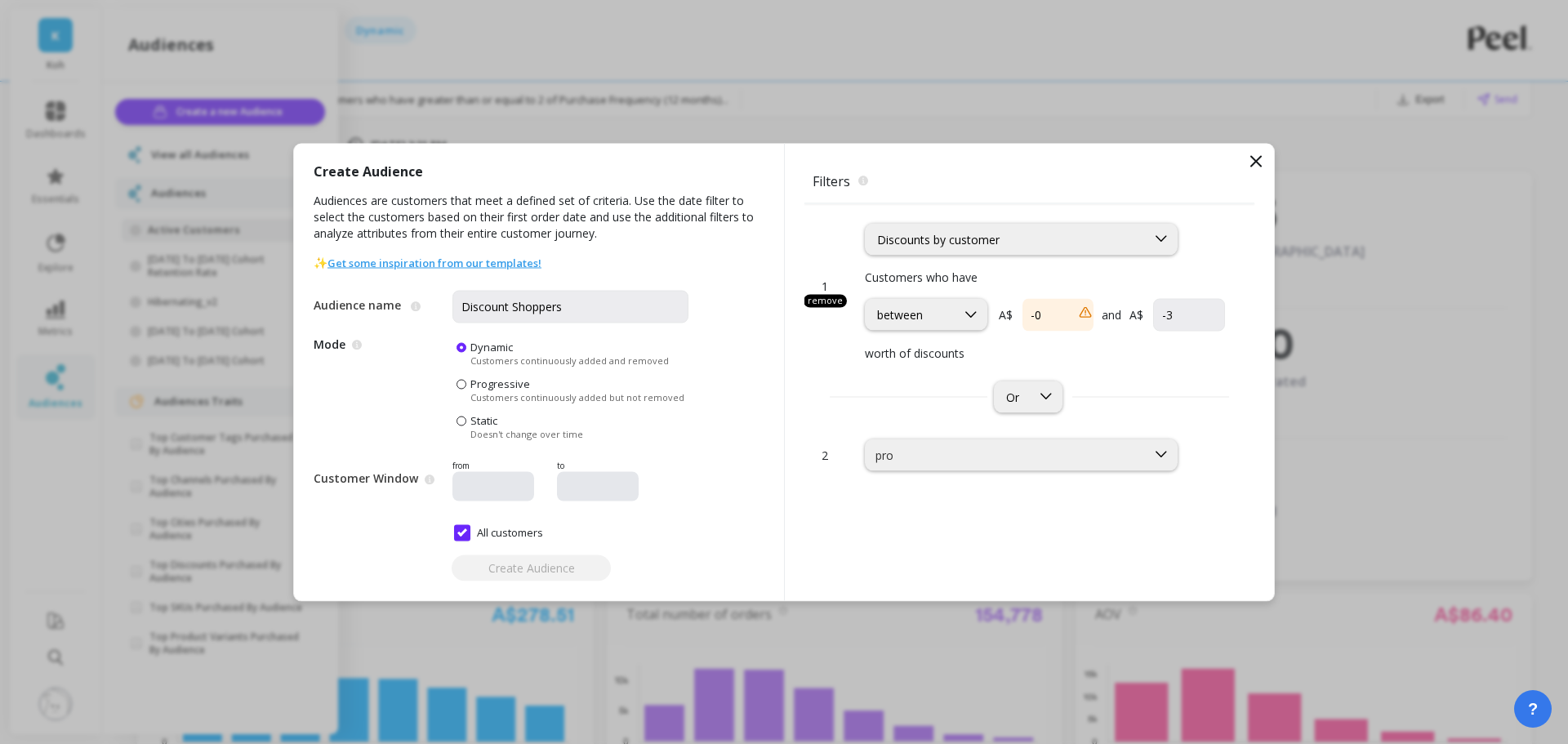 click on "pro" at bounding box center (1045, 444) 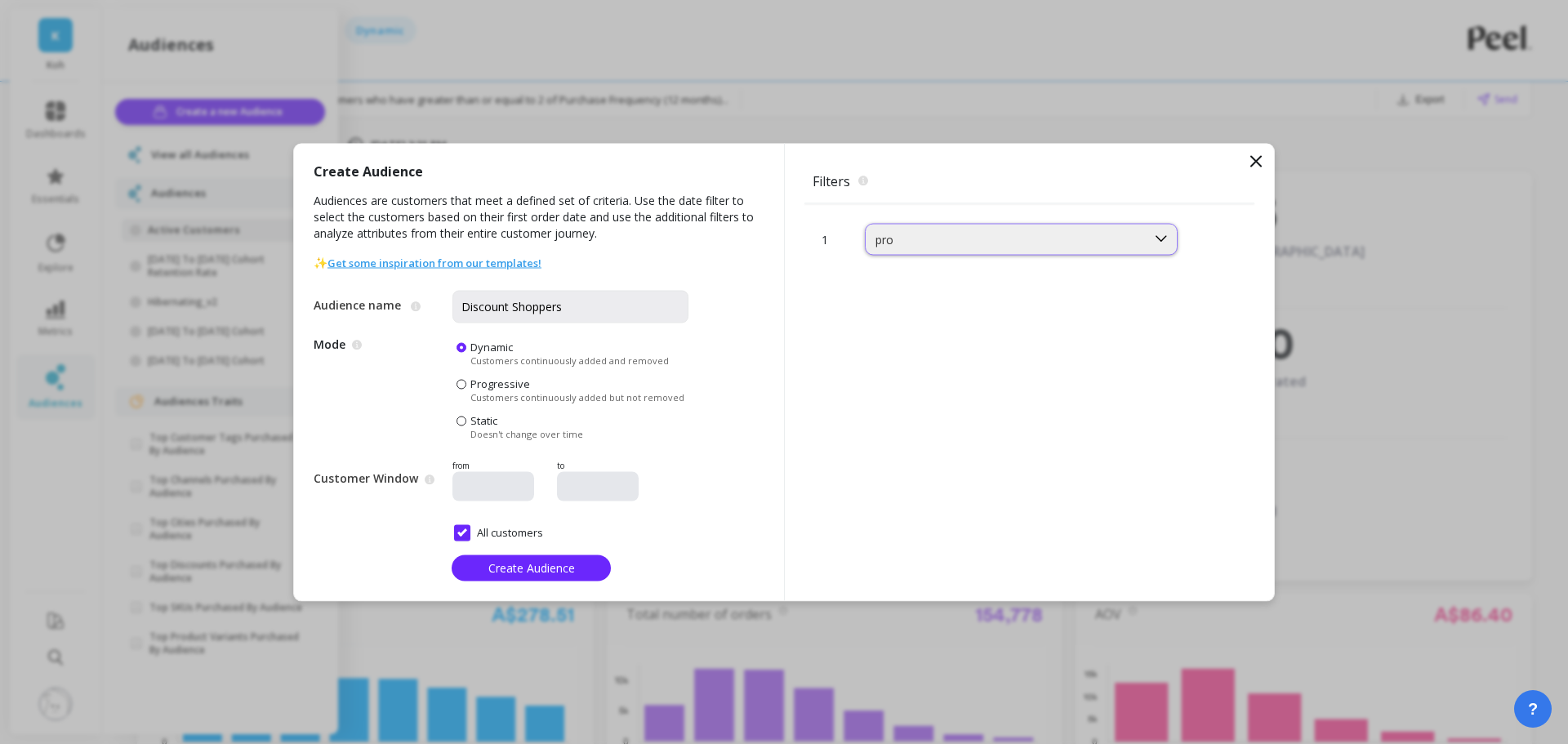 click on "pro" at bounding box center [1005, 238] 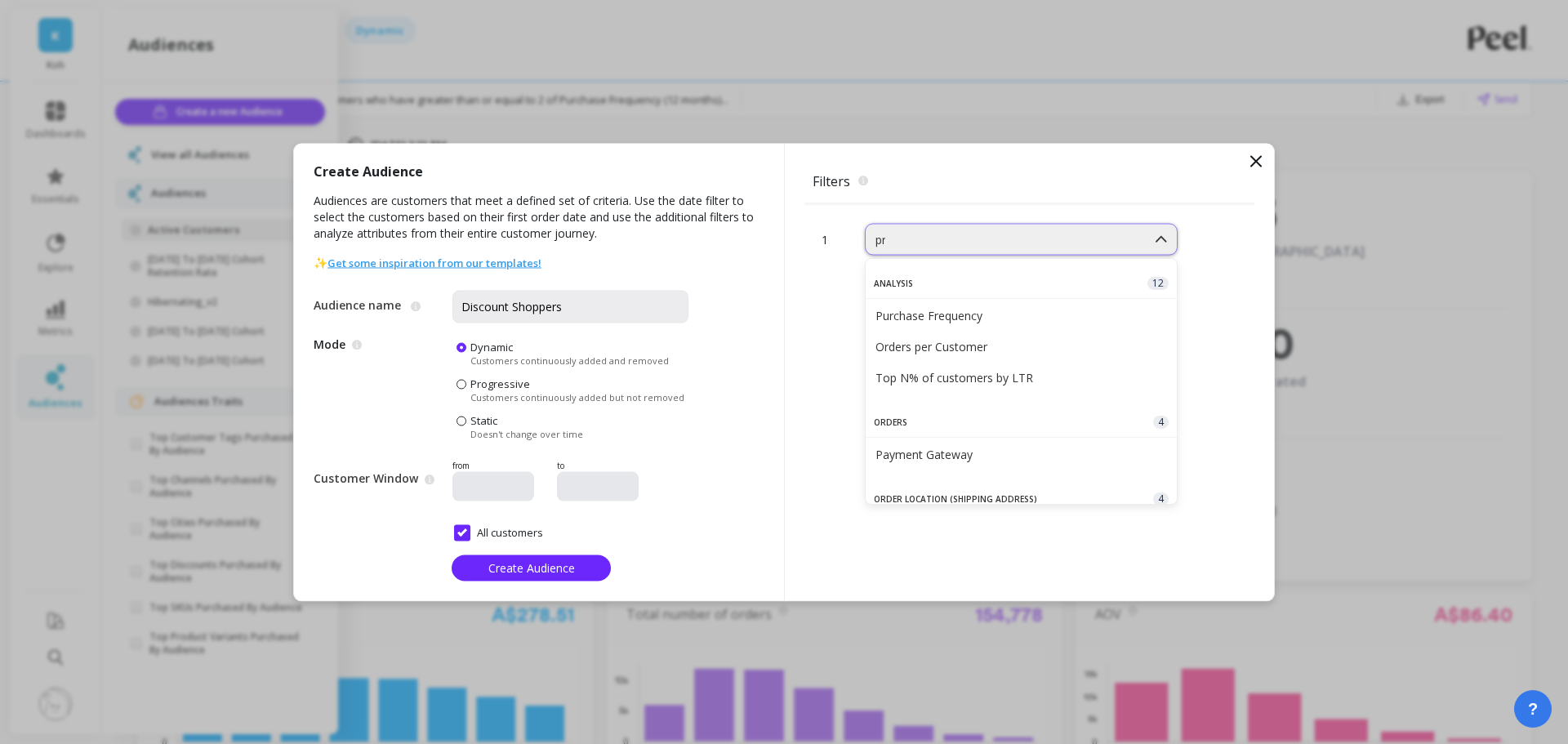 type on "p" 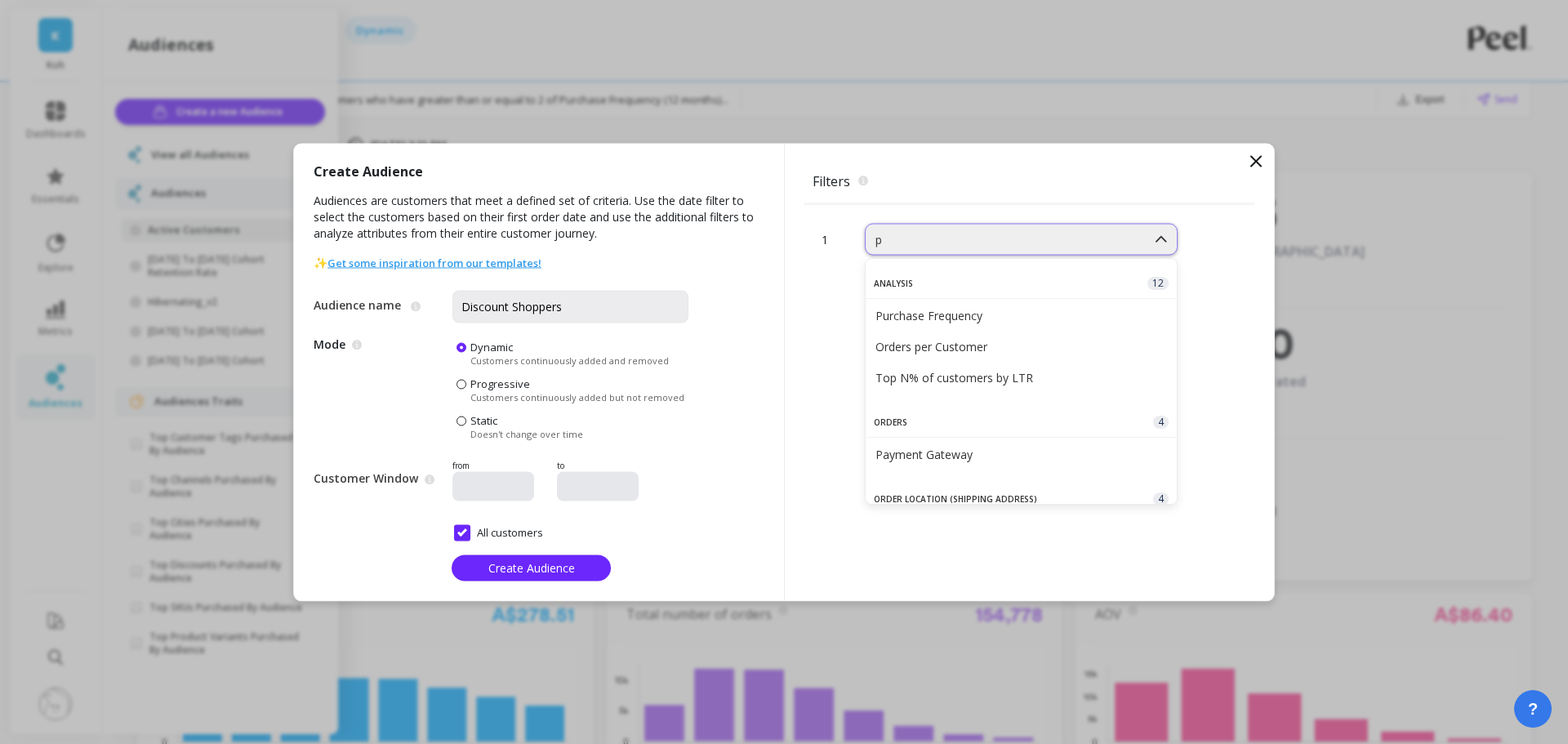 type 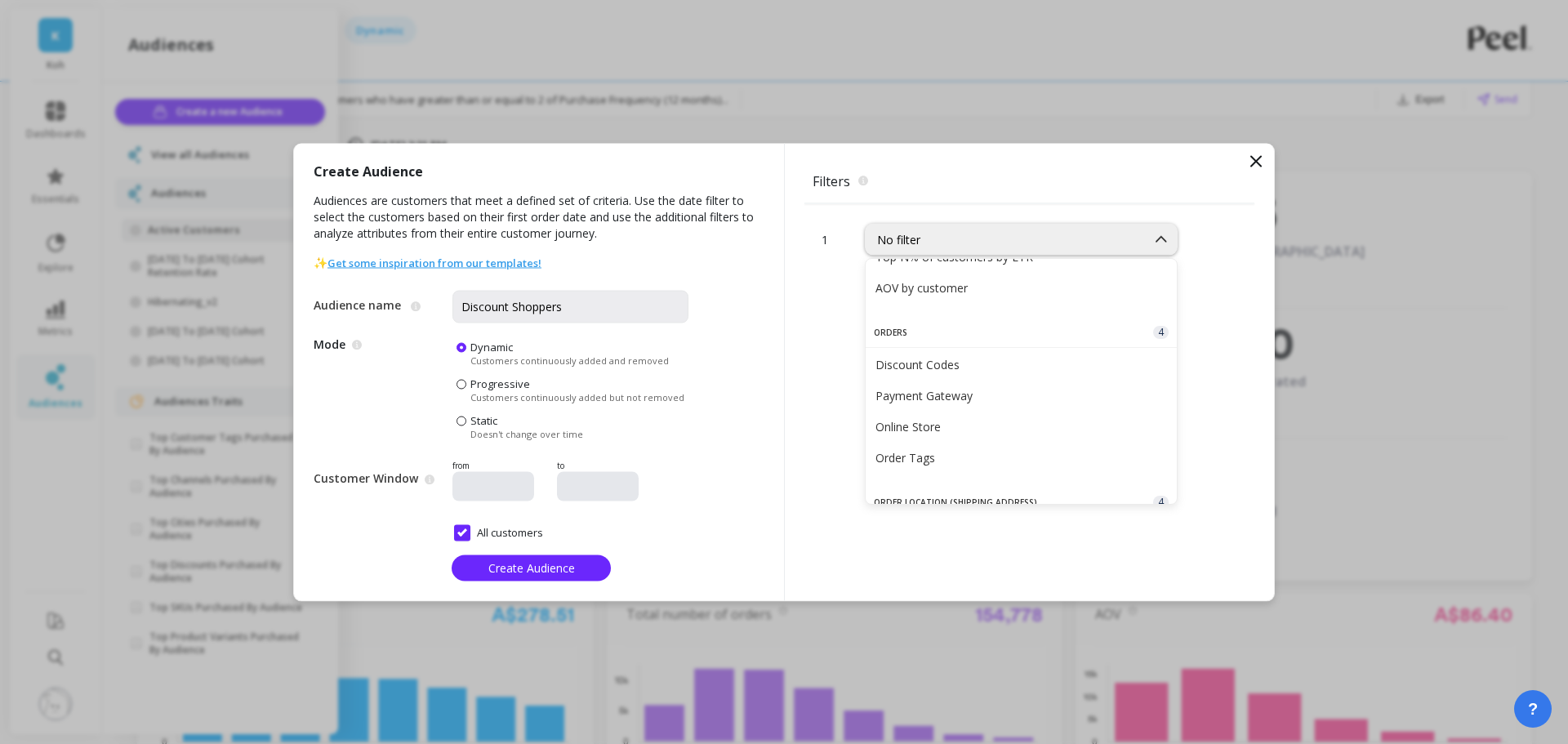 scroll, scrollTop: 451, scrollLeft: 0, axis: vertical 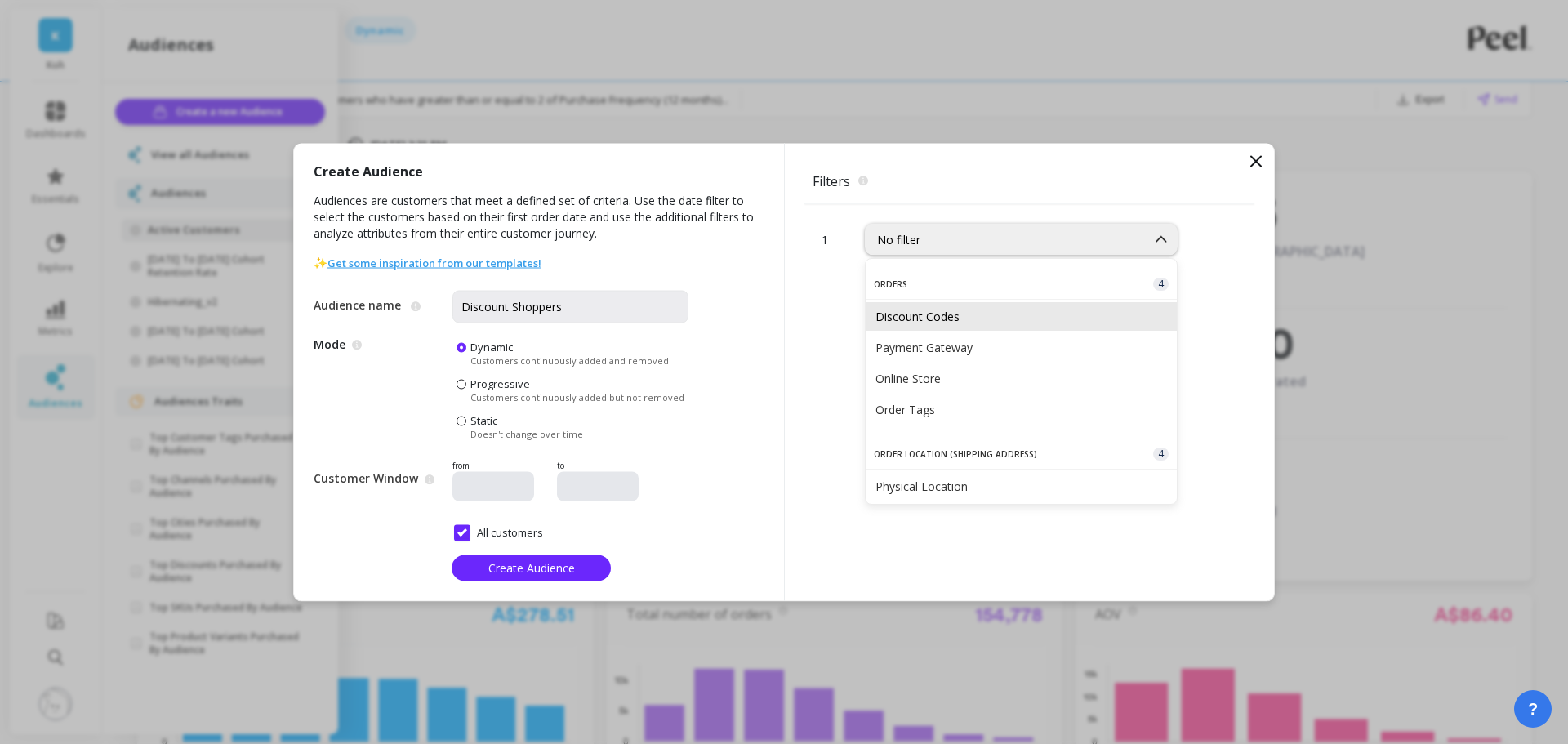 click on "Discount Codes" at bounding box center (1021, 316) 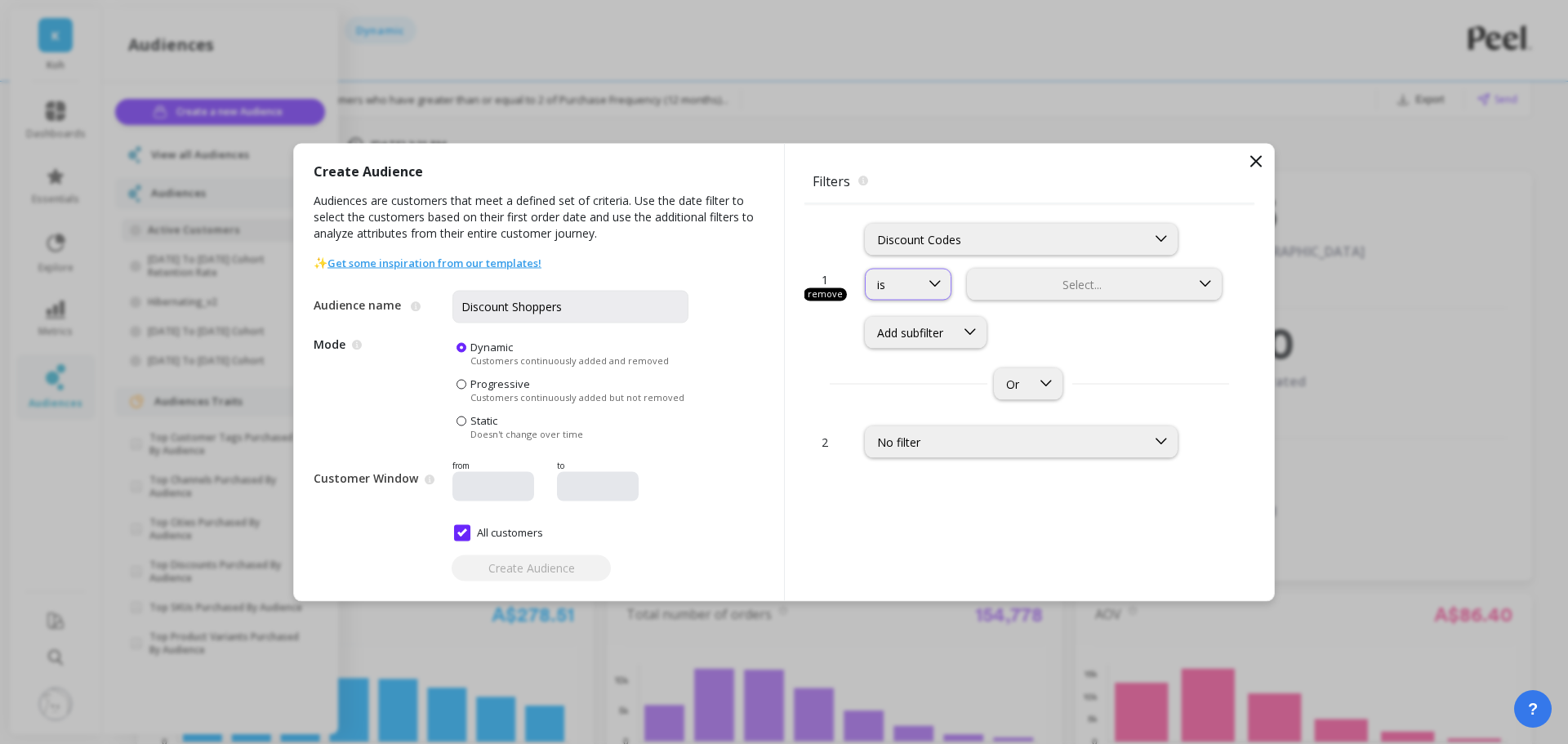 click 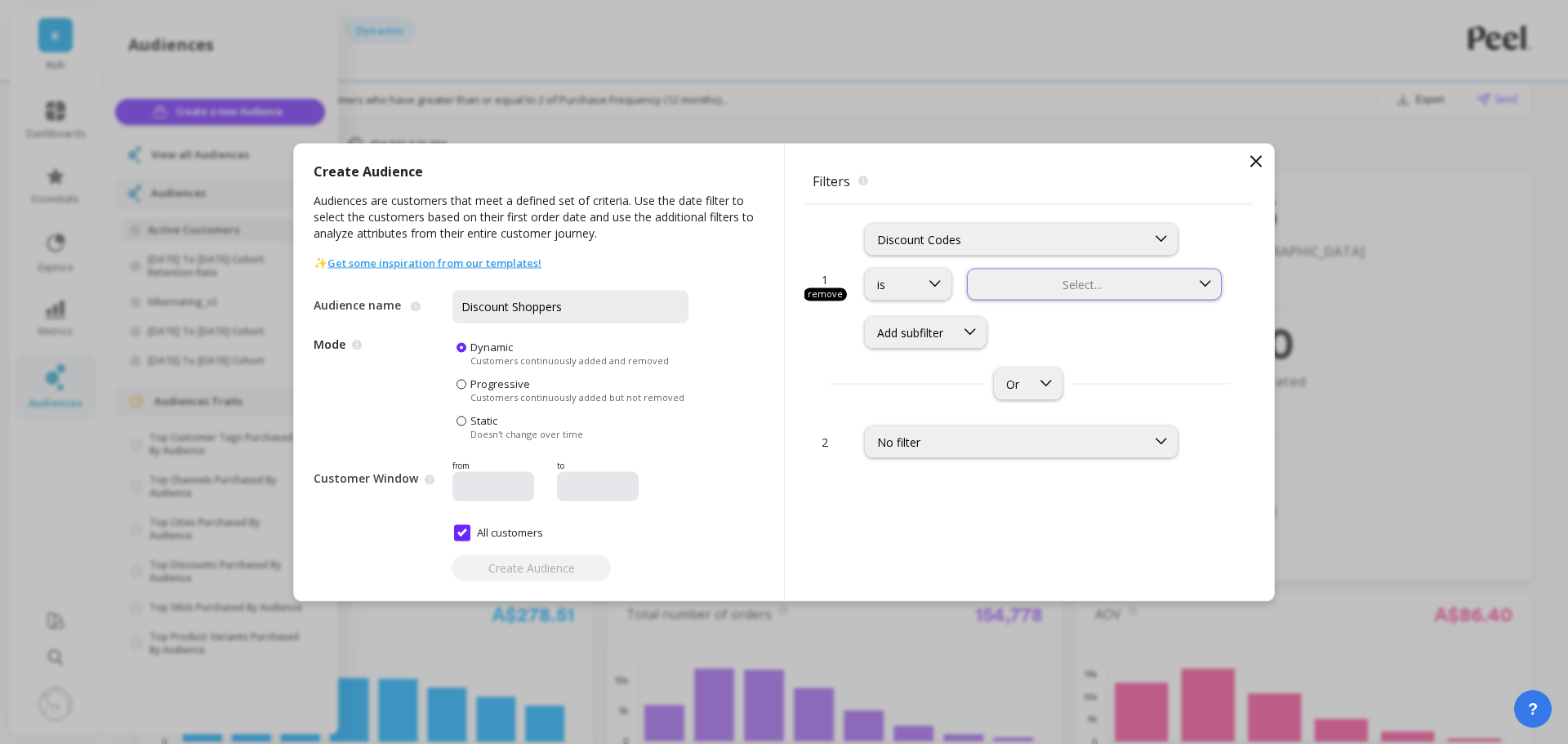 click at bounding box center [1079, 283] 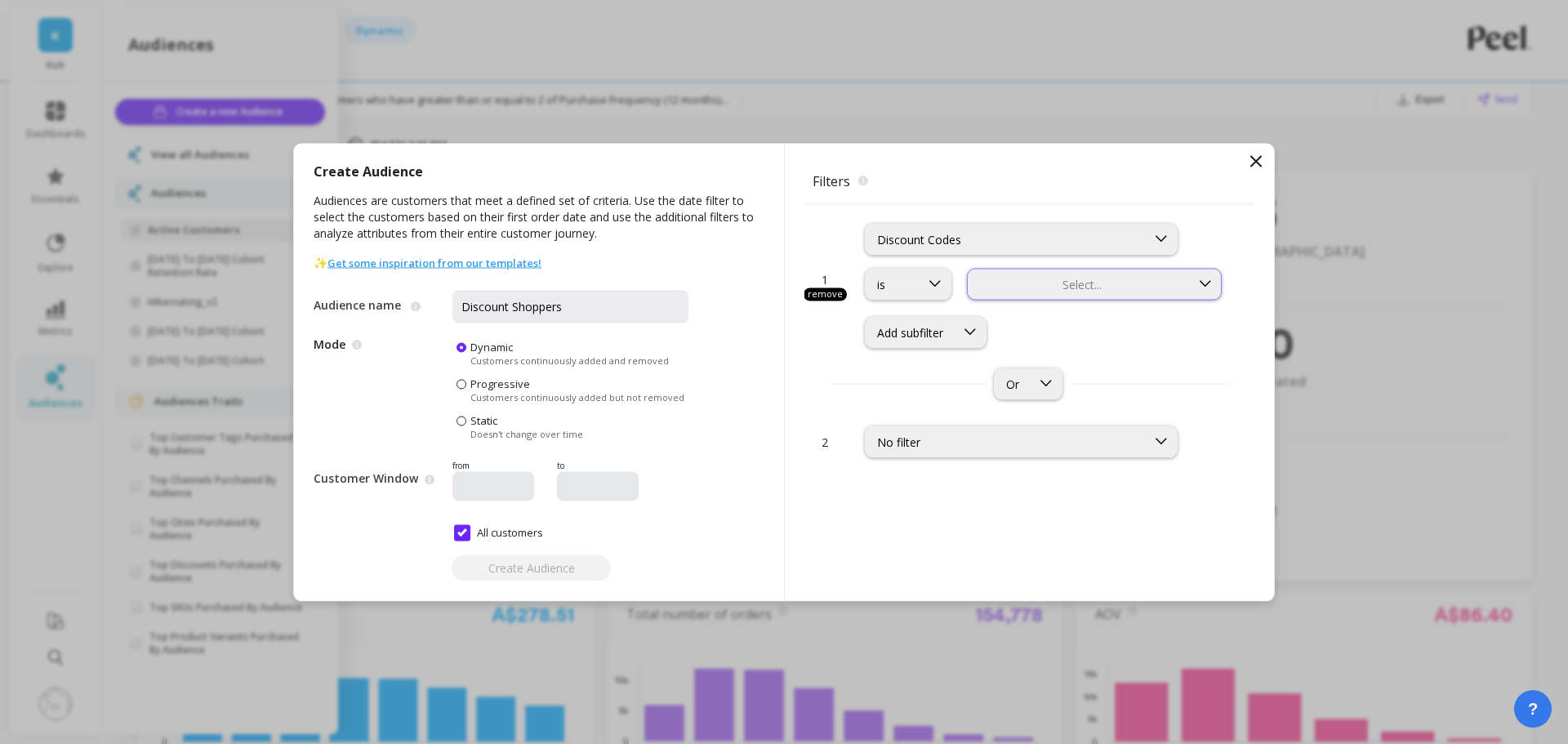 click at bounding box center (1079, 283) 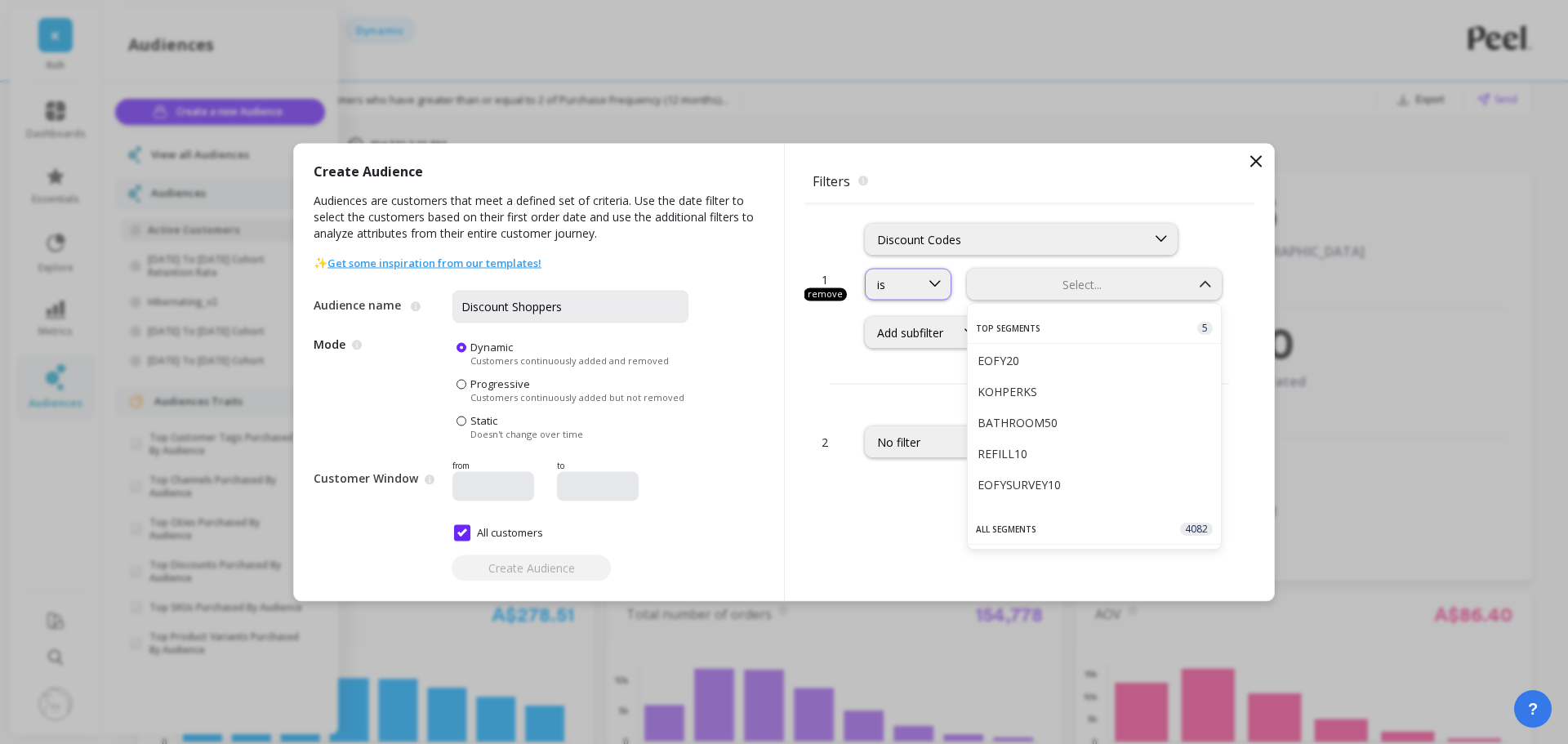 click at bounding box center [935, 283] 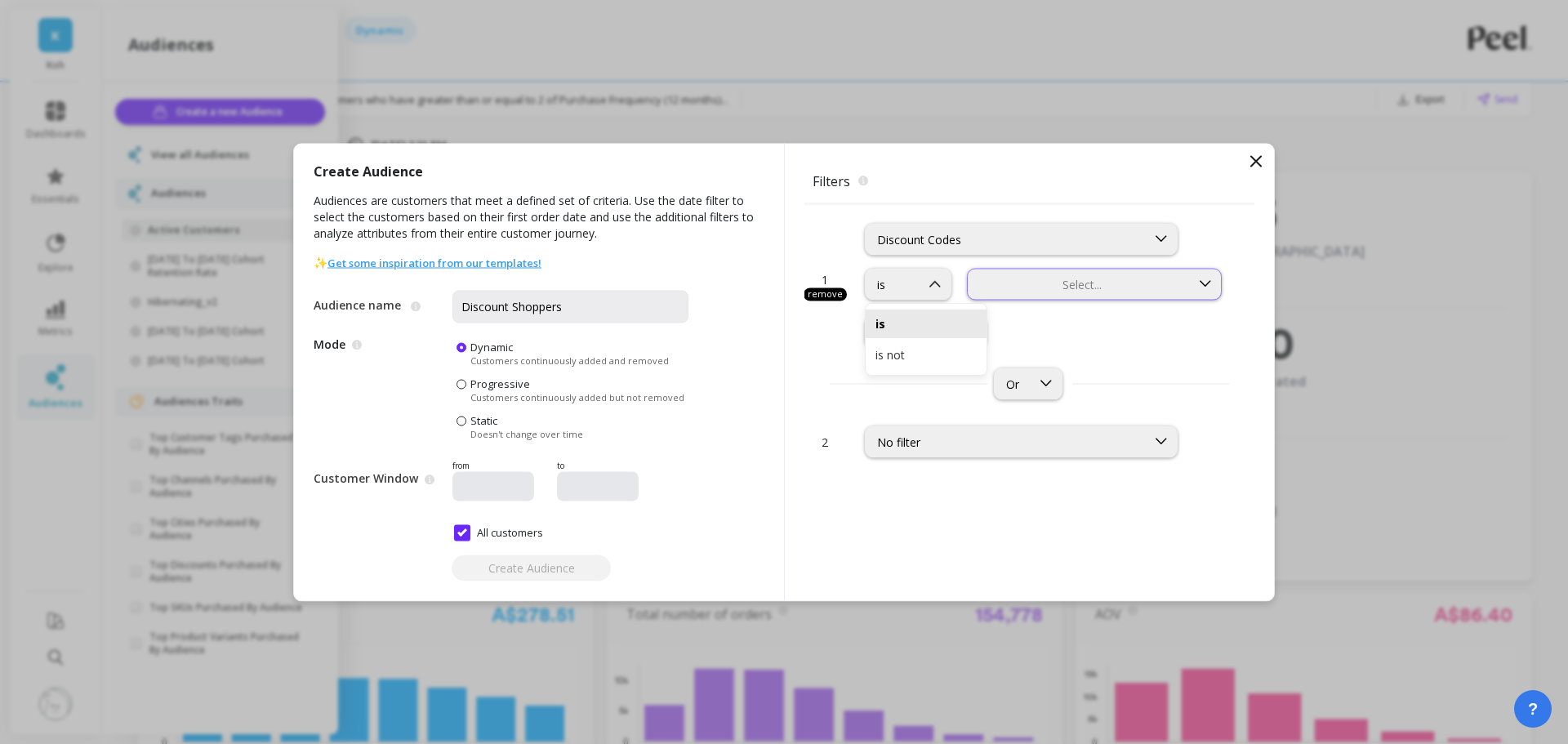 click at bounding box center [1079, 283] 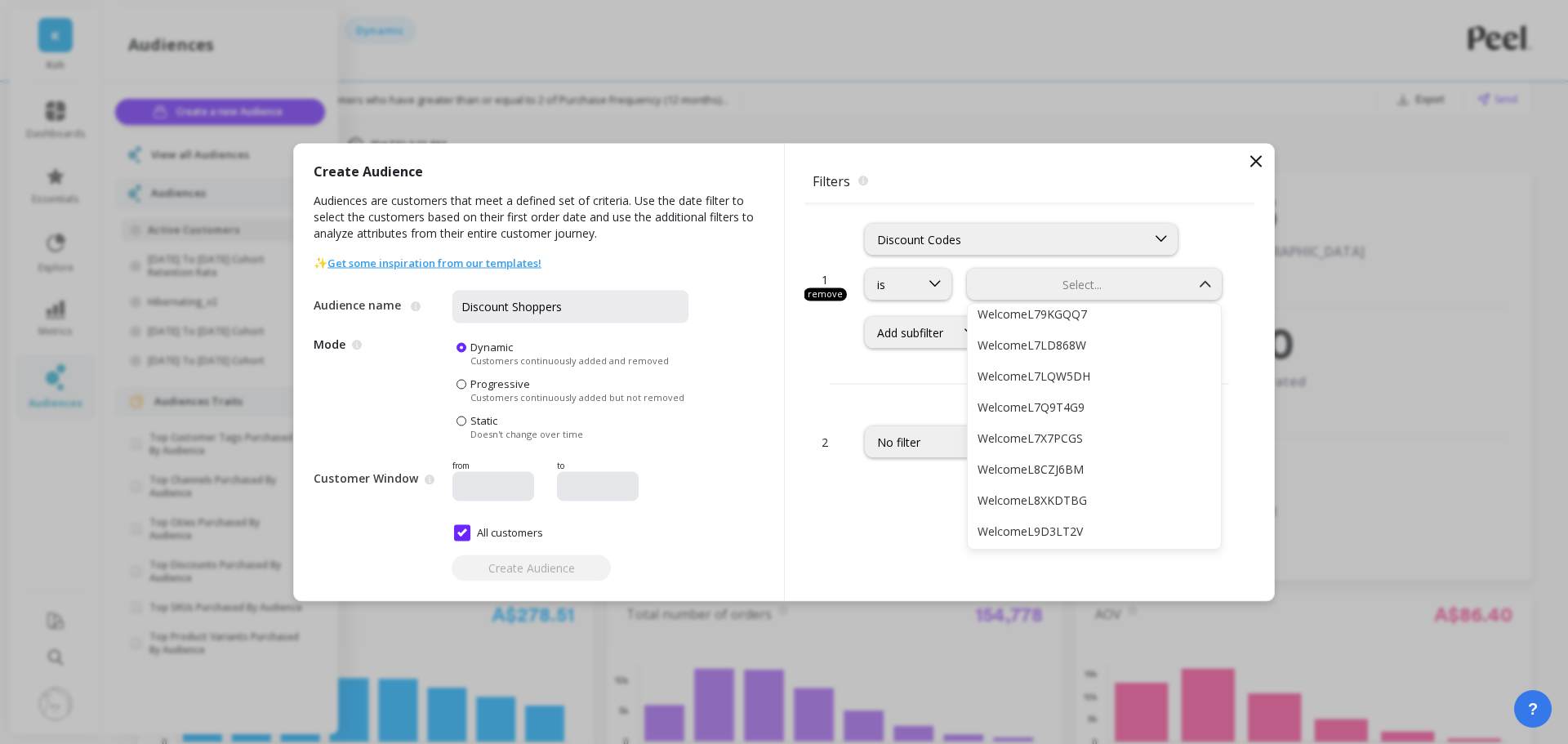 scroll, scrollTop: 99849, scrollLeft: 0, axis: vertical 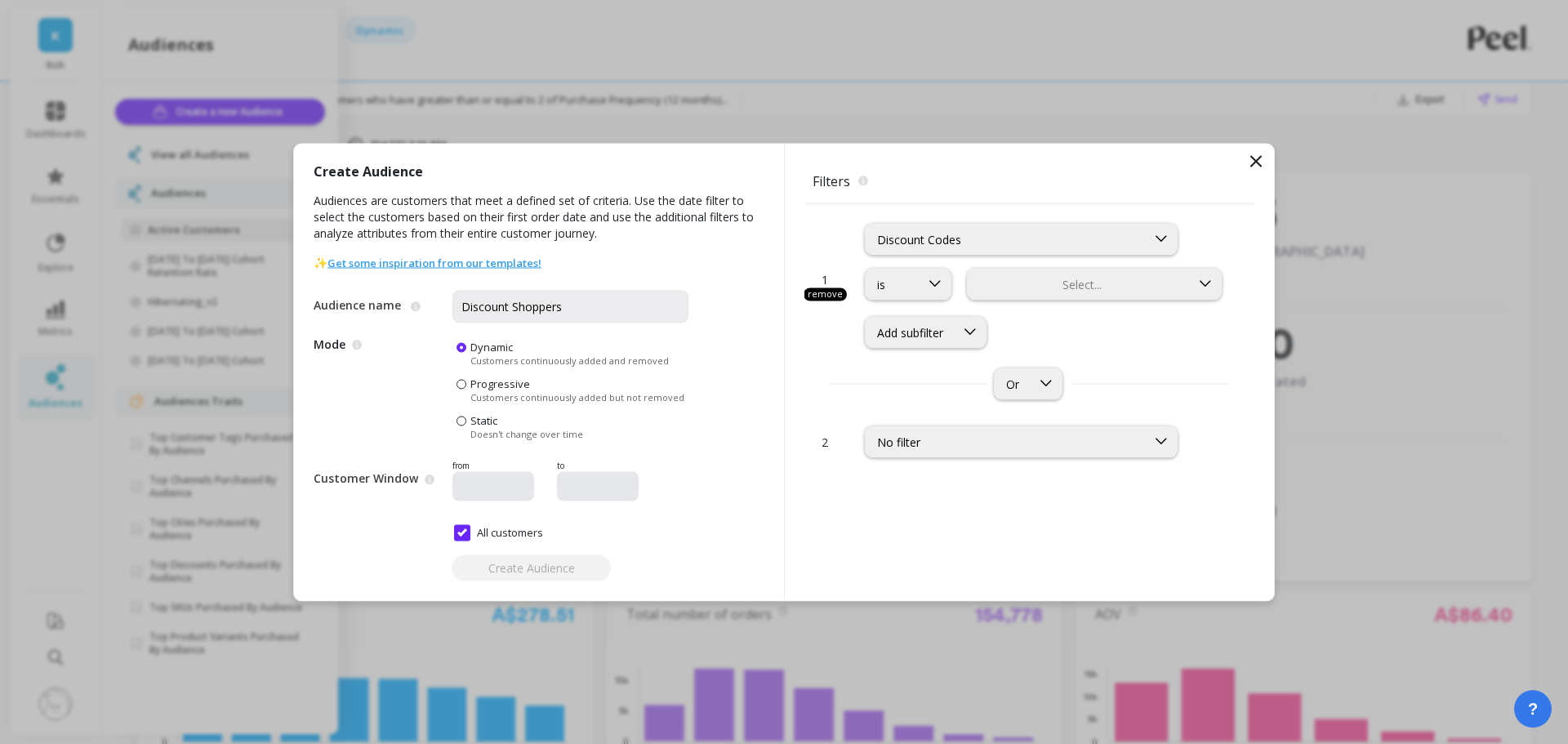 click on "Or" at bounding box center [1029, 383] 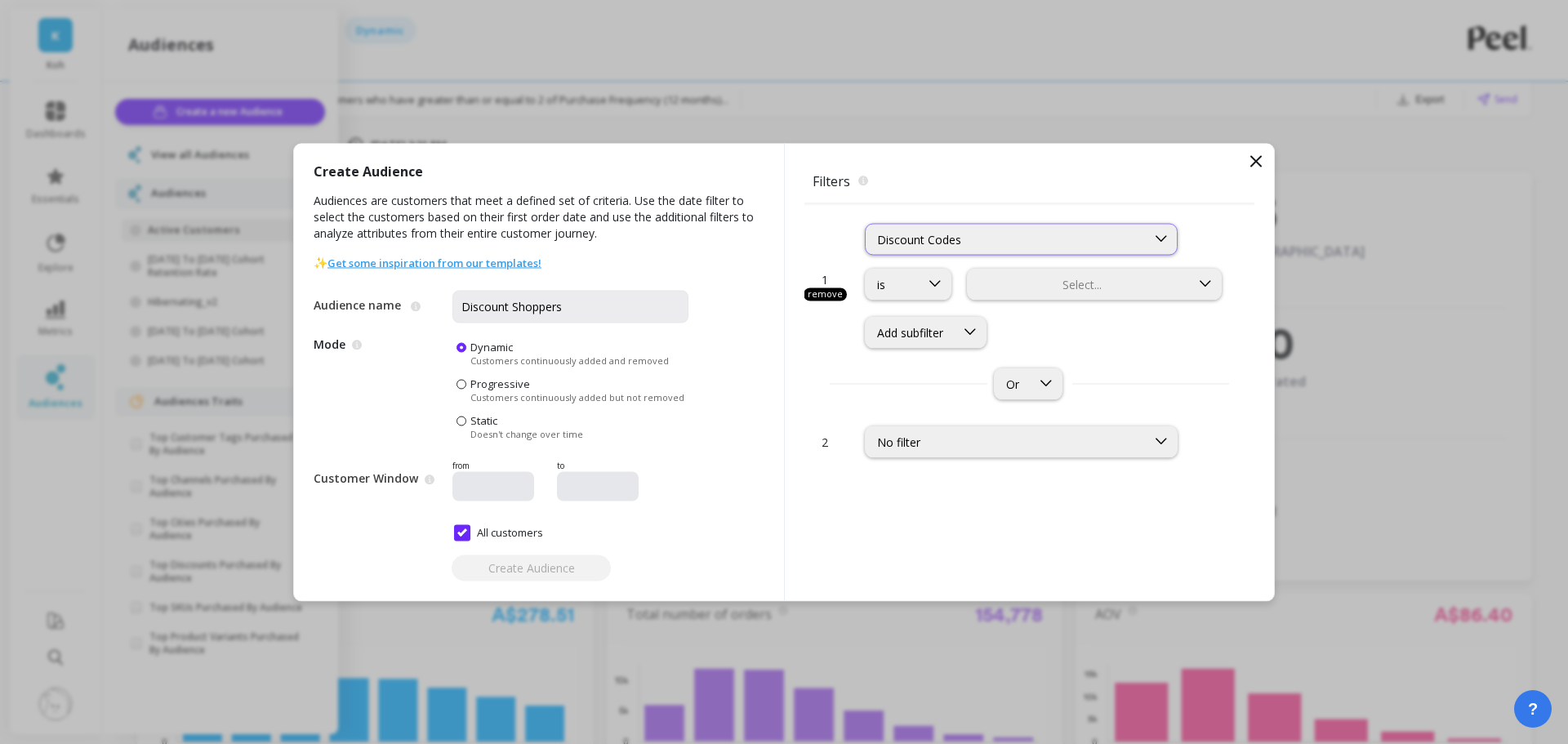 click on "Discount Codes" at bounding box center (1005, 238) 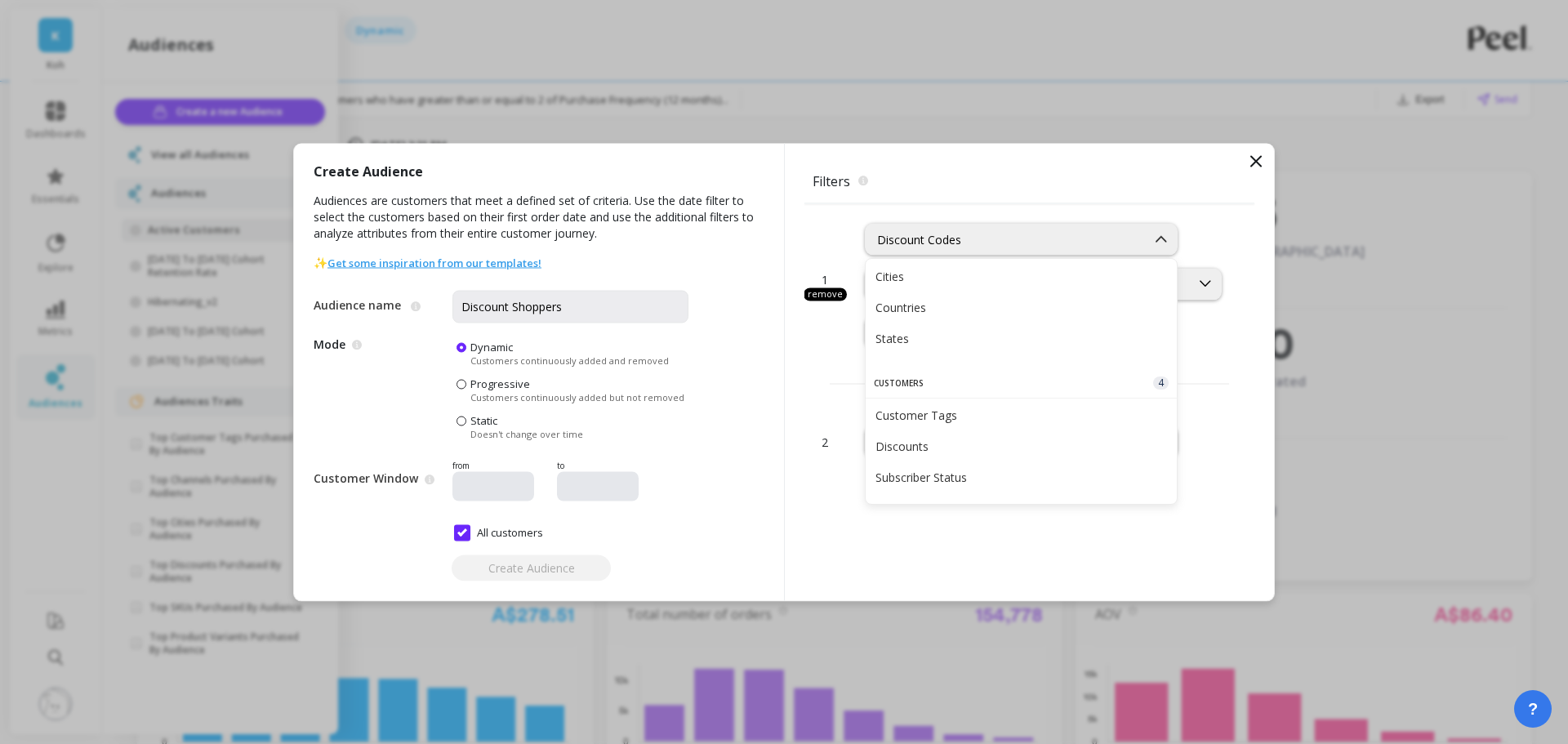 scroll, scrollTop: 812, scrollLeft: 0, axis: vertical 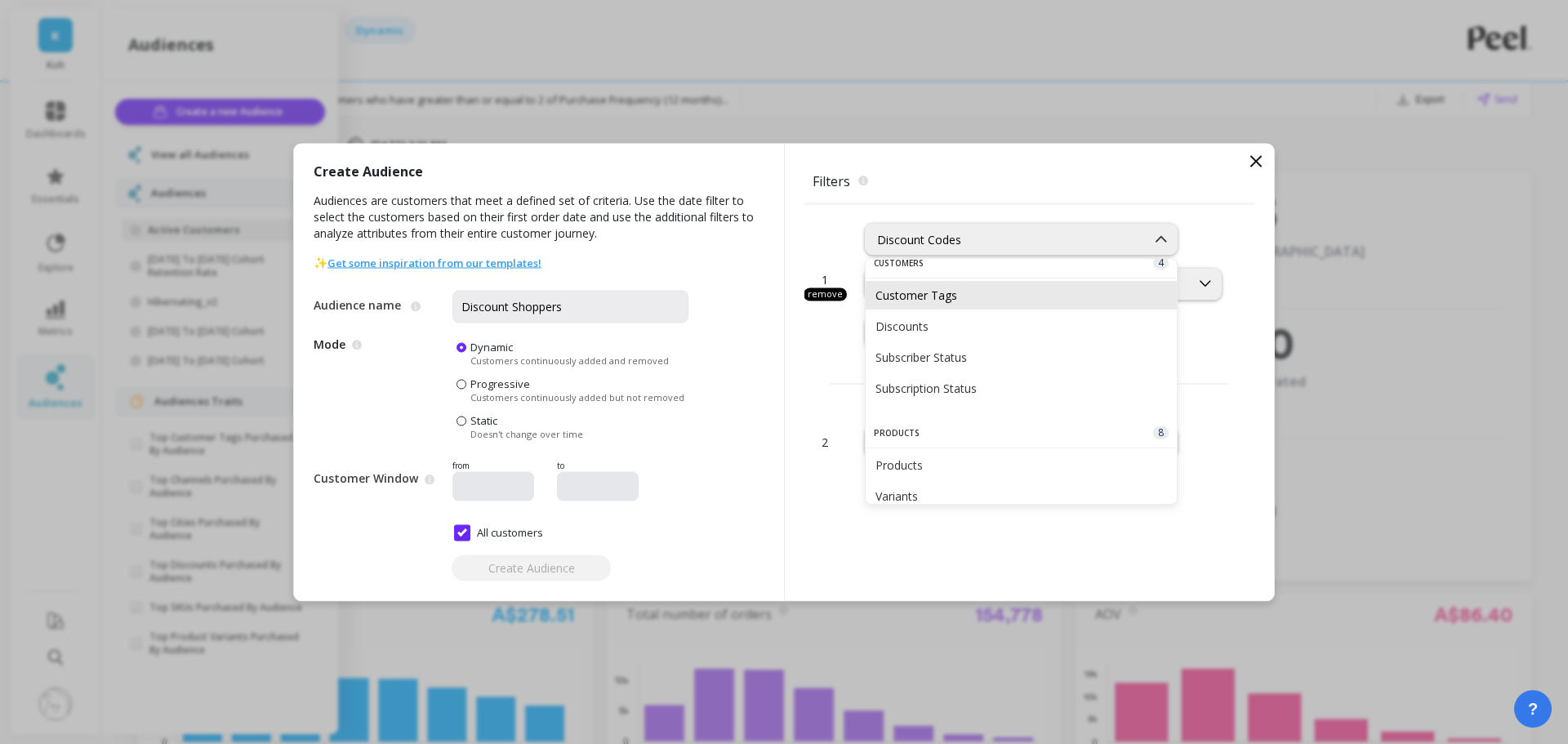 click on "Customer Tags" at bounding box center (1021, 295) 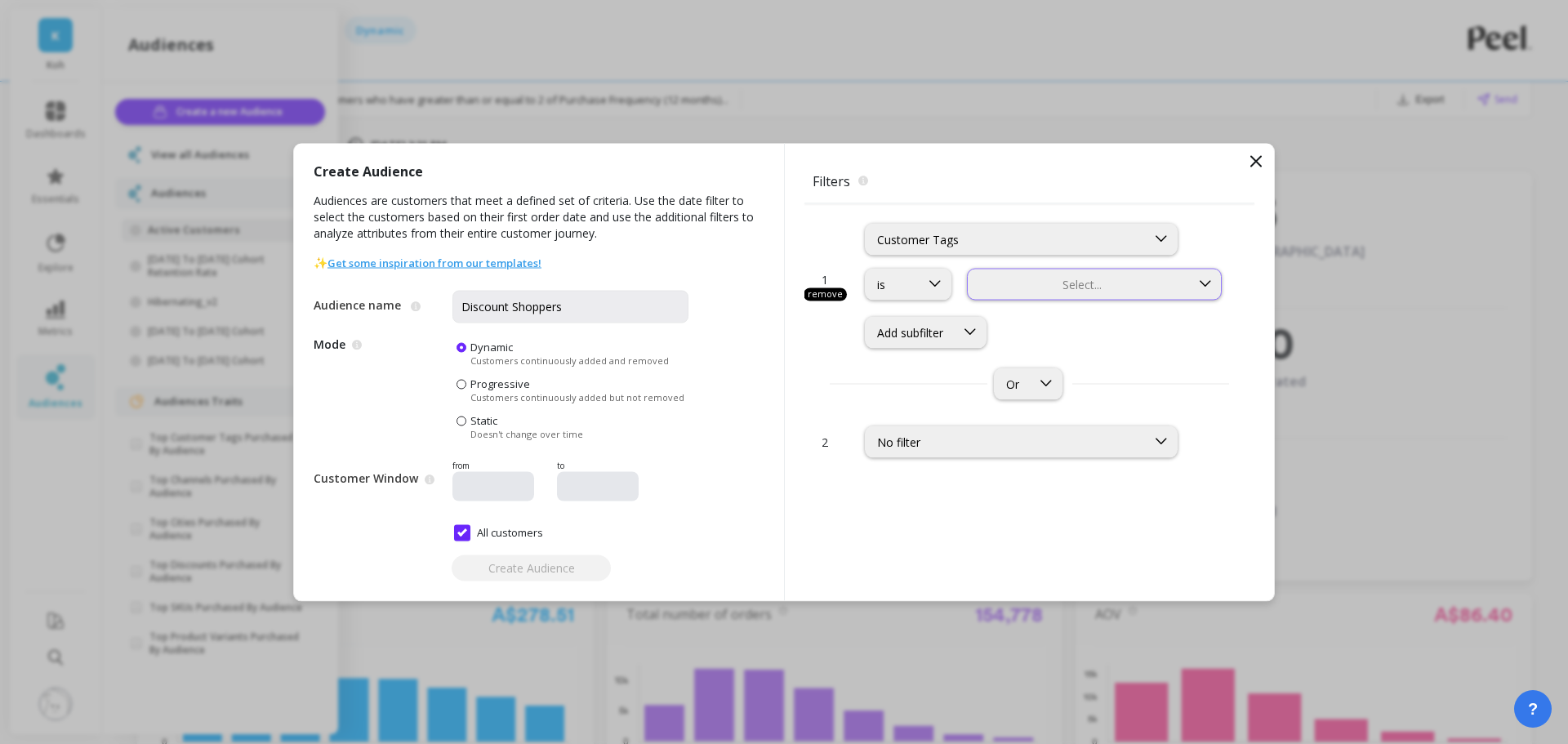click at bounding box center (1079, 283) 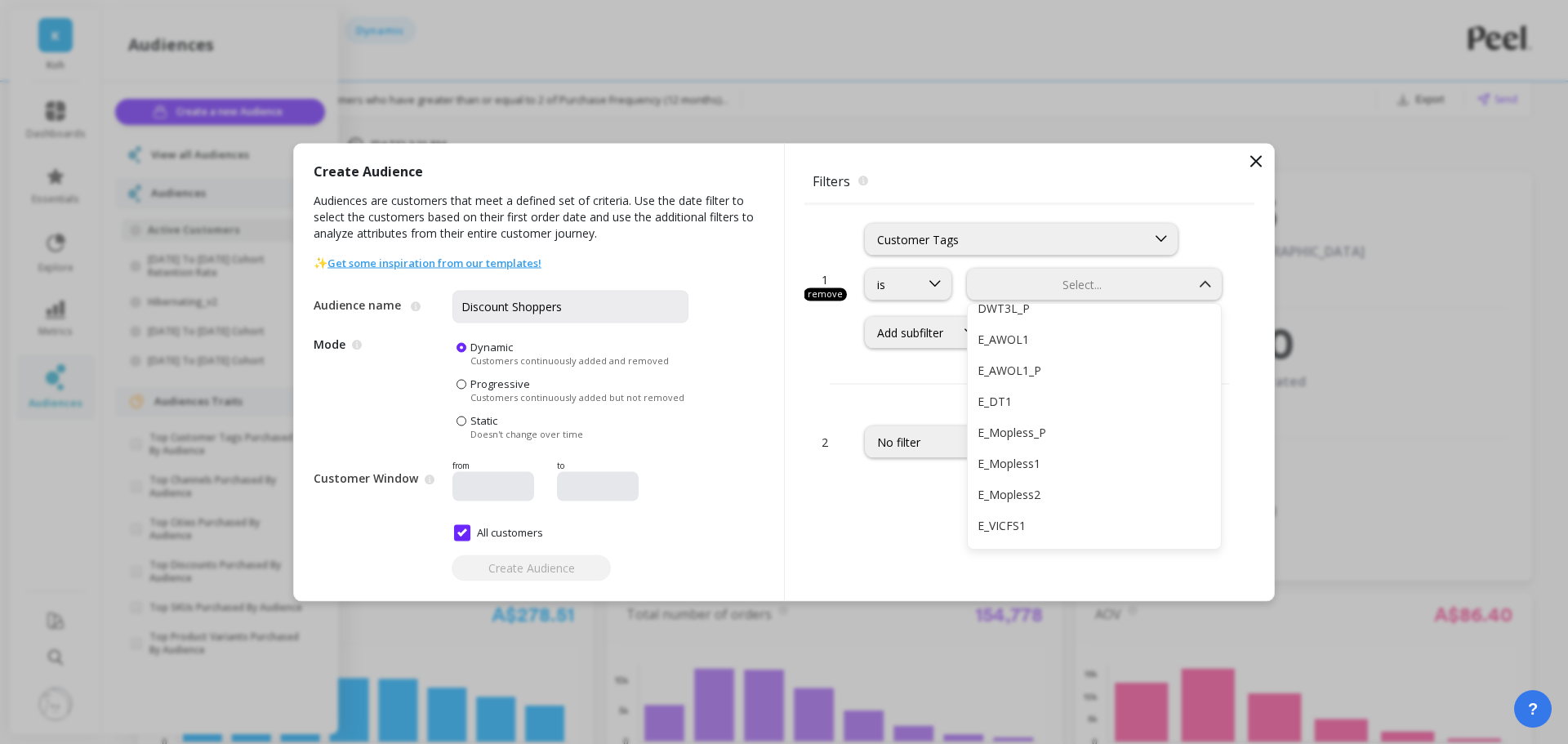 scroll, scrollTop: 831, scrollLeft: 0, axis: vertical 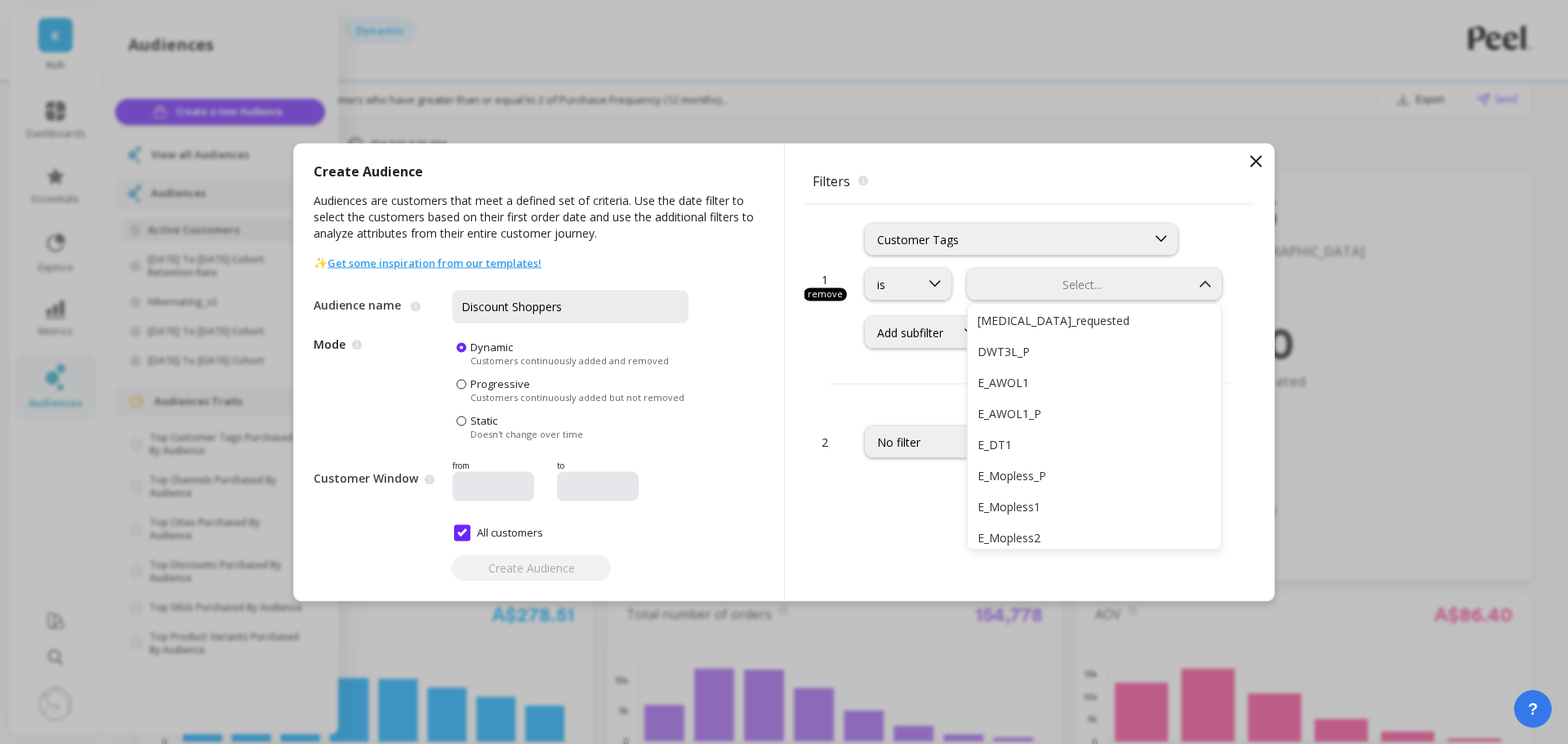 click on "Customer Tags" at bounding box center [1045, 238] 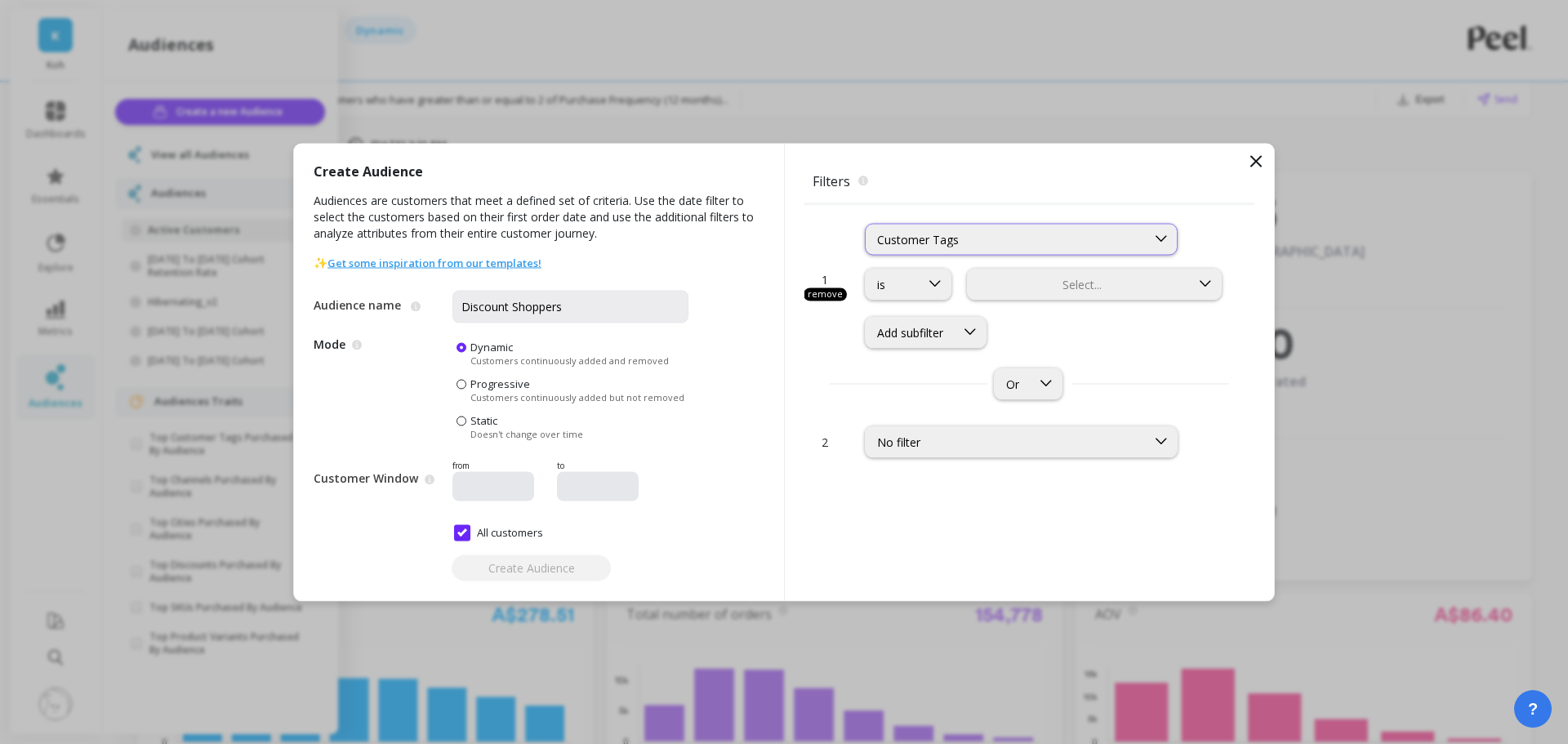 click on "Customer Tags" at bounding box center [1021, 238] 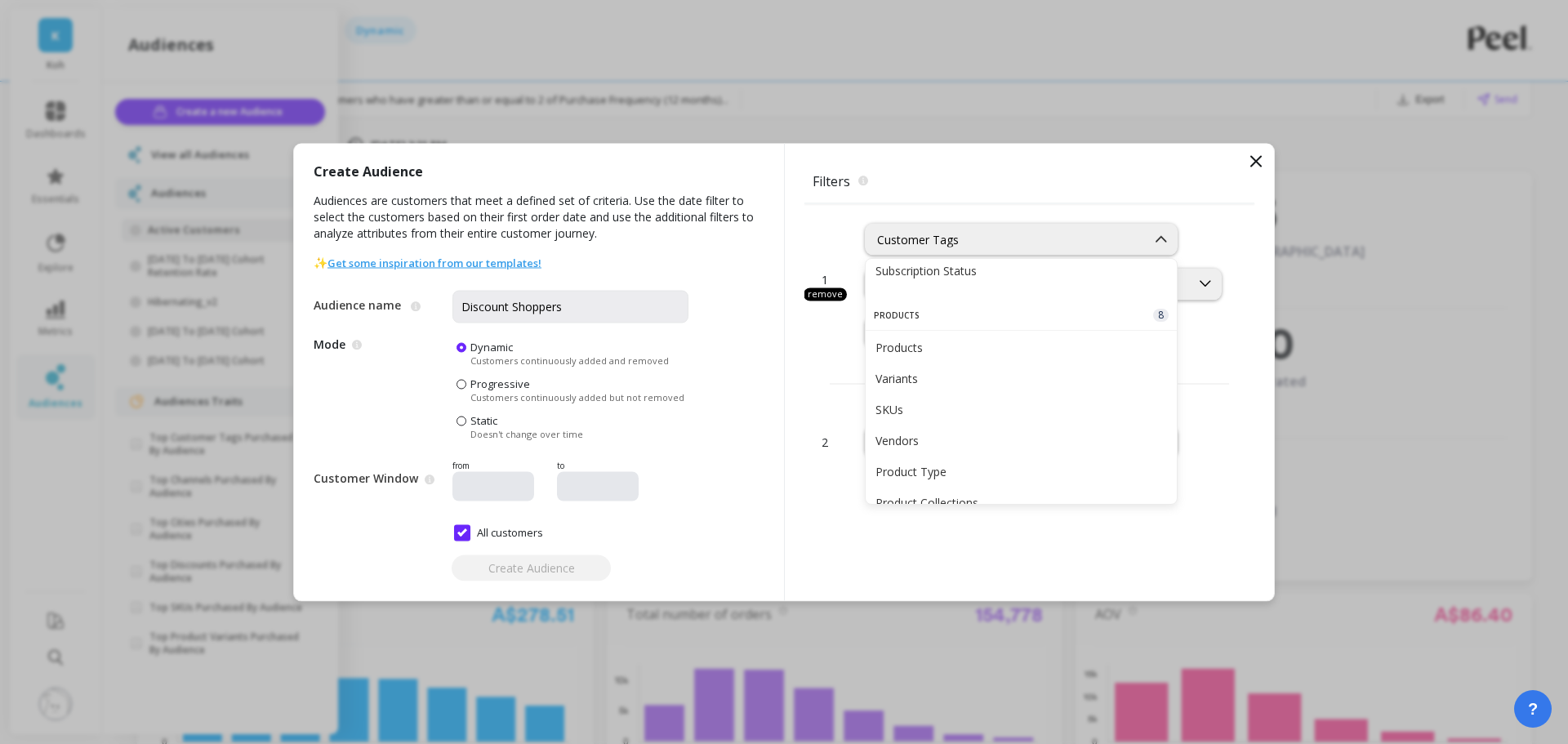 scroll, scrollTop: 971, scrollLeft: 0, axis: vertical 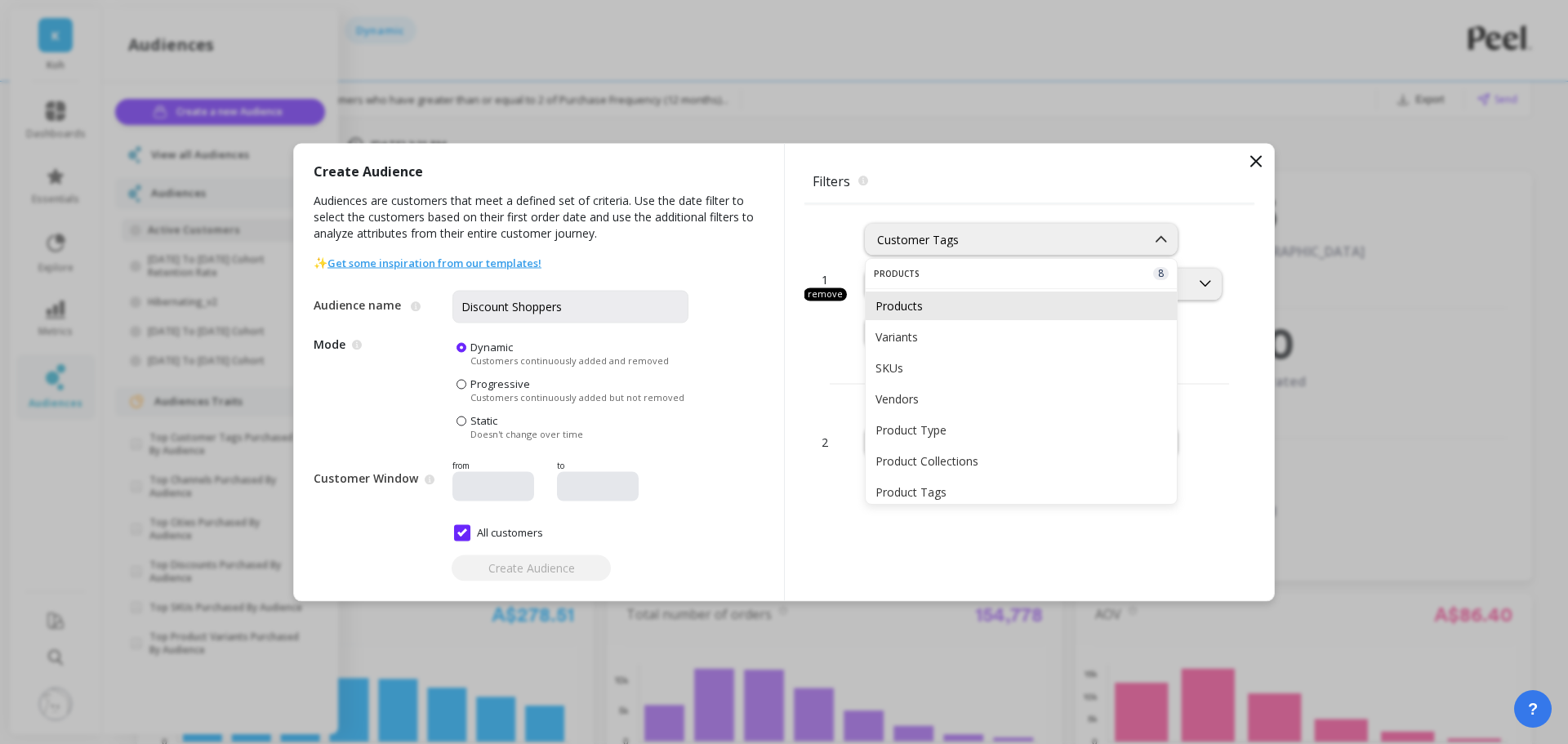 click on "Products" at bounding box center (1021, 305) 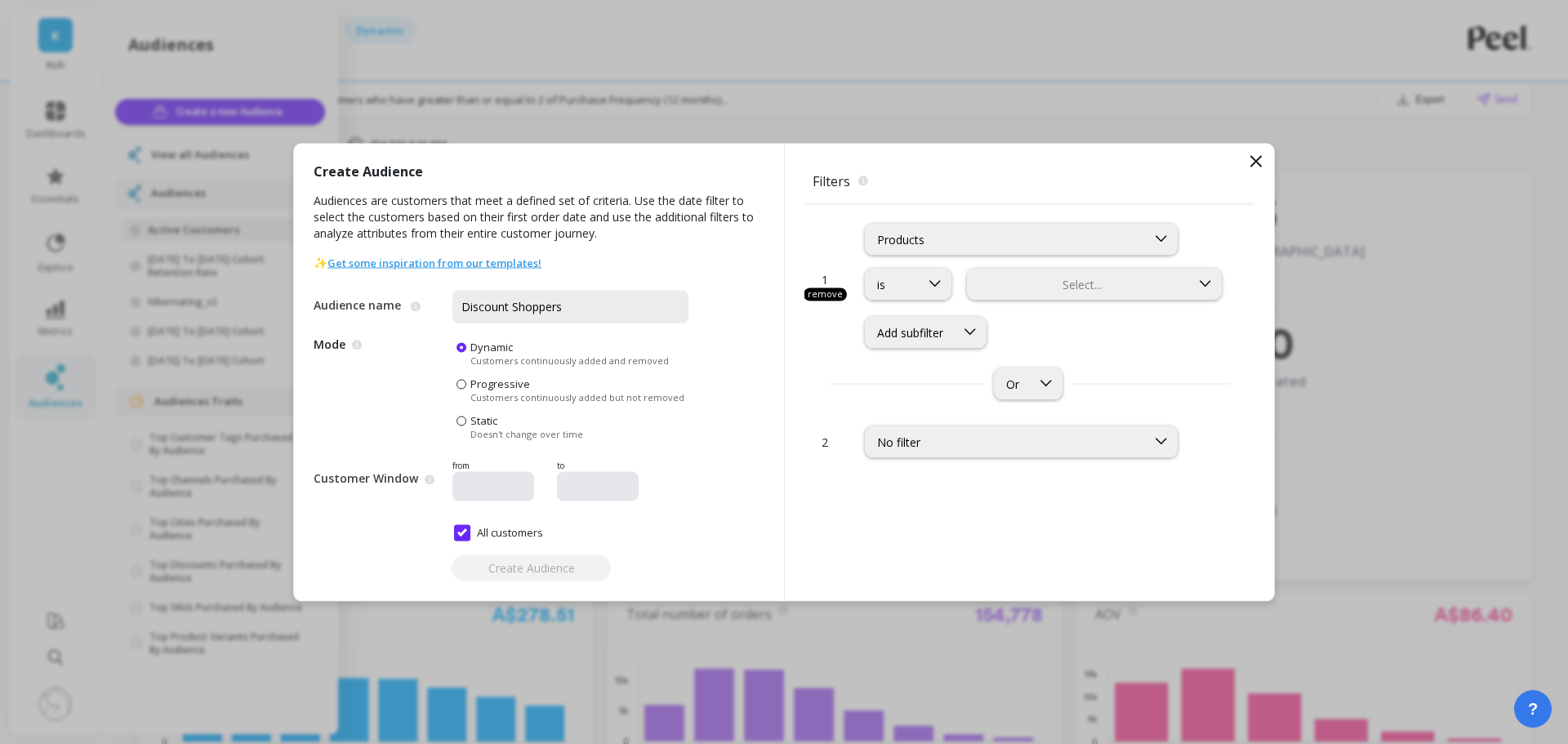 click on "Add subfilter" at bounding box center (1045, 332) 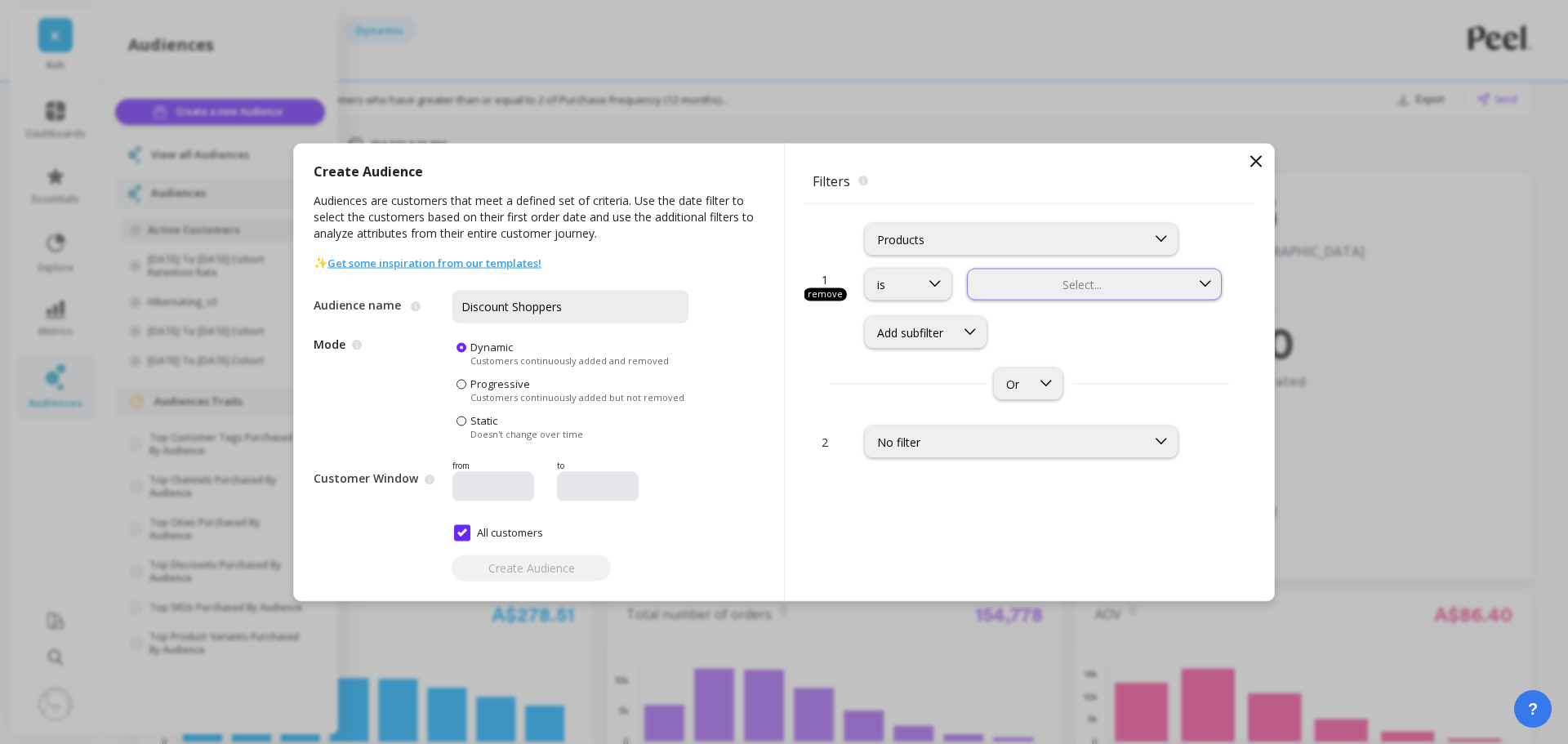 click at bounding box center [1079, 283] 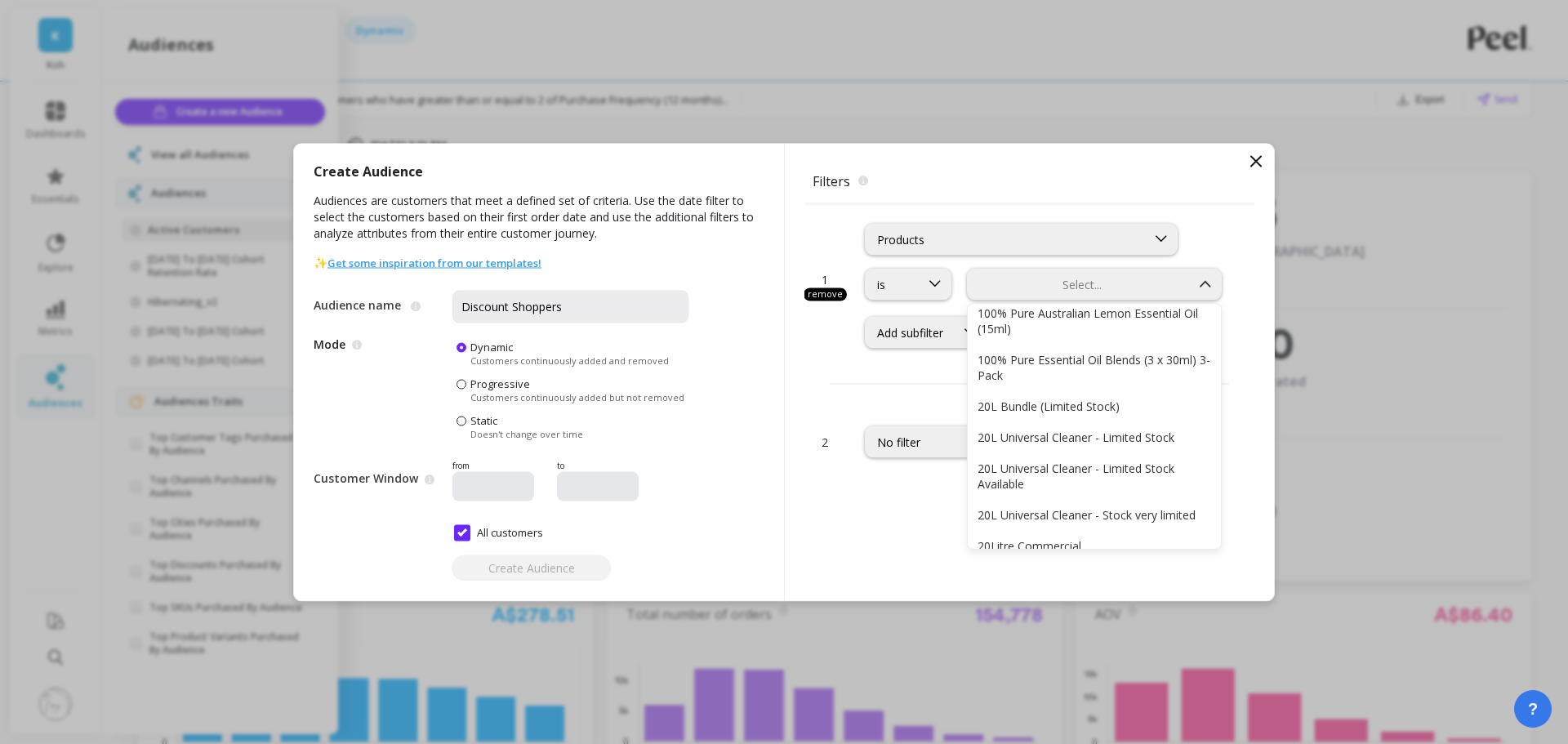 scroll, scrollTop: 408, scrollLeft: 0, axis: vertical 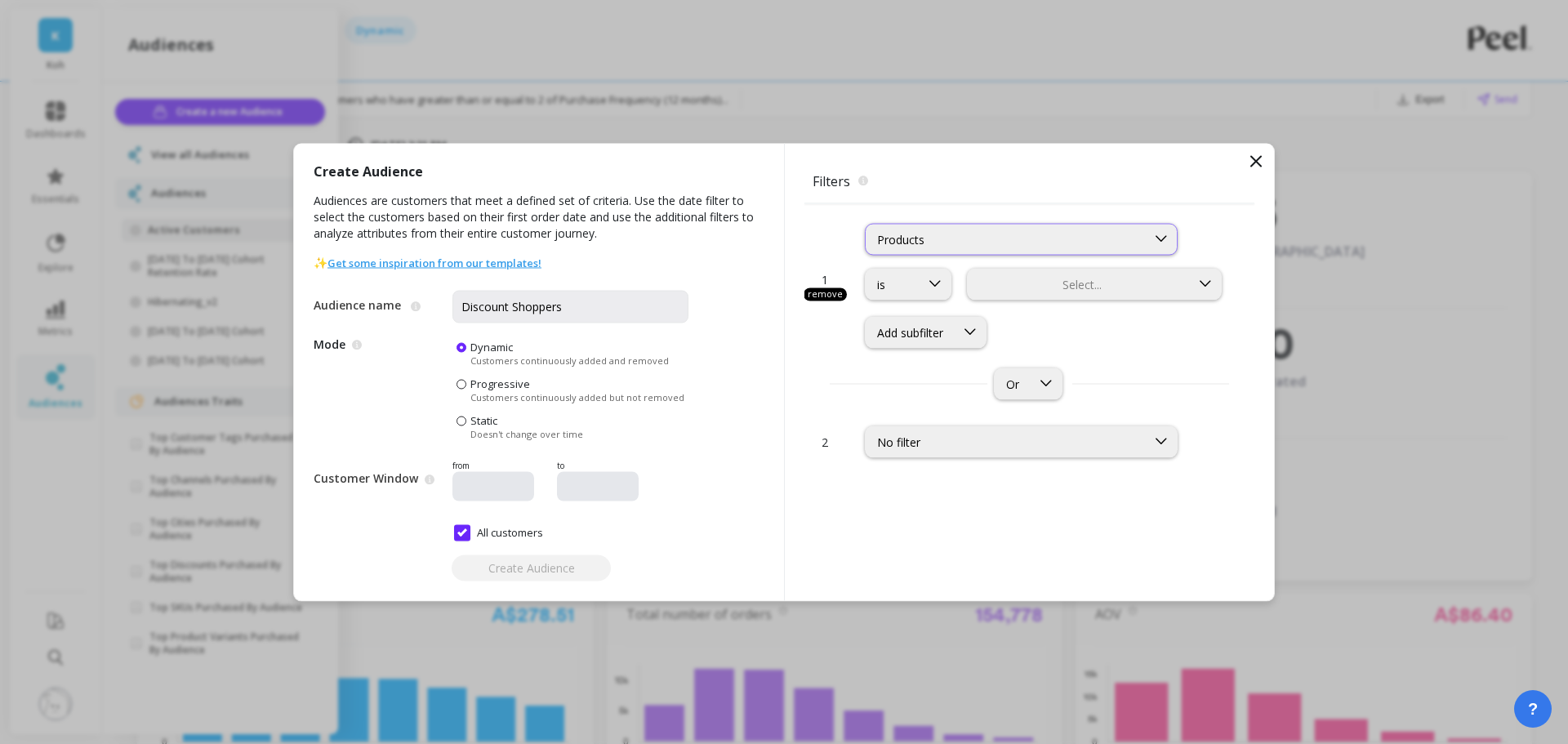 click on "Products" at bounding box center (1005, 238) 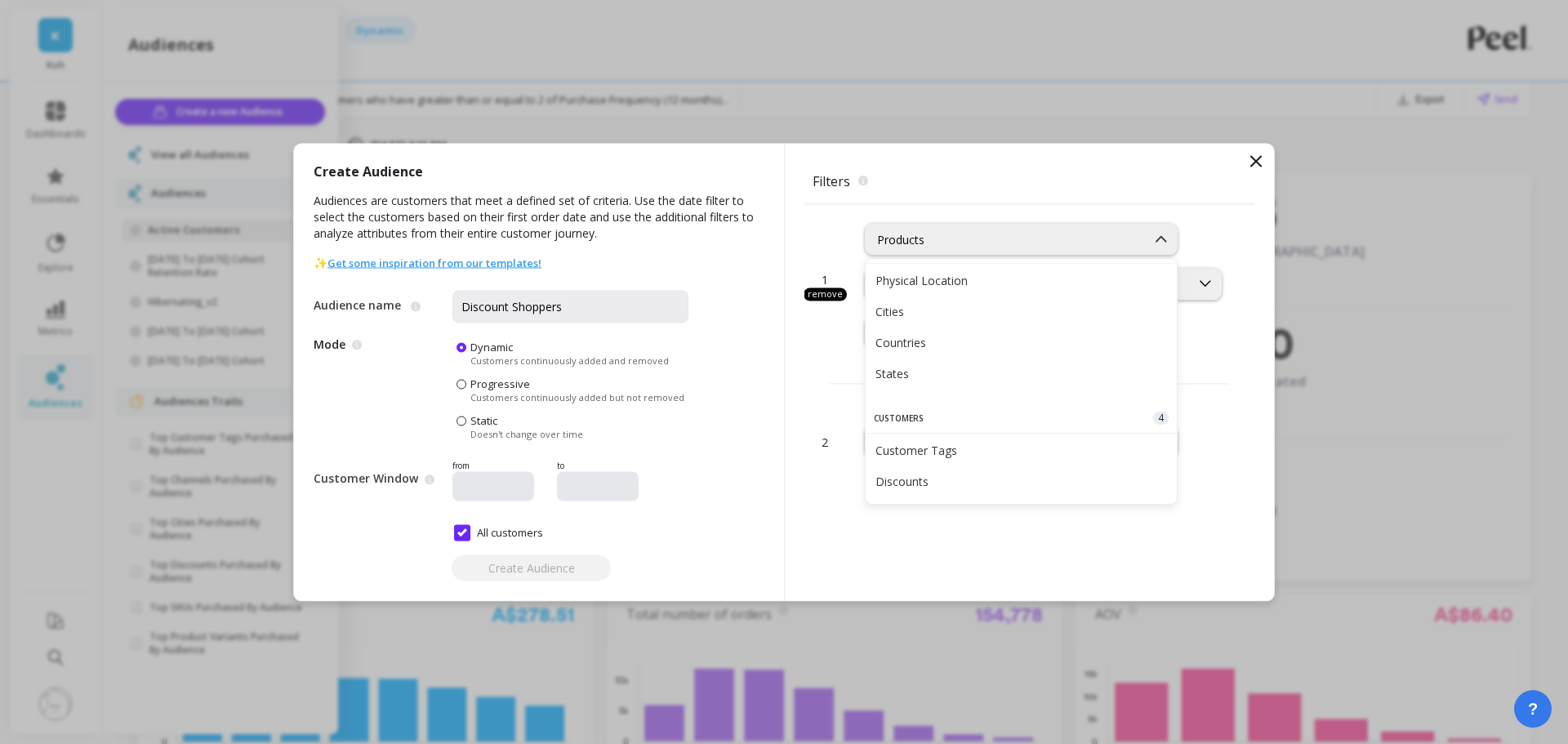scroll, scrollTop: 698, scrollLeft: 0, axis: vertical 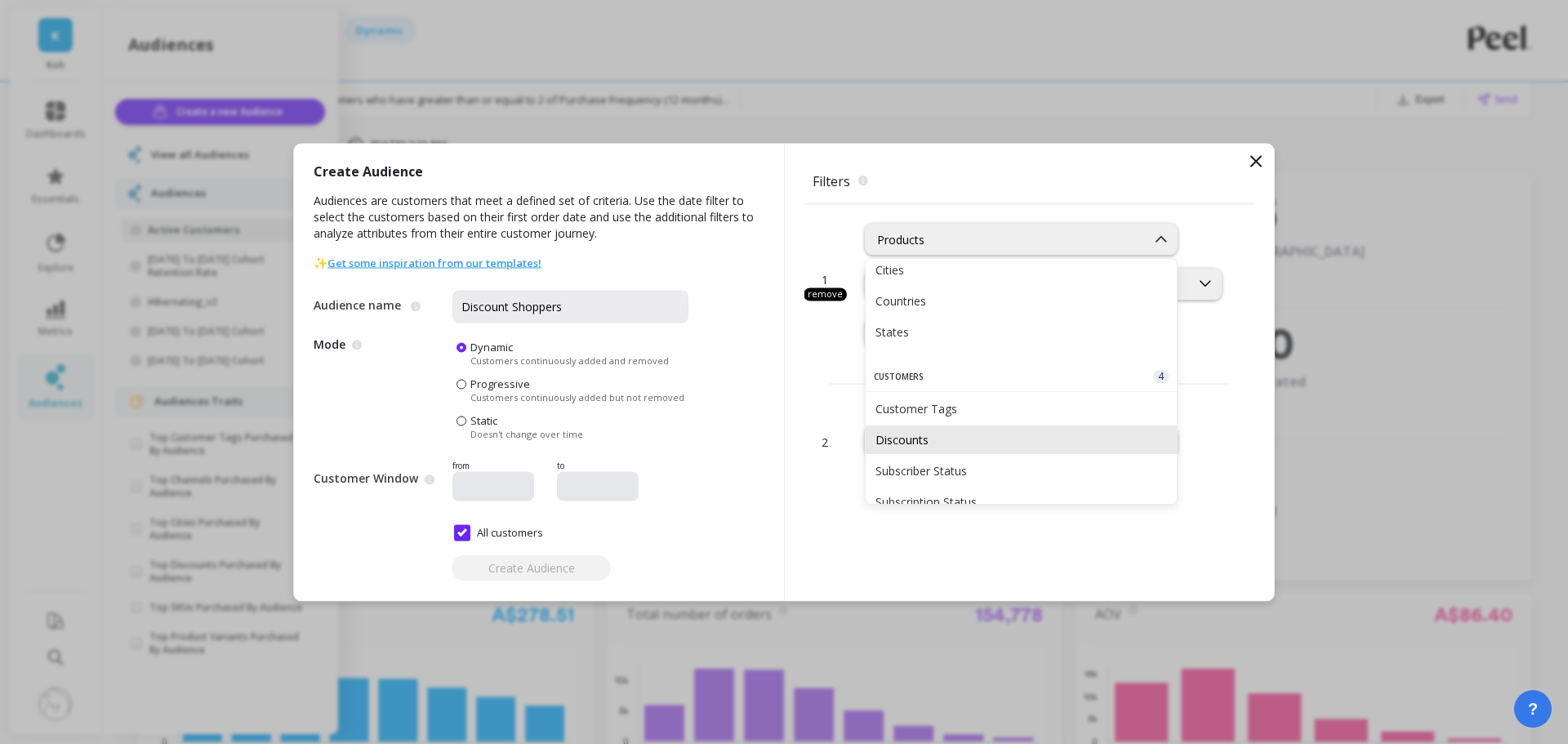 click on "Discounts" at bounding box center [1021, 439] 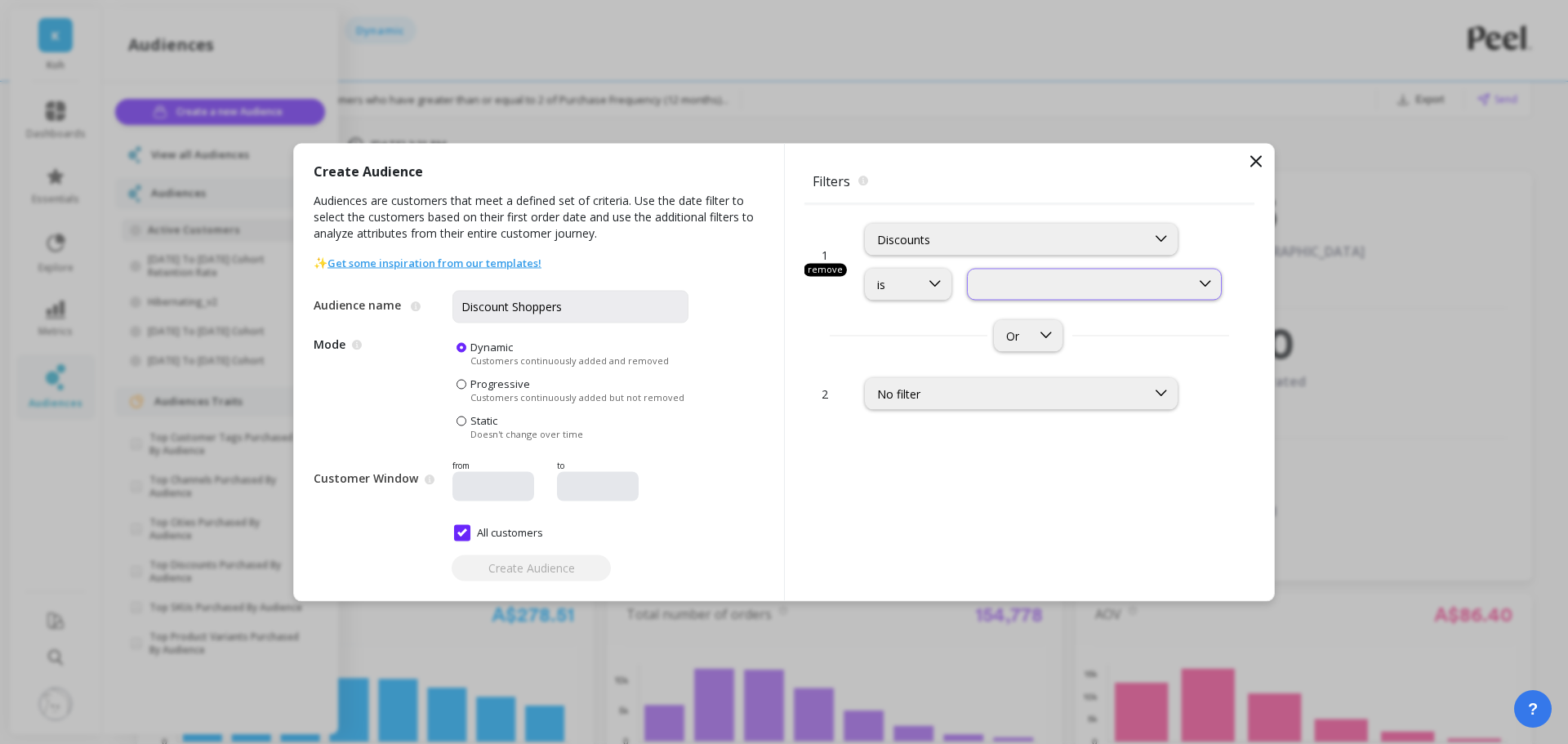 click at bounding box center (1079, 283) 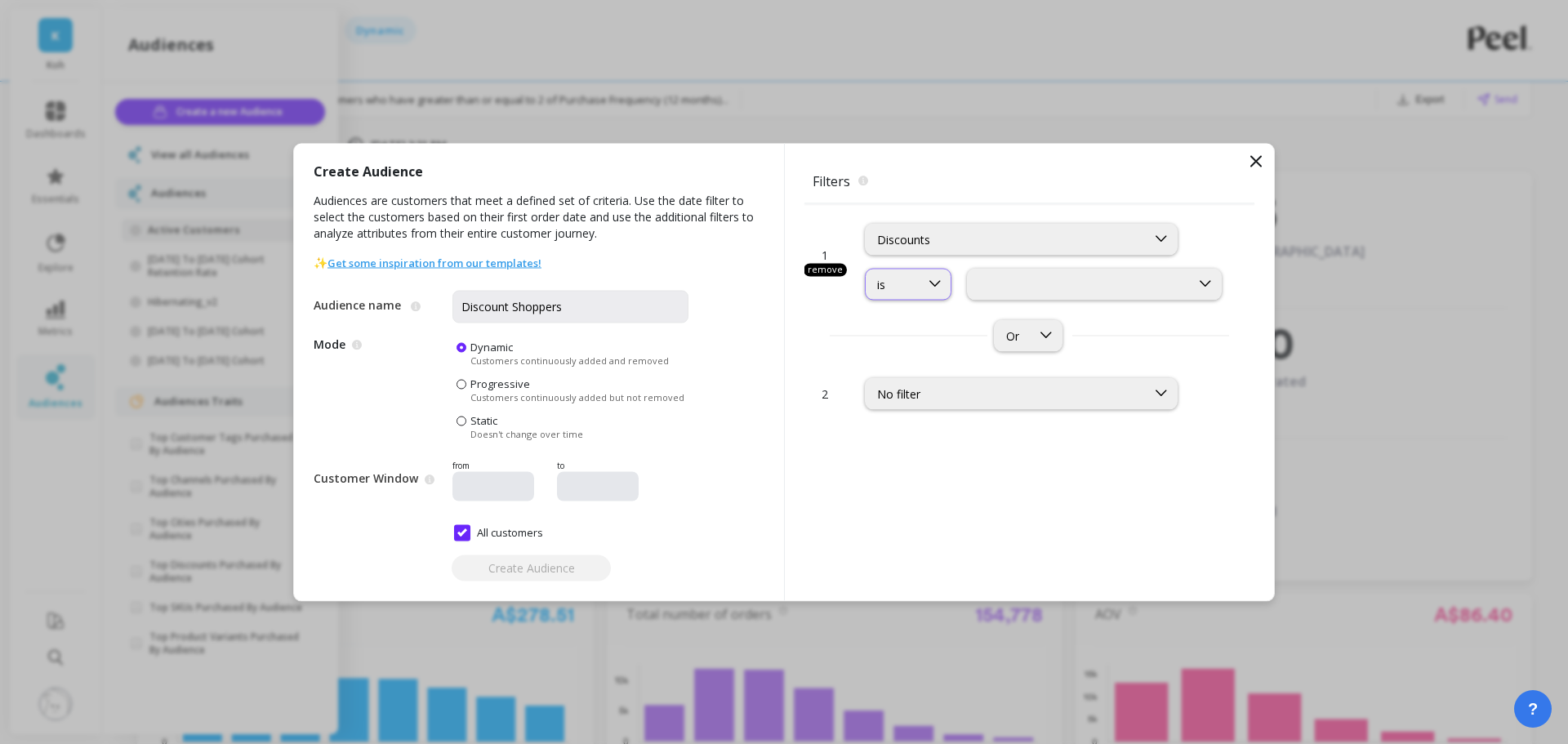 click at bounding box center (935, 283) 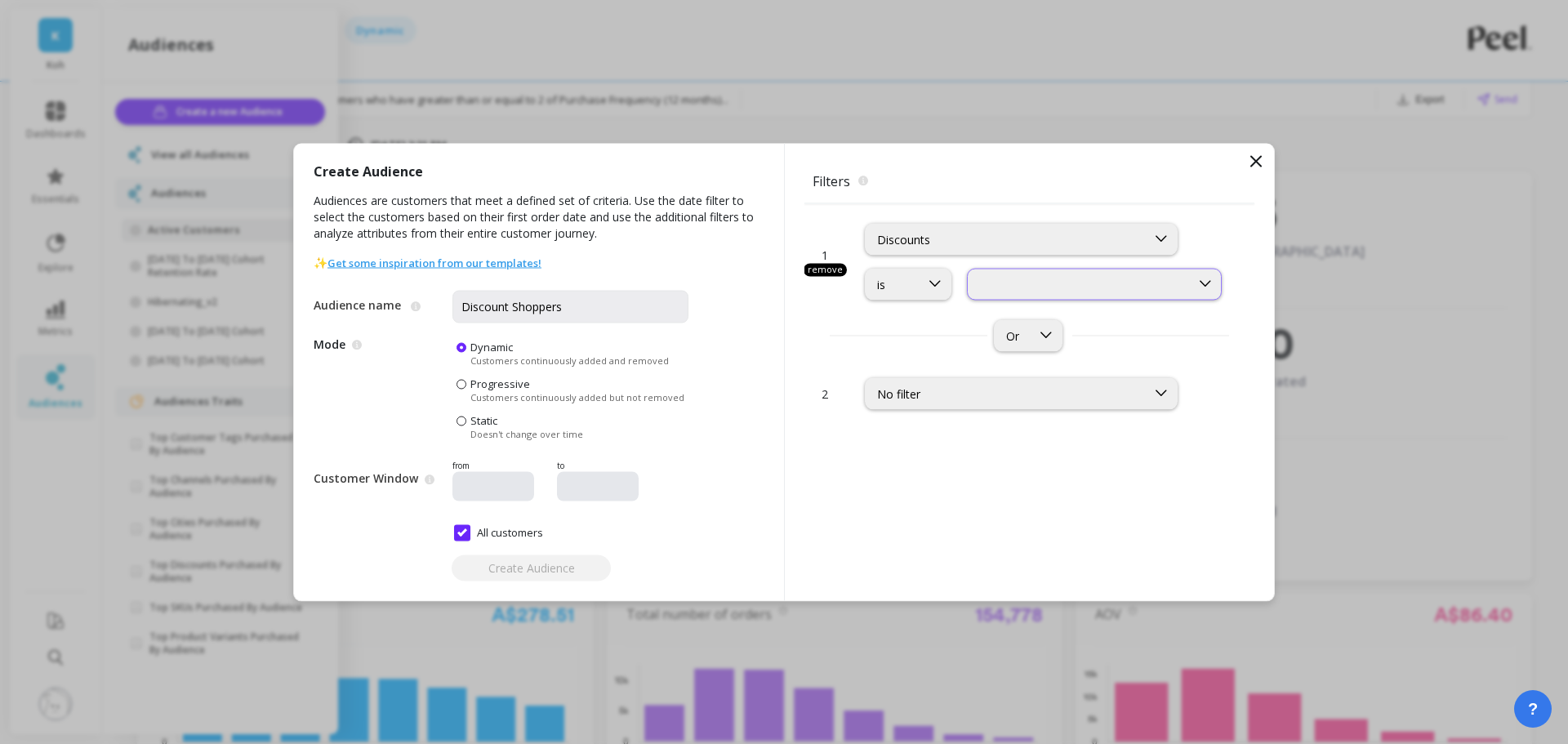 click at bounding box center [1079, 283] 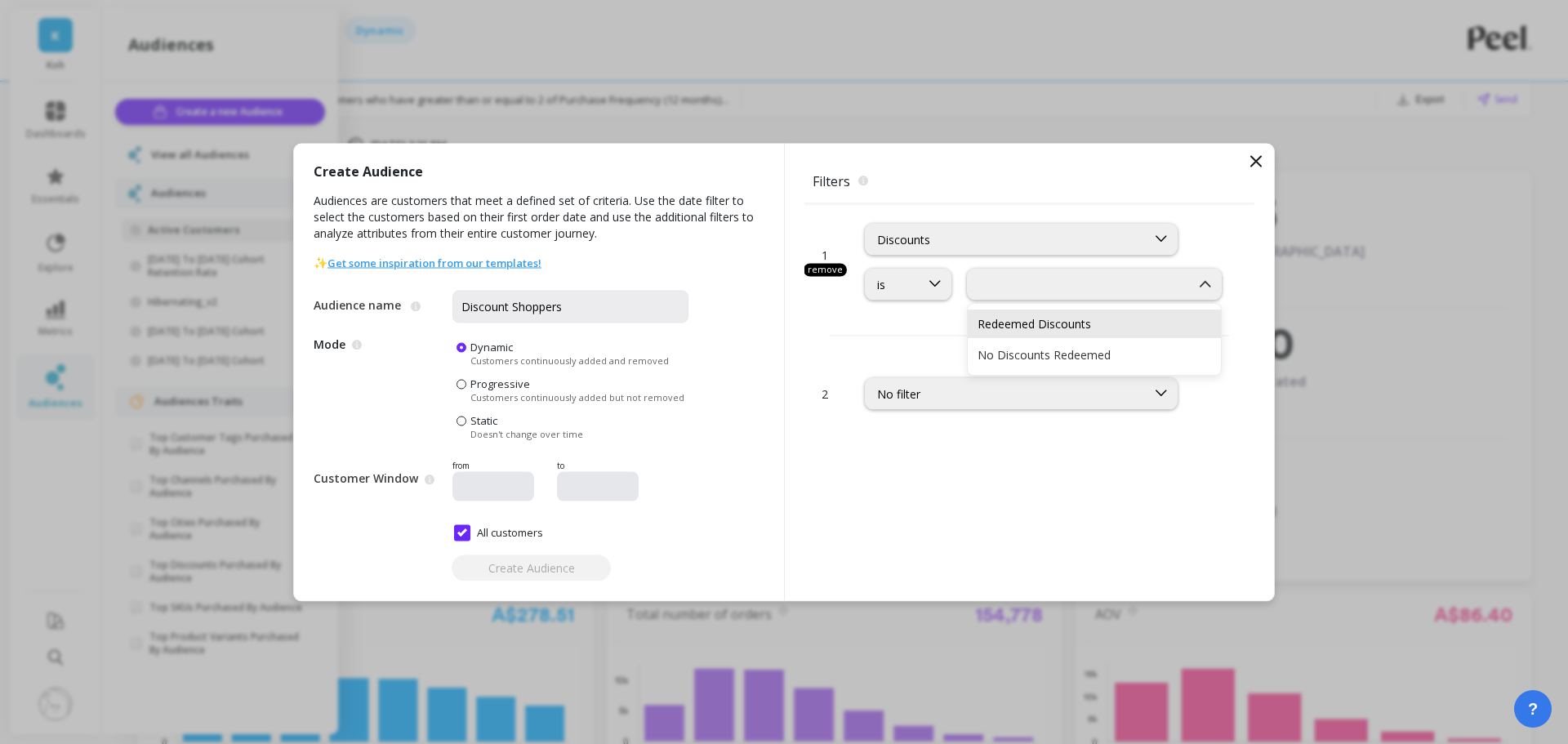 click on "Redeemed Discounts" at bounding box center [1094, 323] 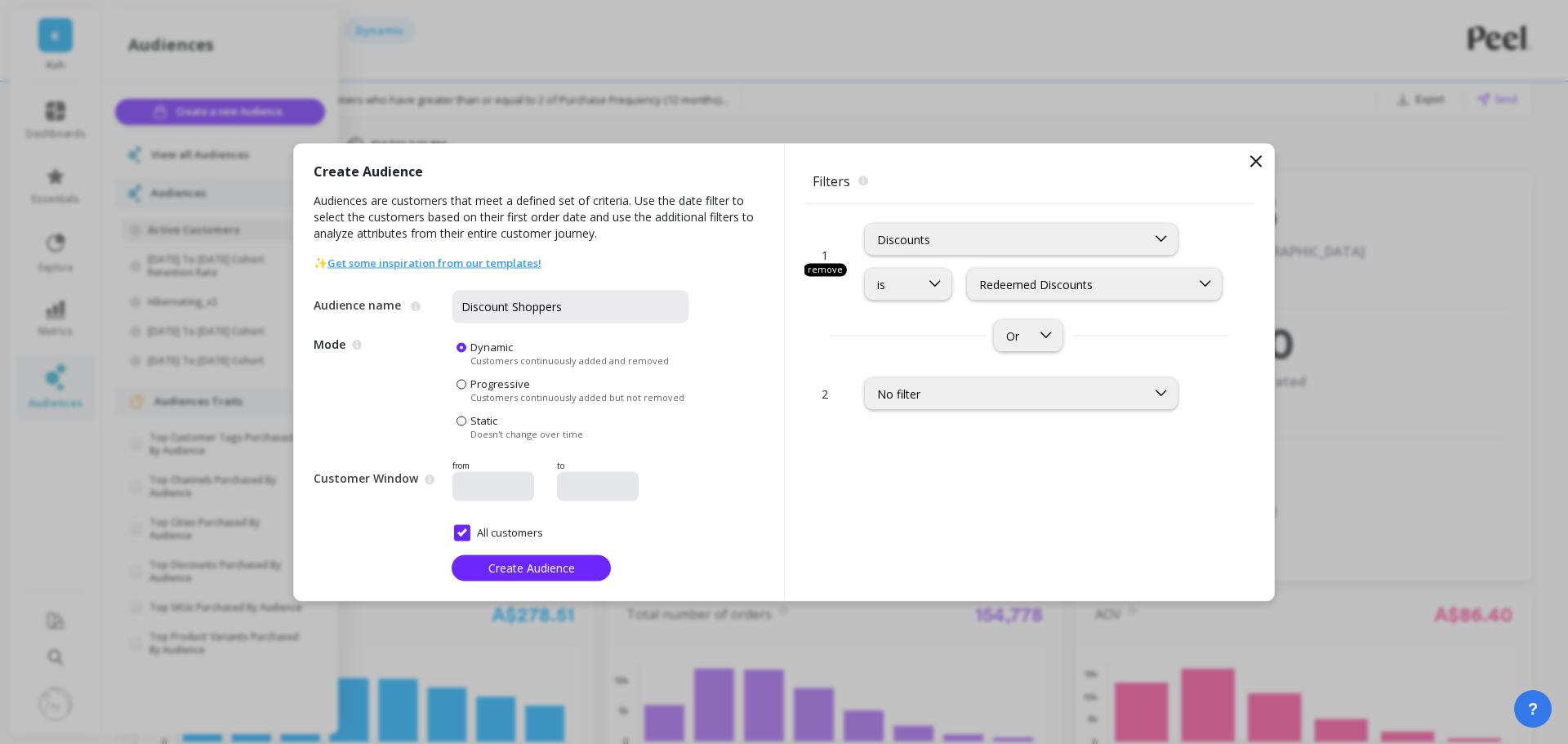 click on "Or" at bounding box center [1029, 335] 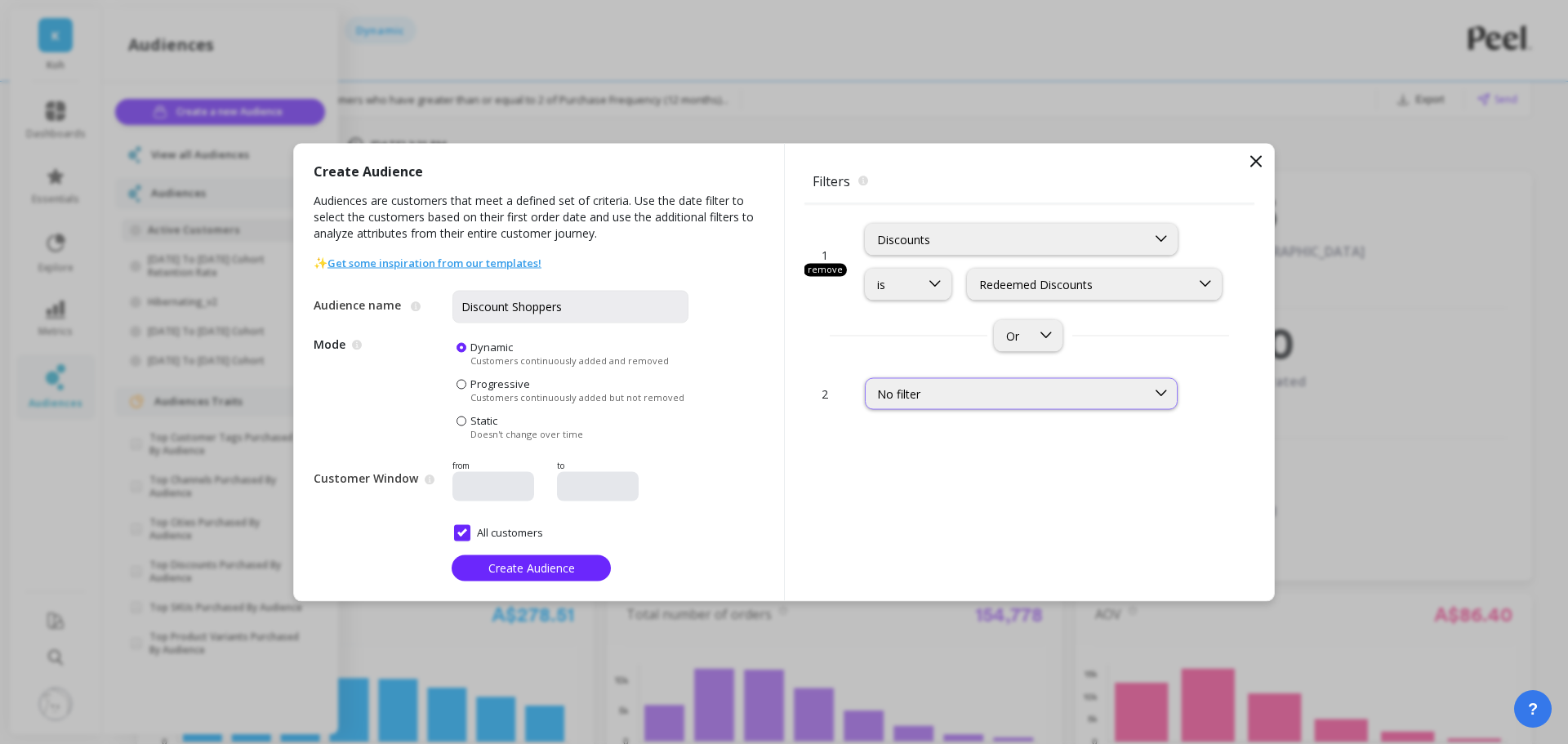 click on "No filter" at bounding box center [1005, 393] 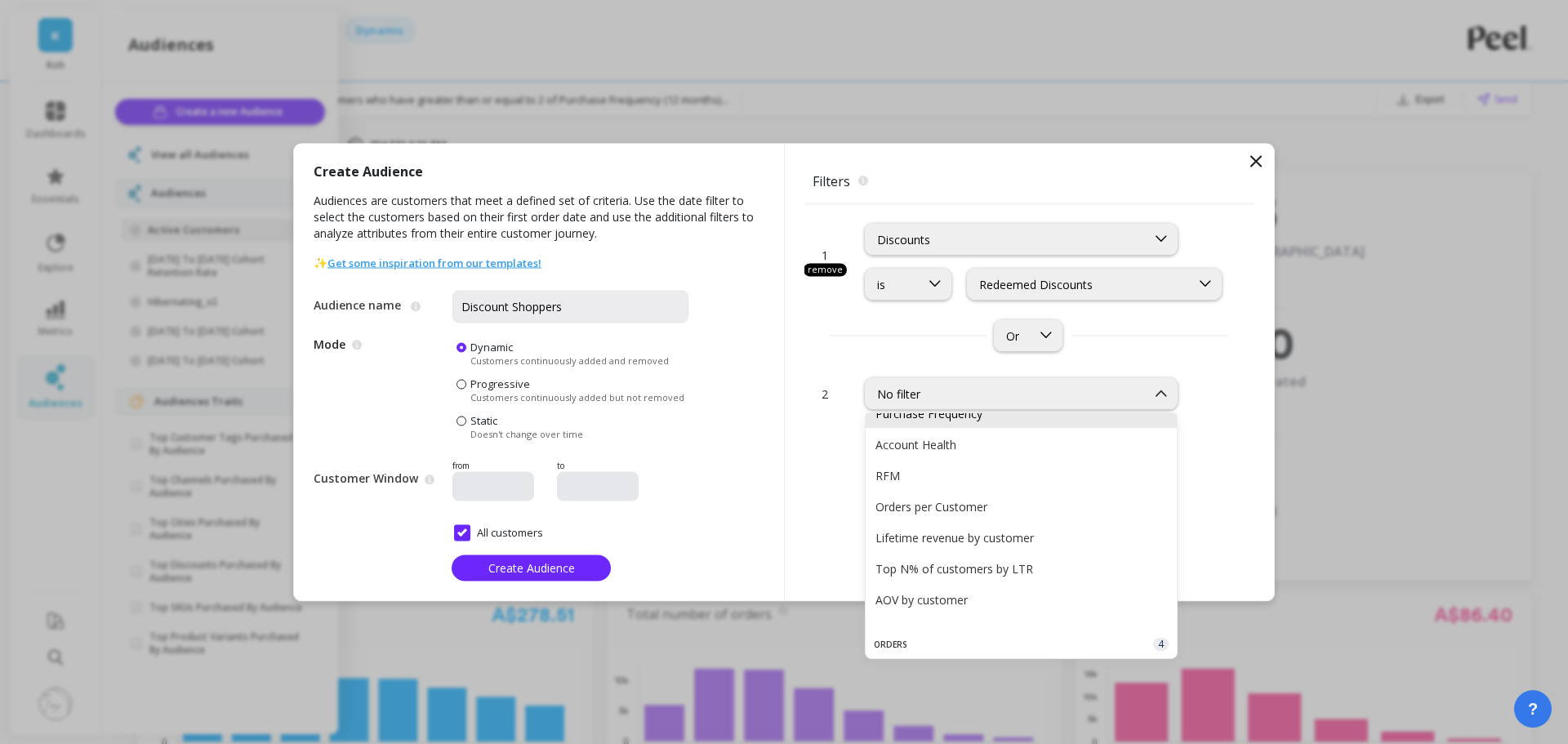 scroll, scrollTop: 0, scrollLeft: 0, axis: both 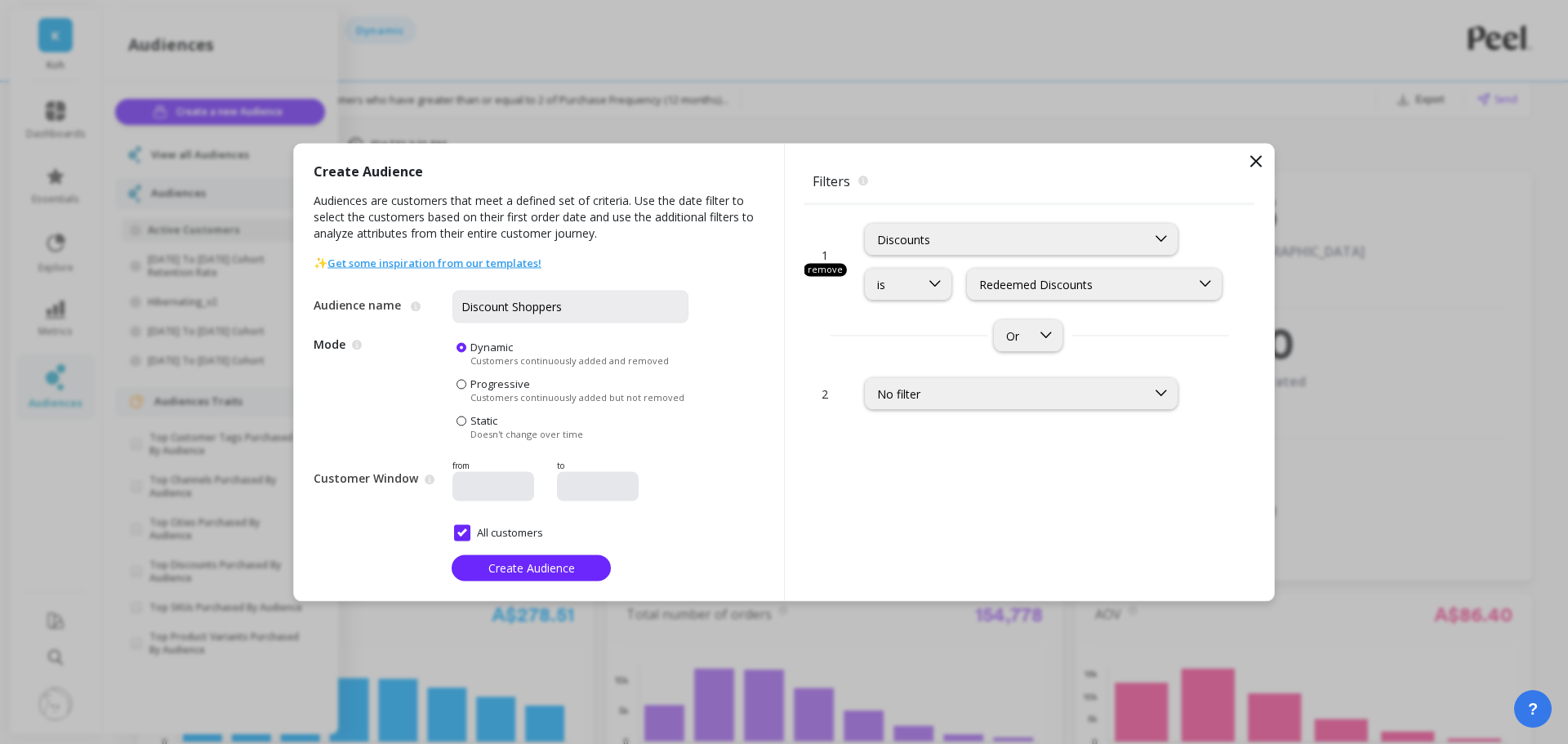 click on "Or" at bounding box center [1029, 335] 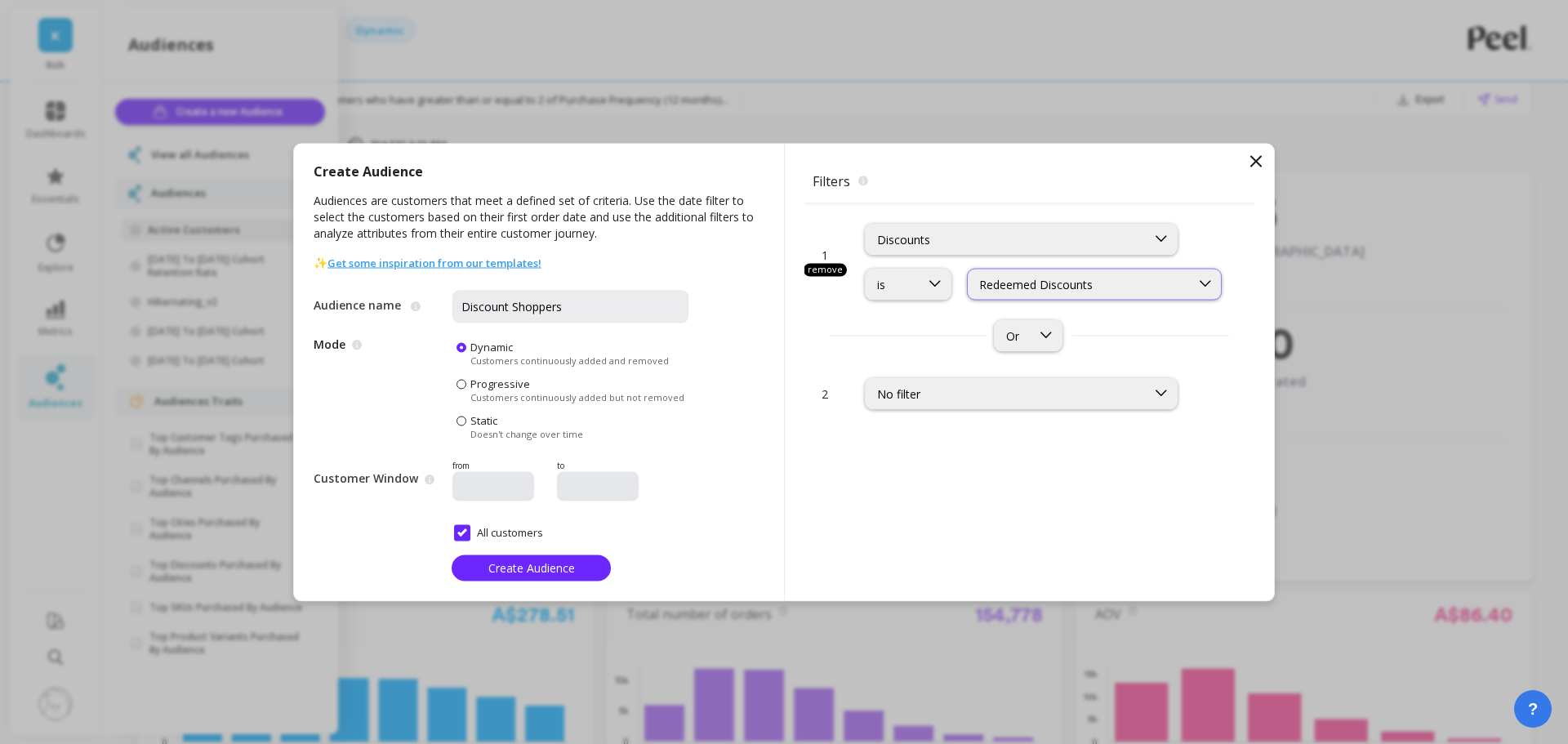 click on "Redeemed Discounts" at bounding box center (1079, 283) 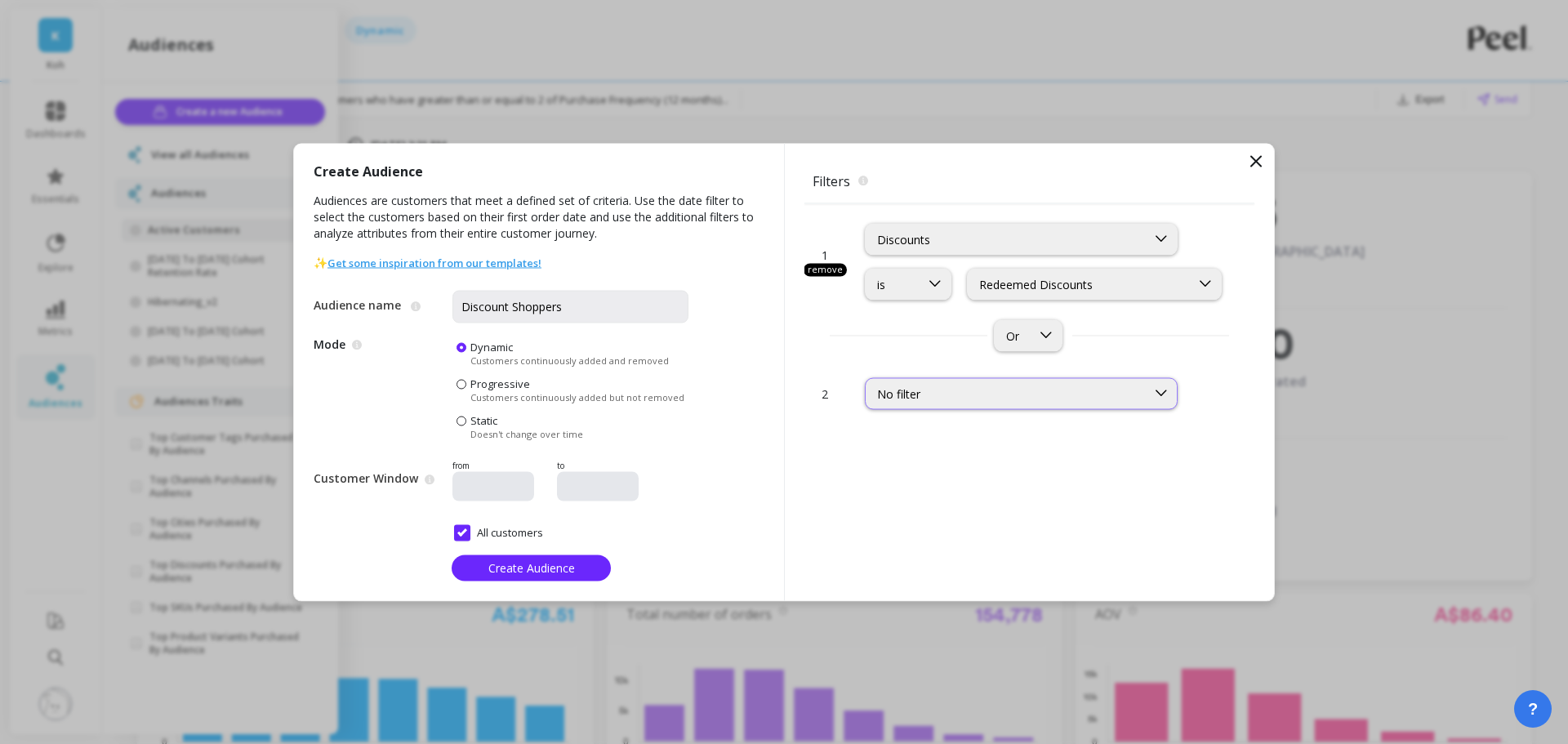 click on "No filter" at bounding box center [1005, 393] 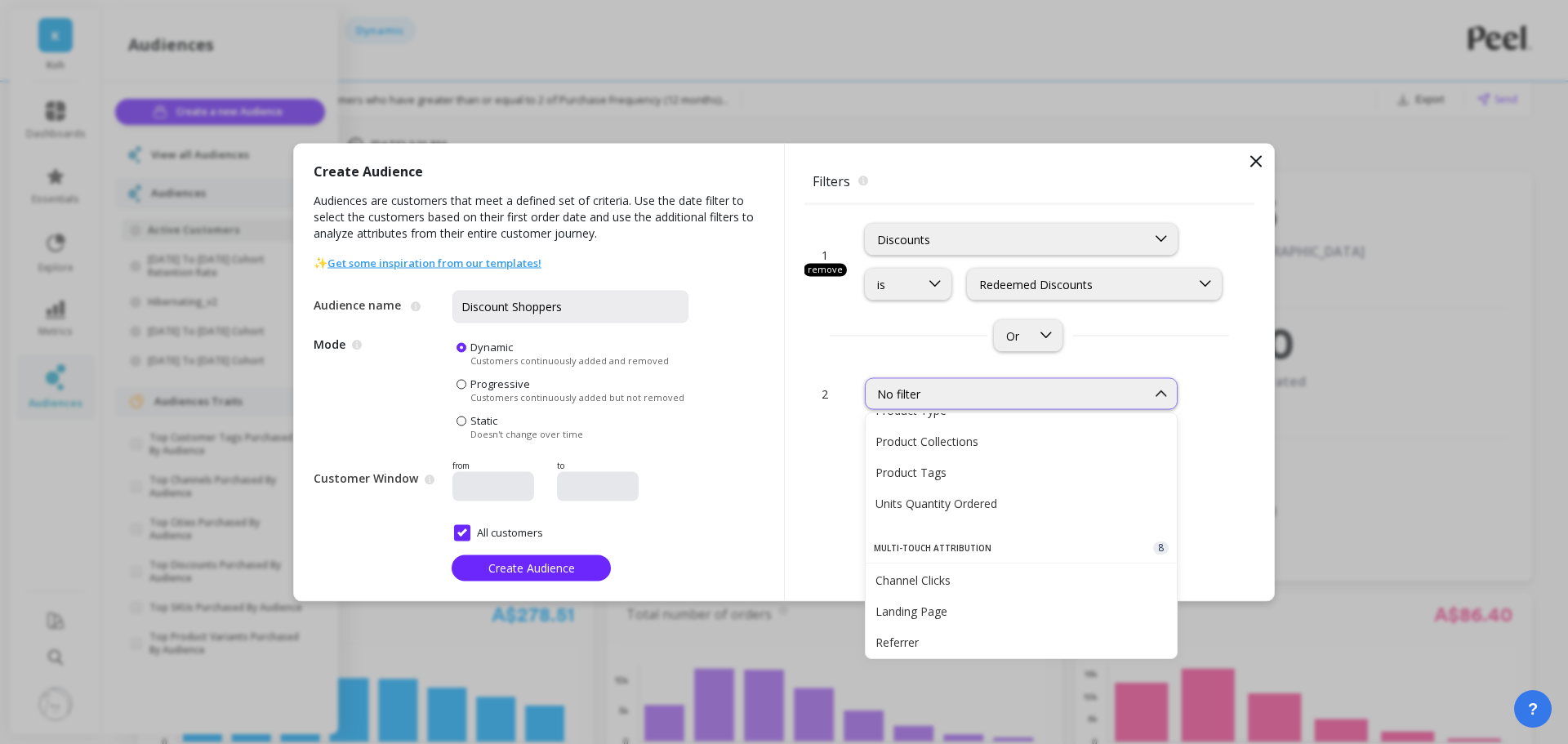 scroll, scrollTop: 1138, scrollLeft: 0, axis: vertical 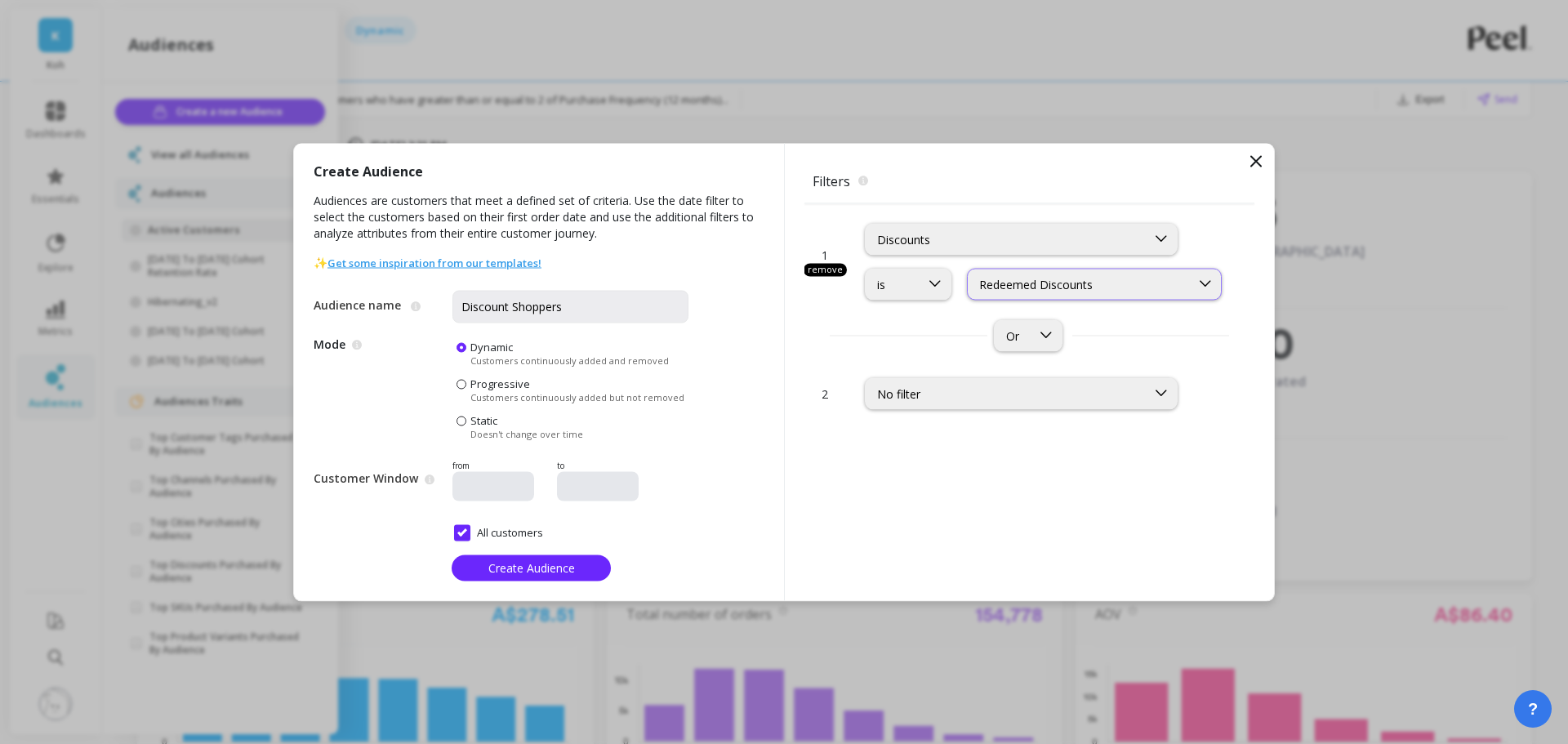 click on "Redeemed Discounts" at bounding box center (1079, 283) 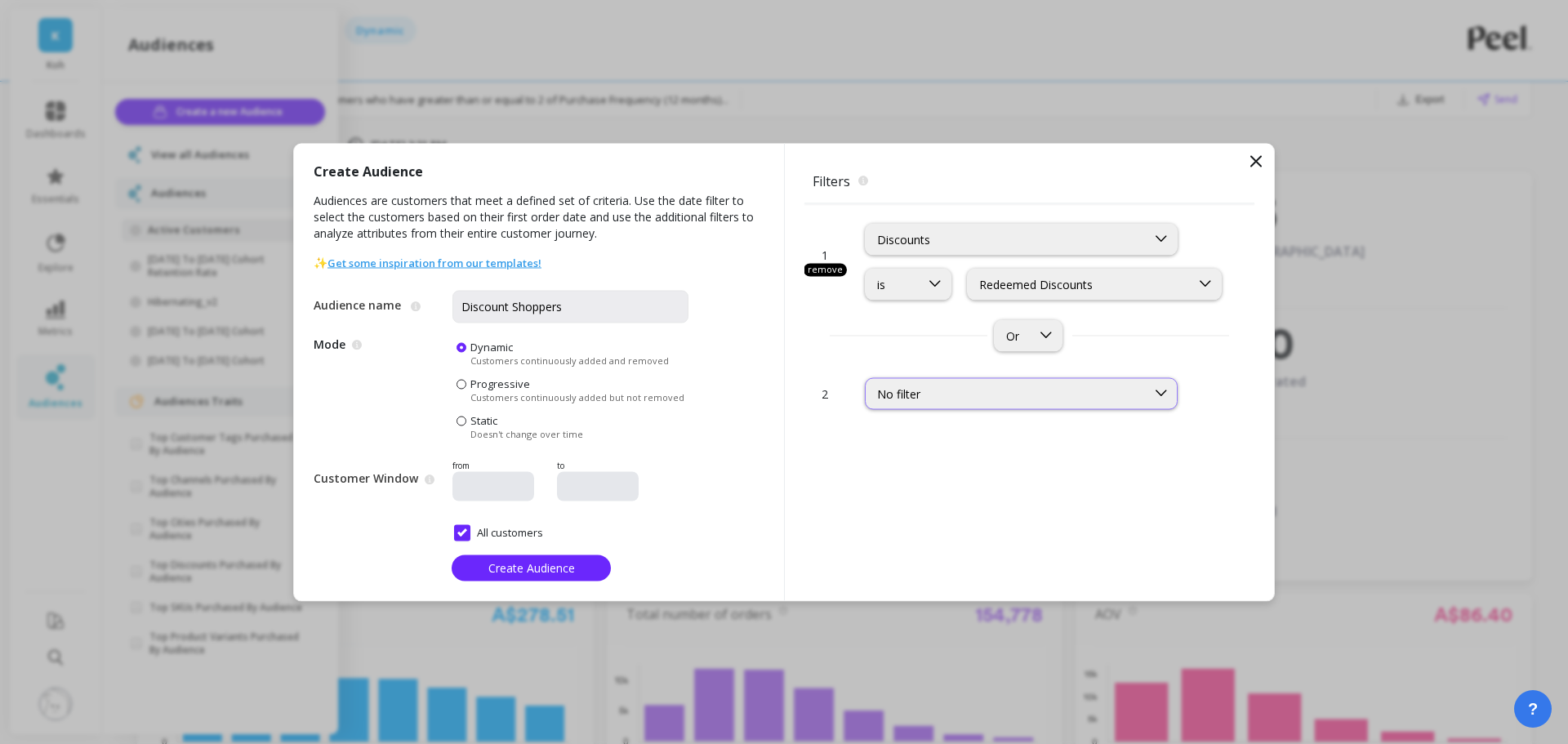 click on "No filter" at bounding box center [1005, 393] 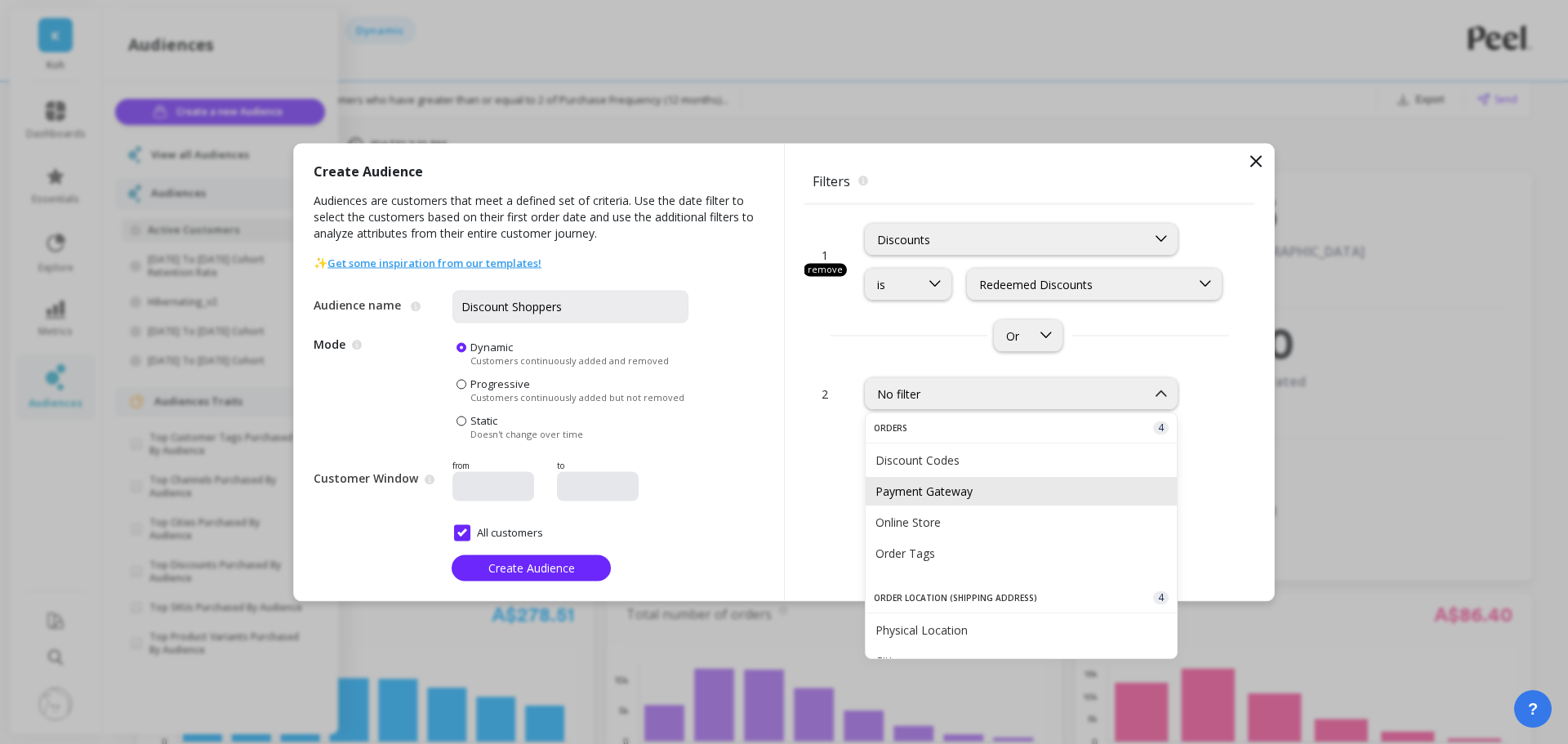 scroll, scrollTop: 446, scrollLeft: 0, axis: vertical 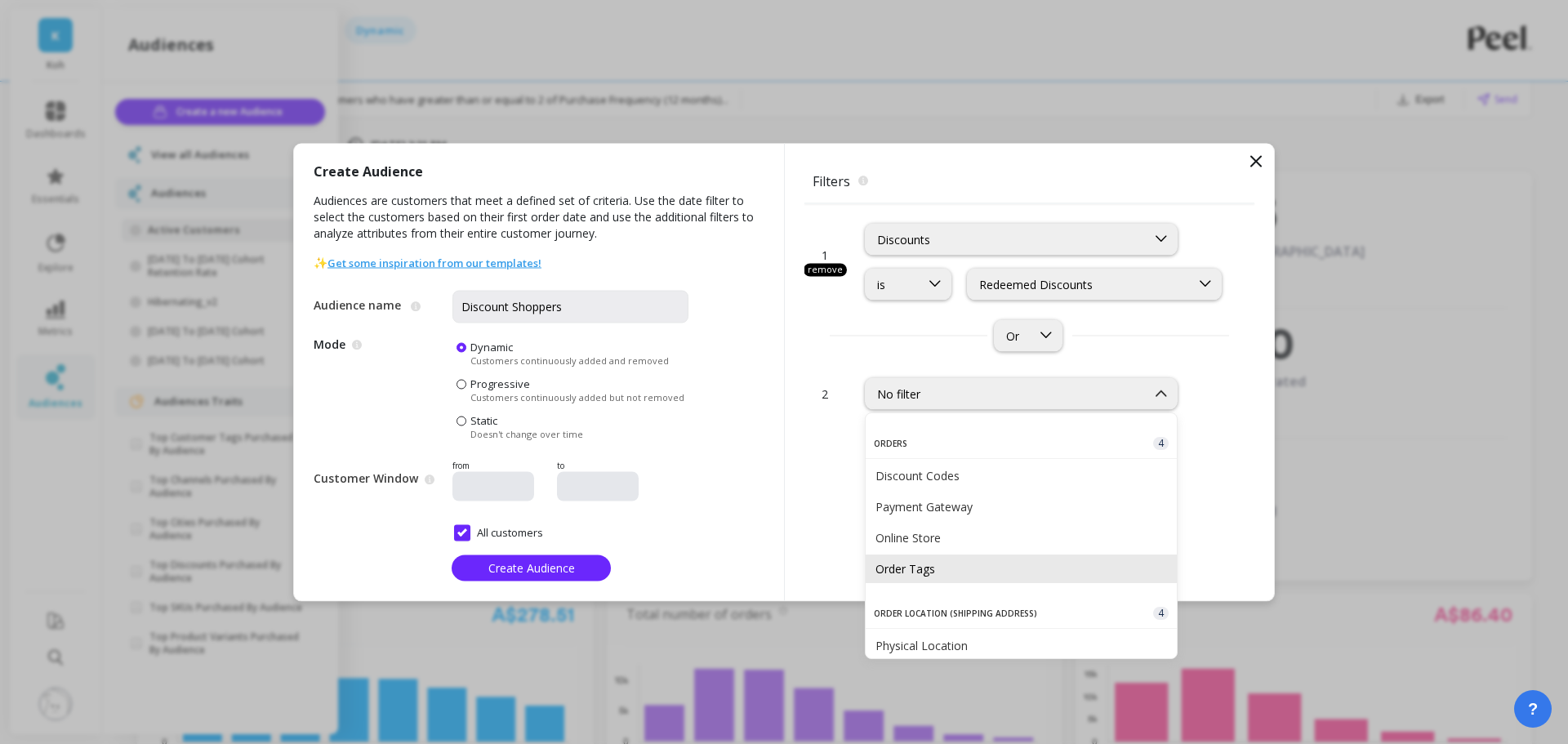 click on "Order Tags" at bounding box center [1021, 568] 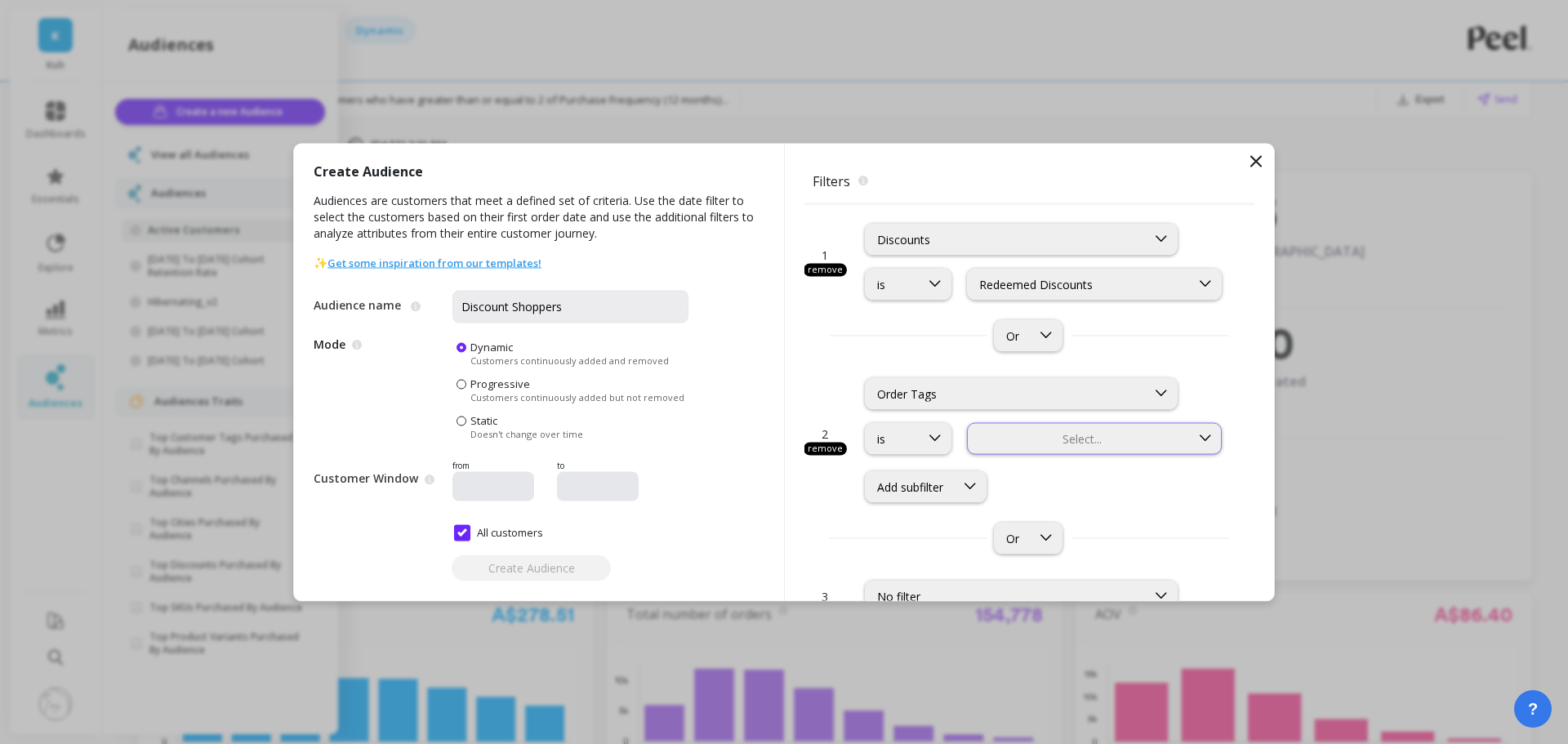 click at bounding box center (1079, 438) 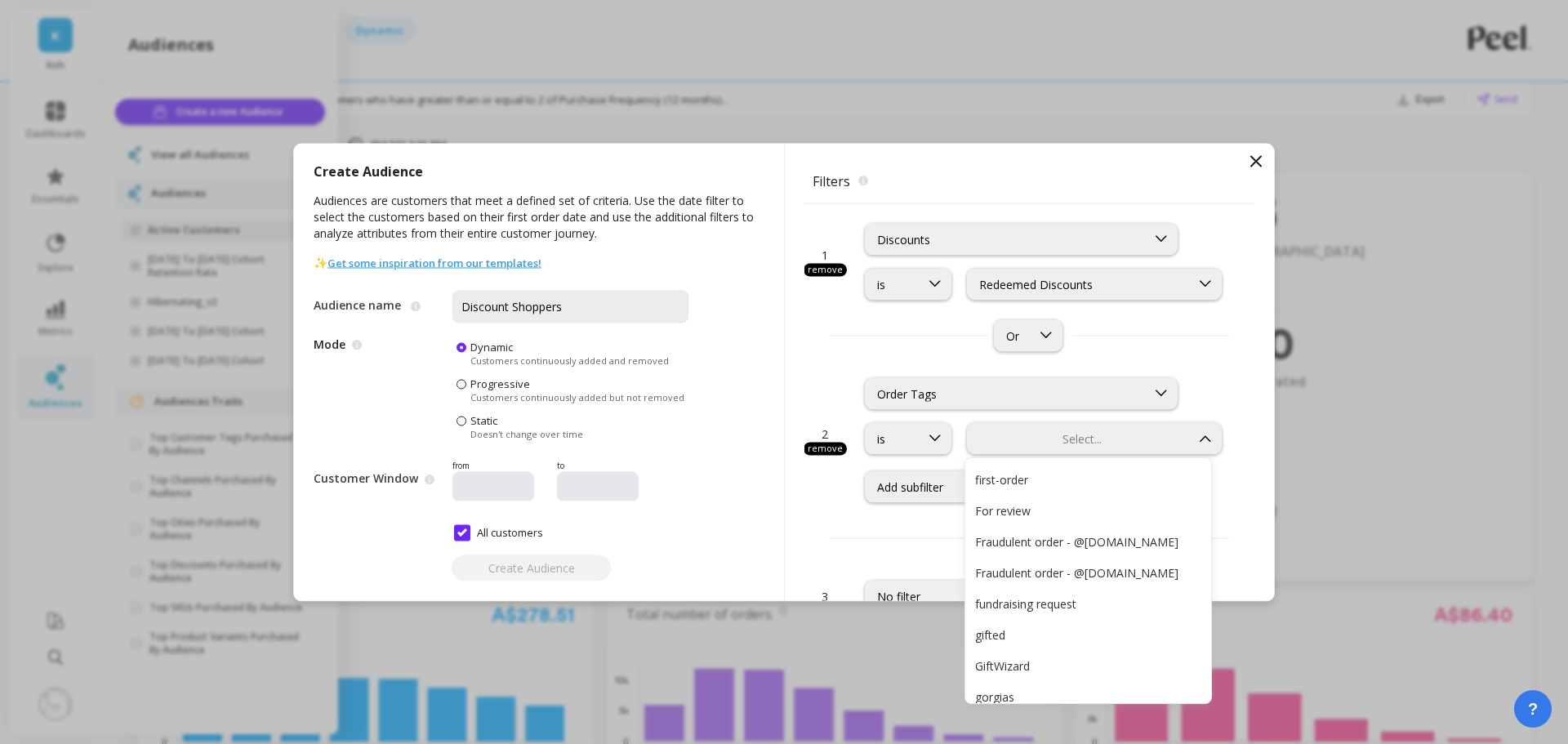 scroll, scrollTop: 11354, scrollLeft: 0, axis: vertical 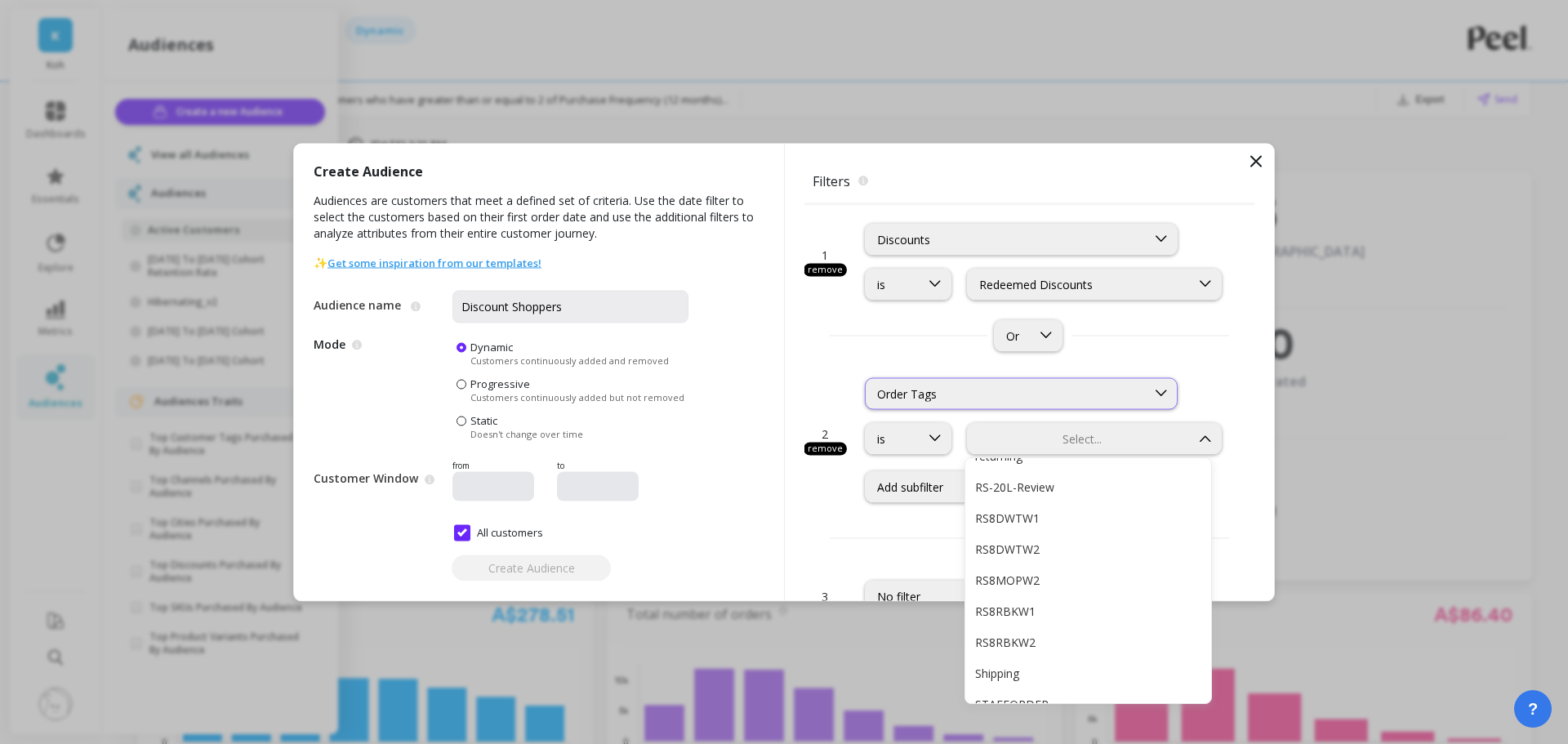 click on "Order Tags" at bounding box center (1005, 393) 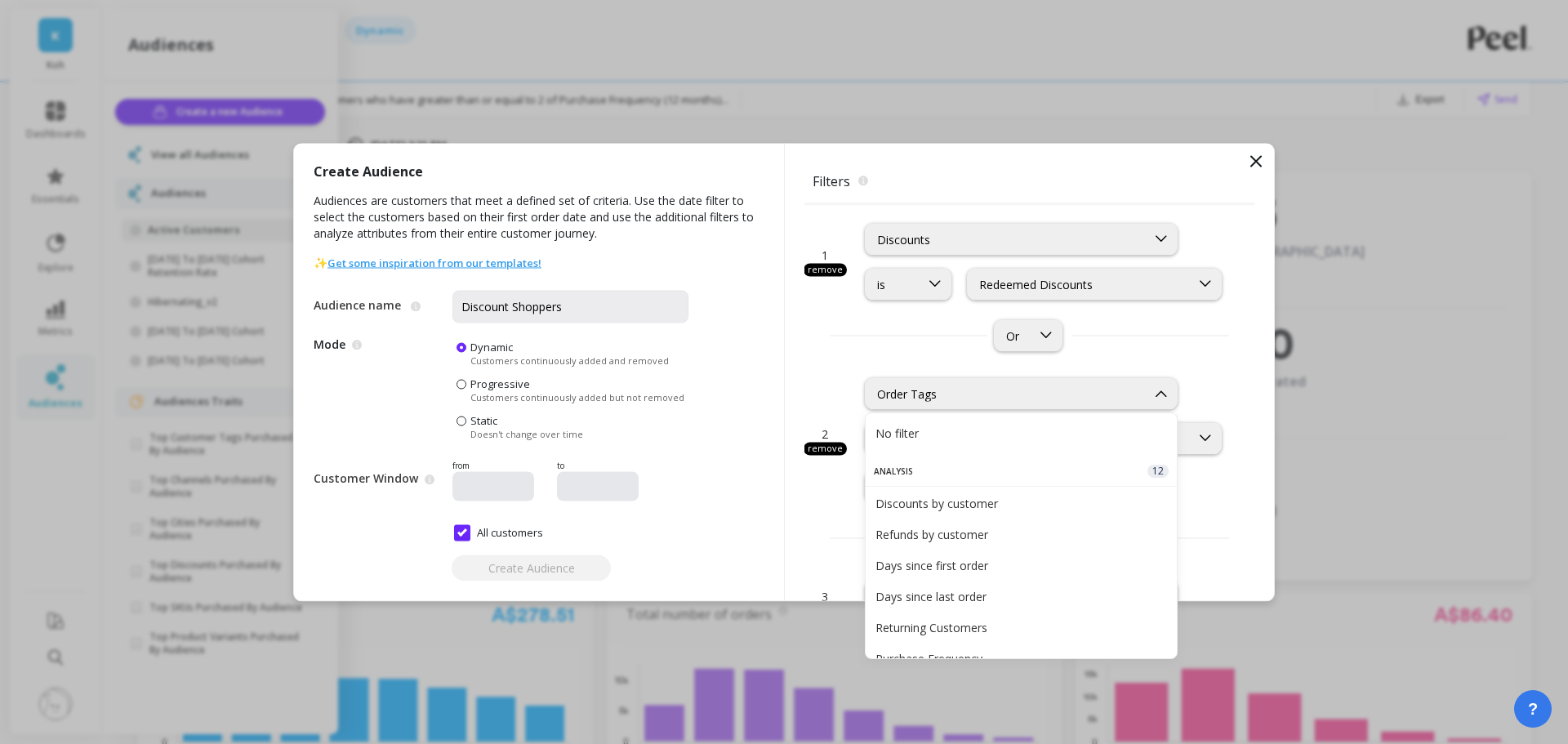 scroll, scrollTop: 443, scrollLeft: 0, axis: vertical 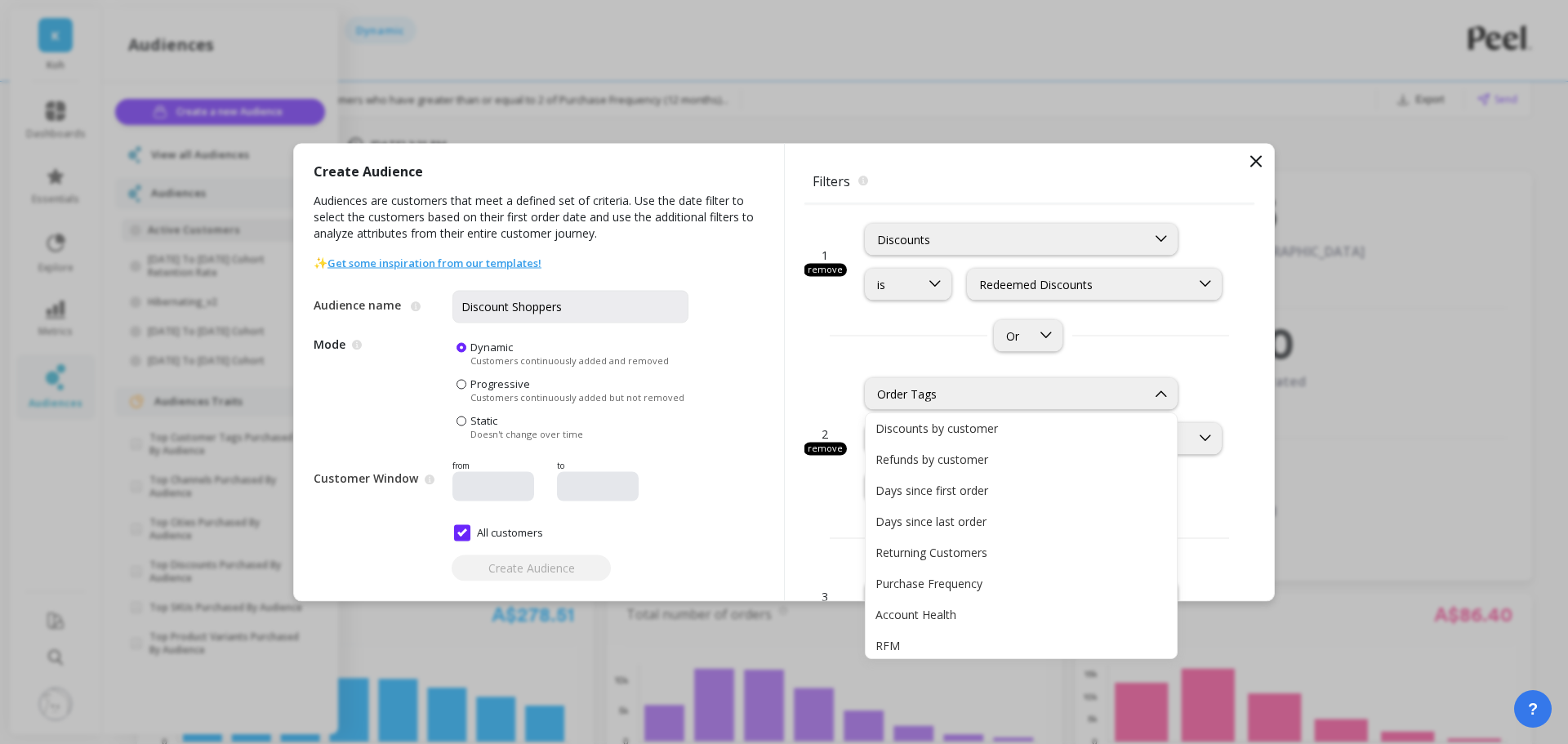 click on "Or" at bounding box center (1029, 335) 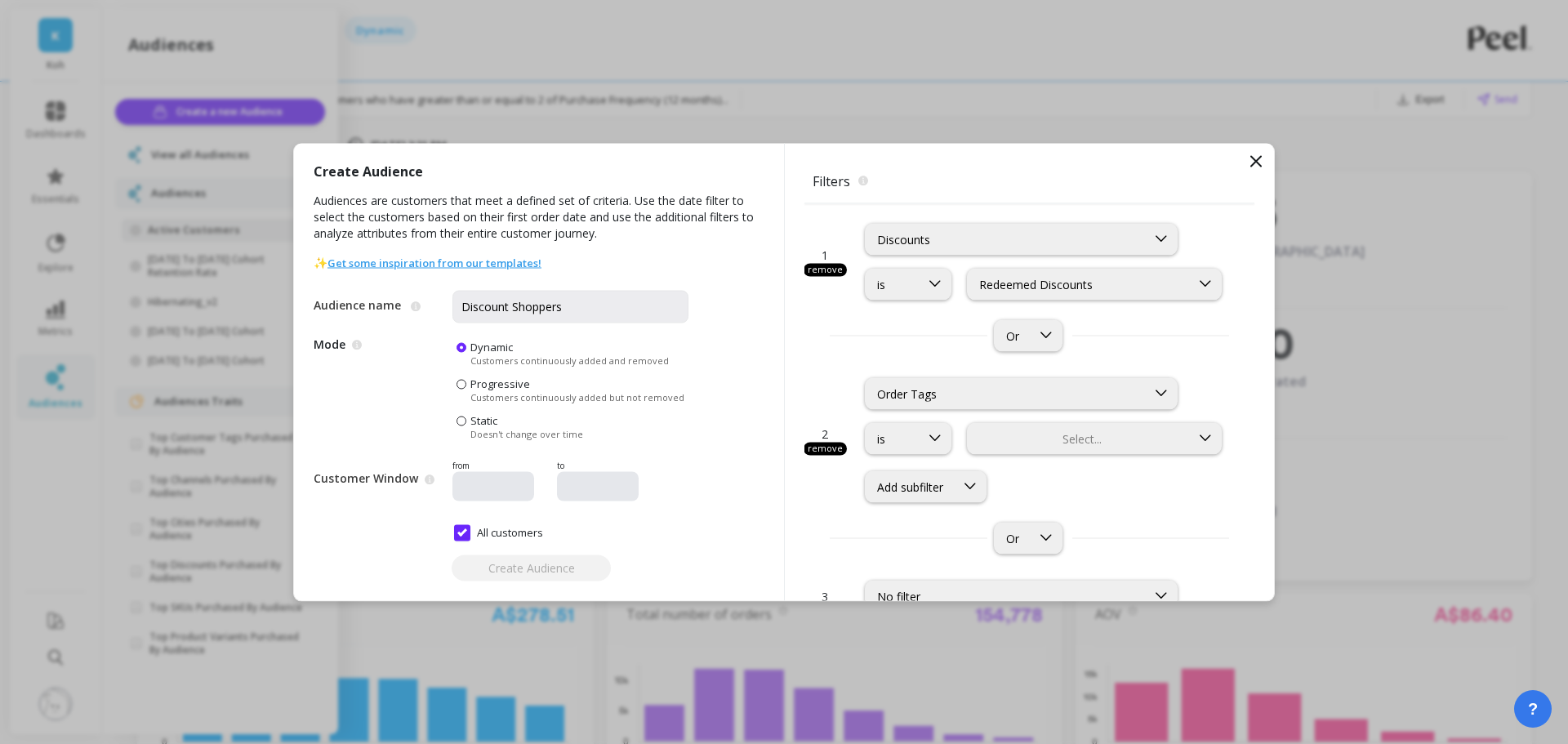 click on "remove" at bounding box center [825, 448] 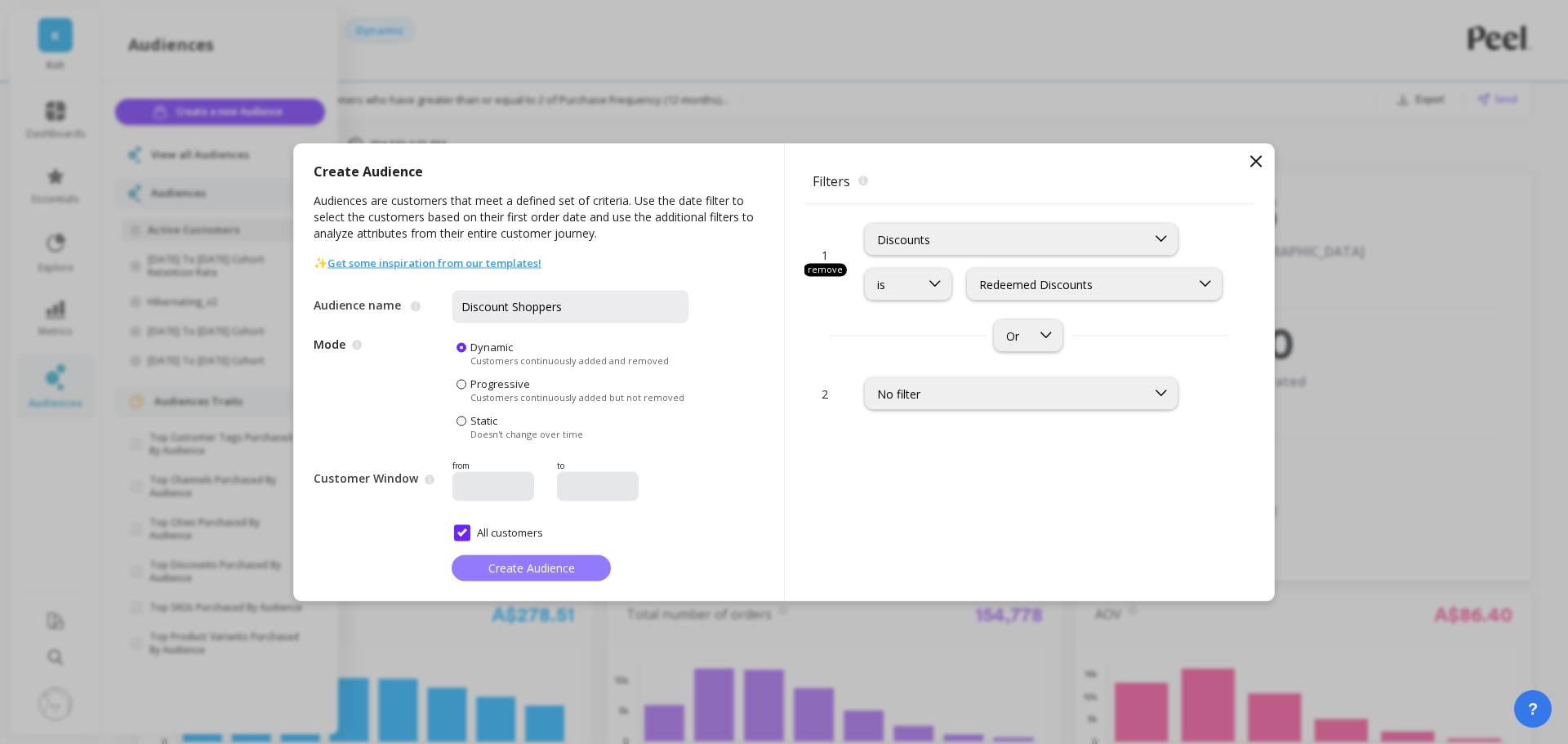 click on "Create Audience" at bounding box center (532, 568) 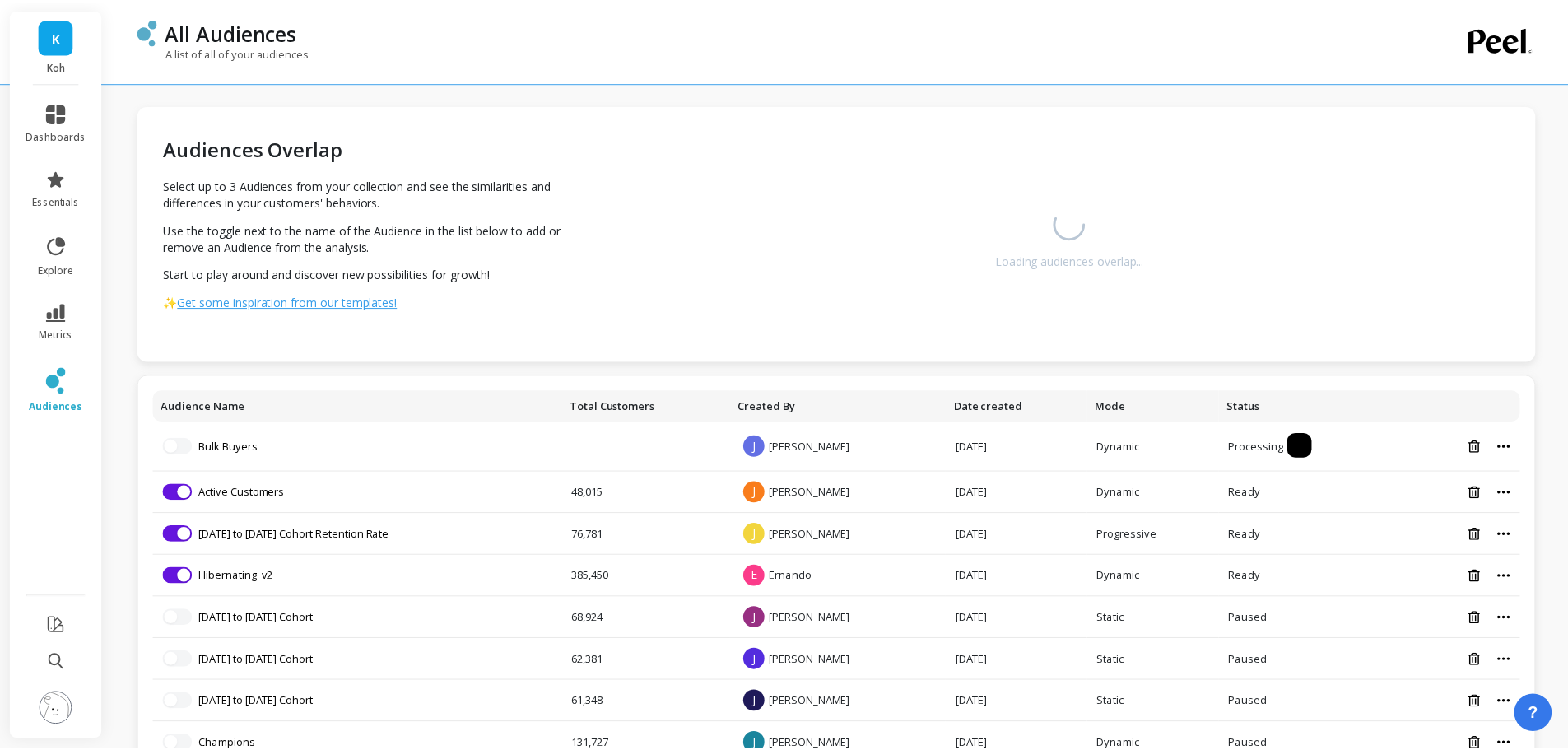 scroll, scrollTop: 0, scrollLeft: 0, axis: both 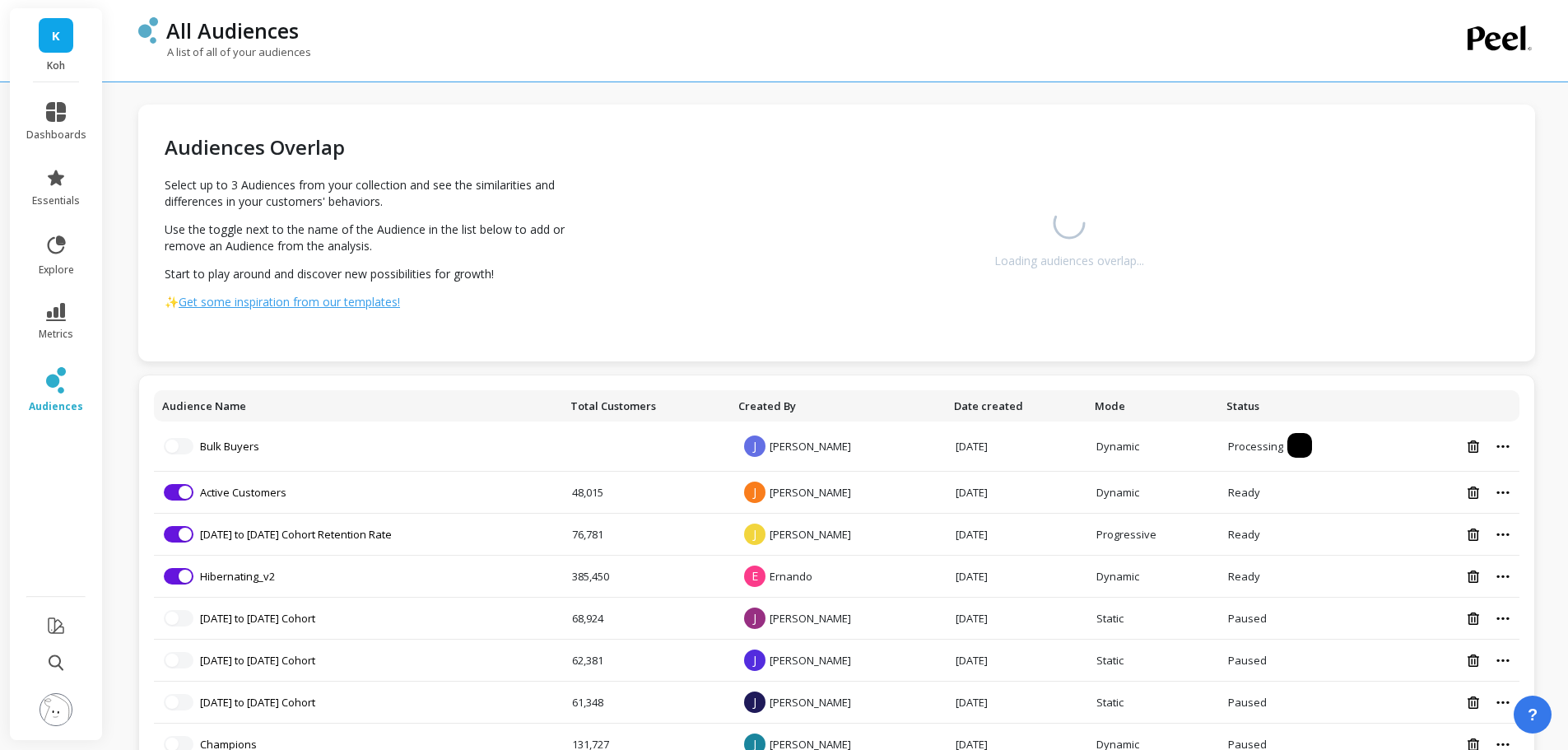 click 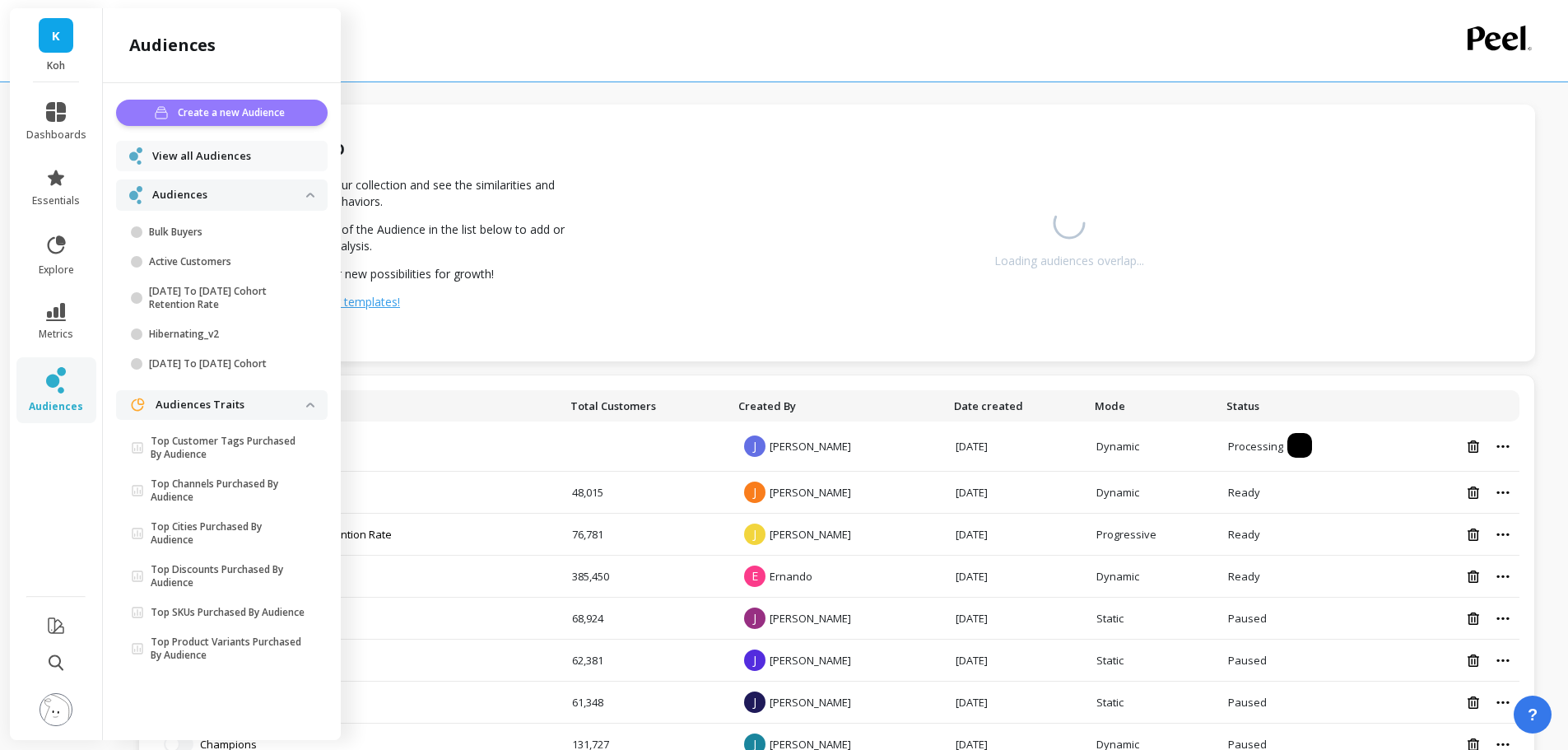 click on "Create a new Audience" at bounding box center (234, 113) 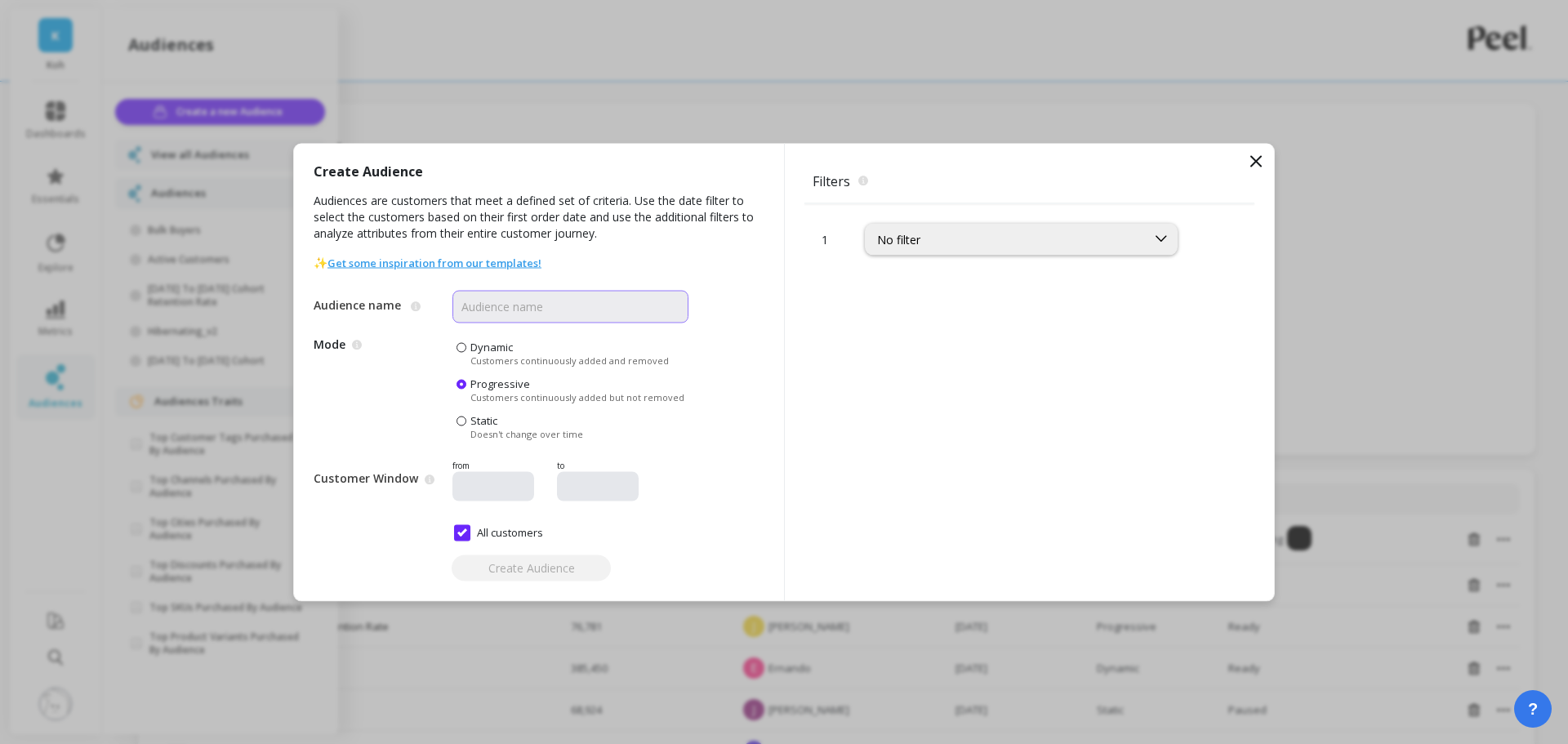 click on "Audience name" at bounding box center (570, 306) 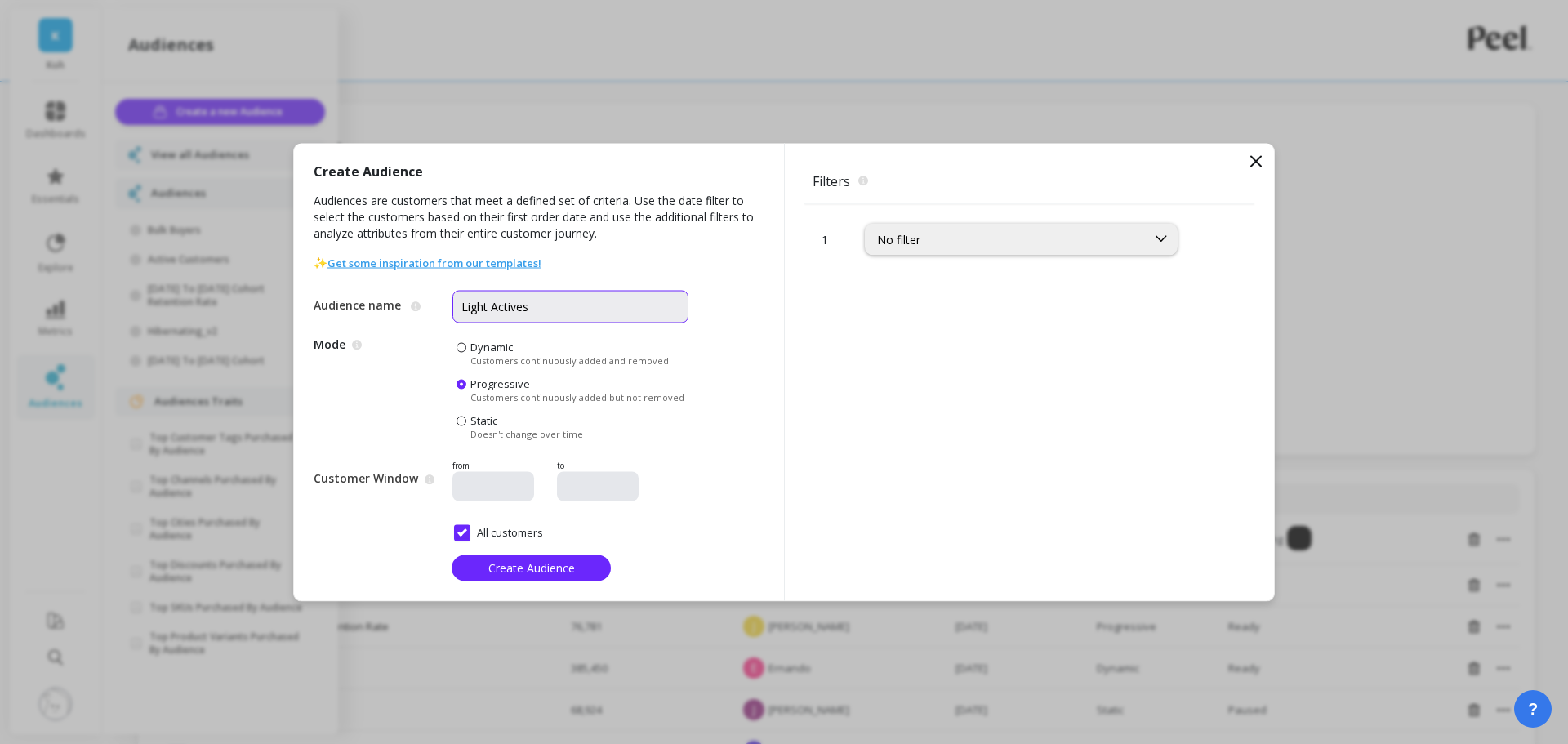 type on "Light Actives" 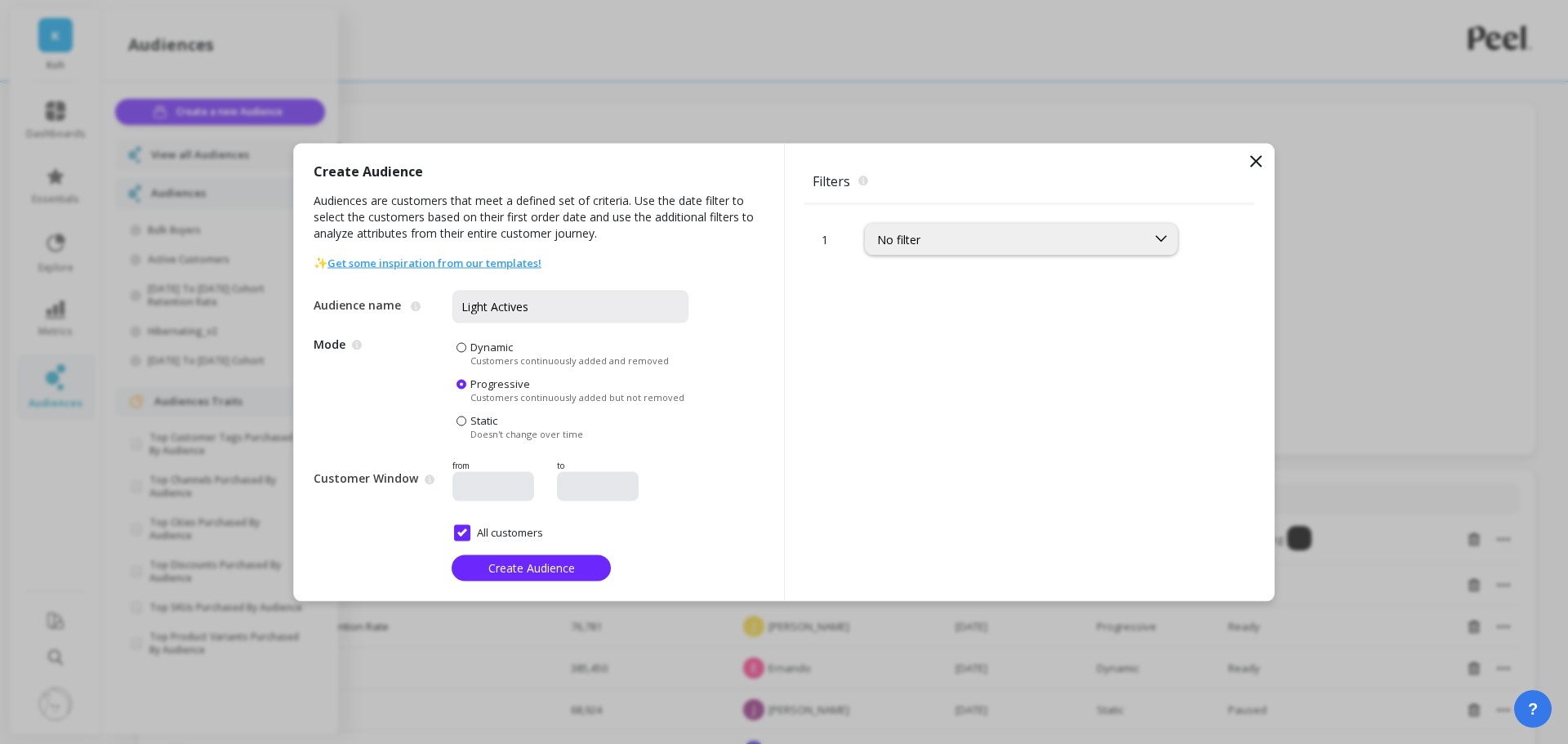 click on "Dynamic" at bounding box center [492, 346] 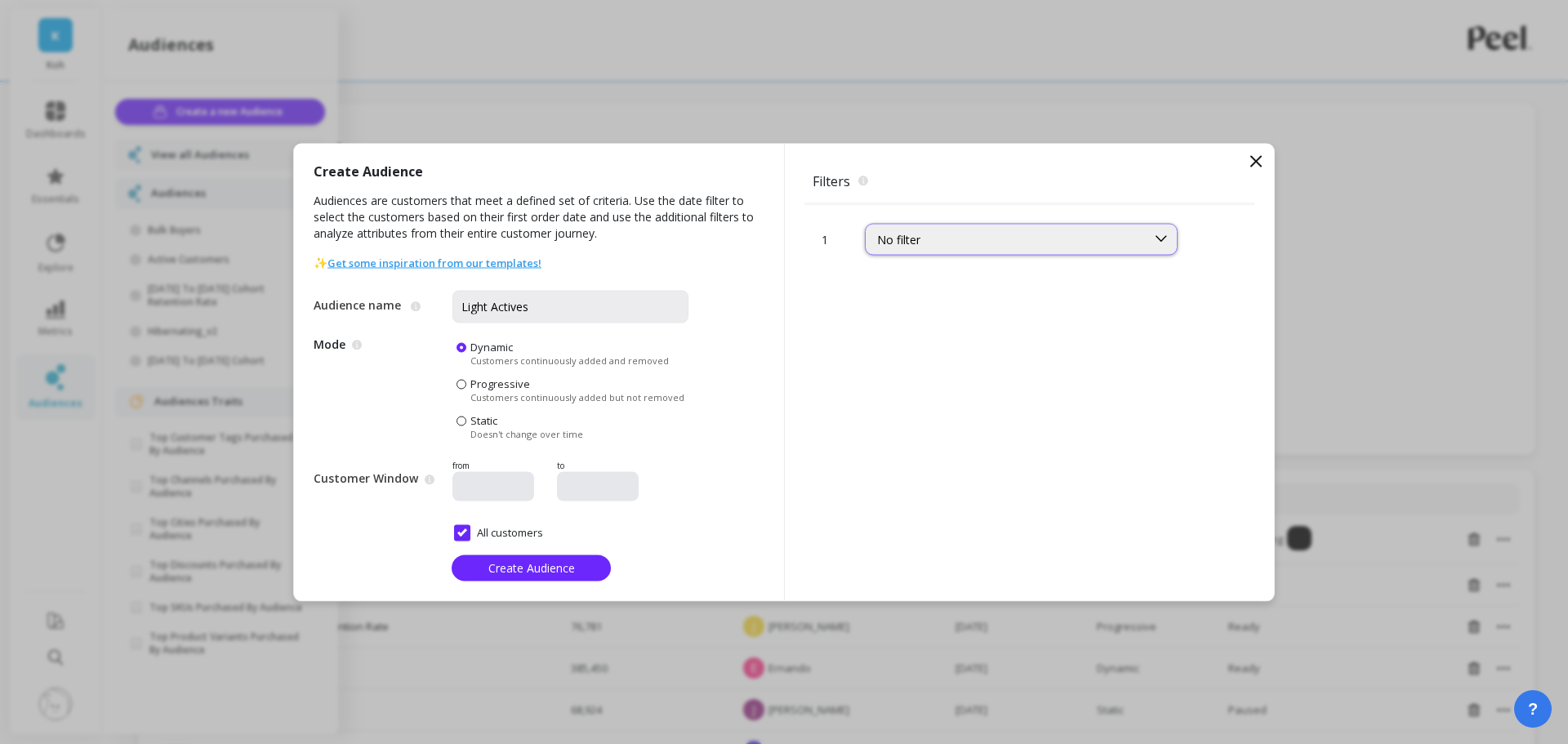 click on "No filter" at bounding box center (1005, 238) 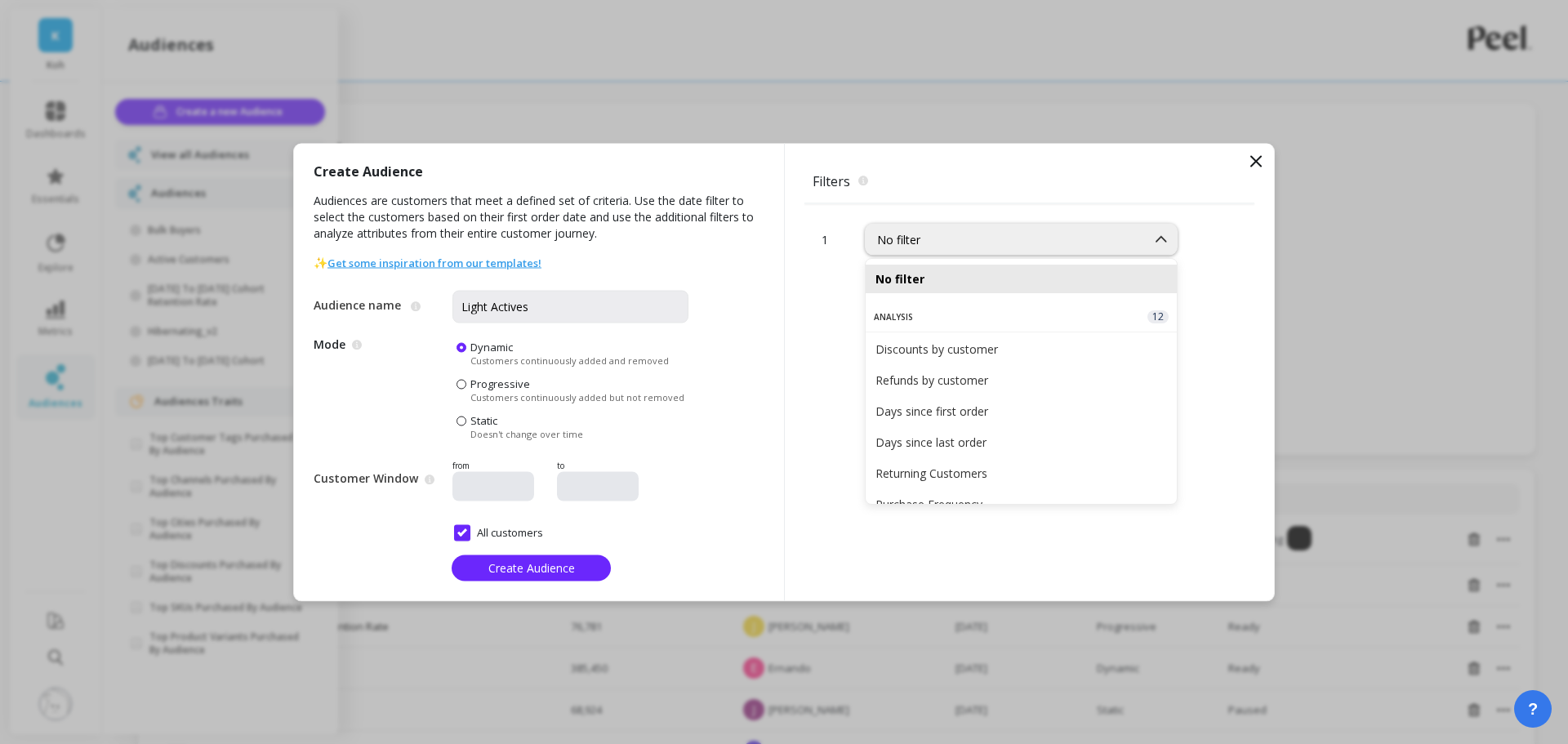 click on "Filters The filters to select which customers should be part of the audience." at bounding box center [1029, 180] 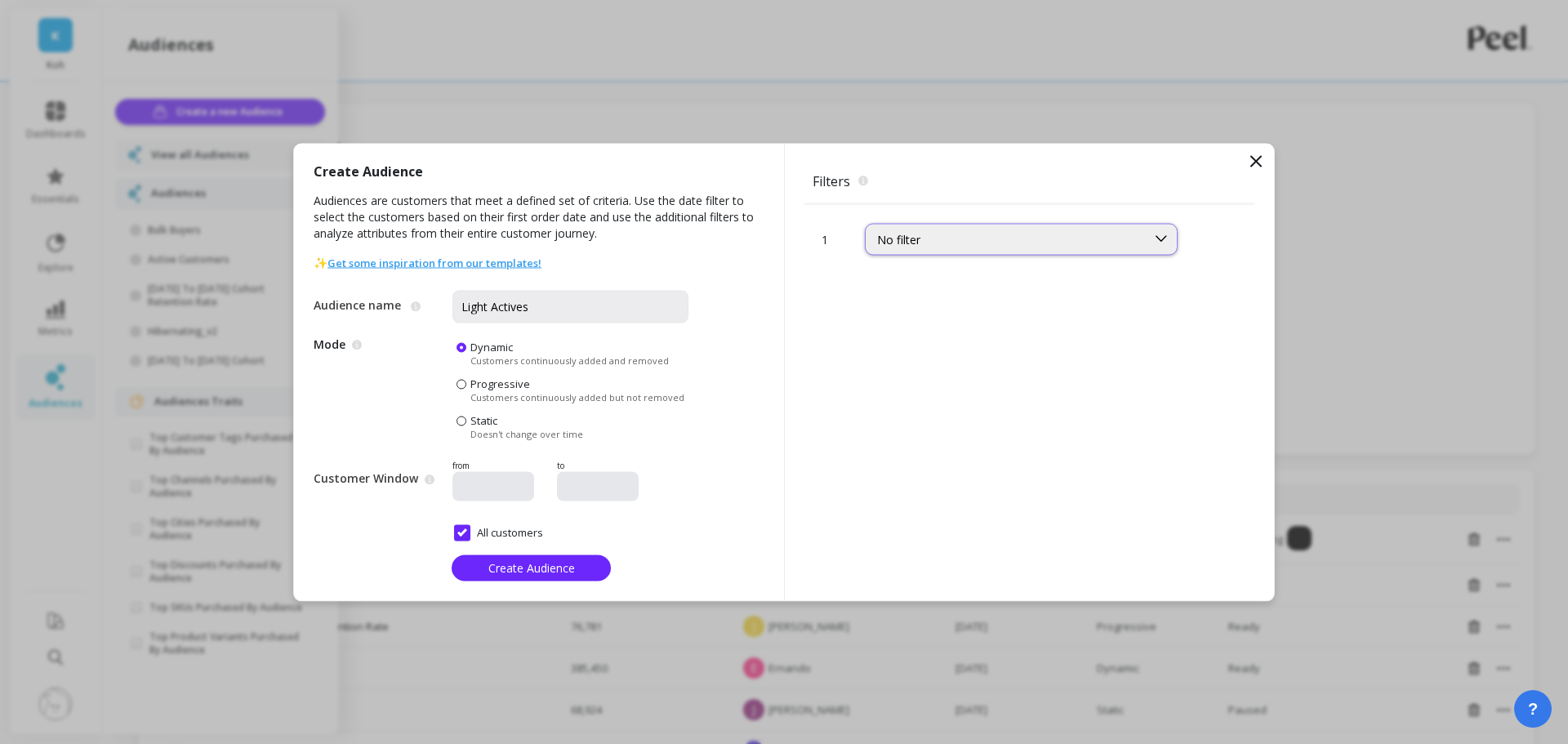 click on "No filter" at bounding box center (1005, 238) 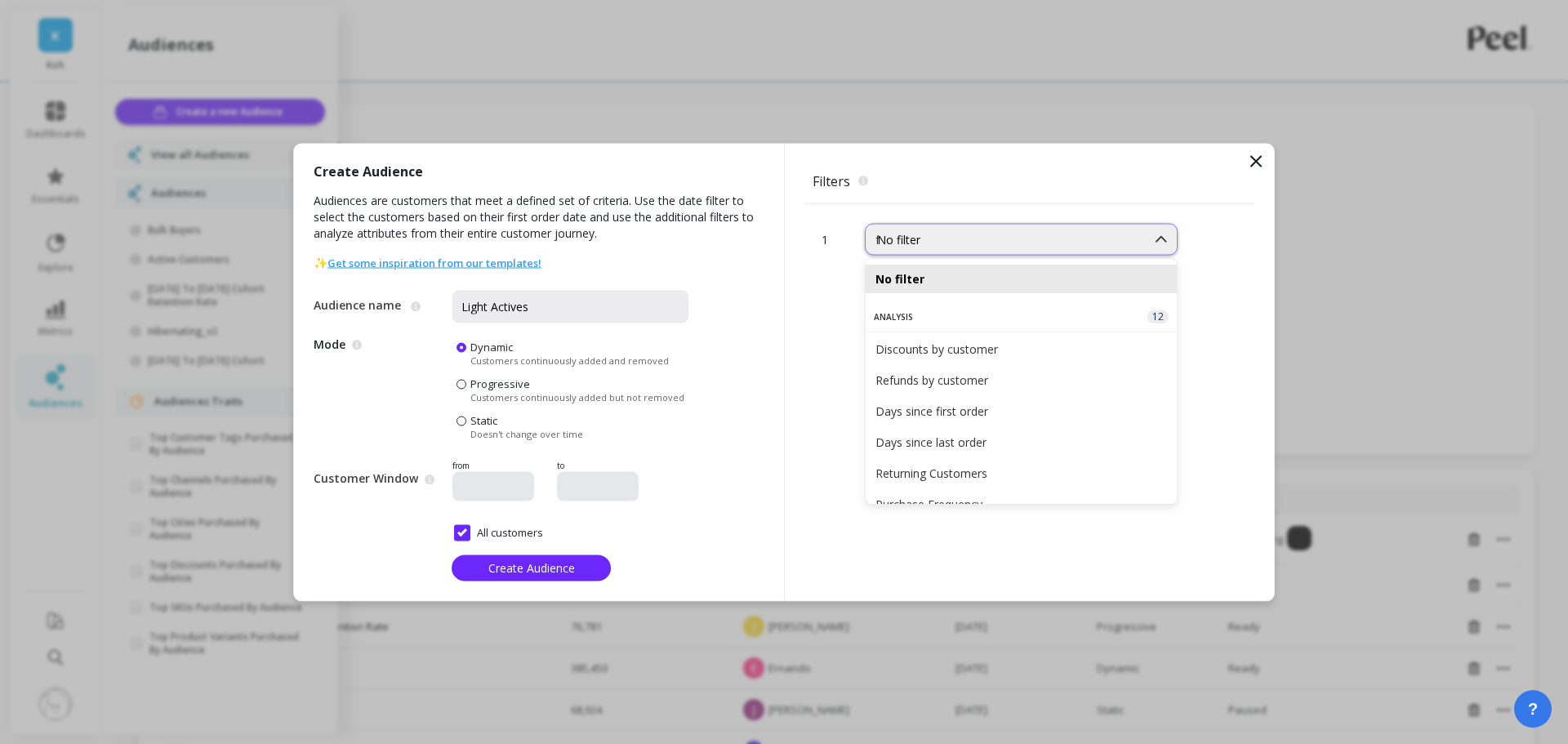 type on "fr" 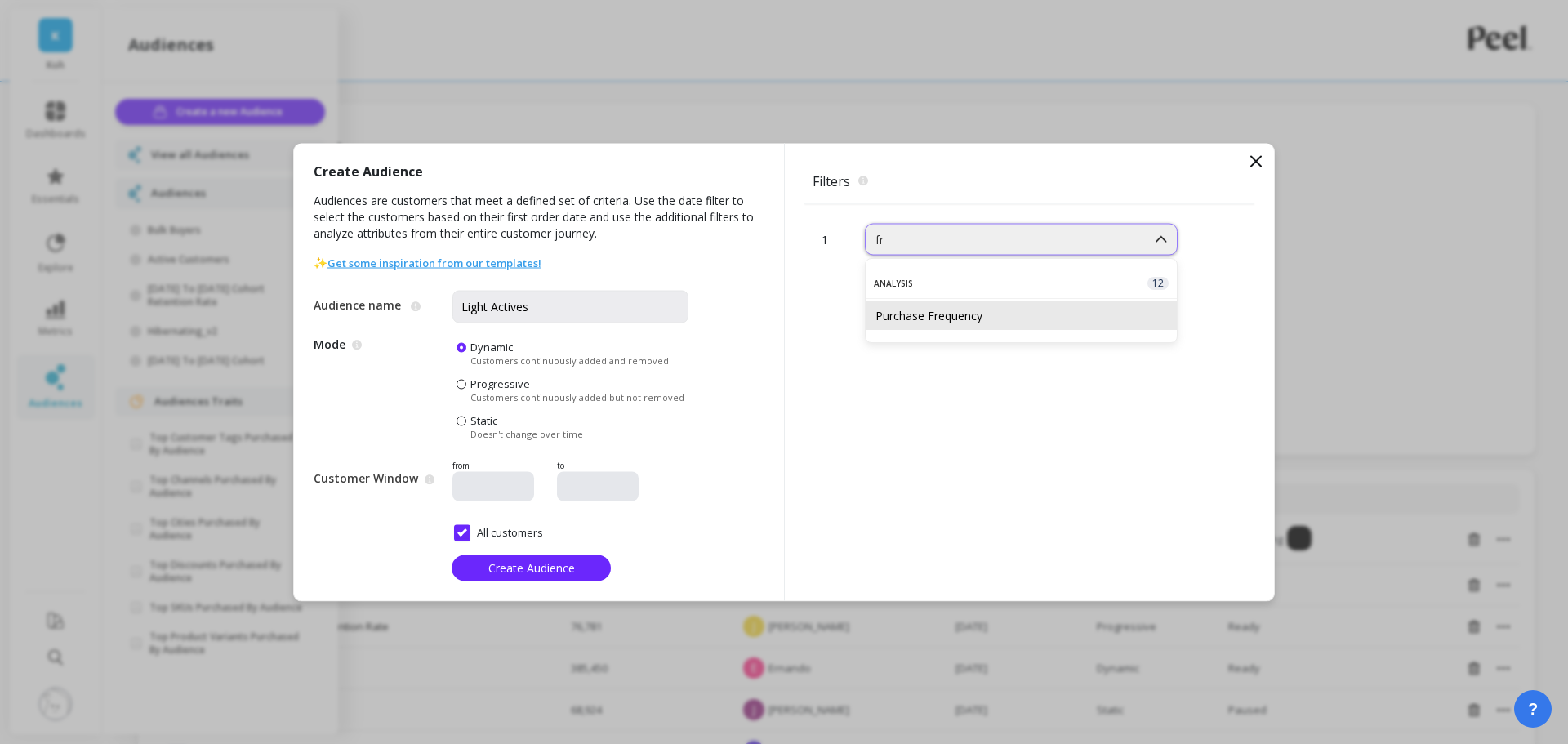 click on "Purchase Frequency" at bounding box center (1021, 315) 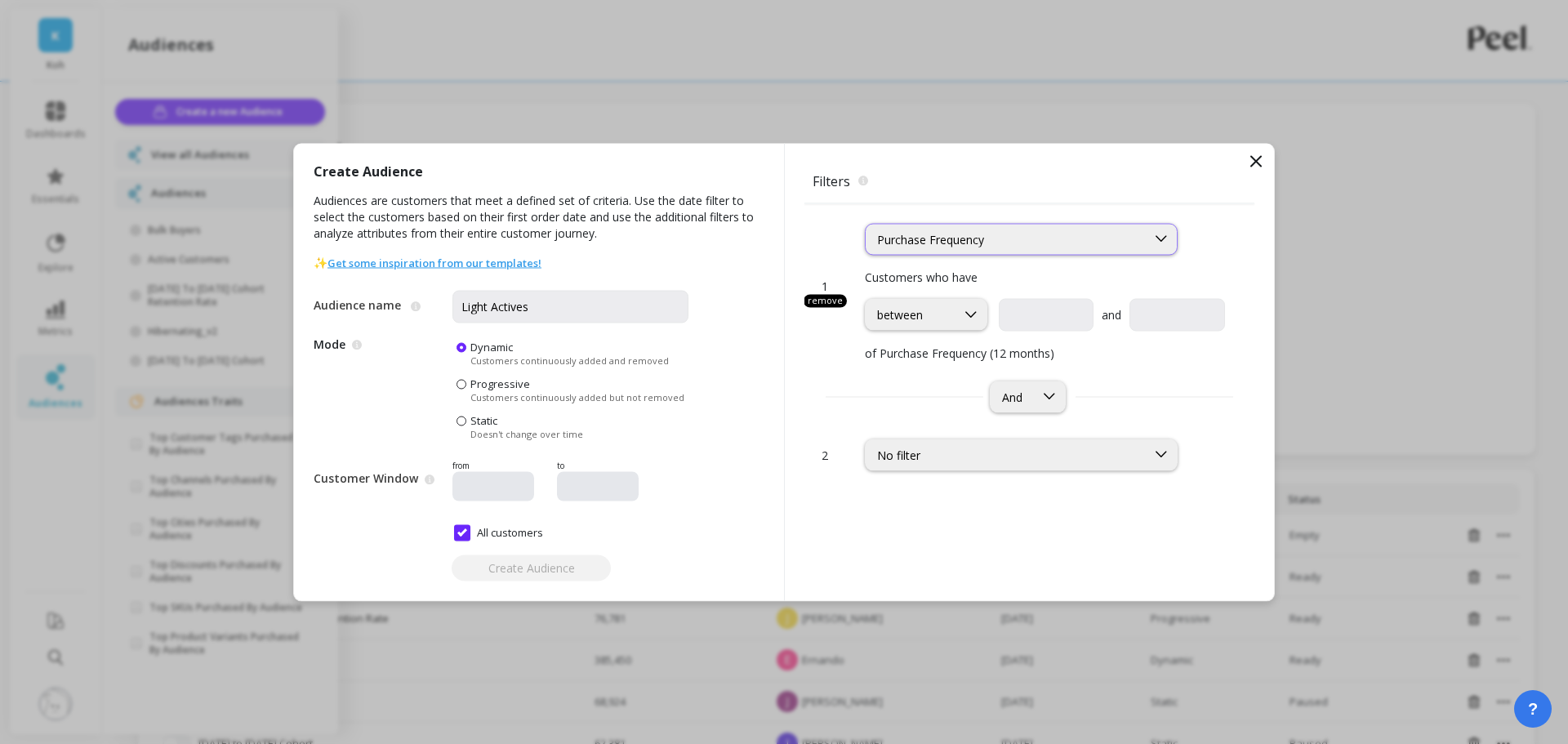 click on "Purchase Frequency" at bounding box center [1005, 238] 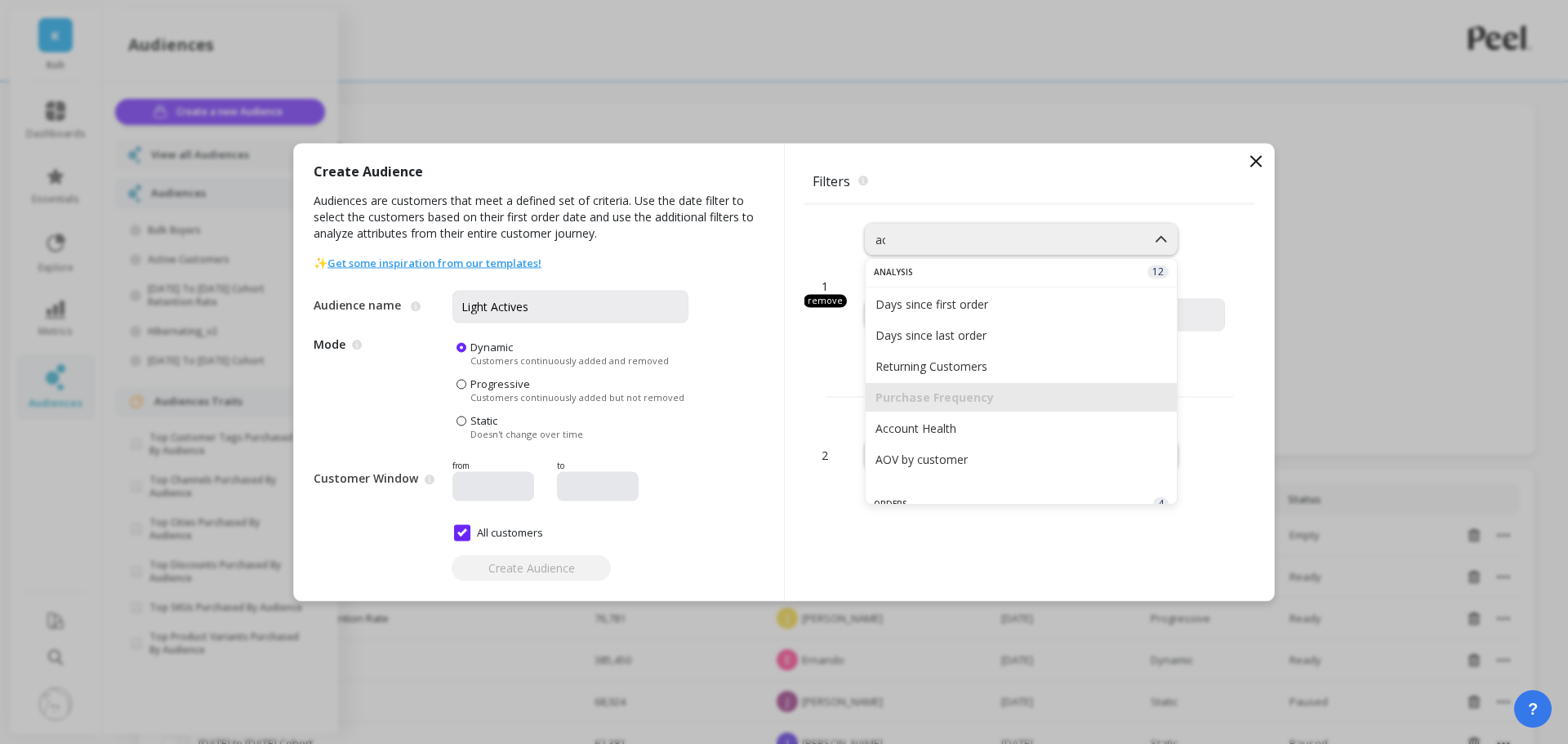 scroll, scrollTop: 0, scrollLeft: 0, axis: both 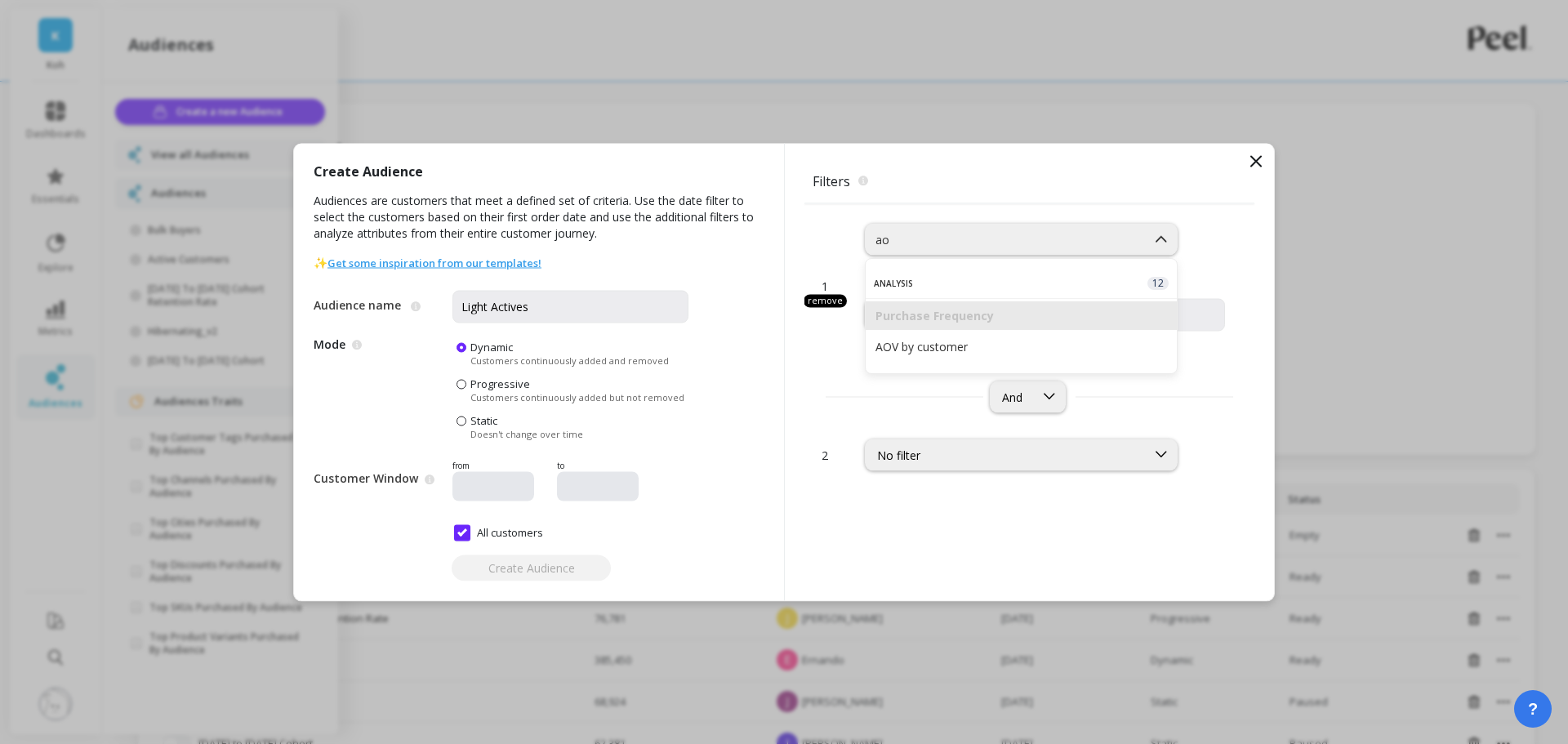 type on "ao" 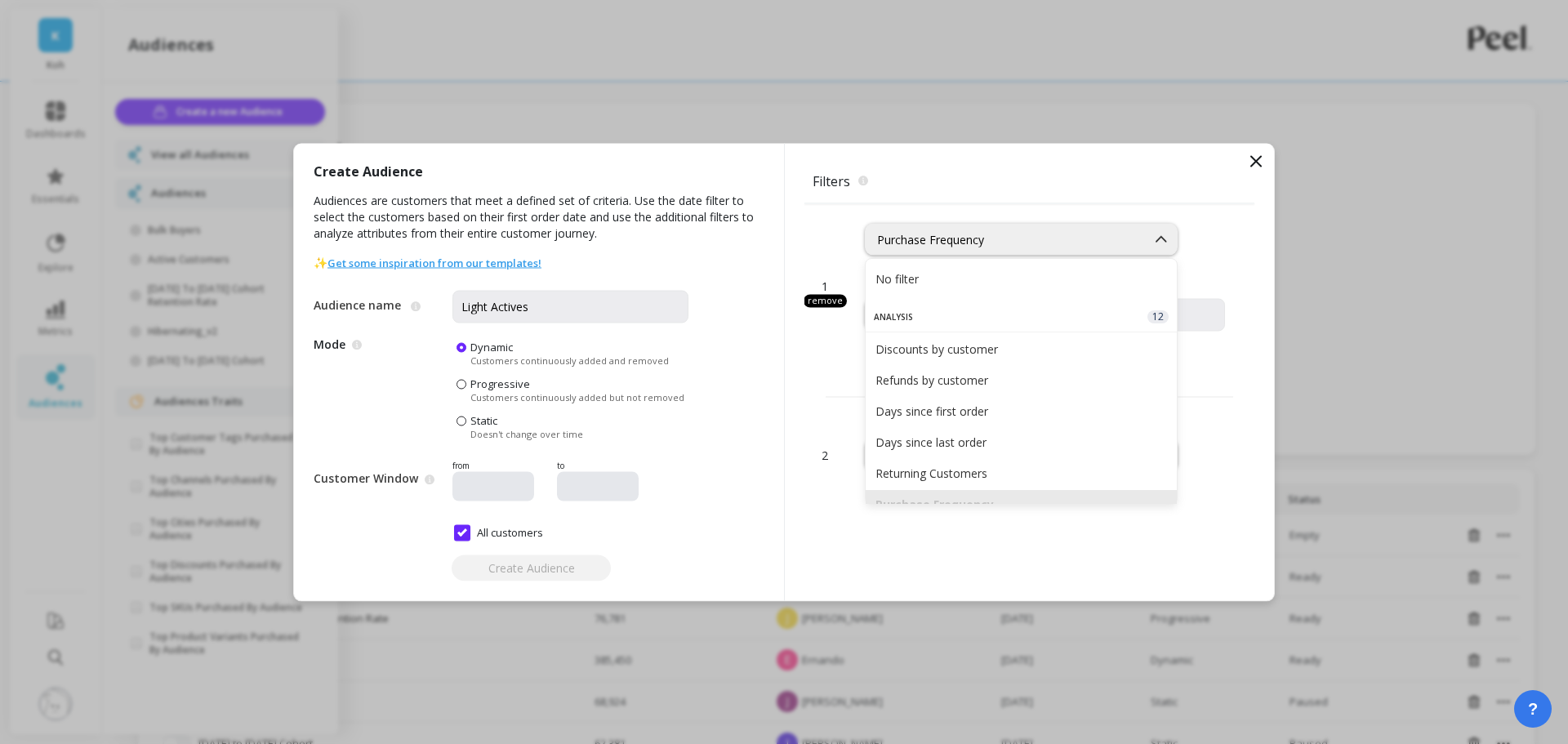 type on "g" 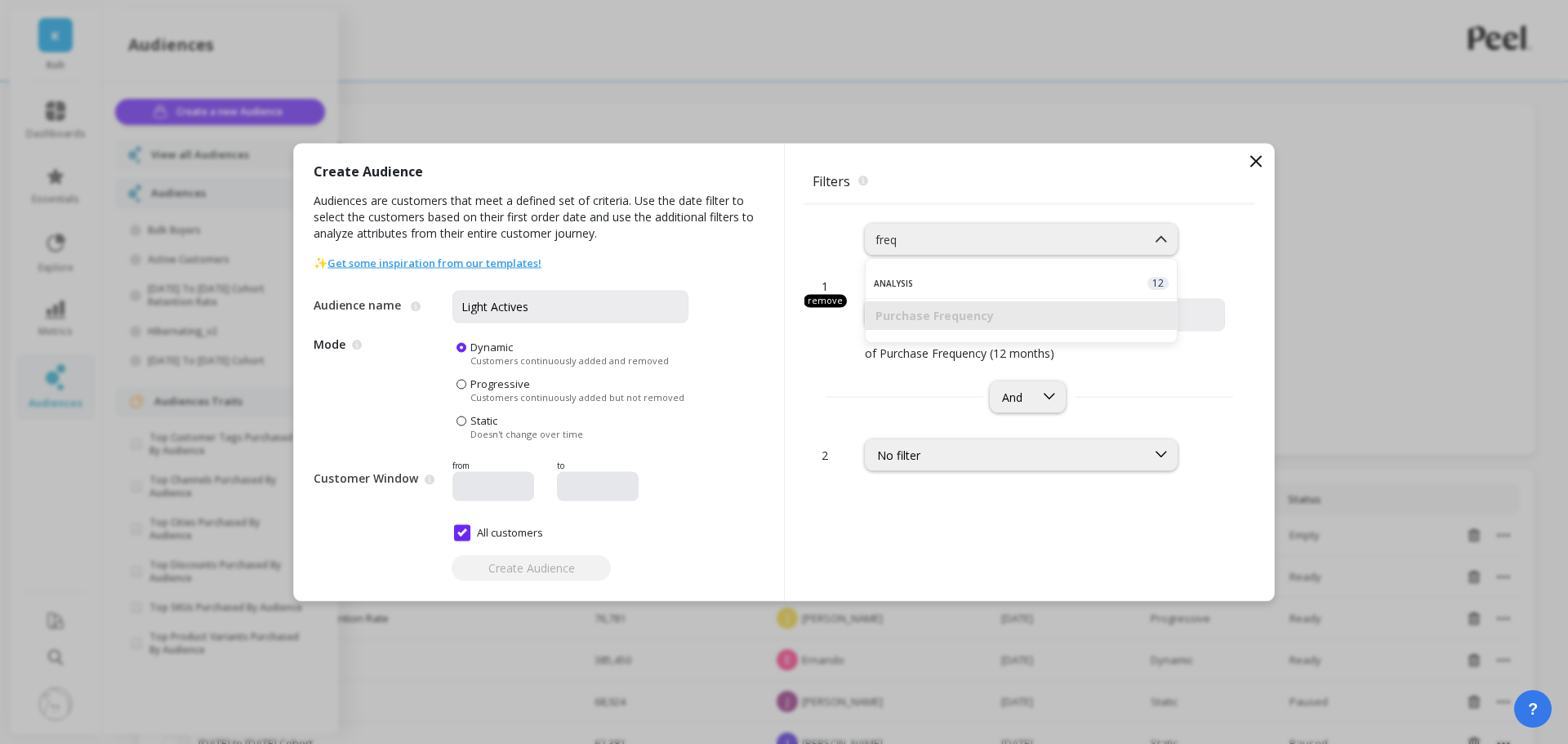 type on "frequ" 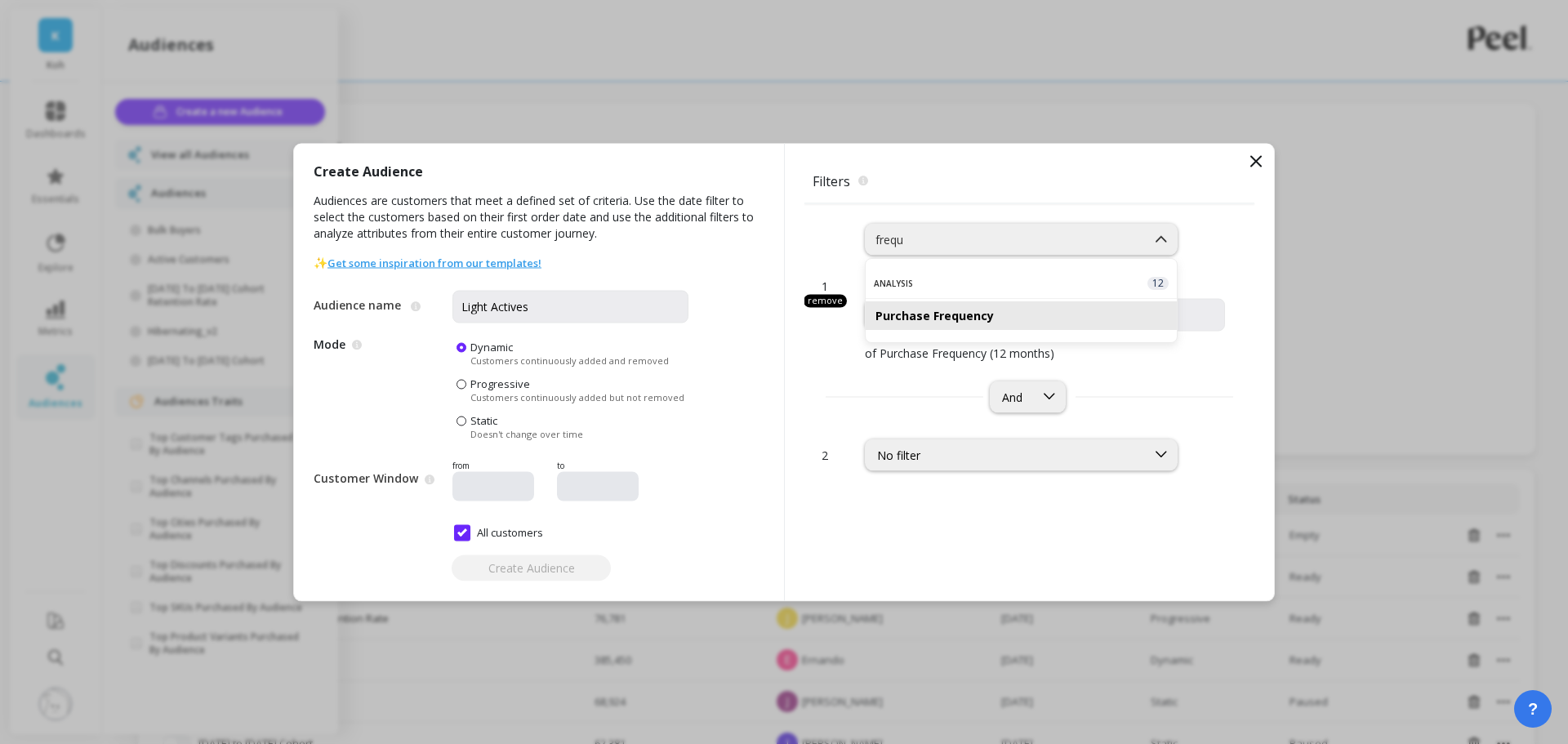 click on "Purchase Frequency" at bounding box center [1021, 315] 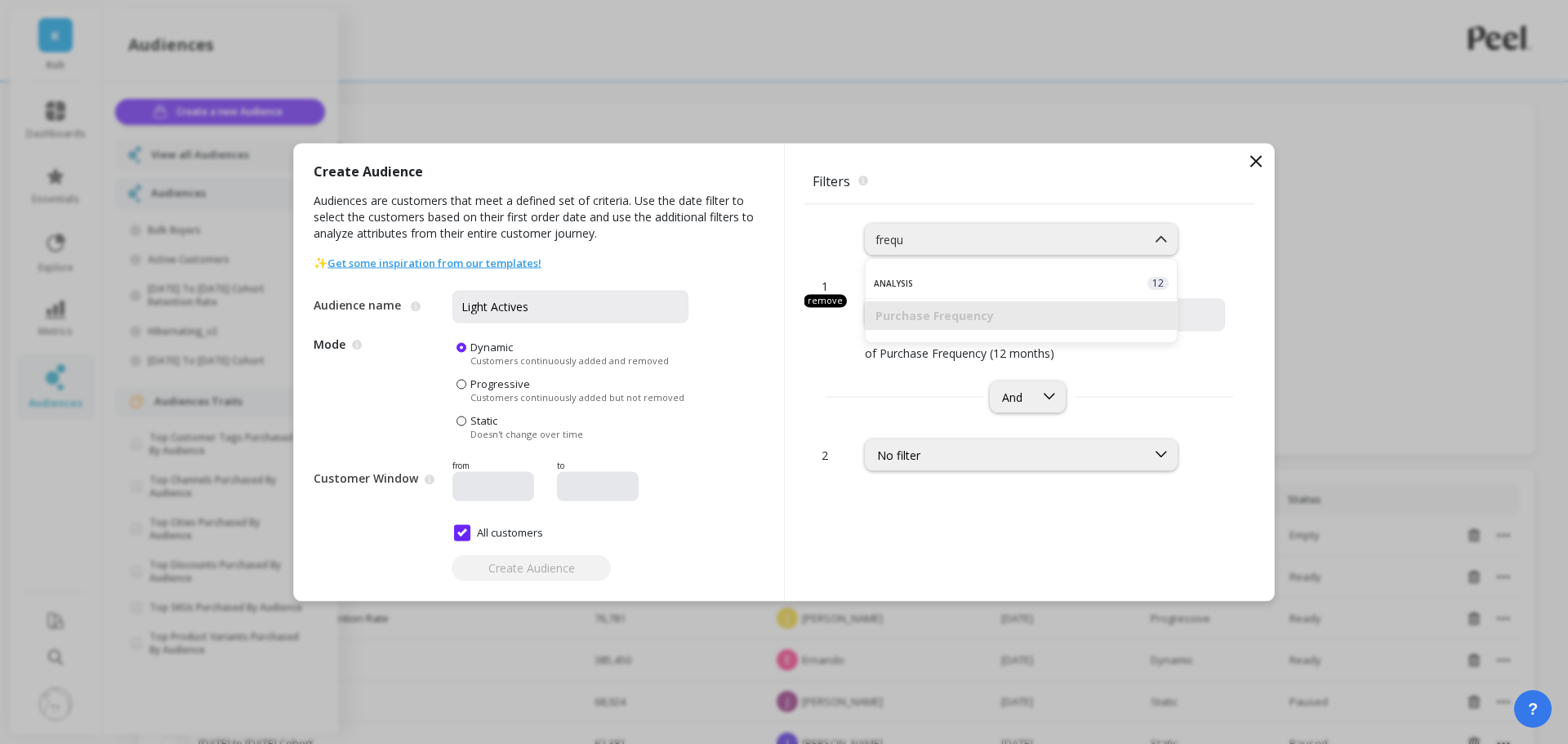click on "1 result available for search term frequ. Use Up and Down to choose options, press Enter to select the currently focused option, press Escape to exit the menu, press Tab to select the option and exit the menu. frequ" at bounding box center (1045, 238) 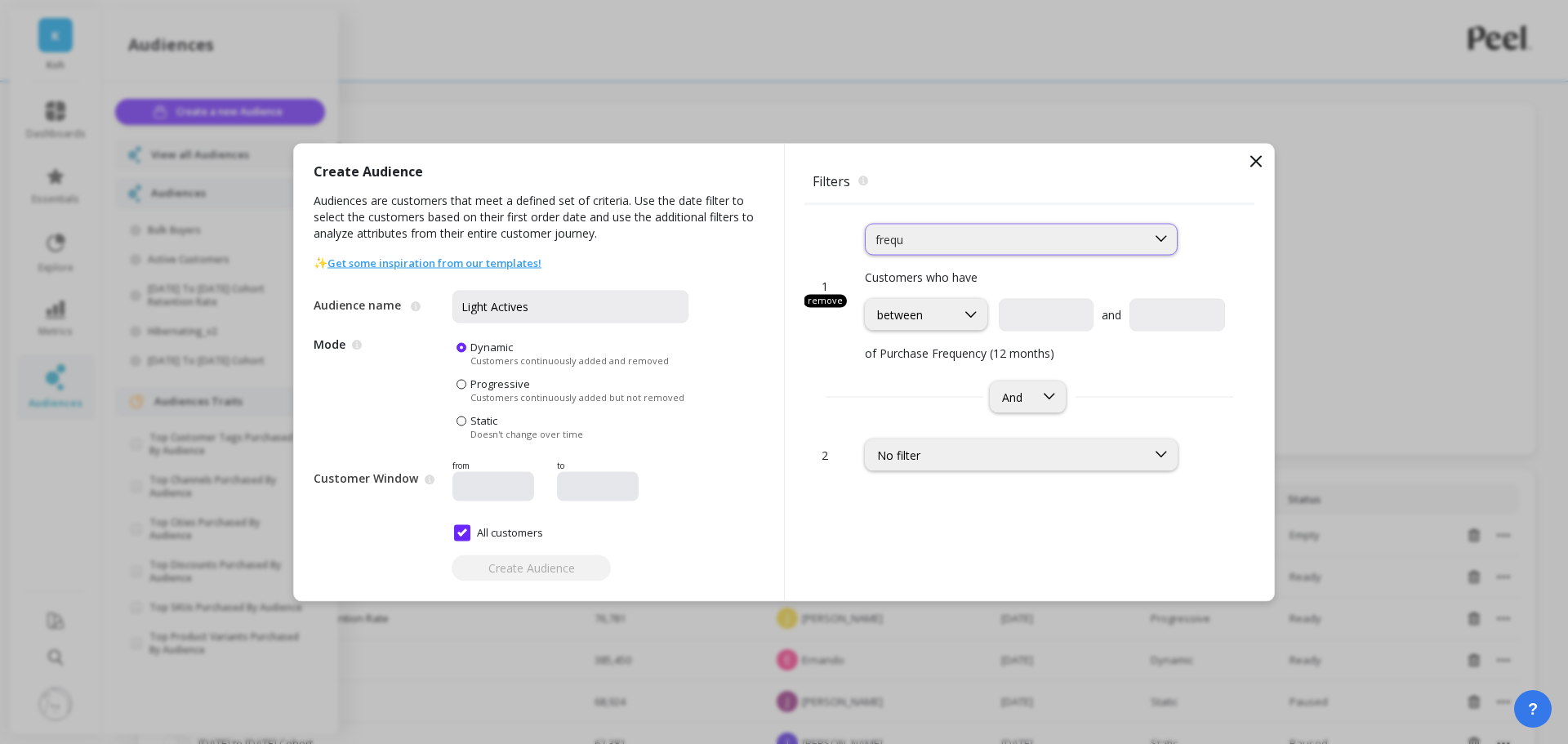 click on "frequ" at bounding box center [1005, 238] 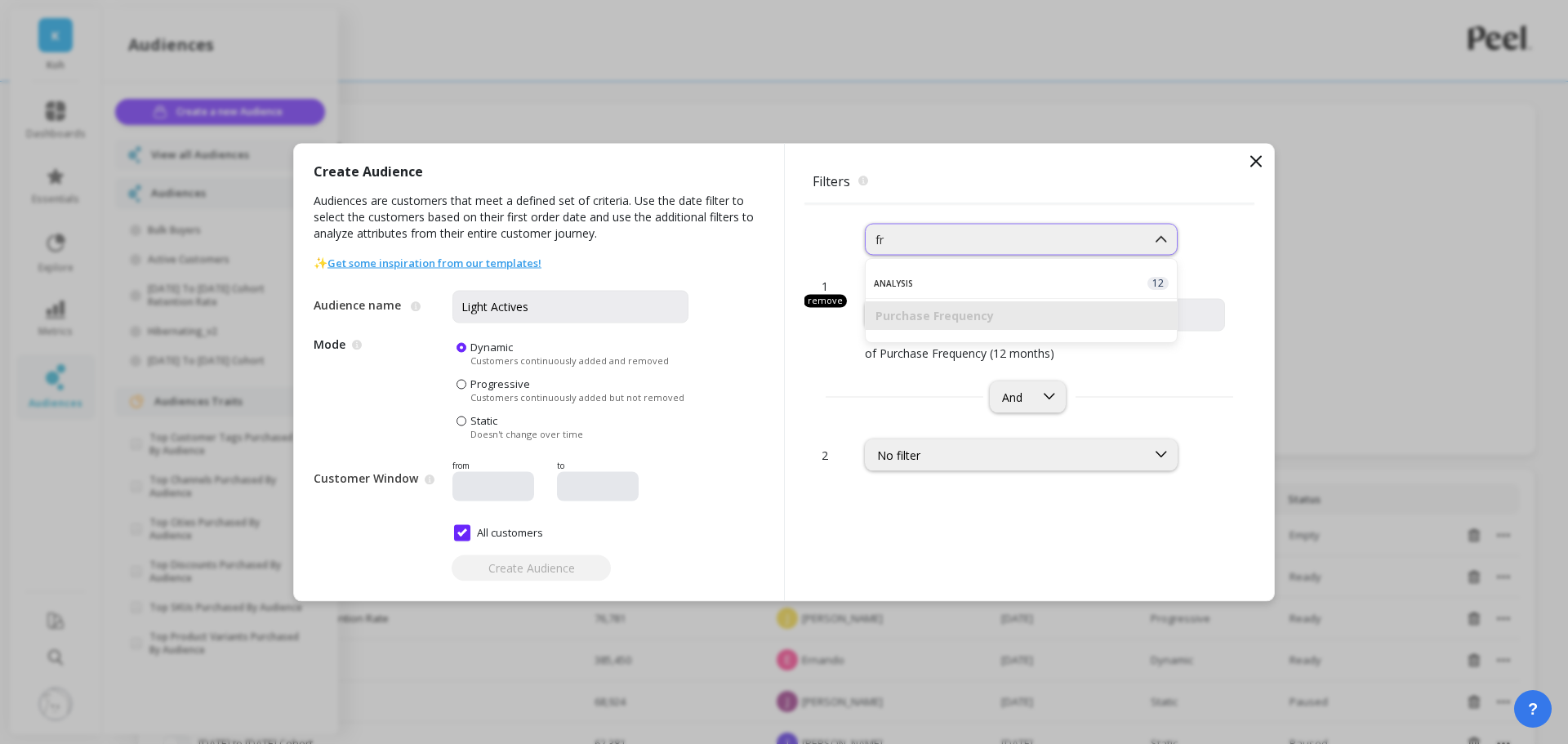 type on "f" 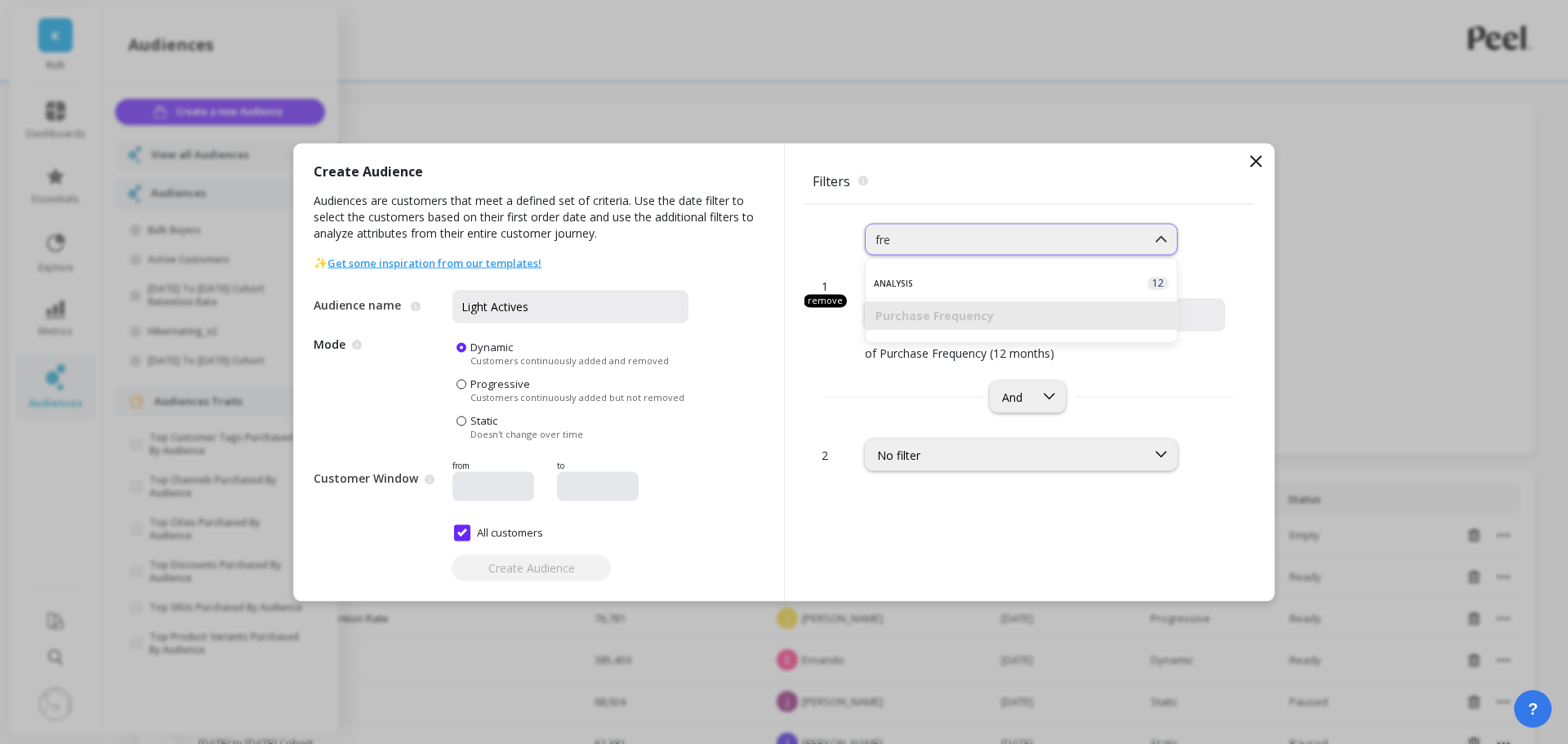 type on "freq" 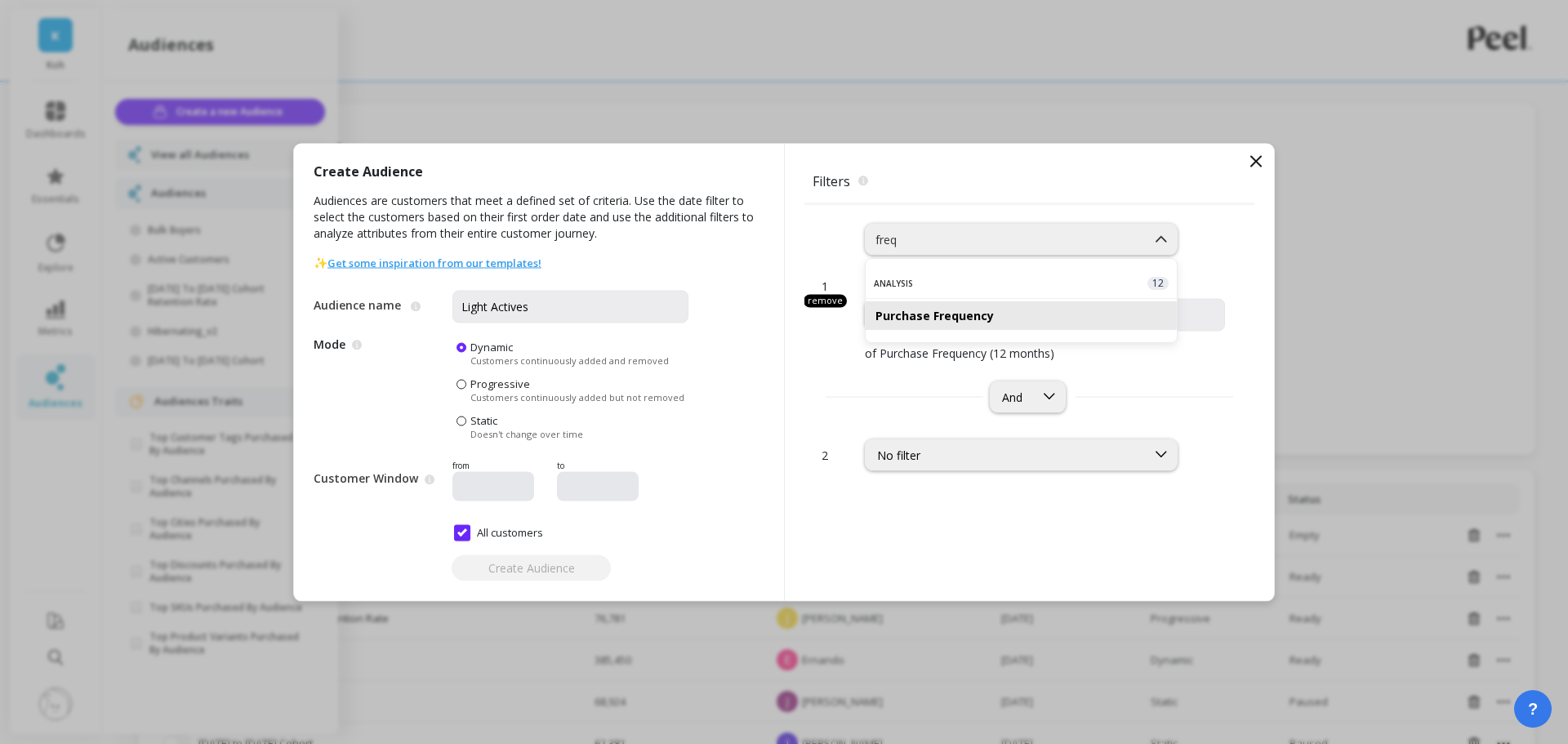 click on "Purchase Frequency" at bounding box center (1021, 315) 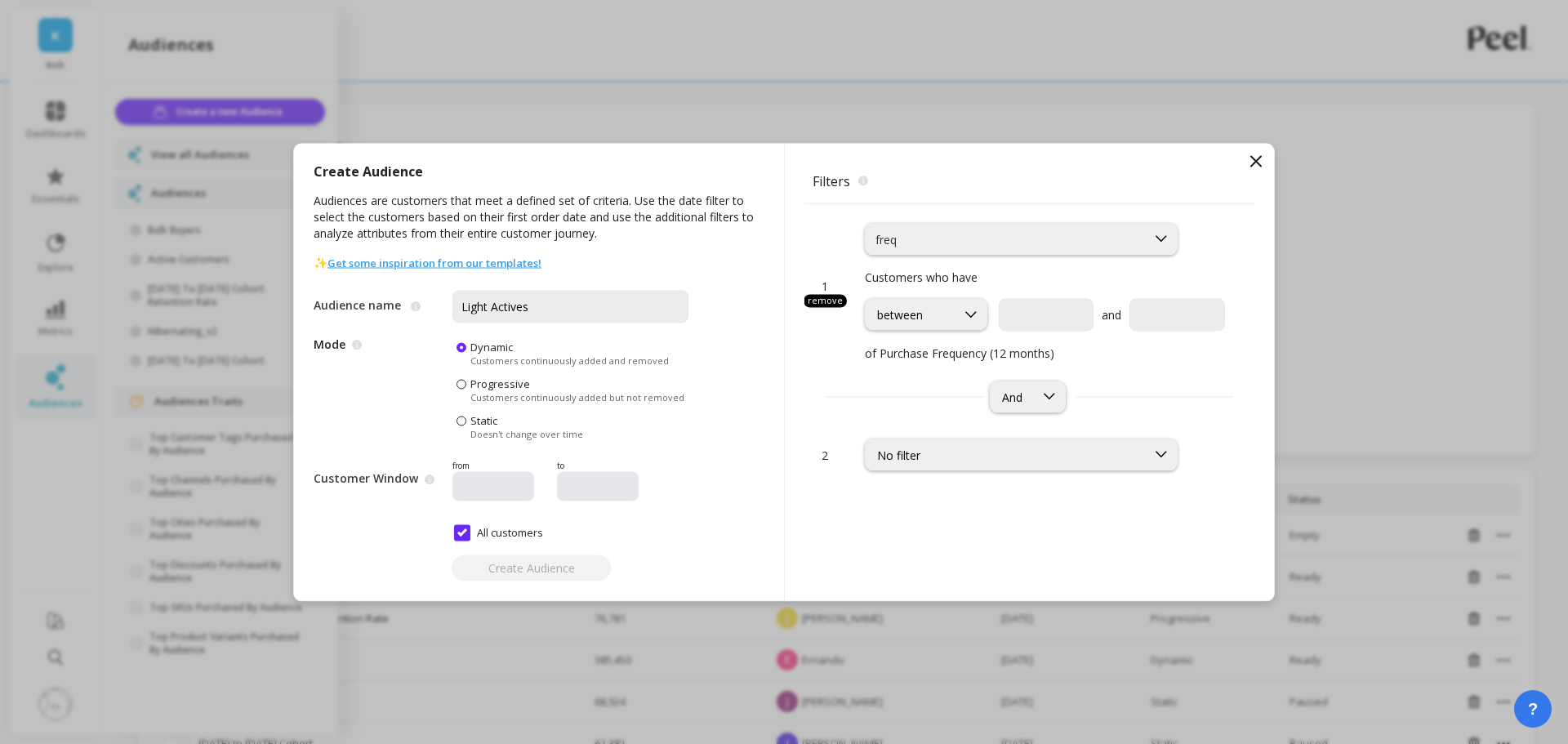 click on "1 remove freq Customers who have between   and   of Purchase Frequency (12 months)" at bounding box center [1029, 282] 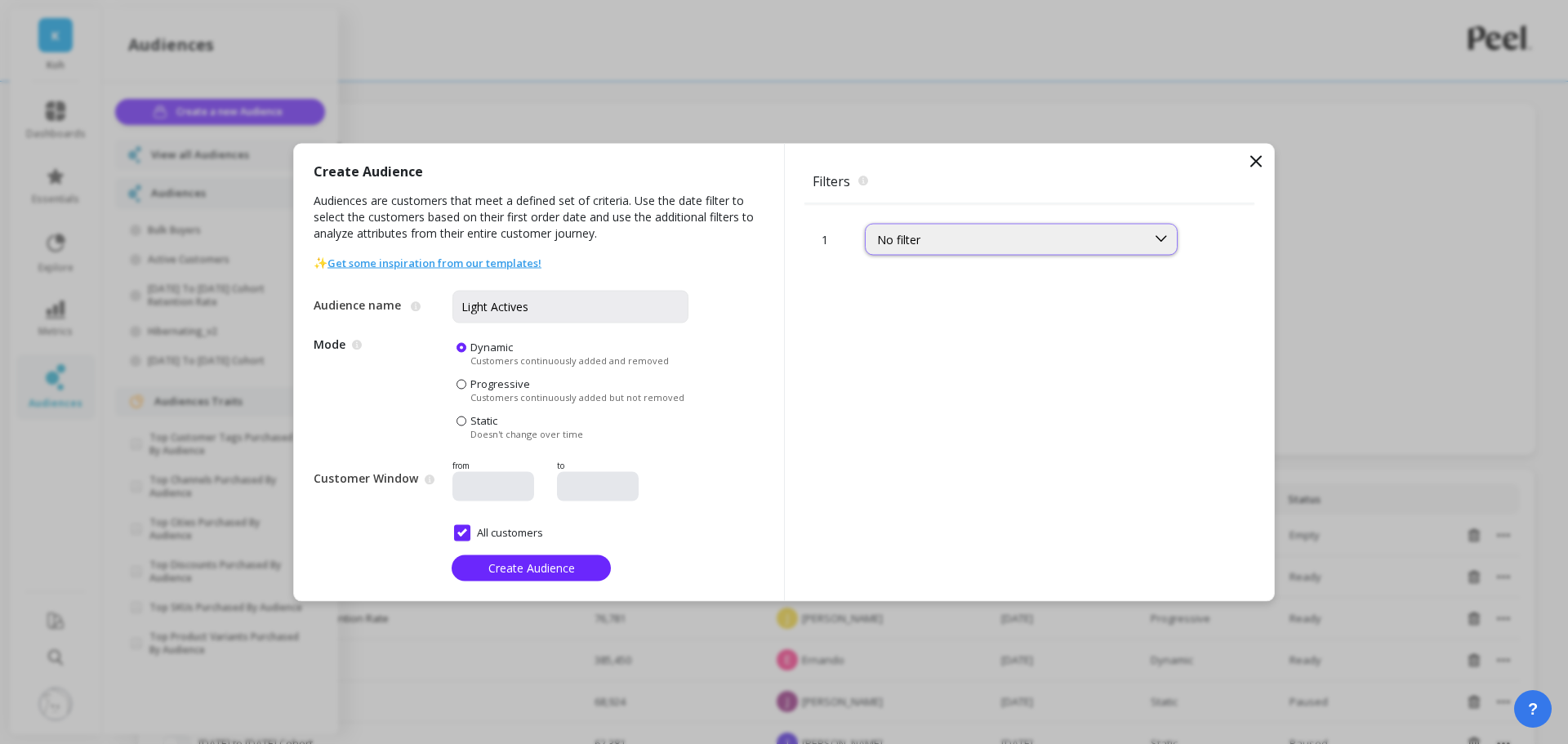 click on "No filter" at bounding box center (1005, 238) 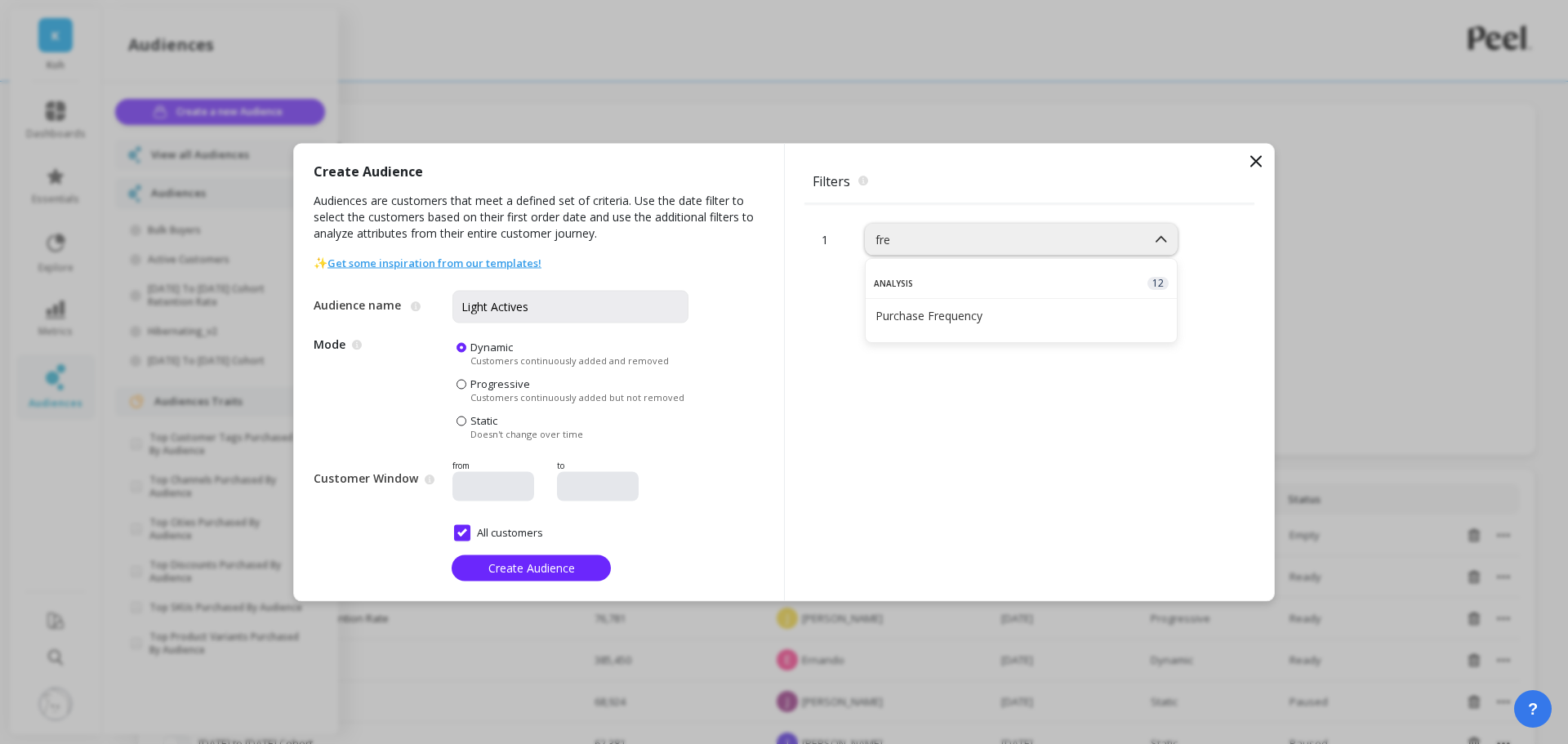 type on "freq" 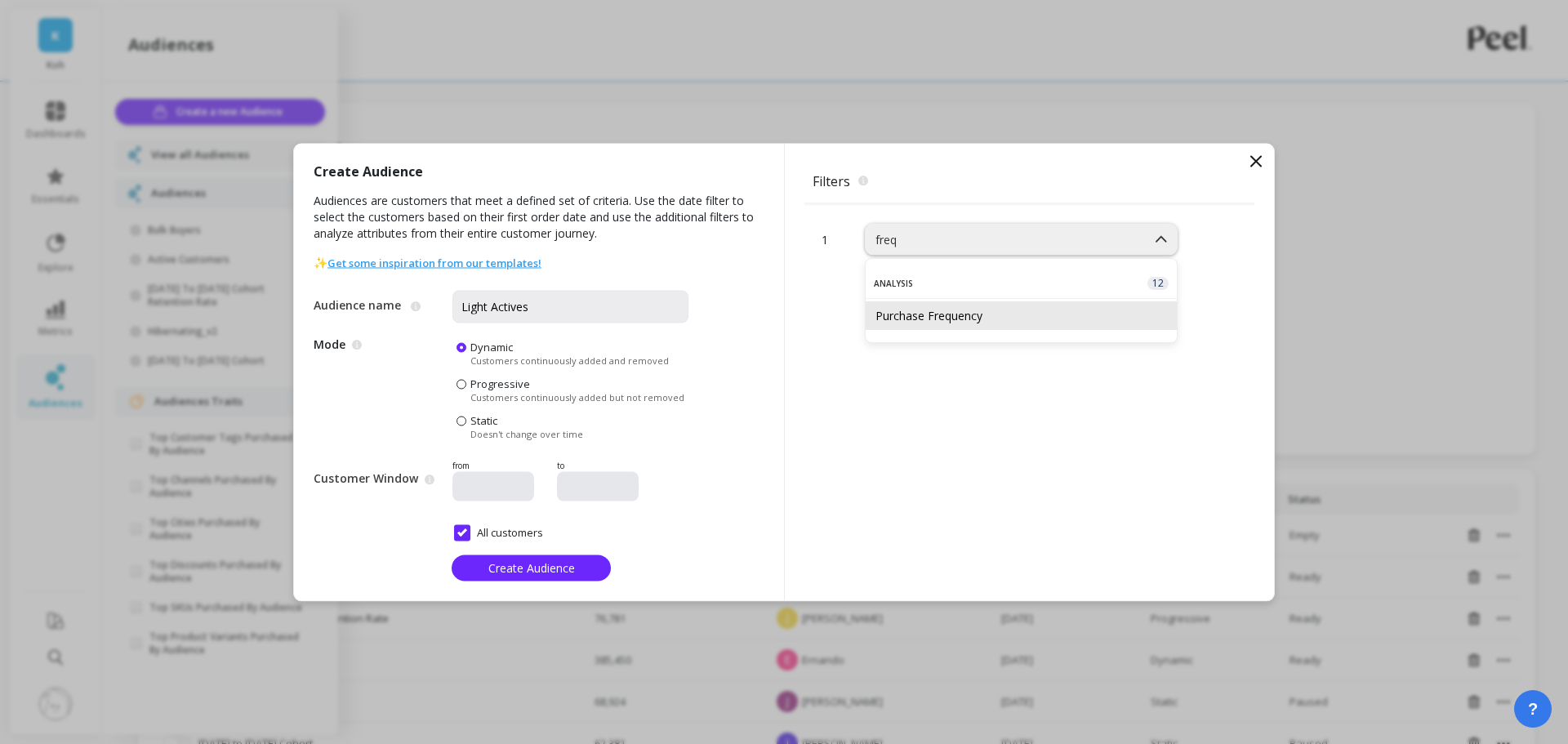 click on "Purchase Frequency" at bounding box center (1021, 315) 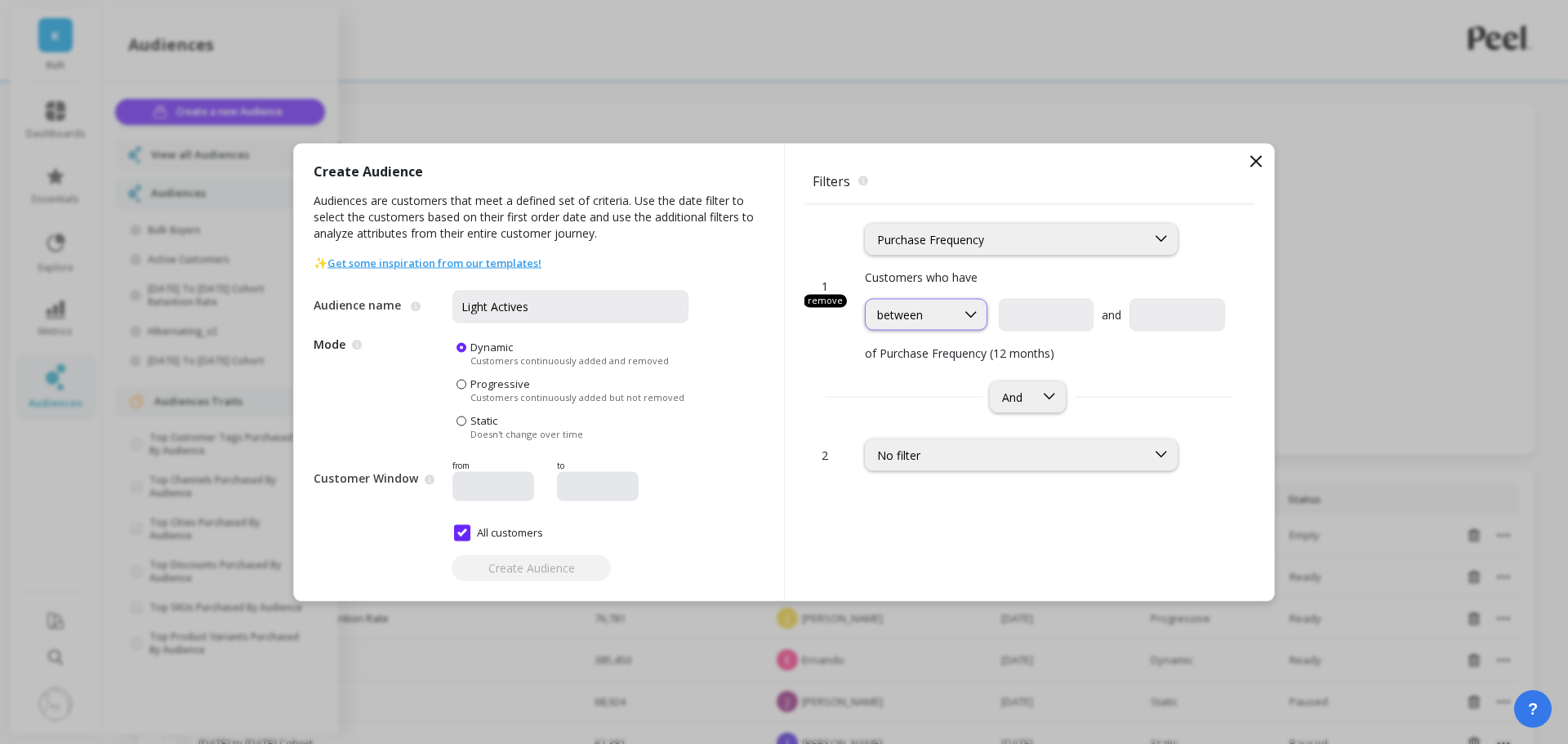 click at bounding box center (971, 314) 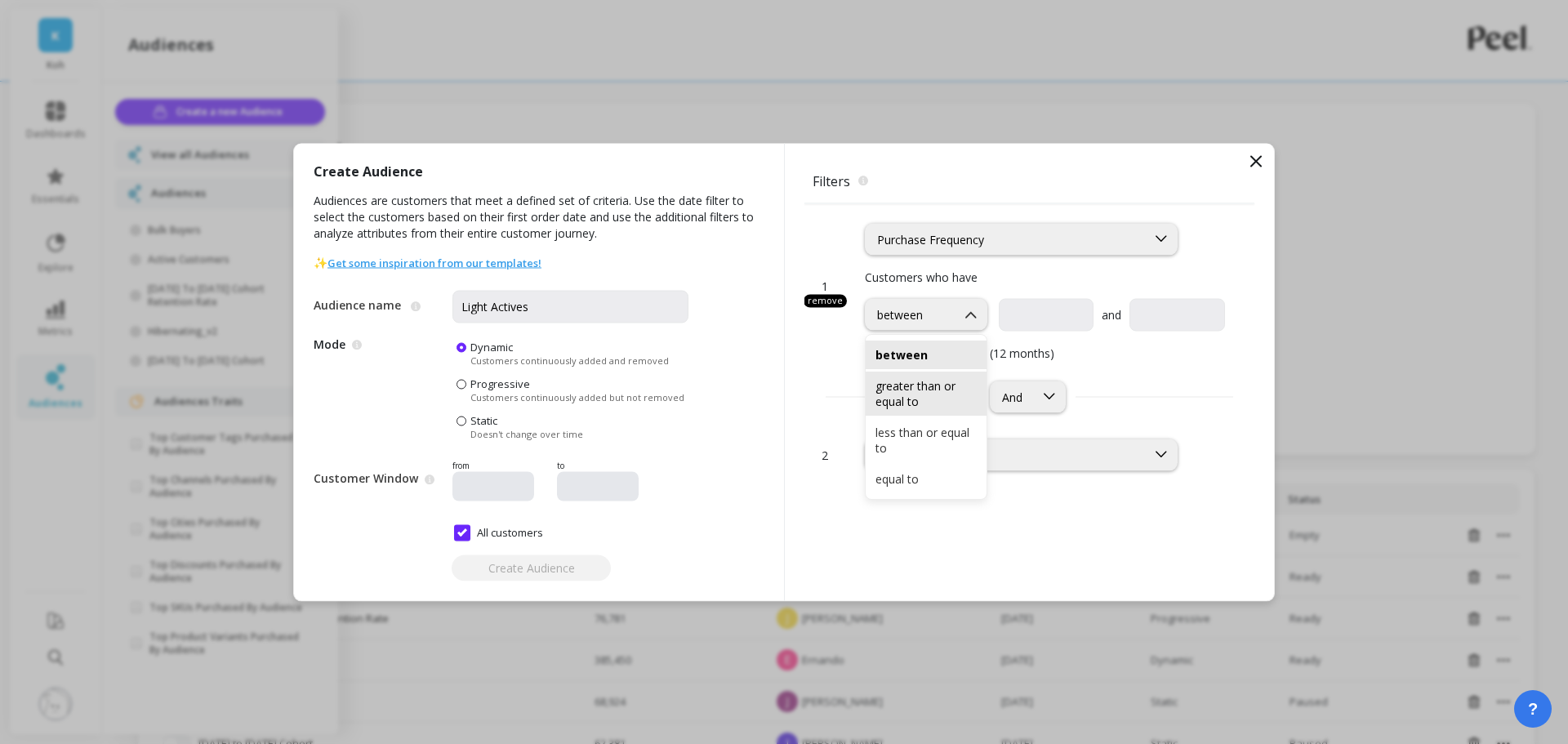 click on "greater than or equal to" at bounding box center (926, 394) 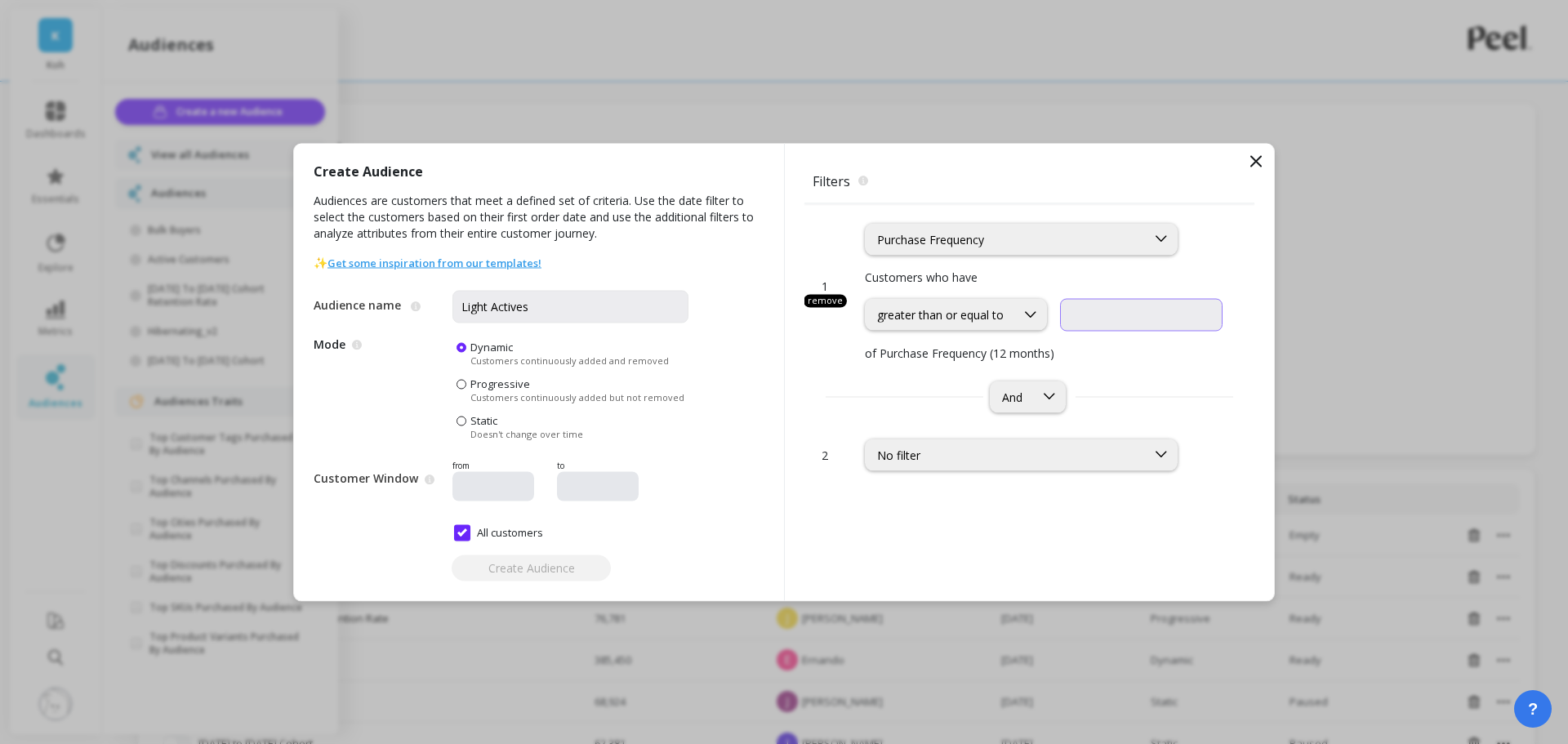 click at bounding box center [1141, 314] 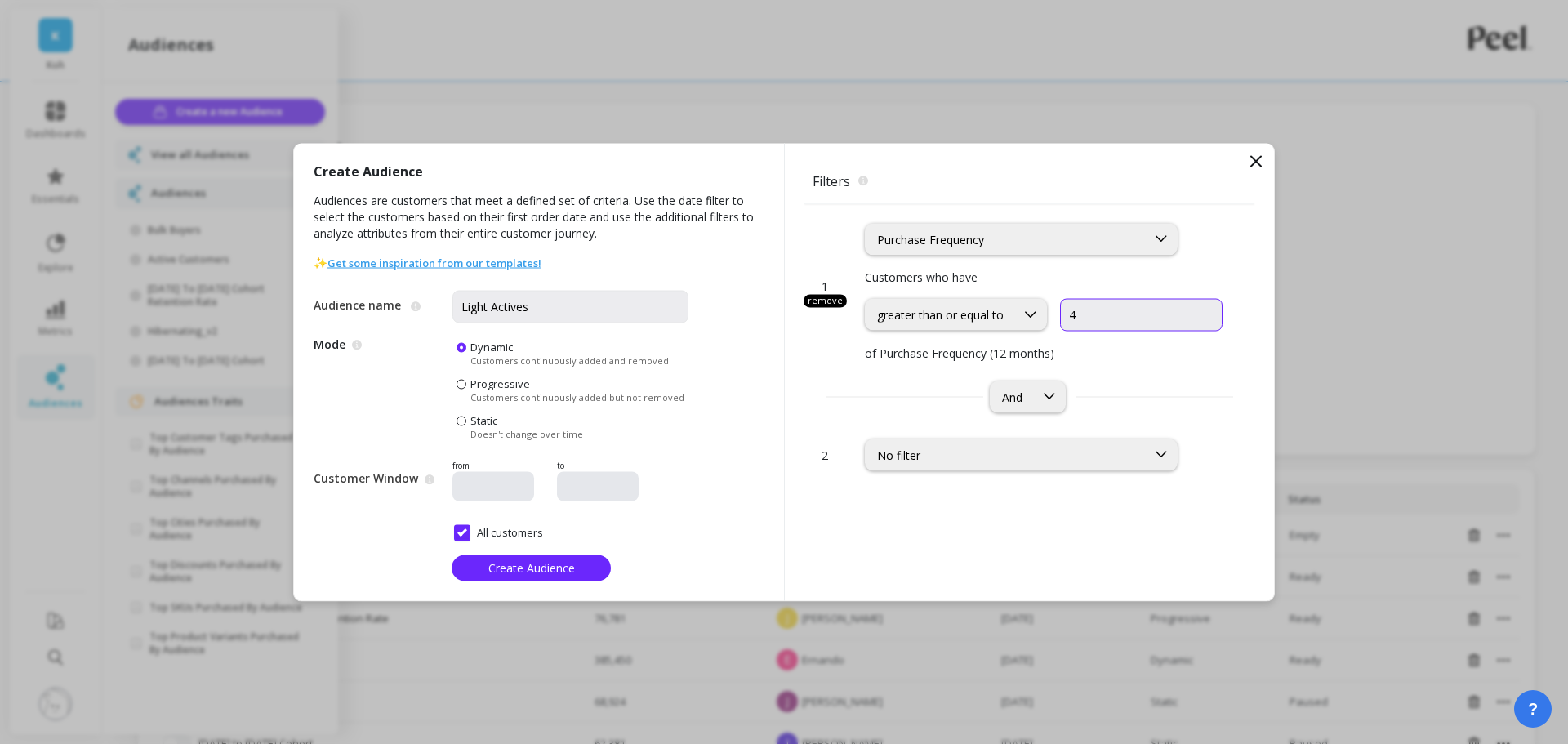 type on "4" 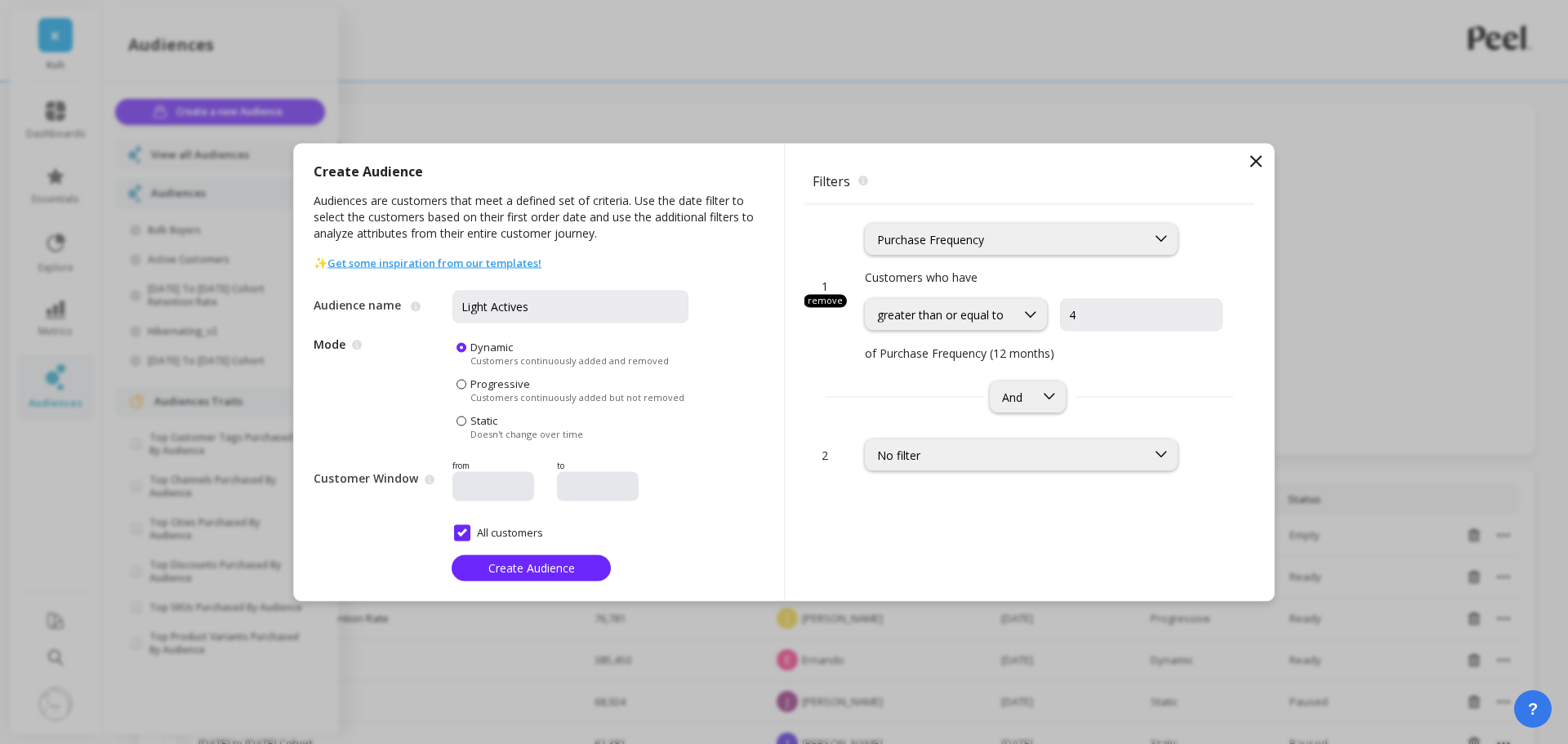 click on "of Purchase Frequency (12 months)" at bounding box center [1045, 352] 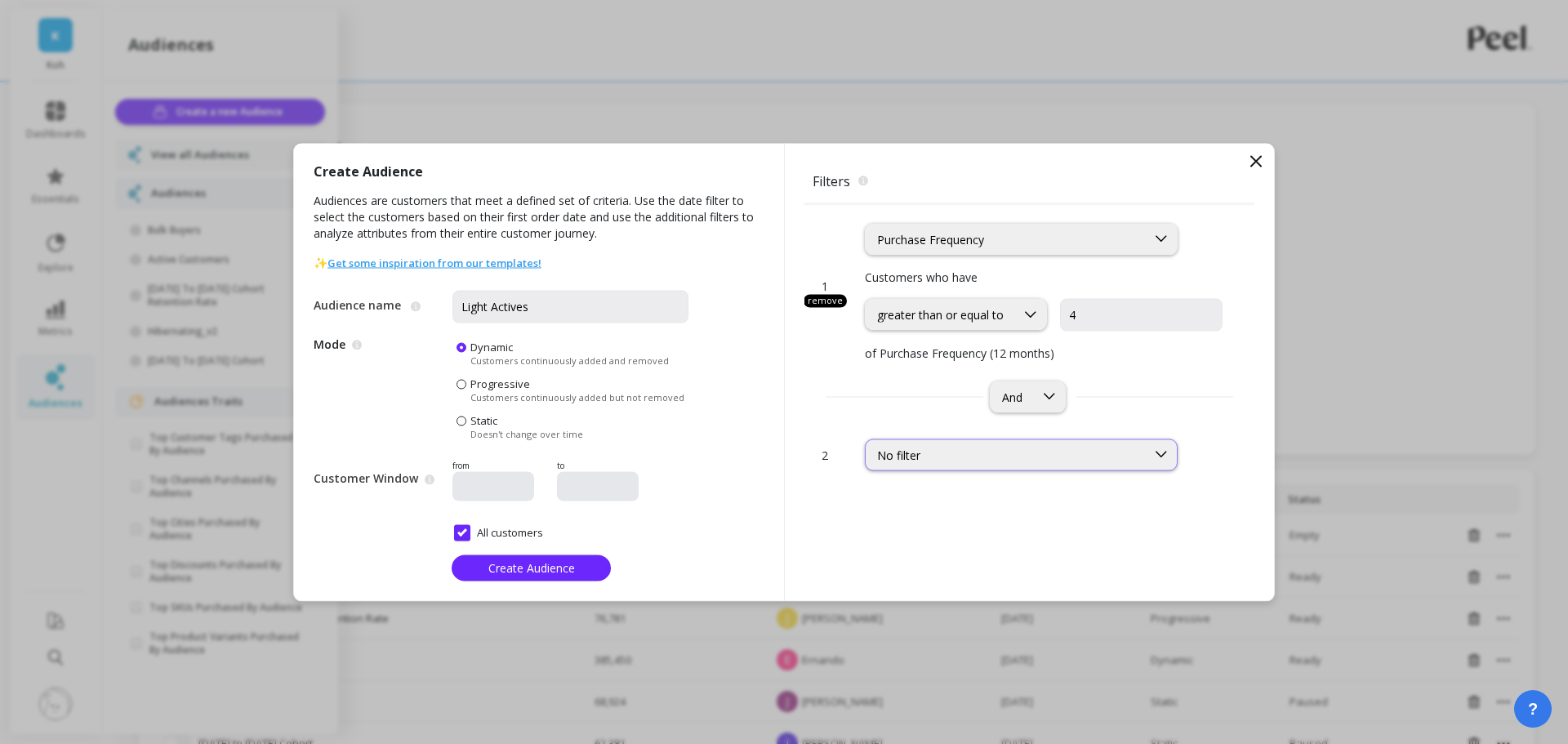click on "No filter" at bounding box center [1005, 454] 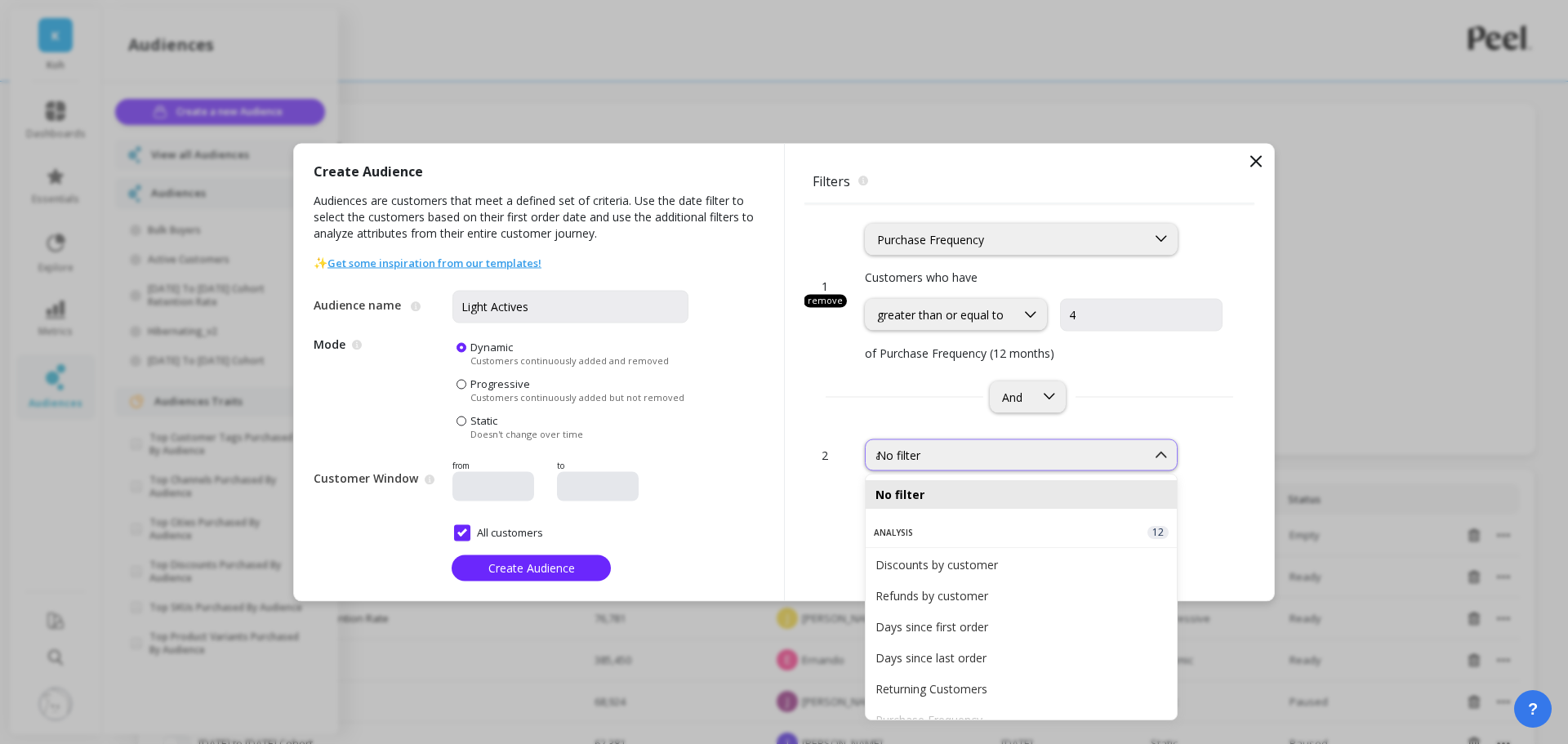 type on "ao" 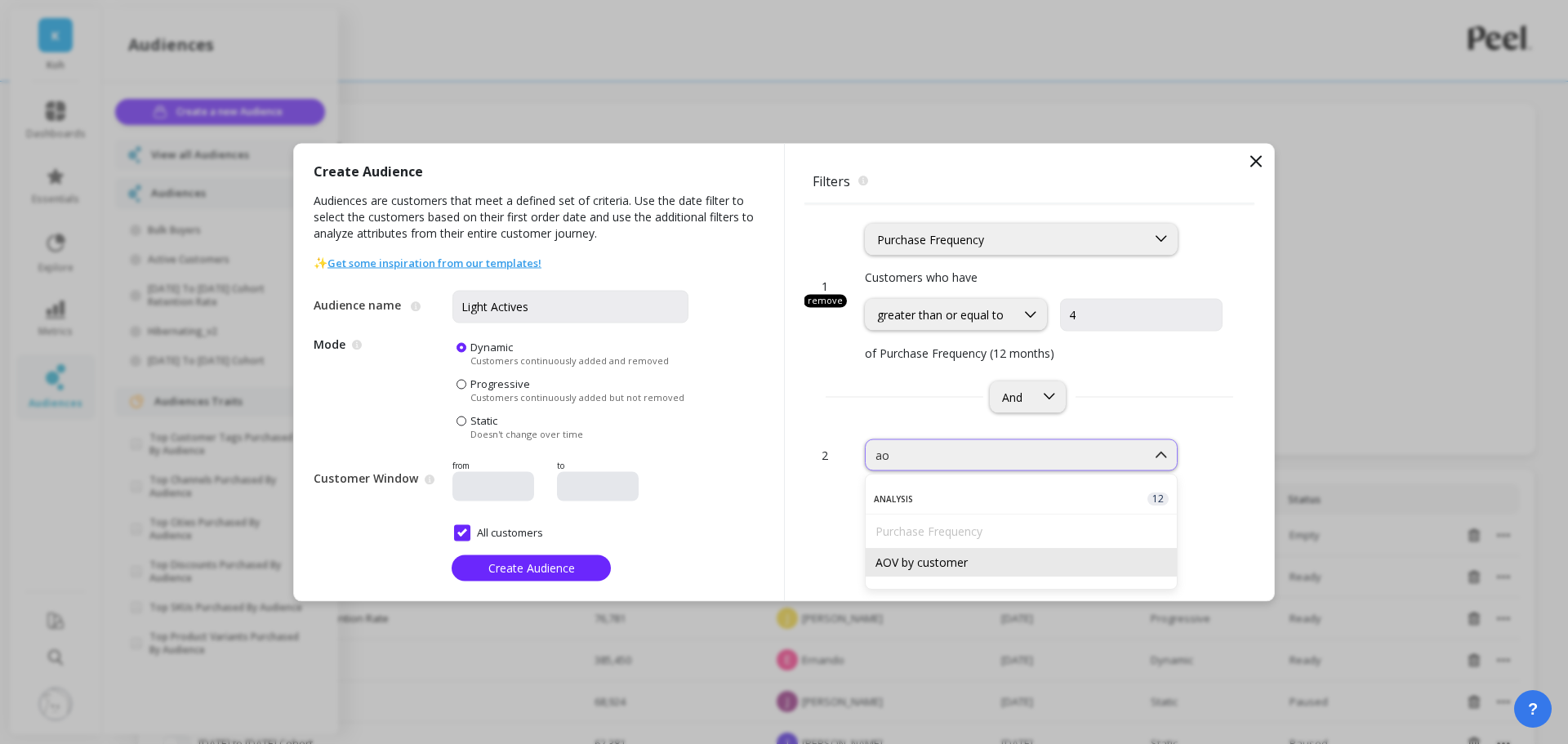 click on "AOV by customer" at bounding box center (1021, 562) 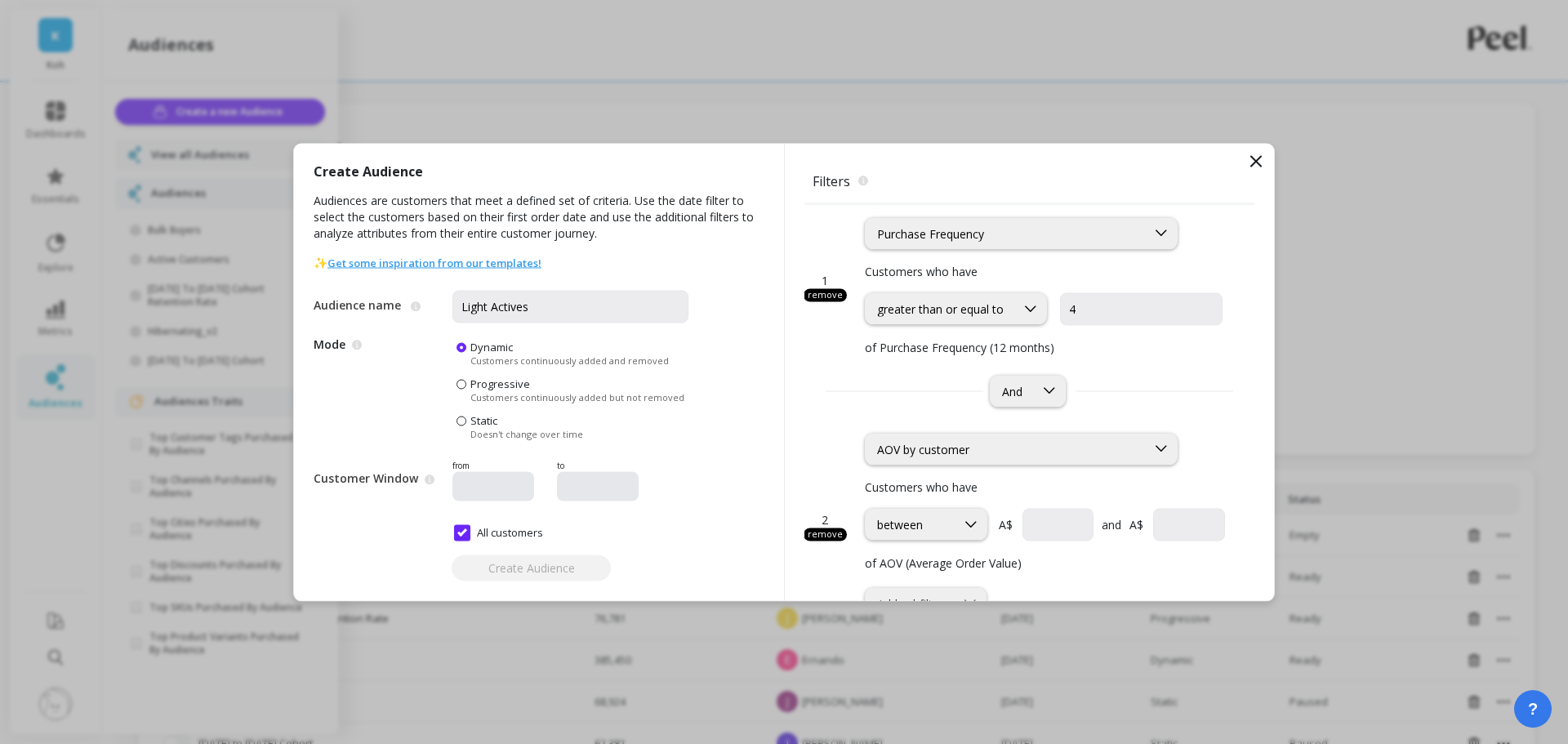 scroll, scrollTop: 0, scrollLeft: 0, axis: both 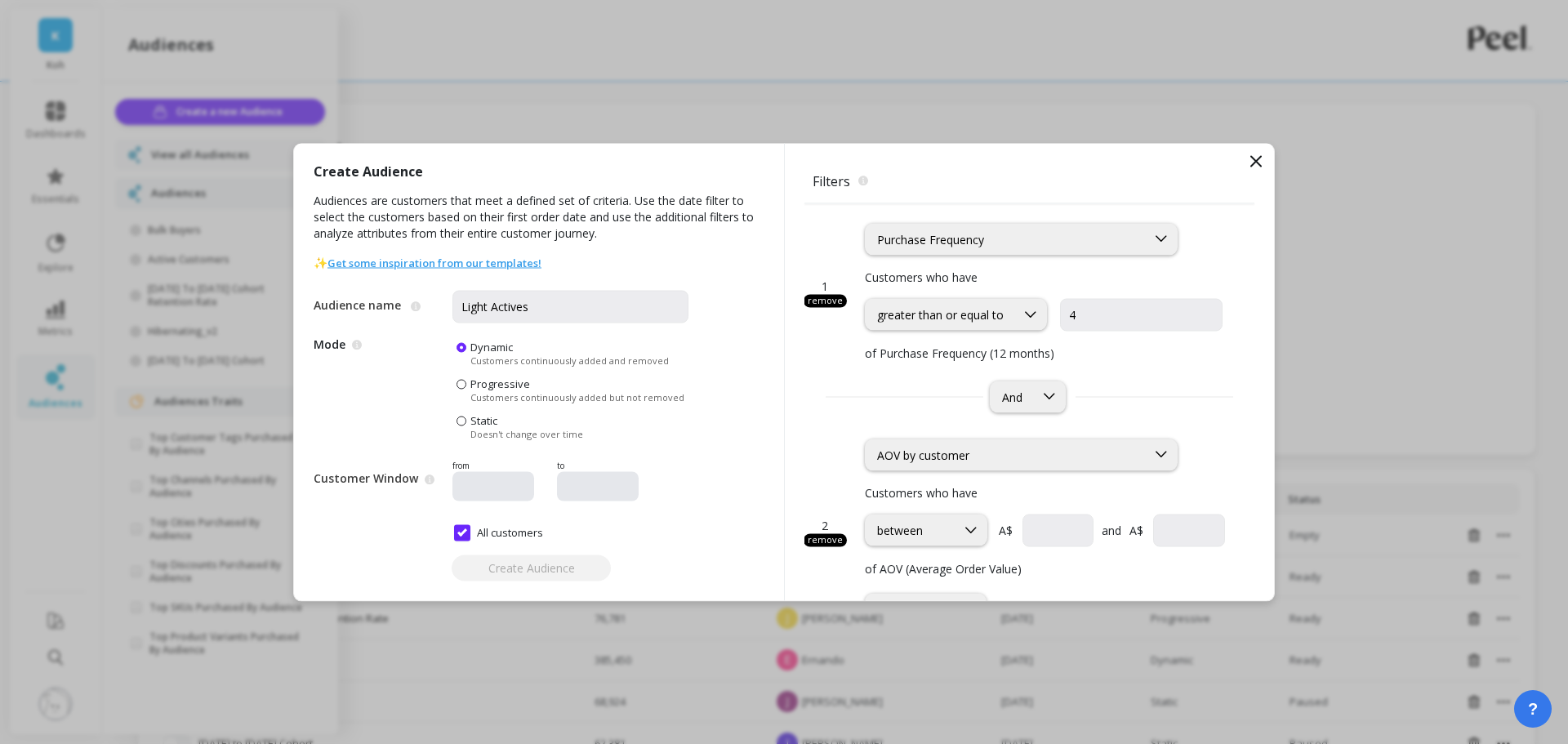 click on "of Purchase Frequency (12 months)" at bounding box center (1045, 352) 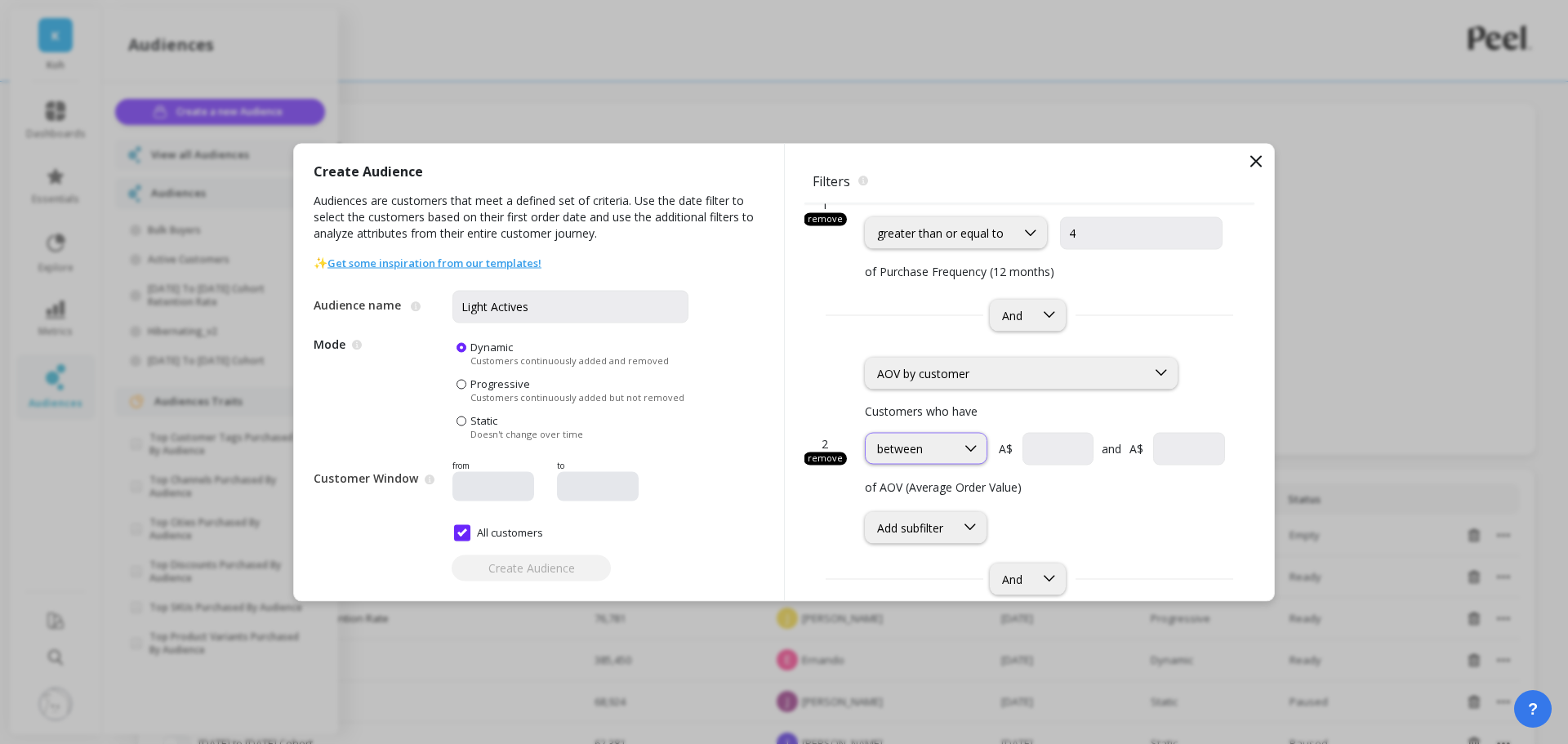 click 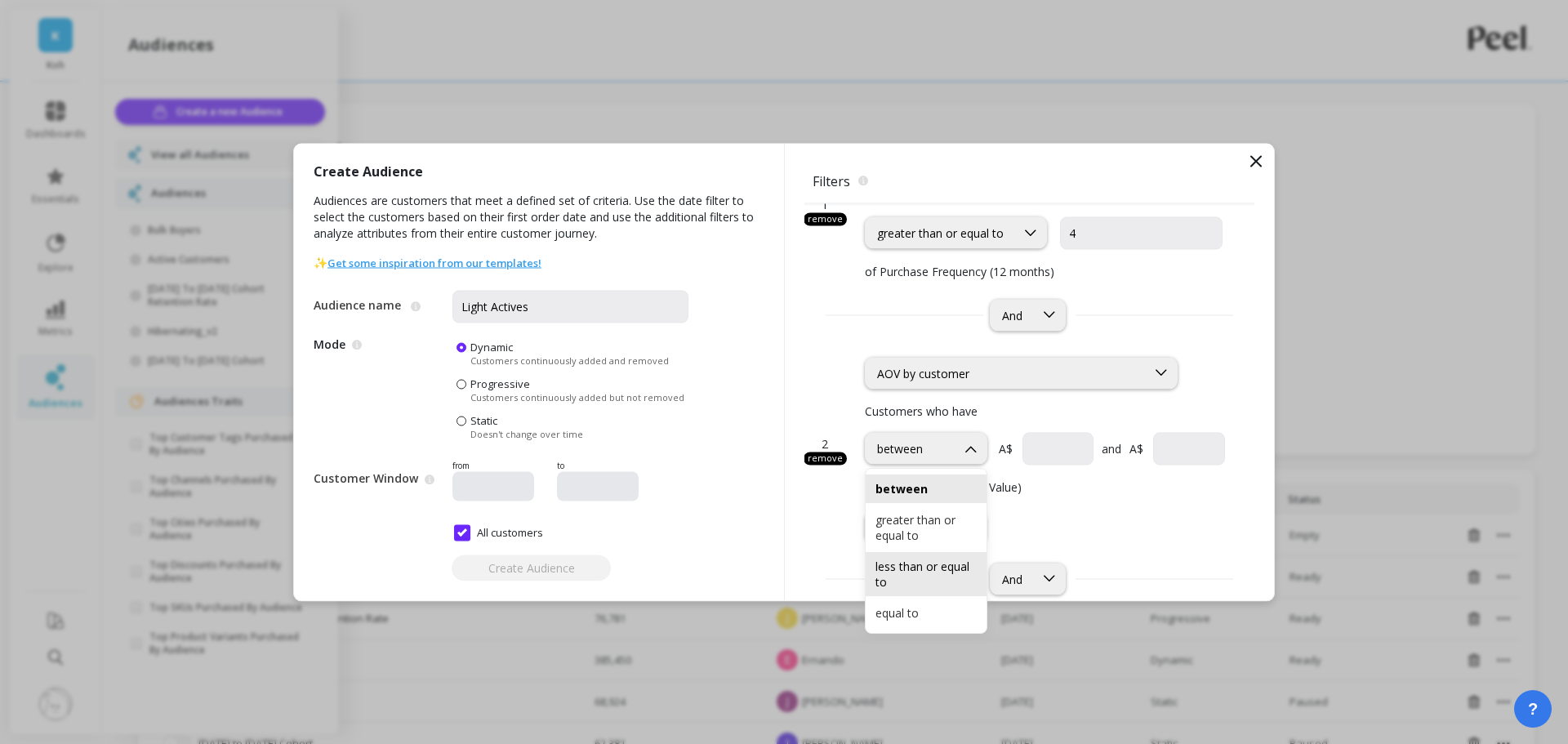 click on "less than or equal to" at bounding box center (926, 574) 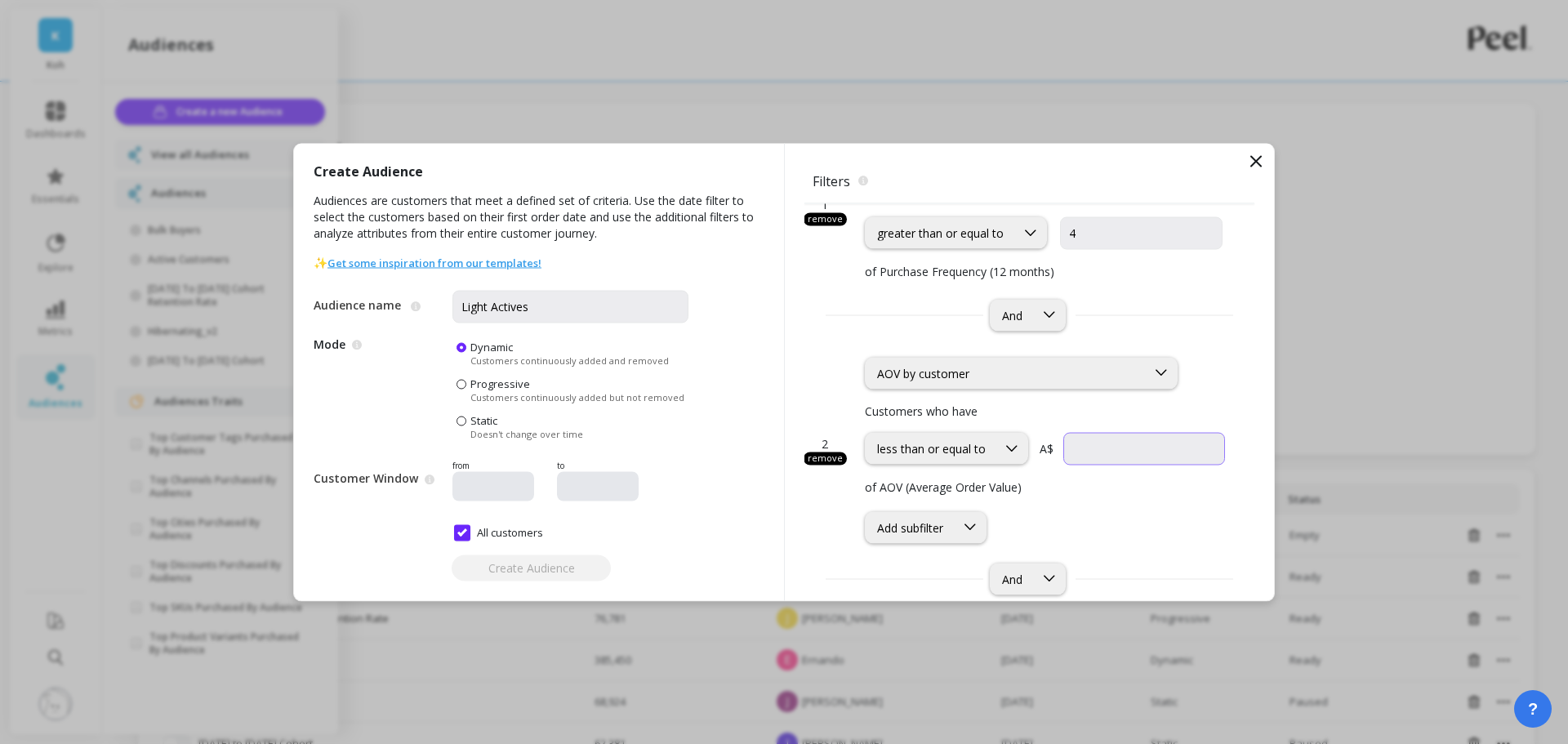 click at bounding box center (1144, 448) 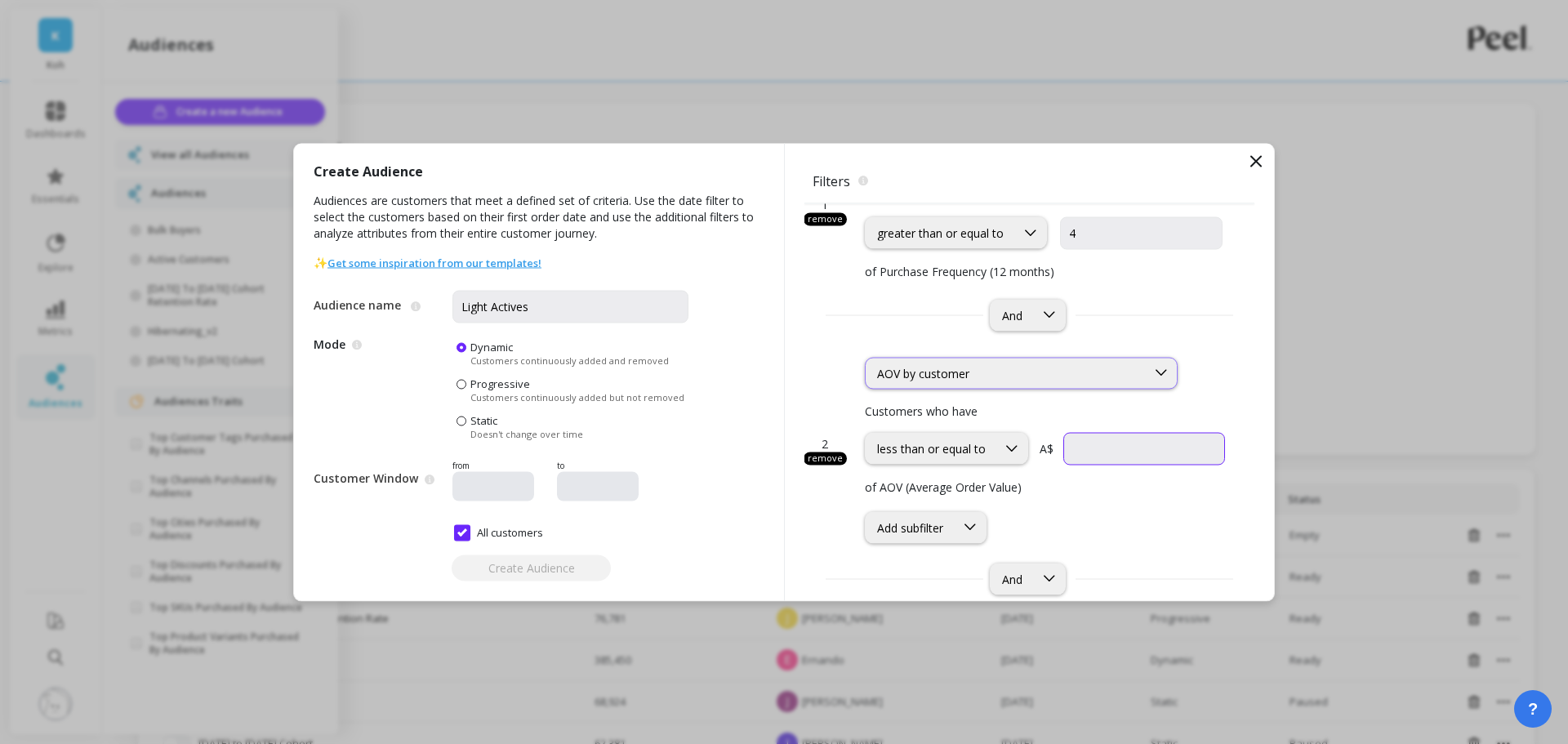 click on "AOV by customer" at bounding box center (1021, 372) 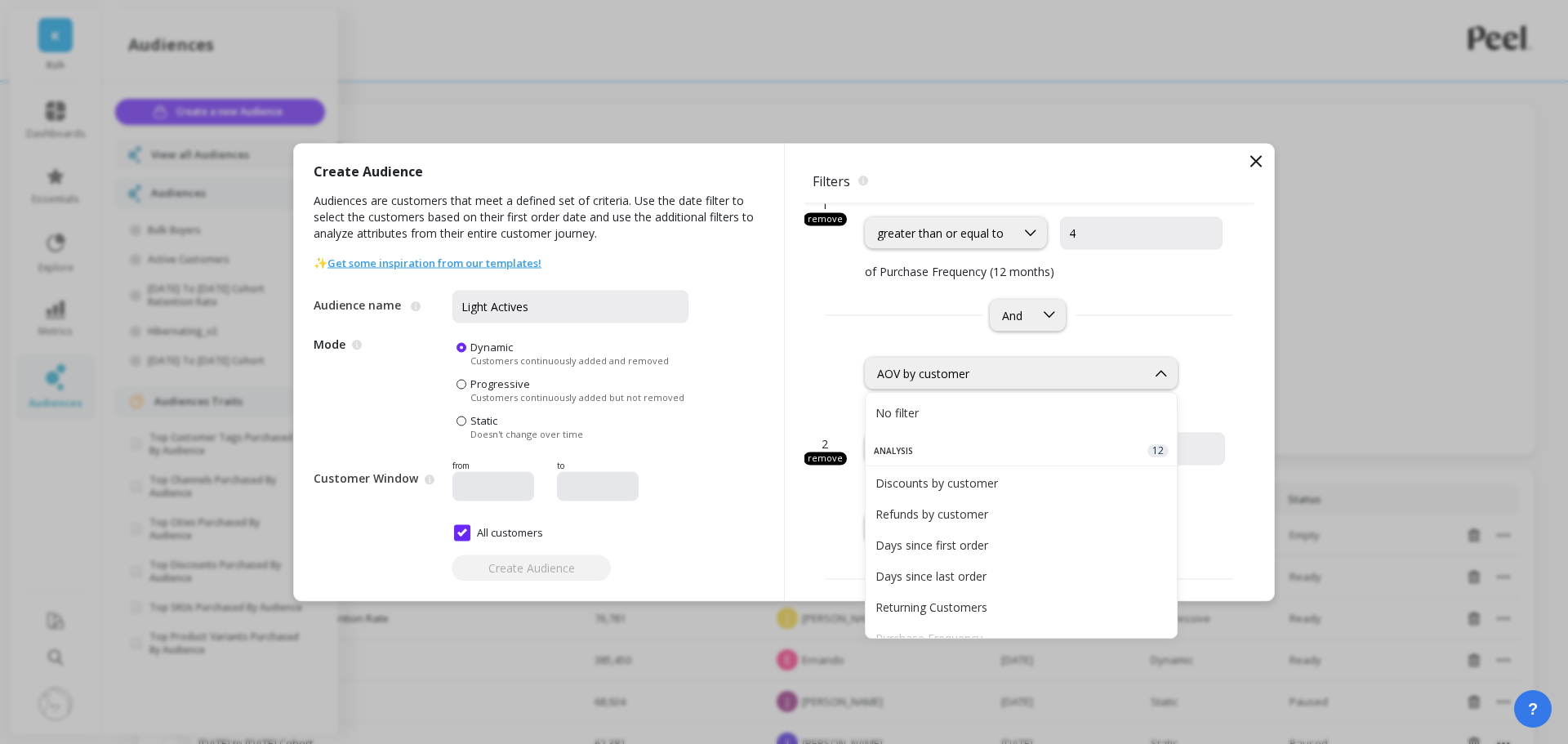 scroll, scrollTop: 309, scrollLeft: 0, axis: vertical 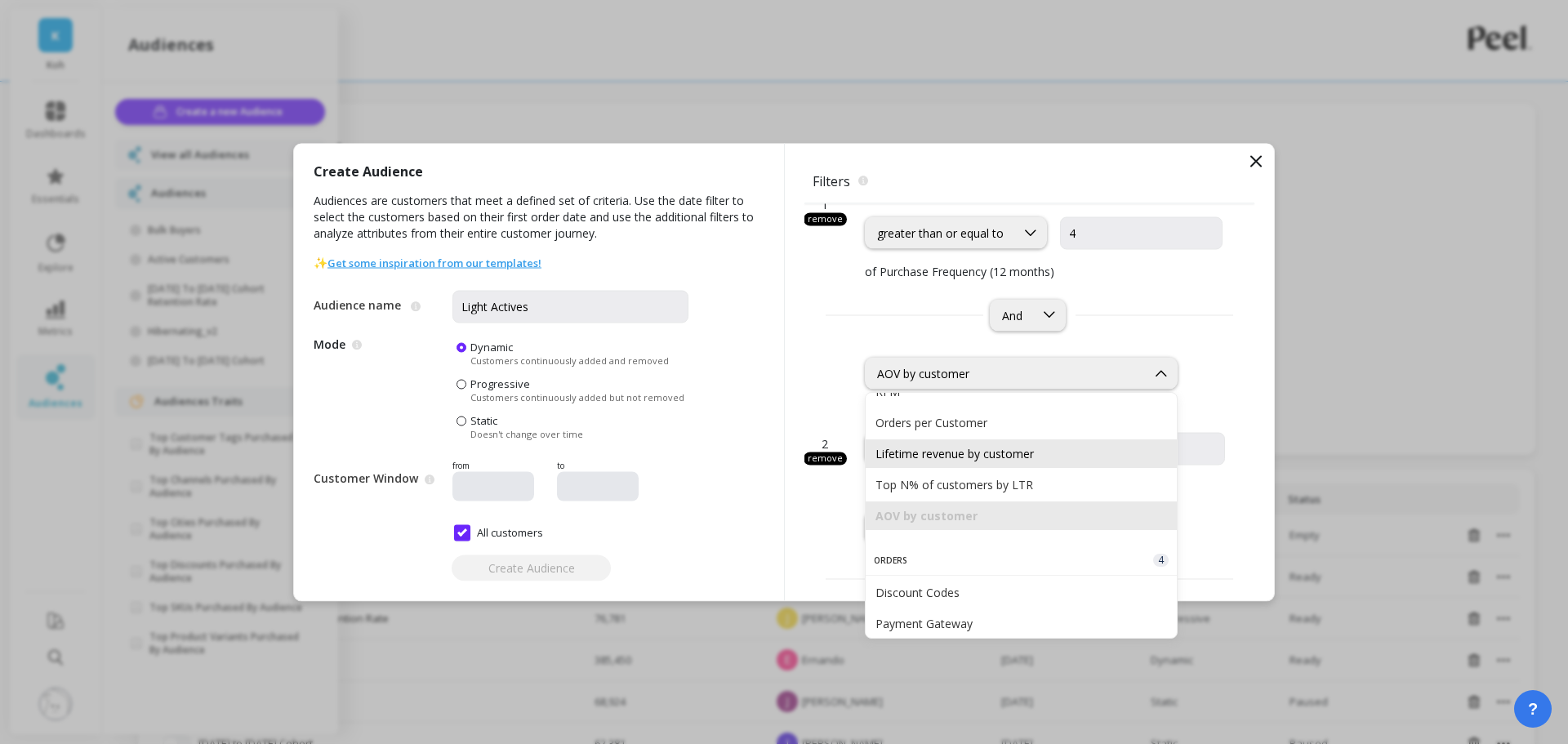 click on "Lifetime revenue by customer" at bounding box center (1021, 453) 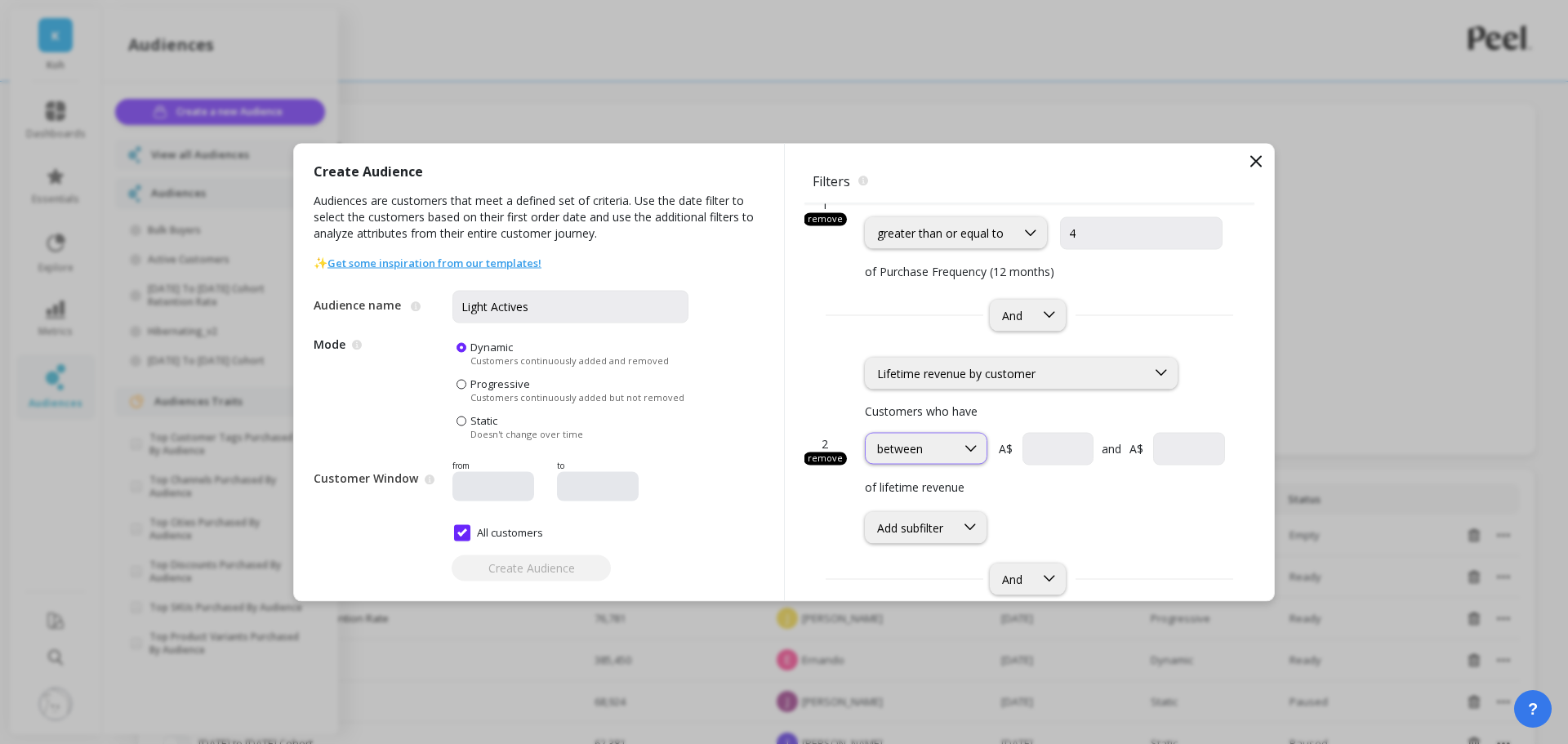 click on "between" at bounding box center [911, 448] 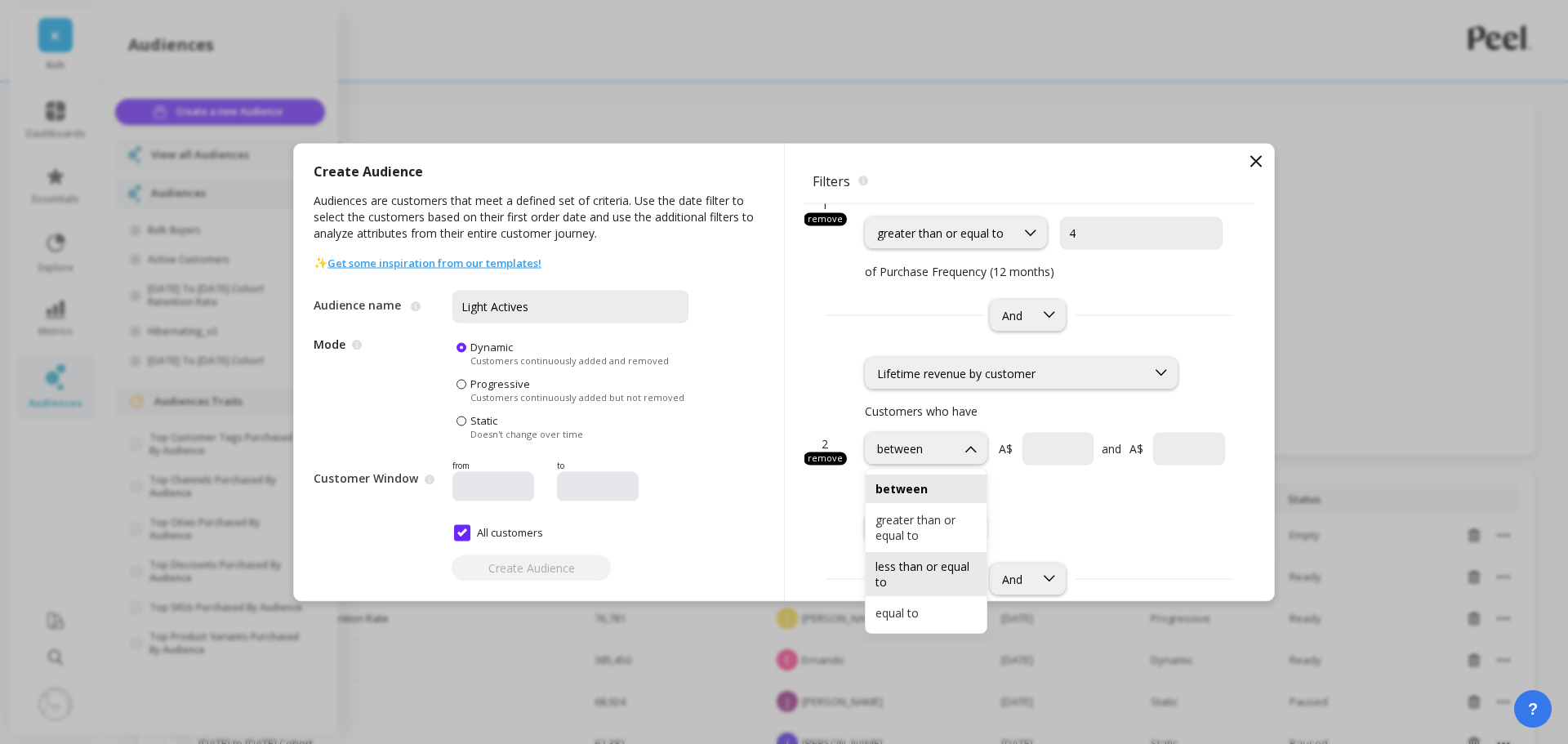 click on "less than or equal to" at bounding box center (926, 574) 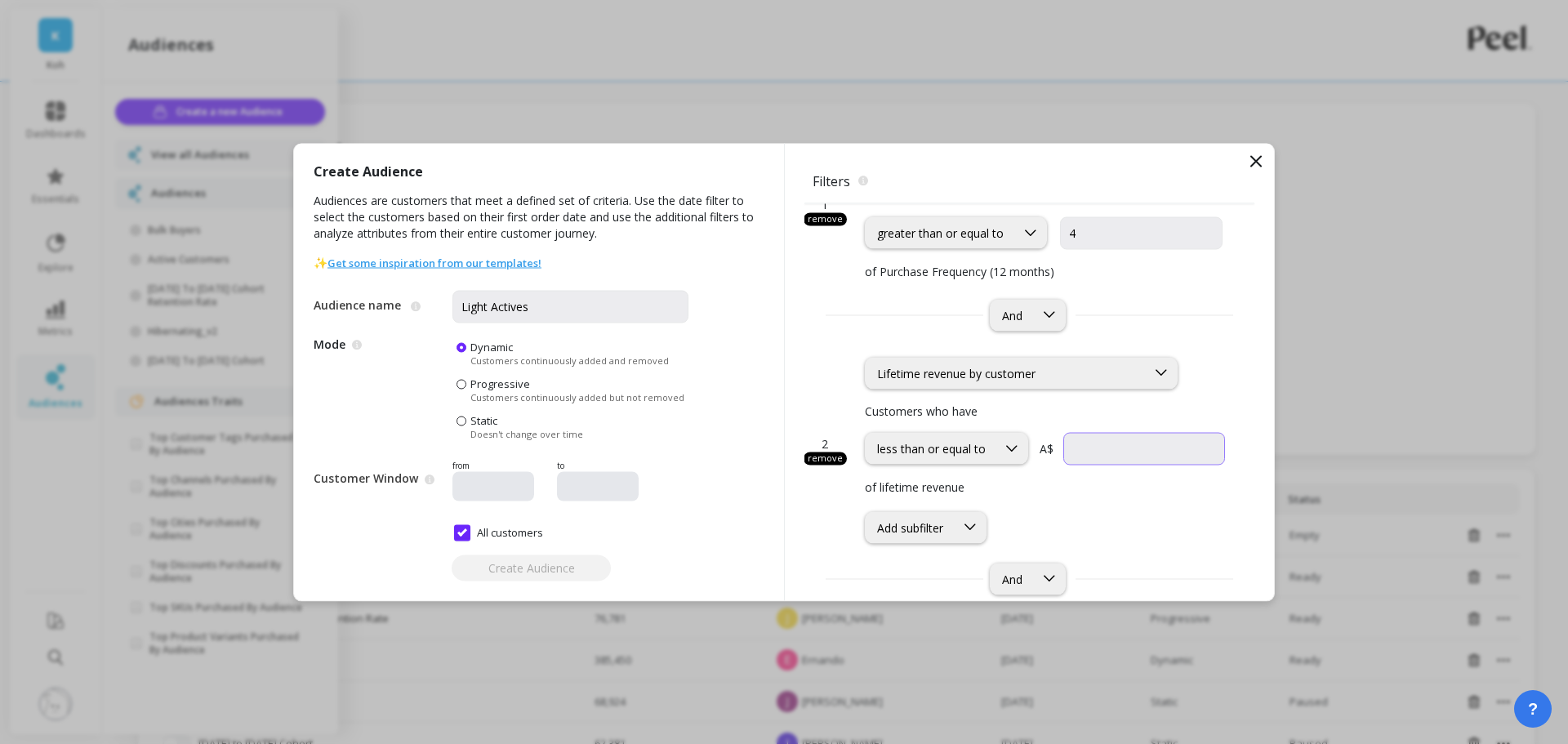 click at bounding box center [1144, 448] 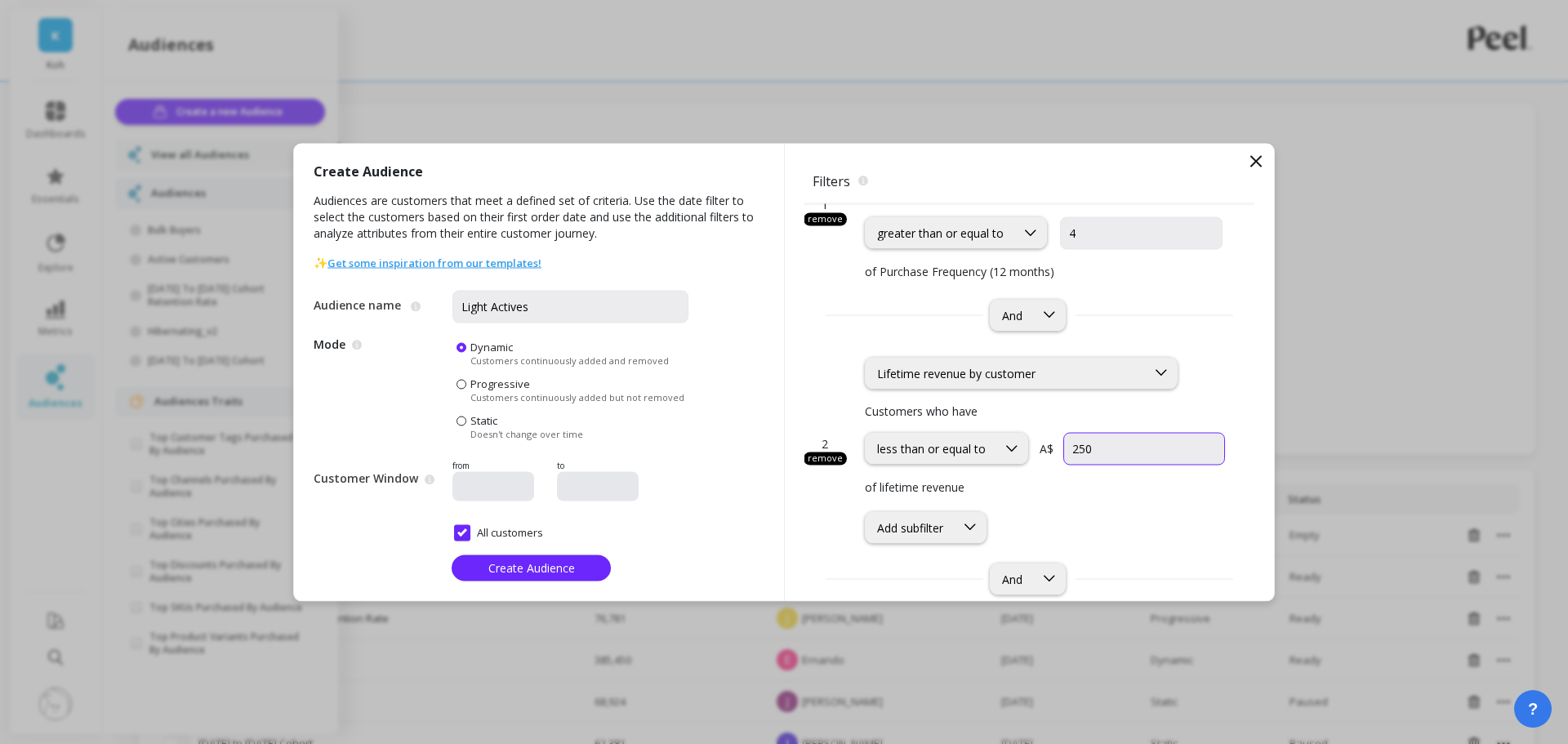 scroll, scrollTop: 158, scrollLeft: 0, axis: vertical 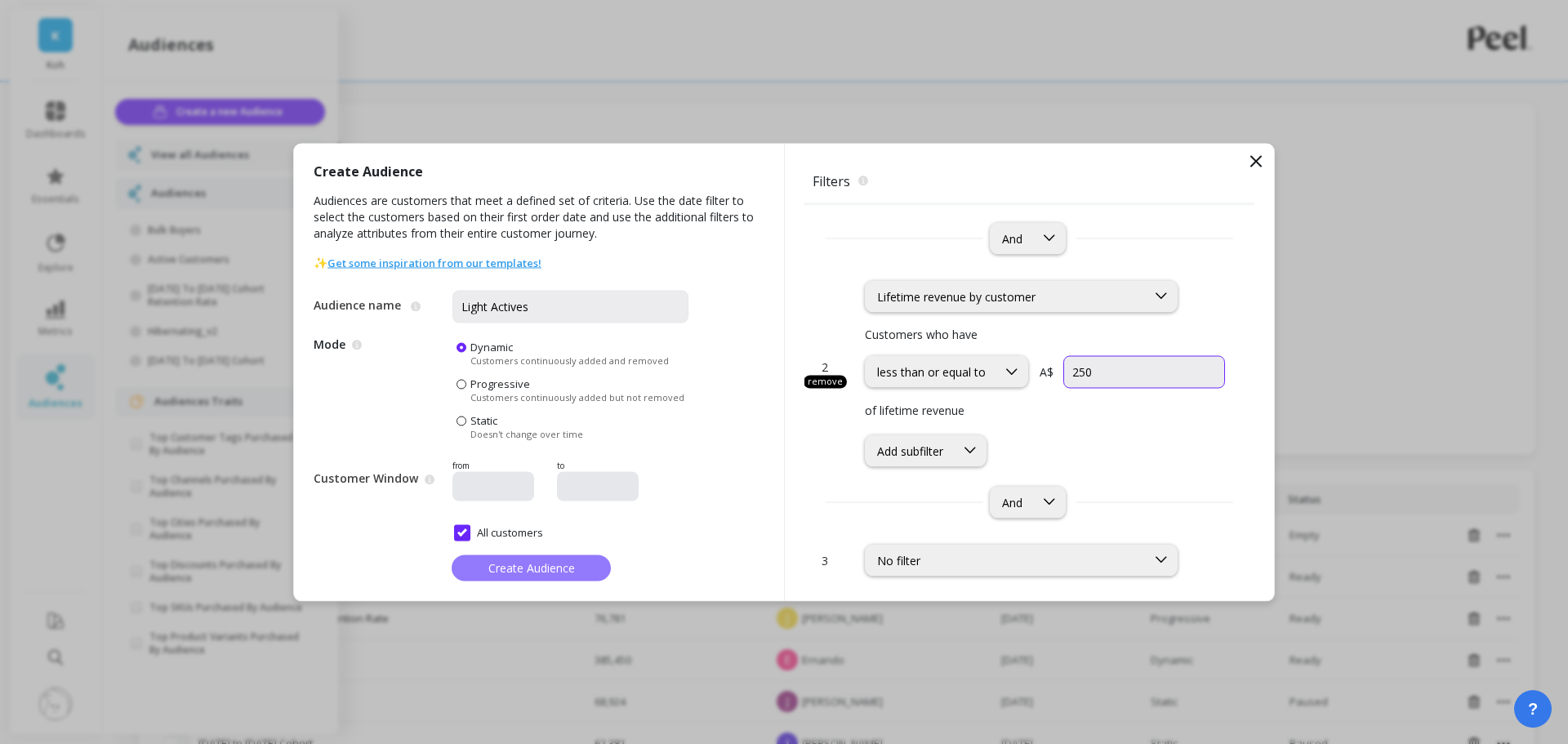 type on "250" 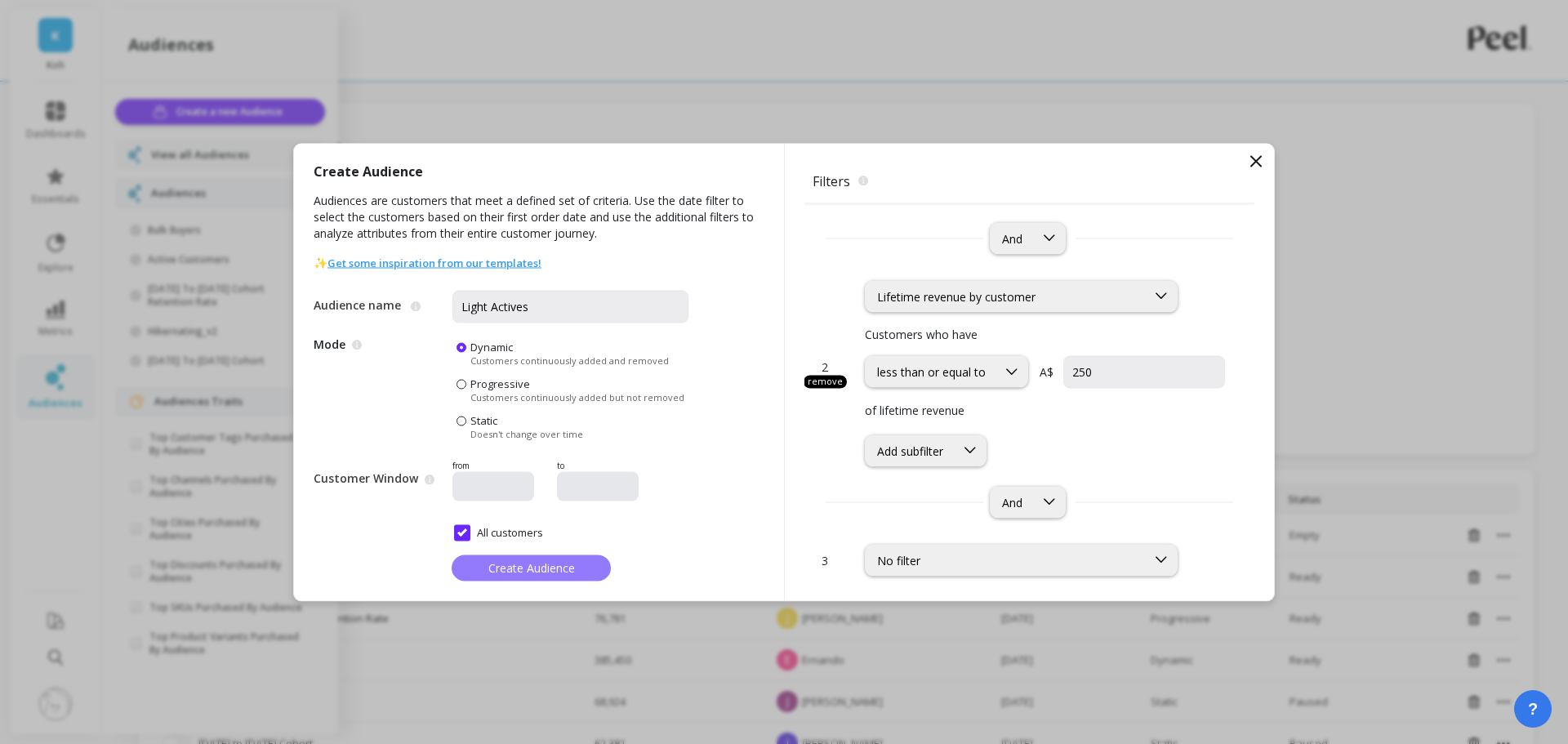 click on "Create Audience" at bounding box center (532, 568) 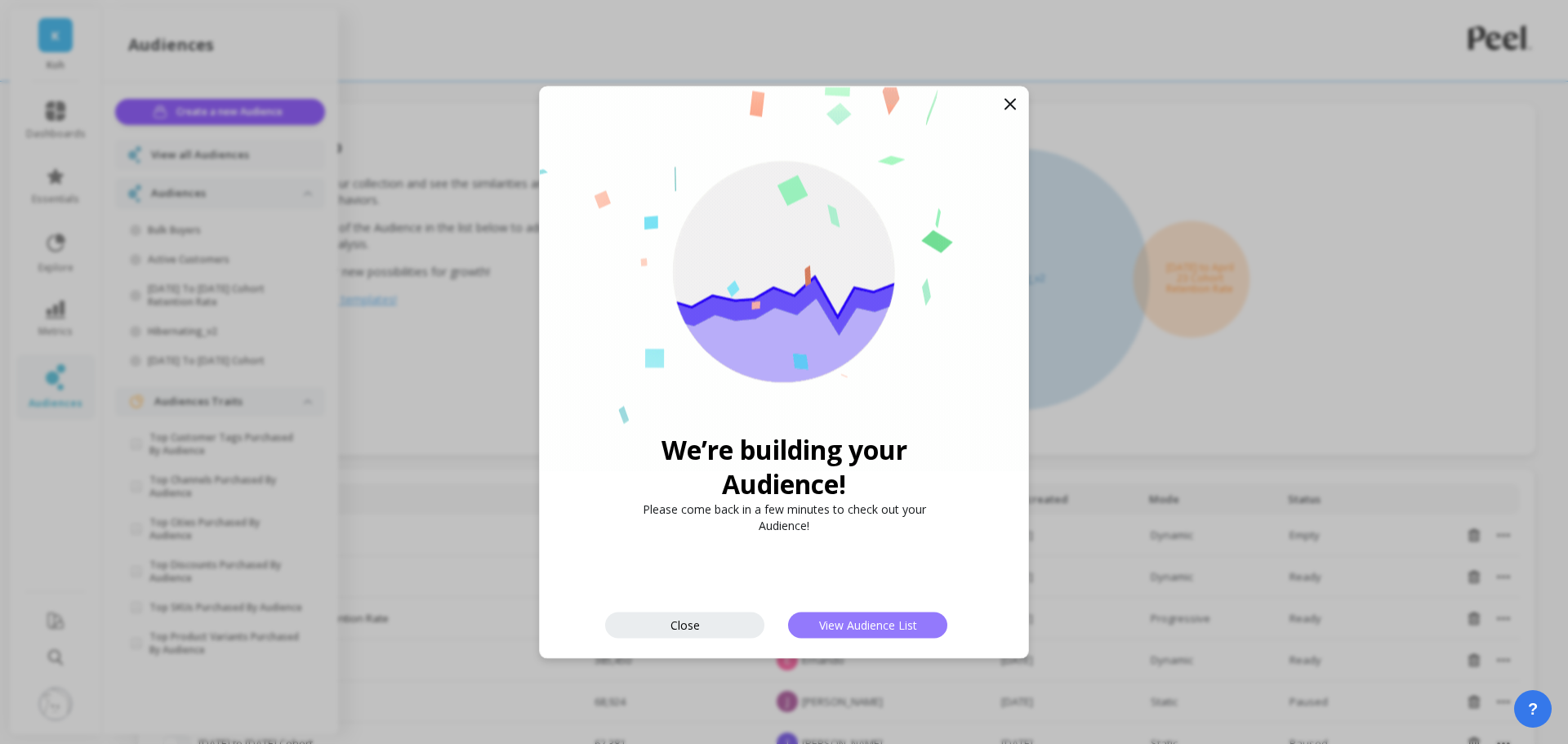 click on "View Audience List" at bounding box center [868, 625] 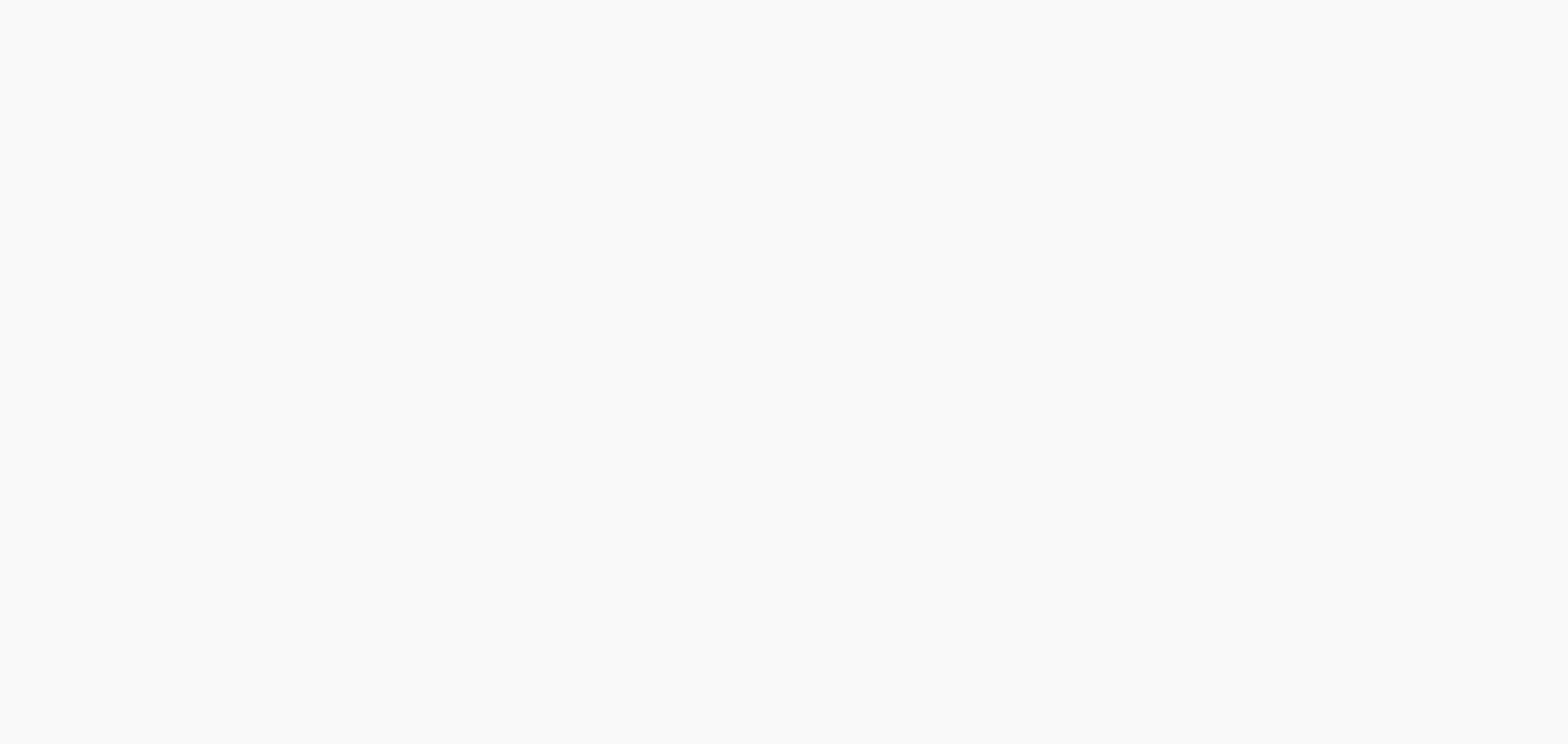 scroll, scrollTop: 0, scrollLeft: 0, axis: both 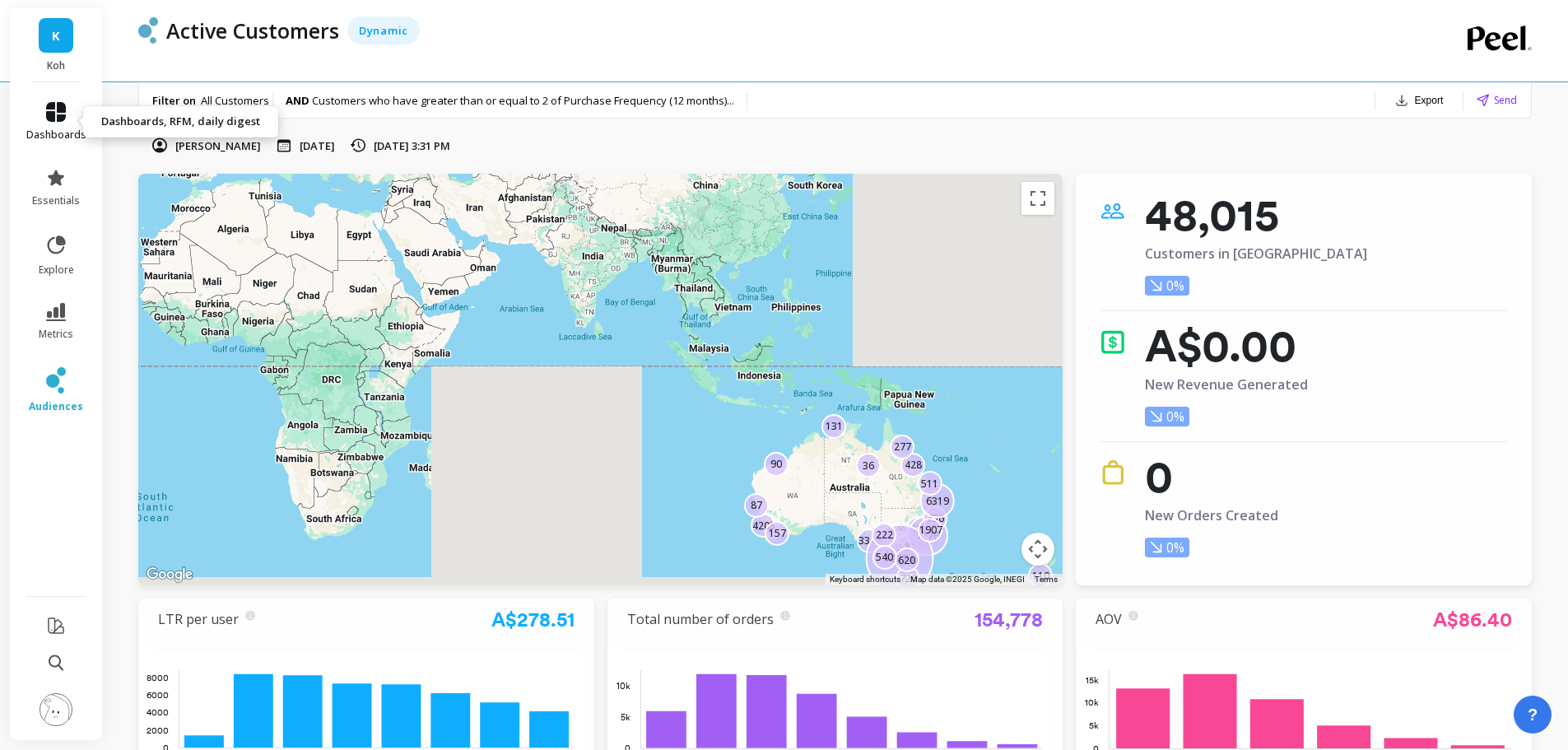 click on "dashboards" at bounding box center [56, 122] 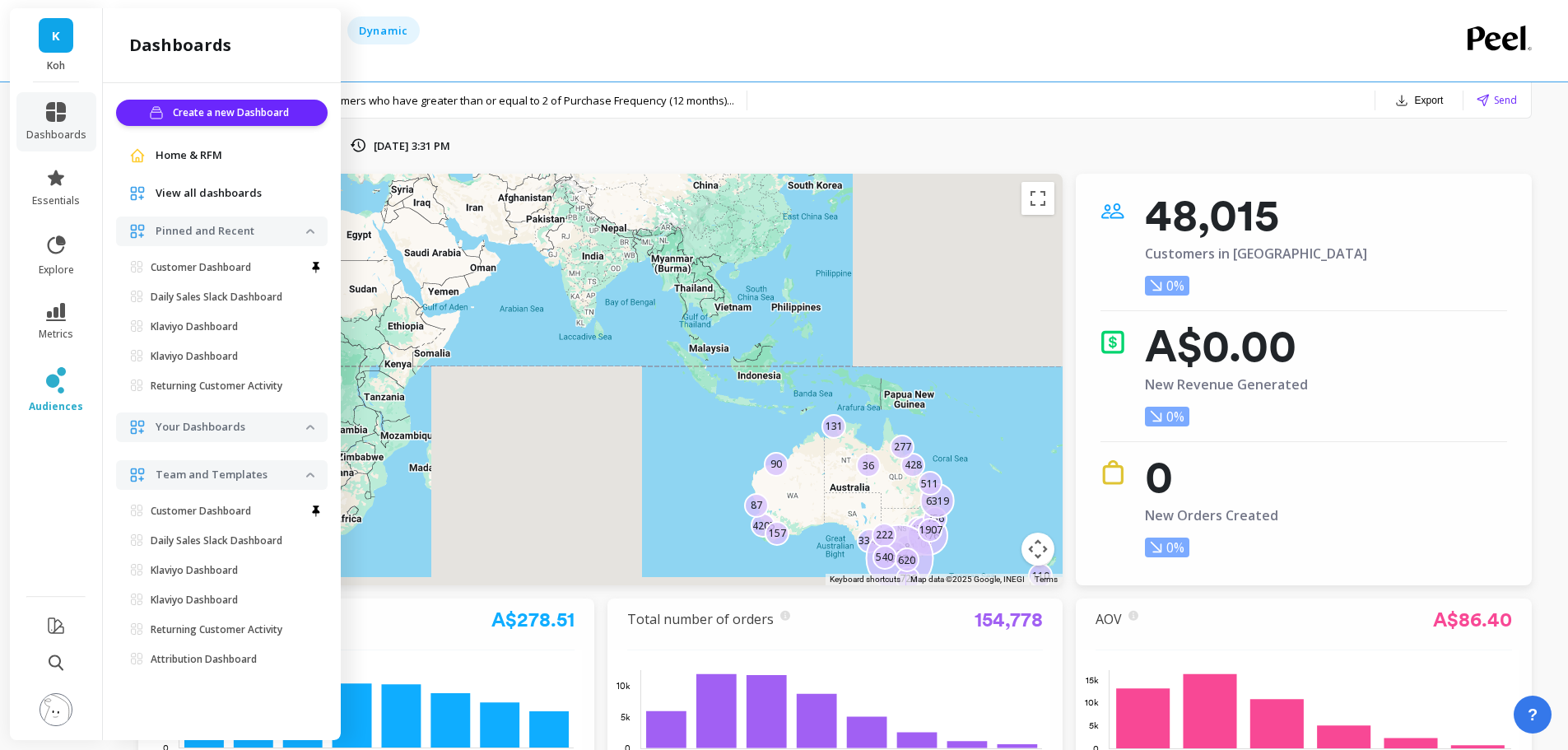 click on "Home & RFM" at bounding box center [188, 156] 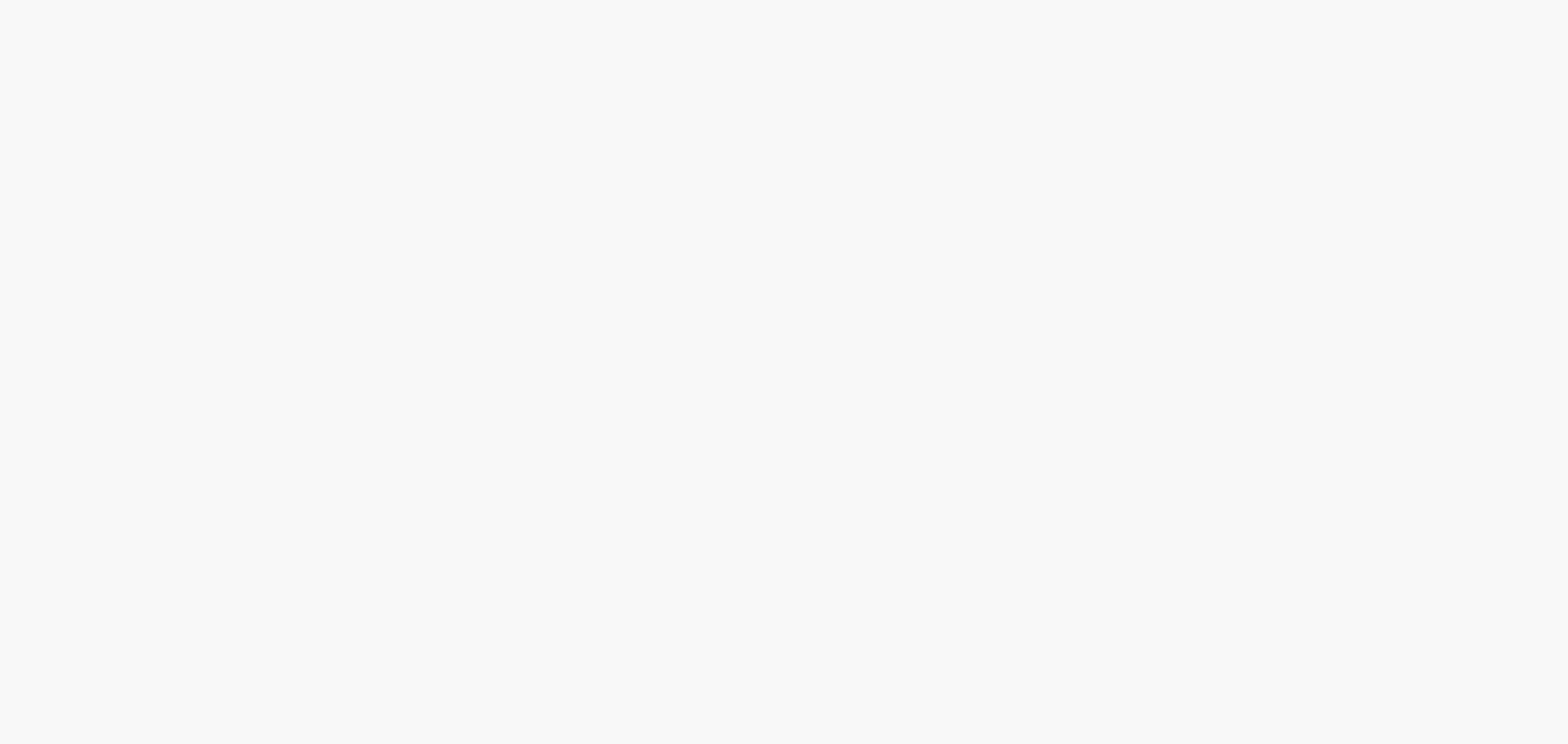 scroll, scrollTop: 0, scrollLeft: 0, axis: both 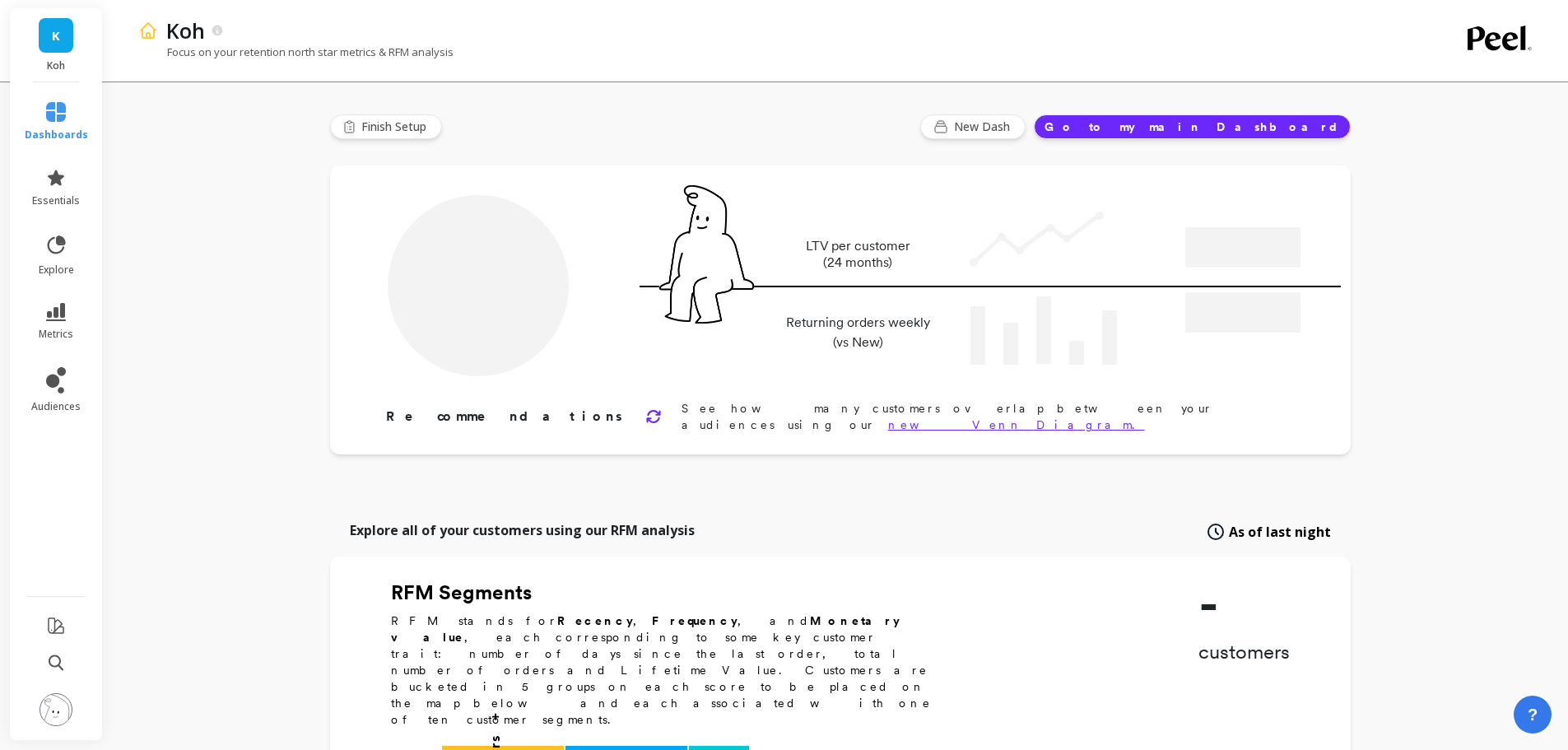 type on "Champions" 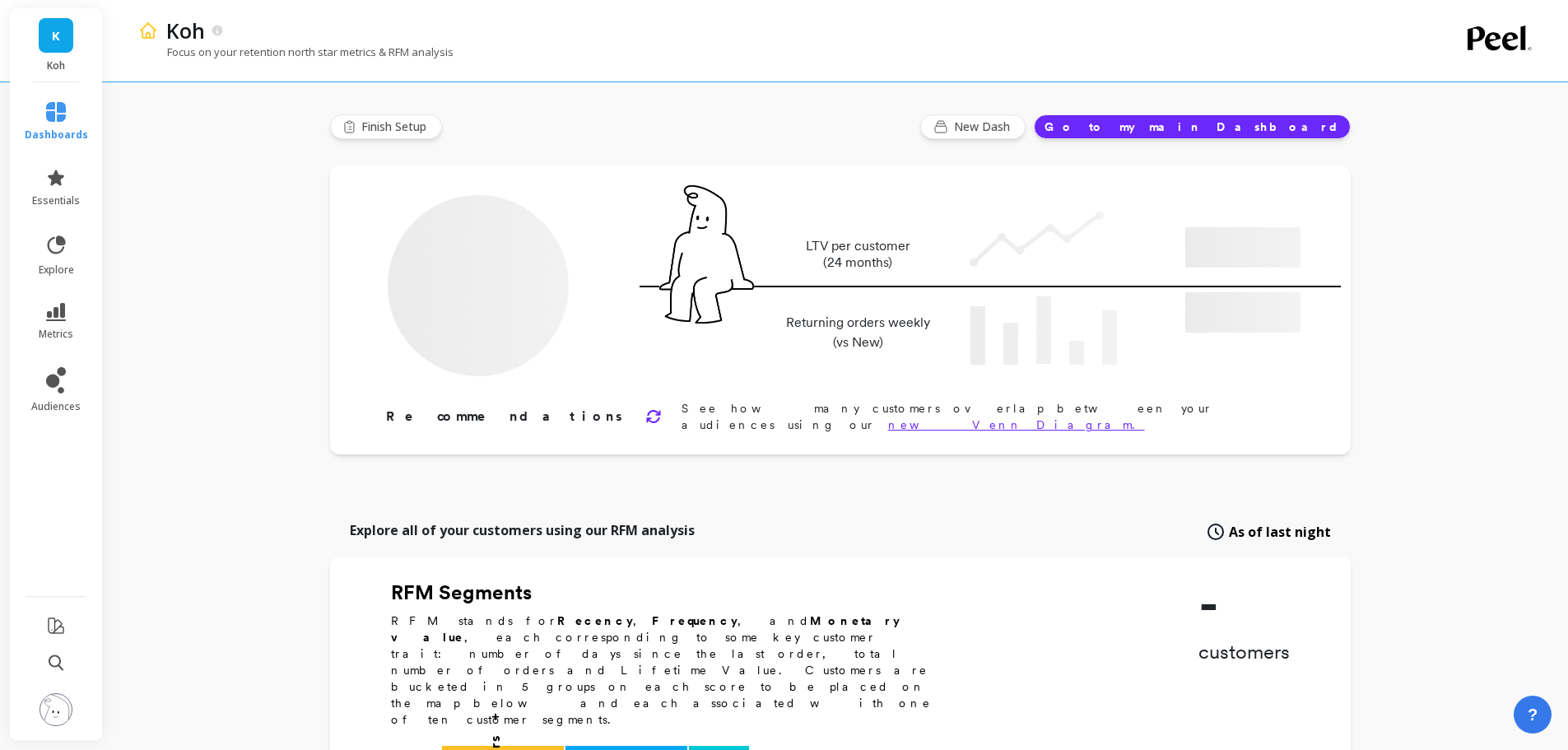 type on "100078" 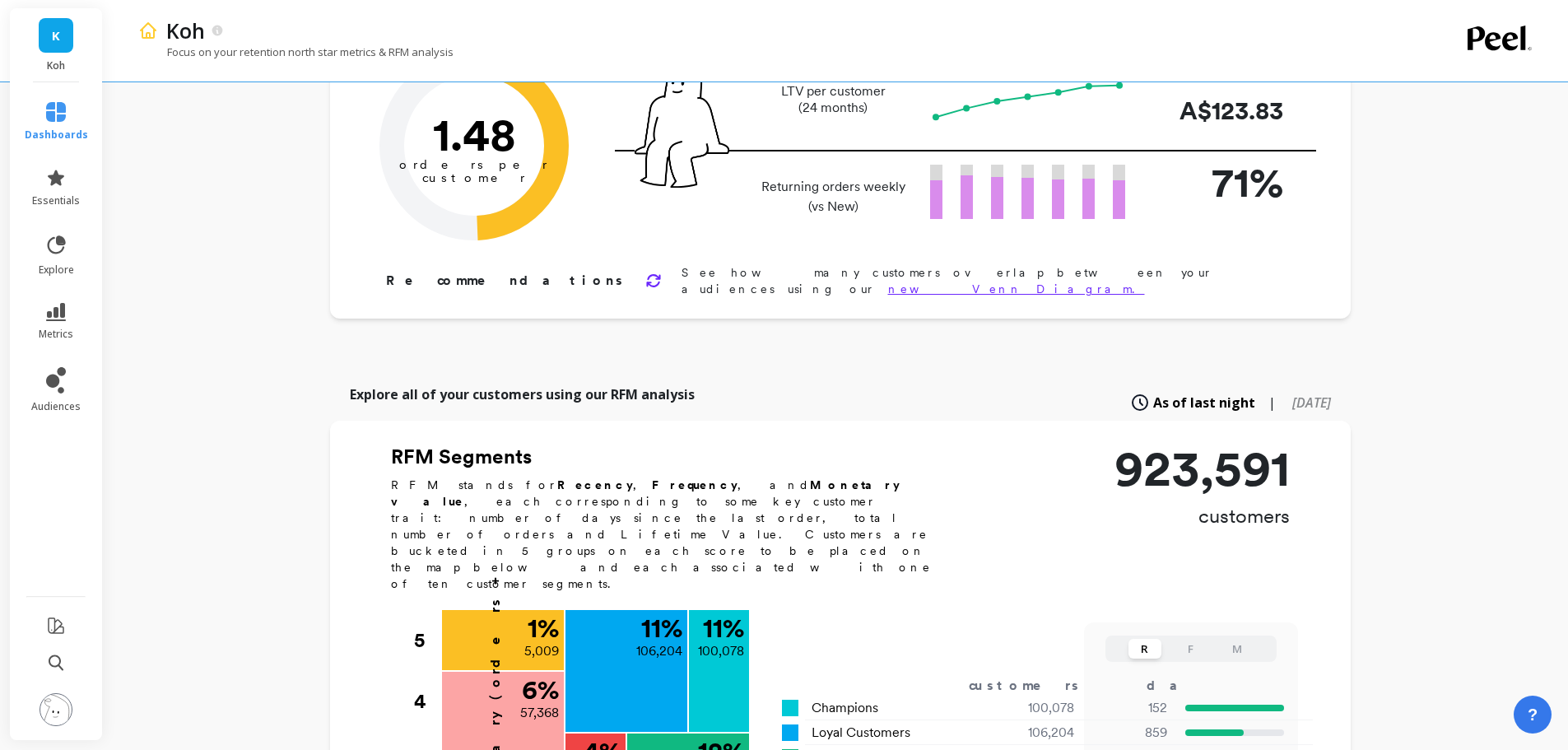 scroll, scrollTop: 329, scrollLeft: 0, axis: vertical 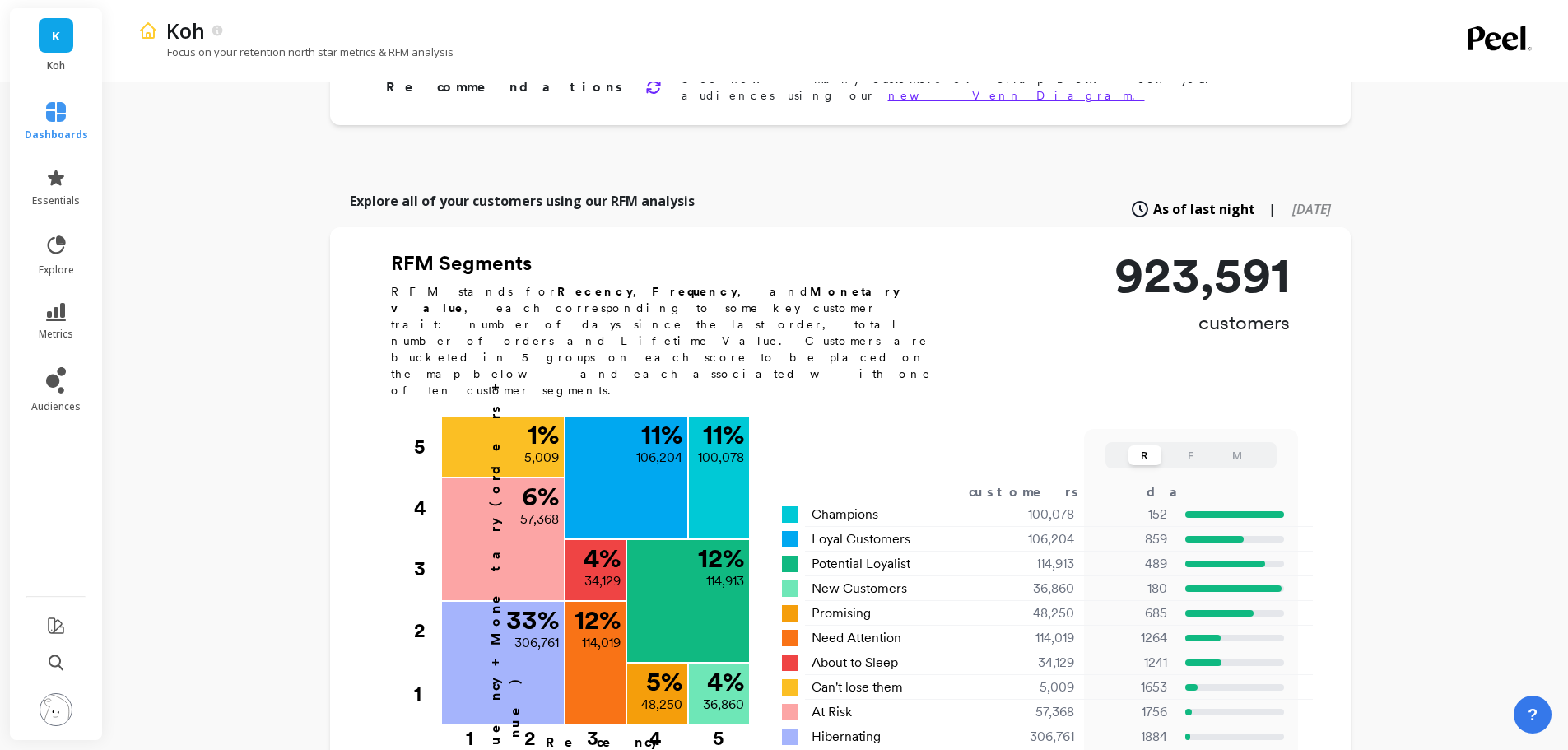 click on "F" at bounding box center (1191, 455) 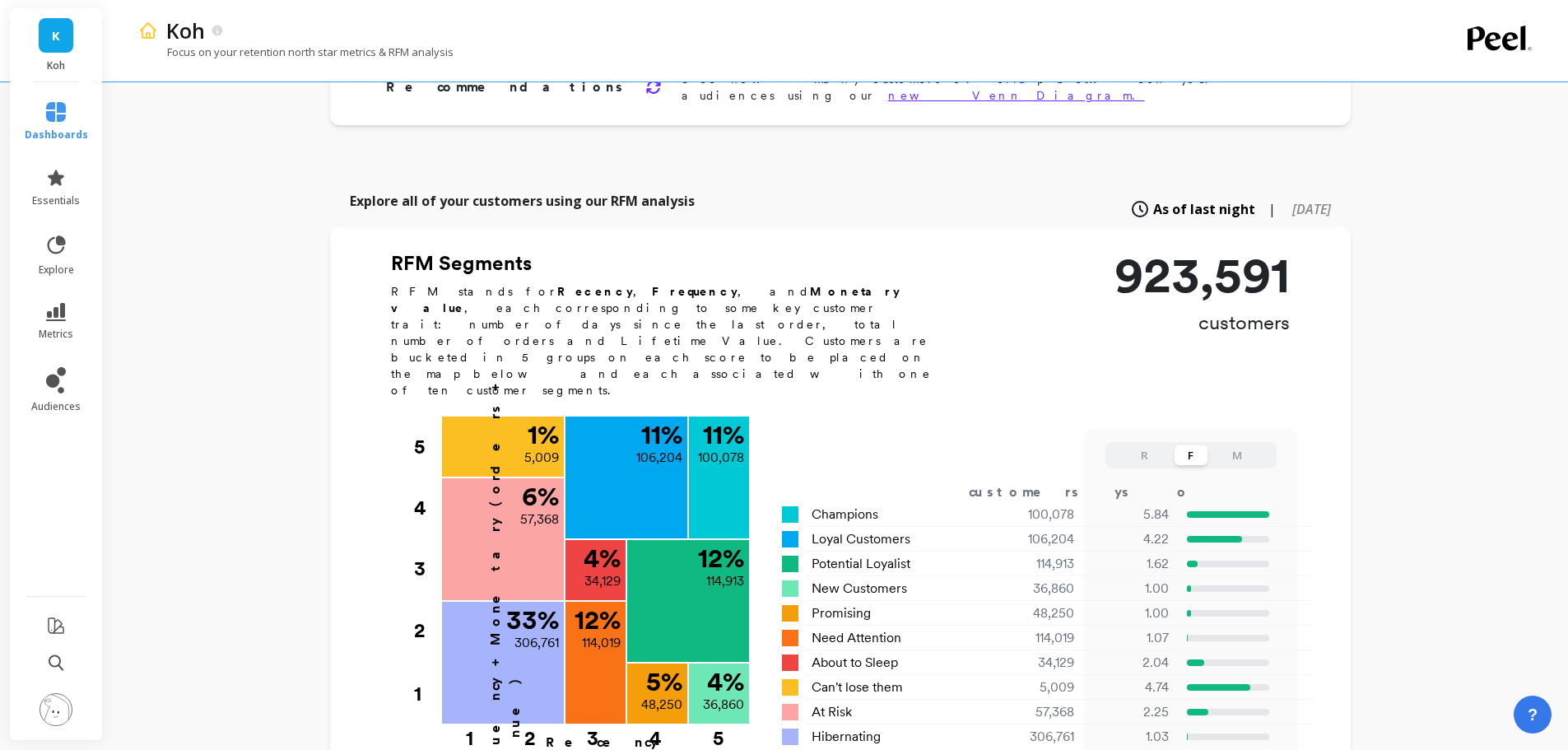 click on "M" at bounding box center (1237, 455) 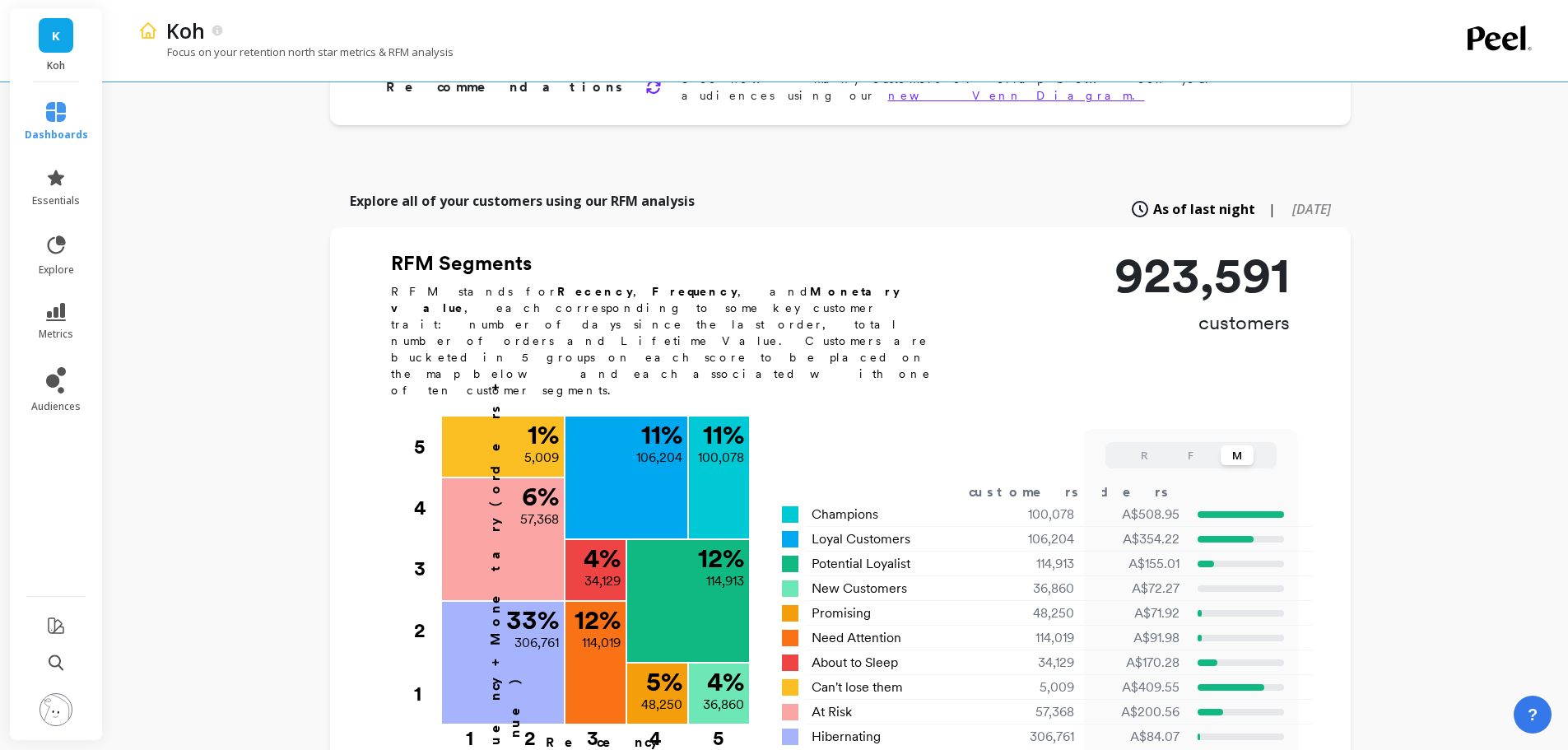 click on "R" at bounding box center [1145, 455] 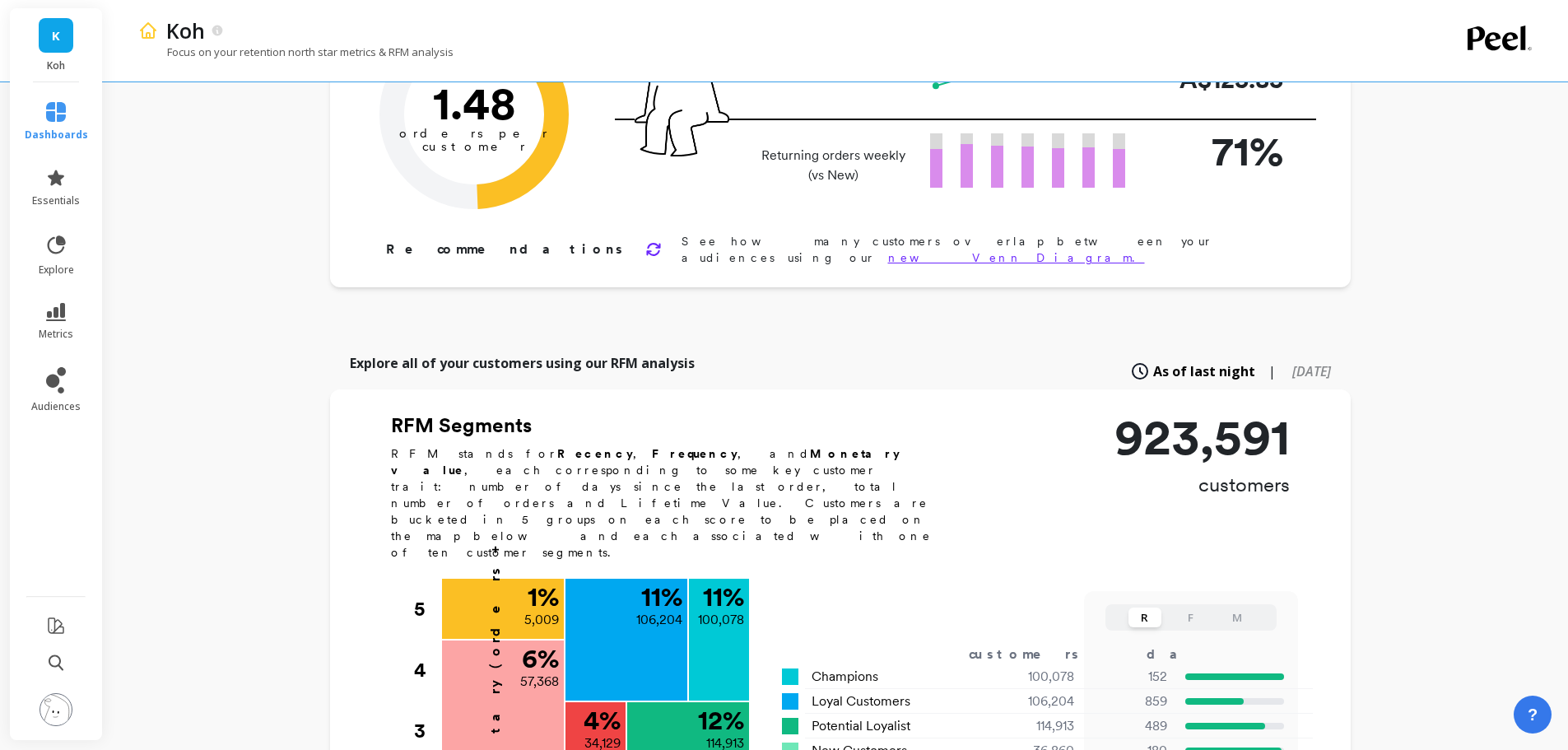 scroll, scrollTop: 0, scrollLeft: 0, axis: both 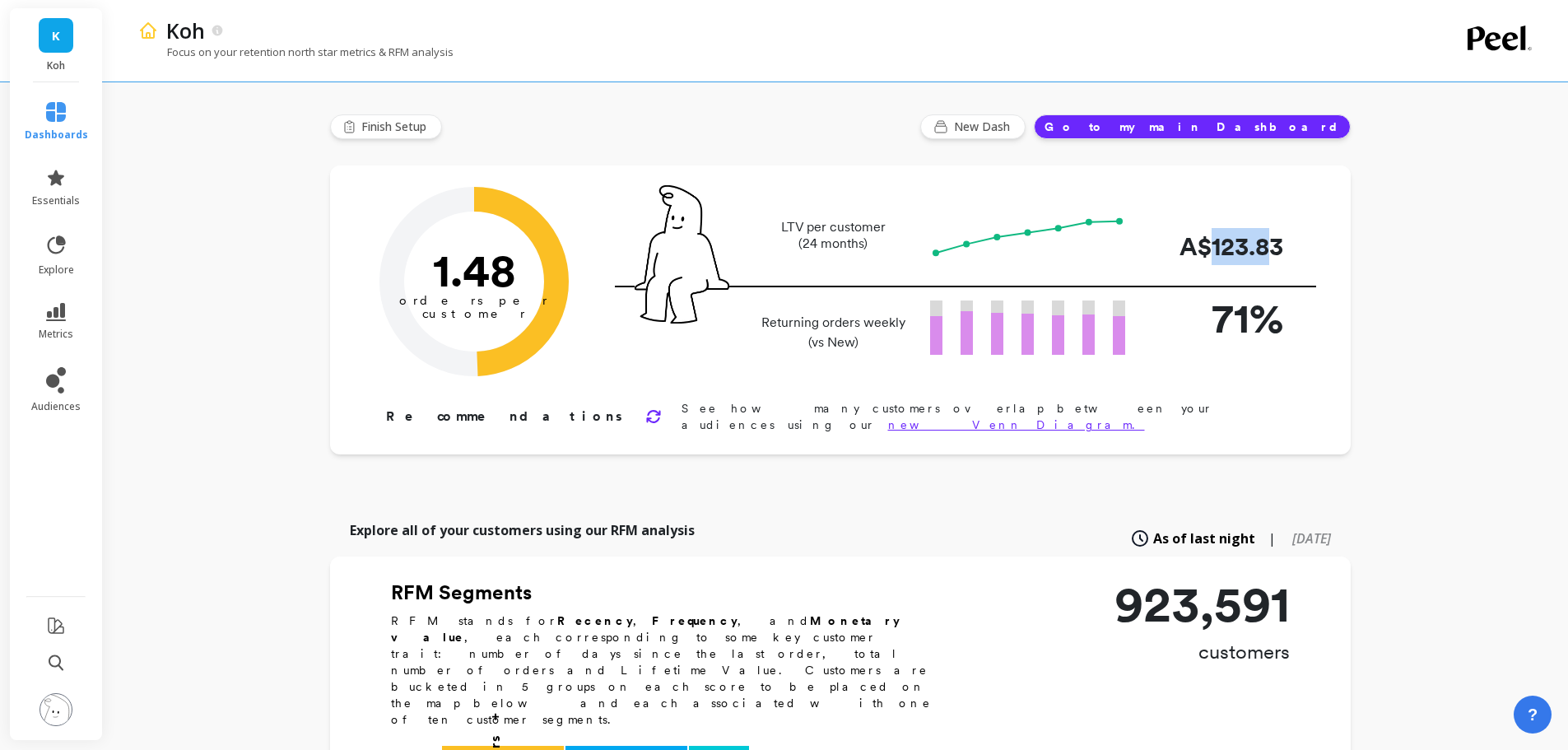 drag, startPoint x: 1269, startPoint y: 246, endPoint x: 1213, endPoint y: 248, distance: 56.0357 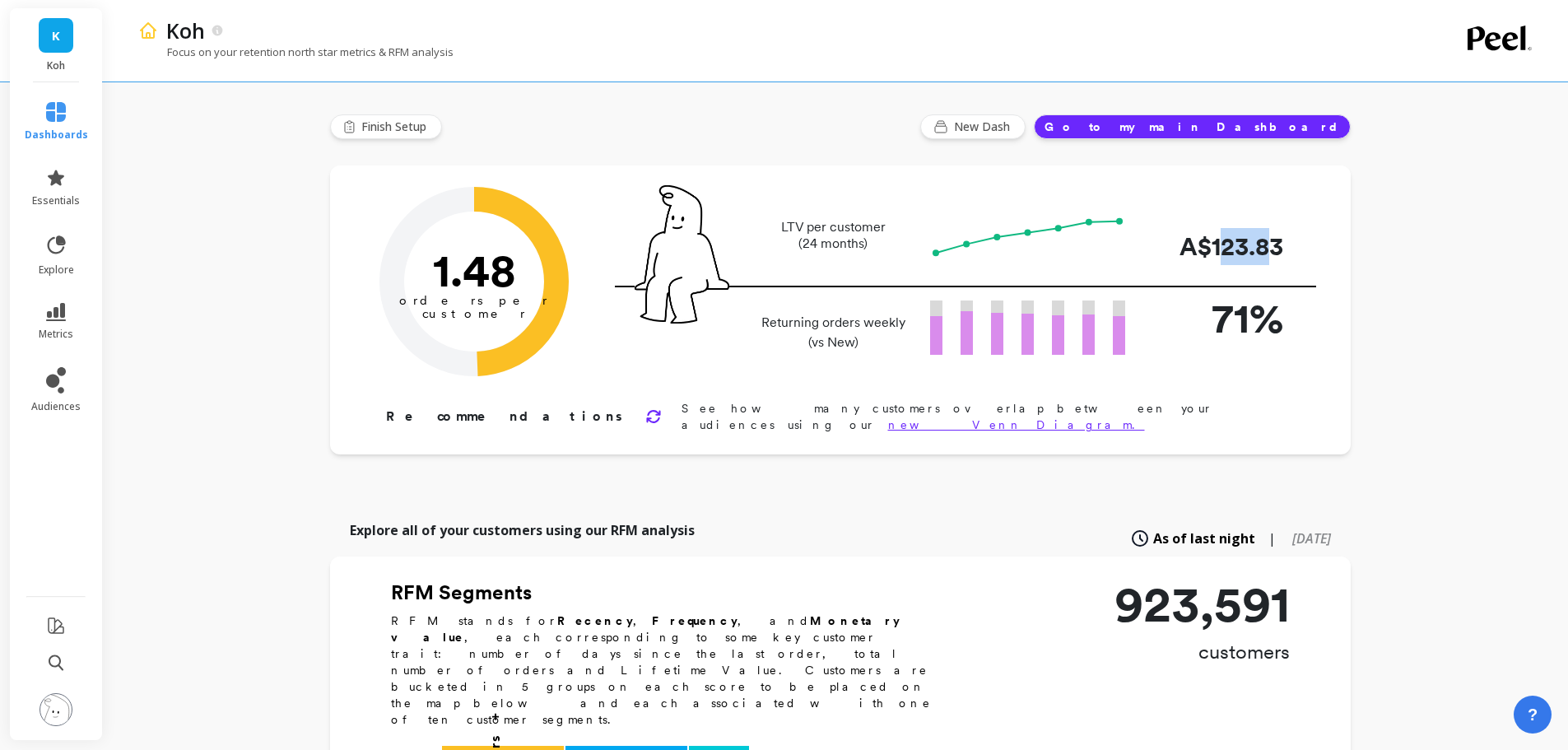 drag, startPoint x: 1266, startPoint y: 234, endPoint x: 1212, endPoint y: 240, distance: 54.332311 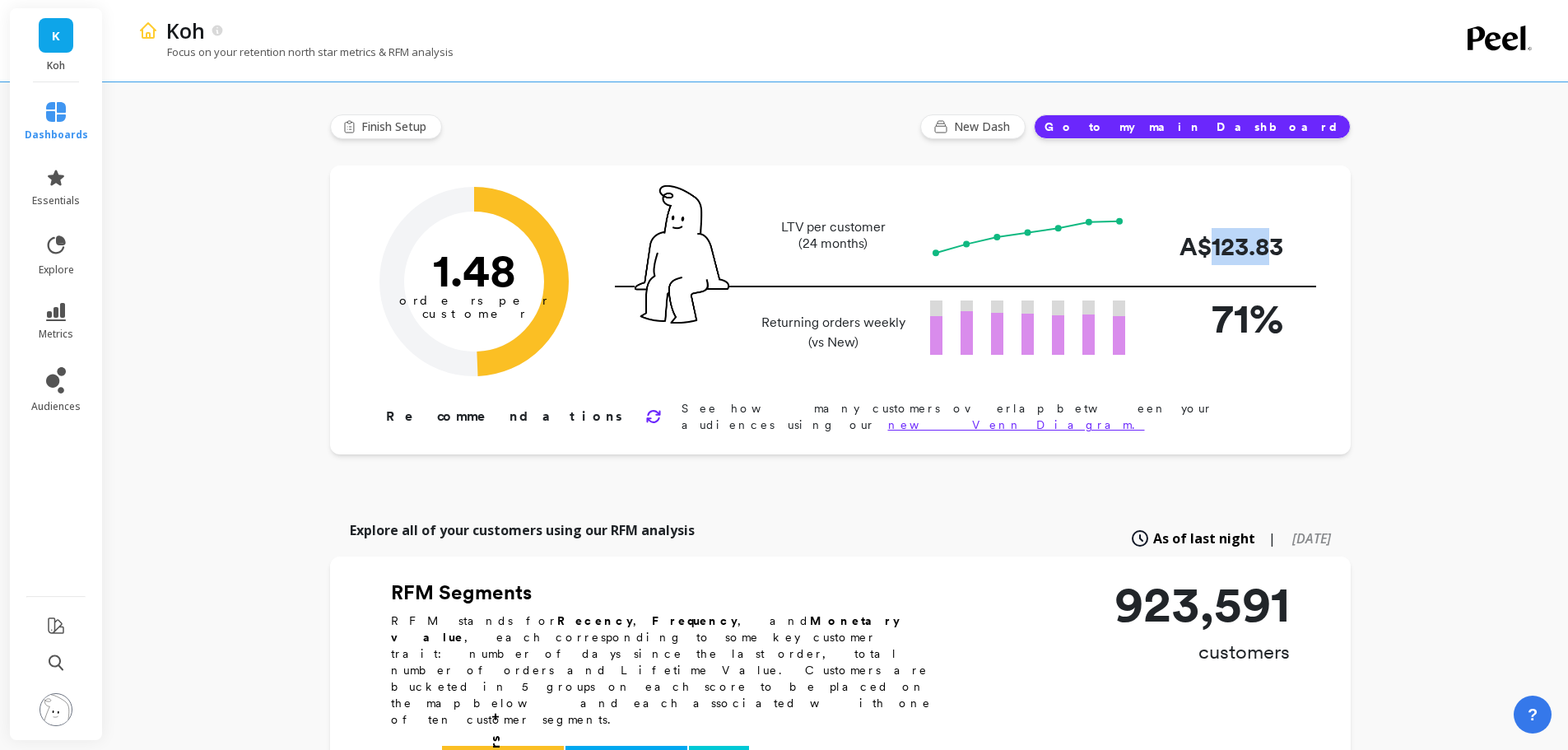 click on "A$123.83" at bounding box center [1217, 246] 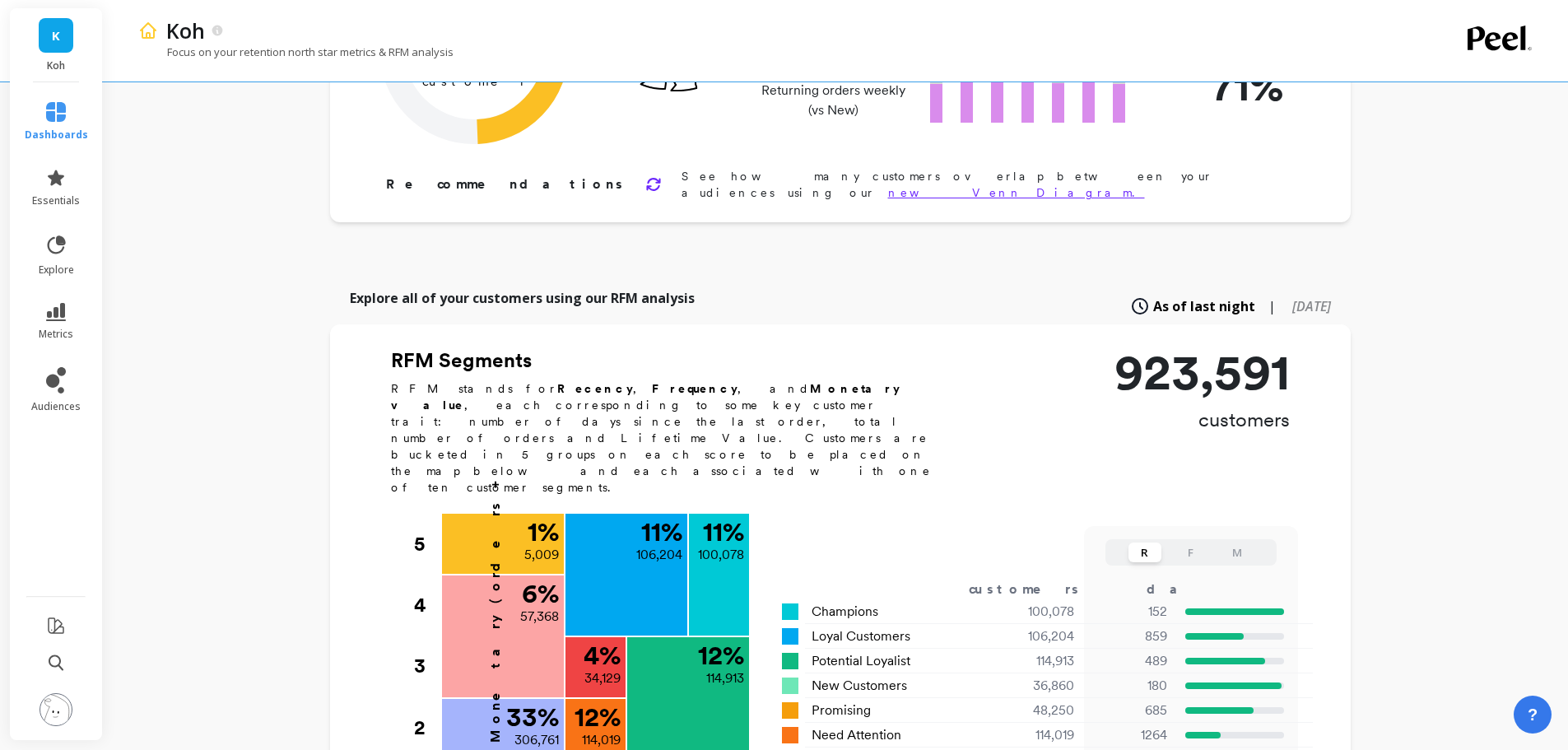 scroll, scrollTop: 494, scrollLeft: 0, axis: vertical 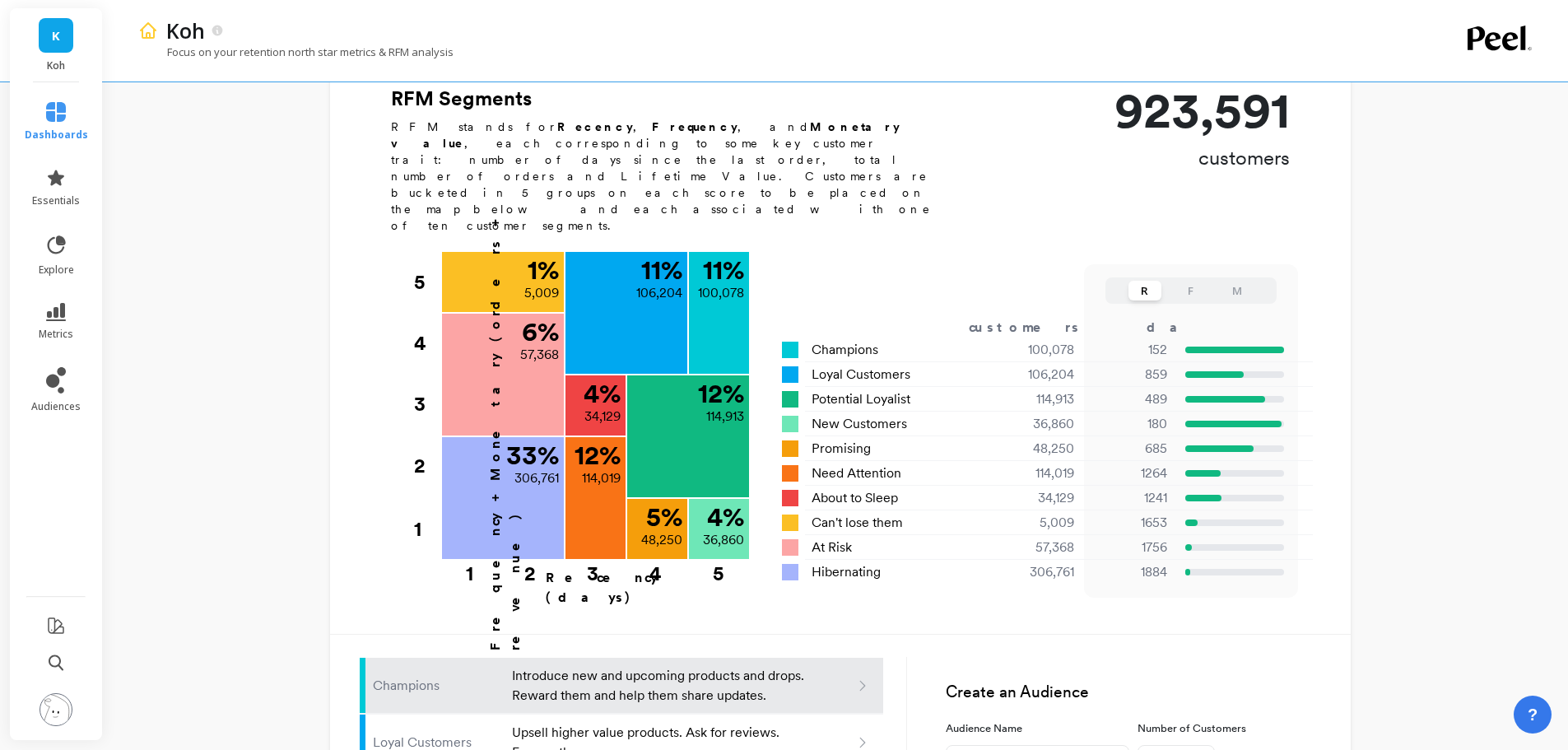 click on "M" at bounding box center (1237, 291) 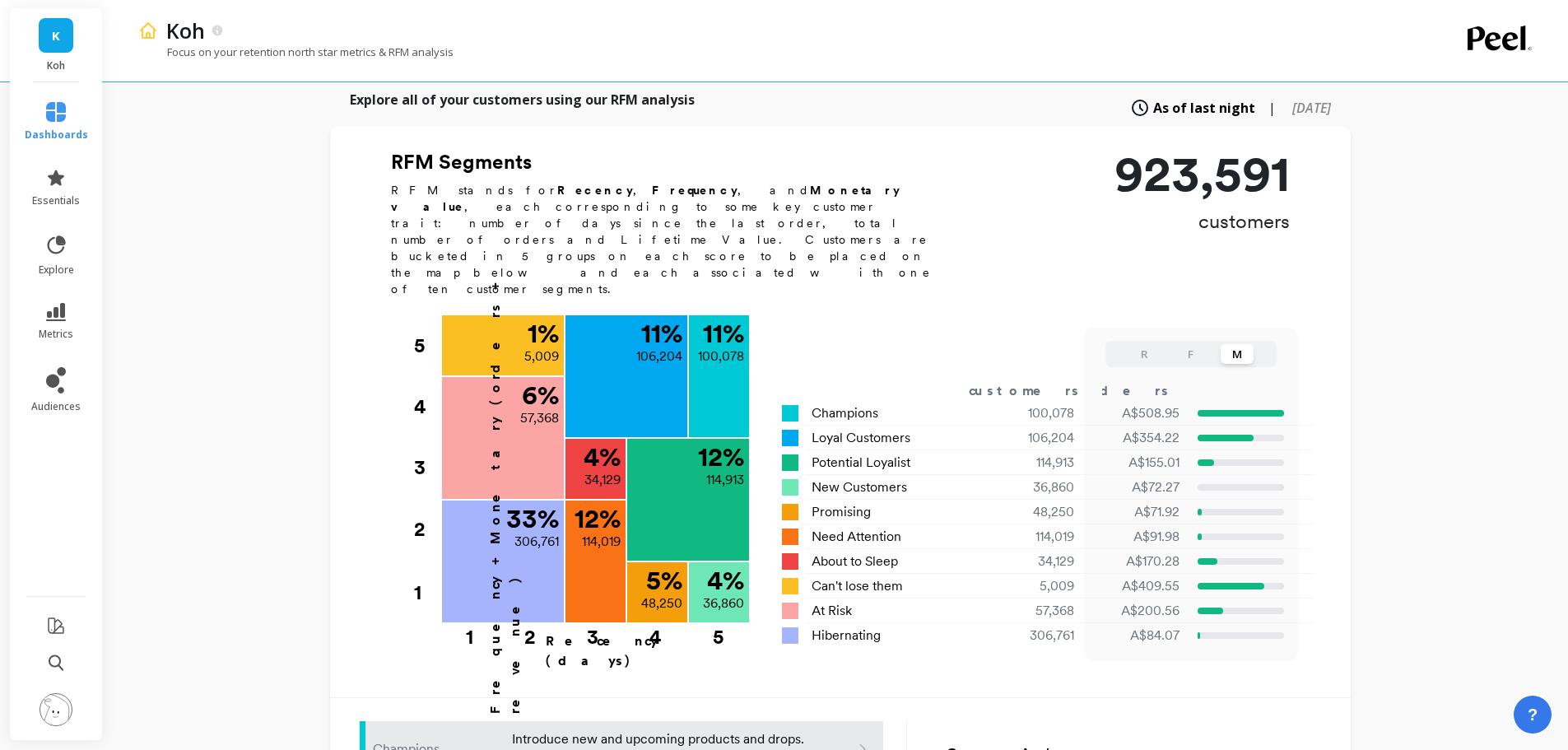 scroll, scrollTop: 329, scrollLeft: 0, axis: vertical 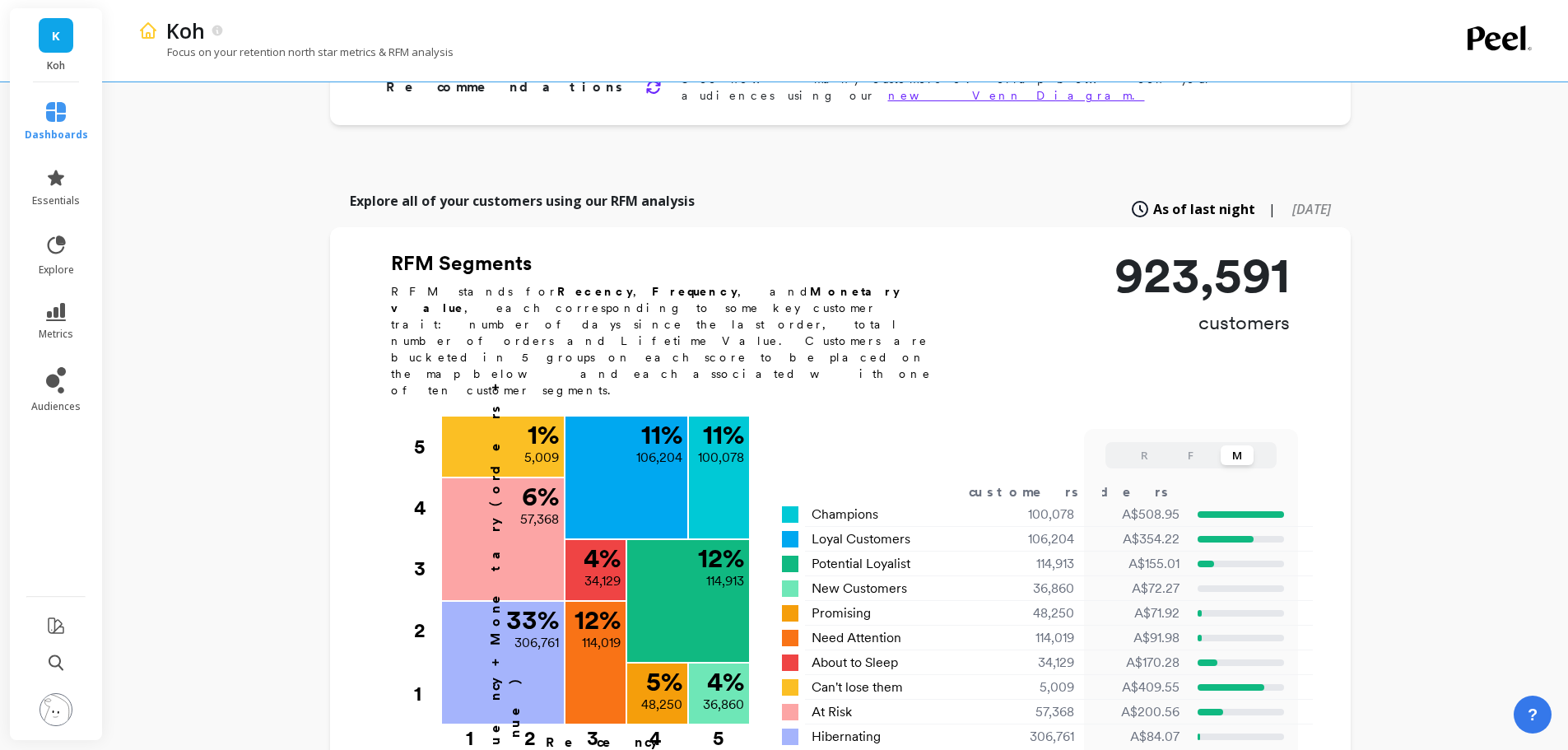 click on "F" at bounding box center (1191, 455) 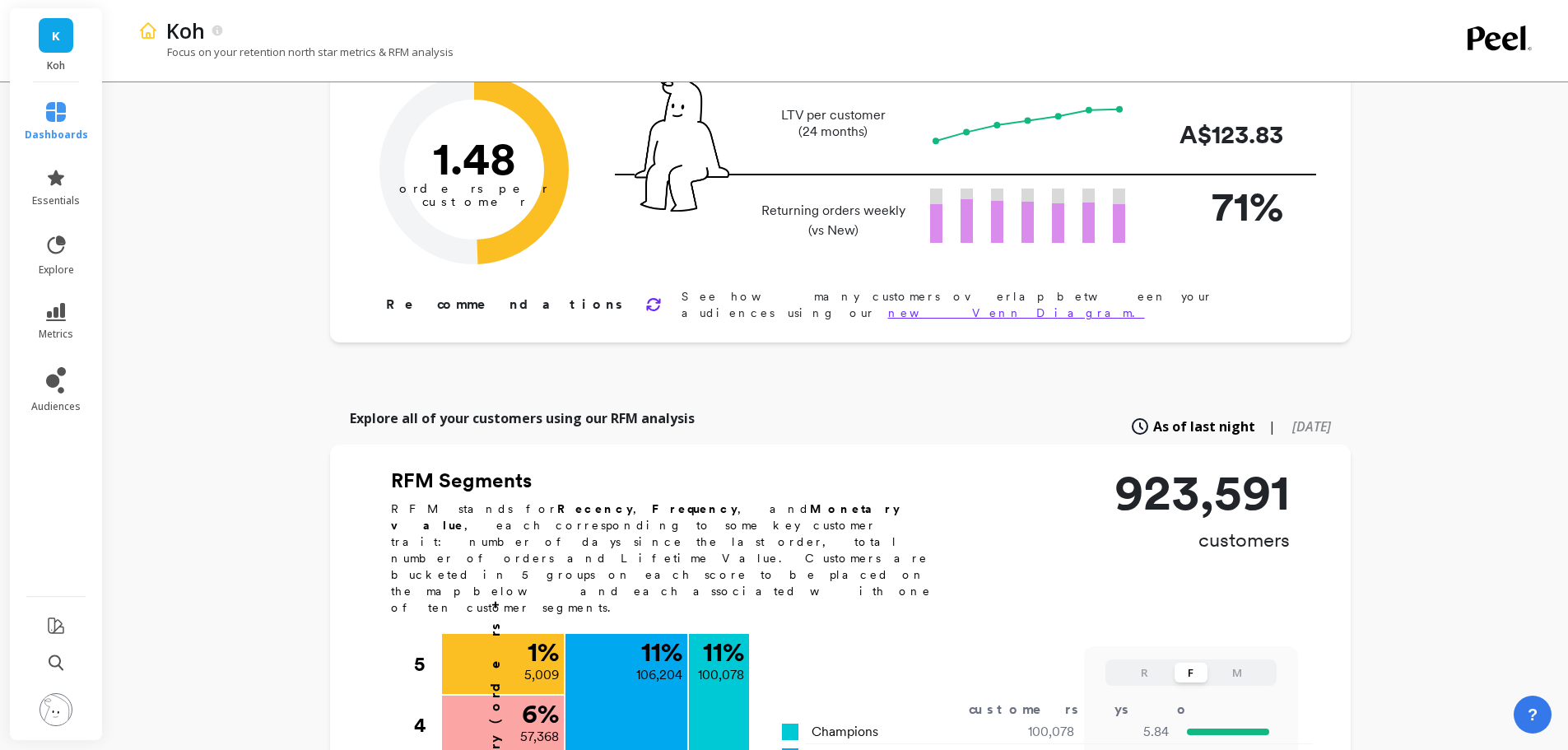 scroll, scrollTop: 329, scrollLeft: 0, axis: vertical 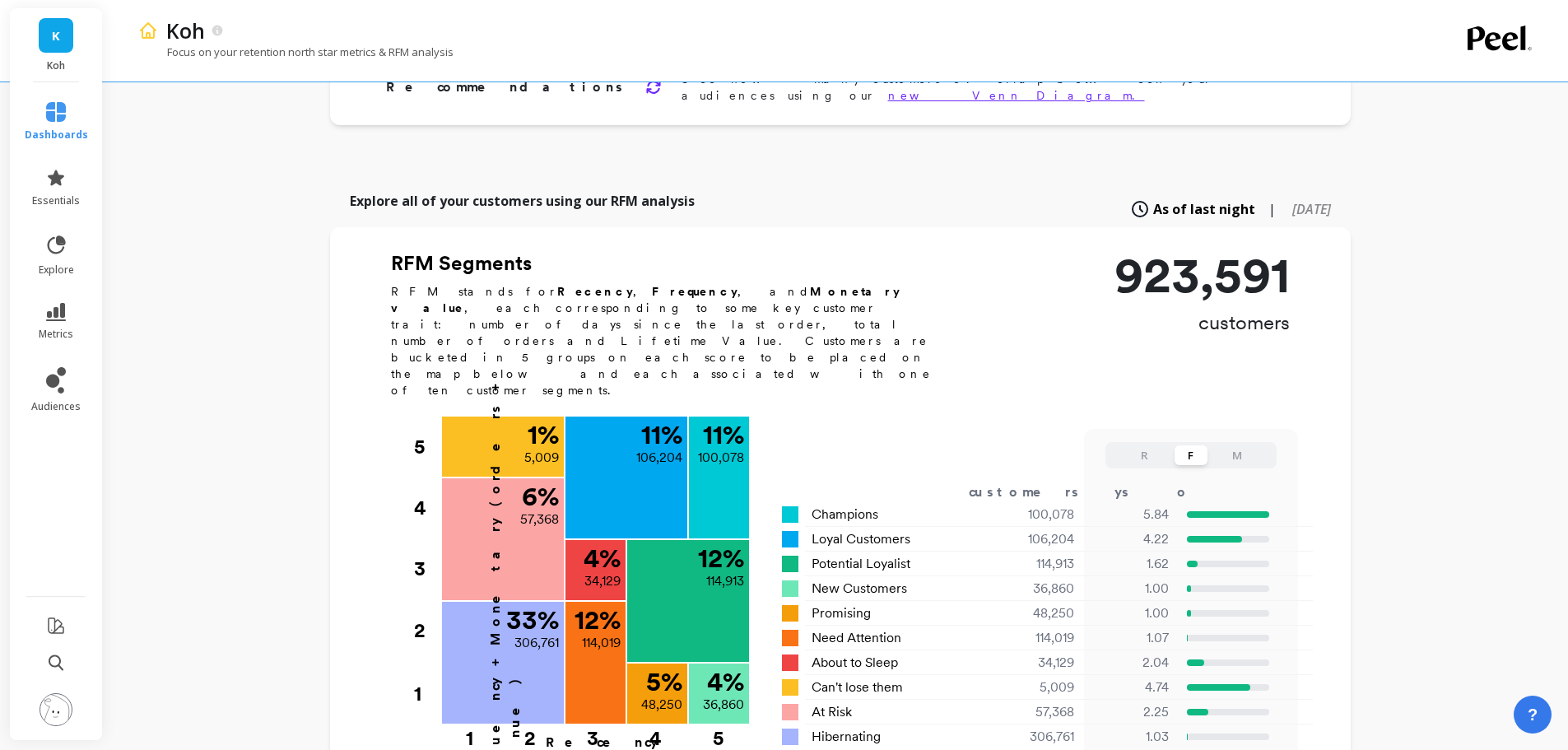 click on "M" at bounding box center (1237, 455) 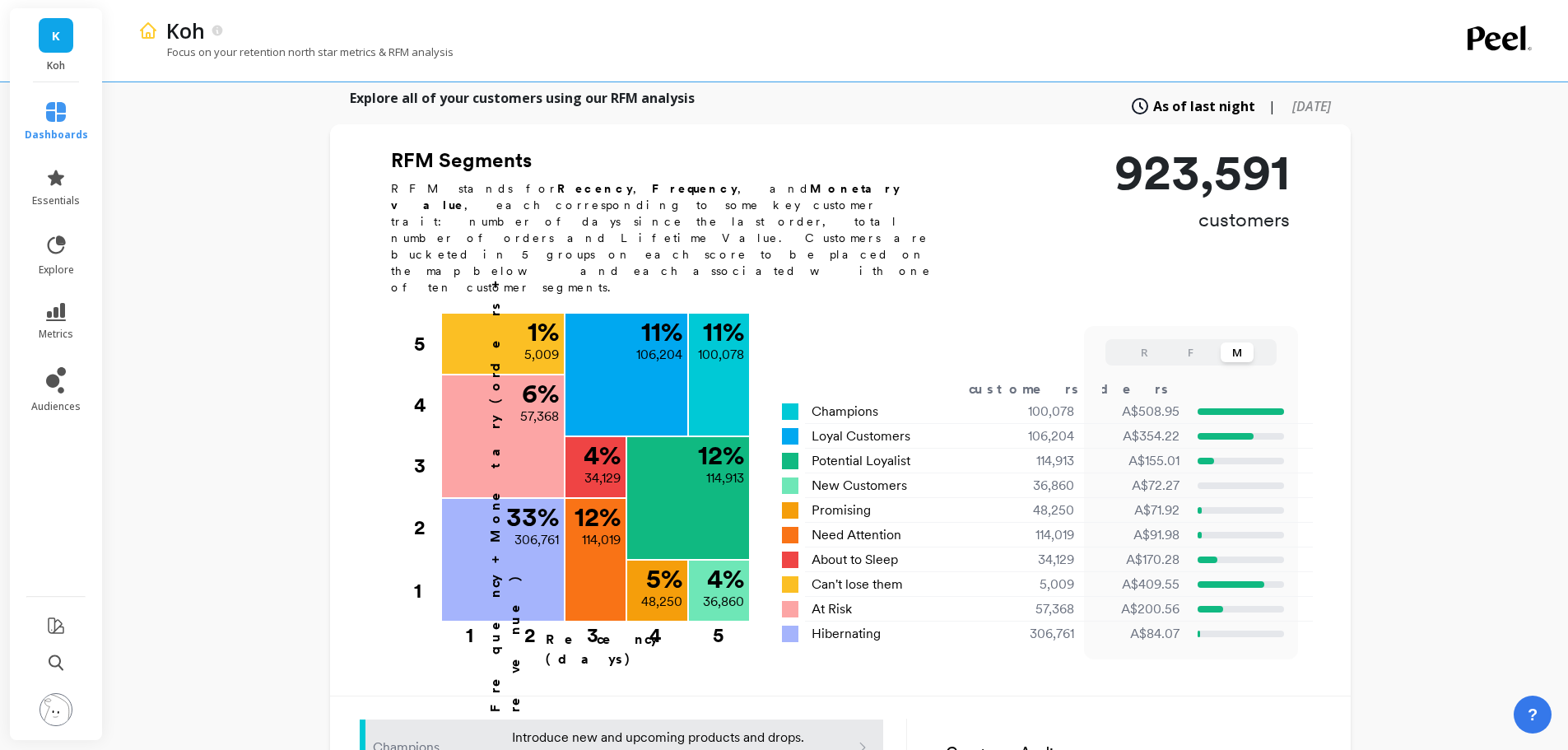 scroll, scrollTop: 576, scrollLeft: 0, axis: vertical 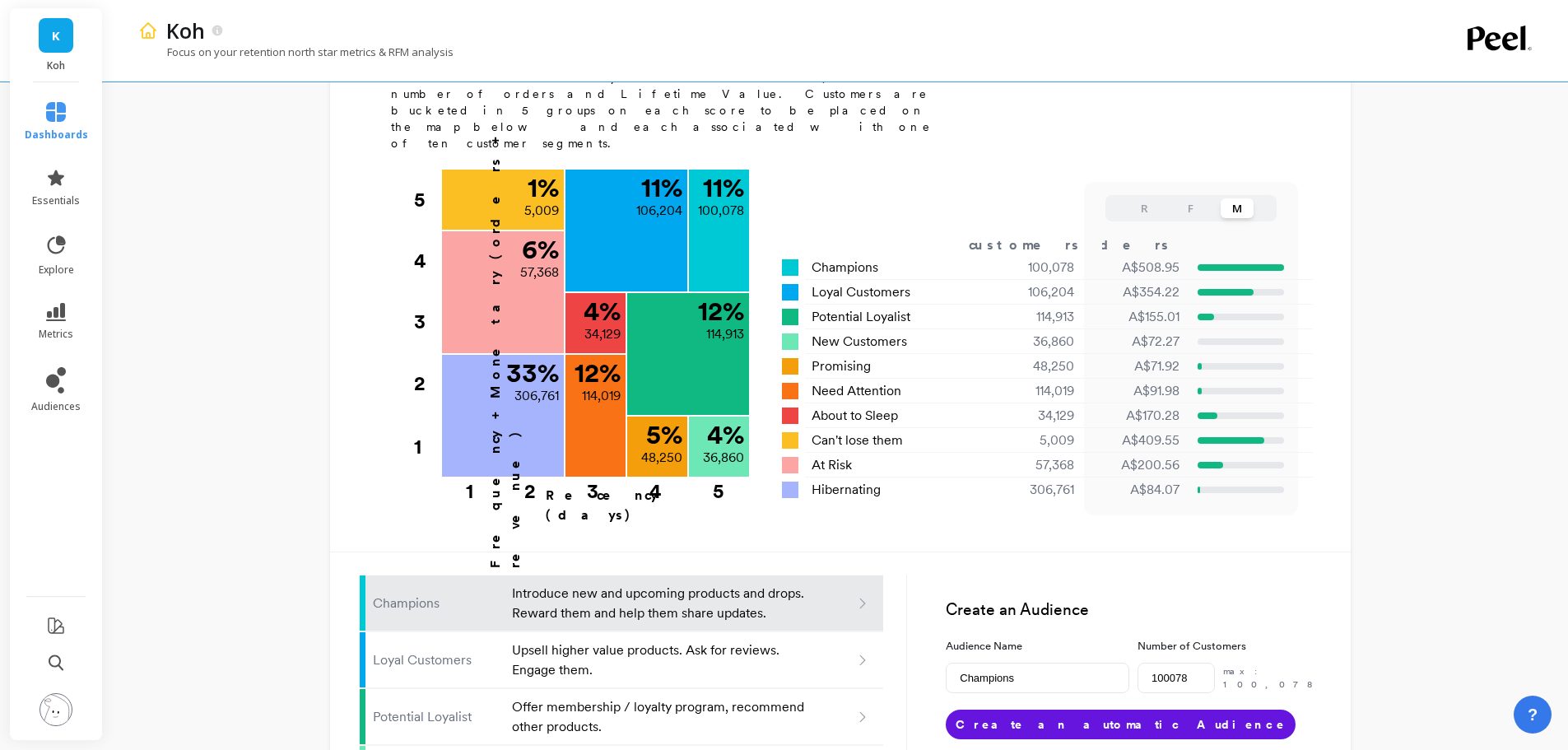 click on "audiences" at bounding box center [56, 390] 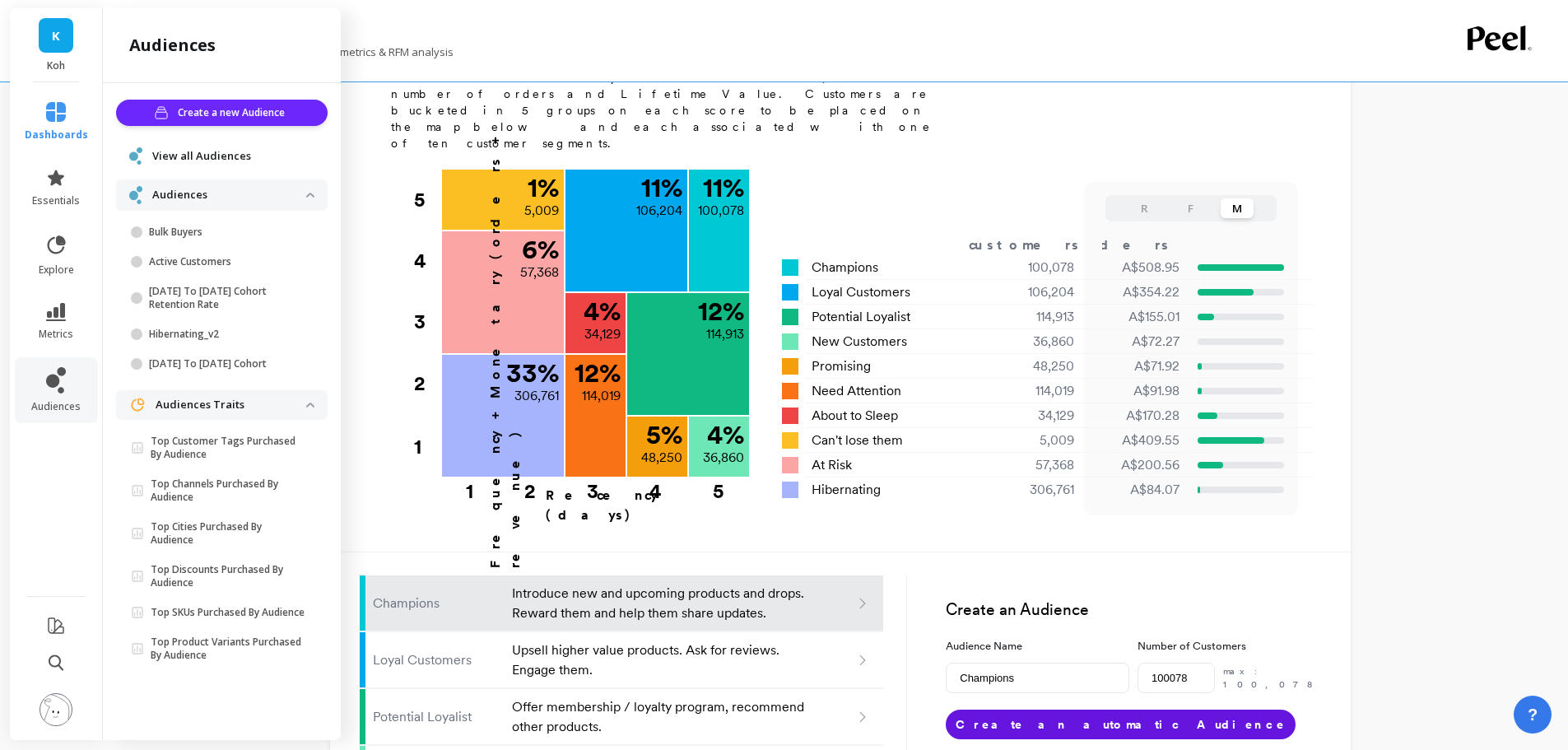 click on "View all Audiences" at bounding box center [202, 156] 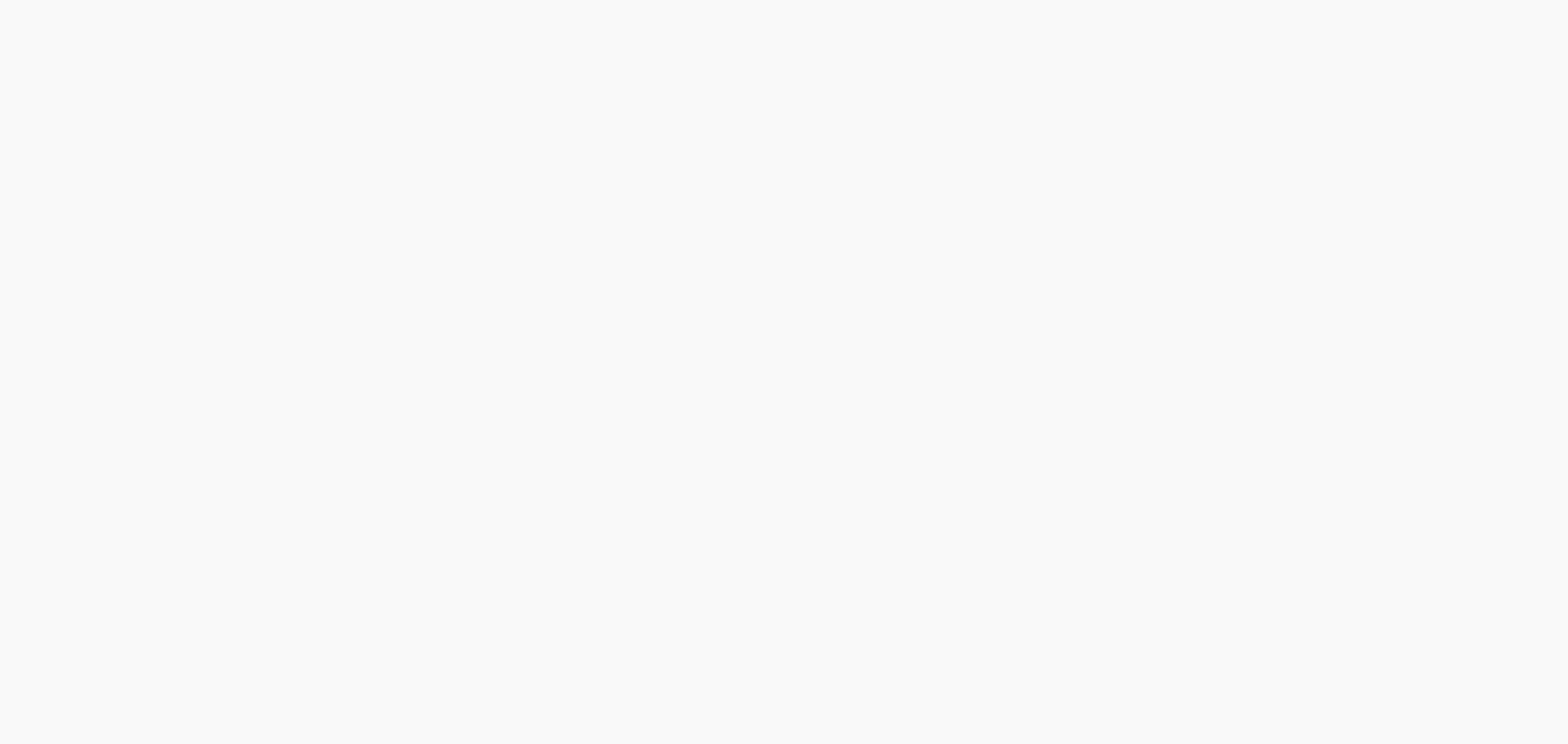 scroll, scrollTop: 0, scrollLeft: 0, axis: both 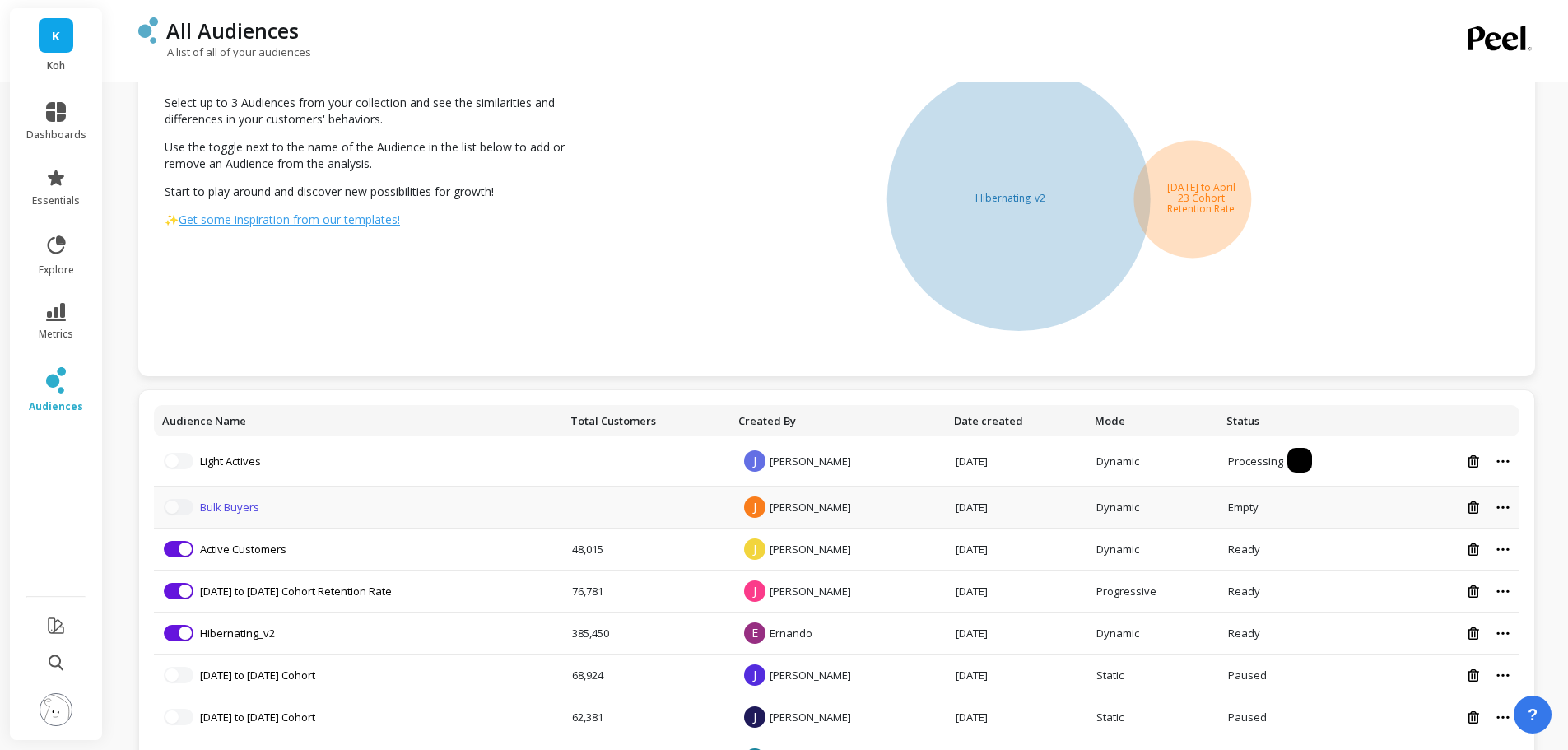 click on "Bulk Buyers" at bounding box center (230, 507) 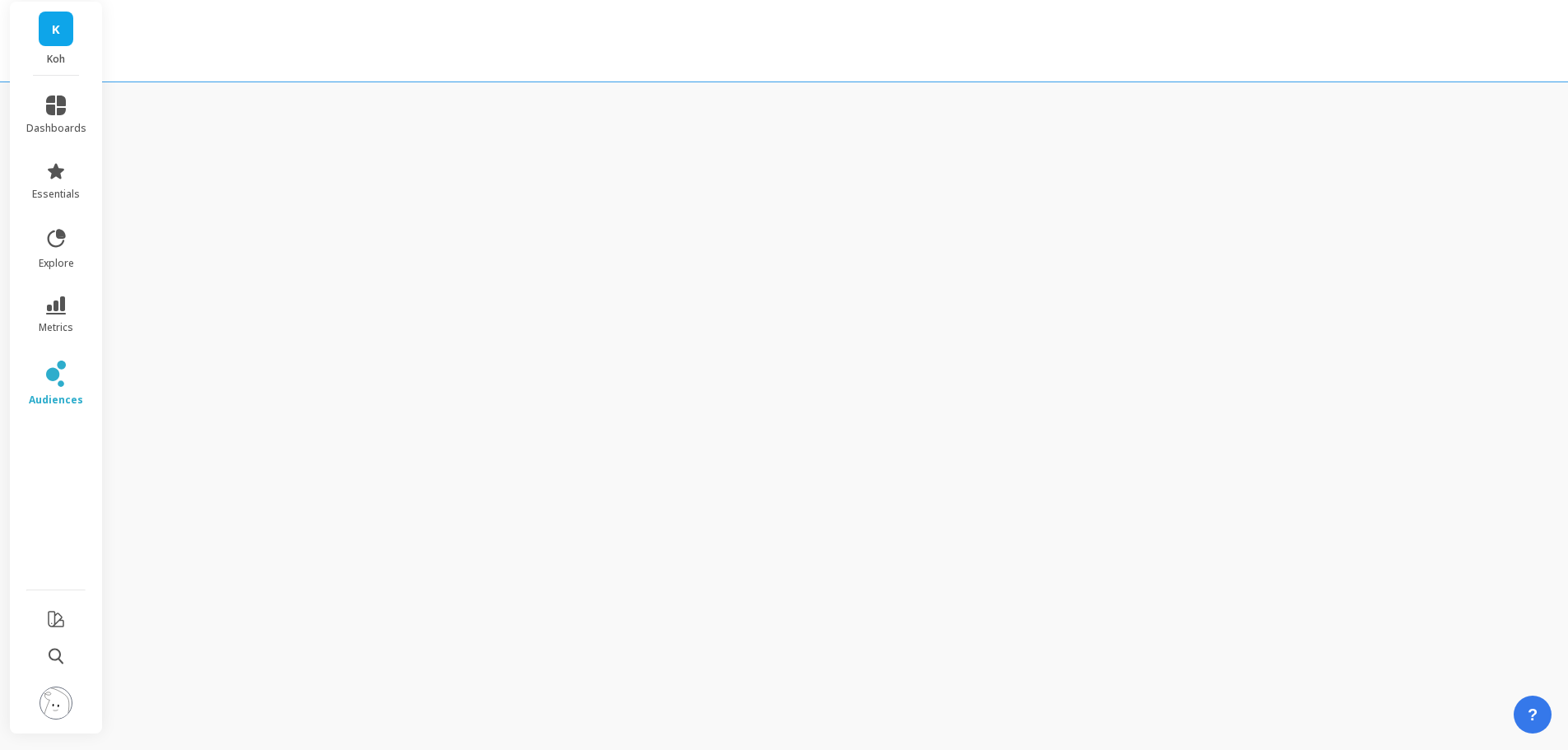 scroll, scrollTop: 0, scrollLeft: 0, axis: both 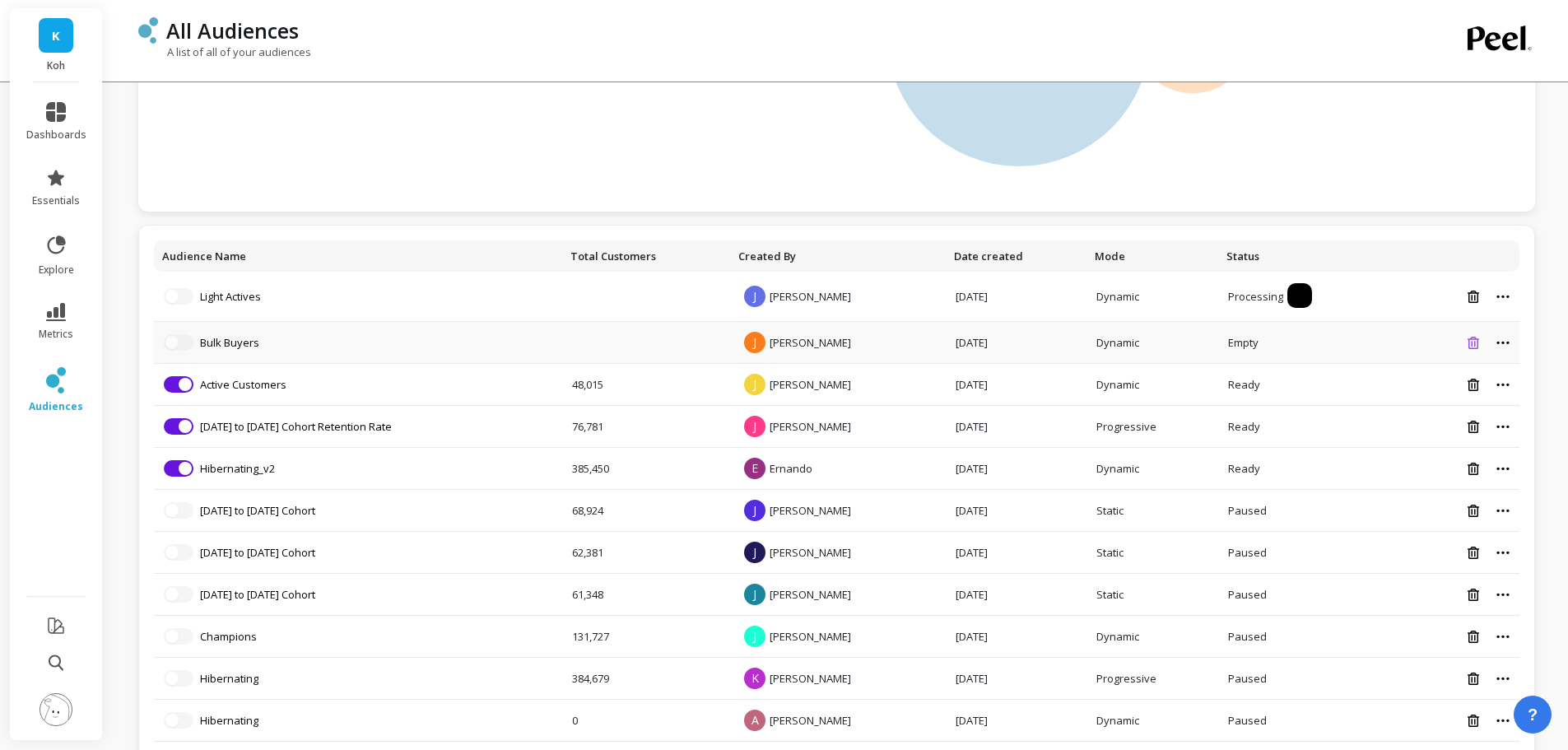 click 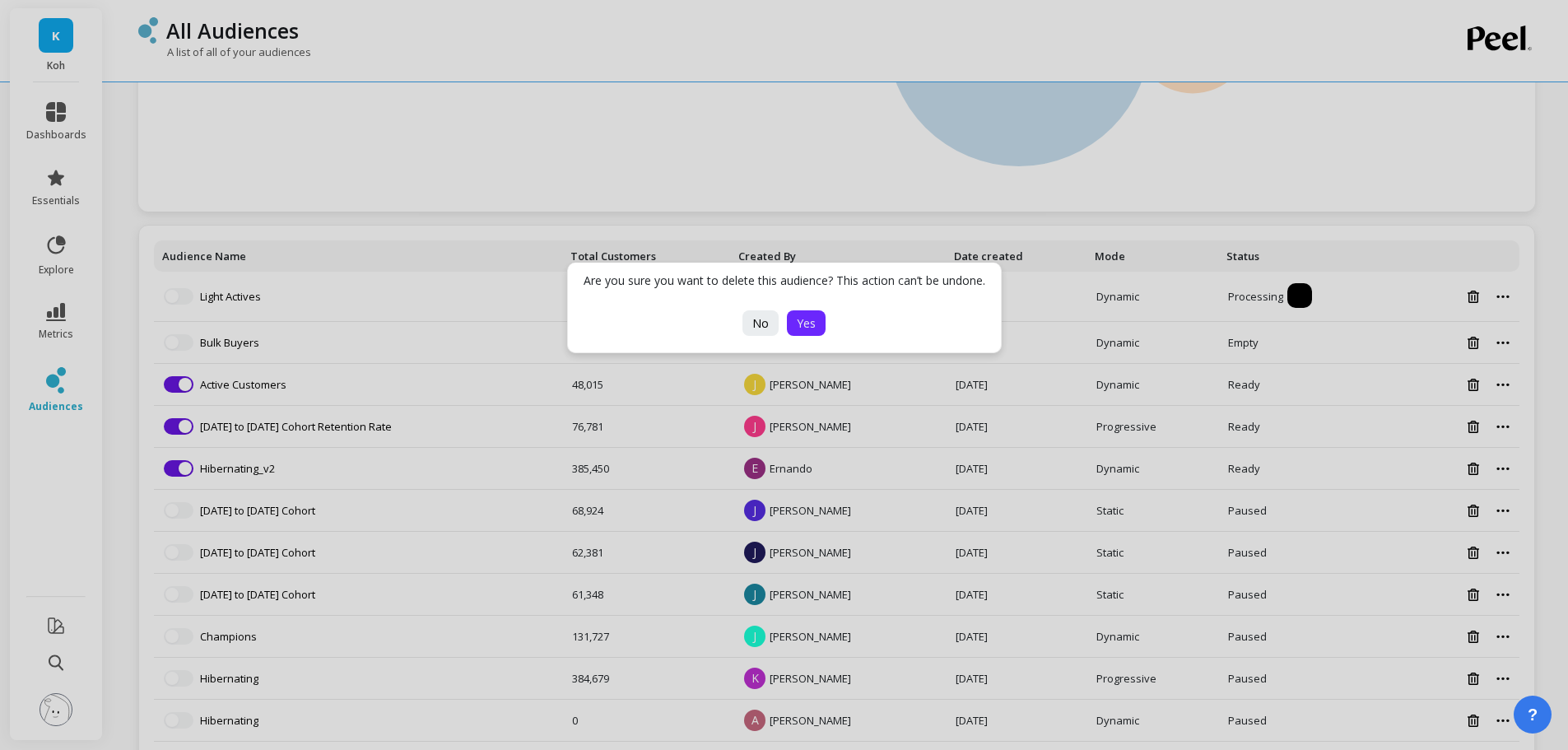 click on "Yes" at bounding box center (806, 323) 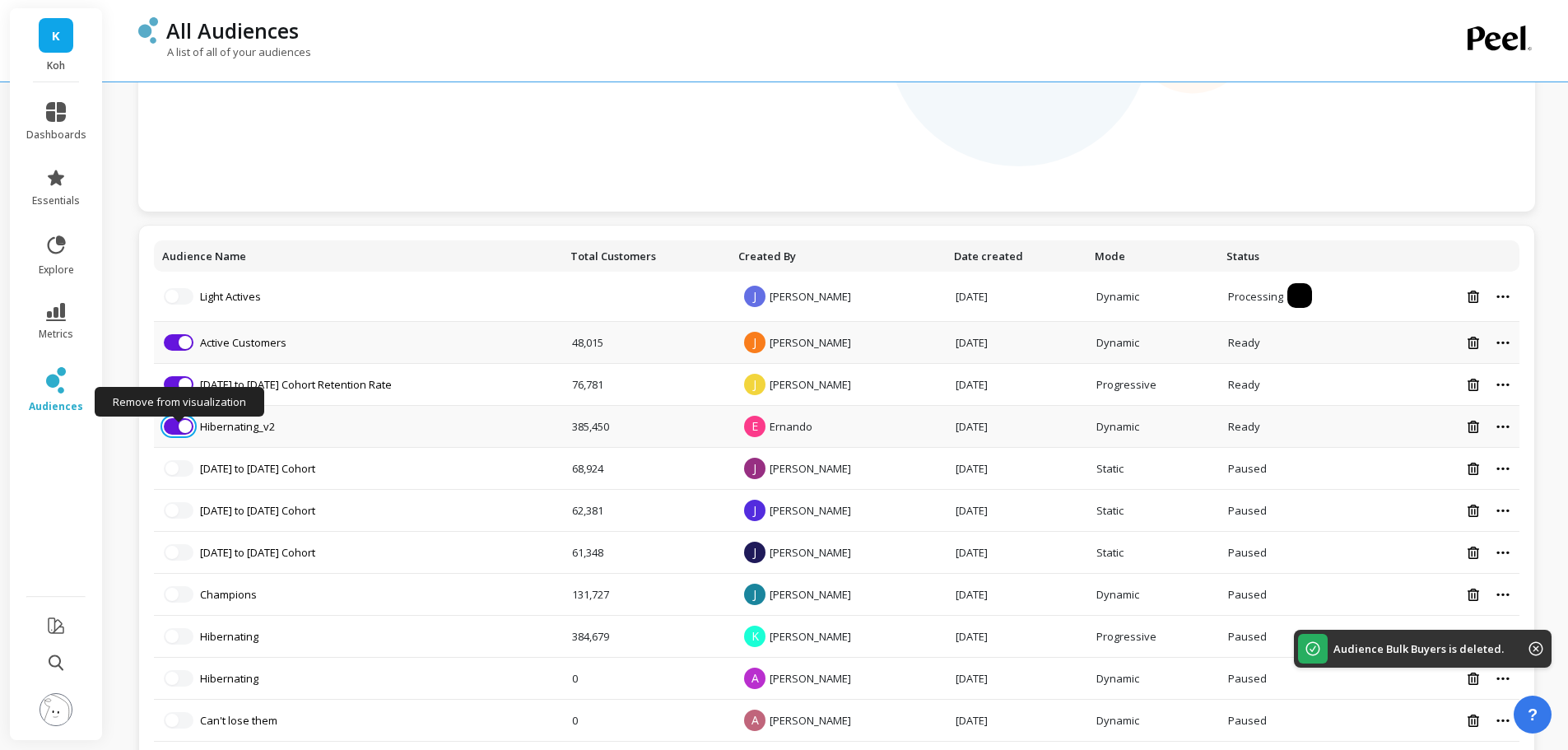 click at bounding box center [185, 426] 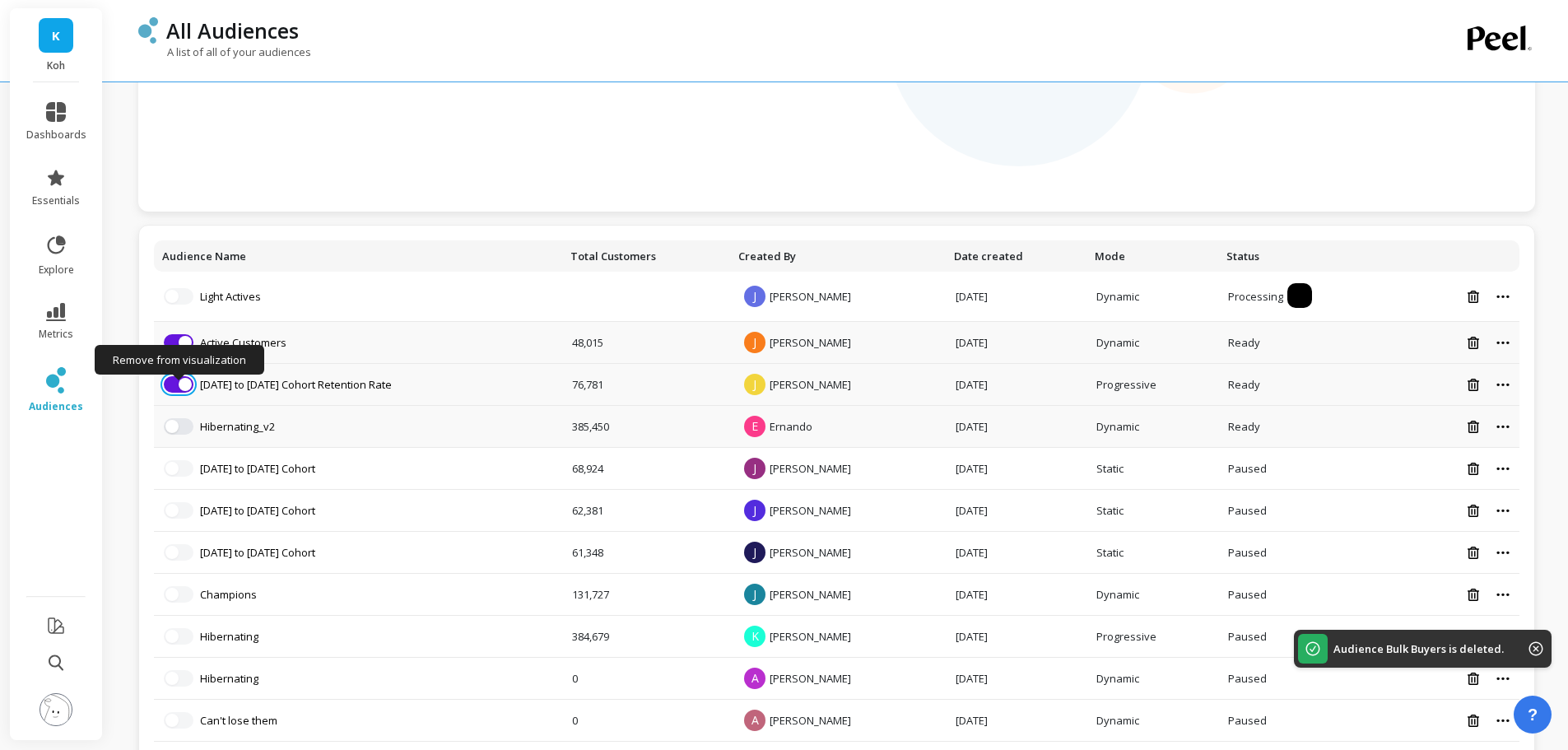 click at bounding box center [185, 384] 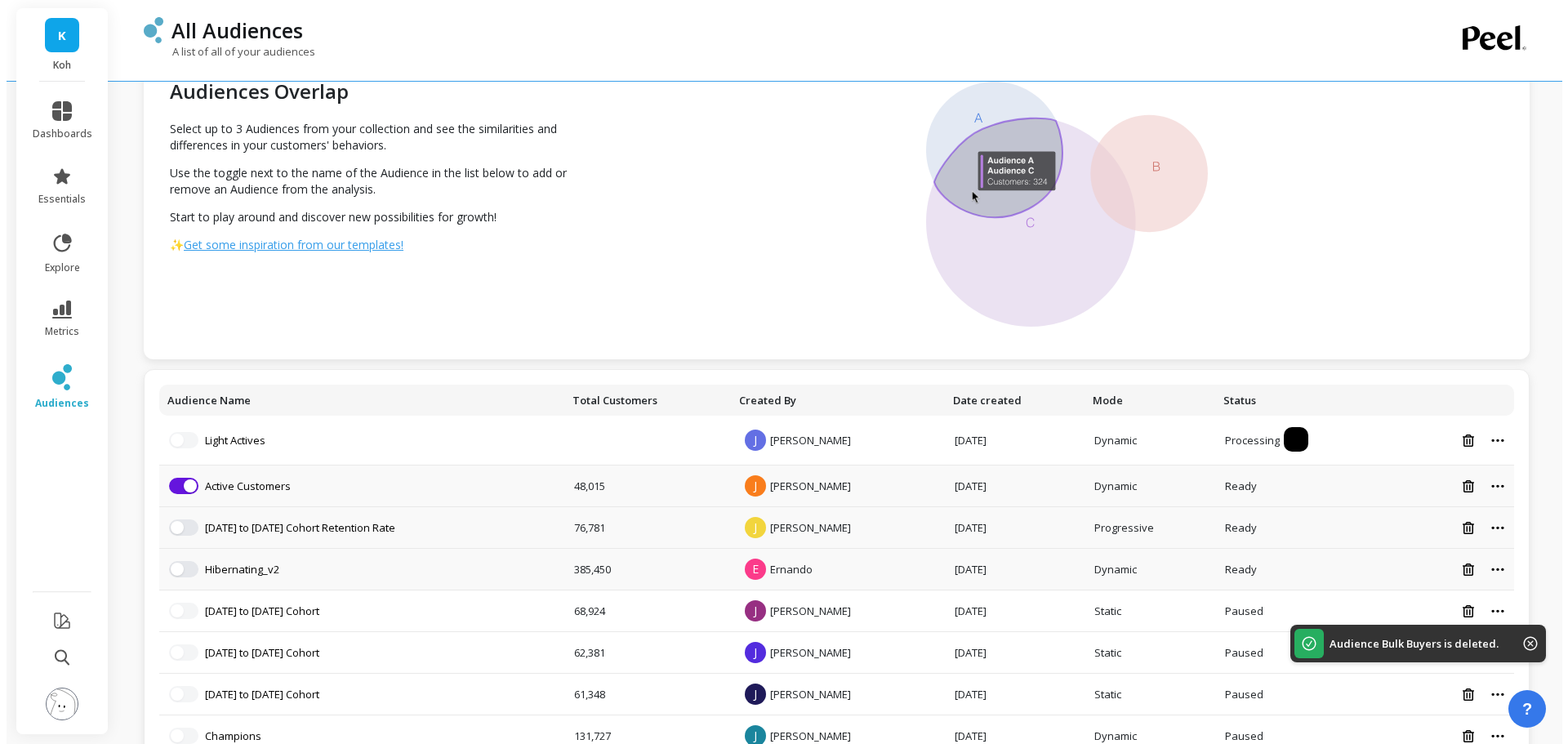 scroll, scrollTop: 0, scrollLeft: 0, axis: both 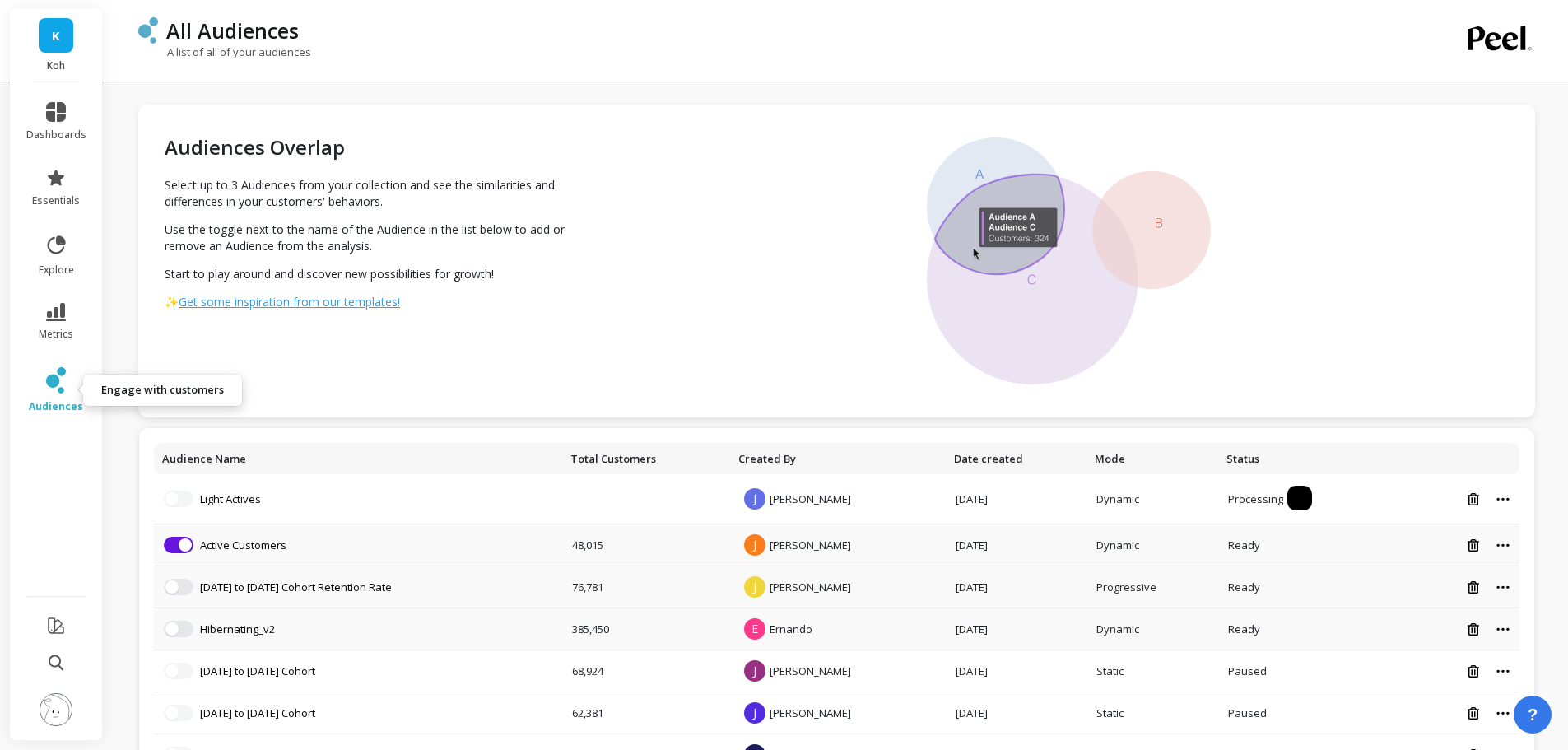 click 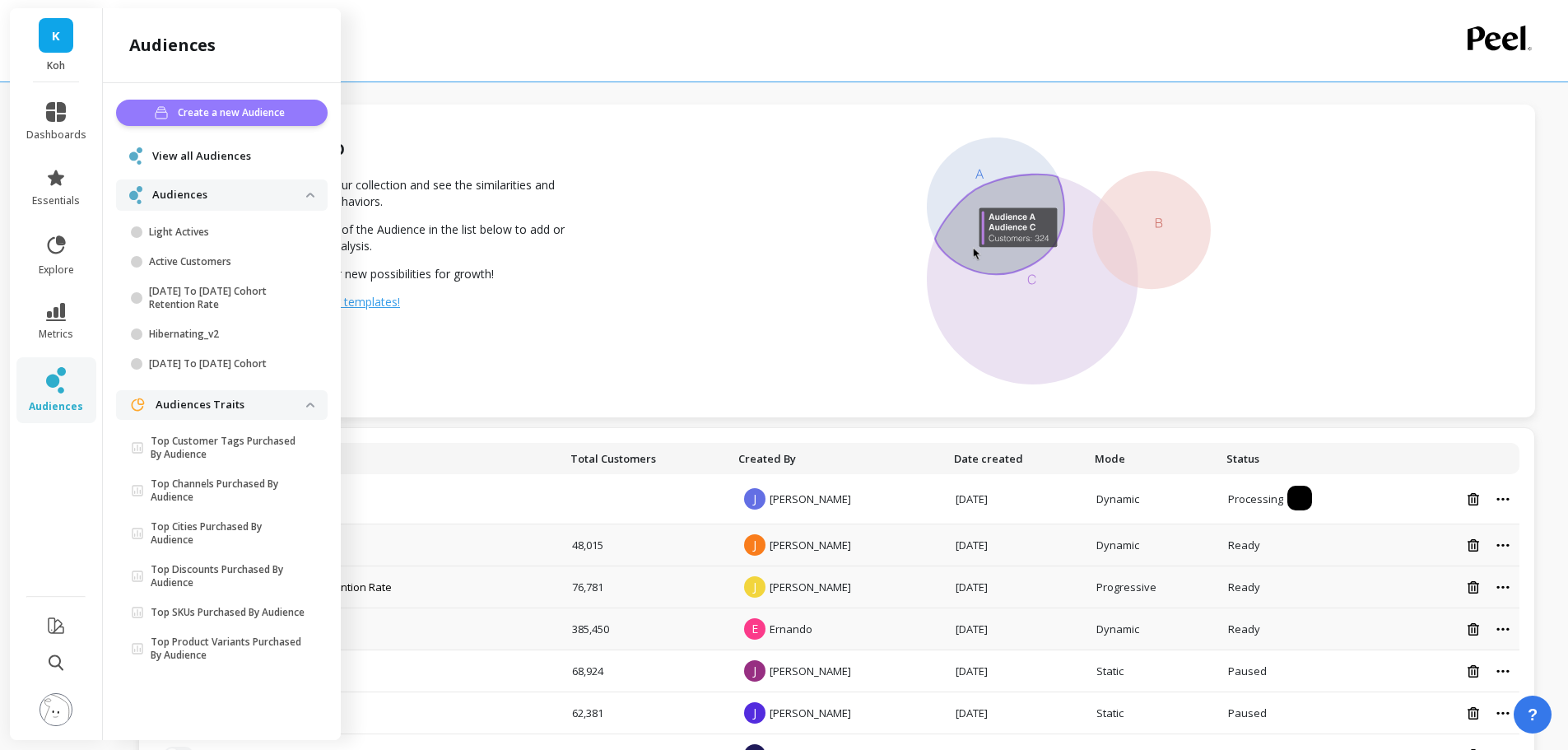 click on "Create a new Audience" at bounding box center (234, 113) 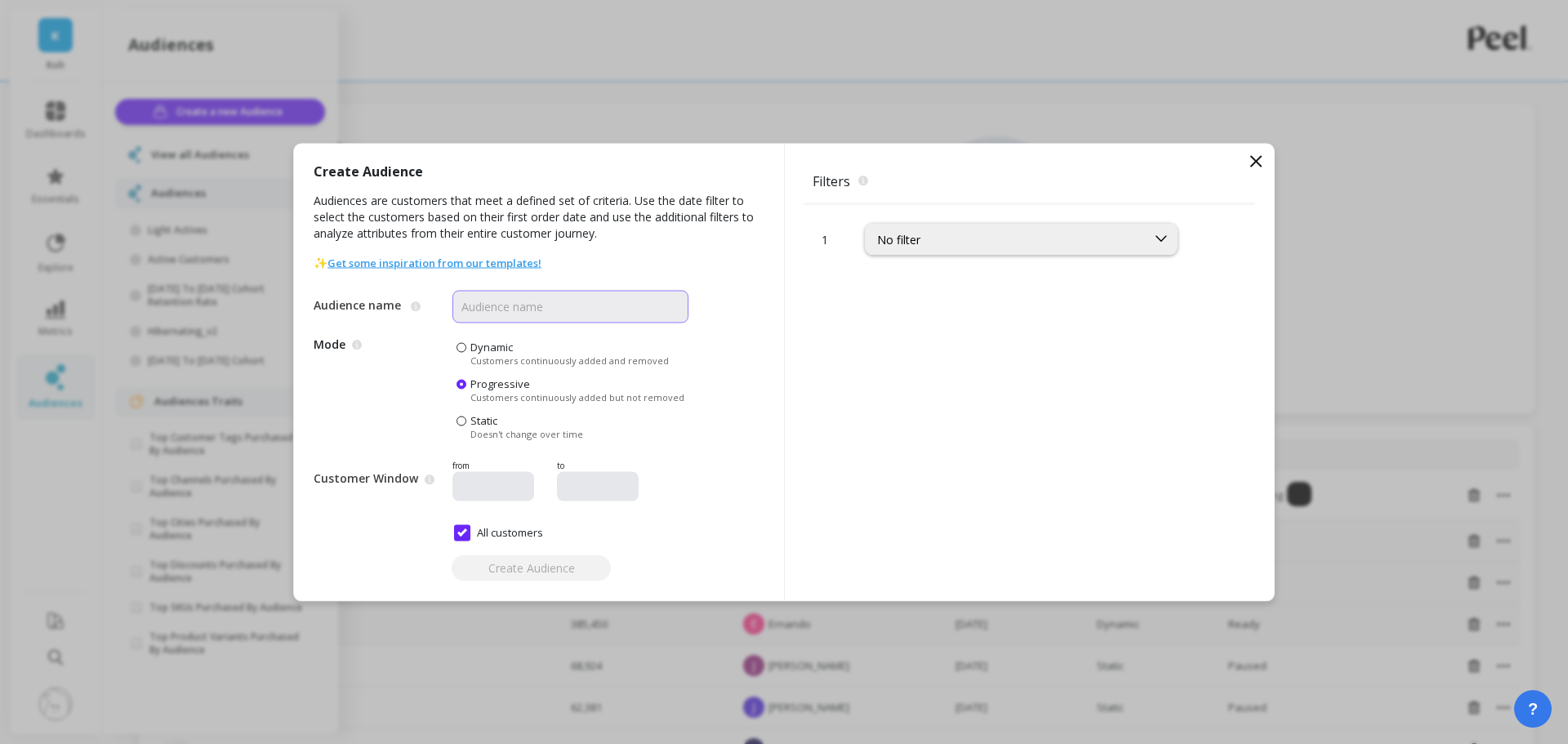 click on "Audience name" at bounding box center [570, 306] 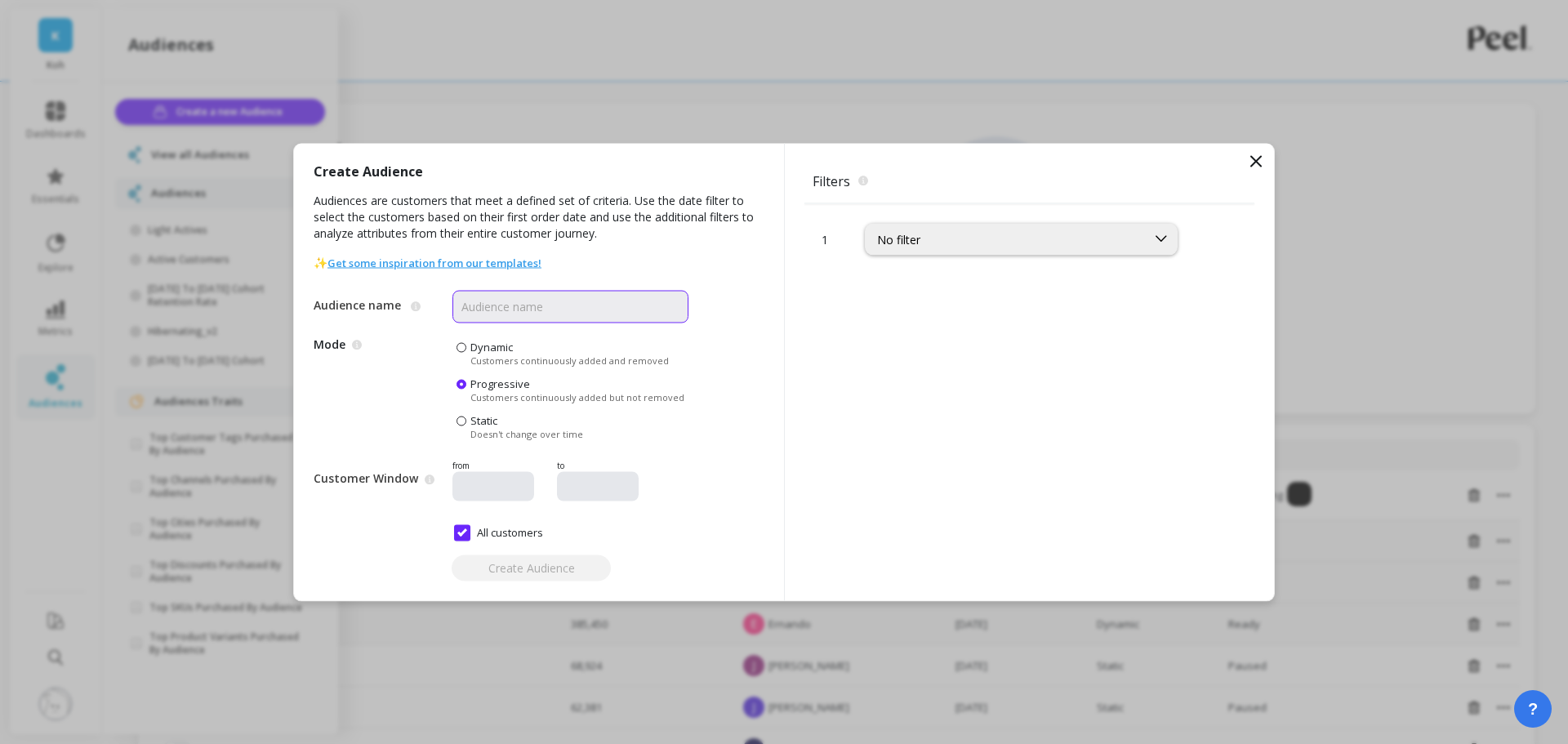 type on "Bulk Buyers" 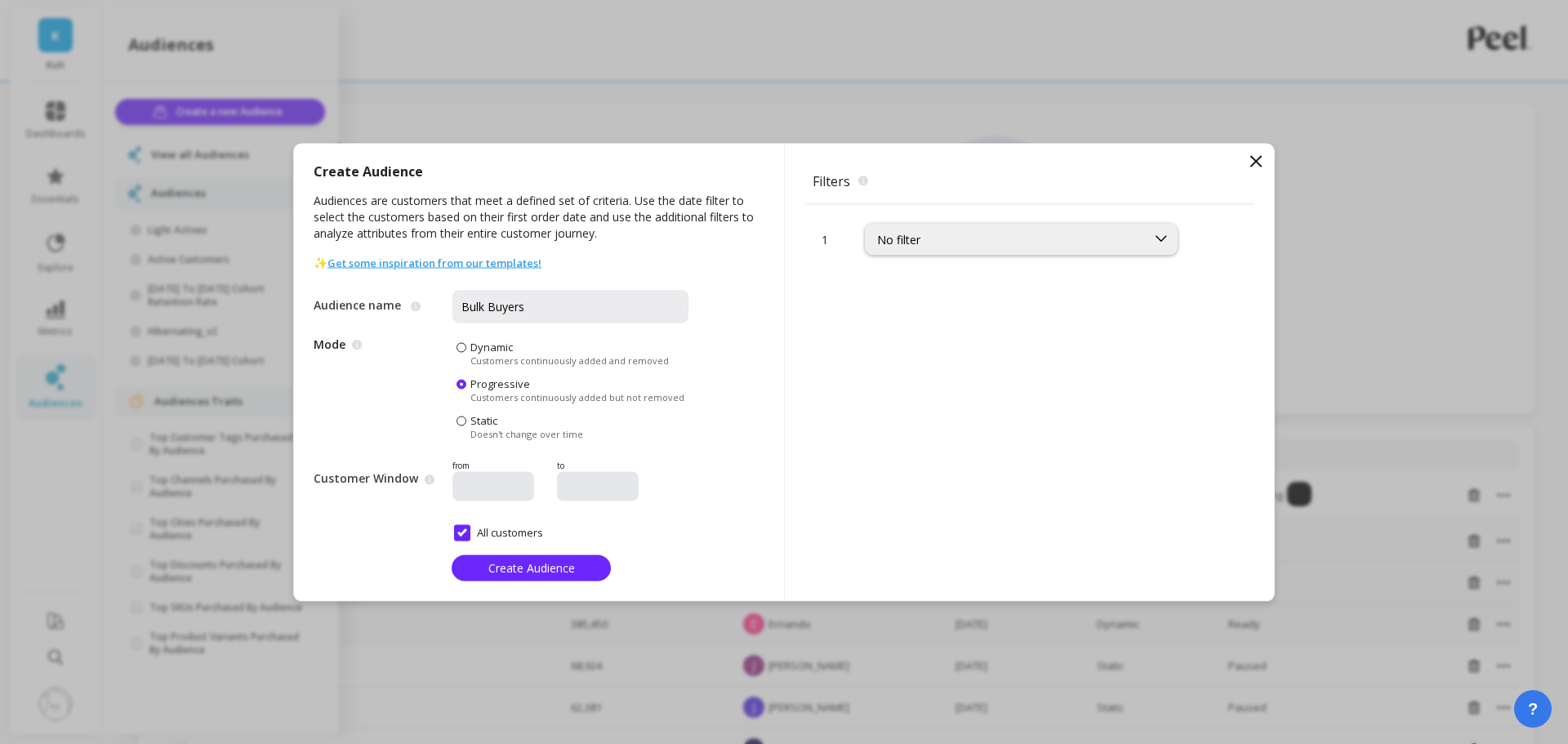 click on "Dynamic" at bounding box center (492, 346) 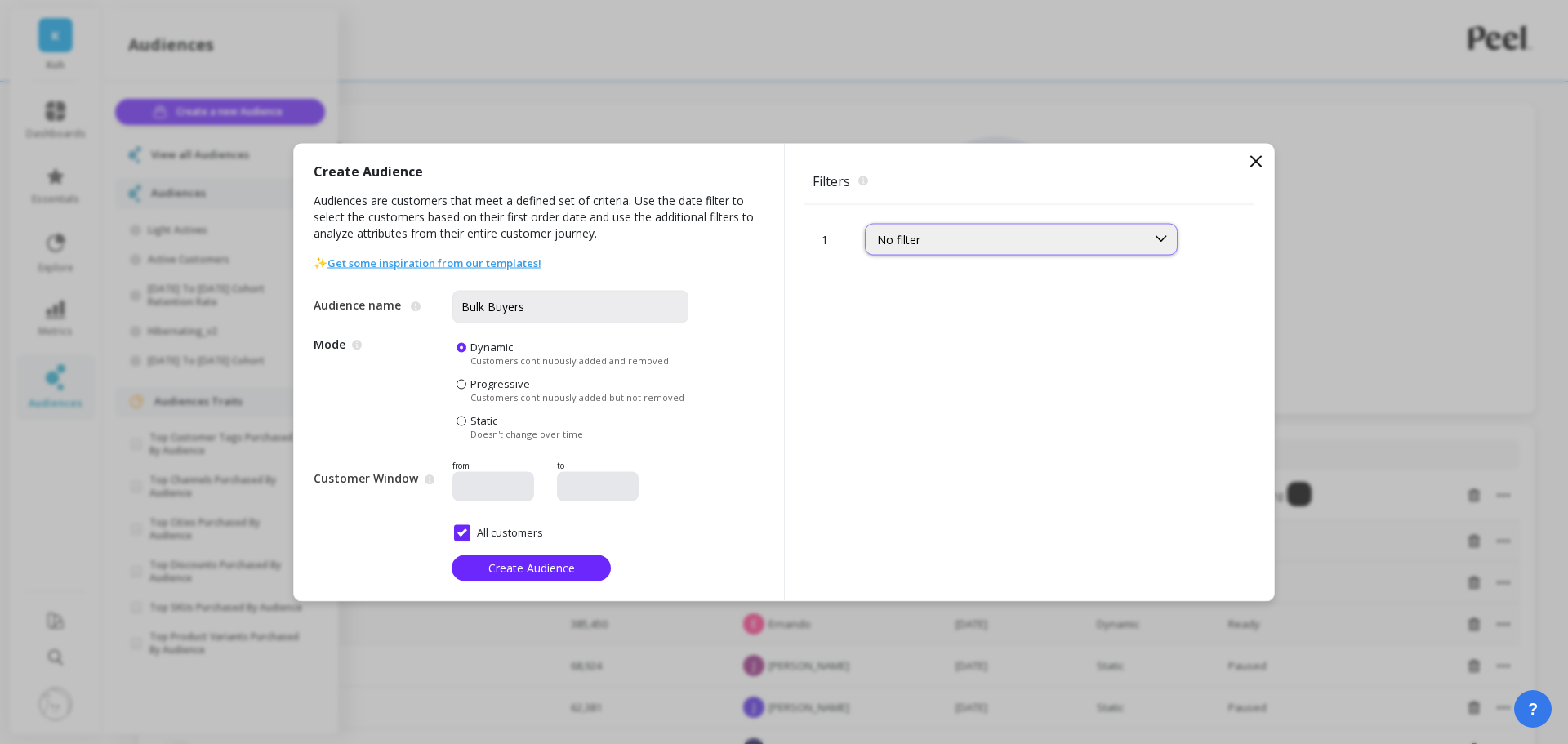 click on "No filter" at bounding box center (1021, 238) 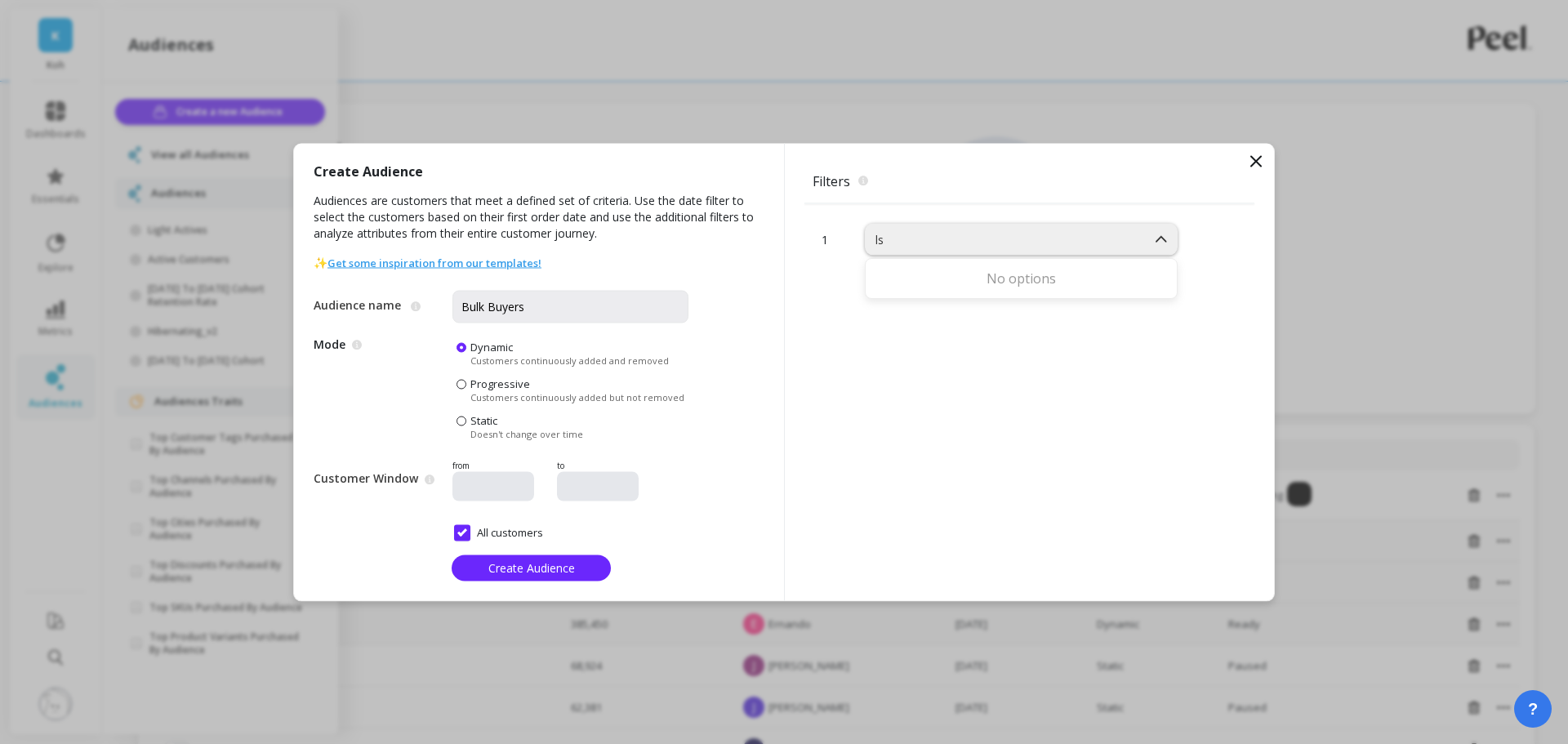 type on "l" 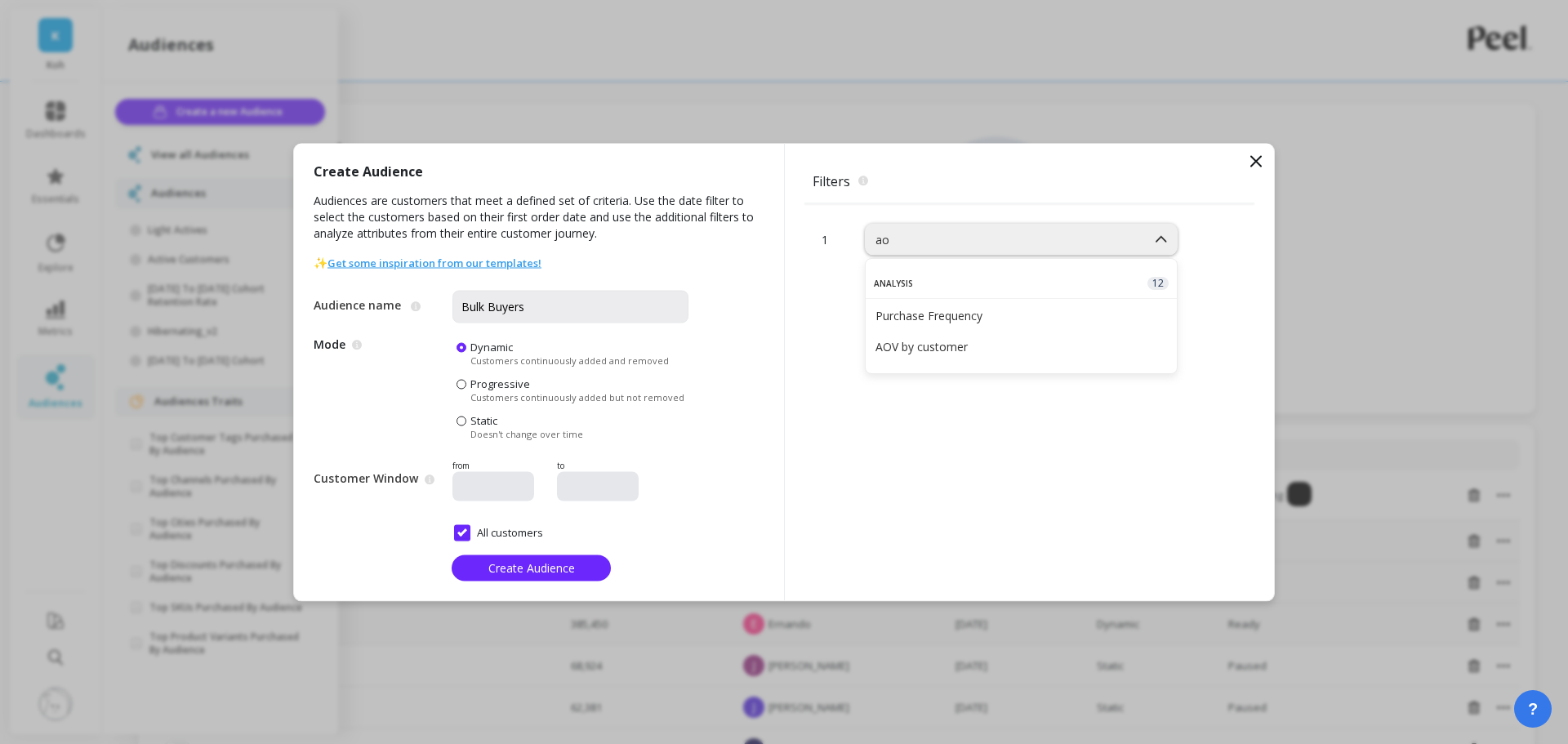 type on "aov" 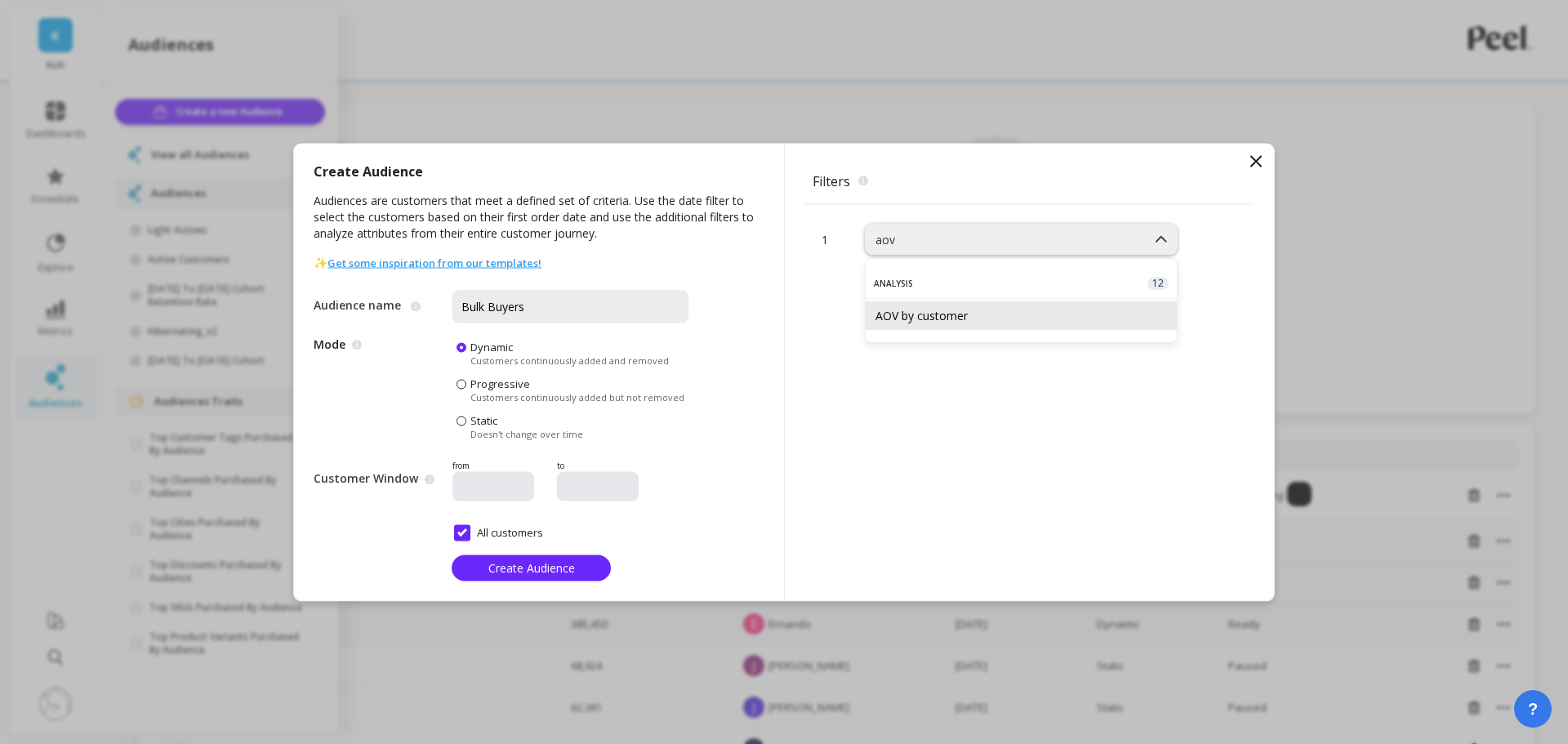 click on "AOV by customer" at bounding box center (1021, 315) 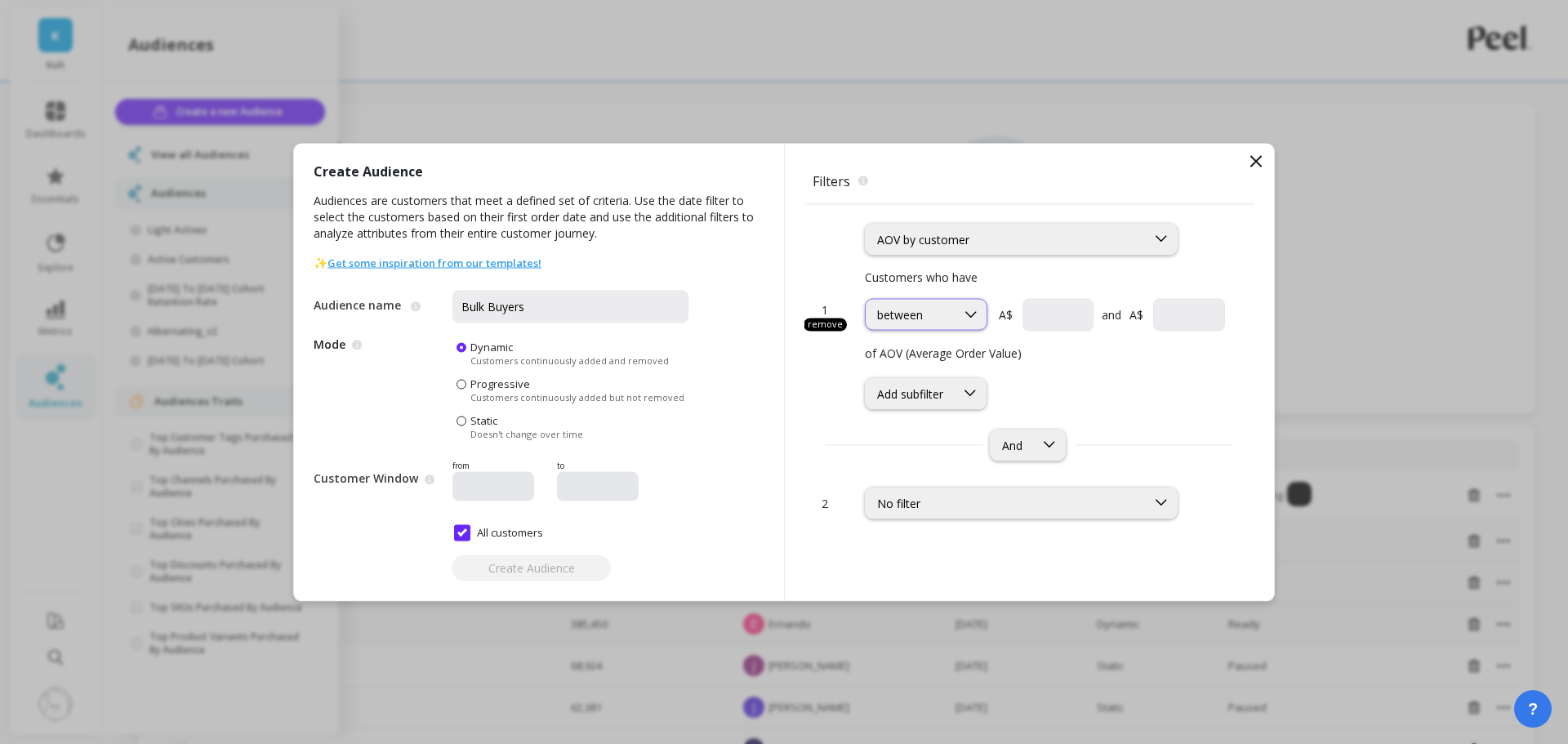 click at bounding box center [971, 314] 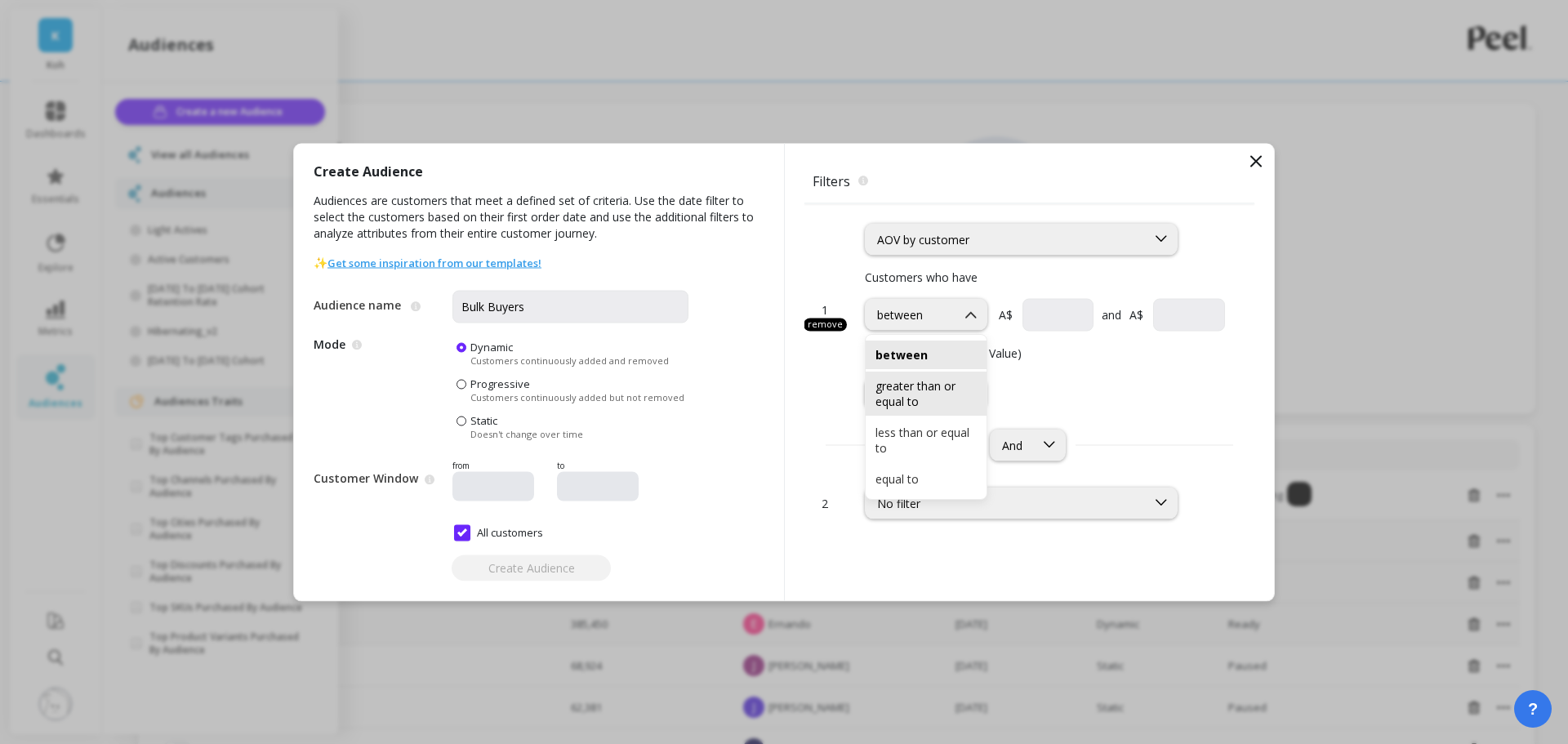 click on "greater than or equal to" at bounding box center (926, 394) 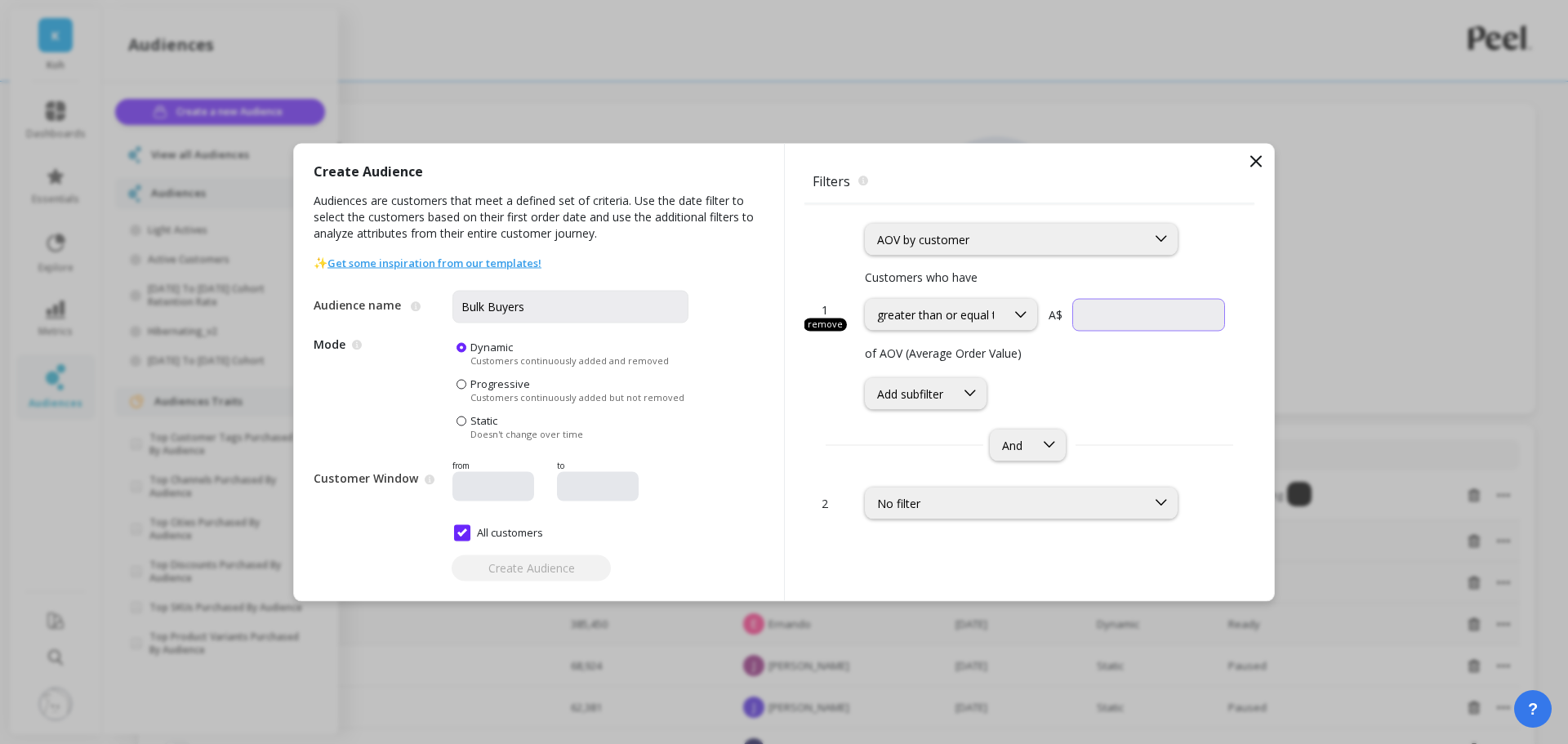 click at bounding box center (1148, 314) 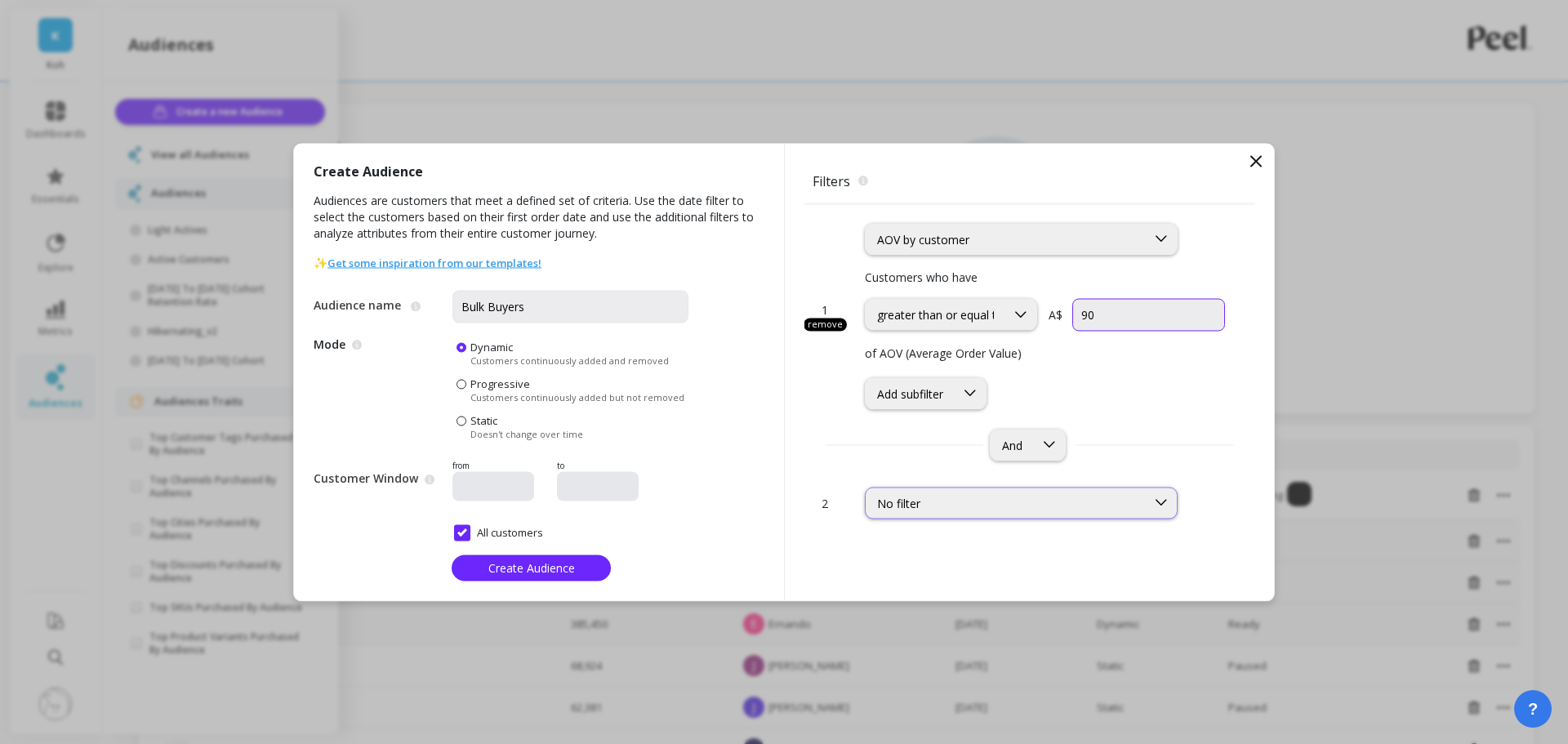 type on "90" 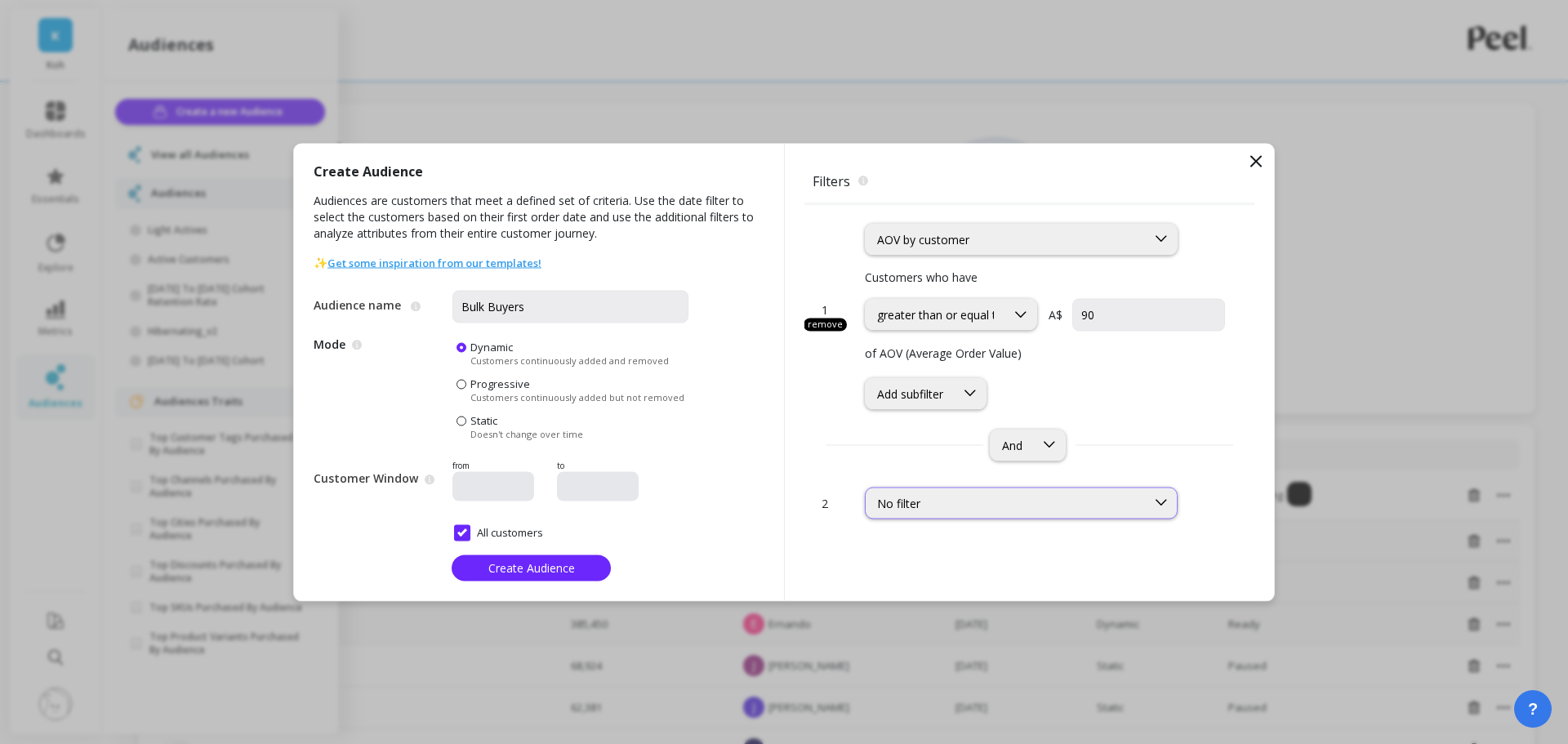click on "No filter" at bounding box center [1005, 502] 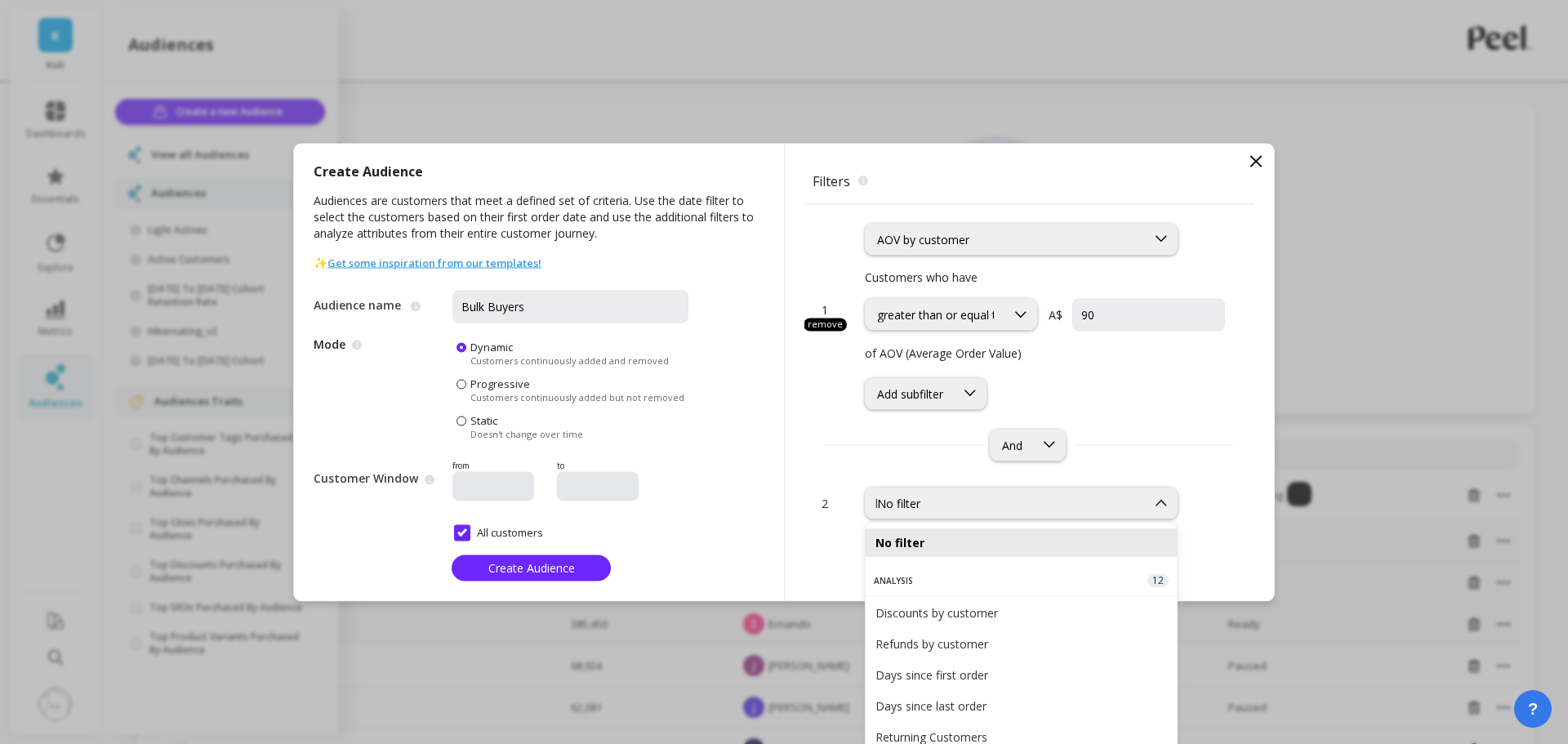 type on "las" 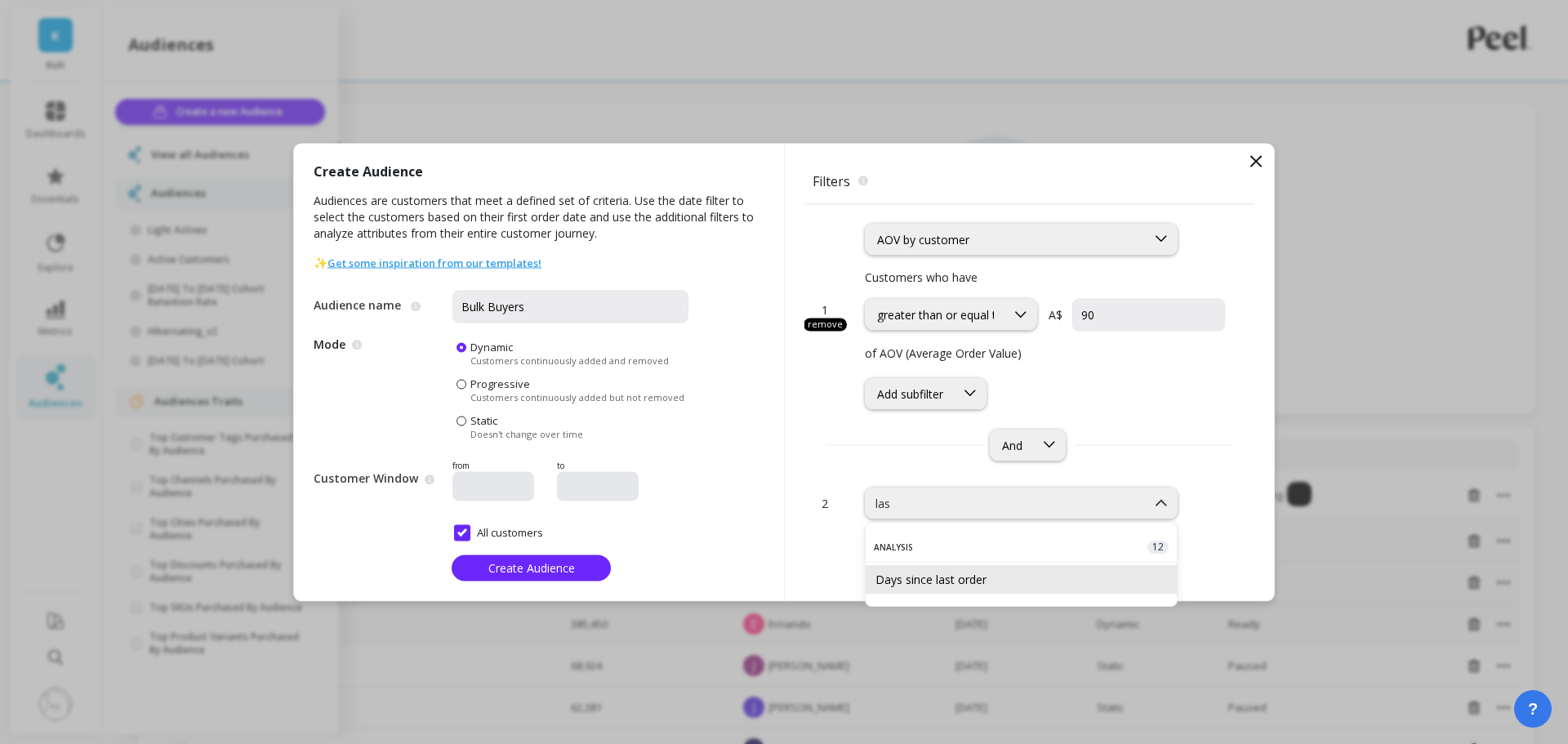 click on "Days since last order" at bounding box center [1021, 579] 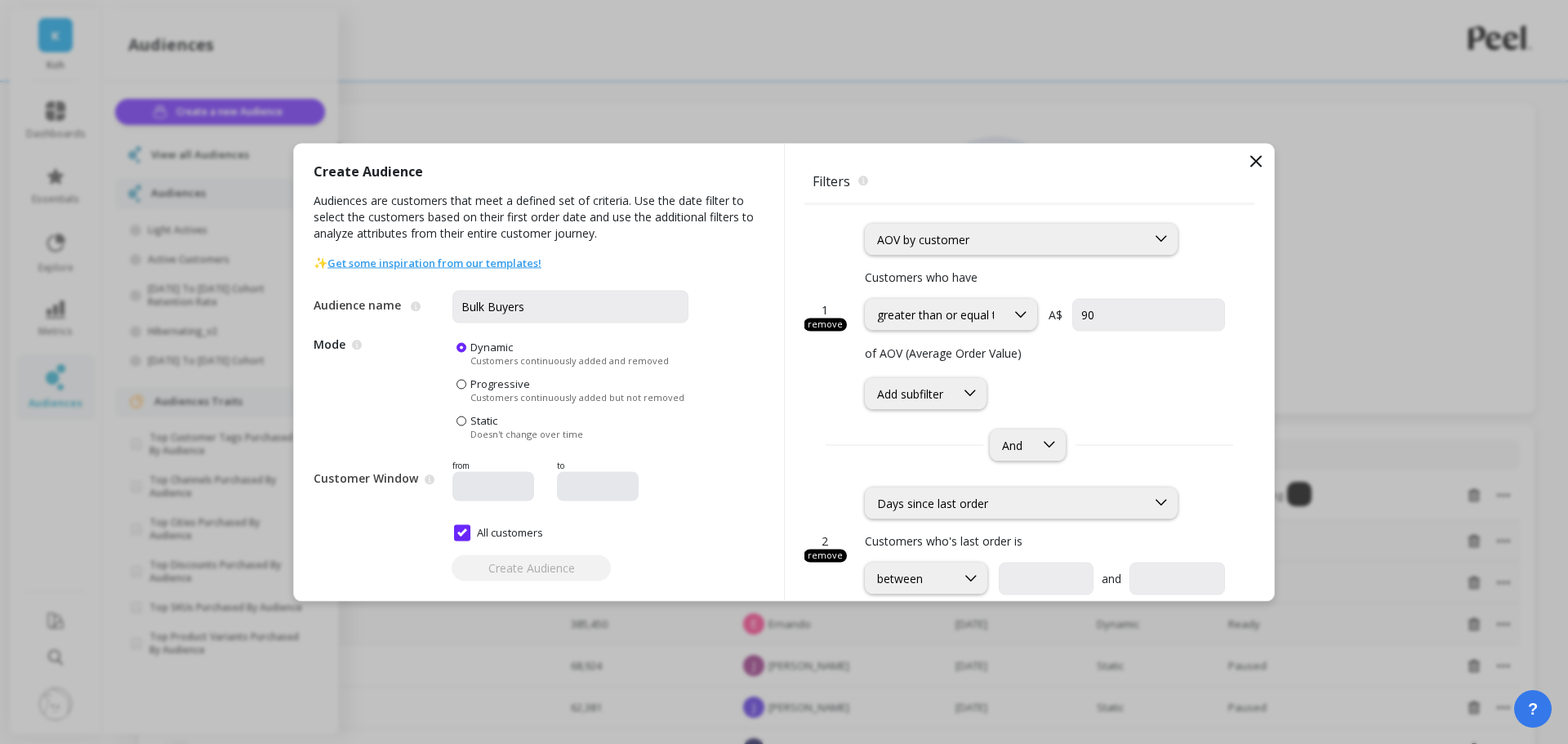 scroll, scrollTop: 141, scrollLeft: 0, axis: vertical 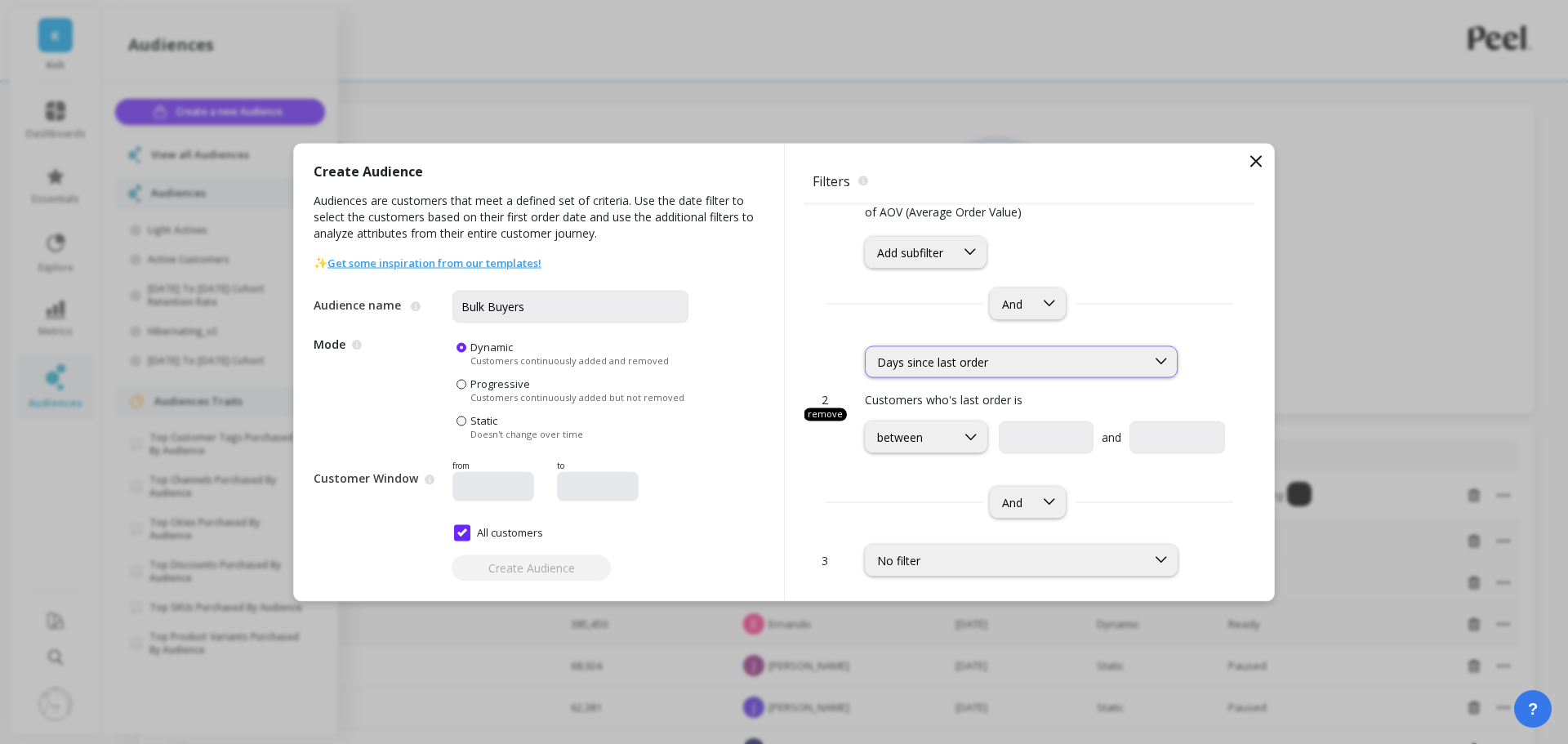 click on "Days since last order" at bounding box center (1005, 361) 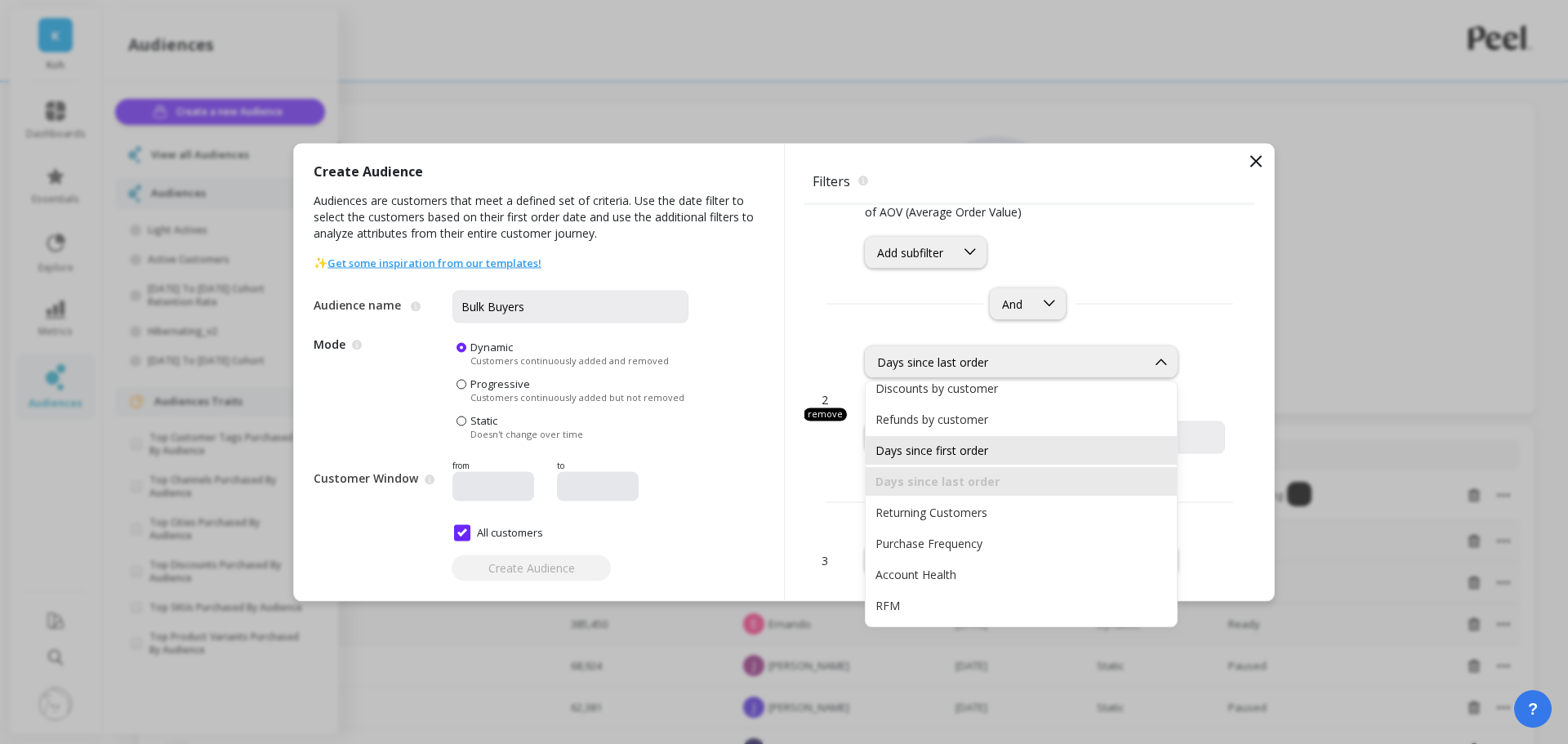 scroll, scrollTop: 111, scrollLeft: 0, axis: vertical 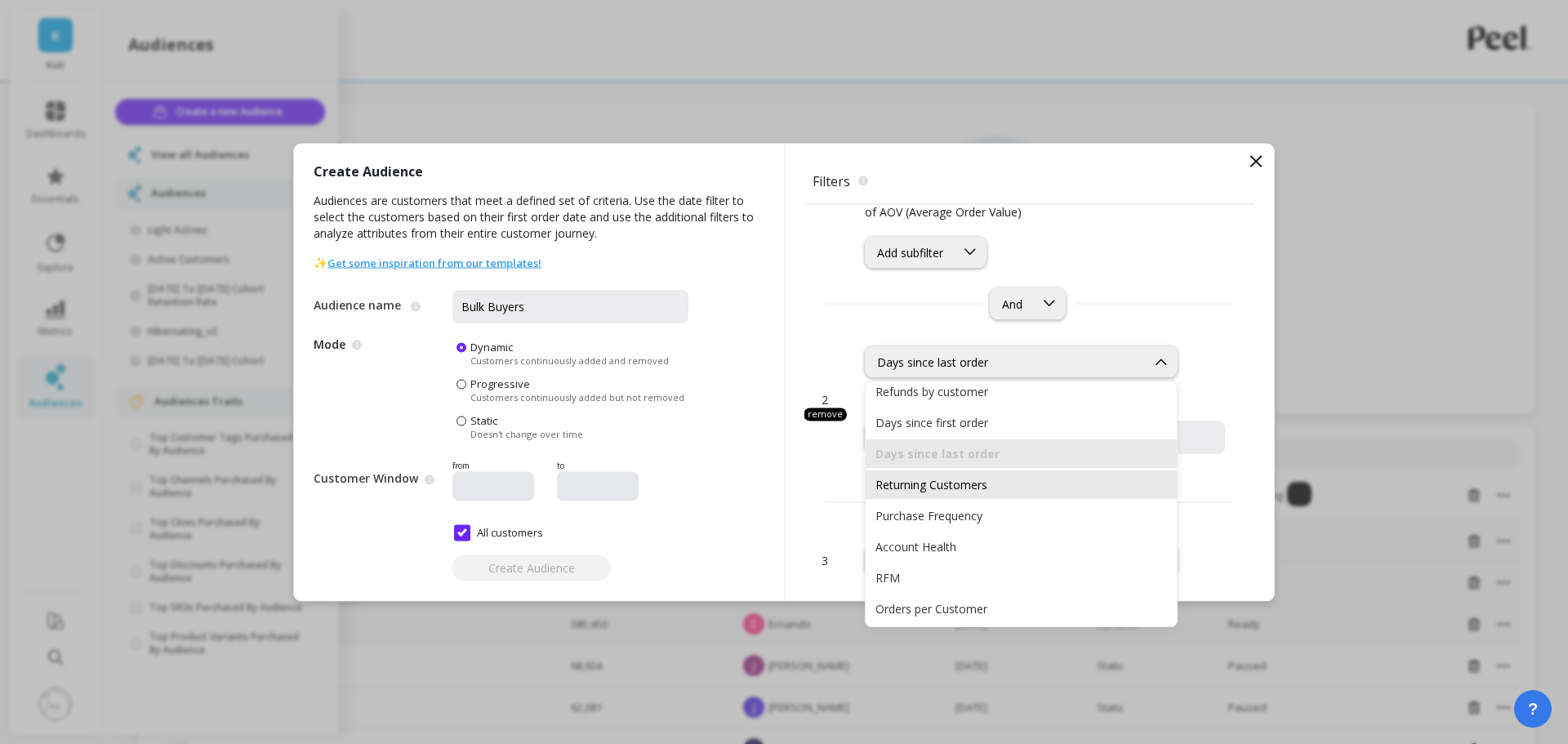 click on "Returning Customers" at bounding box center [1021, 484] 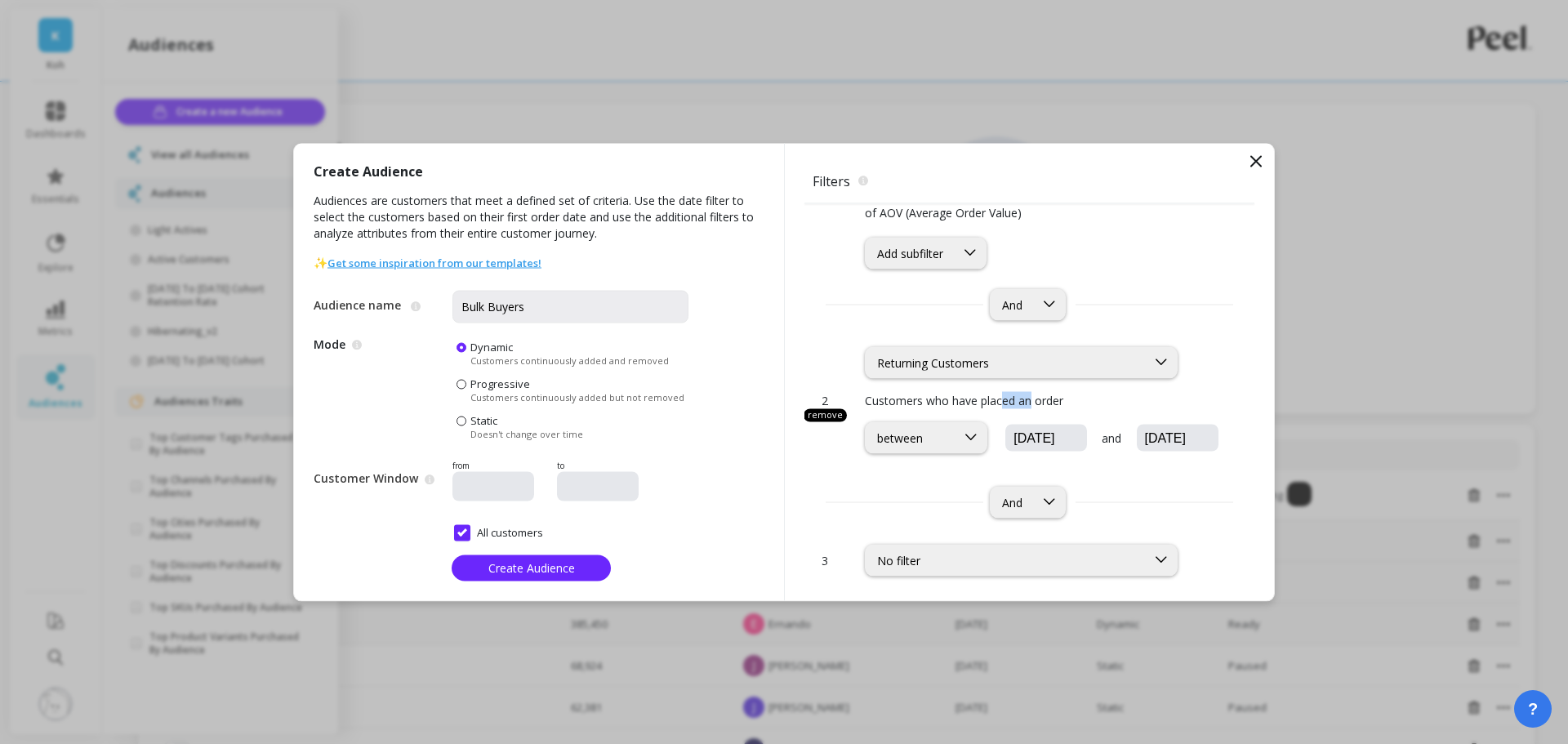 drag, startPoint x: 1004, startPoint y: 401, endPoint x: 1031, endPoint y: 402, distance: 27.01851 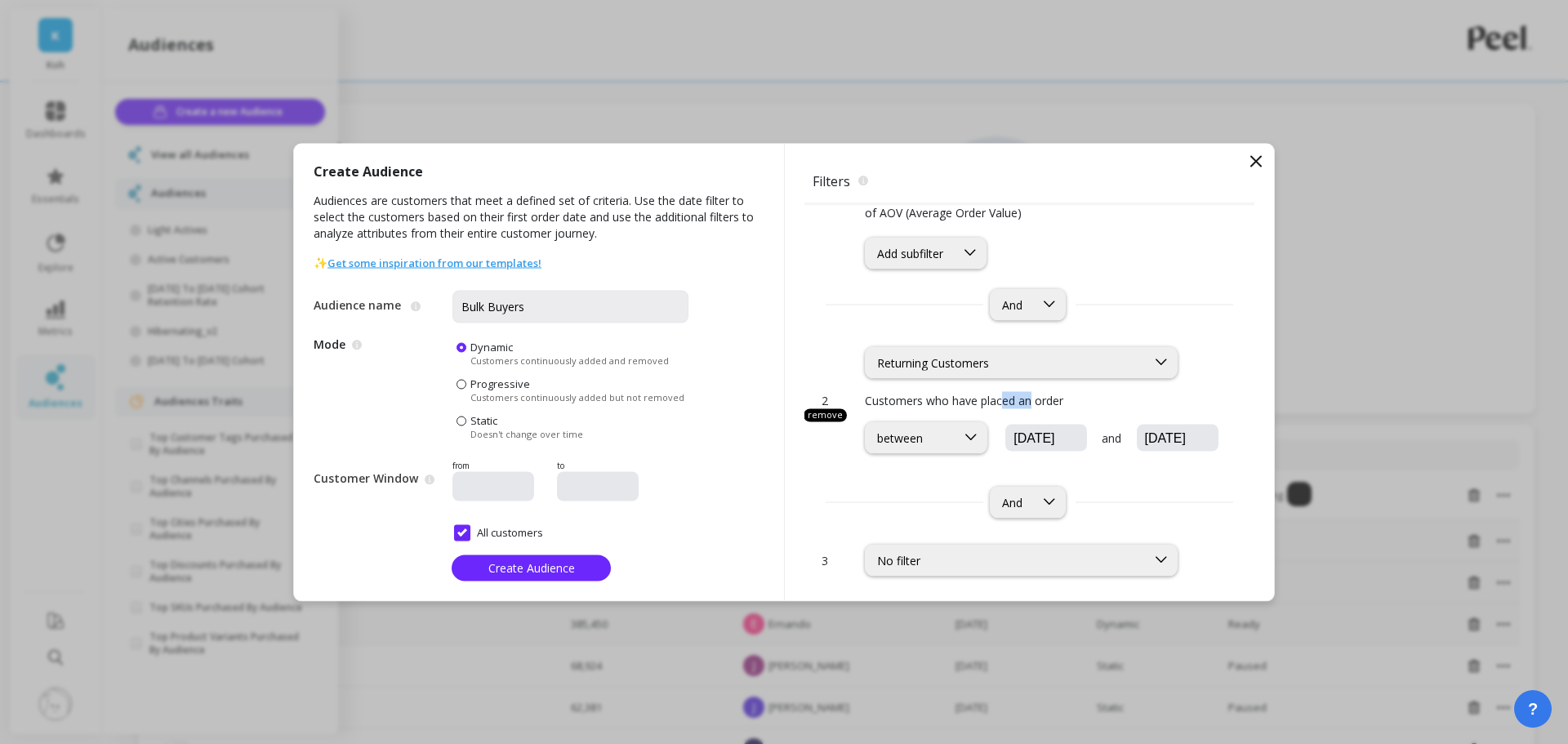 click on "Customers who have placed an order" at bounding box center [1045, 399] 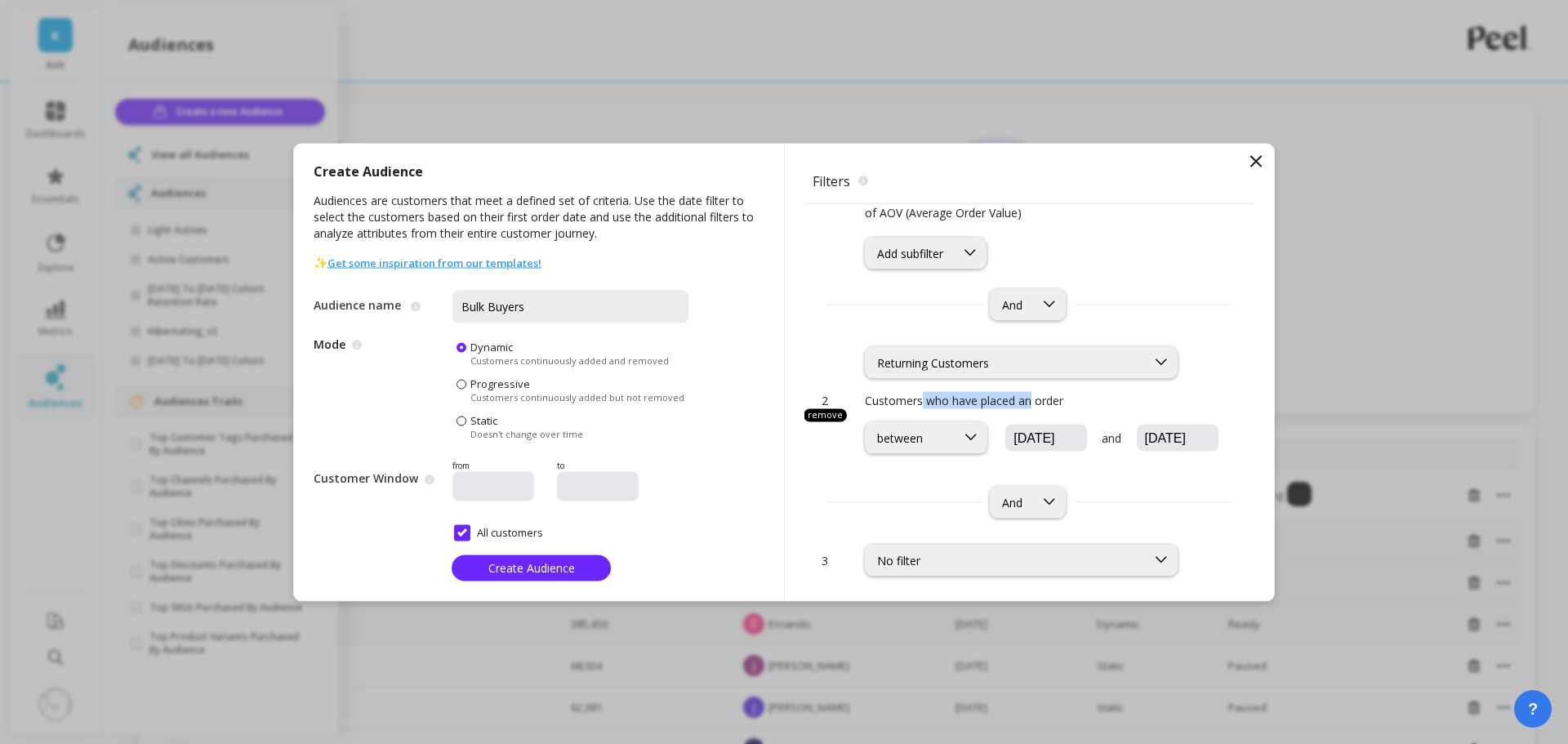 drag, startPoint x: 924, startPoint y: 396, endPoint x: 1030, endPoint y: 399, distance: 106.04244 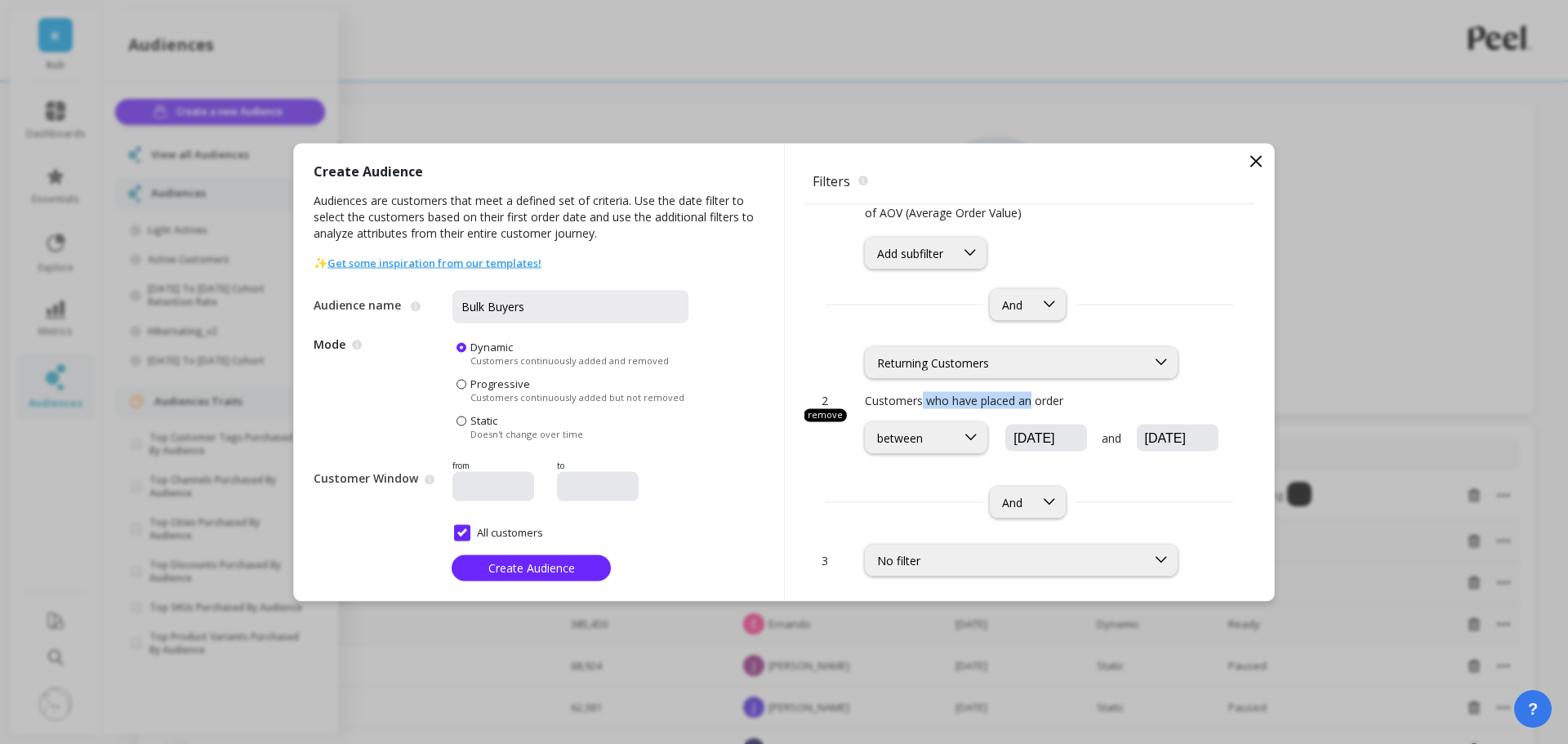 click on "Customers who have placed an order" at bounding box center [1045, 399] 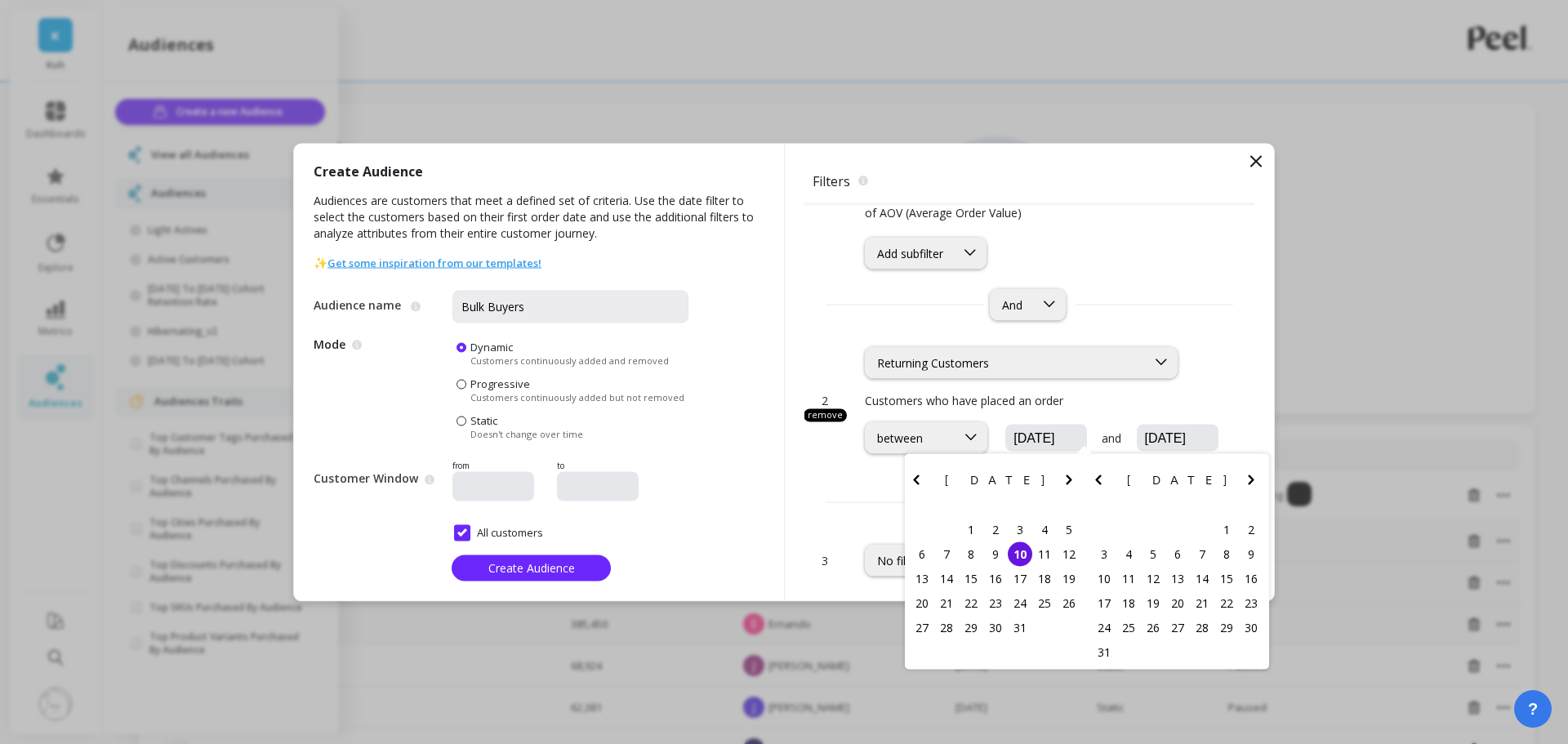 click on "07/10/2025" at bounding box center (1095, 438) 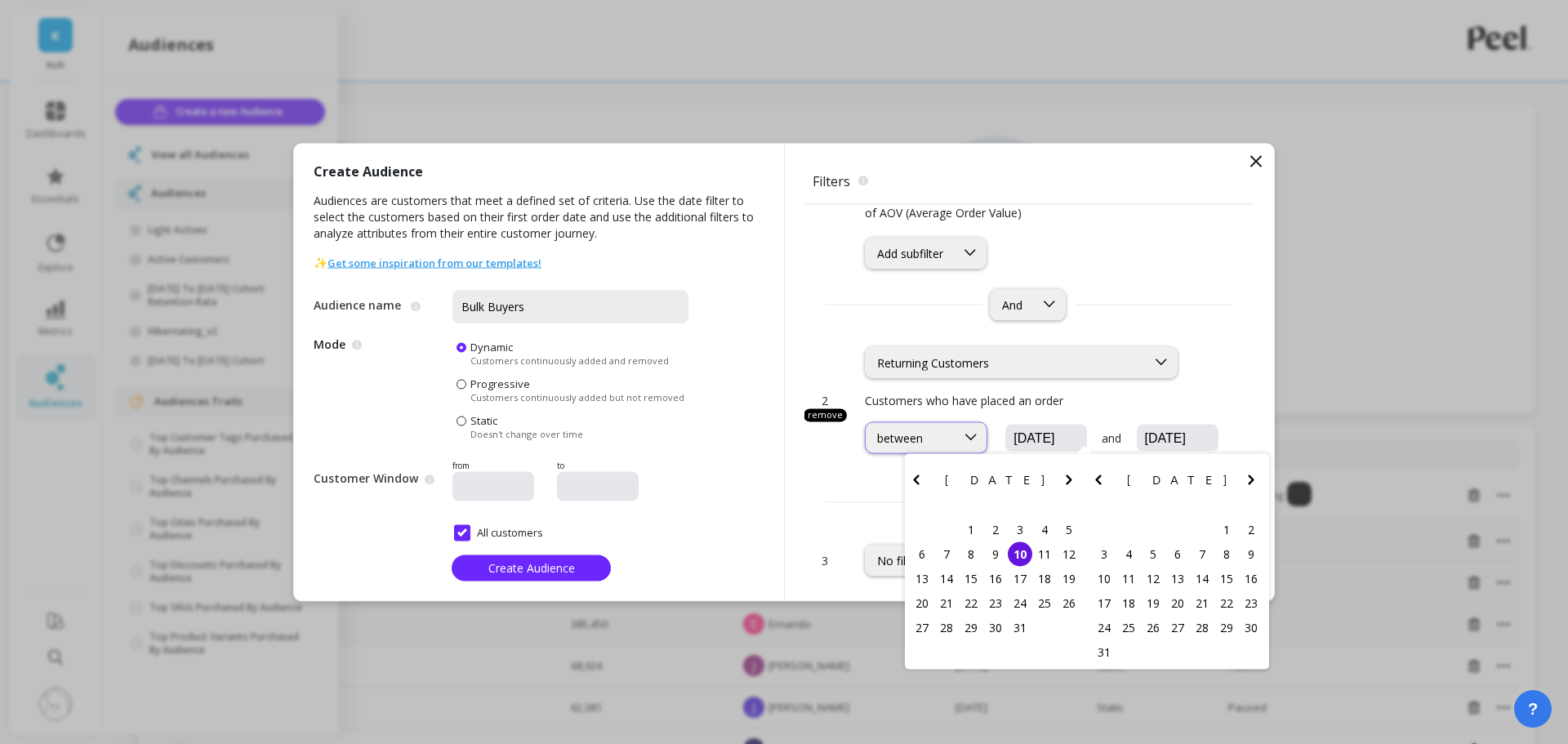 click on "between" at bounding box center (911, 437) 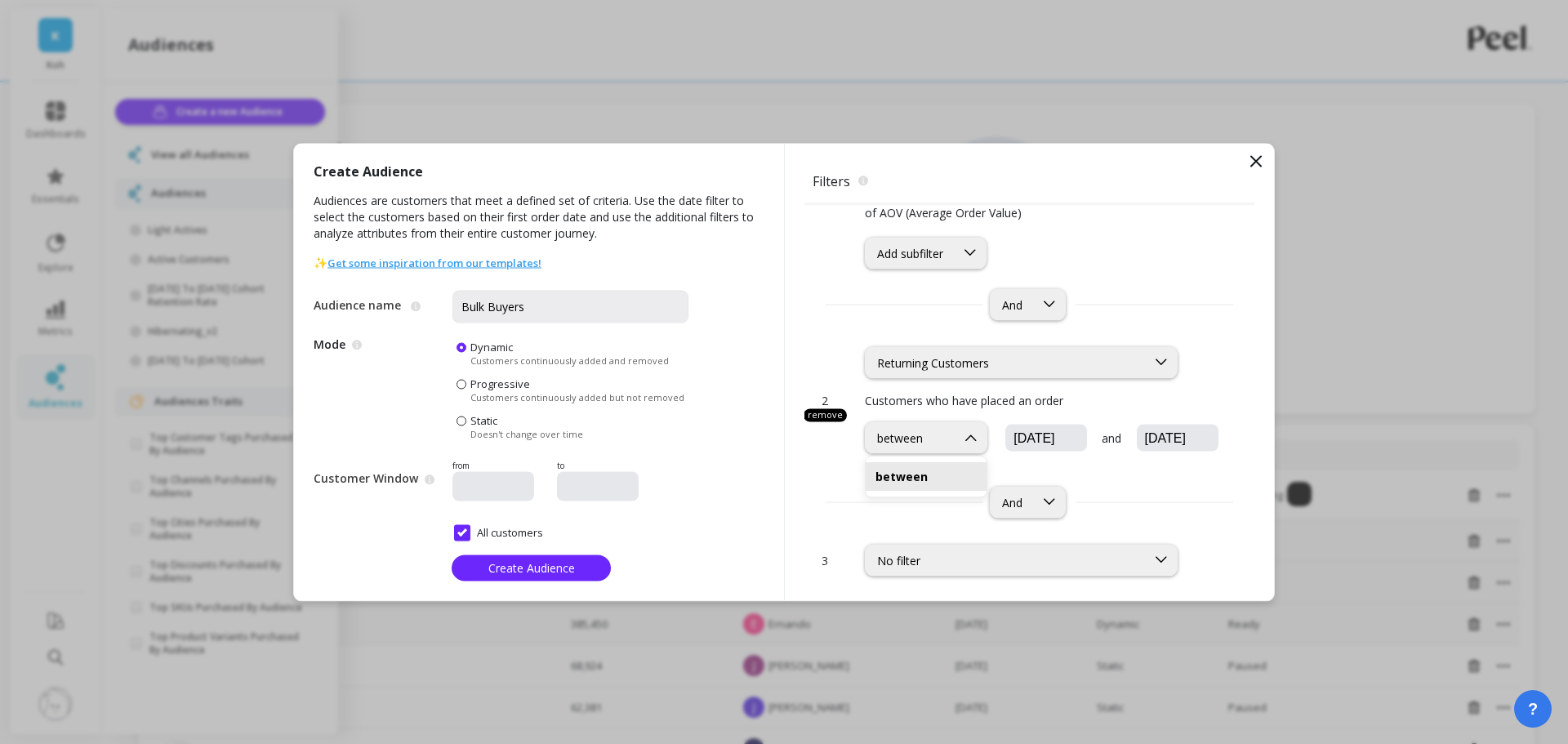 click on "between" at bounding box center (926, 476) 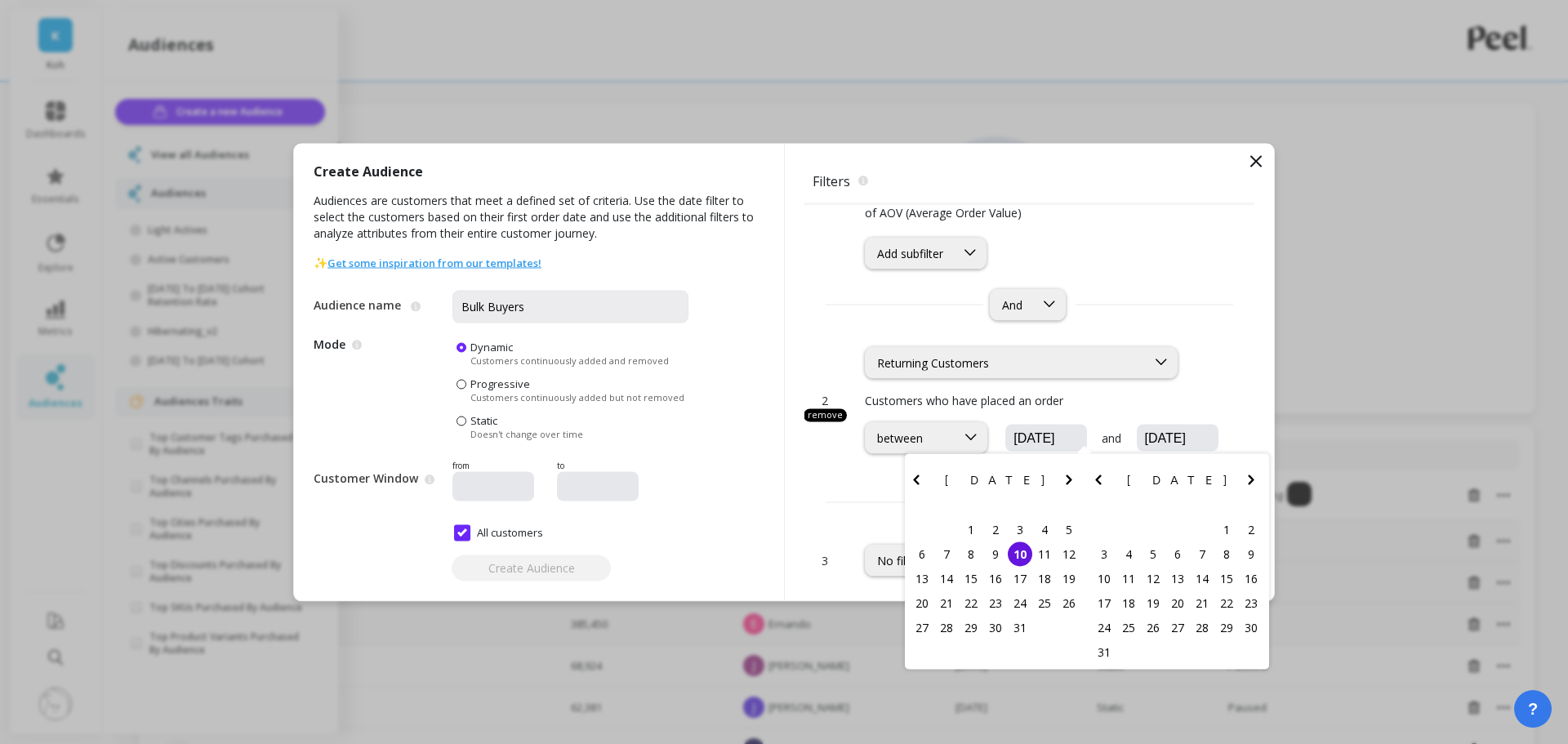 click on "07/10/2025" at bounding box center (1095, 438) 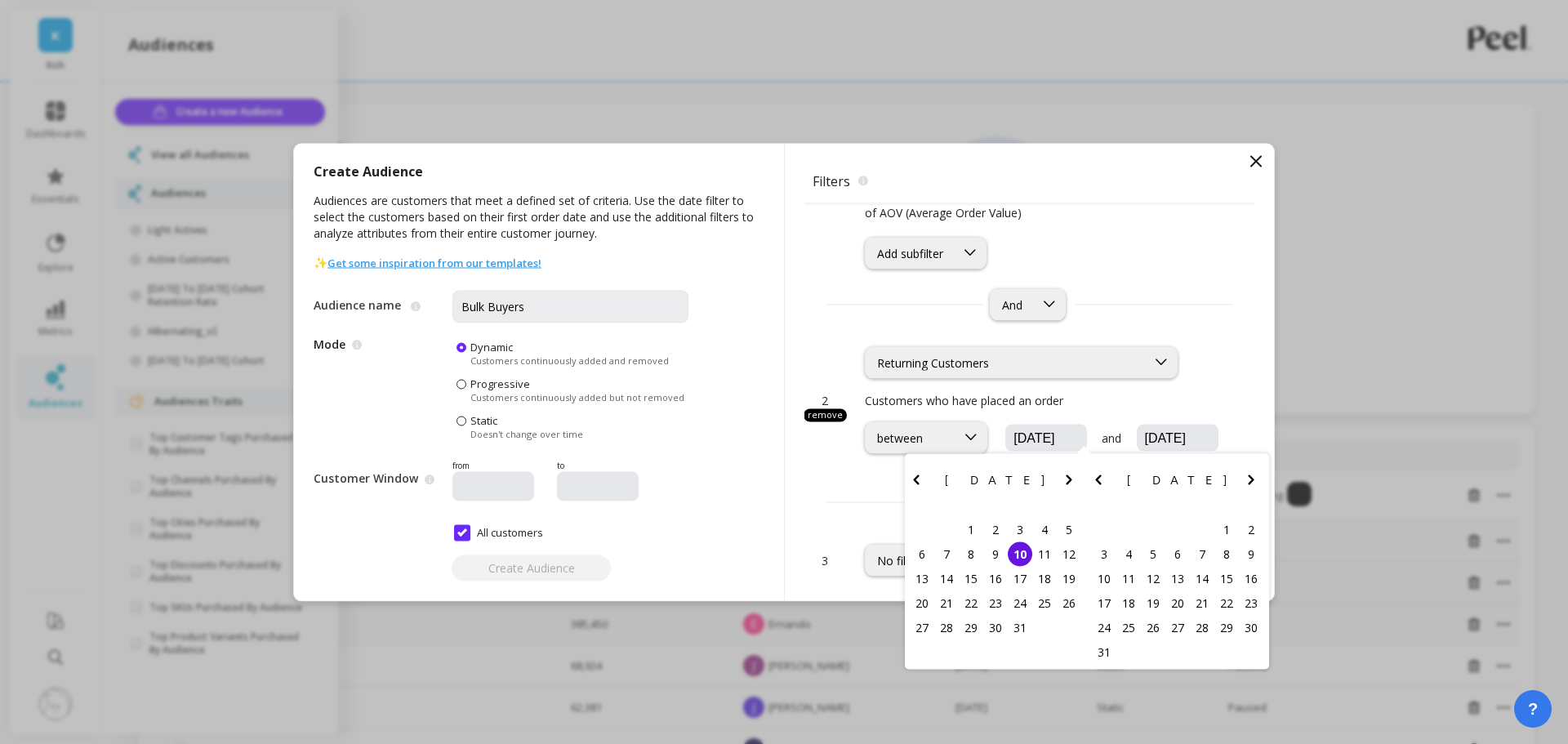 click 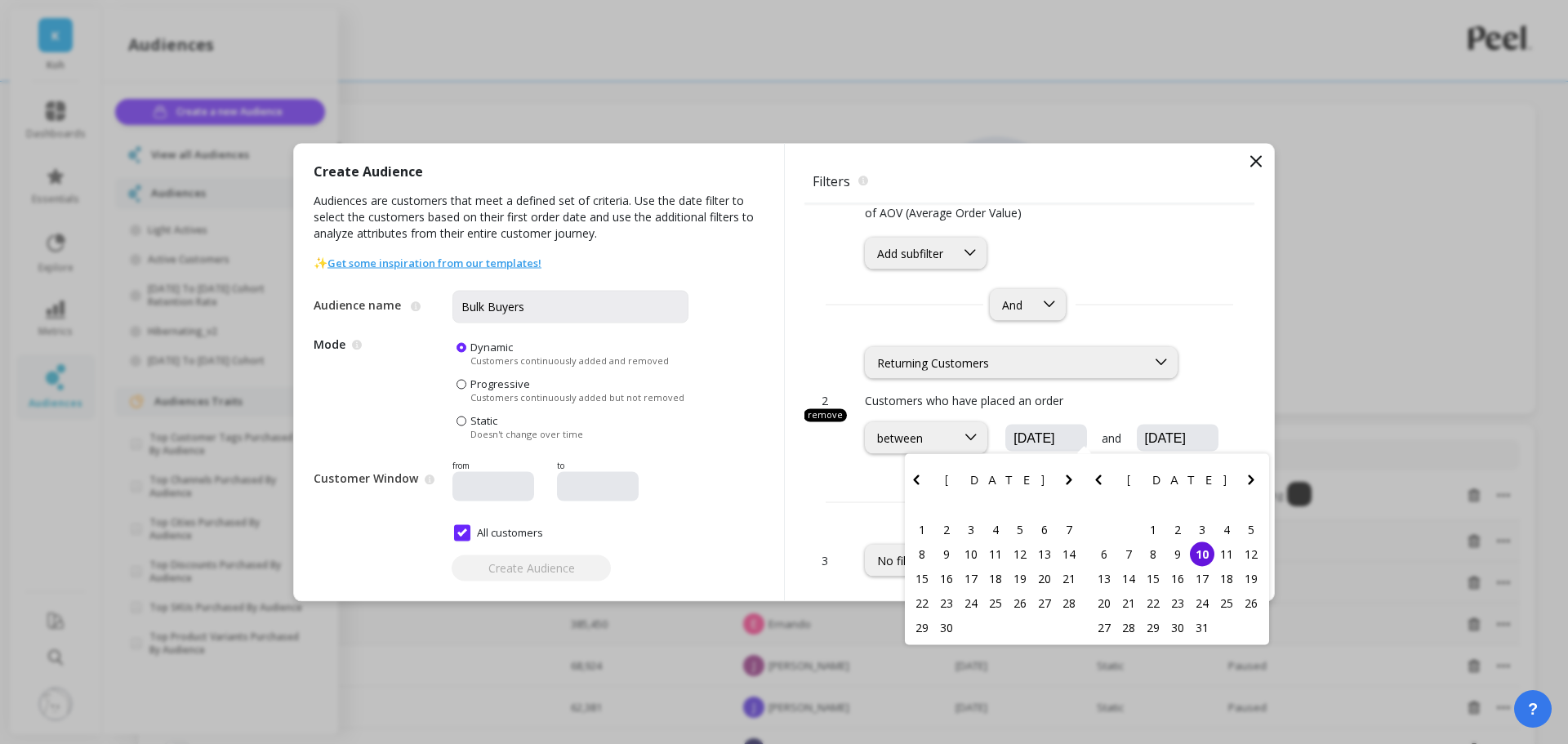 click 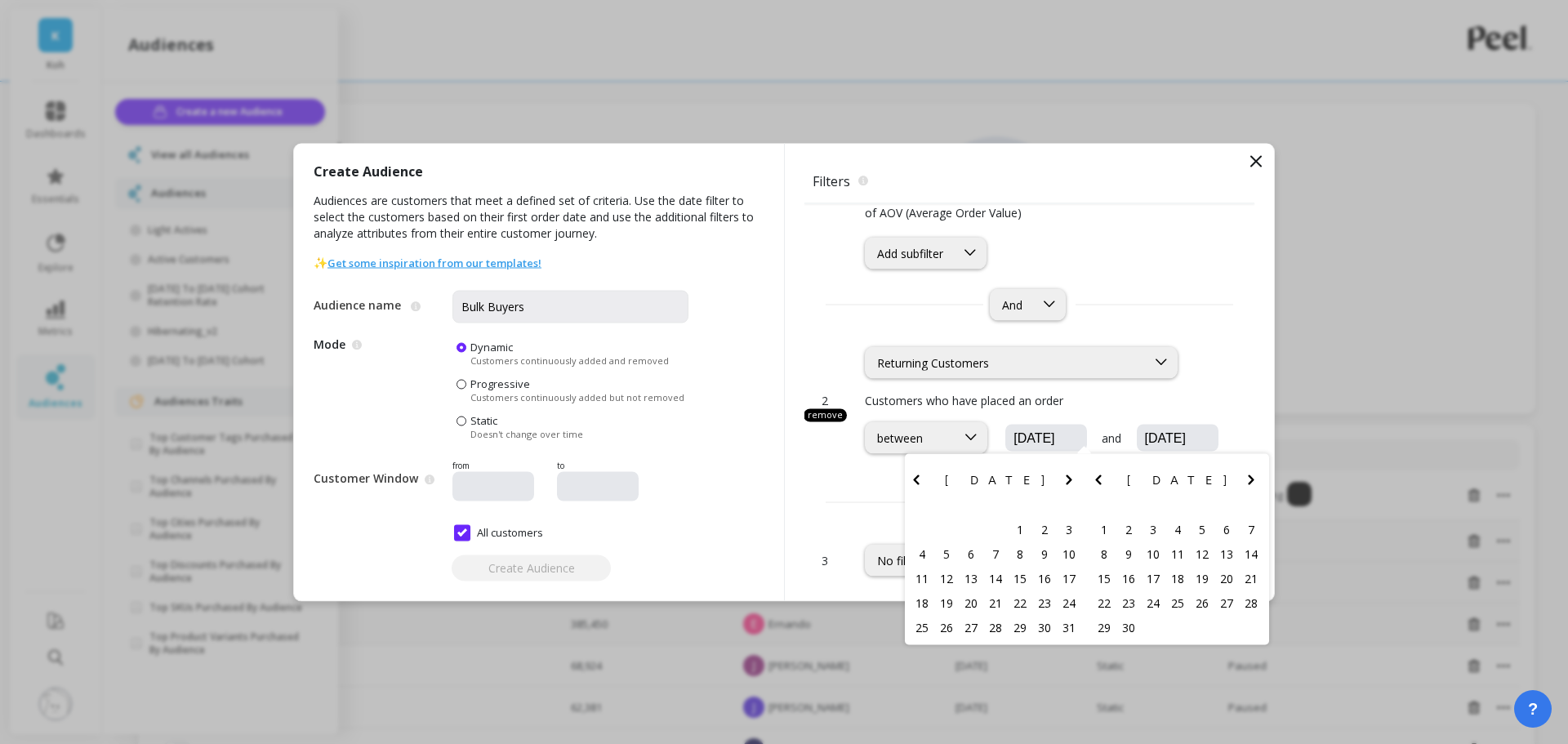 click 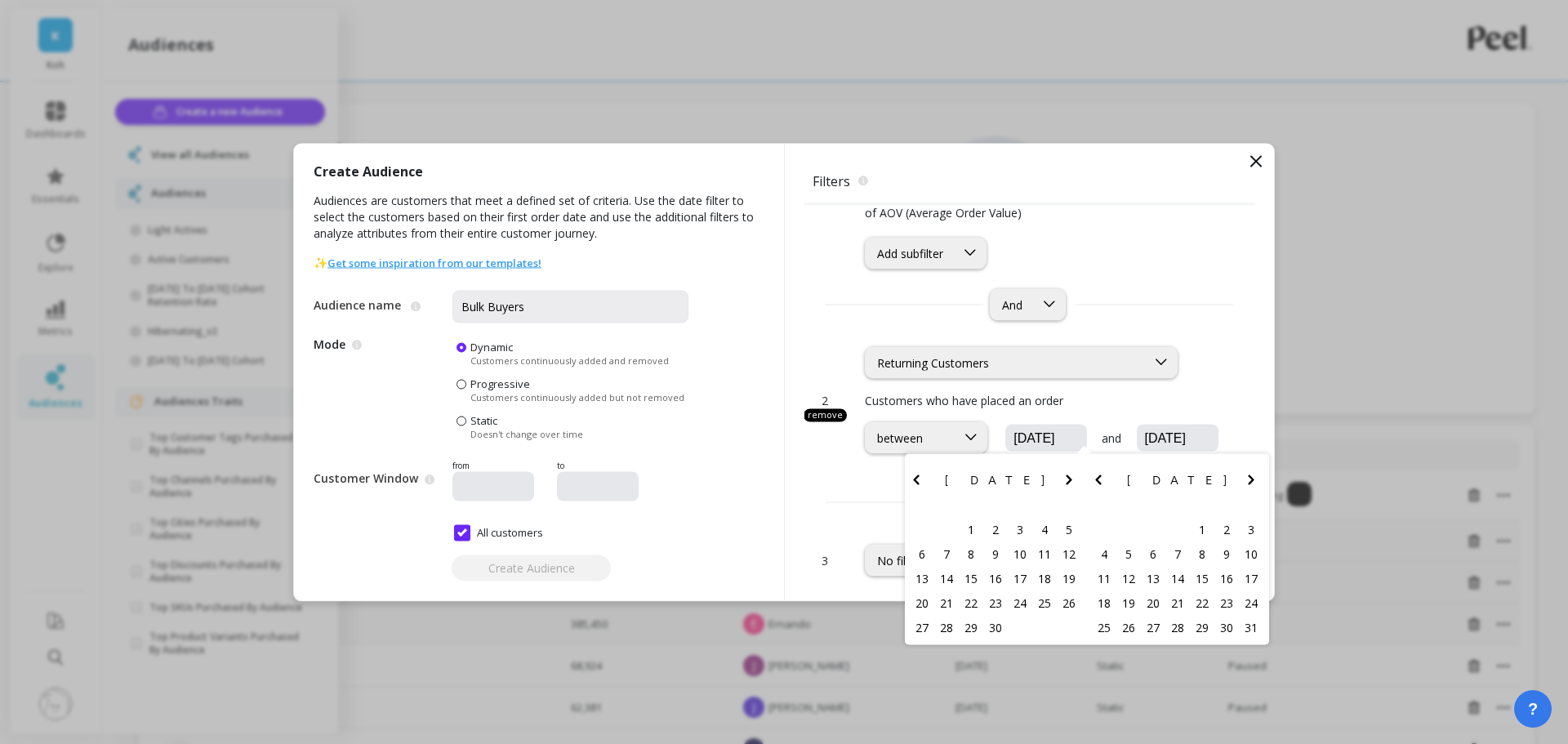click 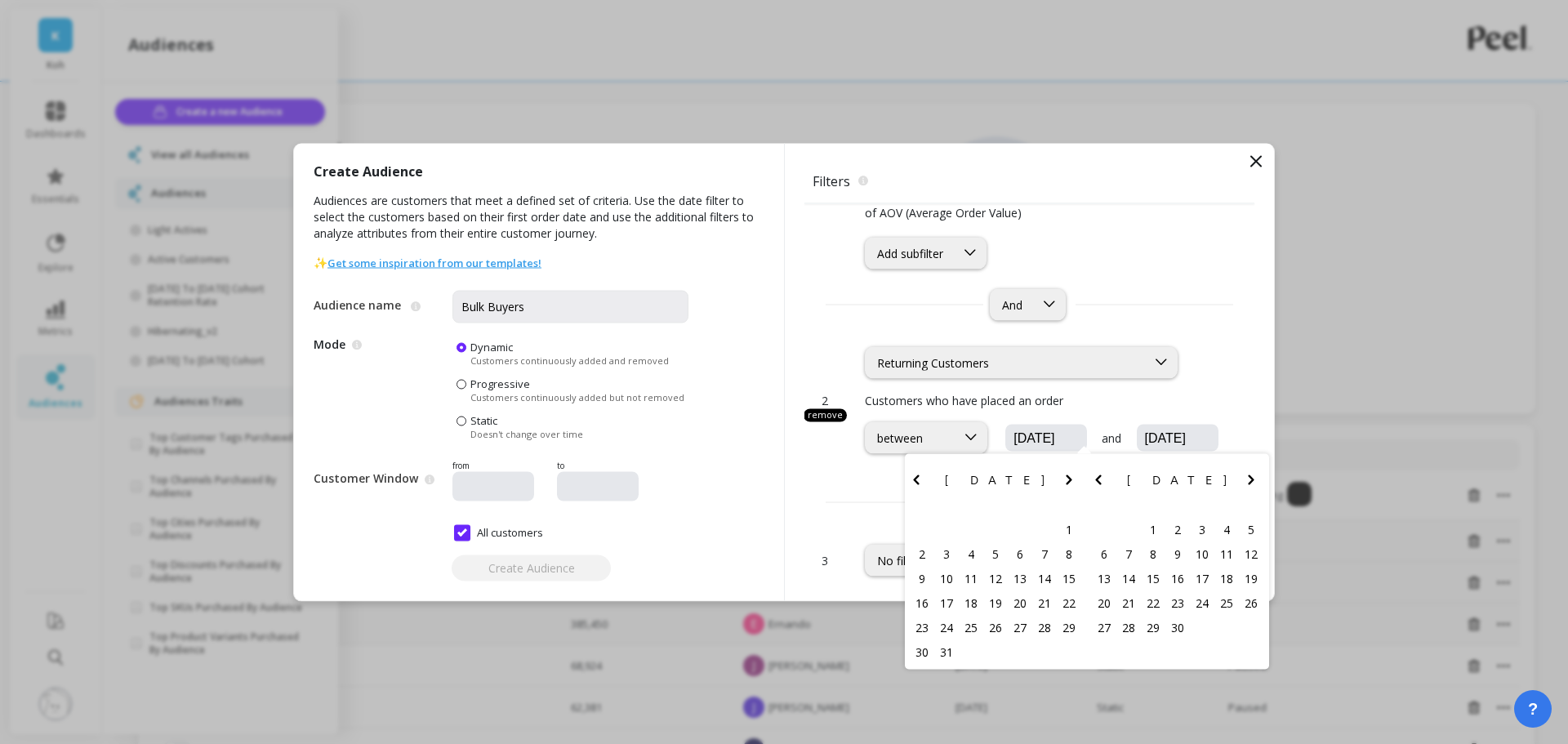 click 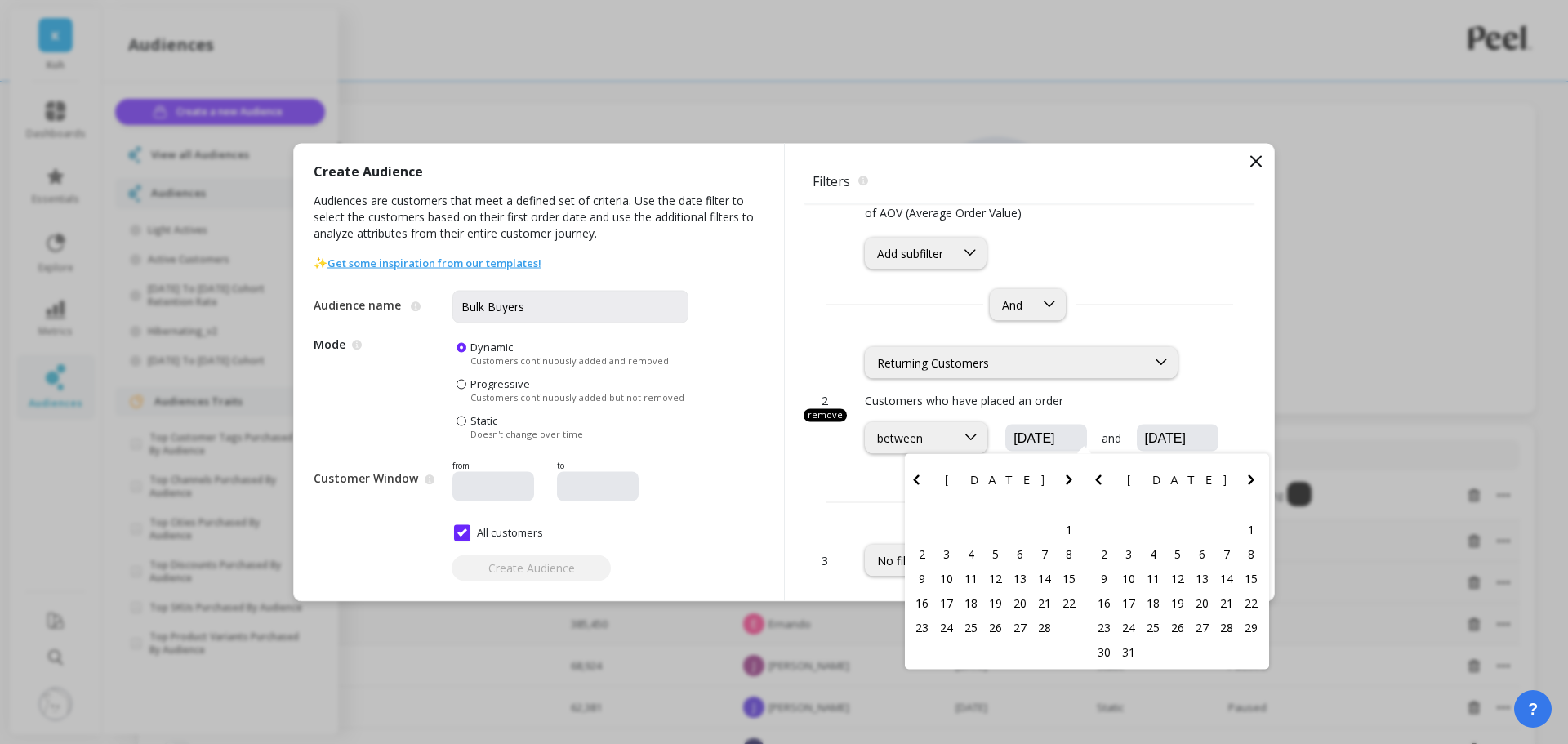click 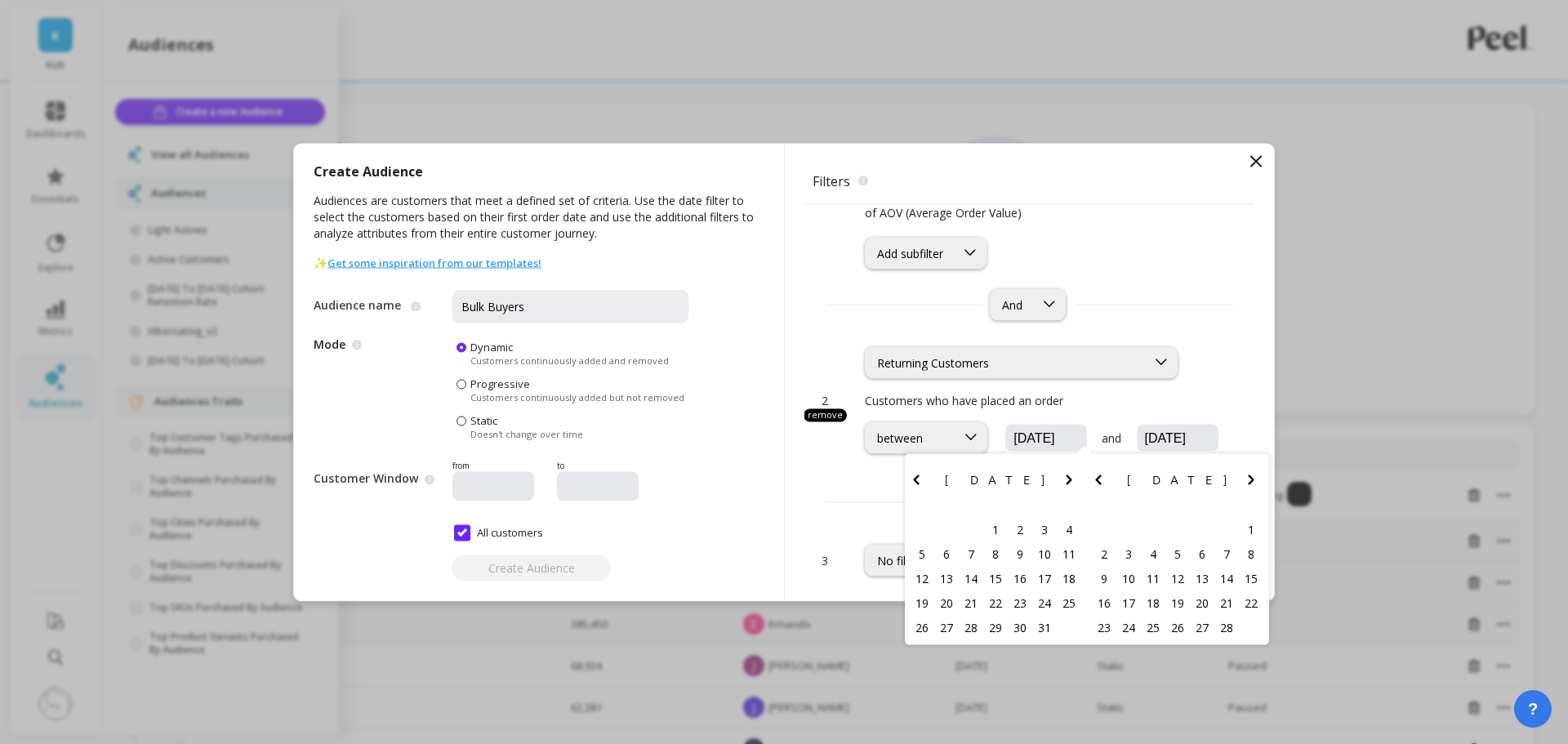 click 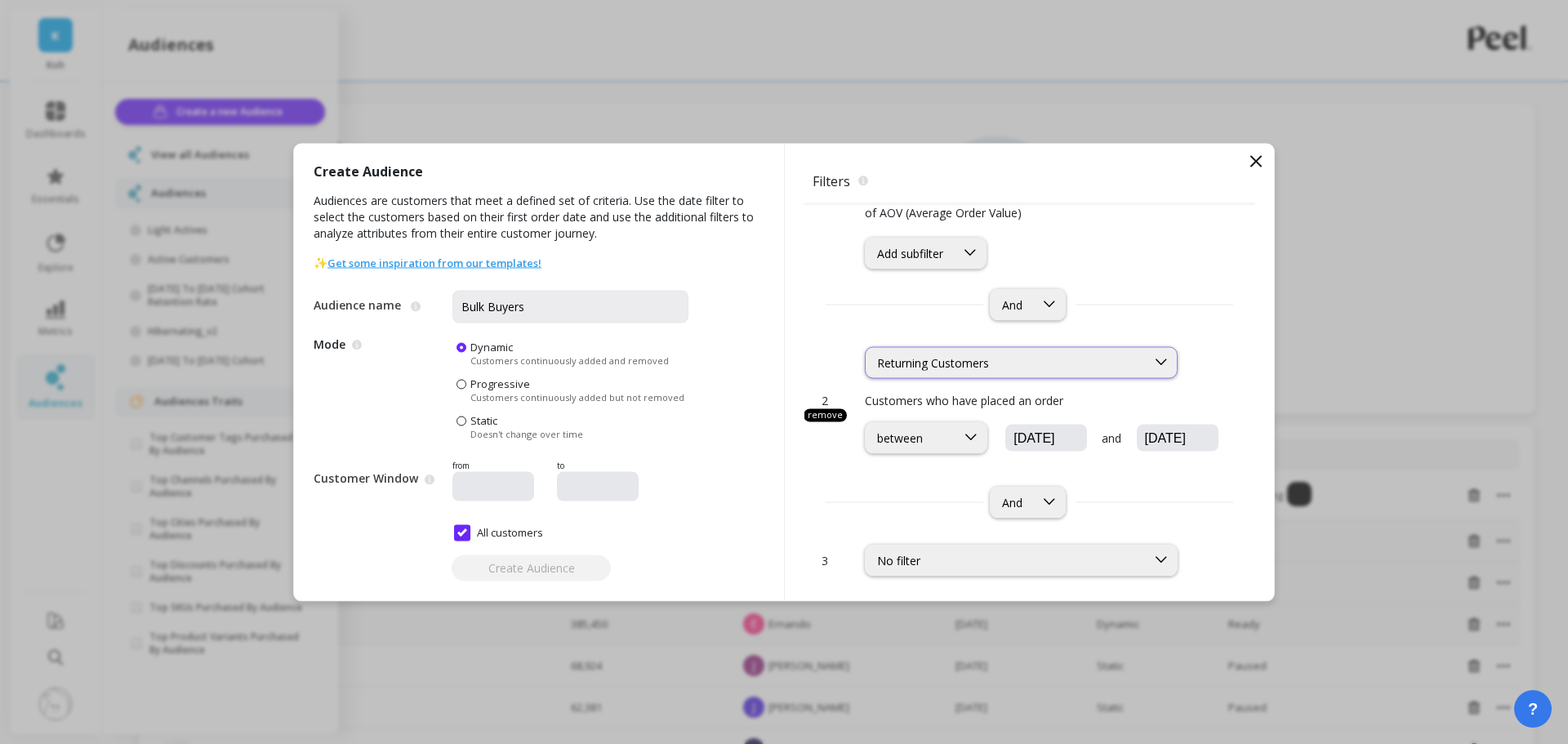 click on "Returning Customers" at bounding box center (1021, 362) 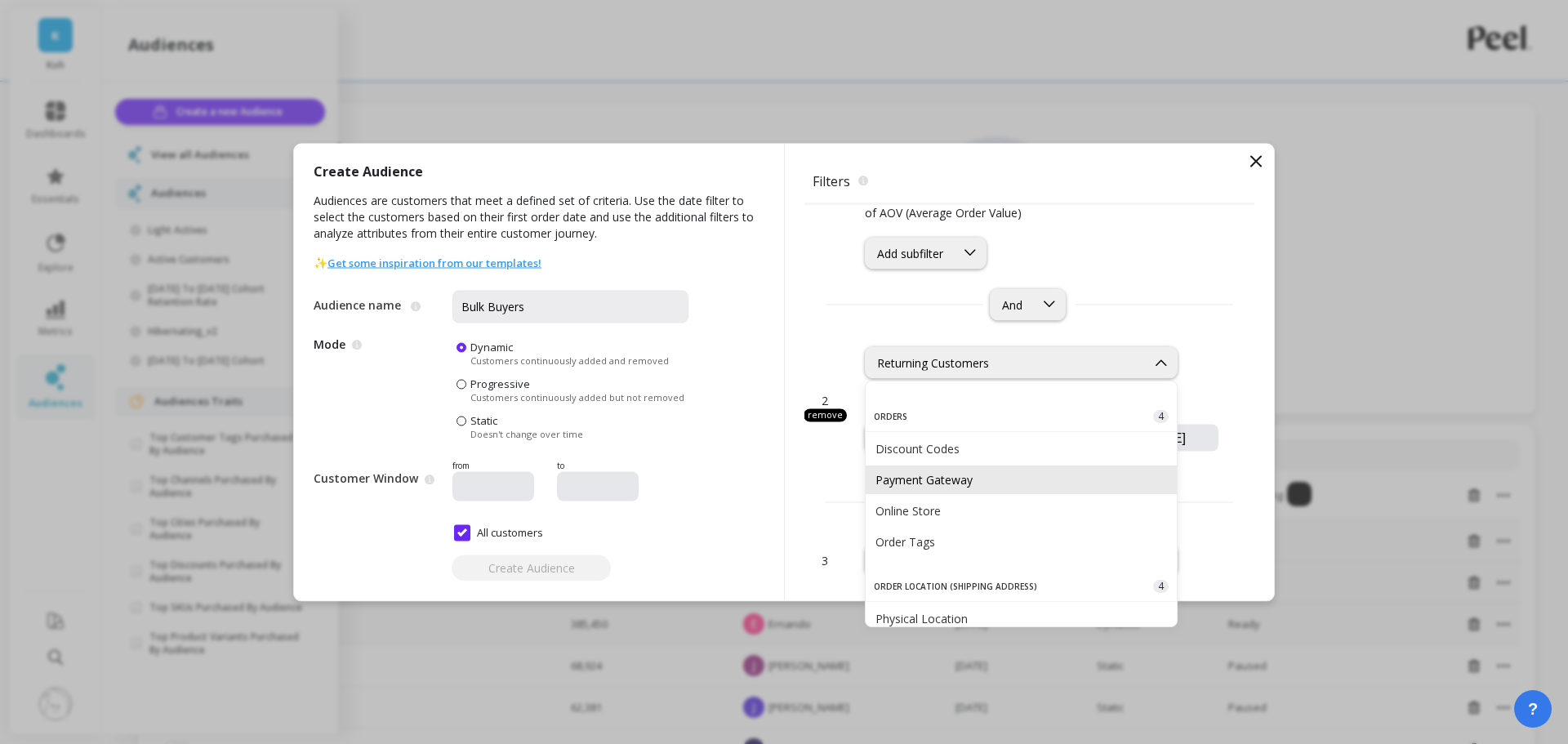 scroll, scrollTop: 403, scrollLeft: 0, axis: vertical 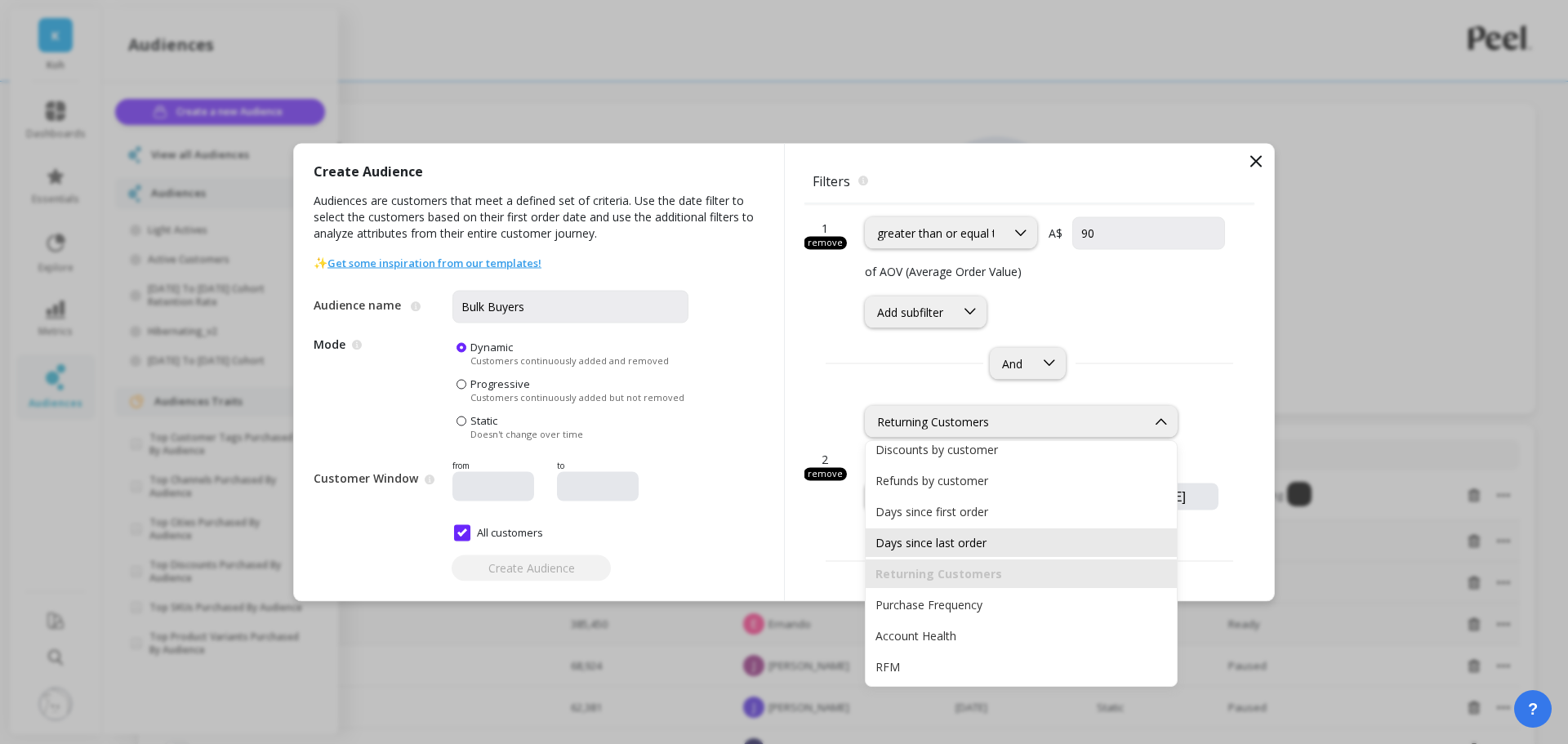click on "Days since last order" at bounding box center [1021, 542] 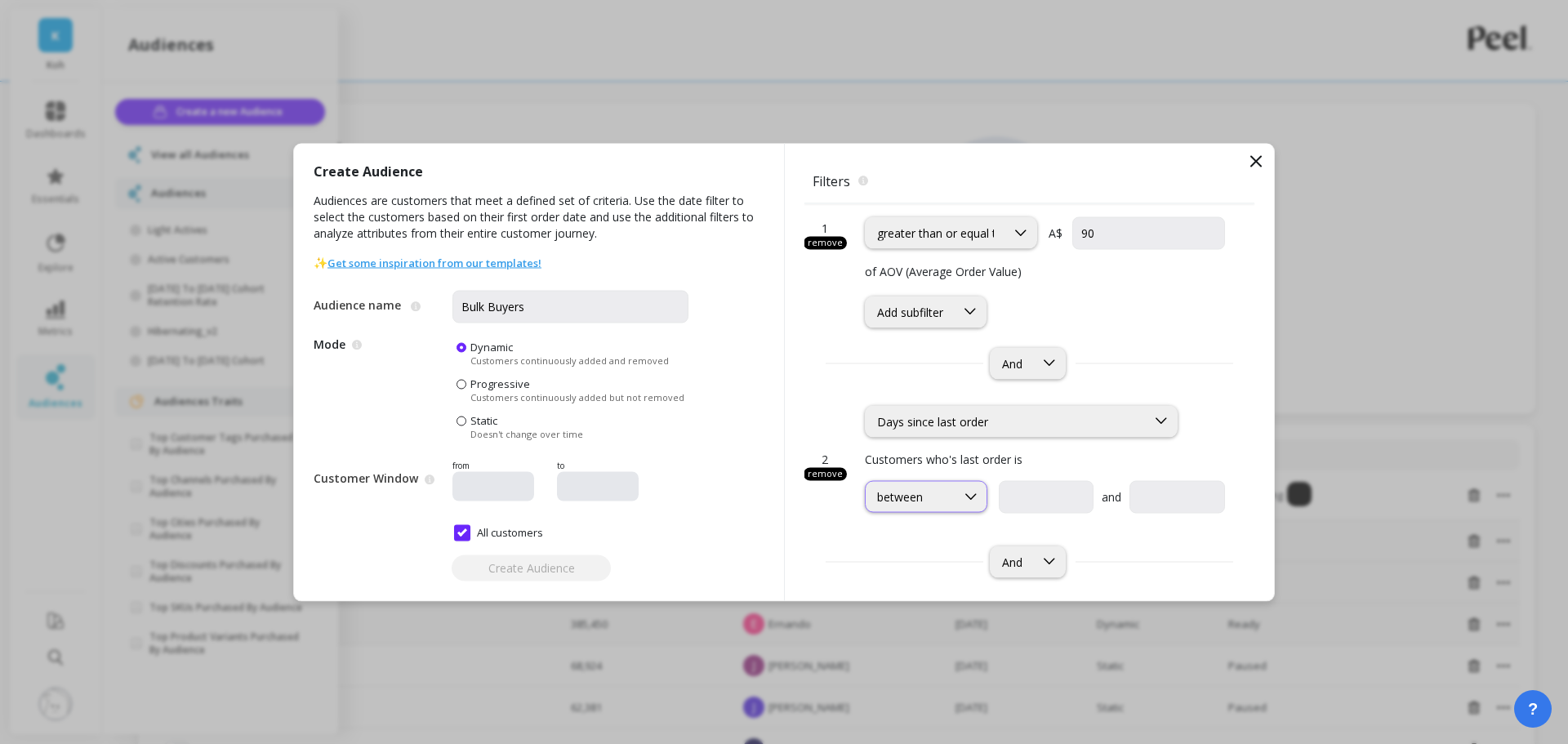click on "between" at bounding box center (926, 497) 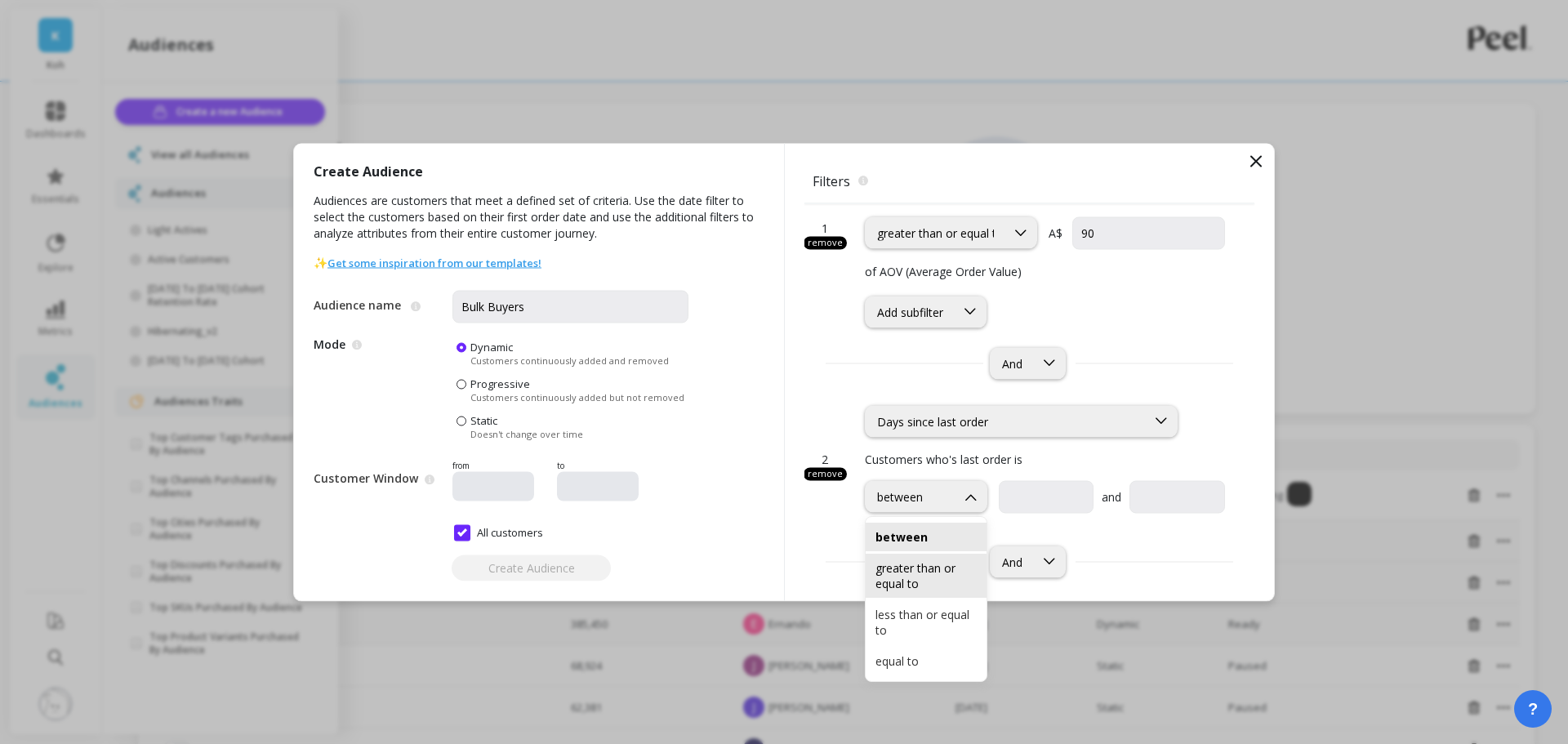 click on "greater than or equal to" at bounding box center [926, 576] 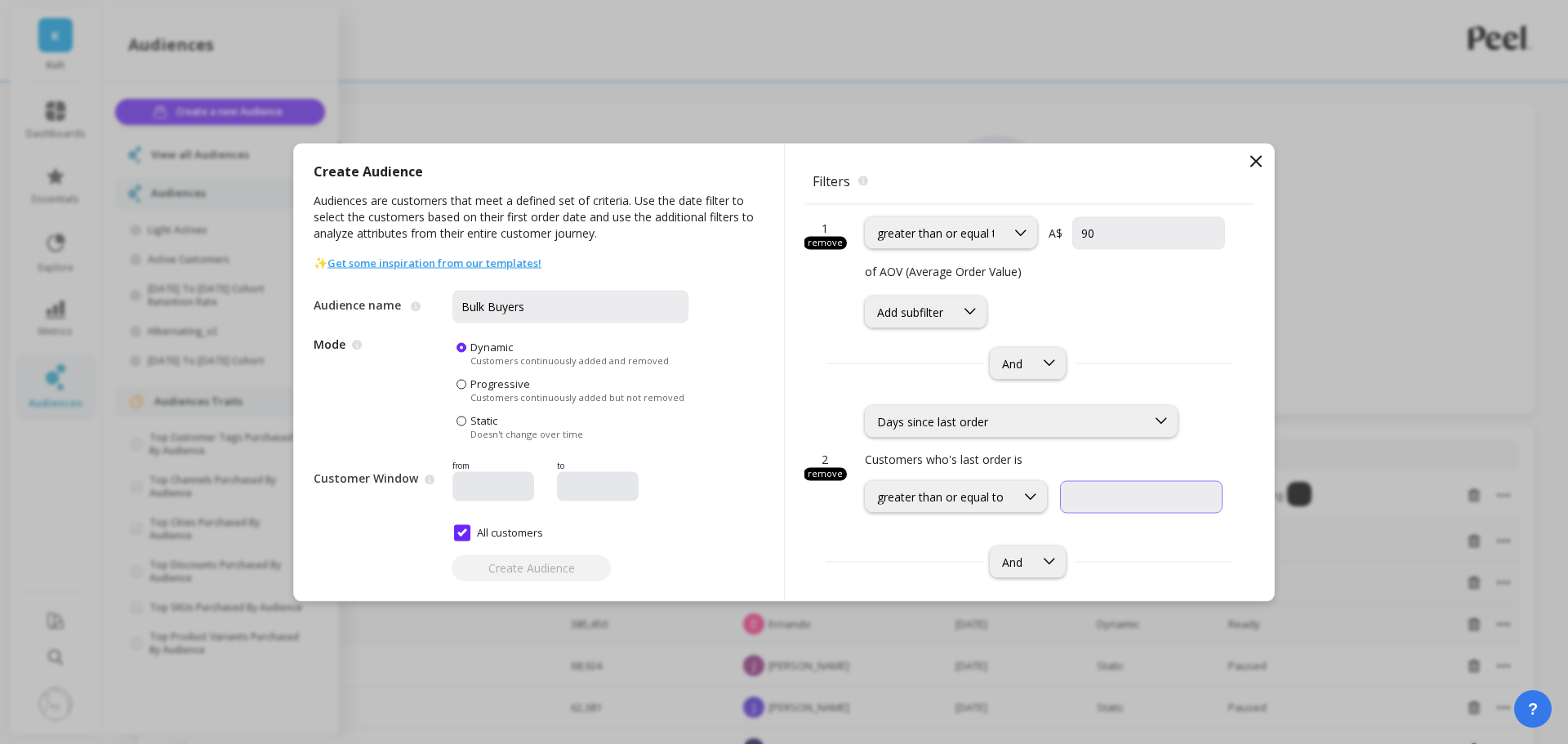 click at bounding box center [1141, 497] 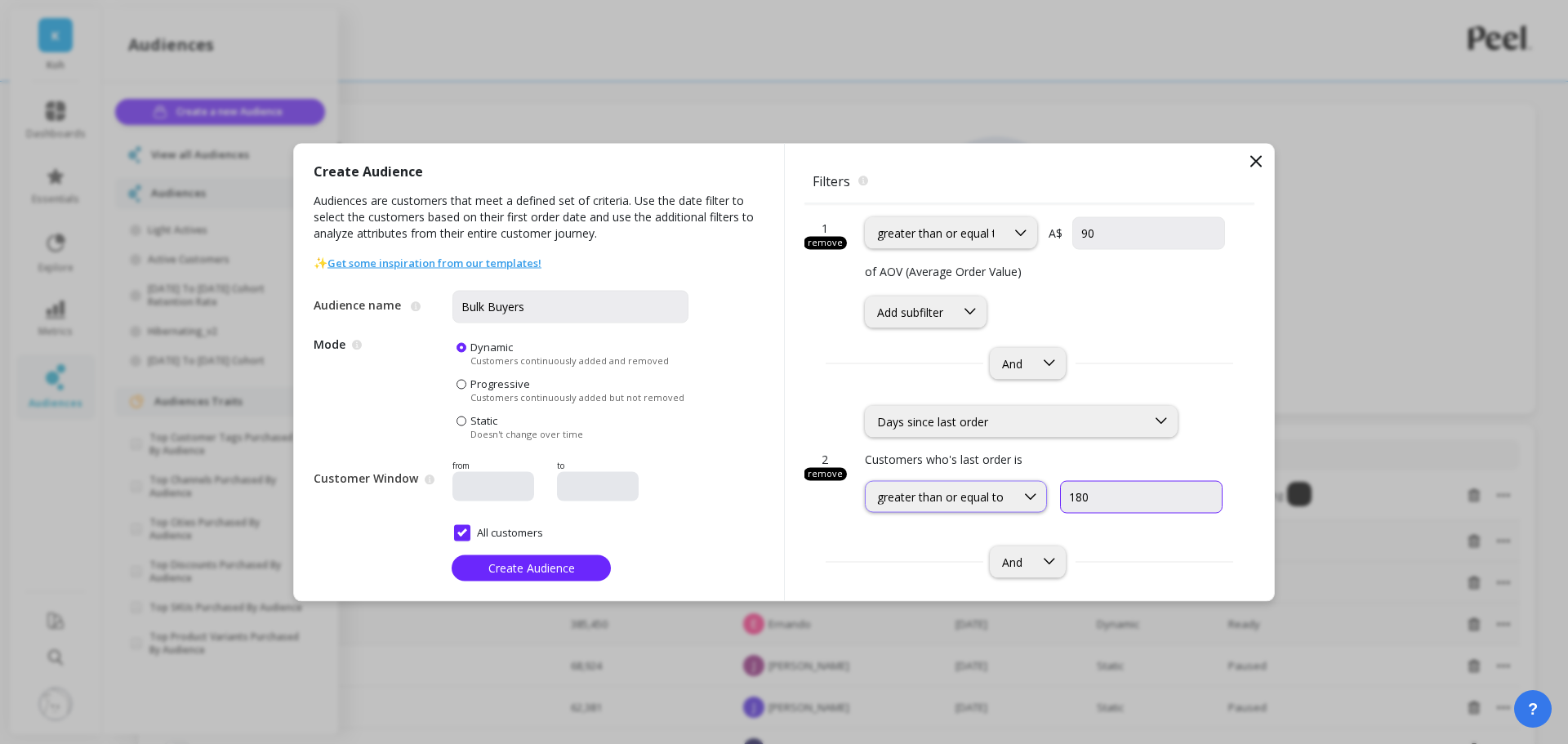 click on "greater than or equal to" at bounding box center (956, 497) 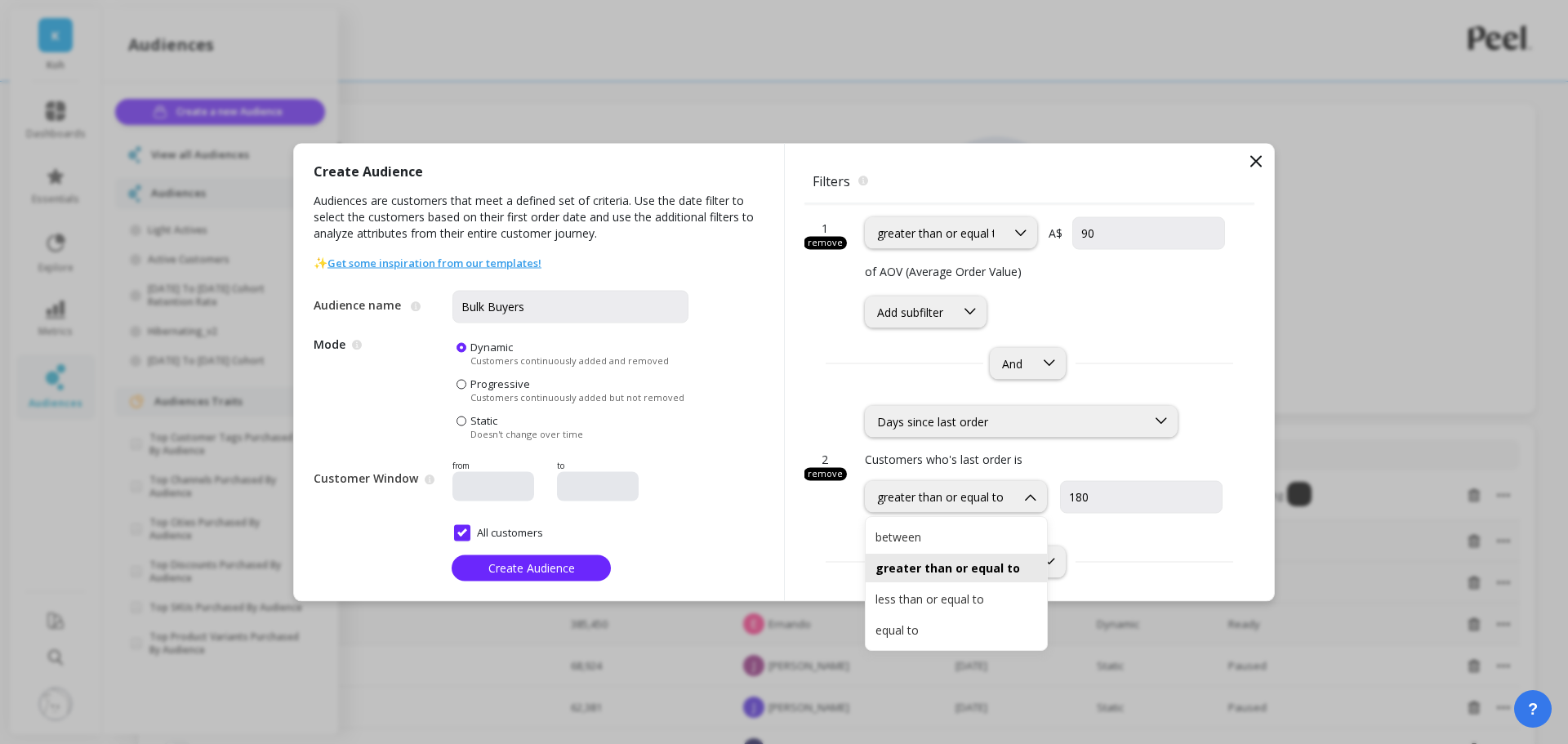 click on "Customers who's last order is" at bounding box center [1045, 458] 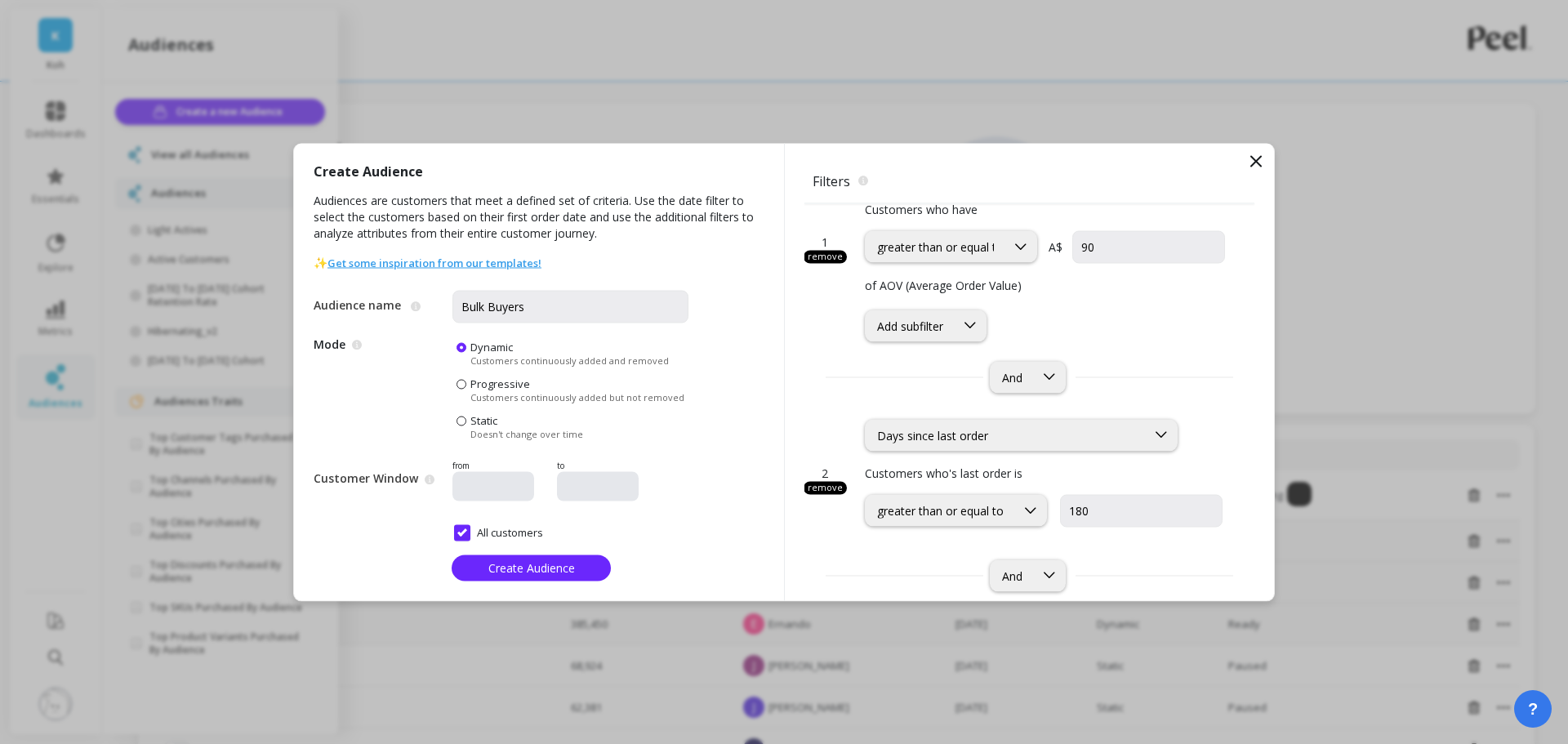 scroll, scrollTop: 0, scrollLeft: 0, axis: both 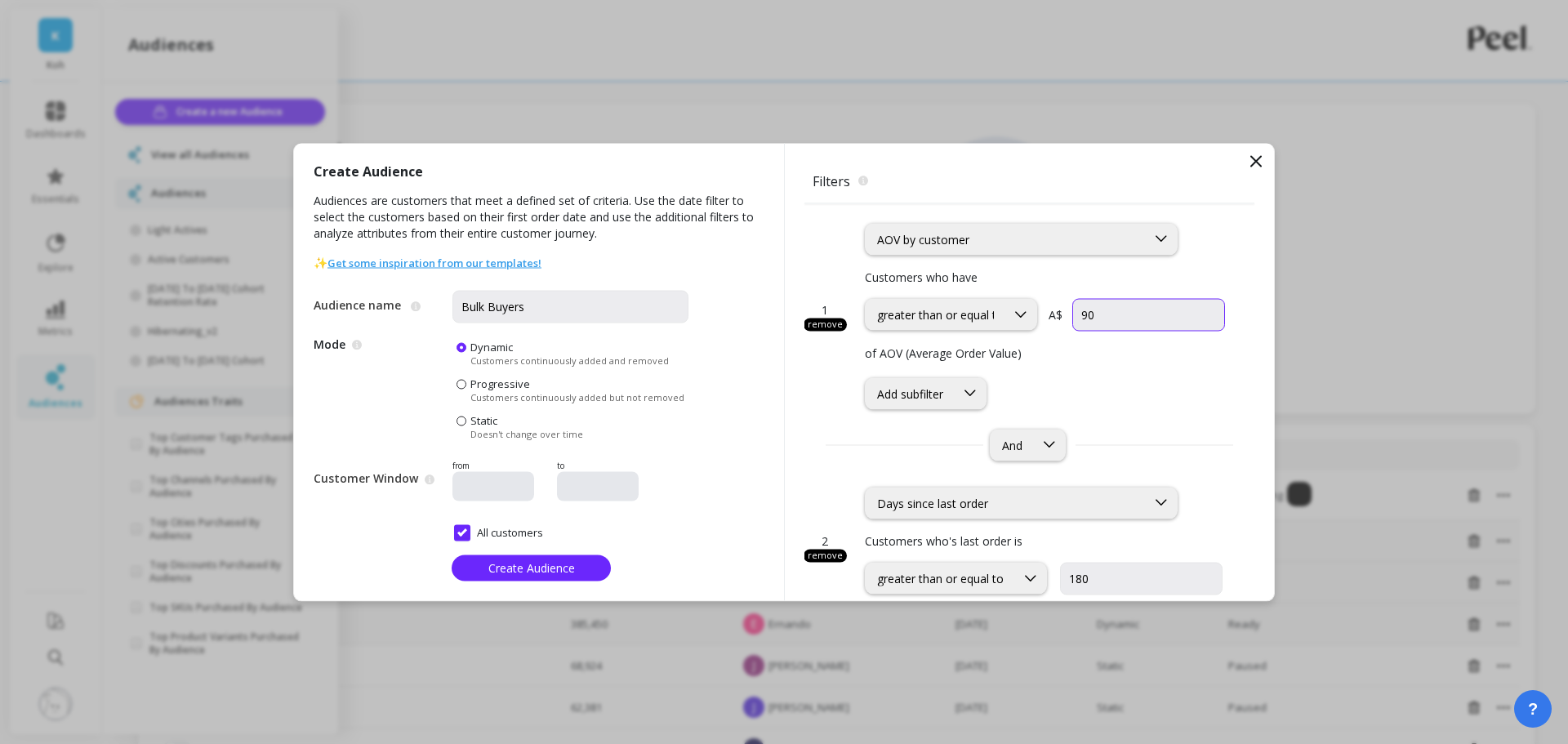 drag, startPoint x: 1116, startPoint y: 316, endPoint x: 1051, endPoint y: 315, distance: 65.00769 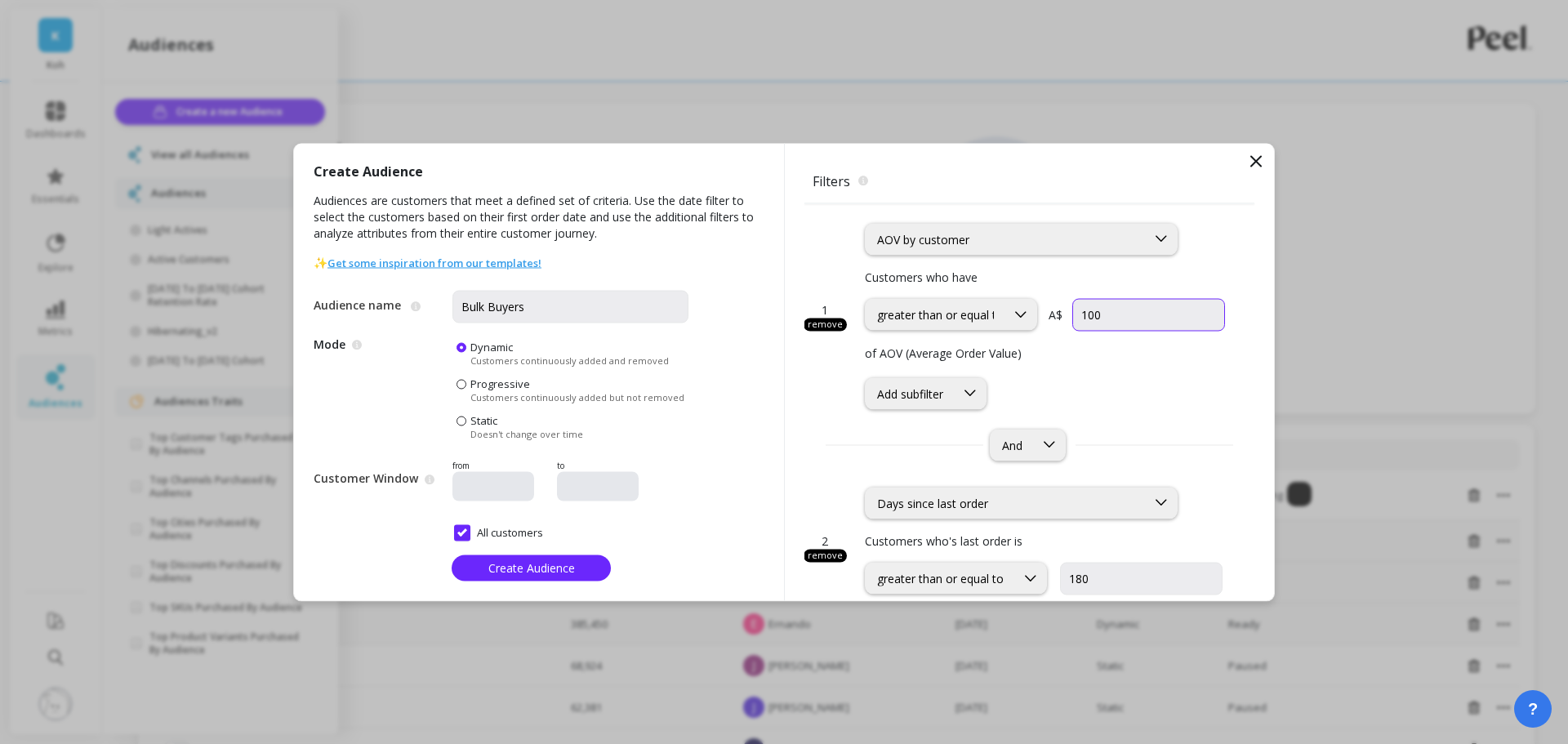 type on "100" 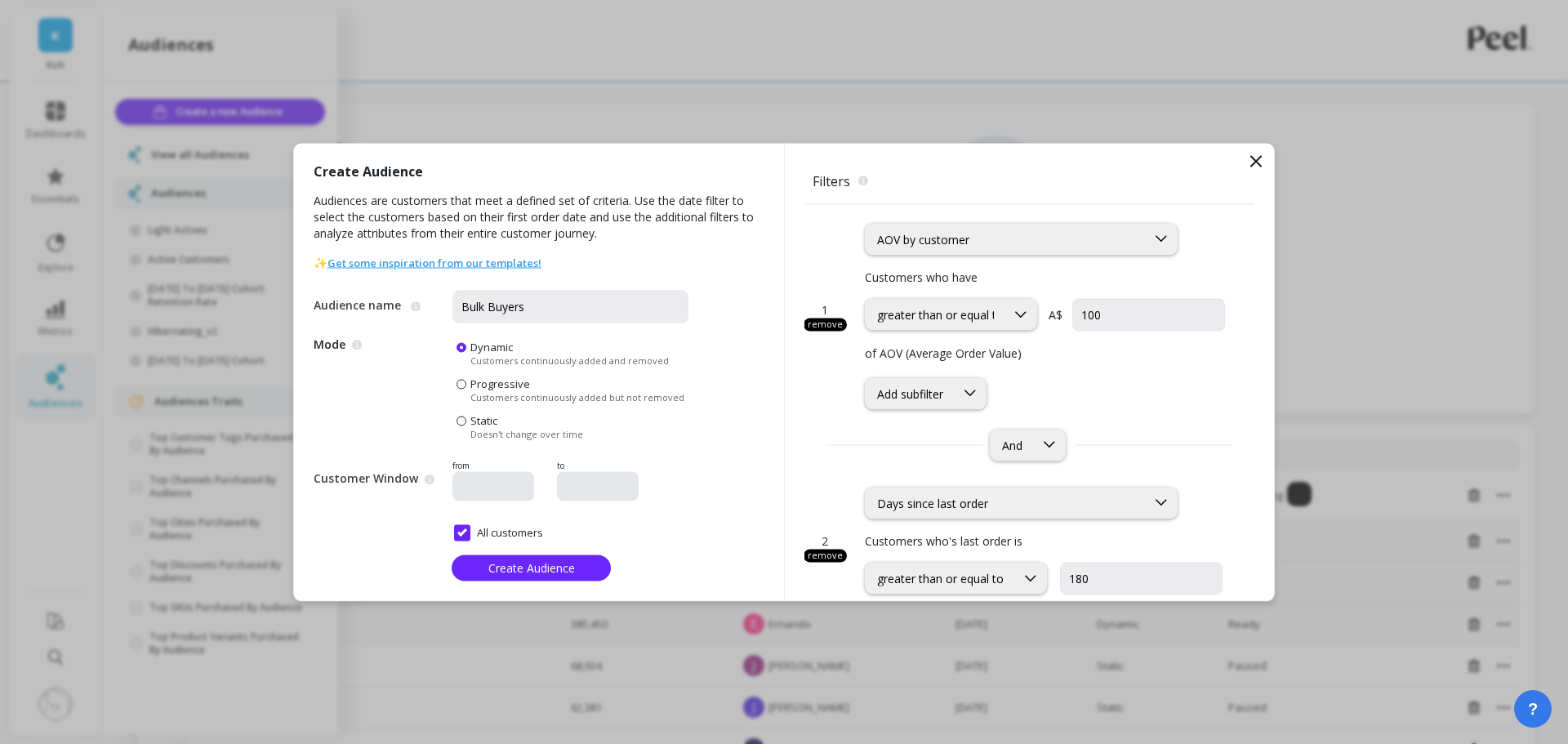 click on "Customers who have" at bounding box center [1045, 276] 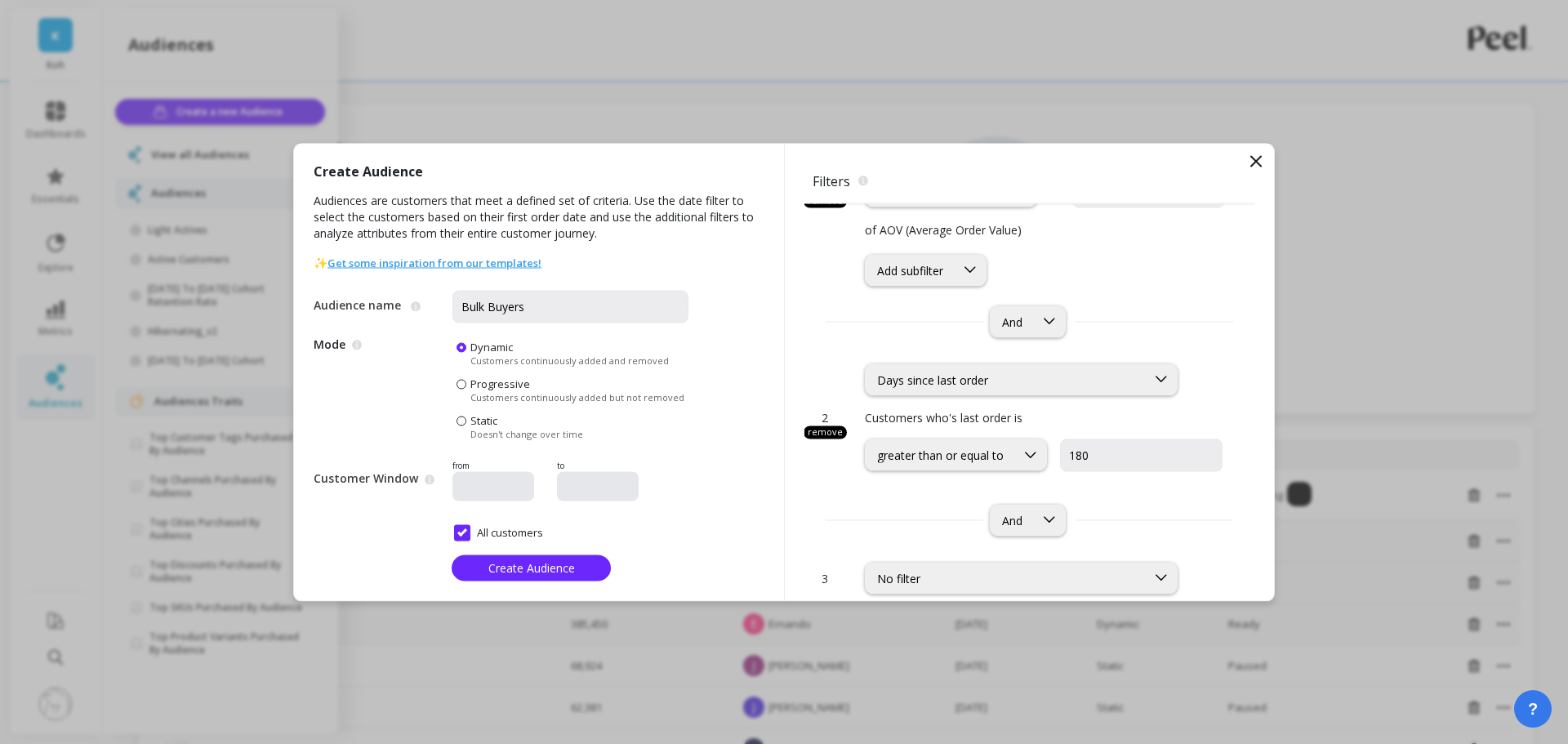 scroll, scrollTop: 141, scrollLeft: 0, axis: vertical 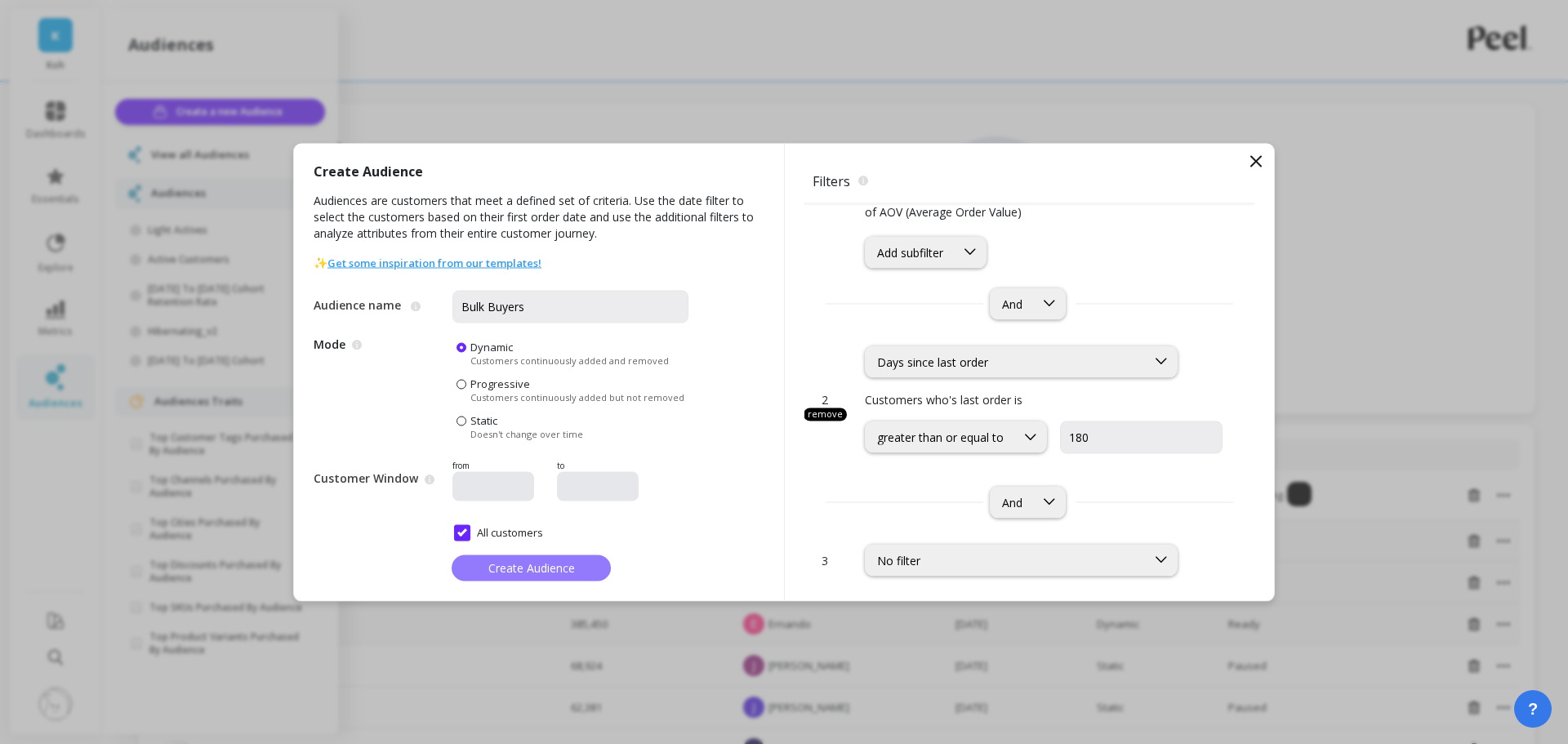 click on "Create Audience" at bounding box center [531, 568] 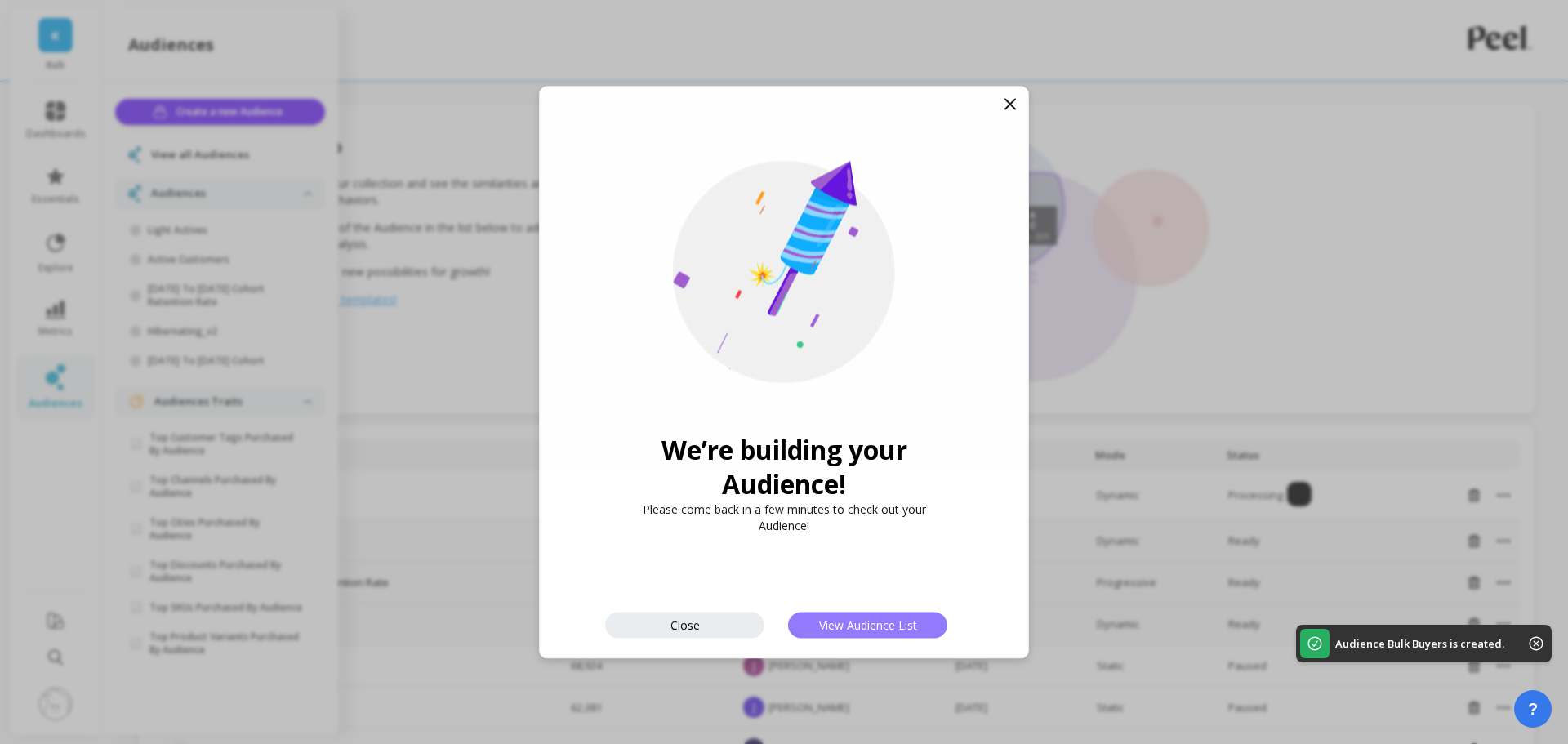 click on "View Audience List" at bounding box center (868, 625) 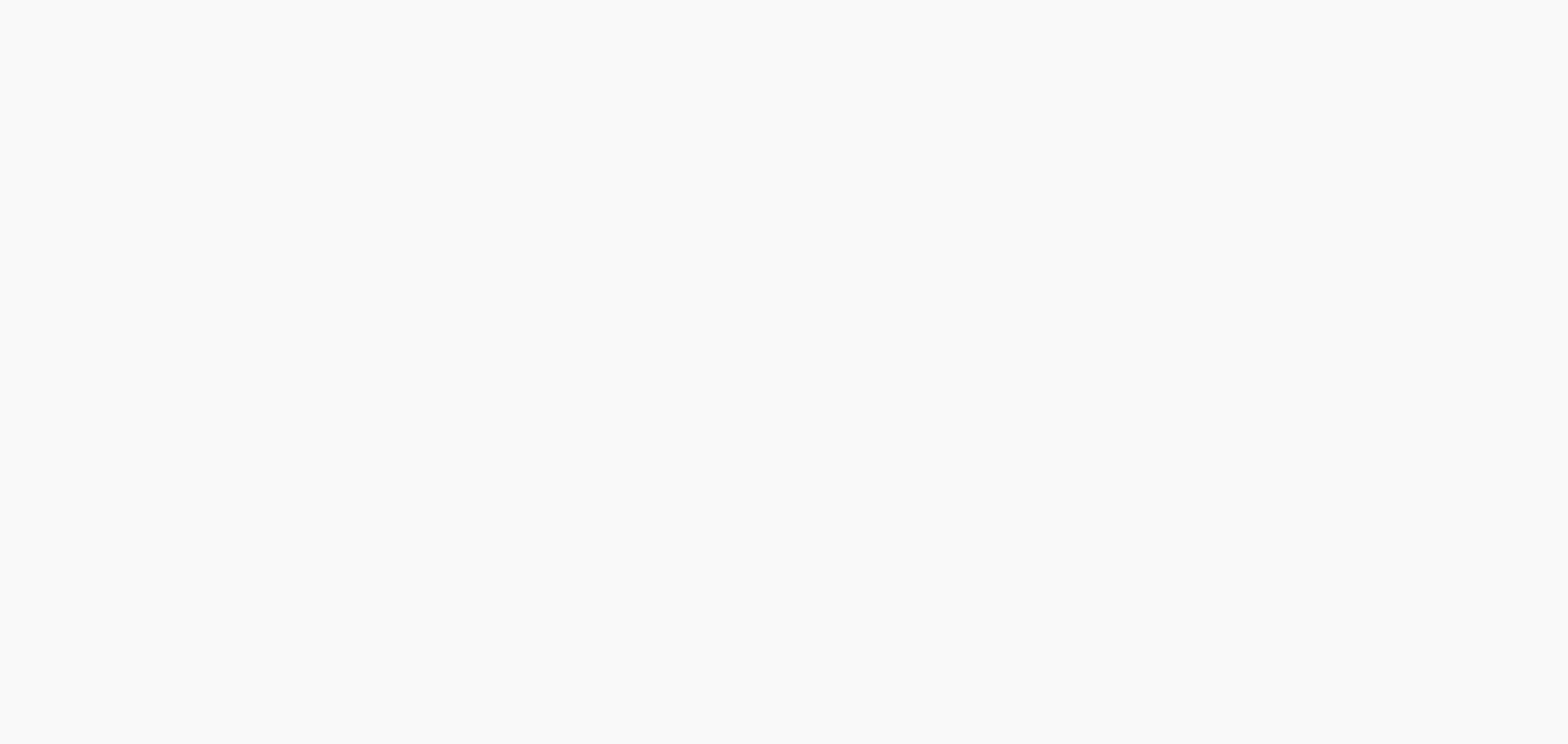 scroll, scrollTop: 0, scrollLeft: 0, axis: both 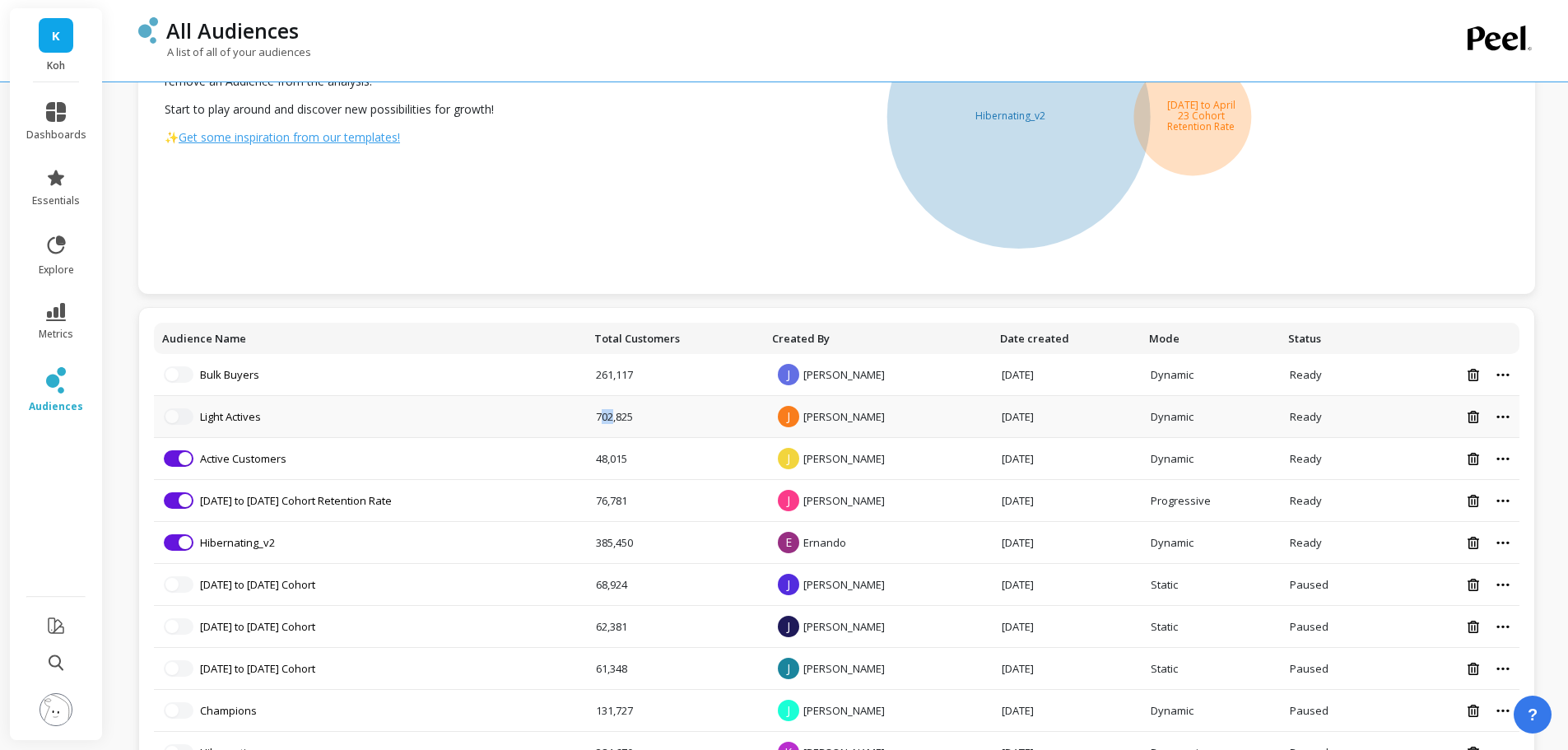 drag, startPoint x: 623, startPoint y: 418, endPoint x: 614, endPoint y: 409, distance: 12.727922 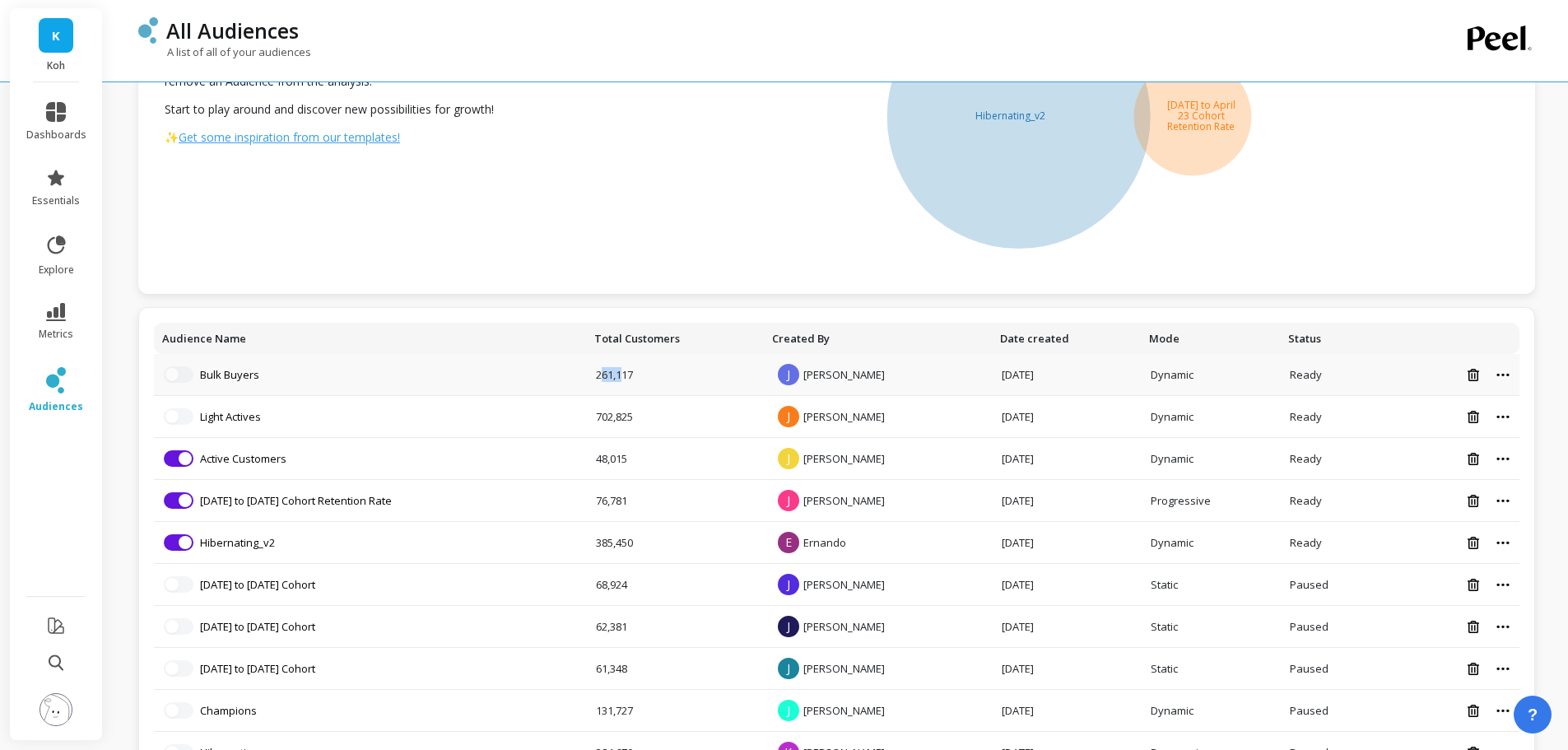 click on "261,117" at bounding box center [675, 375] 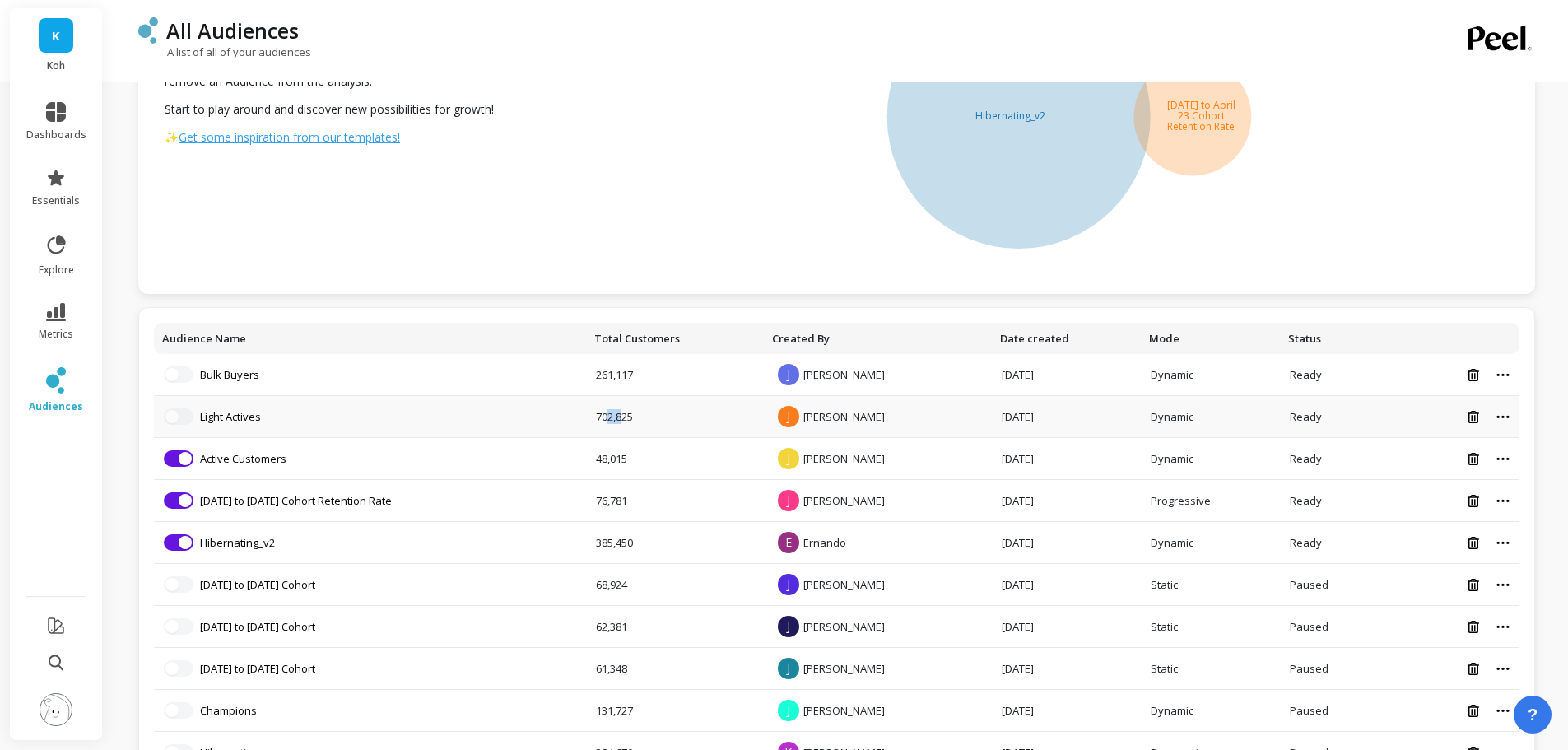 drag, startPoint x: 620, startPoint y: 415, endPoint x: 634, endPoint y: 415, distance: 14 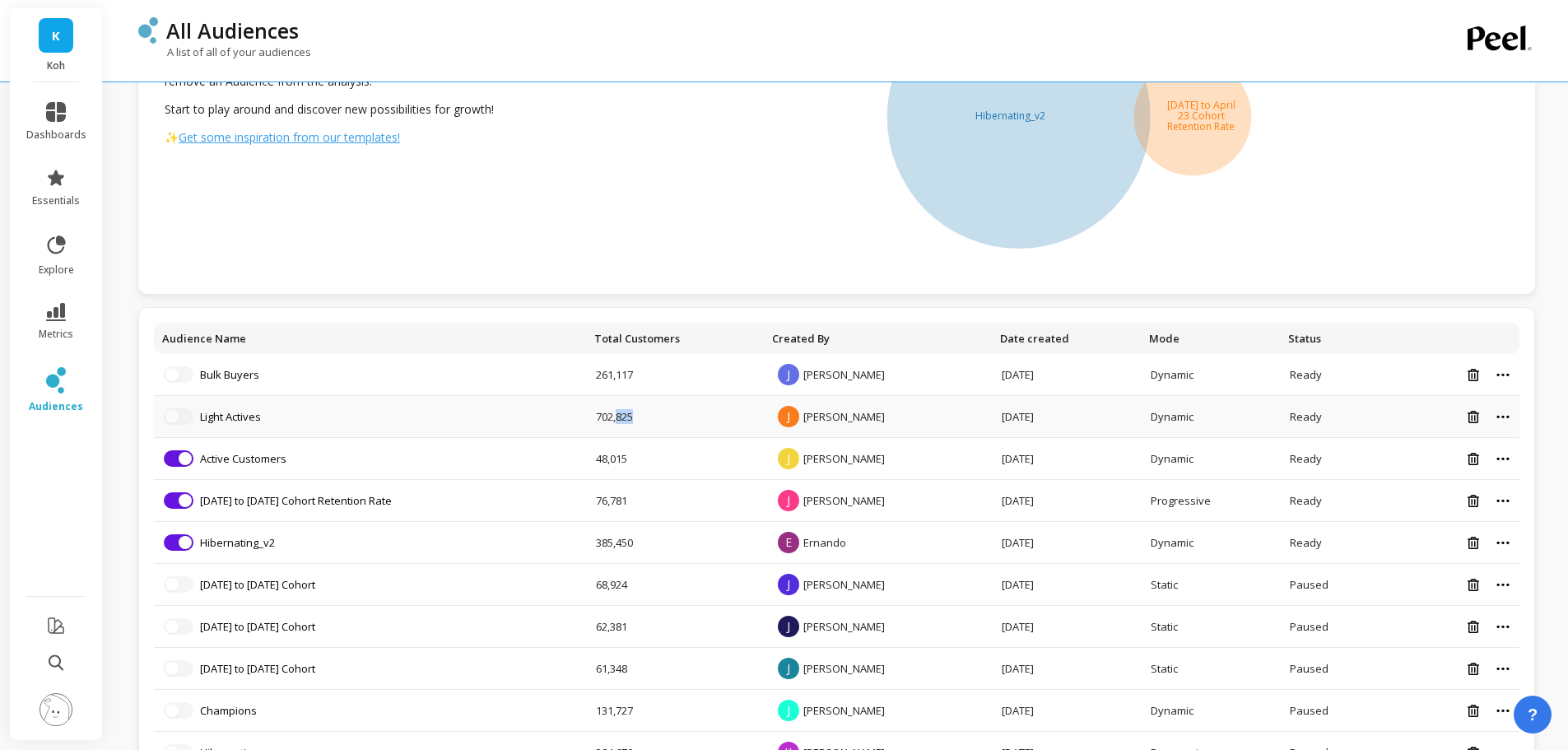 click on "702,825" at bounding box center (675, 417) 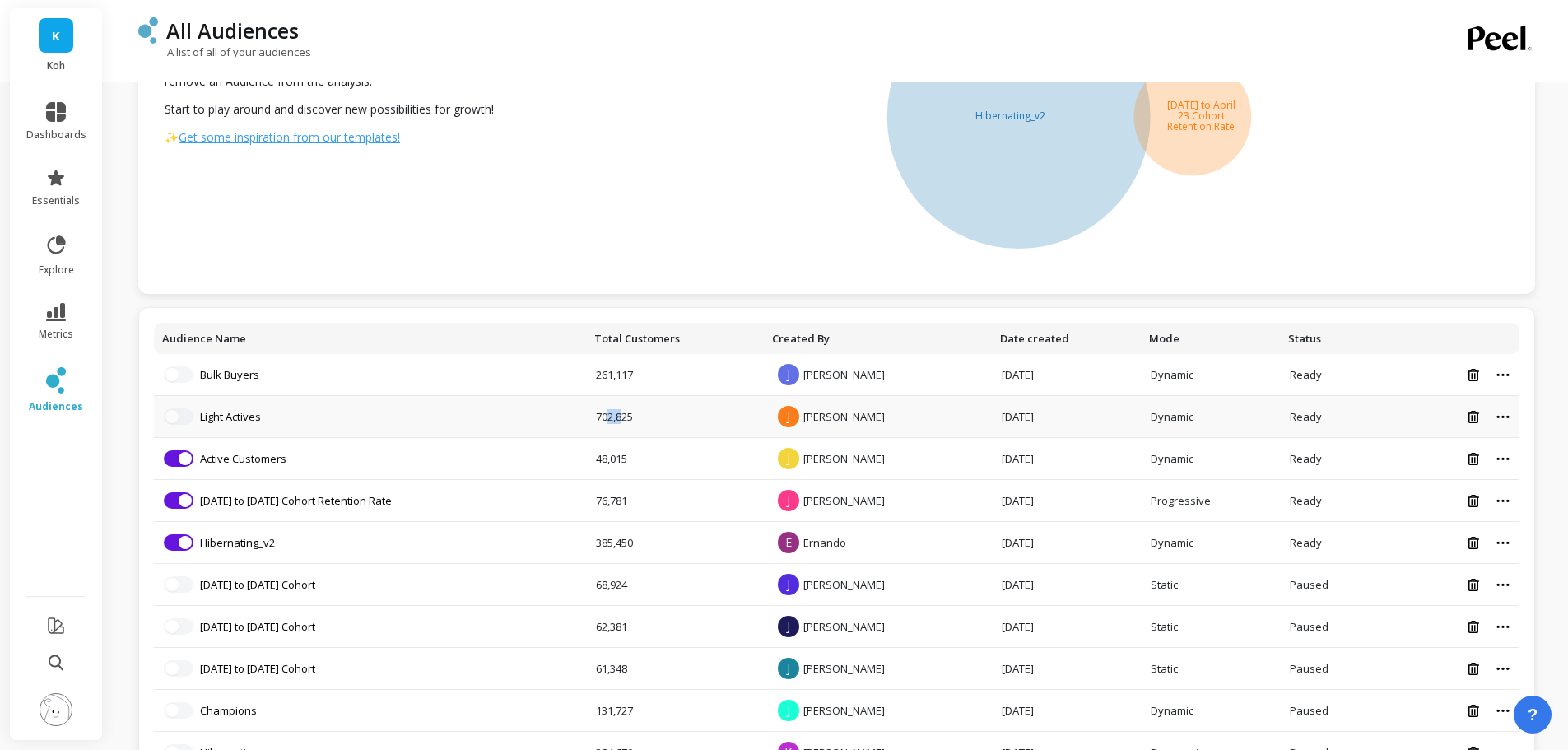 drag, startPoint x: 631, startPoint y: 412, endPoint x: 613, endPoint y: 416, distance: 18.43909 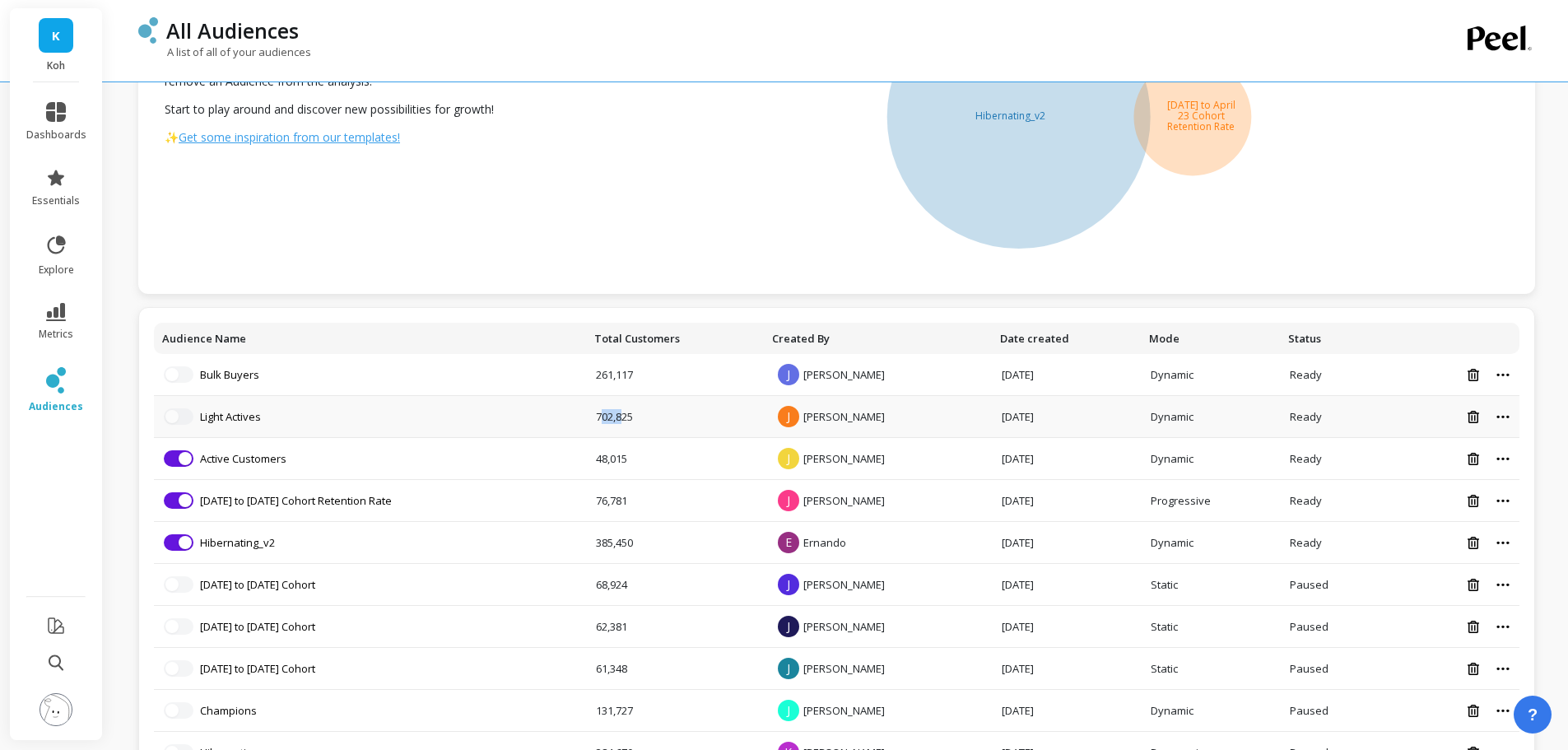 click on "702,825" at bounding box center [675, 417] 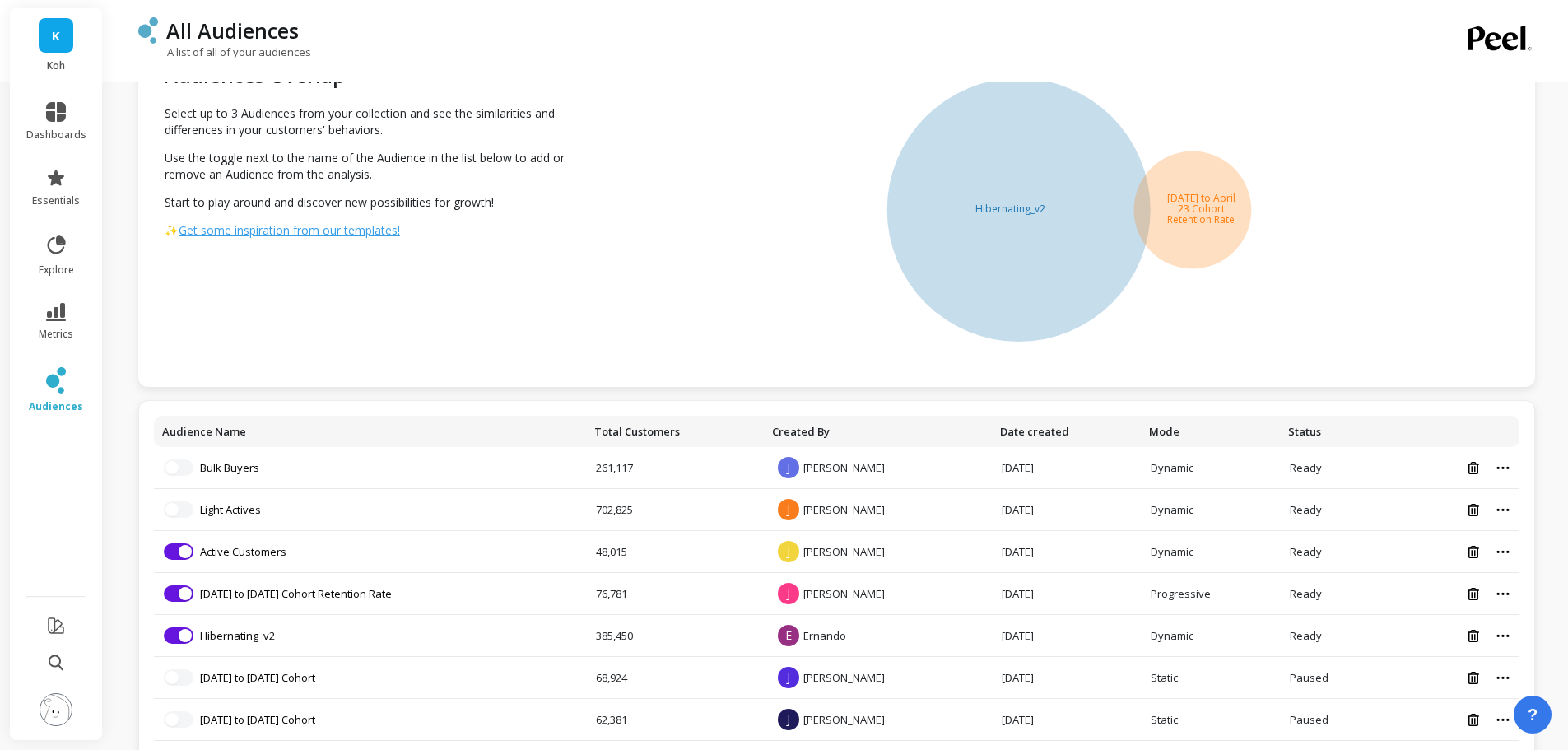 scroll, scrollTop: 165, scrollLeft: 0, axis: vertical 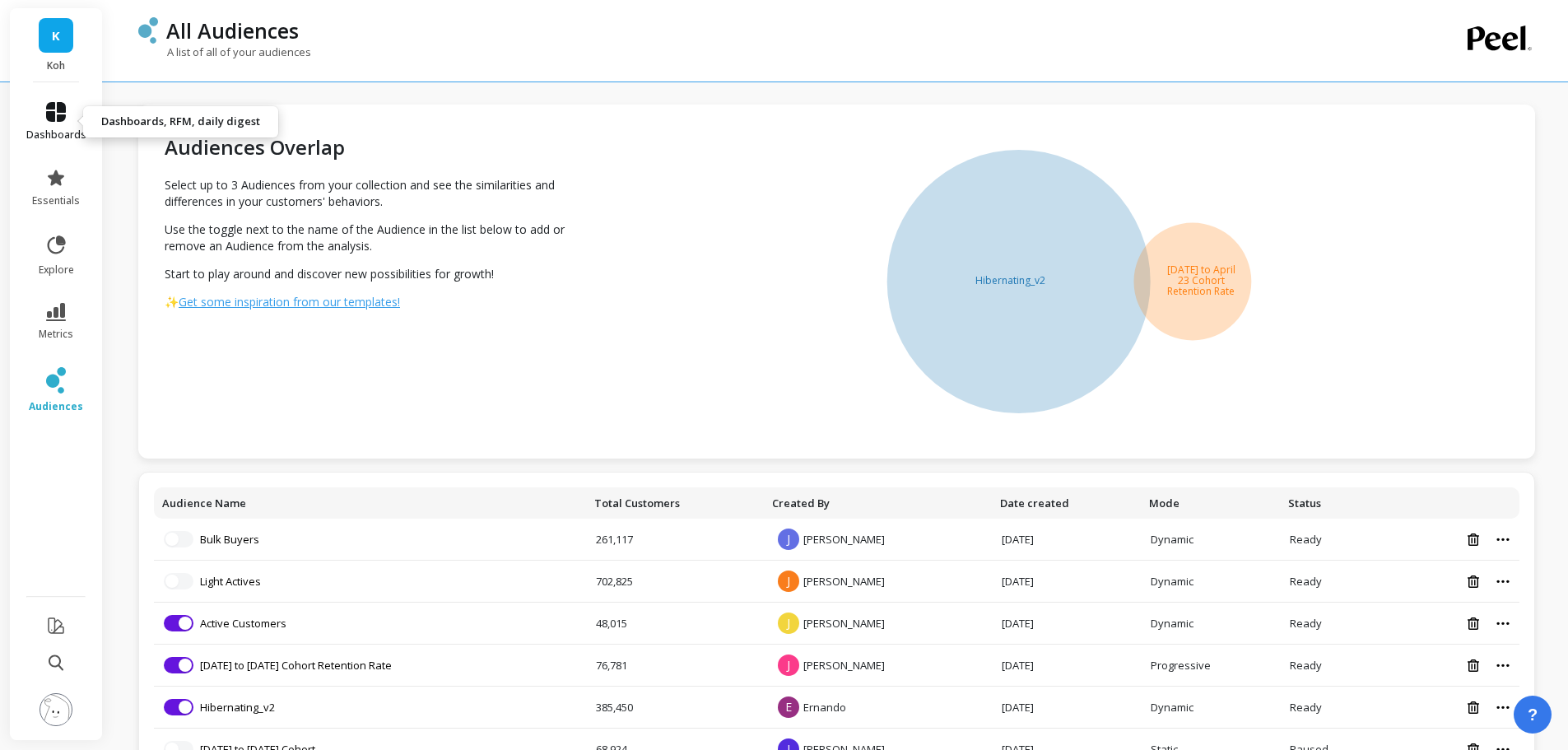 click 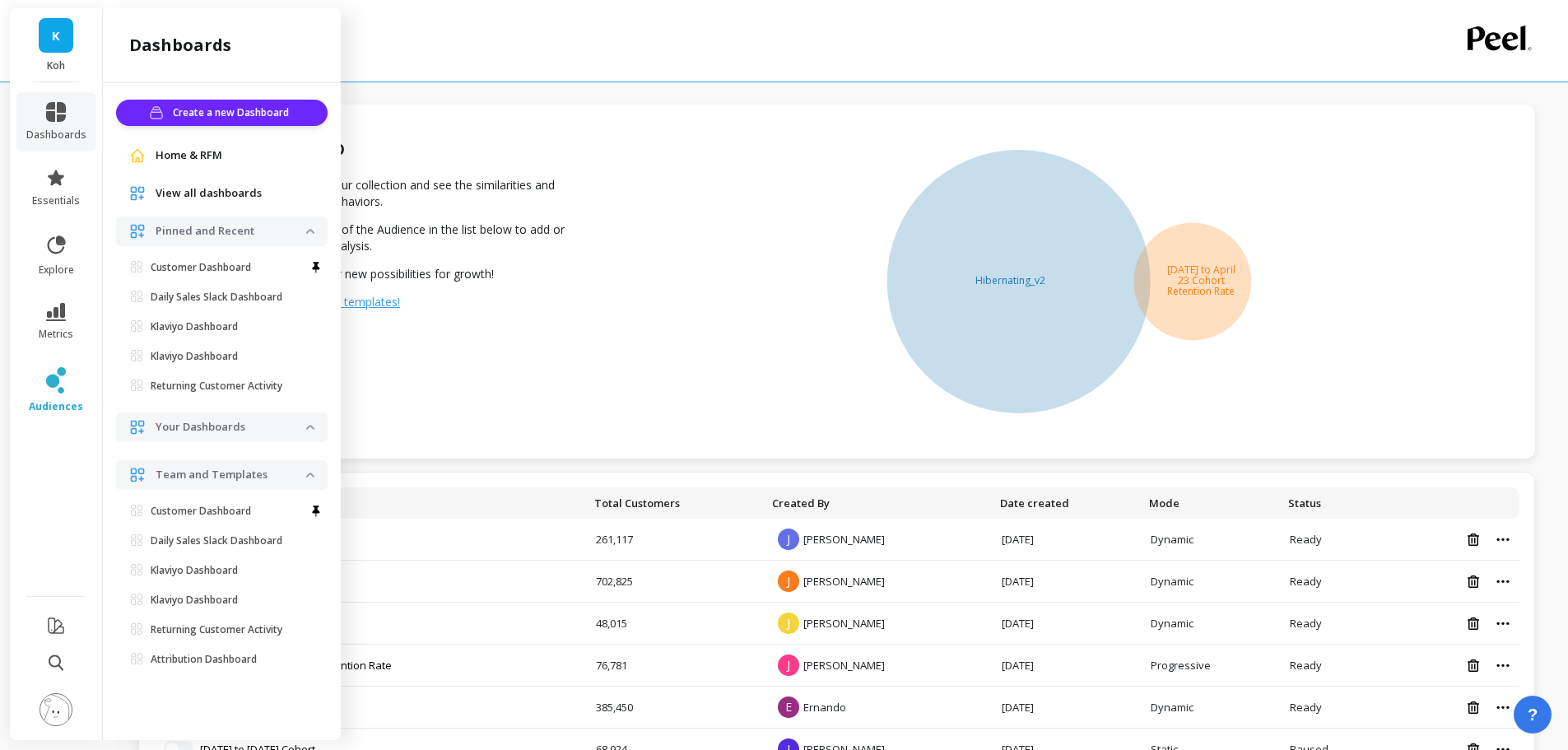 click on "Home & RFM" at bounding box center [188, 156] 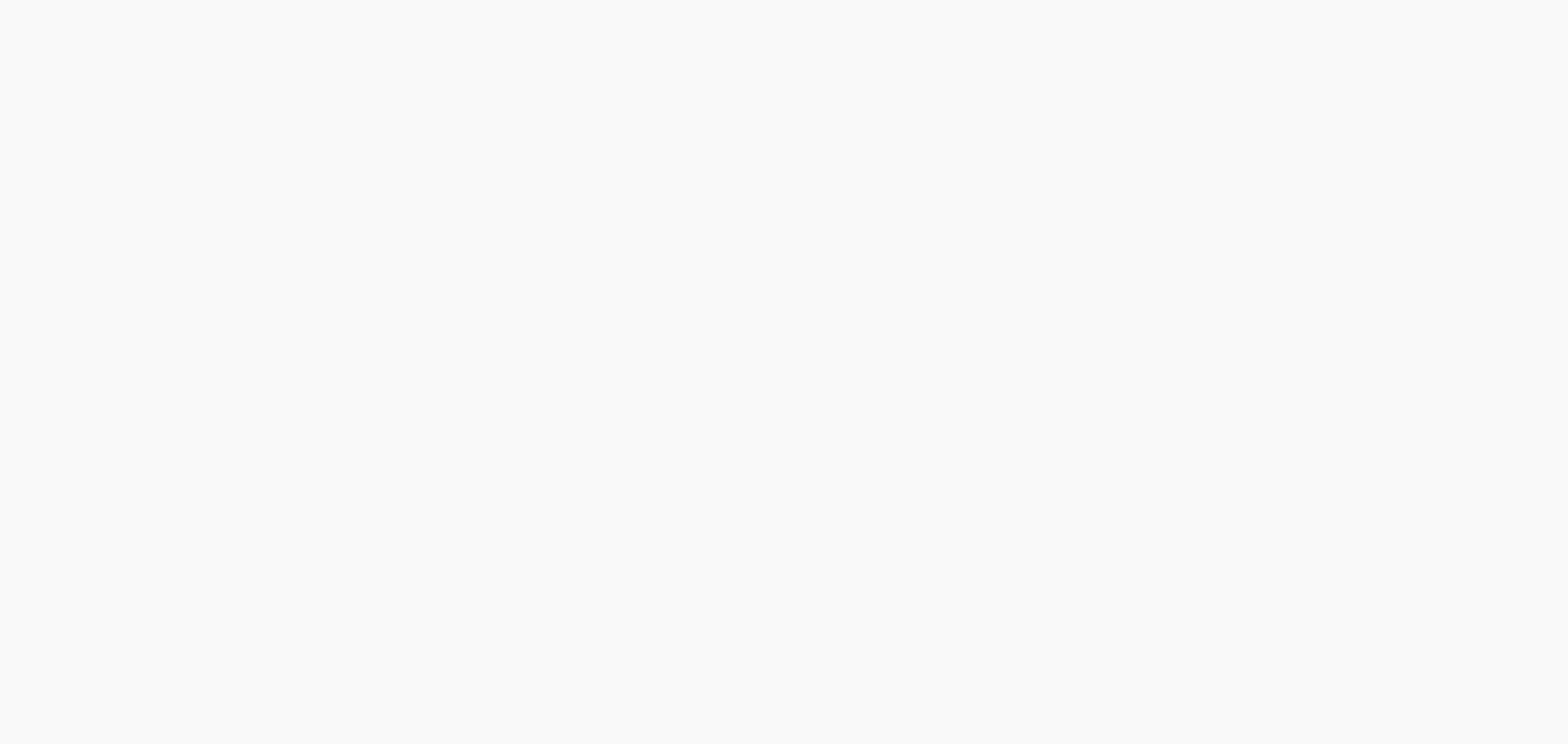 scroll, scrollTop: 0, scrollLeft: 0, axis: both 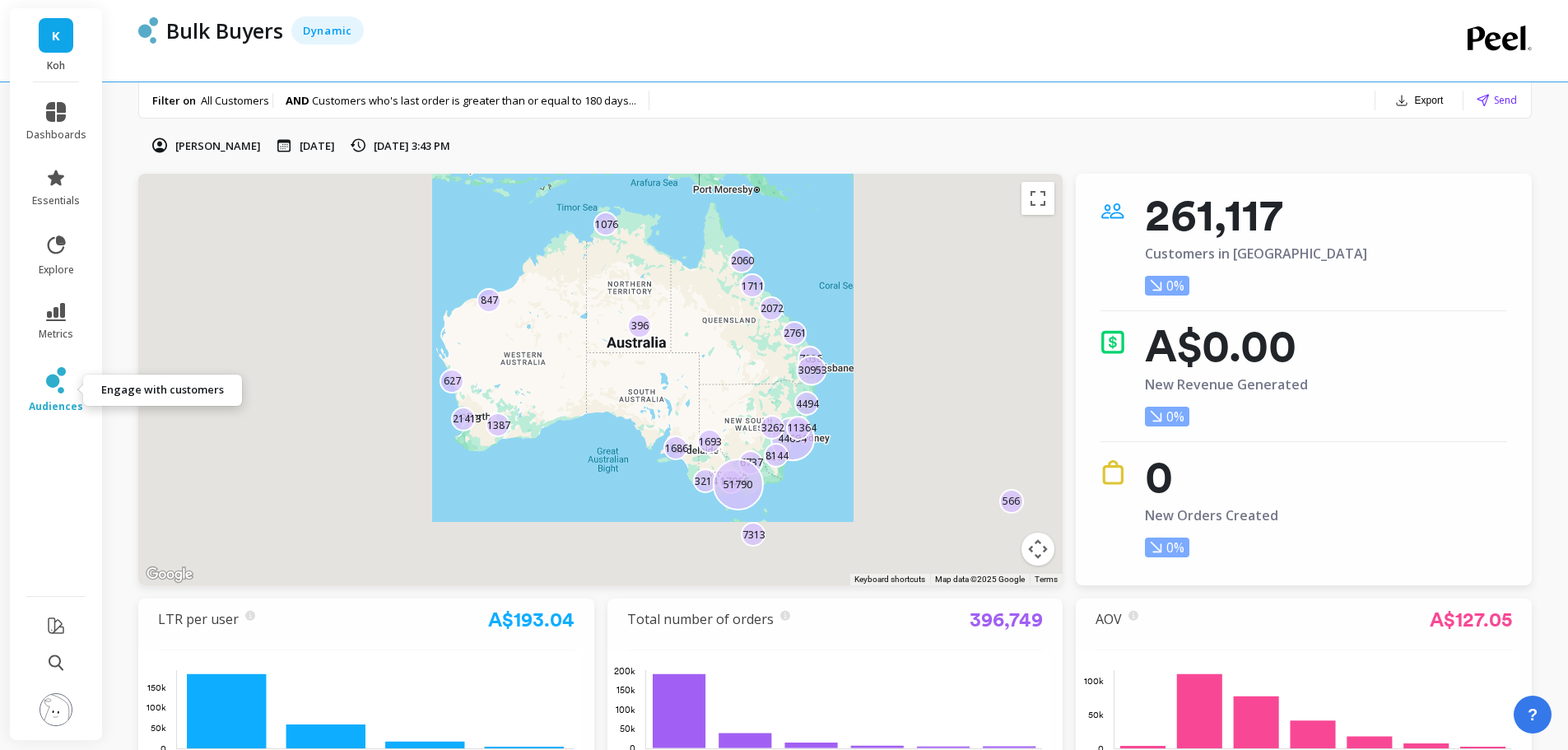 click 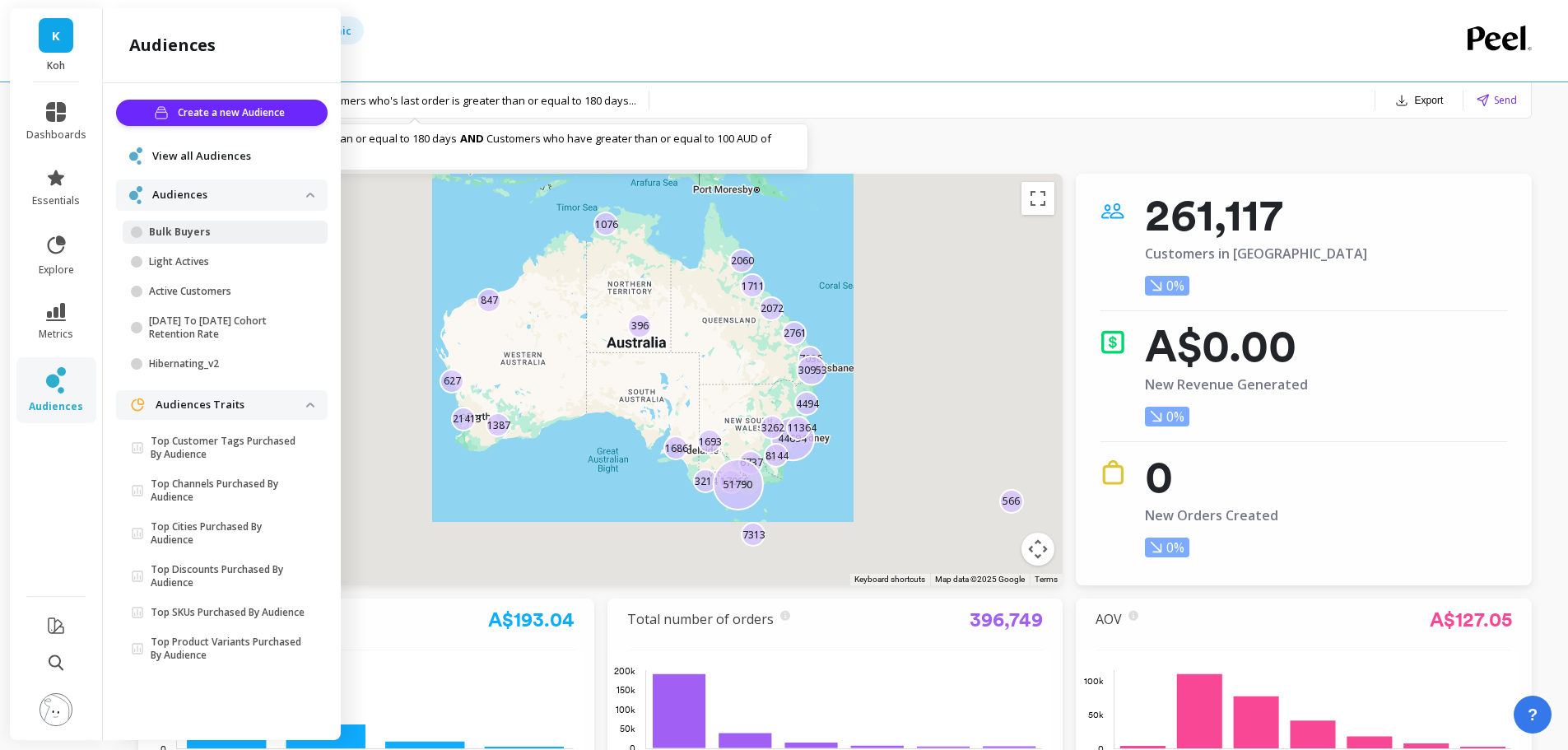 click on "Customers who's last order is greater than or equal to 180 days  ..." at bounding box center [474, 100] 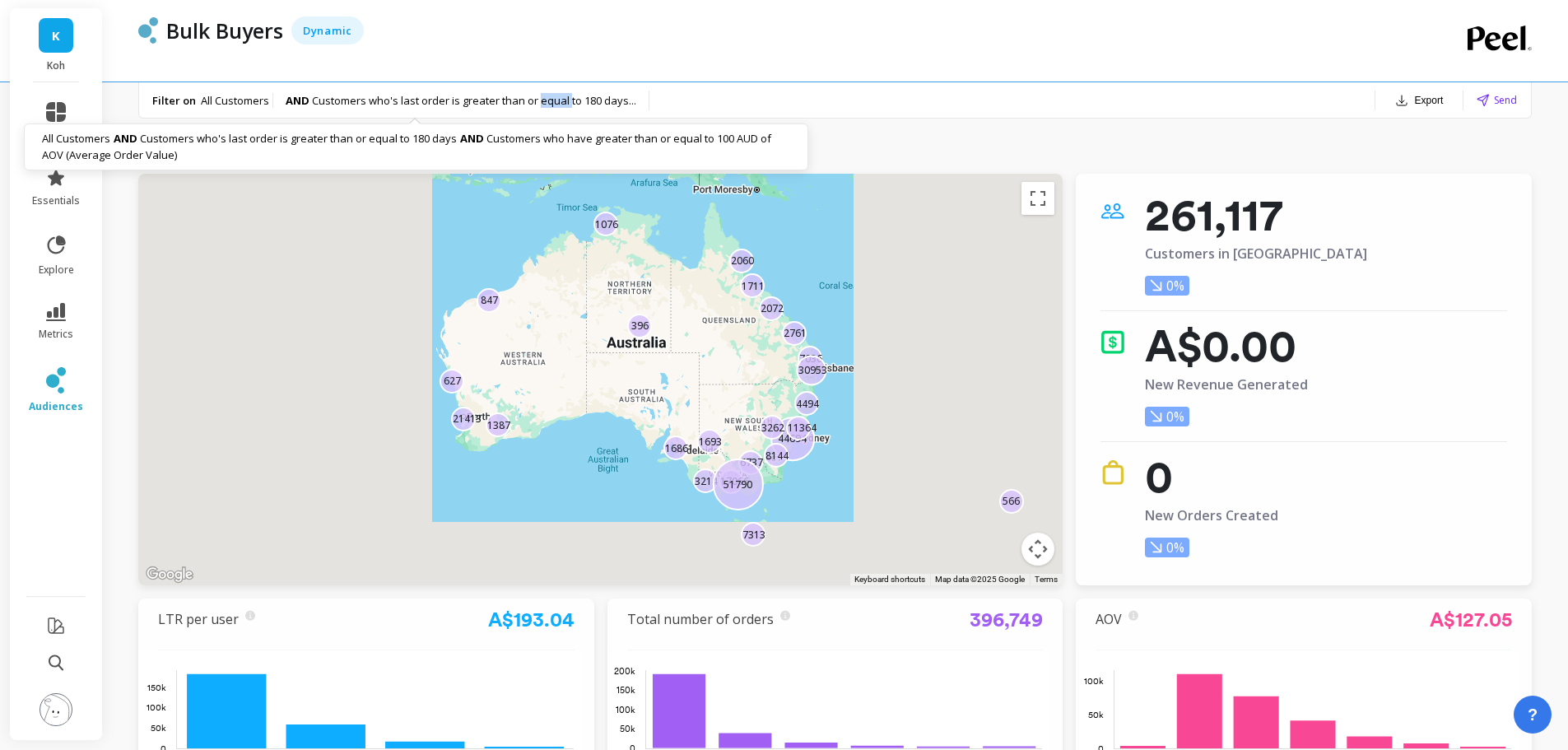 click on "Customers who's last order is greater than or equal to 180 days  ..." at bounding box center (474, 100) 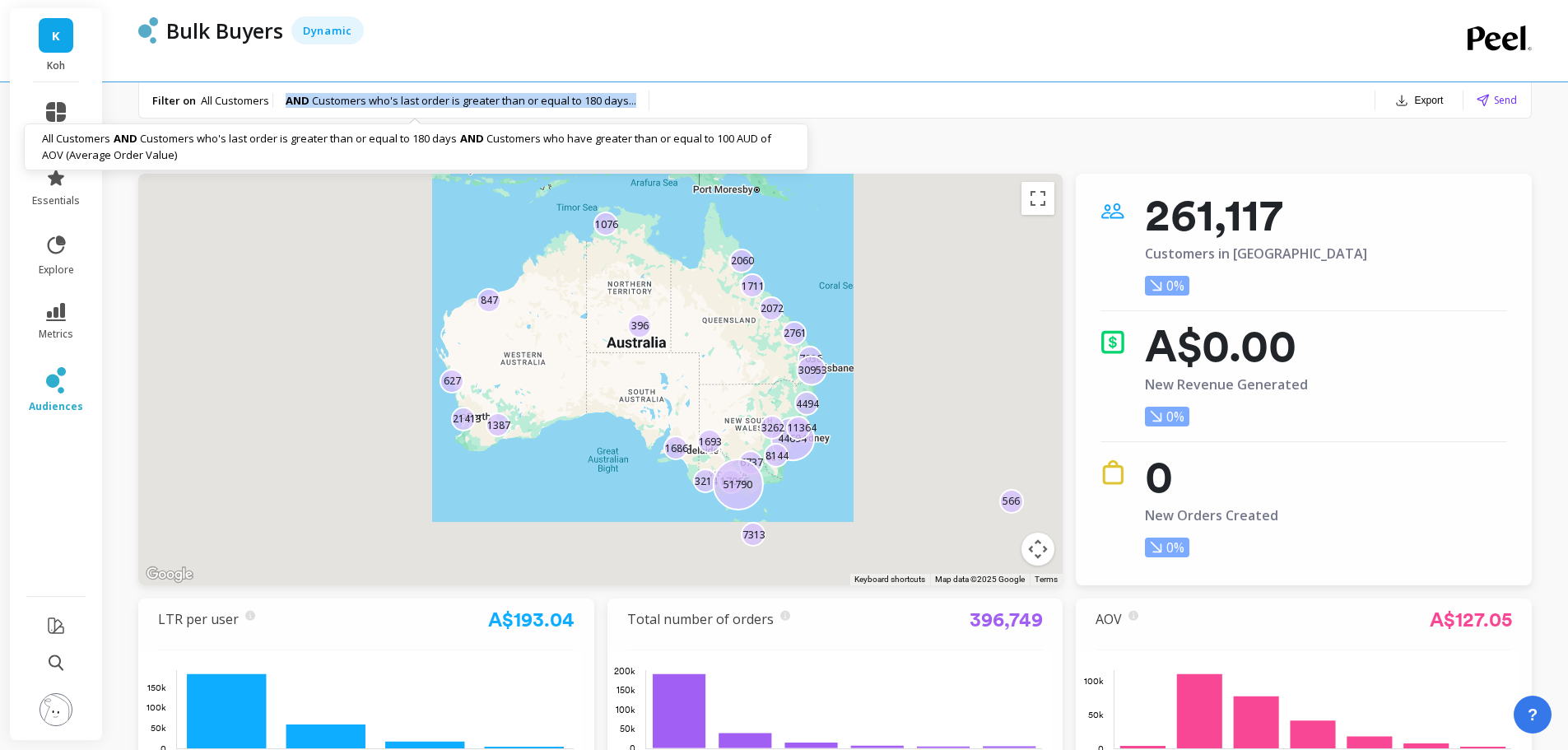 click on "Customers who's last order is greater than or equal to 180 days  ..." at bounding box center (474, 100) 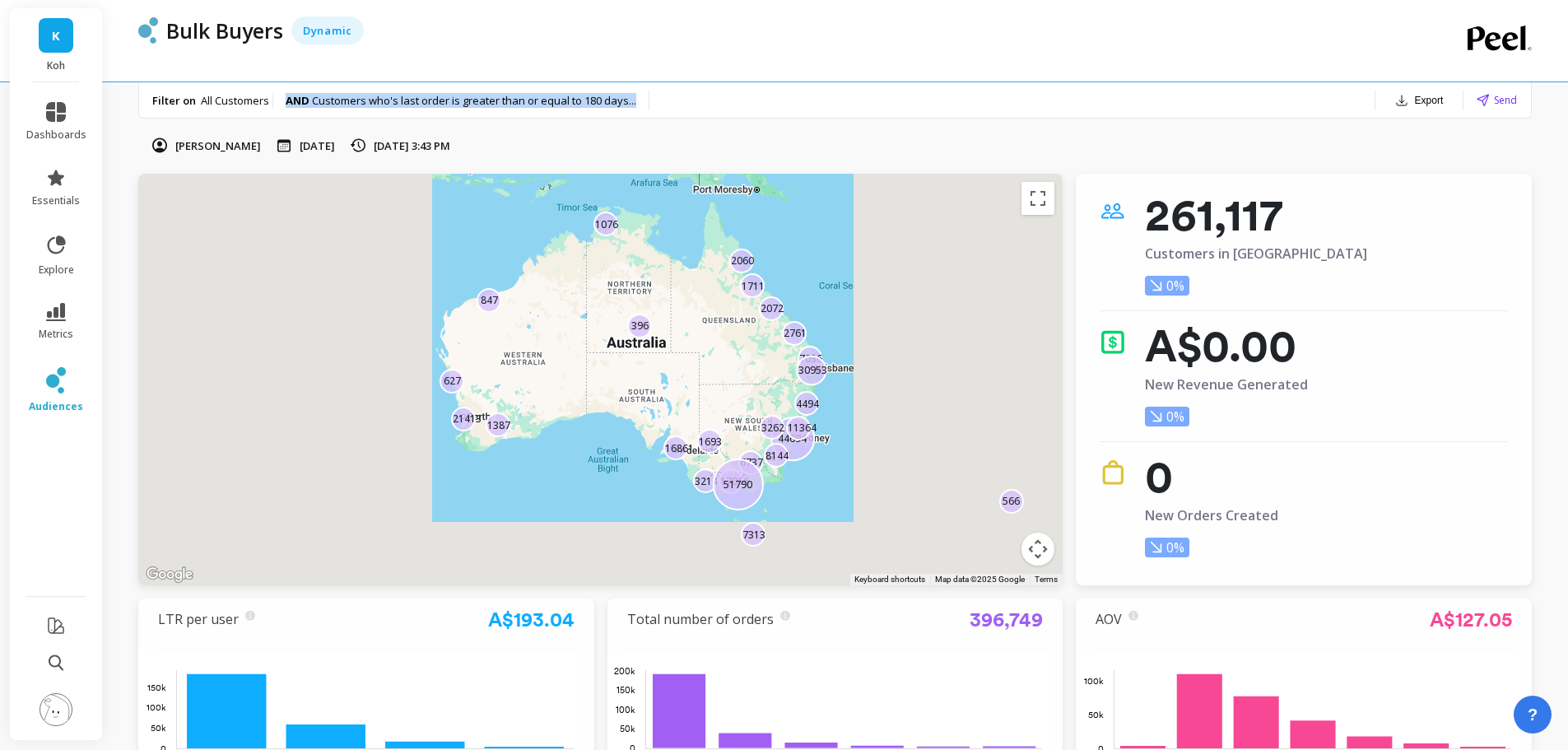 copy on "AND   Customers who's last order is greater than or equal to 180 days  ..." 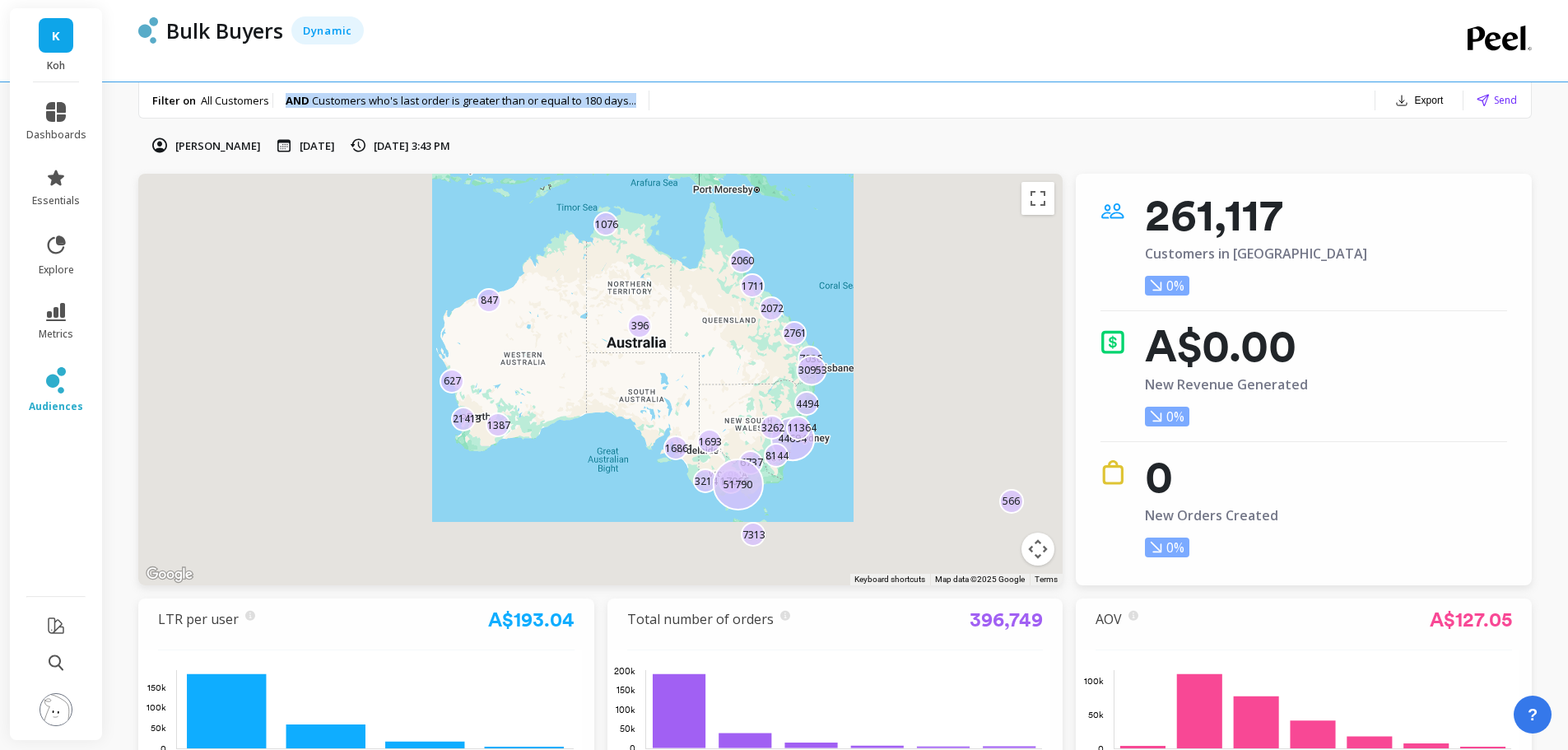 click on "All Customers AND   Customers who's last order is greater than or equal to 180 days AND   Customers who have greater than or equal to 100 AUD of AOV (Average Order Value) Filter on All Customers AND   Customers who's last order is greater than or equal to 180 days  ... Export
Send" at bounding box center [835, 100] 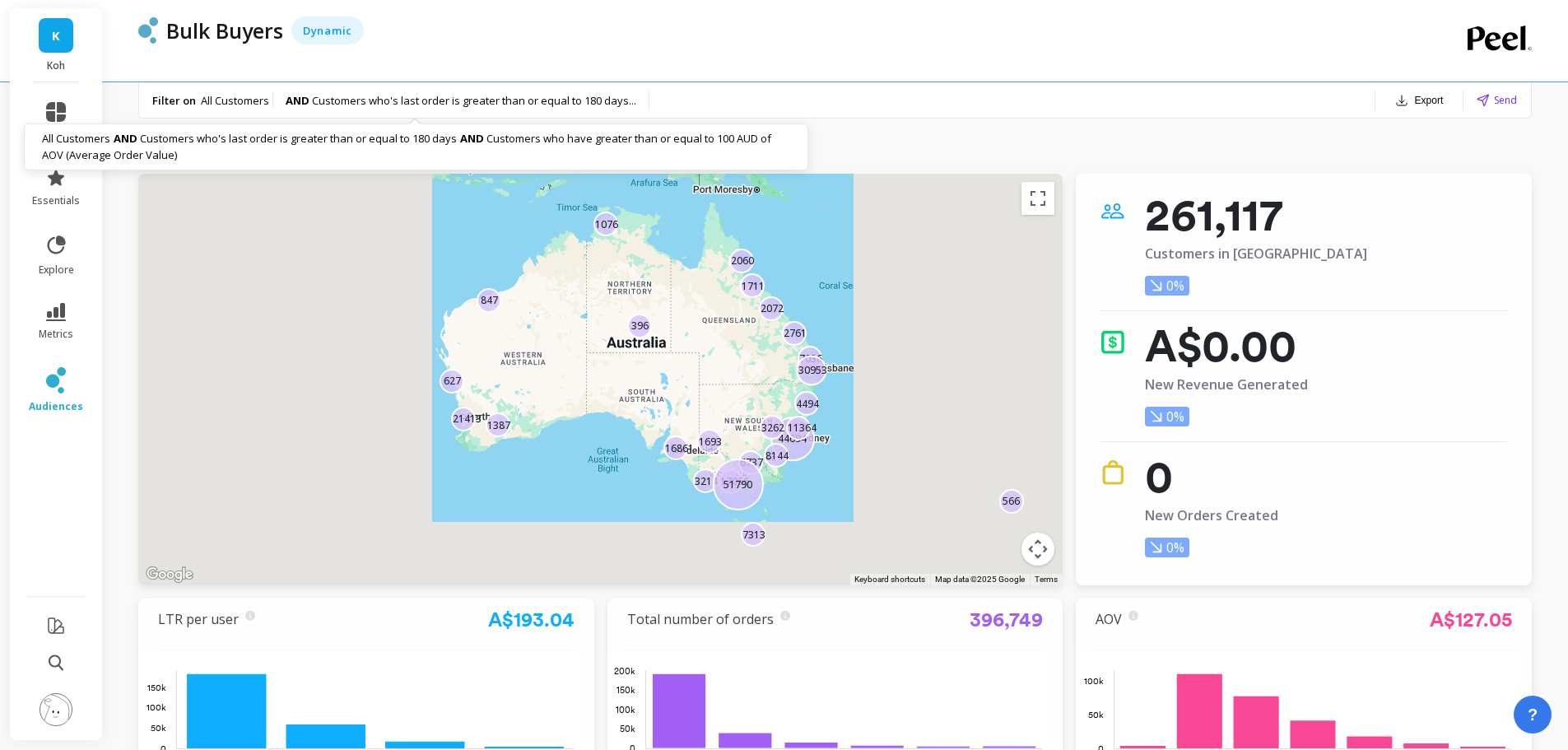 click on "Customers who's last order is greater than or equal to 180 days  ..." at bounding box center (474, 100) 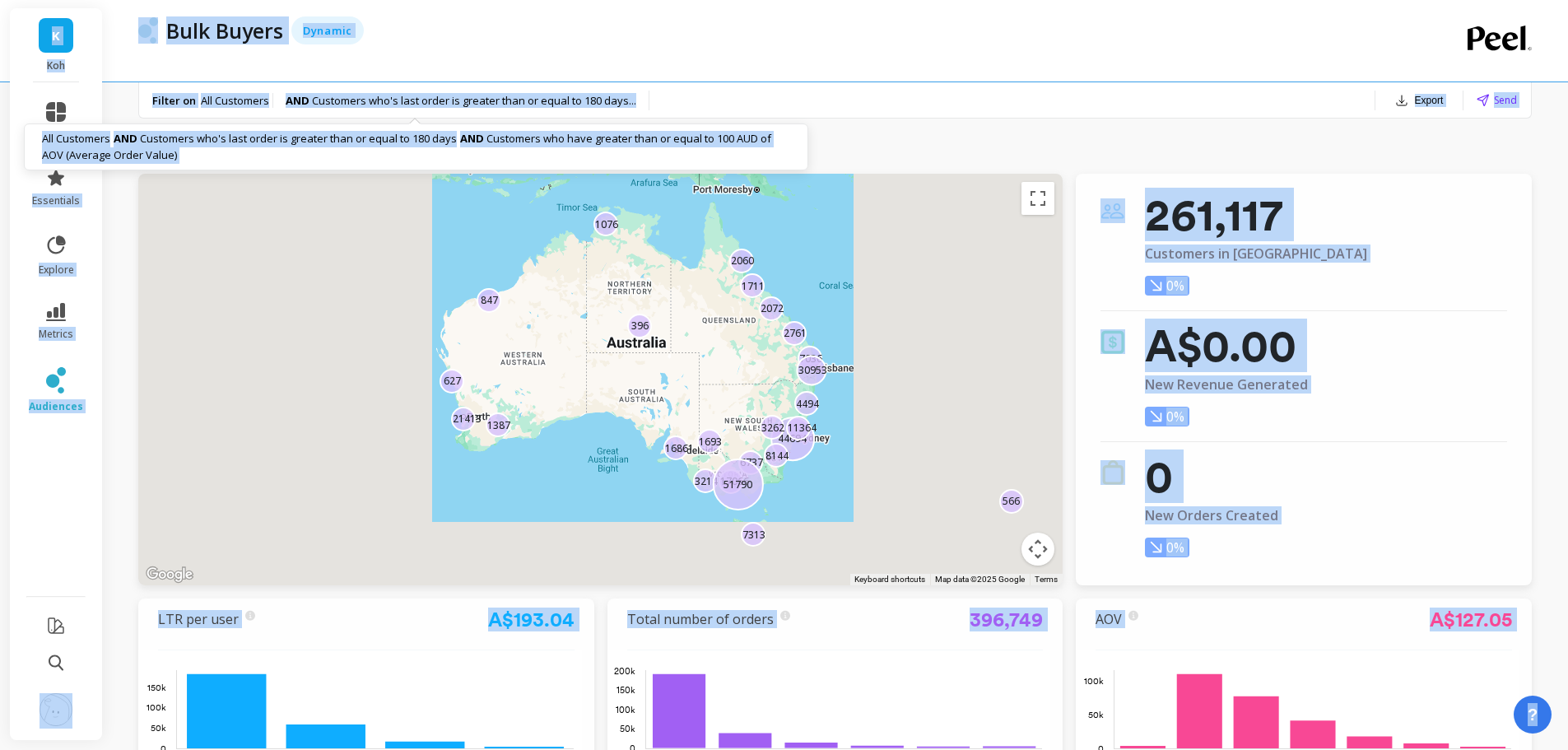 click on "Customers who's last order is greater than or equal to 180 days  ..." at bounding box center (474, 100) 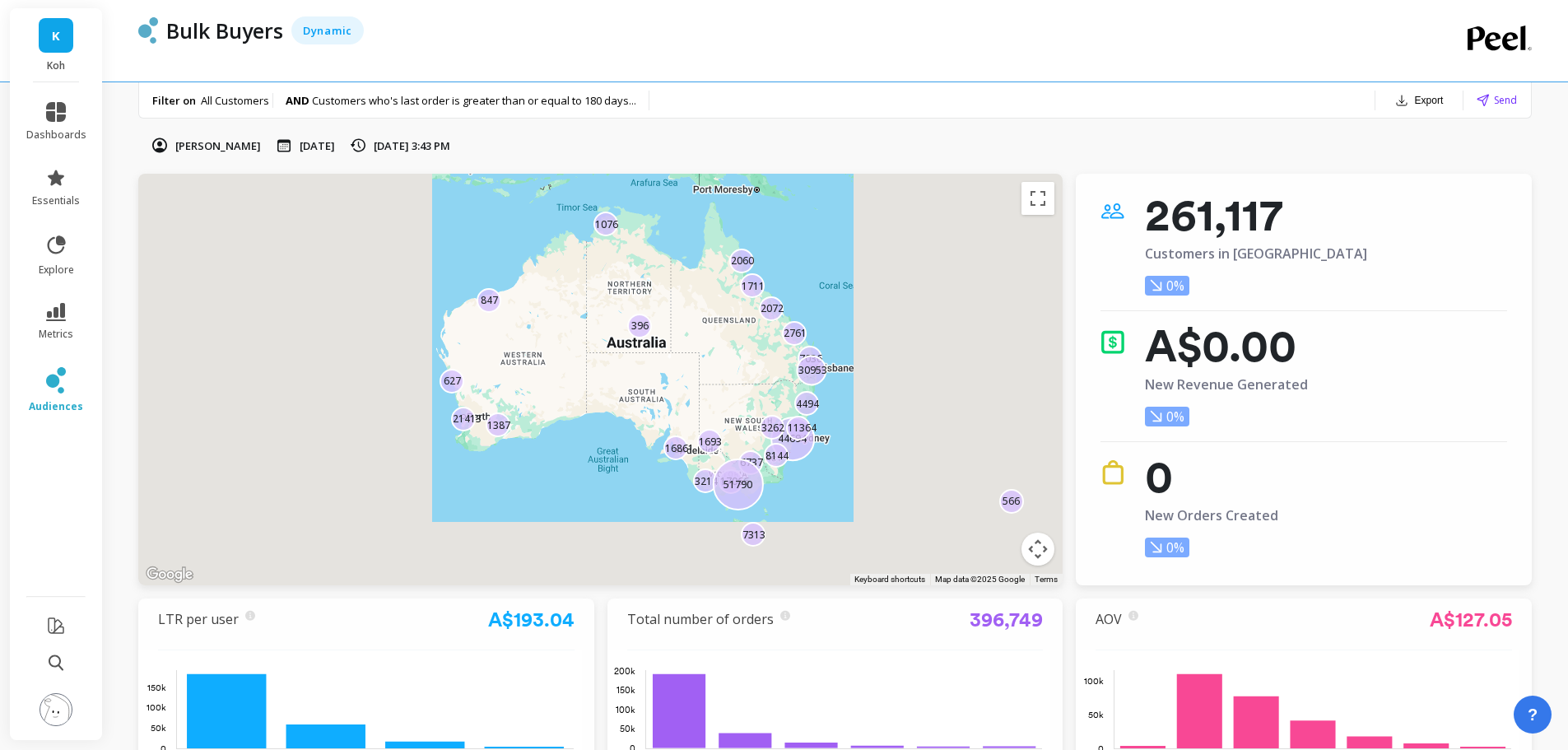 click at bounding box center [56, 710] 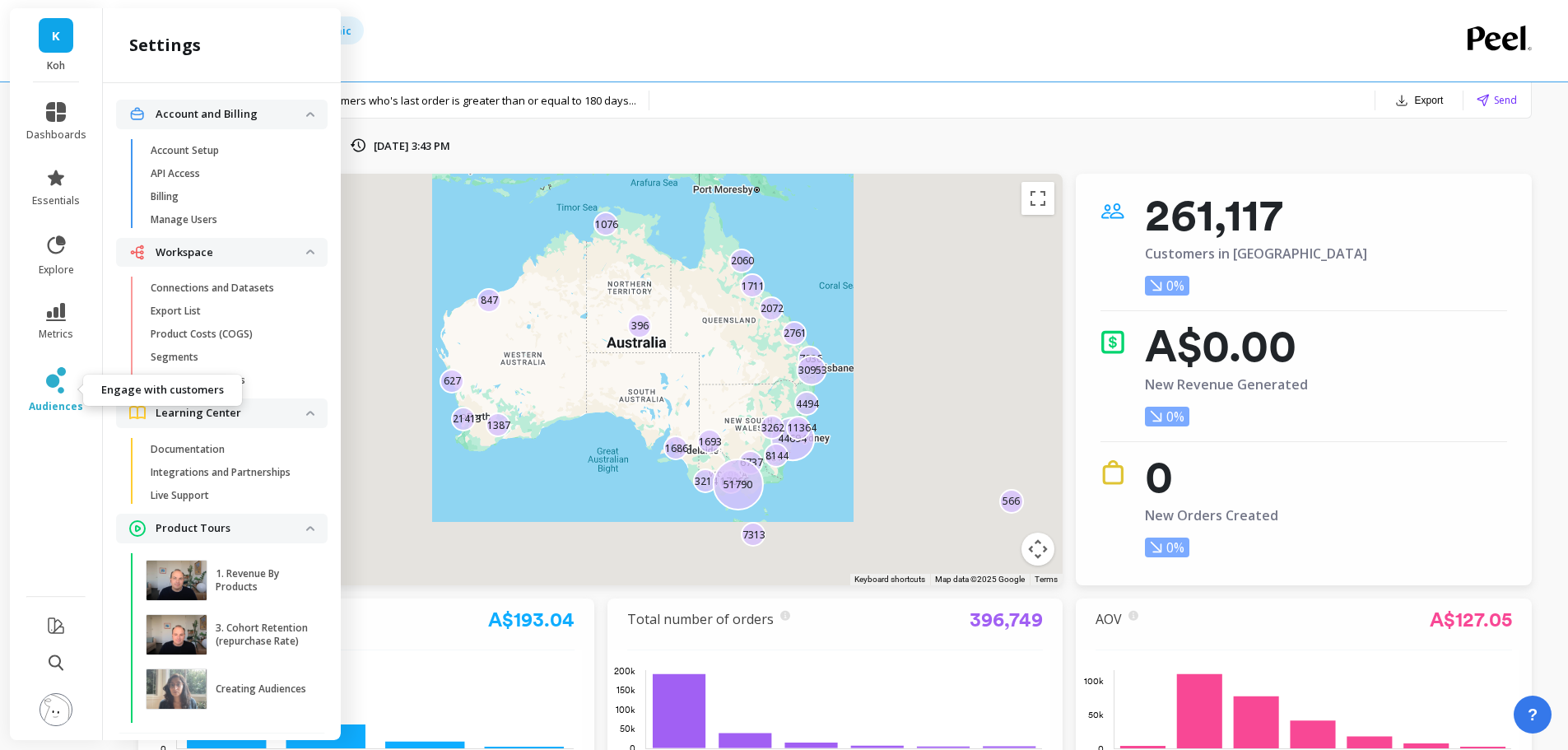click on "audiences" at bounding box center (56, 390) 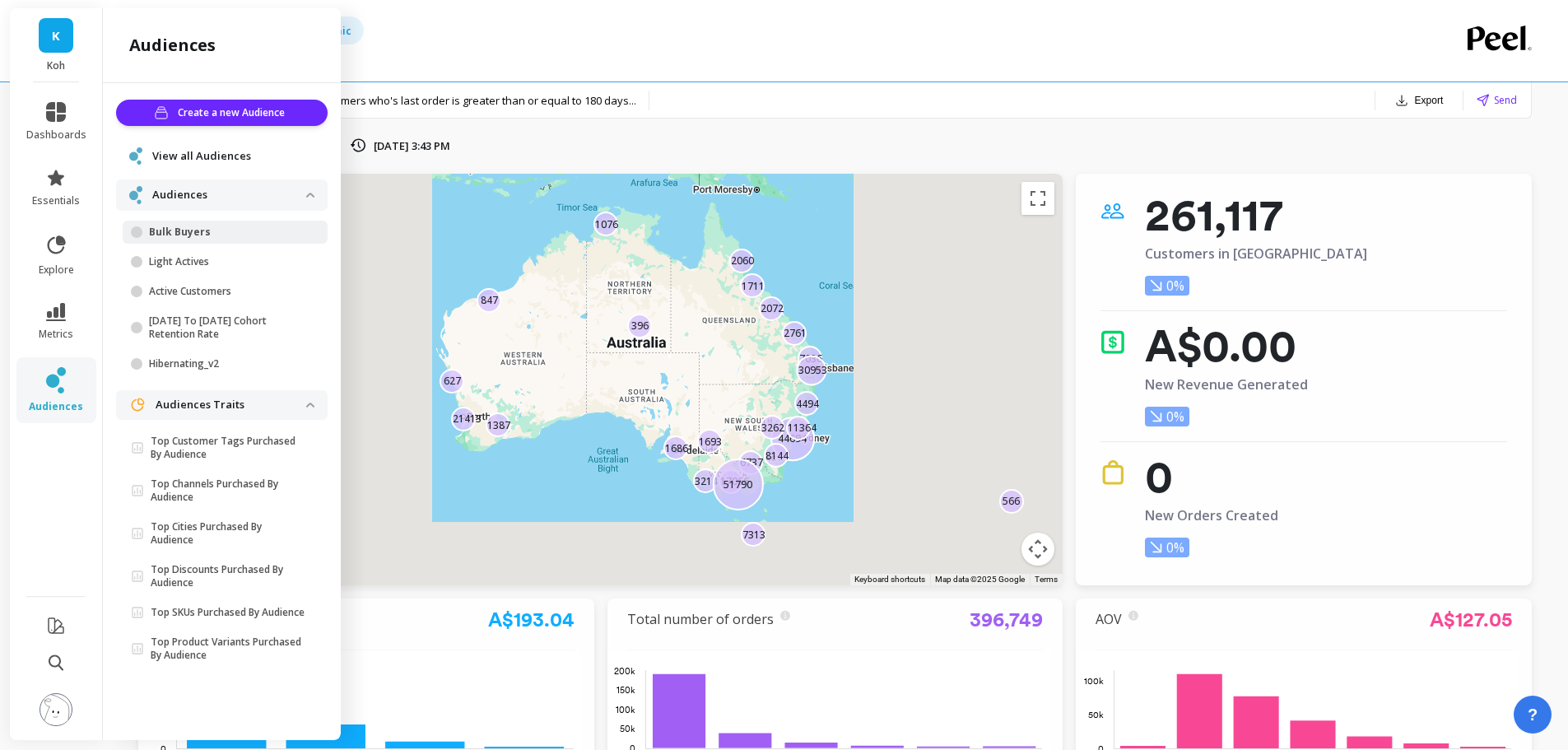 click on "View all Audiences" at bounding box center [221, 156] 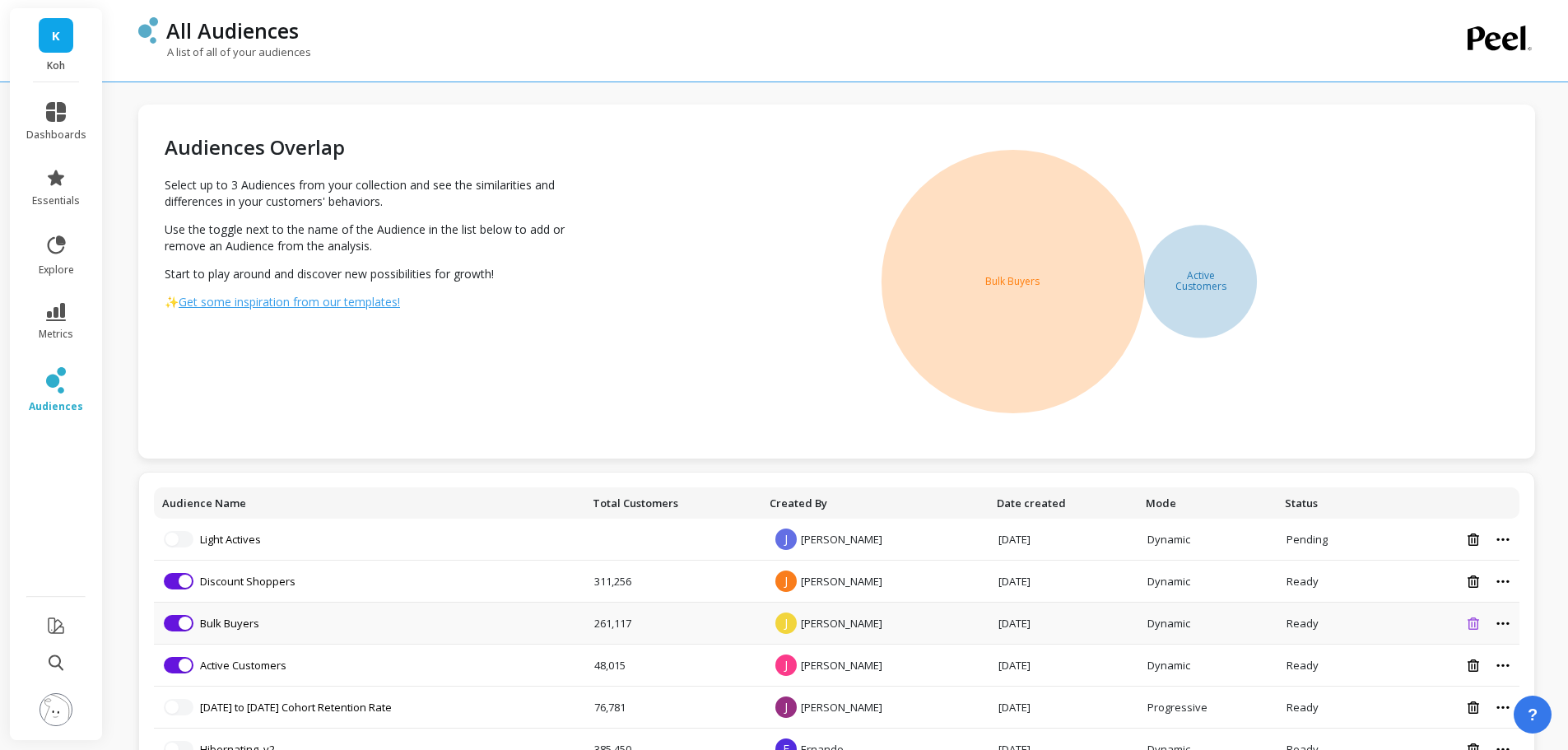click 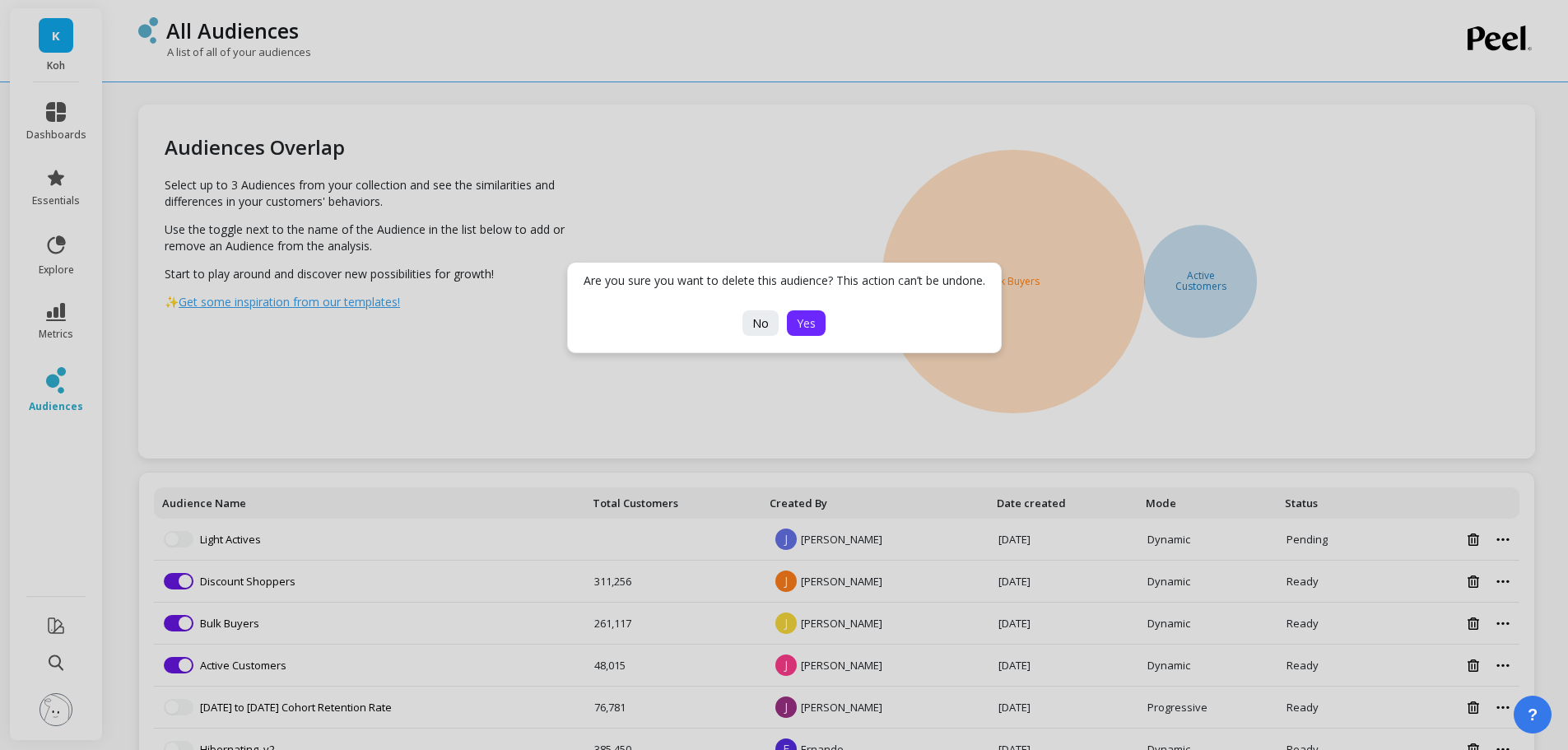 click on "Yes" at bounding box center (806, 323) 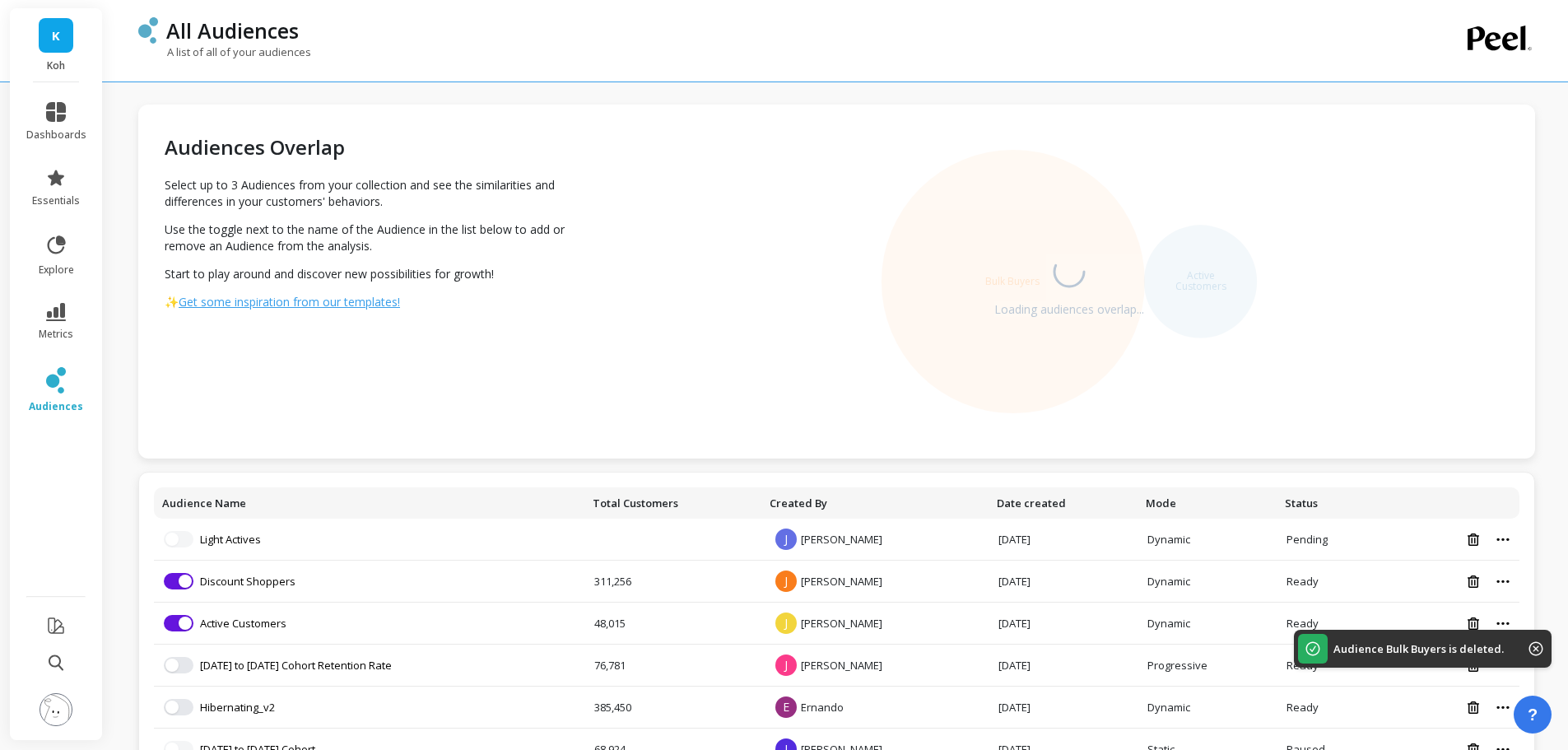 click at bounding box center (56, 710) 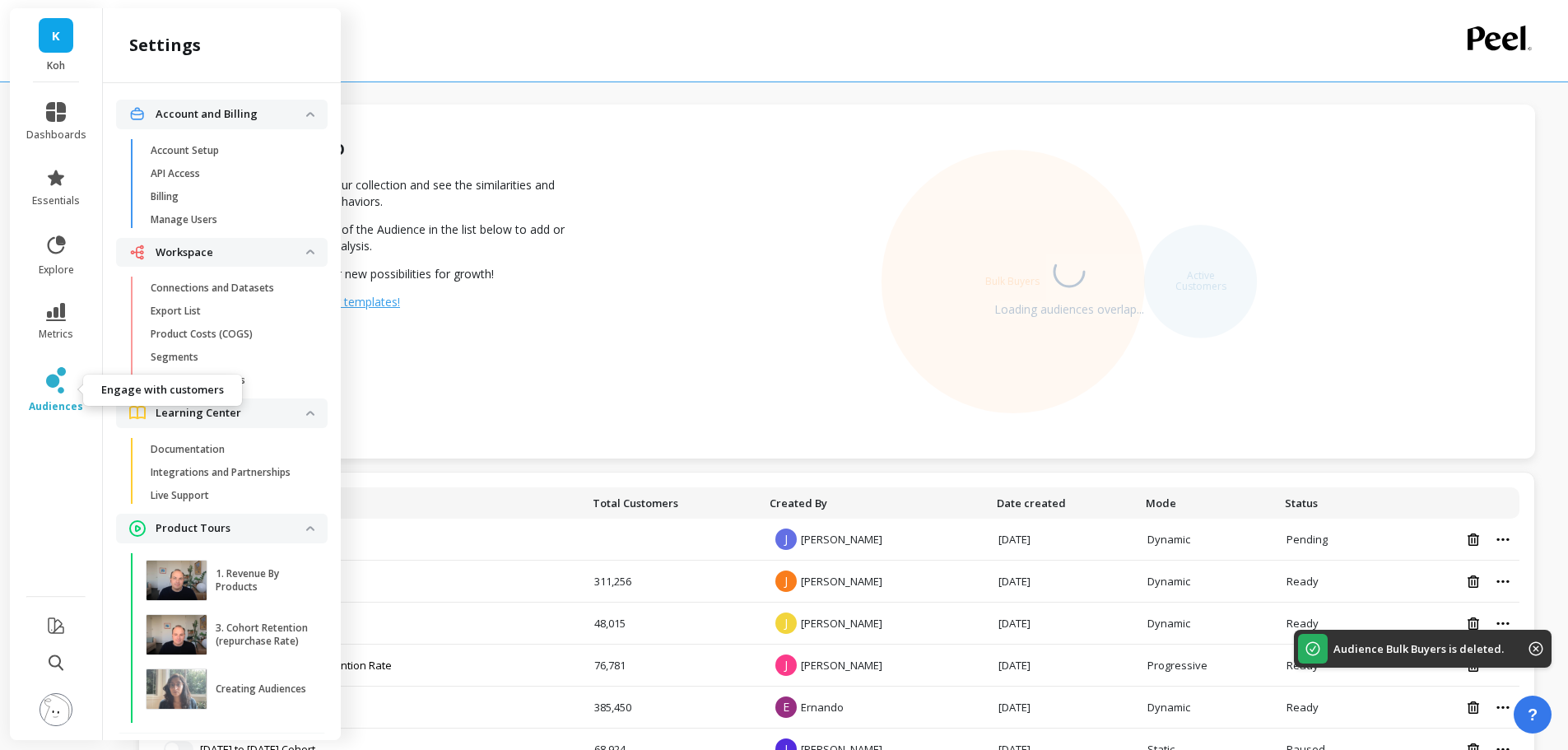 click on "audiences" at bounding box center [56, 390] 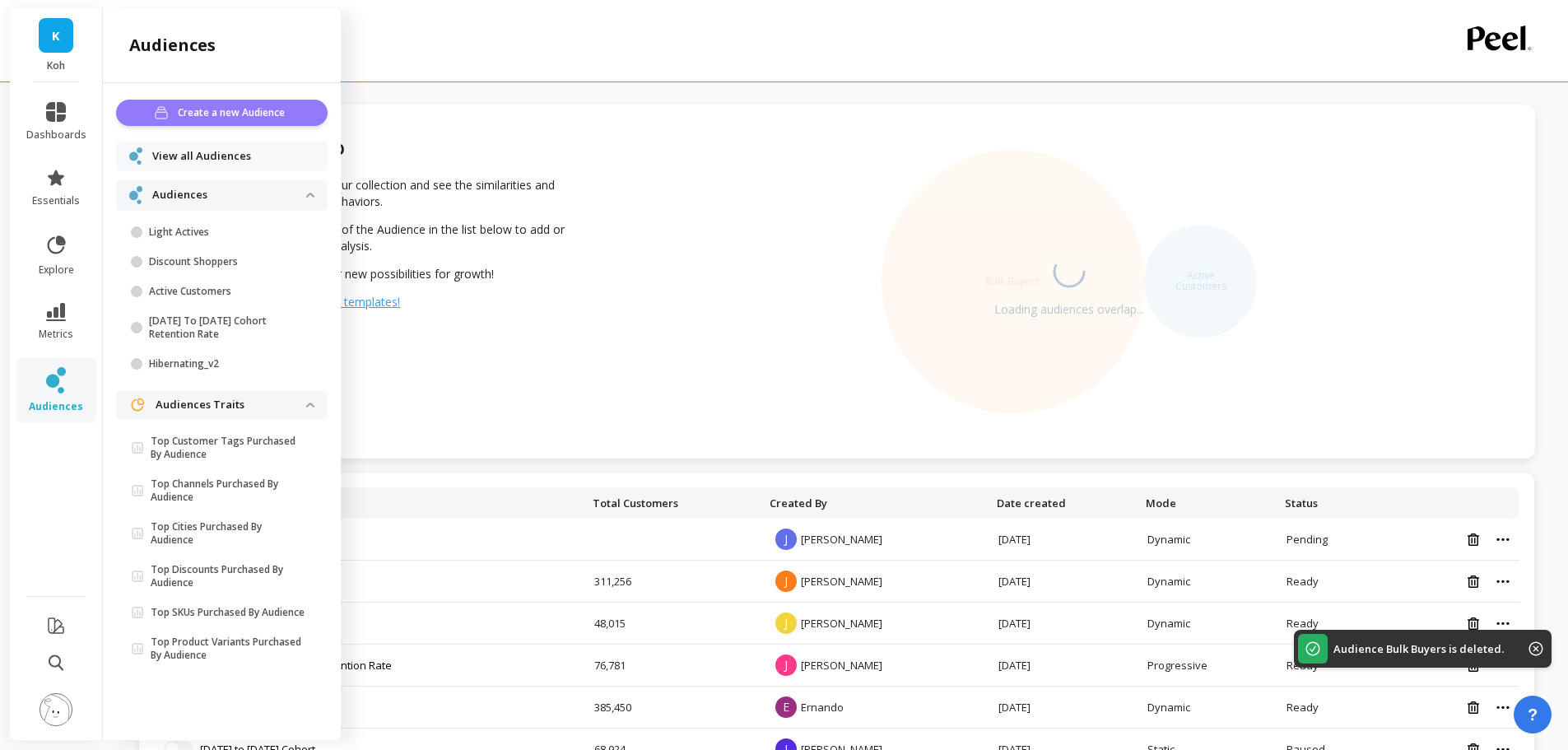 click on "Create a new Audience" at bounding box center [234, 113] 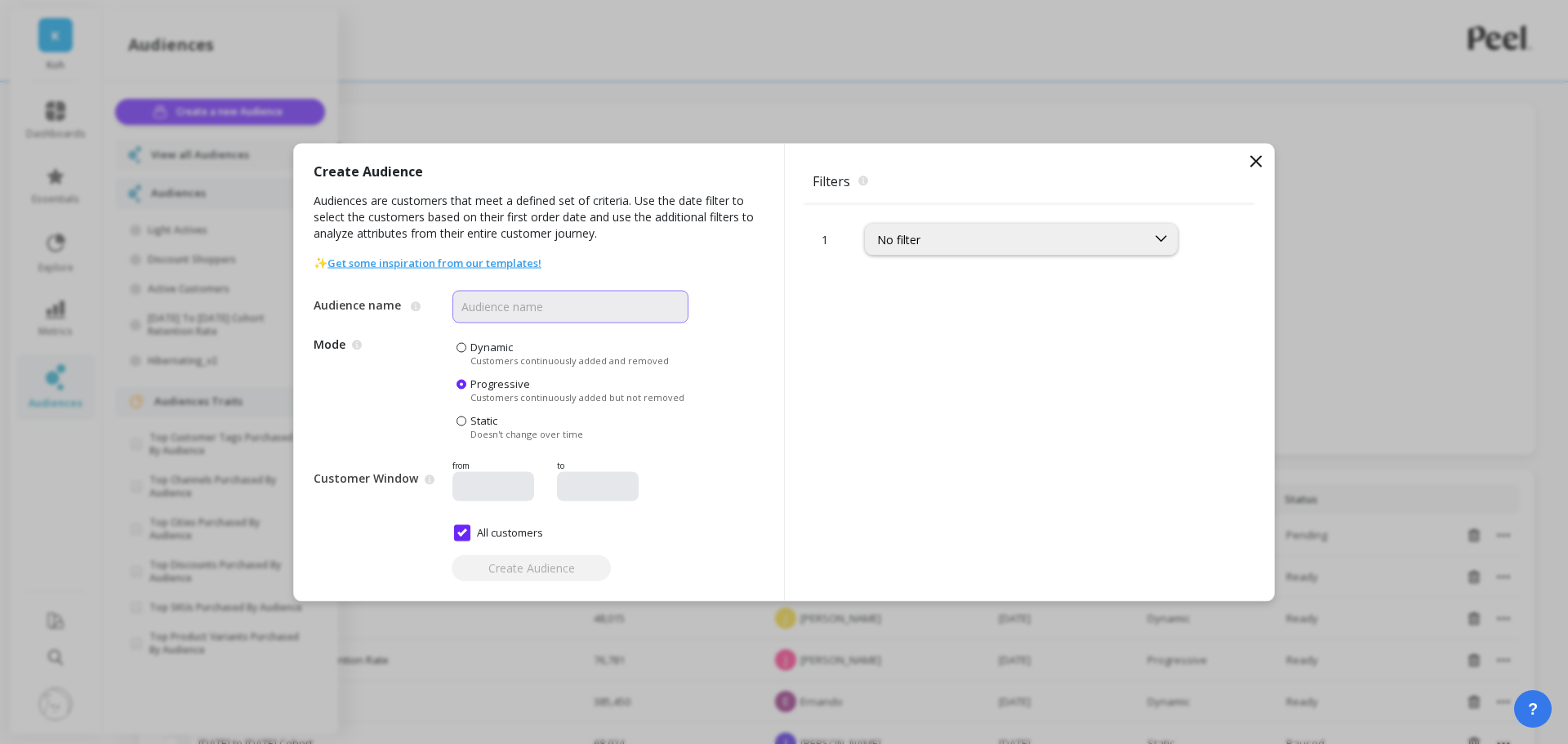 click on "Audience name" at bounding box center [570, 306] 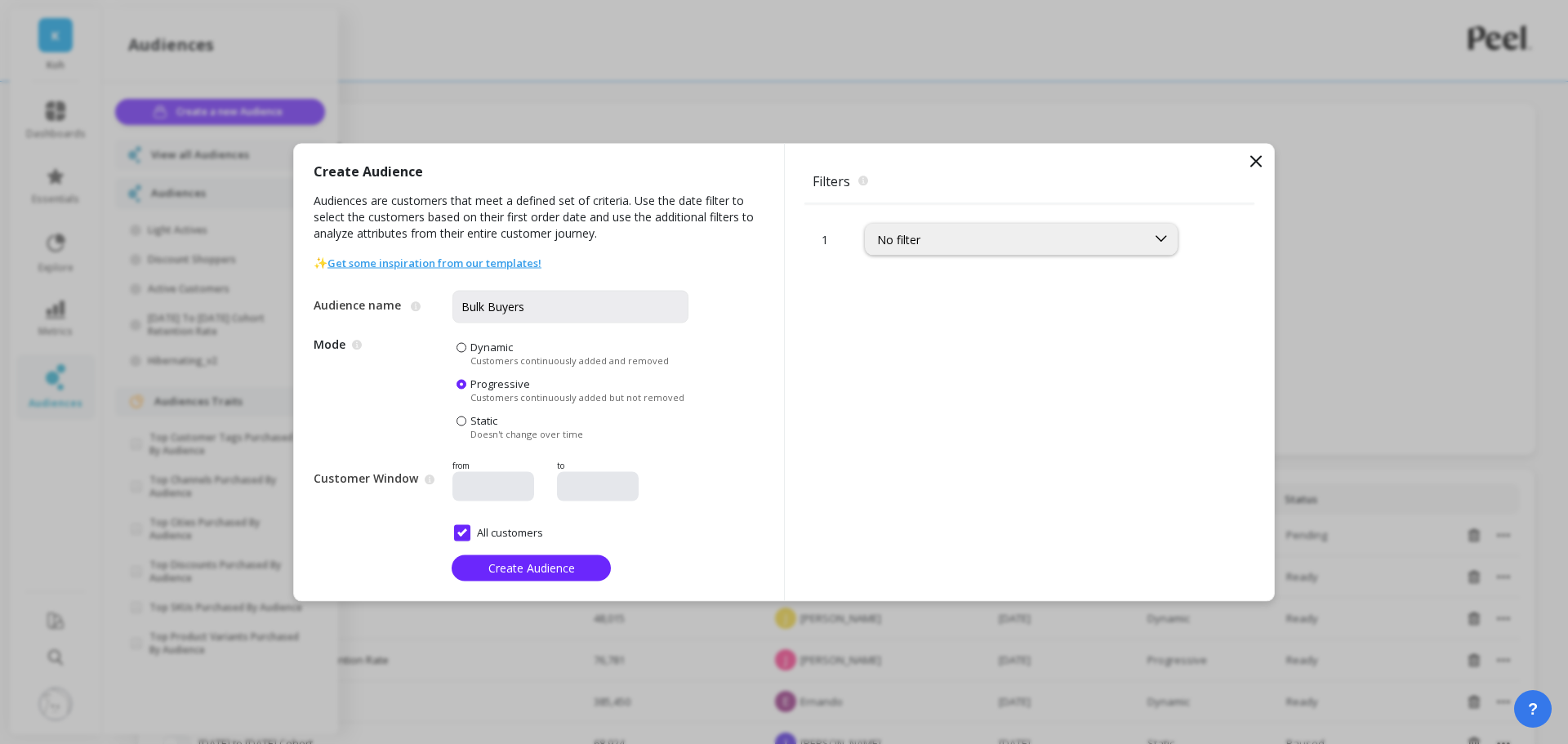 click on "Dynamic" at bounding box center [492, 346] 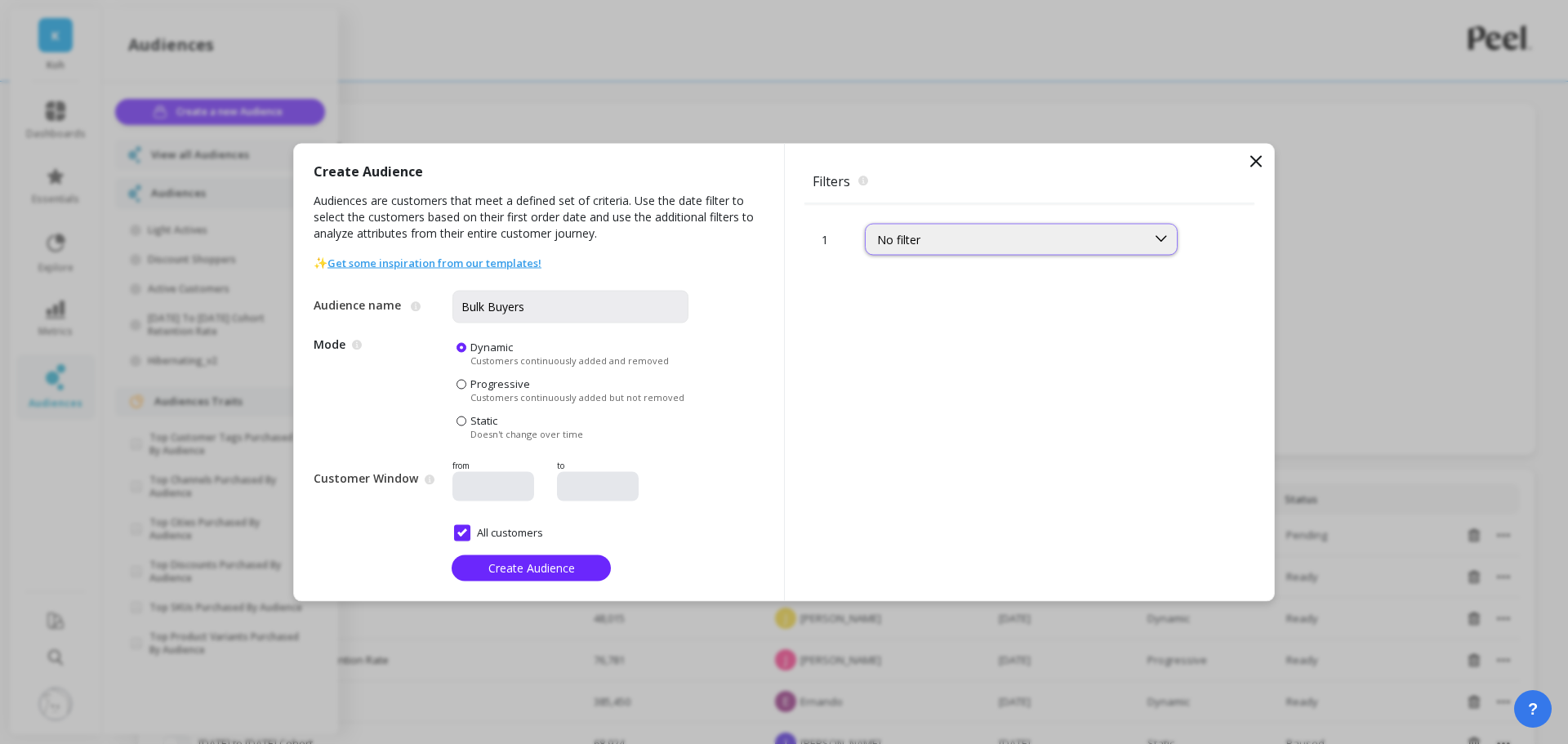 click on "No filter" at bounding box center (1021, 238) 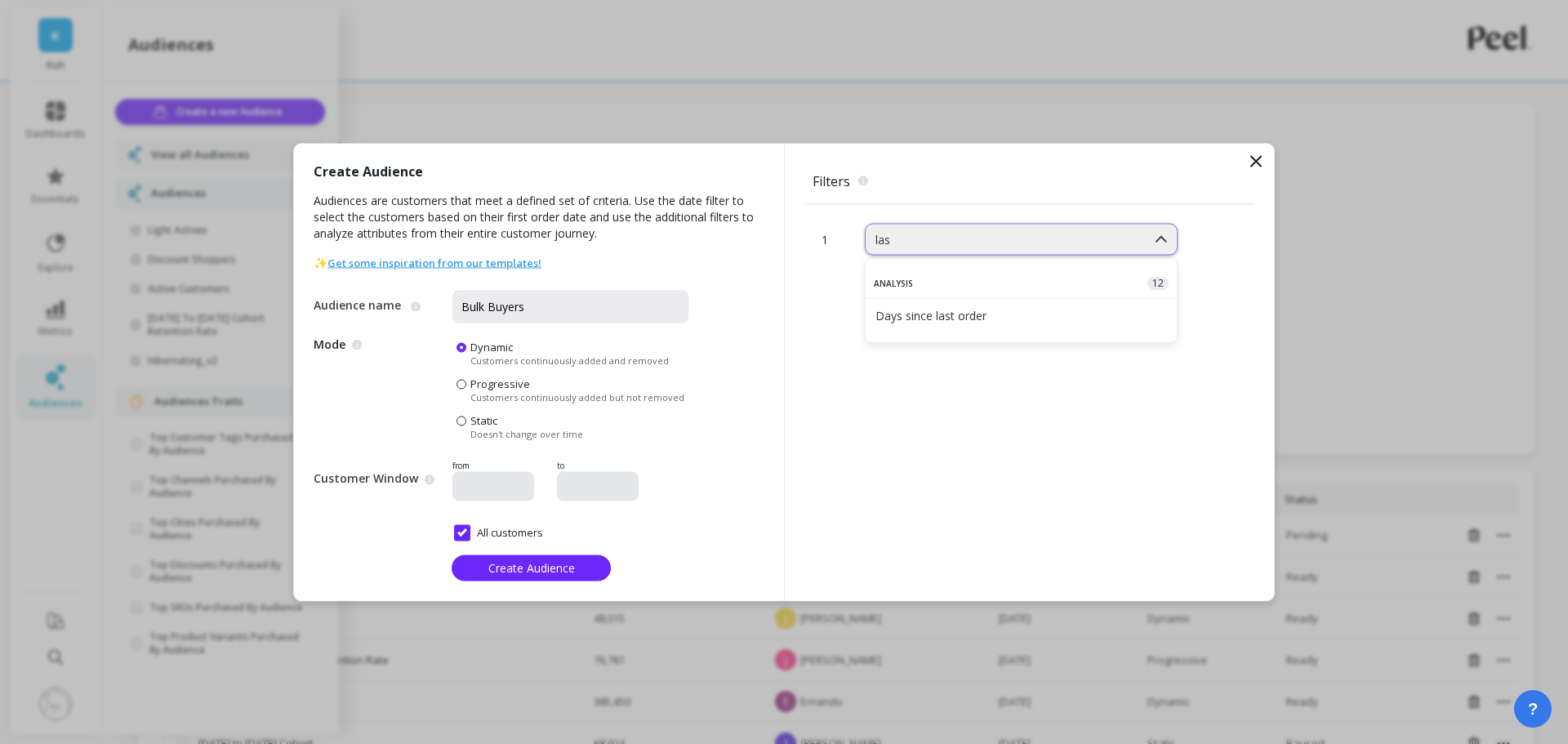 type on "last" 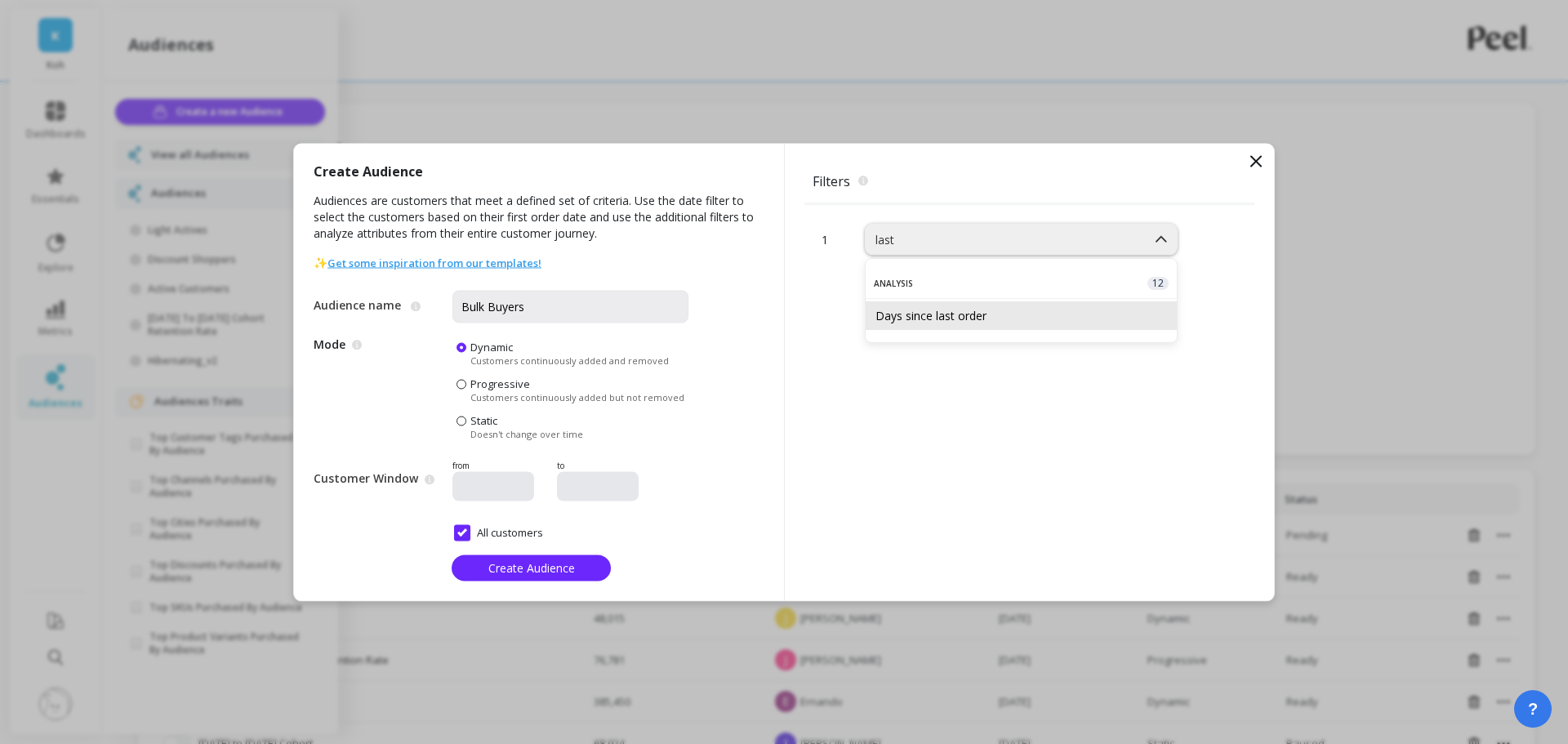 click on "Days since last order" at bounding box center (1021, 315) 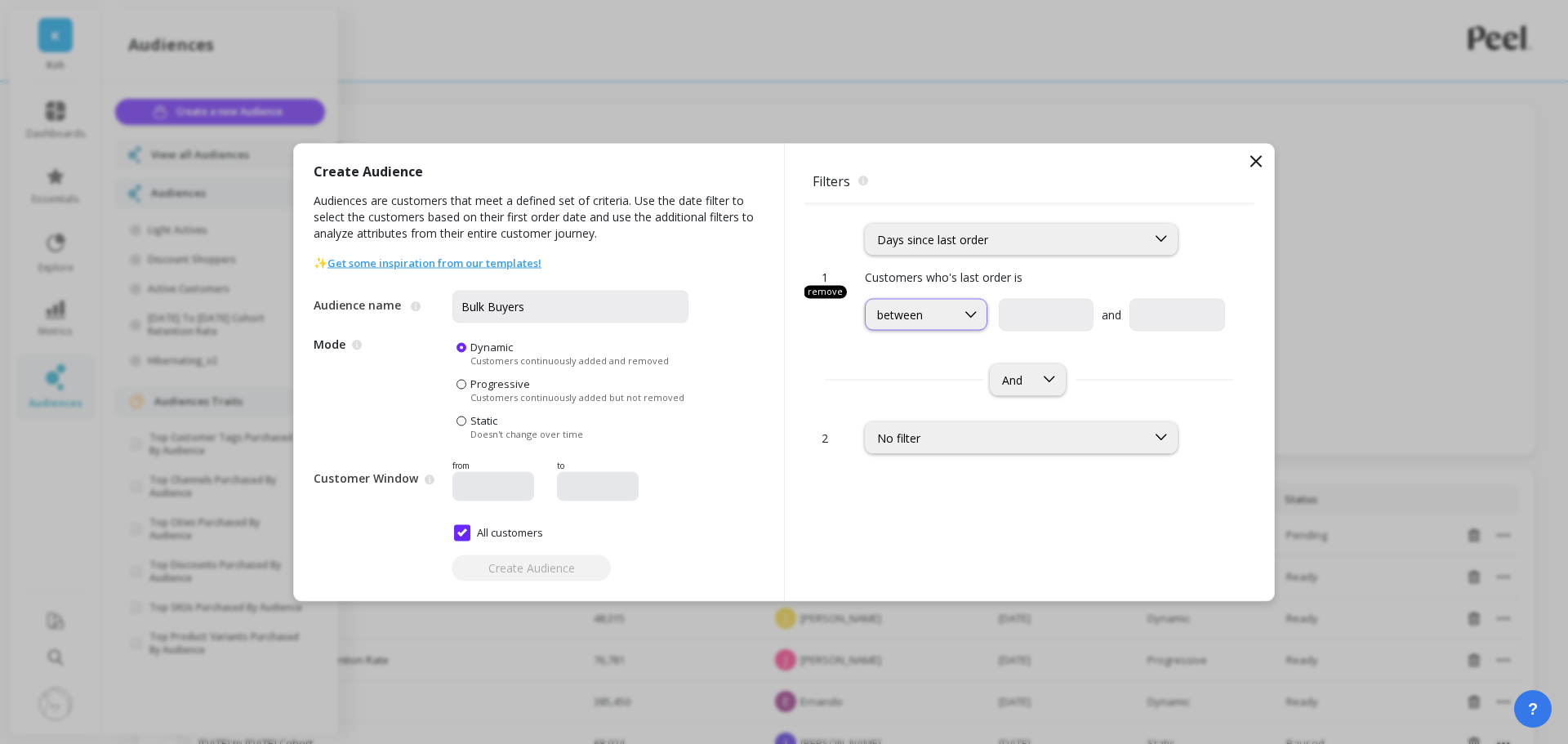 click 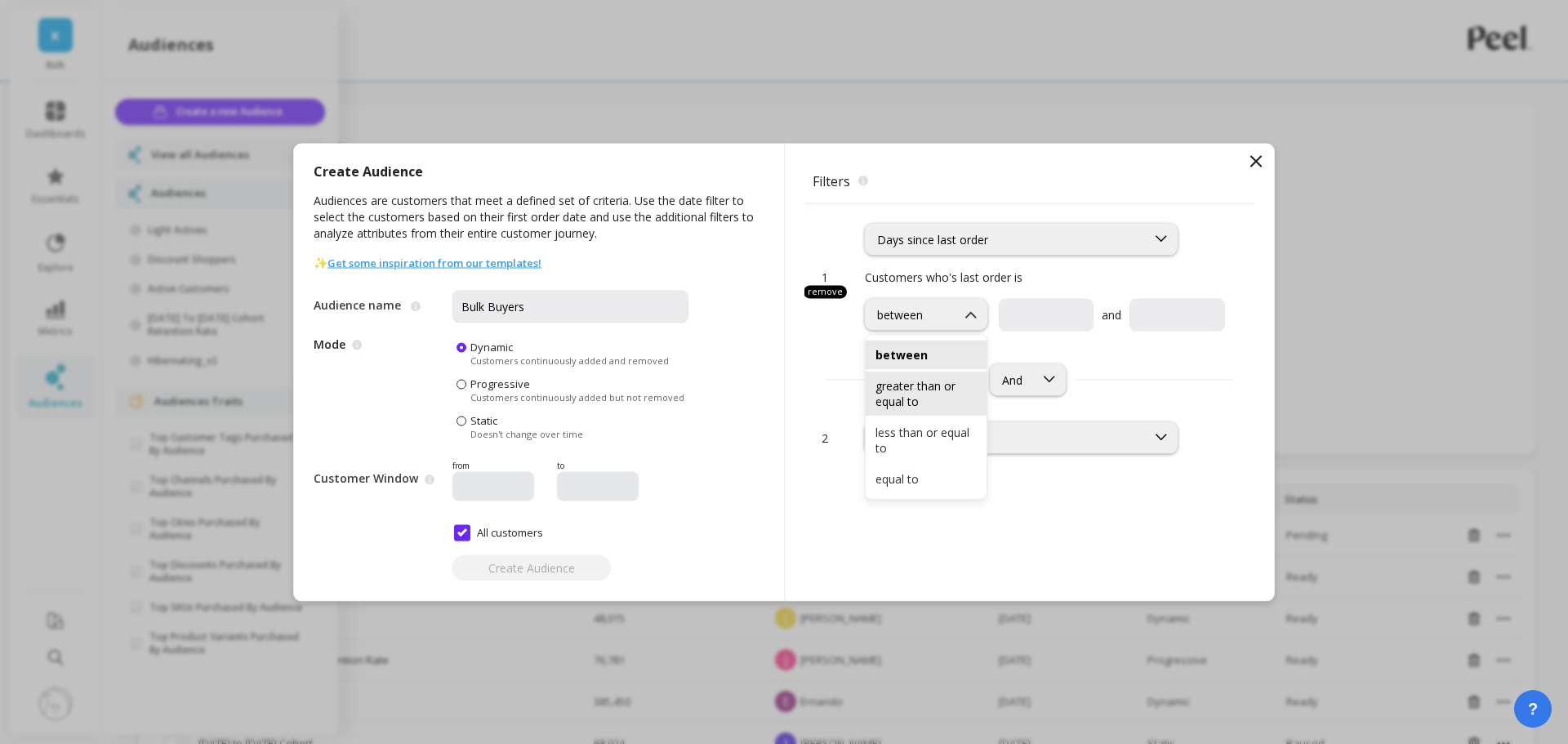 click on "greater than or equal to" at bounding box center (926, 394) 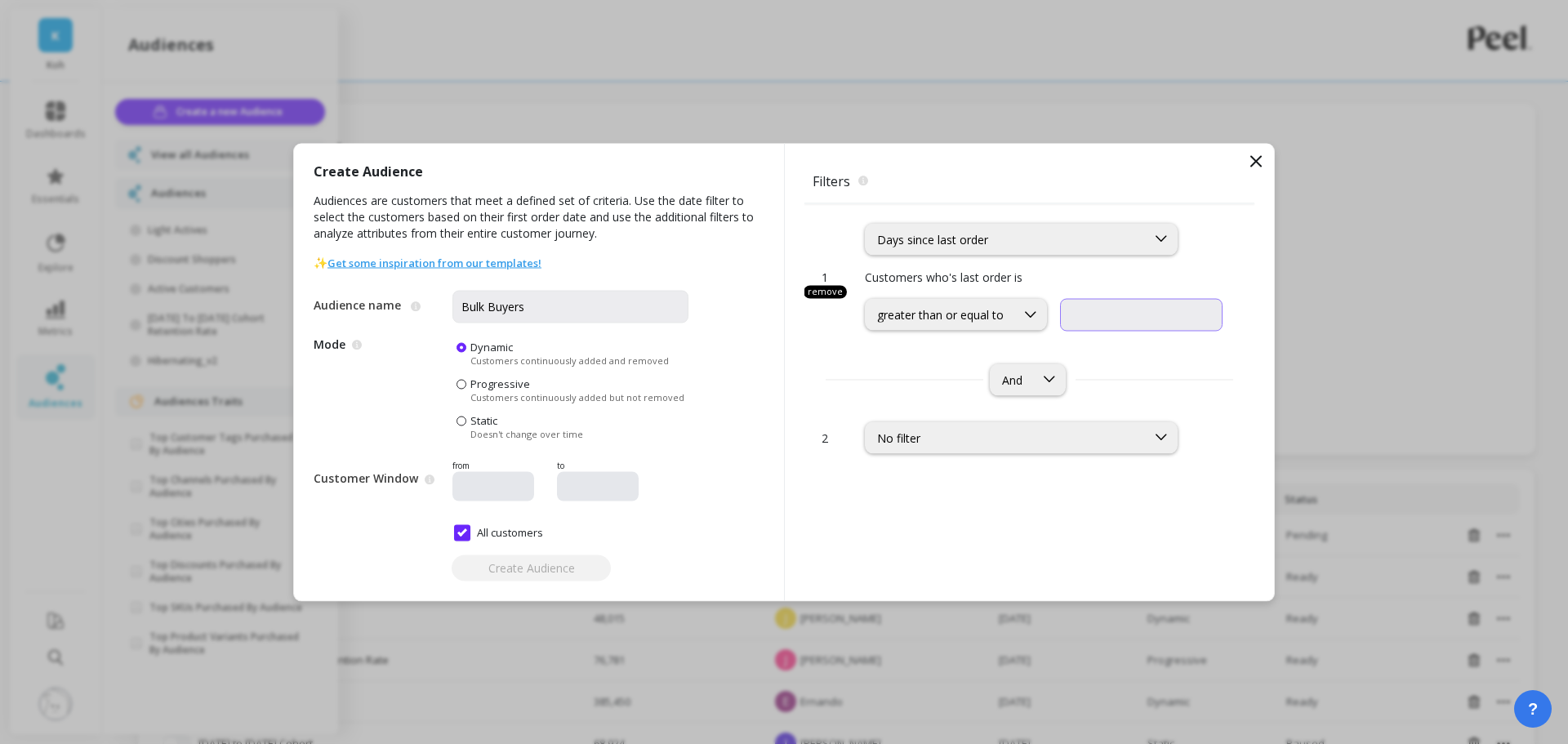 click at bounding box center [1141, 314] 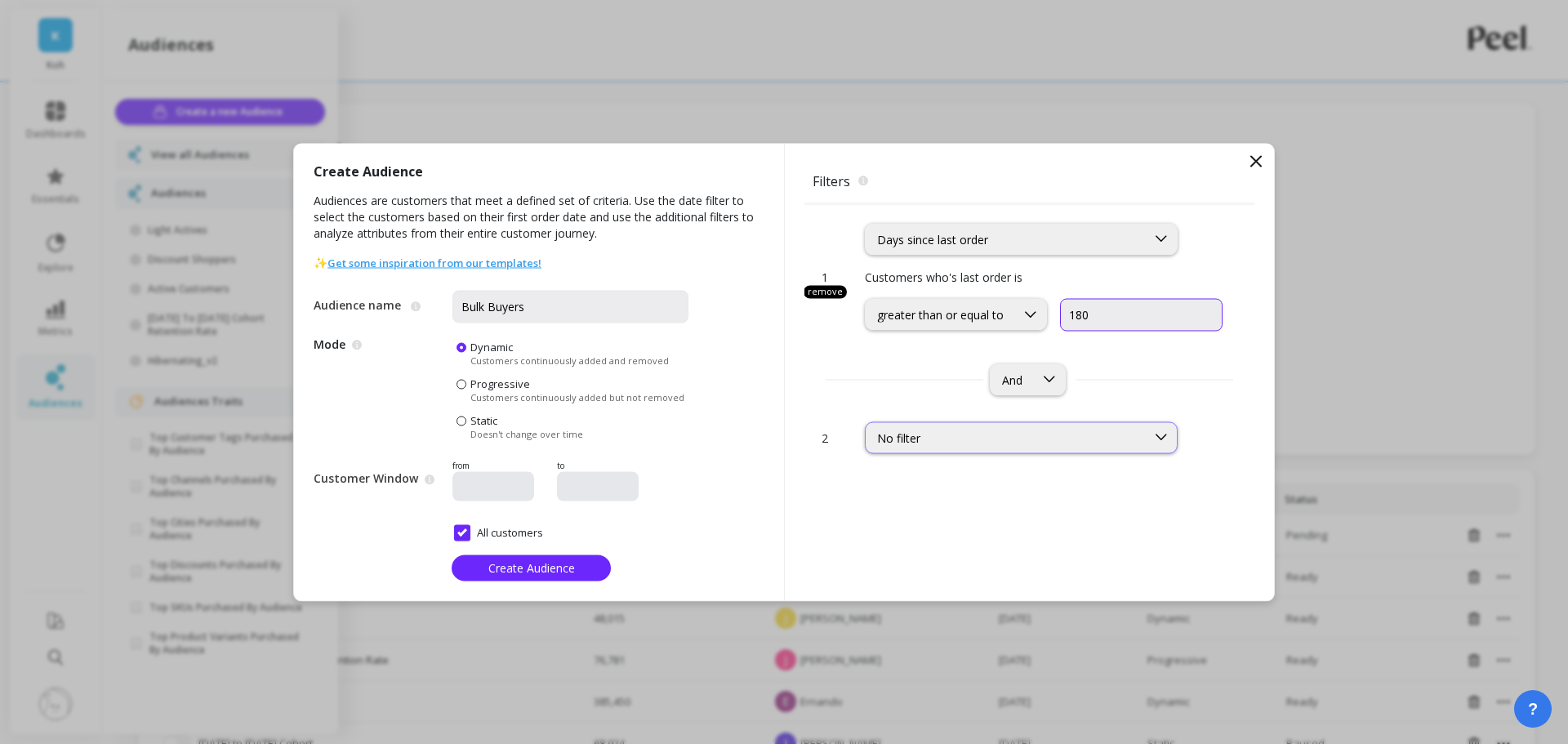 type on "180" 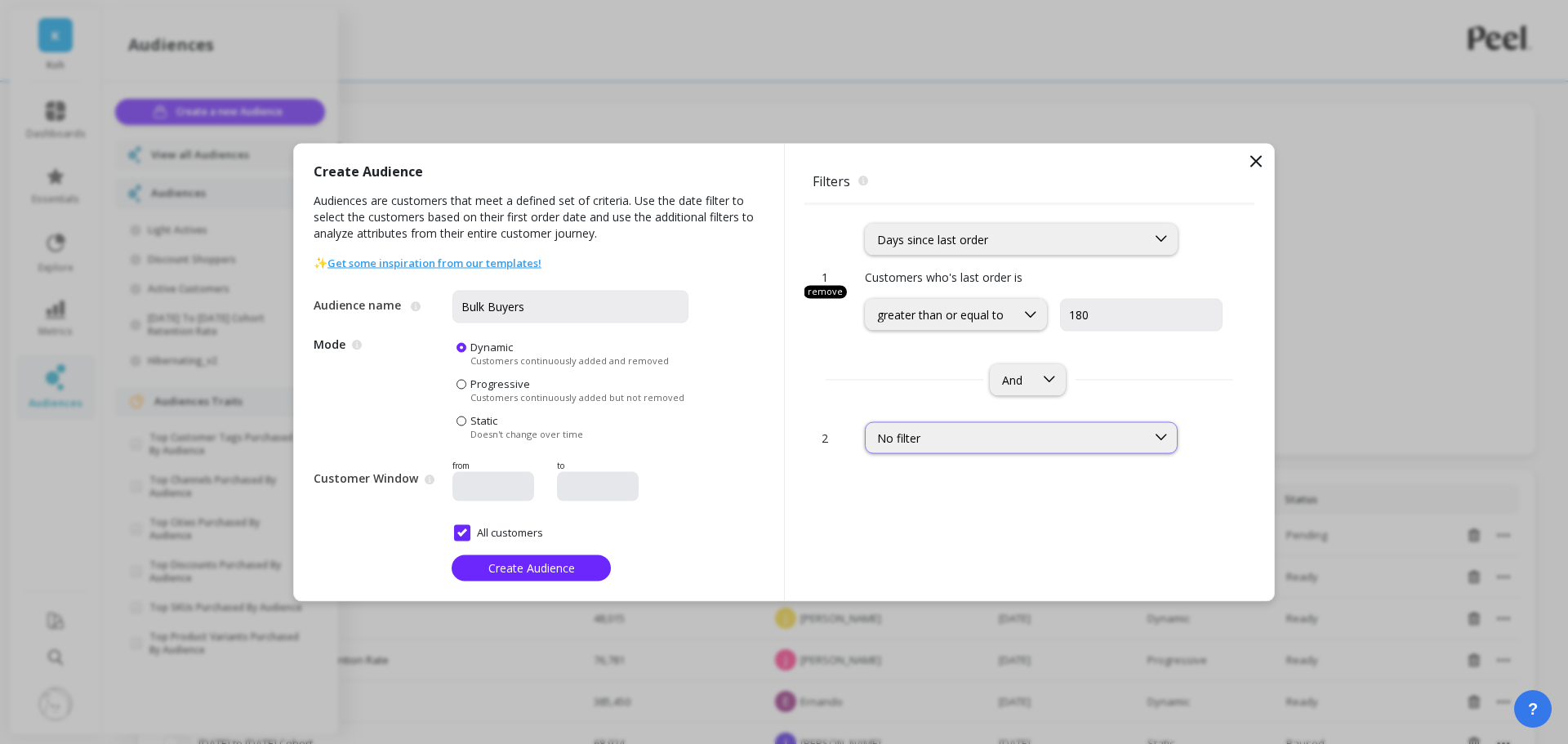 click on "No filter" at bounding box center (1005, 437) 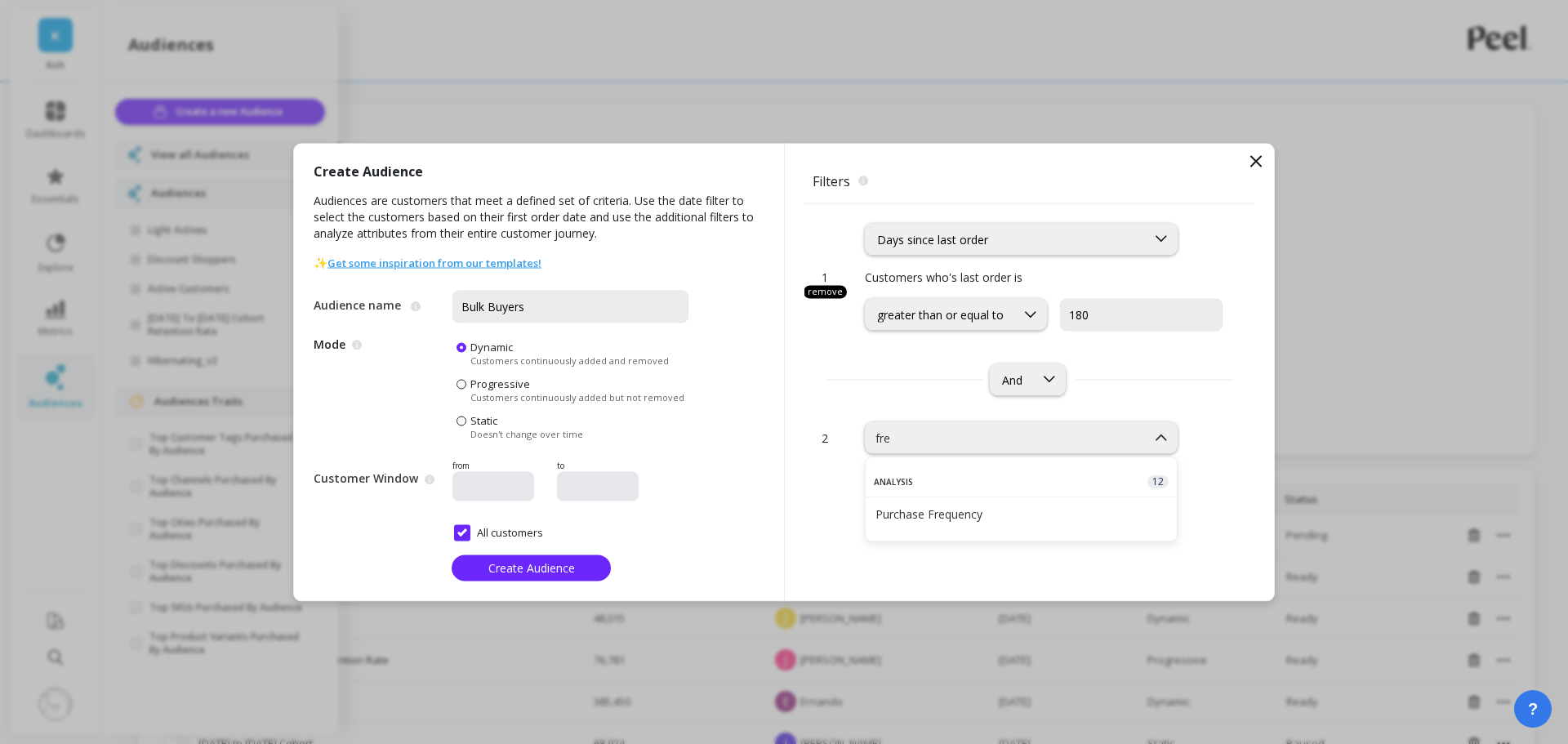 type on "freq" 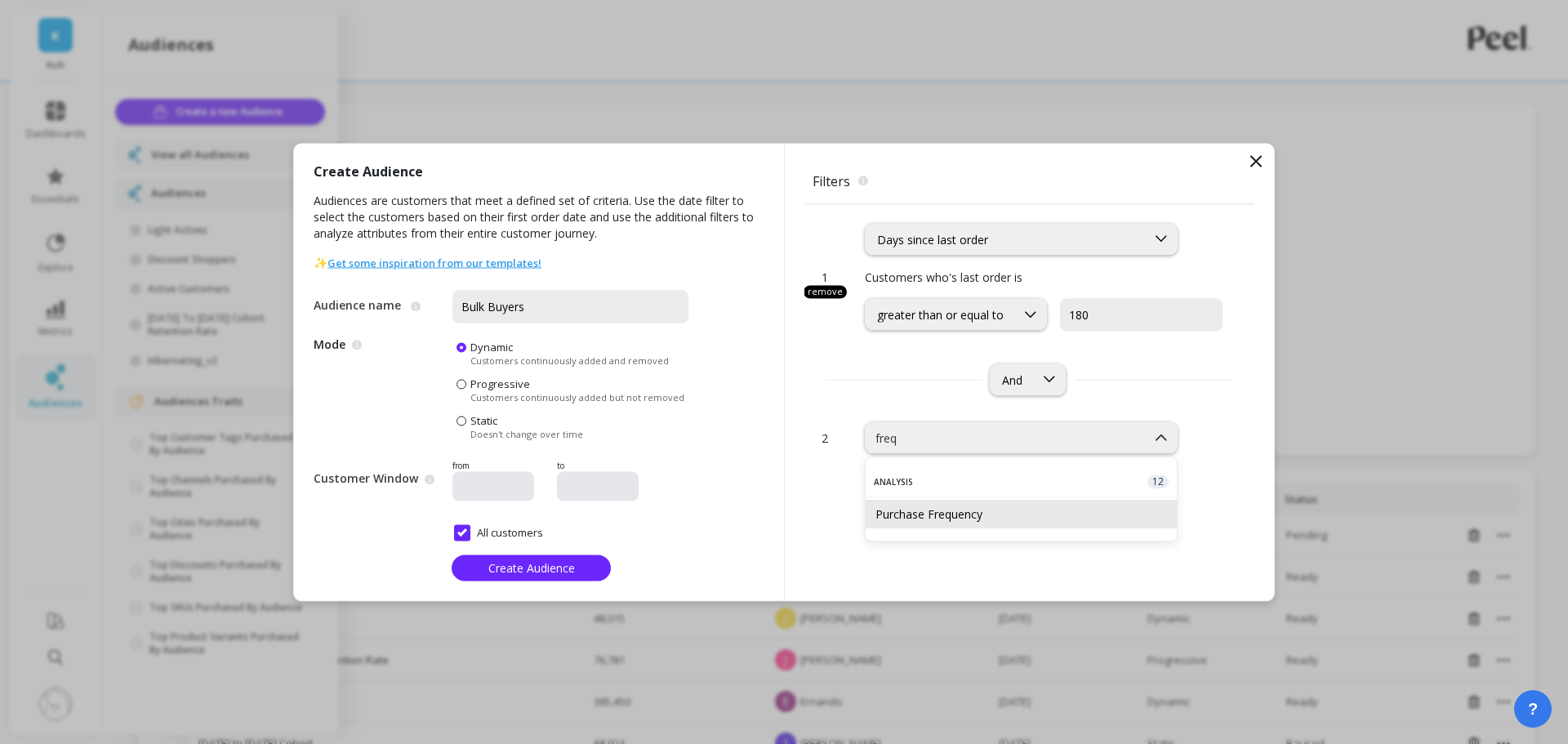 click on "Purchase Frequency" at bounding box center (1021, 514) 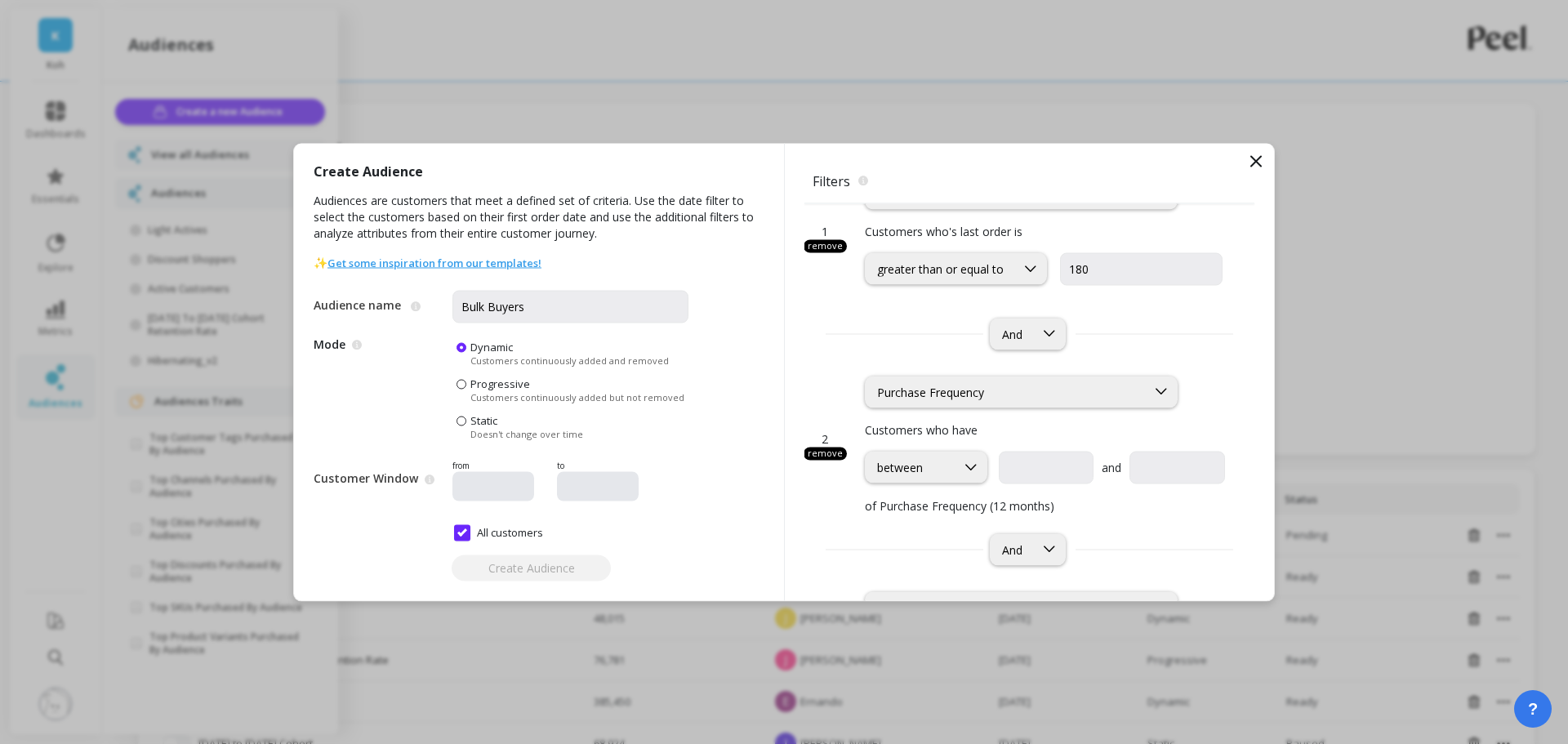 scroll, scrollTop: 93, scrollLeft: 0, axis: vertical 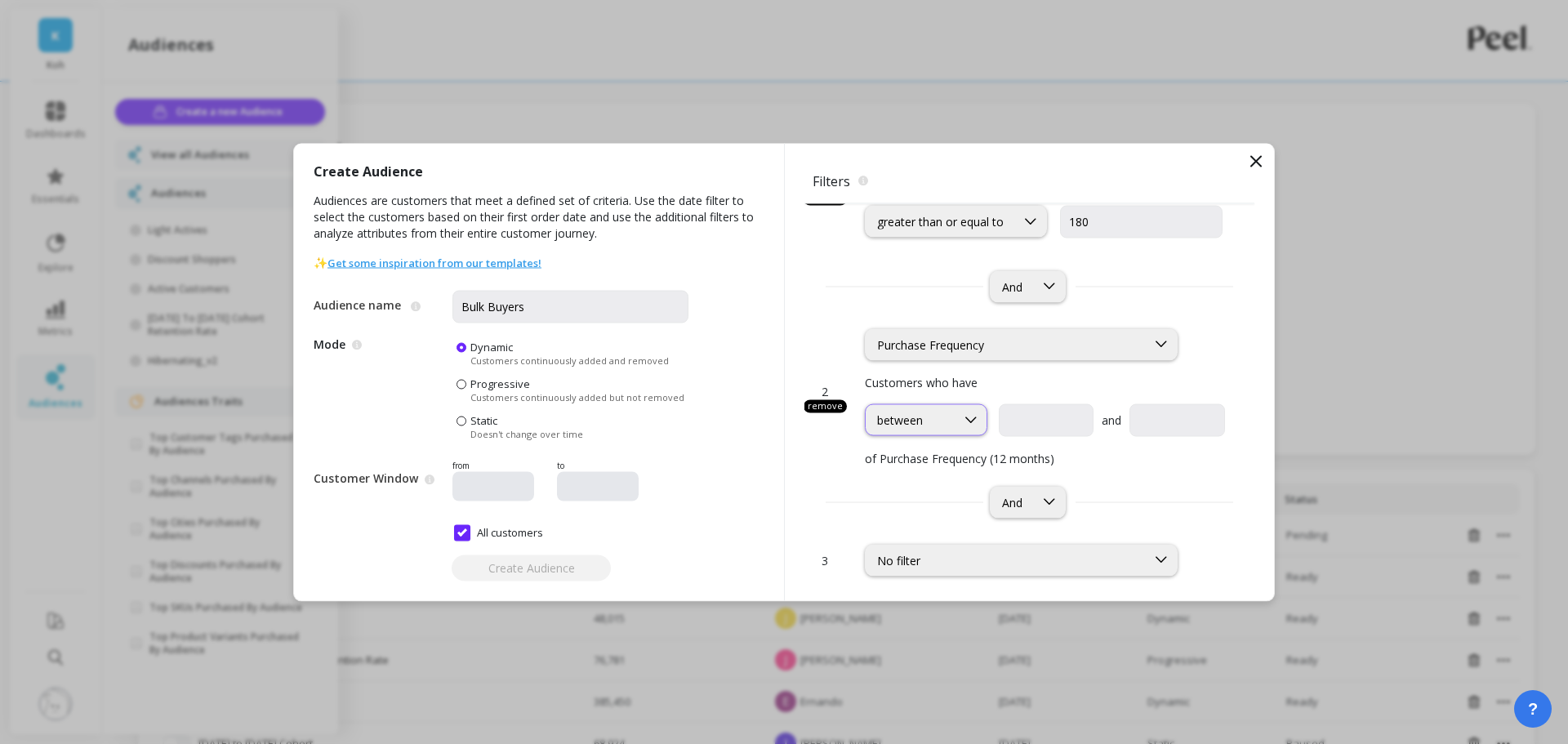 click 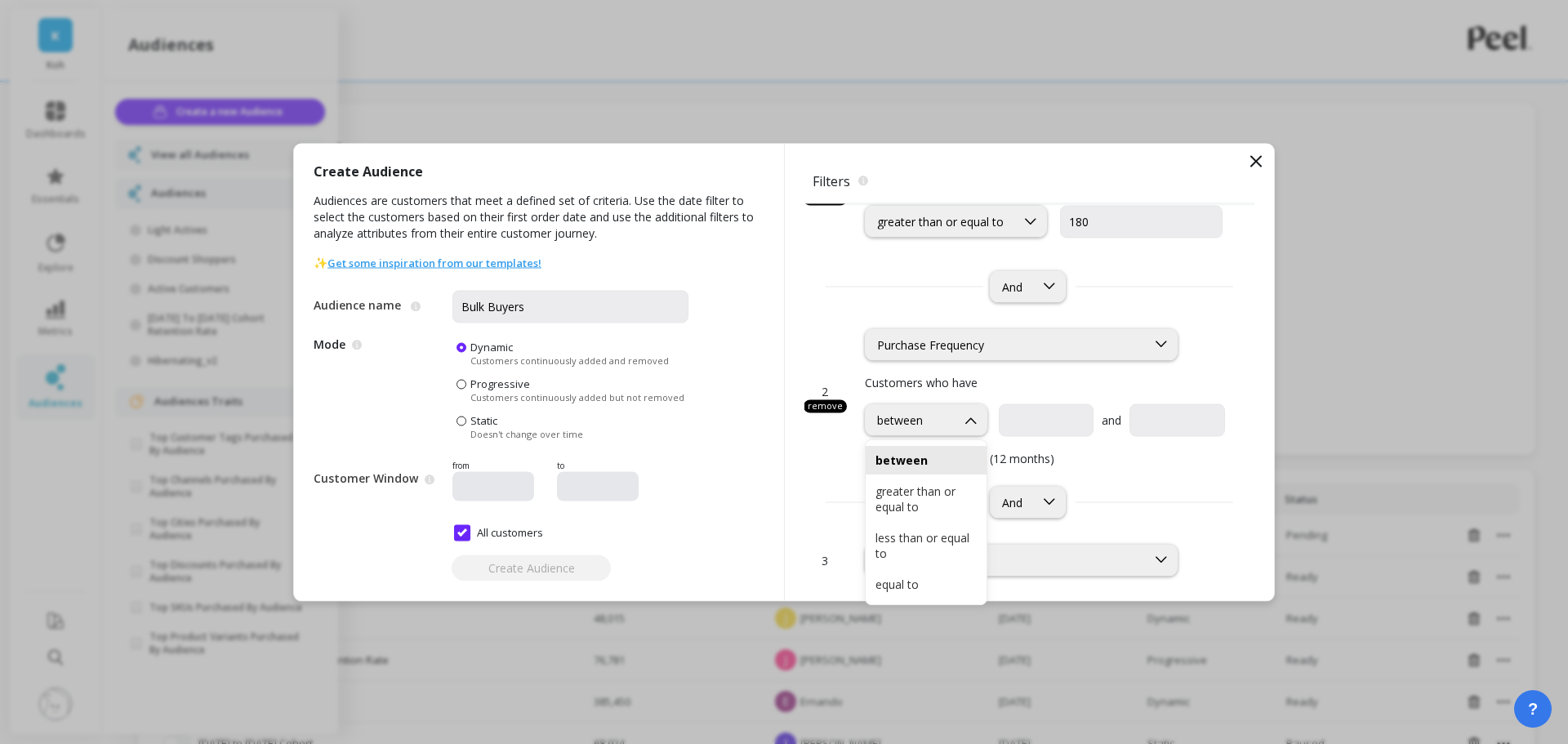 click on "Customers who have" at bounding box center (1045, 381) 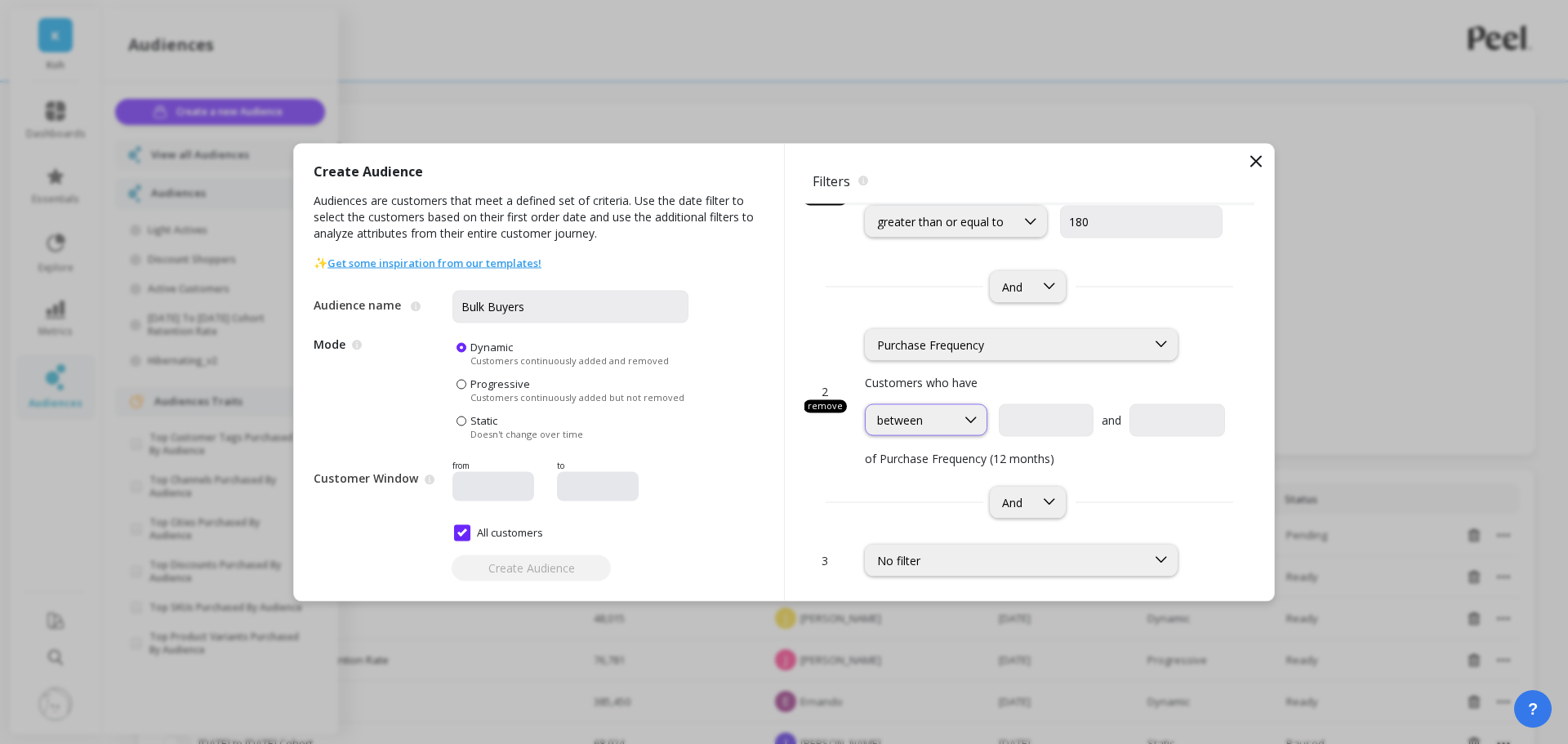 click on "between" at bounding box center (911, 420) 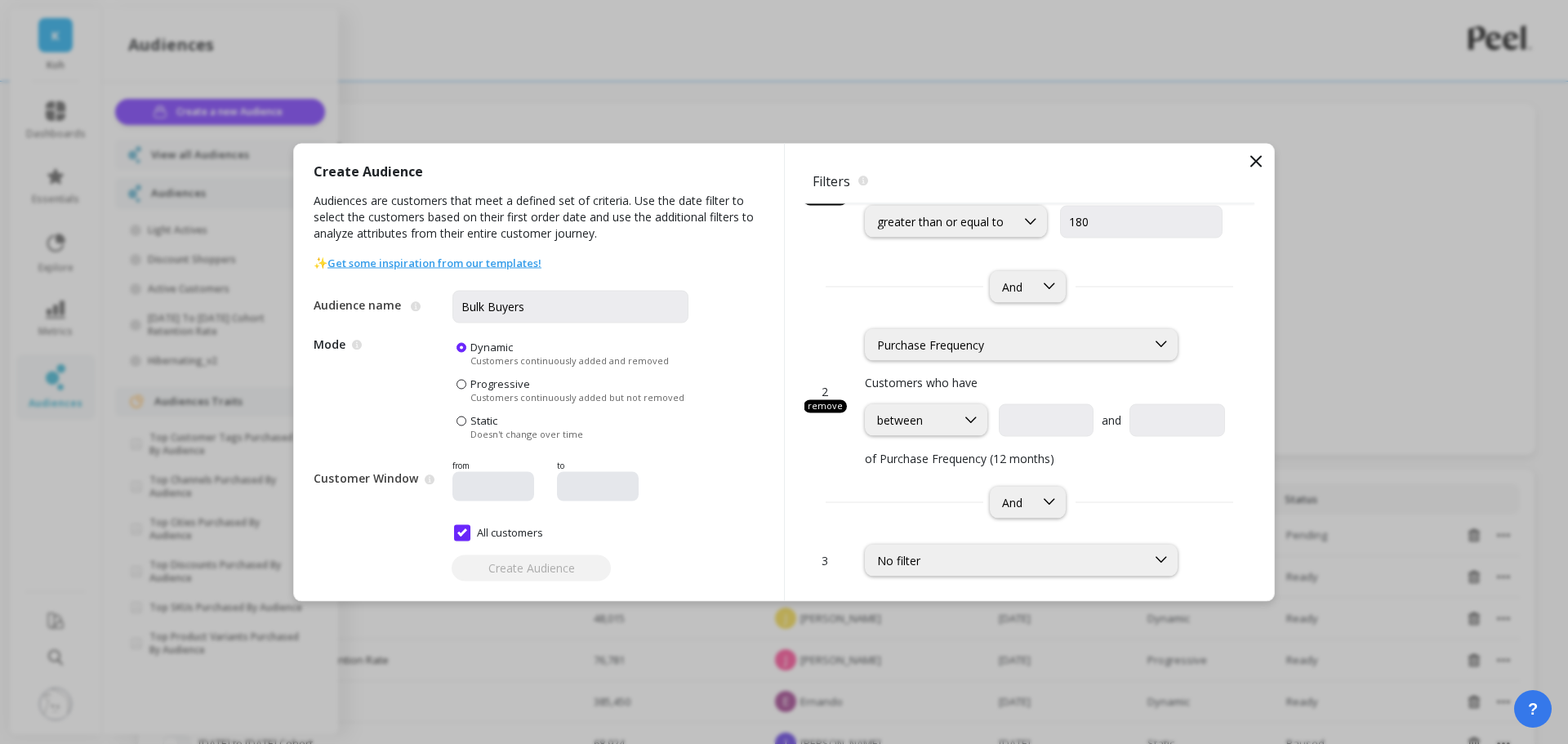 click on "Customers who have" at bounding box center [1045, 381] 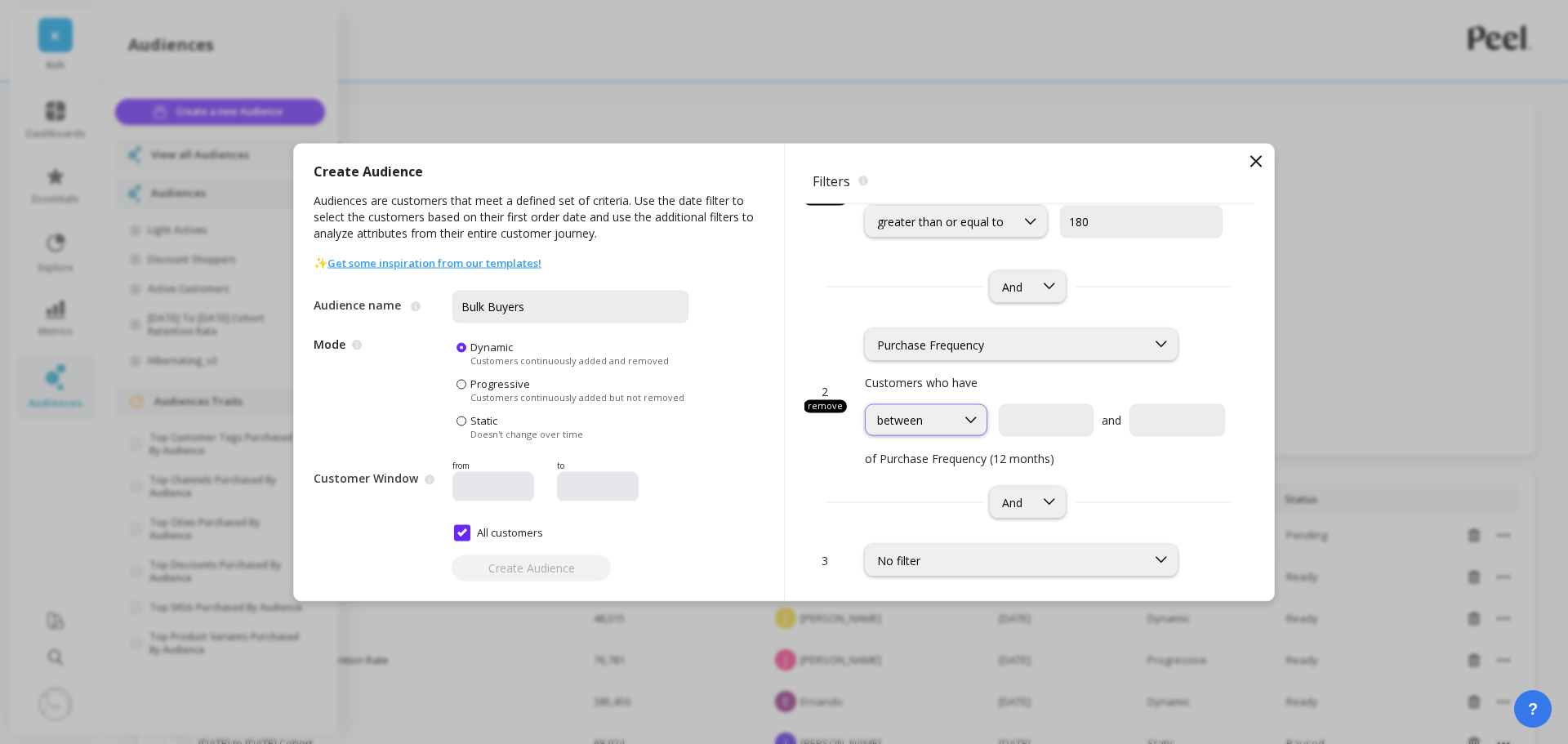 click at bounding box center (971, 420) 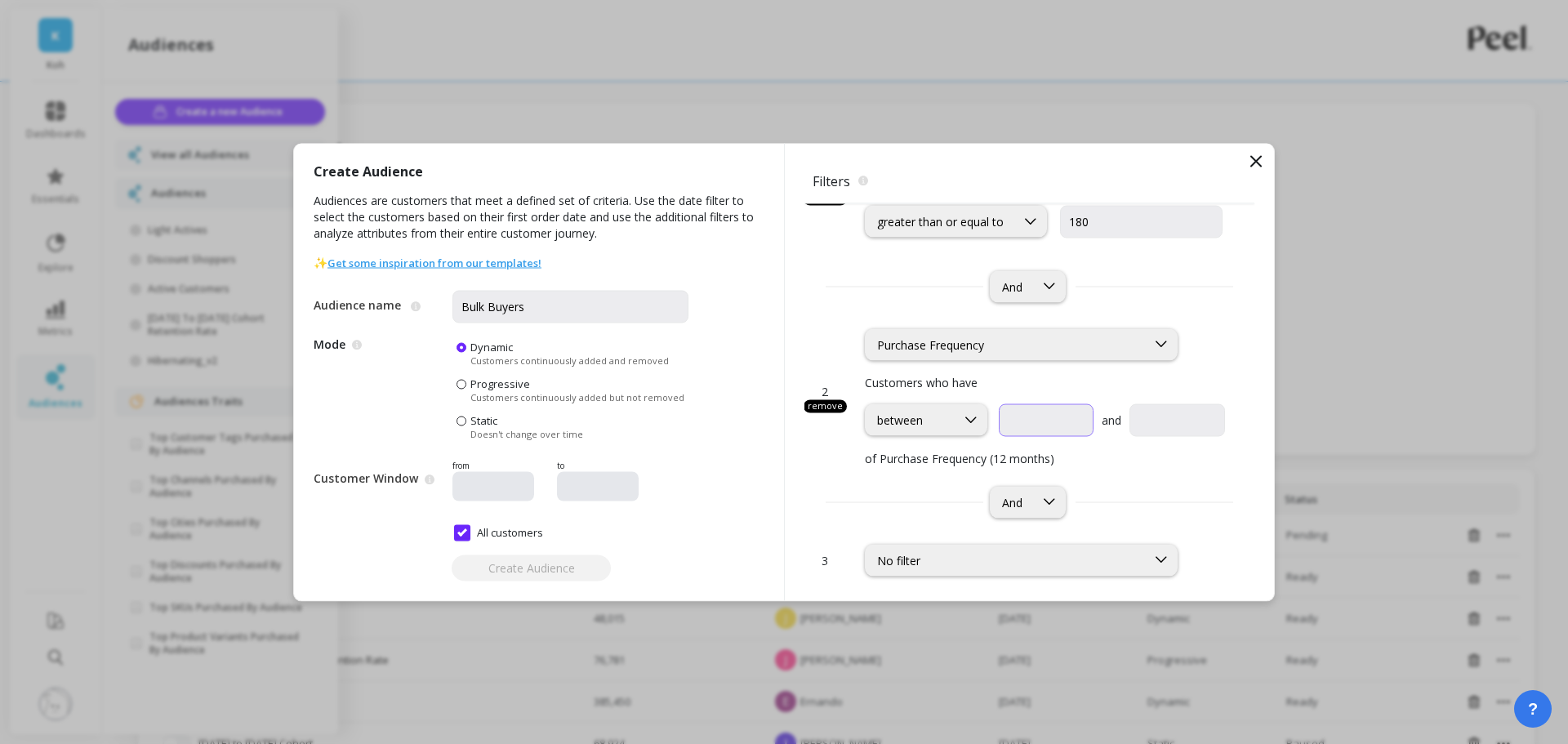 click at bounding box center (1141, 221) 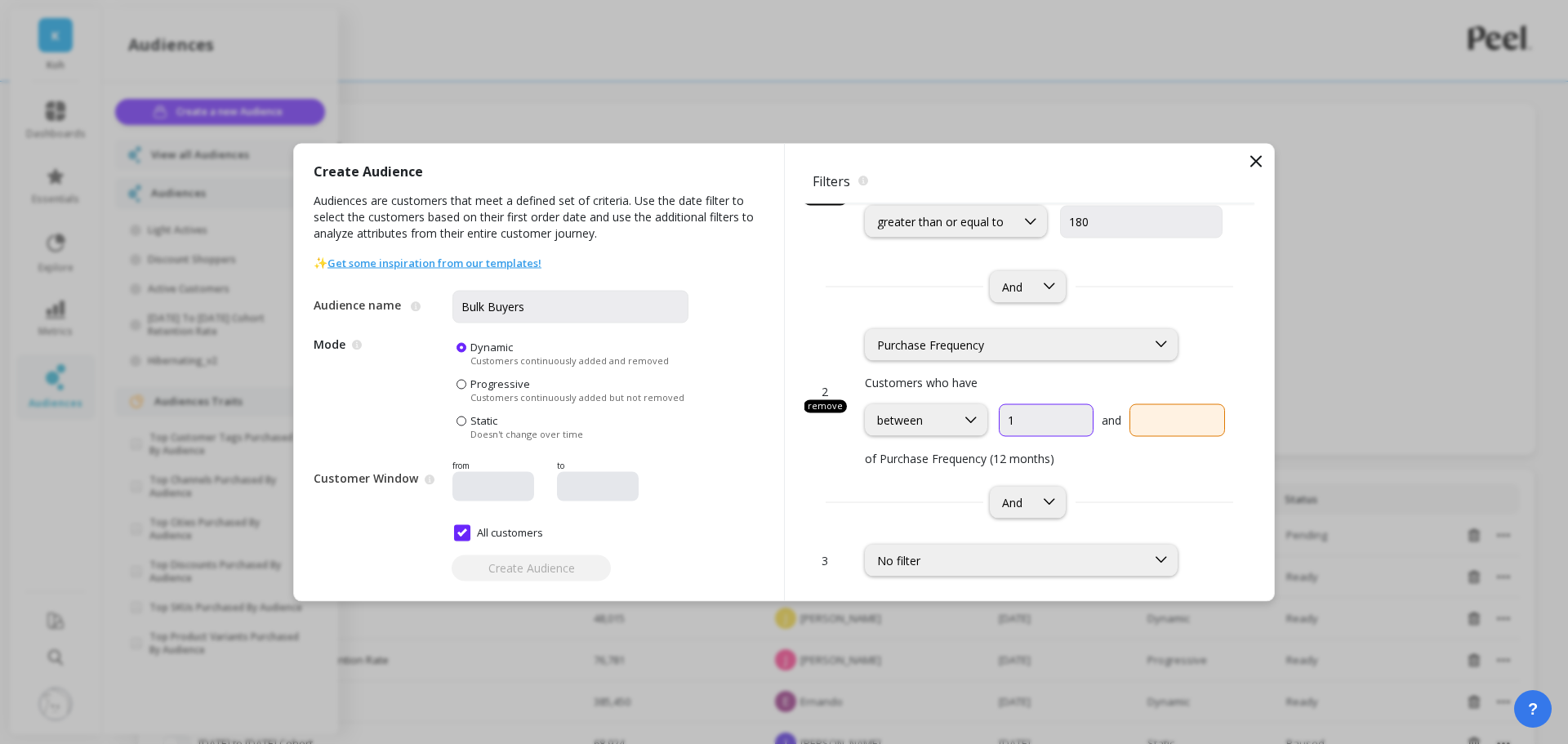type on "1" 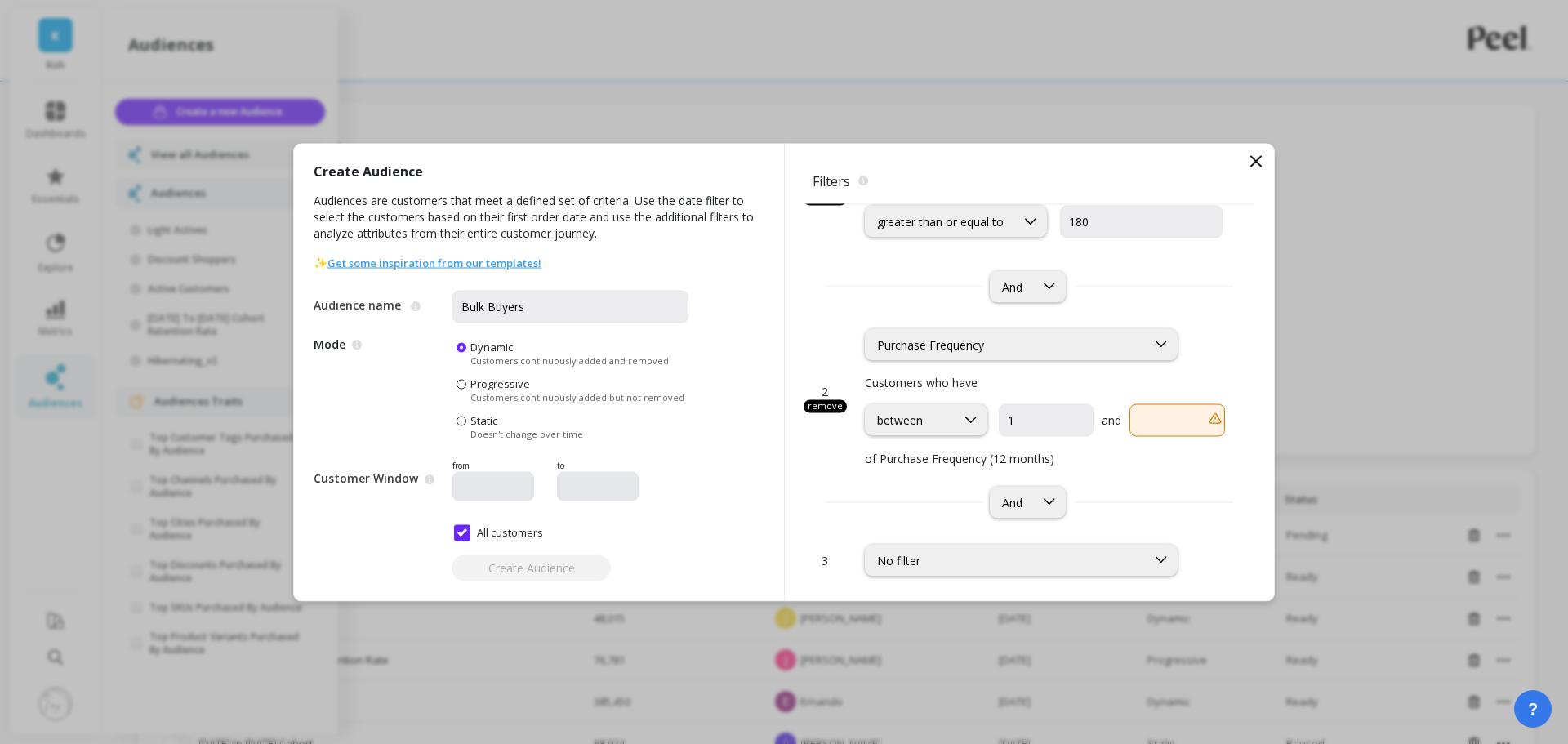 click at bounding box center (1177, 420) 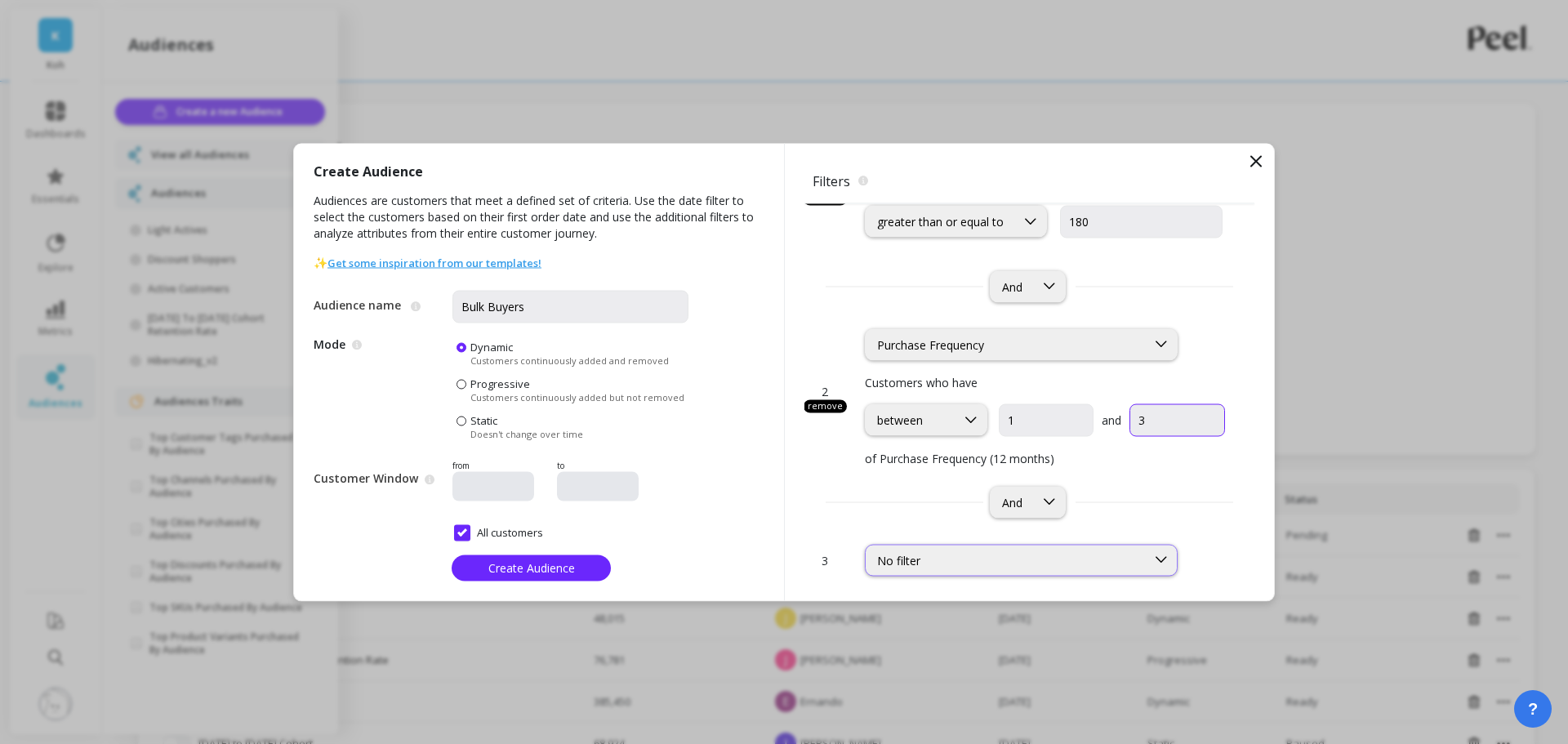 type on "3" 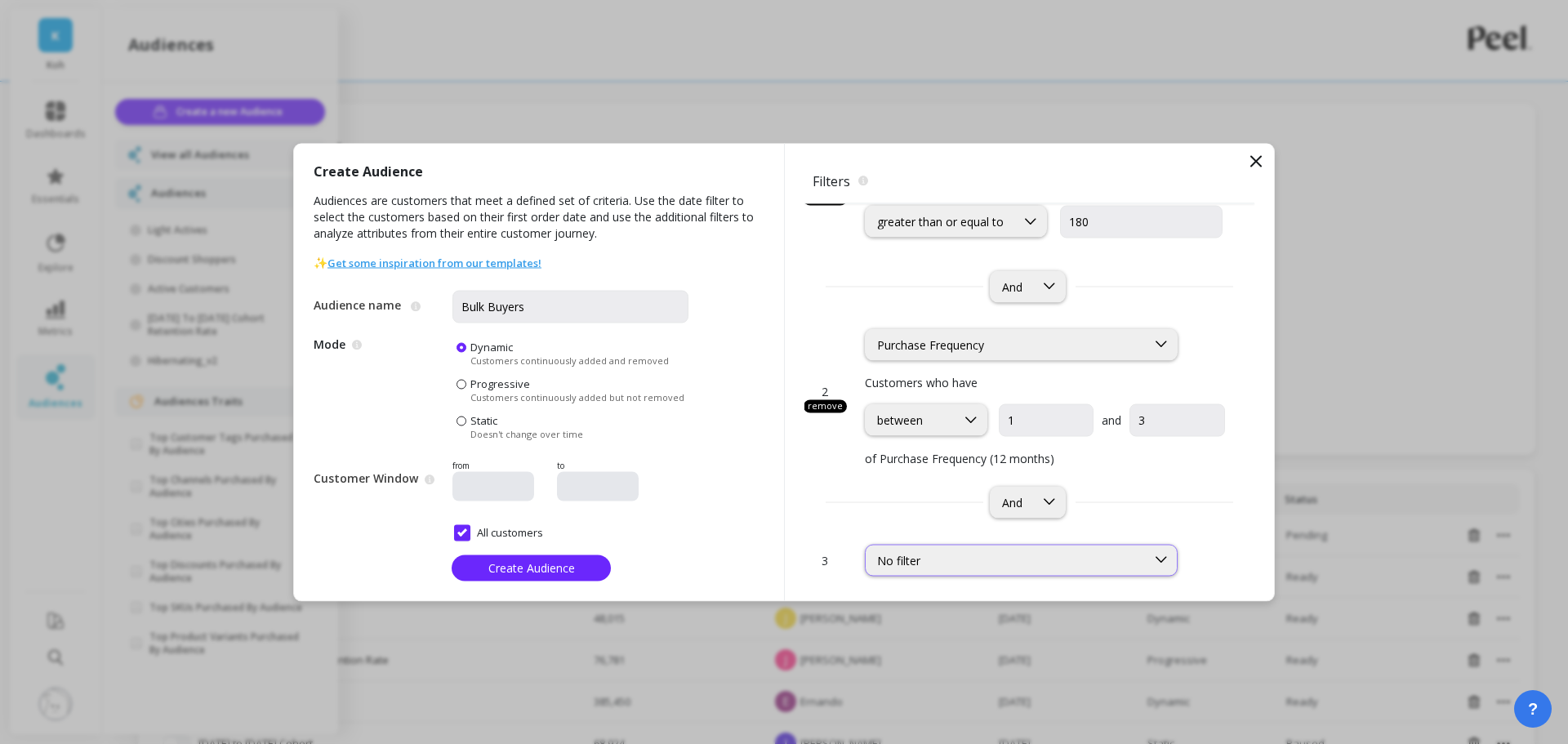 click on "No filter" at bounding box center (1005, 559) 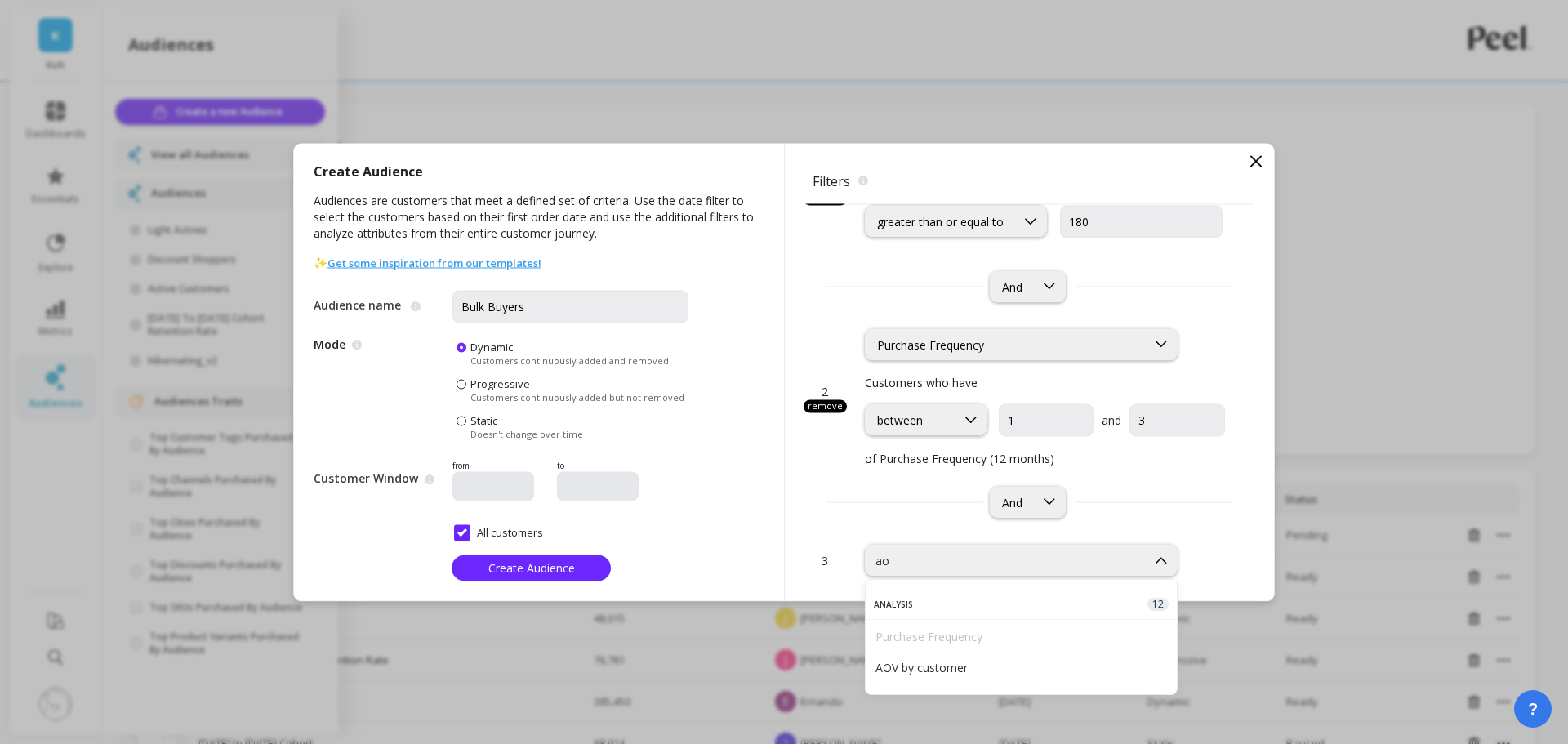 type on "aov" 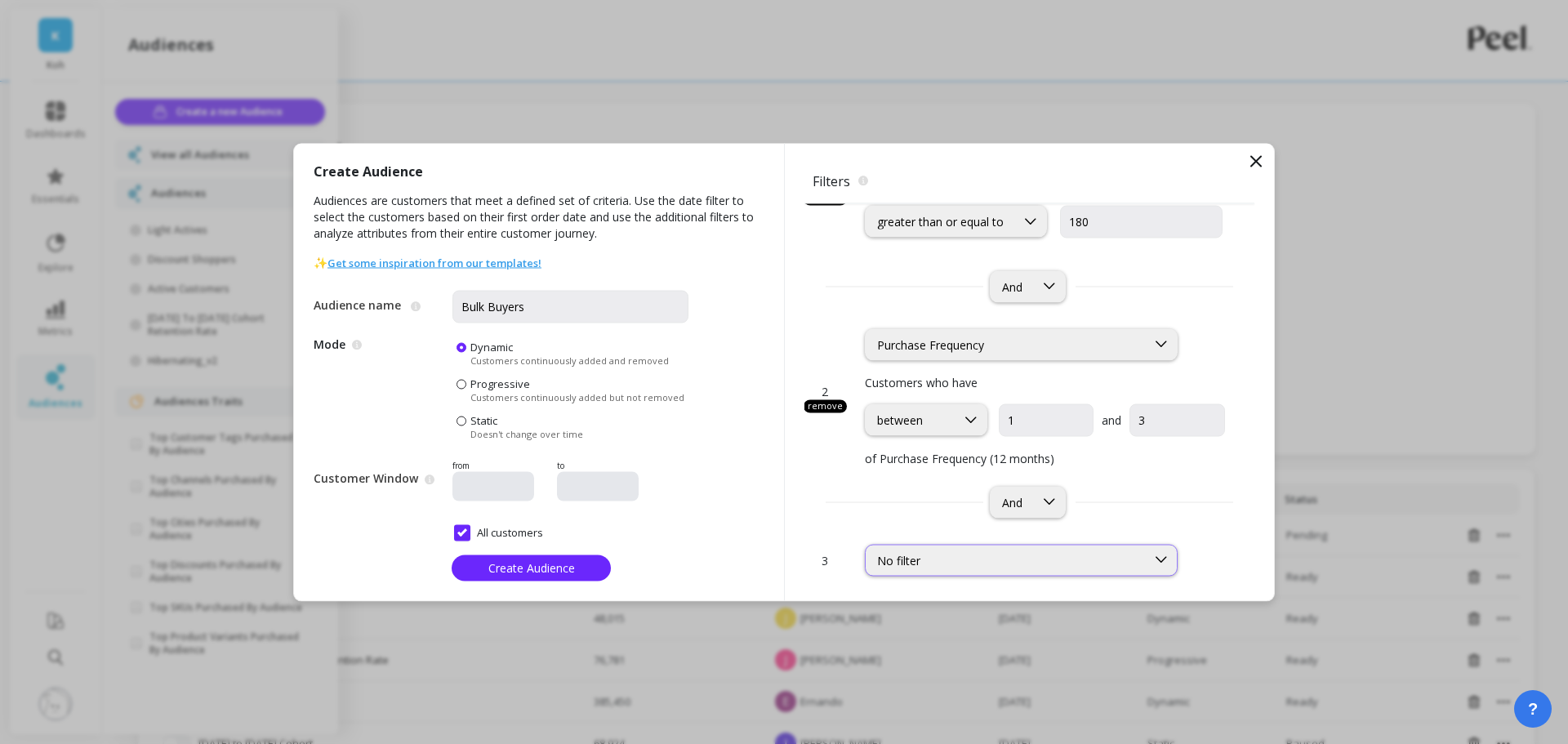 click on "No filter" at bounding box center [1005, 559] 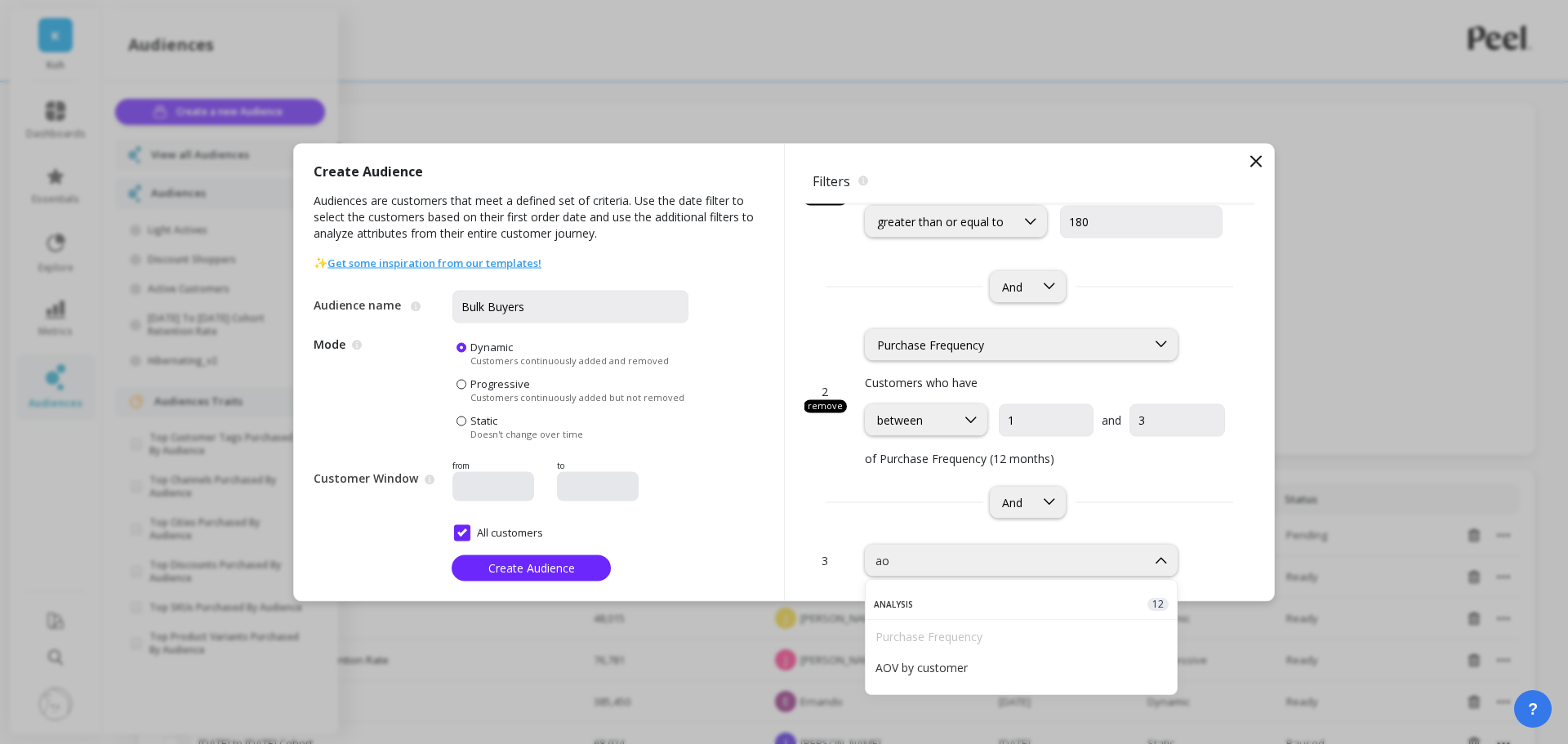 type on "aov" 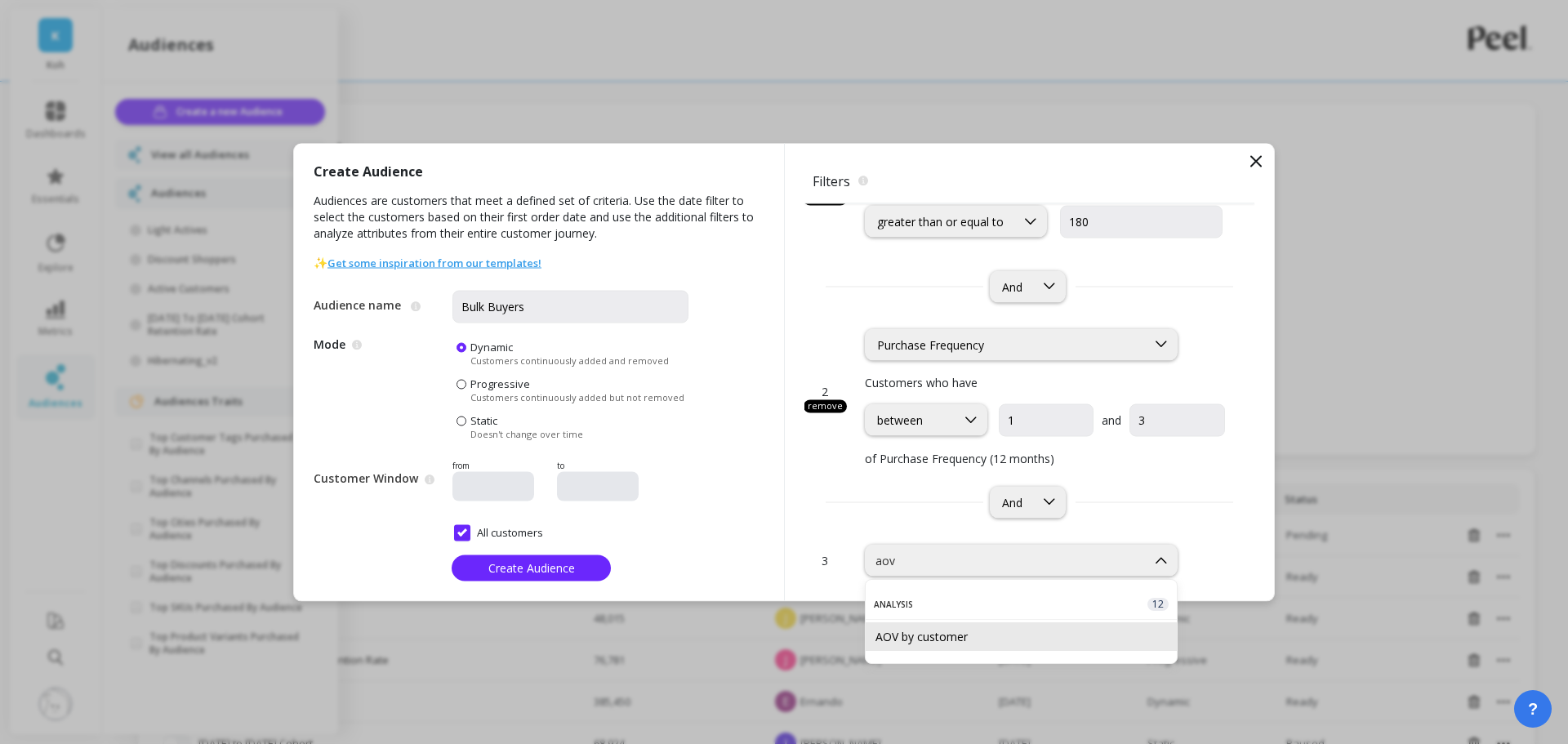click on "AOV by customer" at bounding box center [1021, 636] 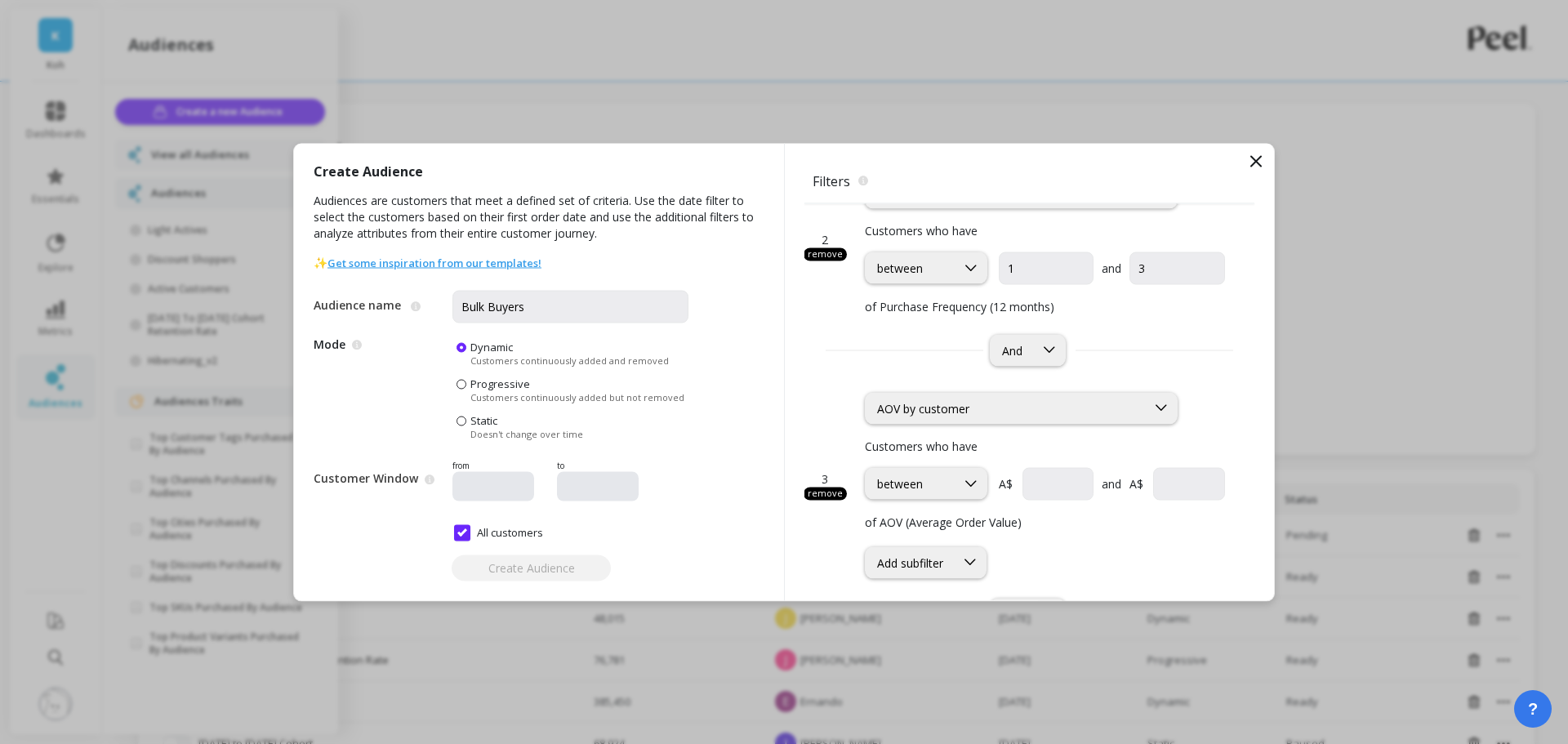 scroll, scrollTop: 357, scrollLeft: 0, axis: vertical 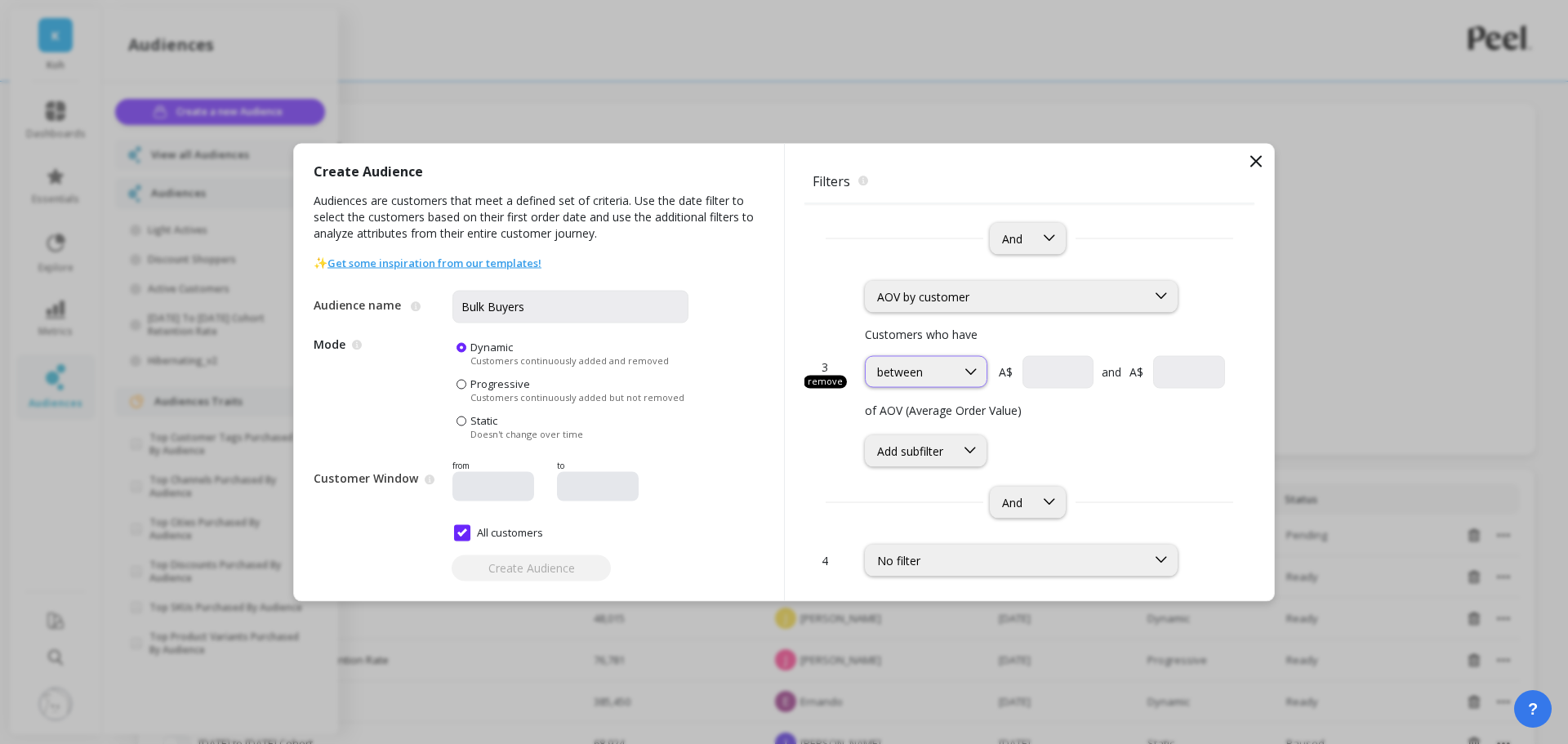 click at bounding box center [971, 372] 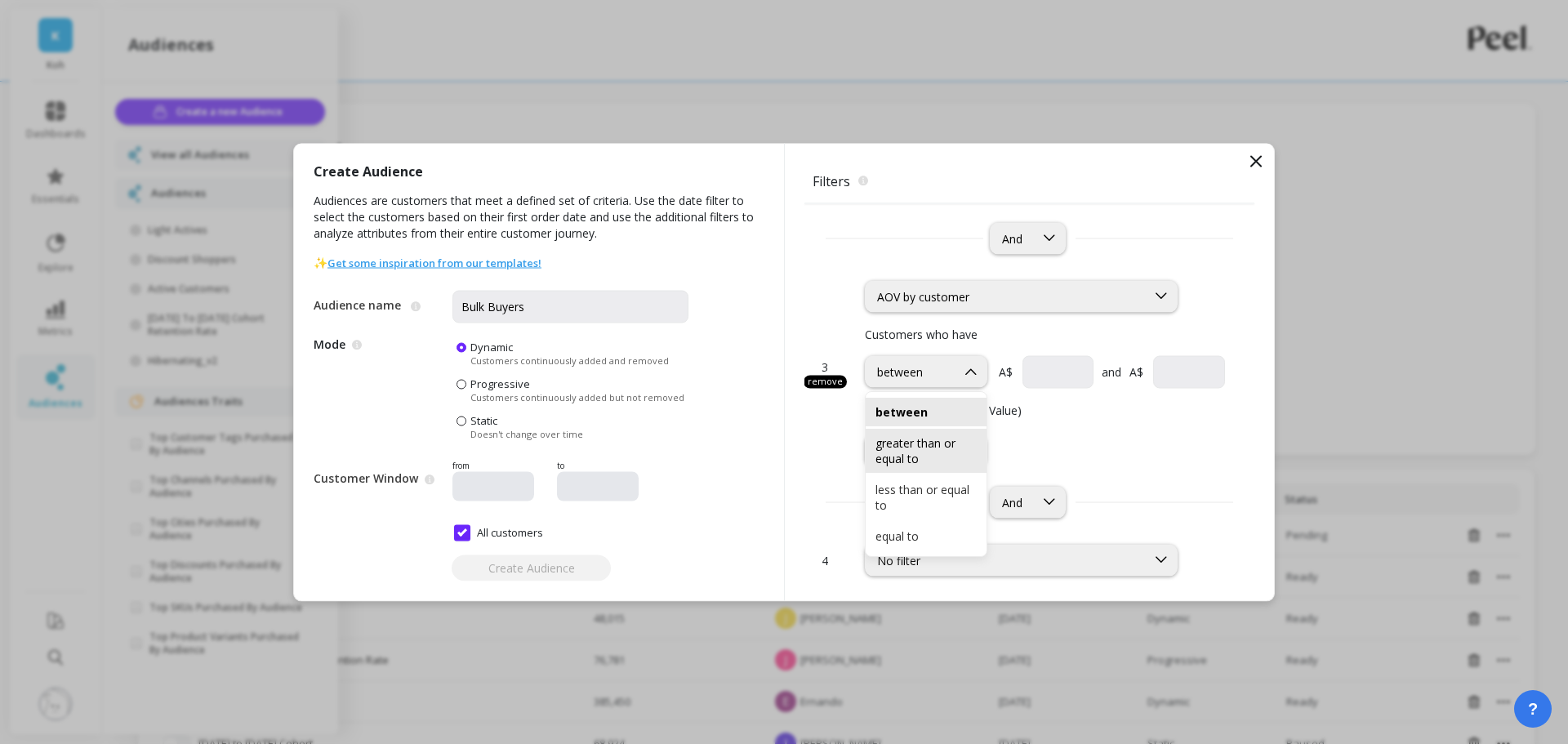 click on "greater than or equal to" at bounding box center [926, 451] 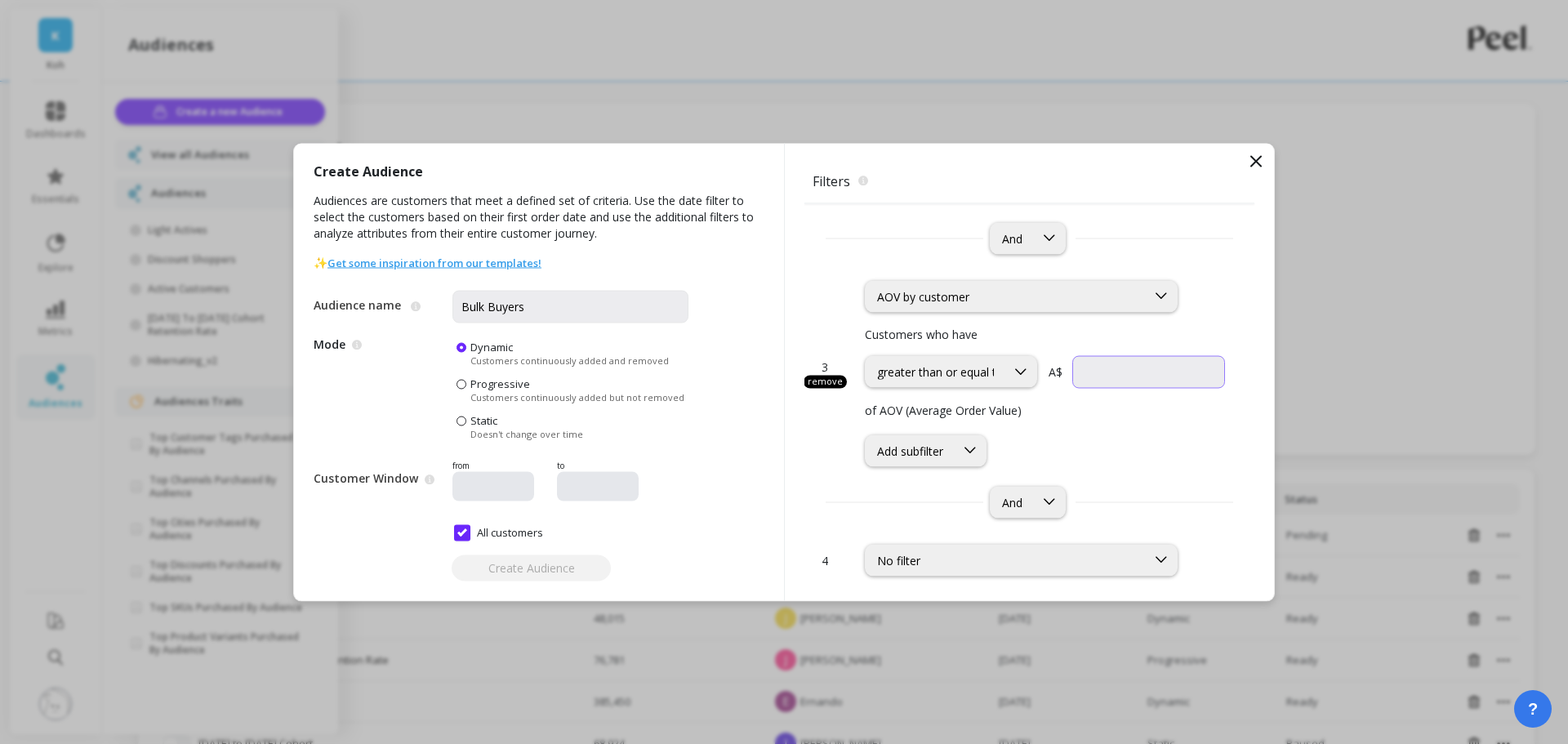 click at bounding box center [1148, 372] 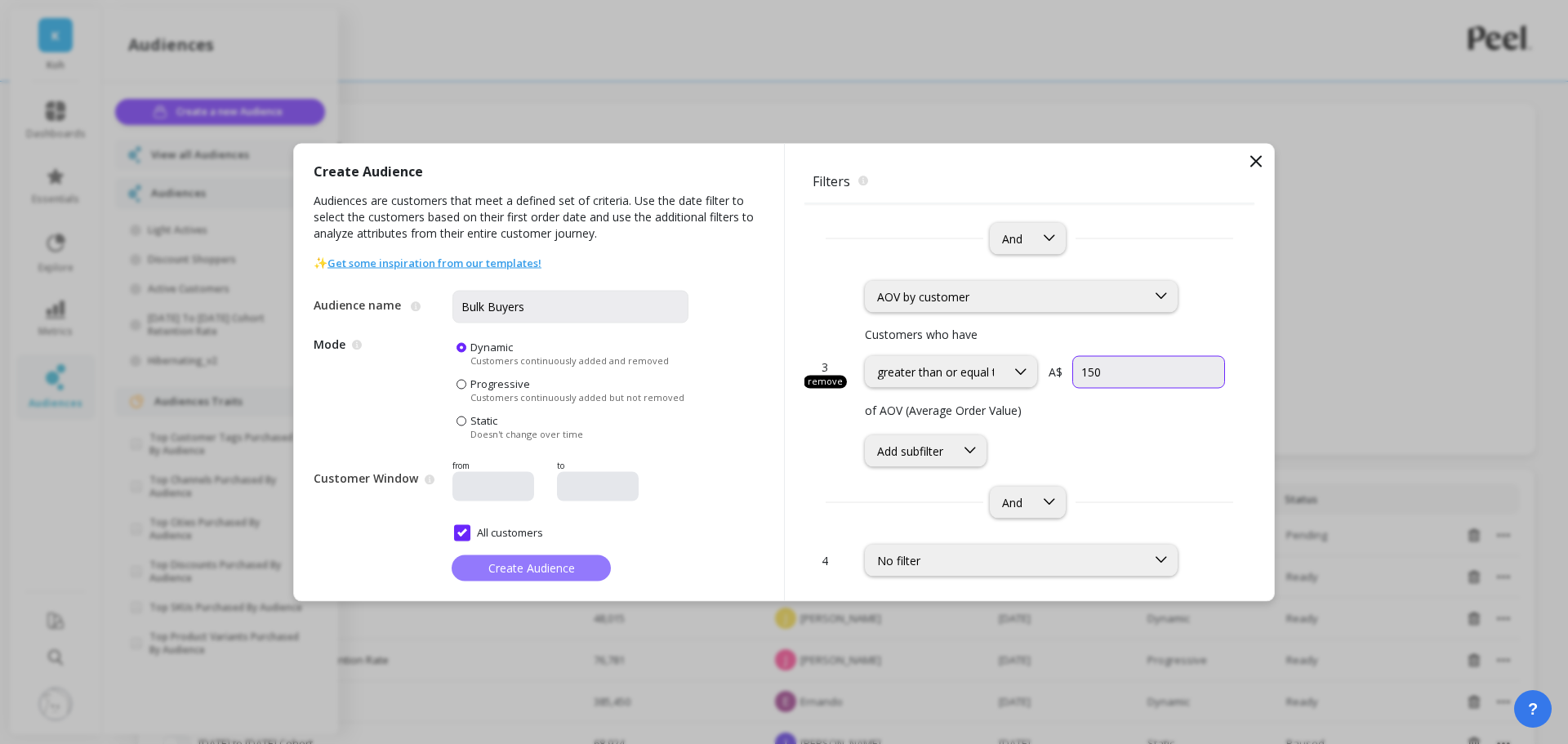 type on "150" 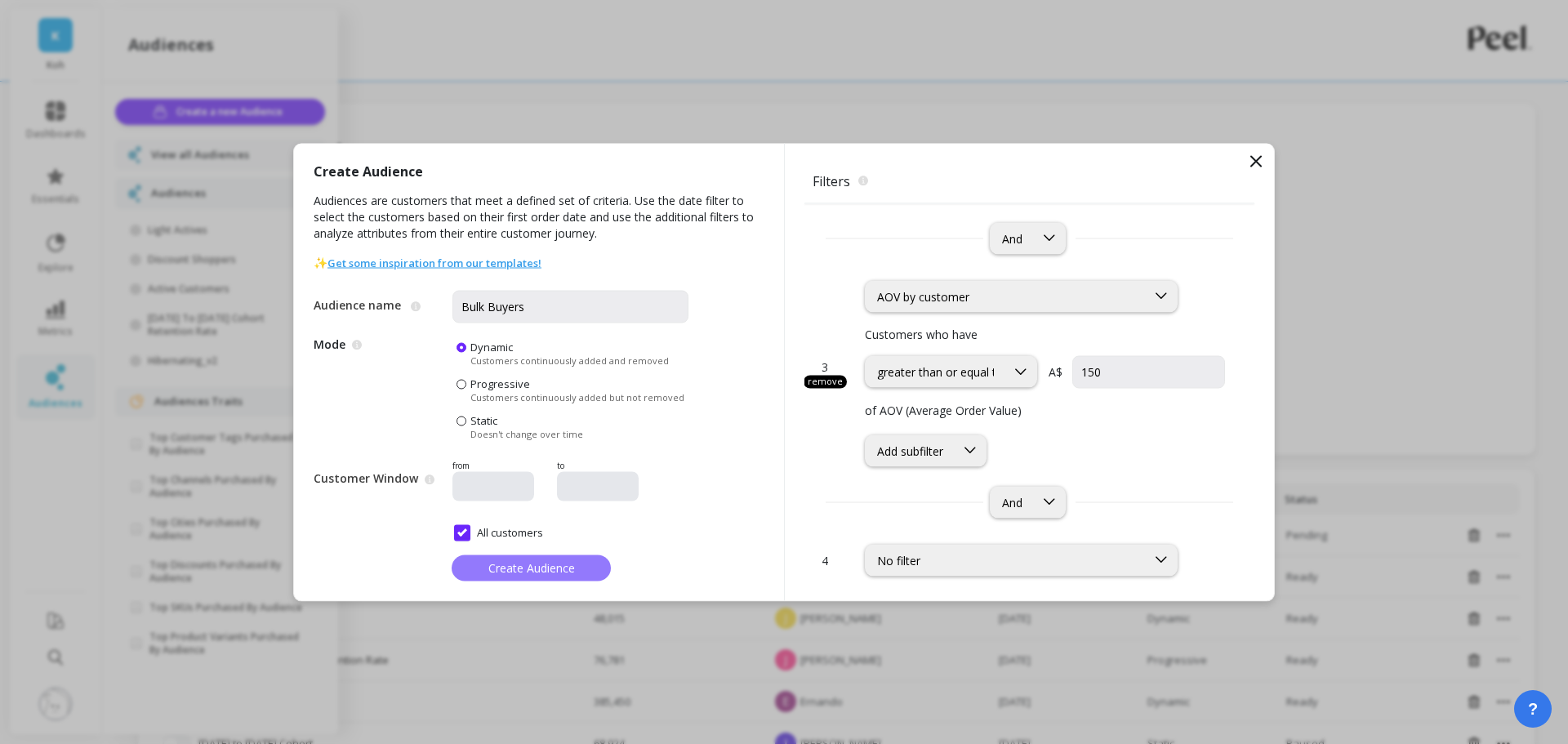 click on "Create Audience" at bounding box center [531, 568] 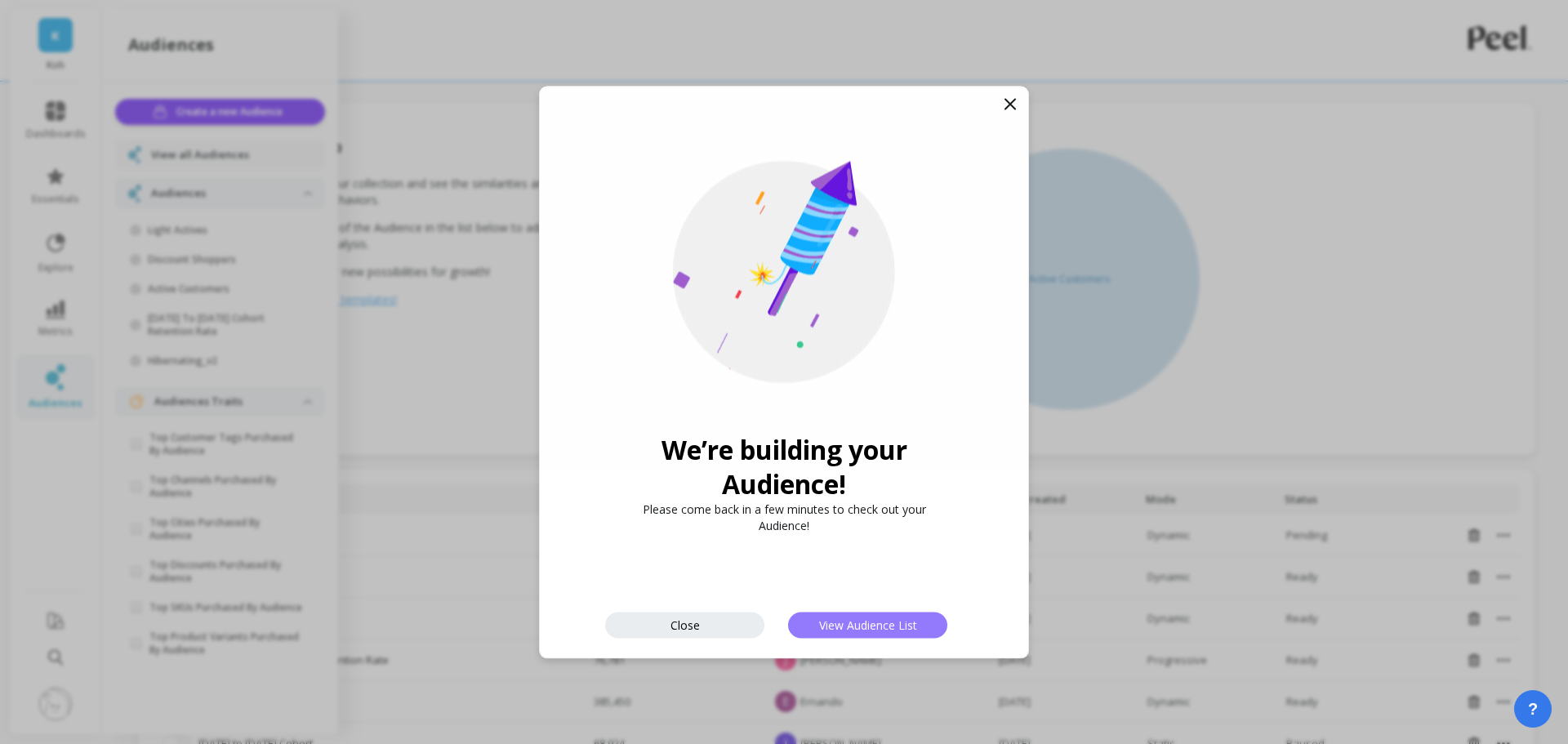 click on "View Audience List" at bounding box center (868, 625) 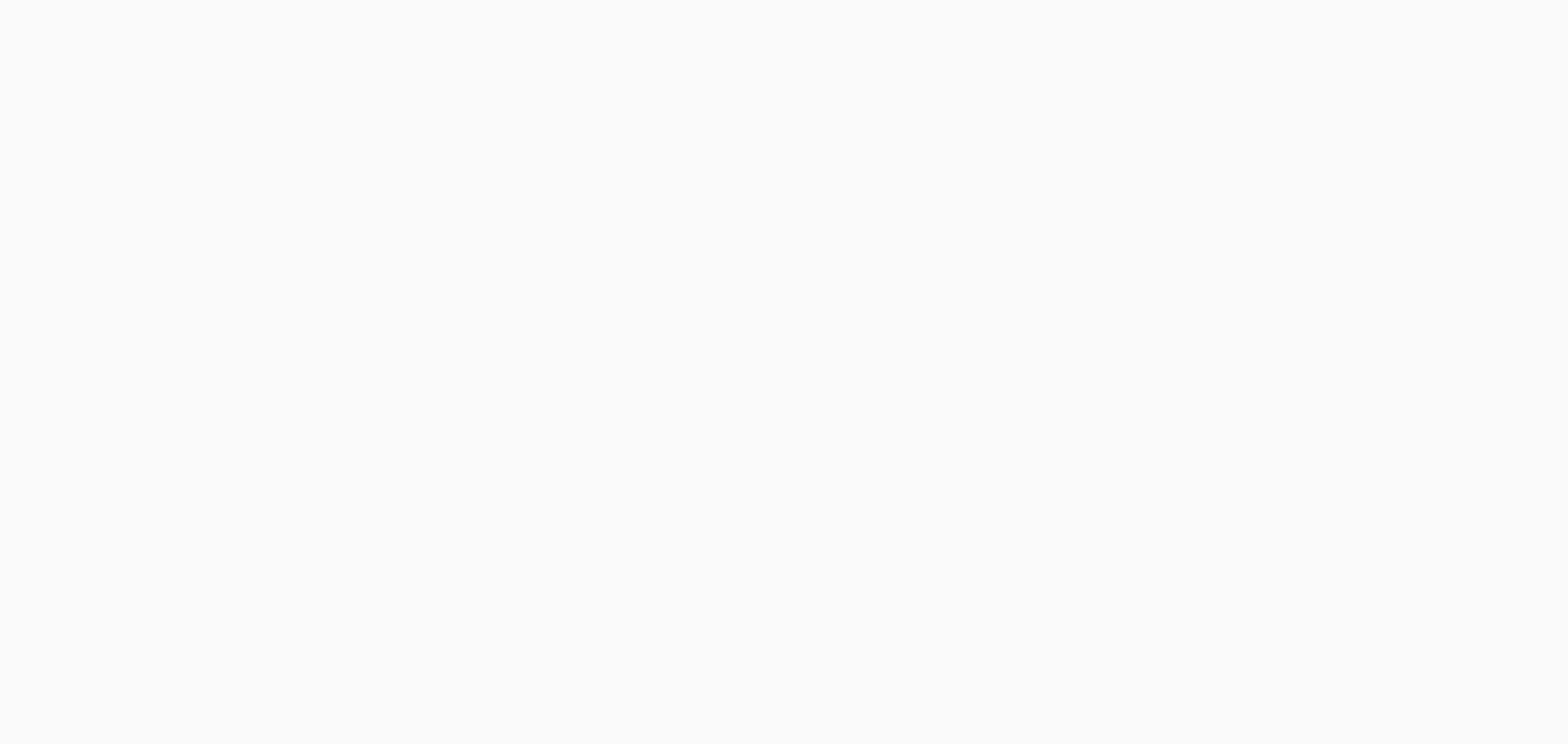 scroll, scrollTop: 0, scrollLeft: 0, axis: both 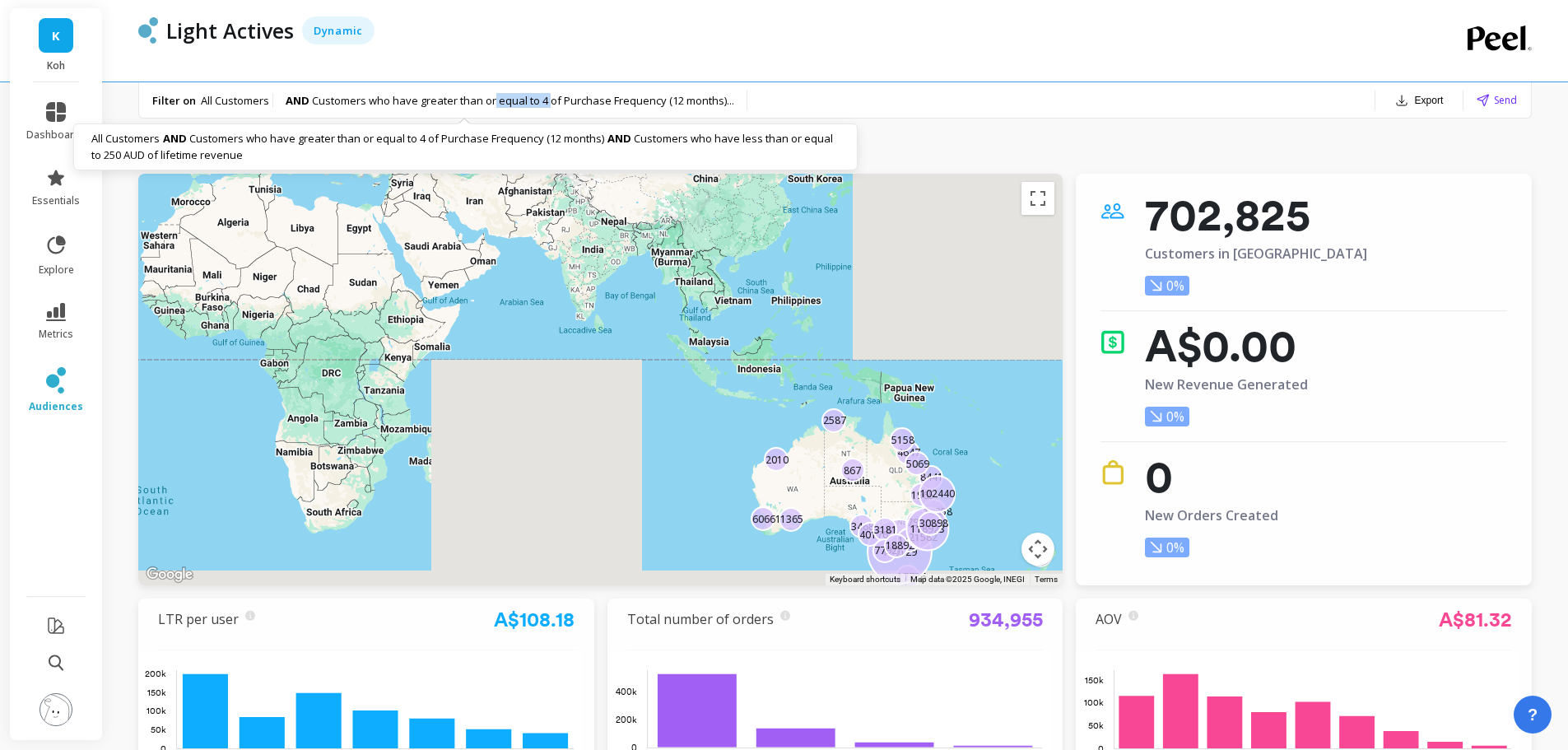 drag, startPoint x: 495, startPoint y: 105, endPoint x: 550, endPoint y: 105, distance: 55 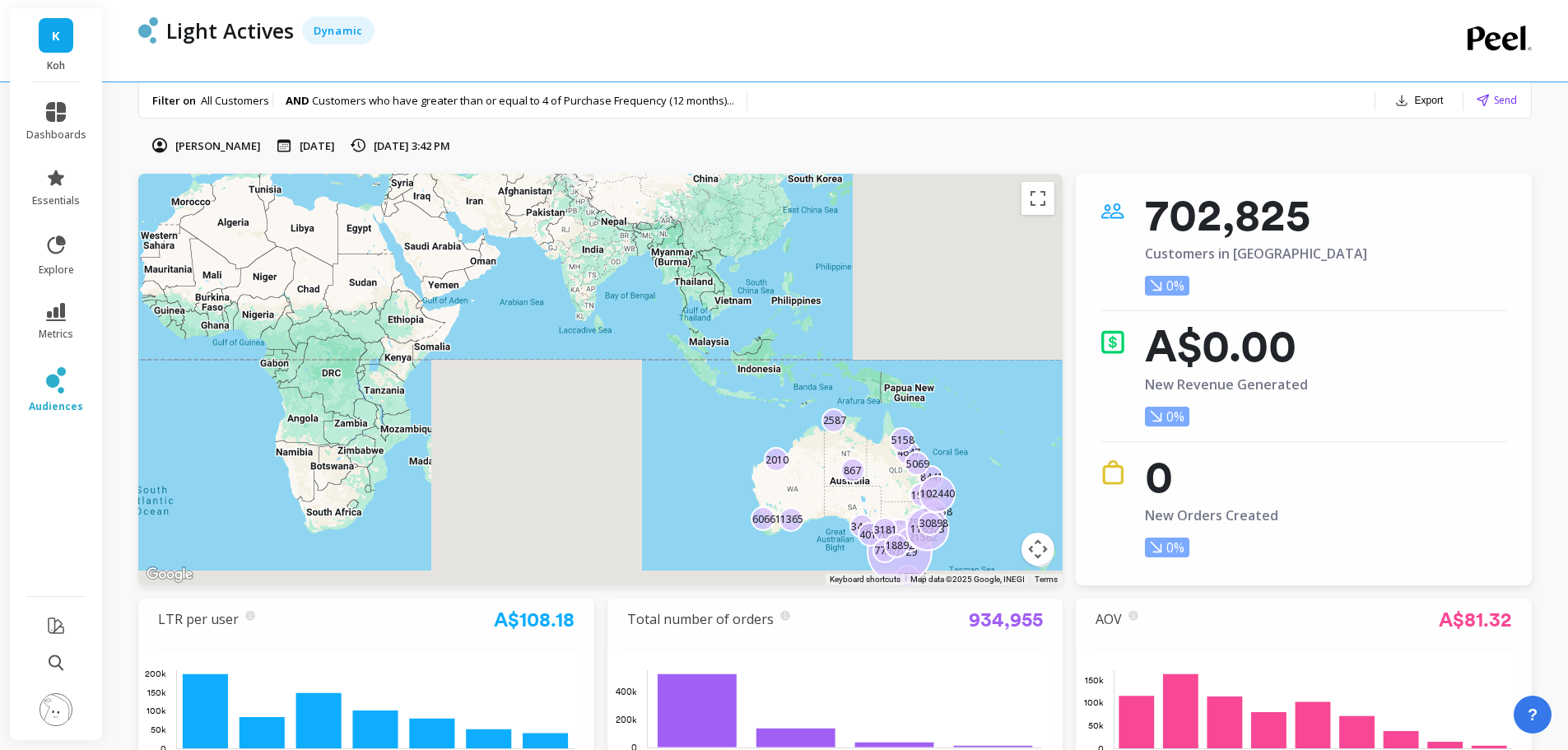 click at bounding box center (56, 710) 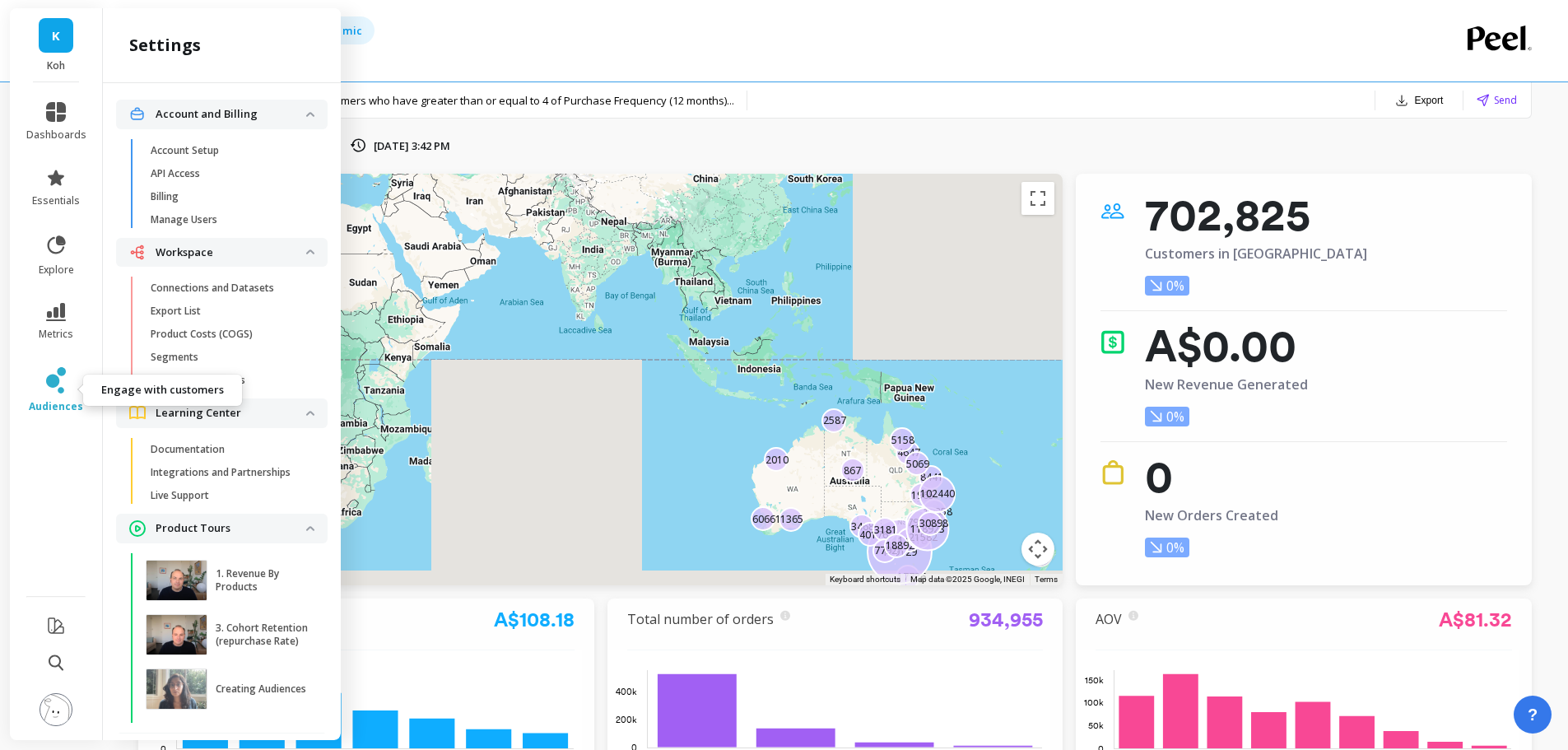 click on "audiences" at bounding box center (56, 390) 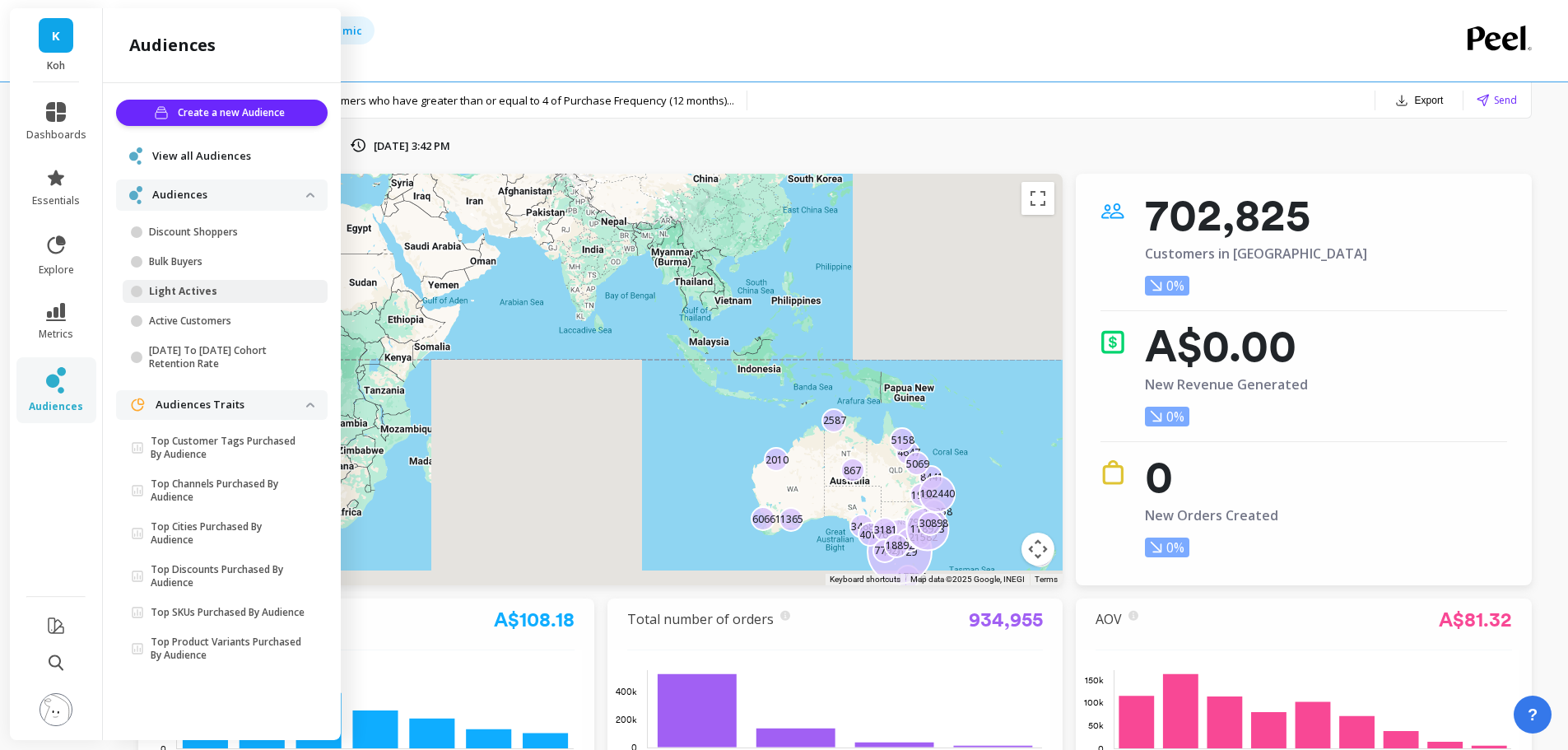 click on "Jordan Berg Jul 10, 2025 Jul 10, 2025, 3:42 PM To navigate the map with touch gestures double-tap and hold your finger on the map, then drag the map. ← Move left → Move right ↑ Move up ↓ Move down + Zoom in - Zoom out Home Jump left by 75% End Jump right by 75% Page Up Jump up by 75% Page Down Jump down by 75% To navigate, press the arrow keys. 2010 3468 17736 4647 1965 179129 14318 8441 40176 60661 5158 3181 7792 1365 10858 18892 867 21582 2587 7913 118923 5069 1371 102440 30898 Keyboard shortcuts Map Data Map data ©2025 Google, INEGI Map data ©2025 Google, INEGI 1000 km  Click to toggle between metric and imperial units Terms Report a map error 702,825 Customers in Audience  0% A$0.00 New Revenue Generated  0% 0 New Orders Created  0% LTR per user Lifetime Revenue (LTR) is Net Sales + Shipping + Tax. We use this visualization to group customers by their LTR. Each bar reflects an LTR group and counts the total number of customers from this audience grouped by their LTR. A$108.18 A$61 A$89 A$115 0" at bounding box center (835, 1359) 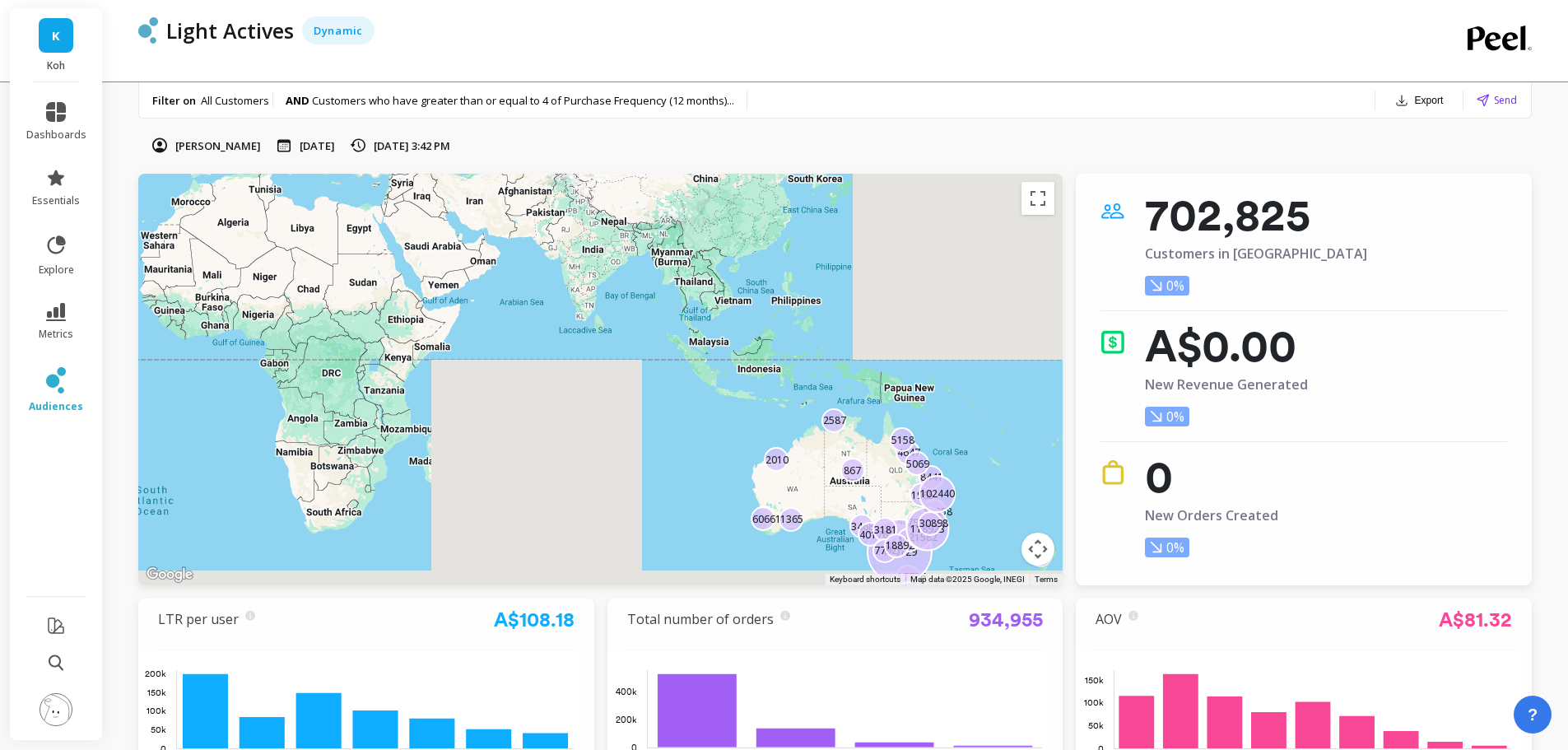 click at bounding box center (56, 710) 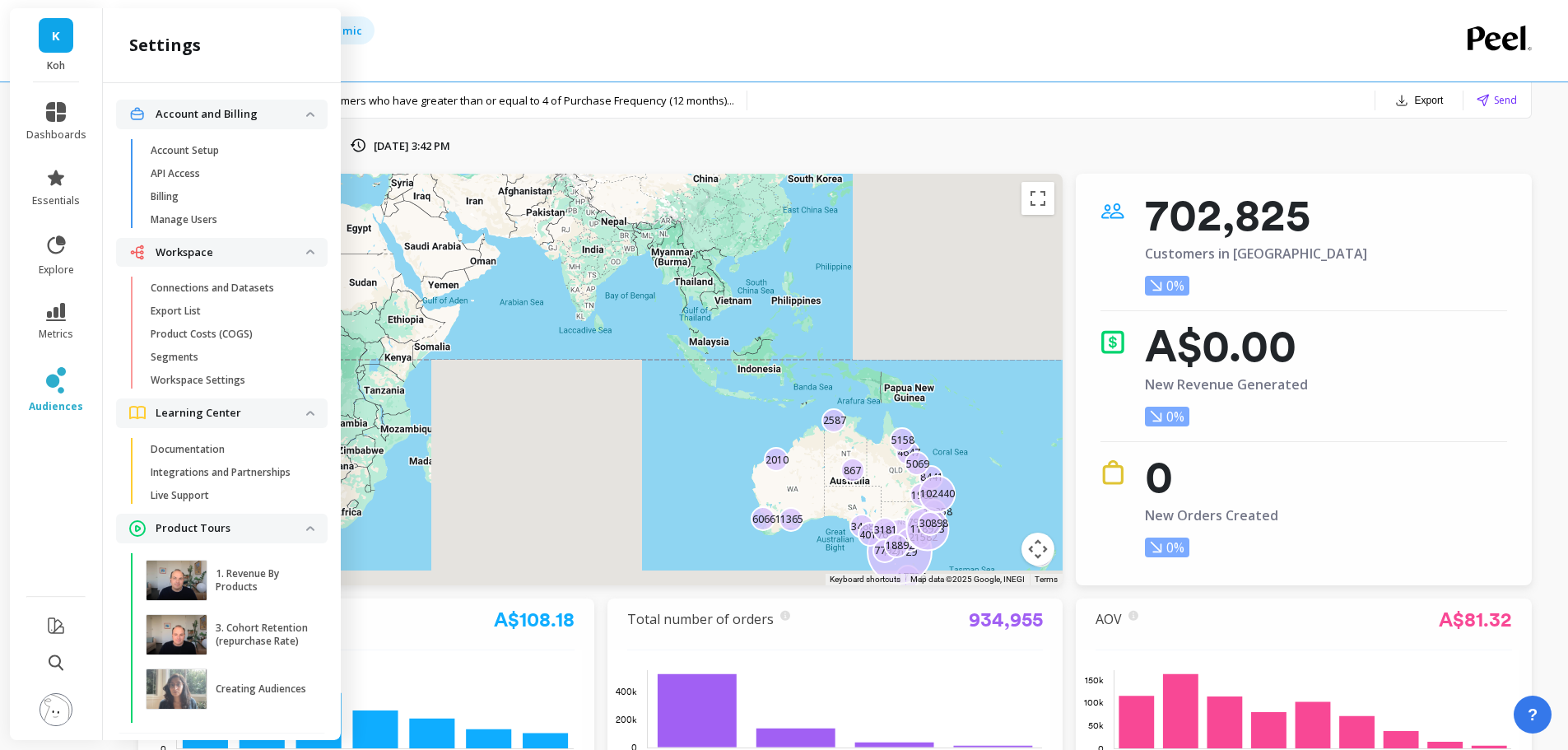 click 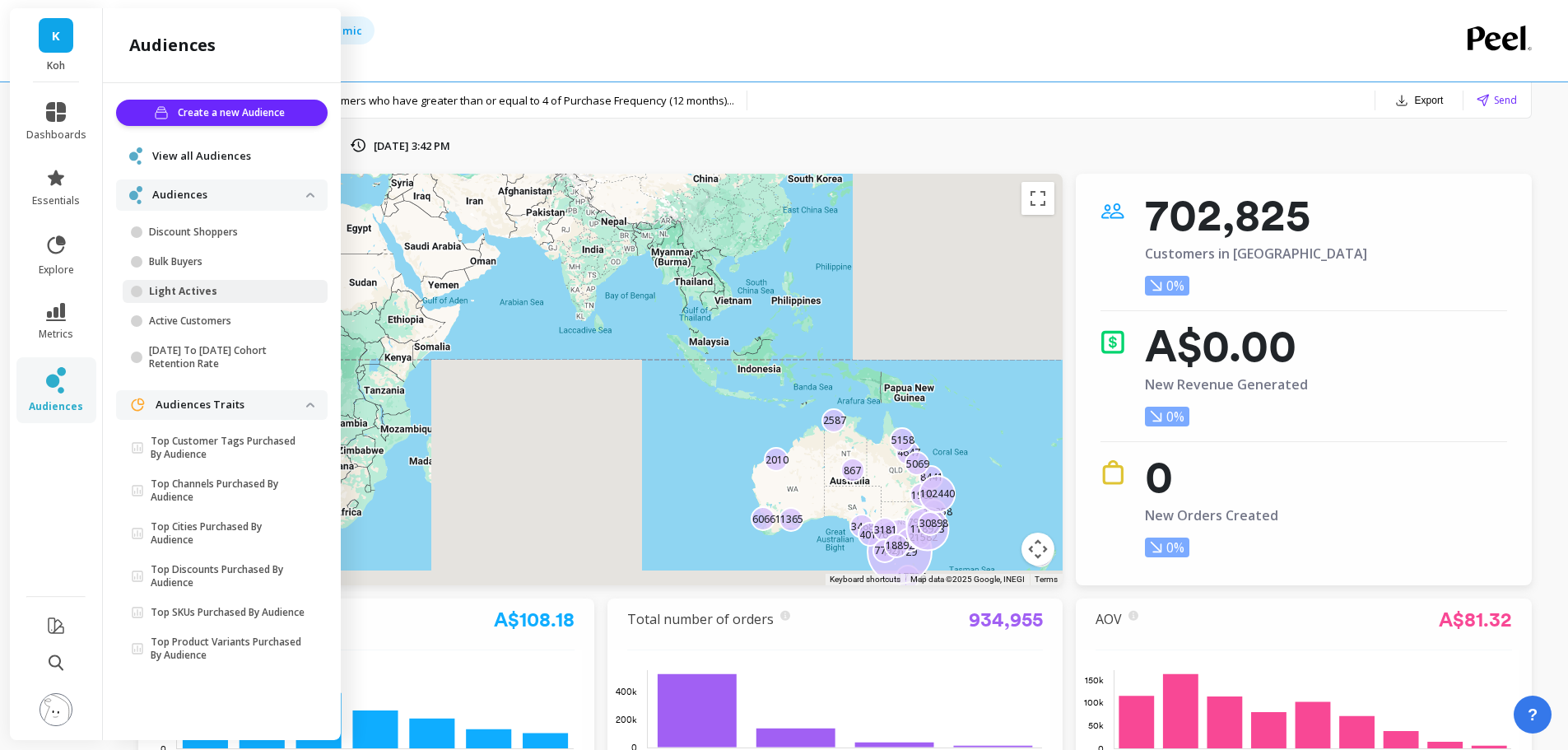 click on "View all Audiences" at bounding box center [202, 156] 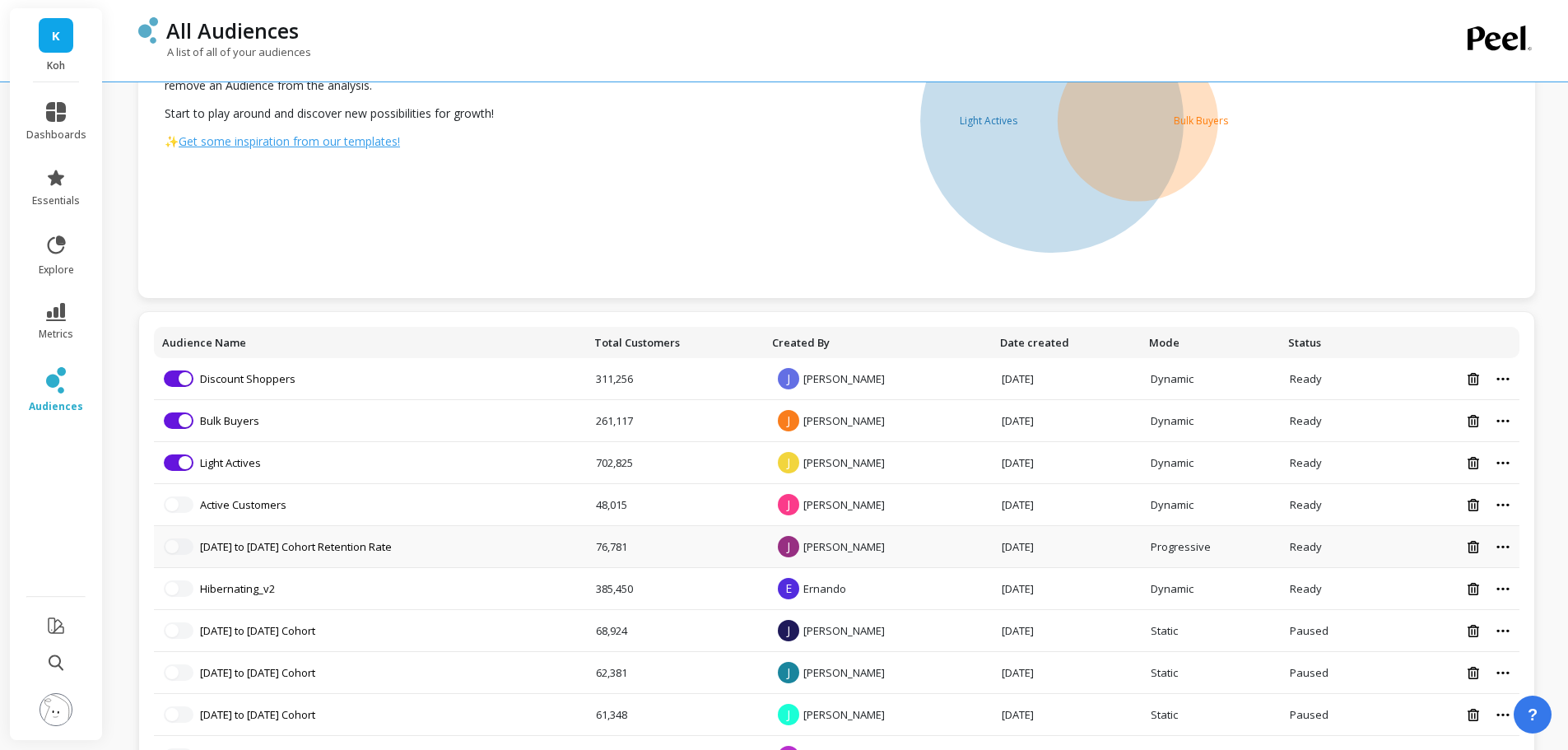 scroll, scrollTop: 165, scrollLeft: 0, axis: vertical 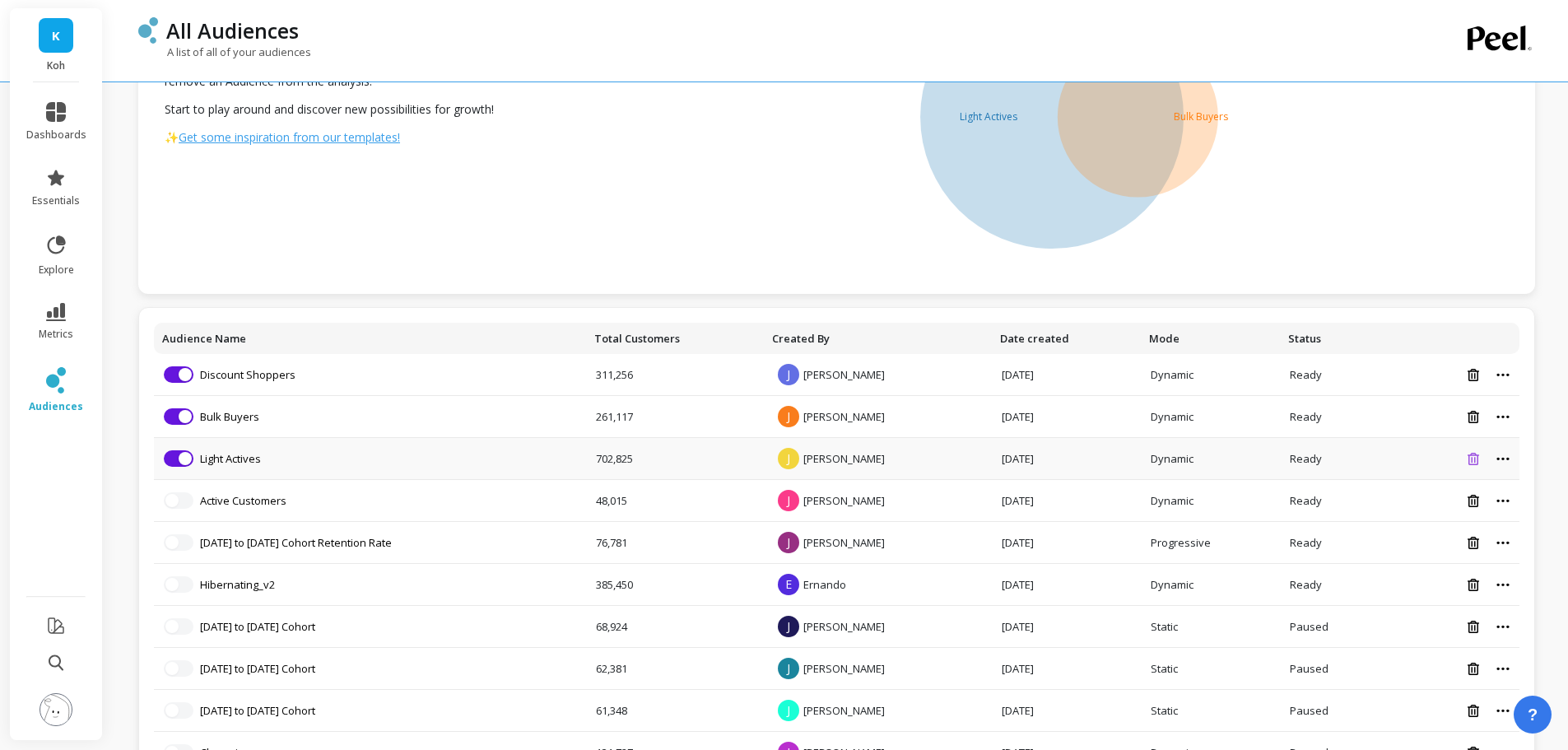 click 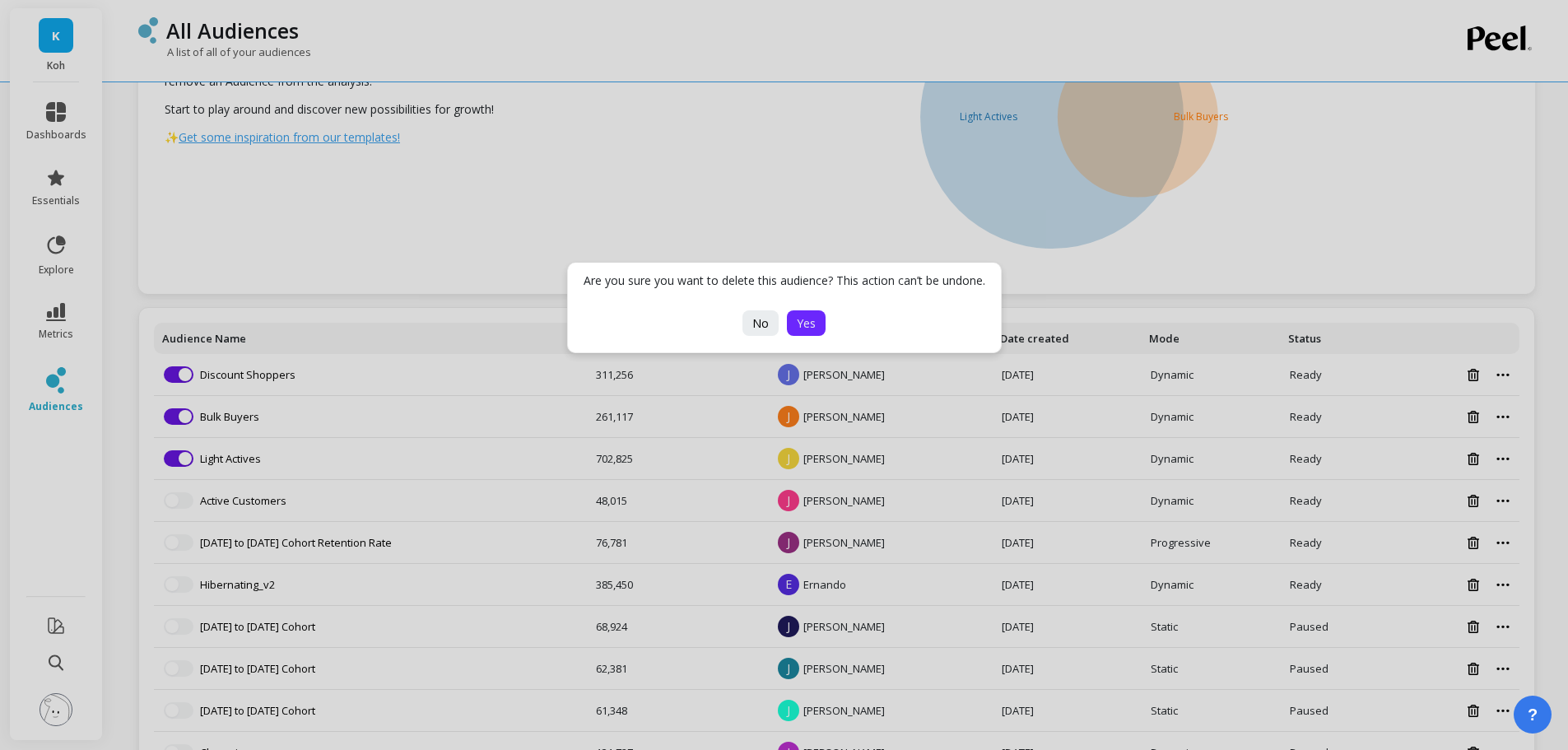 click on "Yes" at bounding box center [806, 323] 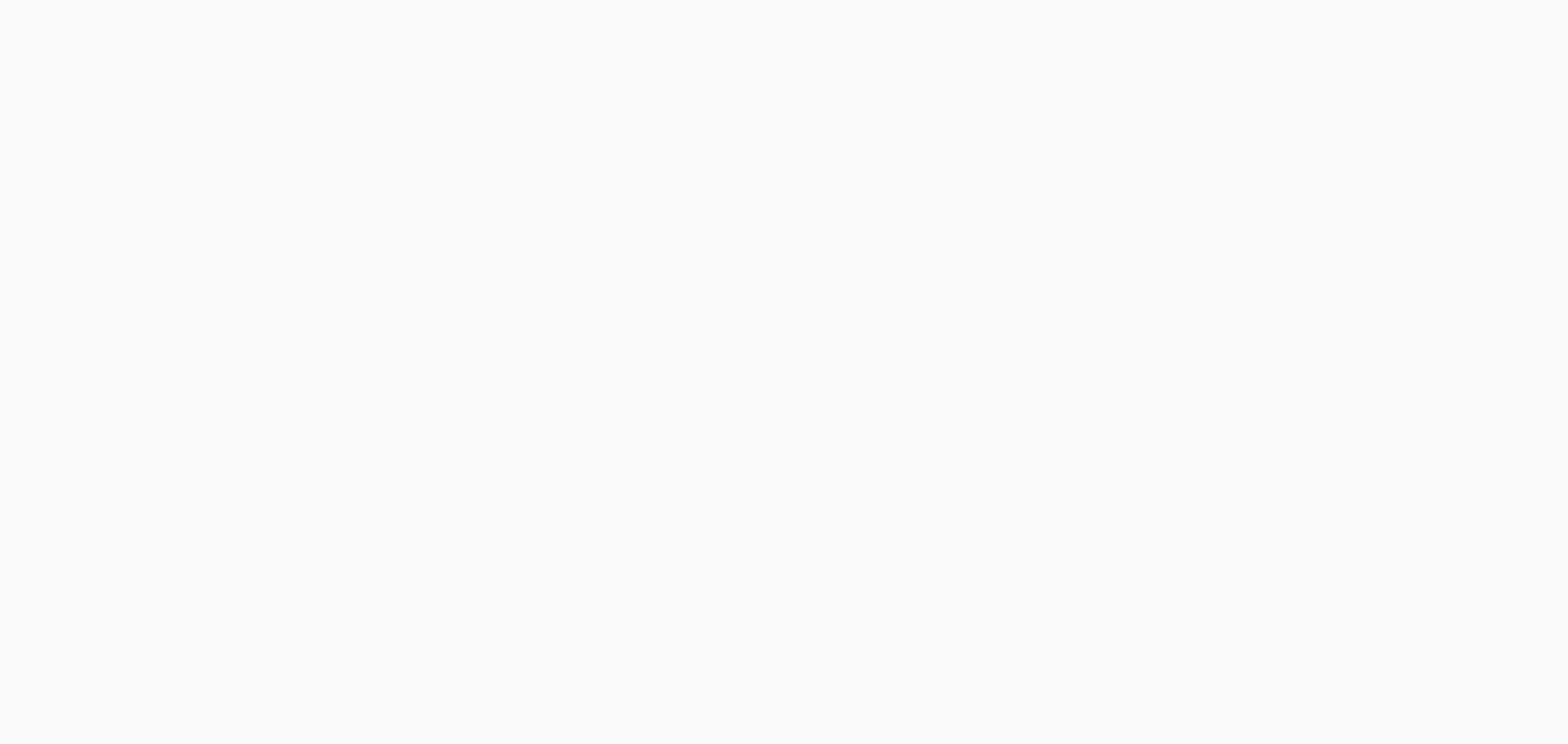 scroll, scrollTop: 0, scrollLeft: 0, axis: both 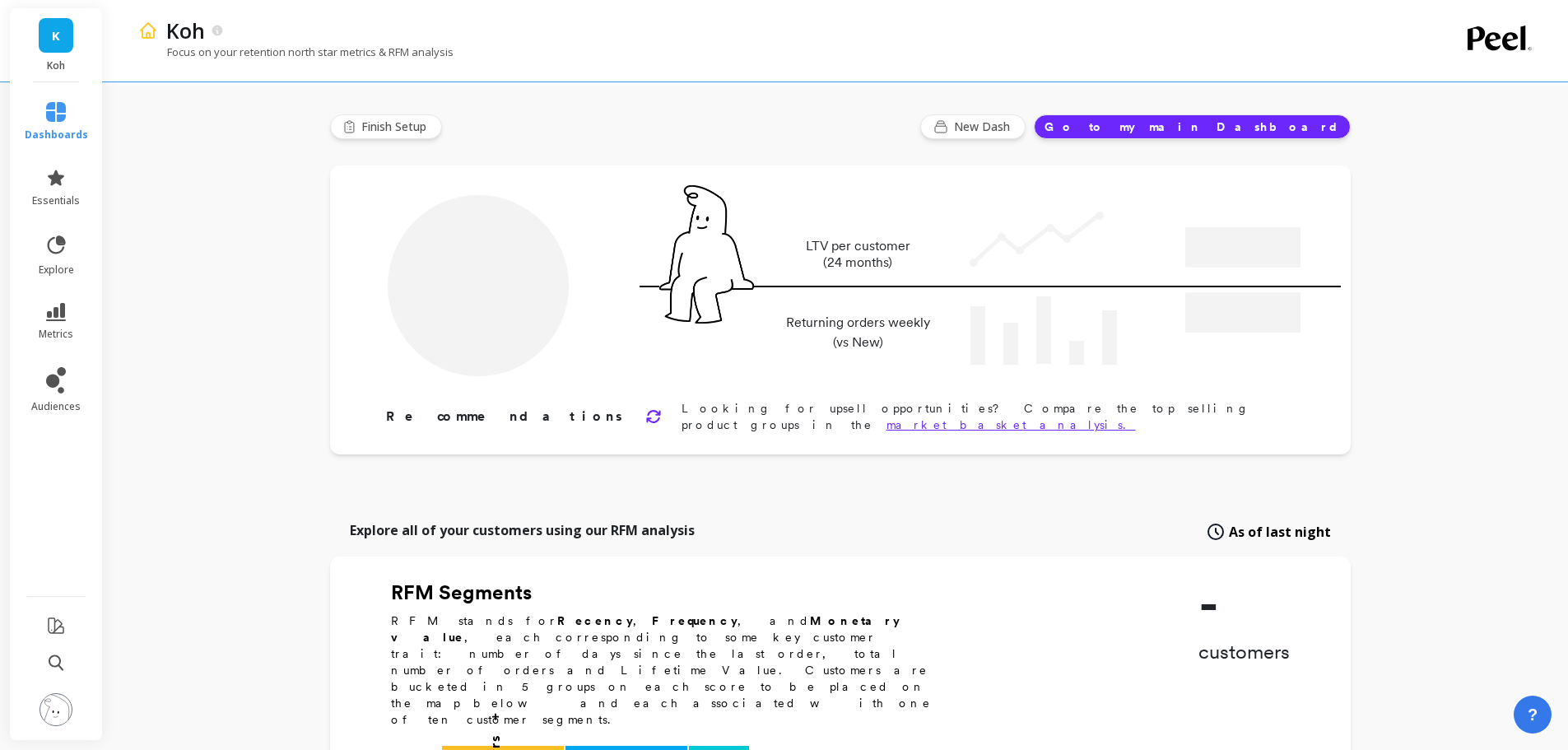type on "Champions" 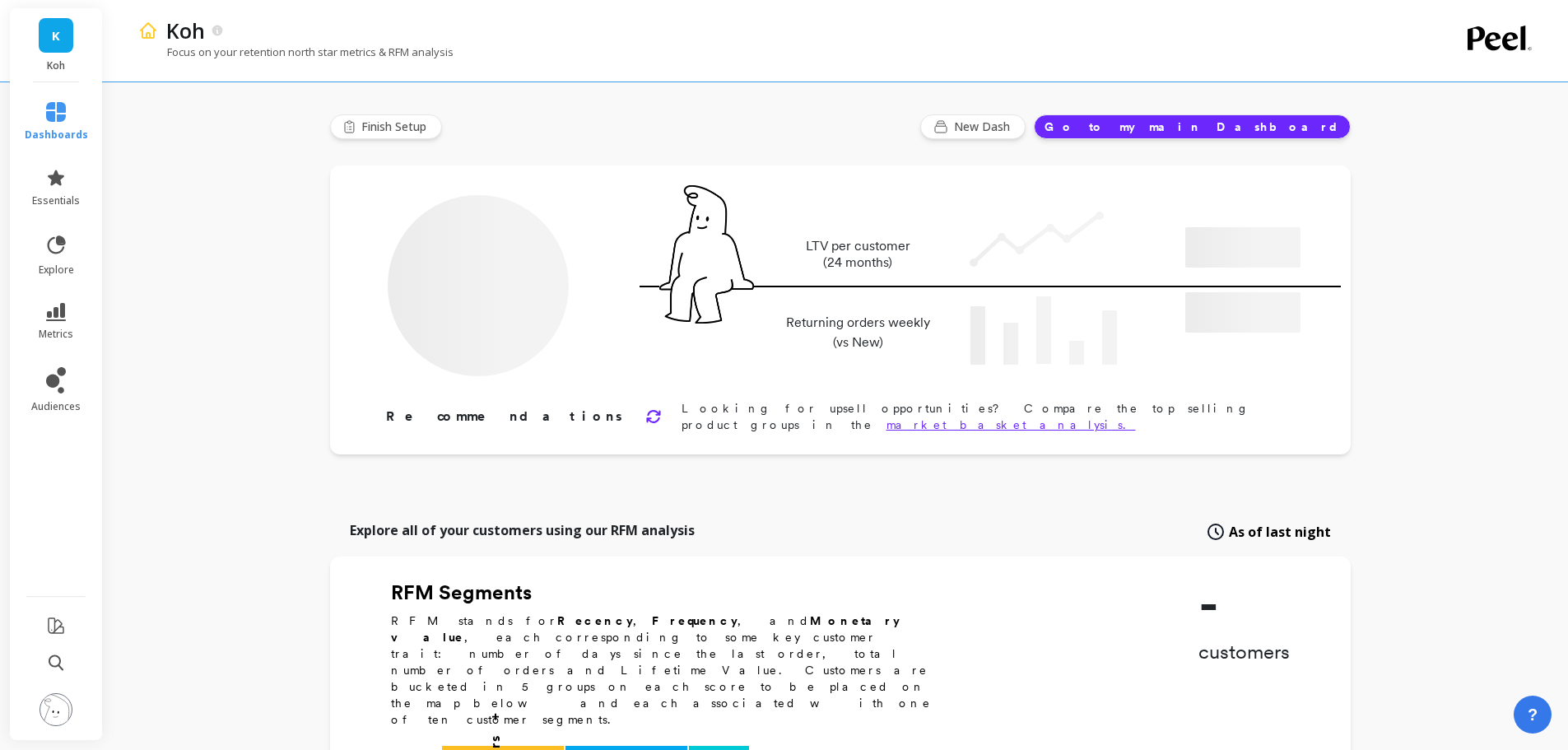 type on "100078" 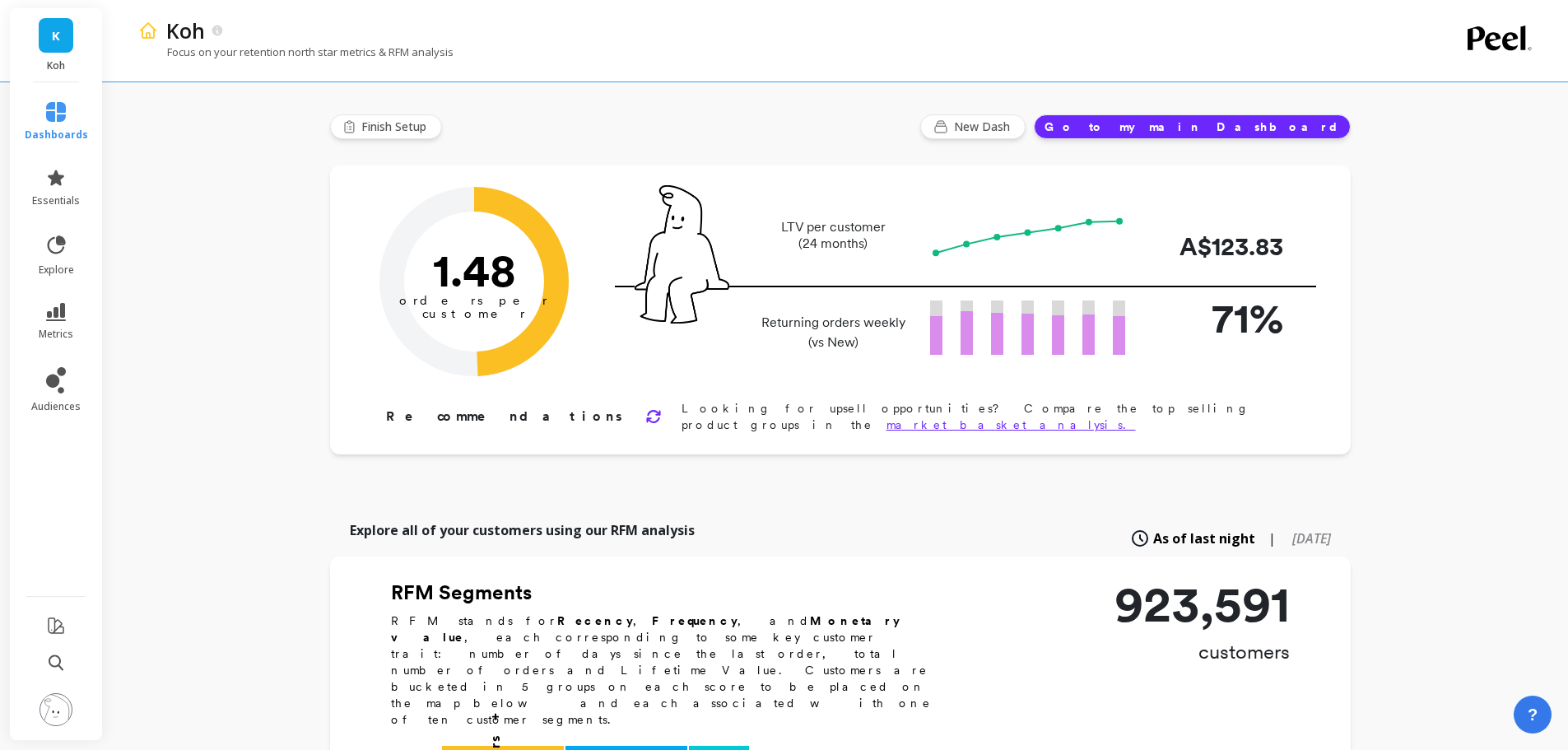 click at bounding box center (56, 710) 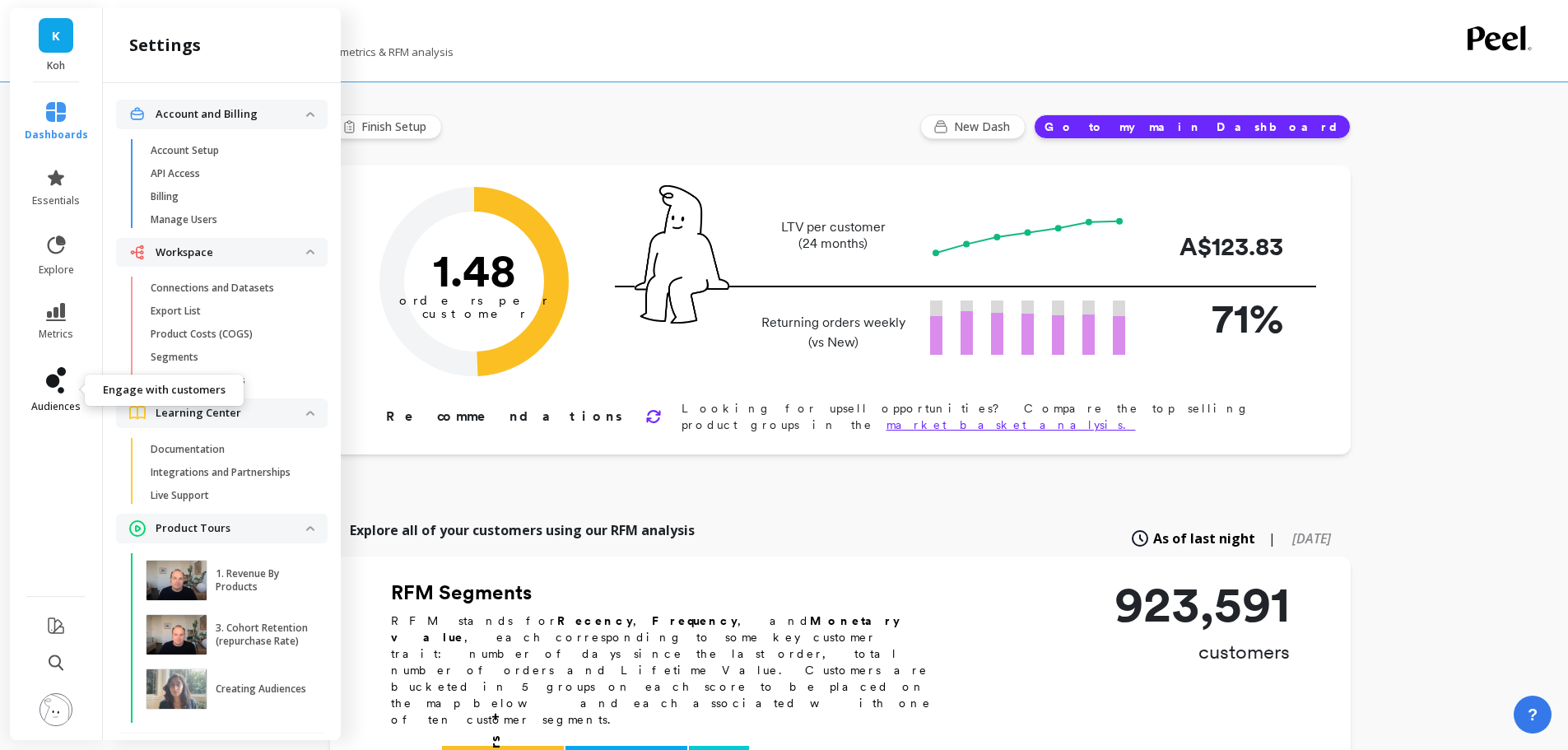 click on "audiences" at bounding box center (56, 390) 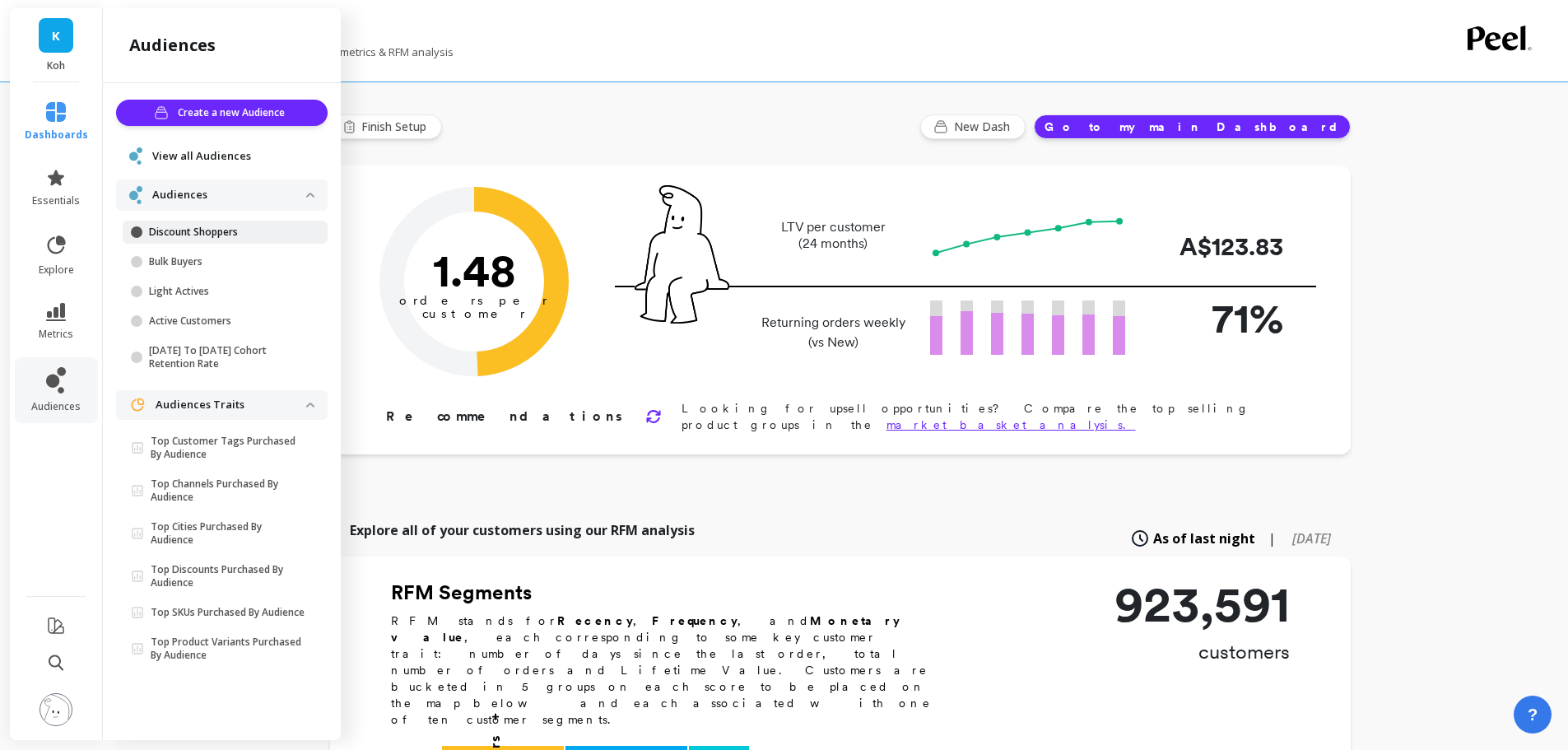 click on "Discount Shoppers" at bounding box center [227, 232] 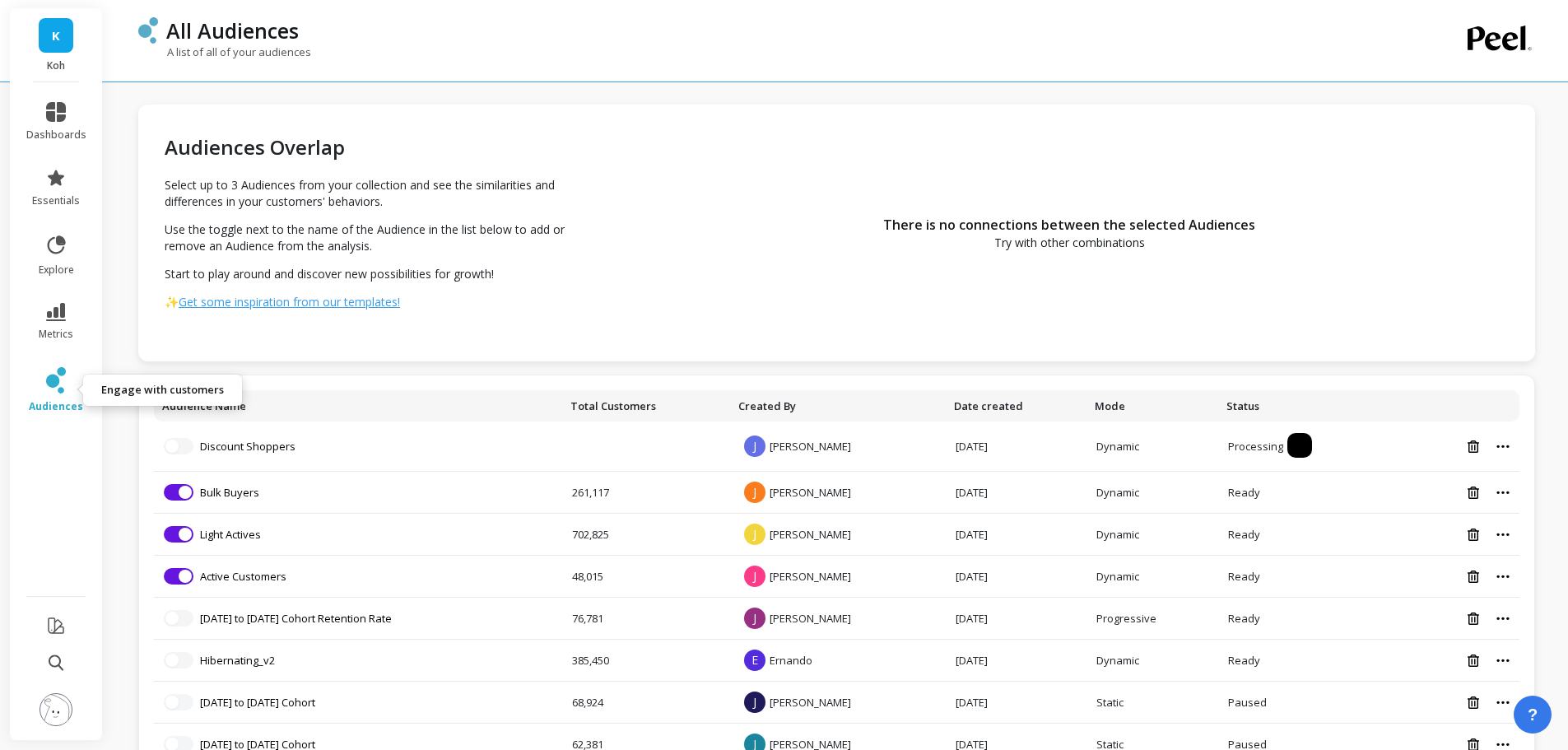 click 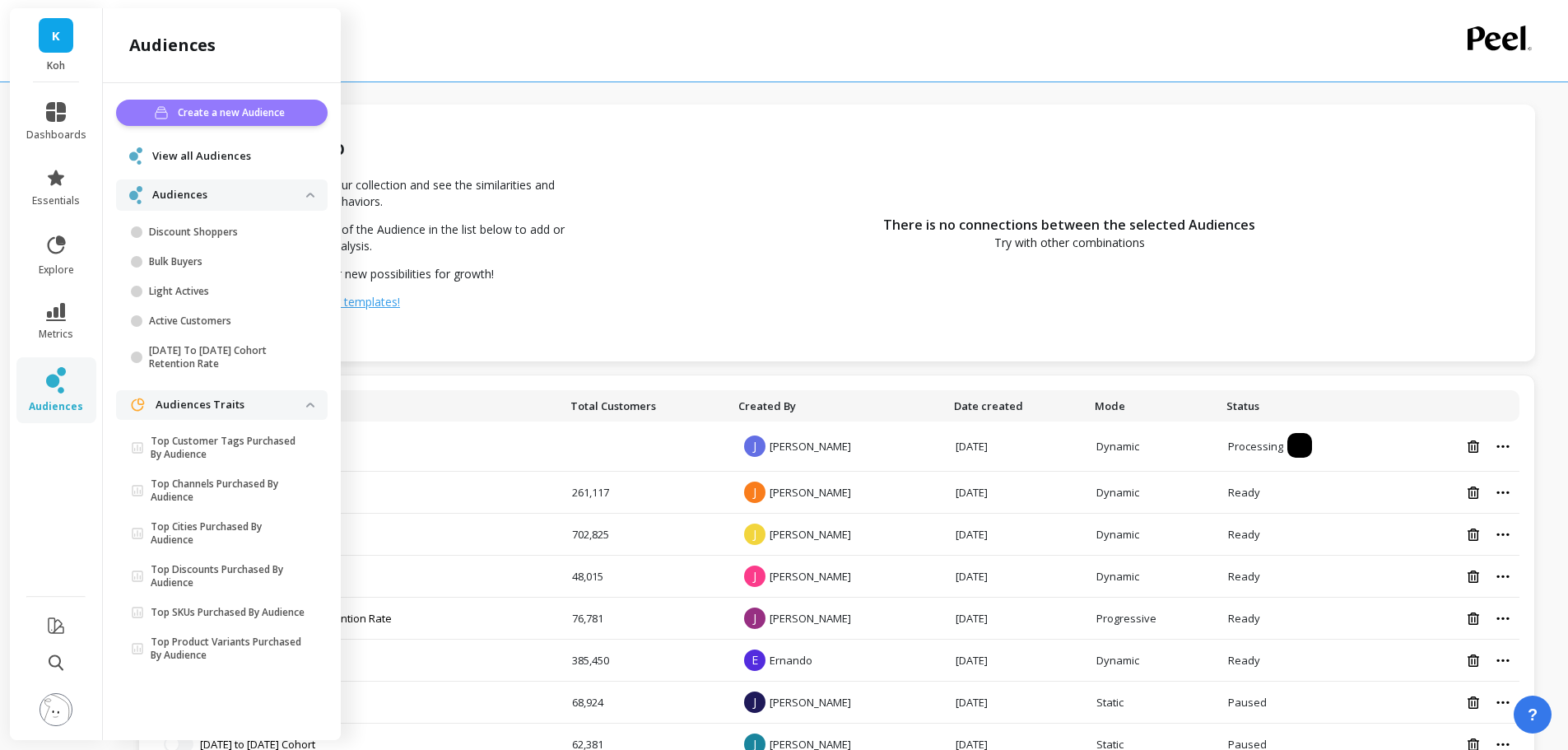 click on "Create a new Audience" at bounding box center (234, 113) 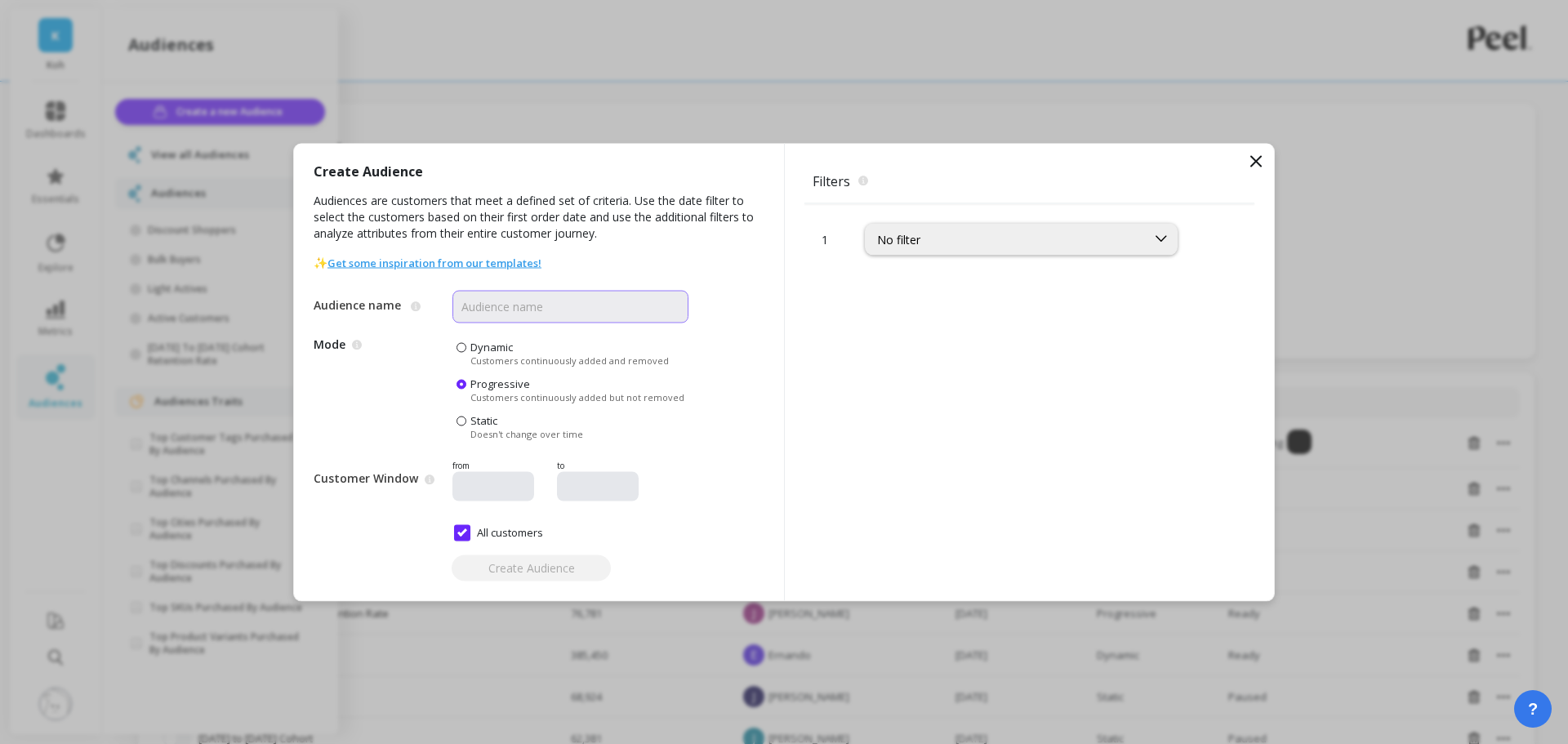 click on "Audience name" at bounding box center (570, 306) 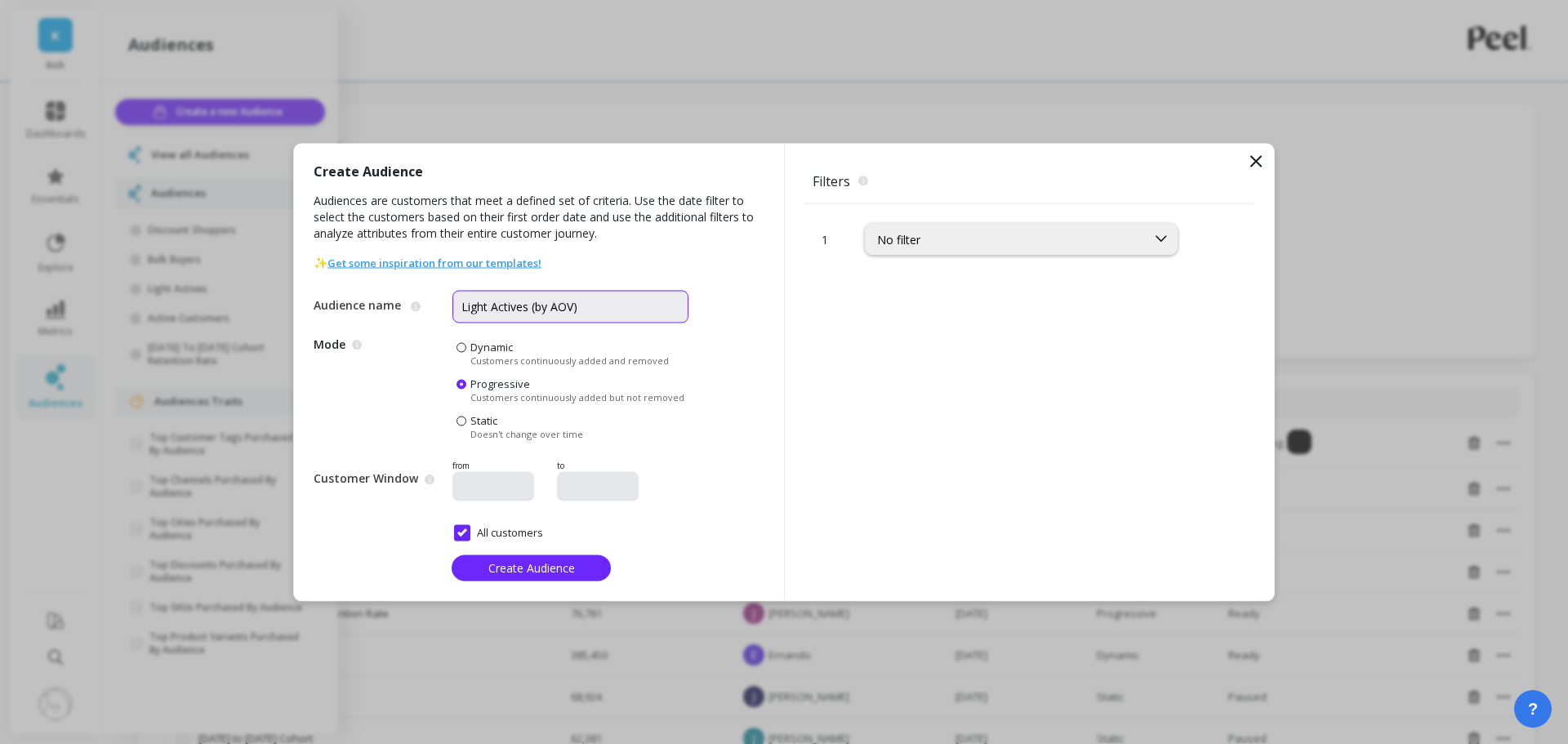 type on "Light Actives (by AOV)" 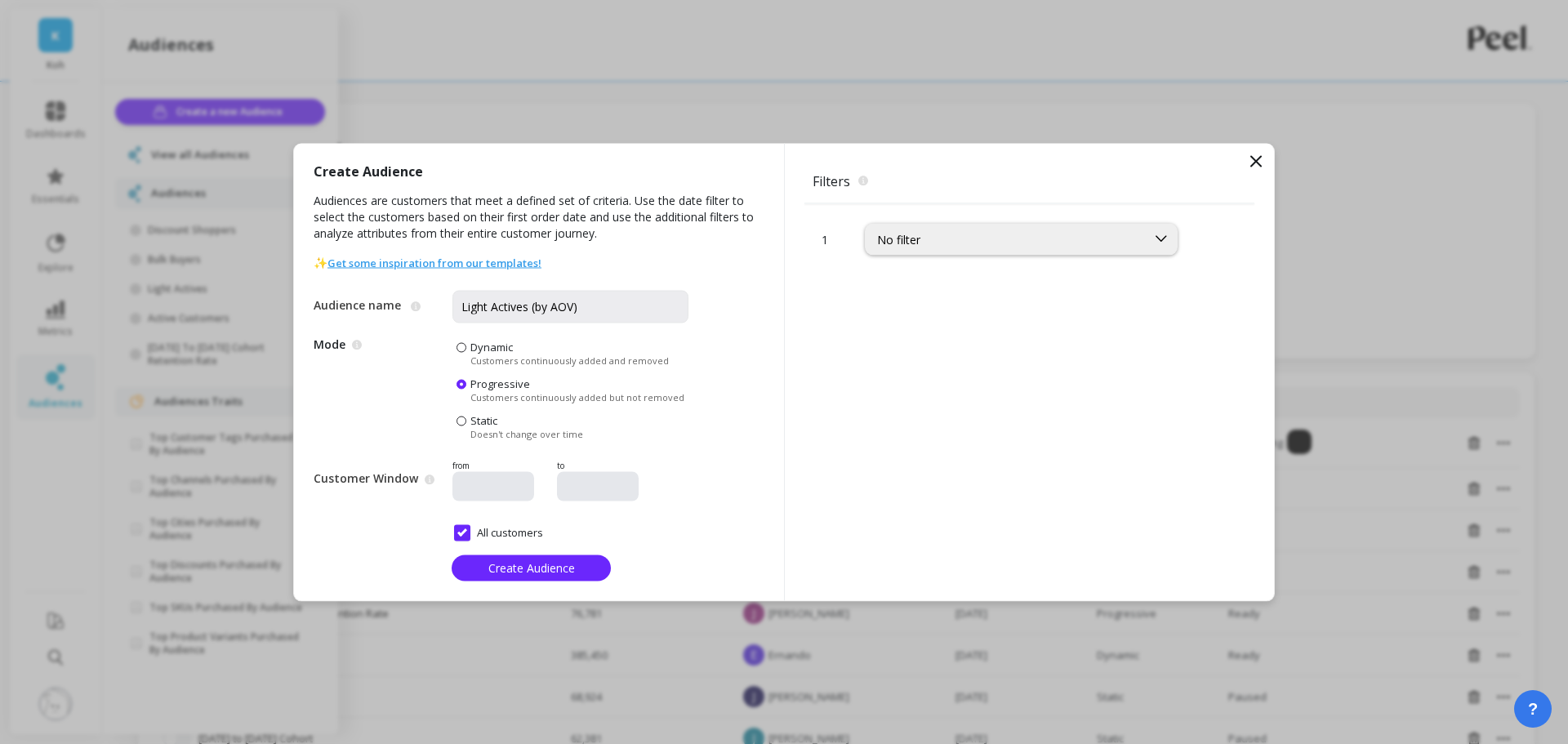 click on "Dynamic" at bounding box center (492, 346) 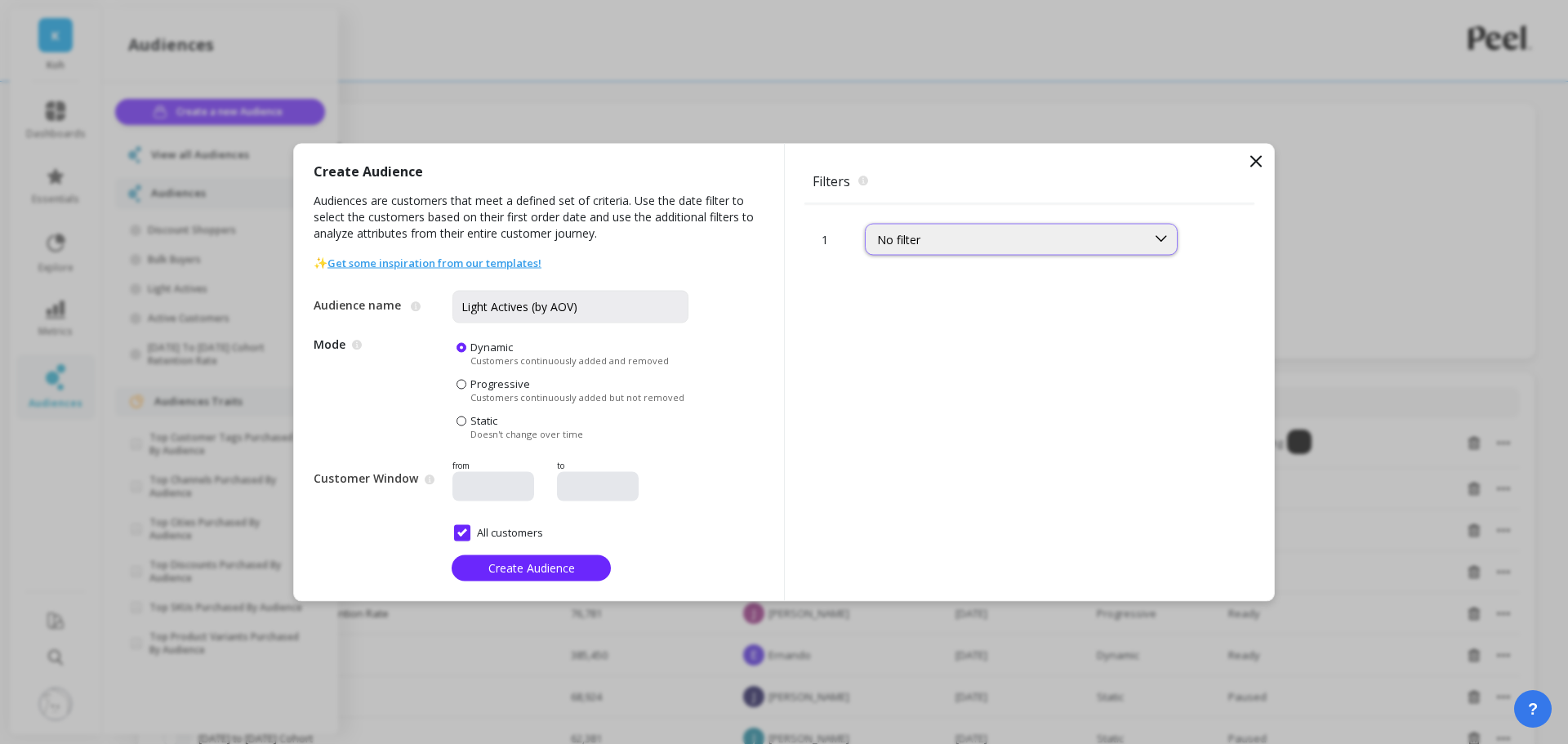 click on "No filter" at bounding box center (1021, 238) 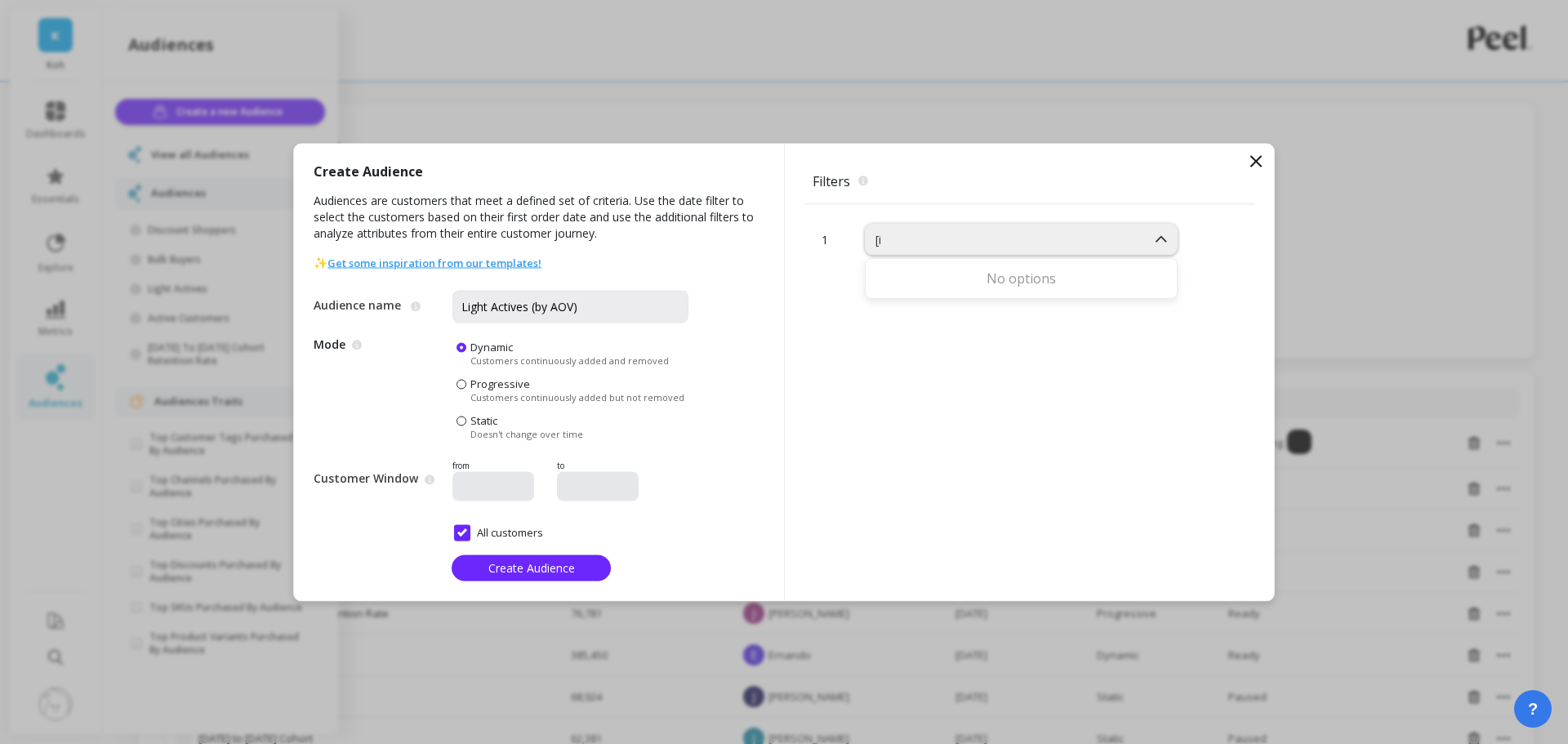 type on "[" 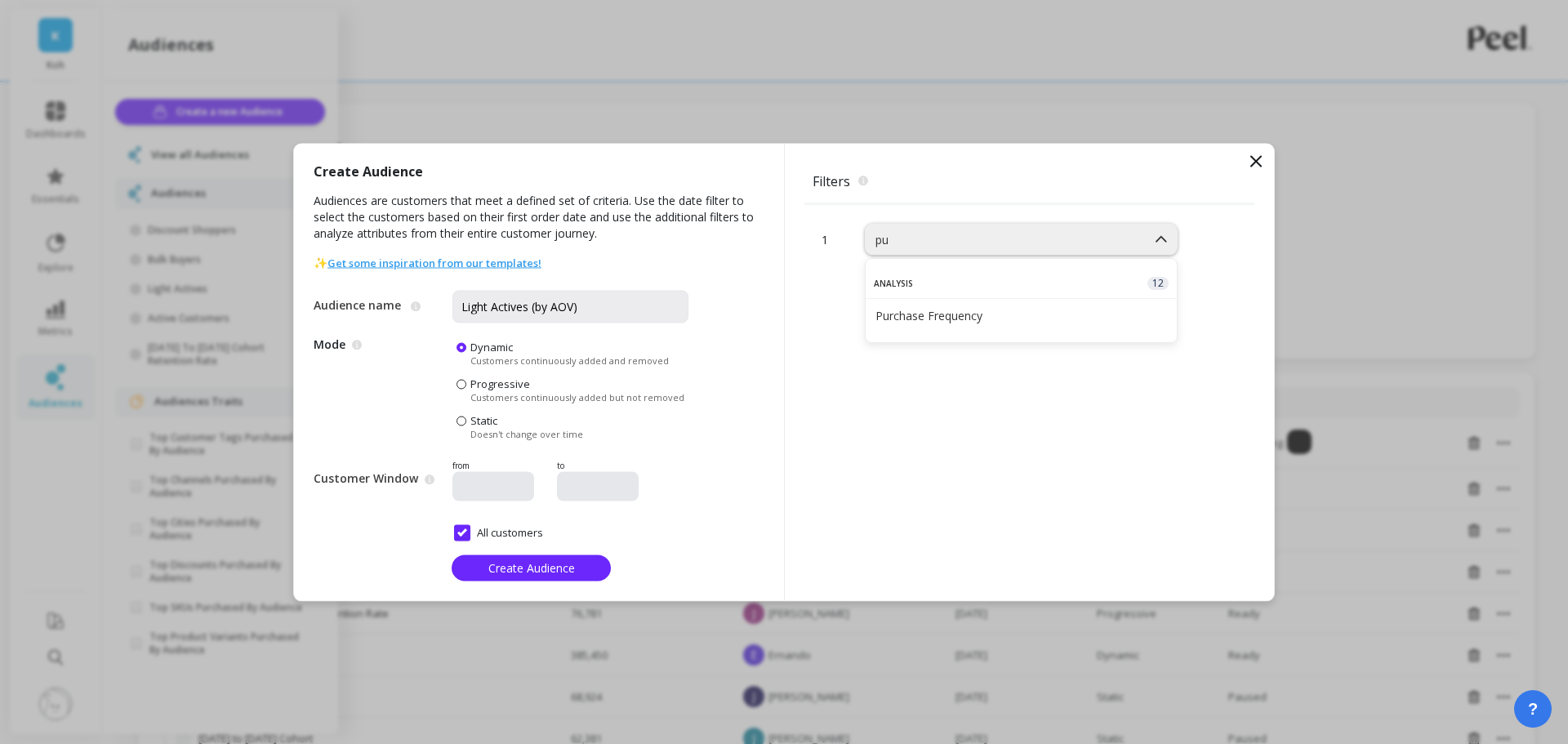 type on "pur" 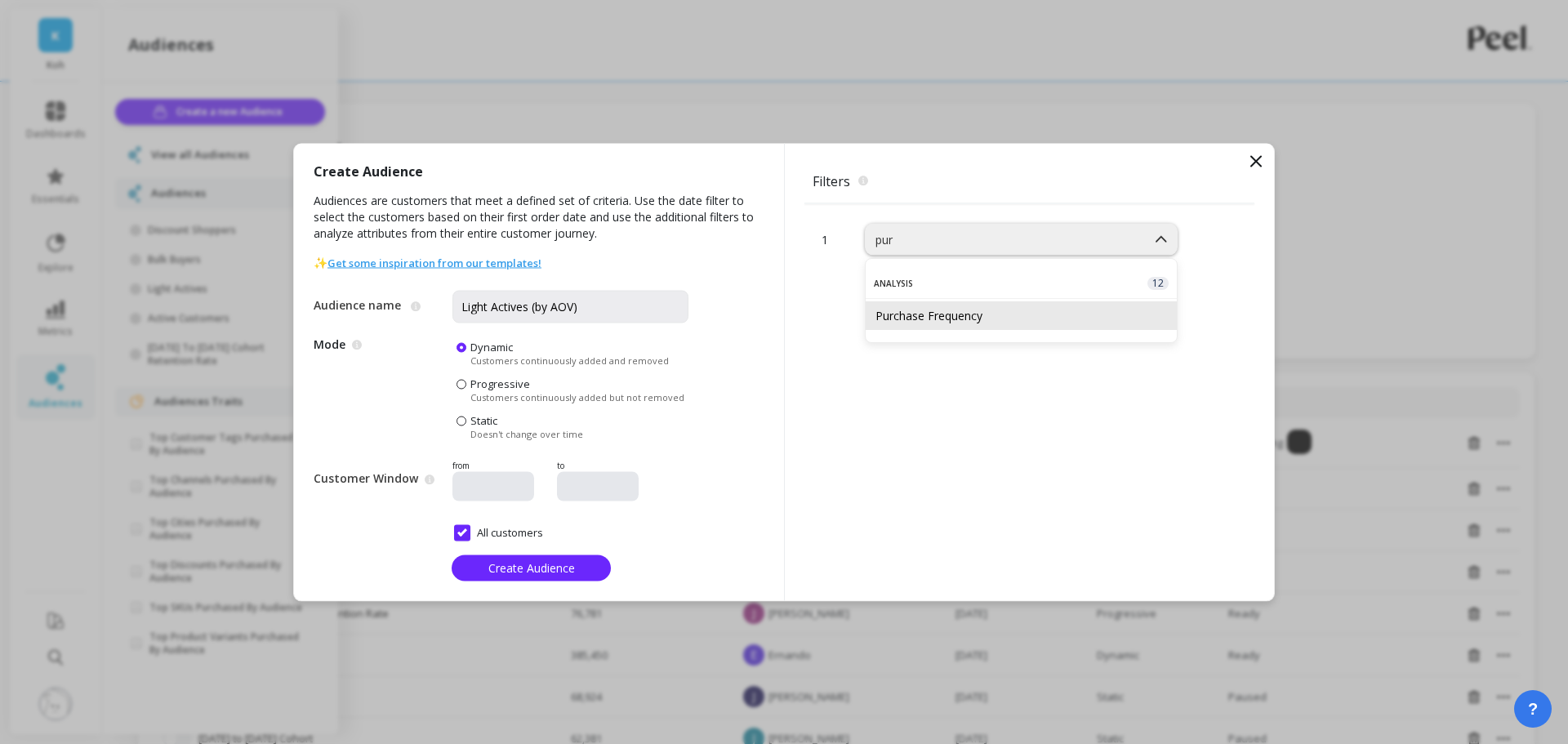 click on "Purchase Frequency" at bounding box center [1021, 315] 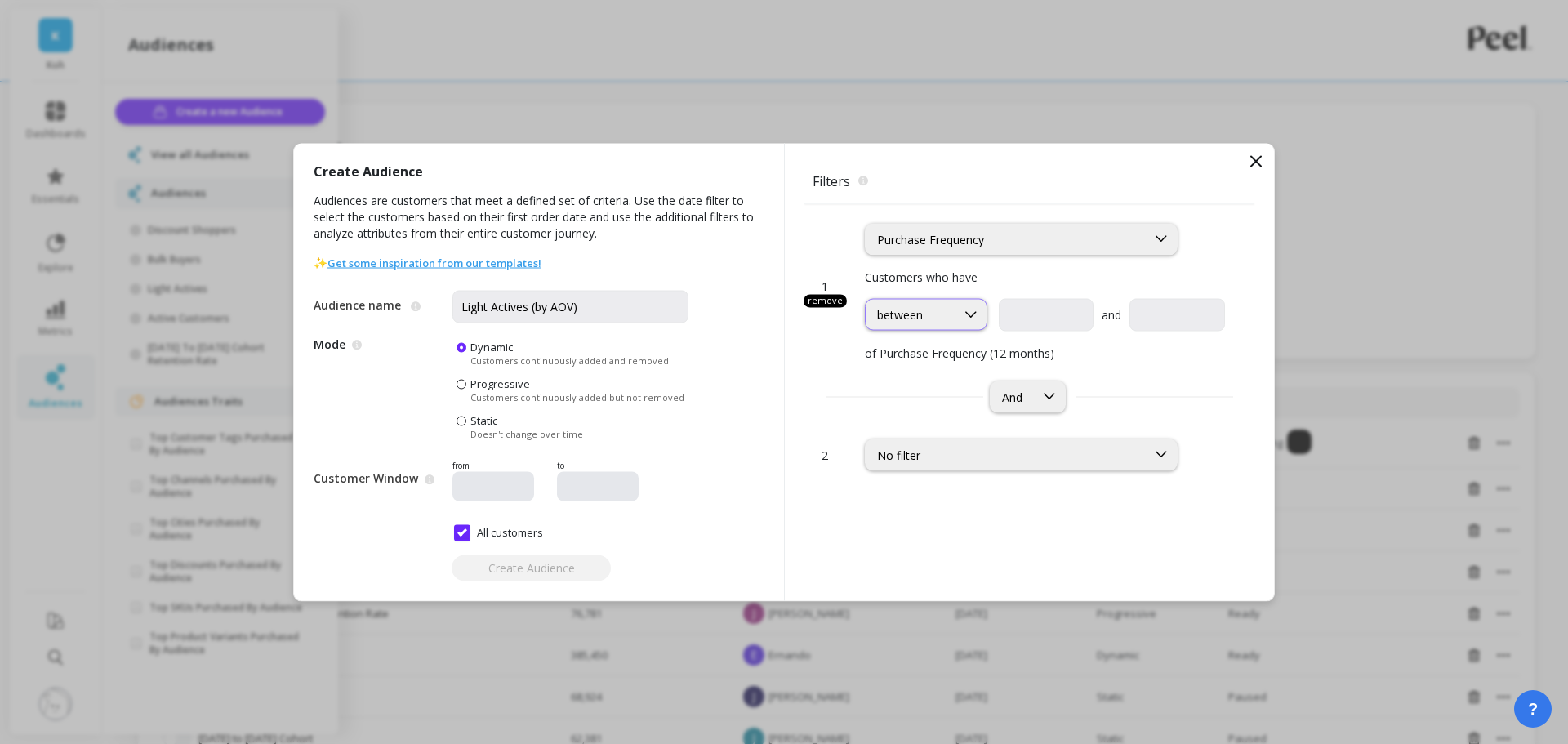 click on "between" at bounding box center [911, 314] 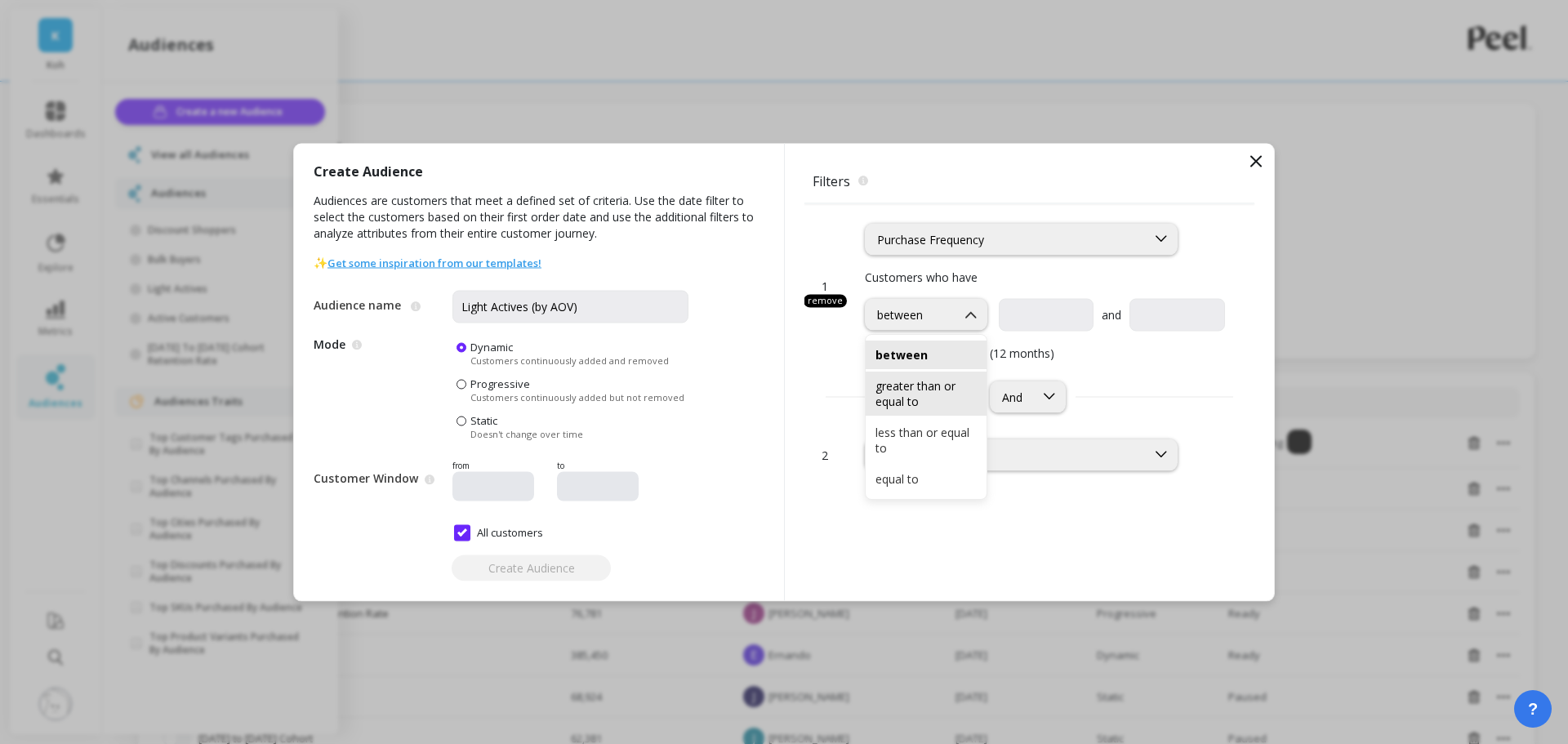 click on "greater than or equal to" at bounding box center (926, 394) 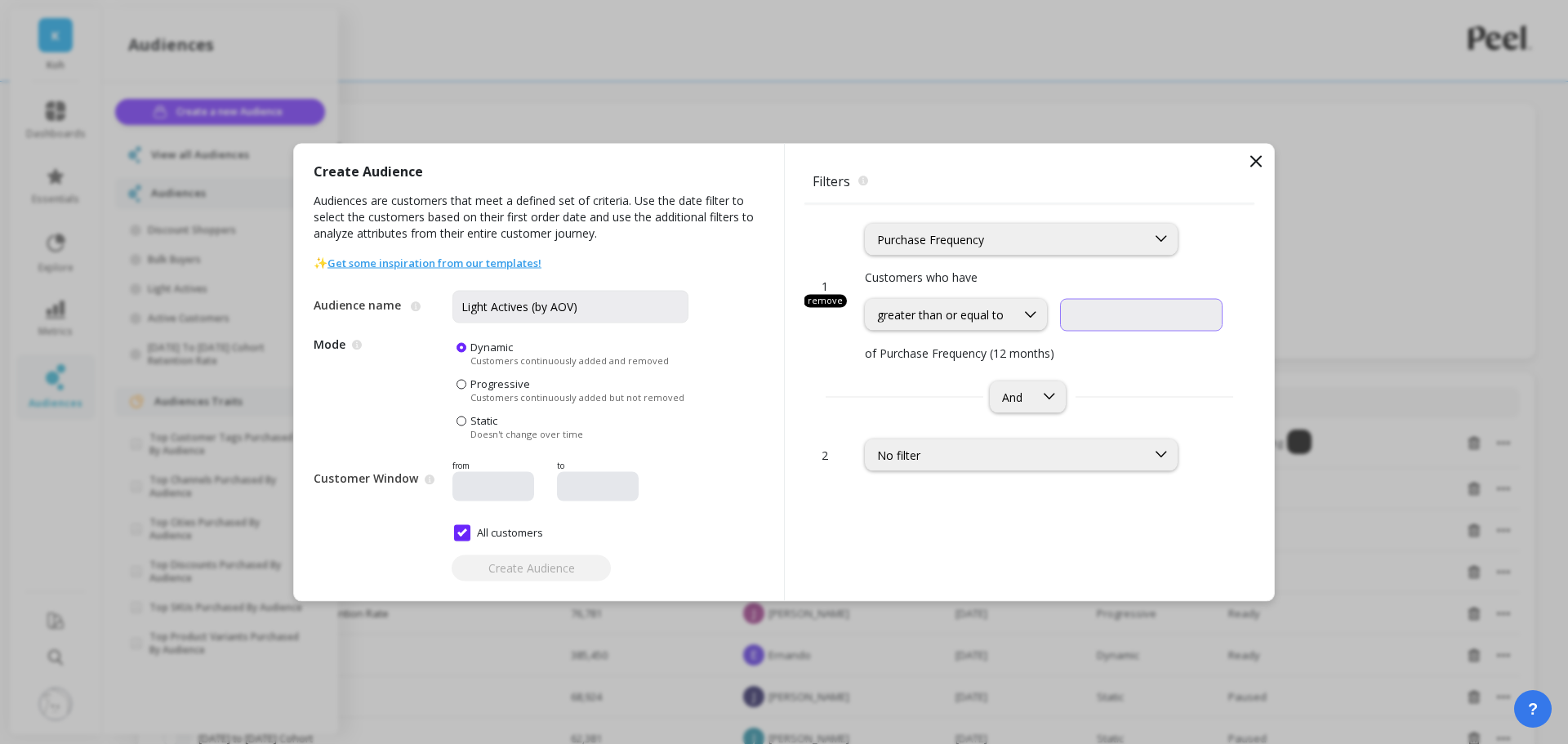 click at bounding box center (1141, 314) 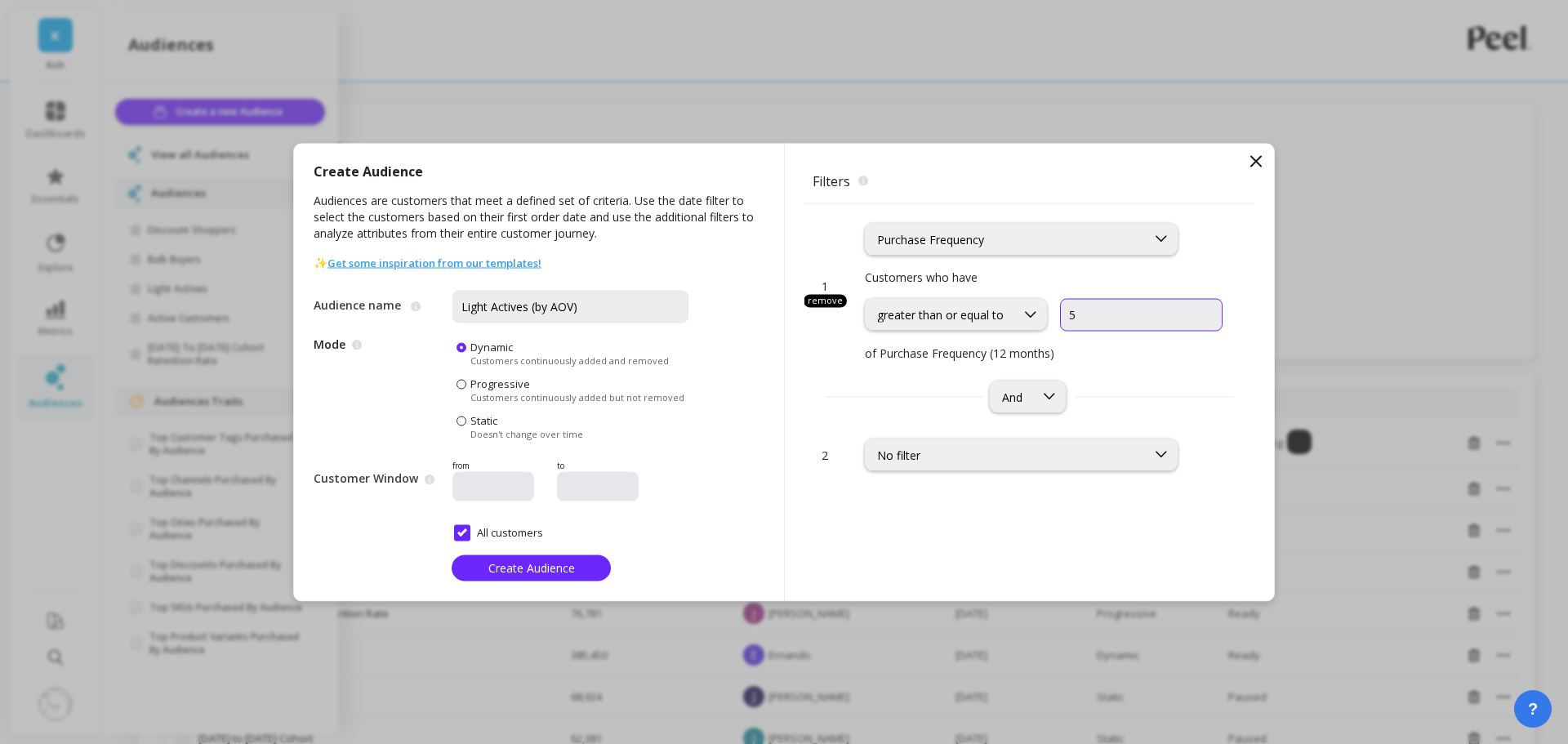 type on "5" 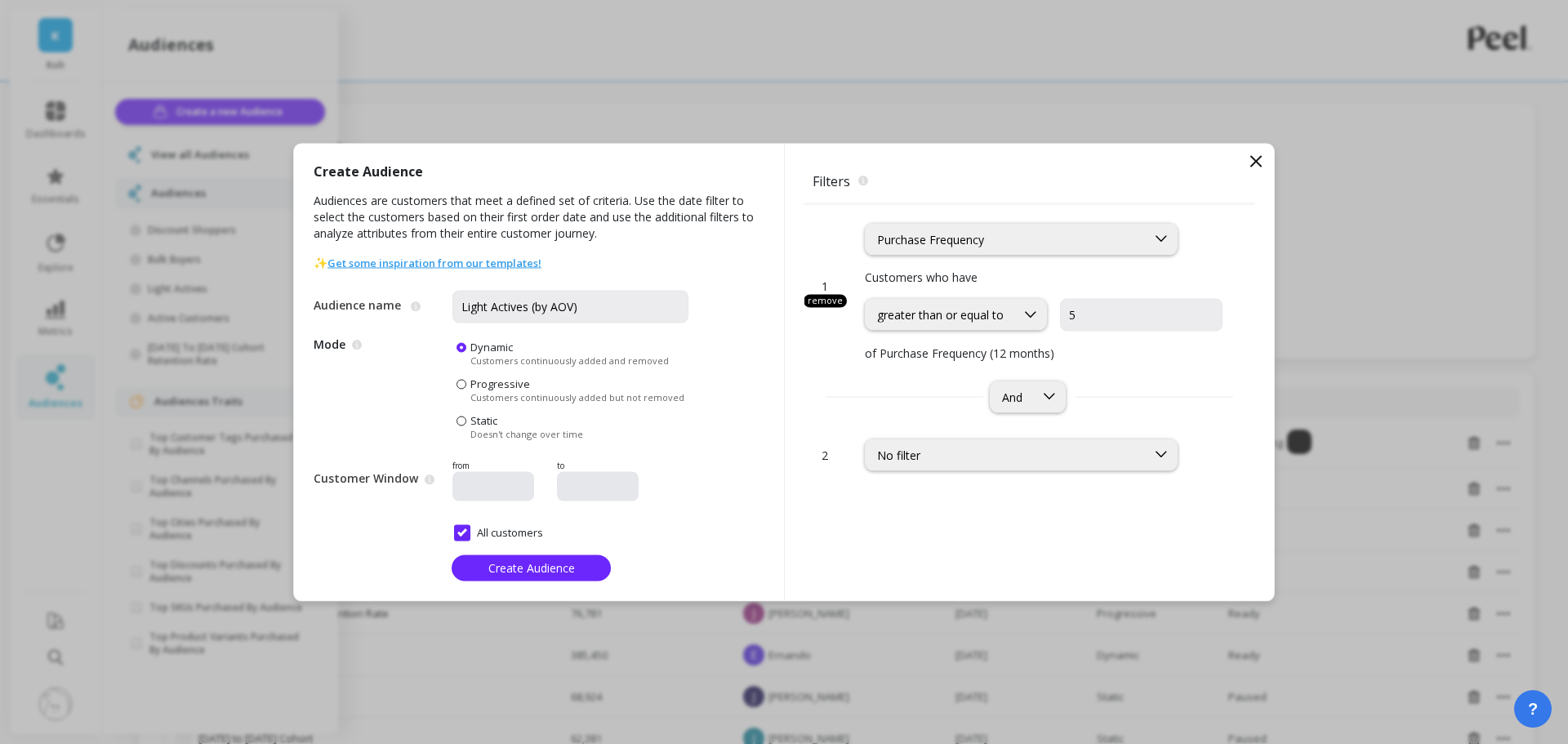 click on "of Purchase Frequency (12 months)" at bounding box center [1045, 352] 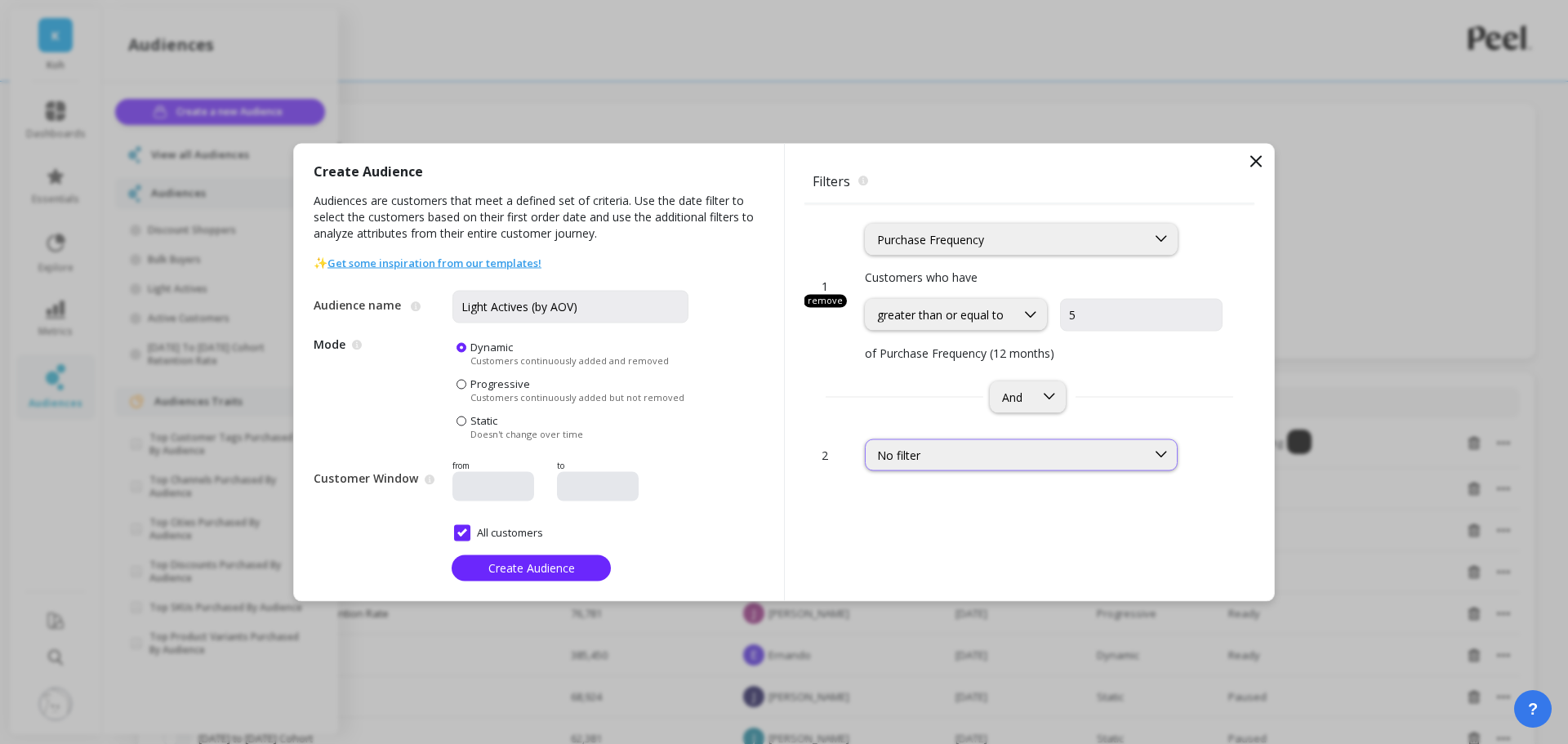 click on "No filter" at bounding box center (1005, 454) 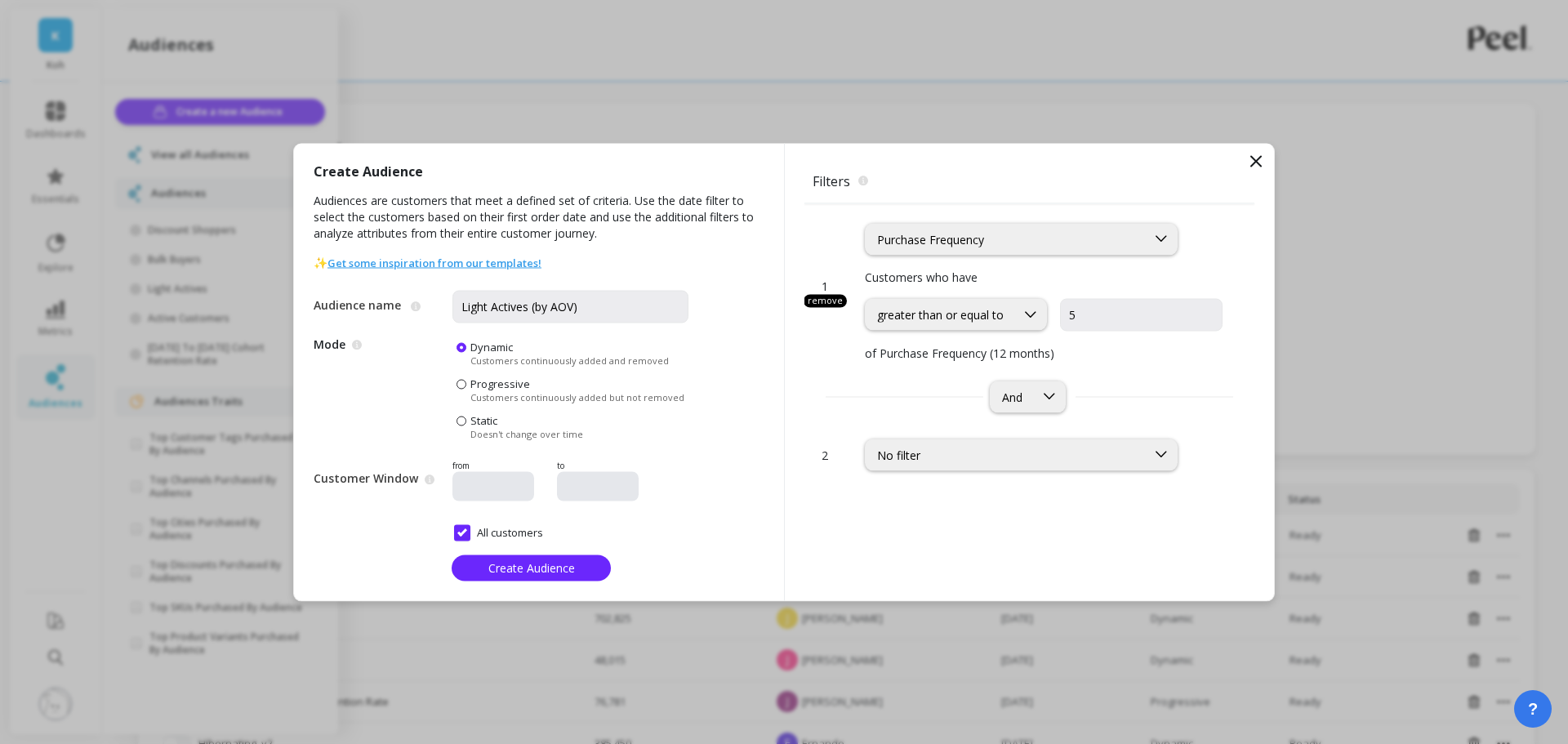 click on "No filter" at bounding box center (1021, 454) 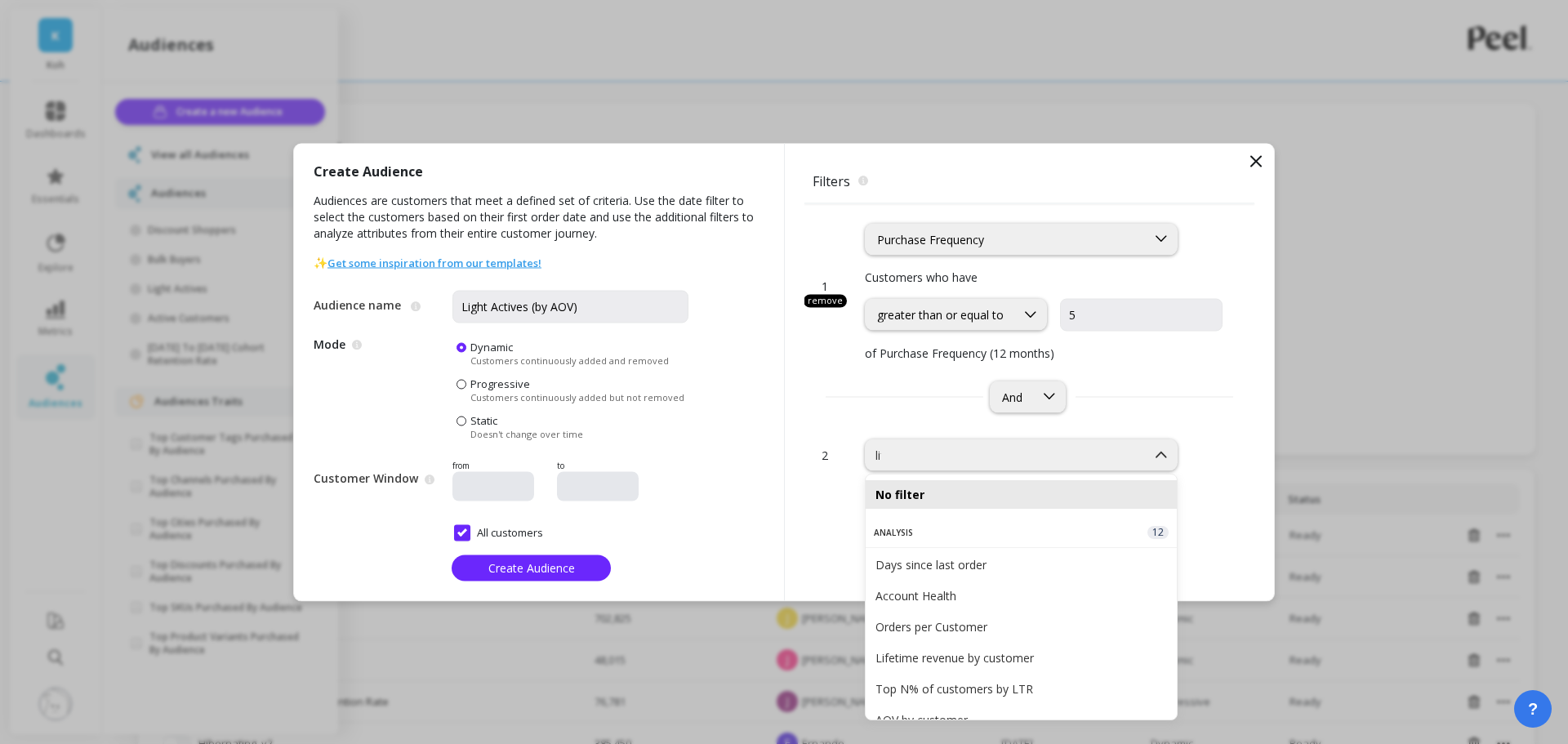 type on "life" 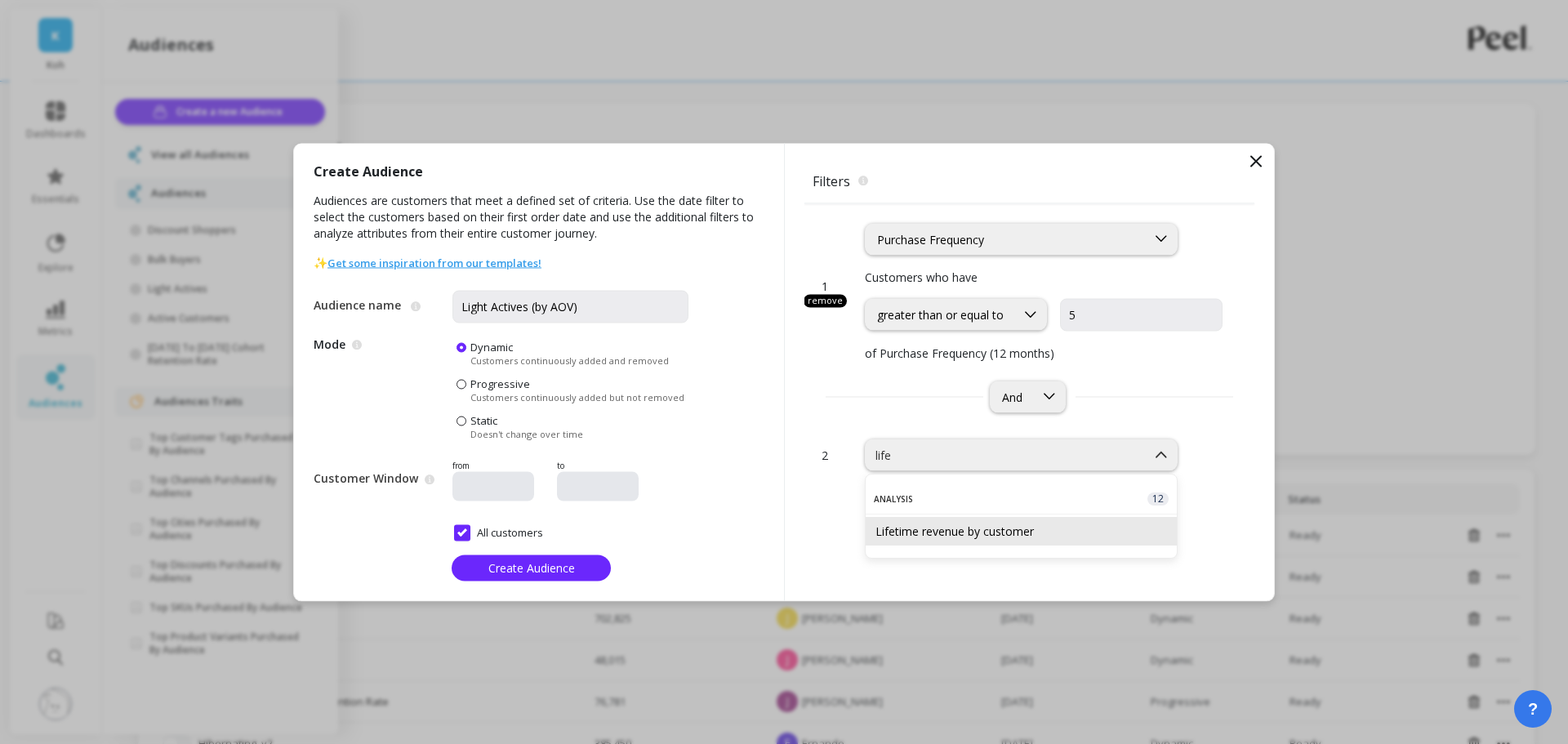 click on "Lifetime revenue by customer" at bounding box center (1021, 531) 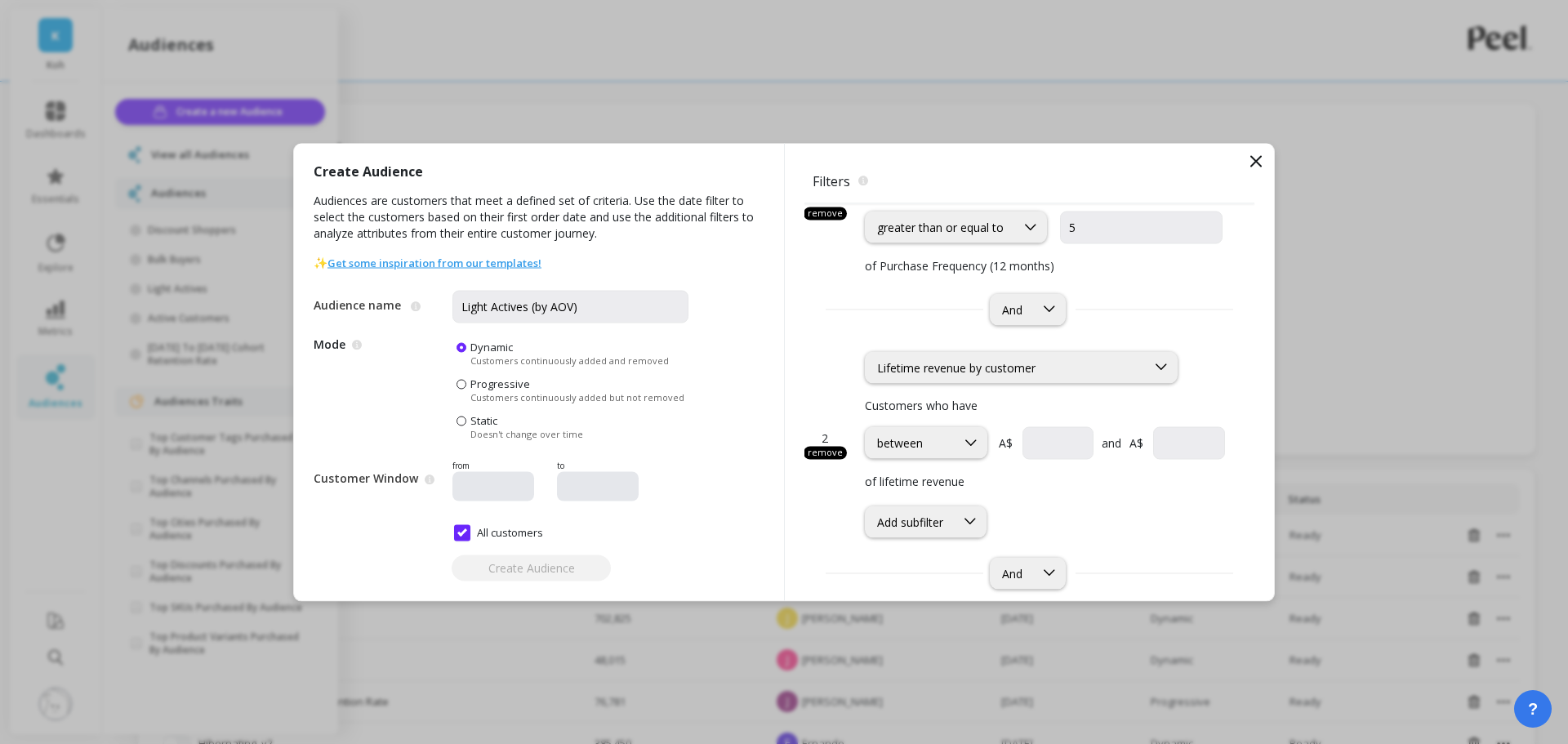 scroll, scrollTop: 158, scrollLeft: 0, axis: vertical 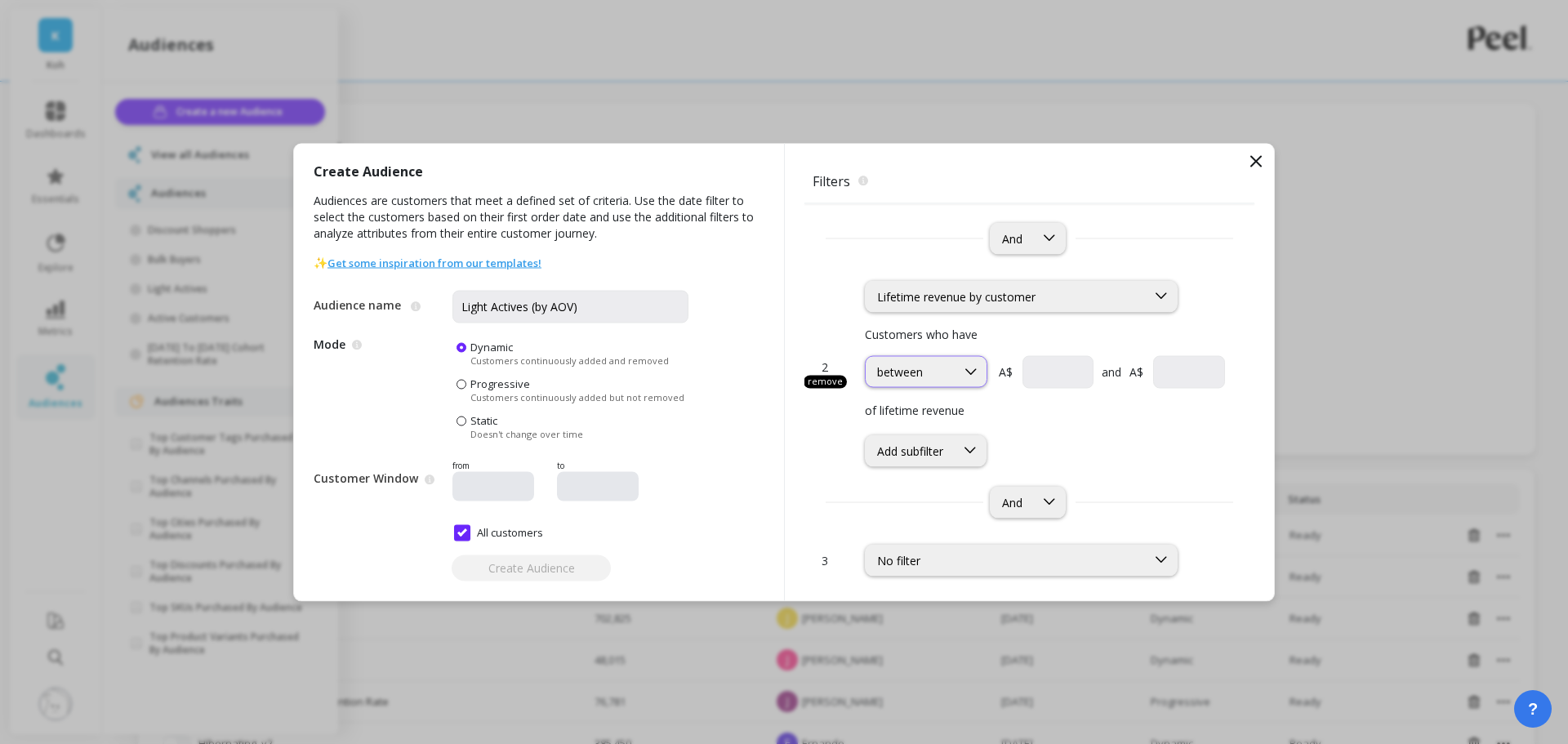 click on "between" at bounding box center [926, 372] 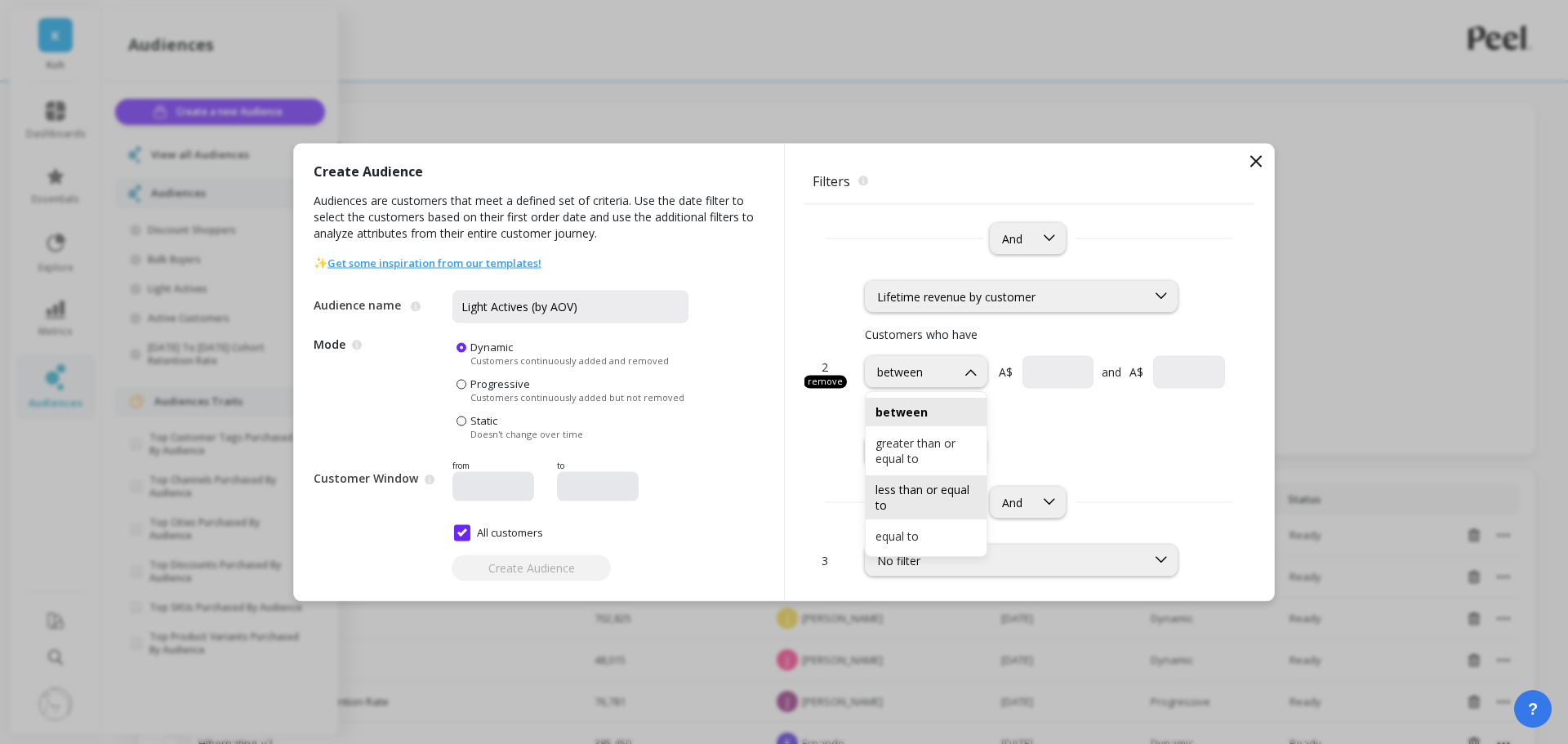 click on "less than or equal to" at bounding box center [926, 497] 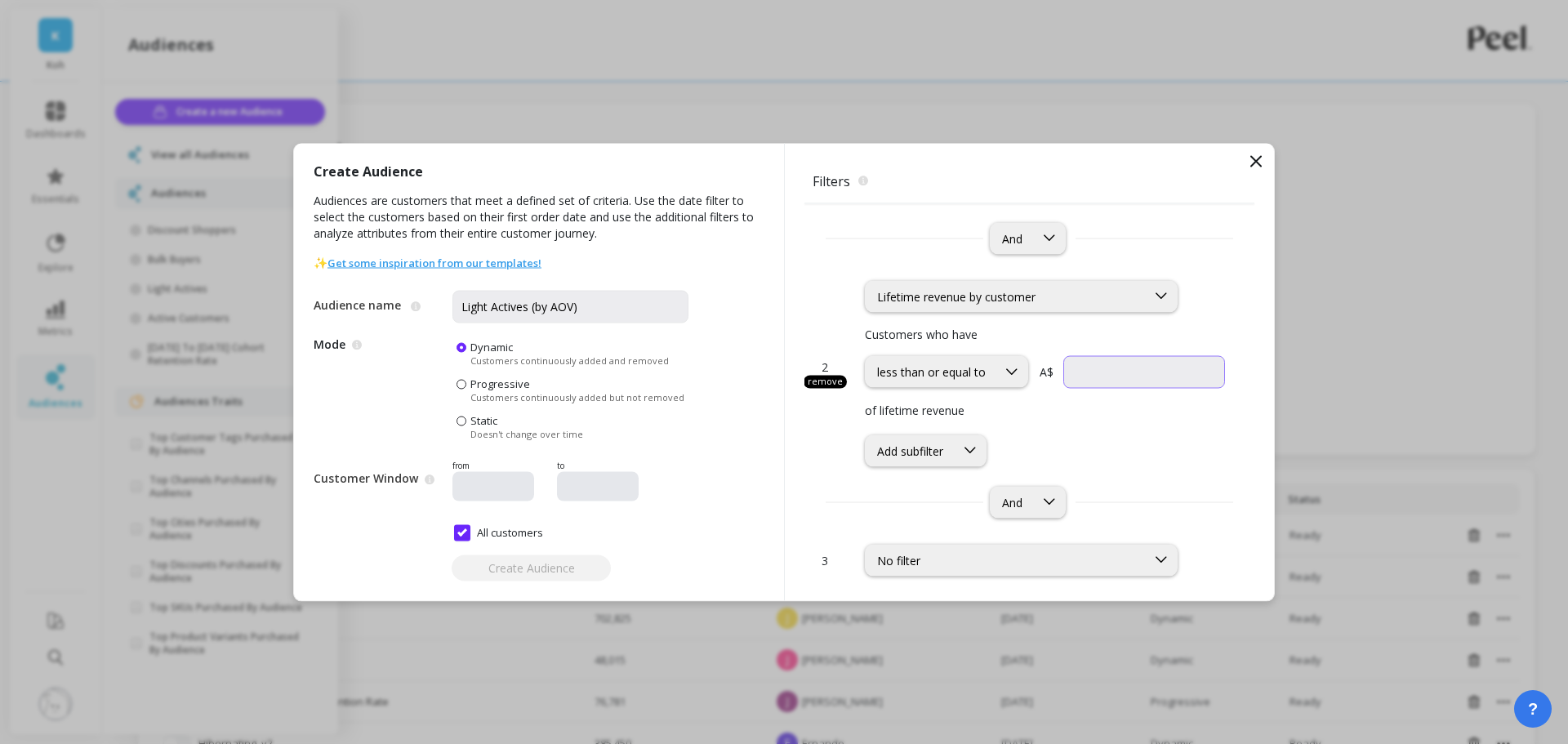 click at bounding box center [1144, 372] 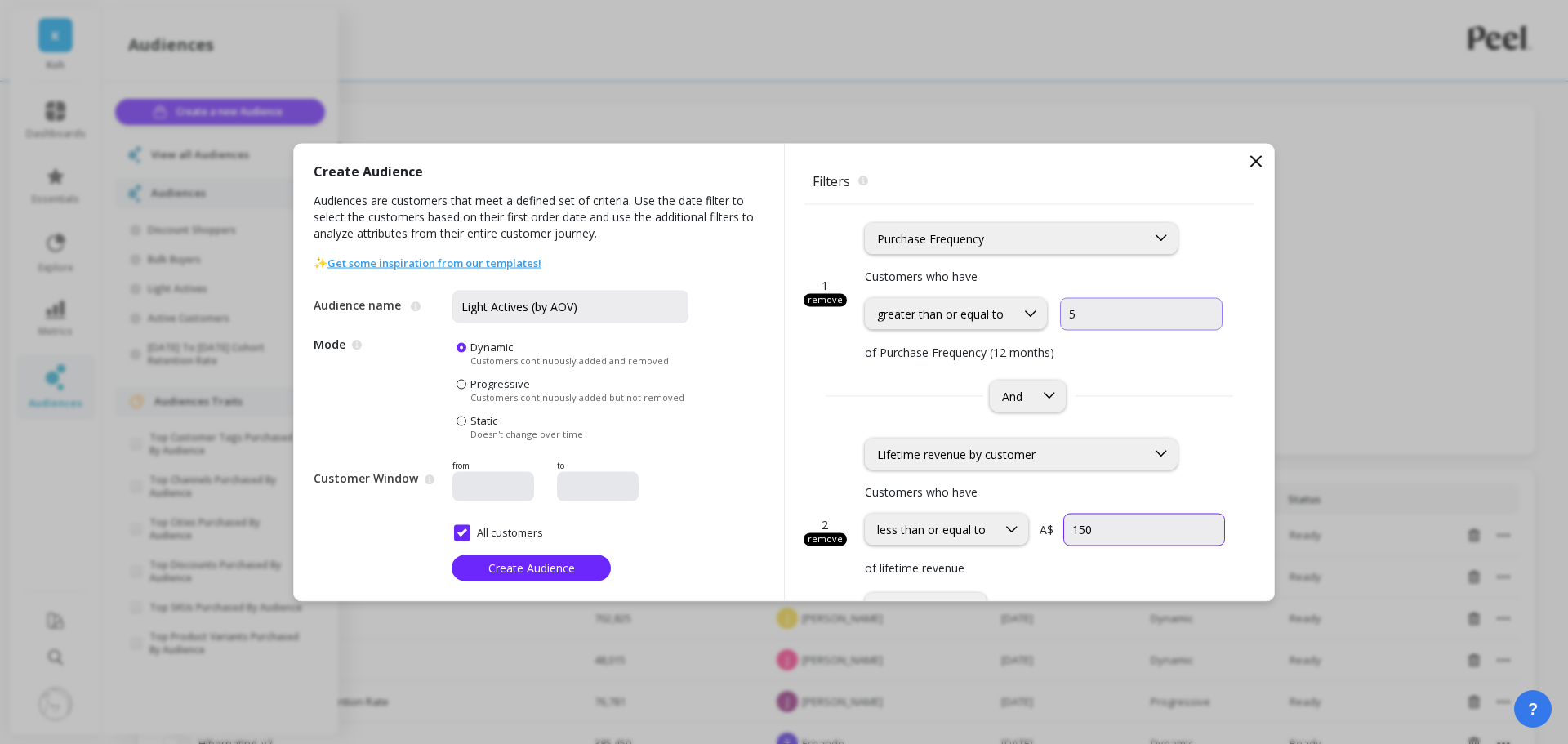 scroll, scrollTop: 0, scrollLeft: 0, axis: both 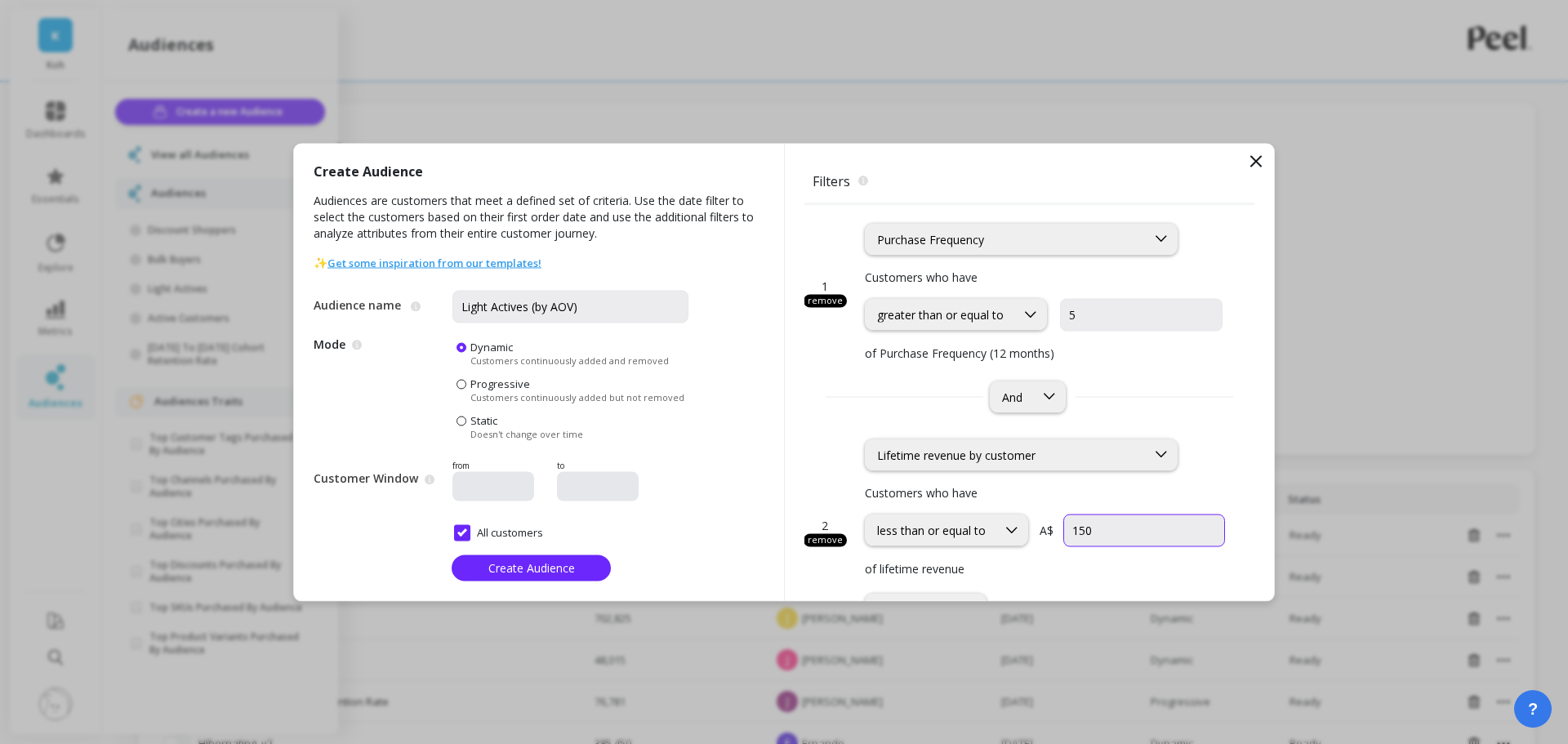 type on "150" 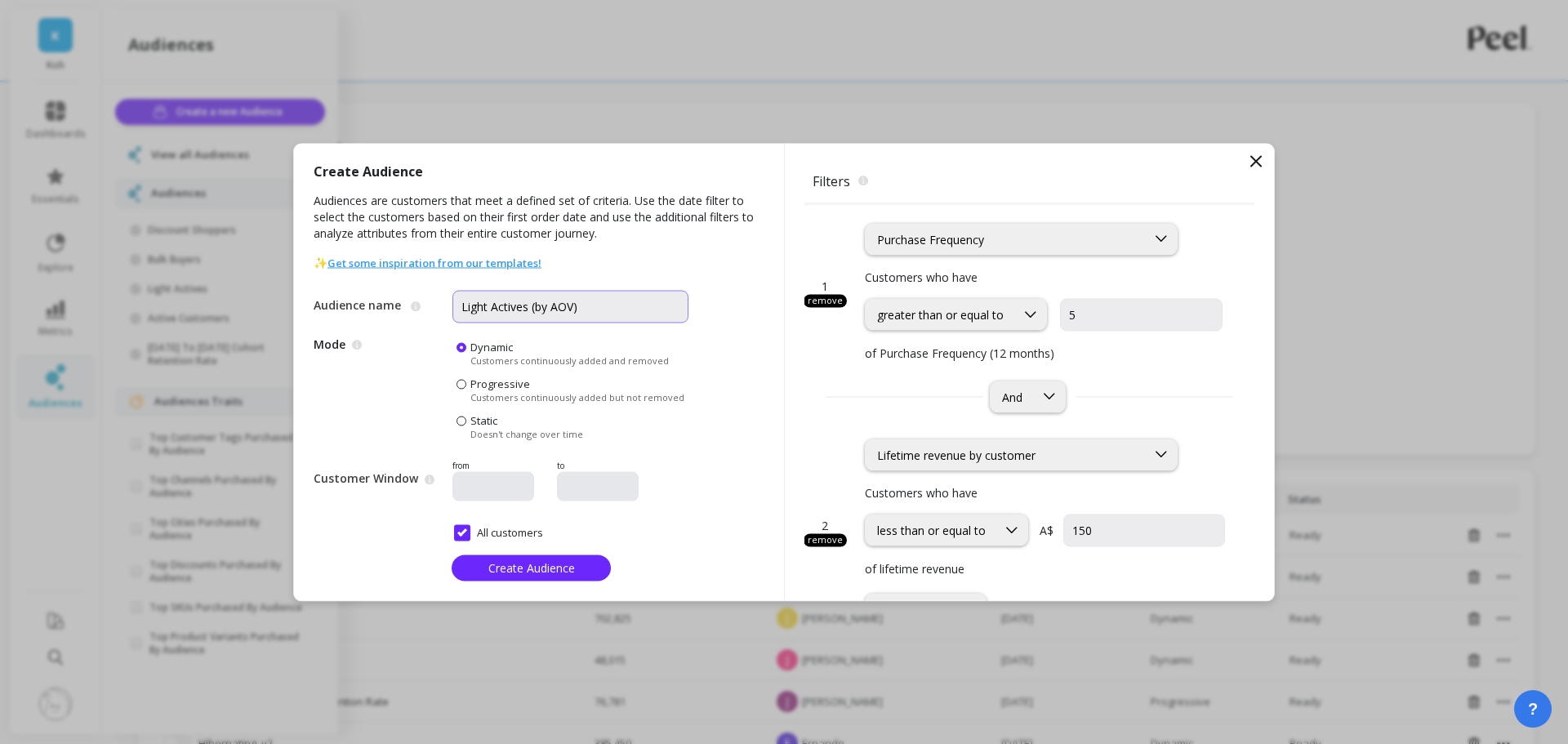 drag, startPoint x: 559, startPoint y: 304, endPoint x: 631, endPoint y: 301, distance: 72.062473 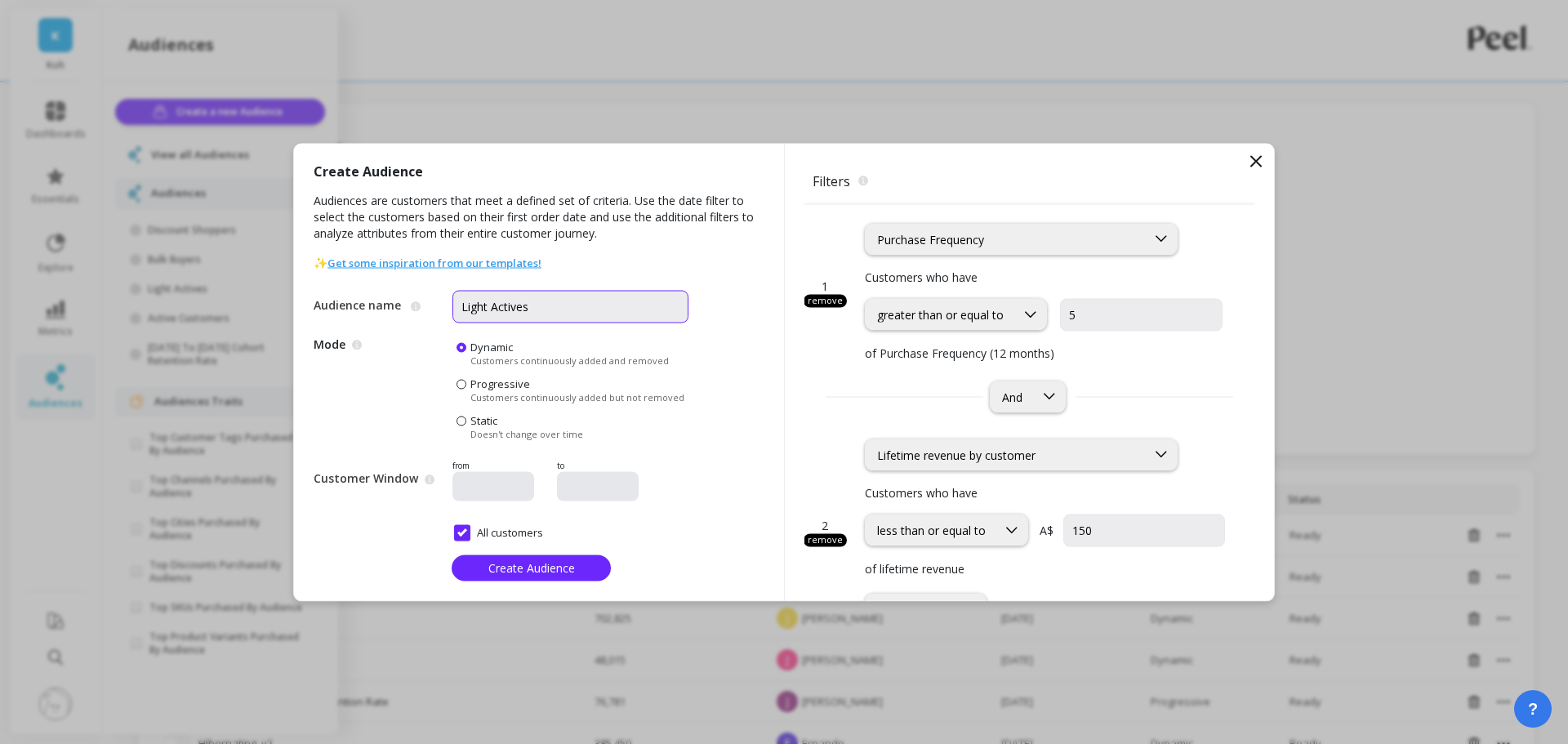 type on "Light Actives" 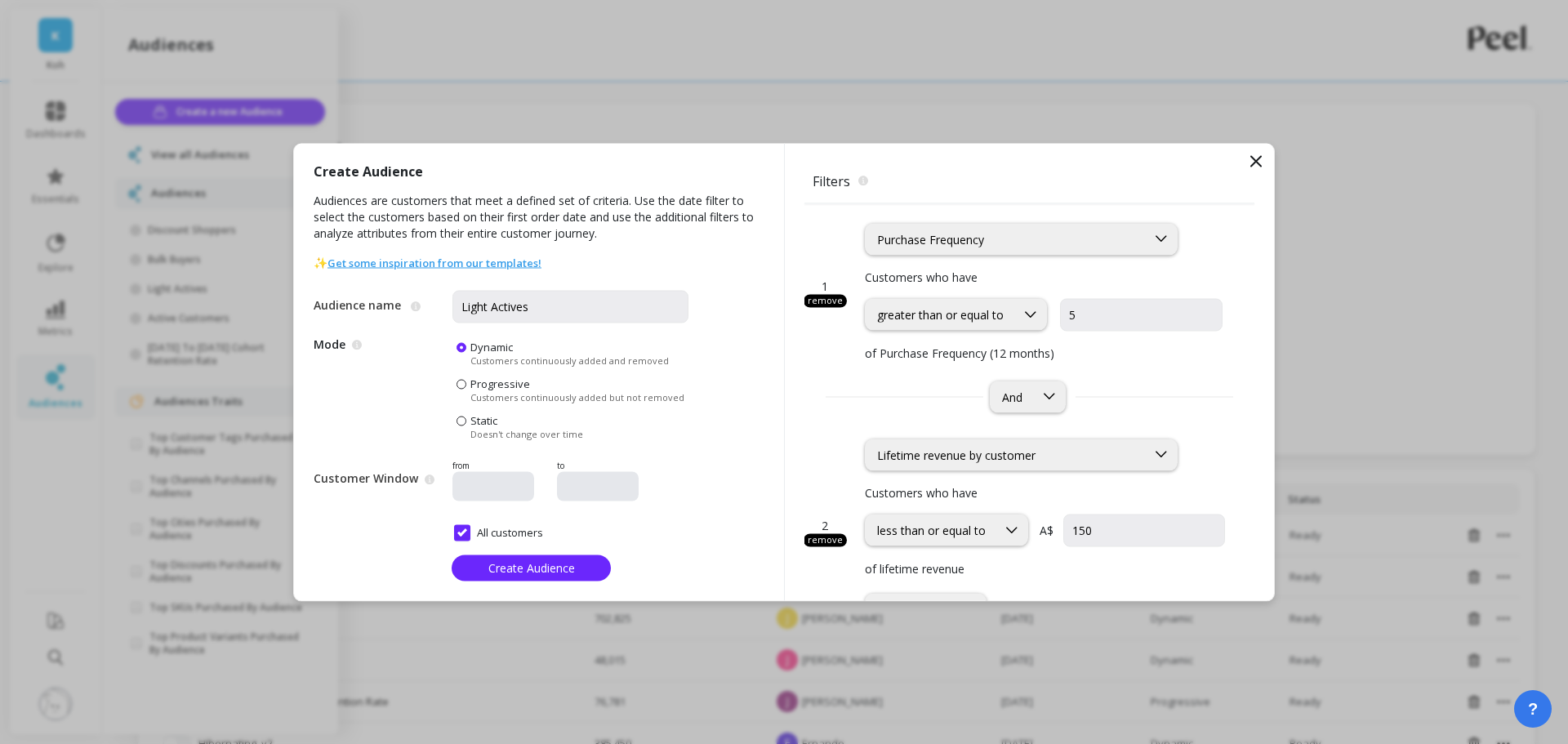 click on "Create Audience Audiences are customers that meet a defined set of criteria. Use the date filter to select the customers based on their first order date and use the additional filters to analyze attributes from their entire customer journey. ✨ Get some inspiration from our templates! Audience name The name of the audience Light Actives Mode   Dynamic audiences add new customers who meet the filters while Static audiences don't change. Dynamic Customers continuously added and removed Progressive Customers continuously added but not removed Static Doesn't change over time Customer Window This is the date period when the customers made their first order. from to All customers   Create Audience" at bounding box center [539, 372] 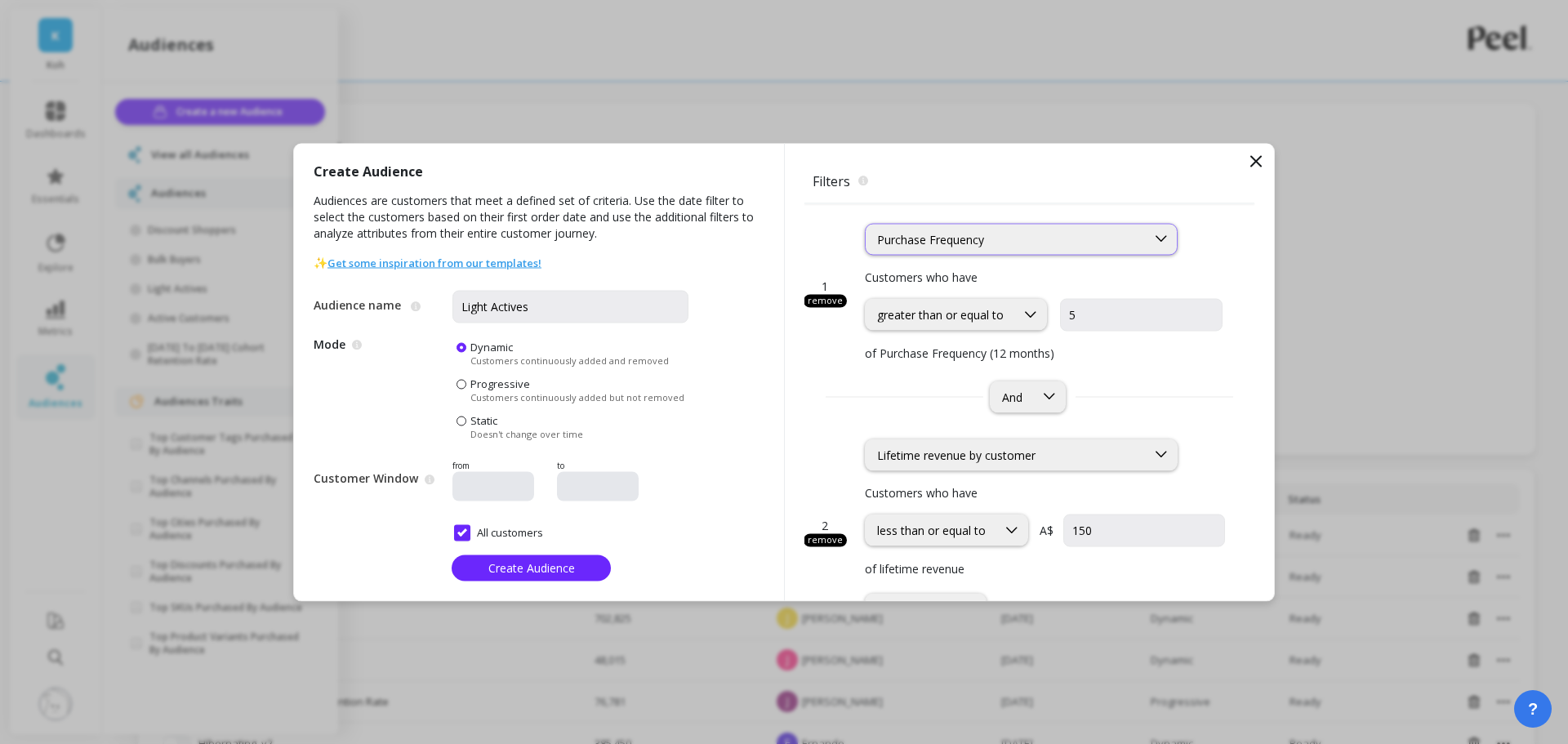 click on "Purchase Frequency" at bounding box center [1005, 238] 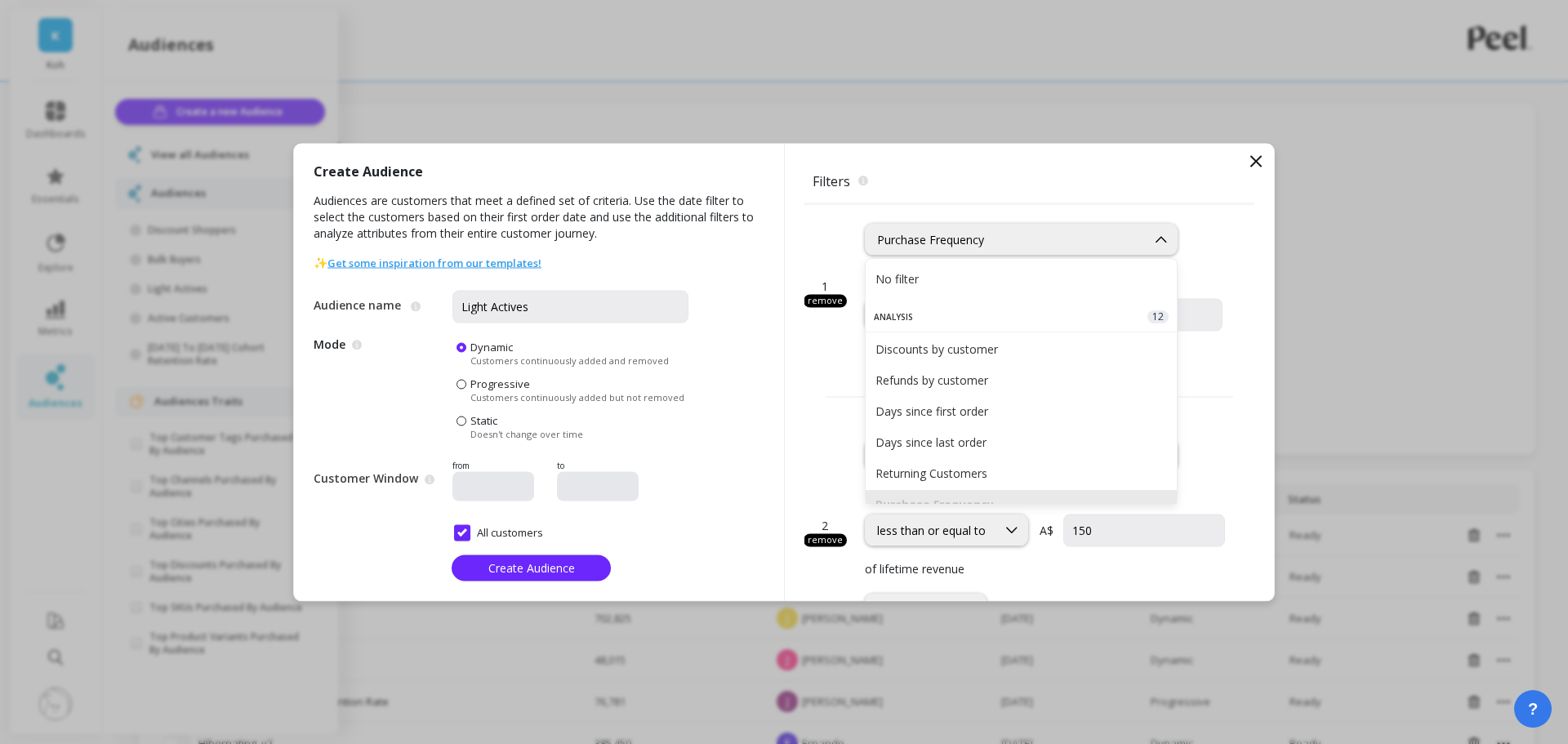 scroll, scrollTop: 107, scrollLeft: 0, axis: vertical 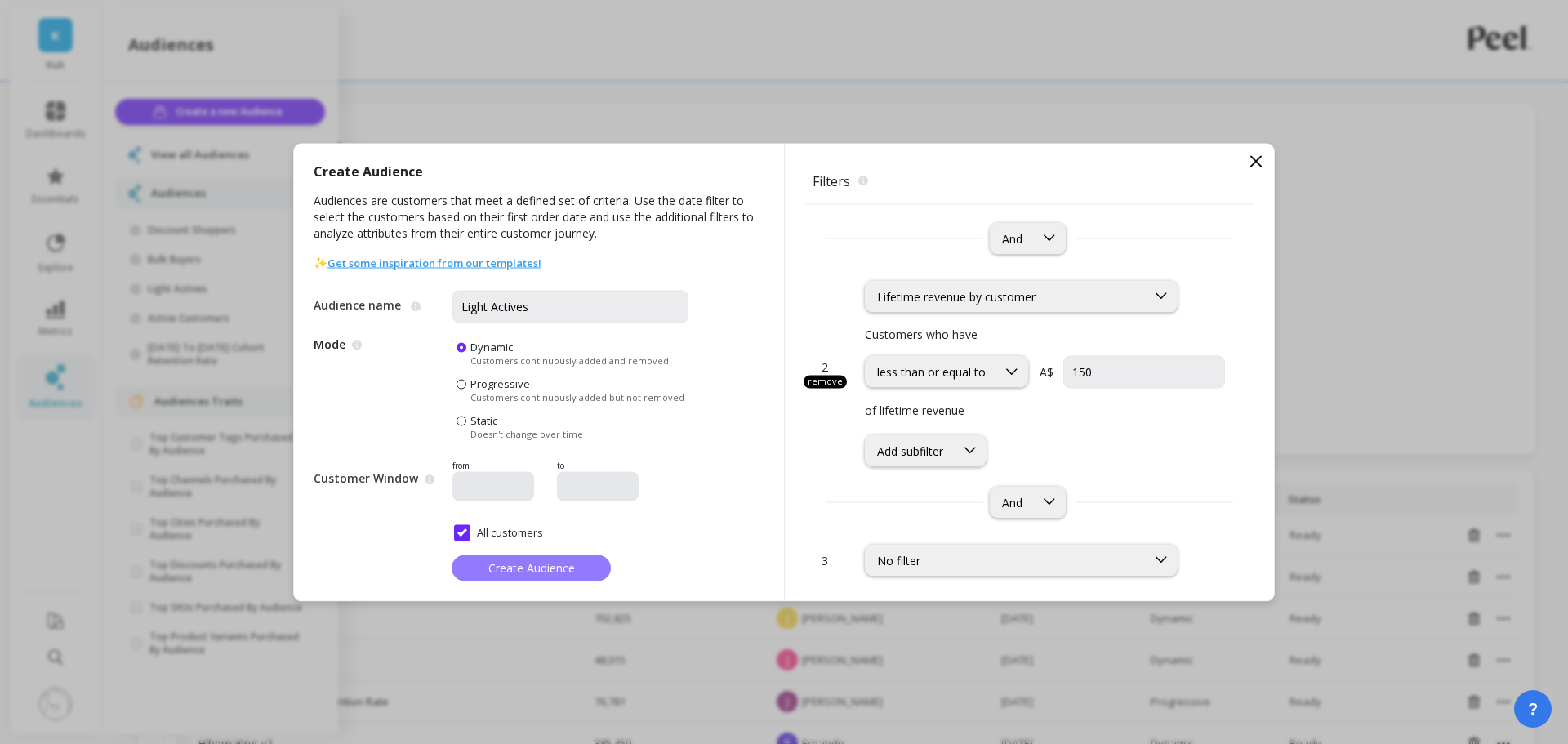 click on "Create Audience" at bounding box center [532, 568] 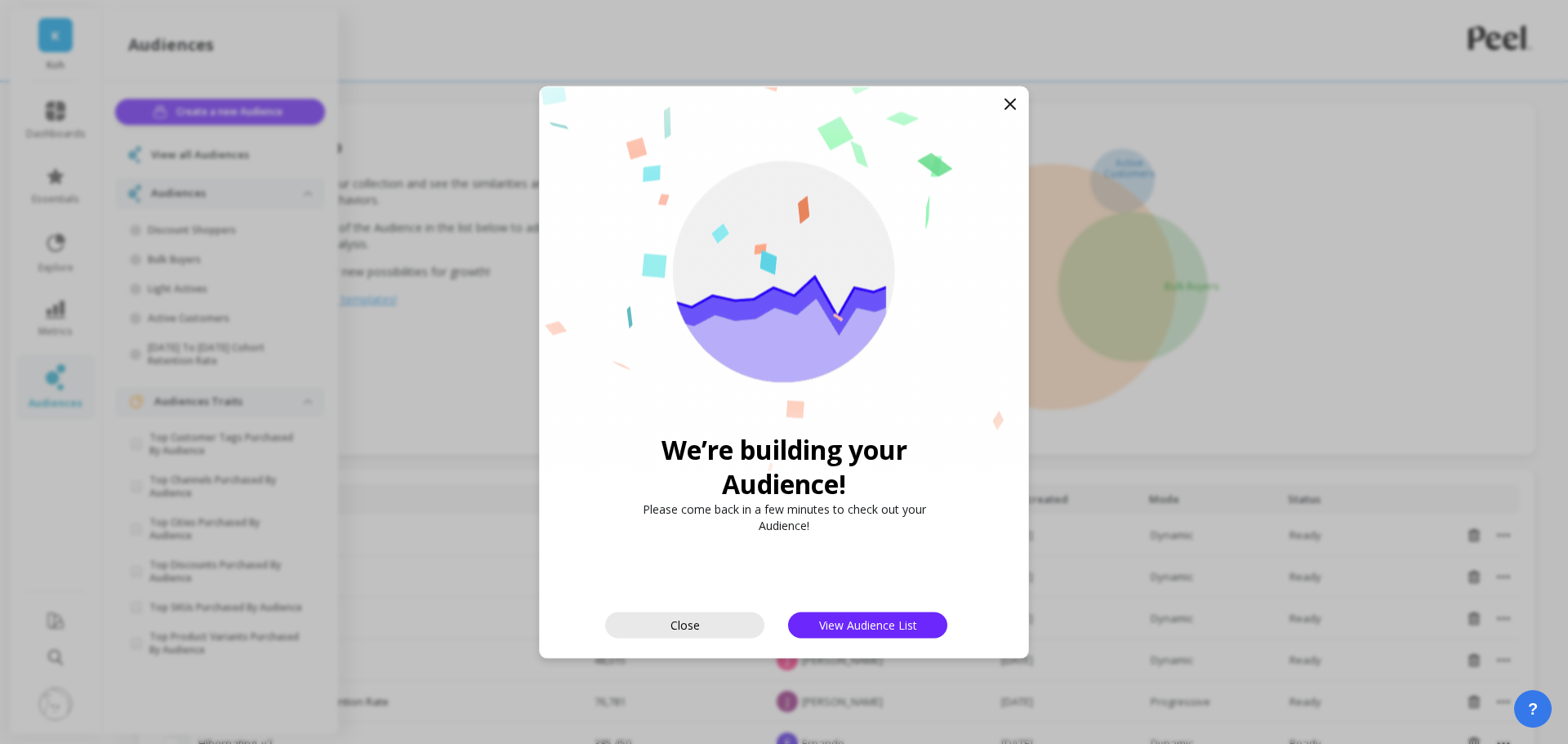 click on "Close" at bounding box center (684, 625) 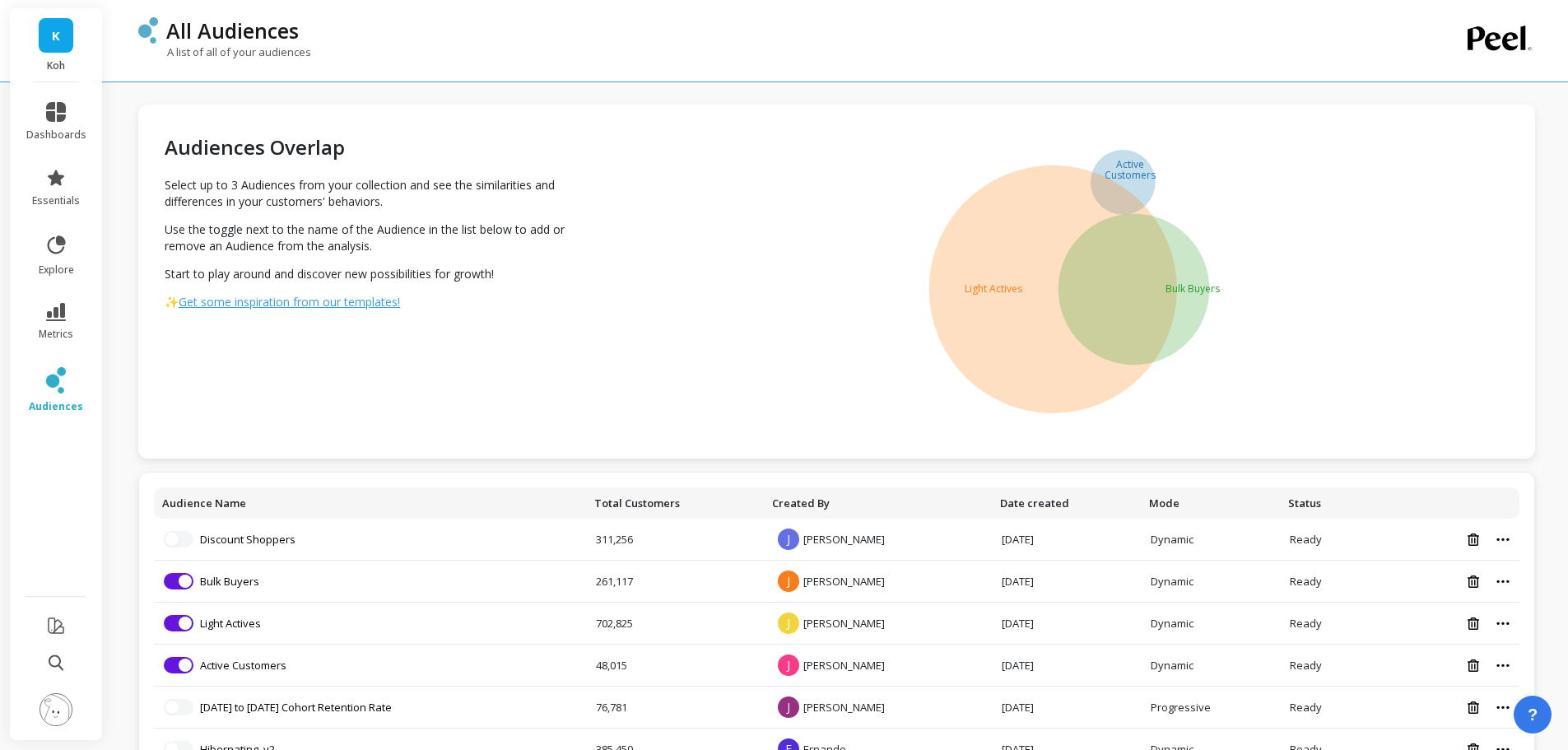 click on "Audiences Overlap Select up to 3 Audiences from your collection and see the similarities and differences in your customers' behaviors. Use the toggle next to the name of the Audience in the list below to add or remove an Audience from the analysis. Start to play around and discover new possibilities for growth! ✨  Get some inspiration from our templates!" at bounding box center [371, 282] 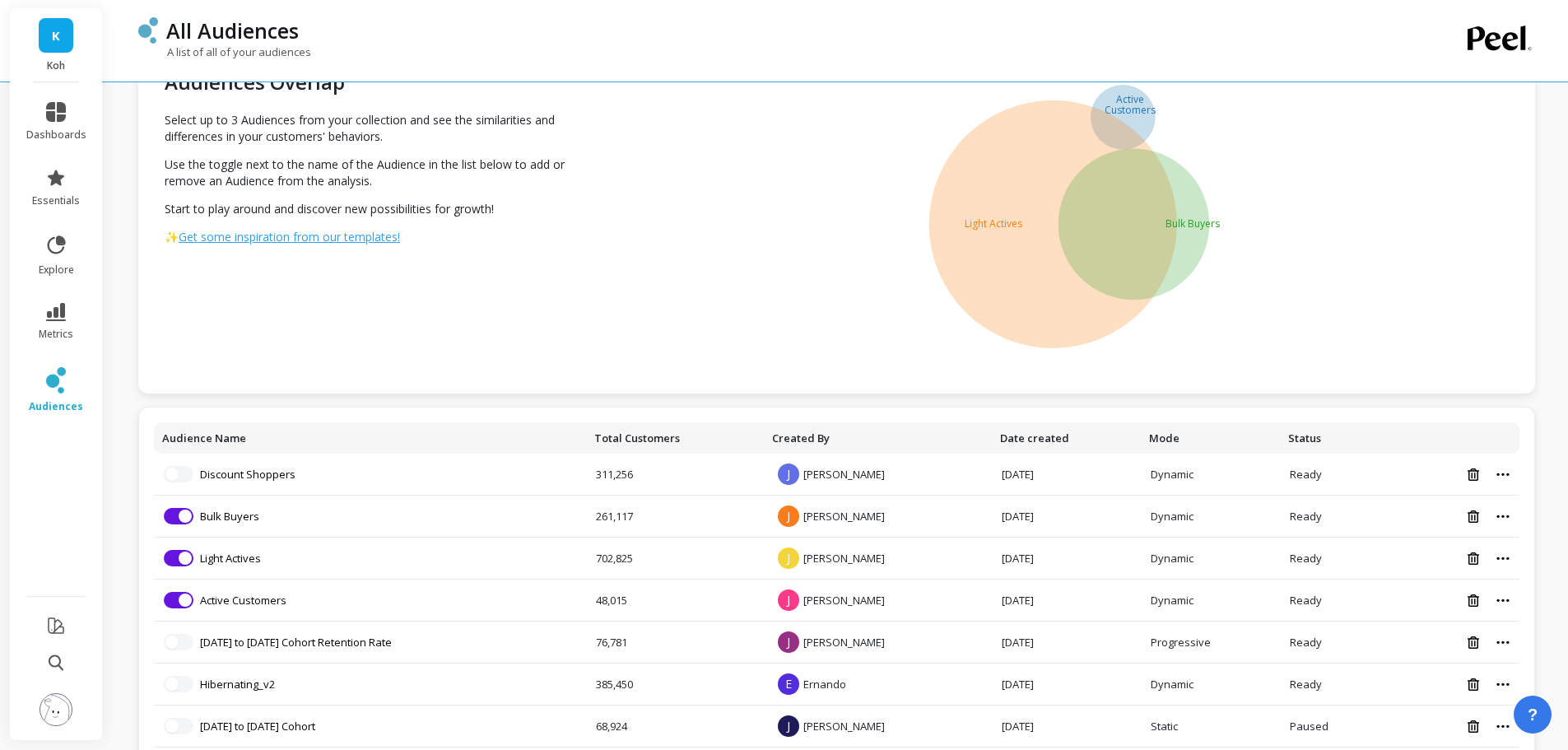 scroll, scrollTop: 165, scrollLeft: 0, axis: vertical 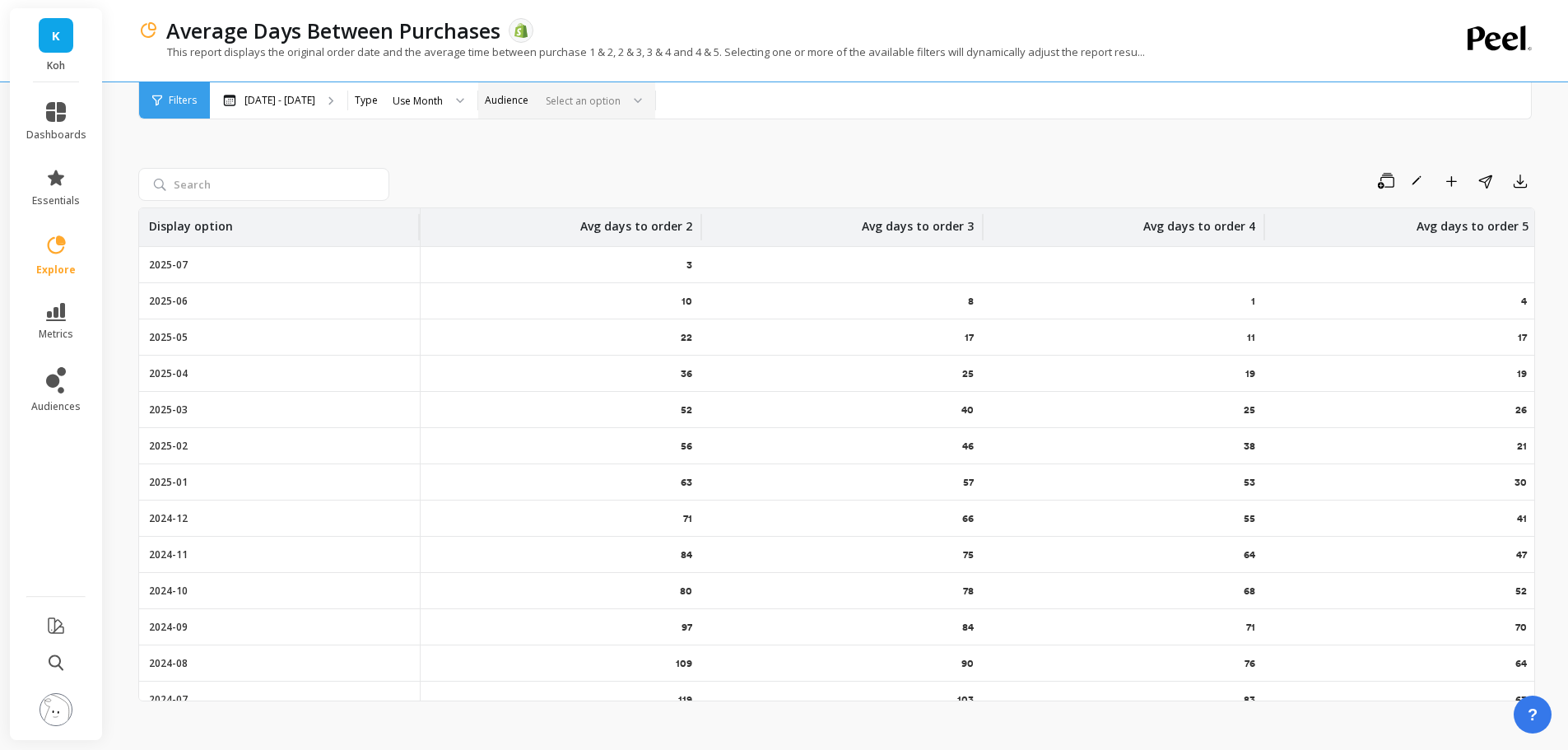 click on "Select an option" at bounding box center (566, 100) 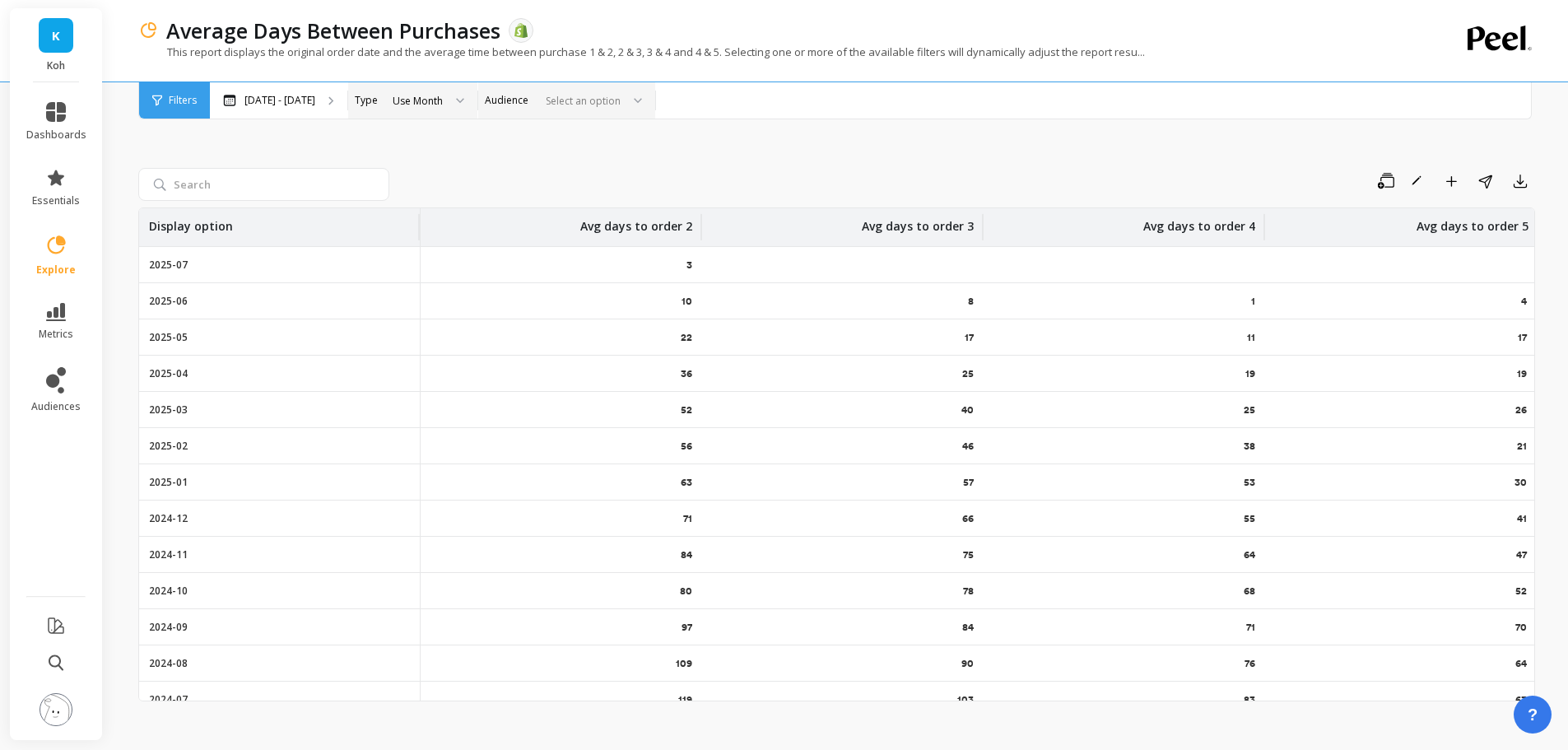 click on "Use Month" at bounding box center (417, 100) 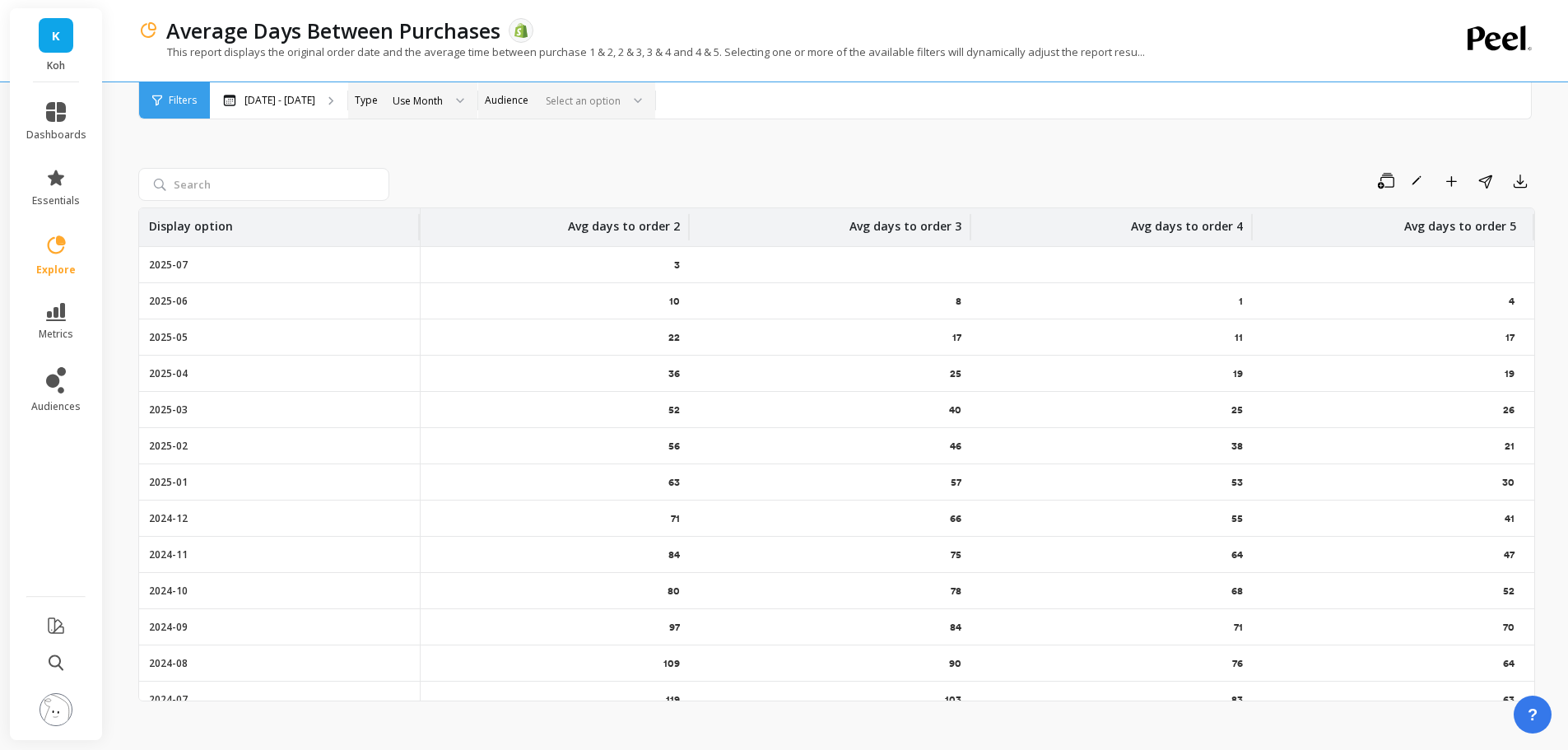 drag, startPoint x: 1260, startPoint y: 332, endPoint x: 1333, endPoint y: 328, distance: 73.10951 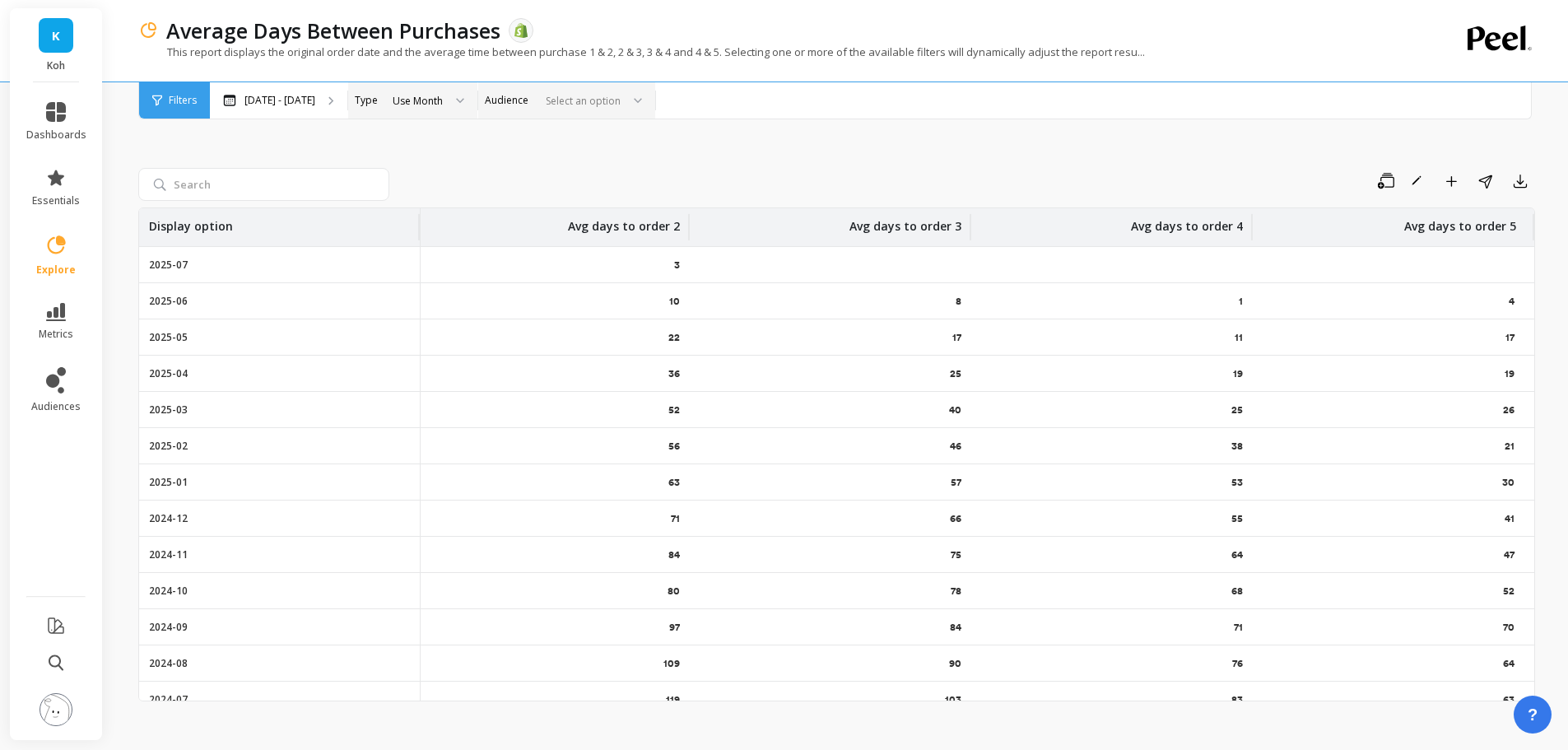 scroll, scrollTop: 0, scrollLeft: 0, axis: both 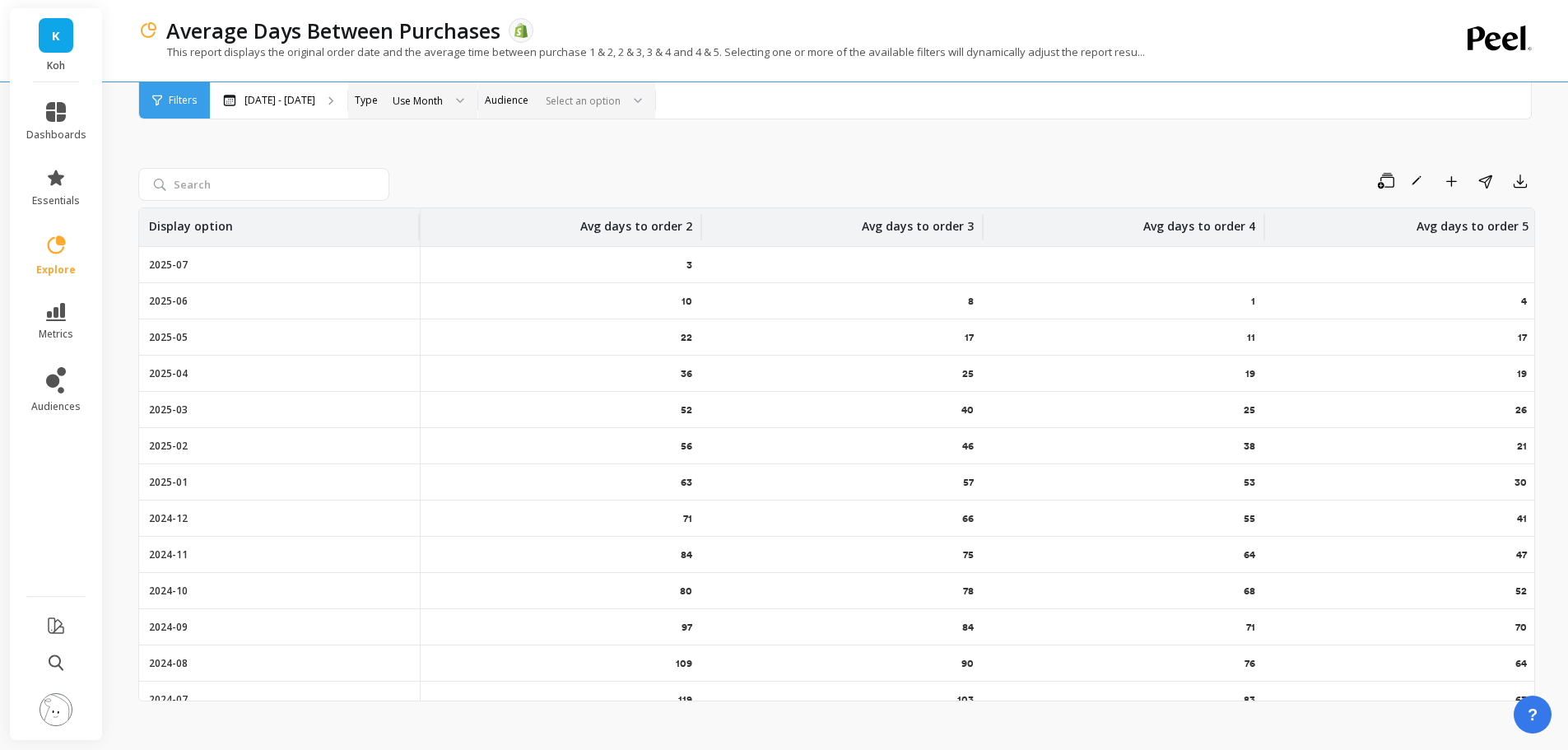 drag, startPoint x: 598, startPoint y: 356, endPoint x: 501, endPoint y: 361, distance: 97.12878 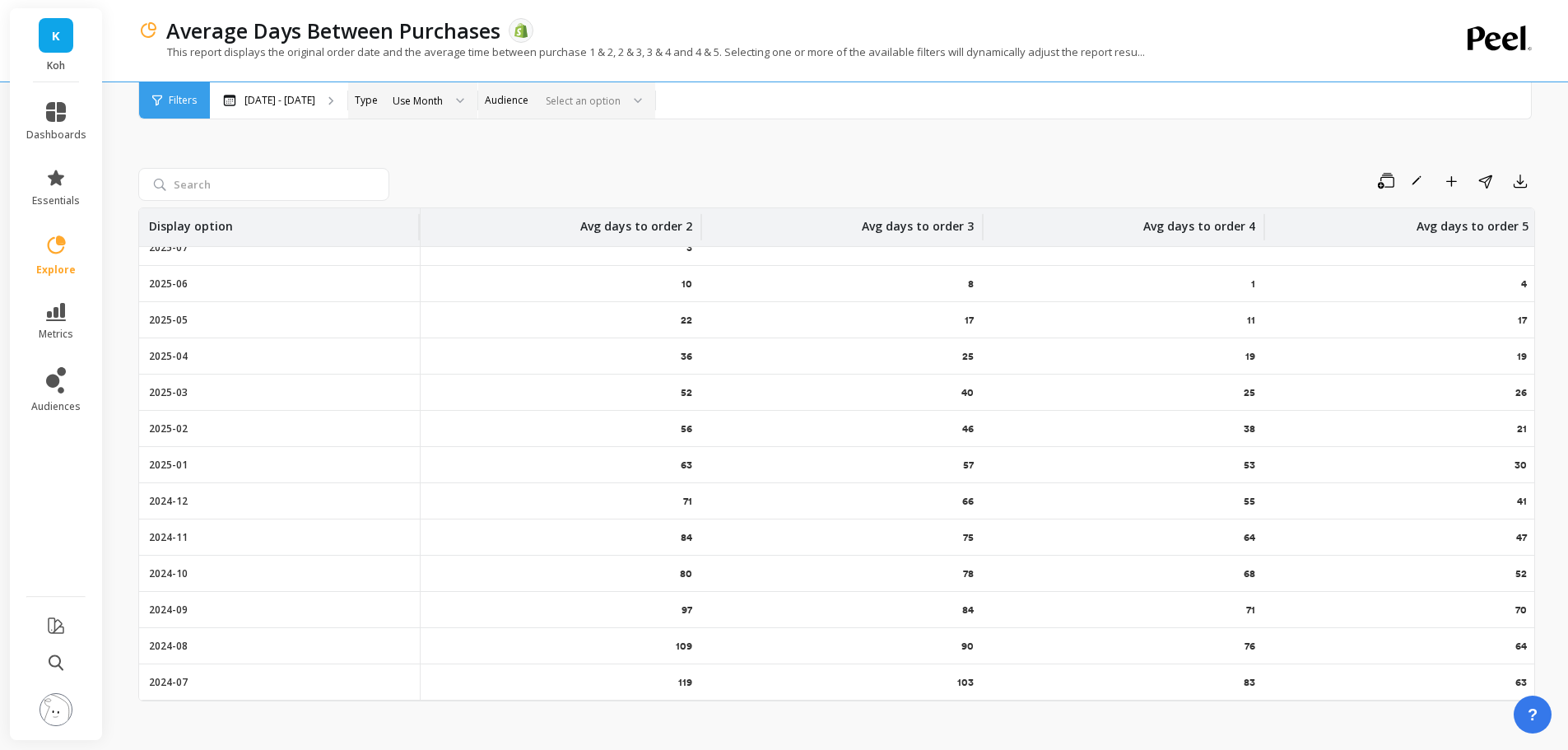 scroll, scrollTop: 0, scrollLeft: 0, axis: both 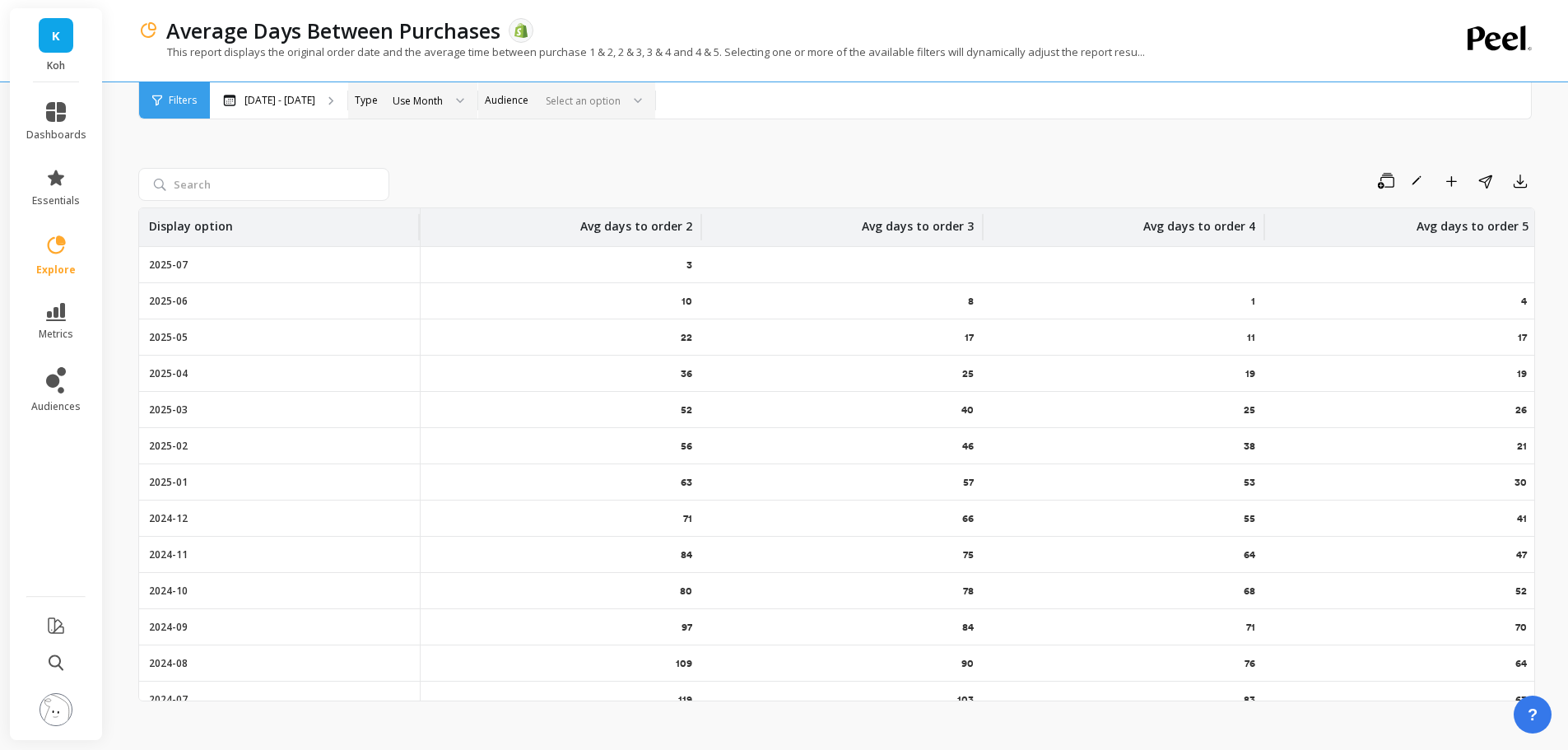 click on "Use Month" at bounding box center (417, 100) 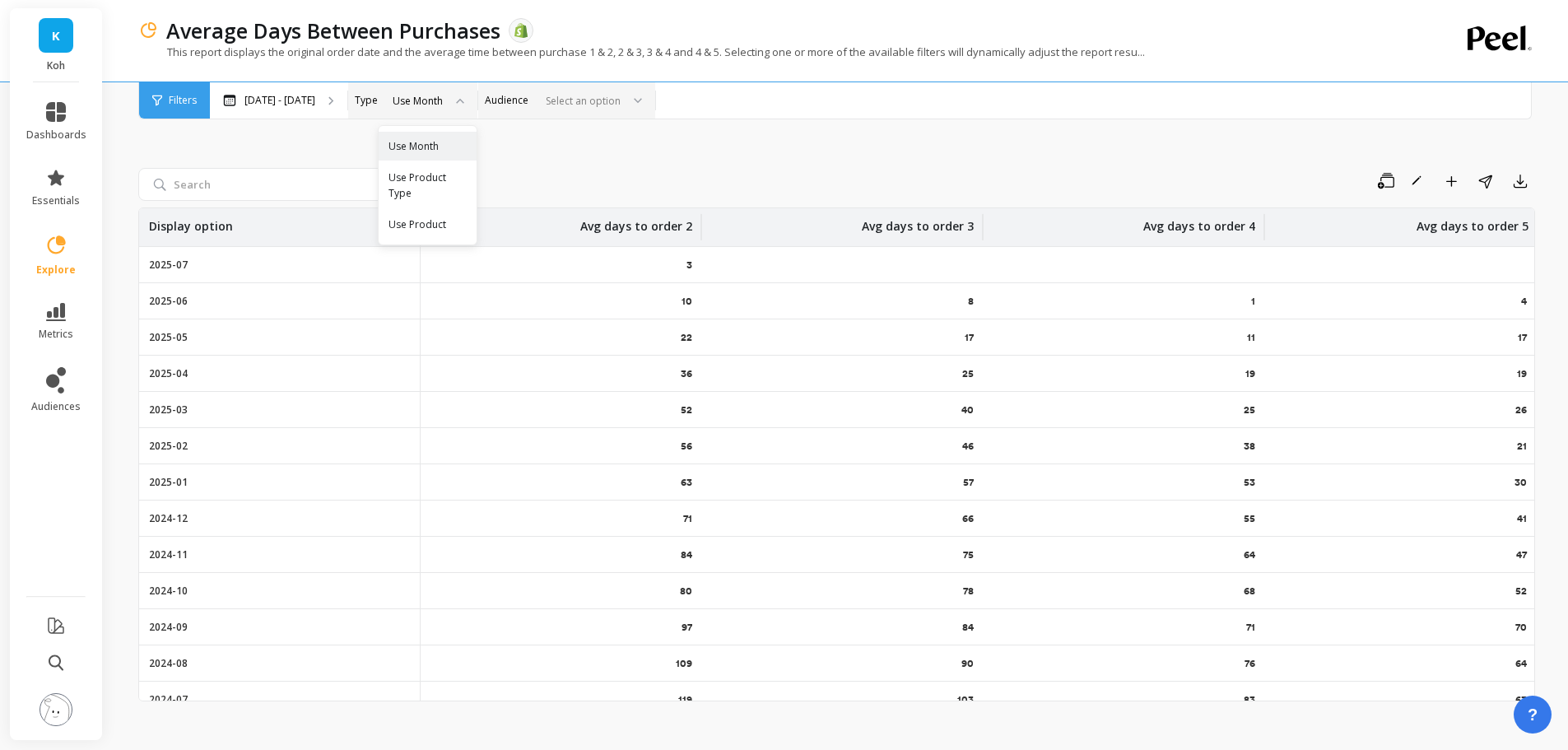 click on "Save Rename
Add to Dashboard
Share
Export Display option Avg days to order 2 Avg days to order 3 Avg days to order 4 Avg days to order 5 2025-07 3 - - - 2025-06 10 8 1 4 2025-05 22 17 11 17 2025-04 36 25 19 19 2025-03 52 40 25 26 2025-02 56 46 38 21 2025-01 63 57 53 30 2024-12 71 66 55 41 2024-11 84 75 64 47 2024-10 80 78 68 52 2024-09 97 84 71 70 2024-08 109 90 76 64 2024-07 119 103 83 63" at bounding box center (836, 416) 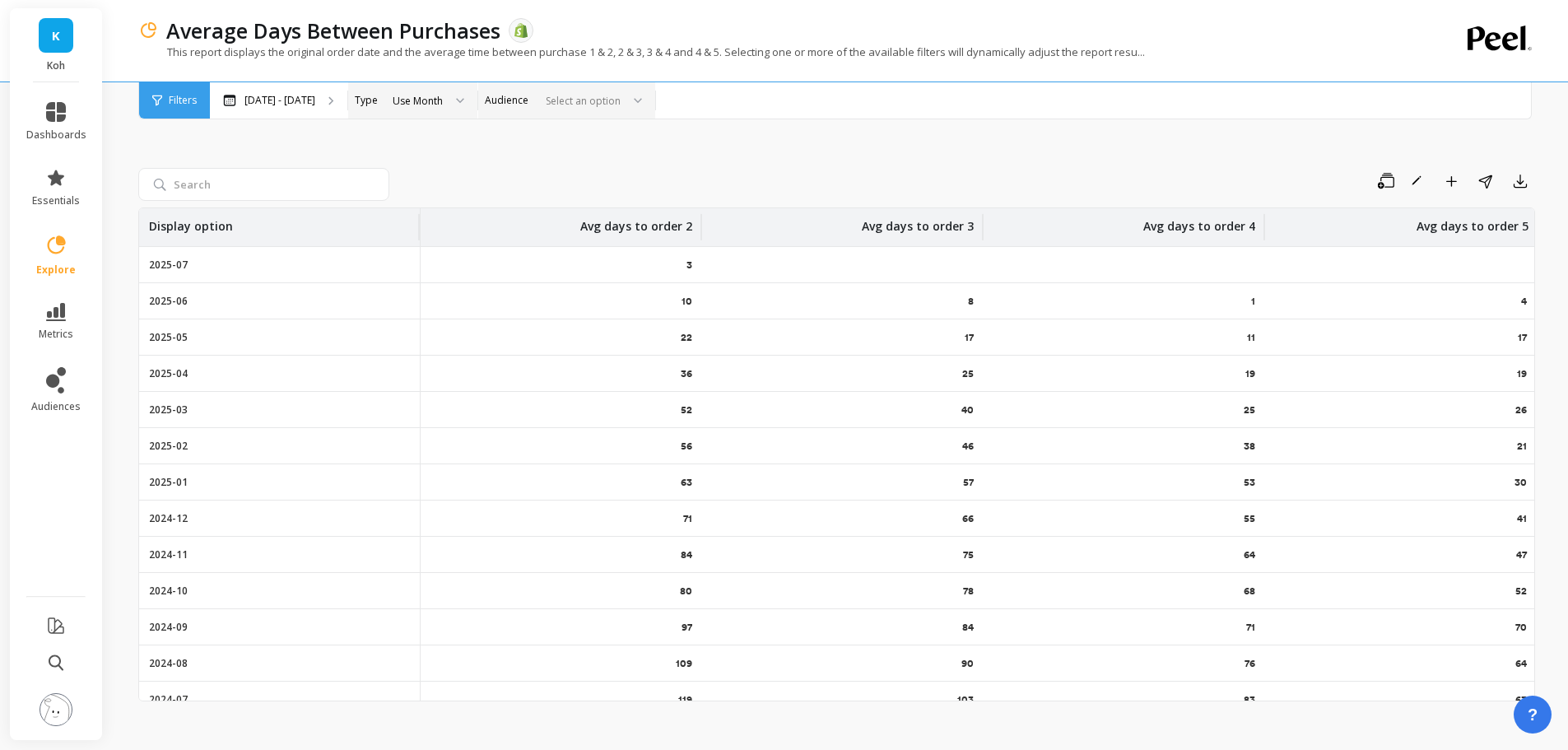click on "Use Month" at bounding box center (417, 100) 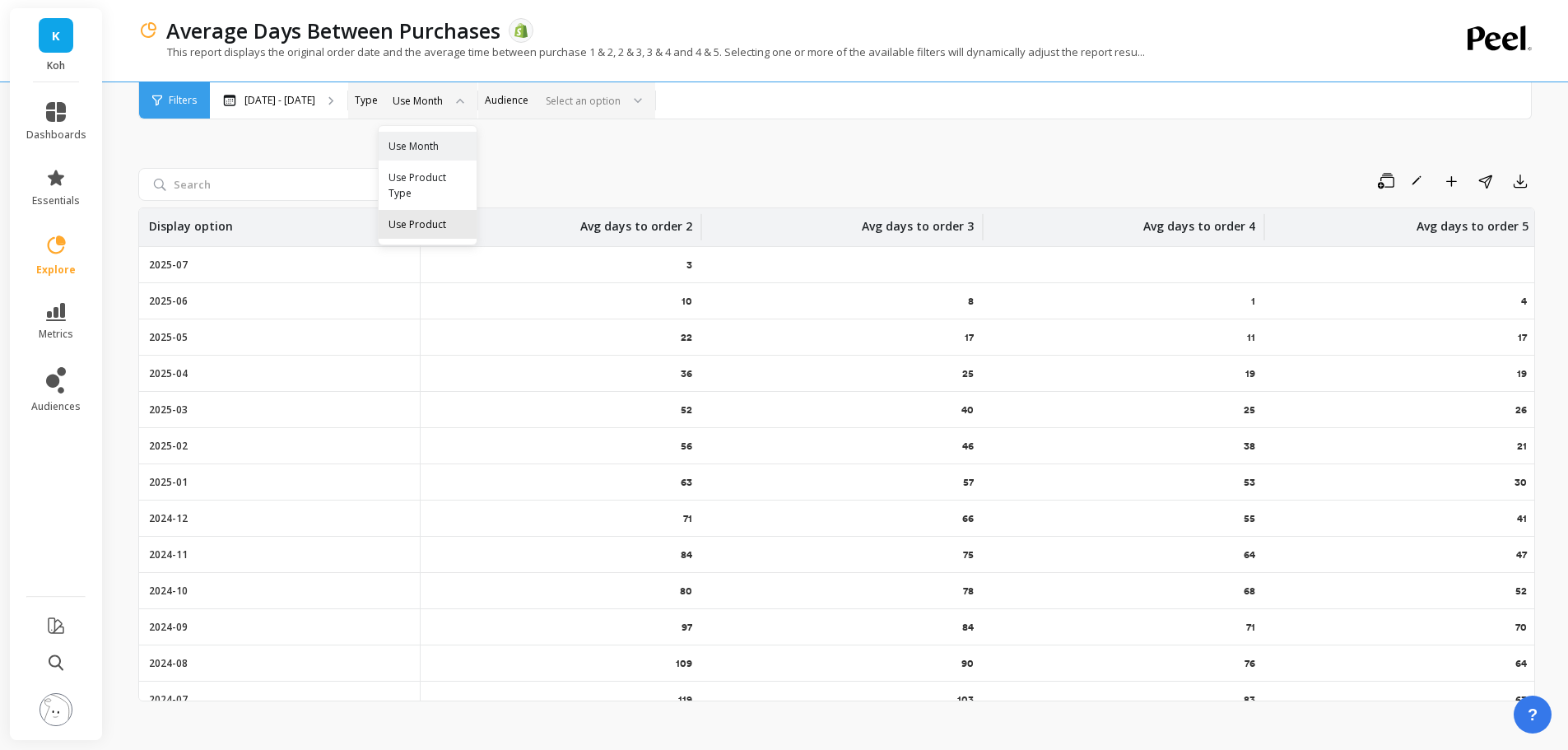 click on "Use Product" at bounding box center (427, 224) 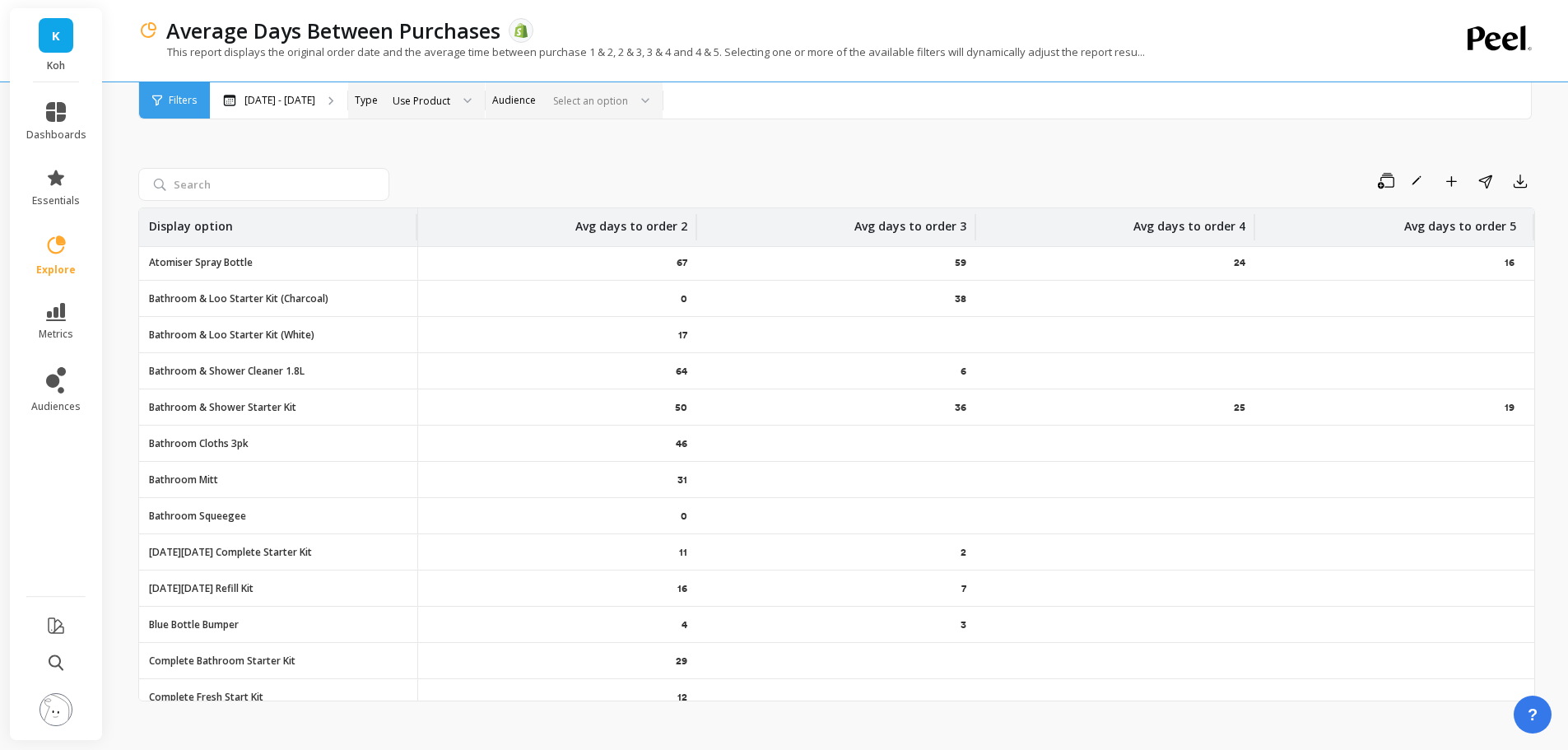 scroll, scrollTop: 0, scrollLeft: 0, axis: both 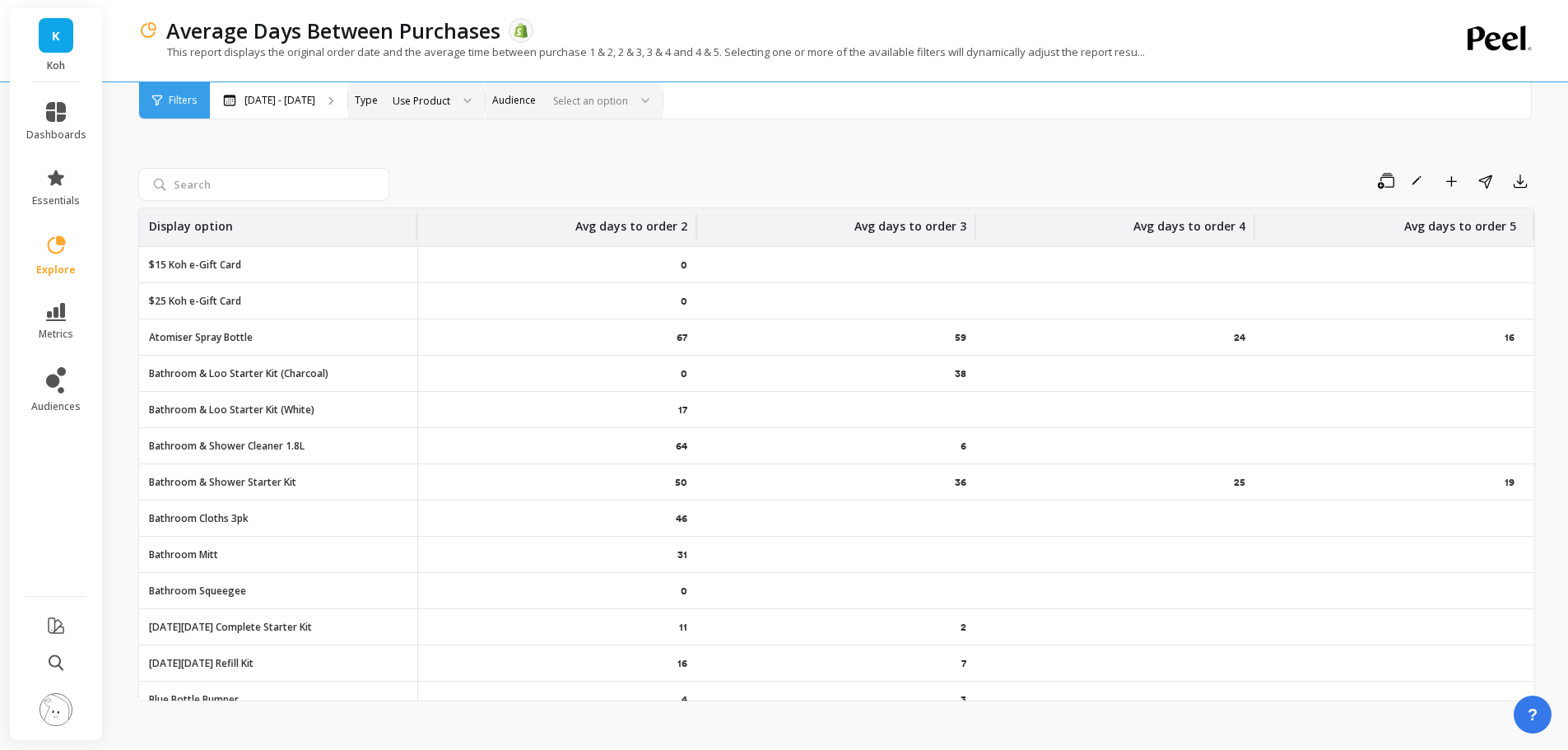 click on "Filters  Filters [DATE] - [DATE]  Type option Use Product, selected. Use Product Audience Select an option" at bounding box center (835, 100) 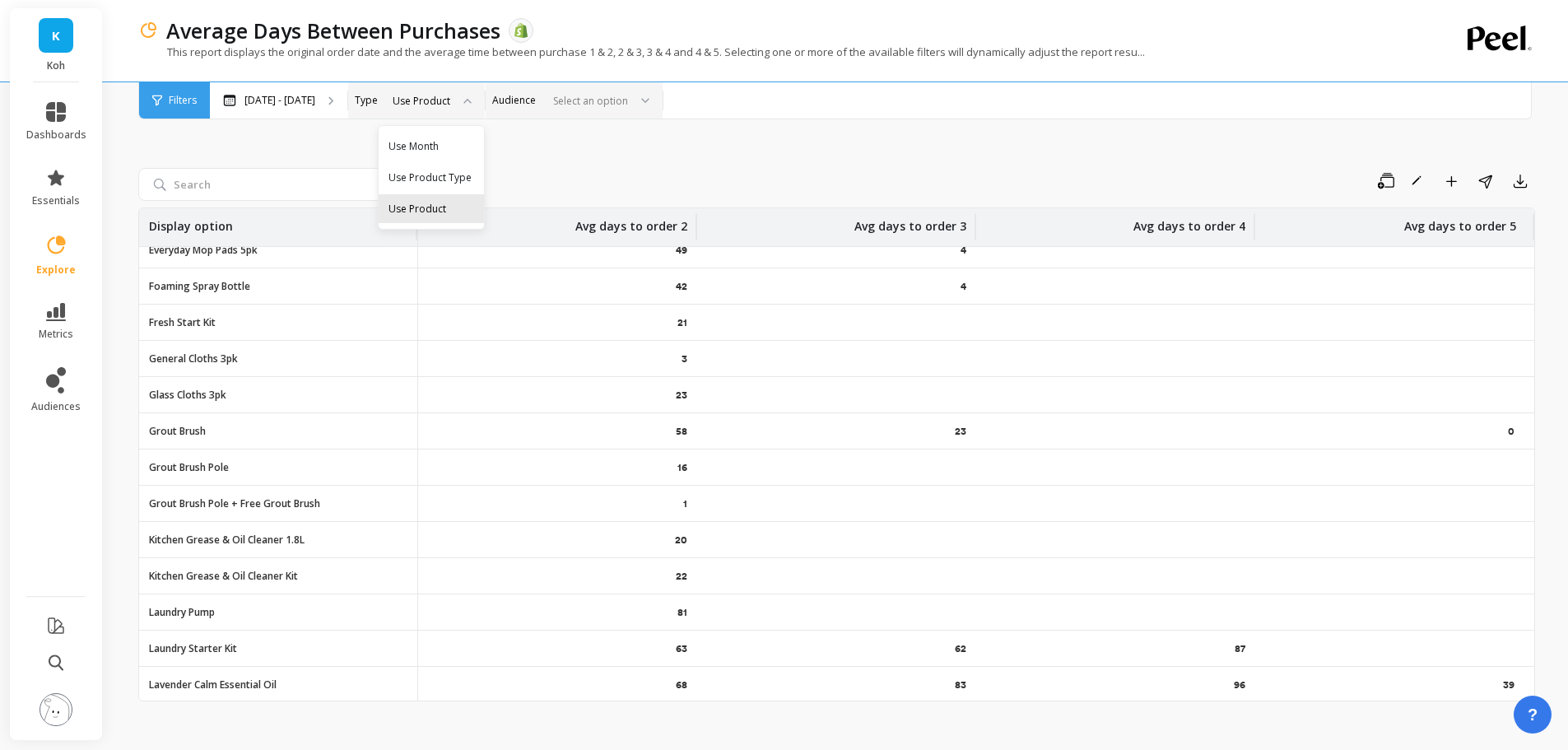 scroll, scrollTop: 876, scrollLeft: 0, axis: vertical 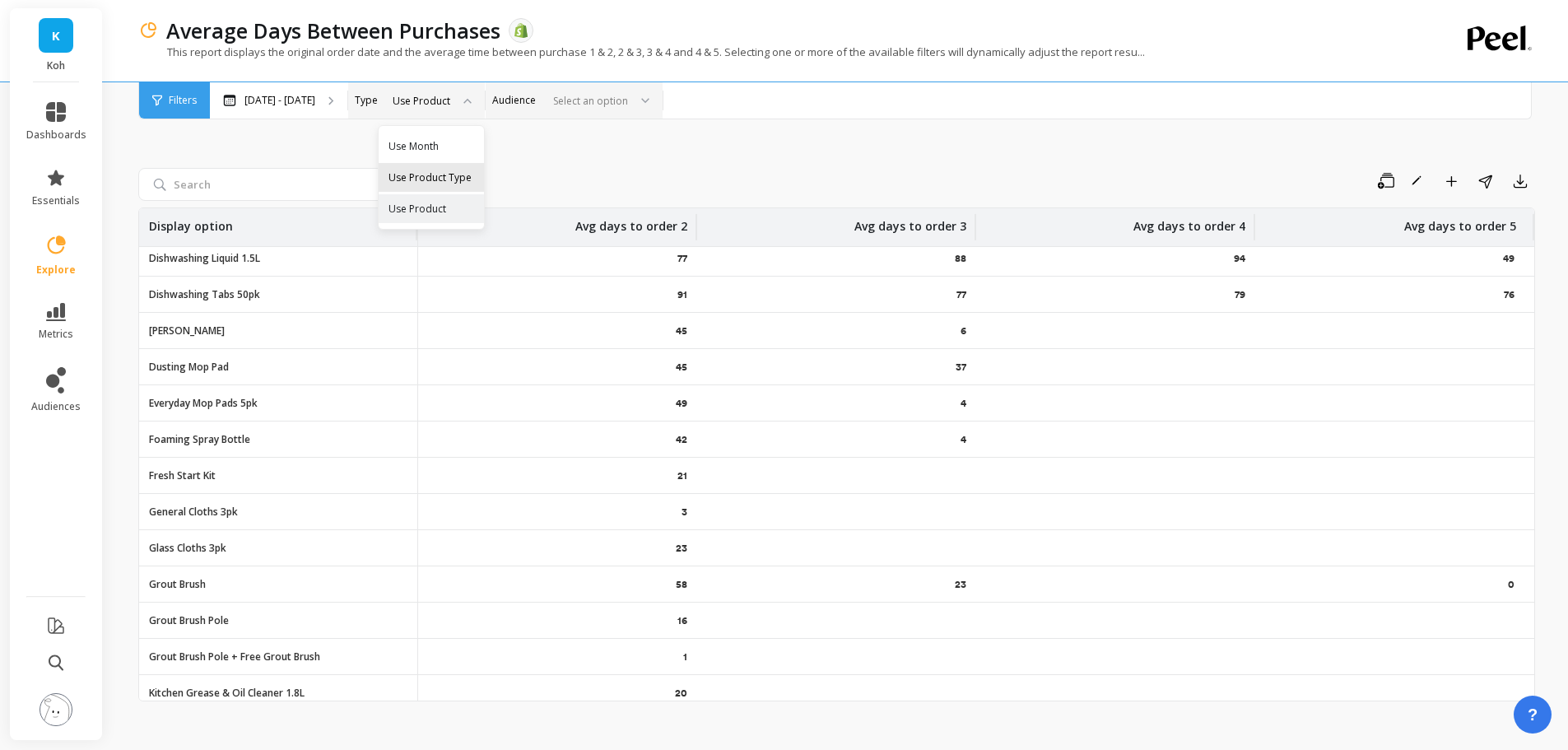 click on "Use Product Type" at bounding box center [431, 177] 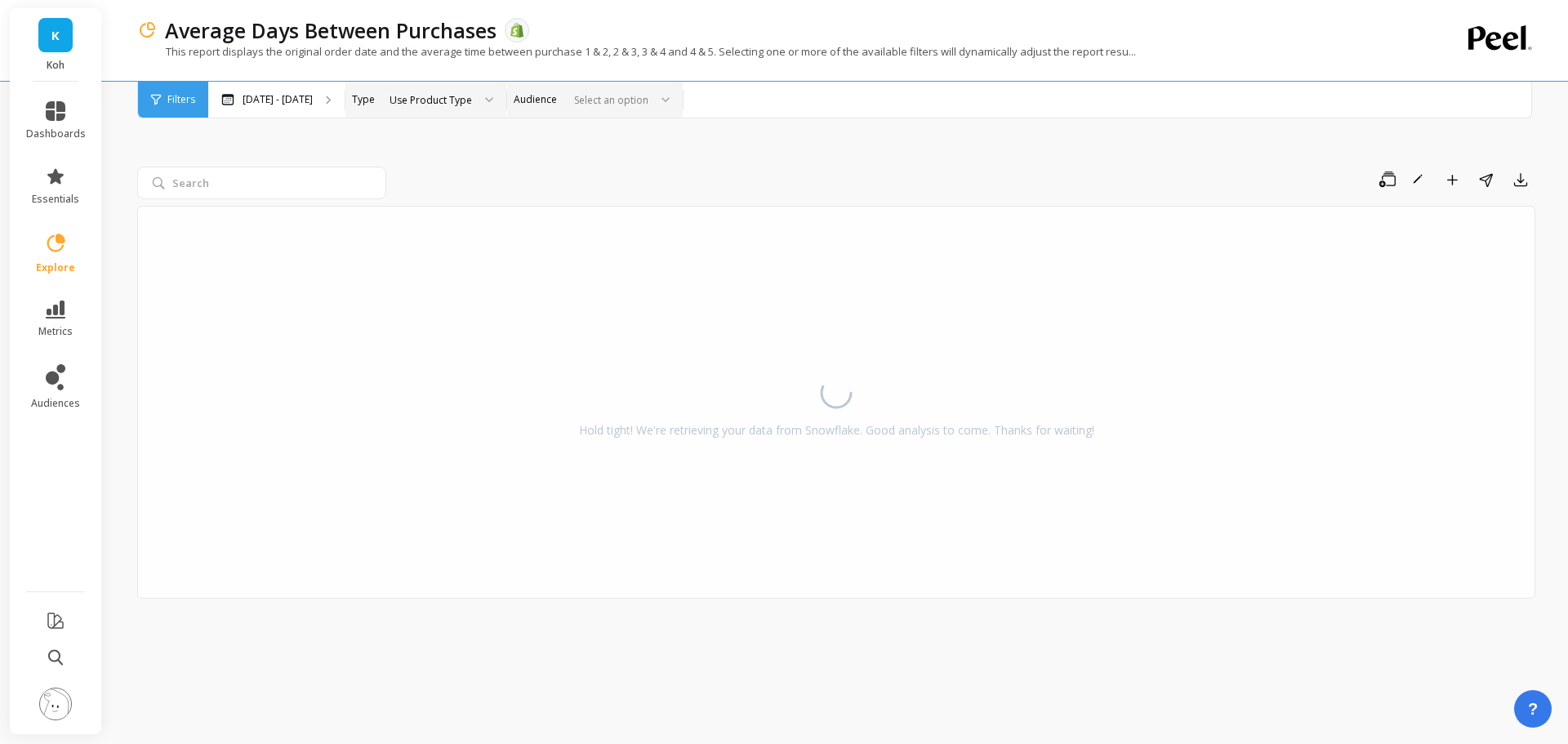 click on "Save Rename
Add to Dashboard
Share
Export Hold tight! We're retrieving your data from Snowflake. Good analysis to come. Thanks for waiting!" at bounding box center [836, 404] 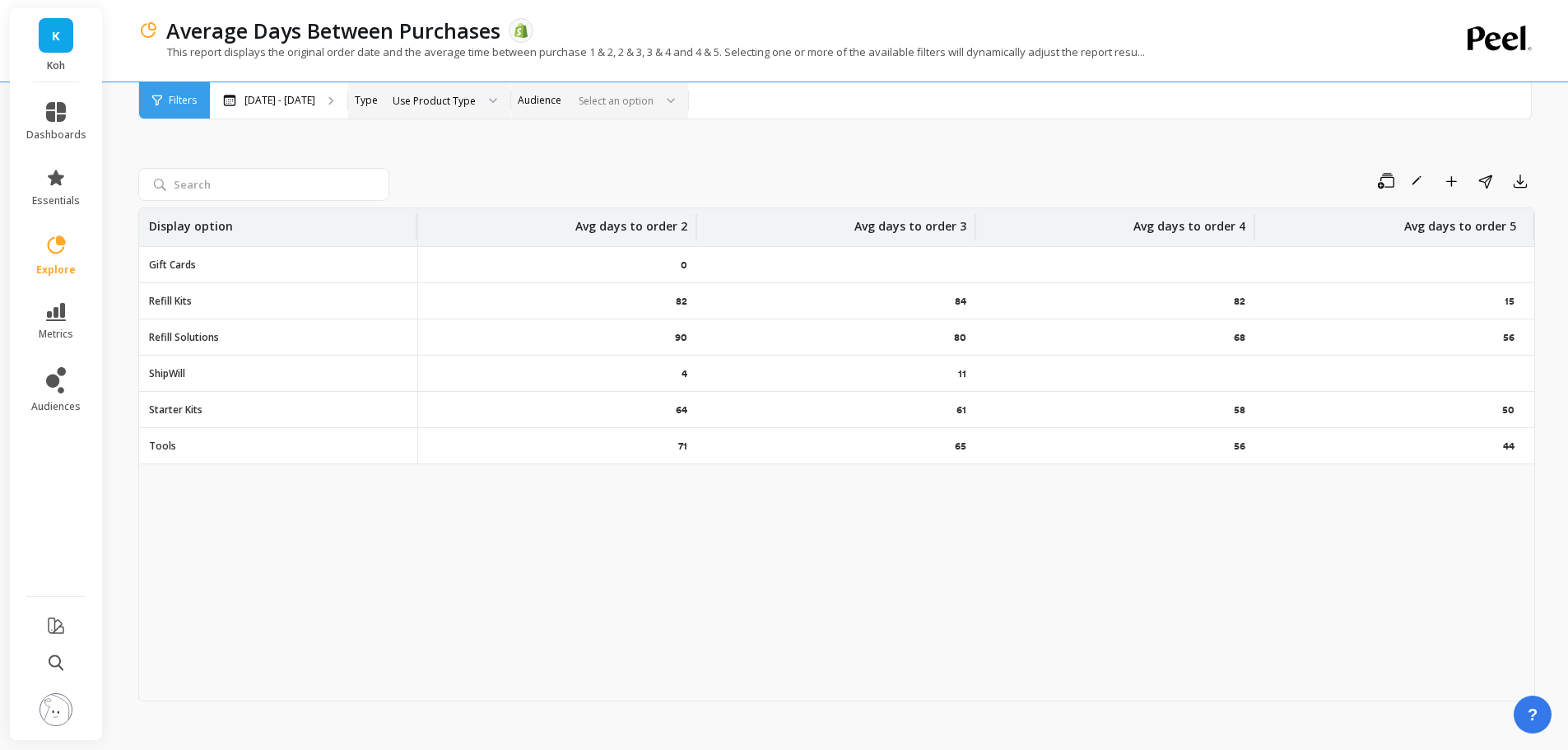 click on "Save Rename
Add to Dashboard
Share
Export Display option Avg days to order 2 Avg days to order 3 Avg days to order 4 Avg days to order 5 Gift Cards 0 - - - Refill Kits 82 84 82 15 Refill Solutions 90 80 68 56 ShipWill 4 11 - - Starter Kits 64 61 58 50 Tools 71 65 56 44" at bounding box center (836, 416) 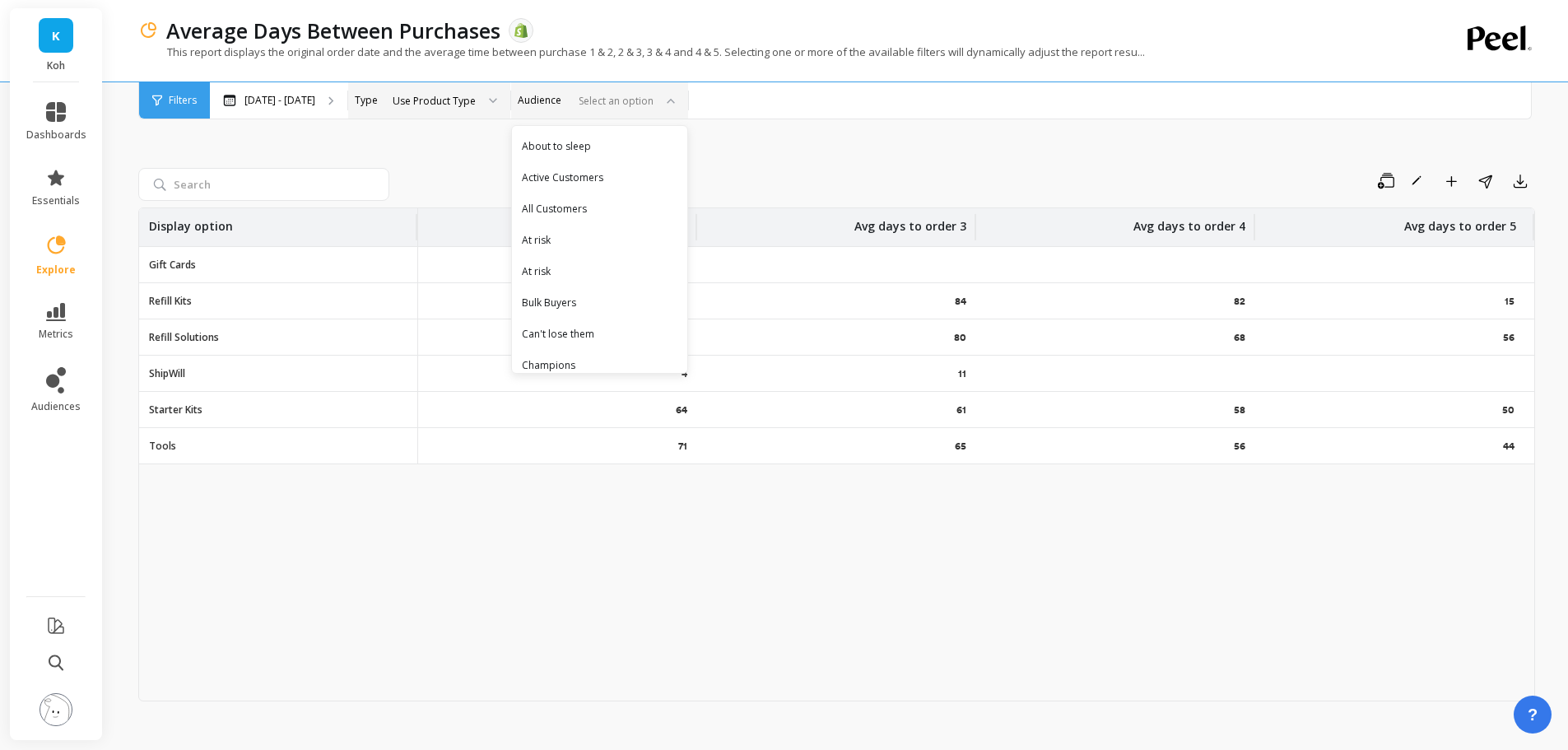 drag, startPoint x: 906, startPoint y: 146, endPoint x: 971, endPoint y: 14, distance: 147.13599 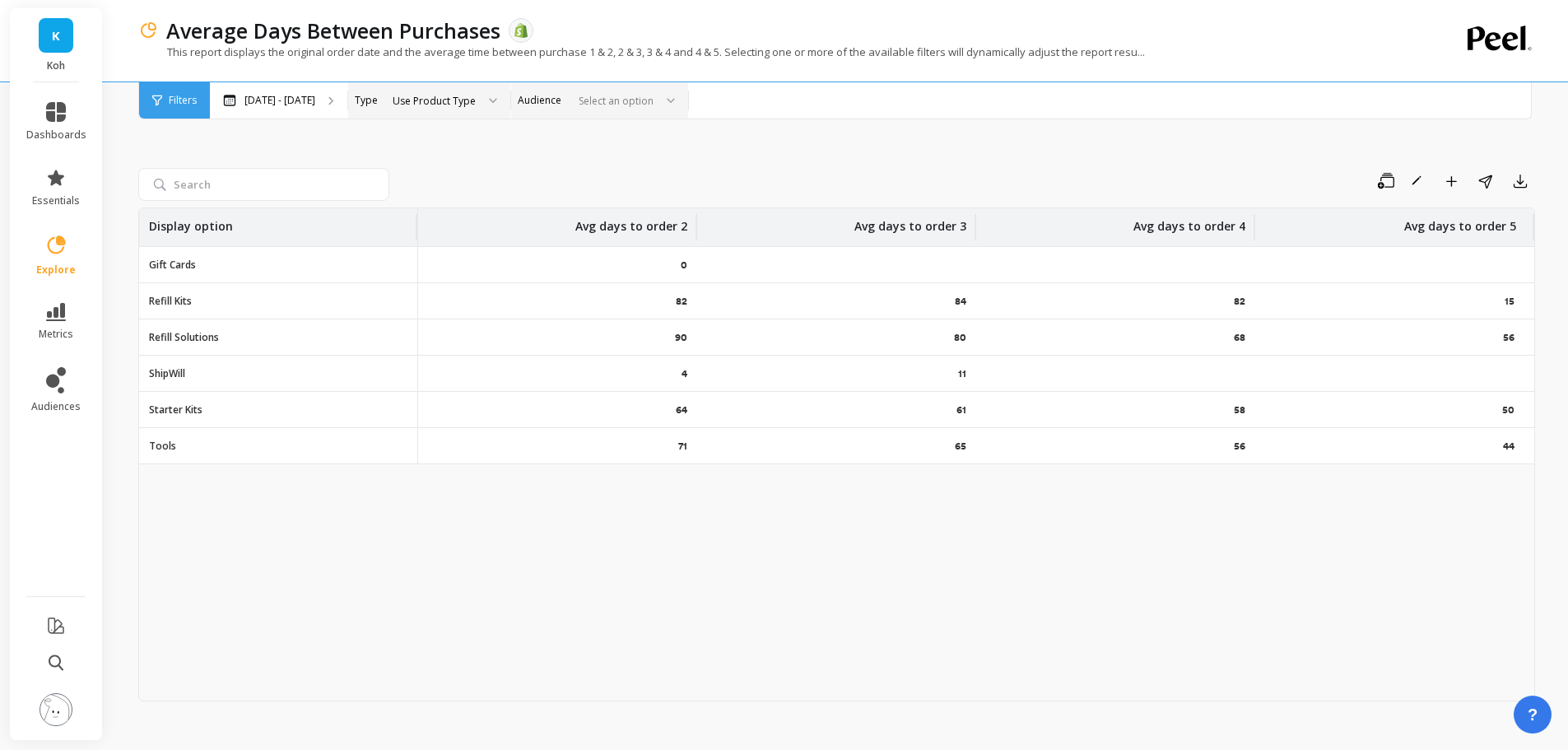 click at bounding box center (612, 100) 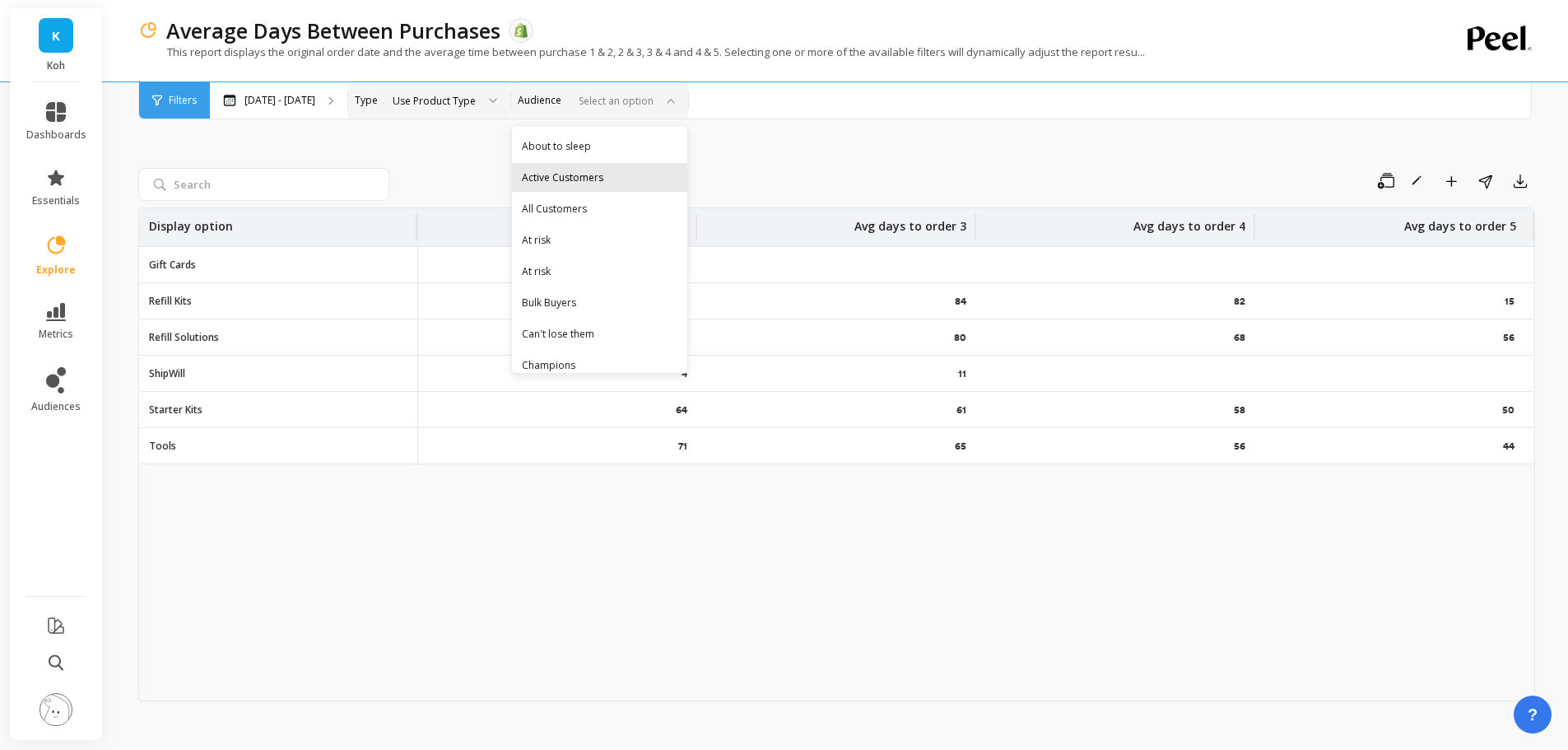 click on "Active Customers" at bounding box center [599, 177] 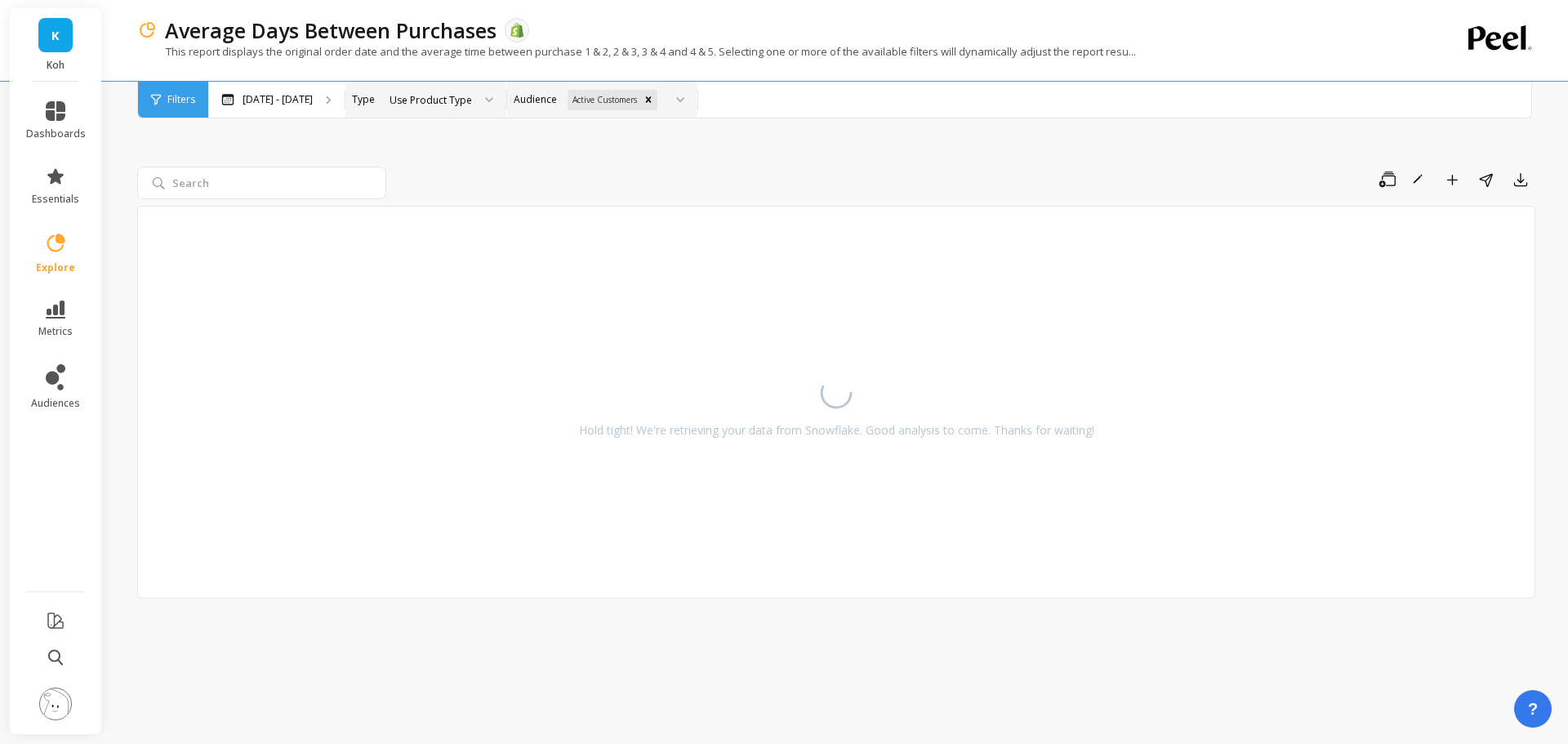 click on "Save Rename
Add to Dashboard
Share
Export Hold tight! We're retrieving your data from Snowflake. Good analysis to come. Thanks for waiting!" at bounding box center [836, 404] 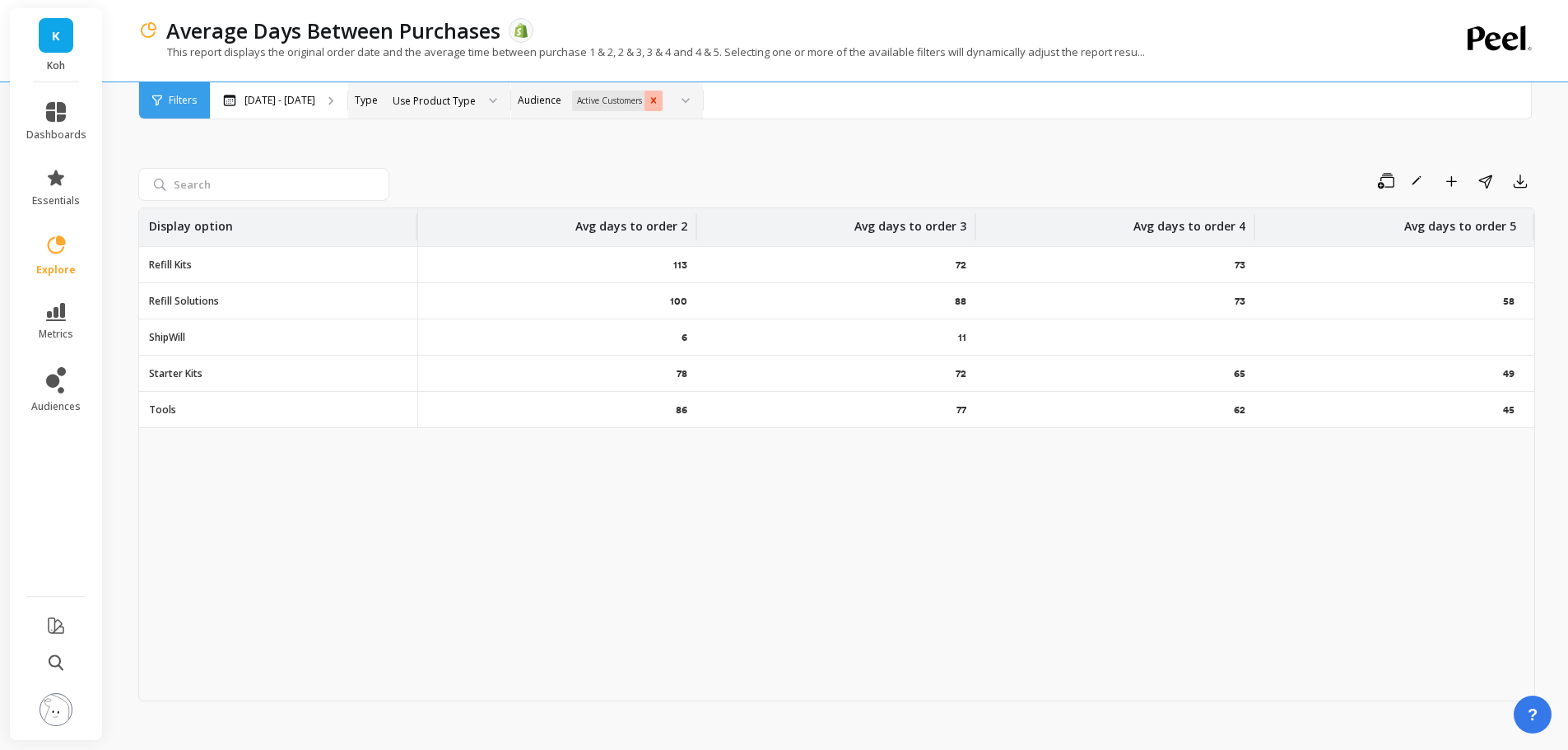 click 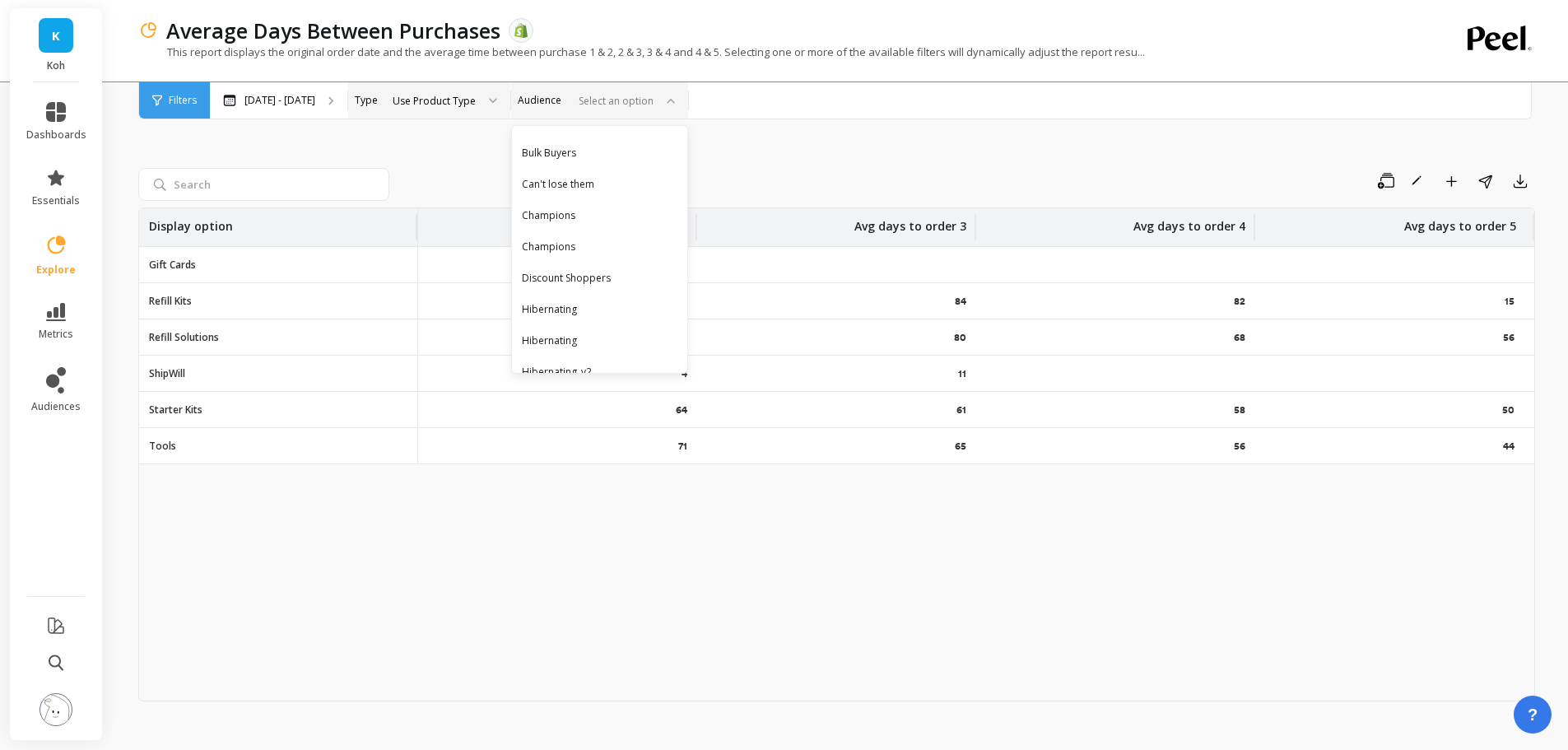 scroll, scrollTop: 412, scrollLeft: 0, axis: vertical 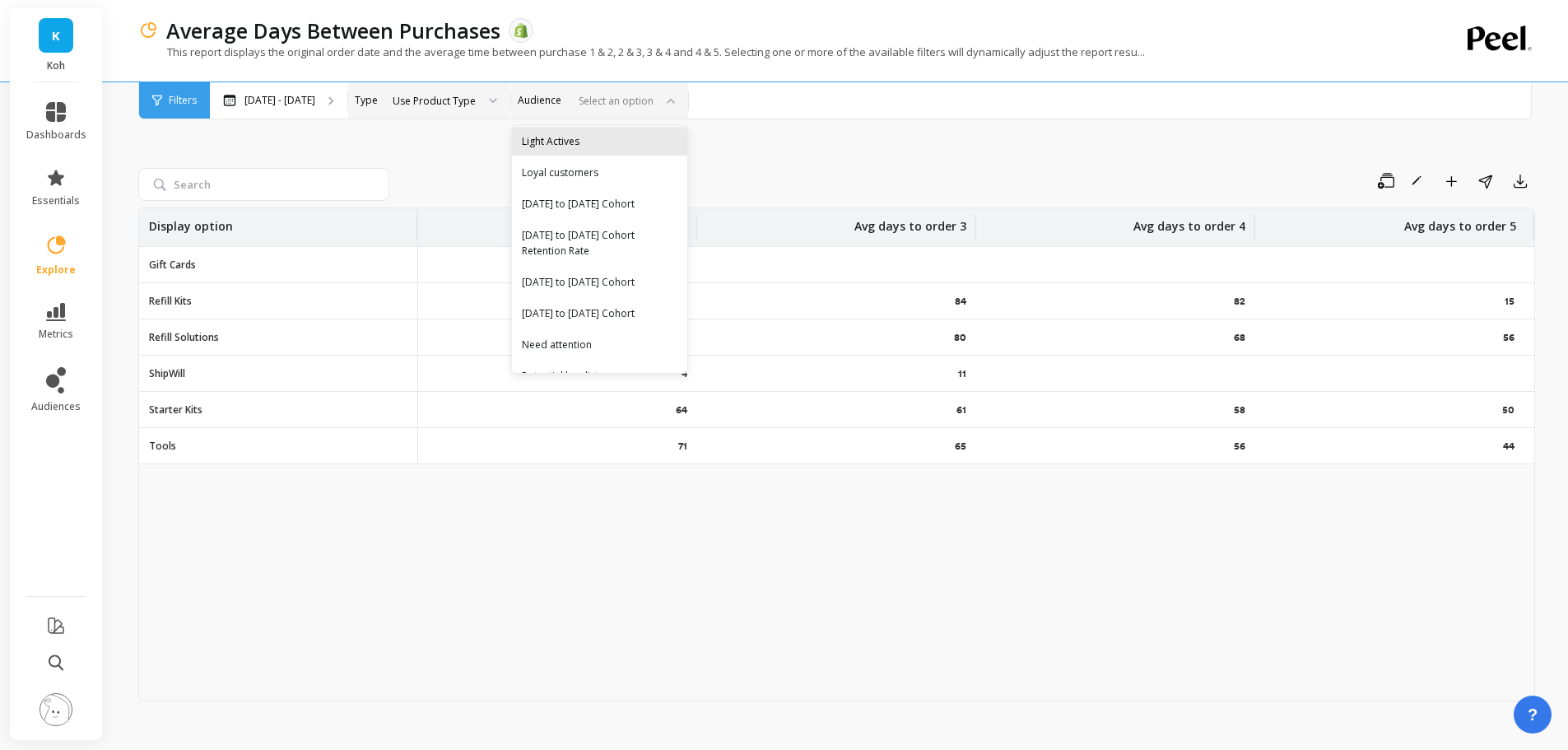 click on "Light Actives" at bounding box center (599, 141) 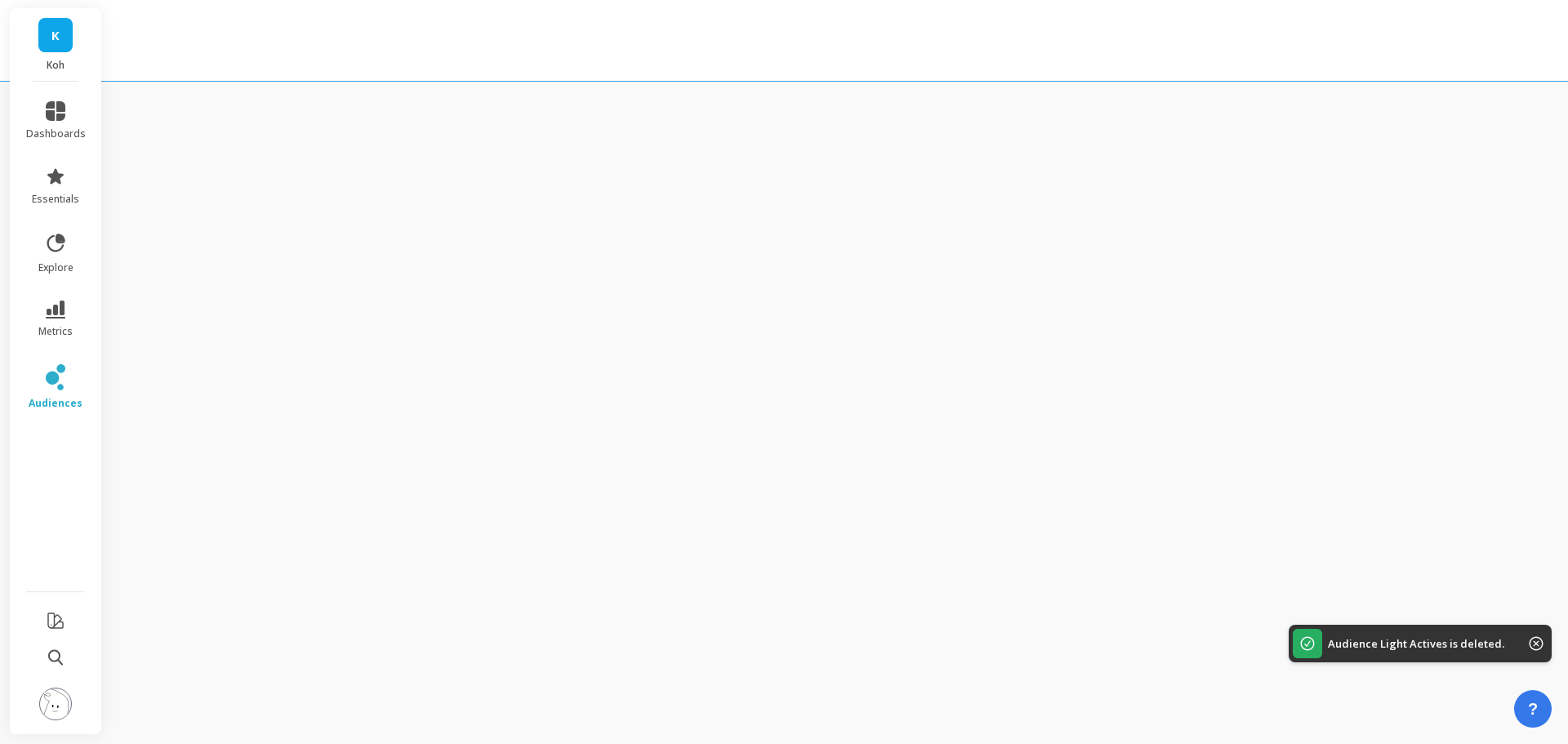 scroll, scrollTop: 0, scrollLeft: 0, axis: both 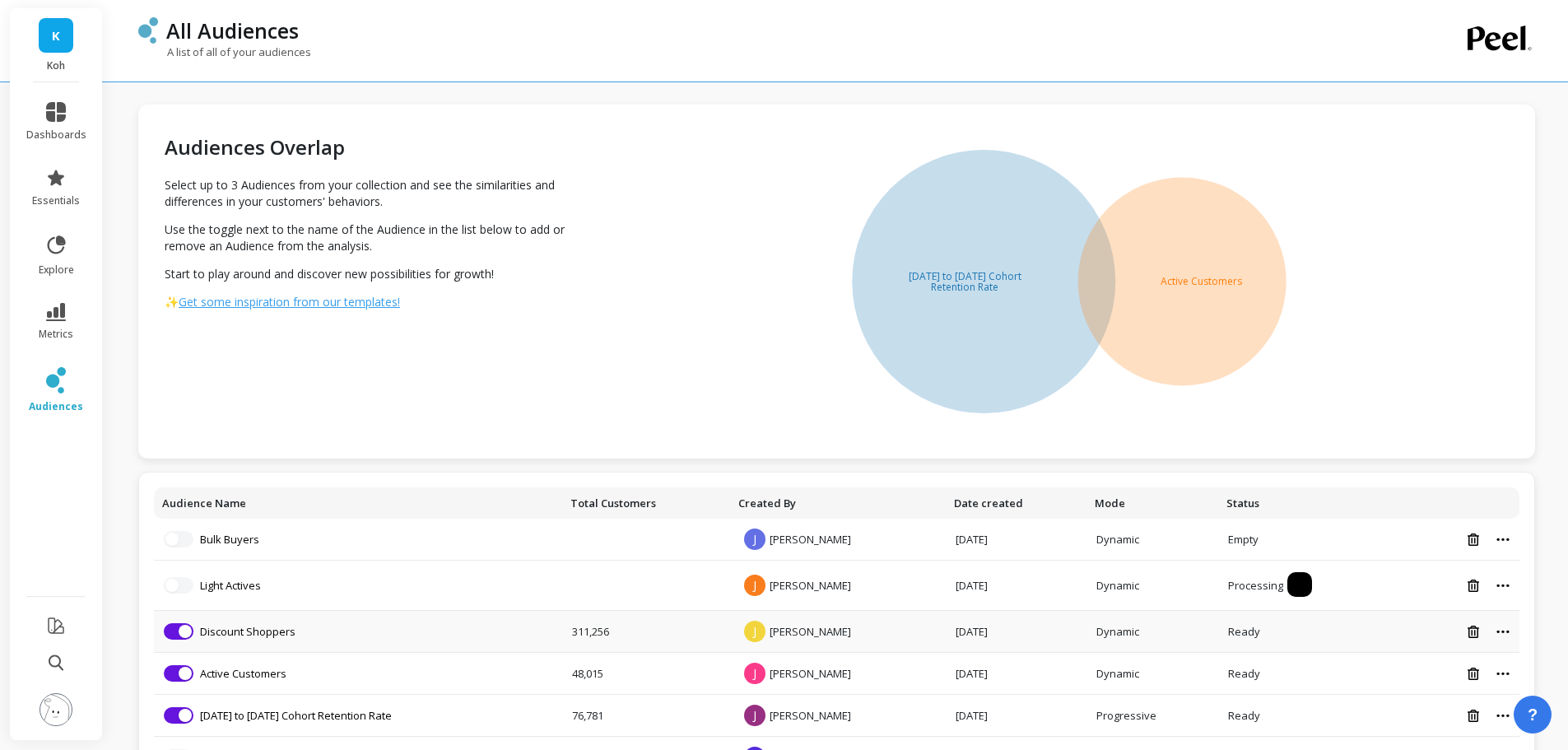 click on "audiences" at bounding box center [56, 407] 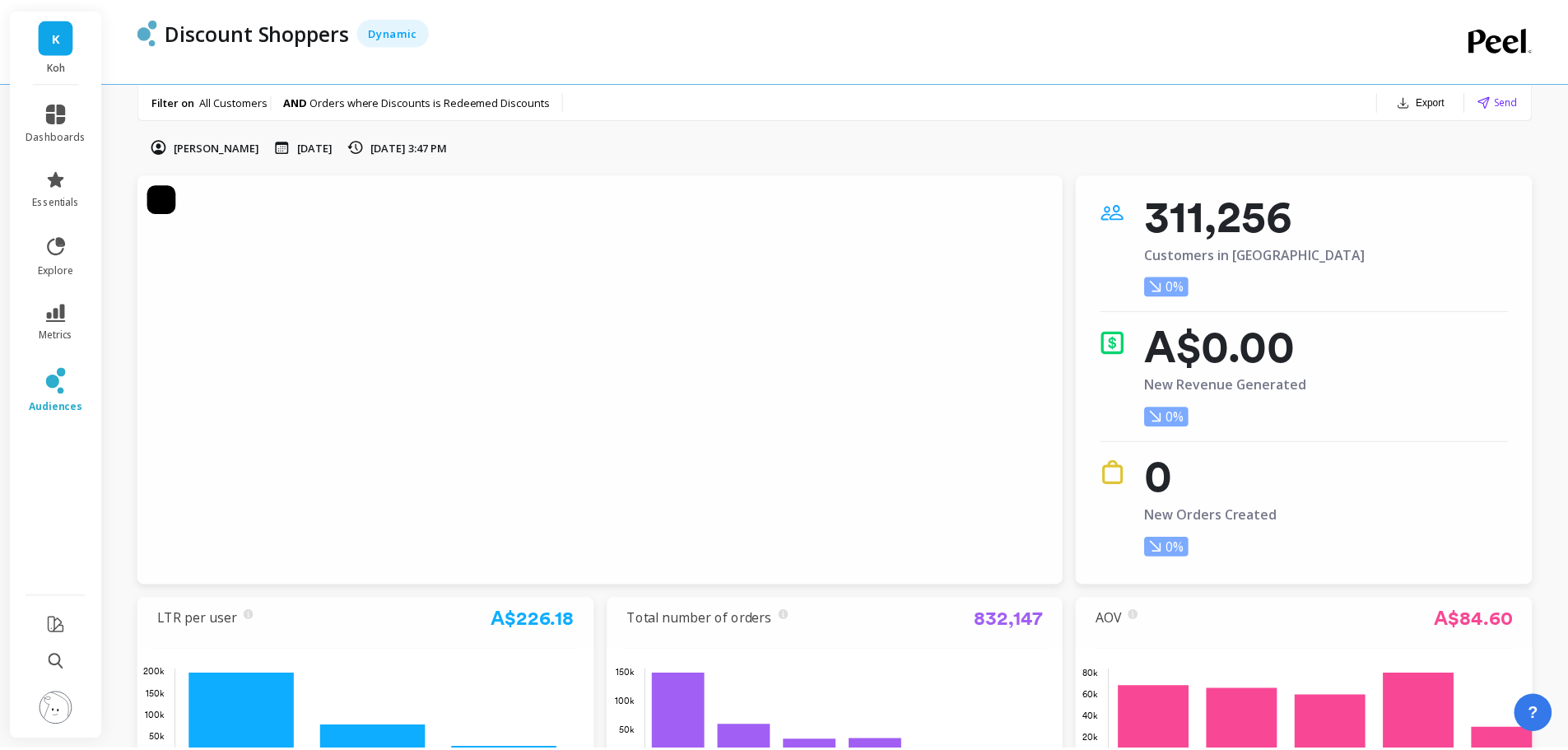 scroll, scrollTop: 0, scrollLeft: 0, axis: both 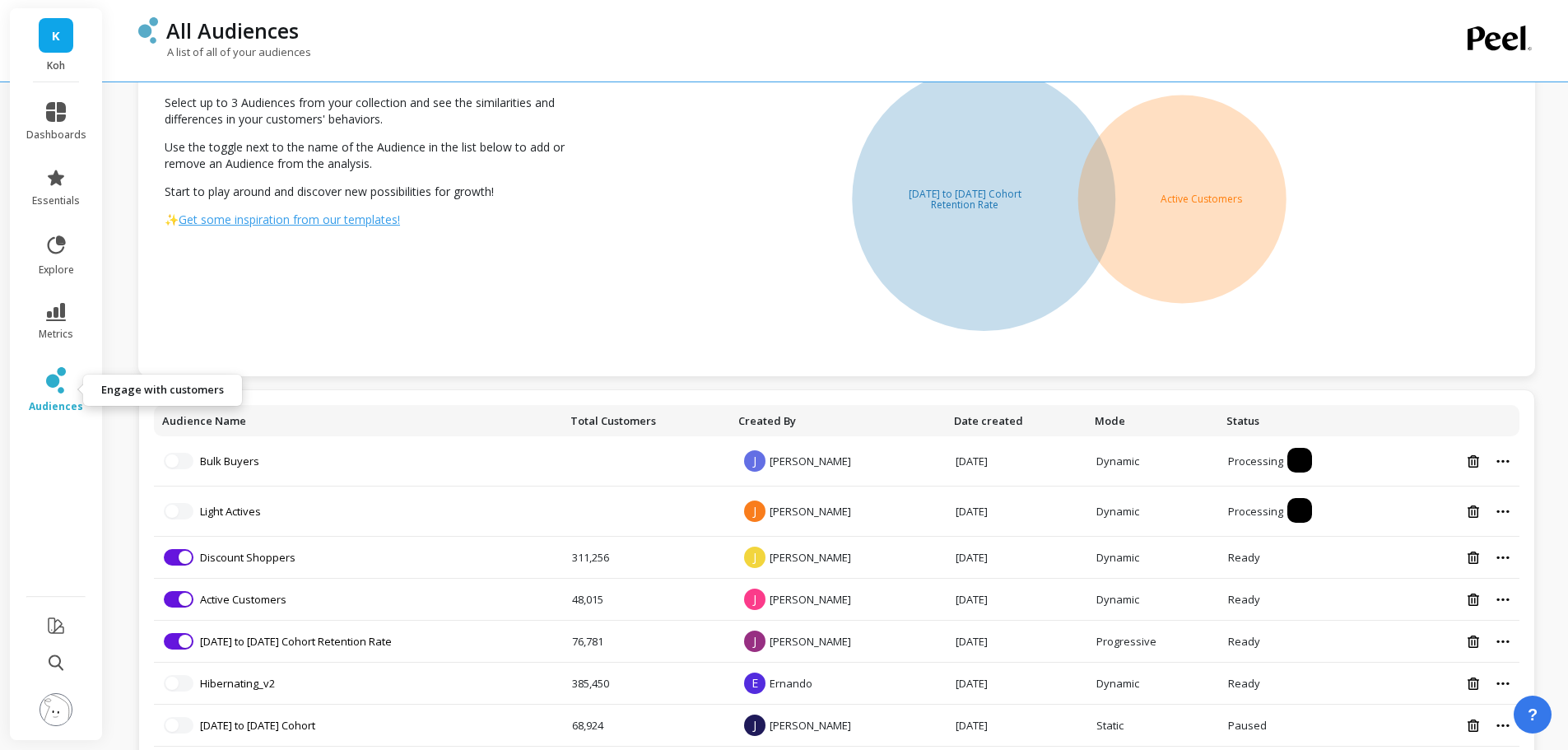 click 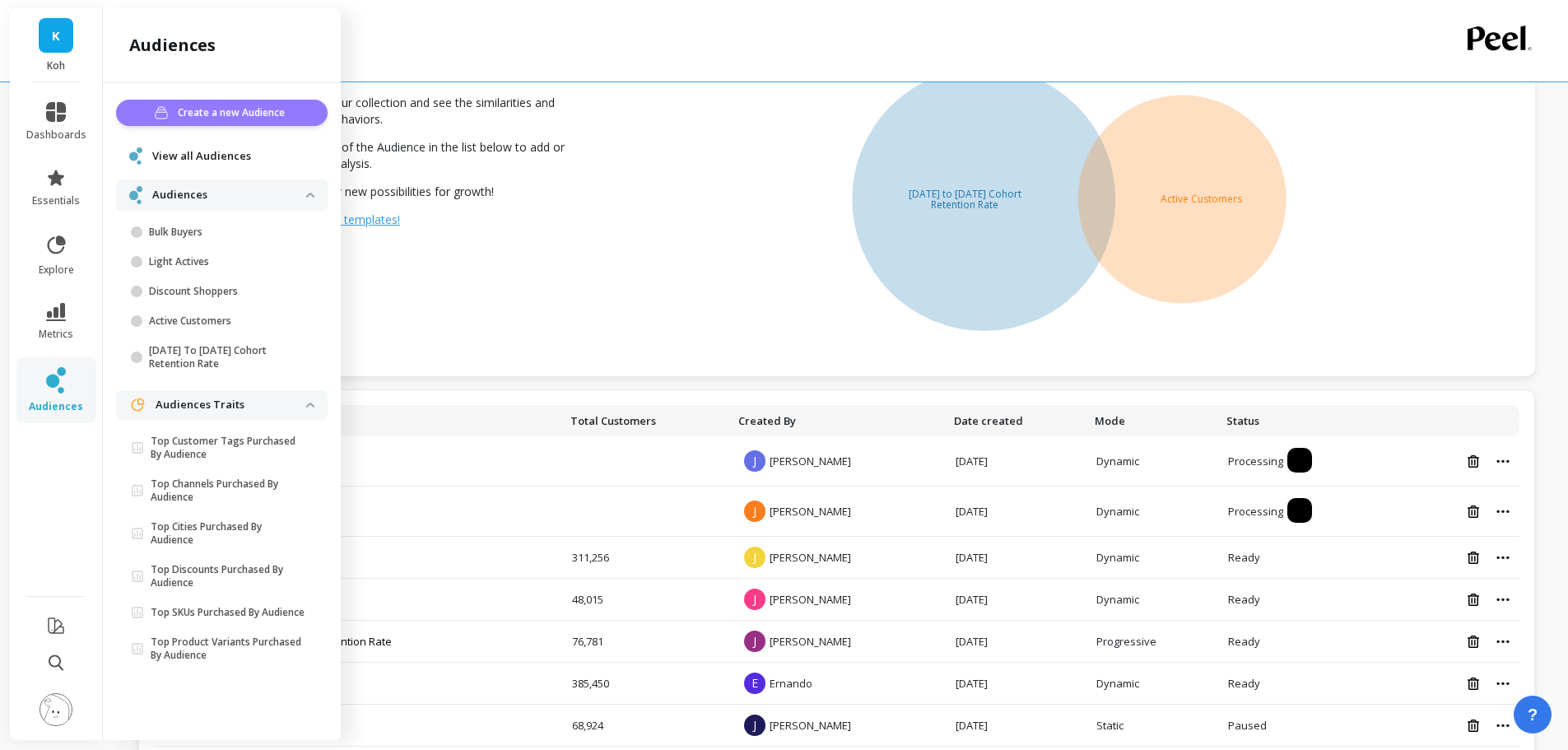 click on "Create a new Audience" at bounding box center (234, 113) 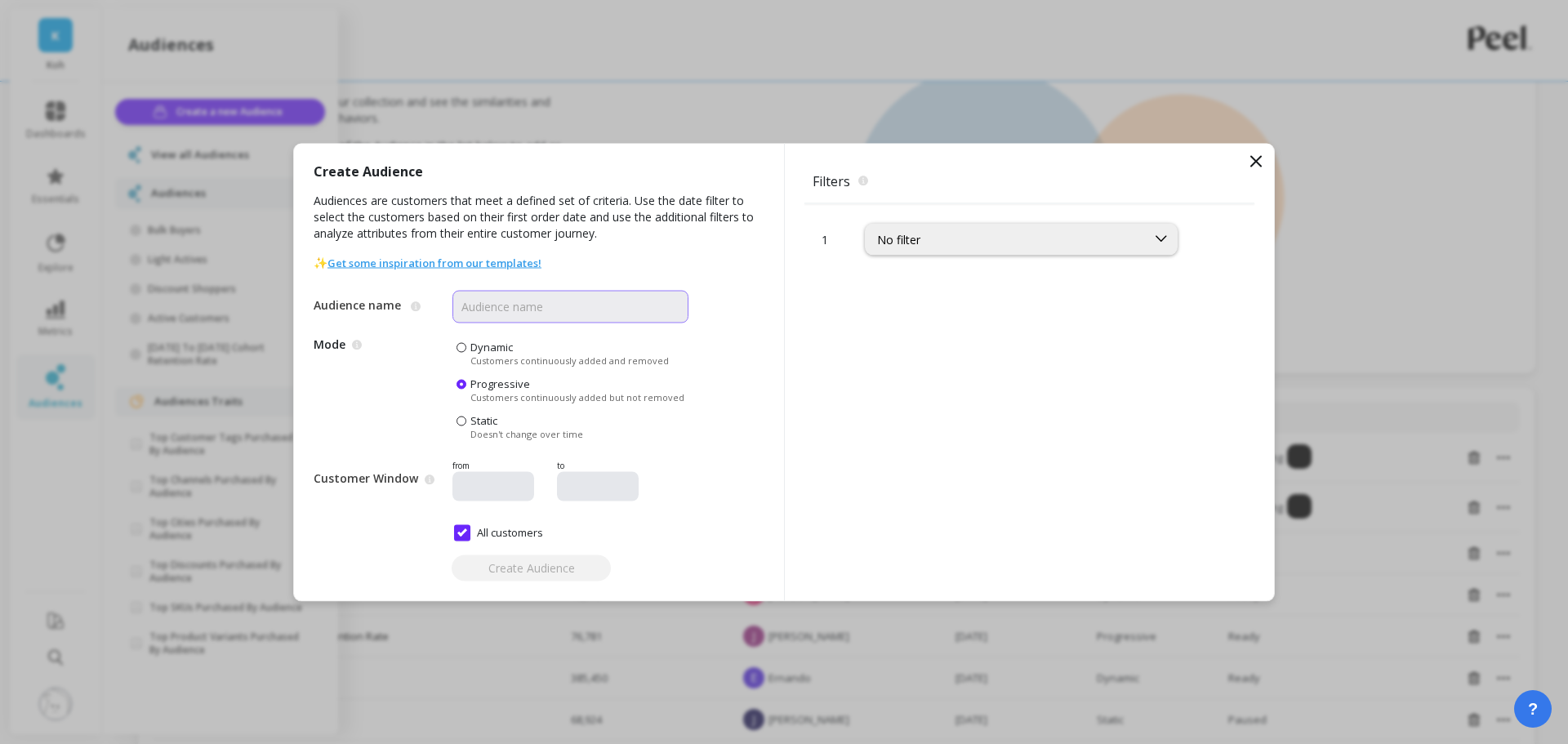 click on "Audience name" at bounding box center [570, 306] 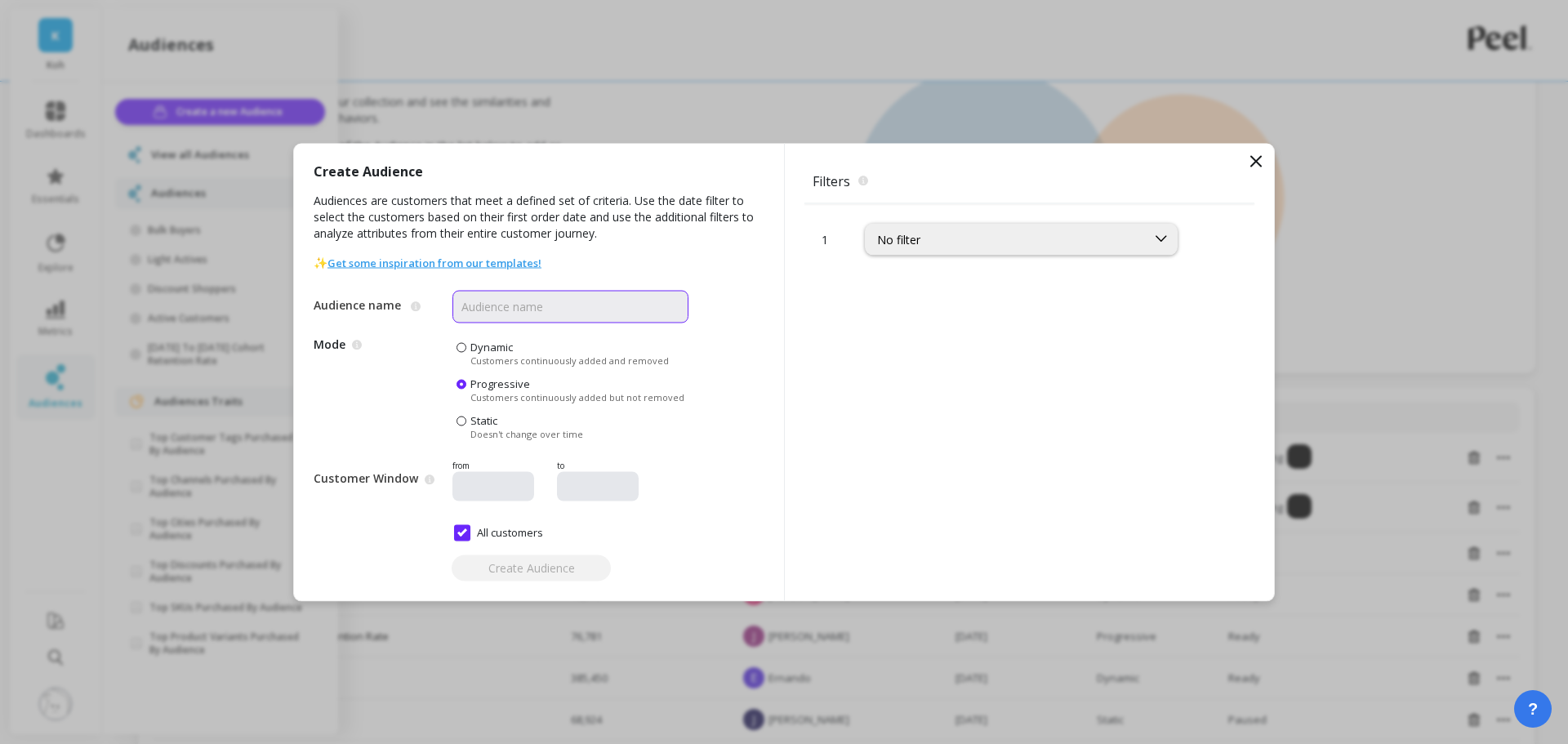 type on "May 2025 cohort incl $0 orders" 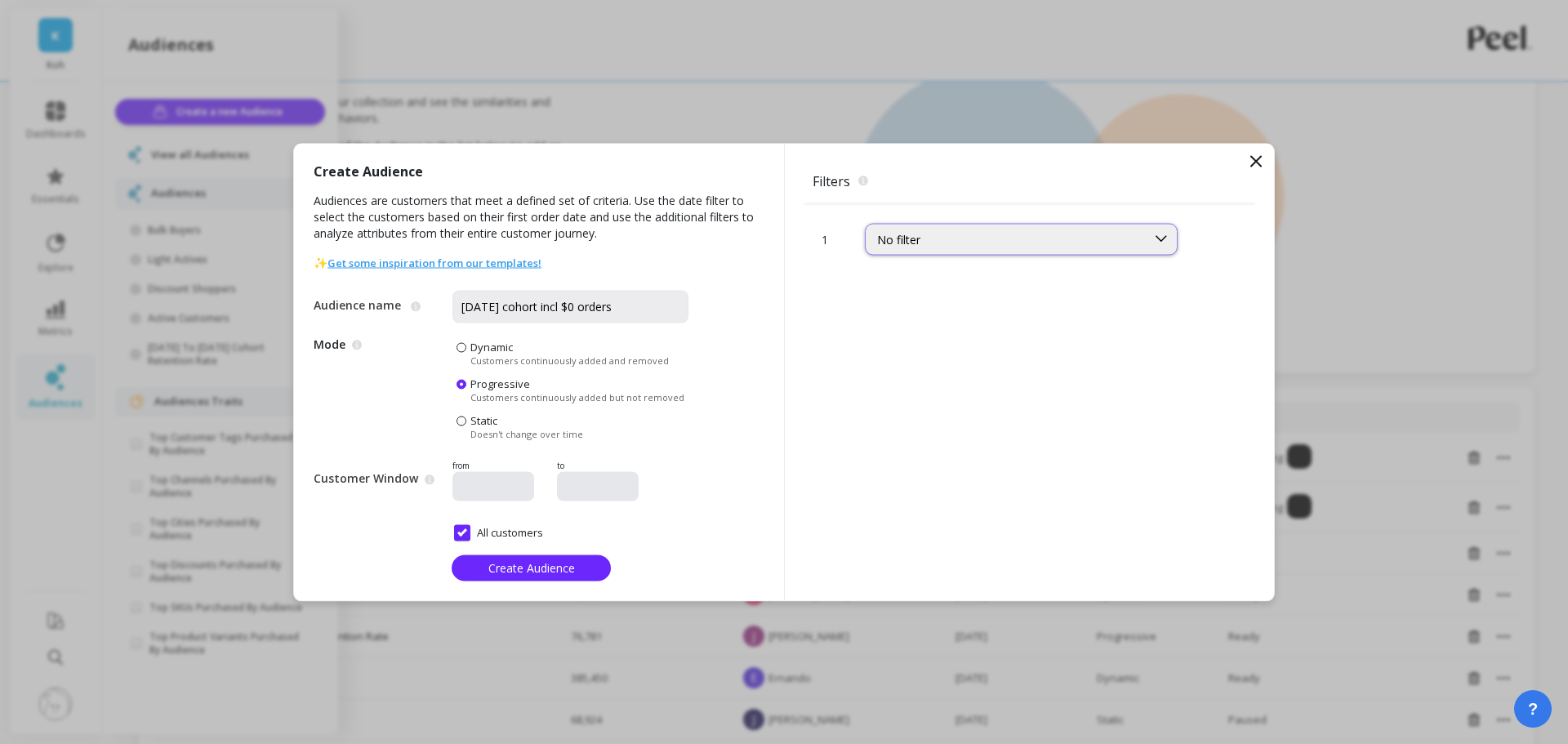 click on "No filter" at bounding box center (1005, 238) 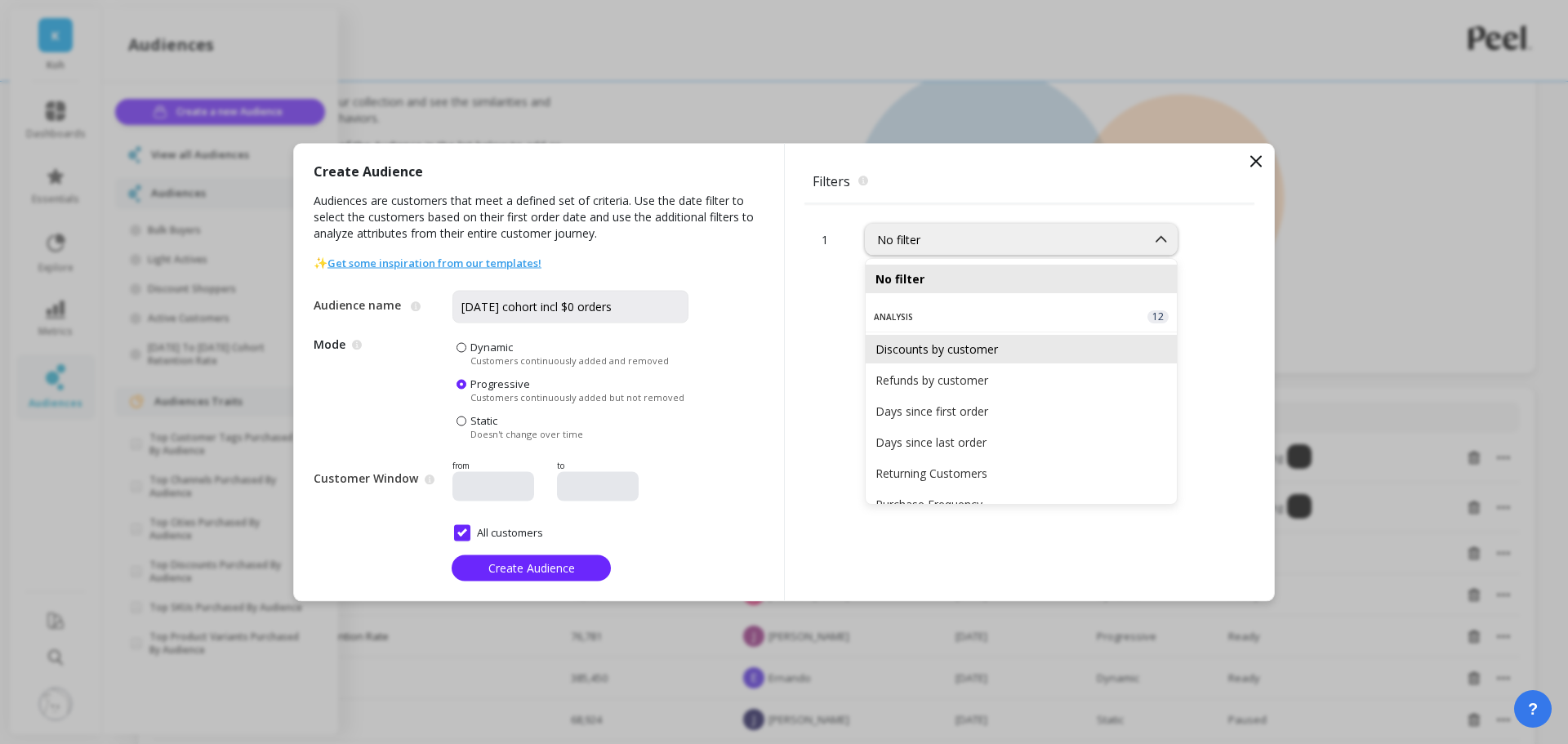 click on "Discounts by customer" at bounding box center [1021, 349] 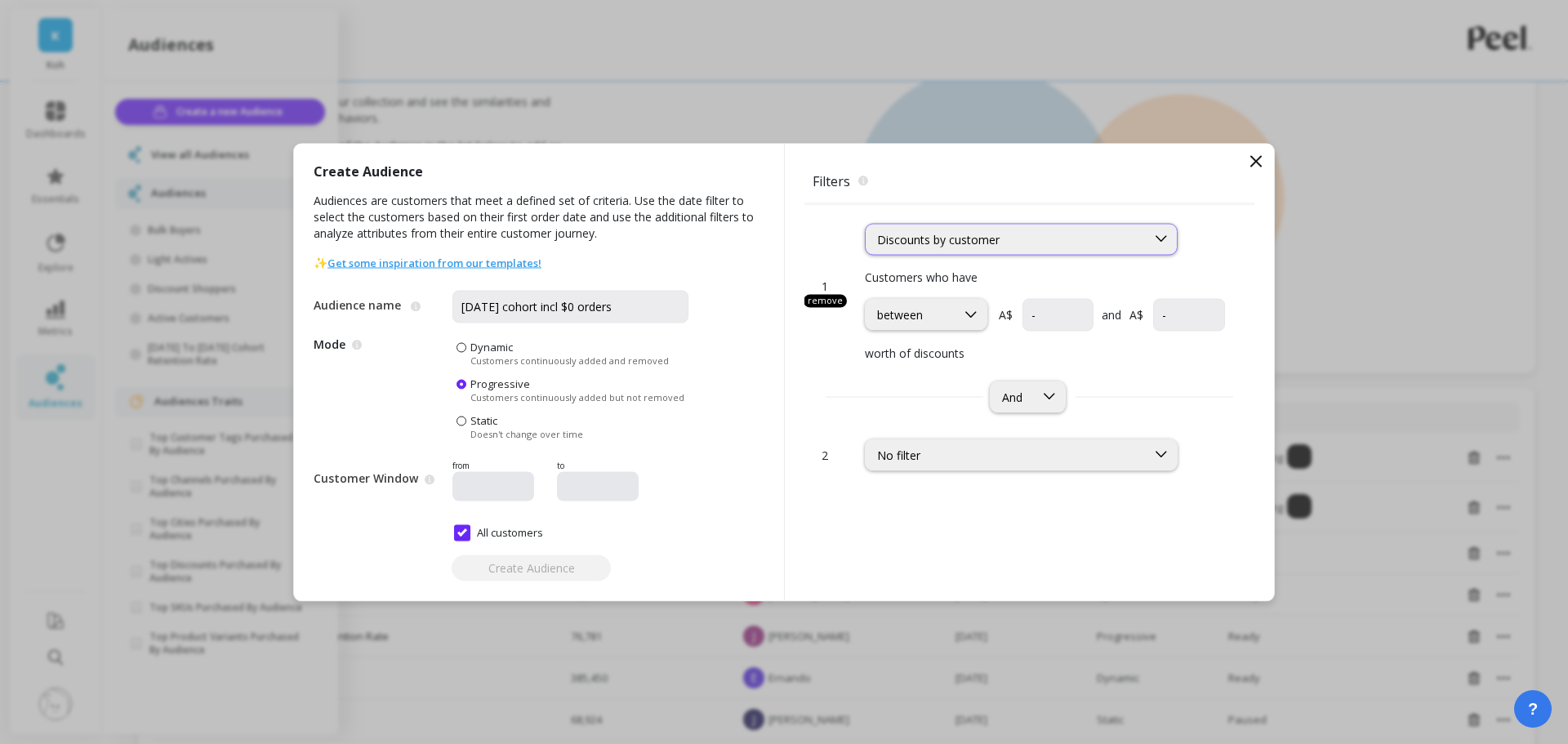 click on "Discounts by customer" at bounding box center (1005, 238) 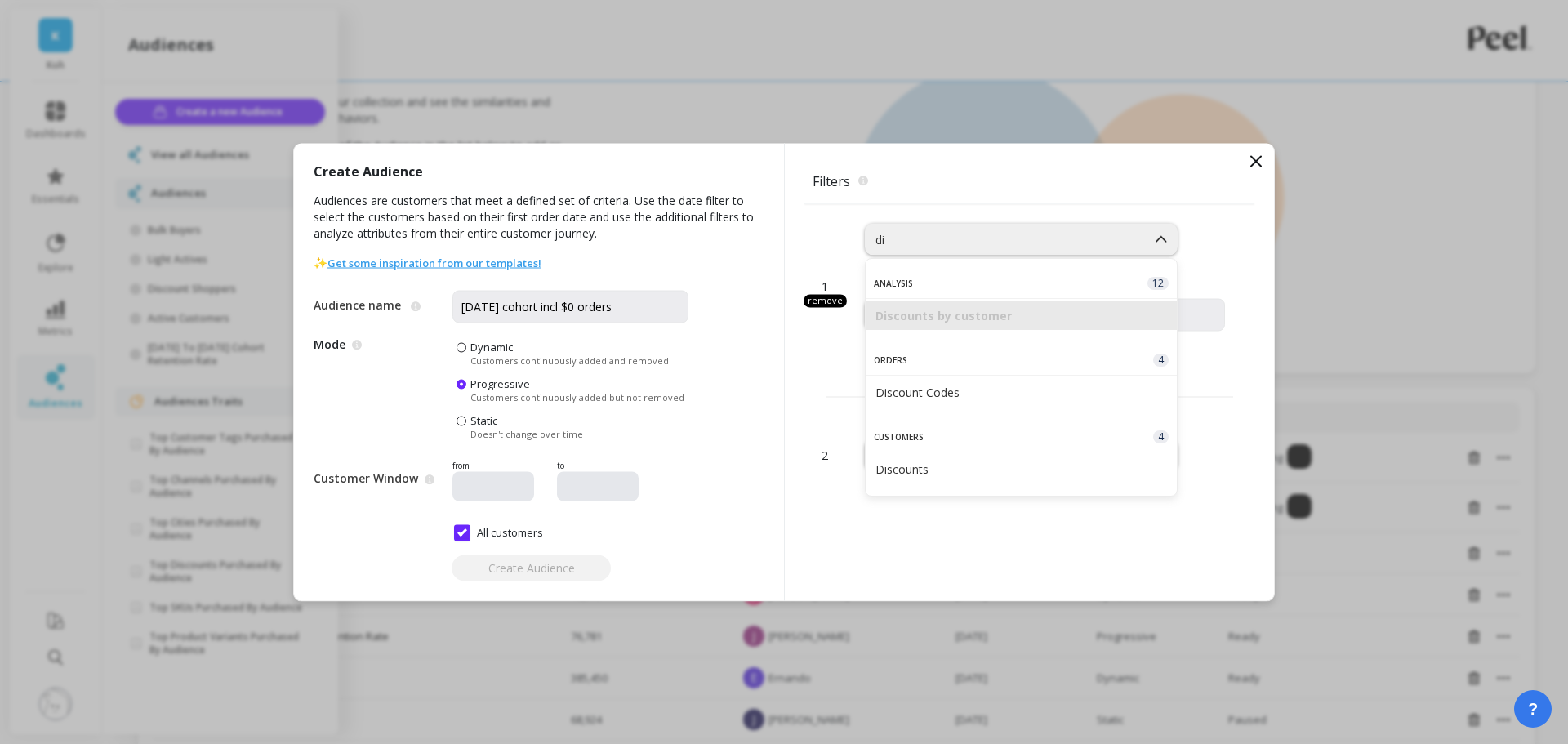 type on "dis" 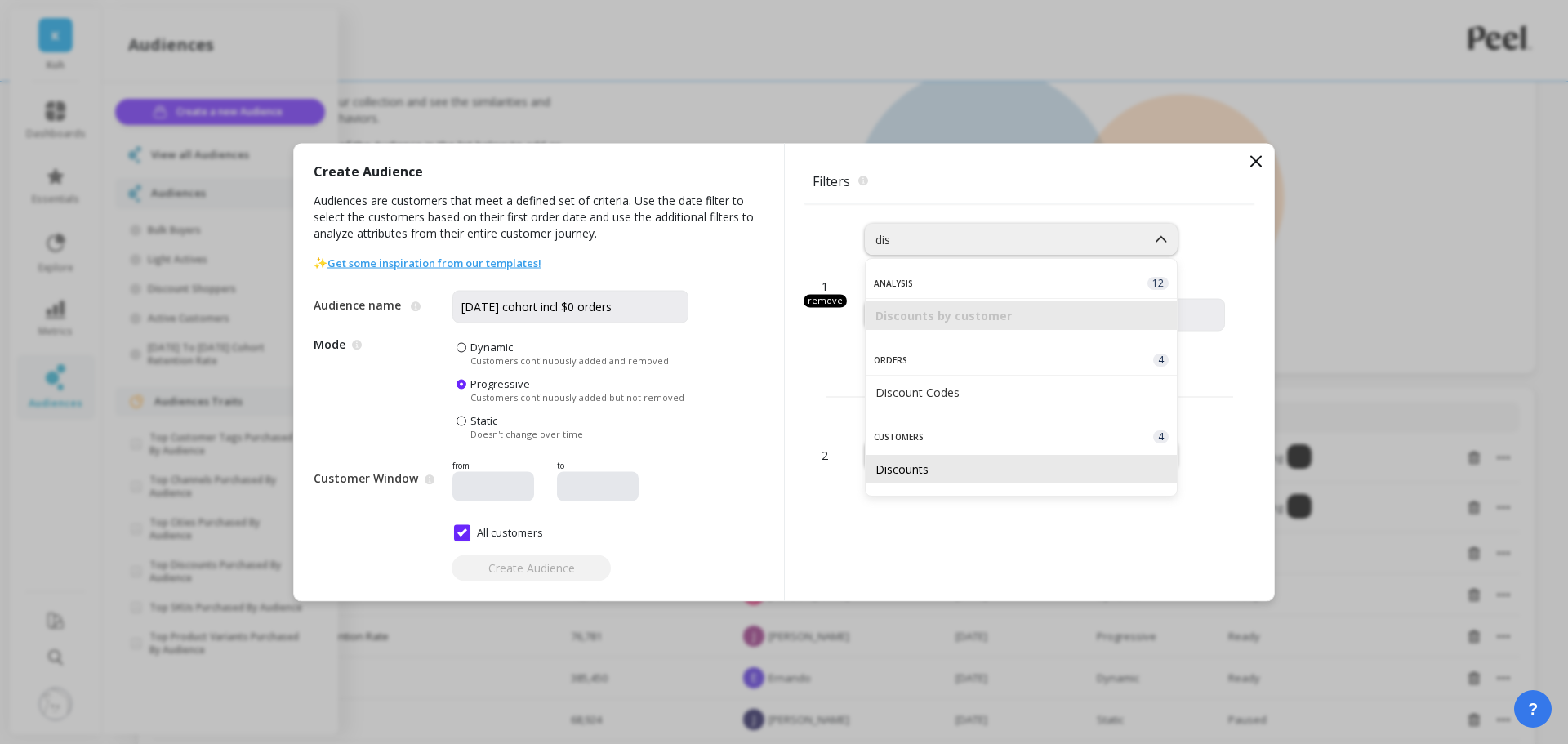 click on "Discounts" at bounding box center (1021, 469) 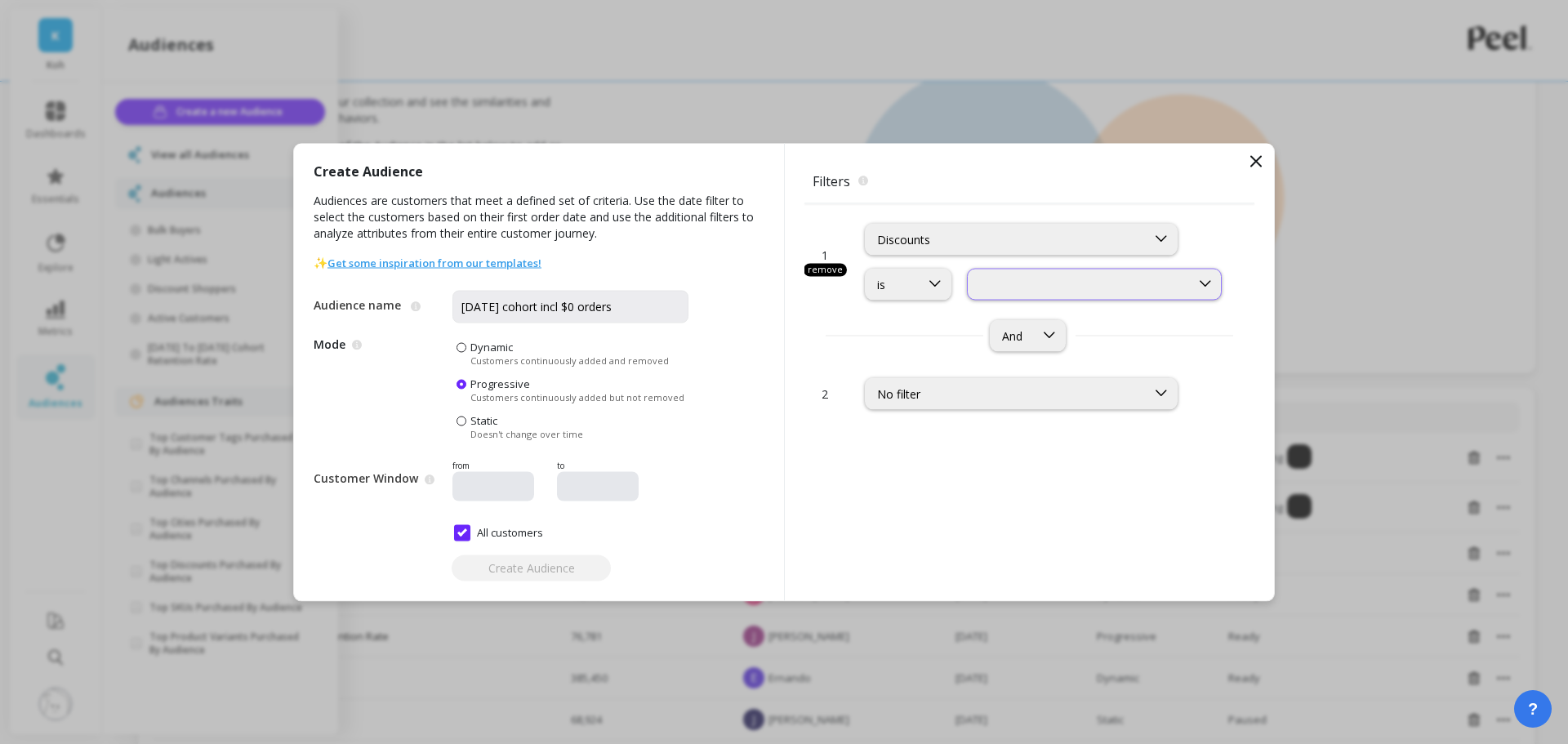 click at bounding box center (1079, 283) 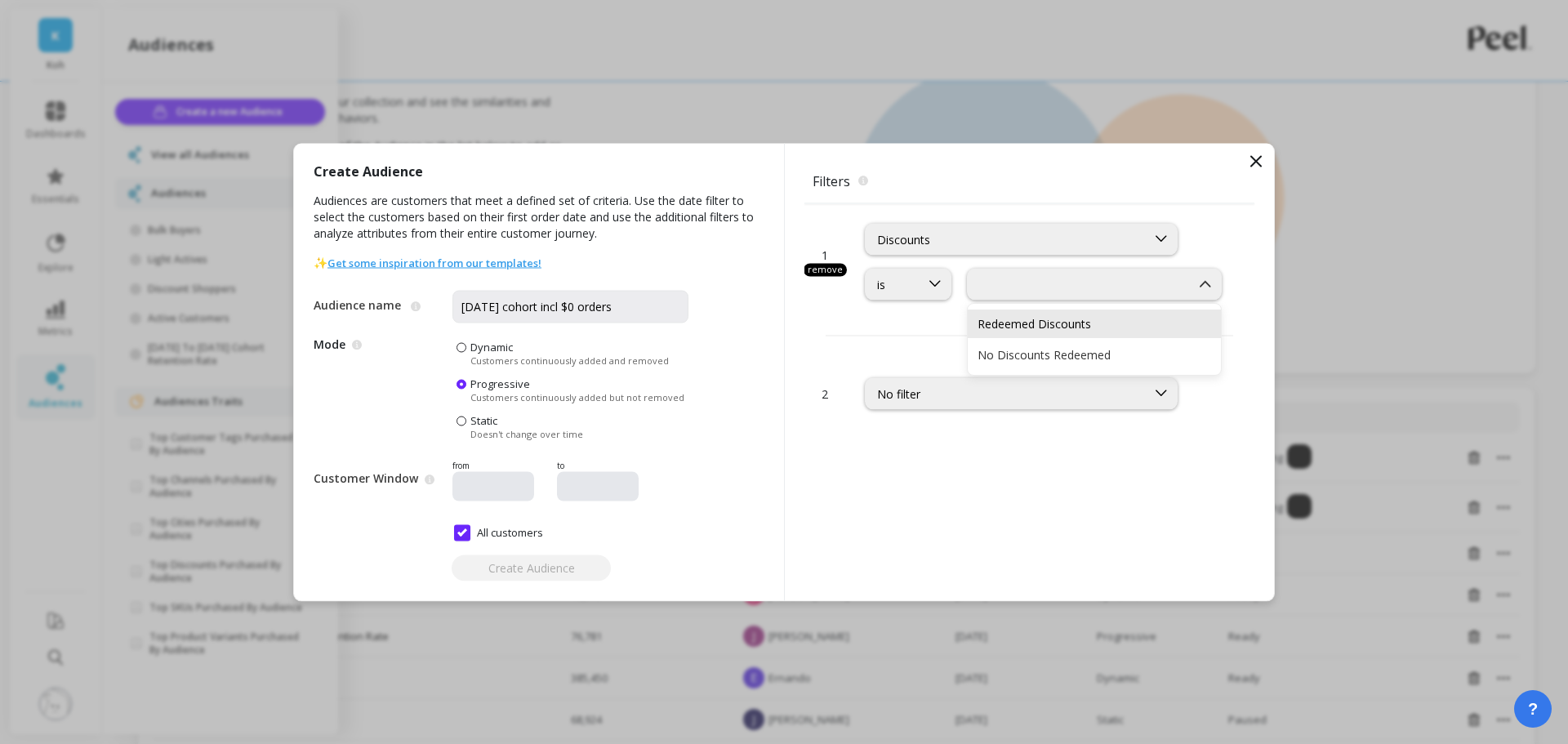 click on "Redeemed Discounts" at bounding box center (1094, 323) 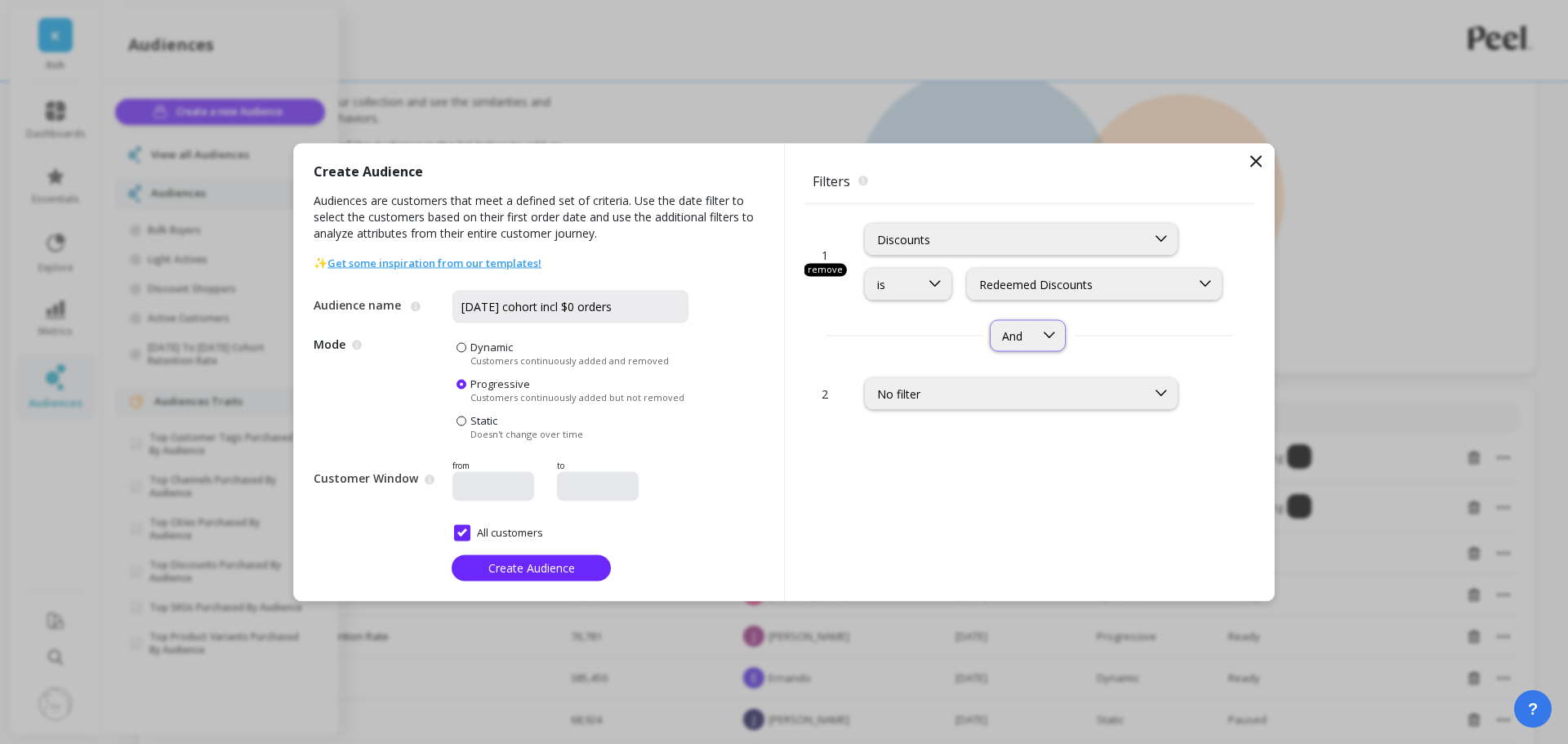 click on "And" at bounding box center [1027, 335] 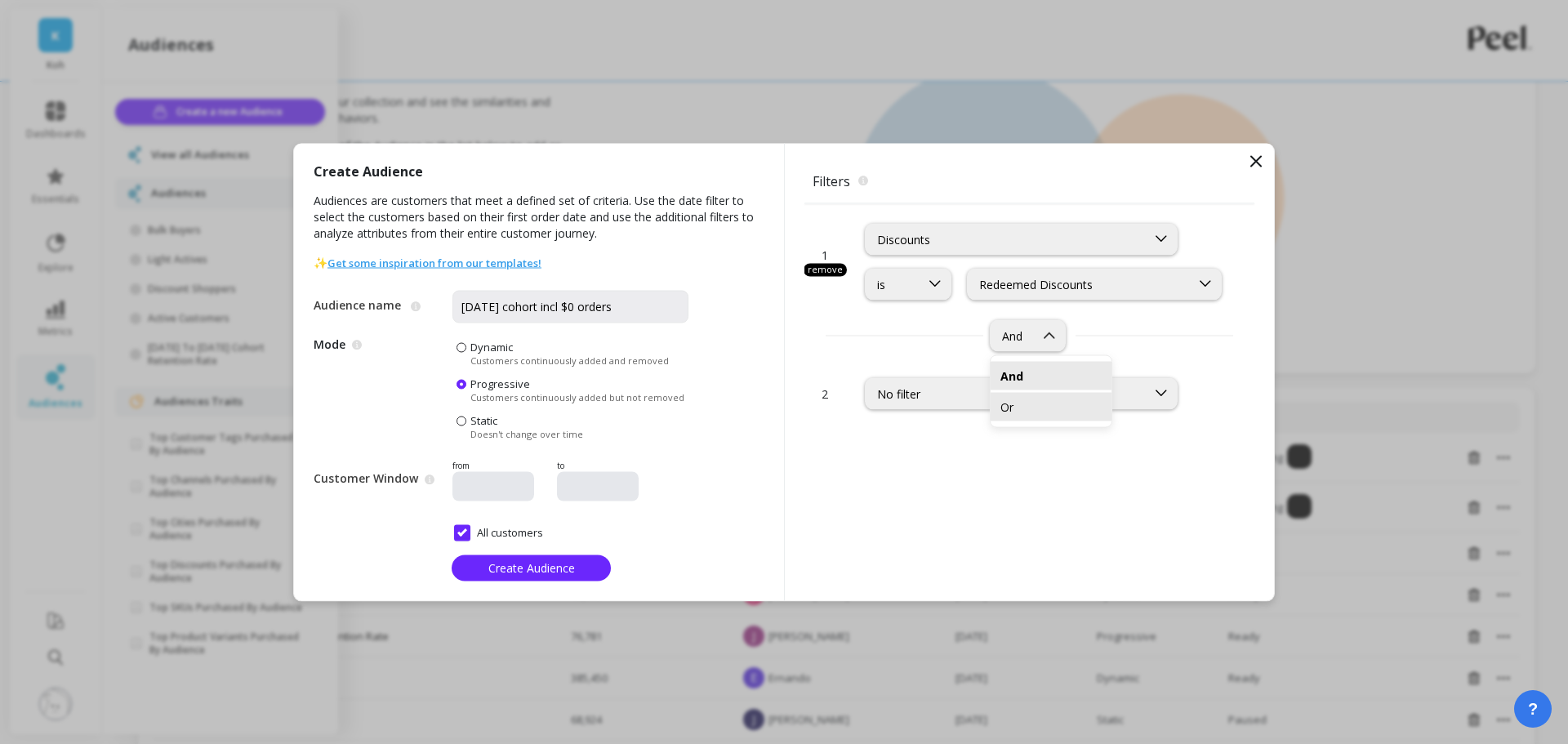 click on "Or" at bounding box center [1051, 406] 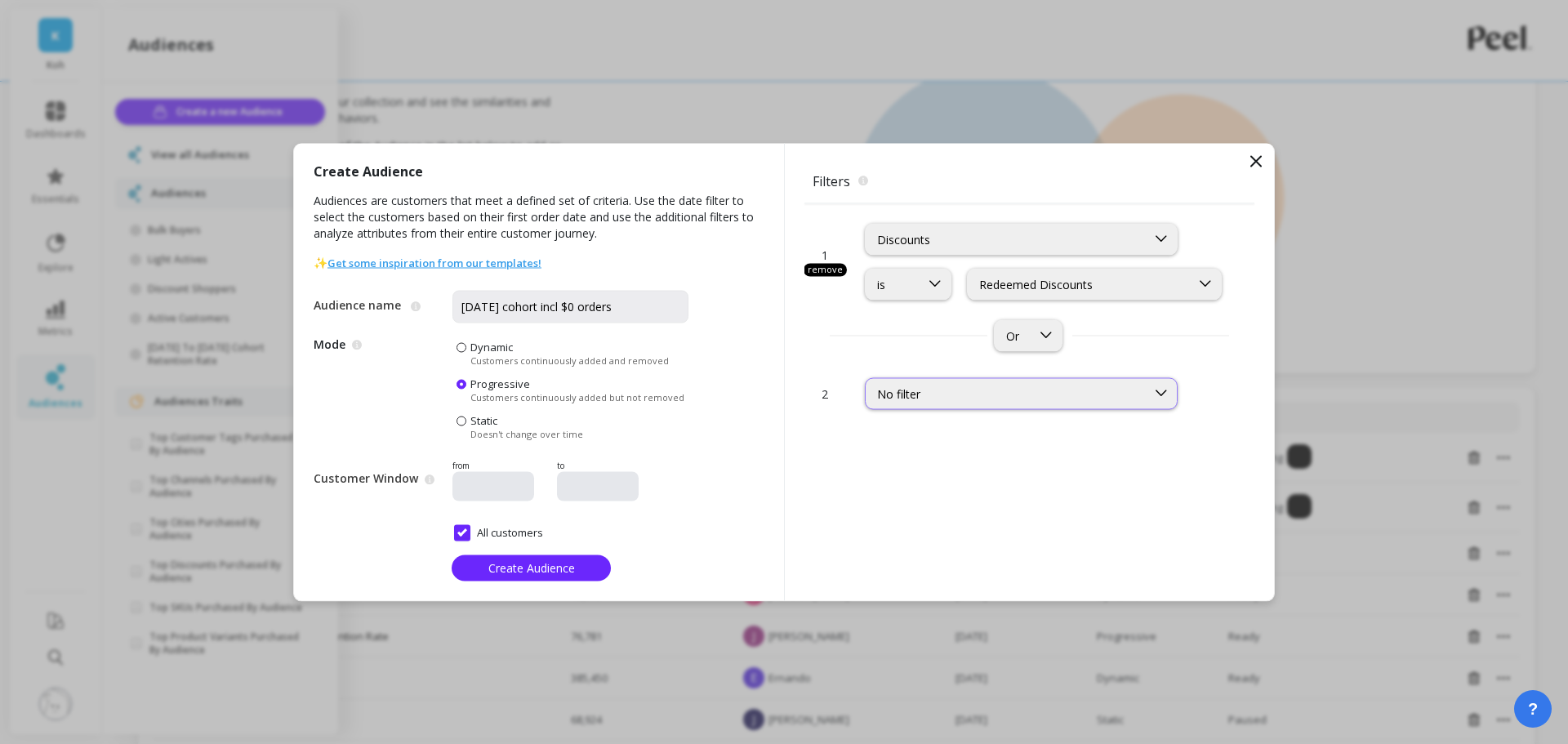 click on "No filter" at bounding box center [1005, 393] 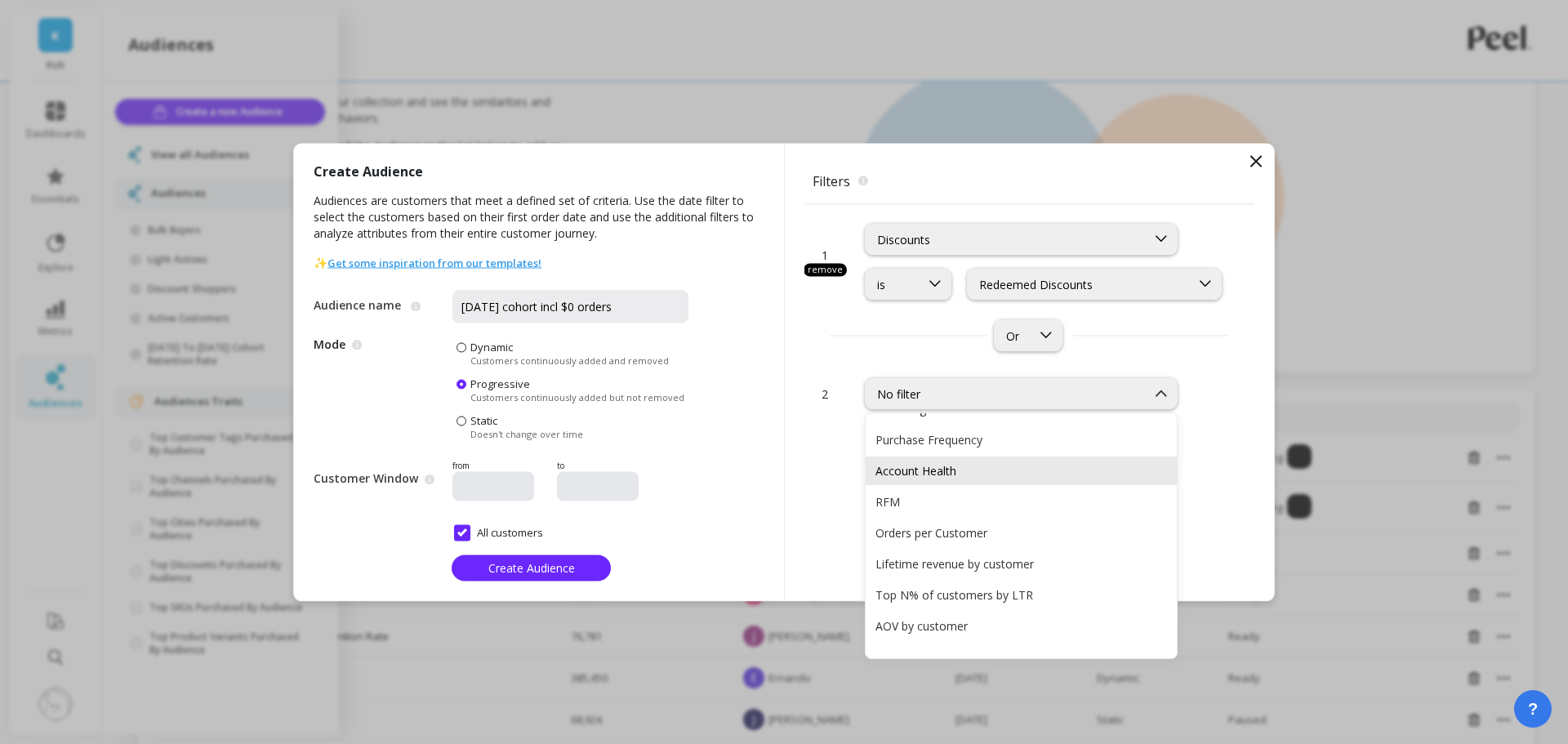 scroll, scrollTop: 245, scrollLeft: 0, axis: vertical 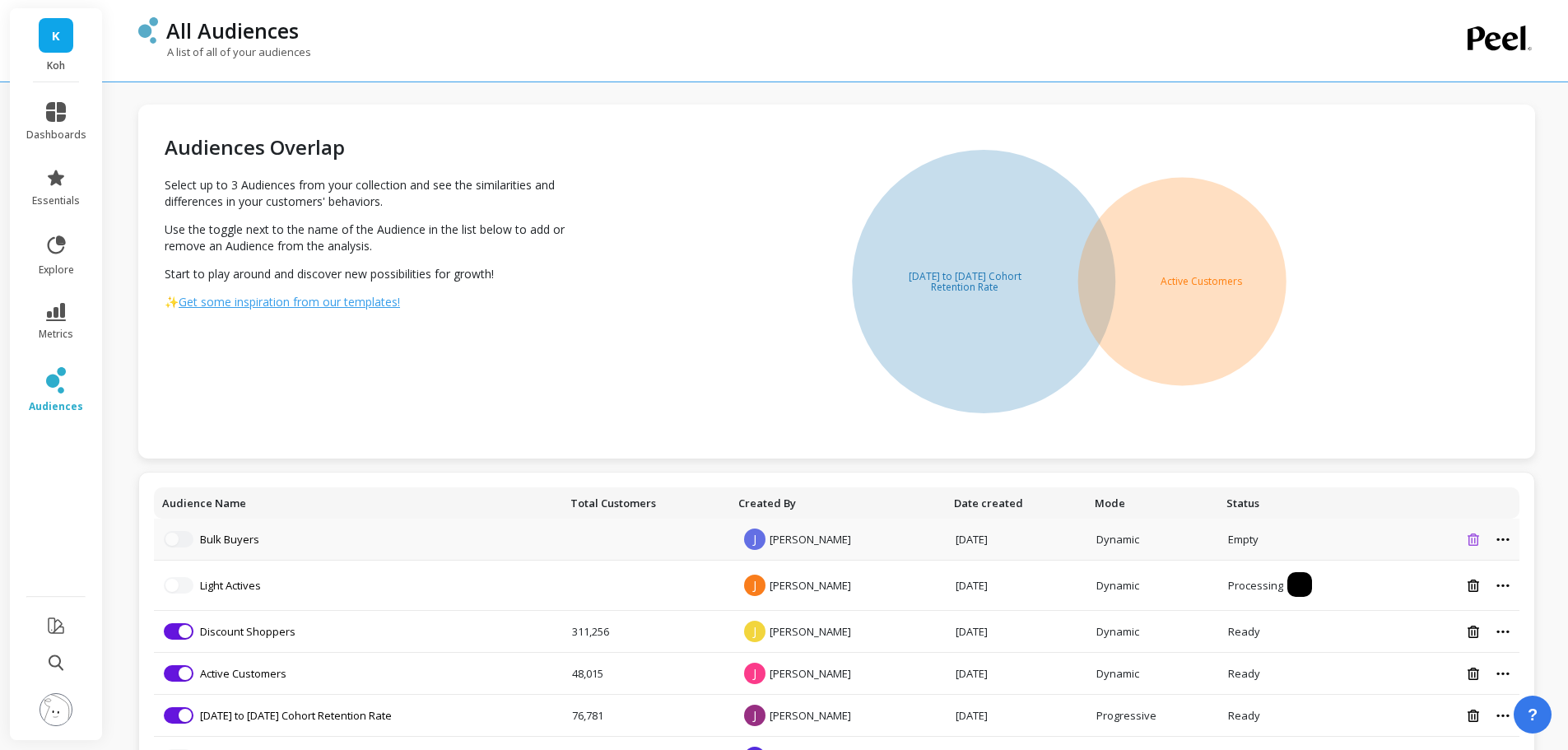 click 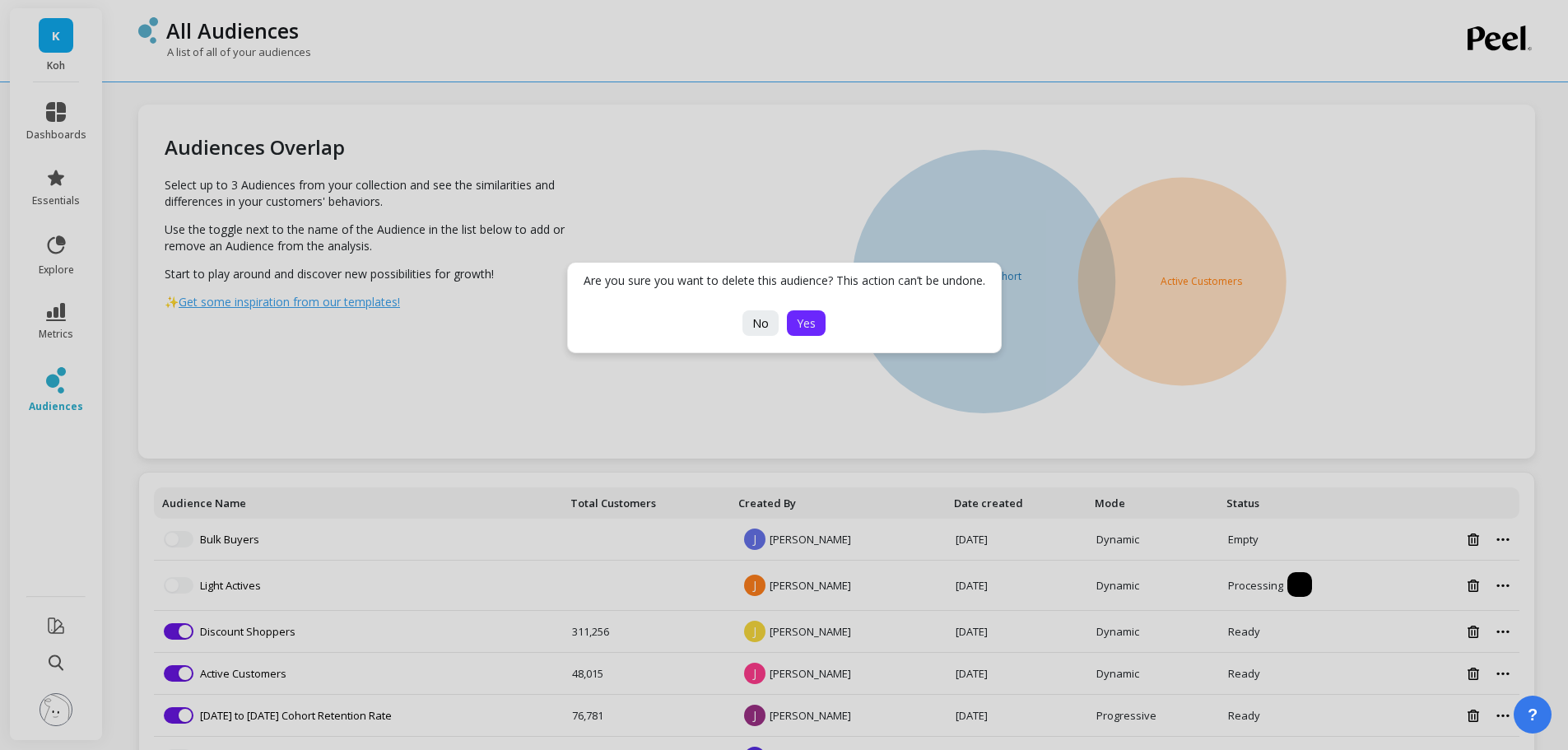 click on "Yes" at bounding box center [806, 323] 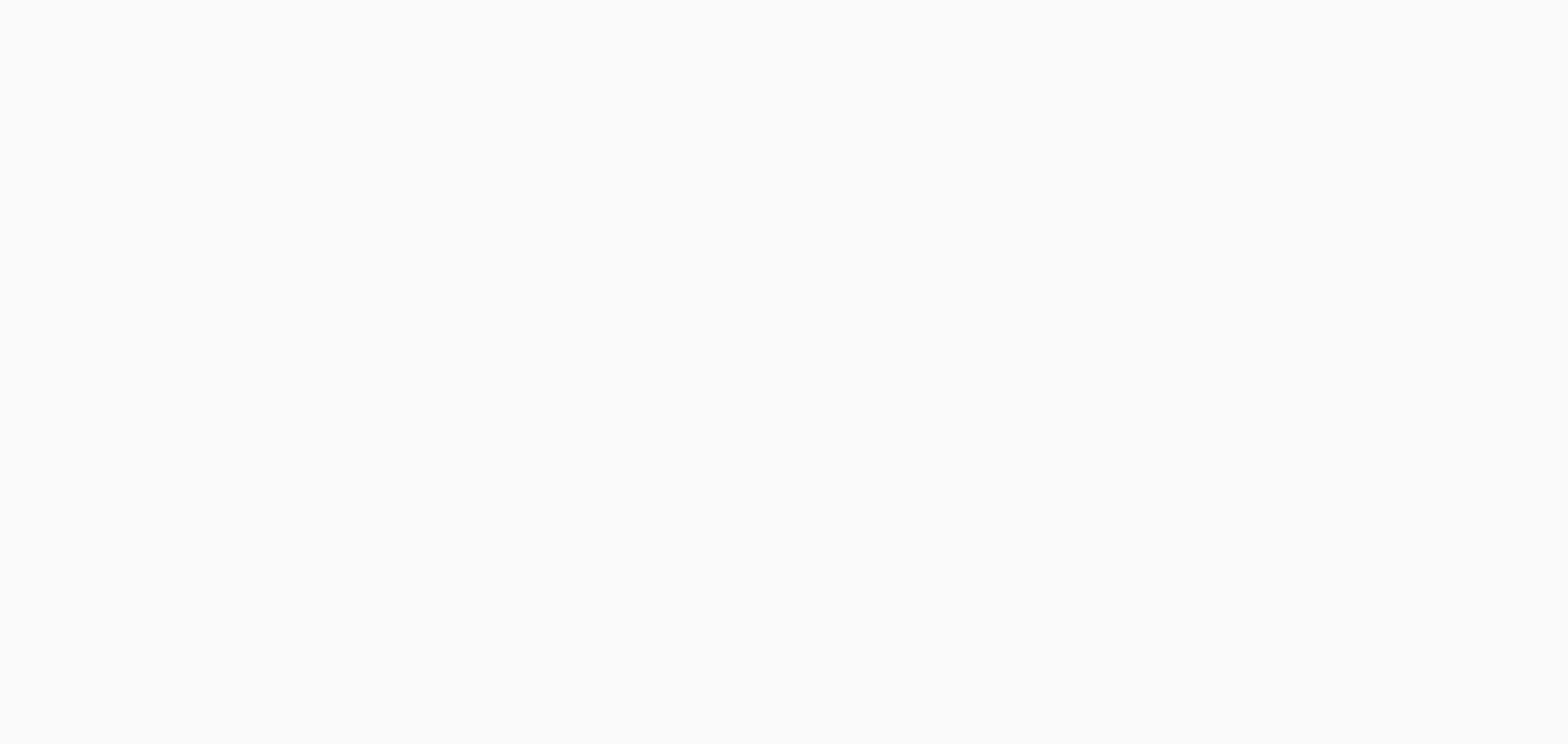 scroll, scrollTop: 0, scrollLeft: 0, axis: both 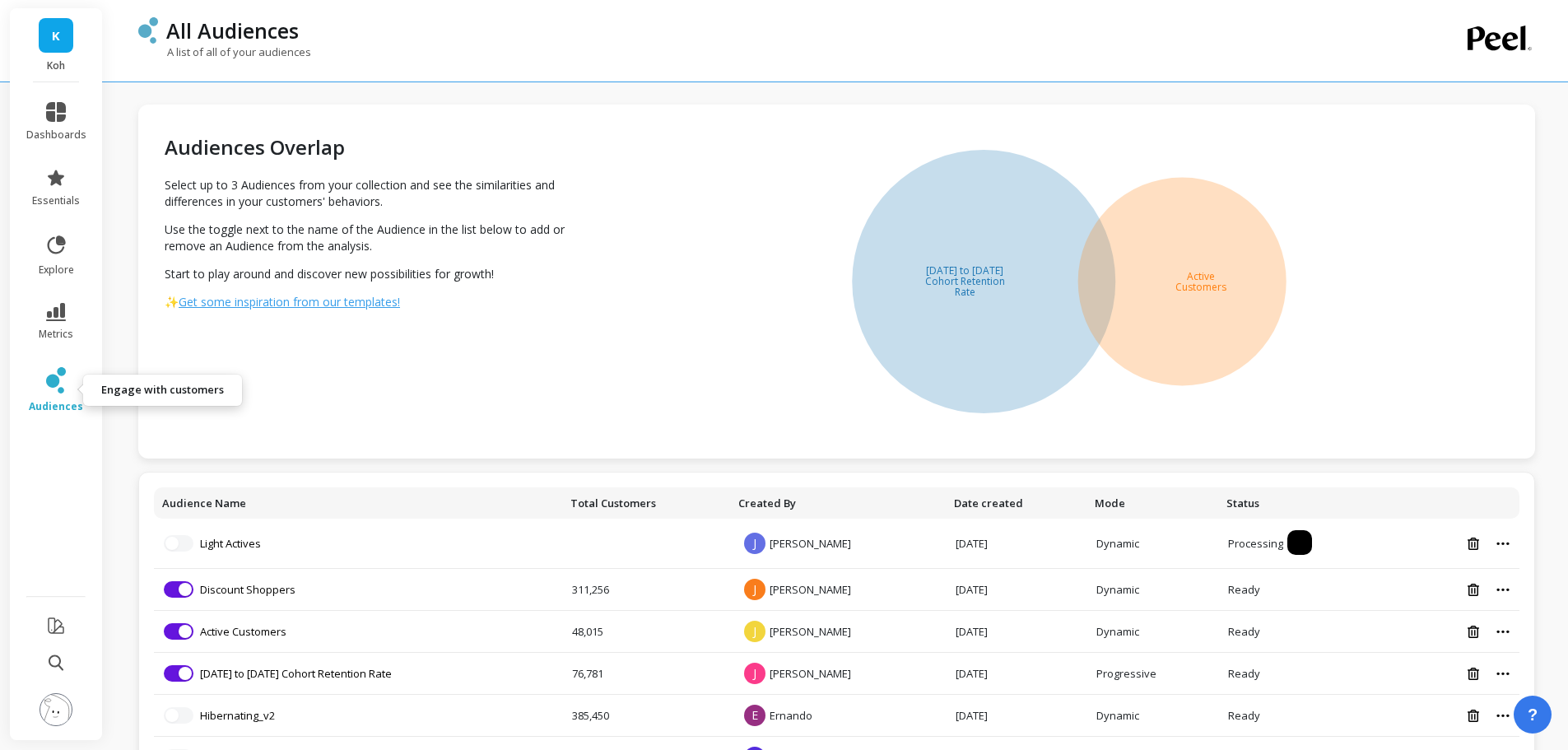 click 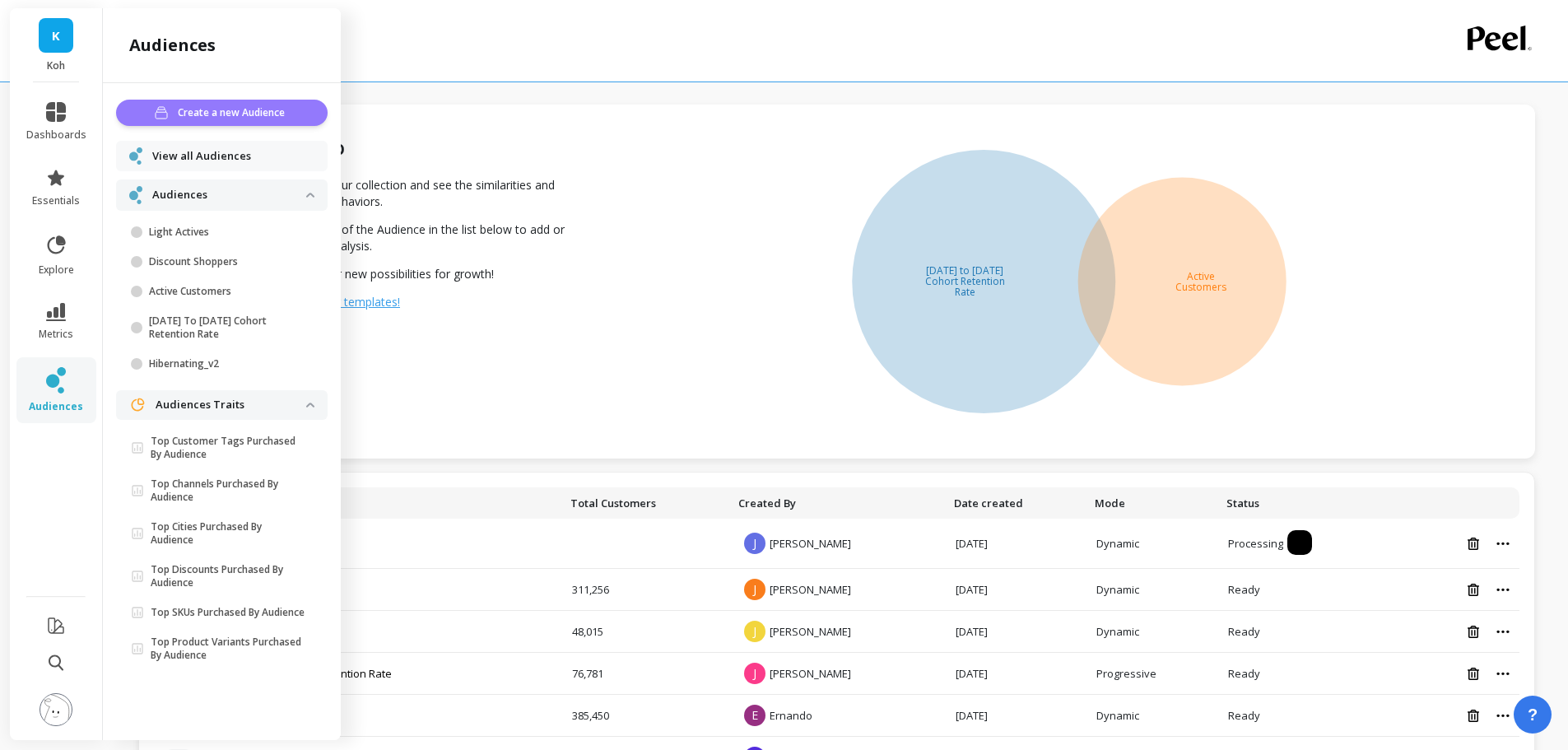 click on "Create a new Audience" at bounding box center [234, 113] 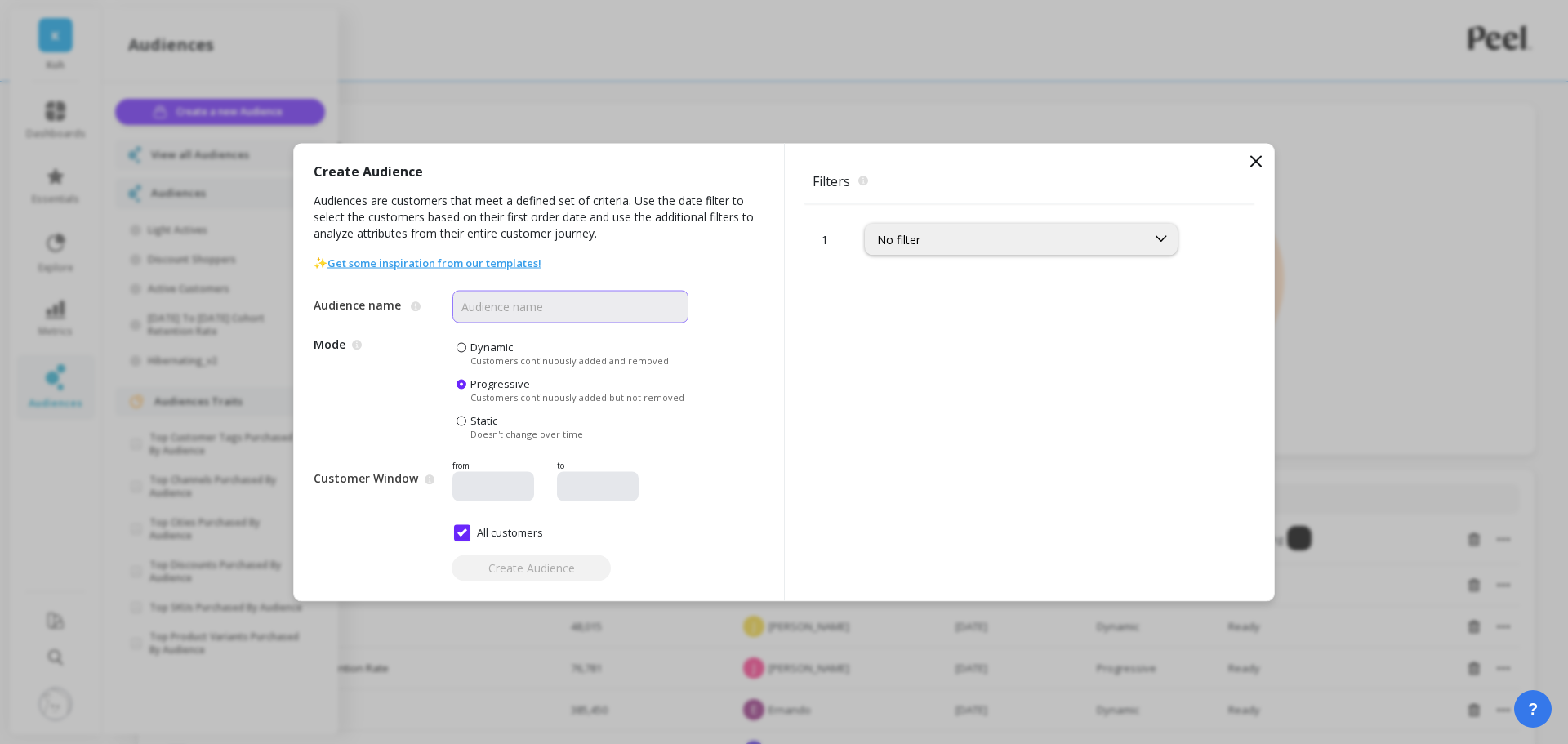click on "Audience name" at bounding box center (570, 306) 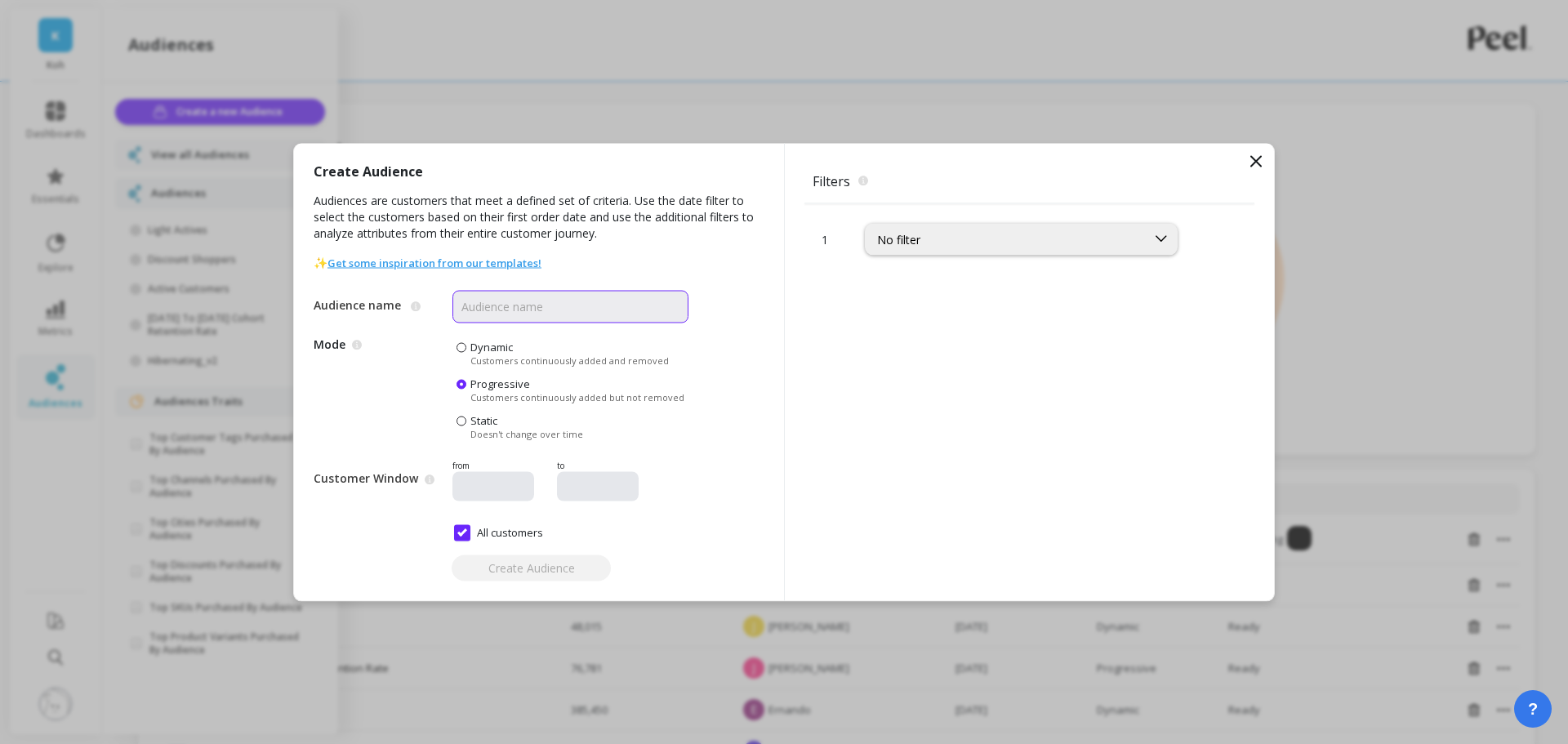 type on "Bulk Buyers" 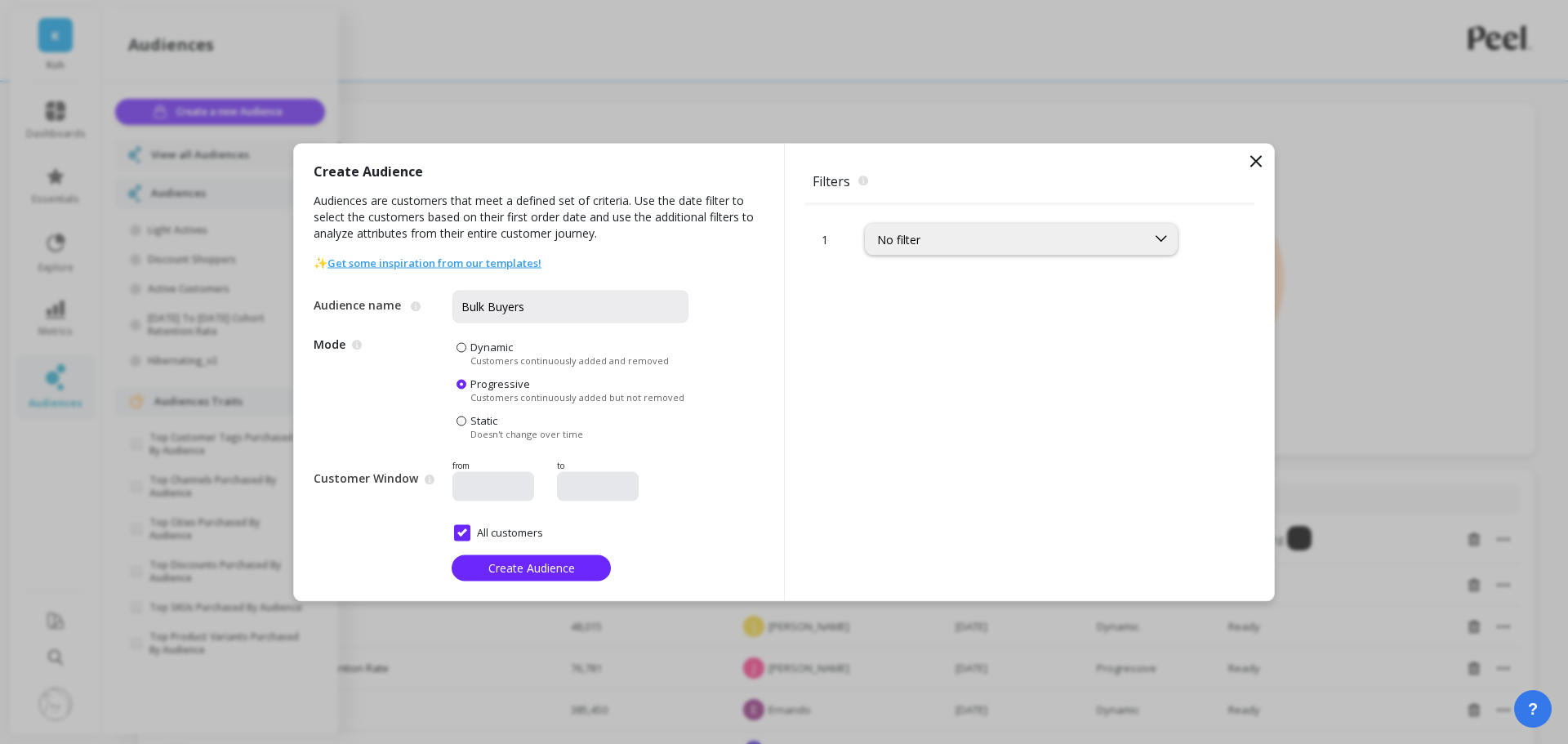 click on "Dynamic" at bounding box center (492, 346) 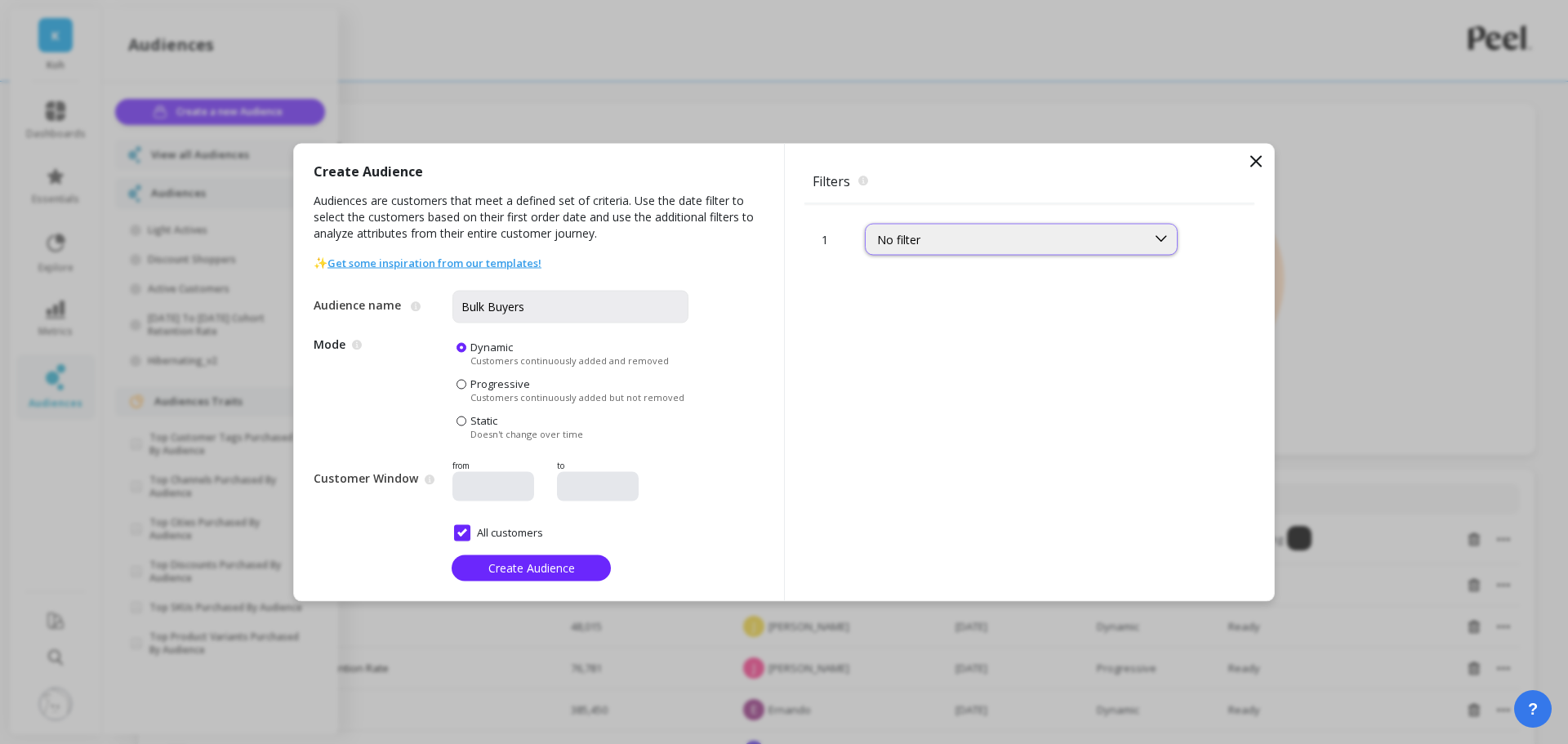 click on "No filter" at bounding box center (1021, 238) 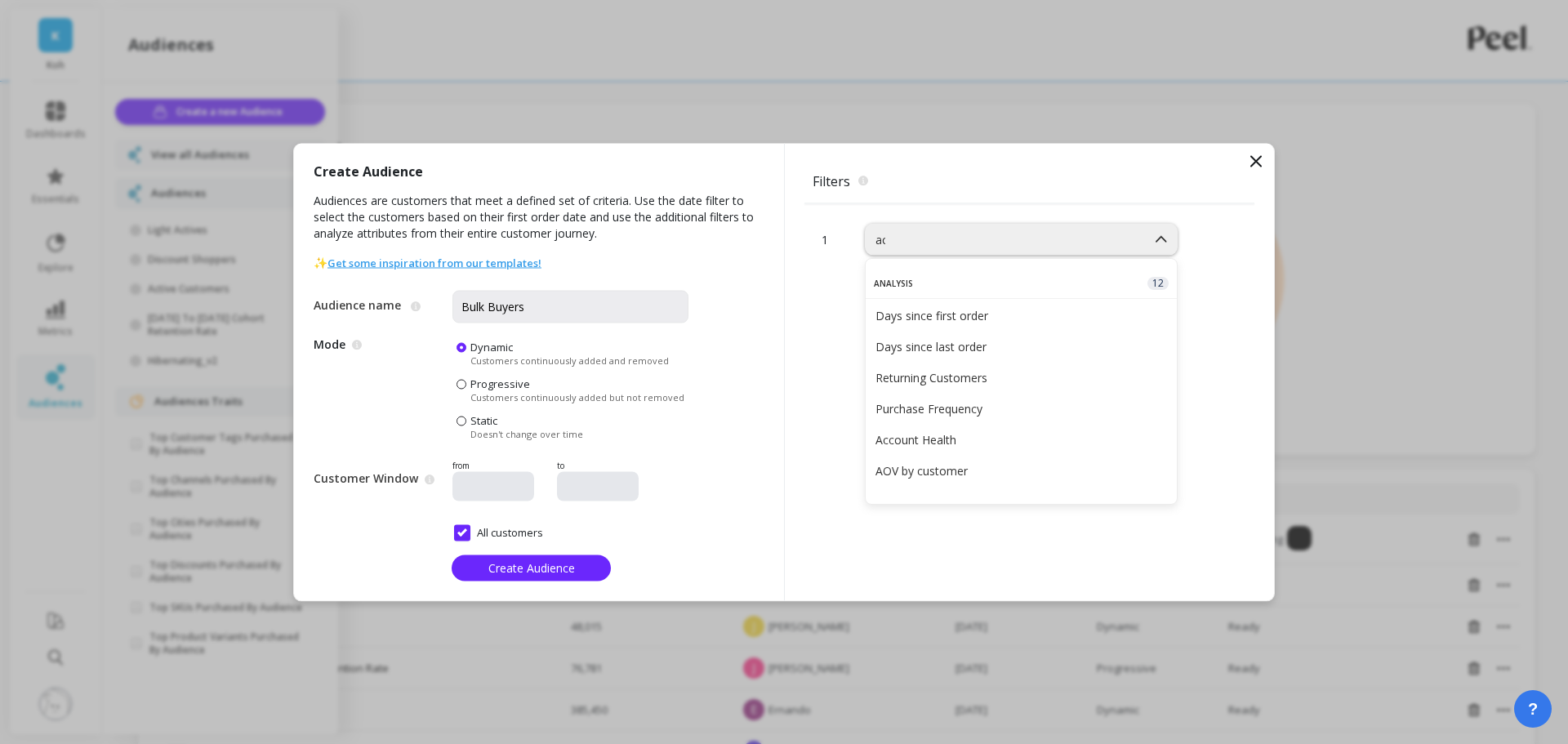 type on "aov" 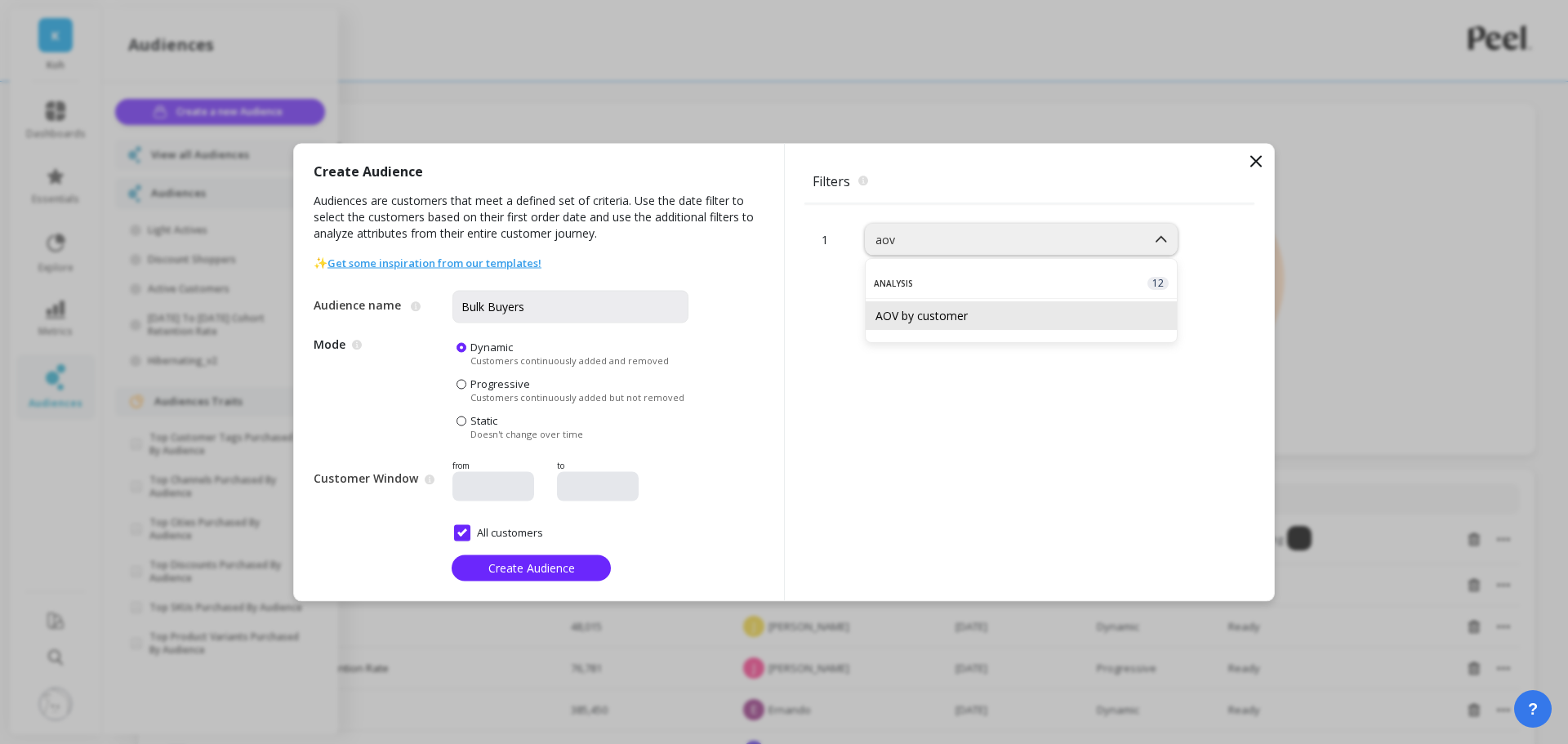 click on "AOV by customer" at bounding box center (1021, 315) 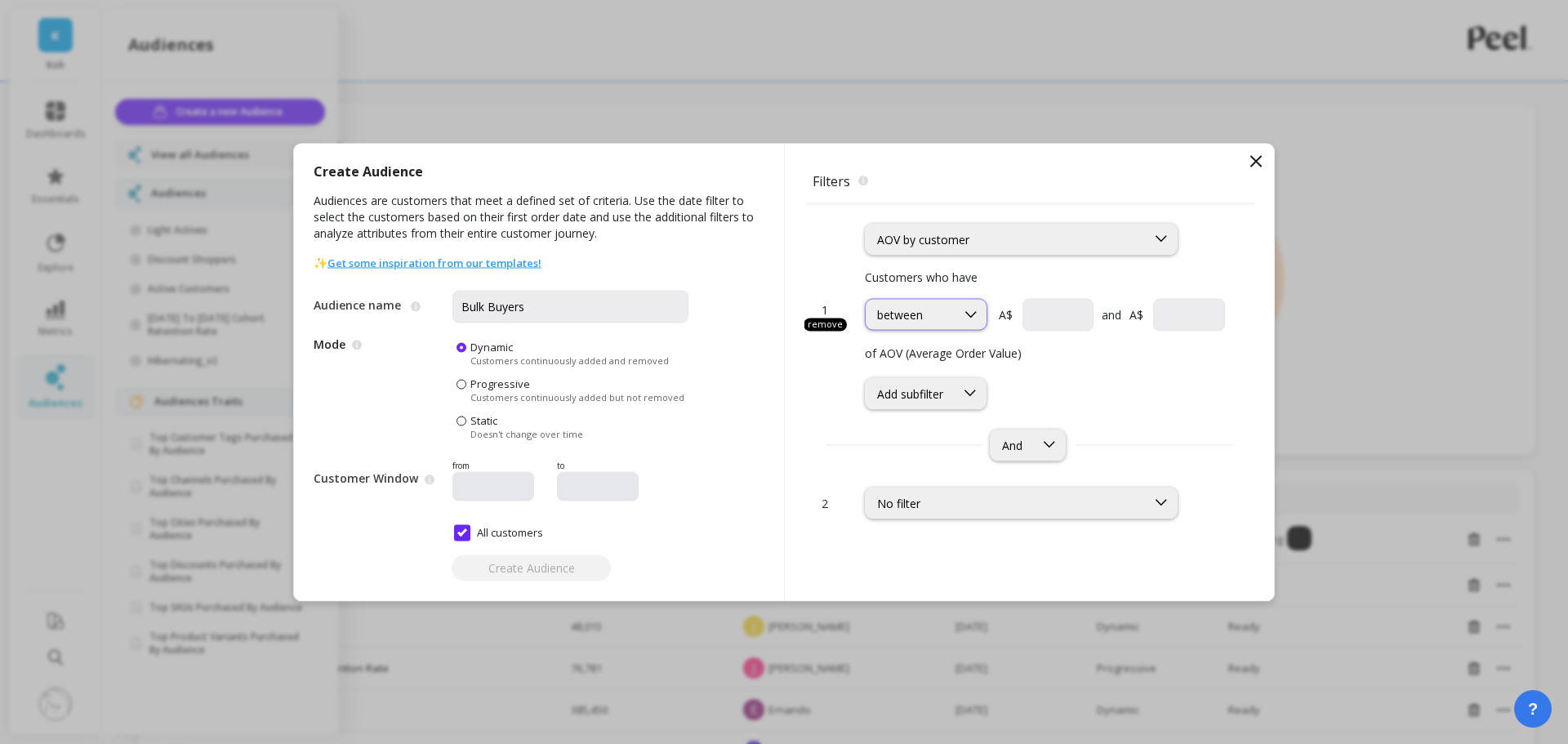 click at bounding box center (971, 314) 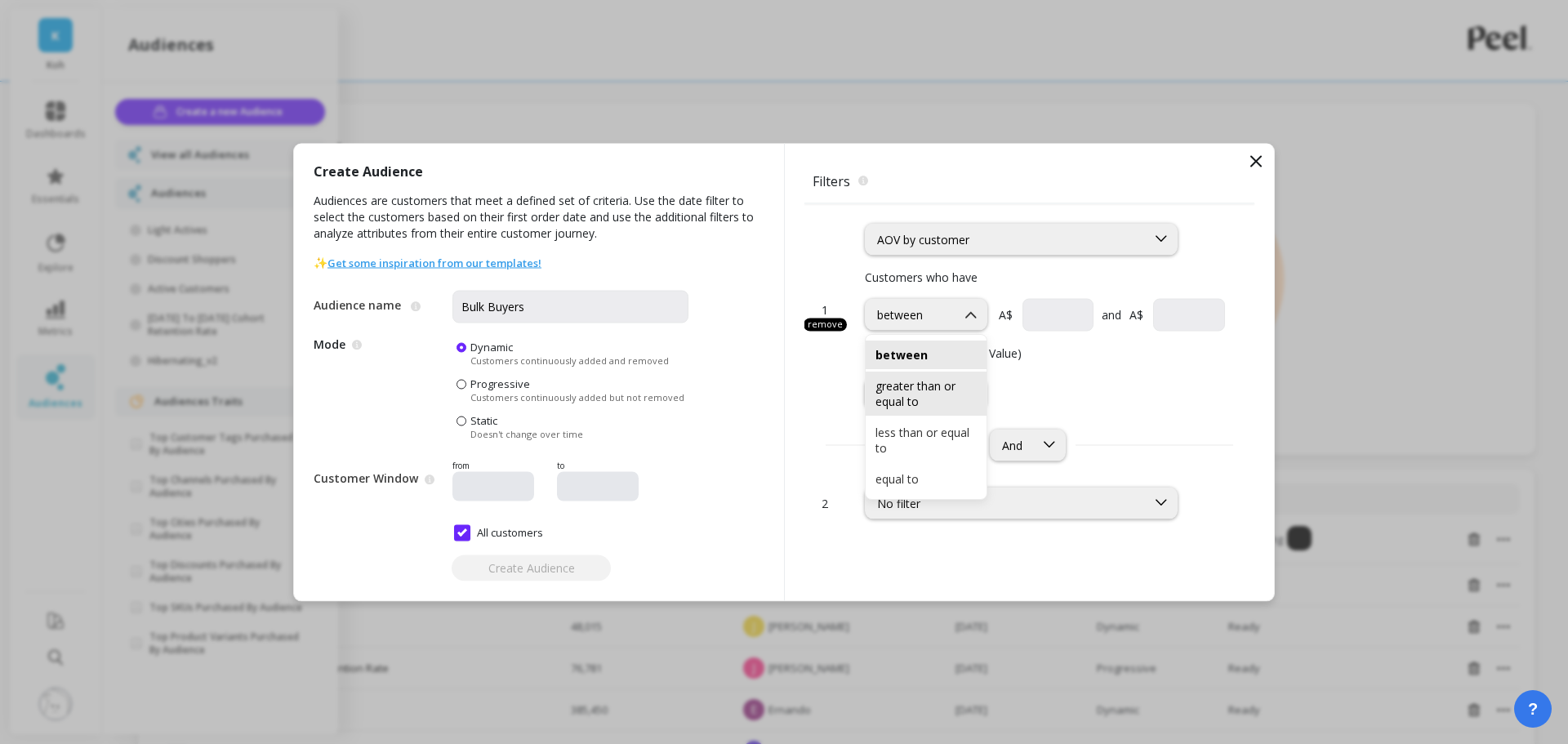 click on "greater than or equal to" at bounding box center [926, 394] 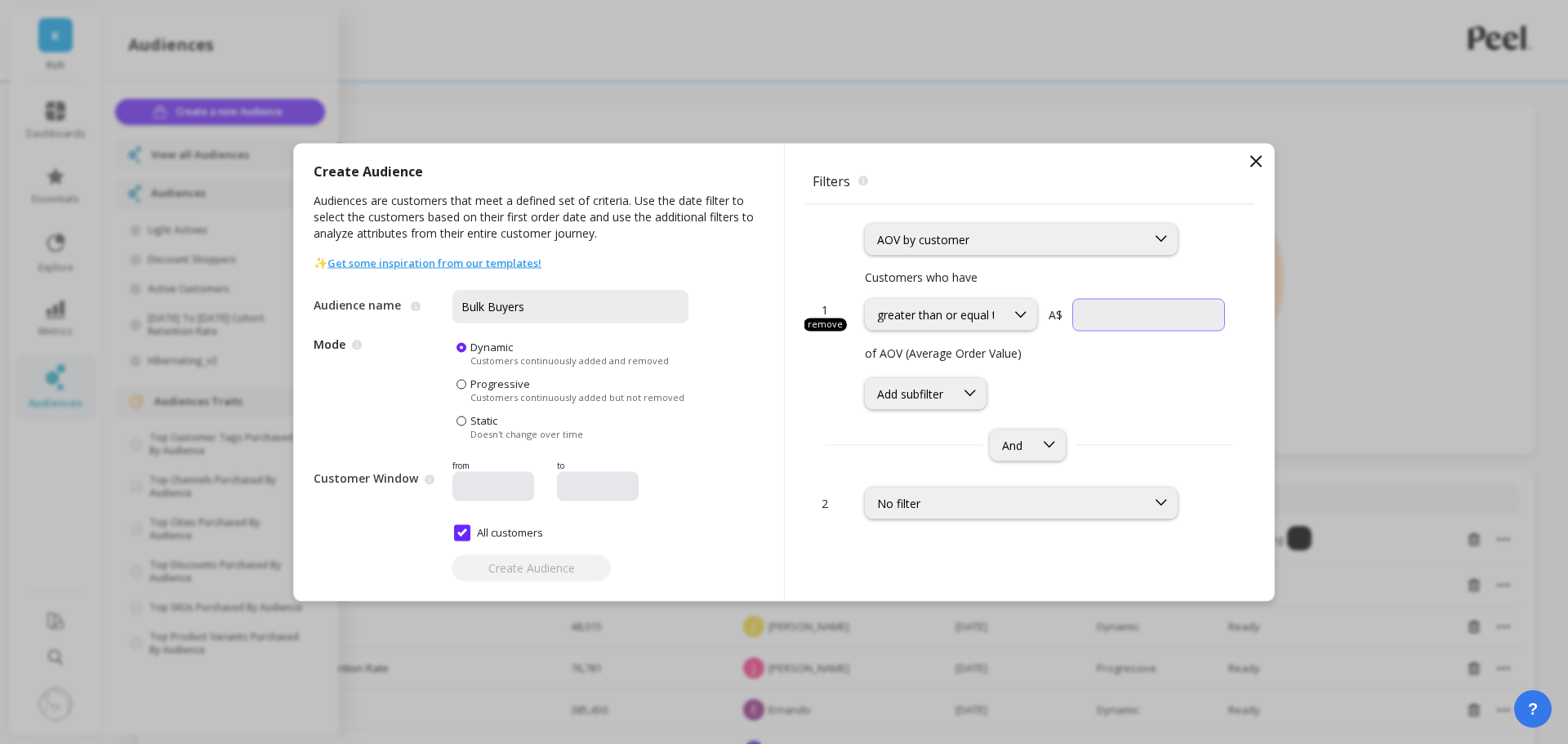 click at bounding box center (1148, 314) 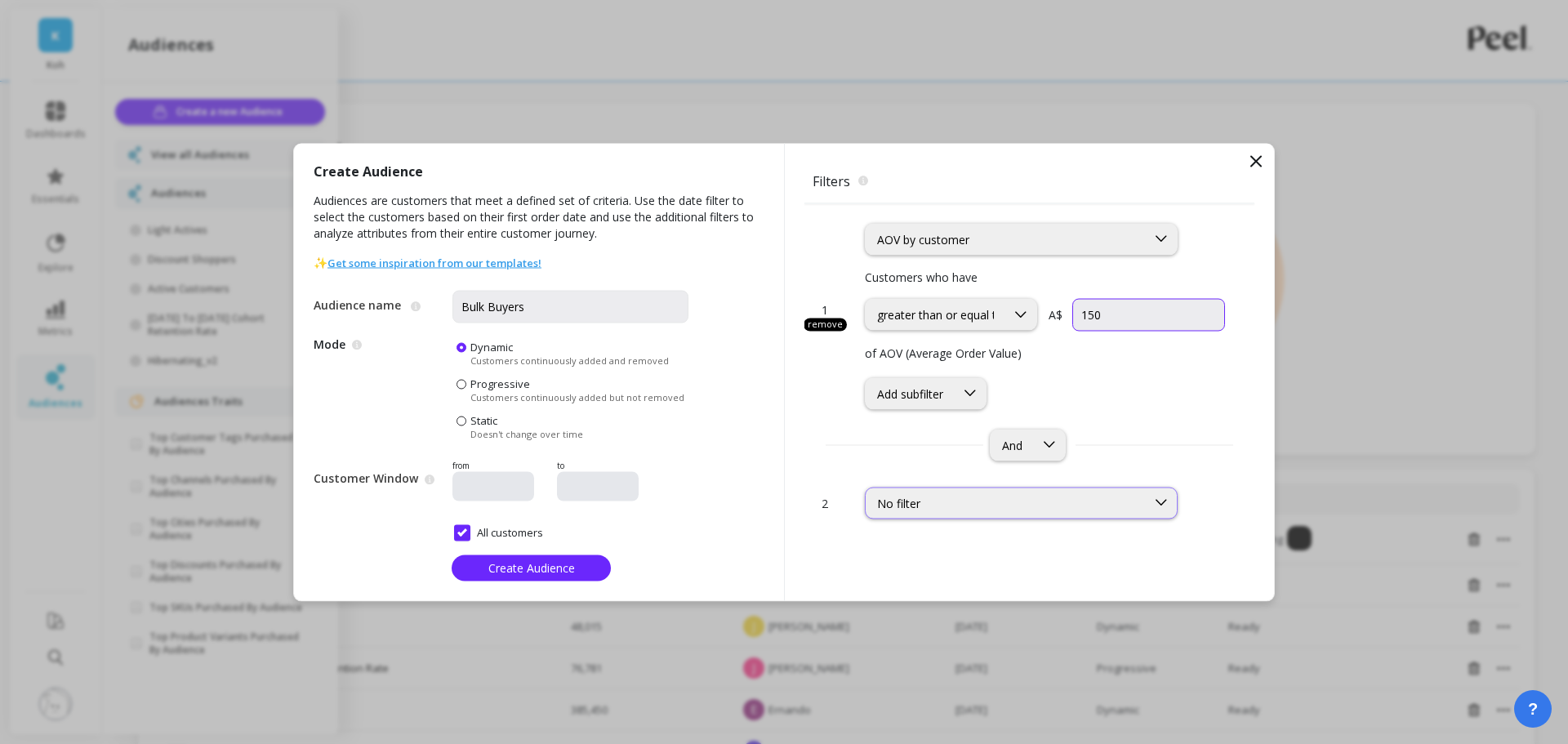 type on "150" 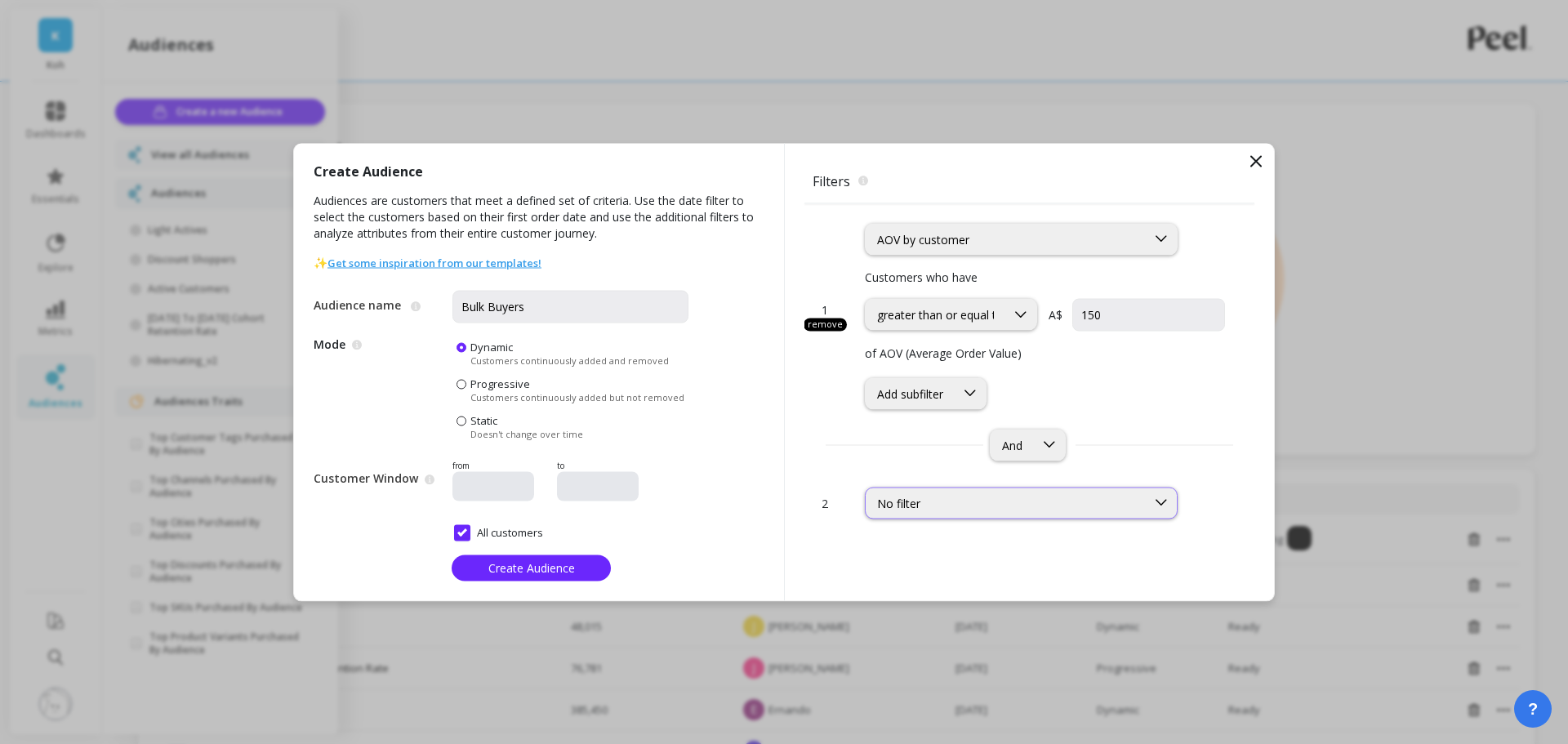 click on "No filter" at bounding box center (1021, 502) 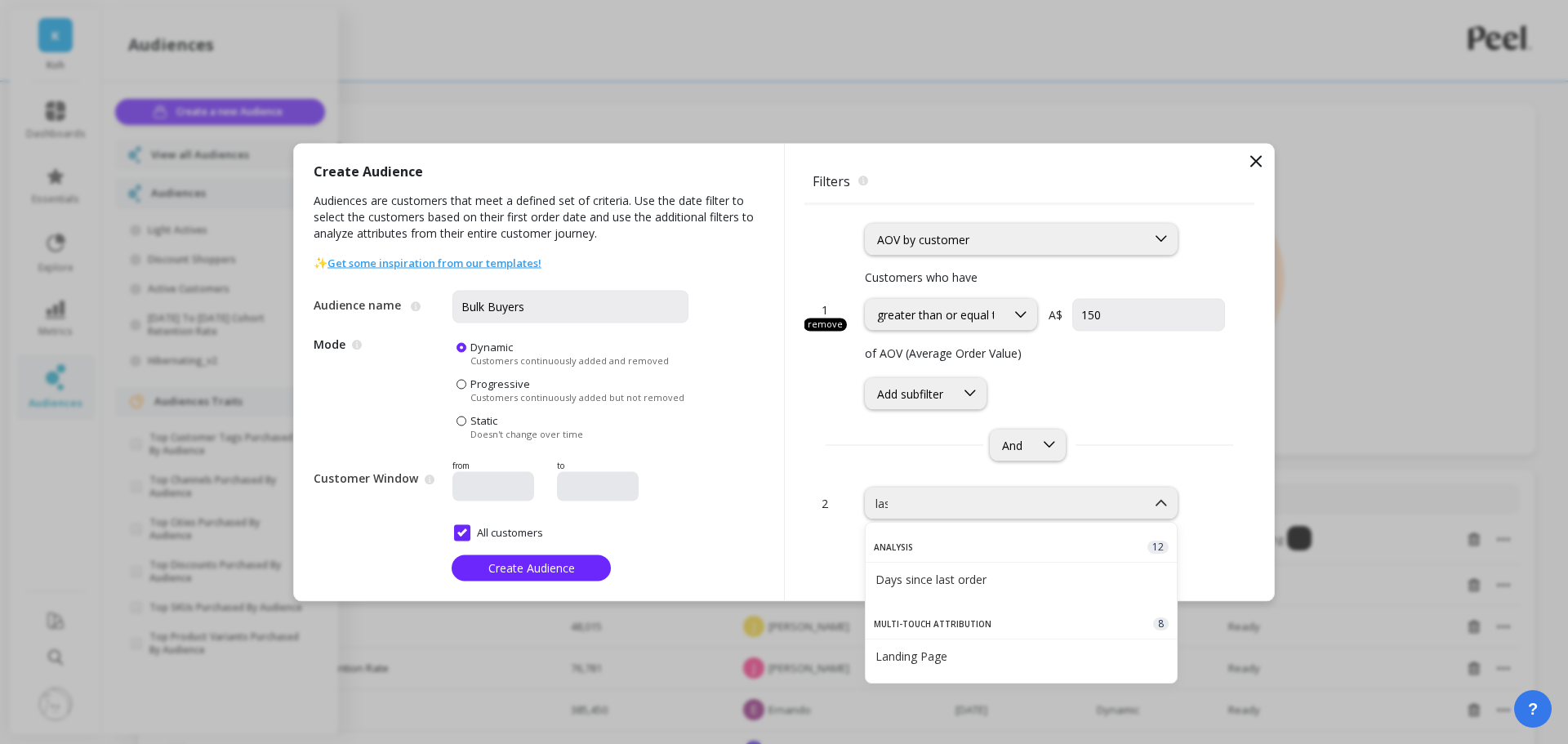 type on "last" 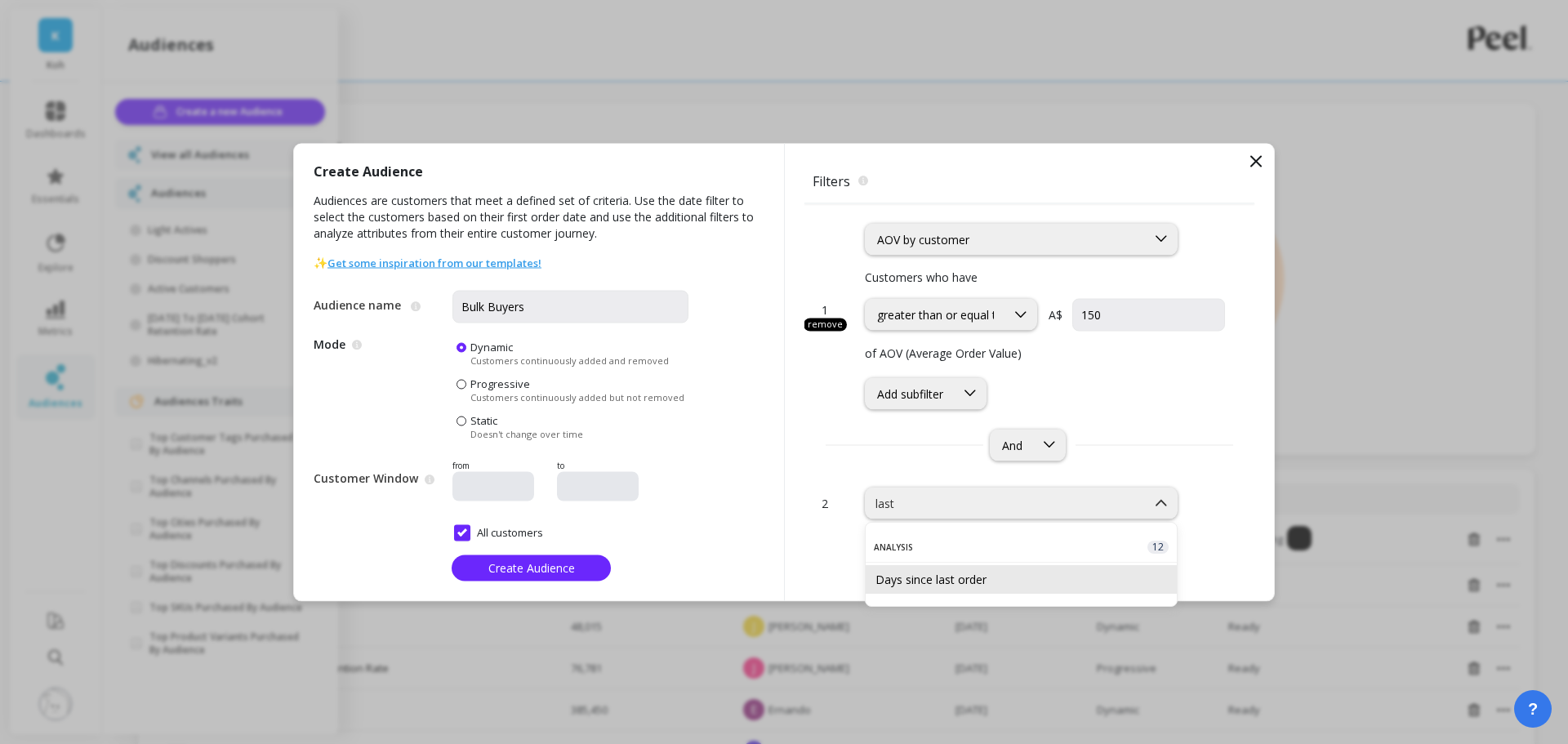 click on "Days since last order" at bounding box center [1021, 579] 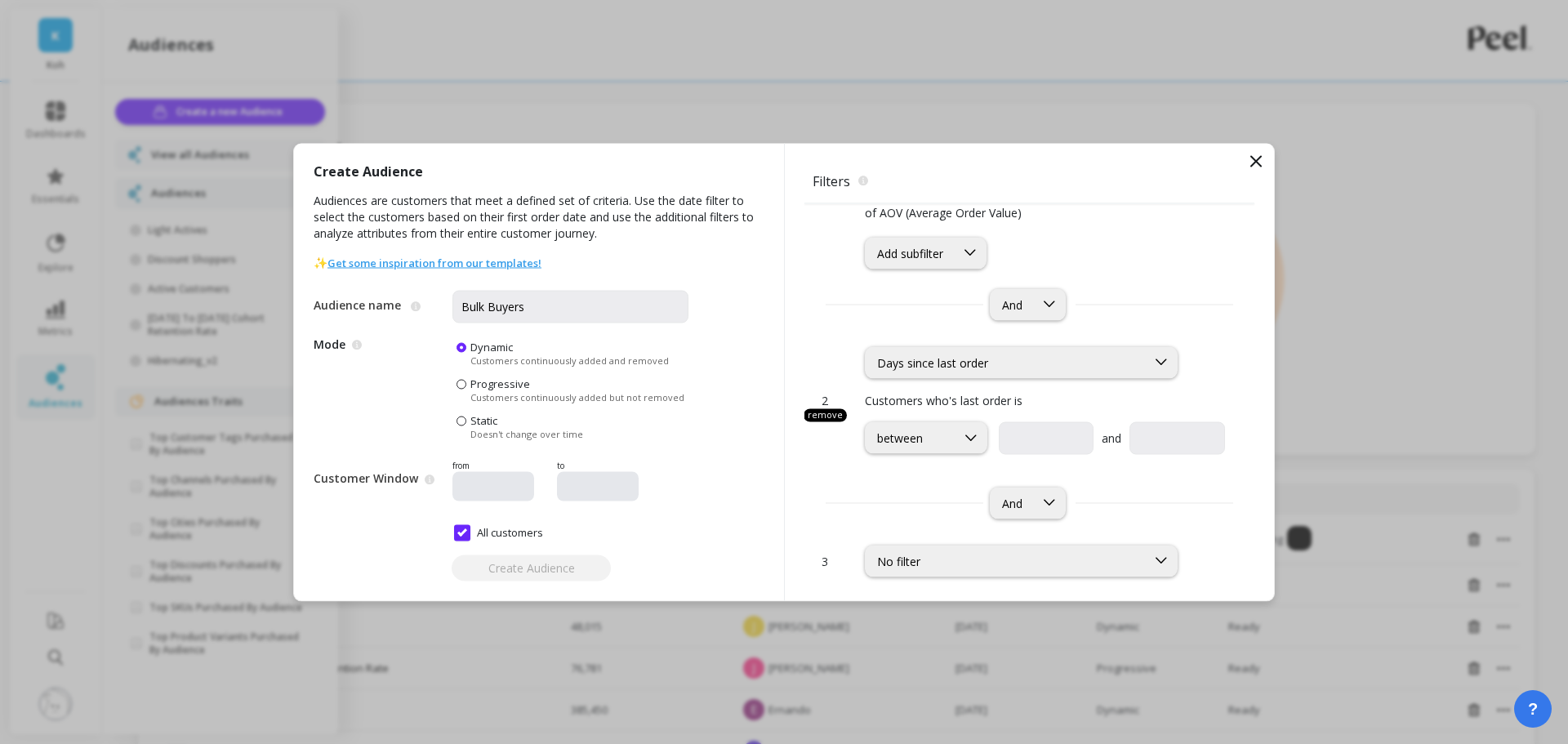 scroll, scrollTop: 141, scrollLeft: 0, axis: vertical 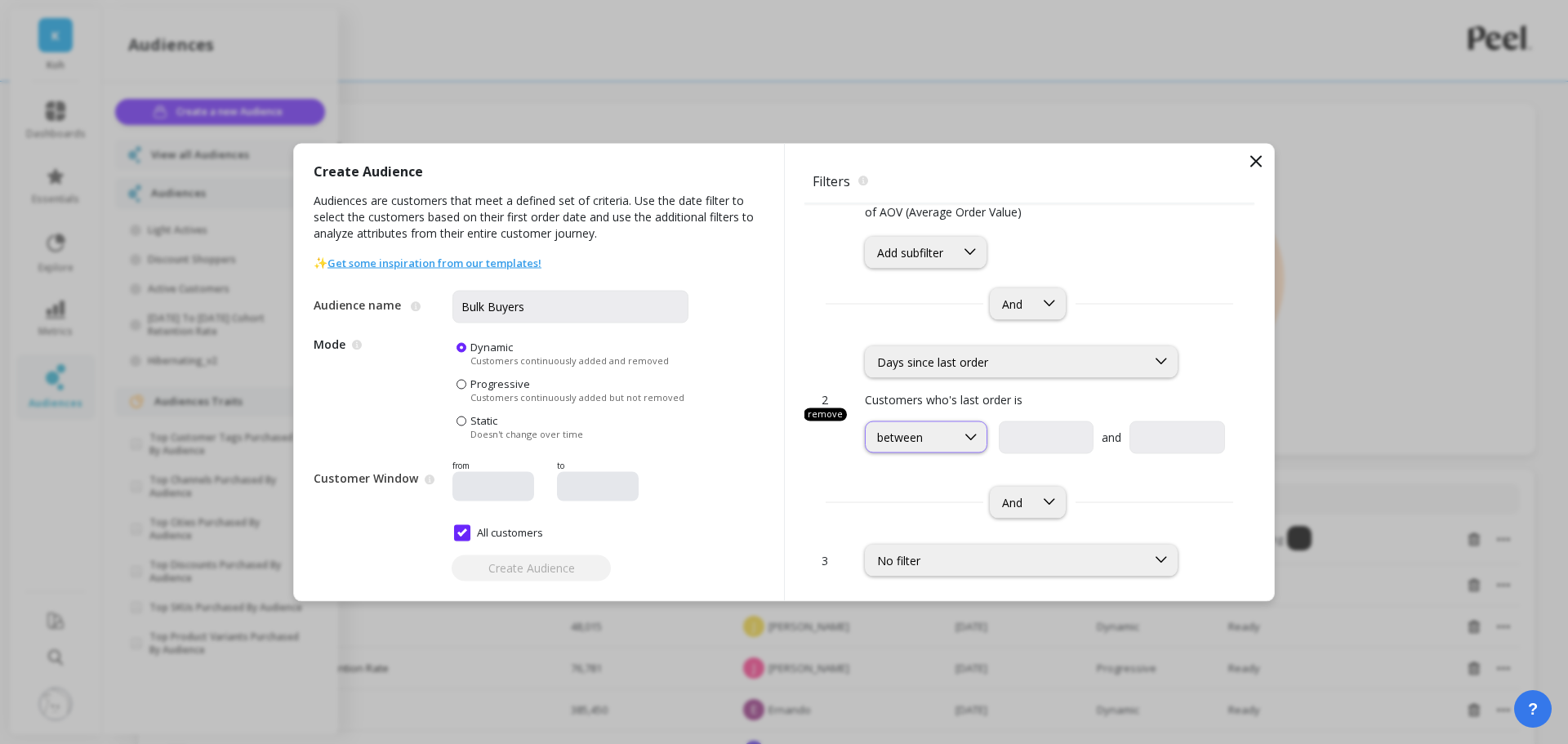 click on "between" at bounding box center (911, 437) 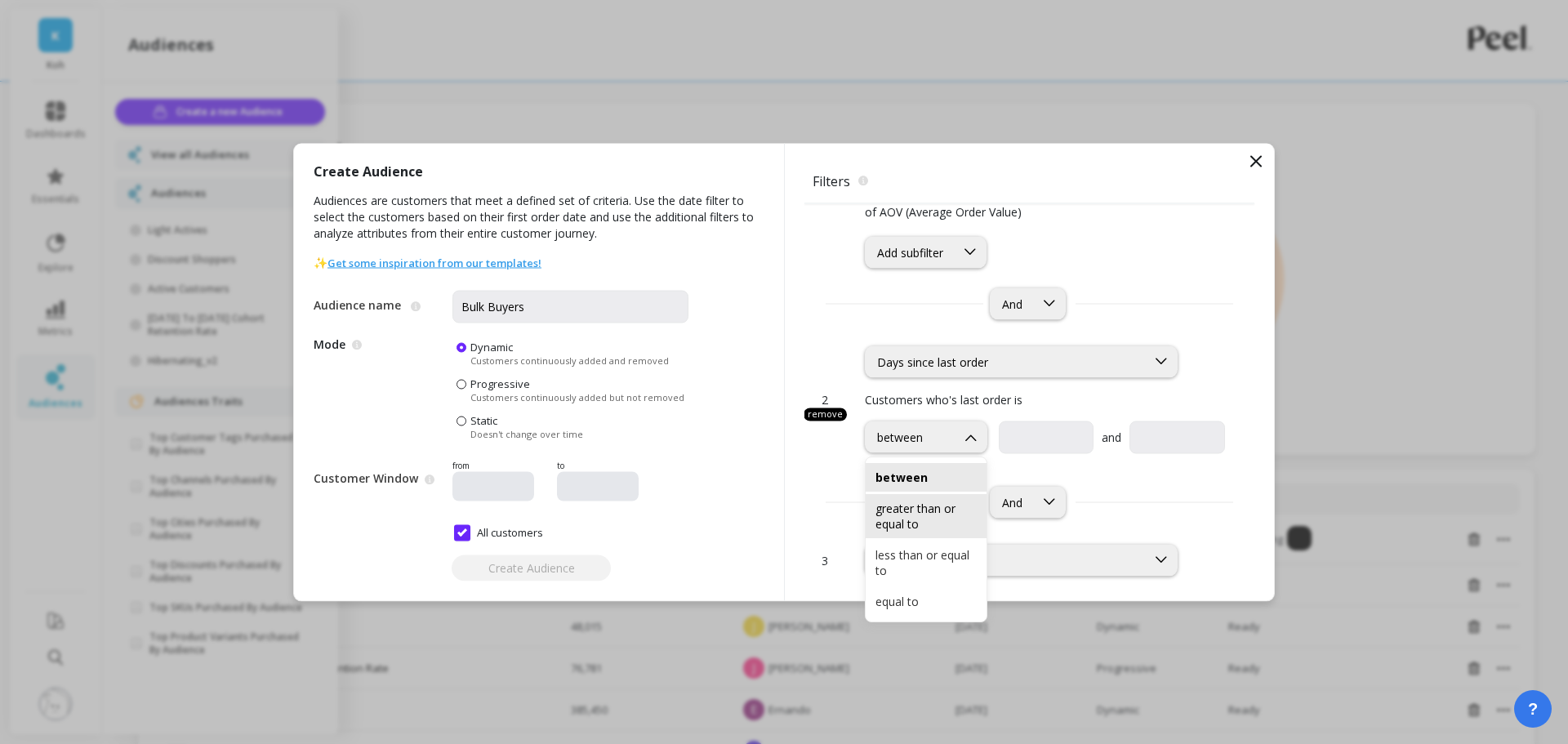 click on "greater than or equal to" at bounding box center (926, 516) 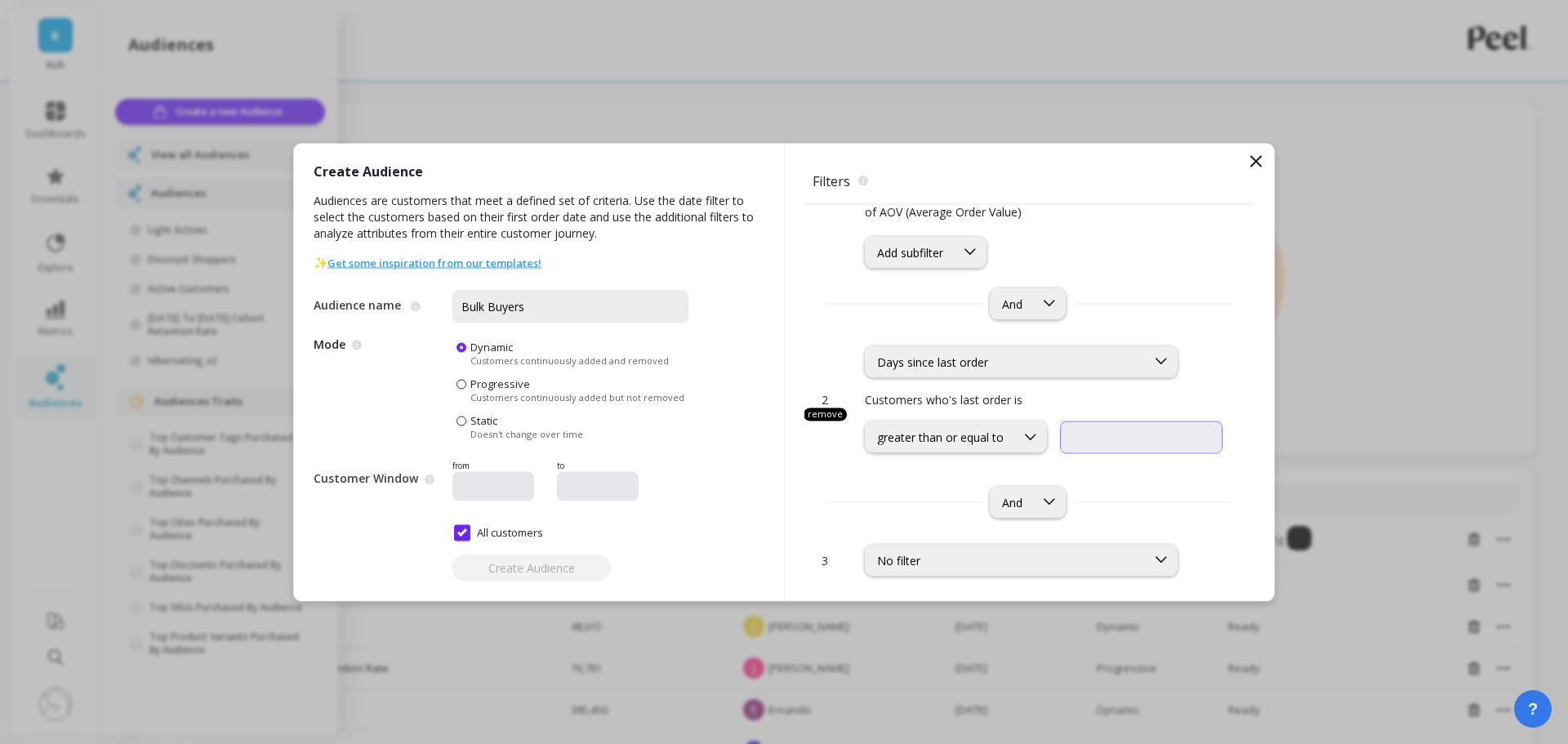click at bounding box center (1141, 437) 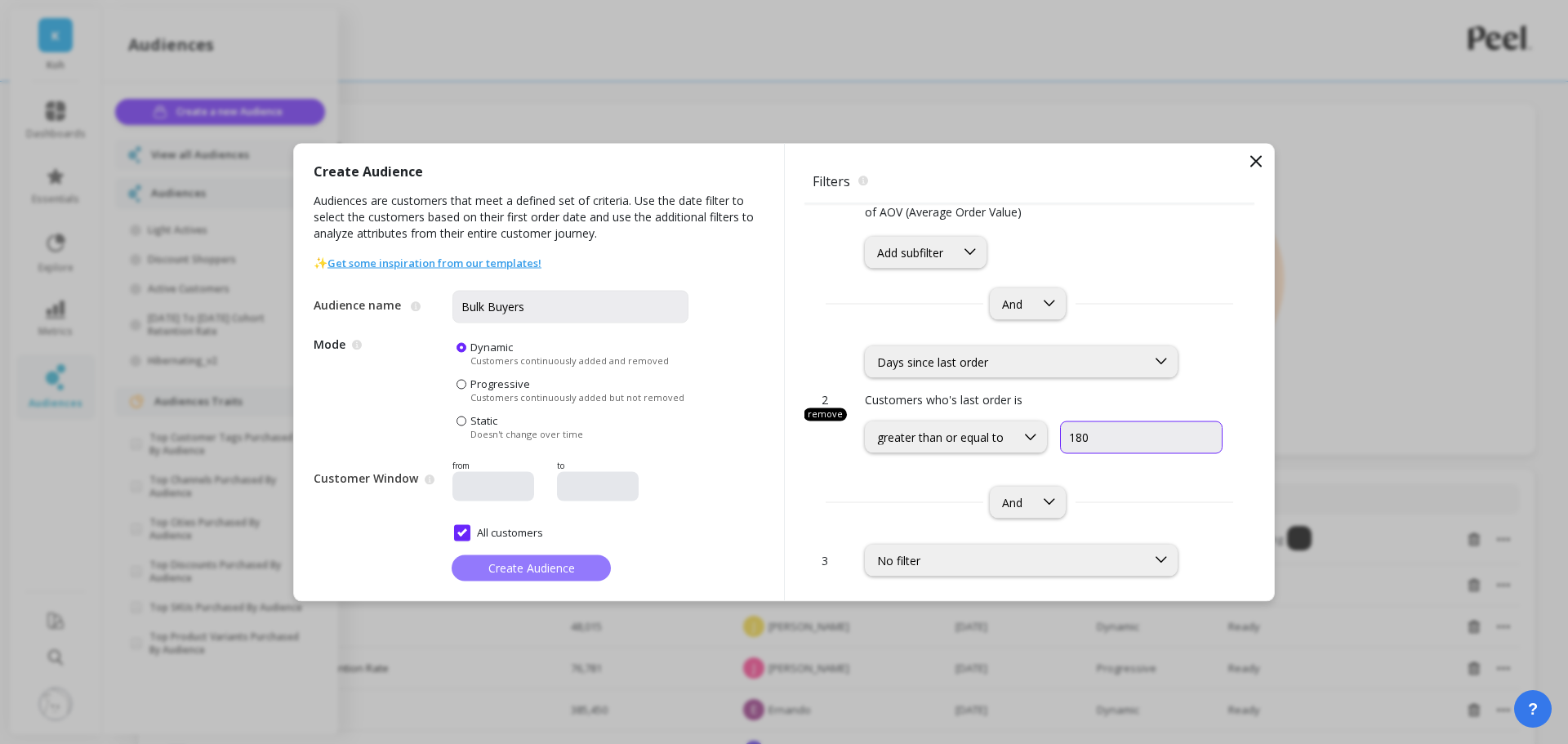 type on "180" 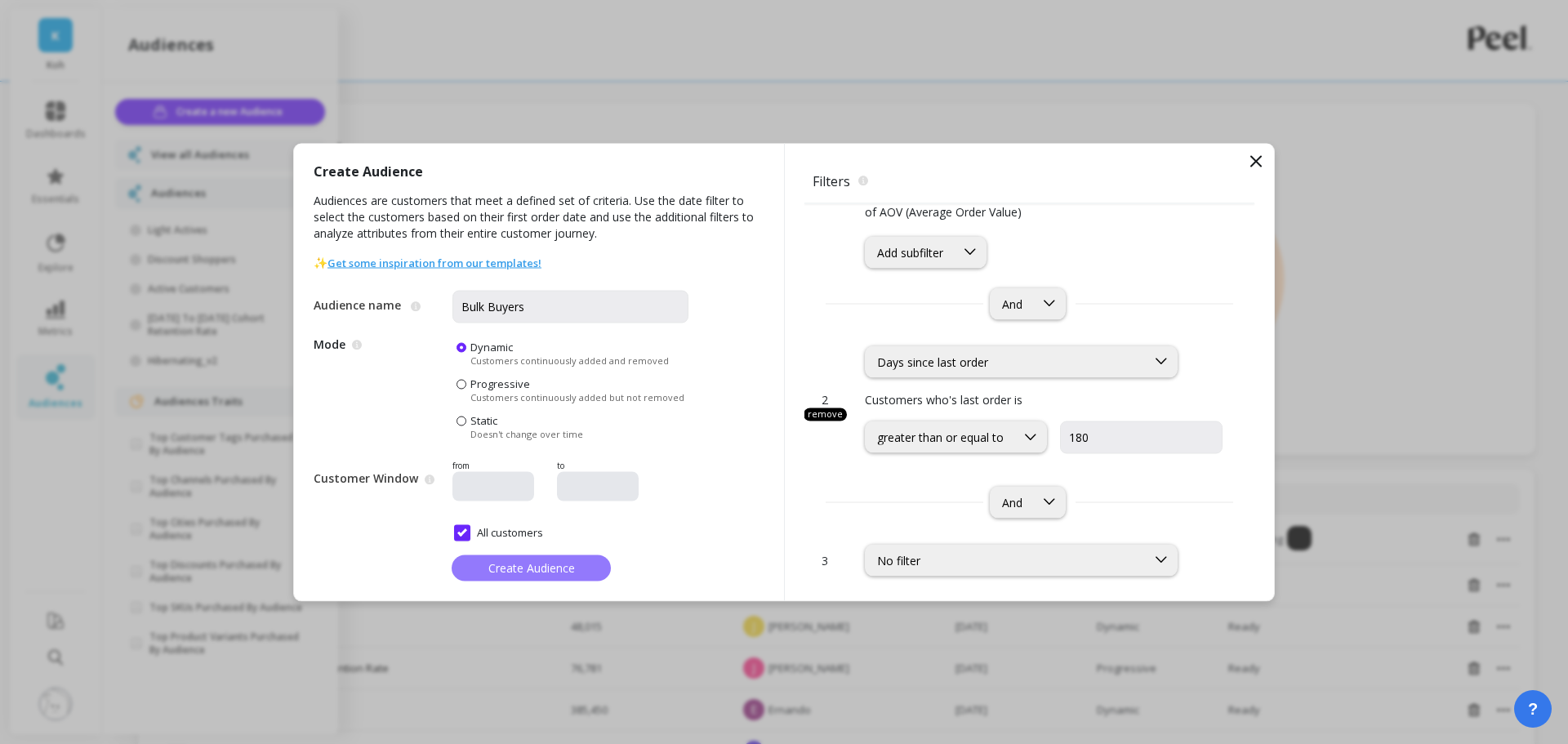 click on "Create Audience" at bounding box center [532, 568] 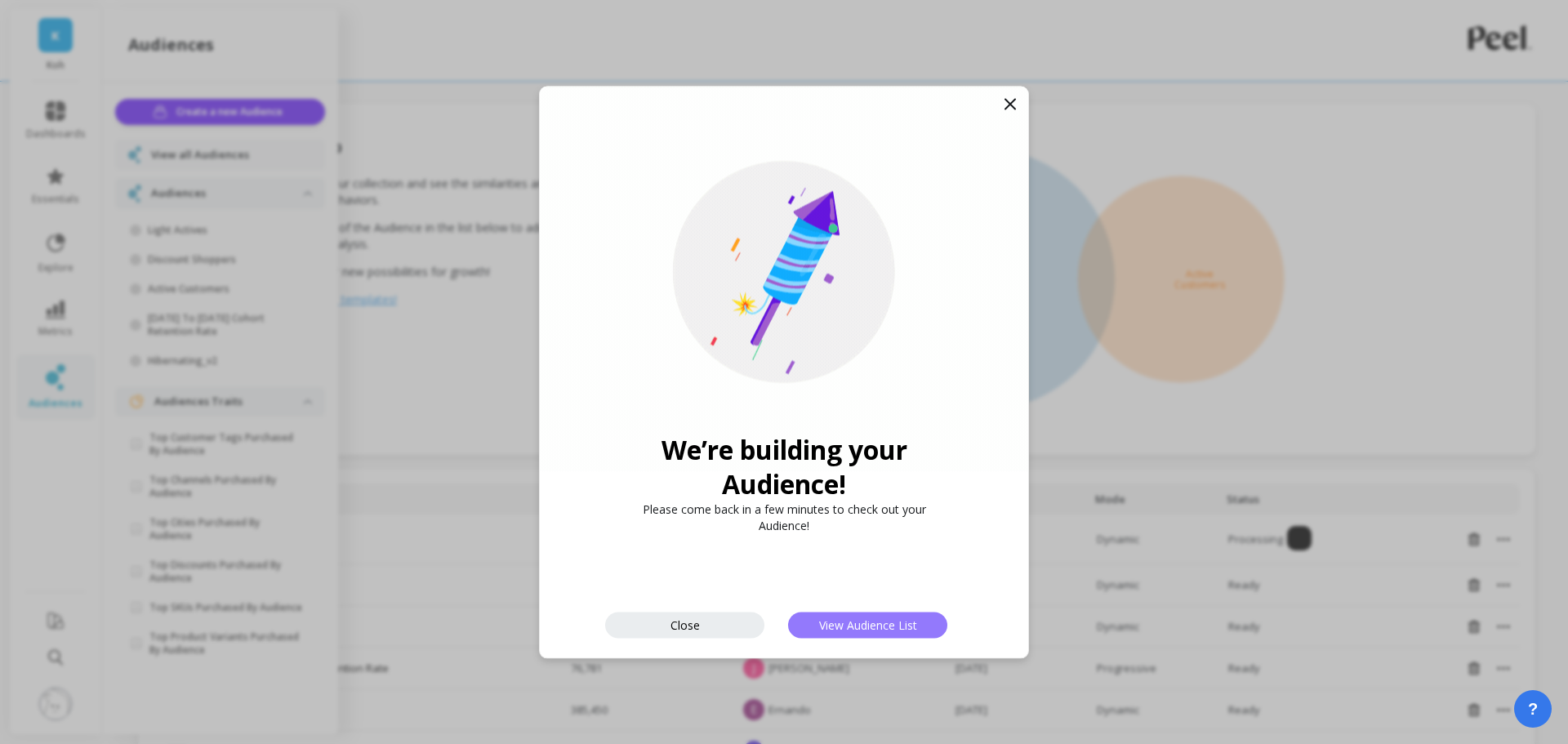 click on "View Audience List" at bounding box center (867, 625) 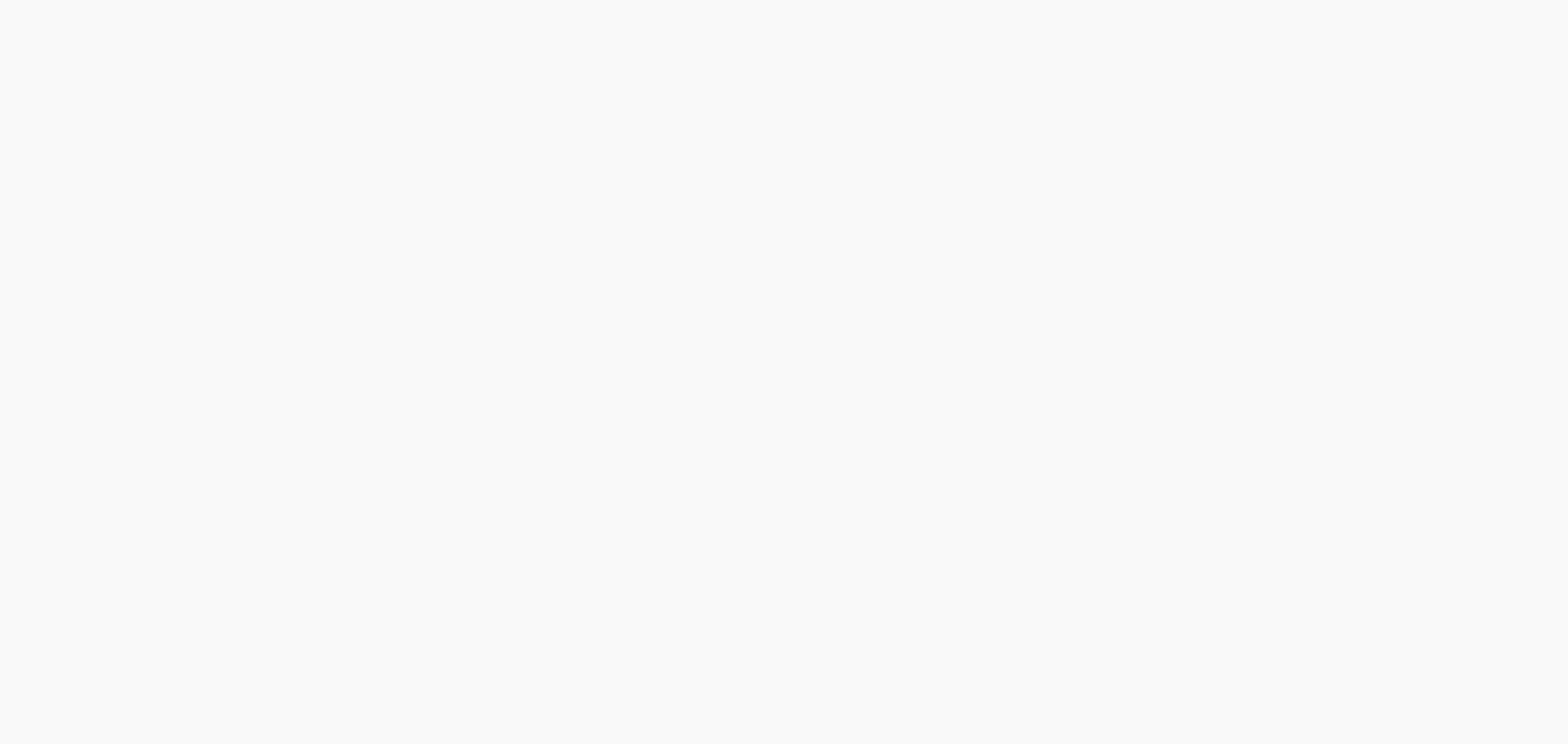 scroll, scrollTop: 0, scrollLeft: 0, axis: both 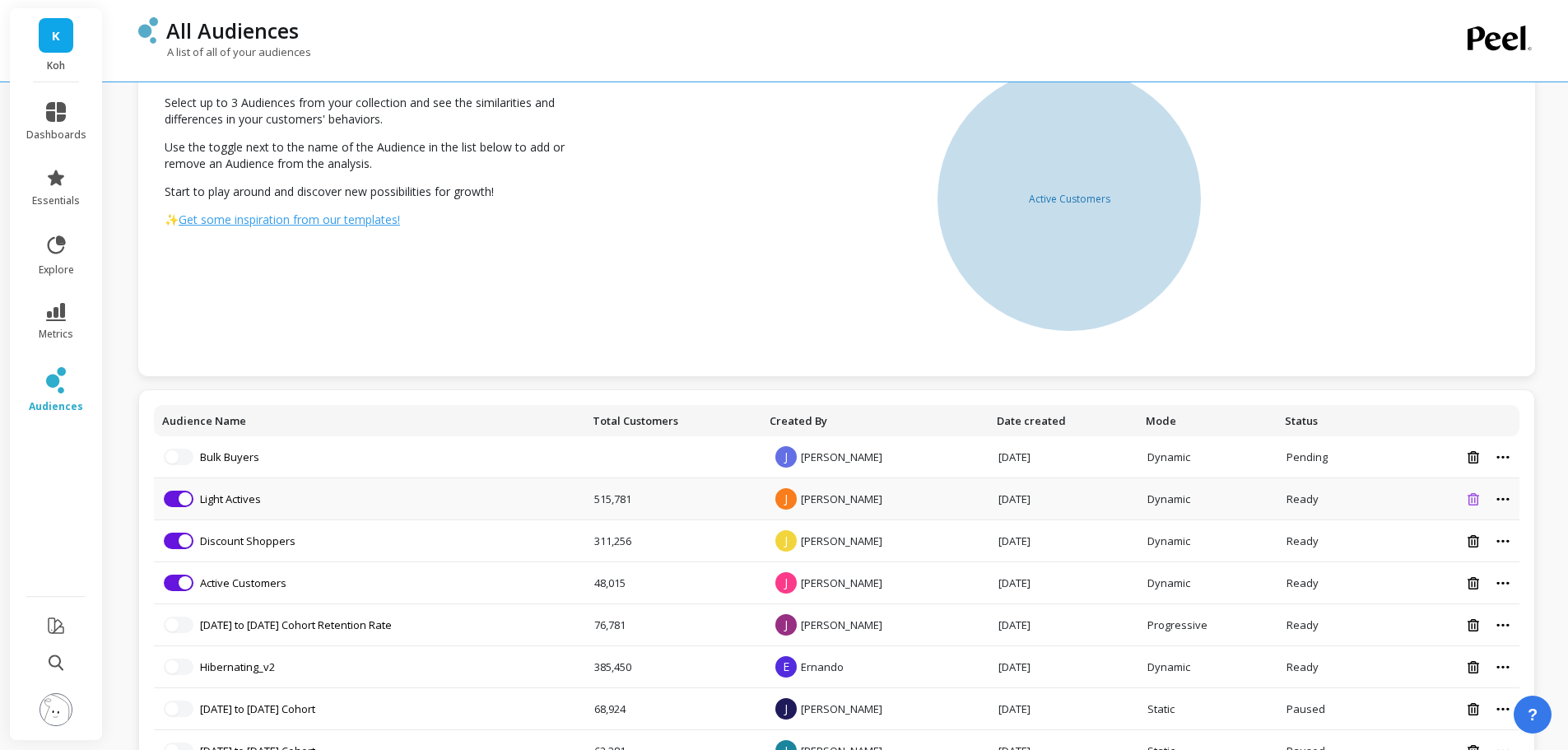 click 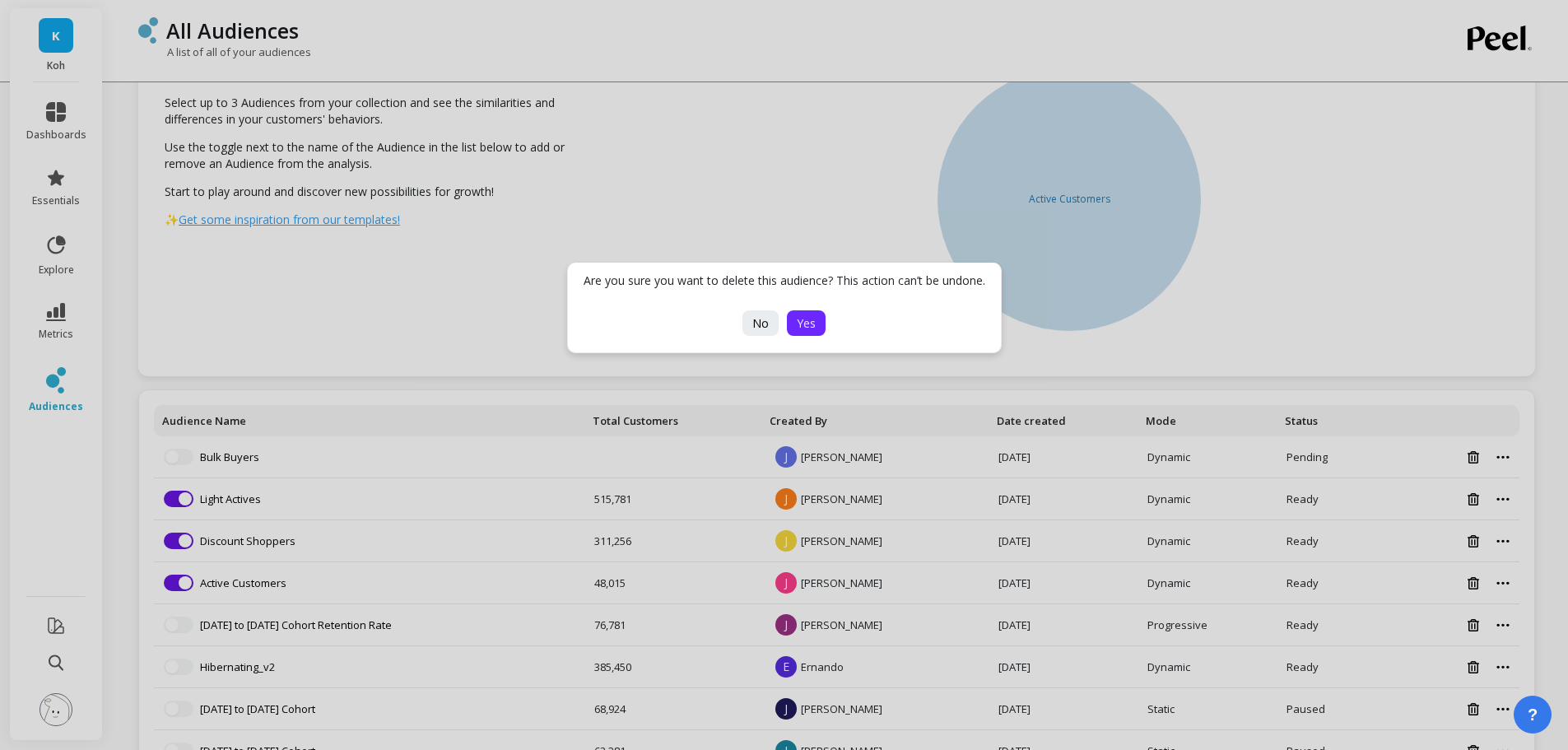 click on "Yes" at bounding box center (806, 323) 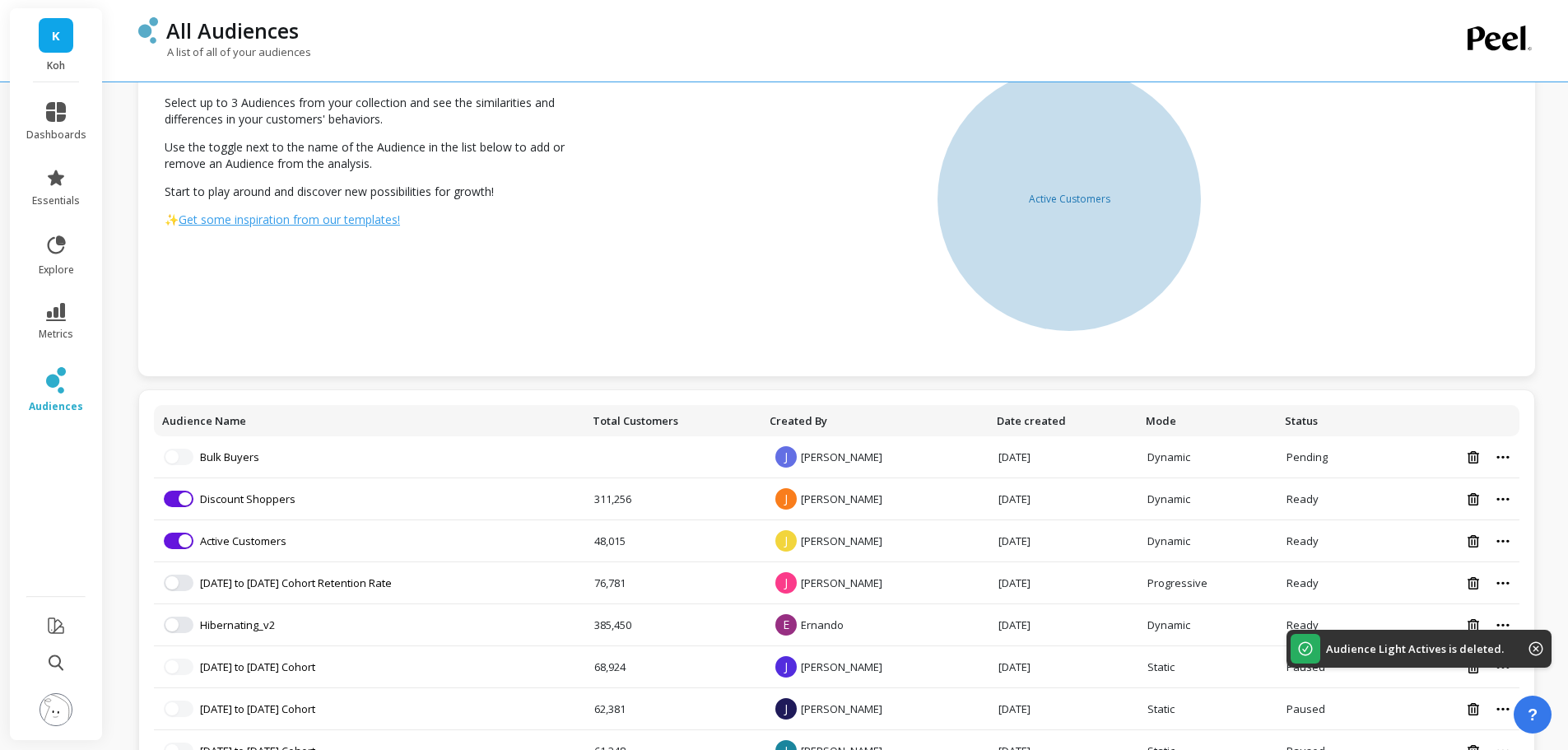 click at bounding box center (56, 710) 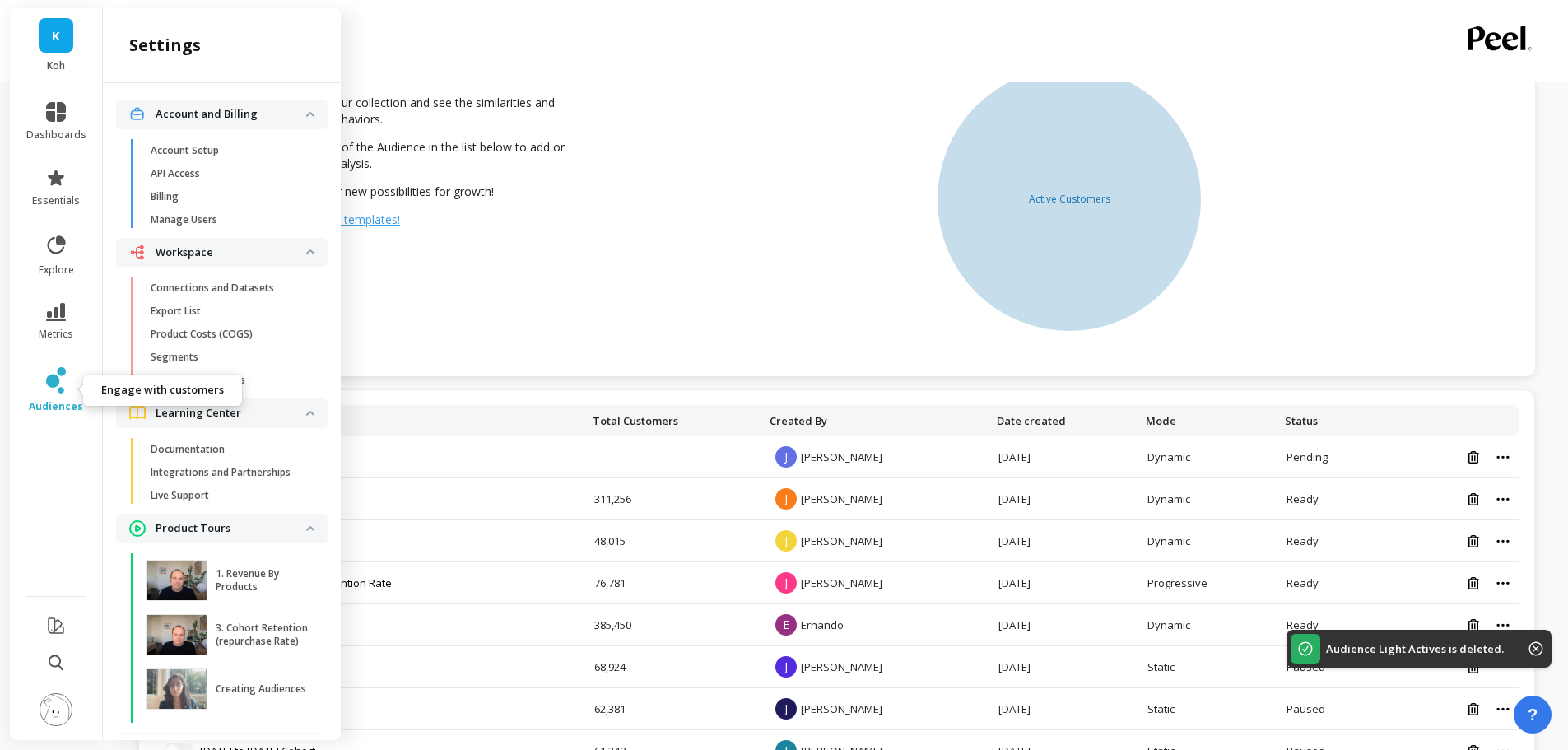 click on "audiences" at bounding box center (56, 390) 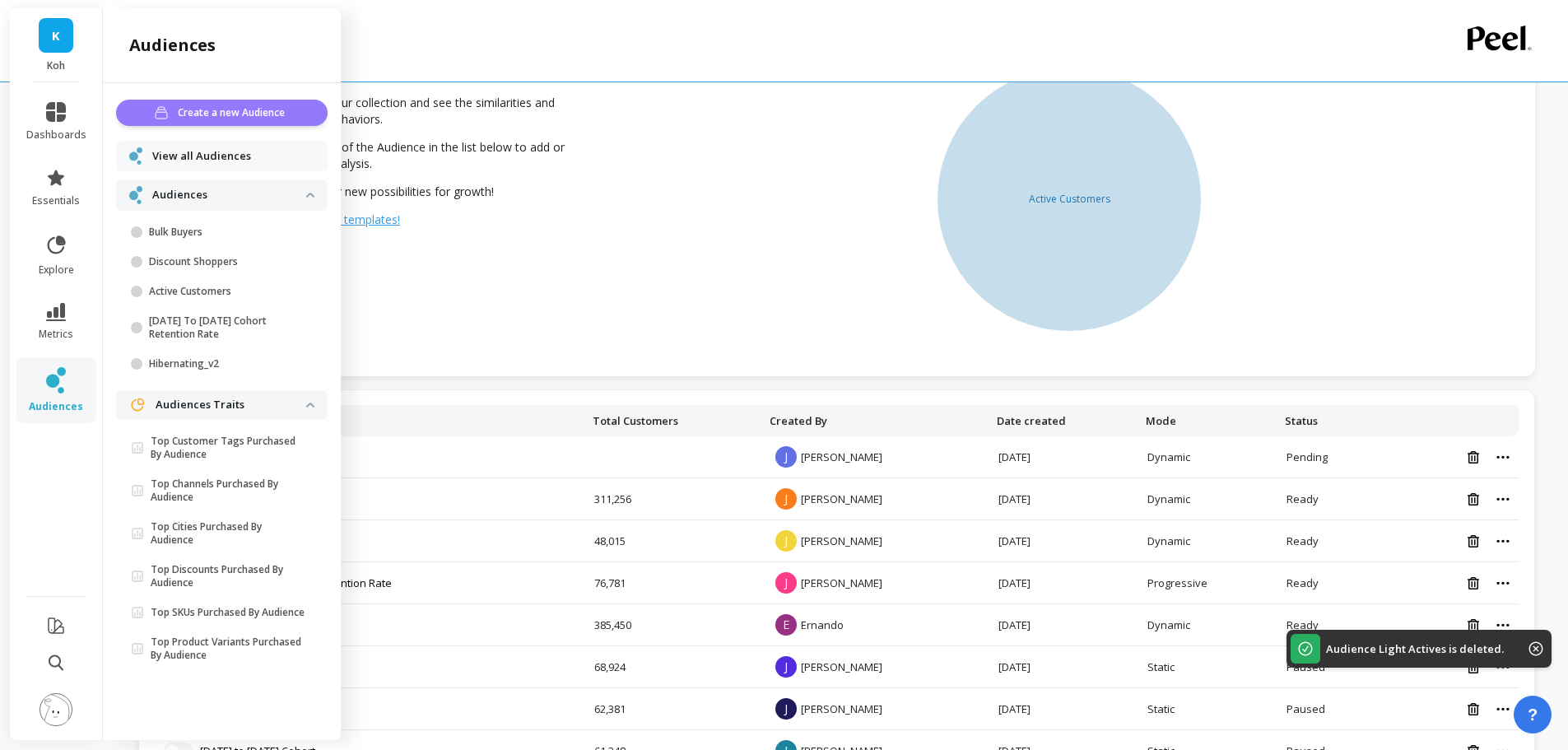 click on "Create a new Audience" at bounding box center [234, 113] 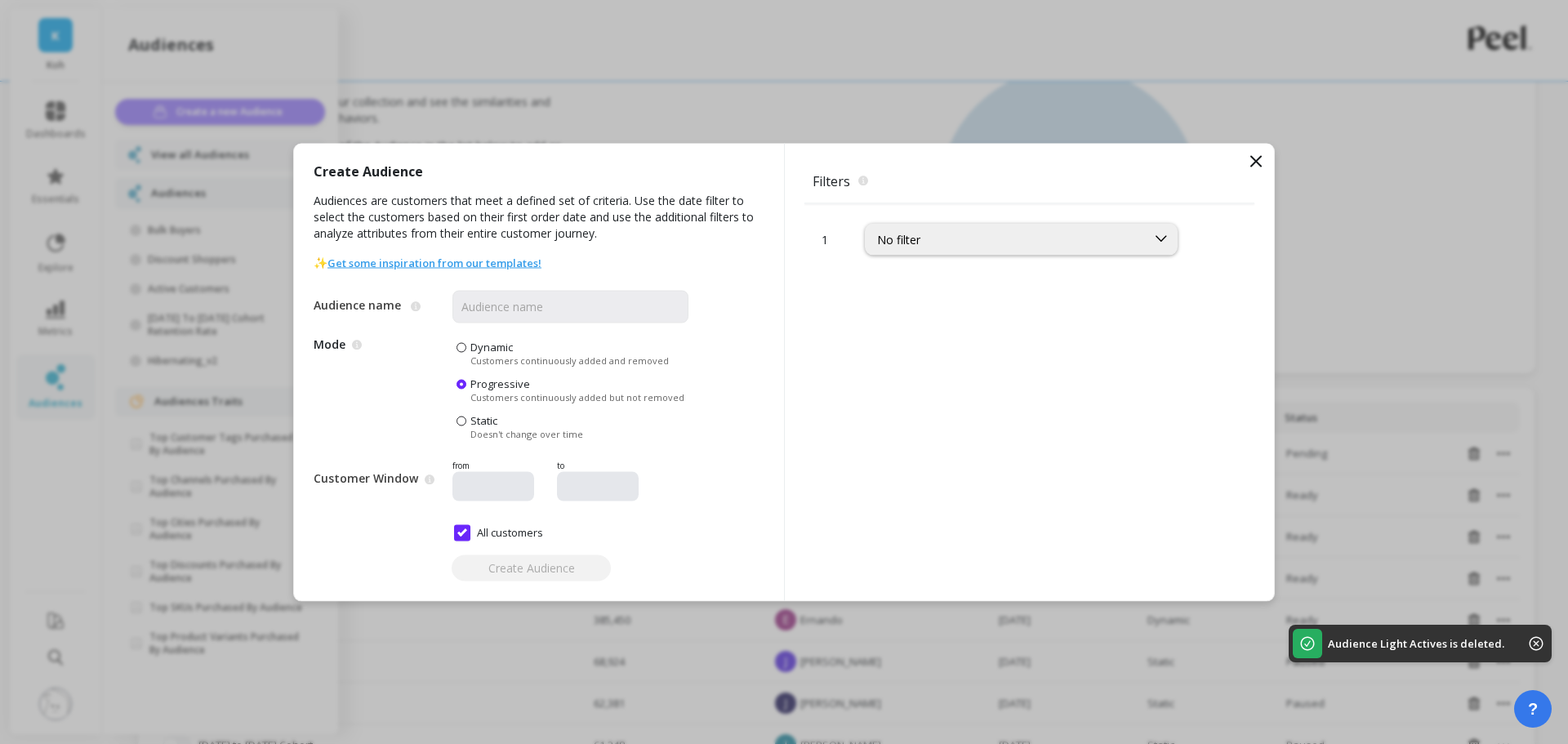 type 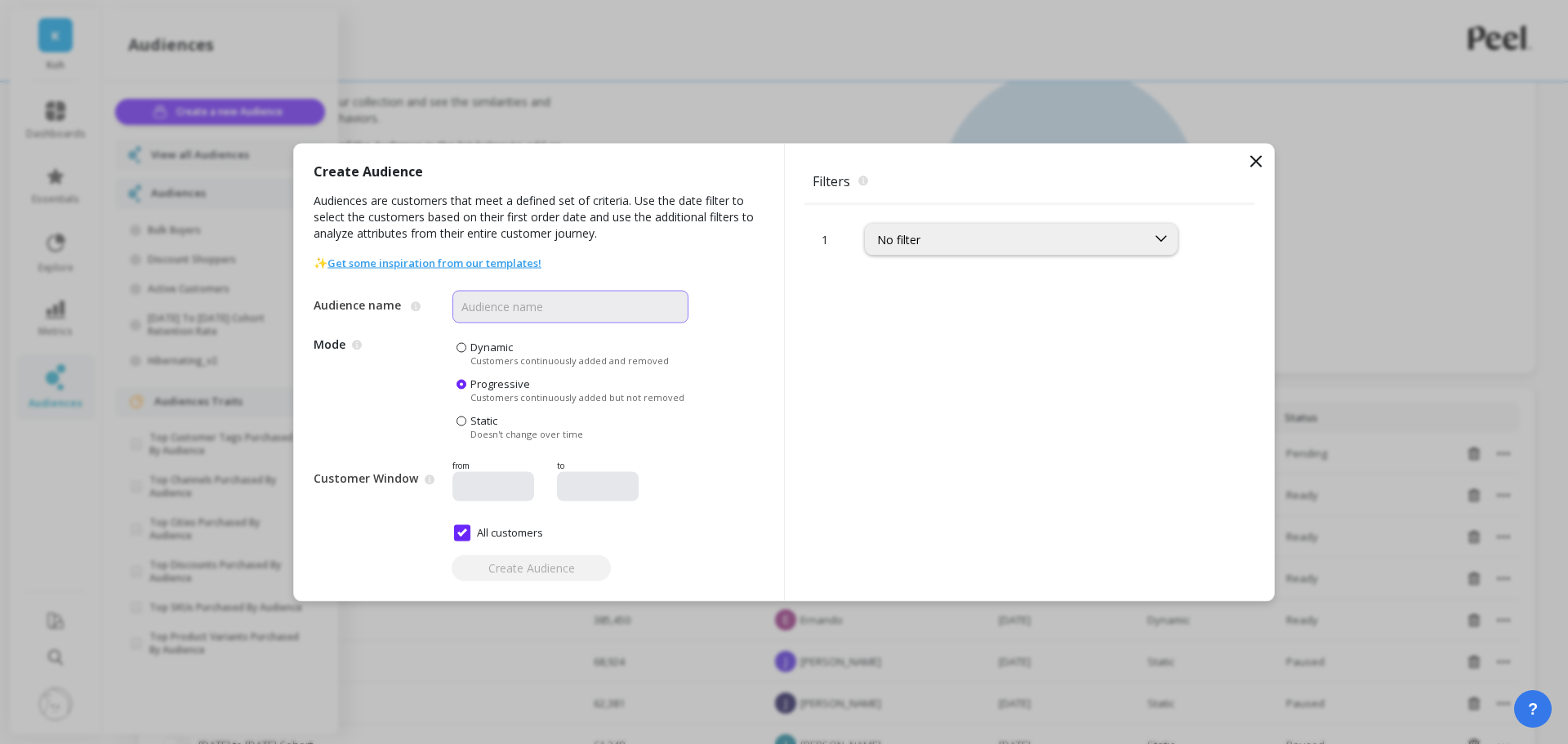 click on "Audience name" at bounding box center (570, 306) 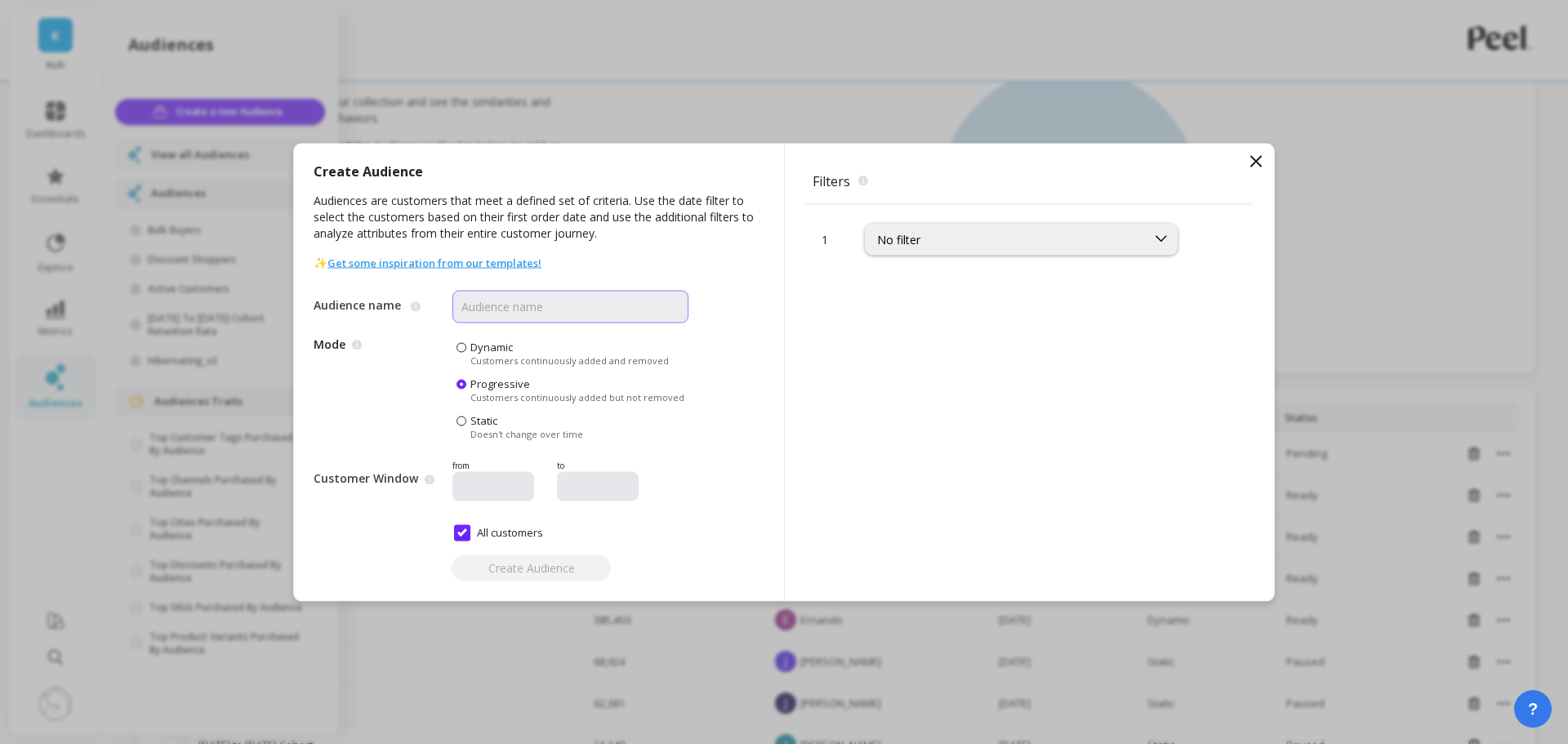 type on "Light Actives" 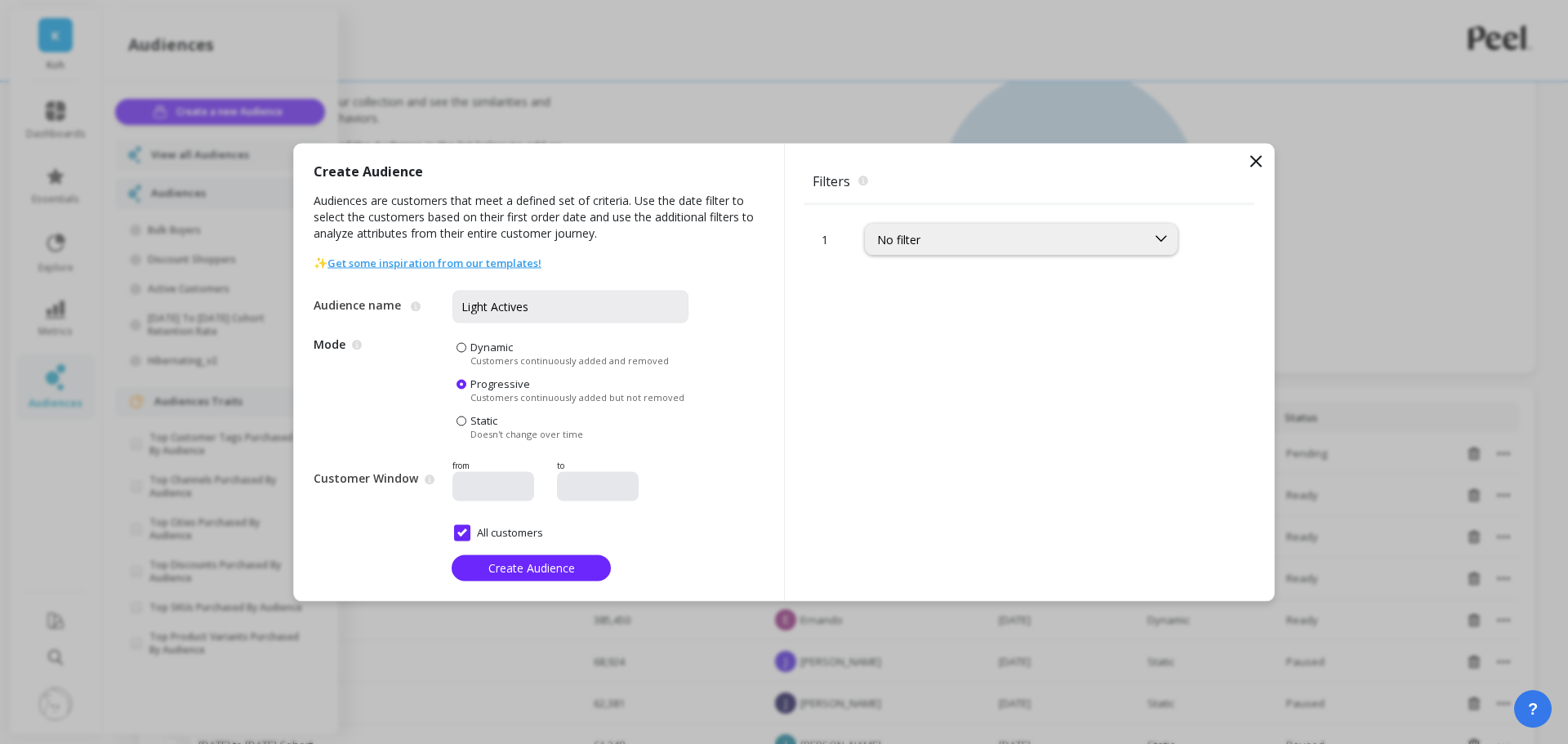 click on "Audience name The name of the audience Light Actives Mode   Dynamic audiences add new customers who meet the filters while Static audiences don't change. Dynamic Customers continuously added and removed Progressive Customers continuously added but not removed Static Doesn't change over time Customer Window This is the date period when the customers made their first order. from to All customers" at bounding box center [501, 409] 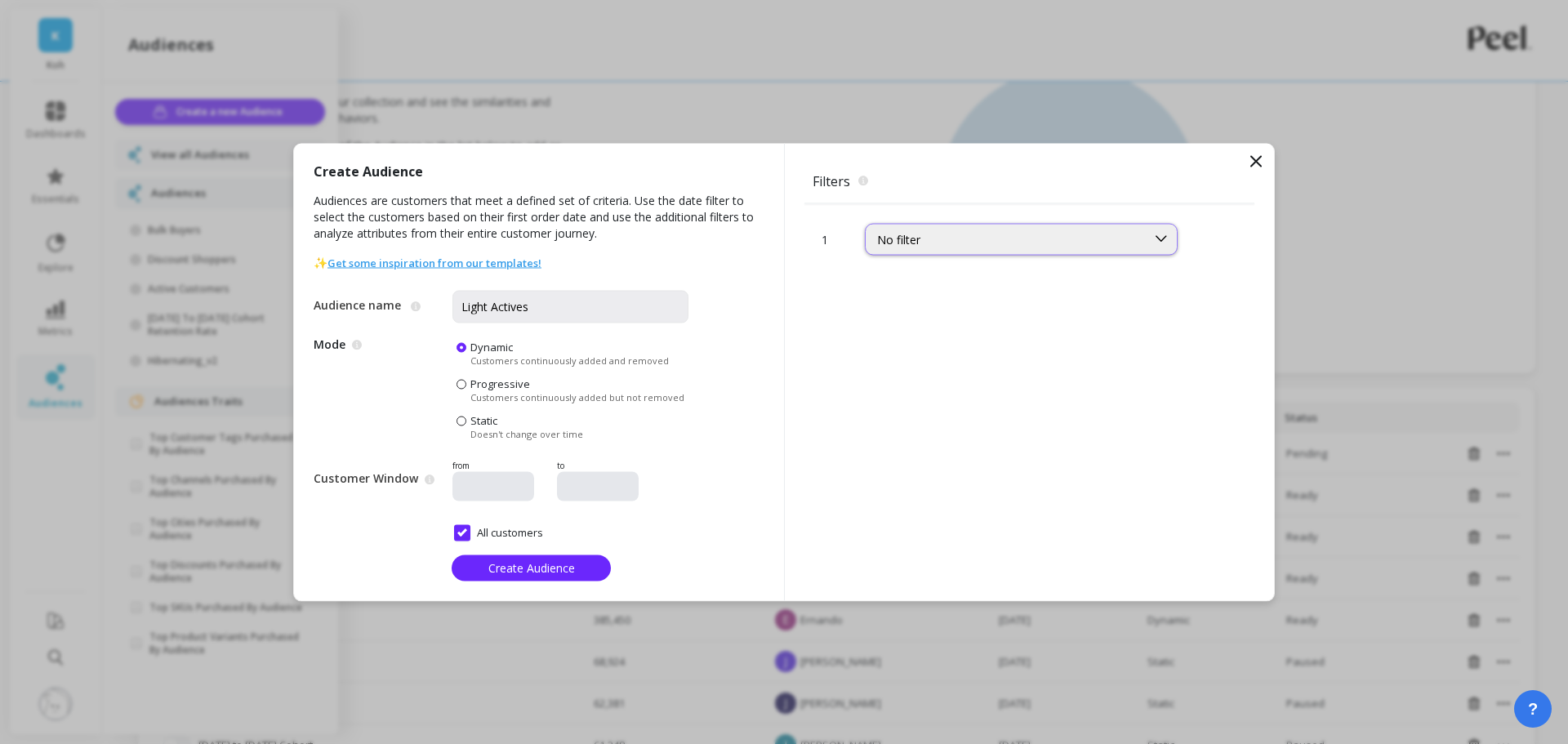 click on "No filter" at bounding box center (1005, 238) 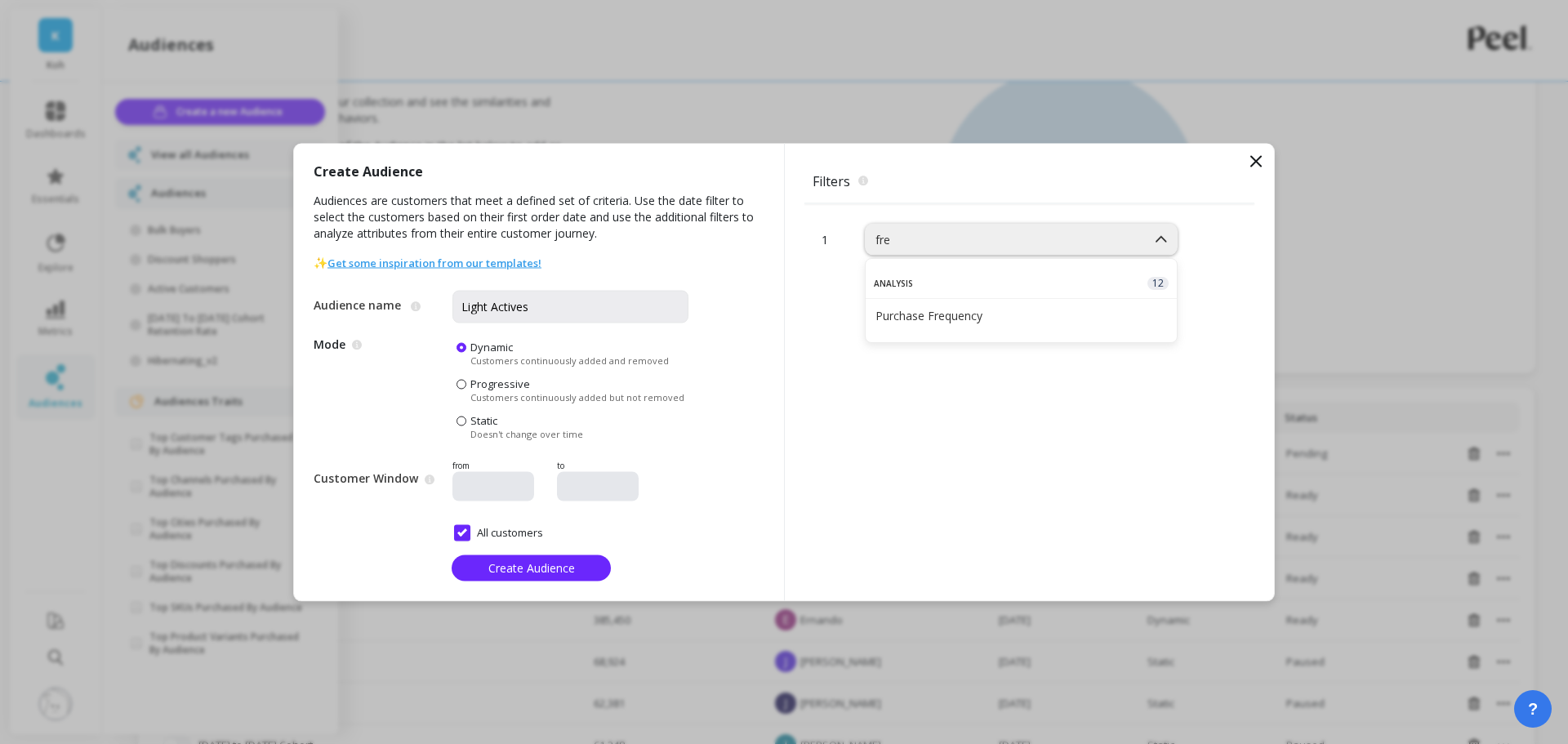 type on "freq" 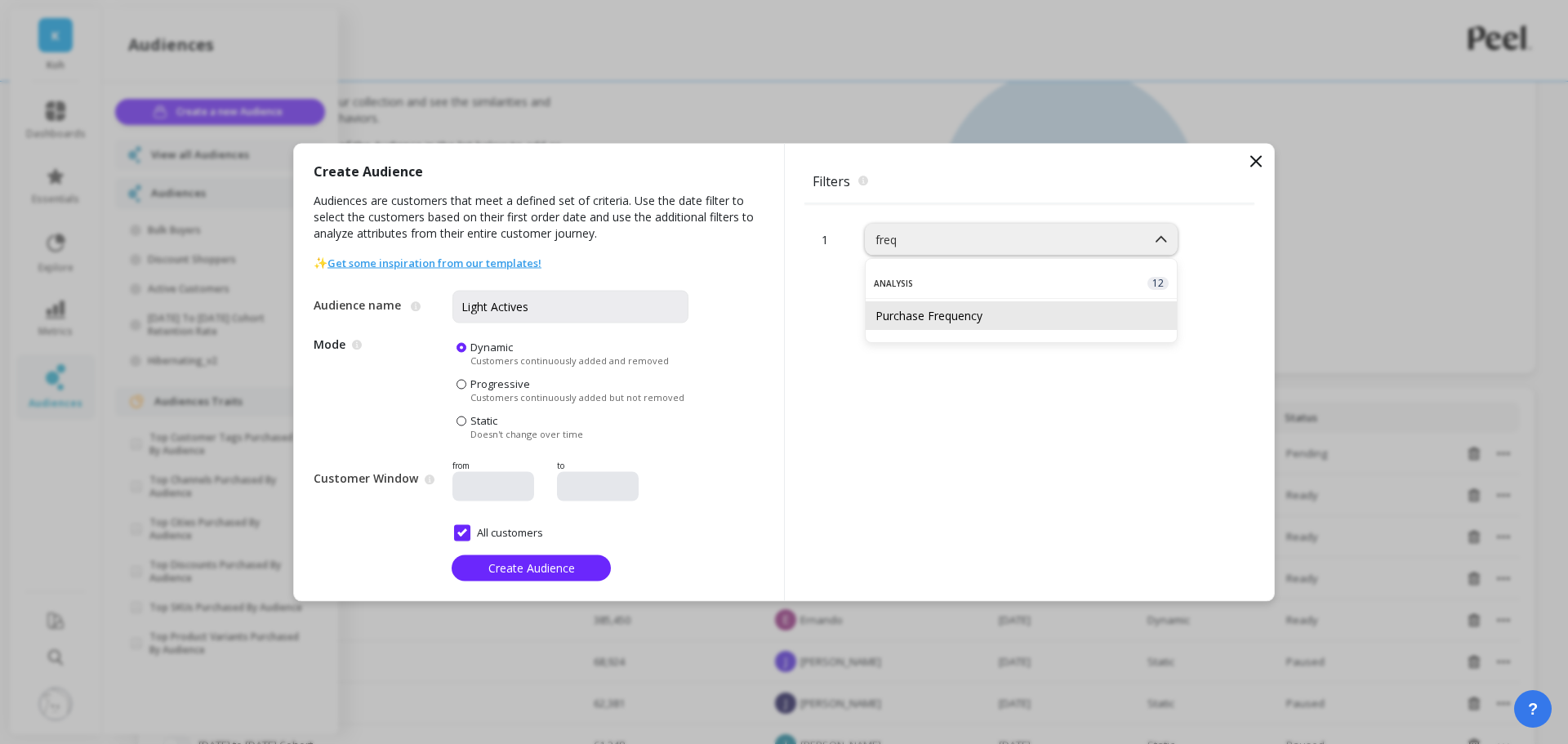click on "Purchase Frequency" at bounding box center (1021, 315) 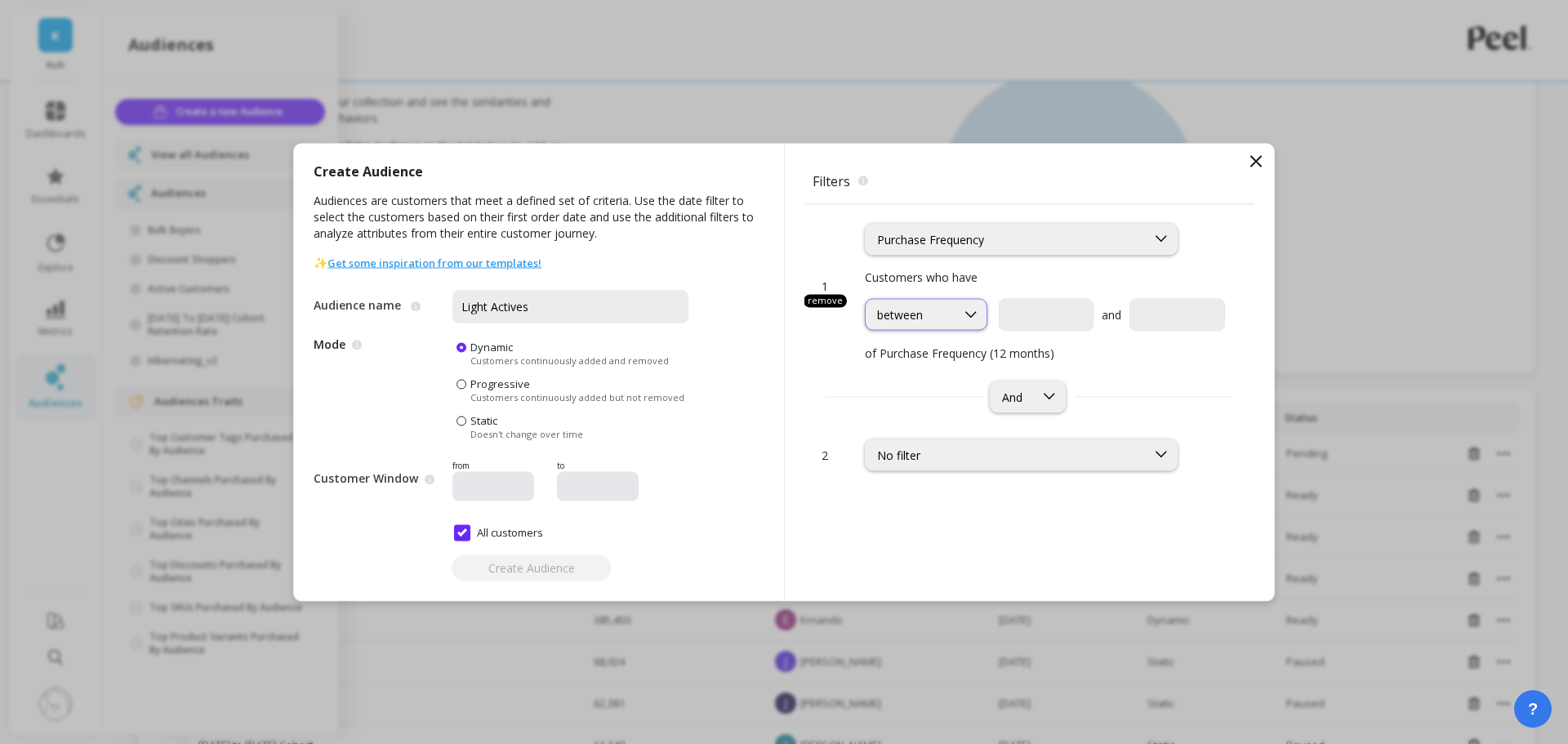 click 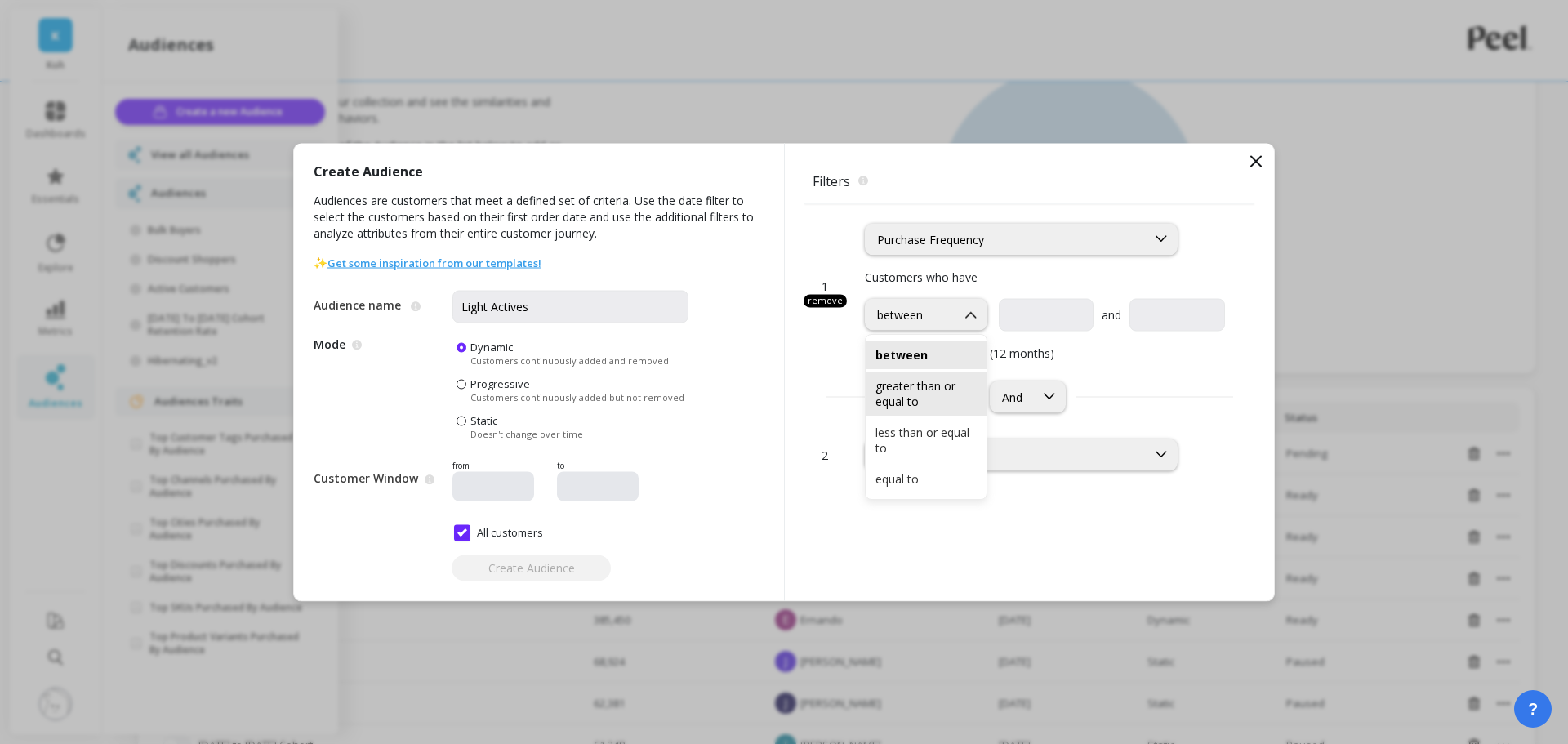 click on "greater than or equal to" at bounding box center [926, 394] 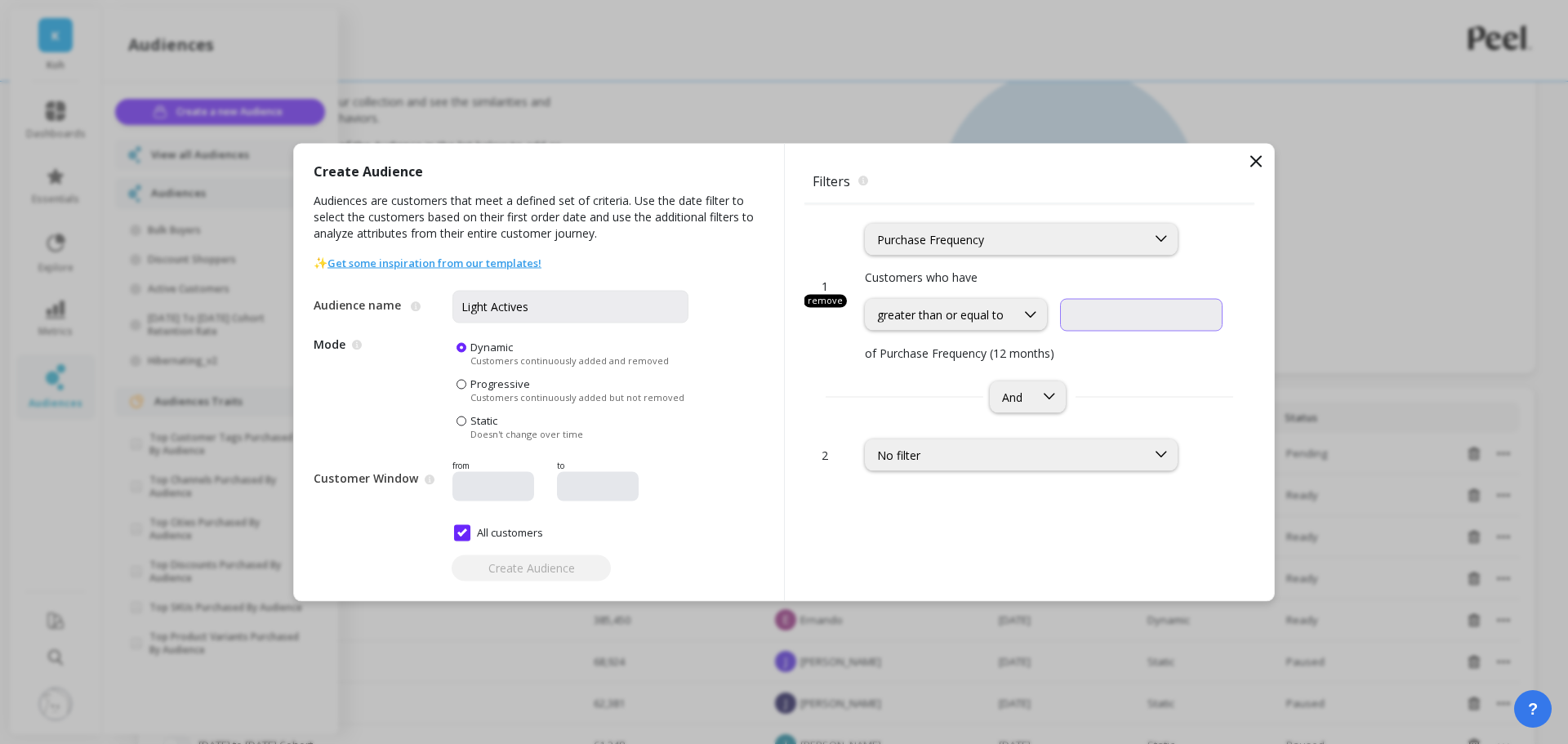 click at bounding box center (1141, 314) 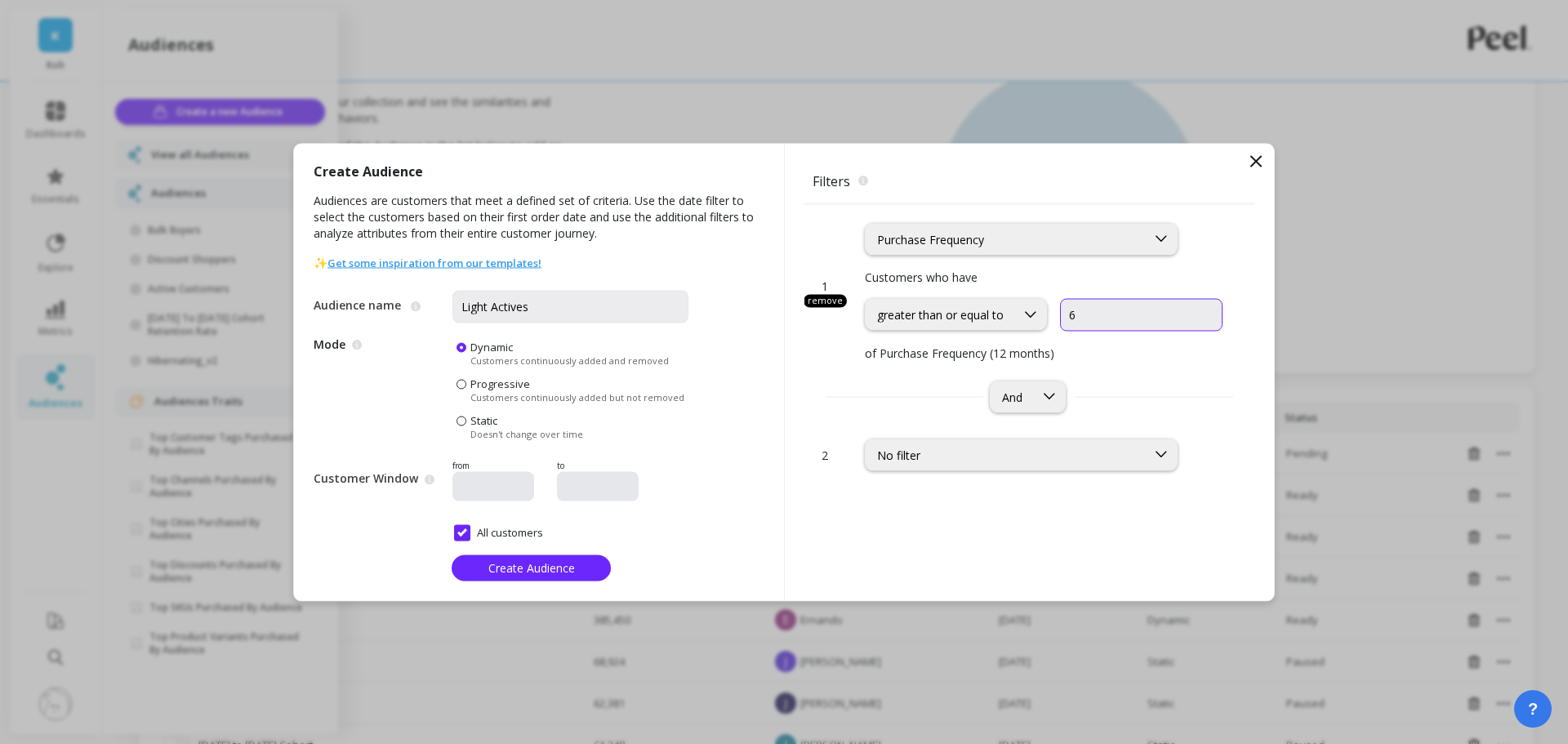 type on "6" 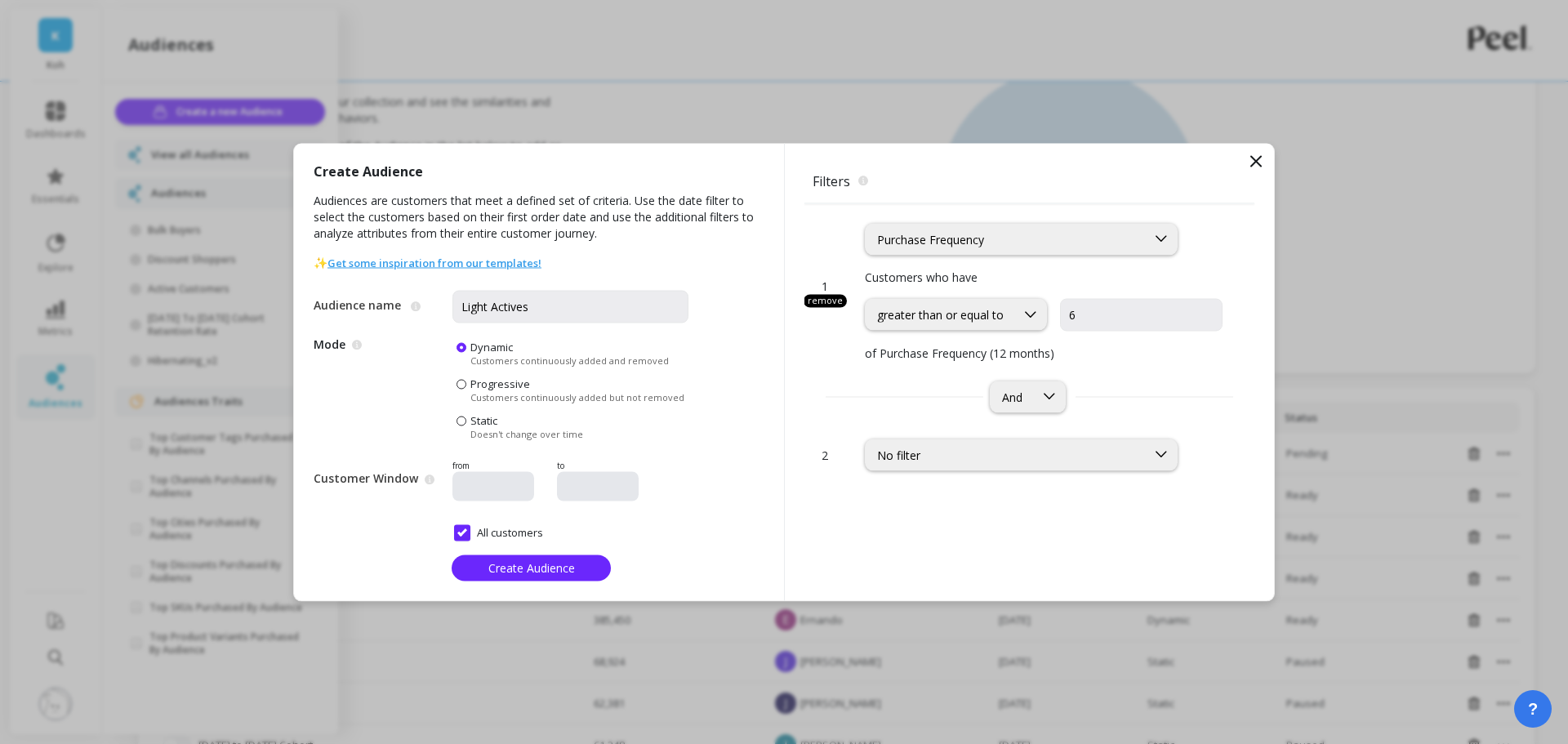 click on "of Purchase Frequency (12 months)" at bounding box center (1045, 352) 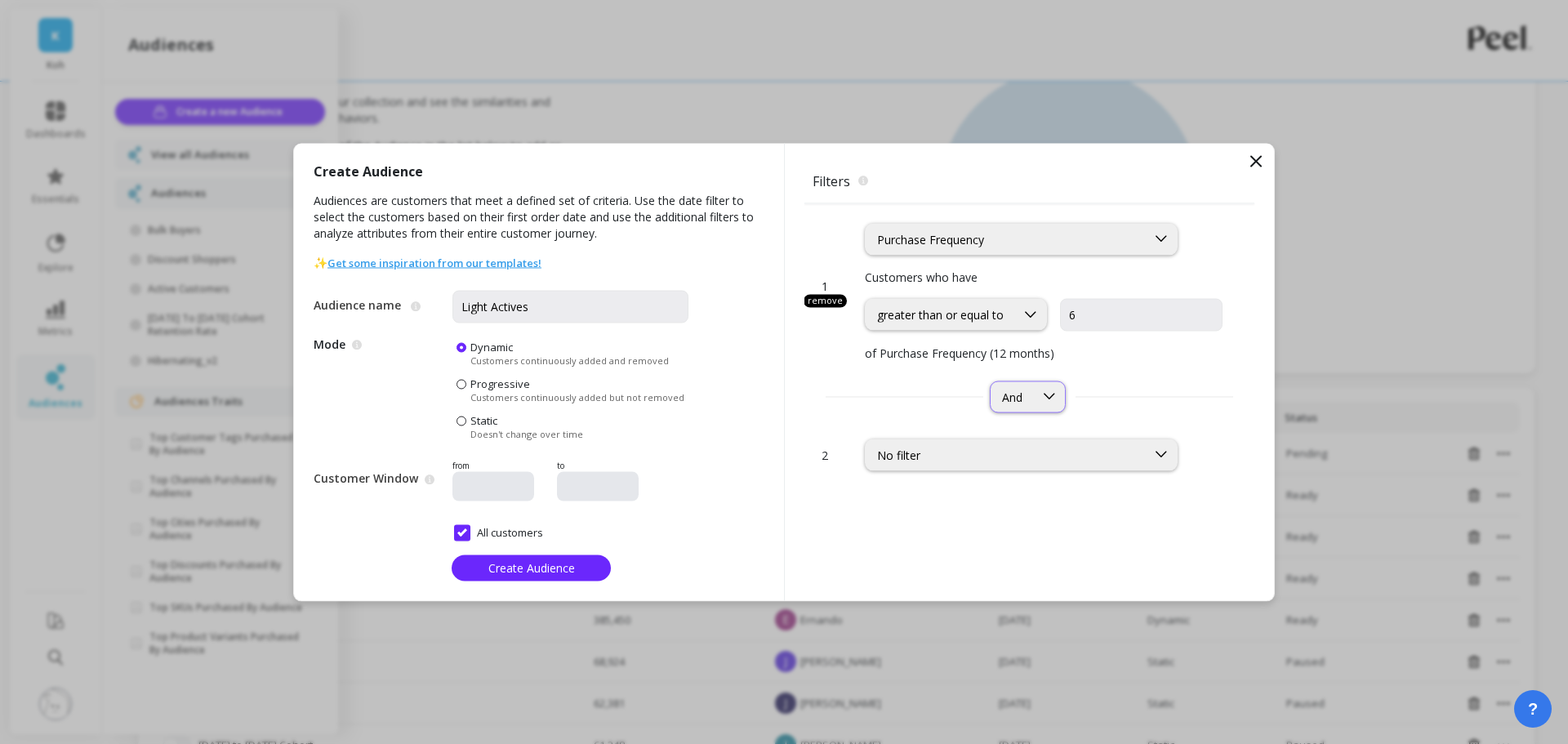 click at bounding box center [1049, 396] 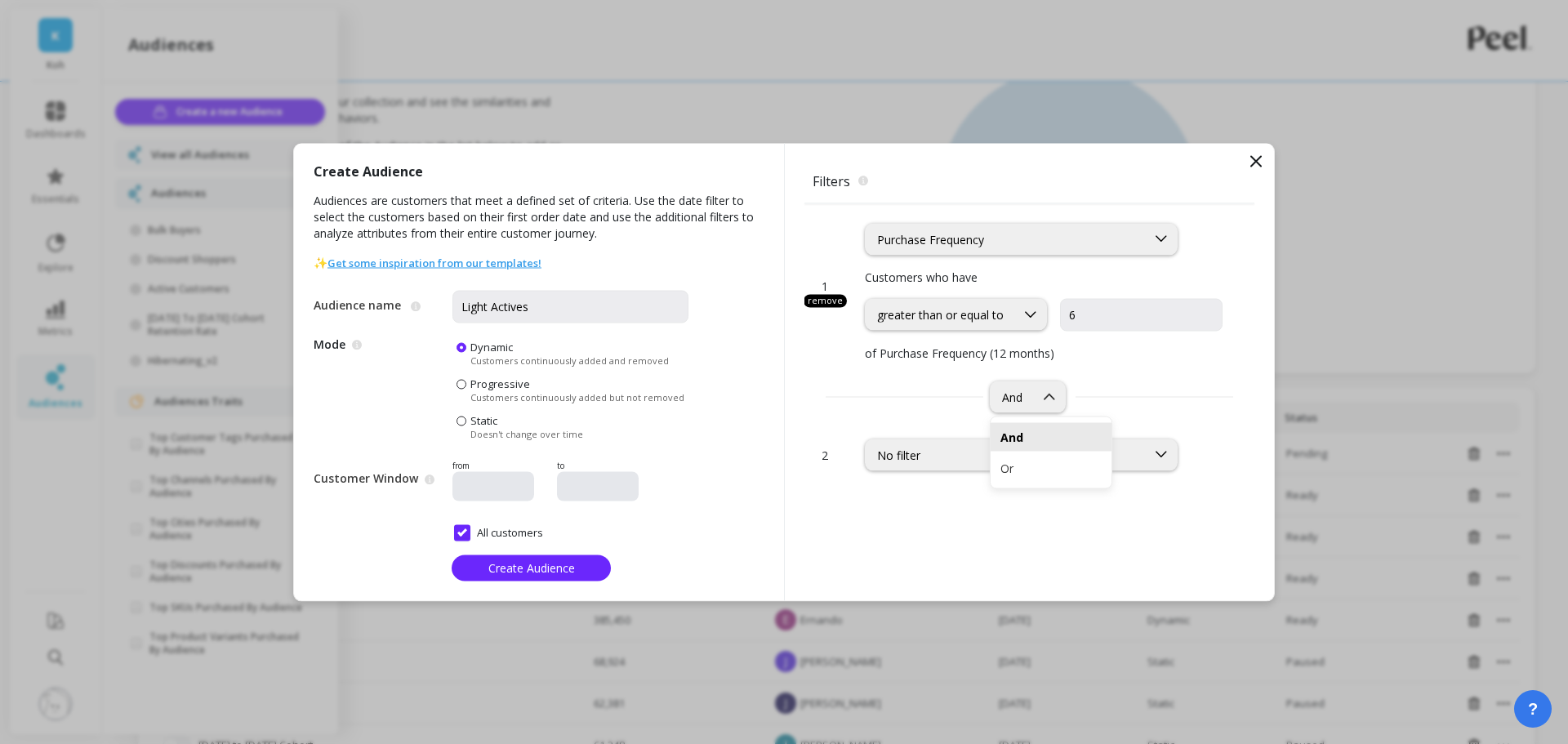 click on "2 results available. Use Up and Down to choose options, press Enter to select the currently focused option, press Escape to exit the menu, press Tab to select the option and exit the menu. And And Or" at bounding box center (1029, 396) 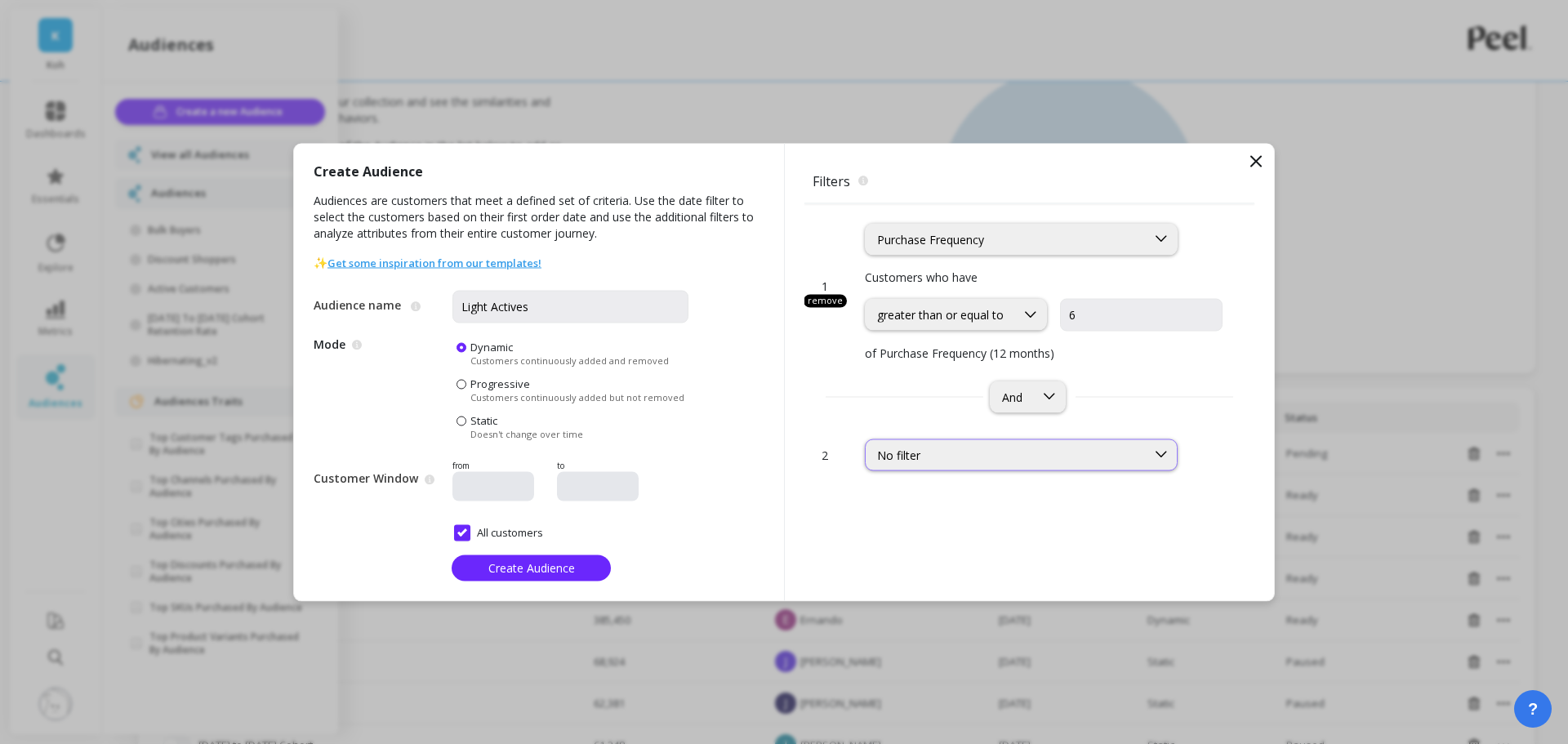 click on "No filter" at bounding box center (1005, 454) 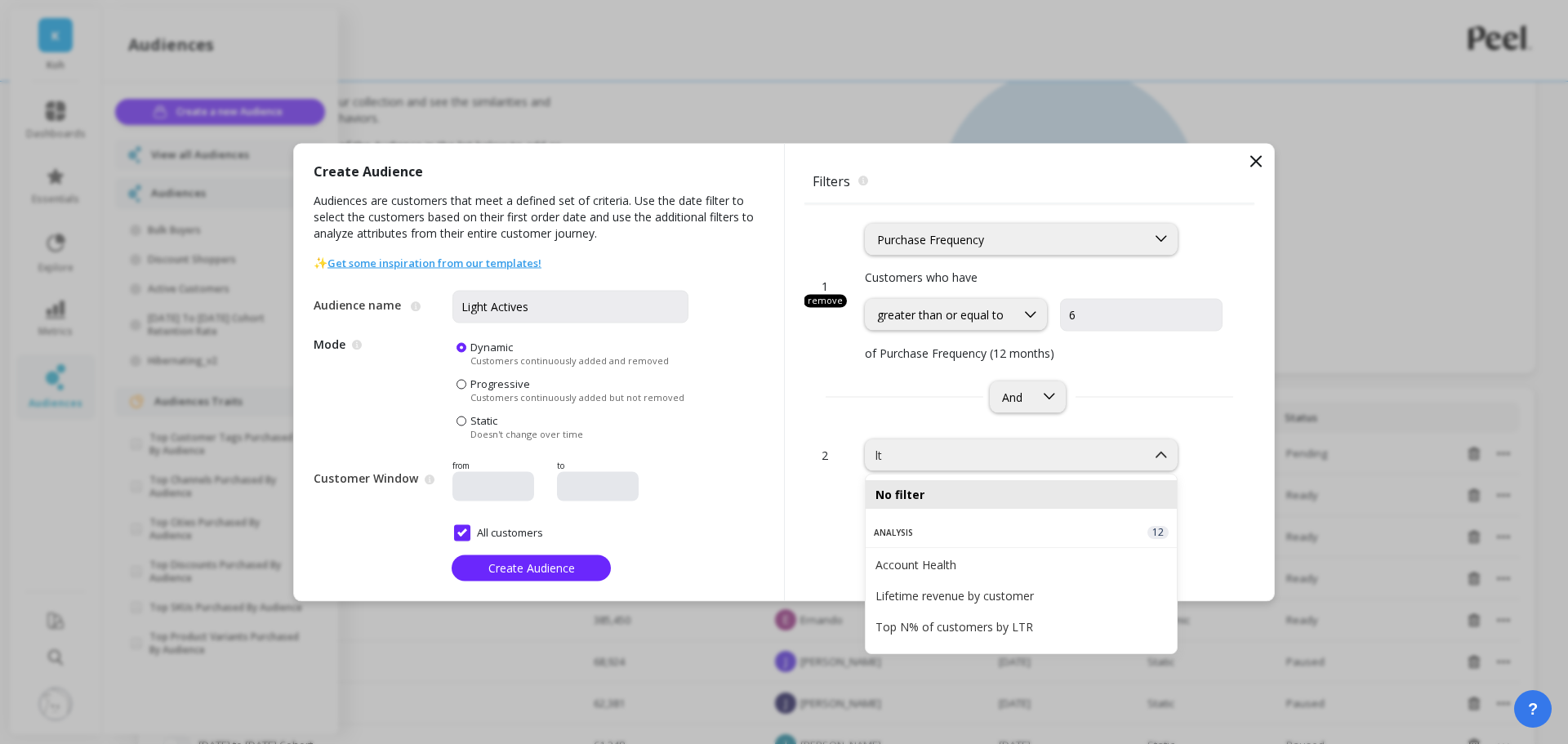 type on "ltv" 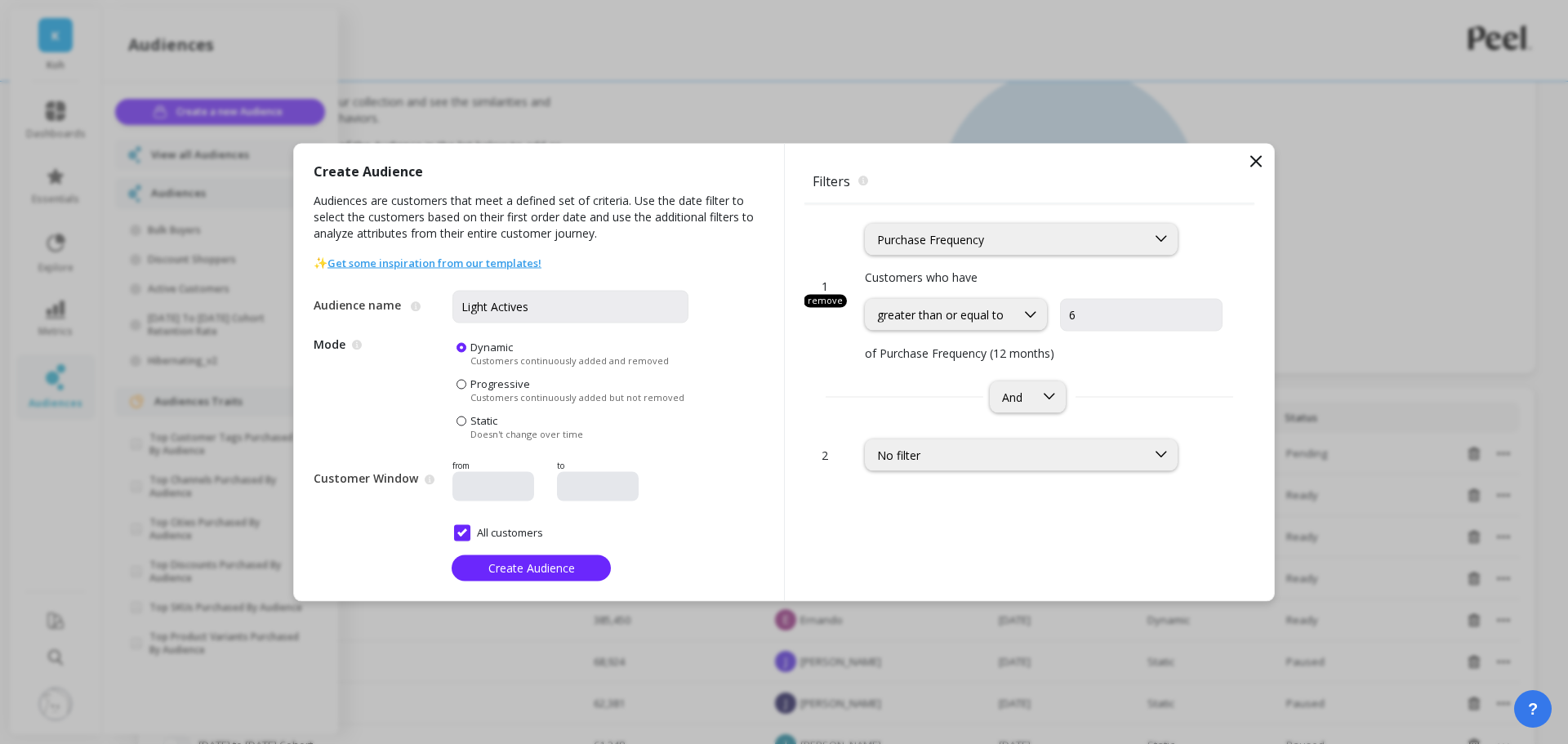 click on "No filter" at bounding box center [1005, 454] 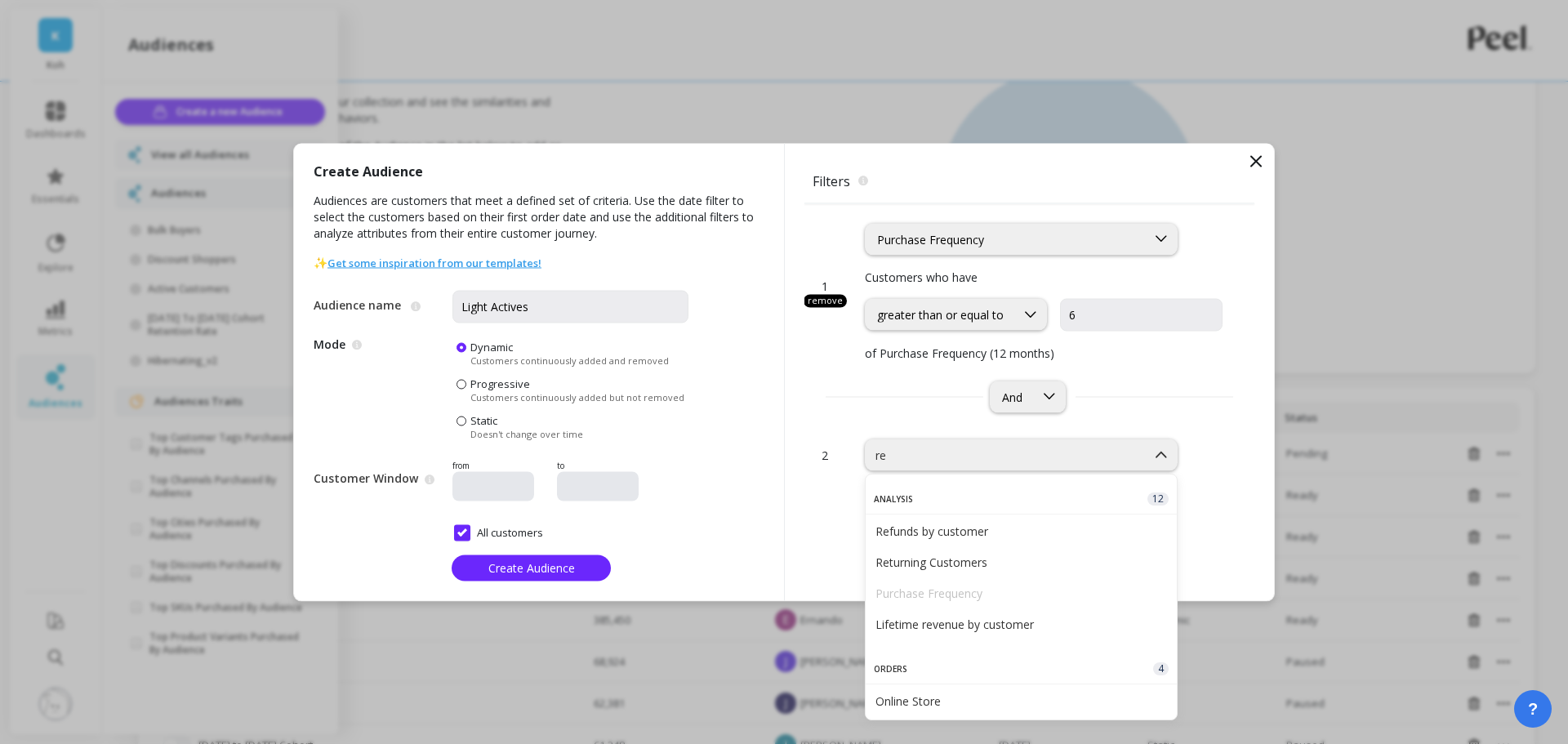 type on "r" 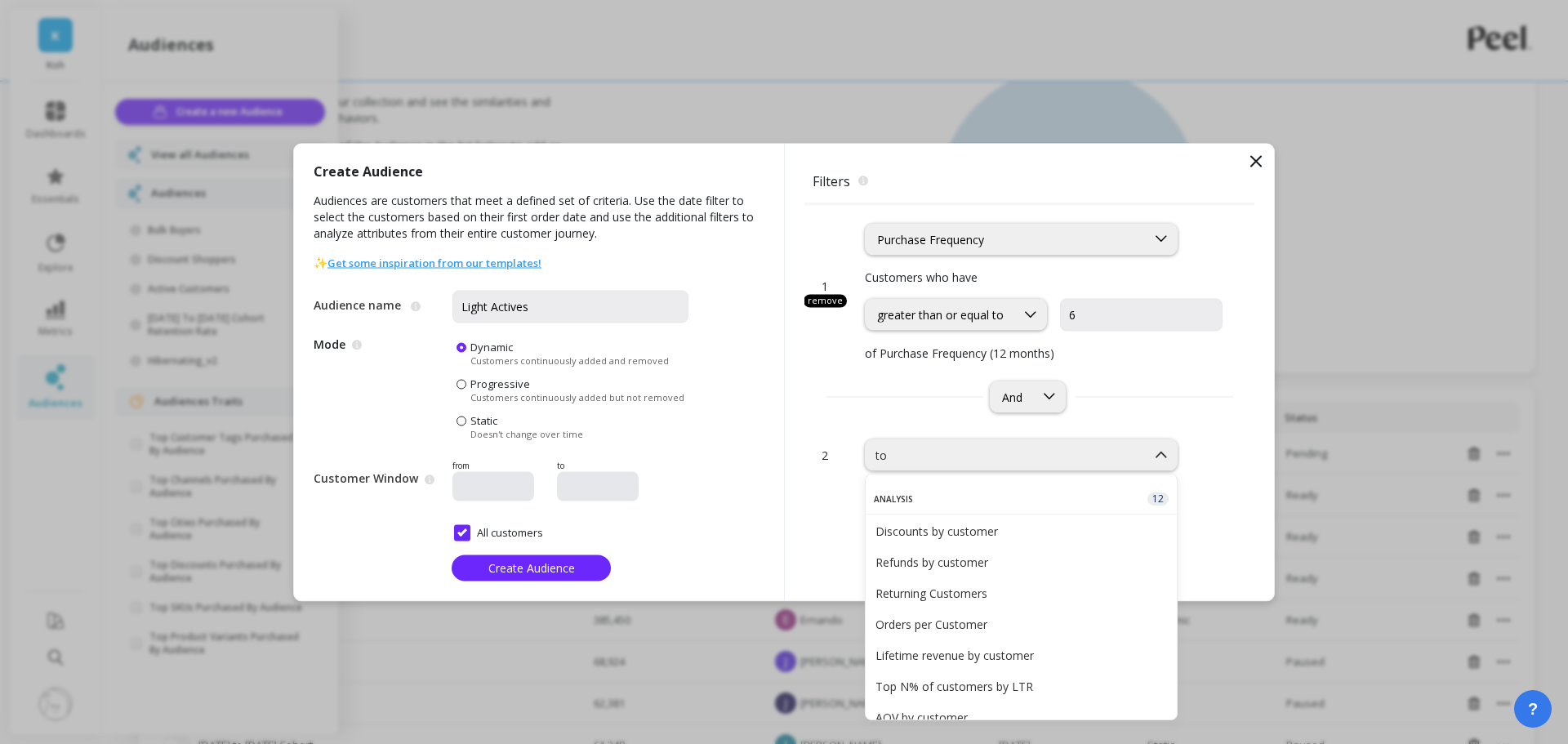 type on "t" 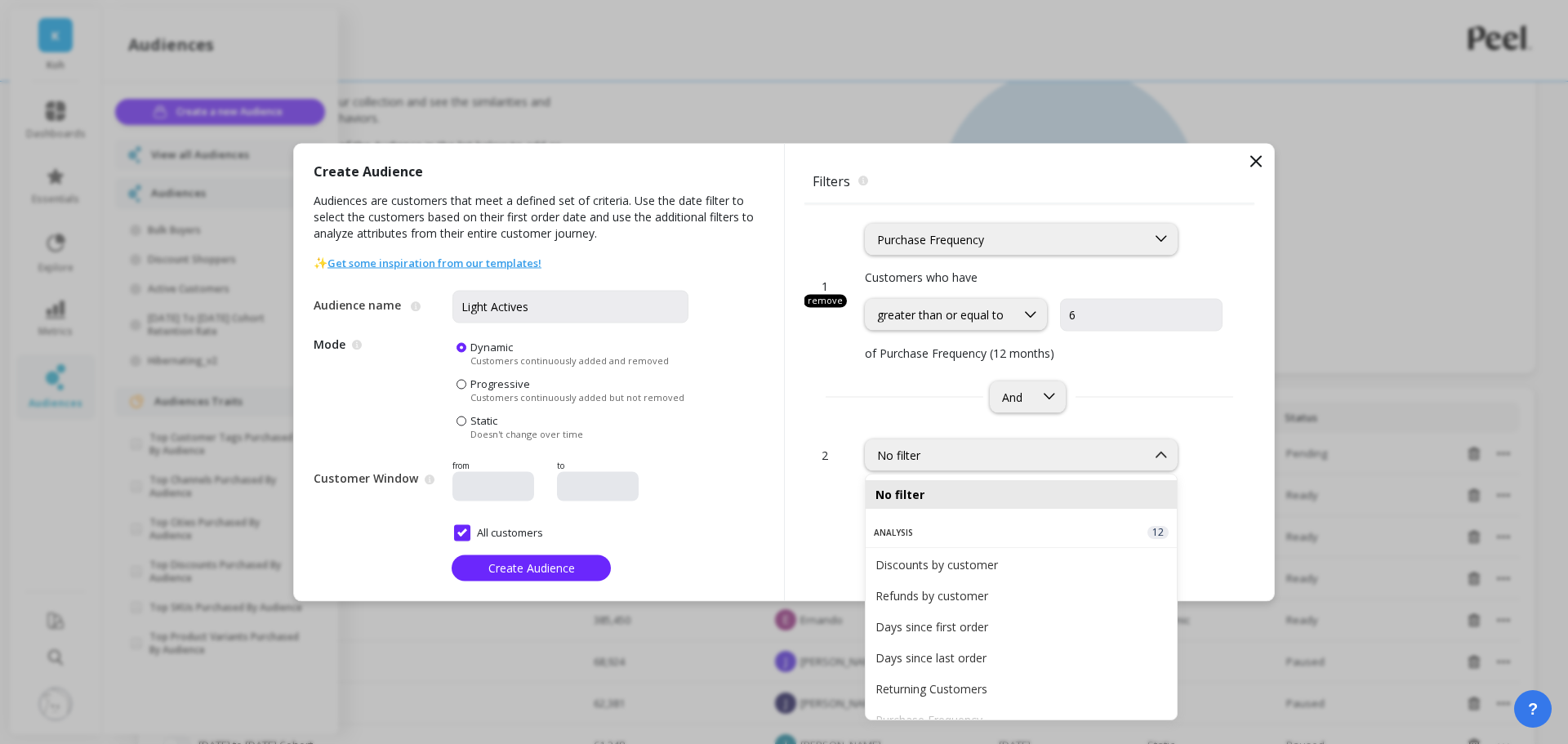 type on "a" 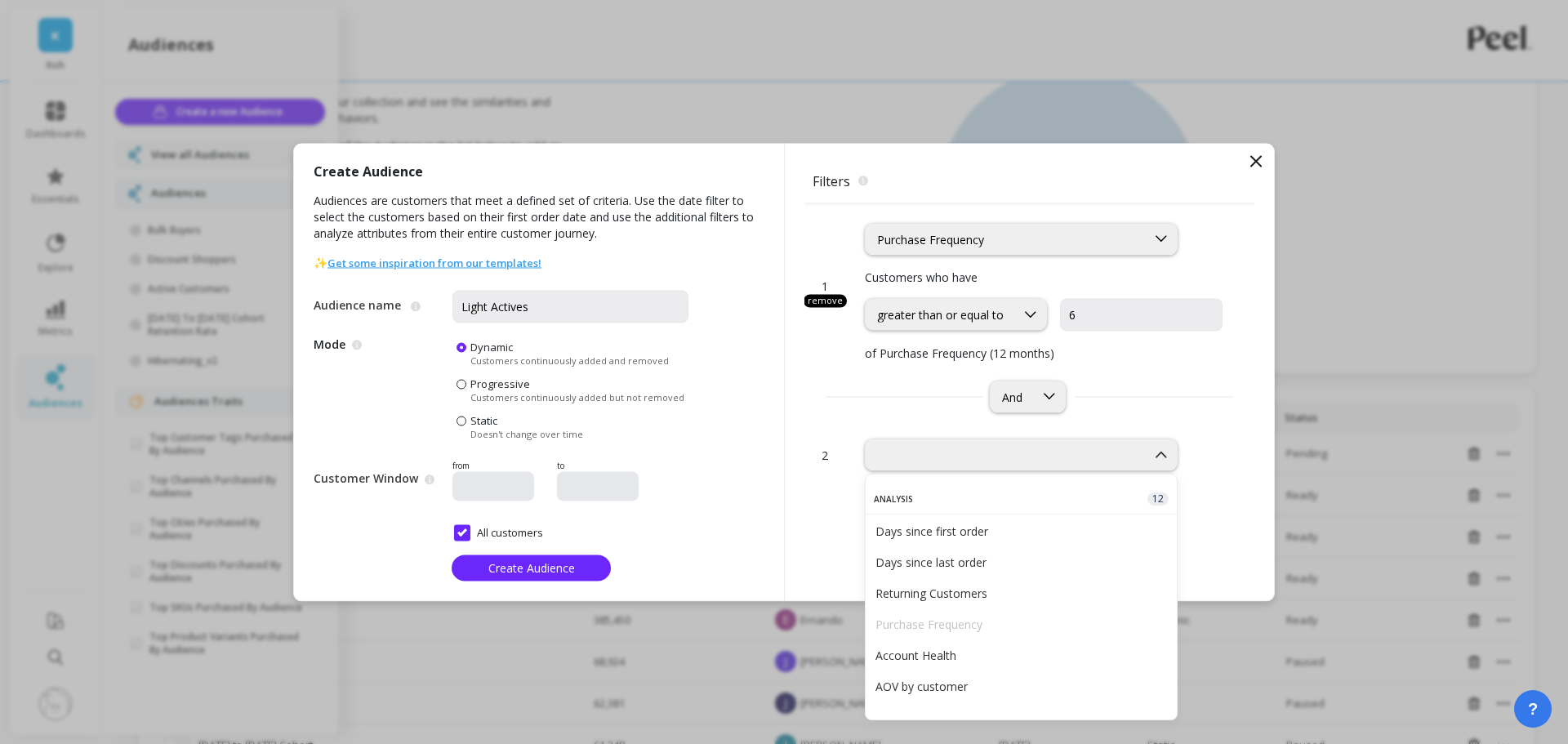 type on "e" 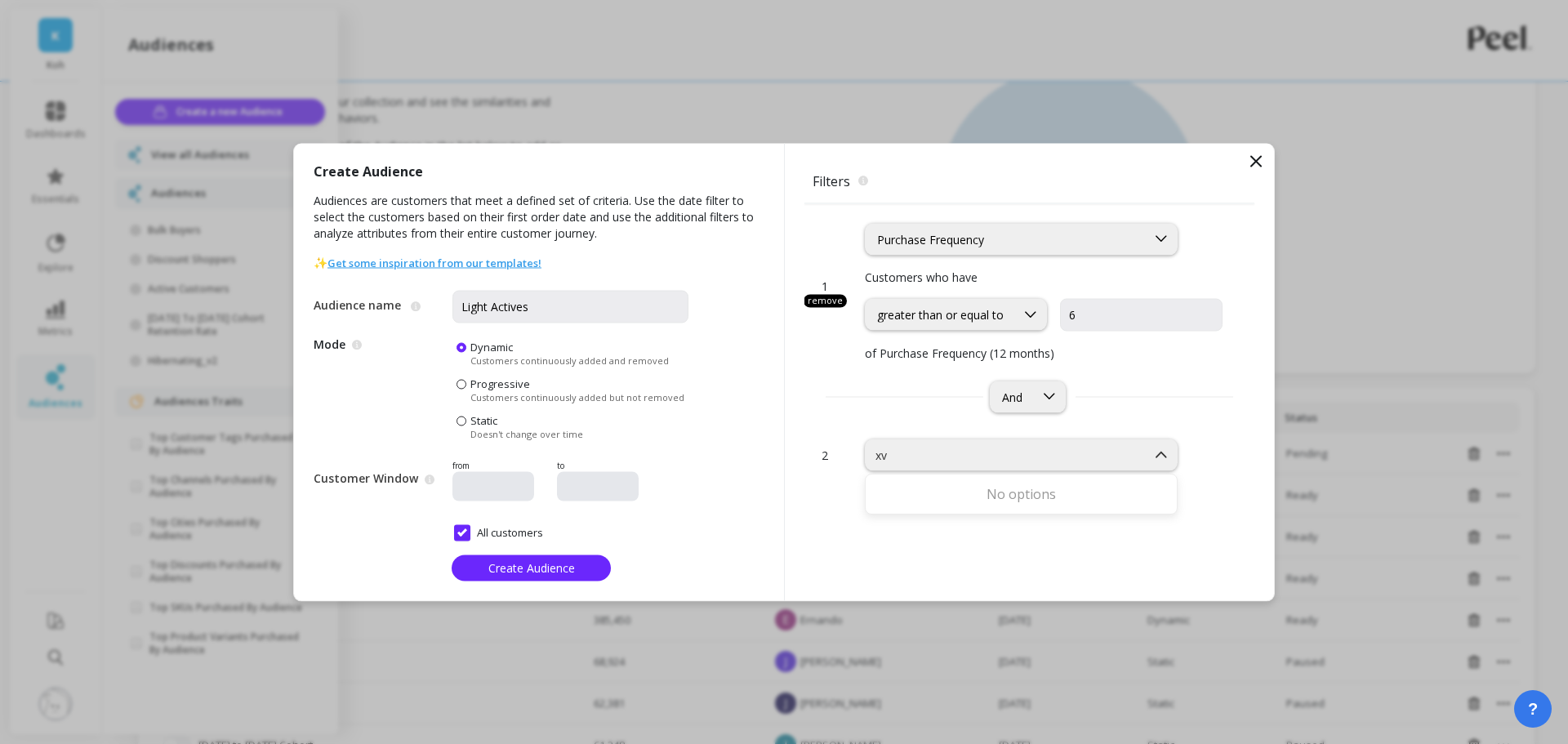 type on "x" 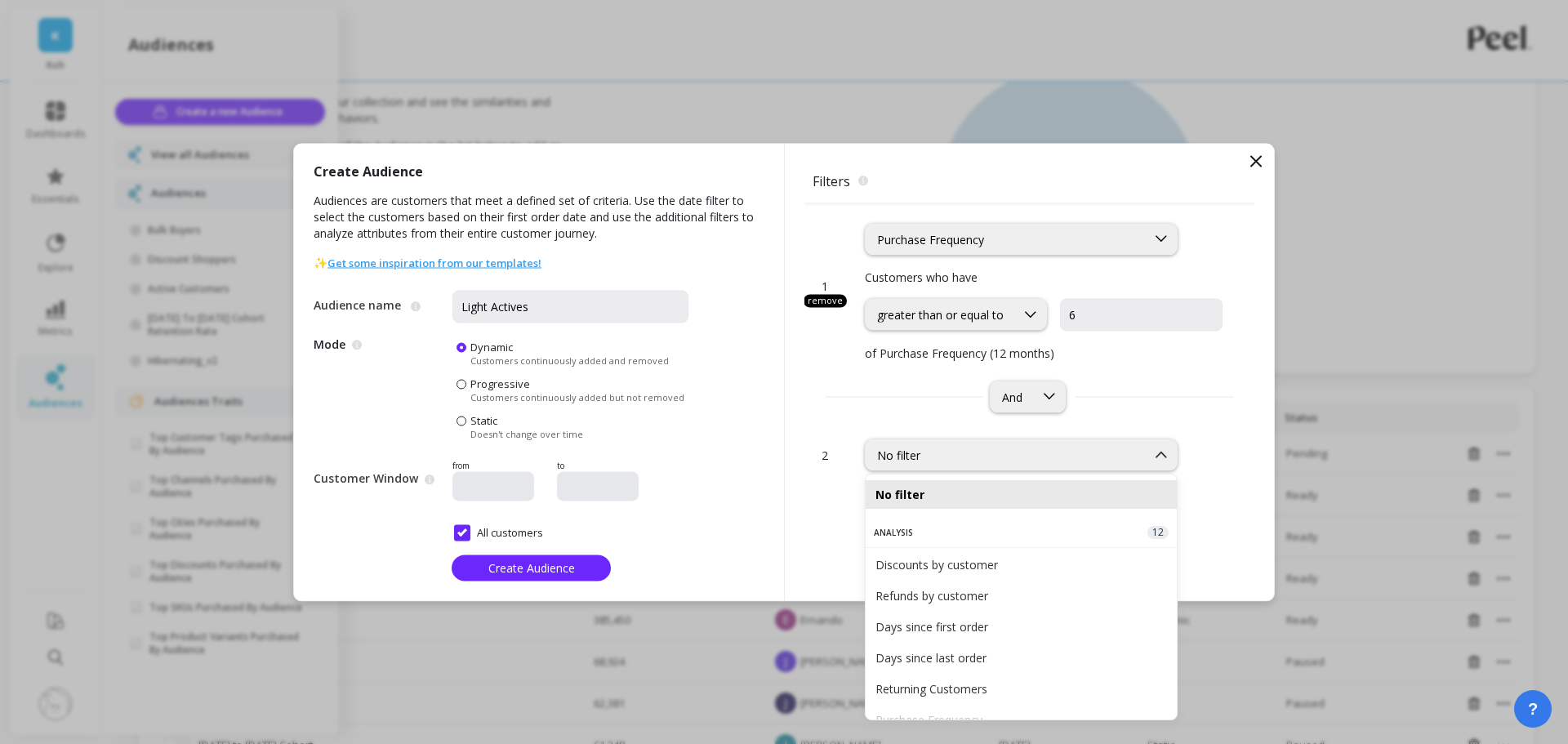 type on "v" 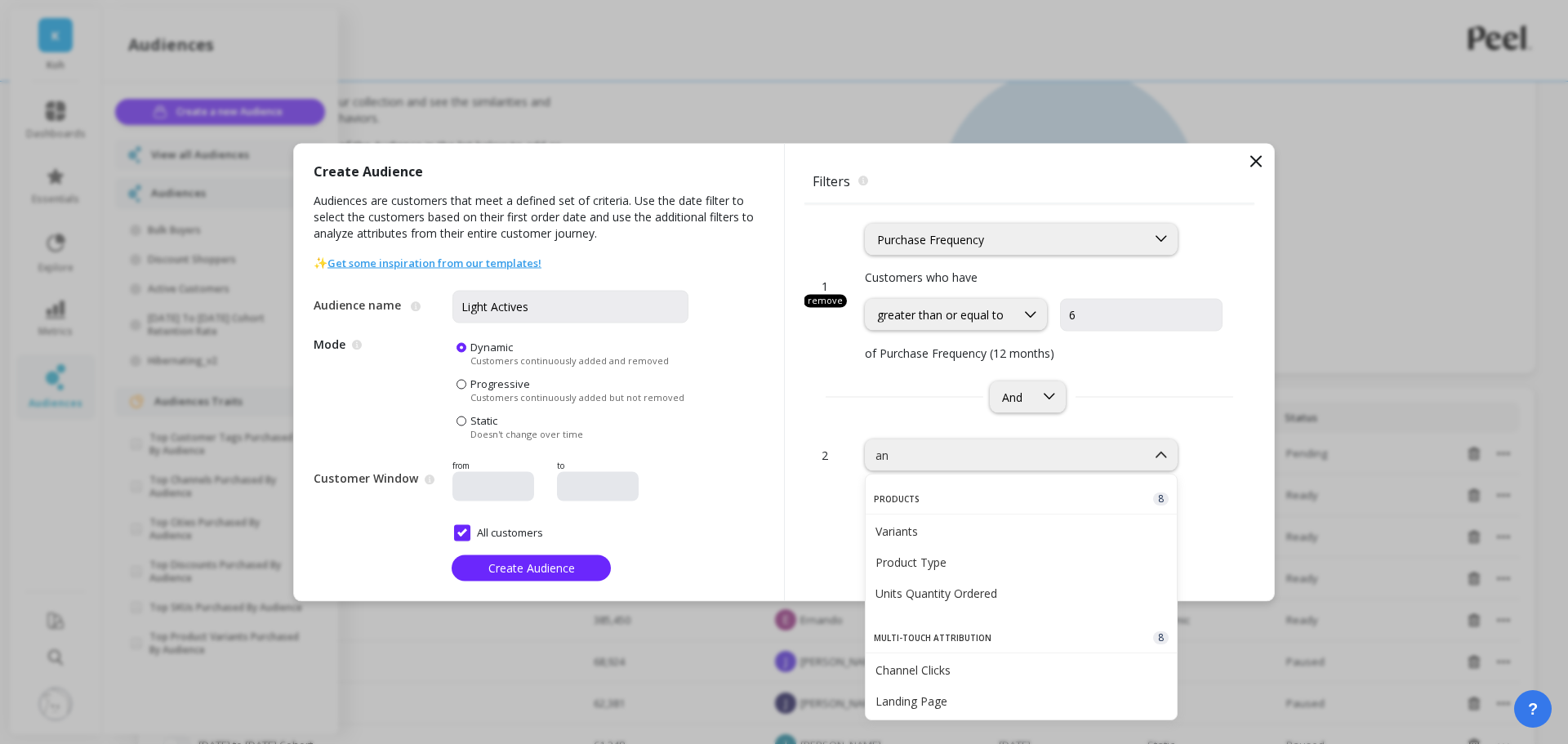 type on "a" 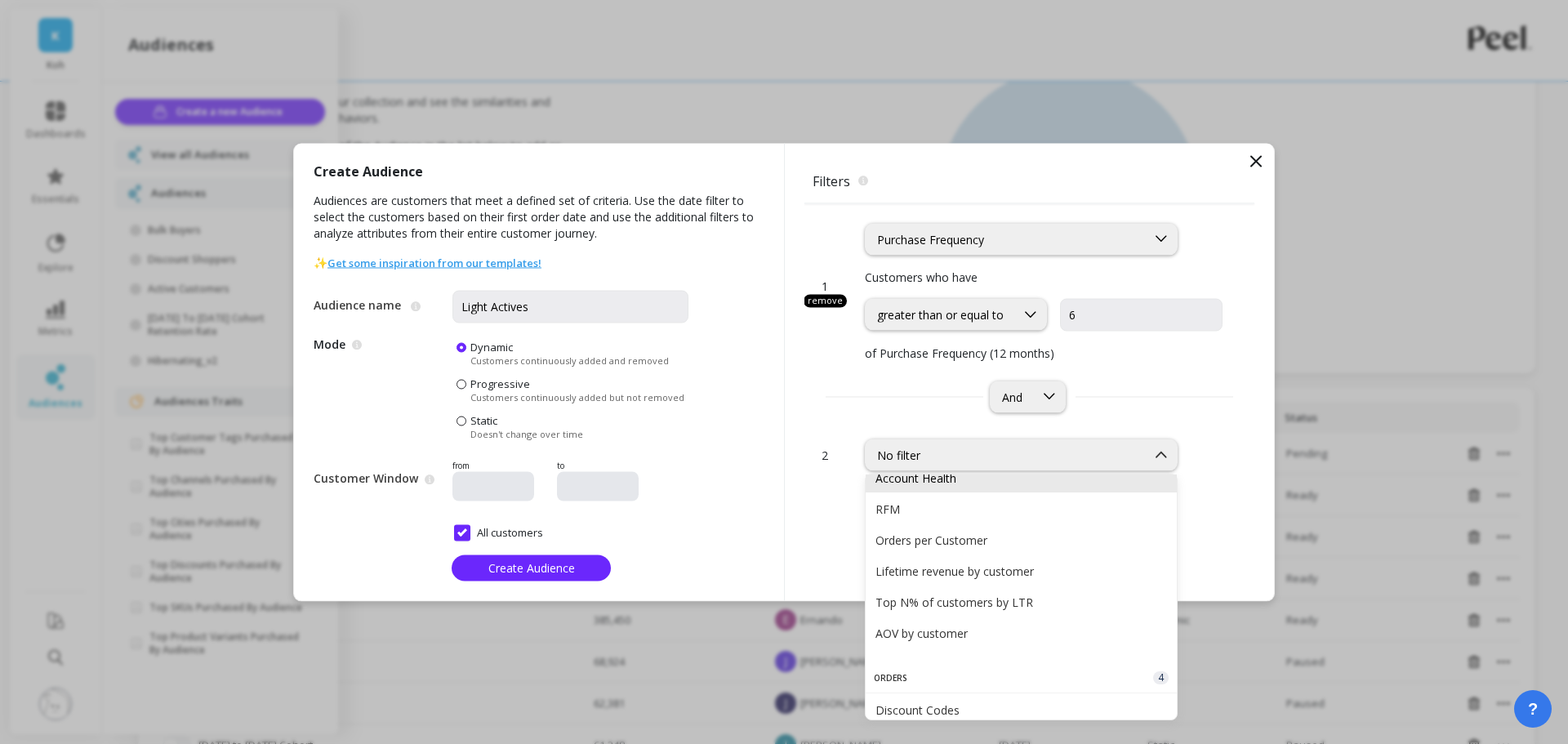 scroll, scrollTop: 245, scrollLeft: 0, axis: vertical 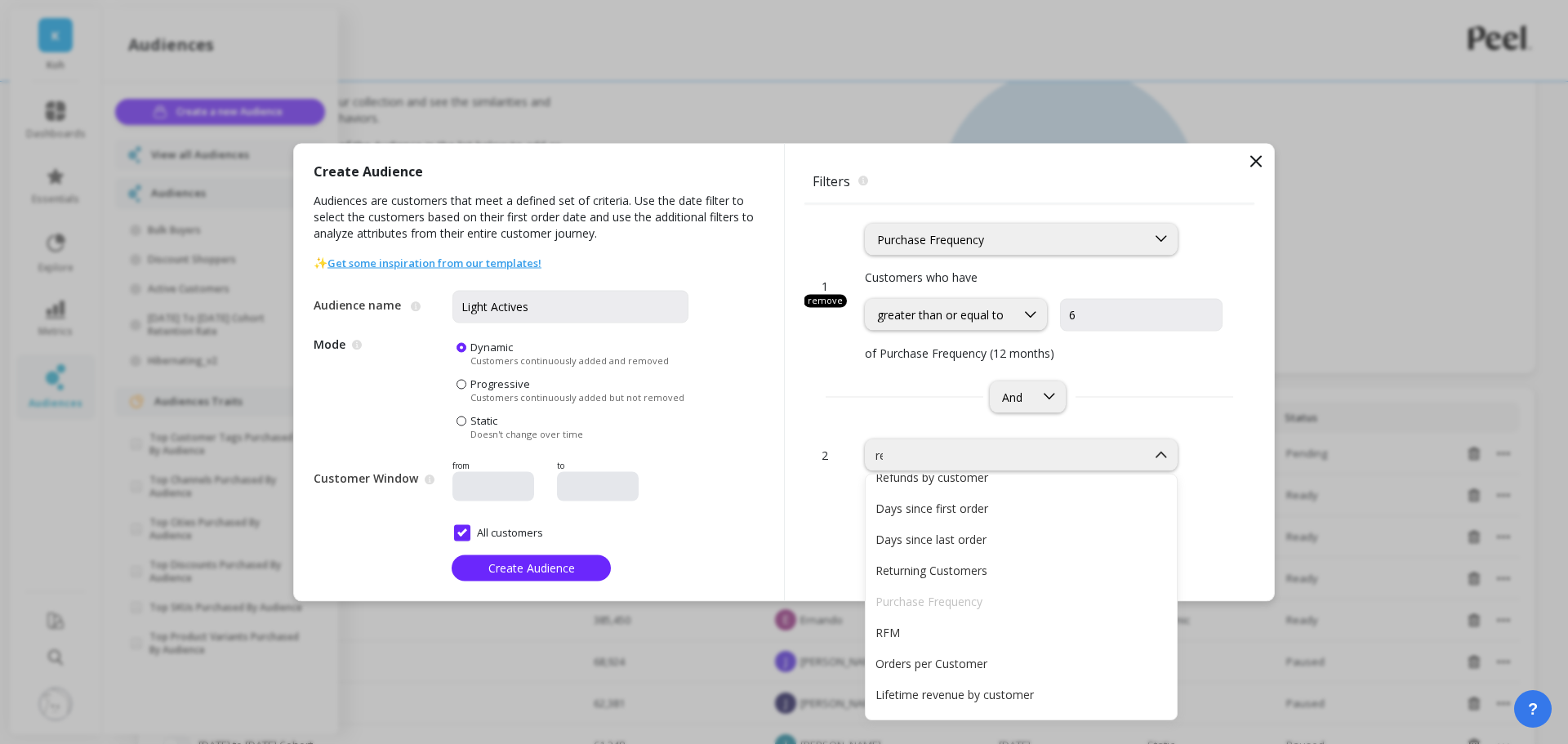 type on "ret" 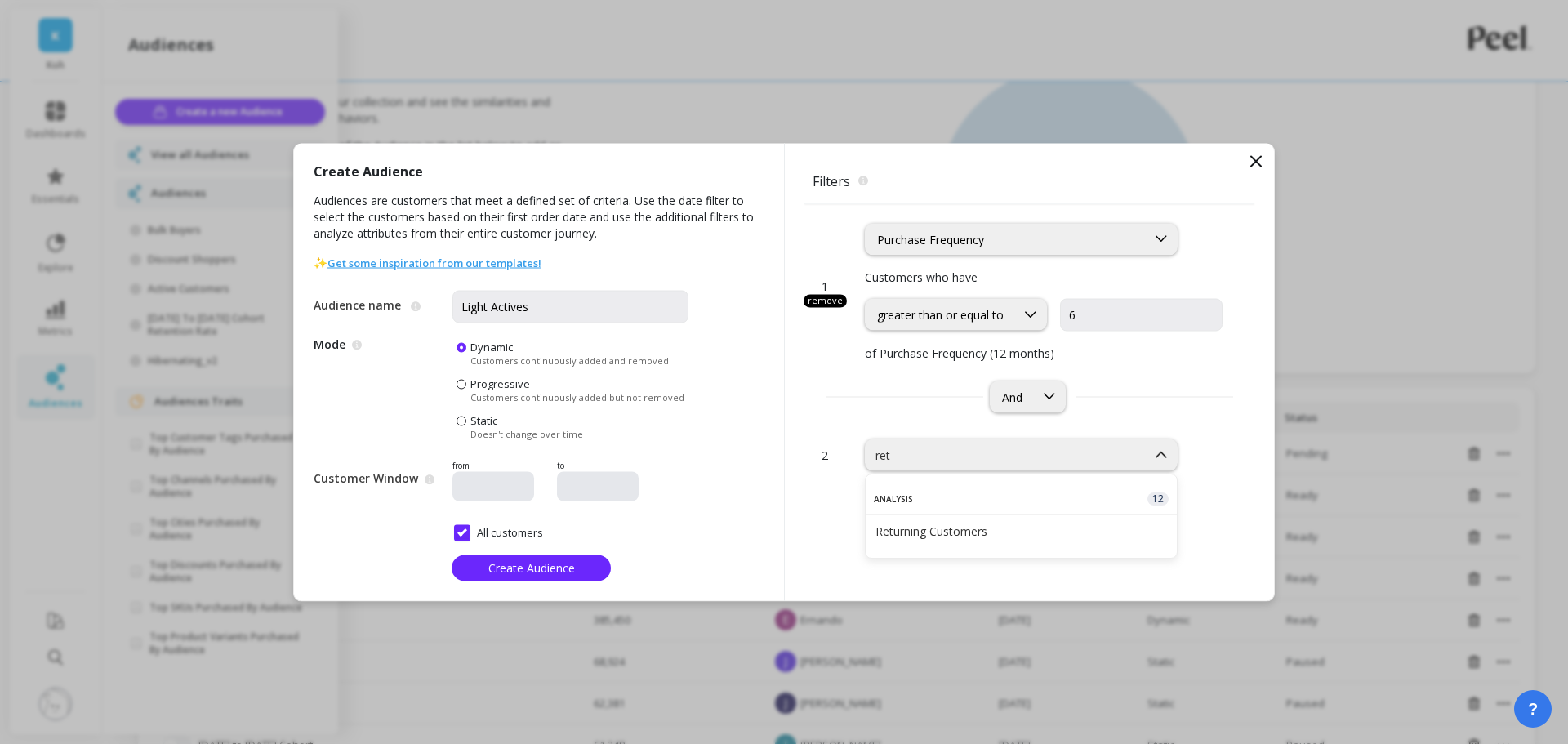 scroll, scrollTop: 0, scrollLeft: 0, axis: both 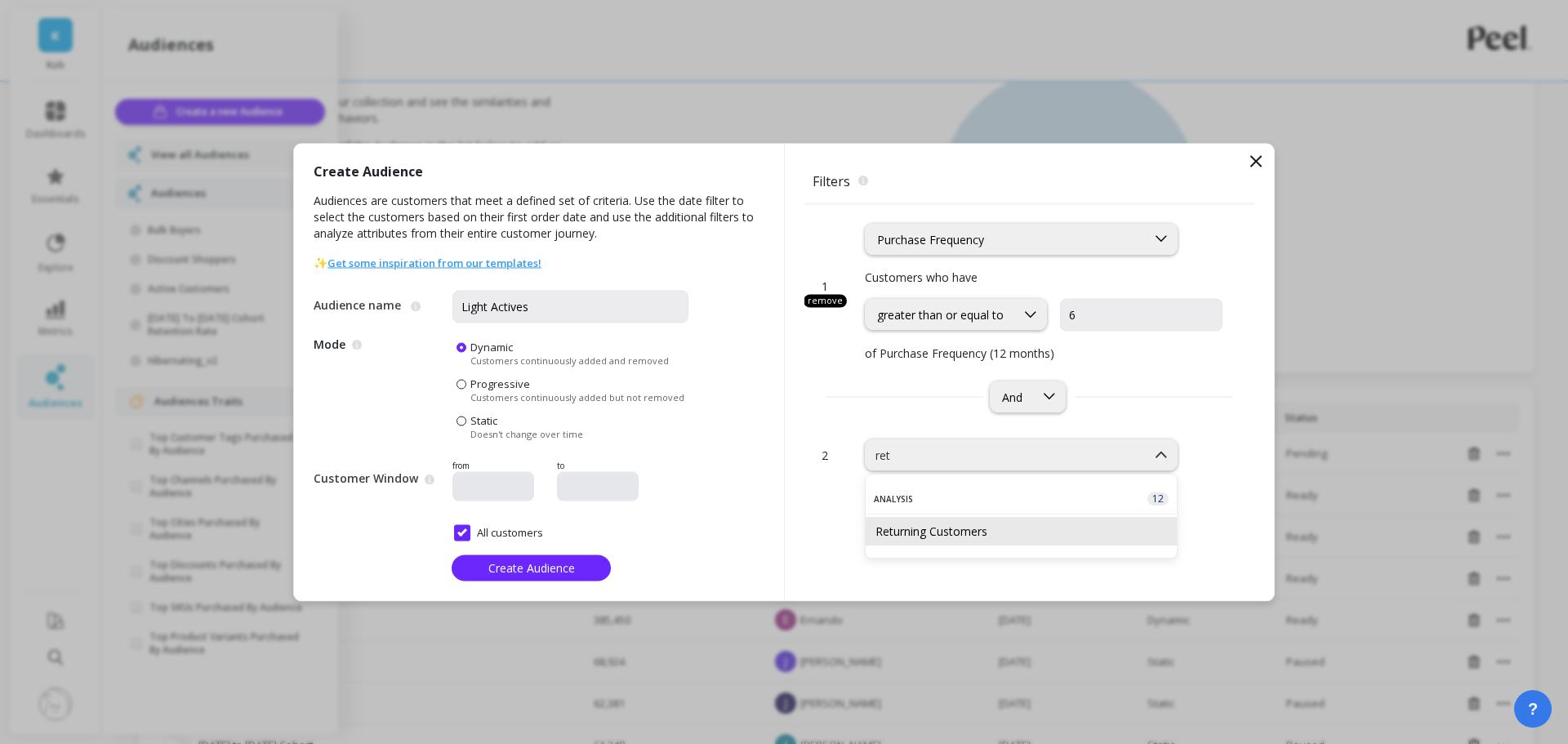 click on "Returning Customers" at bounding box center [1021, 531] 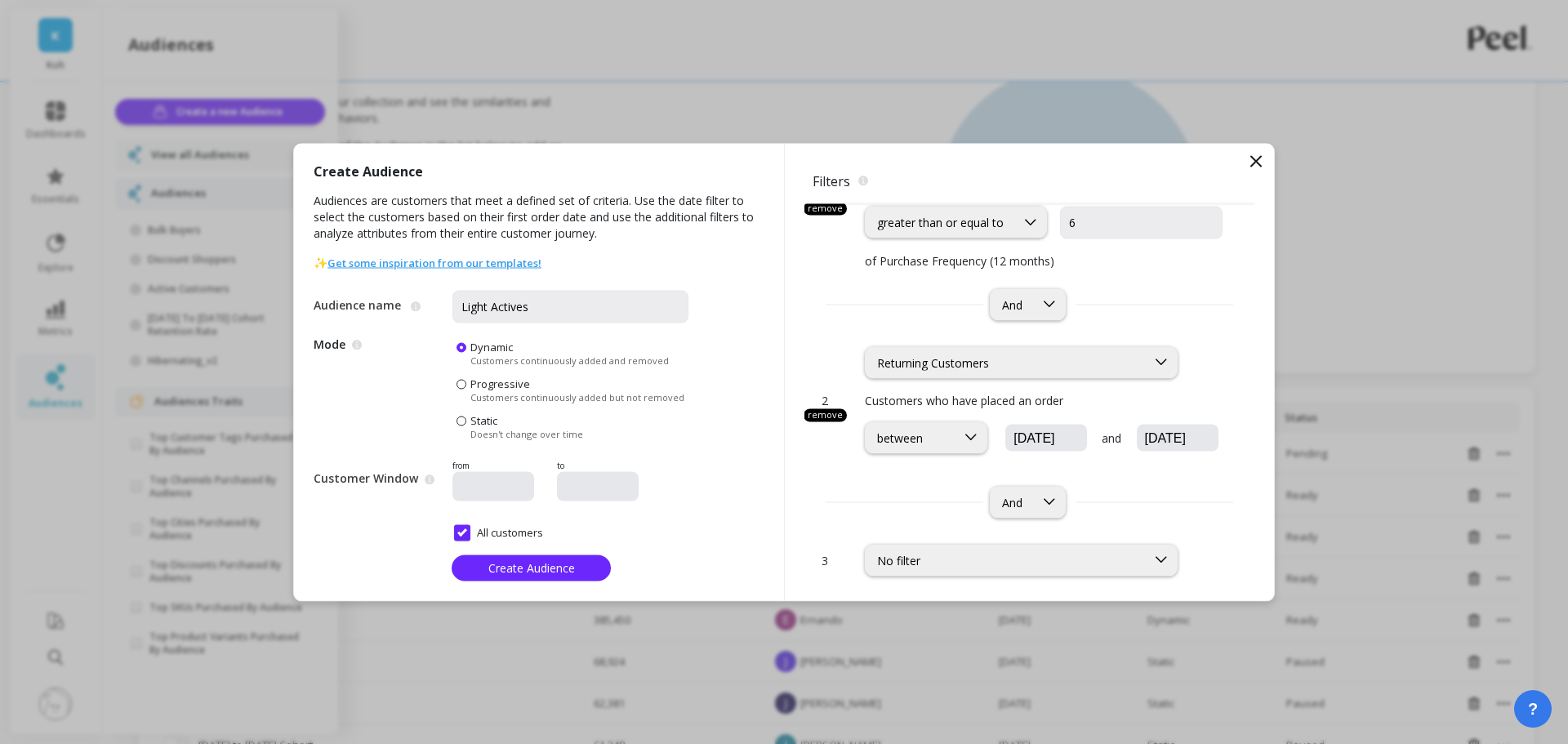 scroll, scrollTop: 105, scrollLeft: 0, axis: vertical 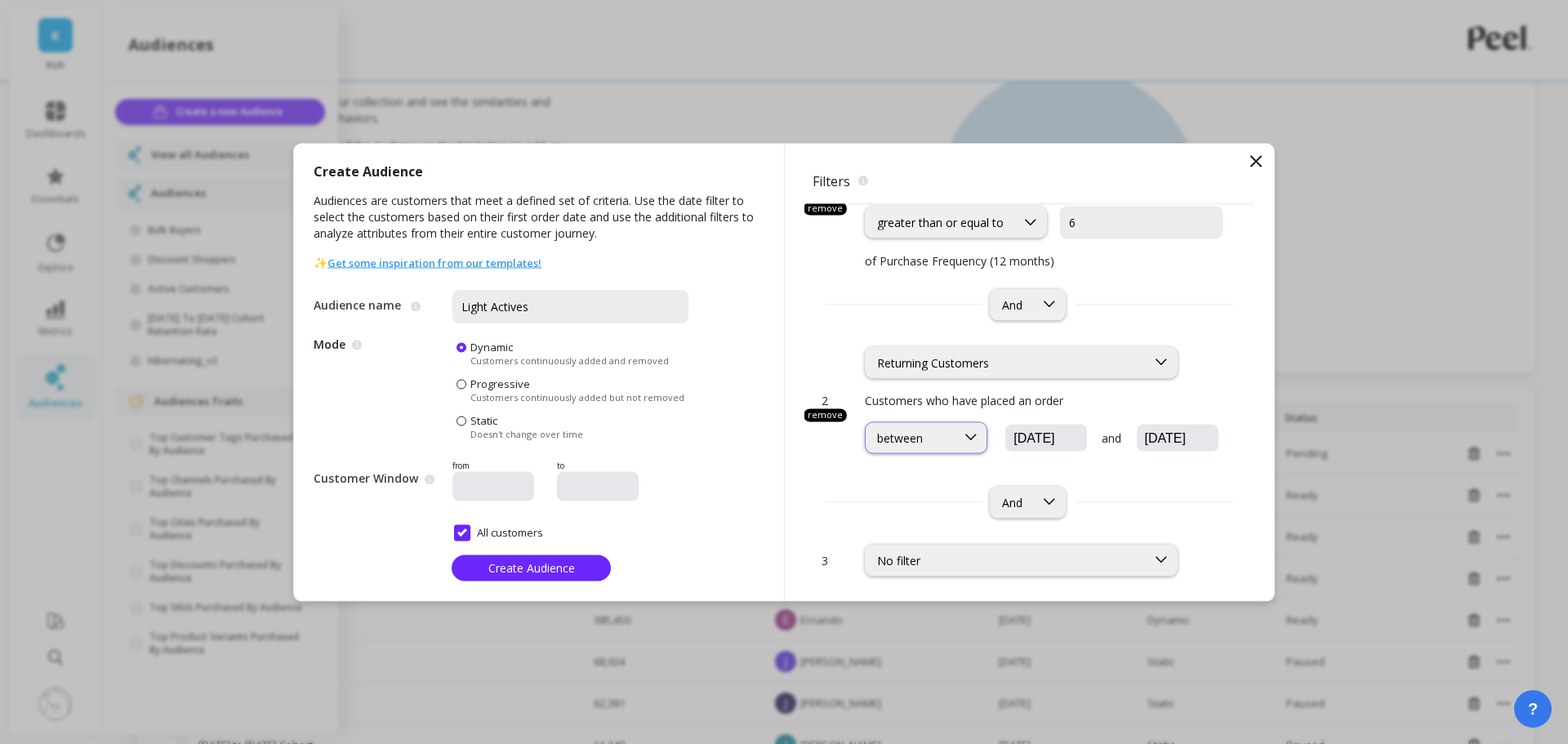 click on "between" at bounding box center (911, 437) 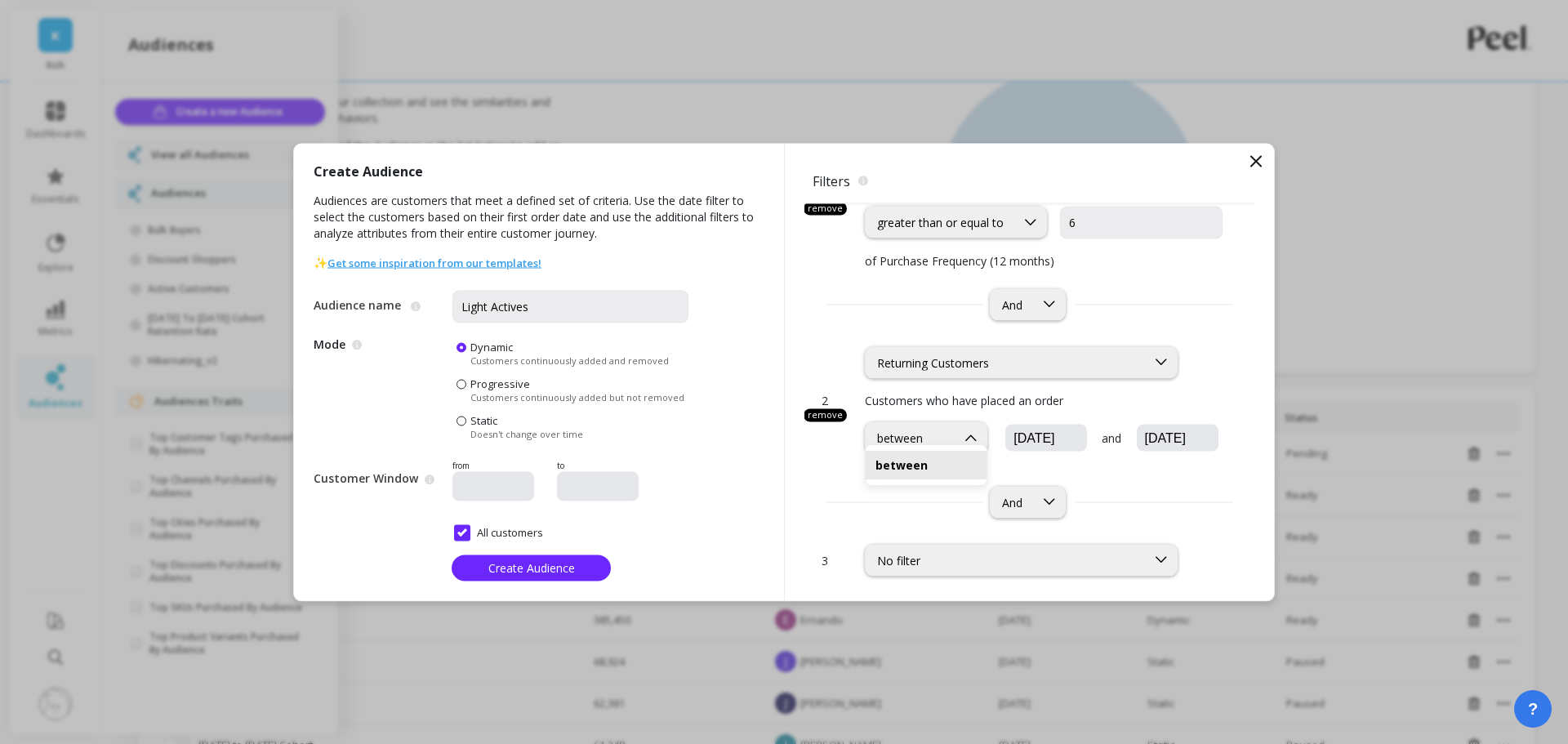 click on "between" at bounding box center [926, 465] 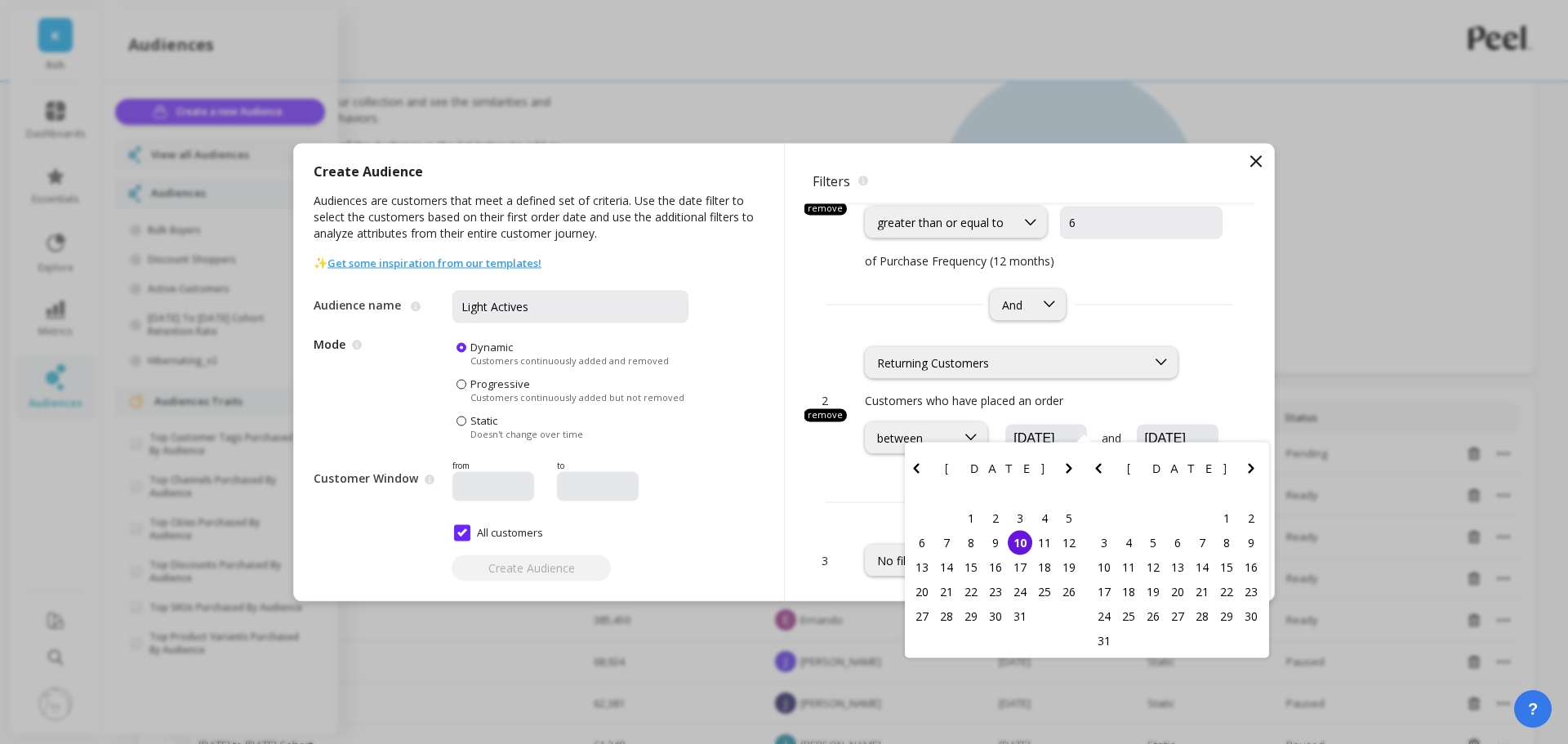 click on "07/10/2025" at bounding box center (1095, 438) 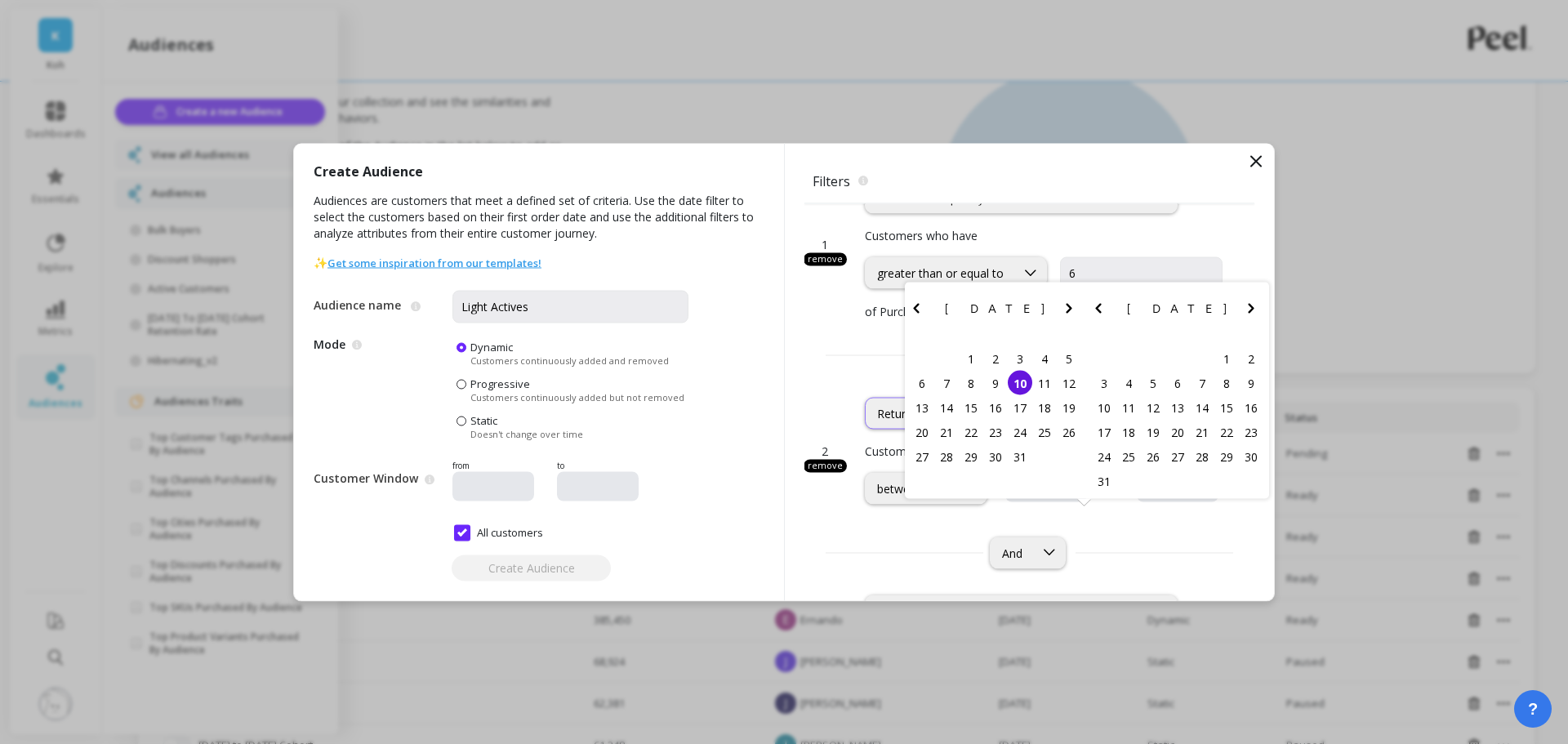 scroll, scrollTop: 82, scrollLeft: 0, axis: vertical 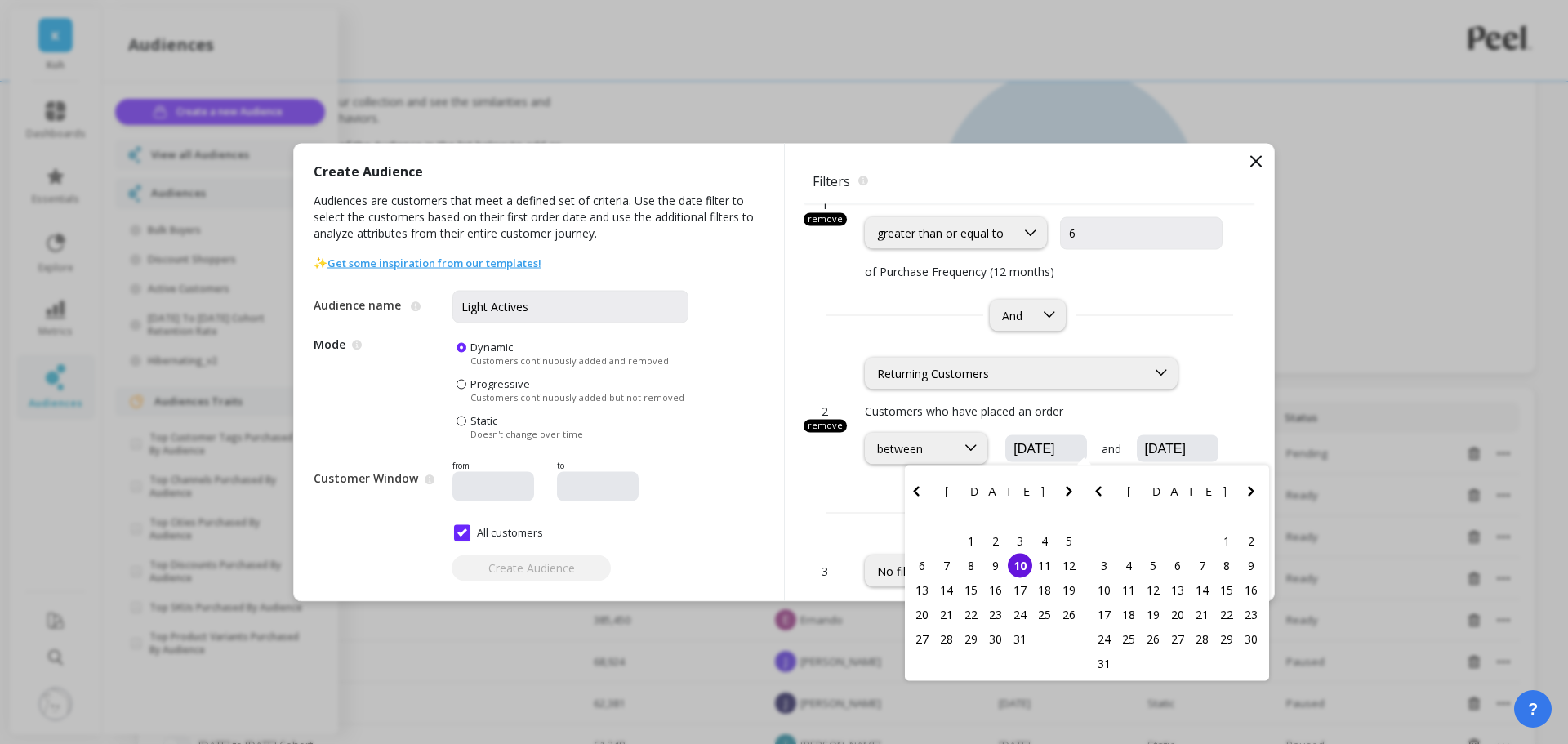 click on "option Returning Customers, selected. Returning Customers Customers who have placed an order option between, selected. between 07/10/2025 July 2025 Su Mo Tu We Th Fr Sa 29 30 1 2 3 4 5 6 7 8 9 10 11 12 13 14 15 16 17 18 19 20 21 22 23 24 25 26 27 28 29 30 31 August 2025 Su Mo Tu We Th Fr Sa 1 2 3 4 5 6 7 8 9 10 11 12 13 14 15 16 17 18 19 20 21 22 23 24 25 26 27 28 29 30 31 1 2 3 4 5 6   and 07/10/2025" at bounding box center (1045, 407) 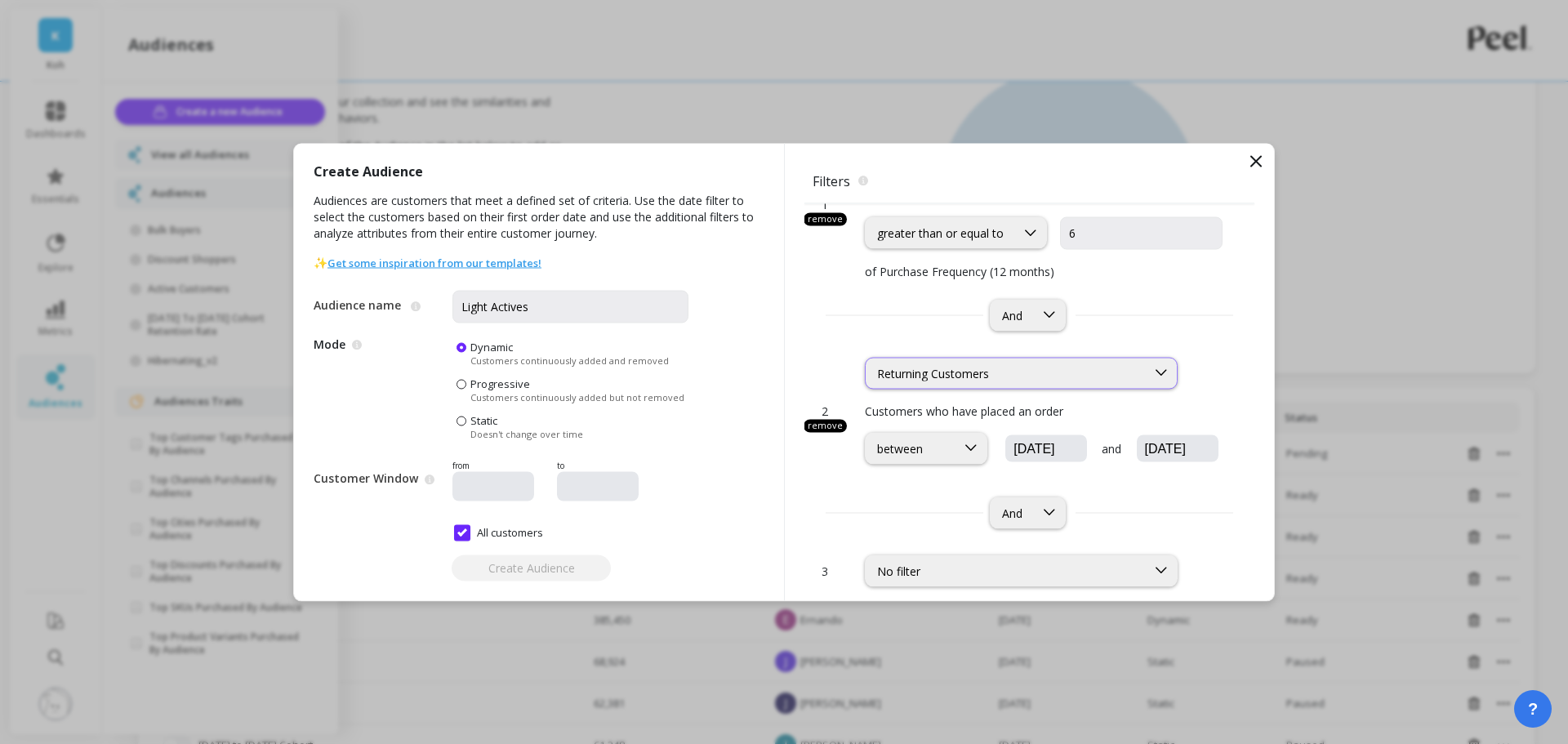 click on "Returning Customers" at bounding box center (1005, 372) 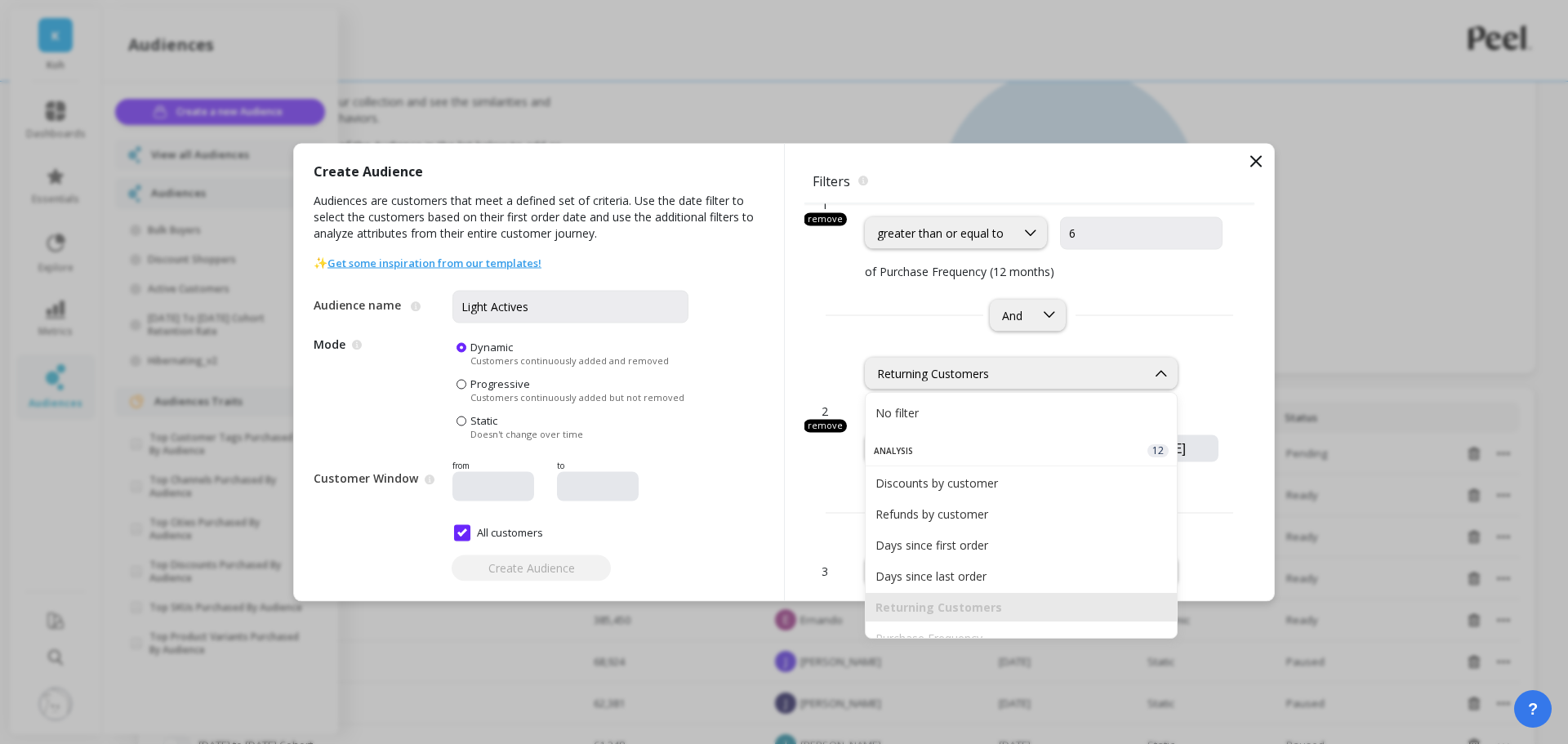 scroll, scrollTop: 76, scrollLeft: 0, axis: vertical 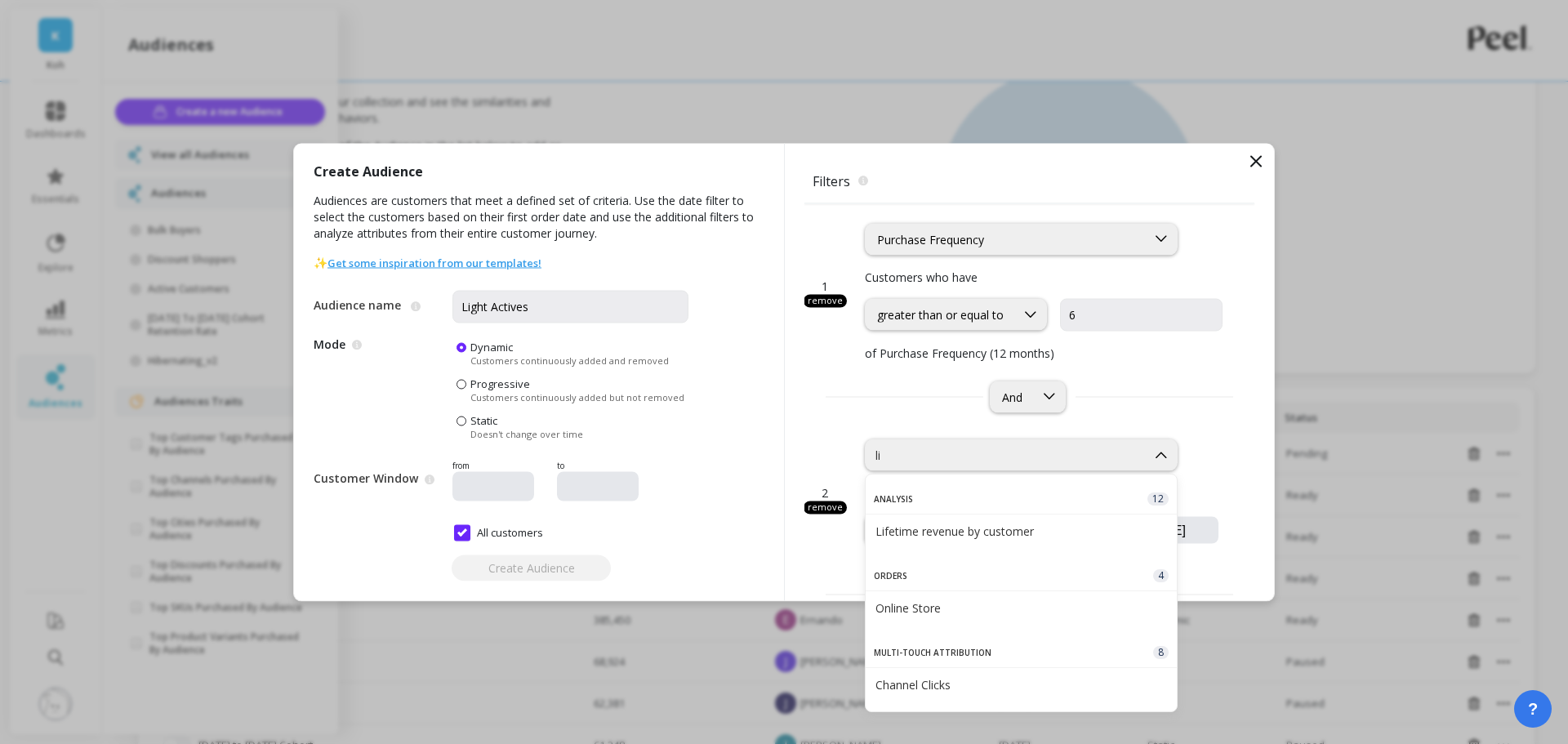 type on "lif" 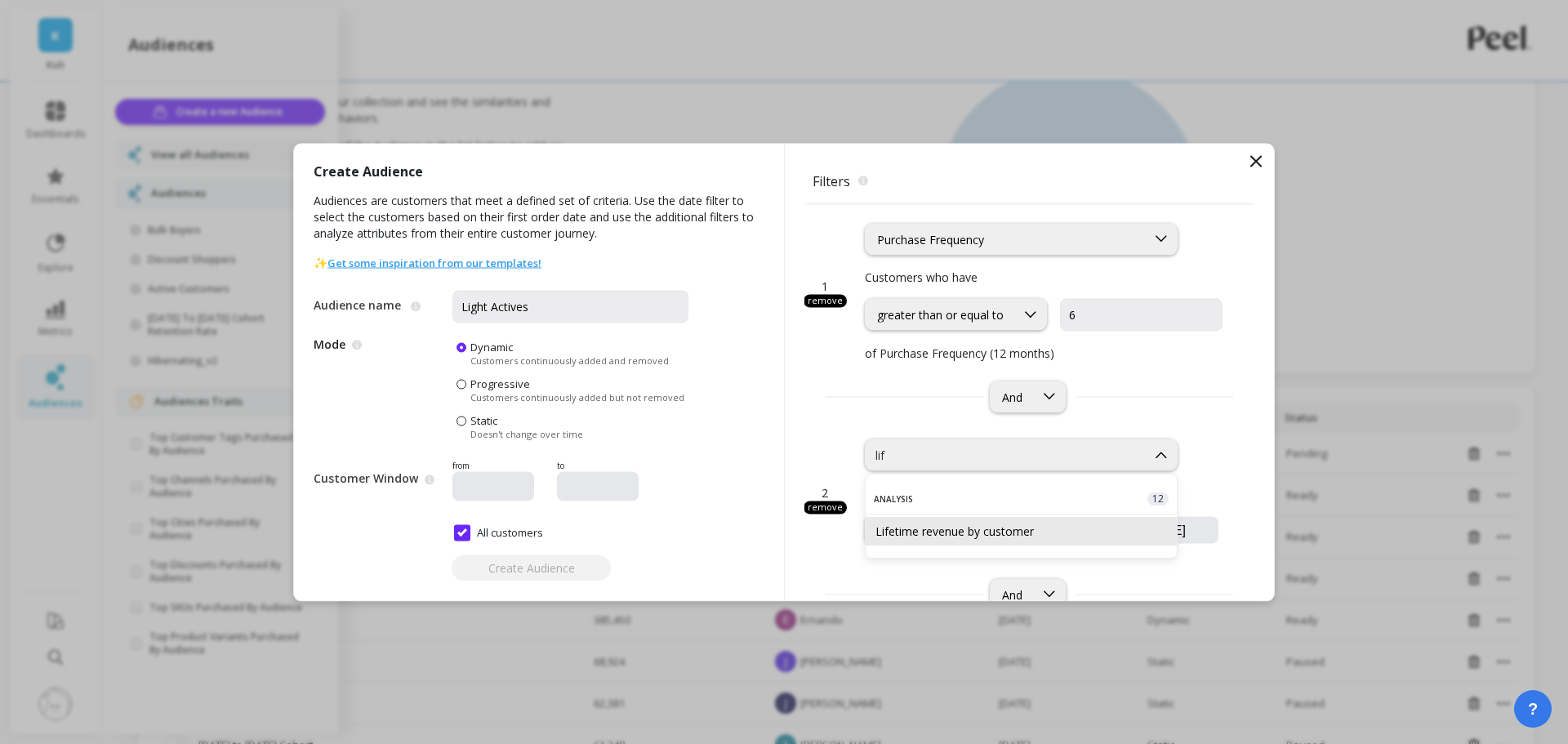click on "Lifetime revenue by customer" at bounding box center (1021, 531) 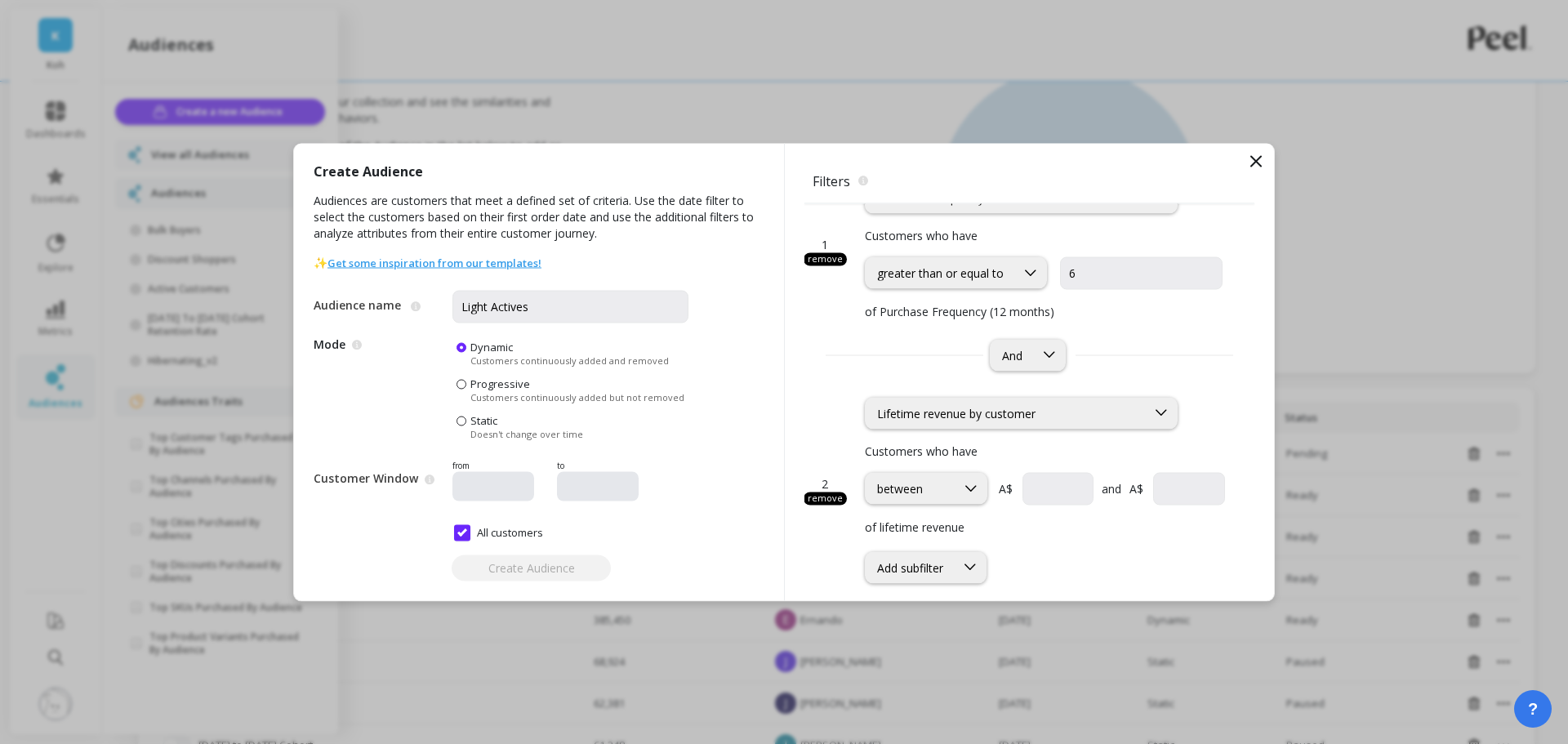 scroll, scrollTop: 82, scrollLeft: 0, axis: vertical 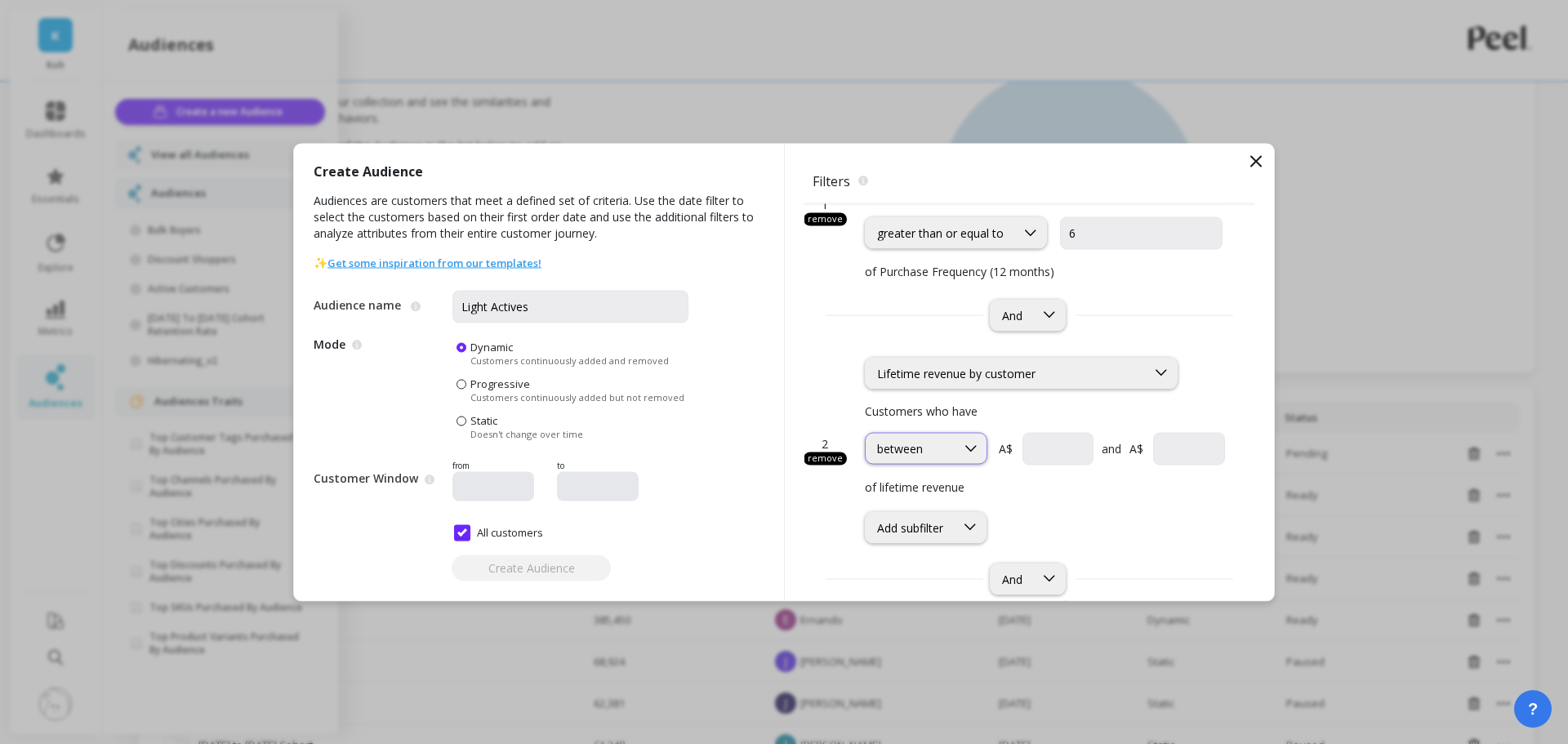 click on "between" at bounding box center [926, 448] 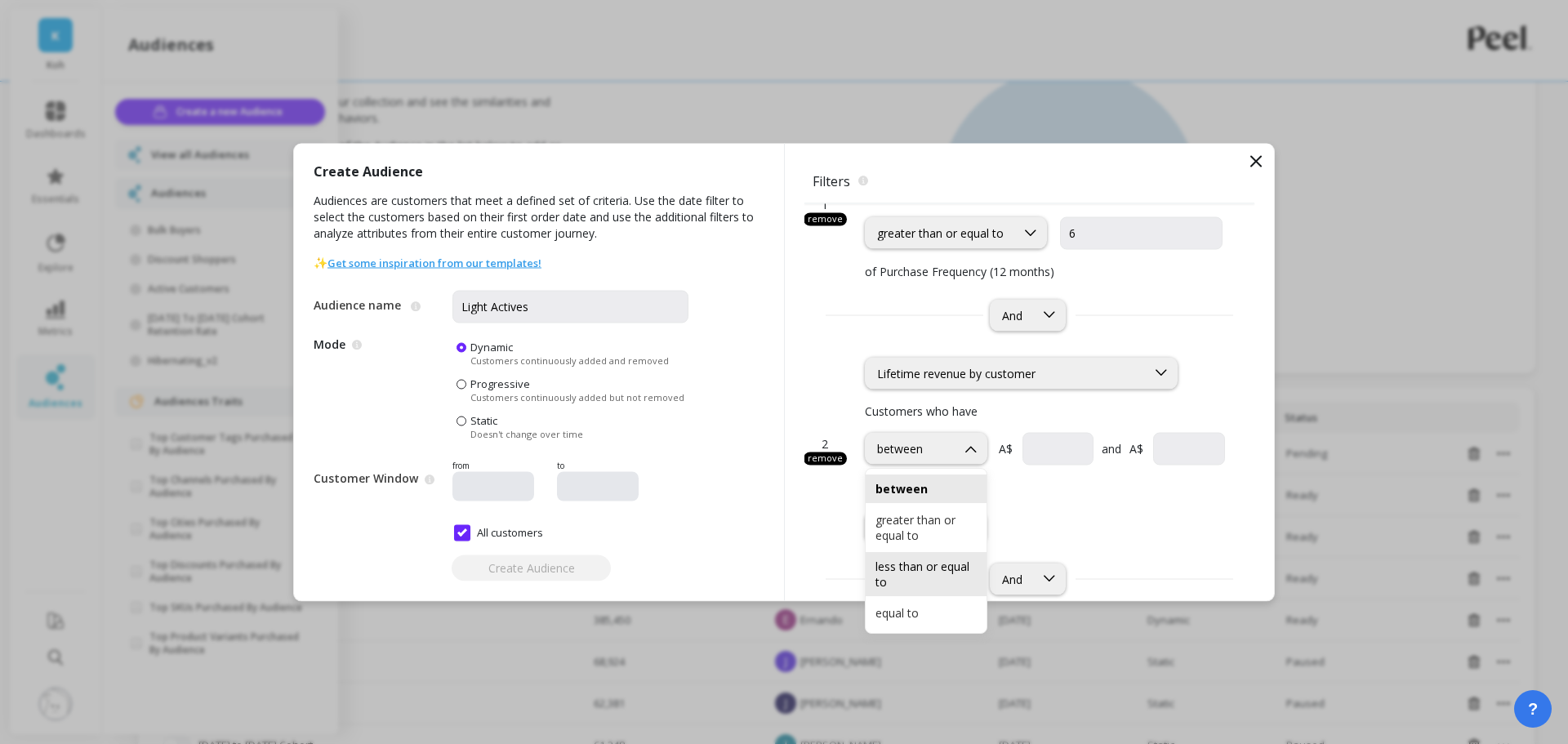 click on "less than or equal to" at bounding box center (926, 574) 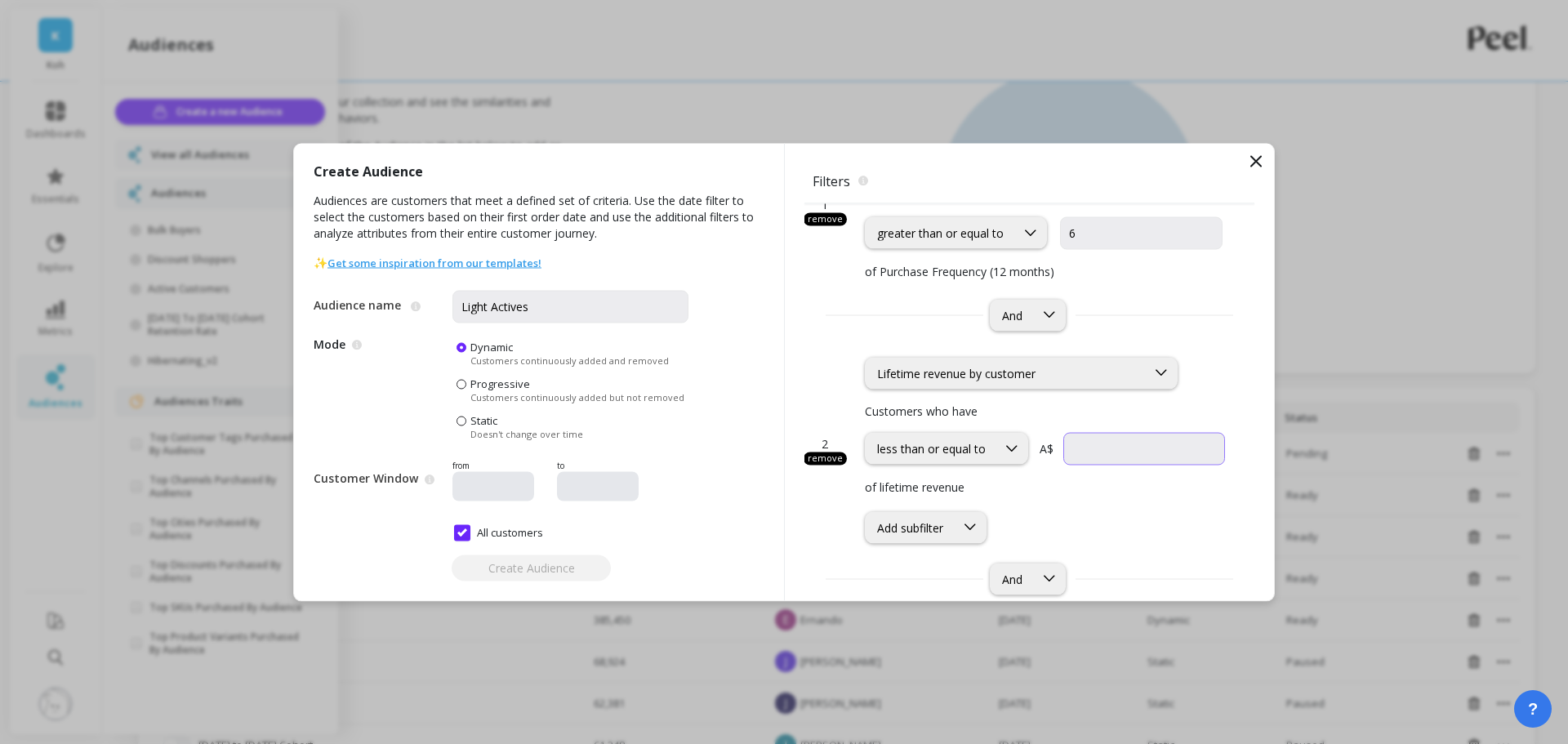 click at bounding box center (1144, 448) 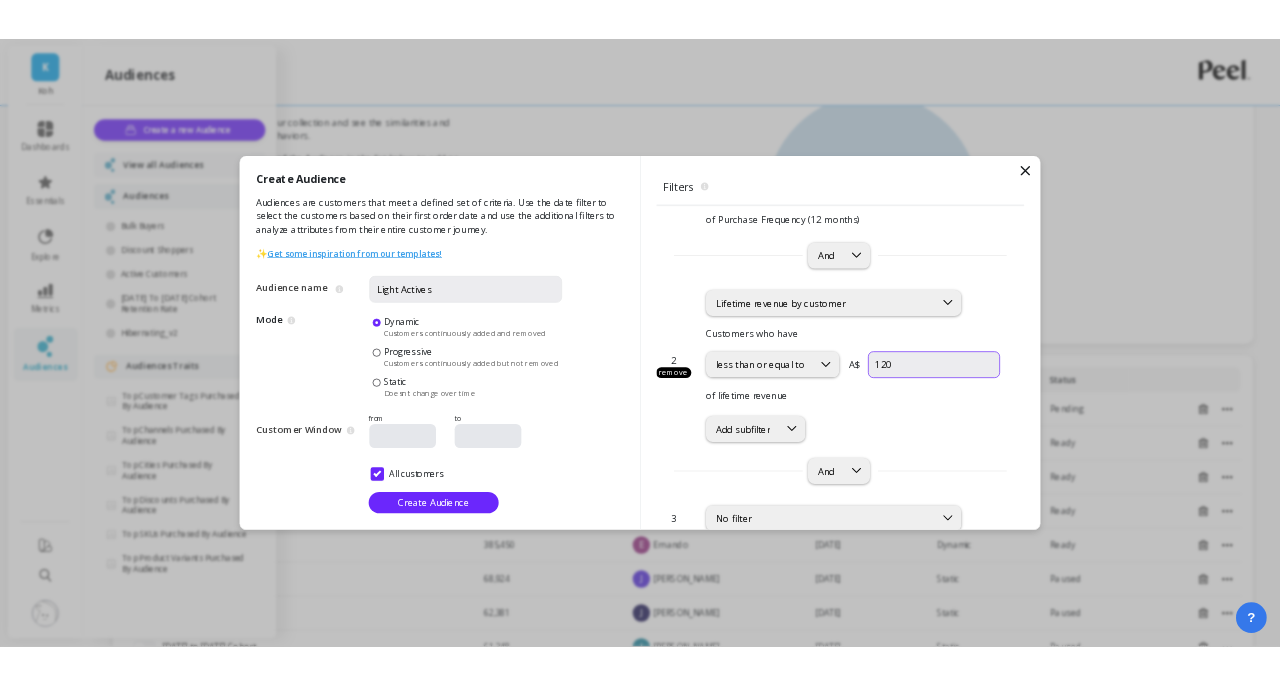 scroll, scrollTop: 194, scrollLeft: 0, axis: vertical 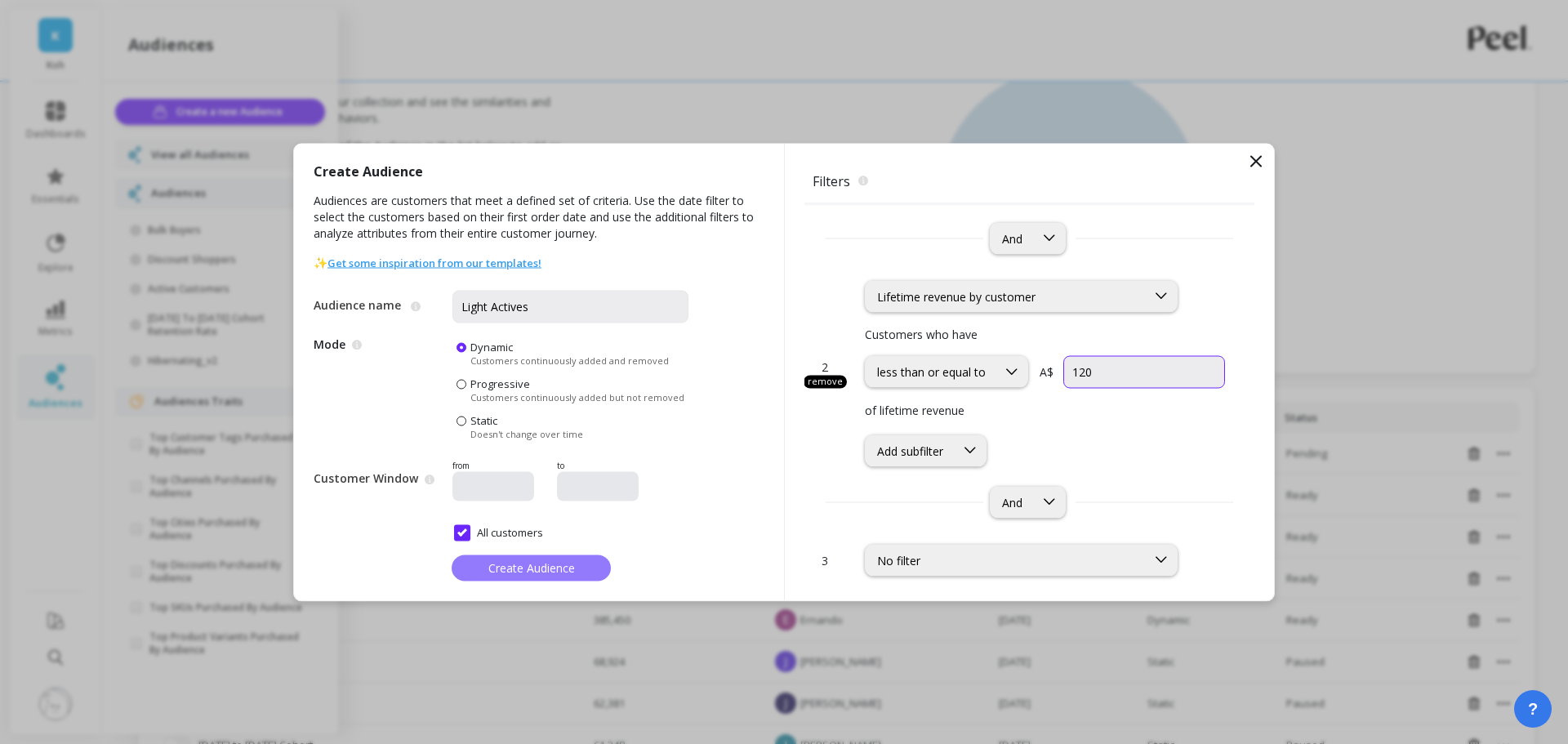 type on "120" 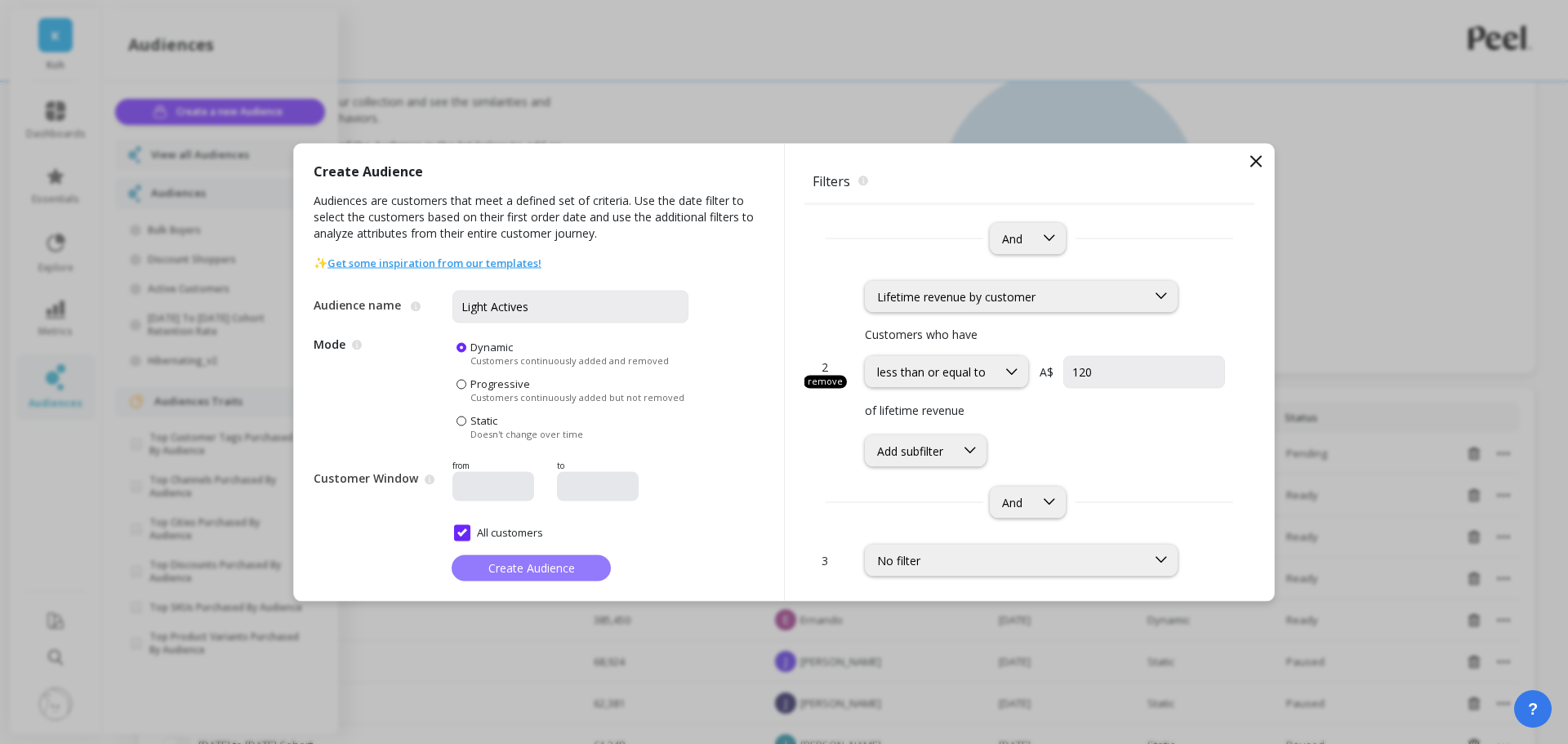 click on "Create Audience" at bounding box center (532, 568) 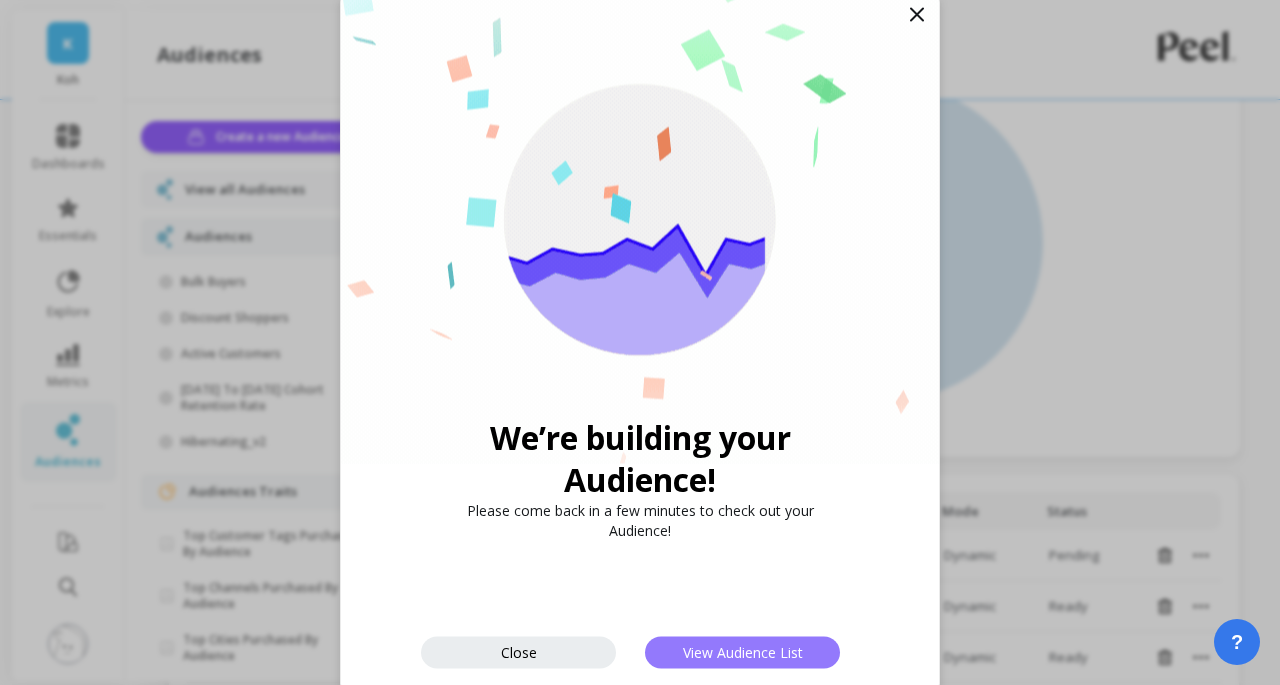 click on "View Audience List" at bounding box center [743, 652] 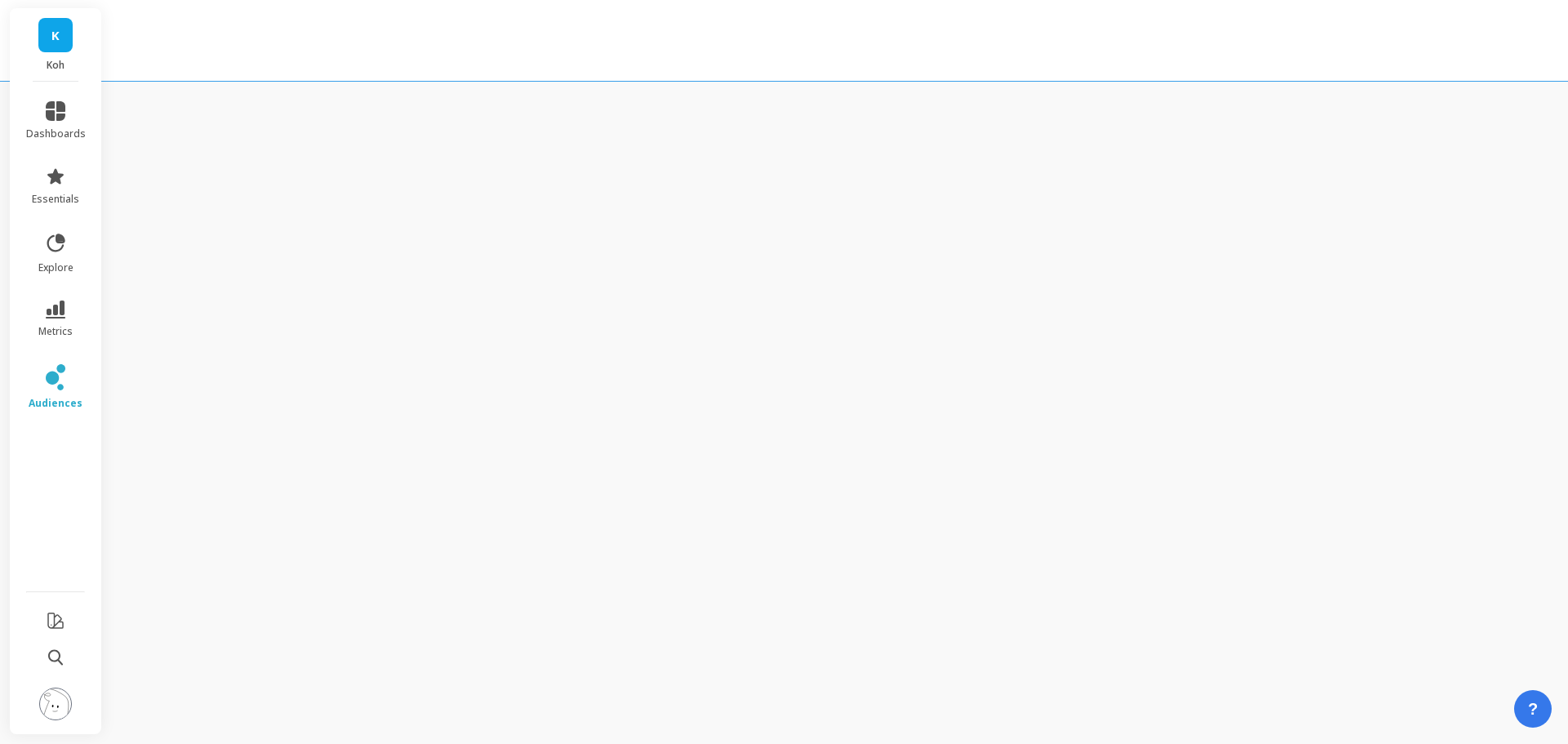 scroll, scrollTop: 0, scrollLeft: 0, axis: both 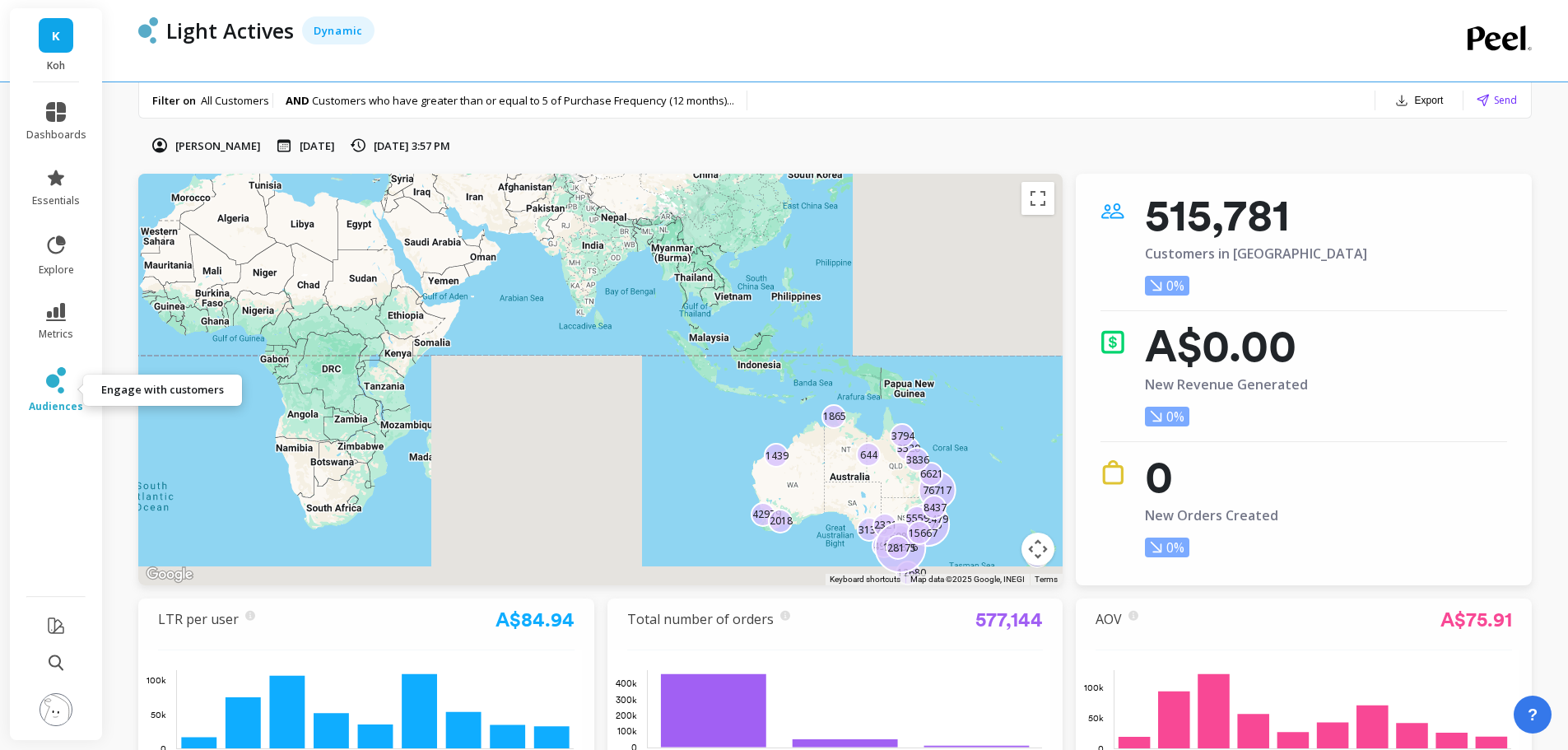 click 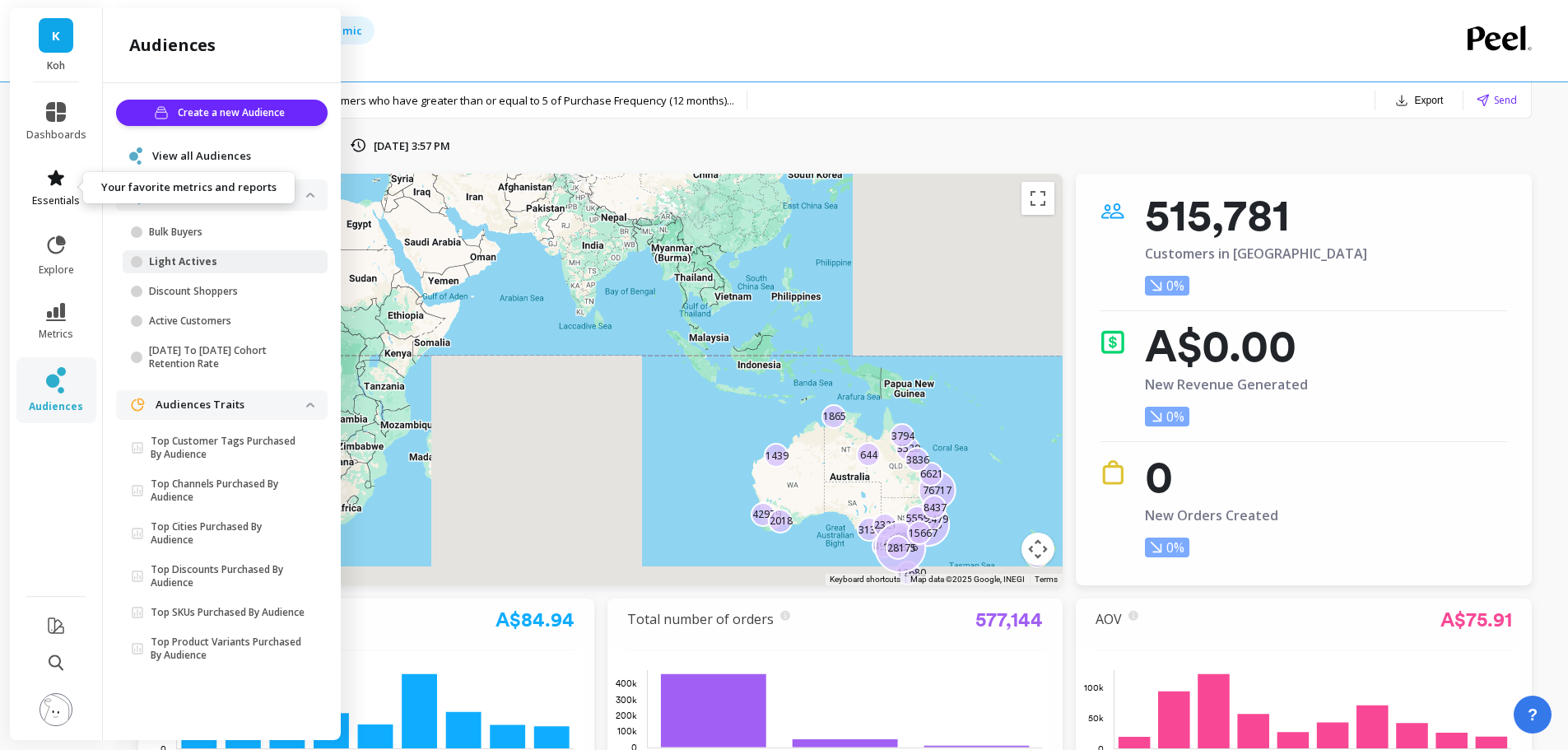 click 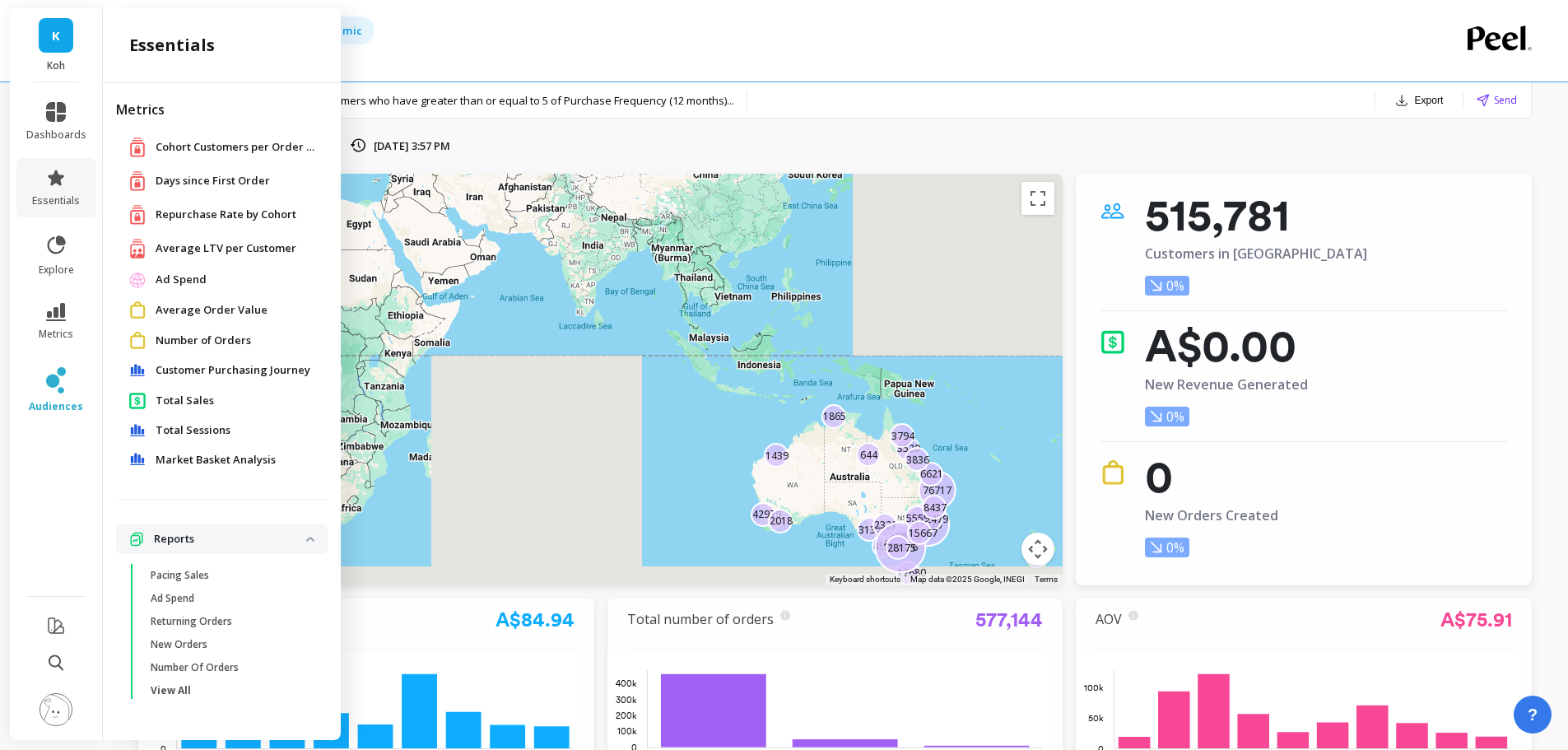 click on "dashboards" at bounding box center [56, 122] 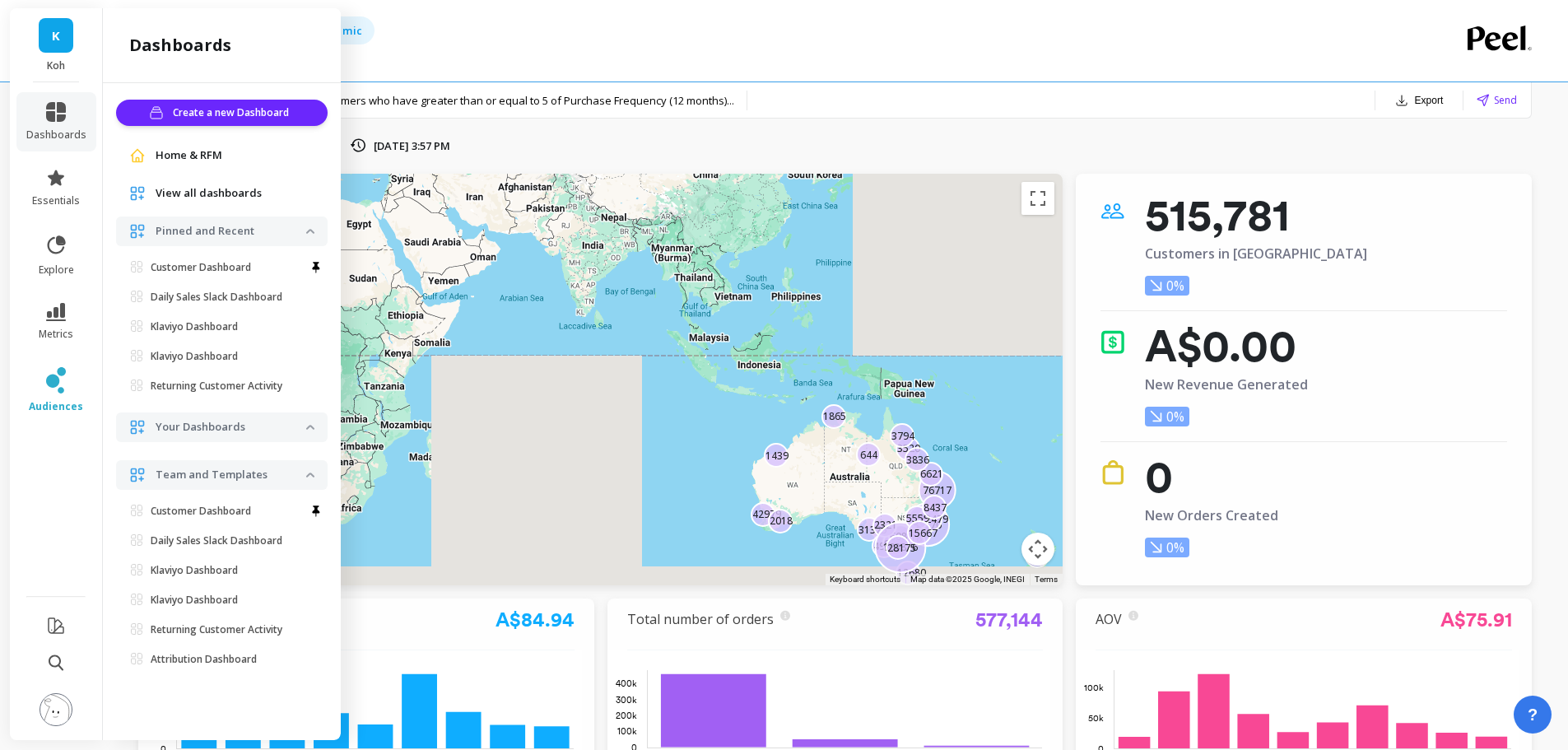 click on "Home & RFM" at bounding box center (188, 156) 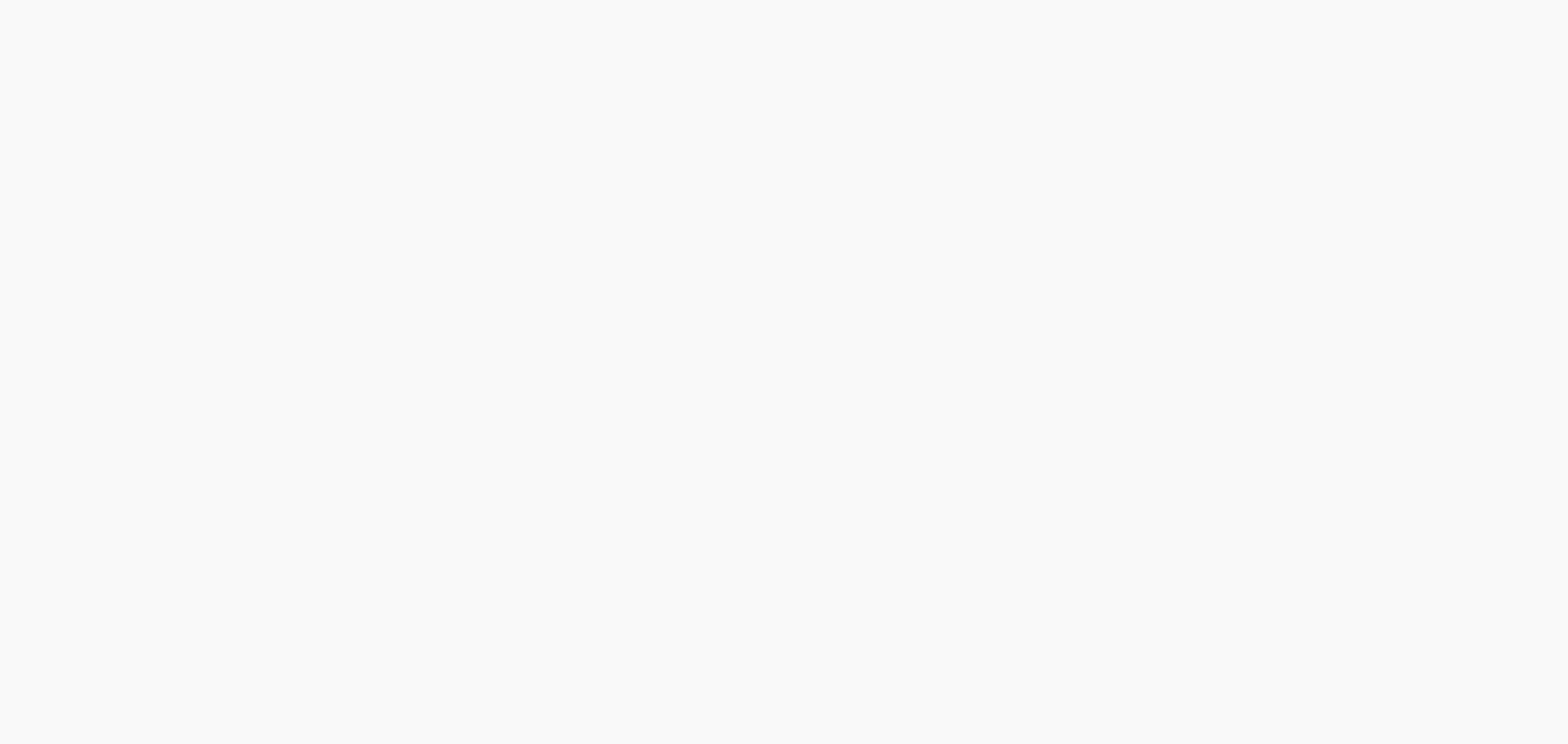 scroll, scrollTop: 0, scrollLeft: 0, axis: both 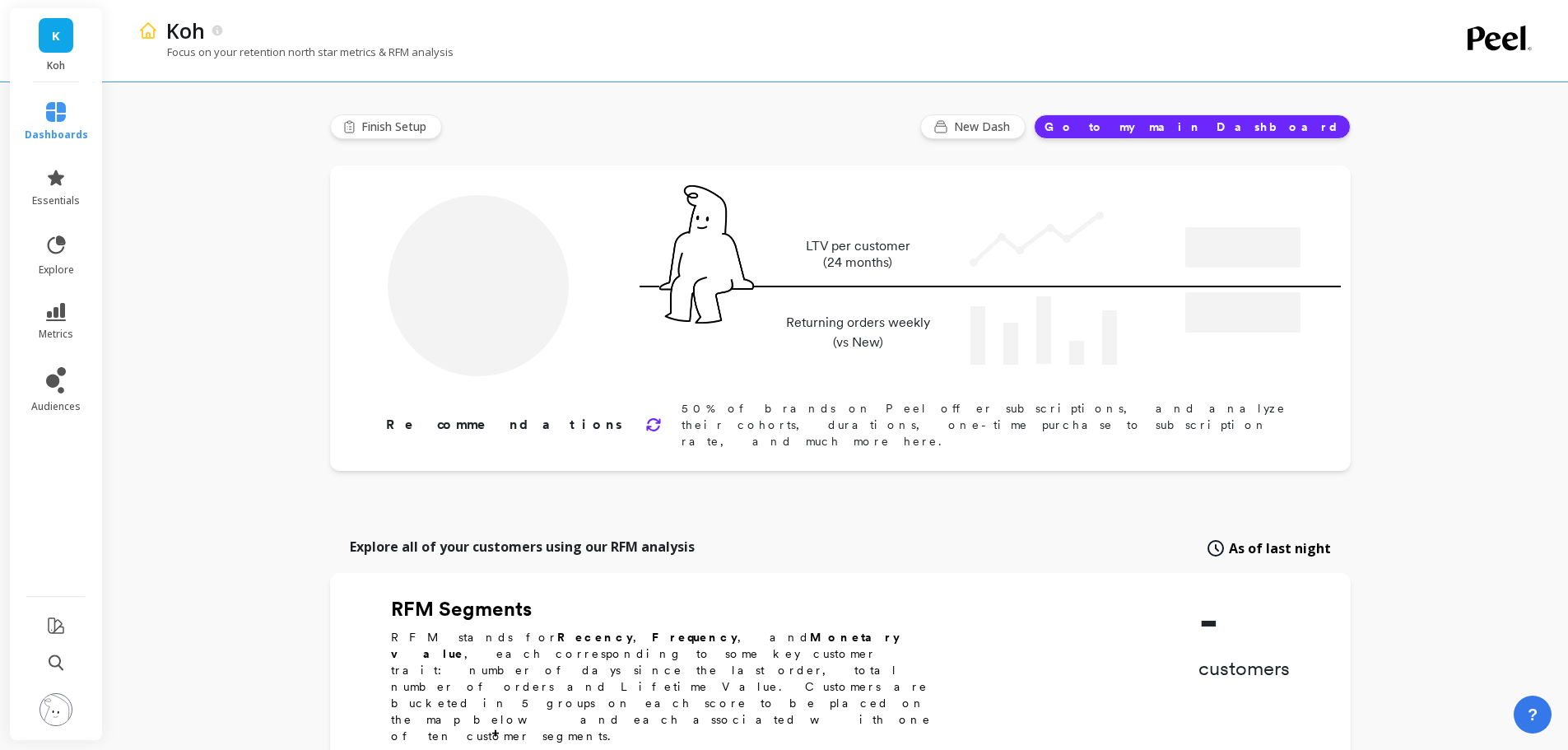 type on "Champions" 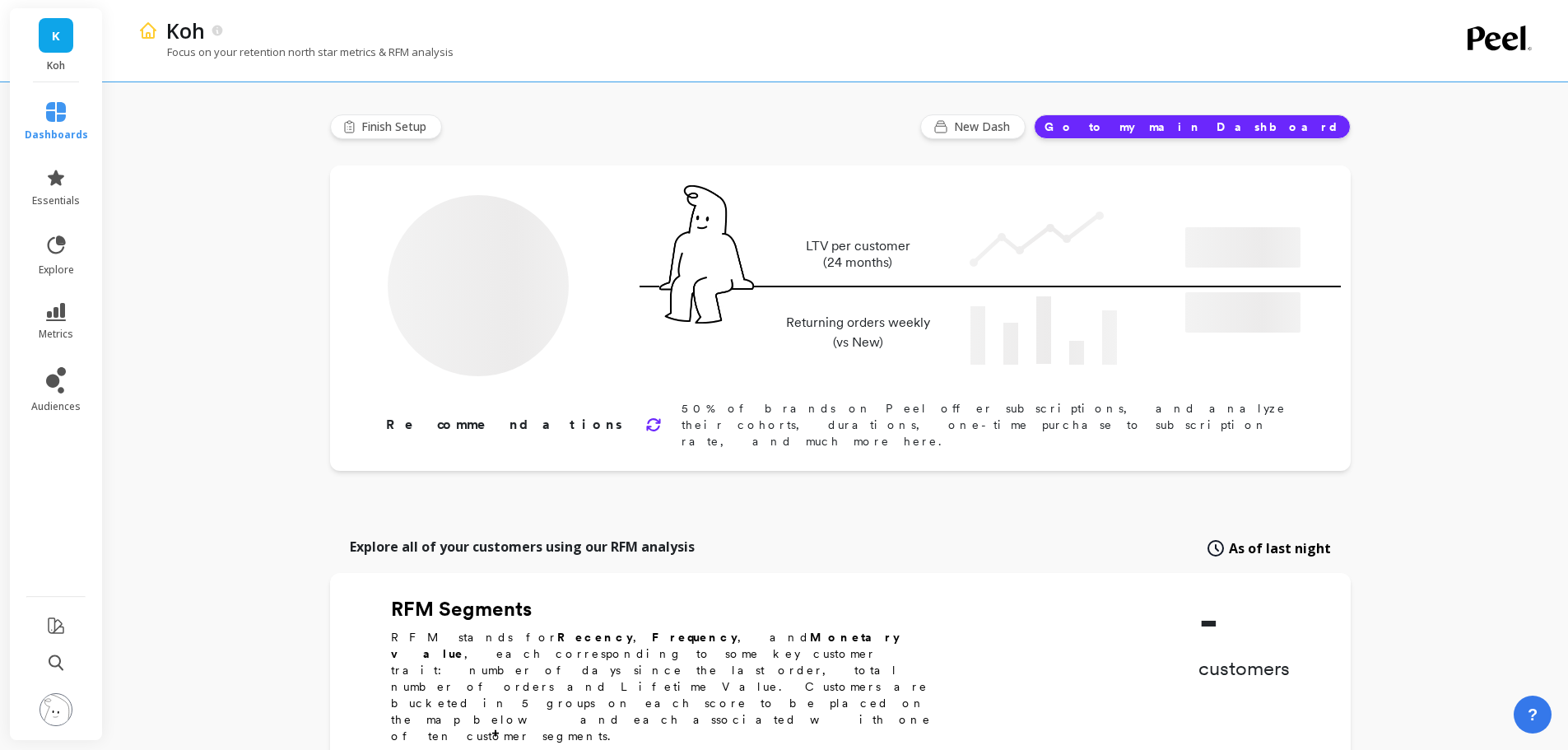type on "100078" 